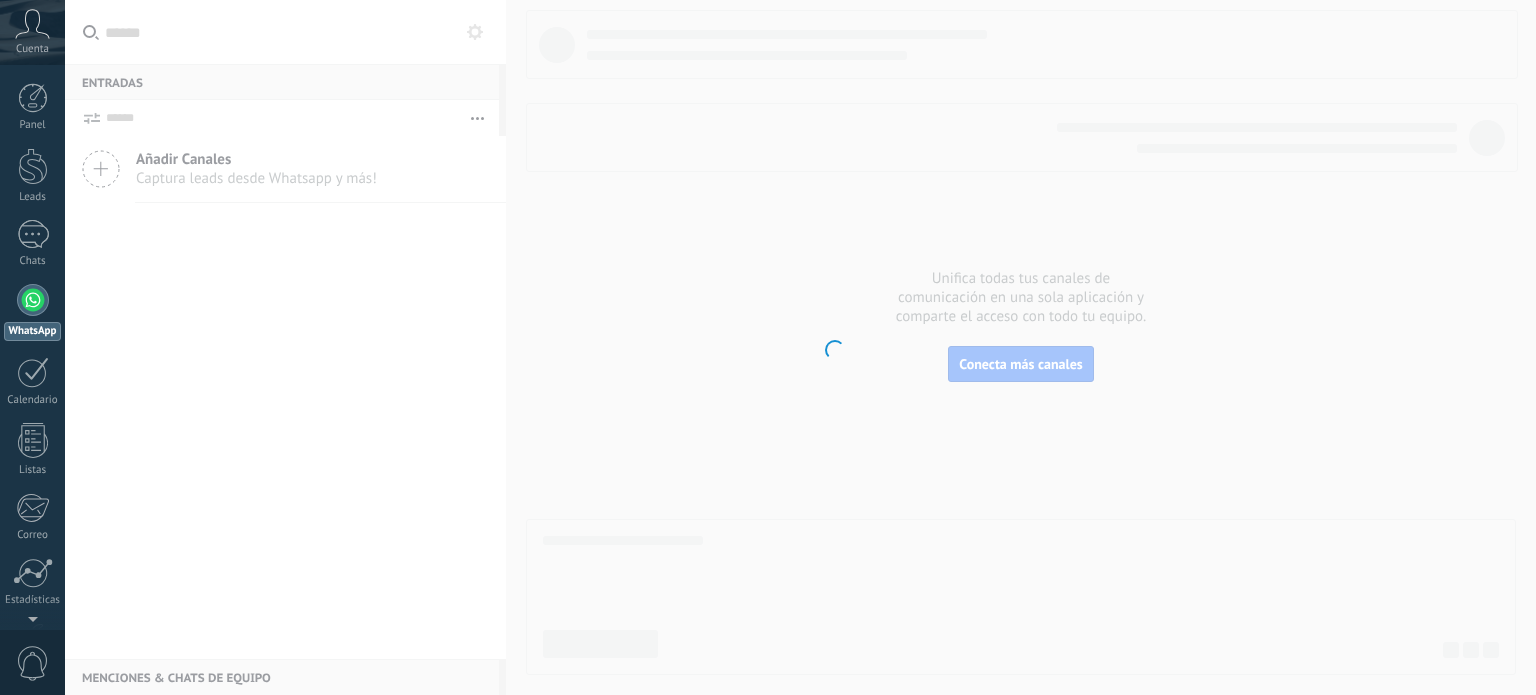 scroll, scrollTop: 0, scrollLeft: 0, axis: both 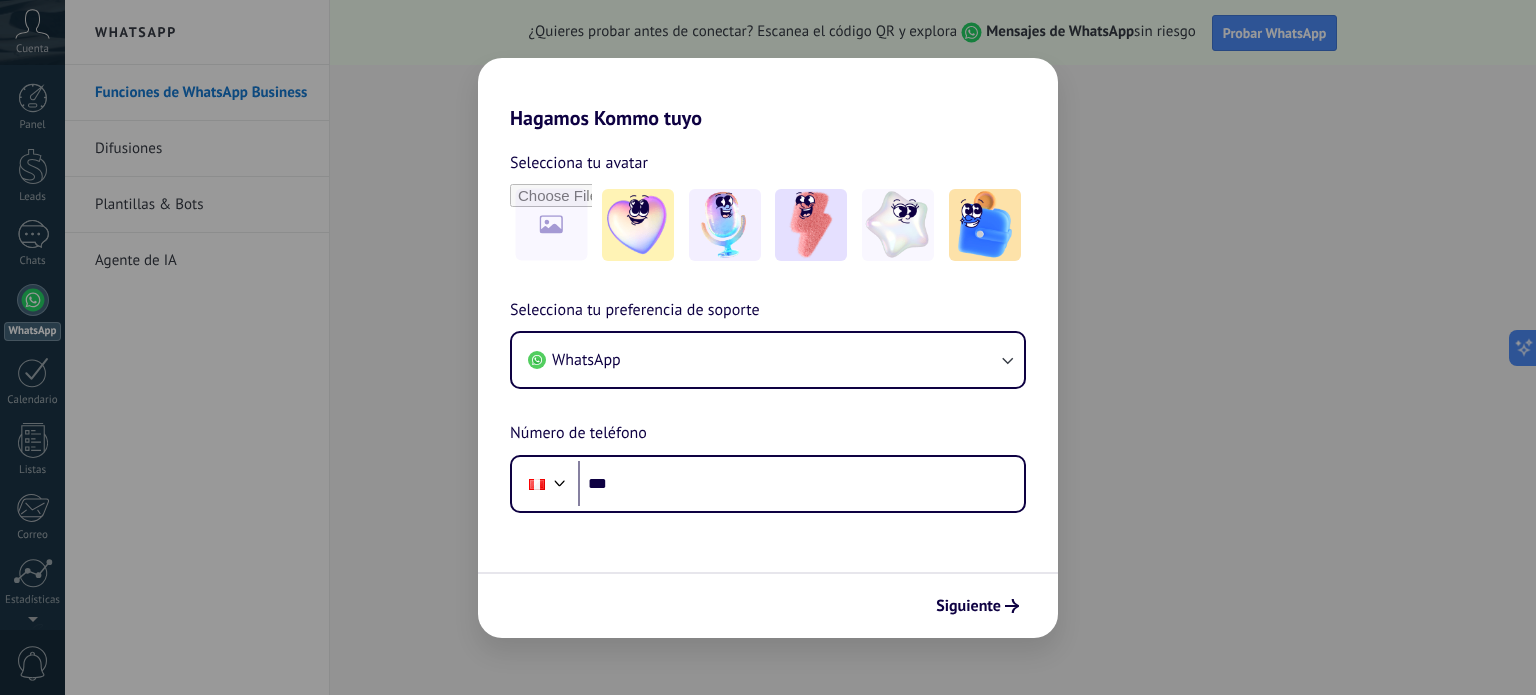 click on "Hagamos Kommo tuyo Selecciona tu avatar Selecciona tu preferencia de soporte WhatsApp Número de teléfono Phone *** Siguiente" at bounding box center [768, 347] 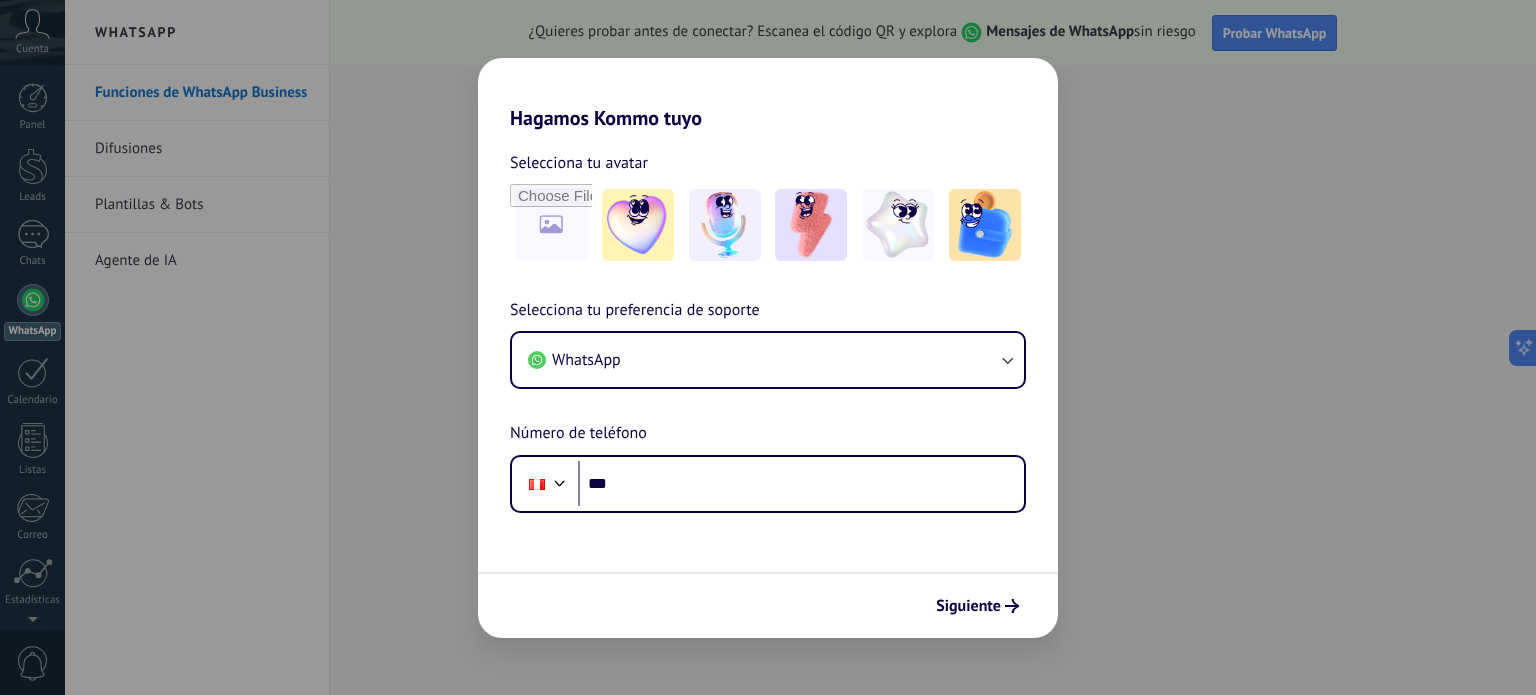 click on "Selecciona tu avatar Selecciona tu preferencia de soporte WhatsApp Número de teléfono Phone *** Siguiente" at bounding box center (768, 384) 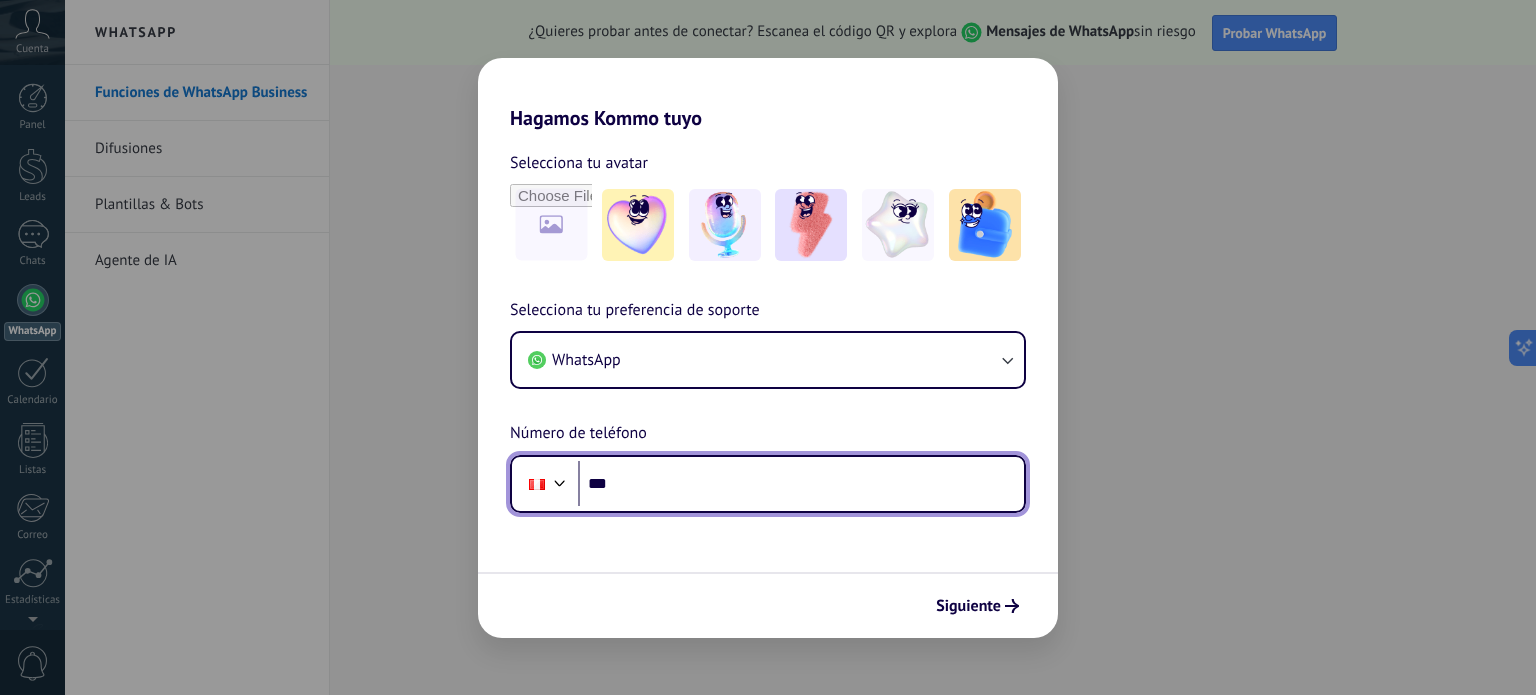 click on "***" at bounding box center [801, 484] 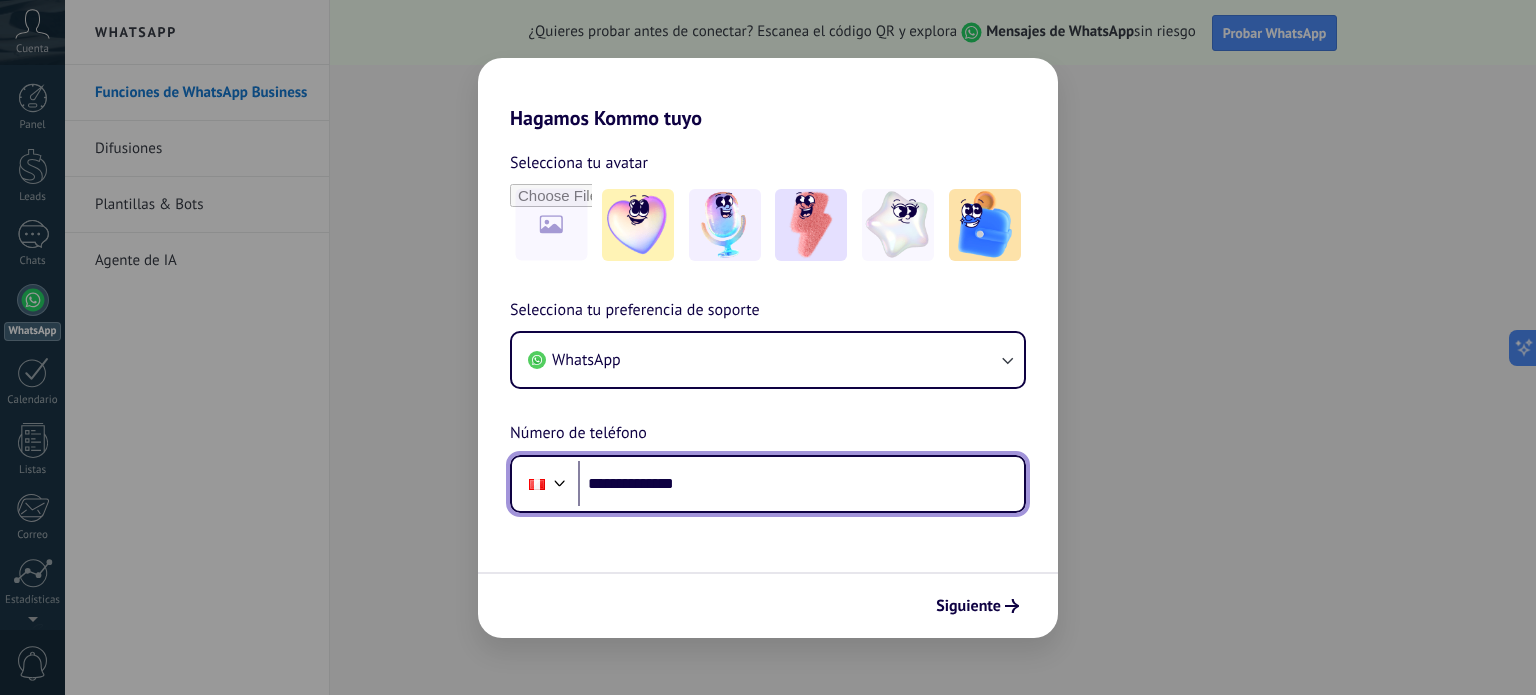 type on "**********" 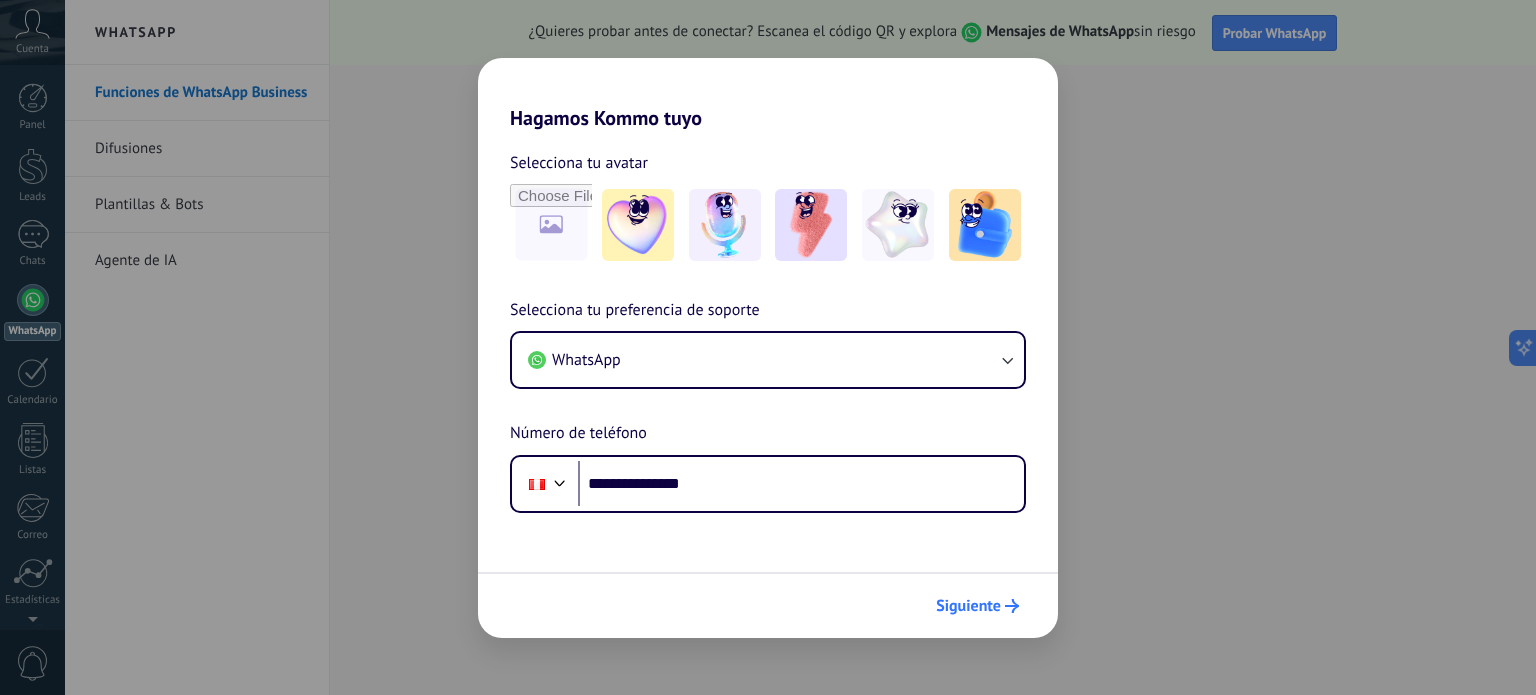 click on "Siguiente" at bounding box center [977, 606] 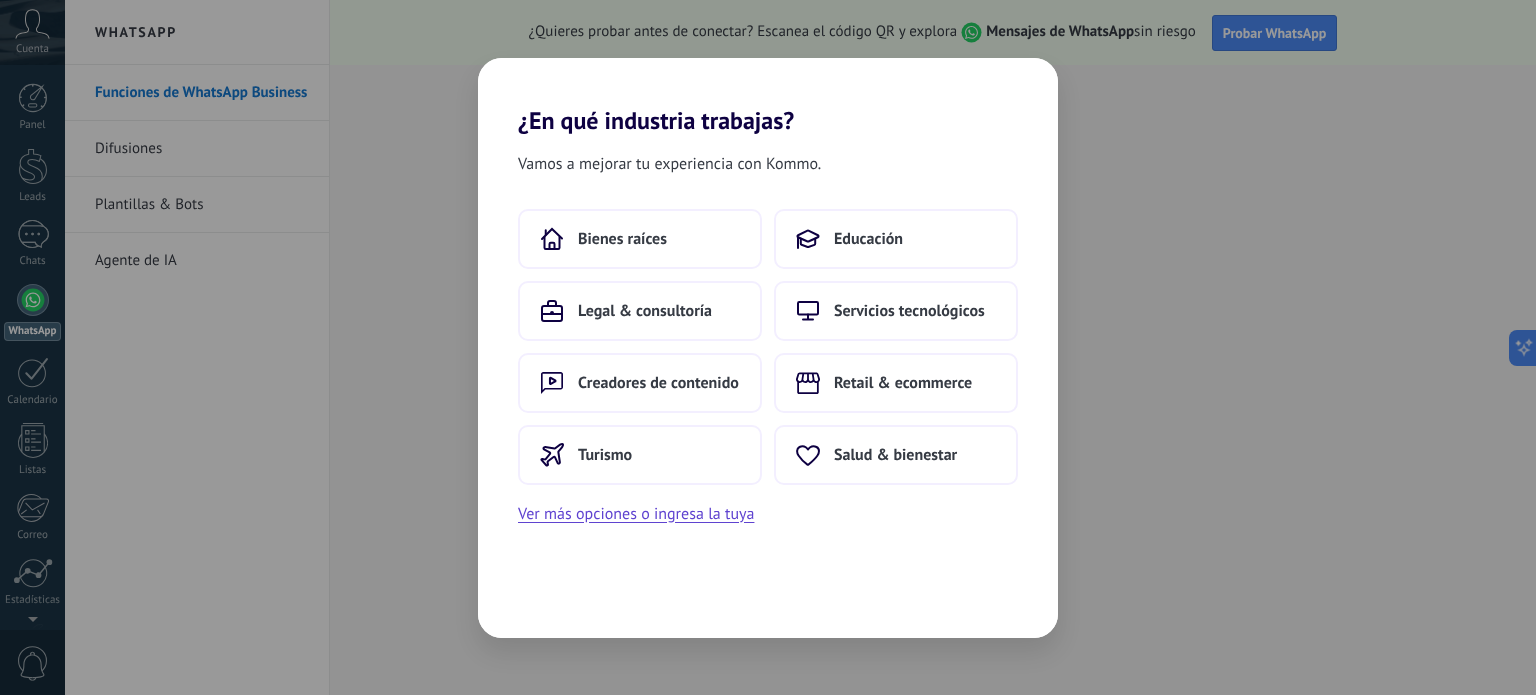 scroll, scrollTop: 0, scrollLeft: 0, axis: both 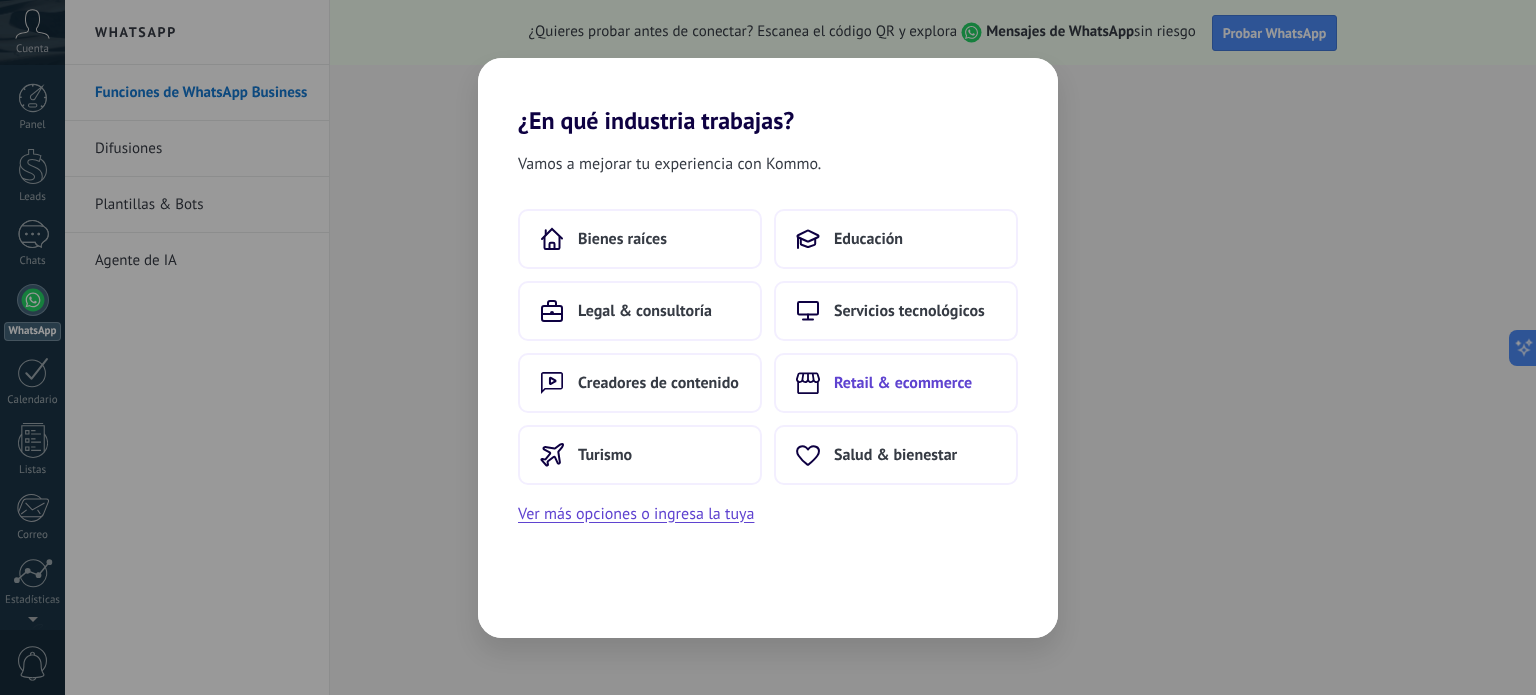 click on "Retail & ecommerce" at bounding box center [903, 383] 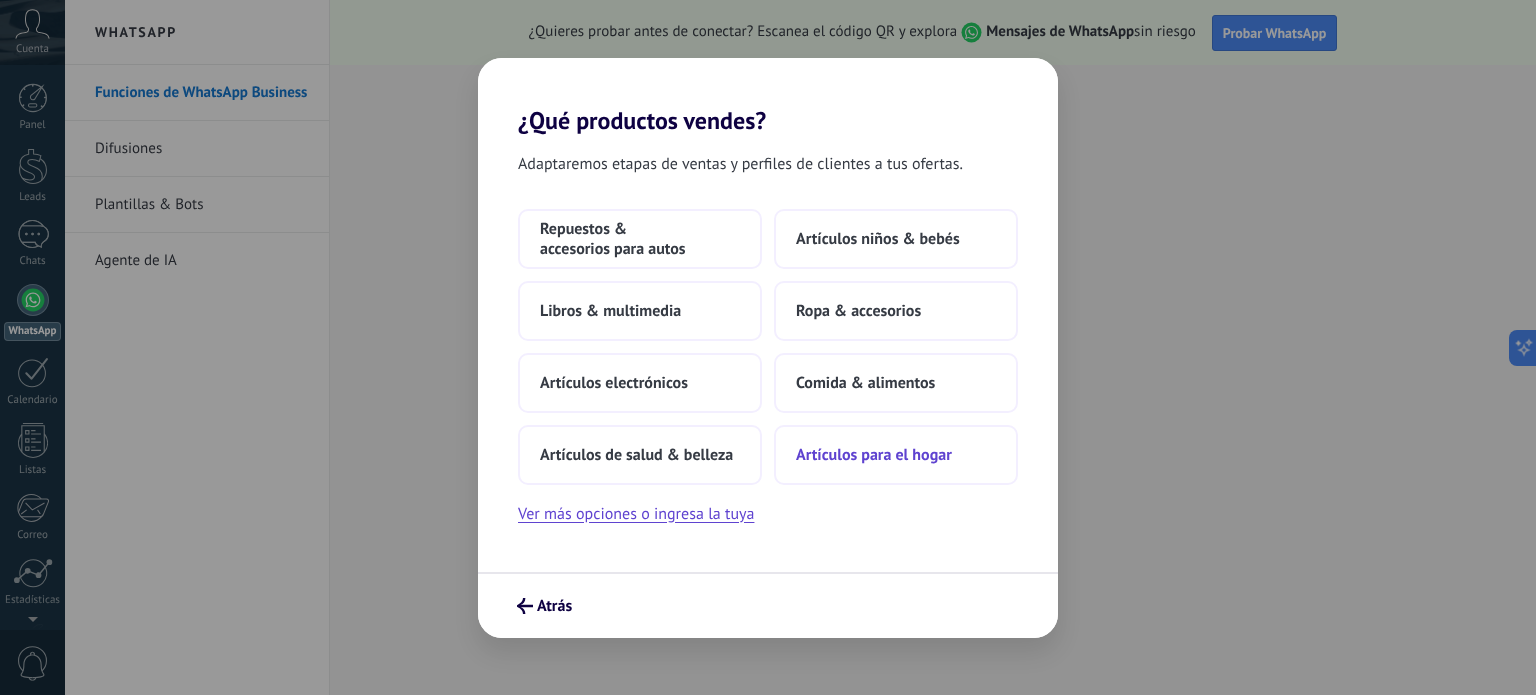 click on "Artículos para el hogar" at bounding box center [874, 455] 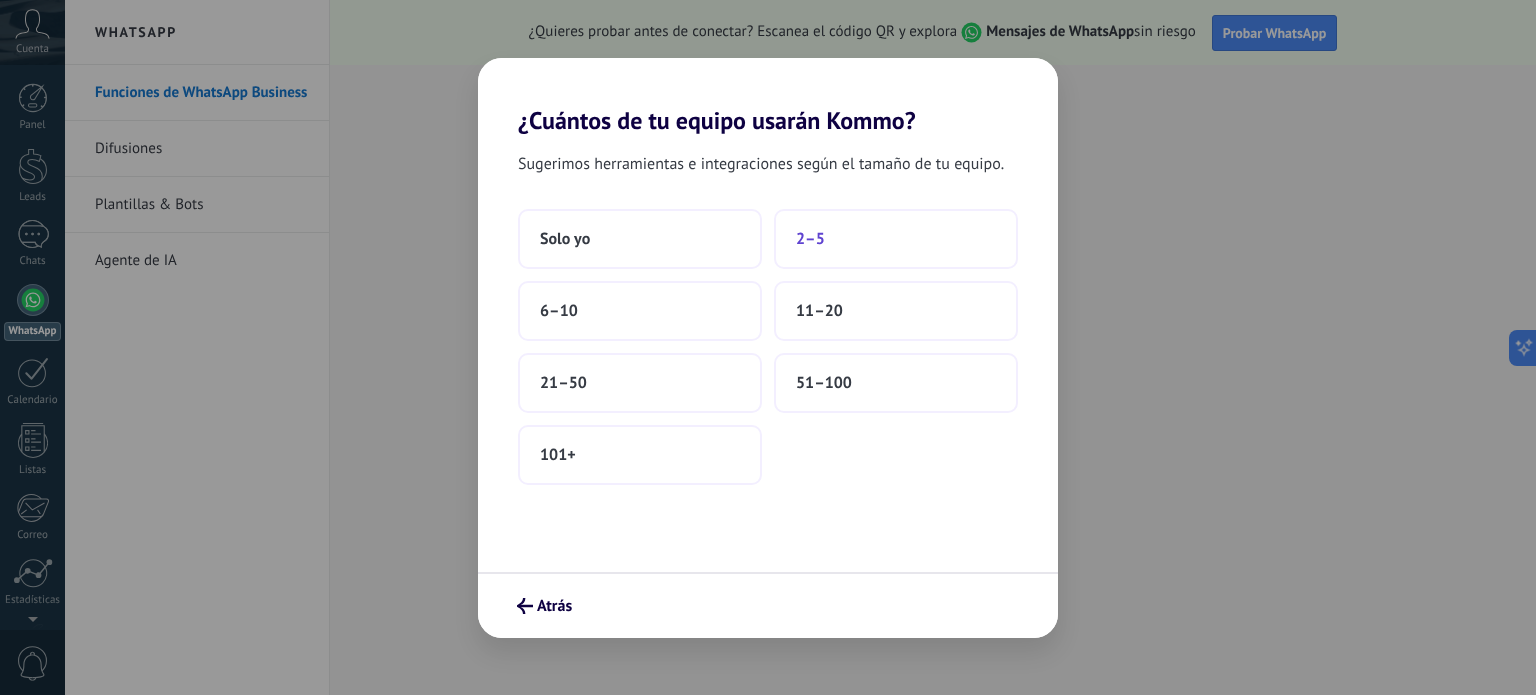 click on "2–5" at bounding box center (896, 239) 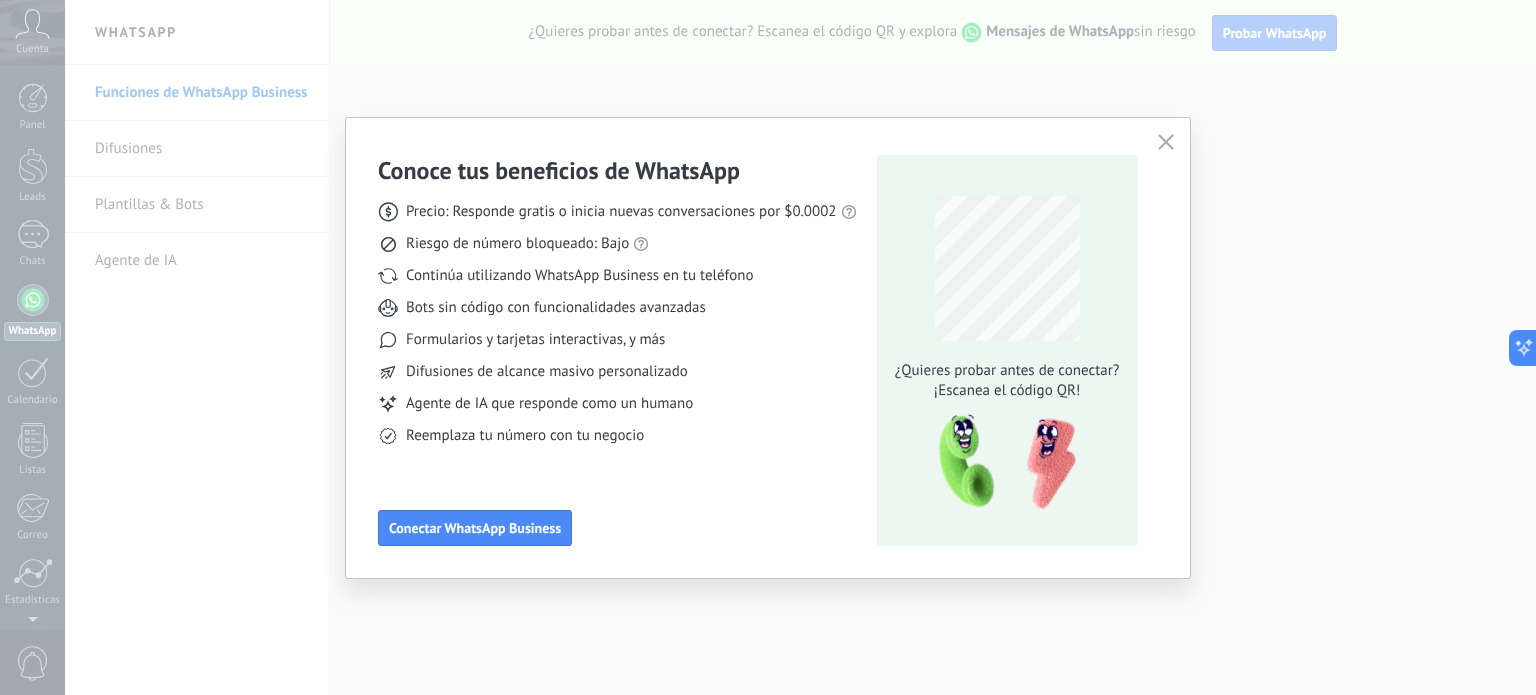 click 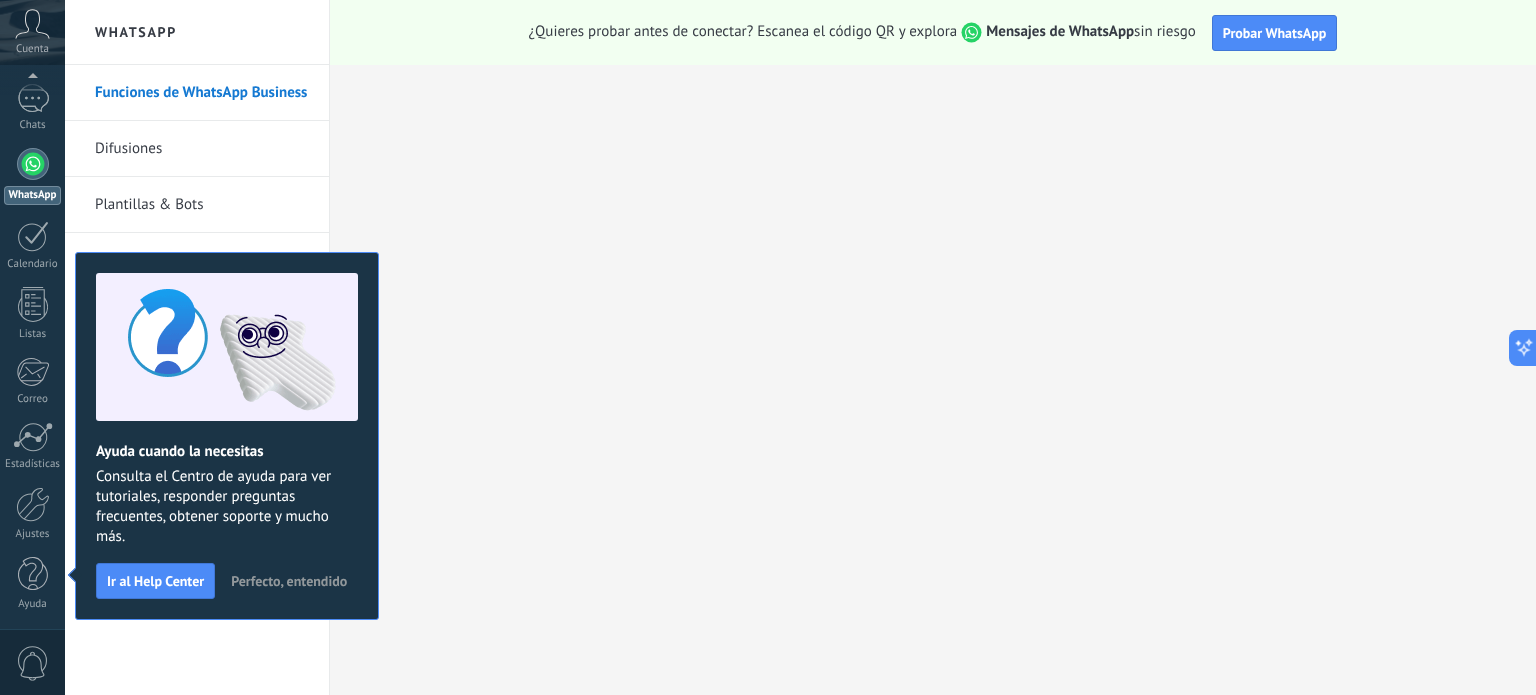 scroll, scrollTop: 0, scrollLeft: 0, axis: both 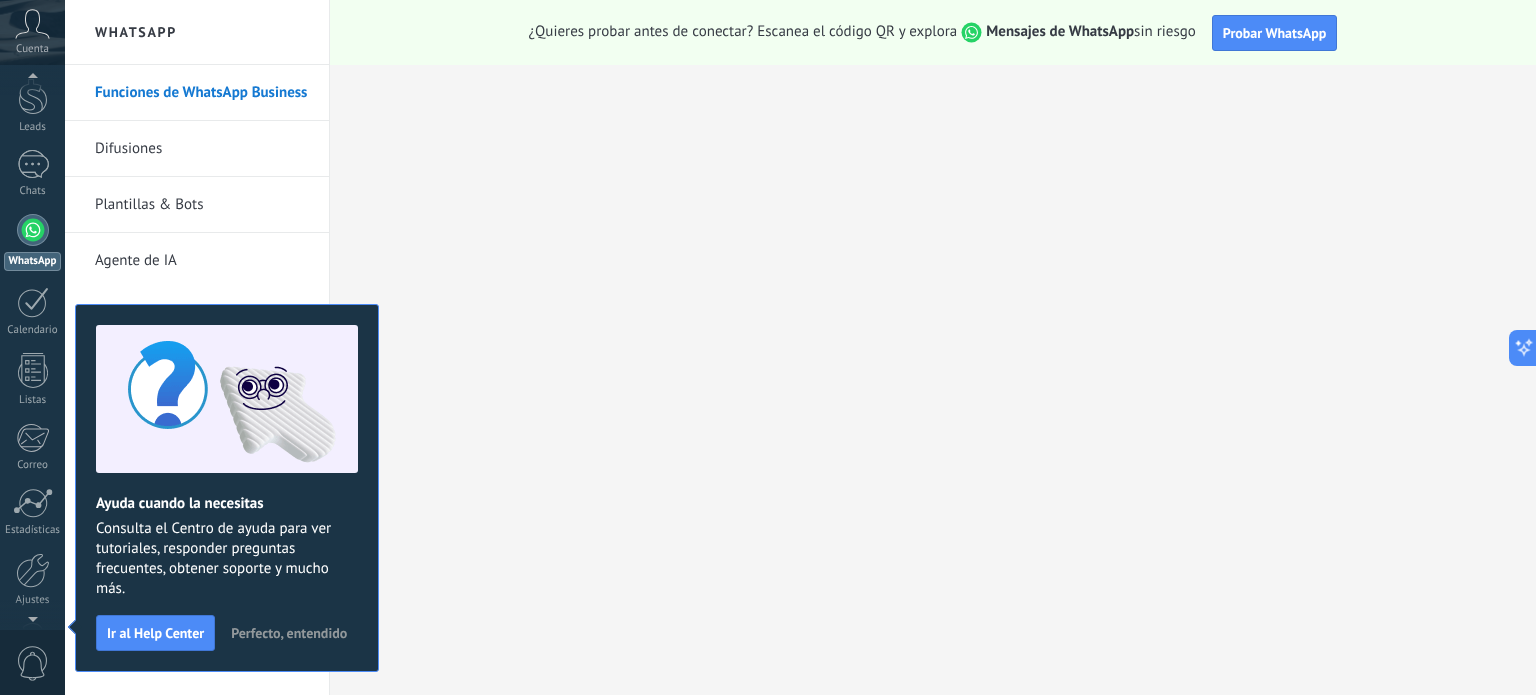 click at bounding box center [32, 615] 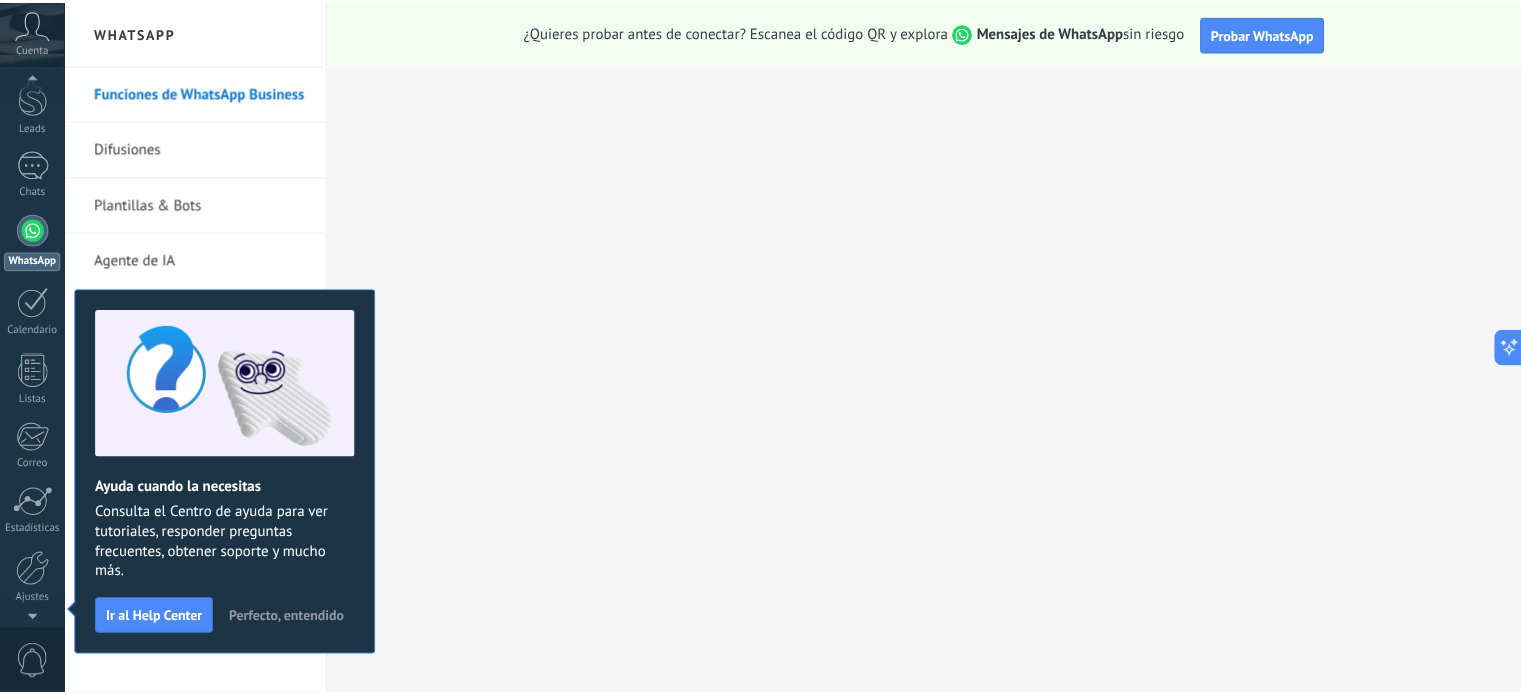 scroll, scrollTop: 136, scrollLeft: 0, axis: vertical 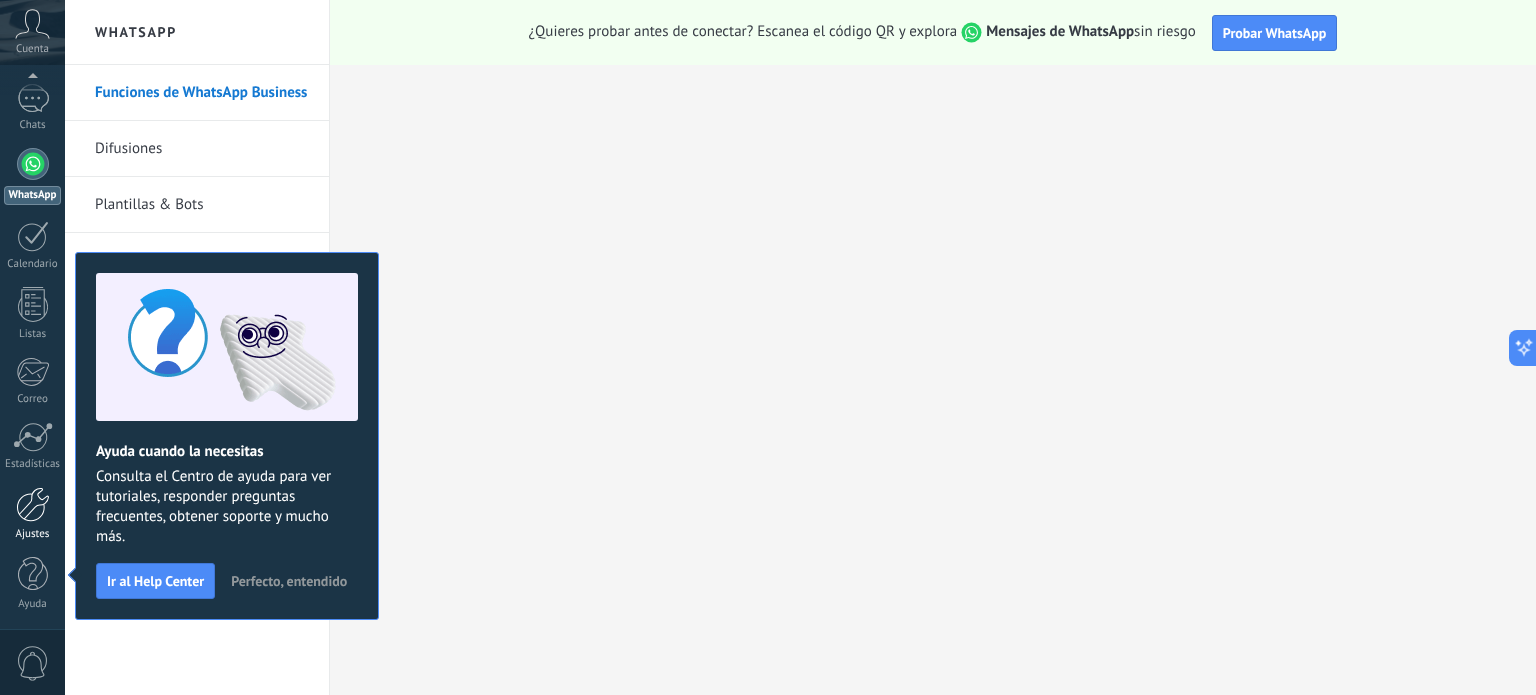 click at bounding box center (33, 504) 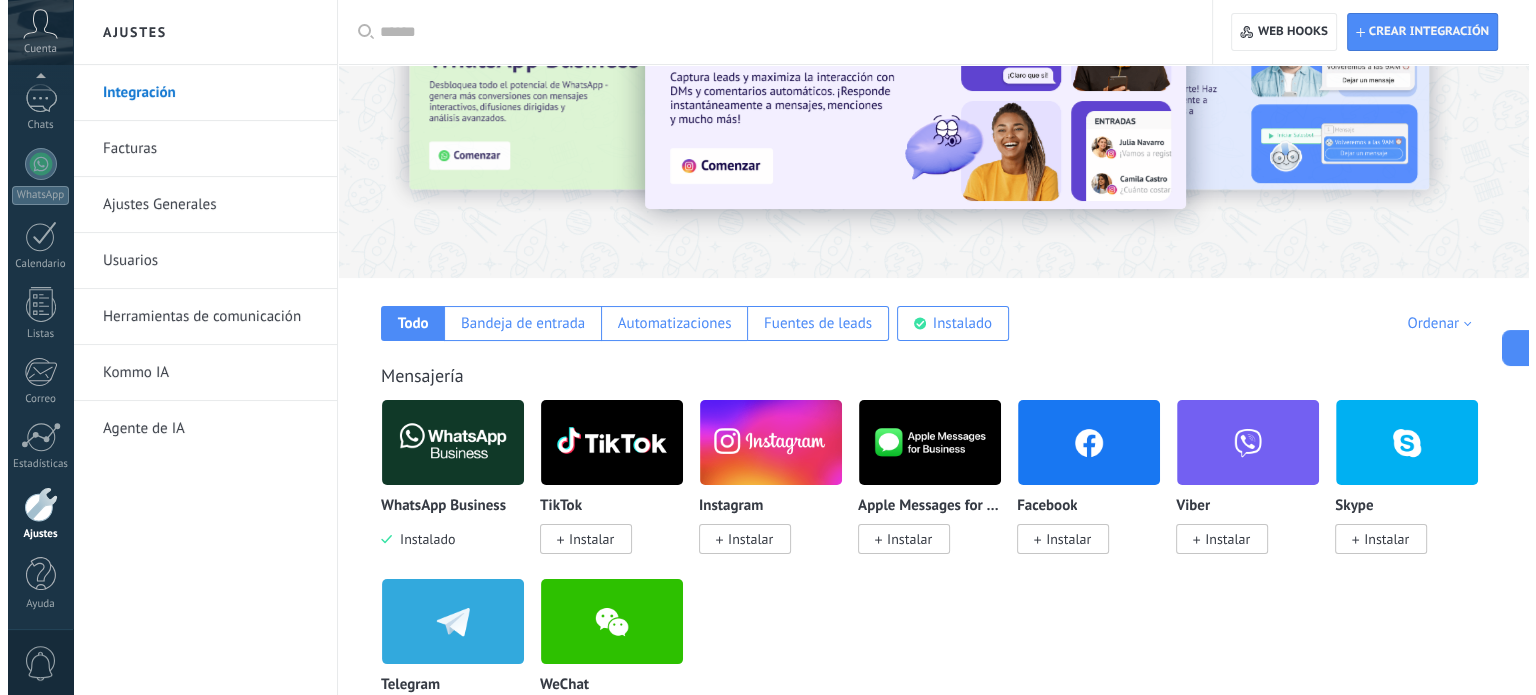 scroll, scrollTop: 200, scrollLeft: 0, axis: vertical 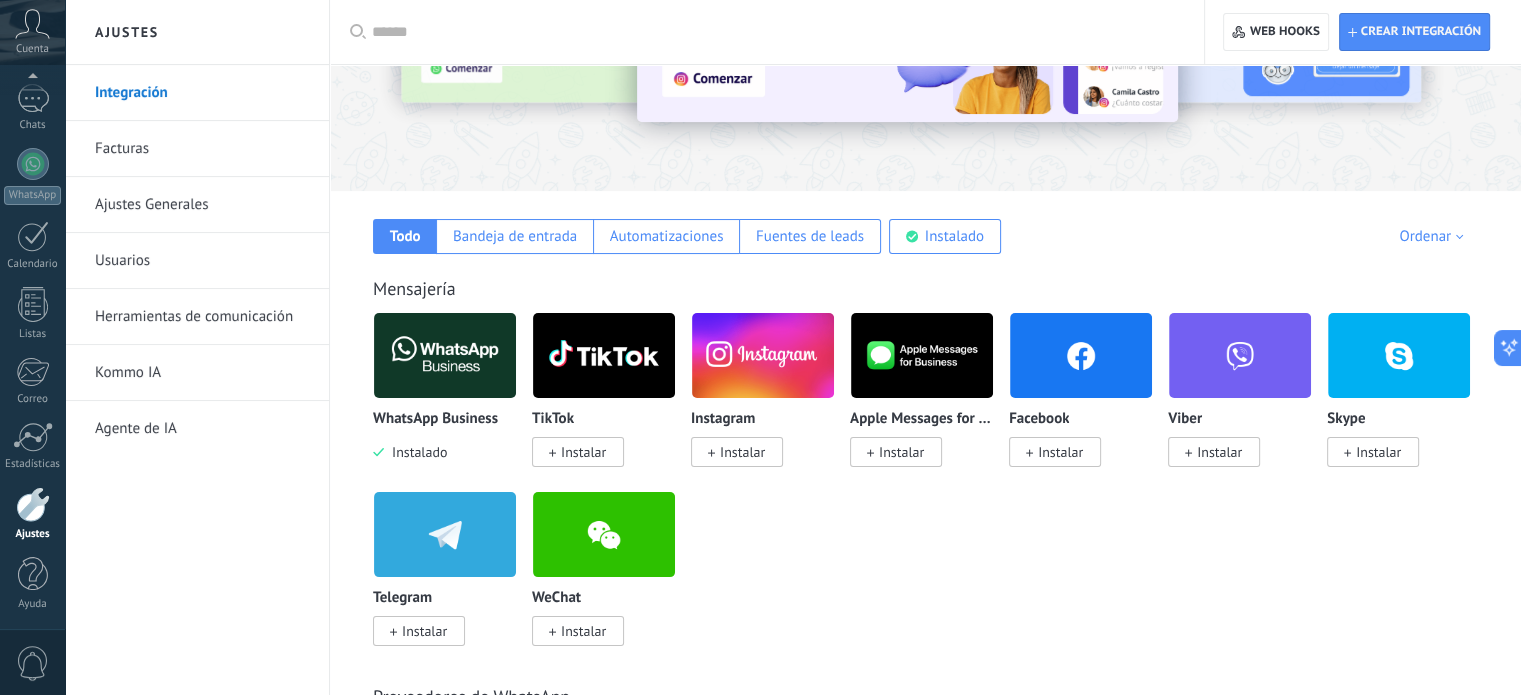 click at bounding box center (445, 355) 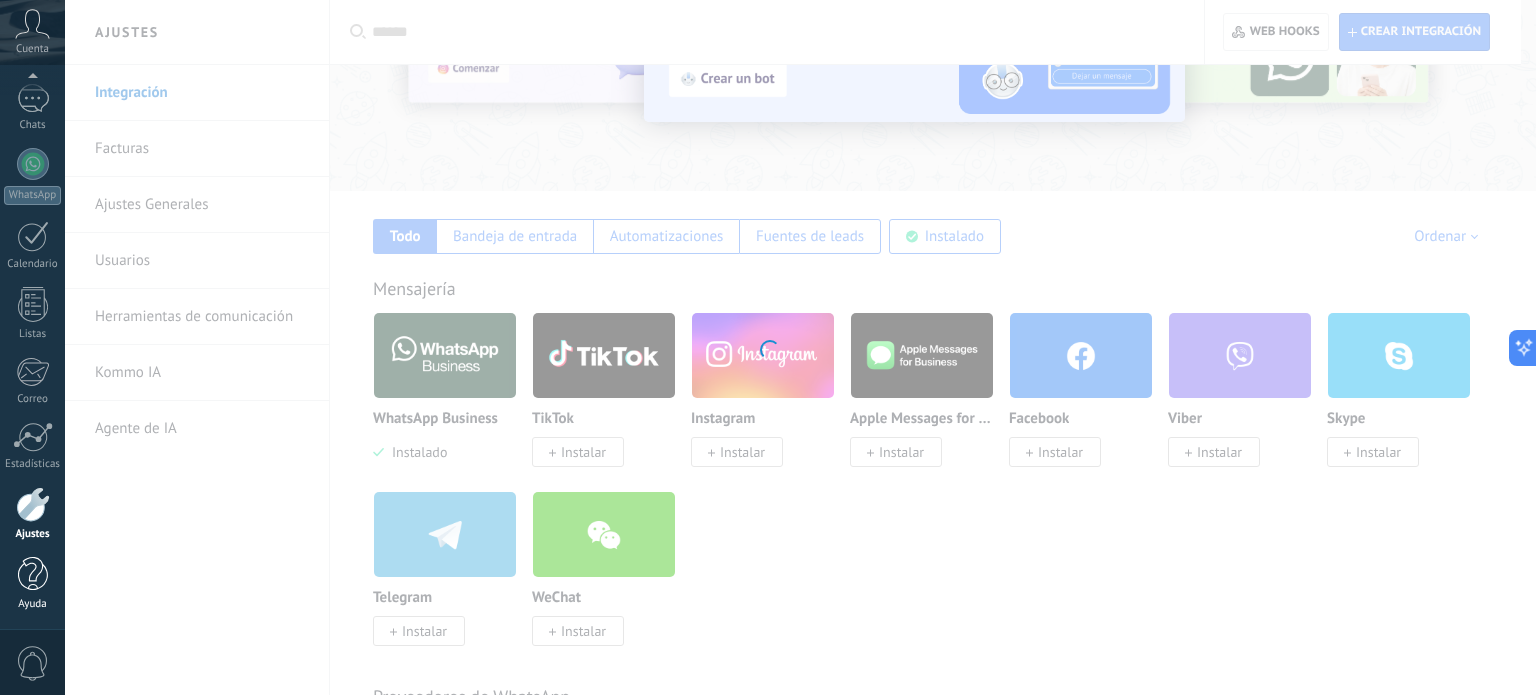 click on "Ayuda" at bounding box center (33, 604) 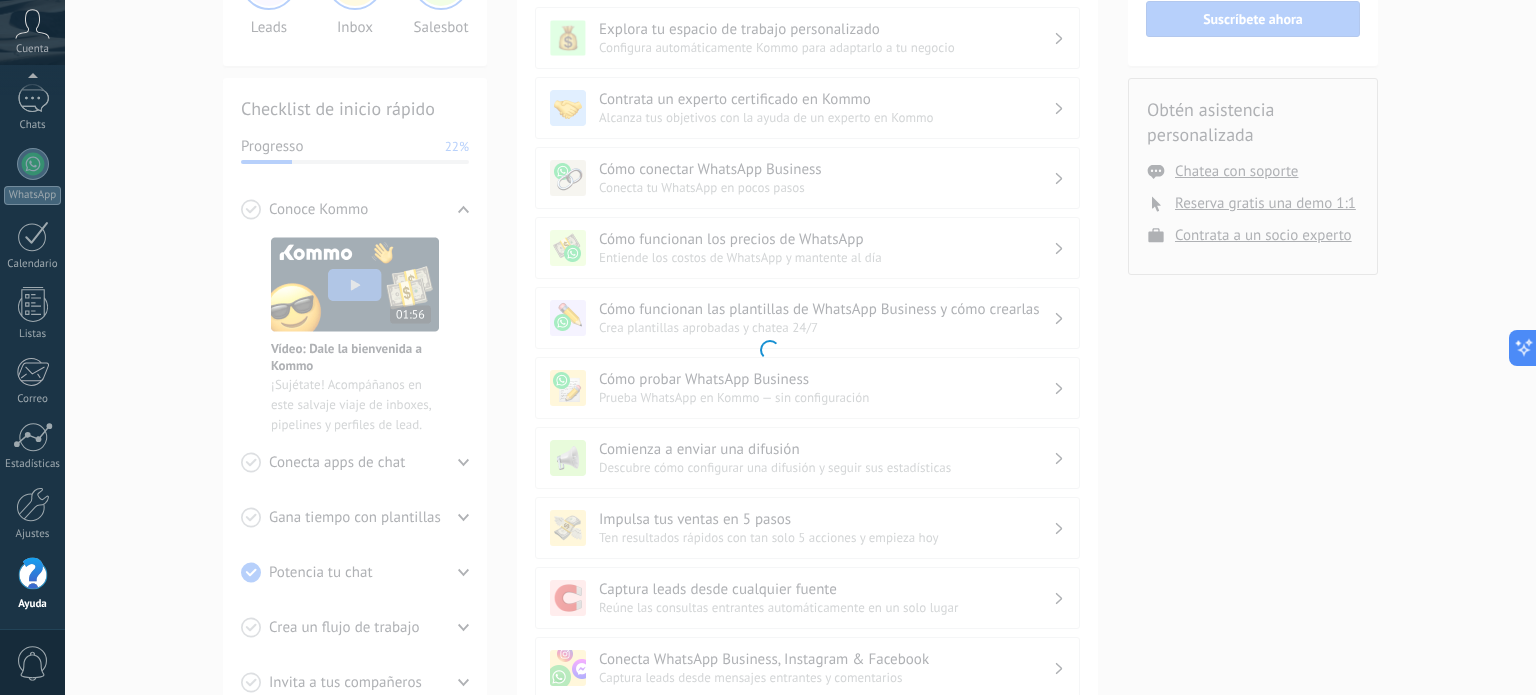 scroll, scrollTop: 0, scrollLeft: 0, axis: both 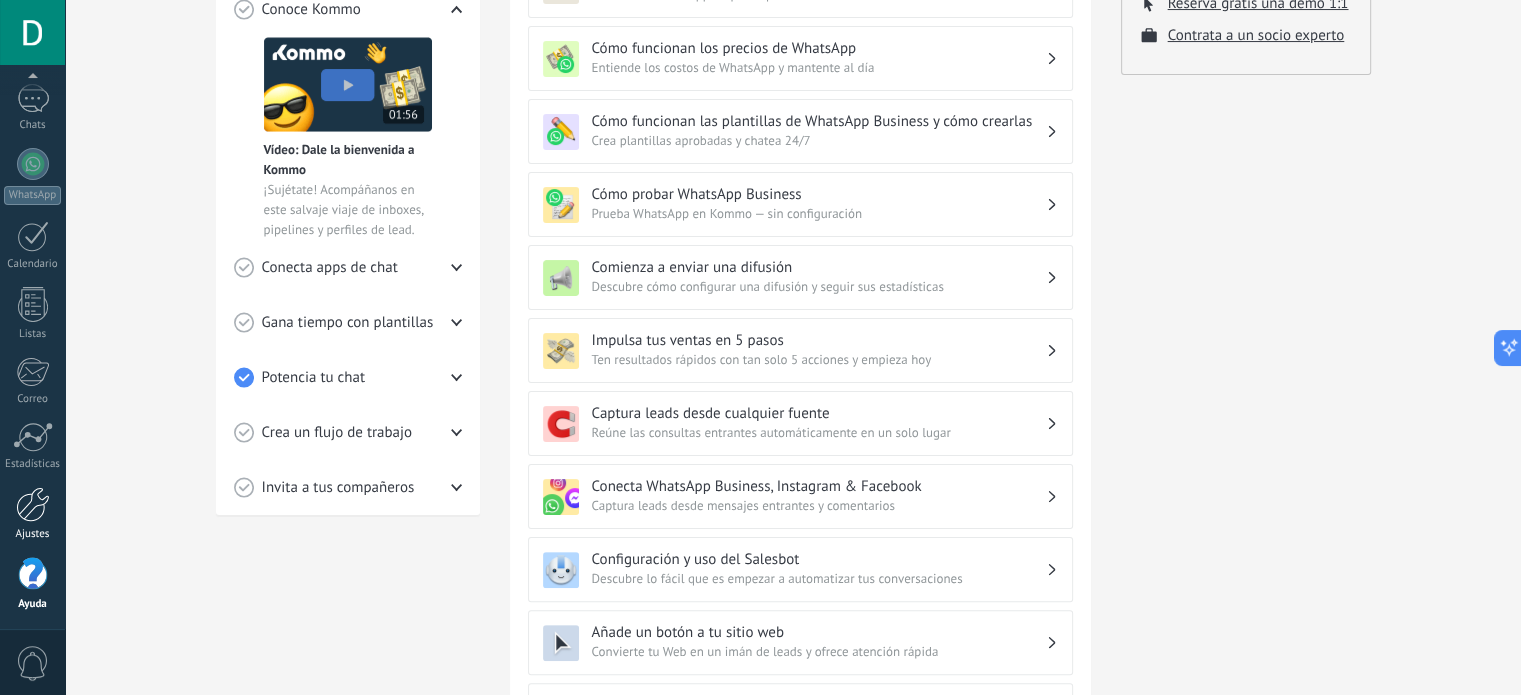 click at bounding box center (33, 504) 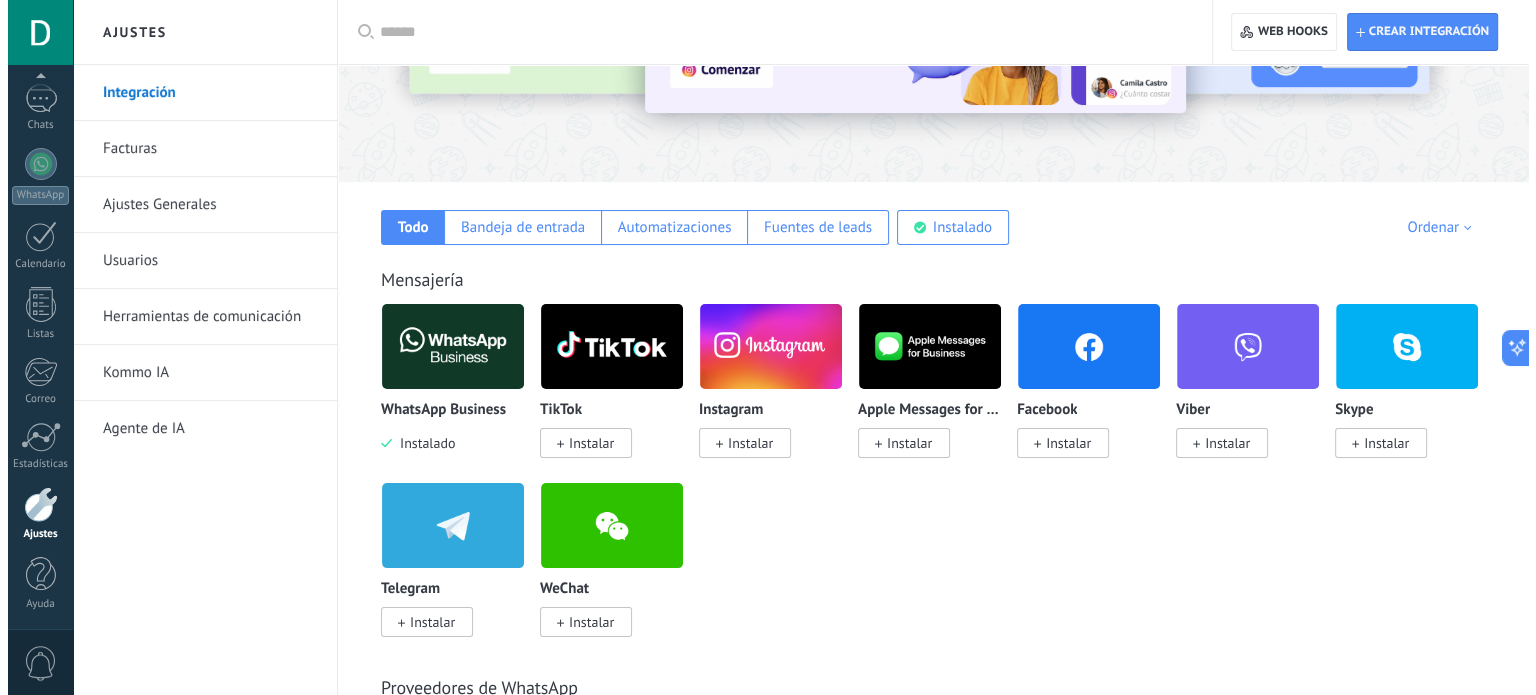 scroll, scrollTop: 300, scrollLeft: 0, axis: vertical 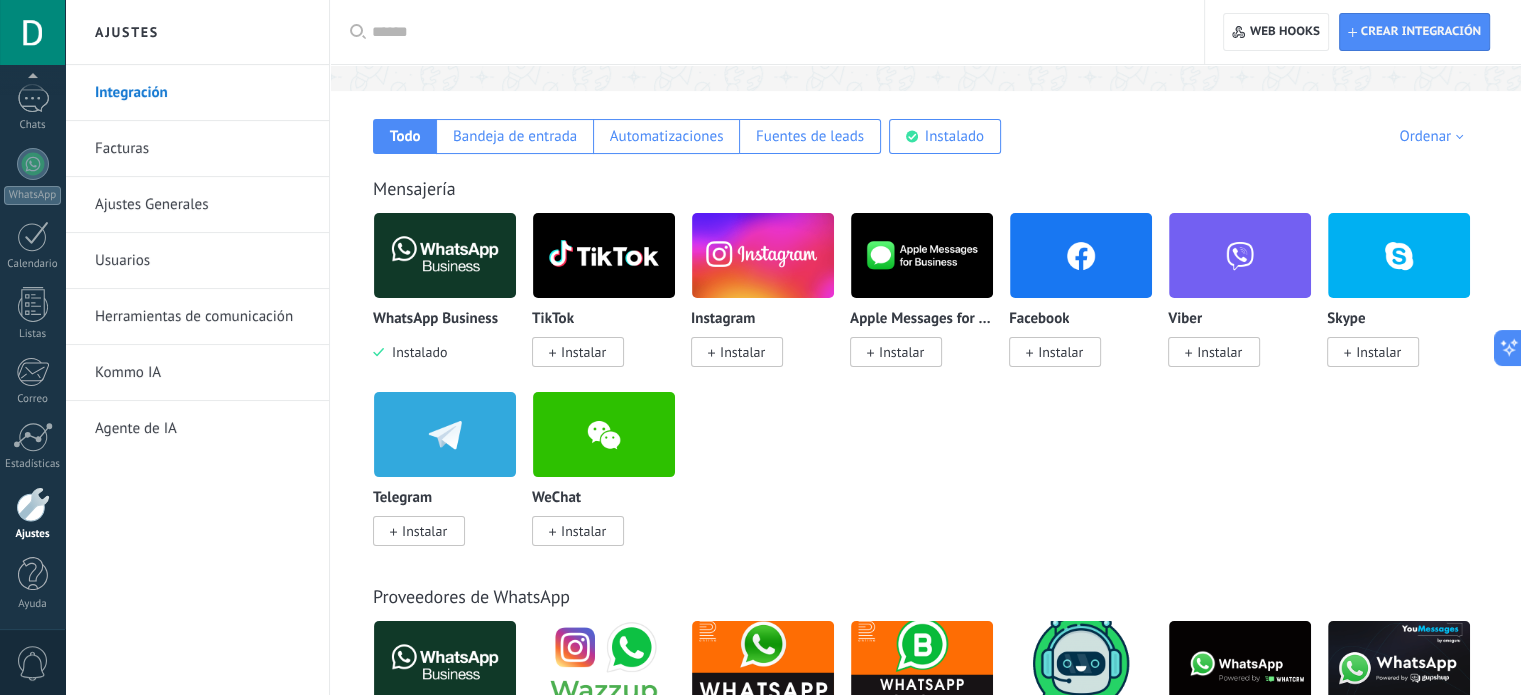 click at bounding box center [445, 255] 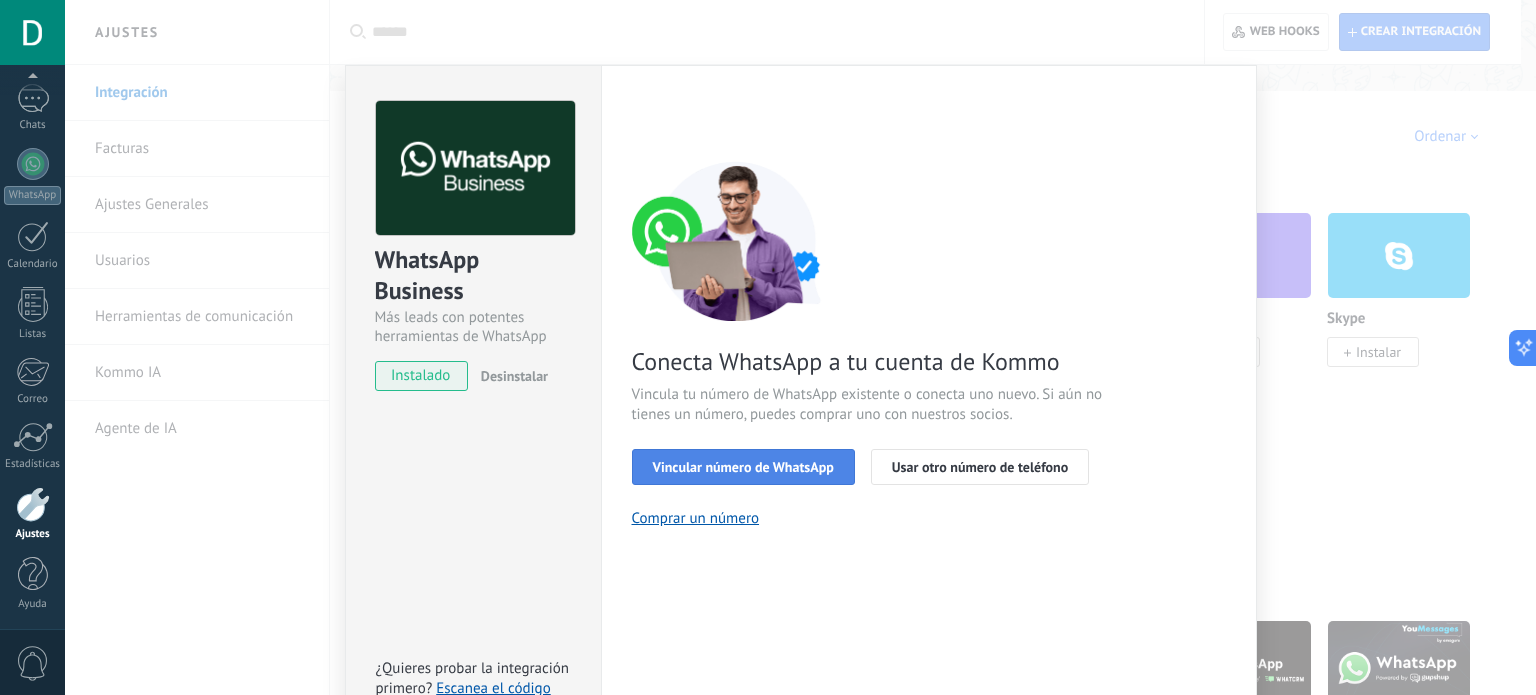 click on "Vincular número de WhatsApp" at bounding box center [743, 467] 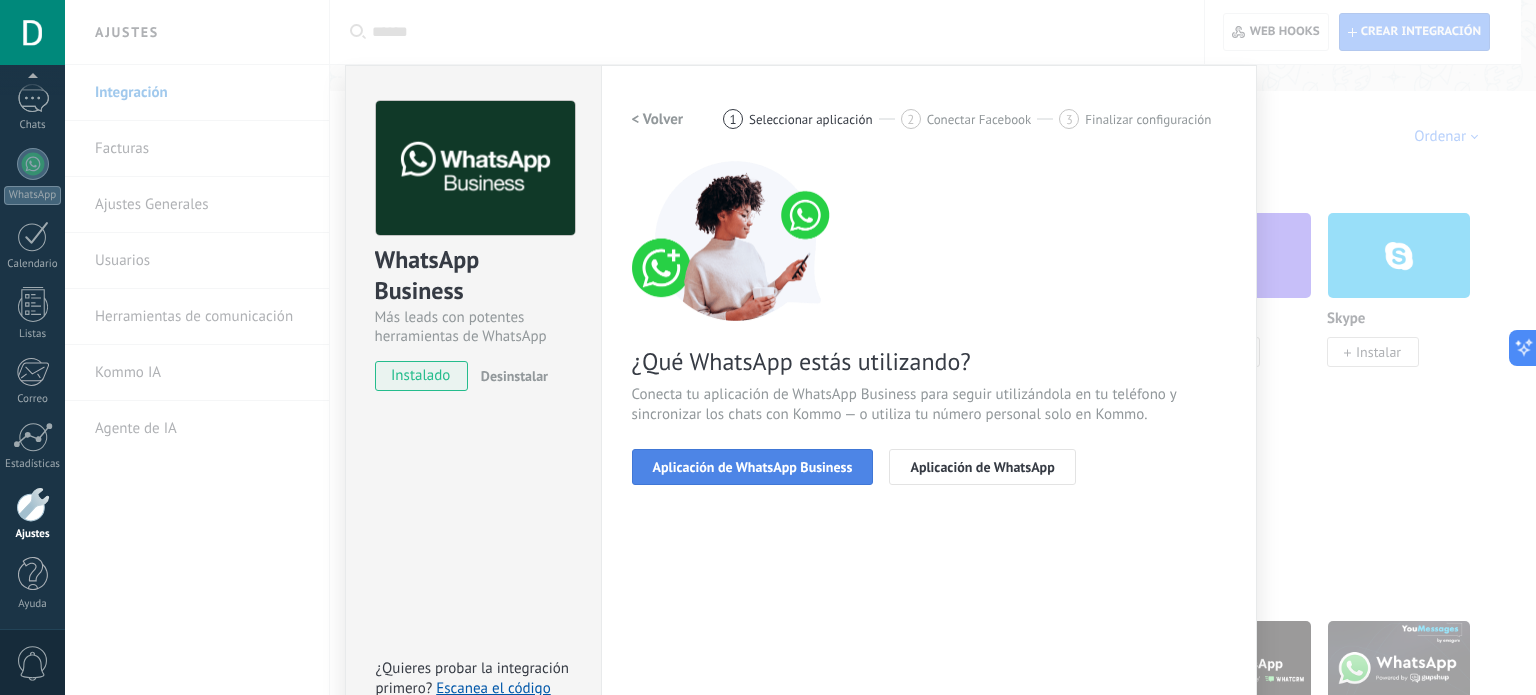 click on "Aplicación de WhatsApp Business" at bounding box center (753, 467) 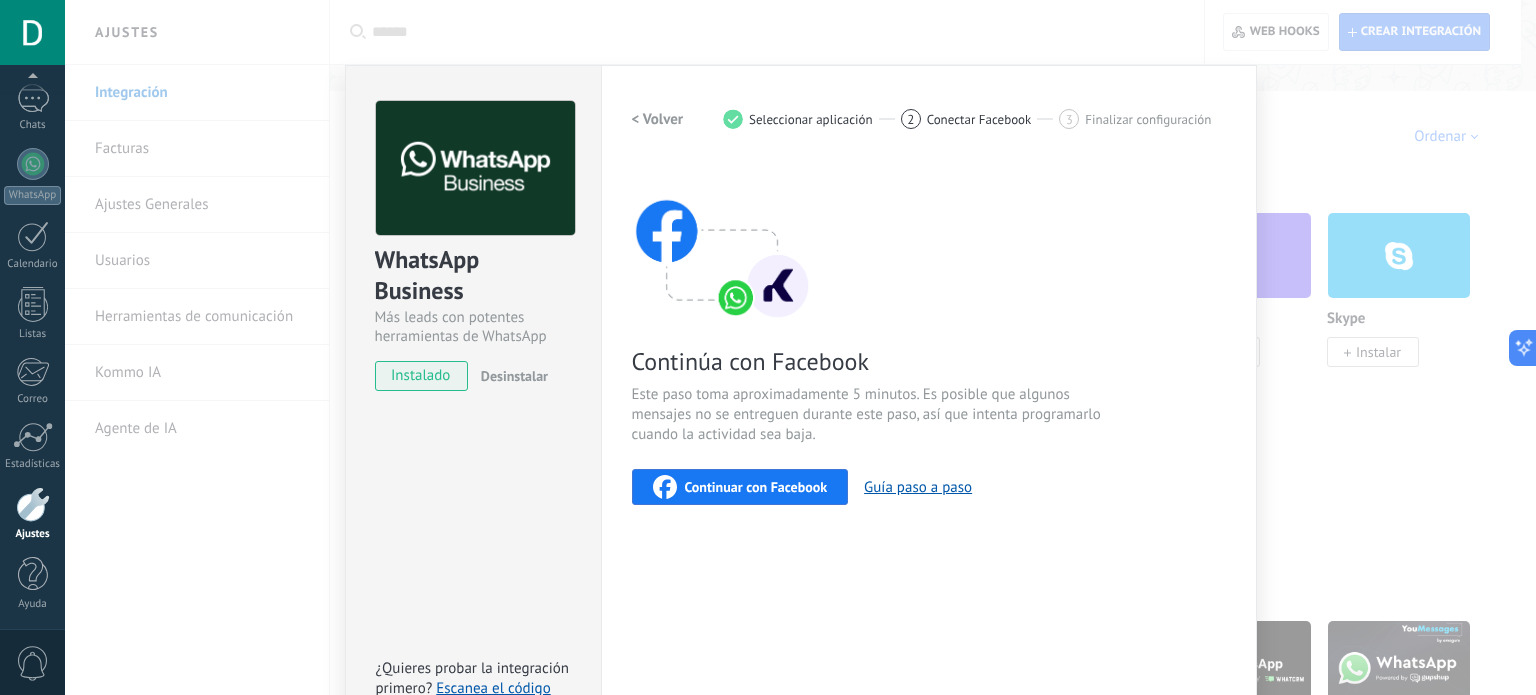 click on "Continuar con Facebook" at bounding box center (756, 487) 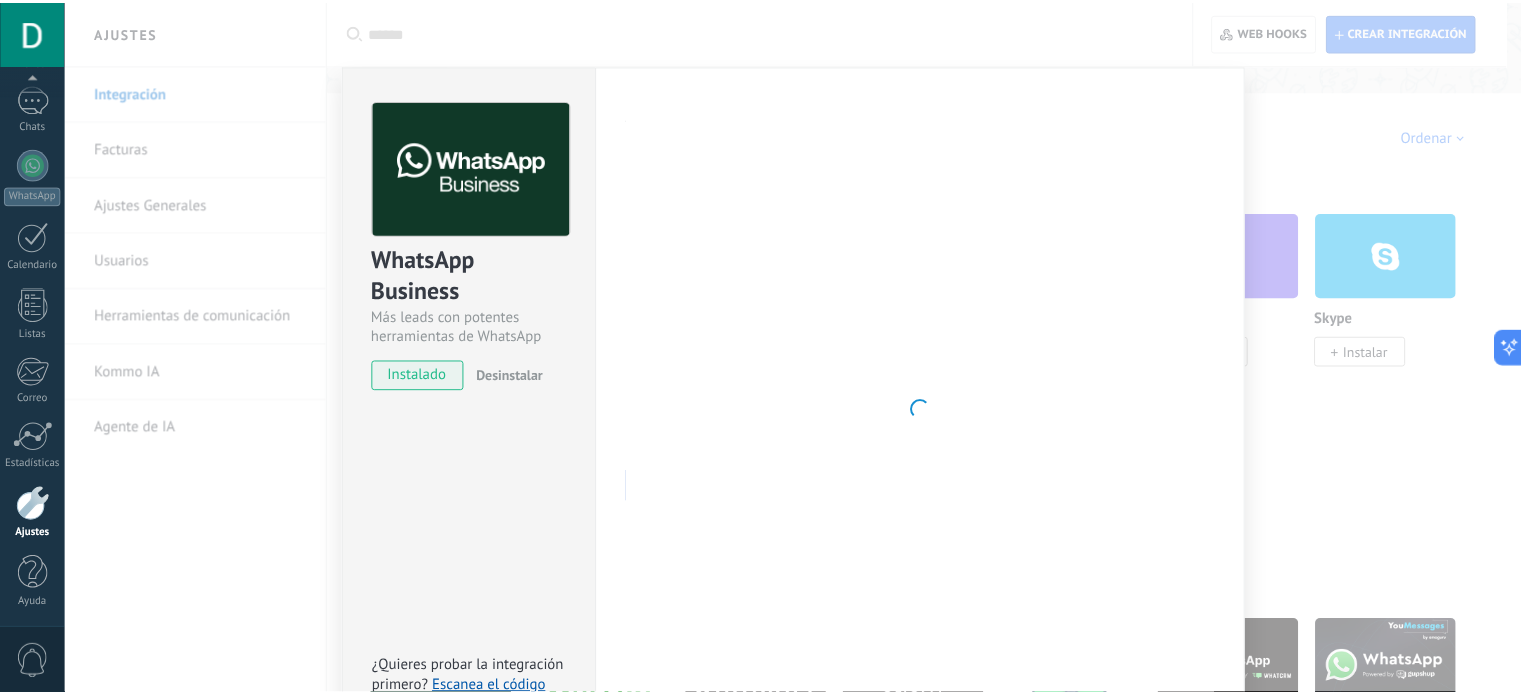scroll, scrollTop: 0, scrollLeft: 0, axis: both 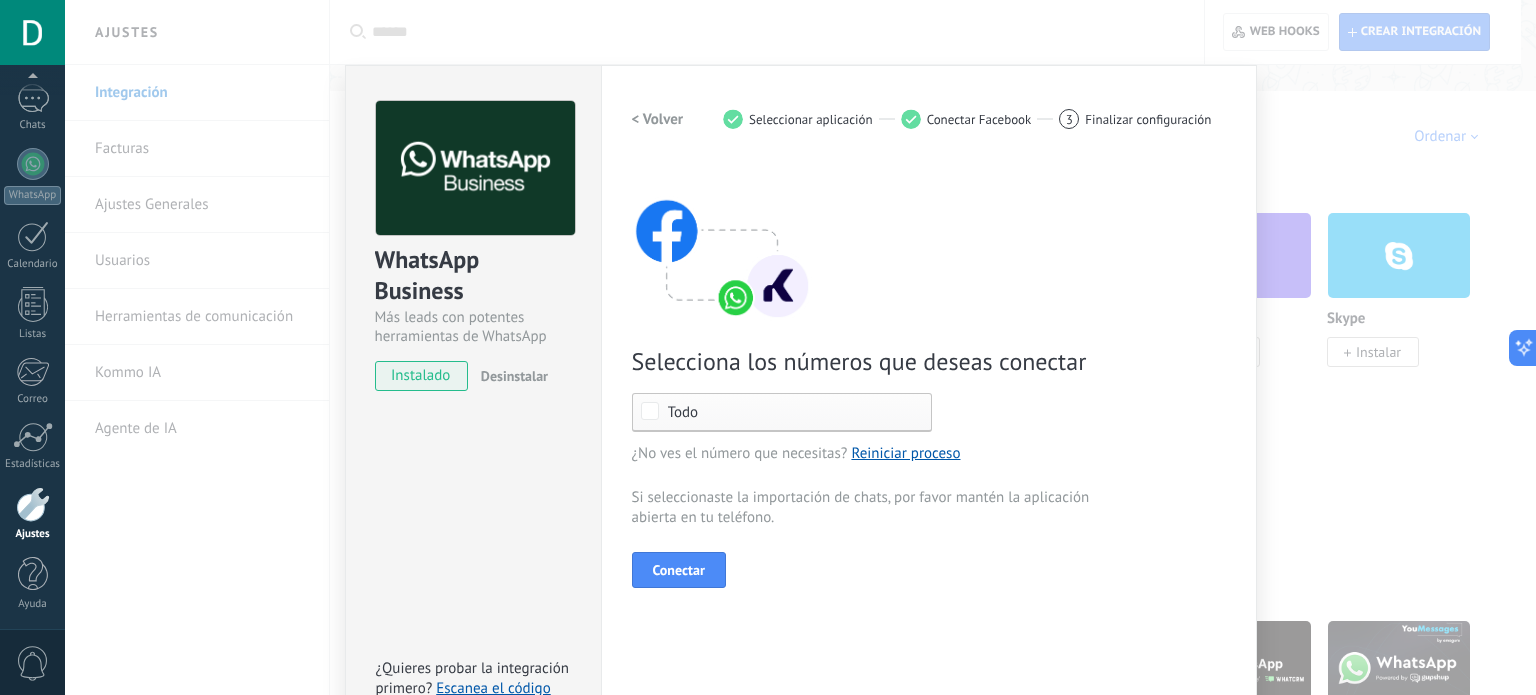 click on "Todo" at bounding box center (787, 412) 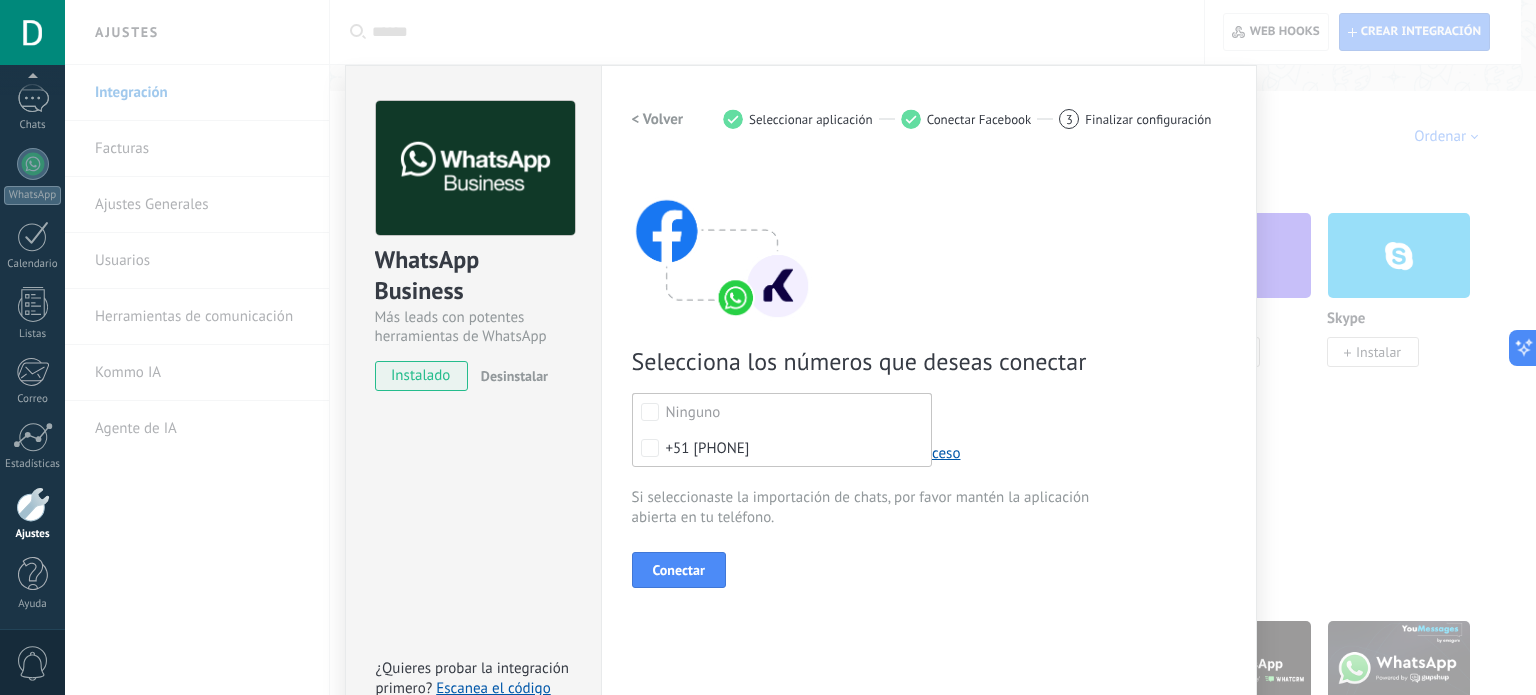 click on "Conectar" at bounding box center (929, 570) 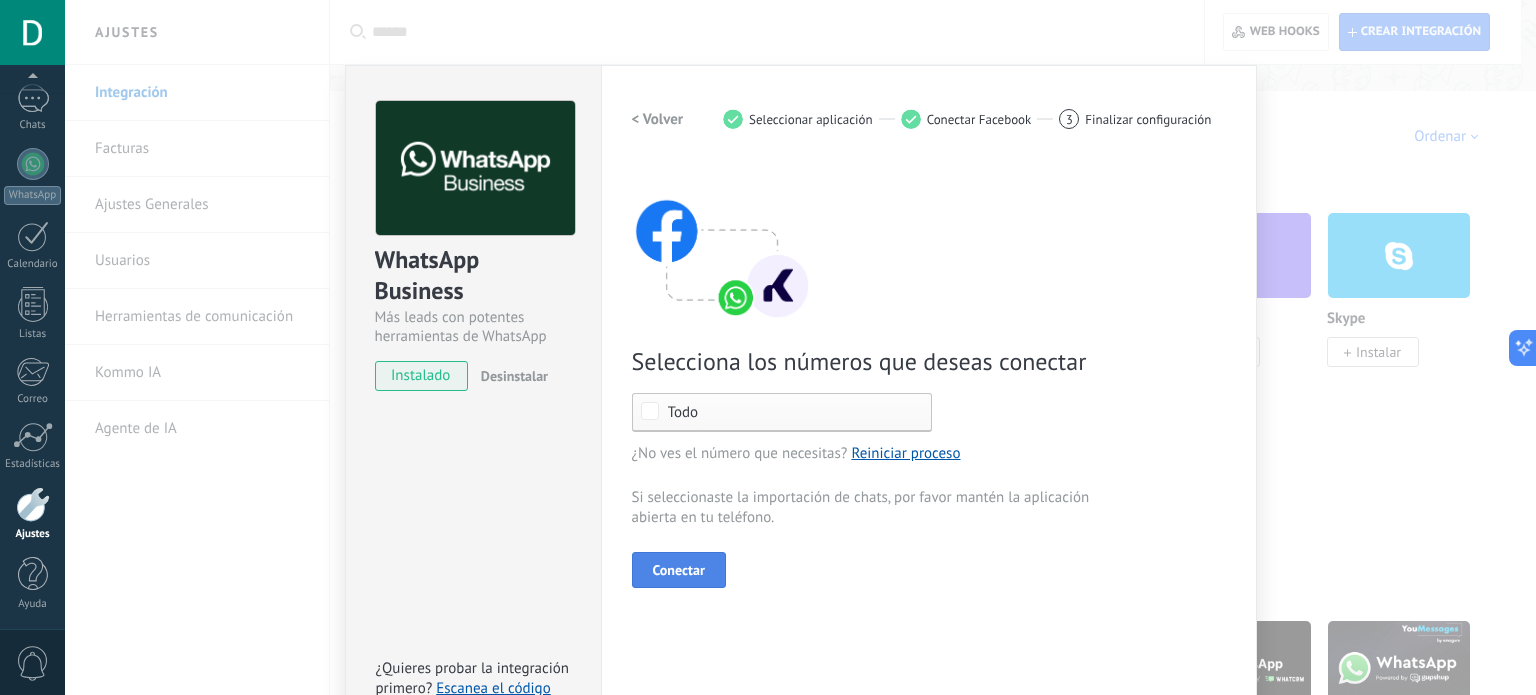 click on "Conectar" at bounding box center (679, 570) 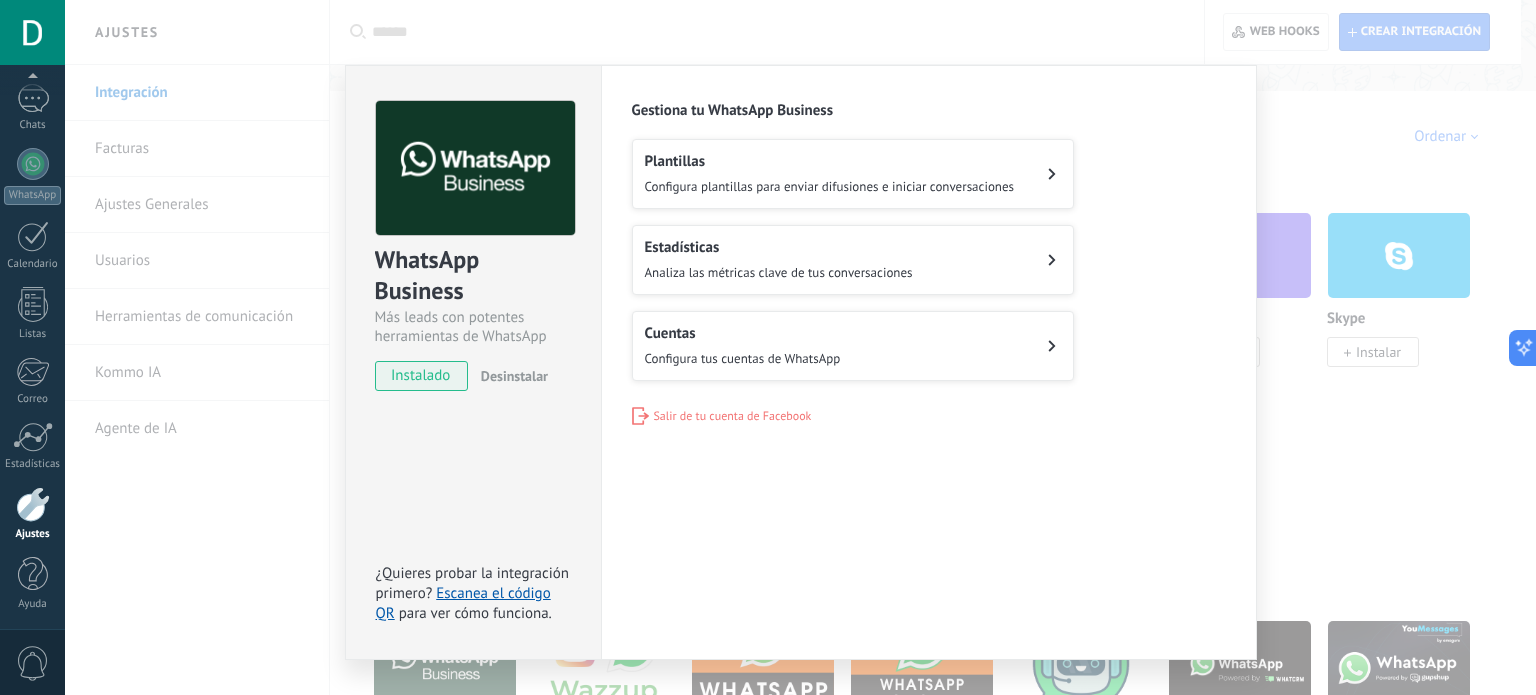click on "WhatsApp Business Más leads con potentes herramientas de WhatsApp instalado Desinstalar ¿Quieres probar la integración primero?   Escanea el código QR   para ver cómo funciona. Configuraciones Autorizaciones Esta pestaña registra a los usuarios que han concedido acceso a las integración a esta cuenta. Si deseas remover la posibilidad que un usuario pueda enviar solicitudes a la cuenta en nombre de esta integración, puedes revocar el acceso. Si el acceso a todos los usuarios es revocado, la integración dejará de funcionar. Esta aplicacion está instalada, pero nadie le ha dado acceso aun. WhatsApp Cloud API más _:  Guardar Gestiona tu WhatsApp Business Plantillas Configura plantillas para enviar difusiones e iniciar conversaciones Estadísticas Analiza las métricas clave de tus conversaciones Cuentas Configura tus cuentas de WhatsApp Salir de tu cuenta de Facebook" at bounding box center (800, 347) 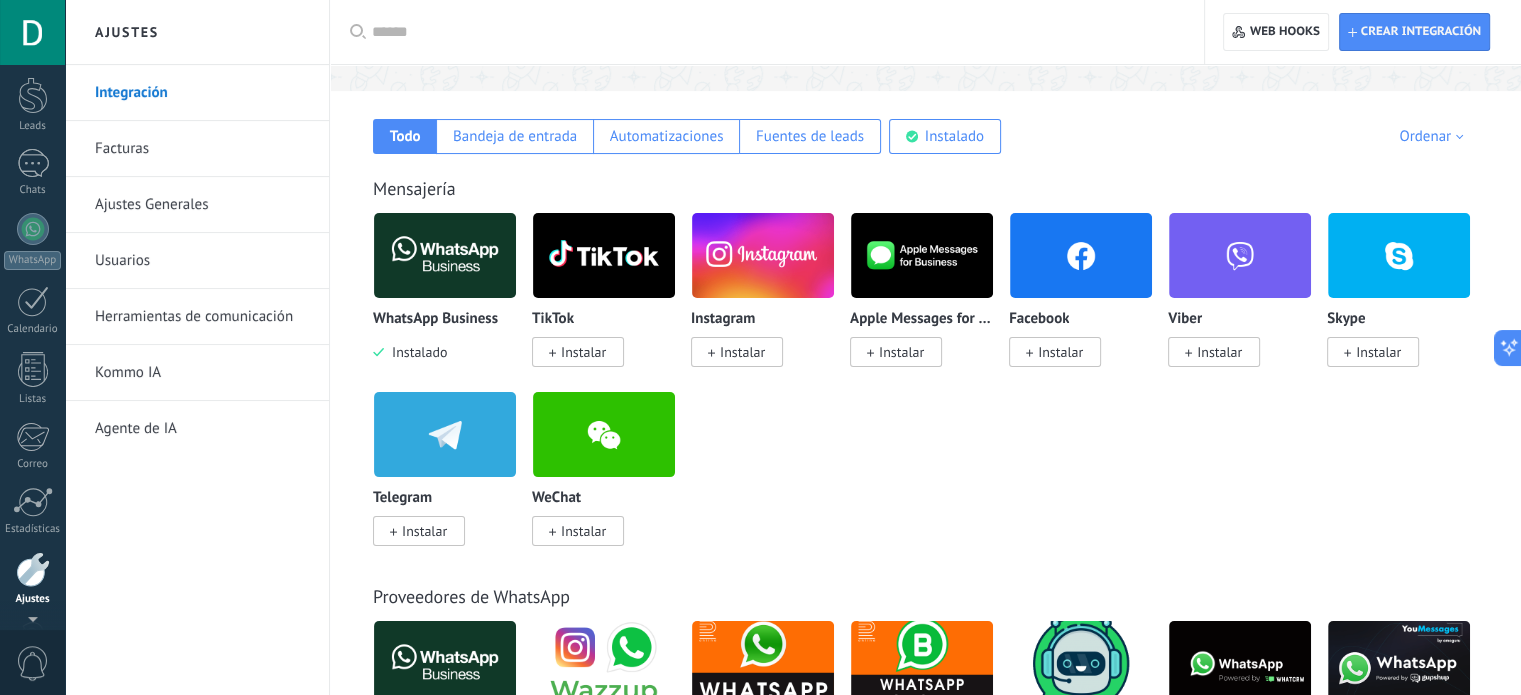 scroll, scrollTop: 0, scrollLeft: 0, axis: both 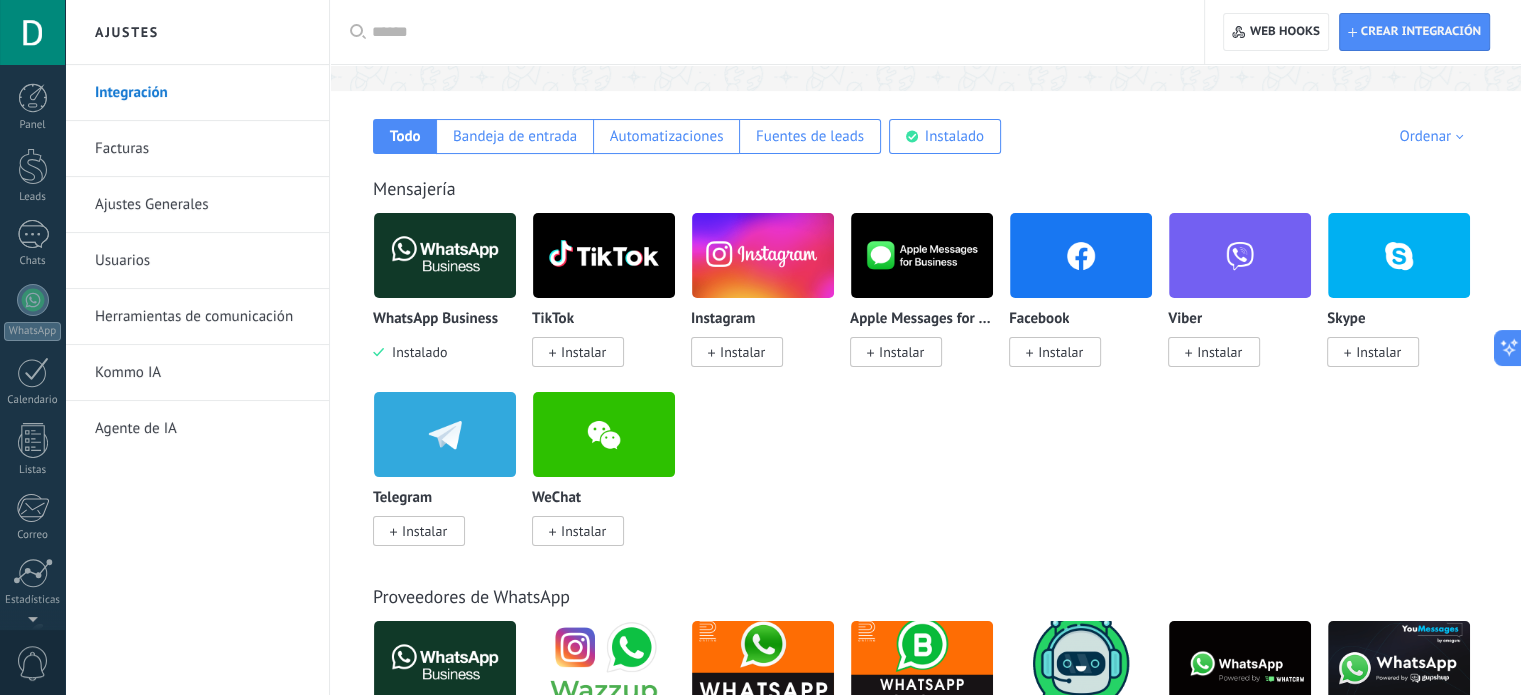 click at bounding box center (32, 32) 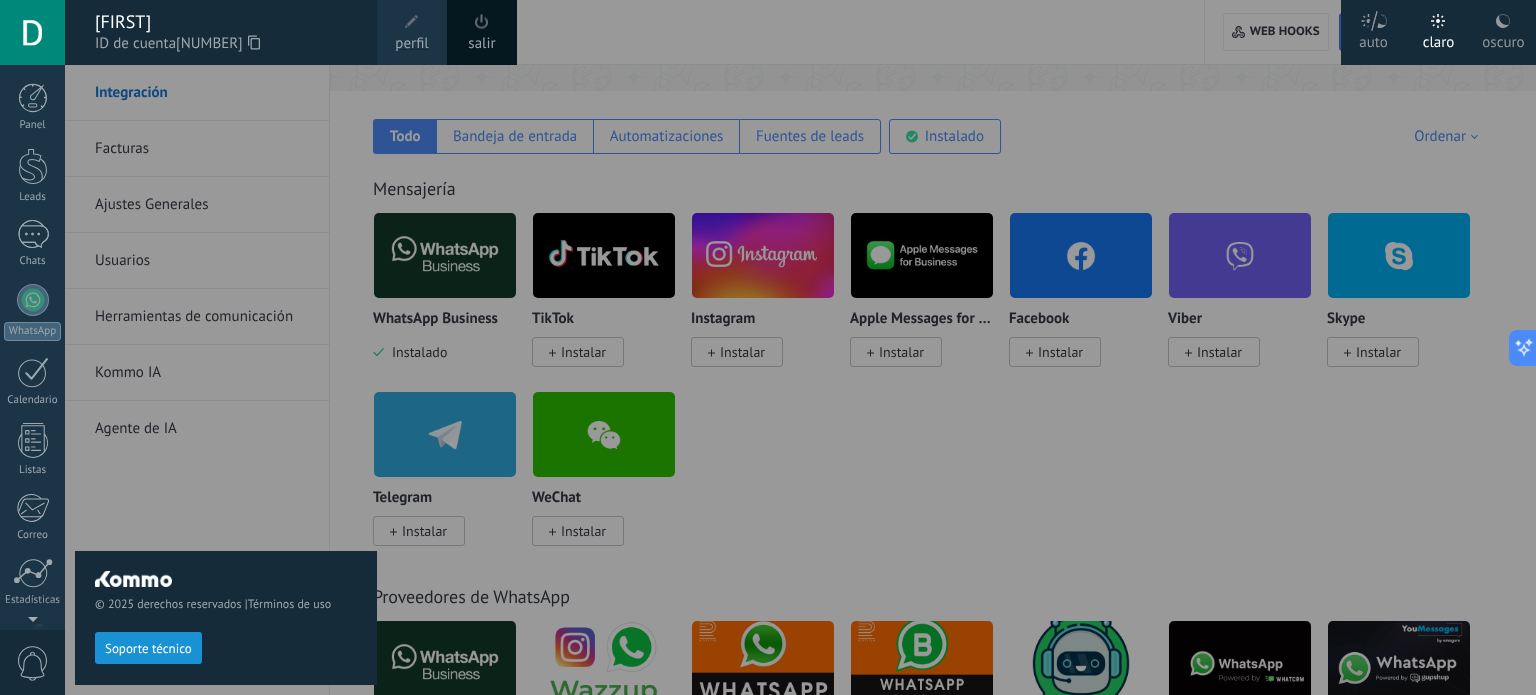 click at bounding box center (412, 22) 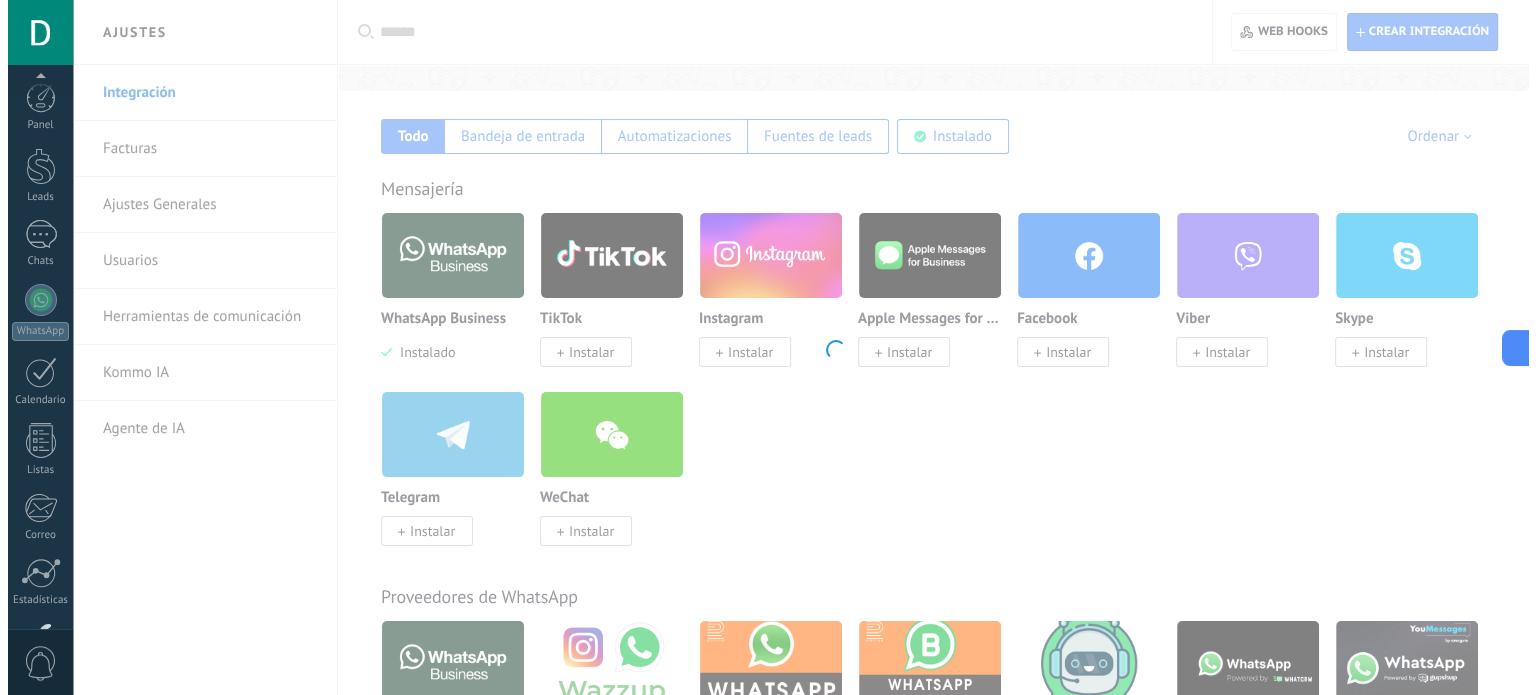 scroll, scrollTop: 136, scrollLeft: 0, axis: vertical 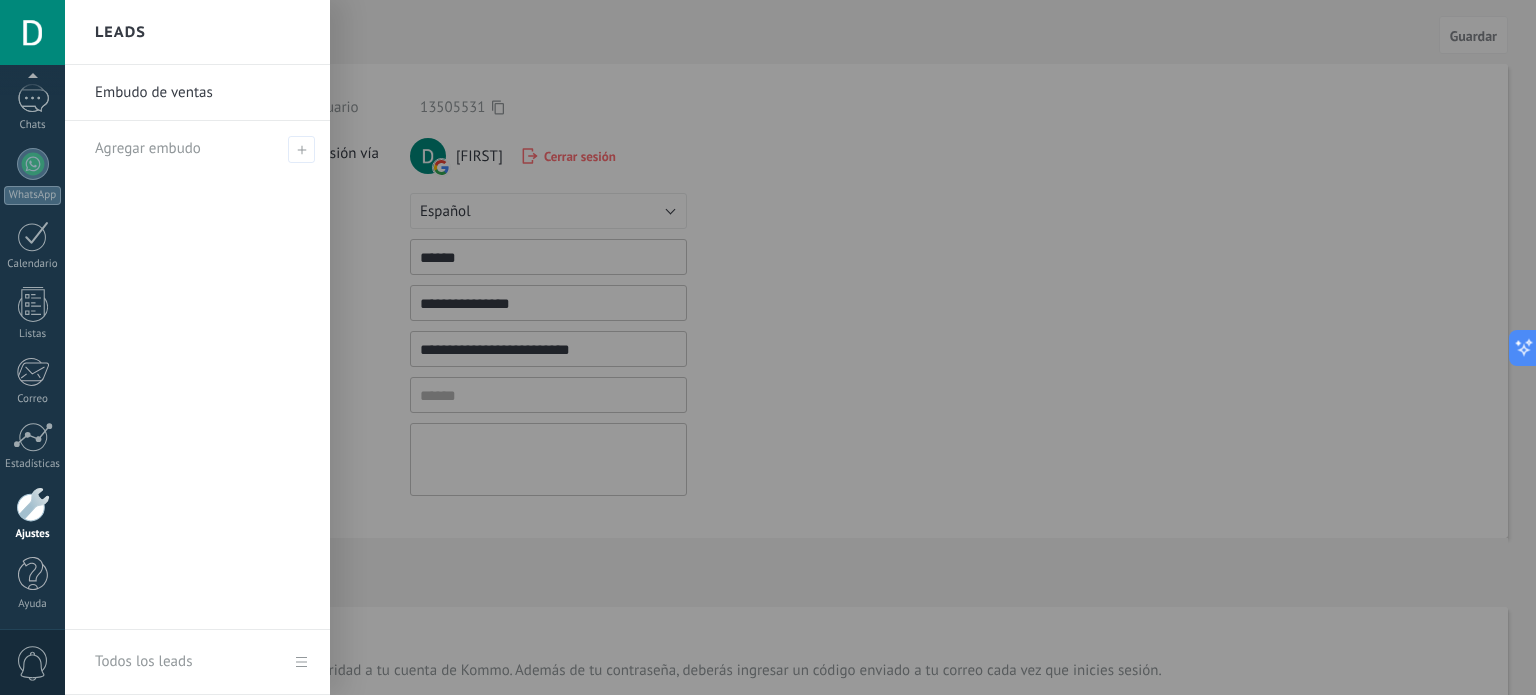 click at bounding box center (833, 347) 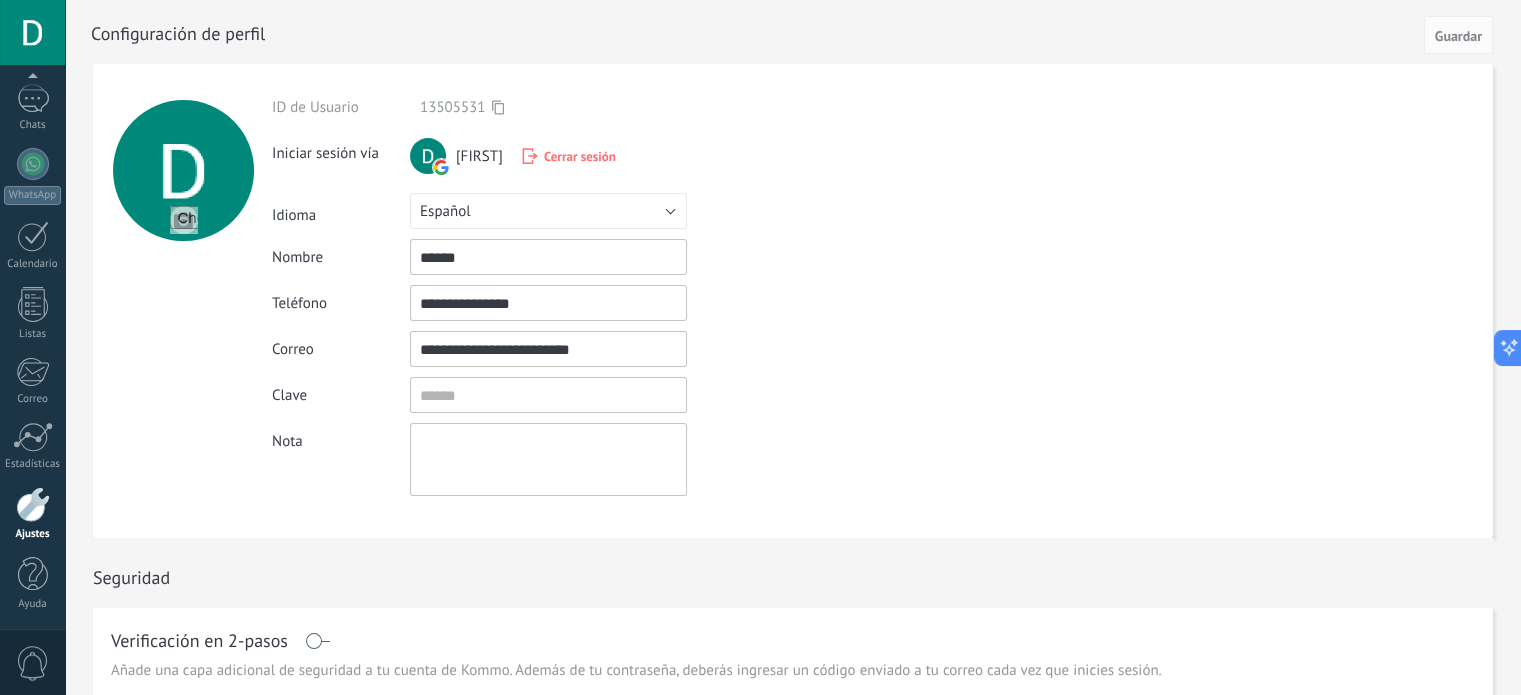 click on "******" at bounding box center (548, 257) 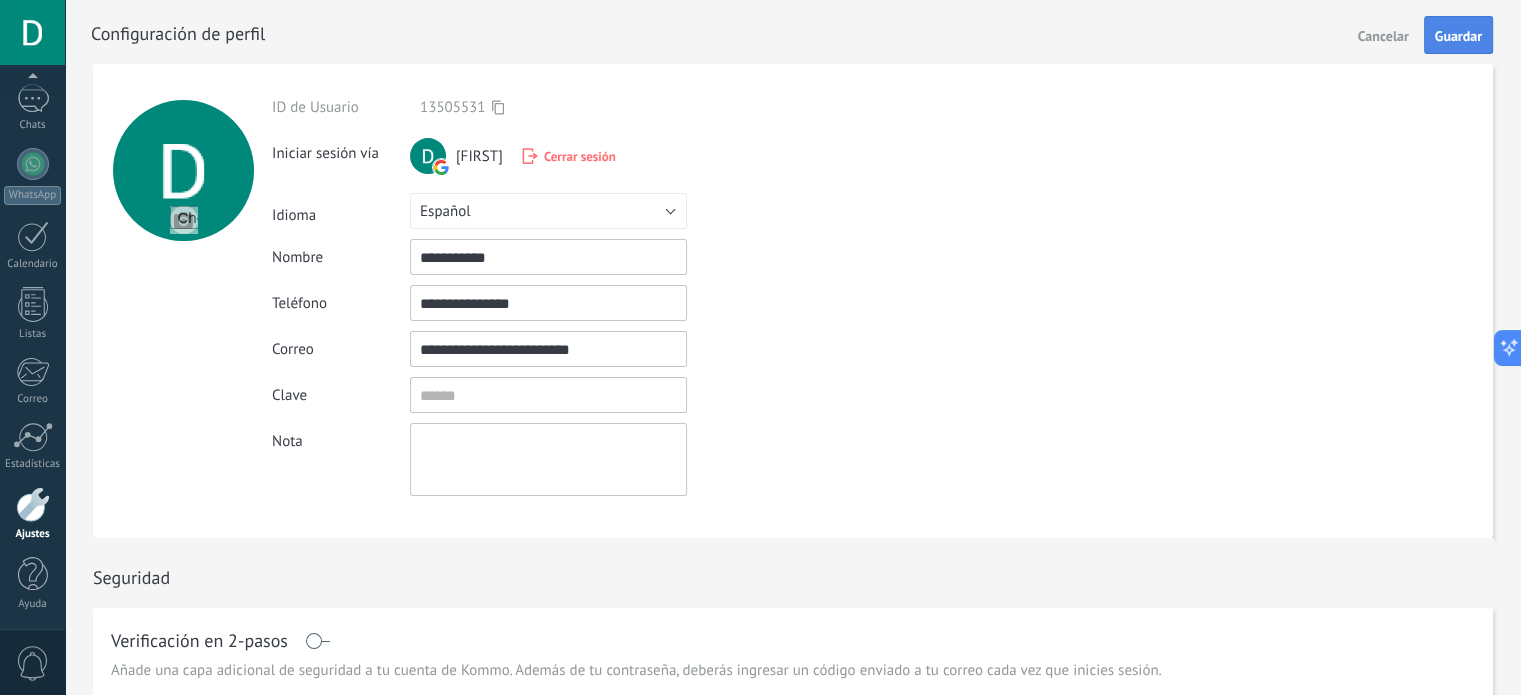 click on "Guardar" at bounding box center [1458, 36] 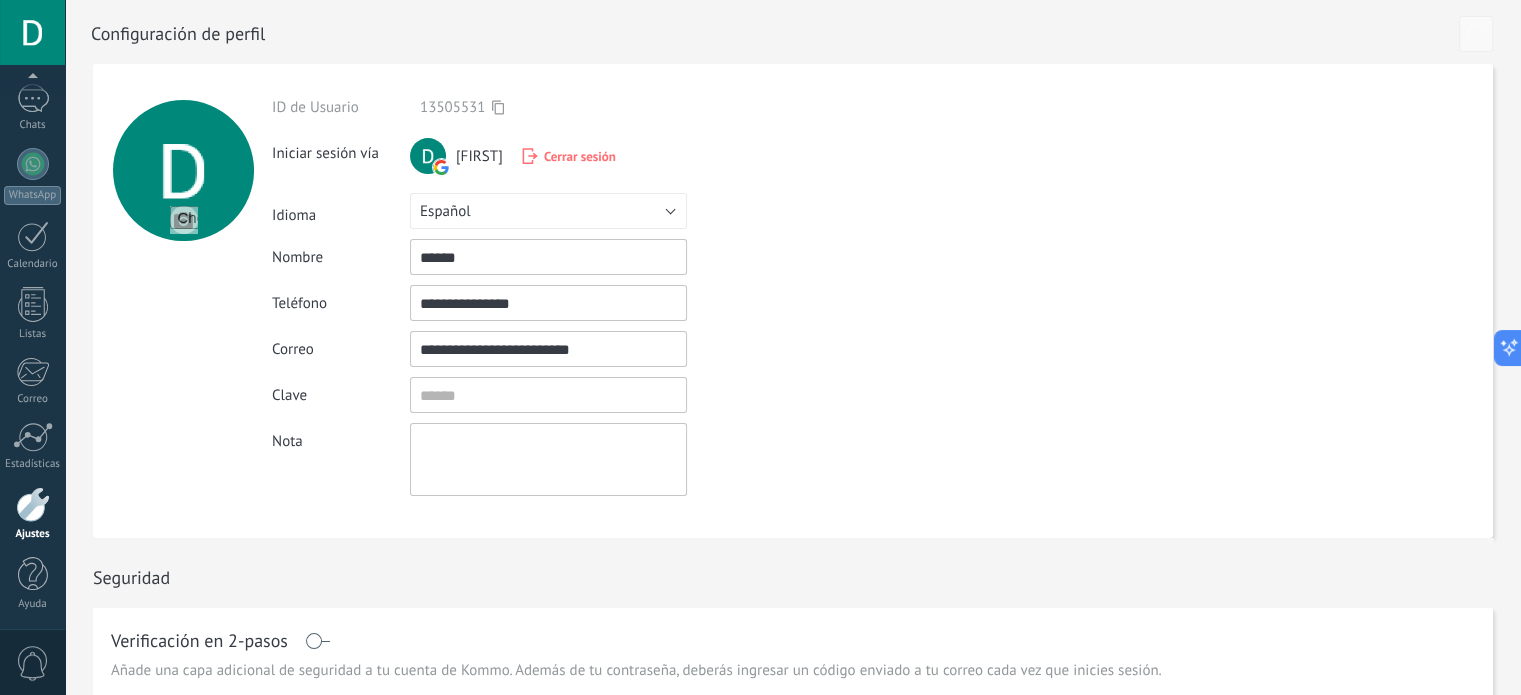 scroll, scrollTop: 0, scrollLeft: 0, axis: both 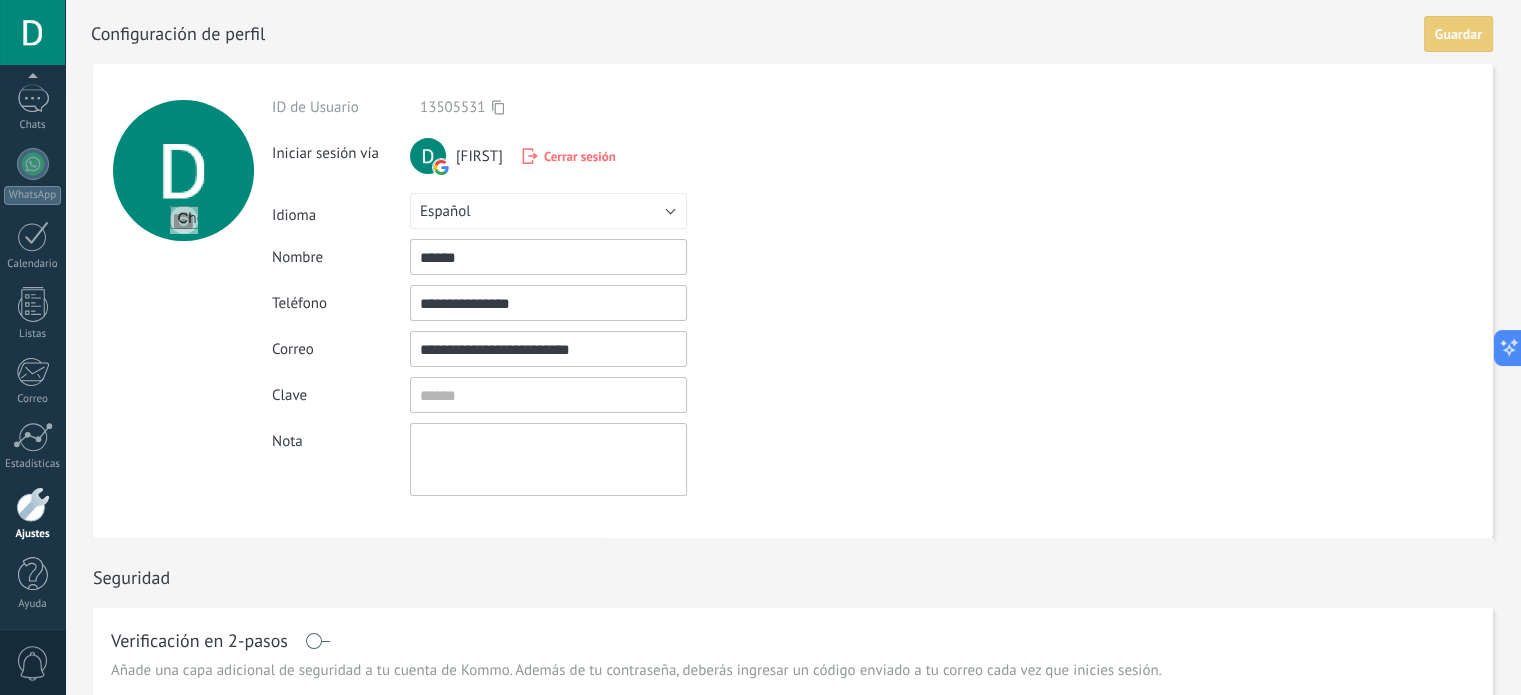click at bounding box center (184, 220) 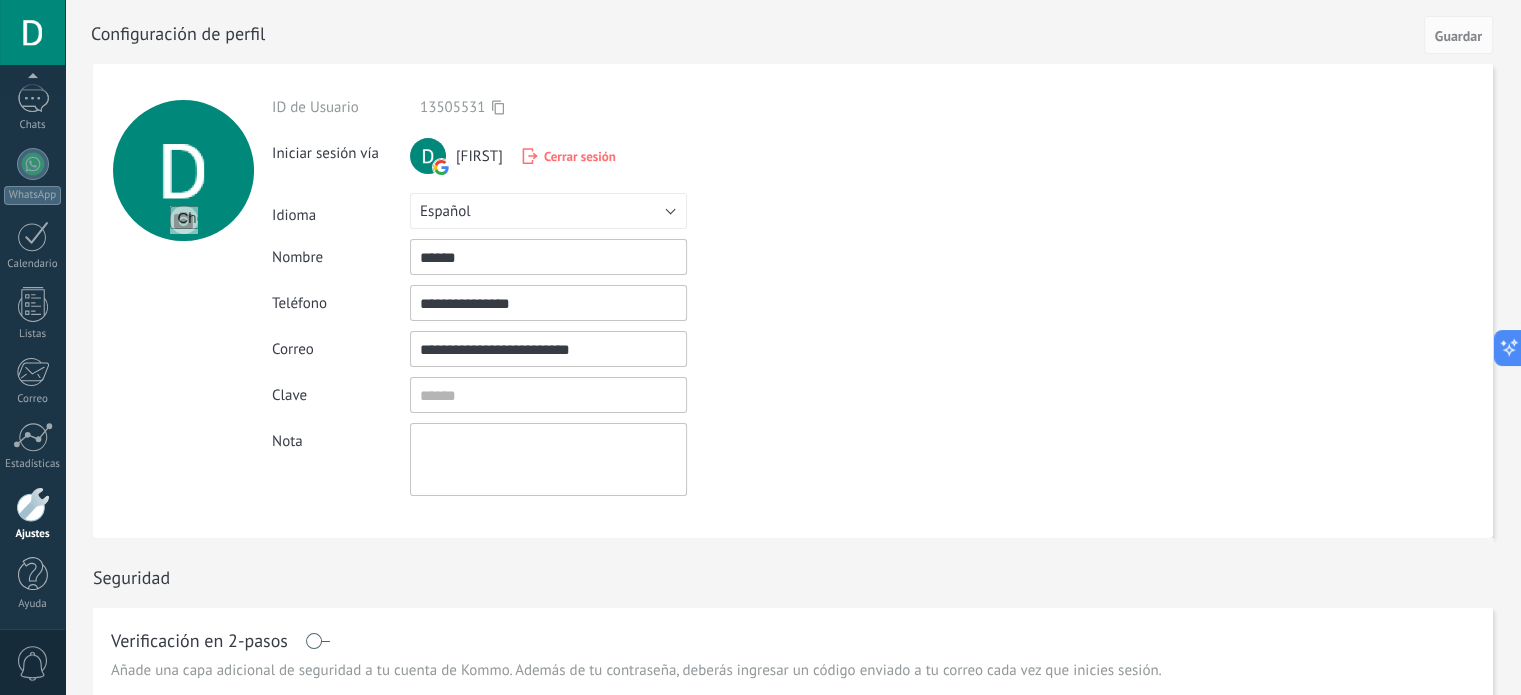 click on "******" at bounding box center (548, 257) 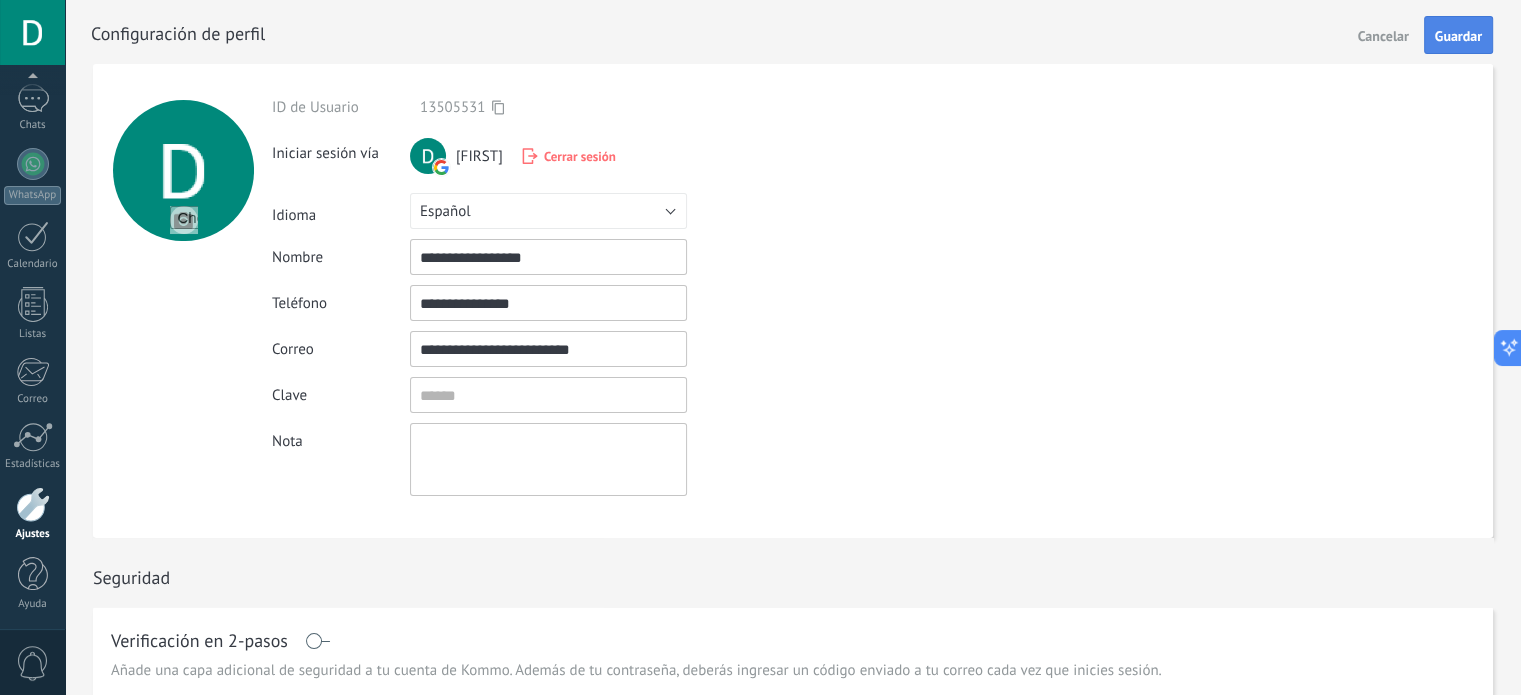 type on "**********" 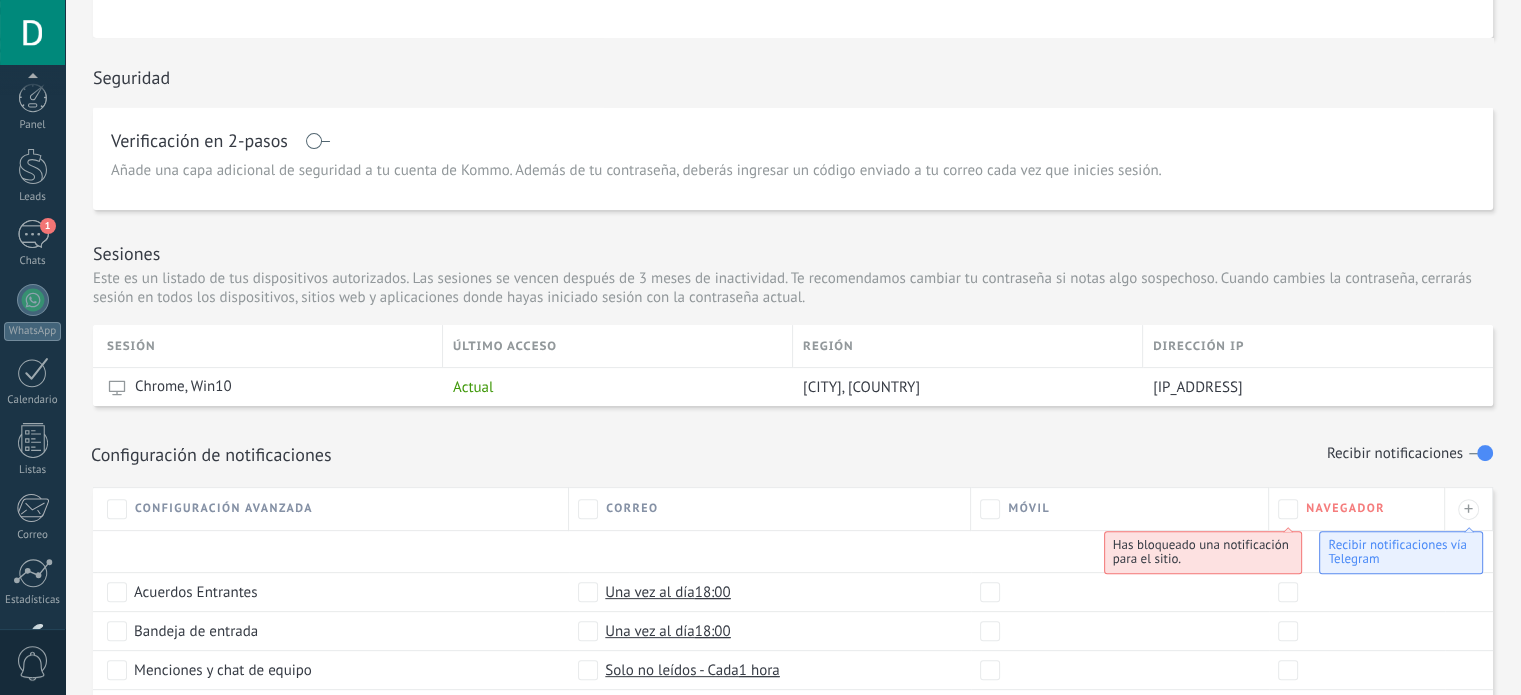 scroll, scrollTop: 556, scrollLeft: 0, axis: vertical 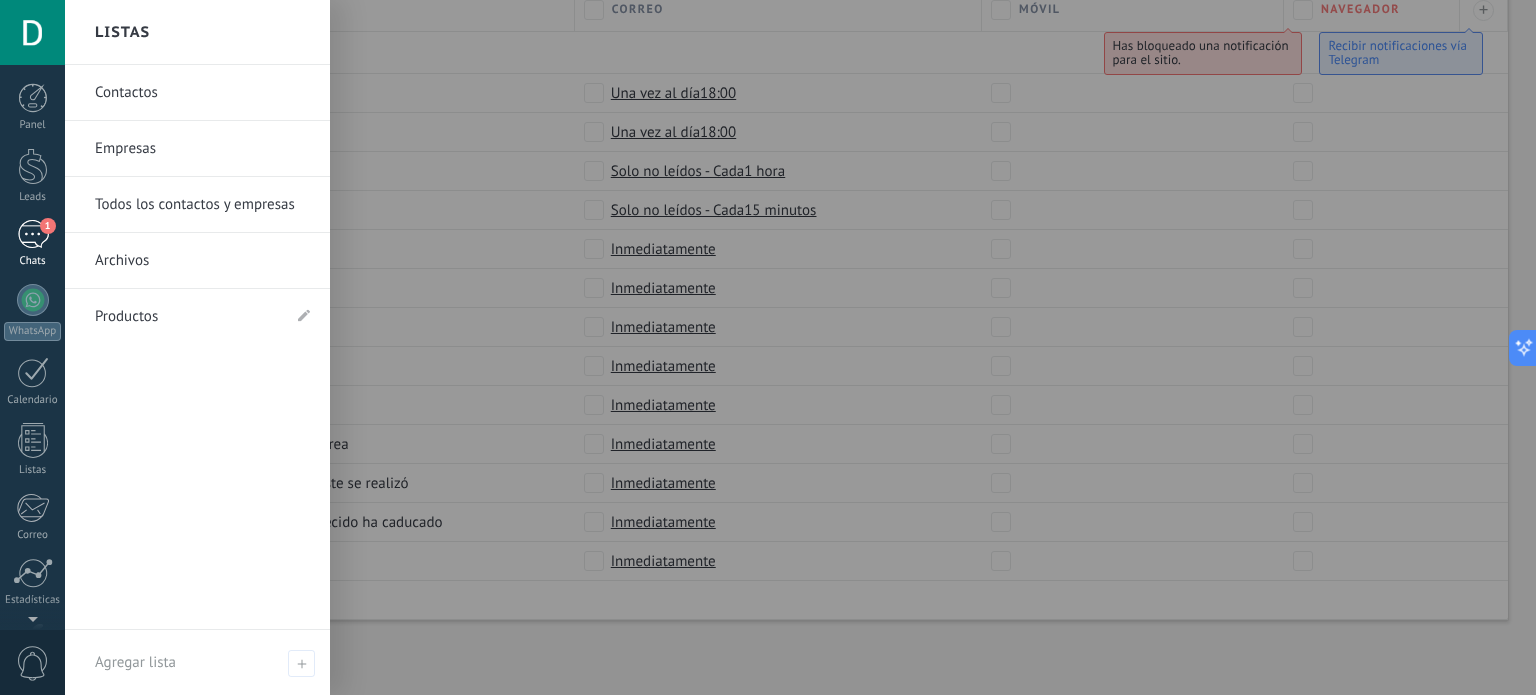 click on "1" at bounding box center [48, 226] 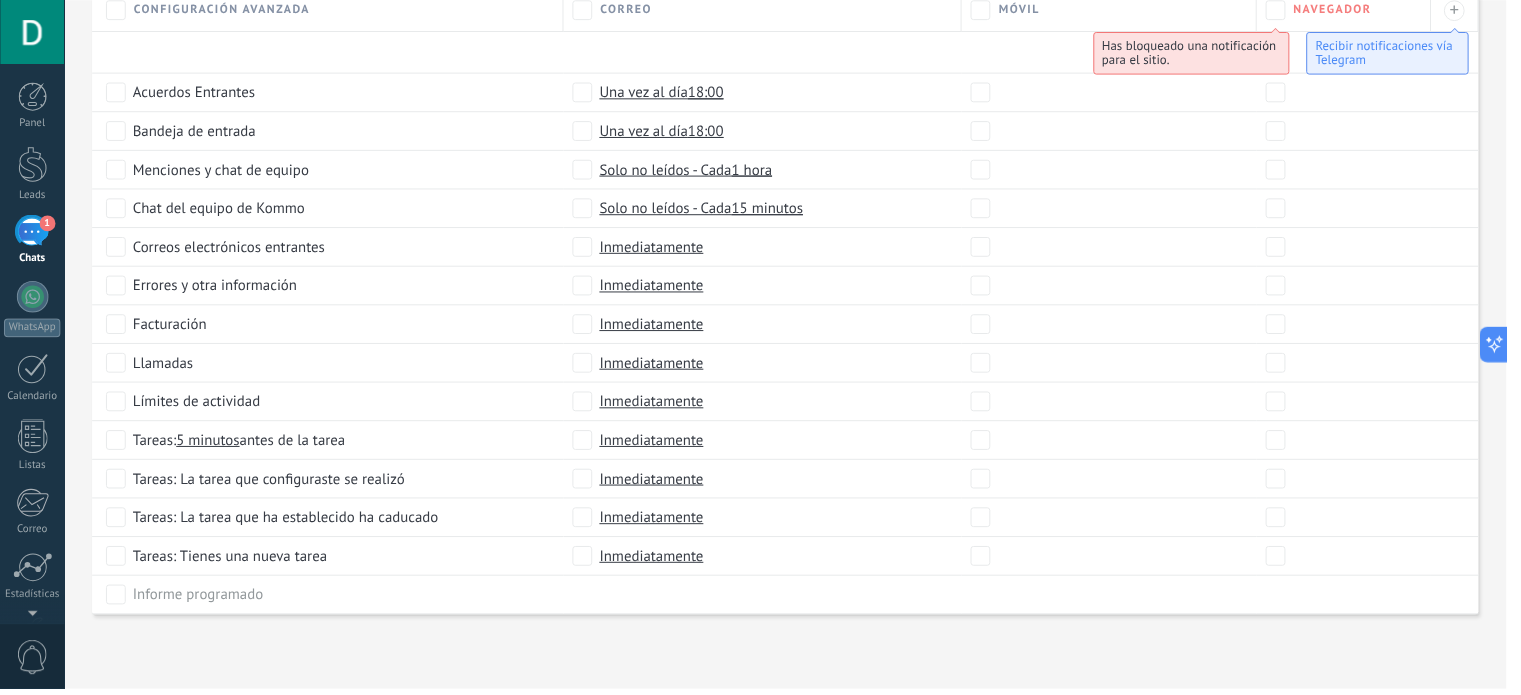 scroll, scrollTop: 0, scrollLeft: 0, axis: both 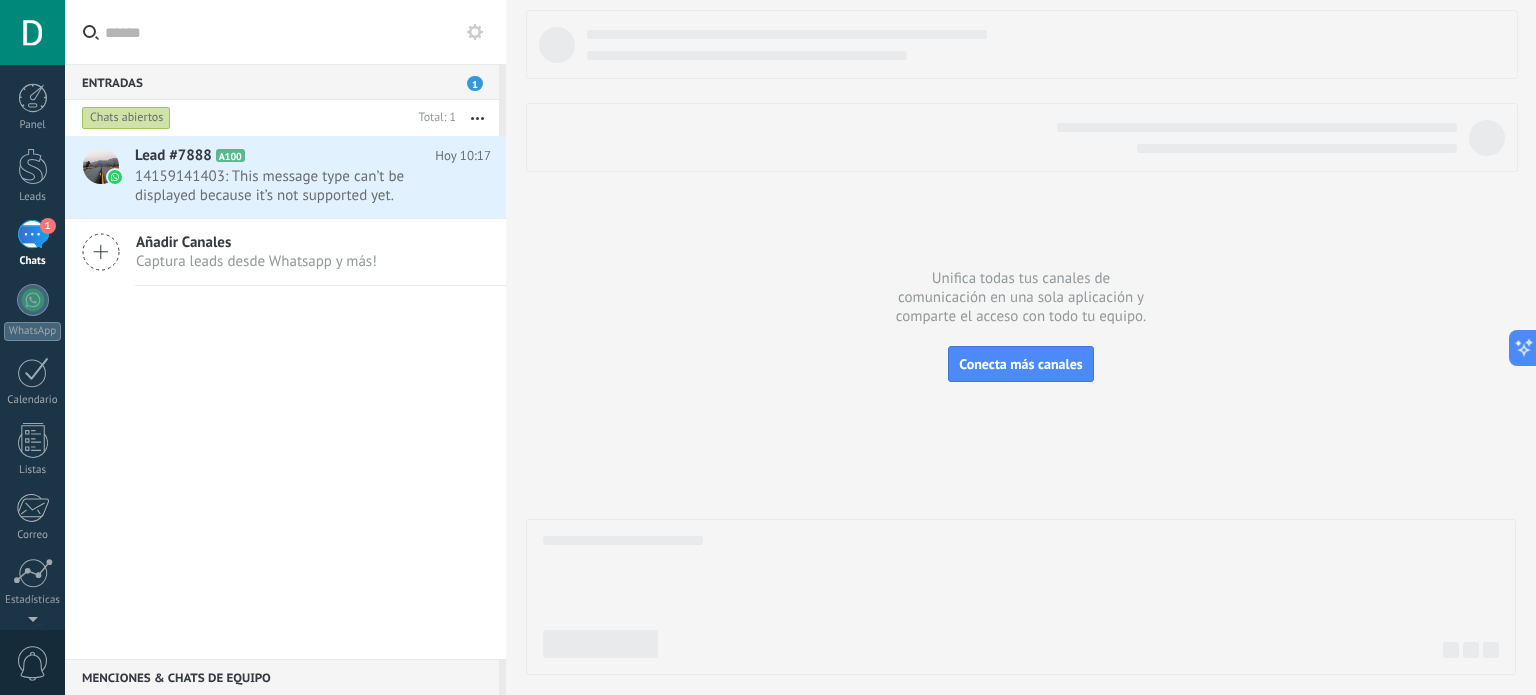 click at bounding box center [475, 32] 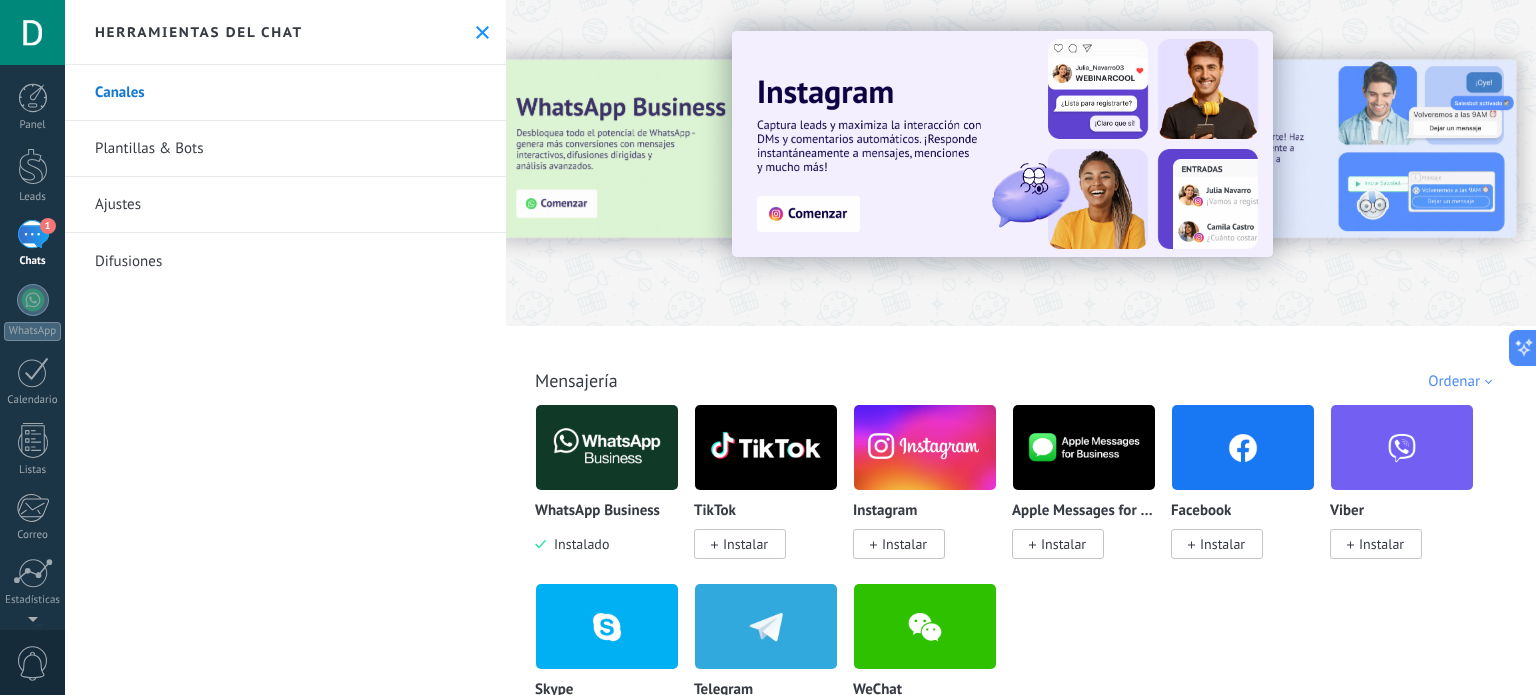 click on "1" at bounding box center (33, 234) 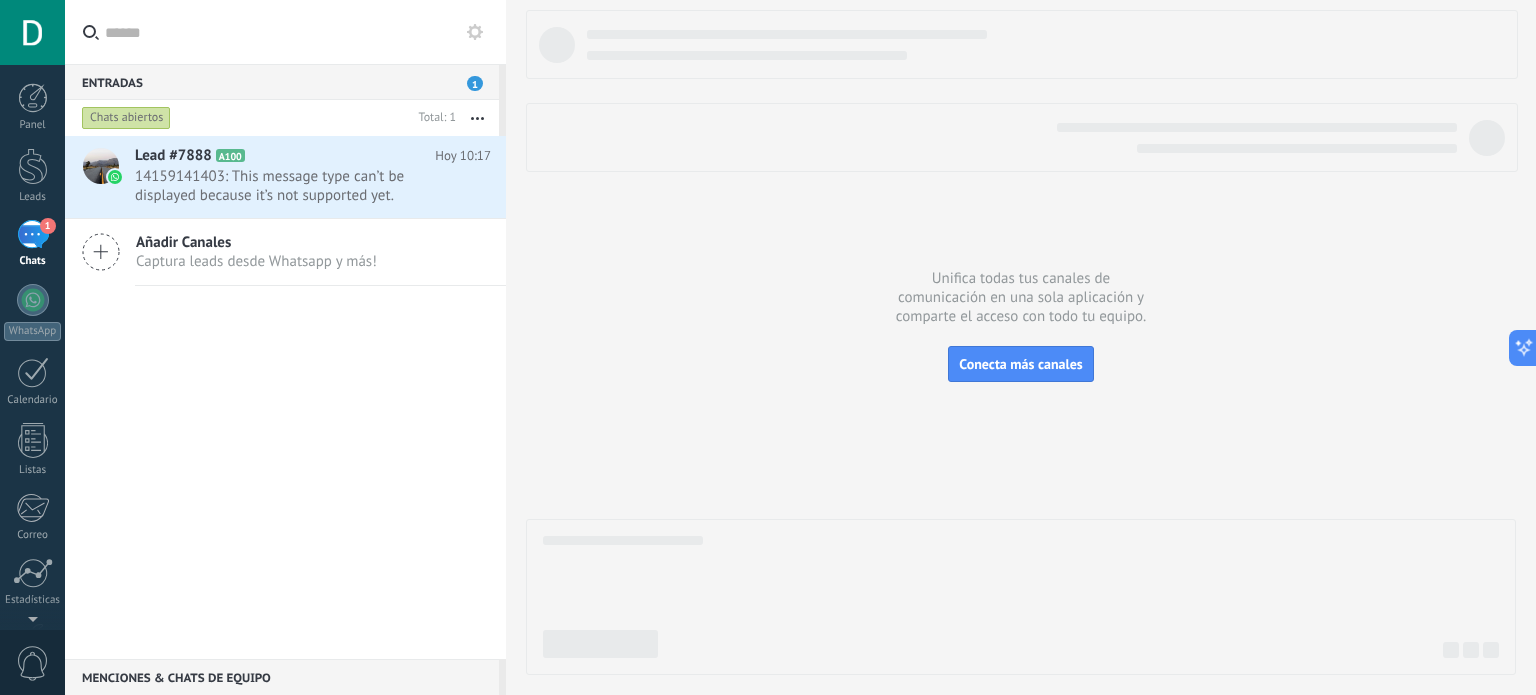 click 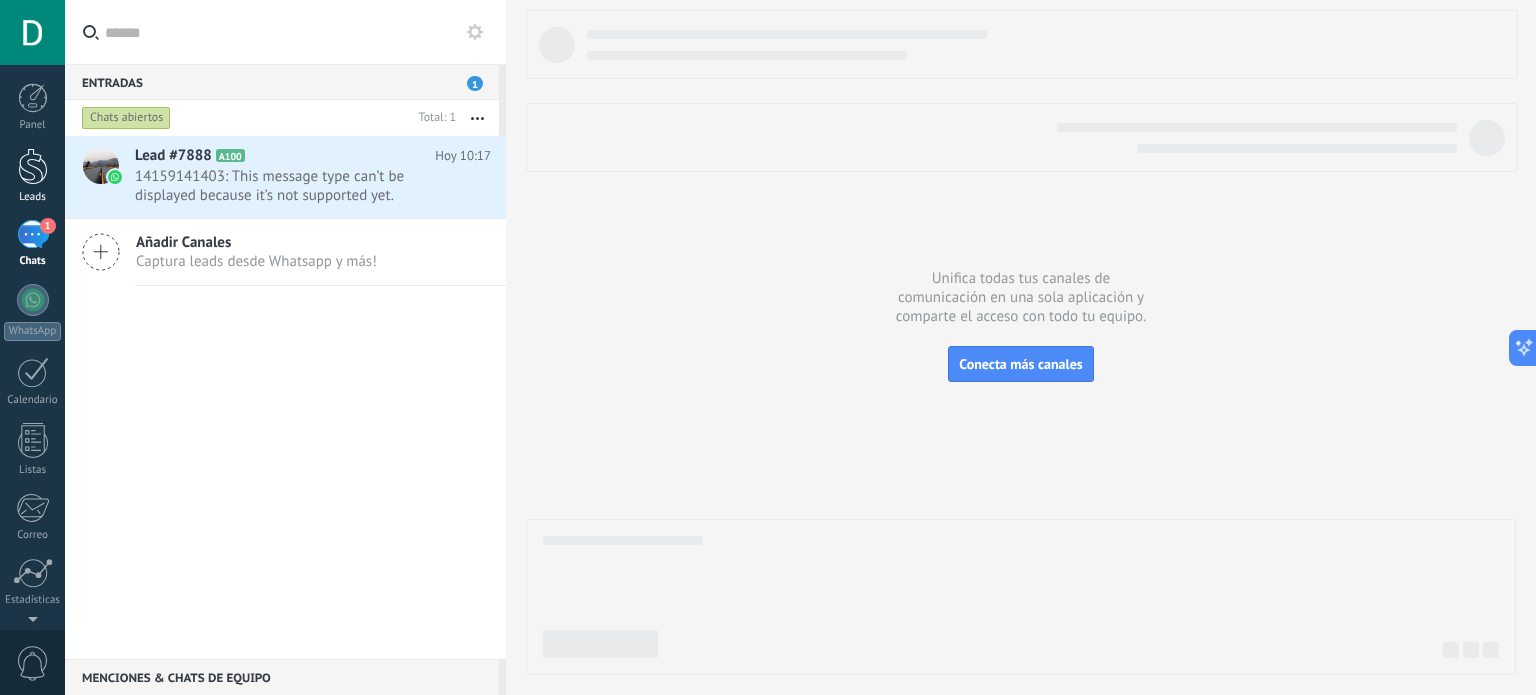 click at bounding box center [33, 166] 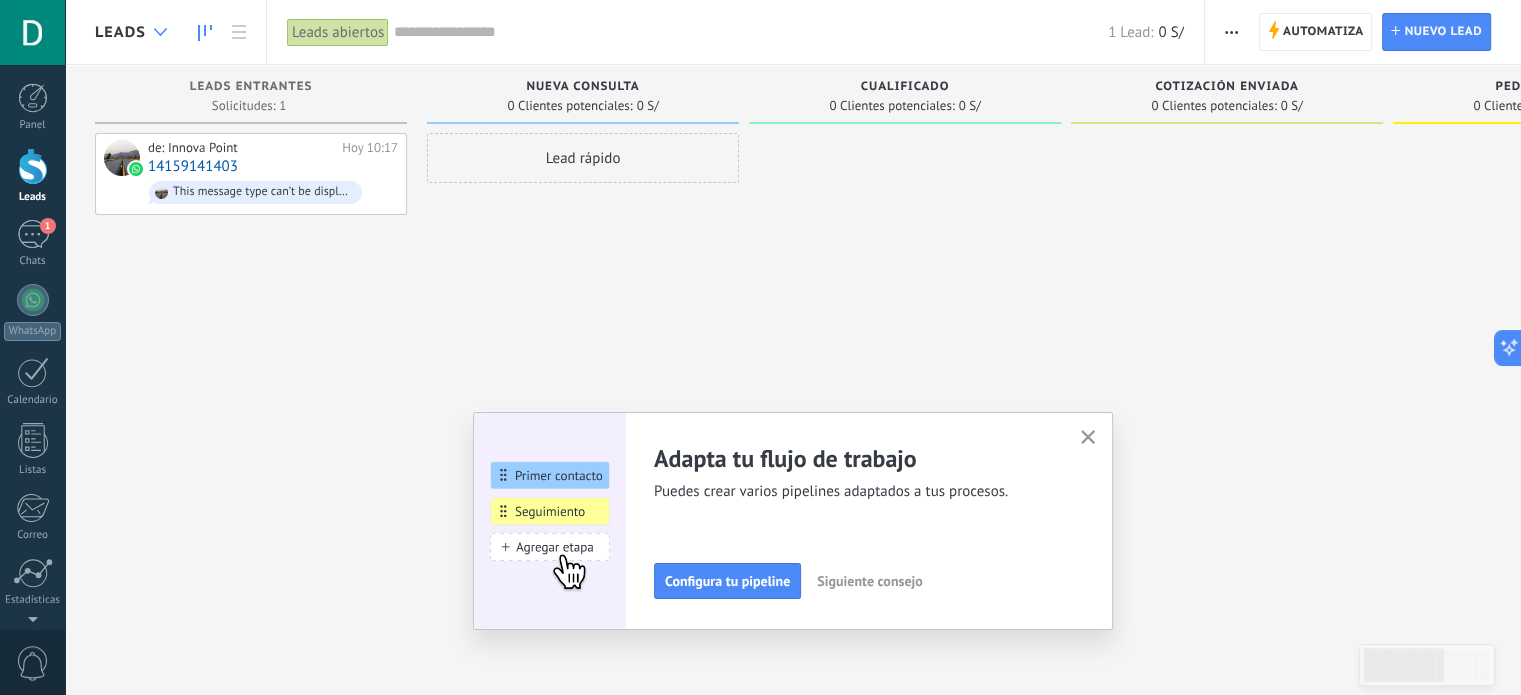 click 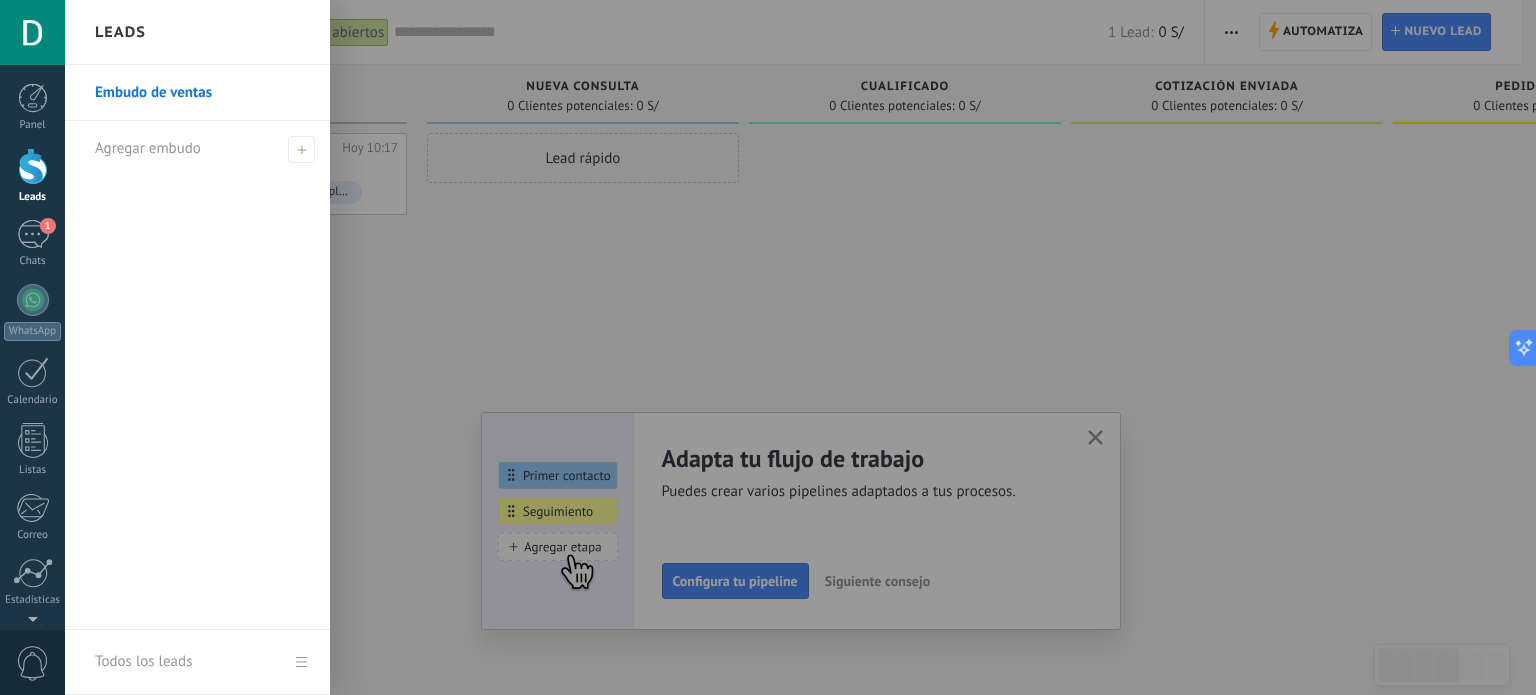 click at bounding box center [833, 347] 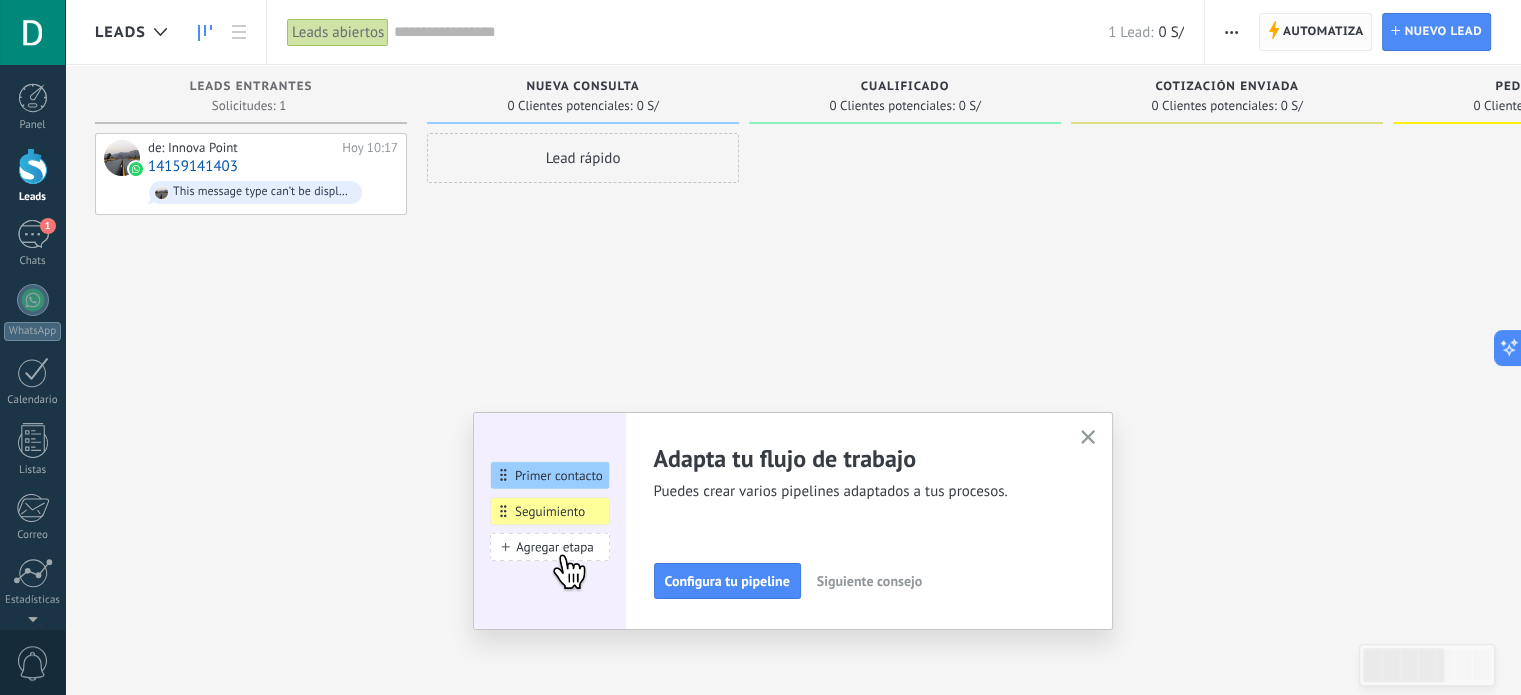 click on "Automatiza" at bounding box center [1323, 32] 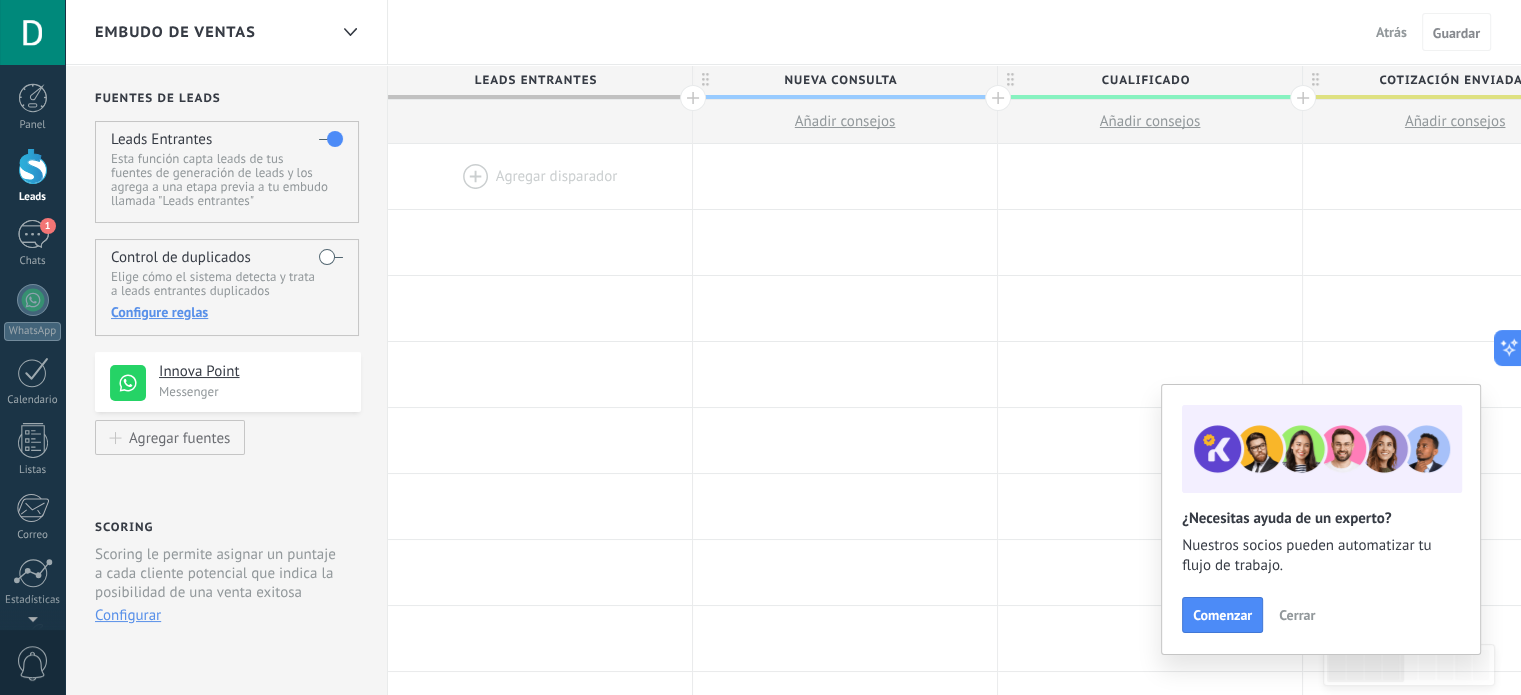 click on "Nueva consulta" at bounding box center [840, 80] 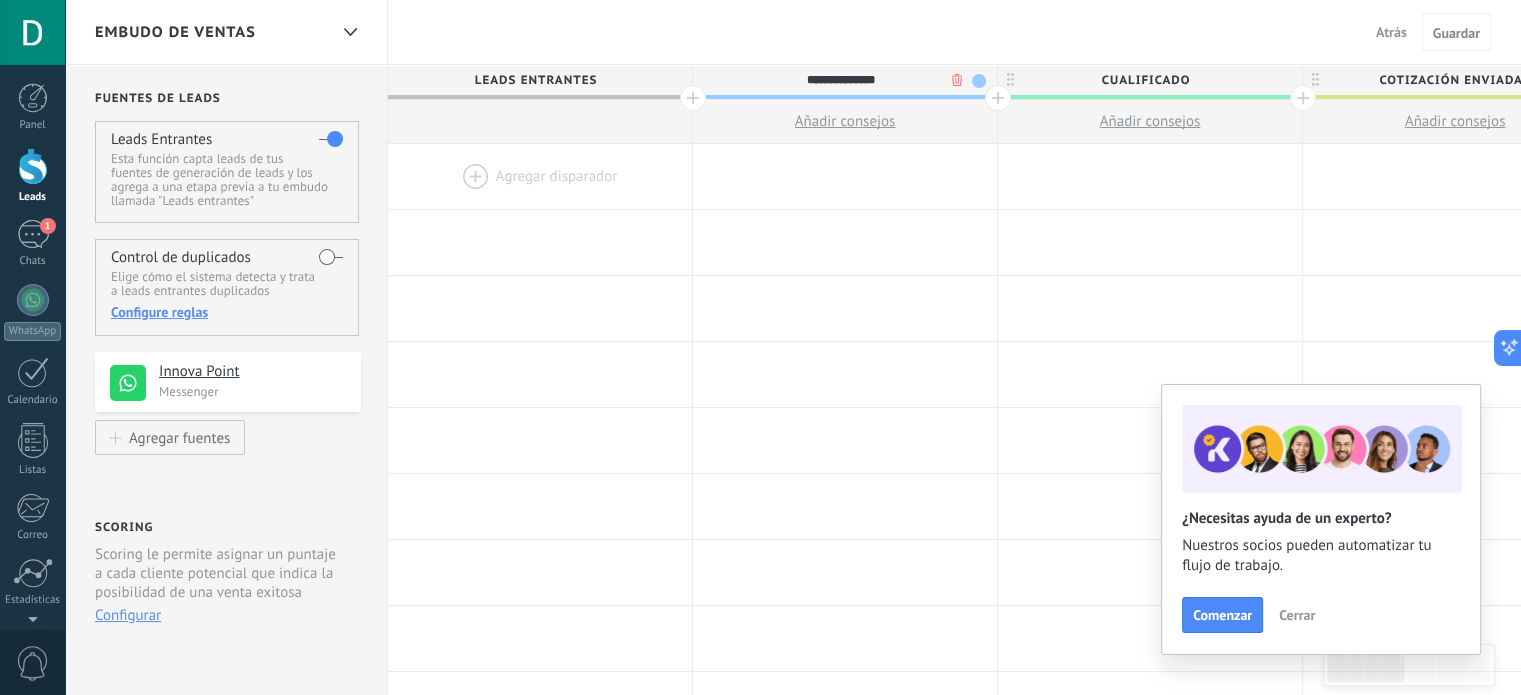 click on "**********" at bounding box center [840, 80] 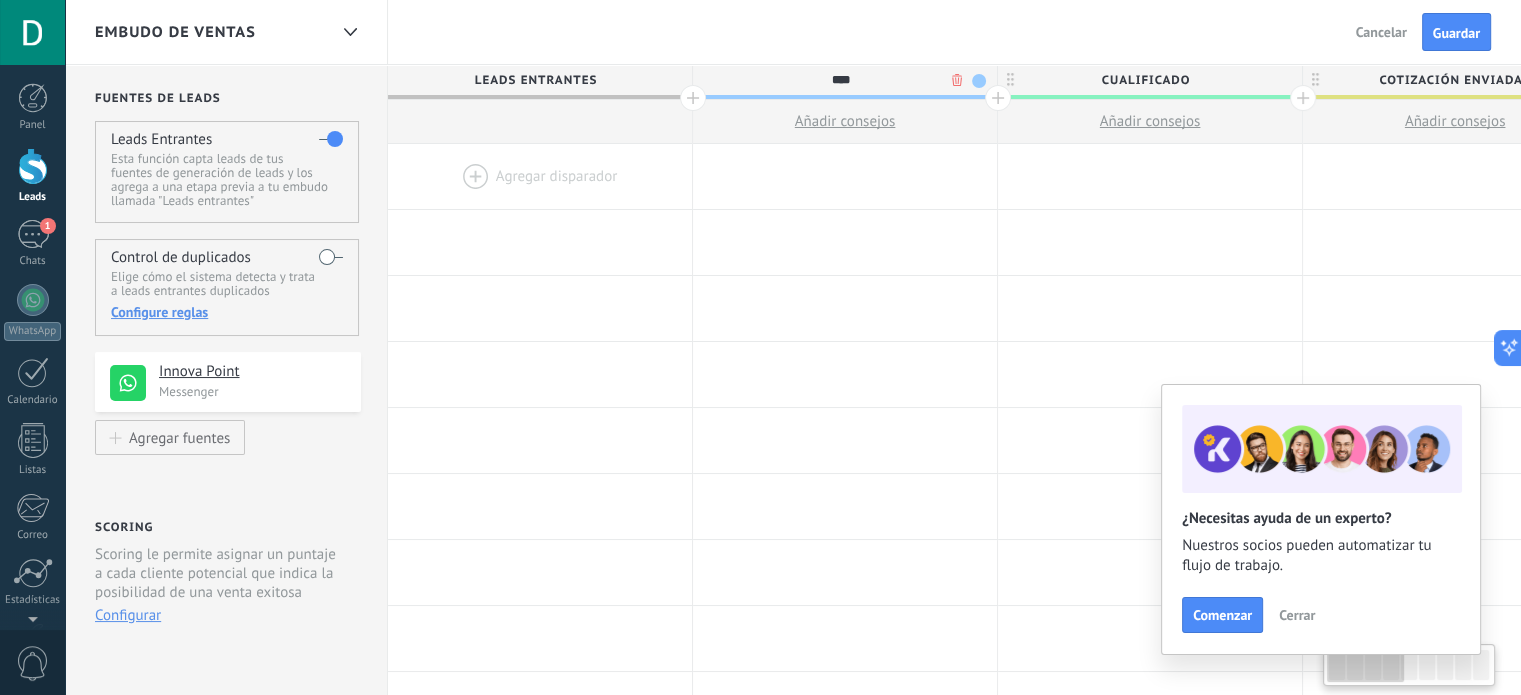 type on "****" 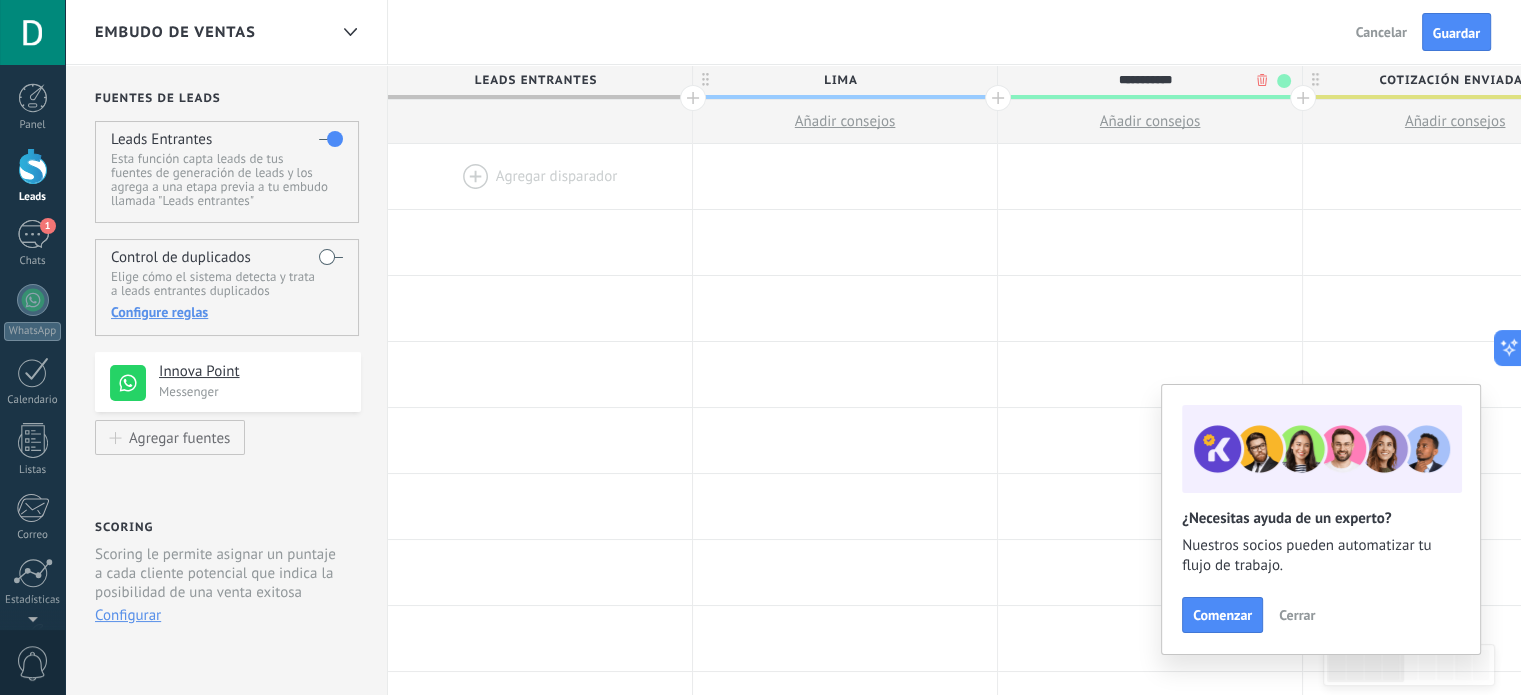 click on "**********" at bounding box center [1145, 80] 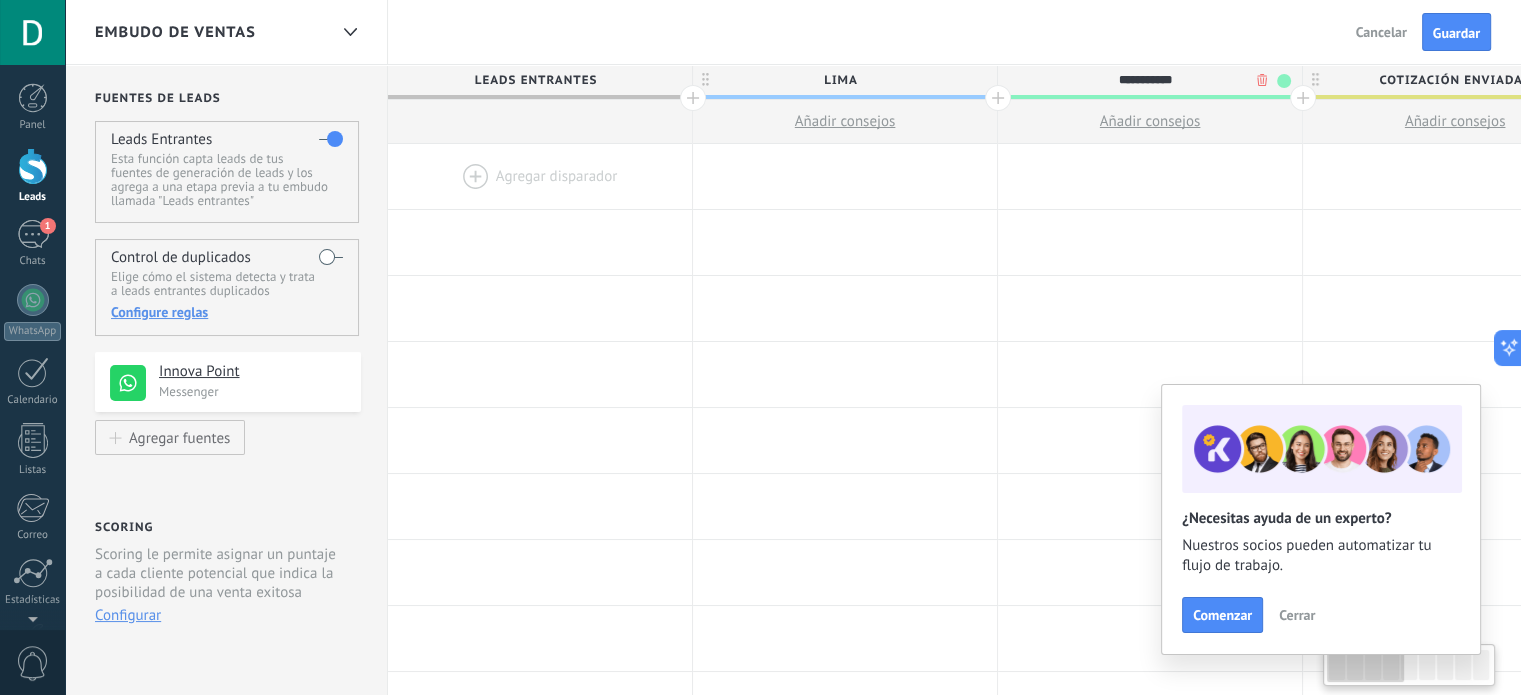 click on "**********" at bounding box center [1145, 80] 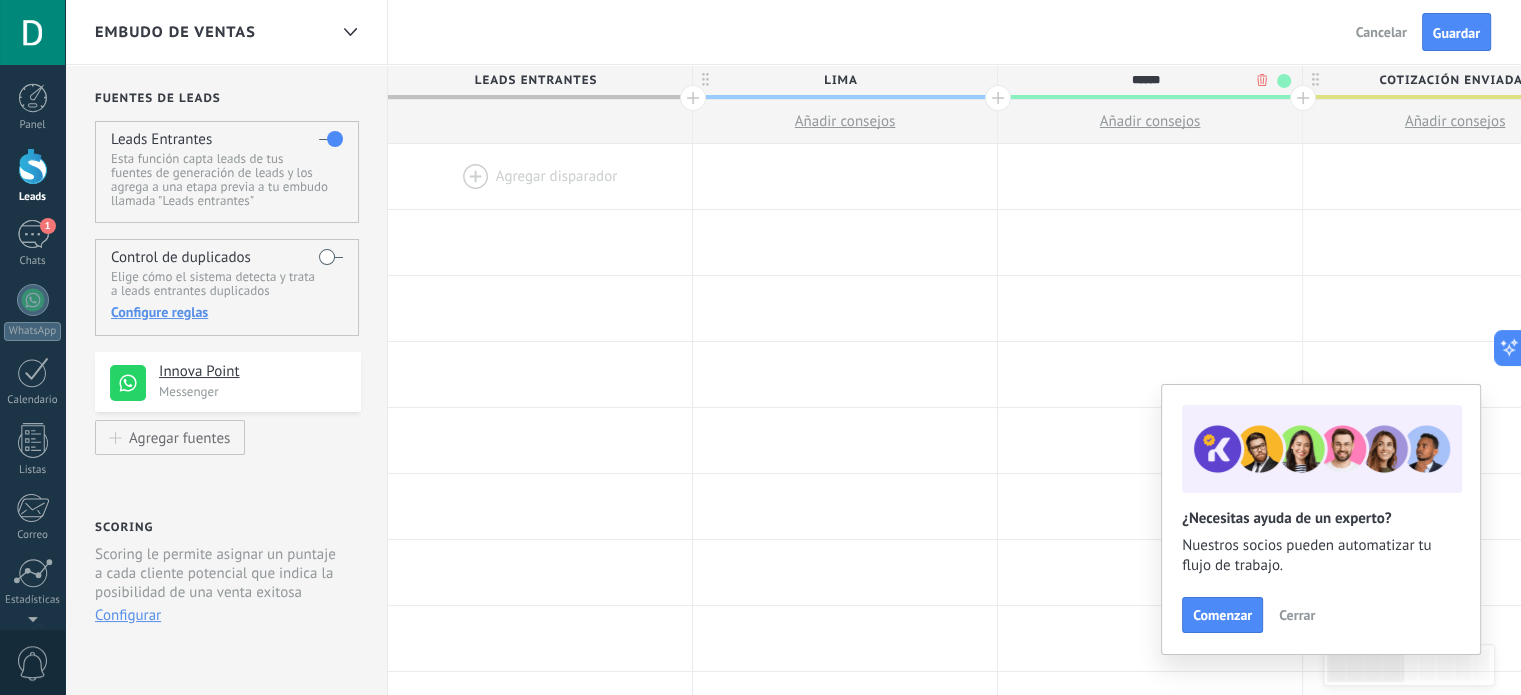 type on "******" 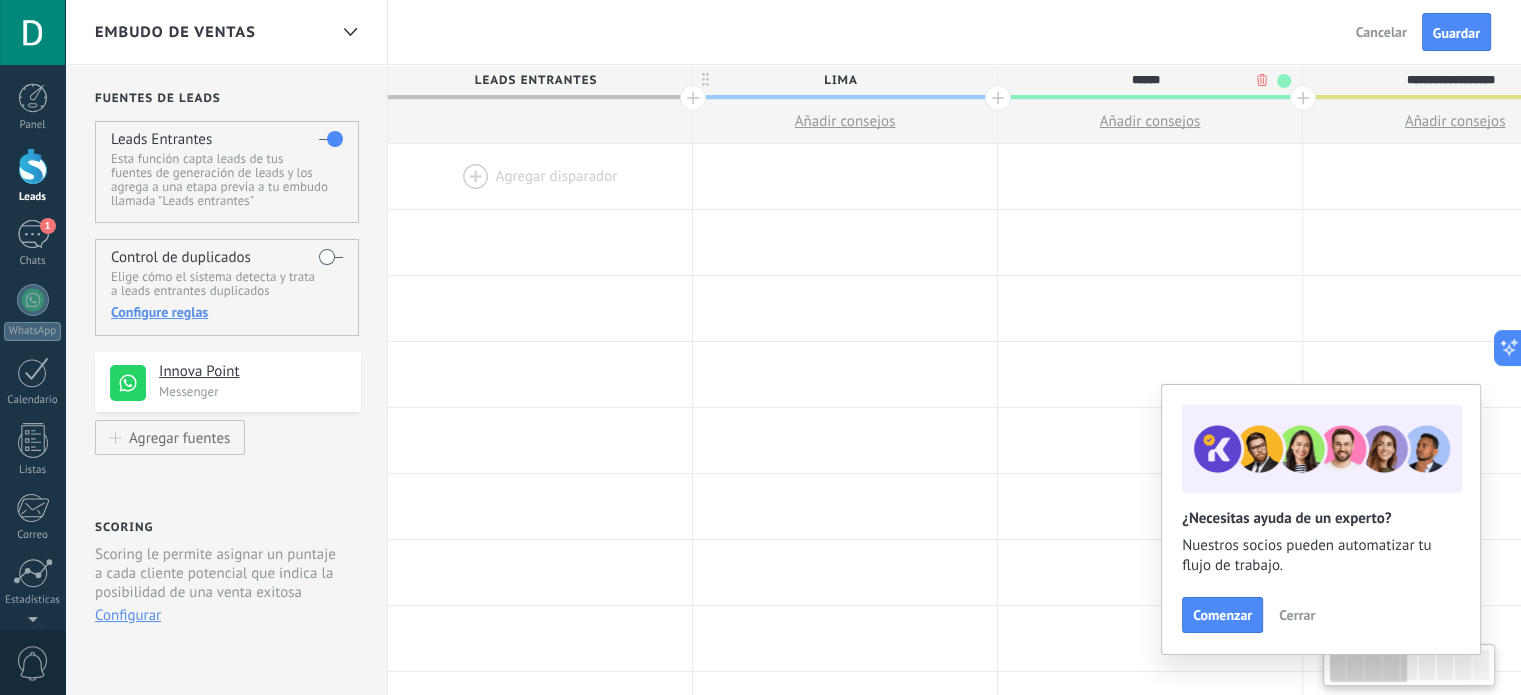 scroll, scrollTop: 0, scrollLeft: 61, axis: horizontal 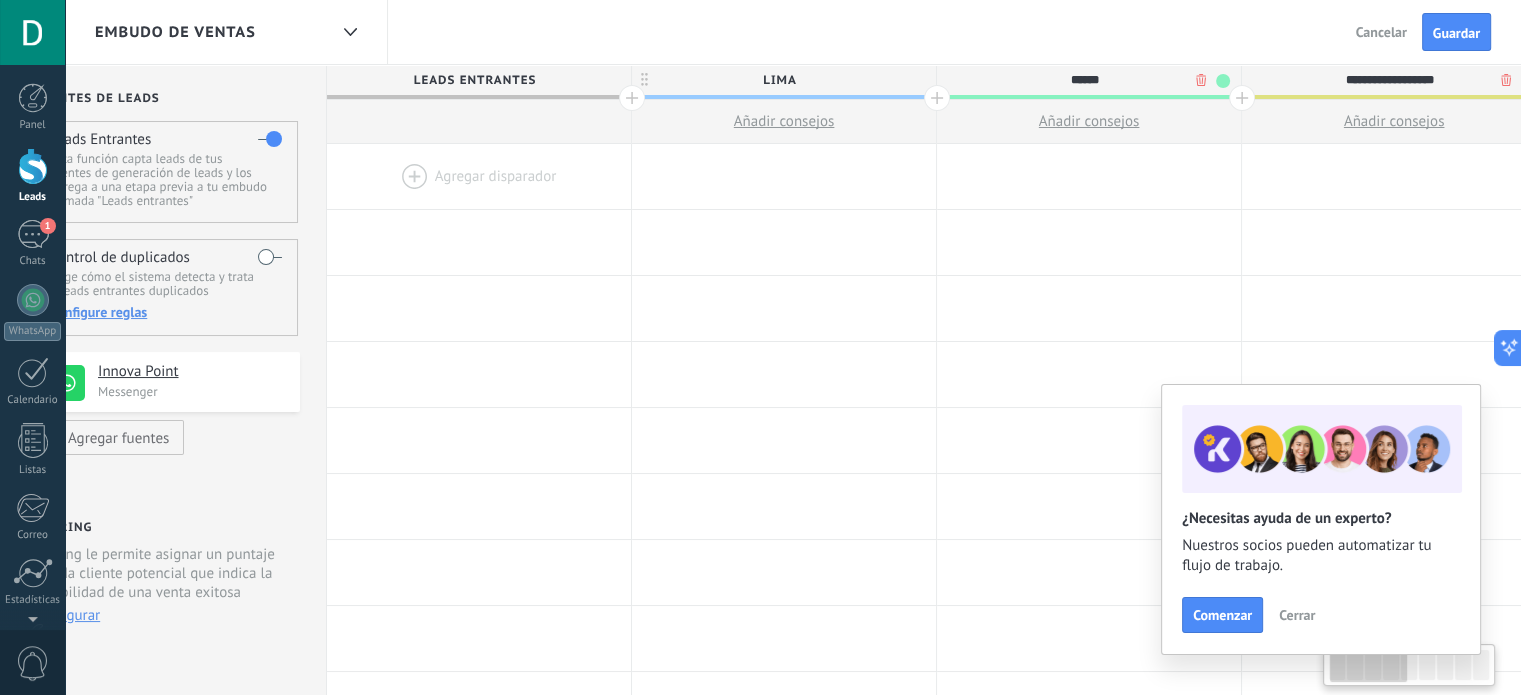 click on "**********" at bounding box center (1389, 80) 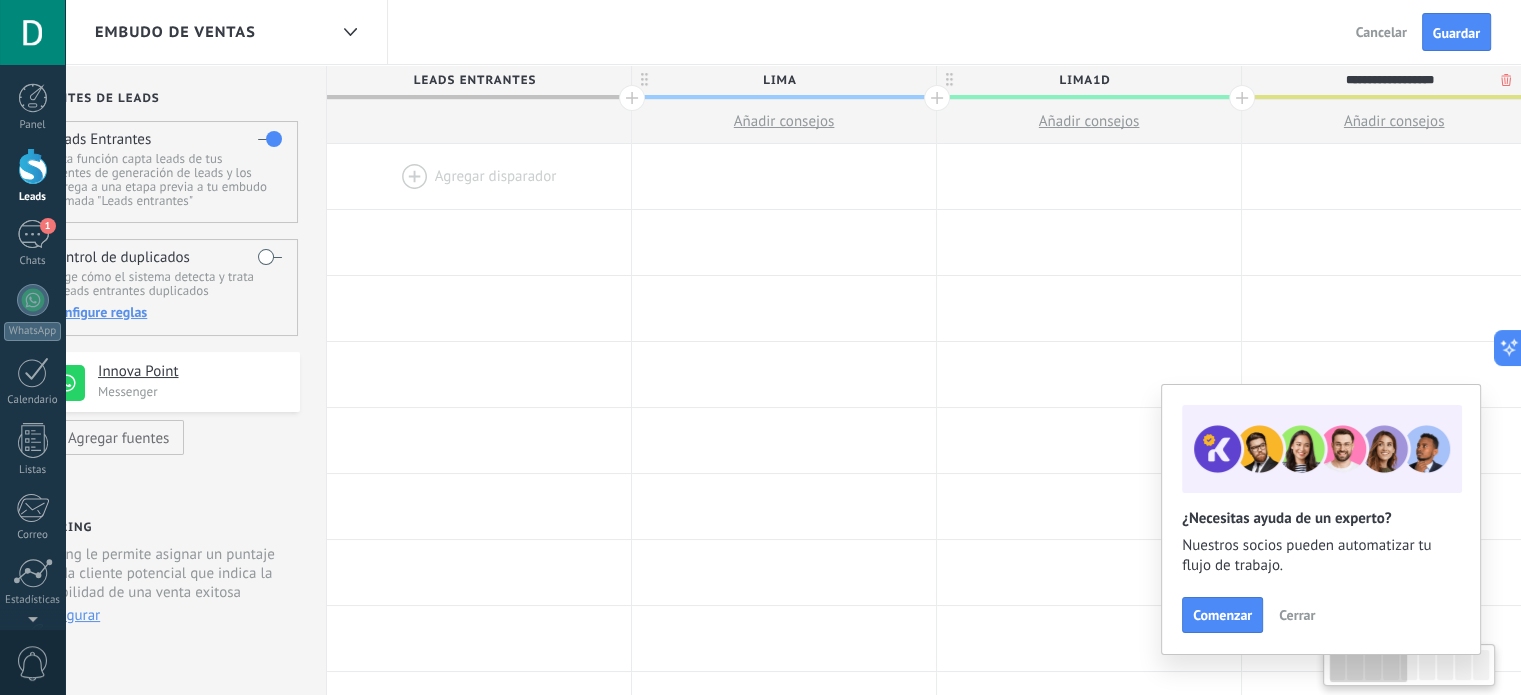 click on "**********" at bounding box center (1389, 80) 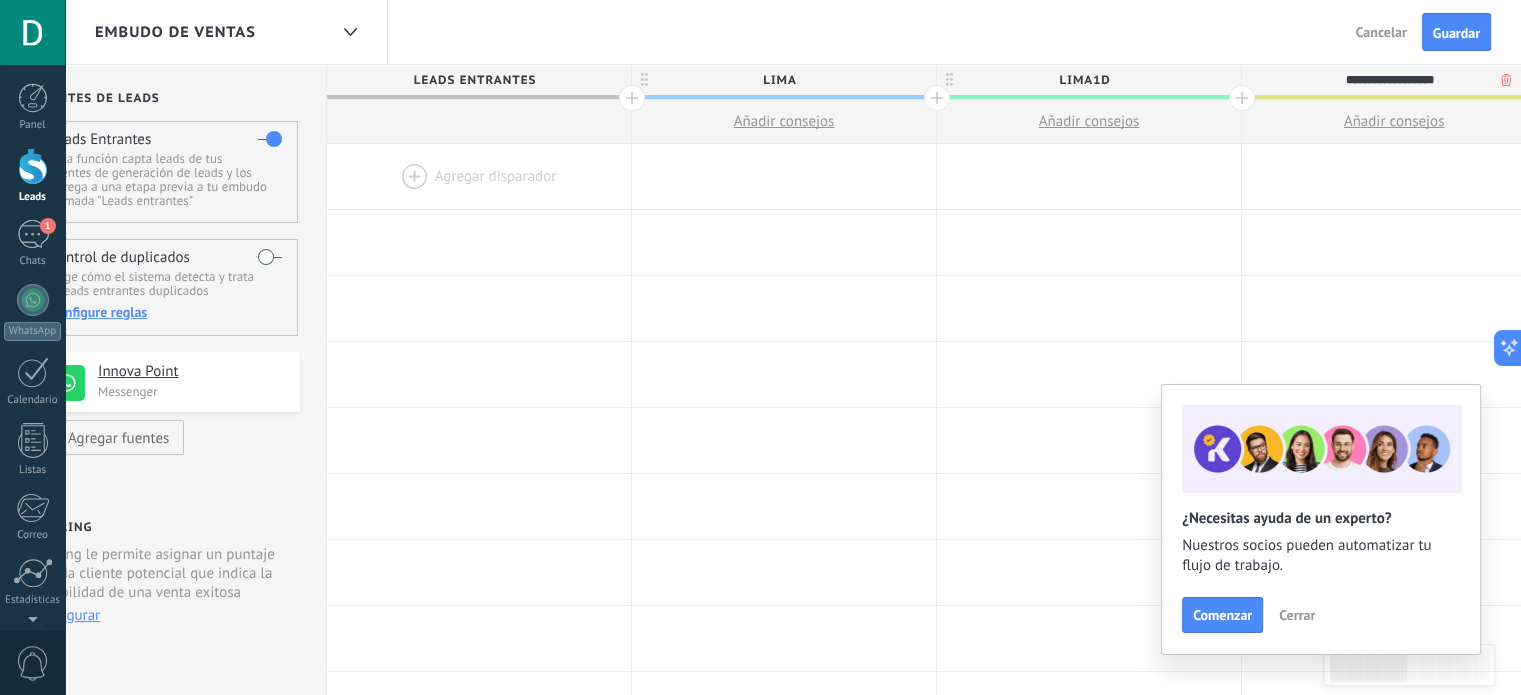 click on "**********" at bounding box center (1389, 80) 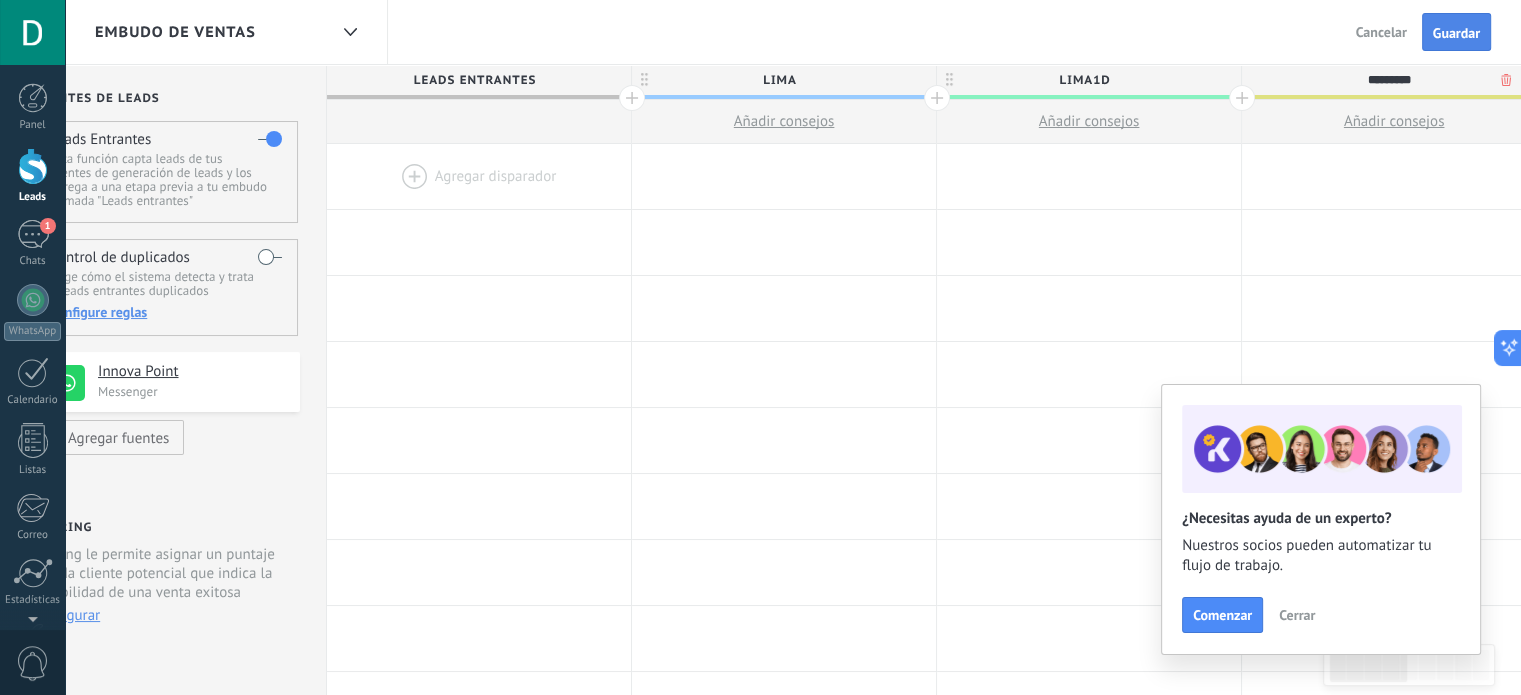 type on "*********" 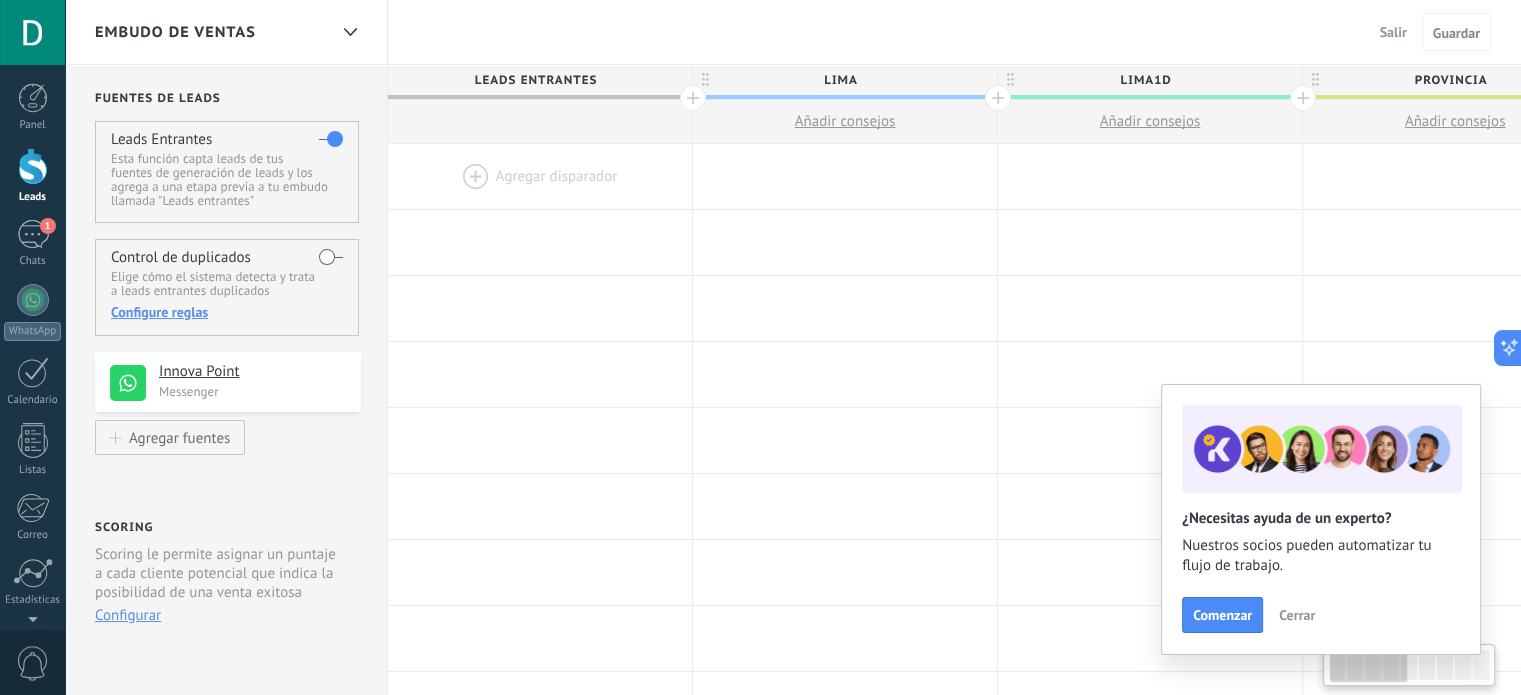 scroll, scrollTop: 0, scrollLeft: 61, axis: horizontal 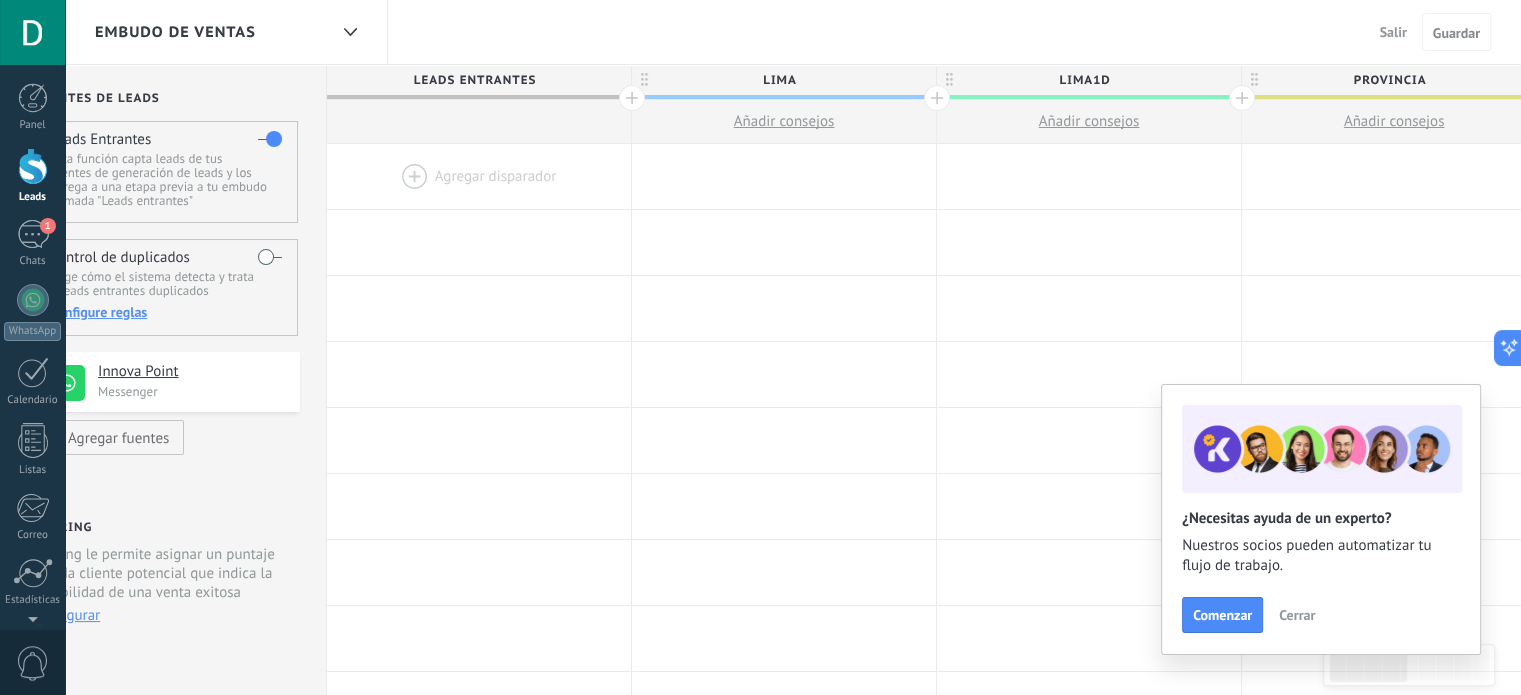 click on "Cerrar" at bounding box center (1297, 615) 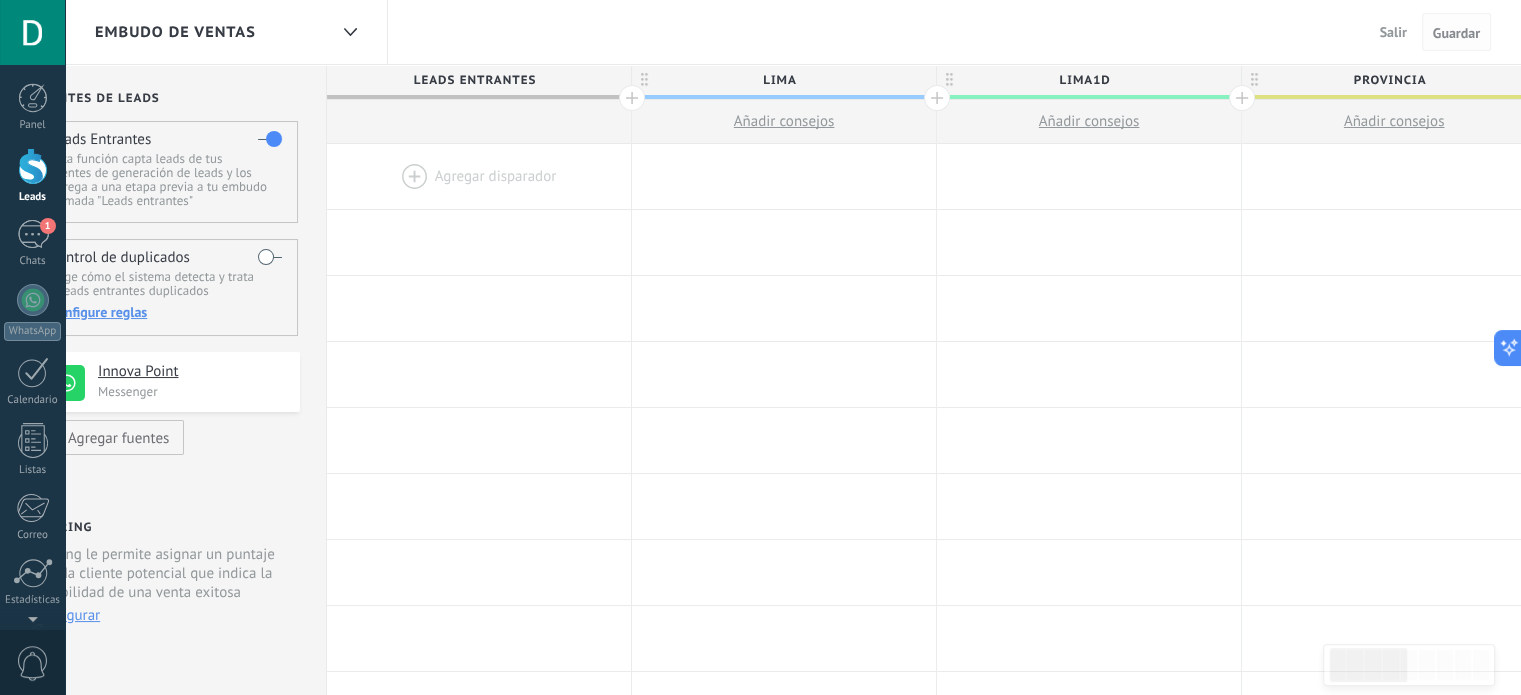 click on "Guardar" at bounding box center (1456, 33) 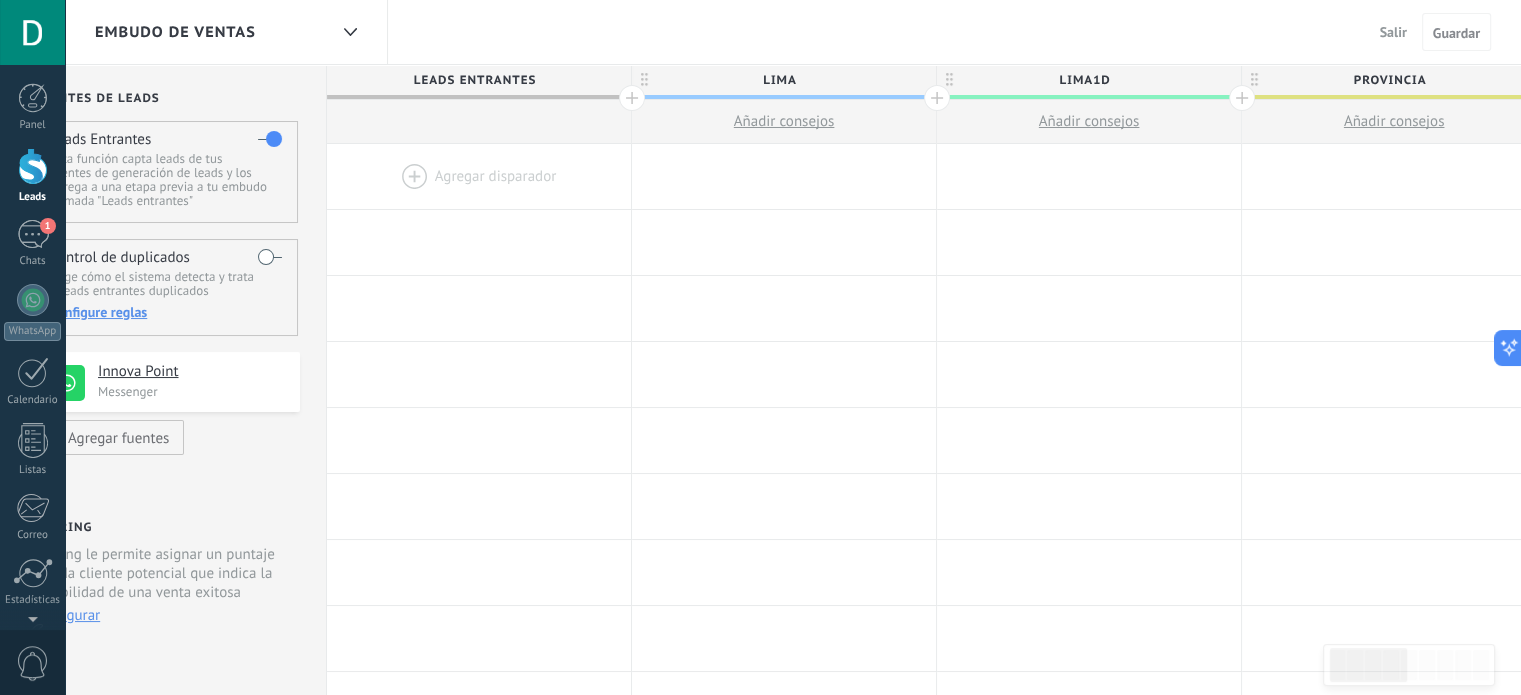 click on "Salir" at bounding box center (1393, 32) 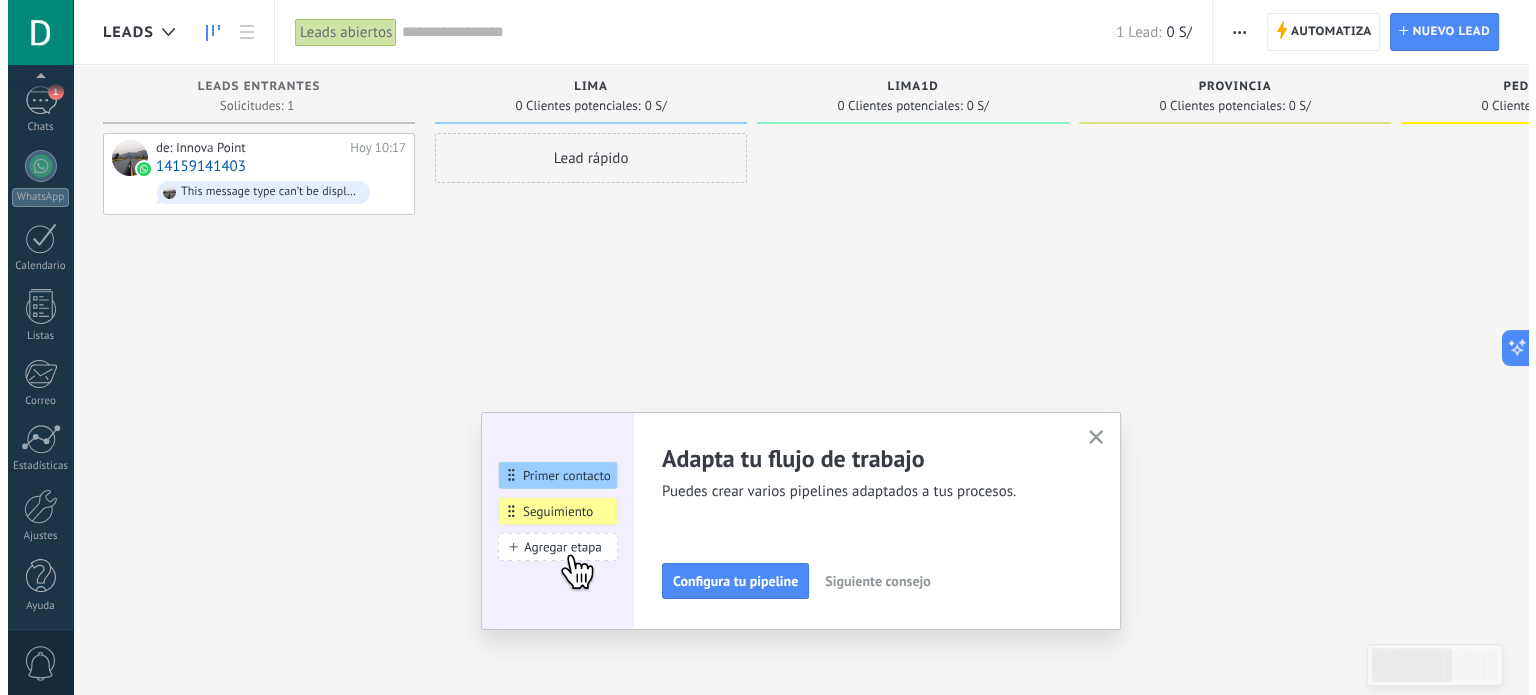 scroll, scrollTop: 136, scrollLeft: 0, axis: vertical 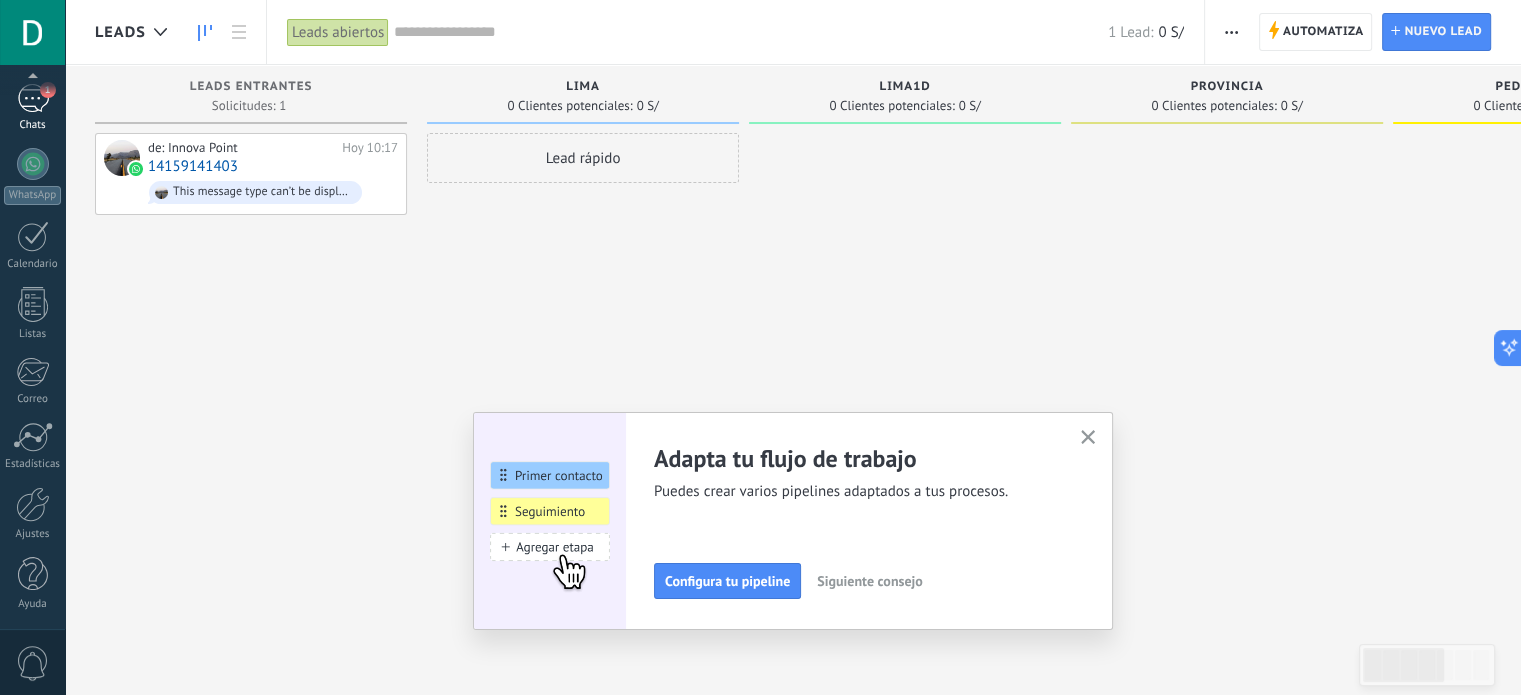 click on "1" at bounding box center [33, 98] 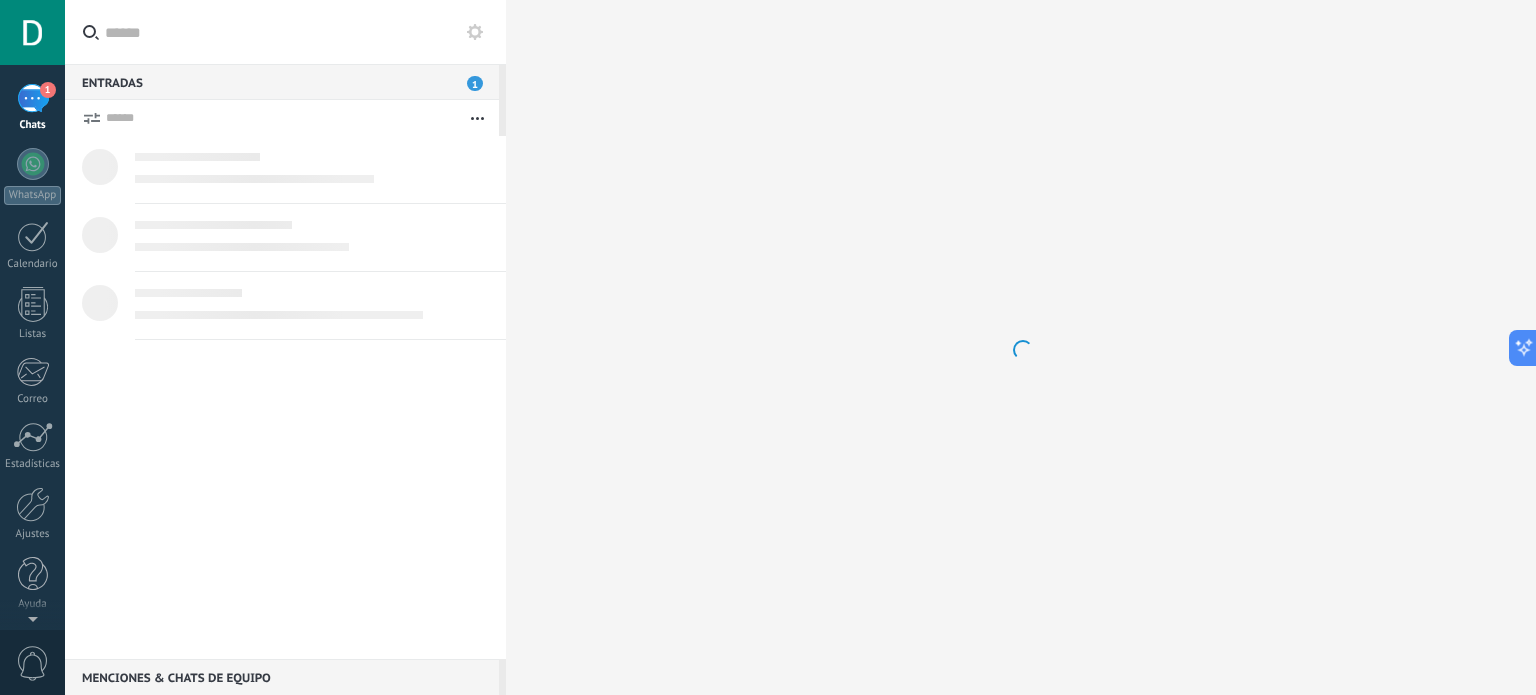 scroll, scrollTop: 0, scrollLeft: 0, axis: both 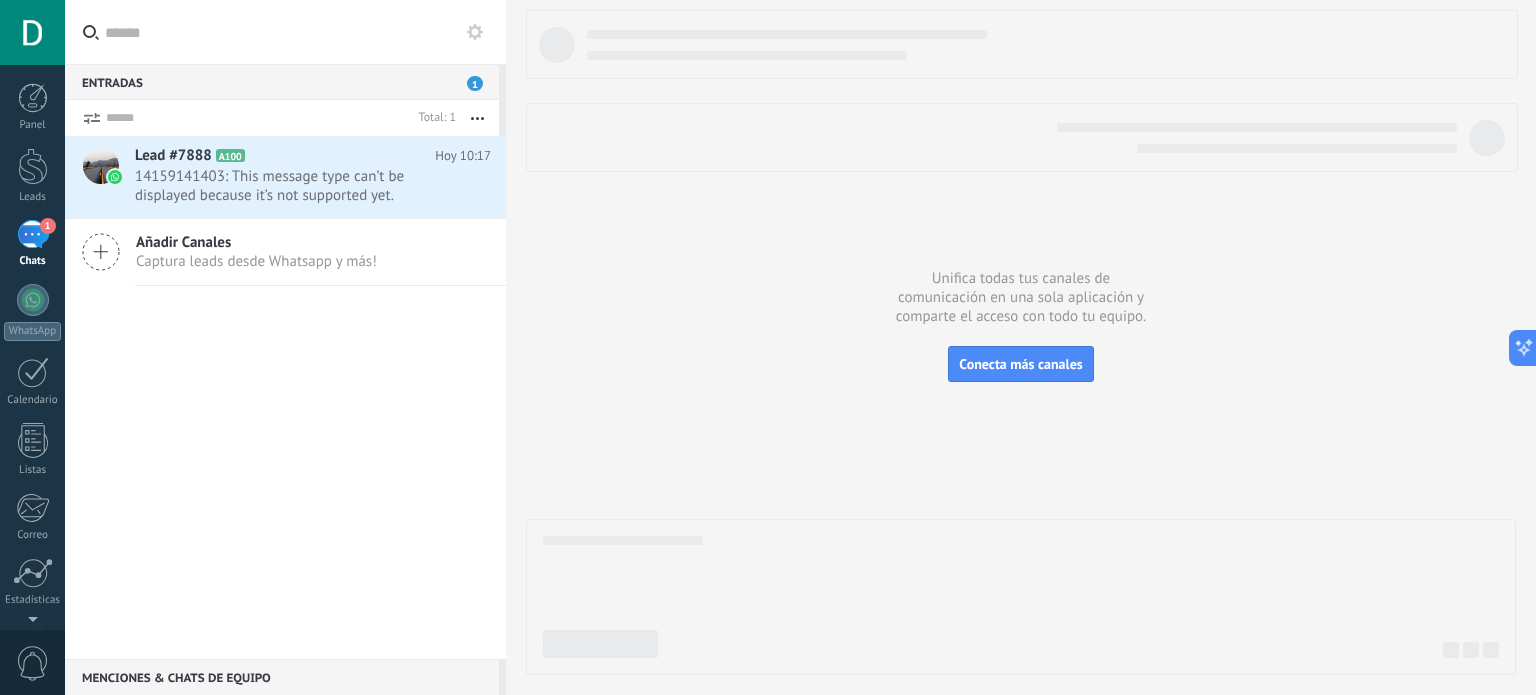 click 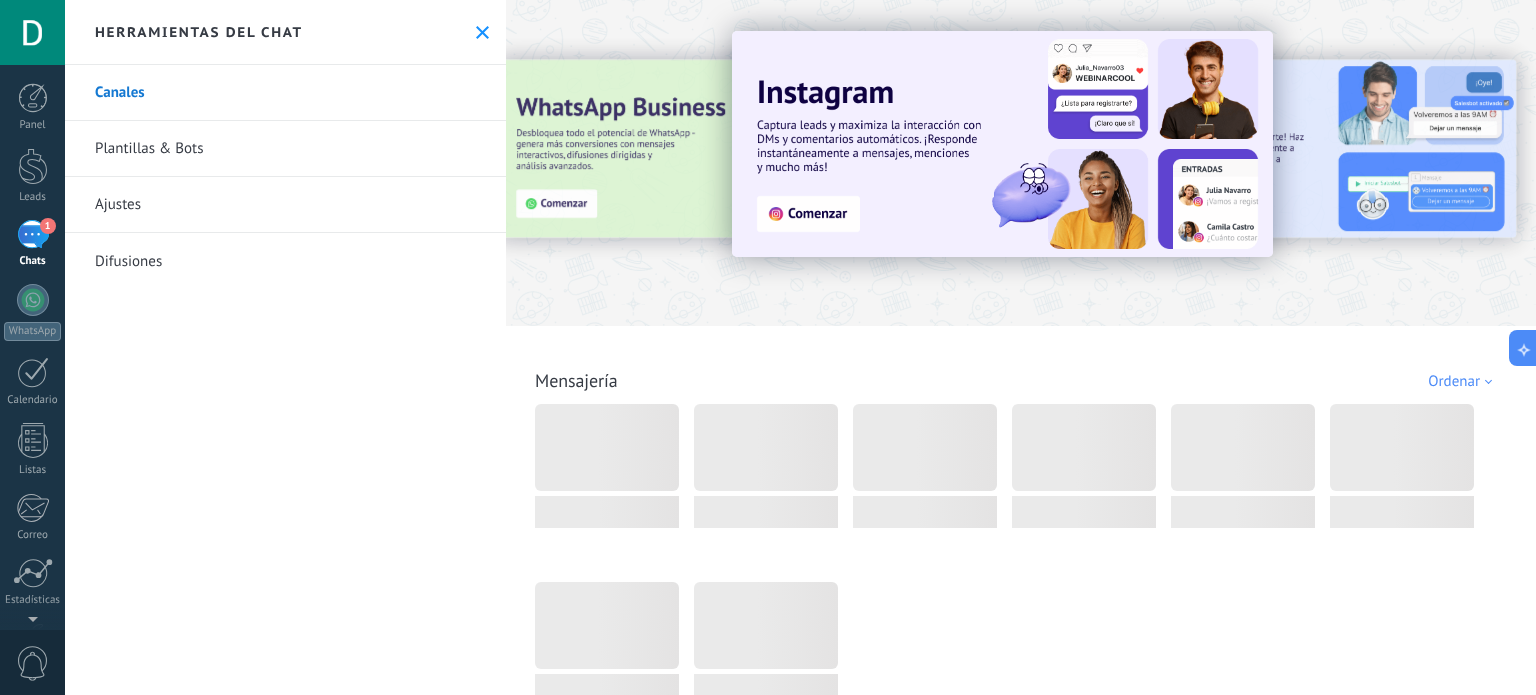 click on "Plantillas & Bots" at bounding box center [285, 149] 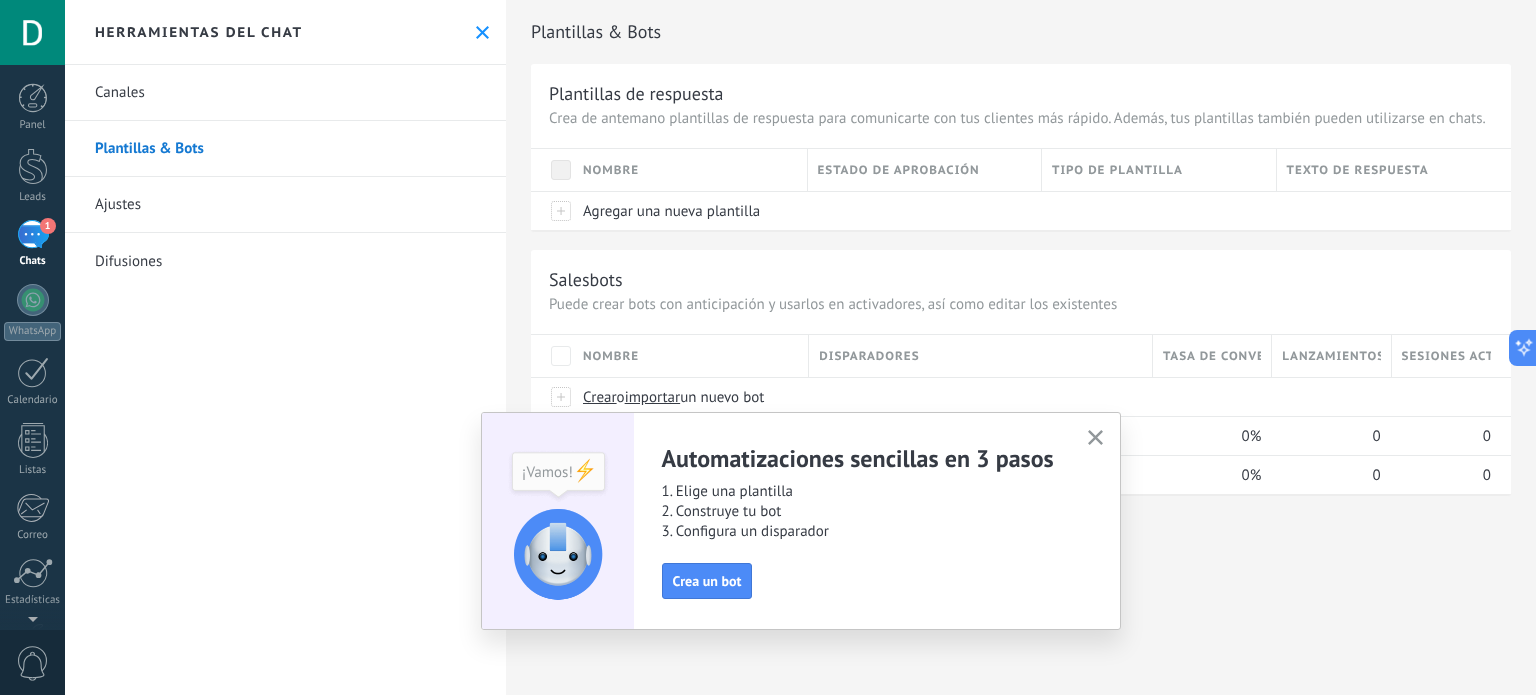 click at bounding box center [1095, 438] 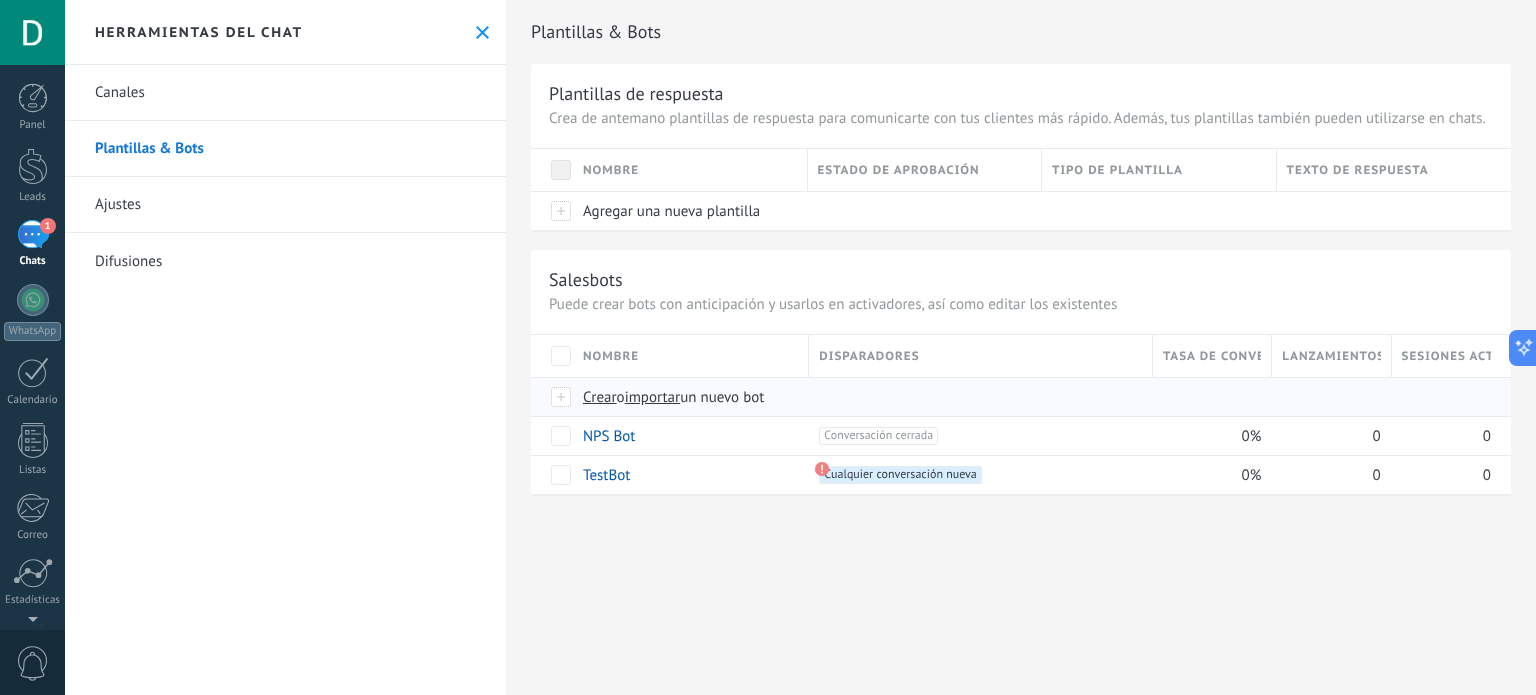 click at bounding box center [562, 397] 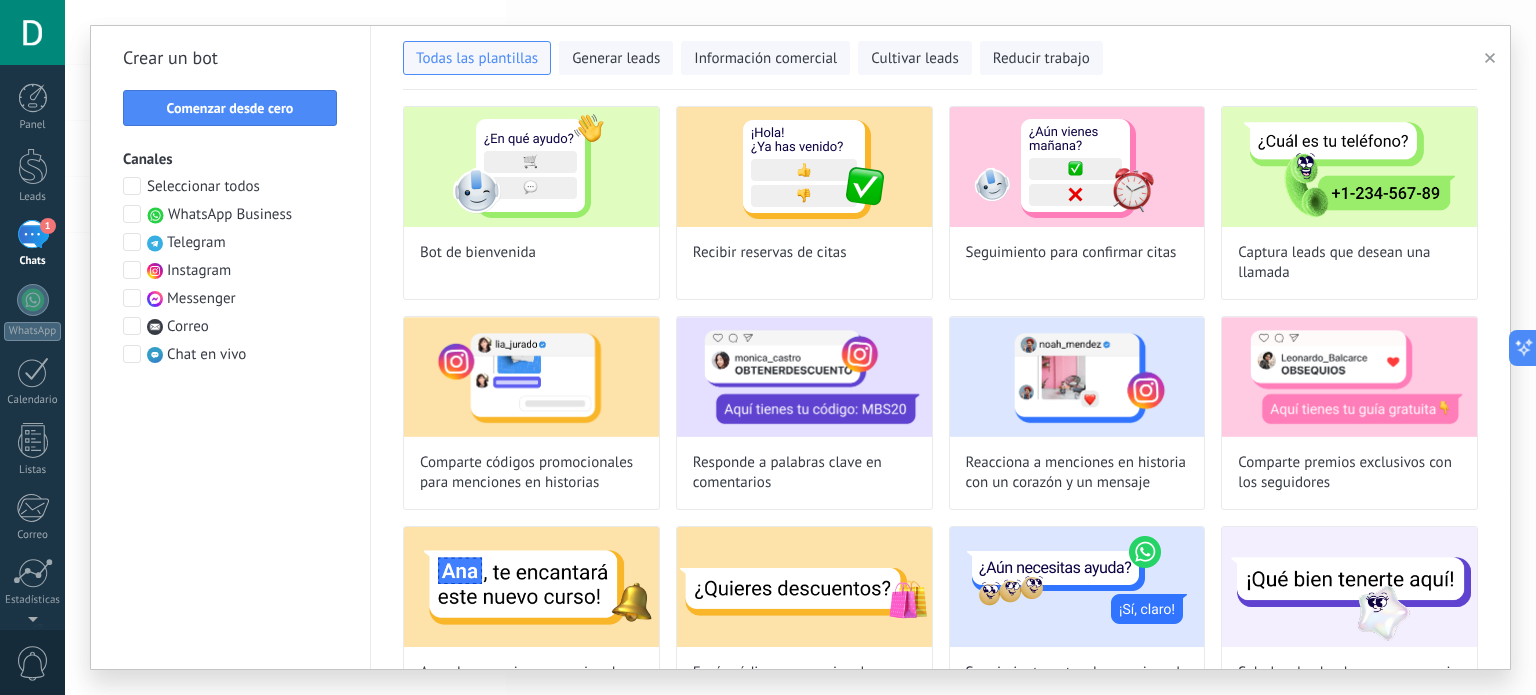 click on "Seleccionar todos" at bounding box center (203, 187) 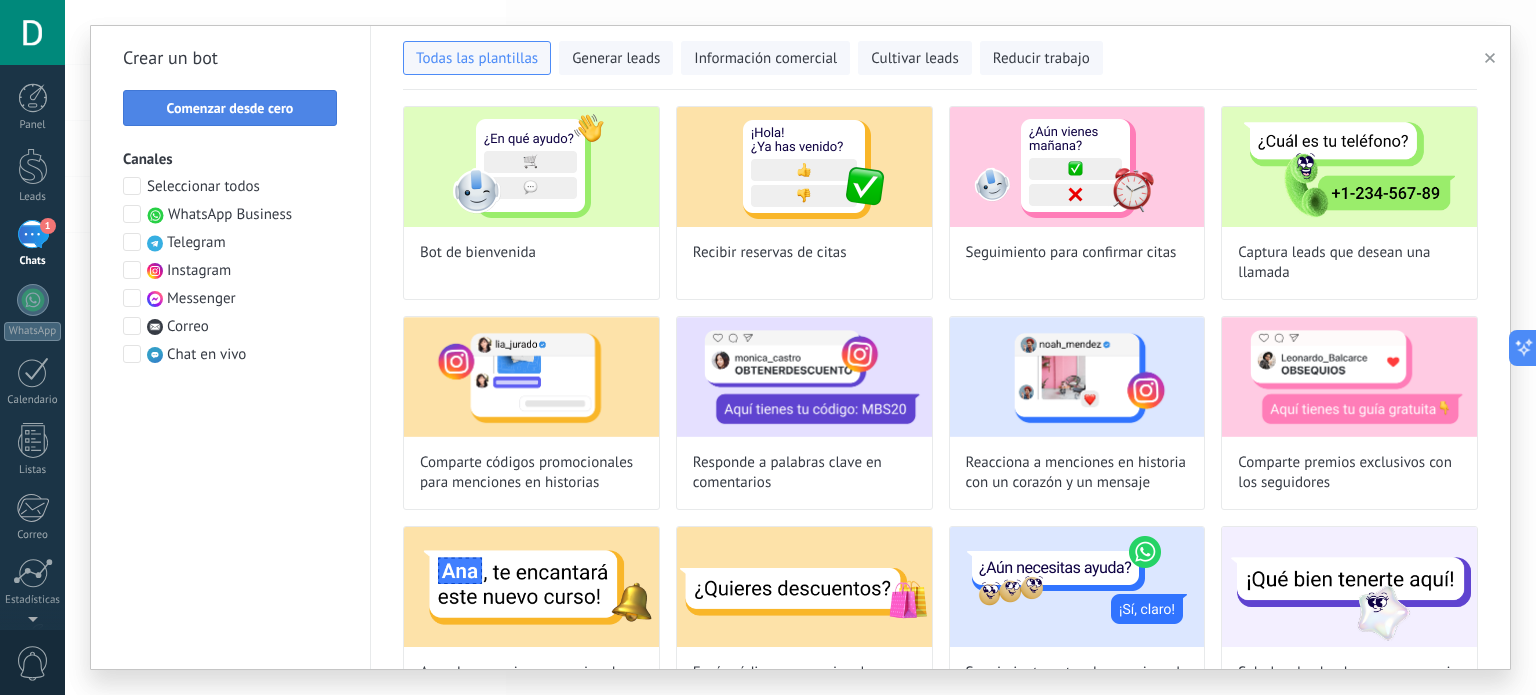 click on "Comenzar desde cero" at bounding box center [230, 108] 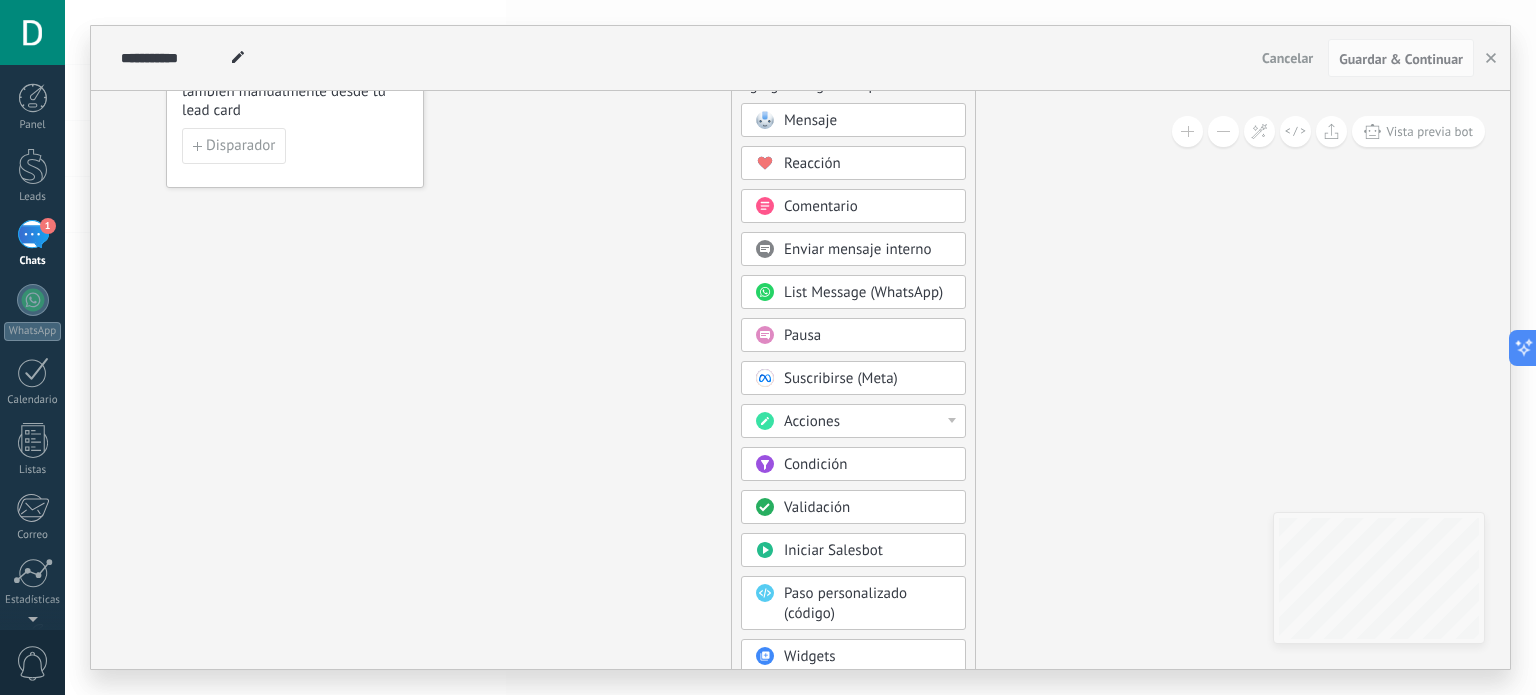 click on "Condición" at bounding box center [868, 465] 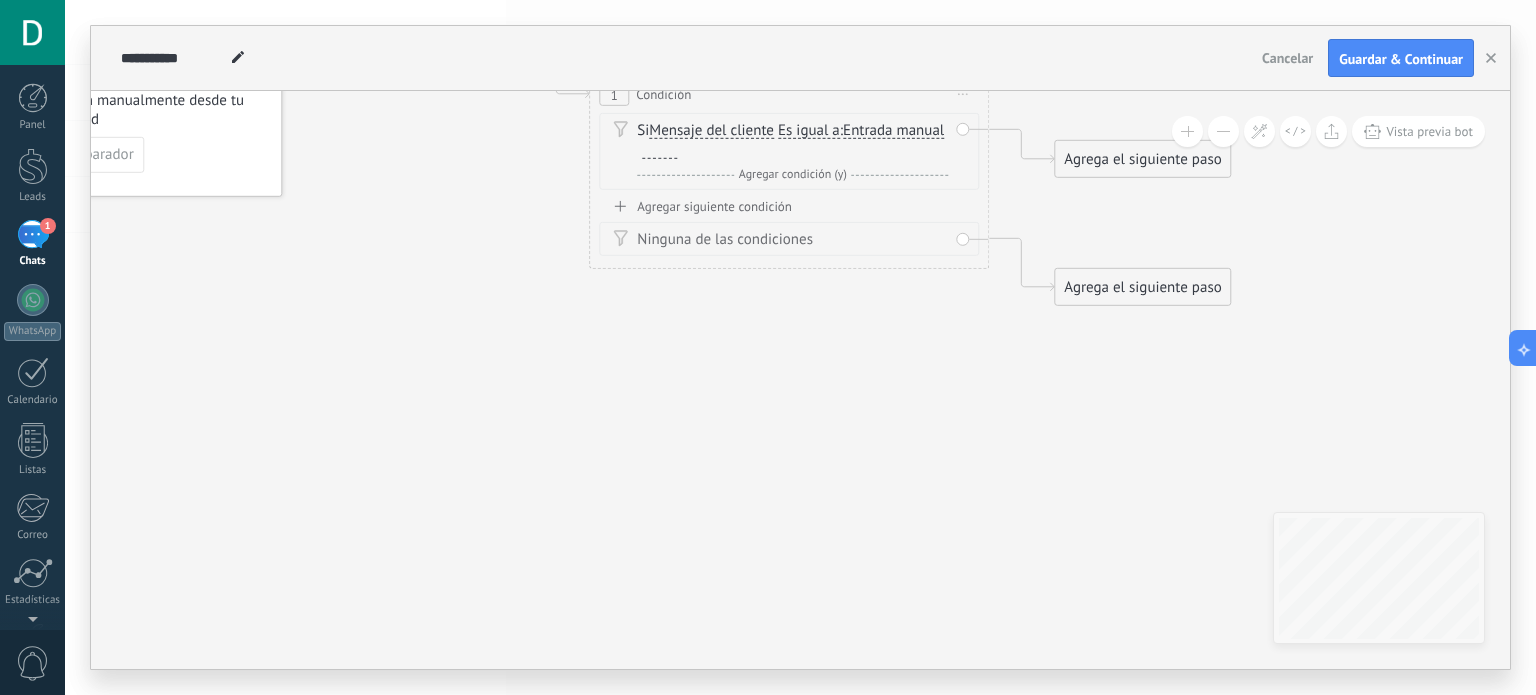 drag, startPoint x: 717, startPoint y: 340, endPoint x: 652, endPoint y: 446, distance: 124.34227 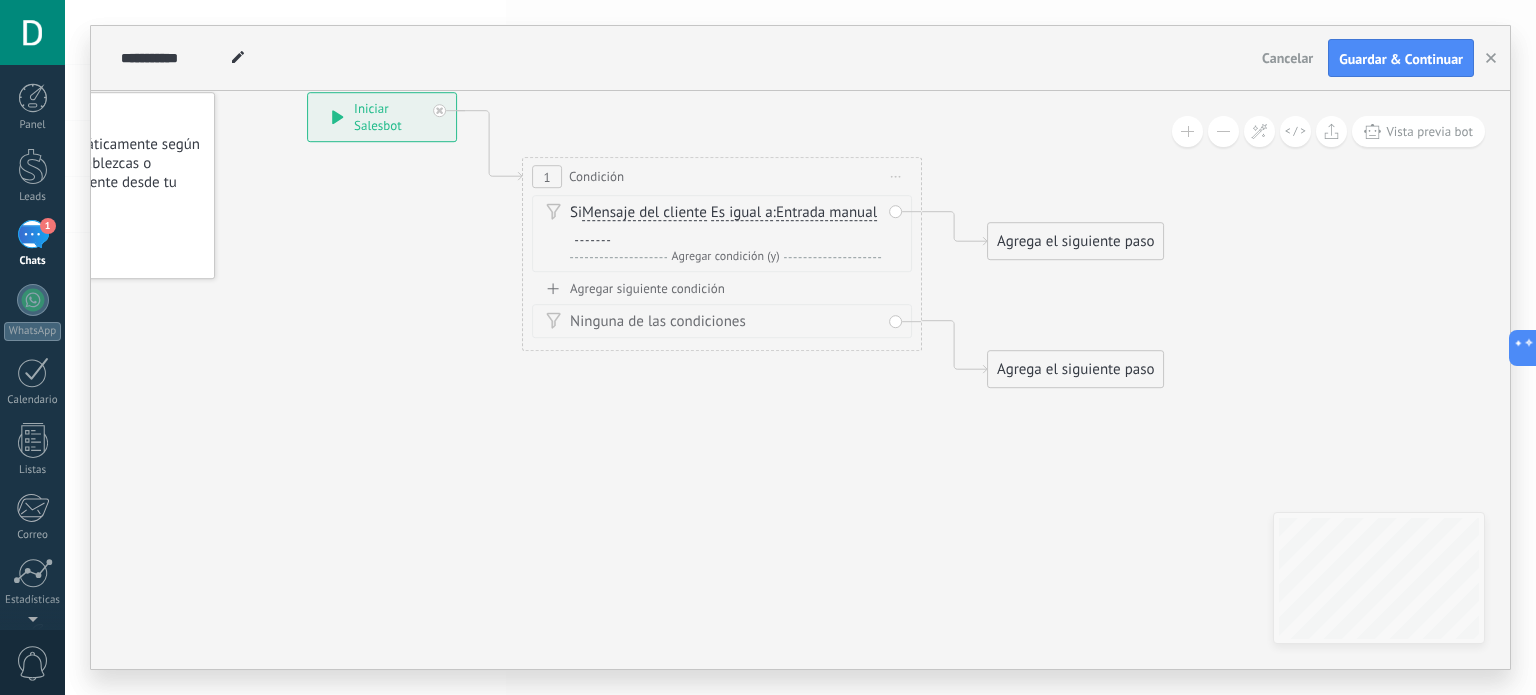drag, startPoint x: 633, startPoint y: 501, endPoint x: 601, endPoint y: 531, distance: 43.863426 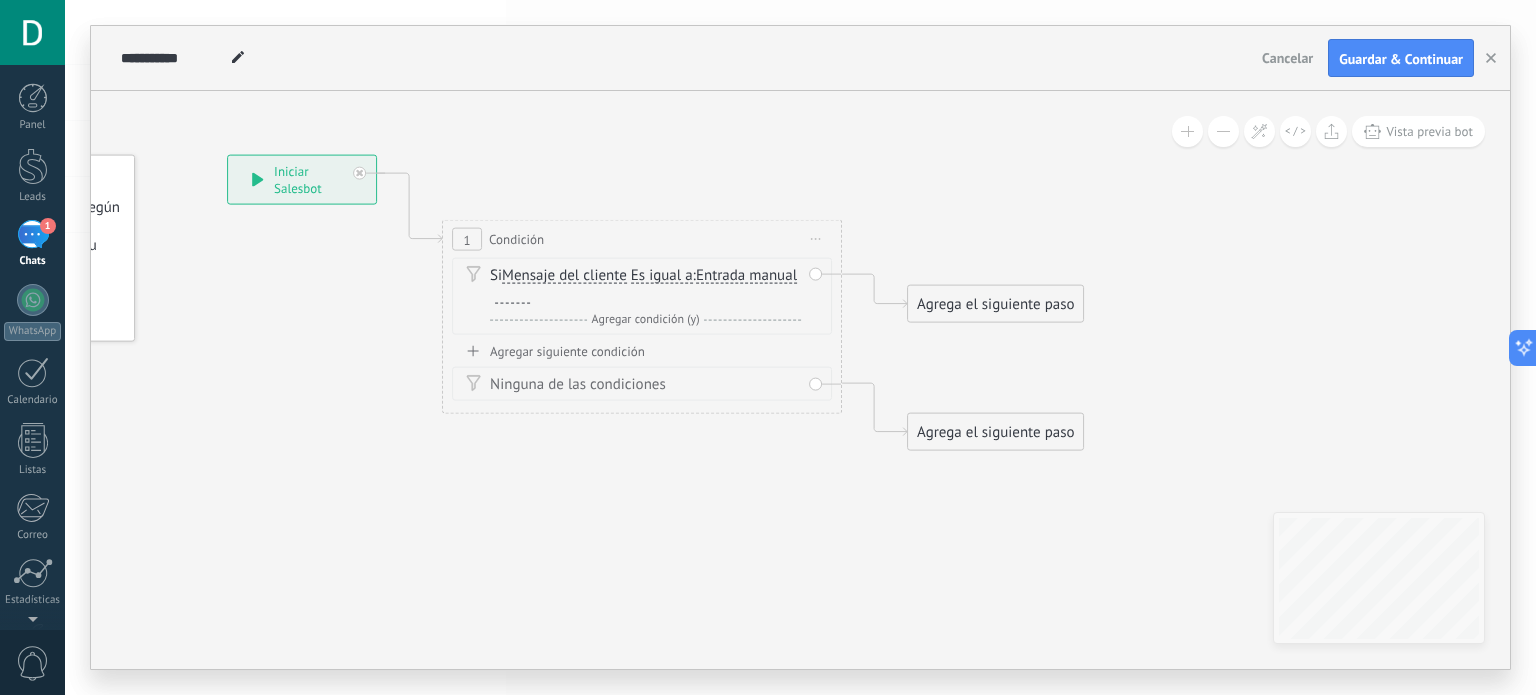 drag, startPoint x: 632, startPoint y: 457, endPoint x: 479, endPoint y: 551, distance: 179.56892 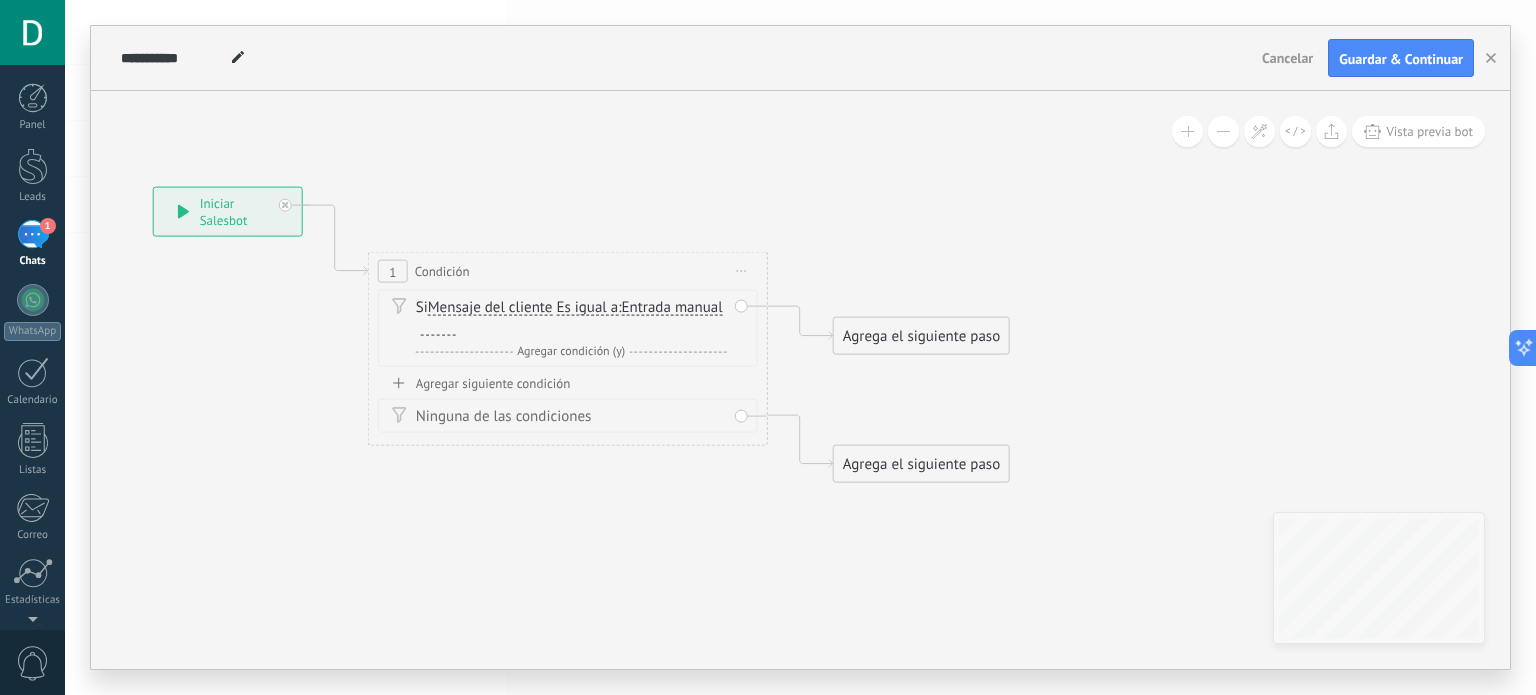 click on "Es igual a
Es igual a
No es igual
Contiene
Es igual a
Es igual a
No es igual
Contiene" at bounding box center [587, 307] 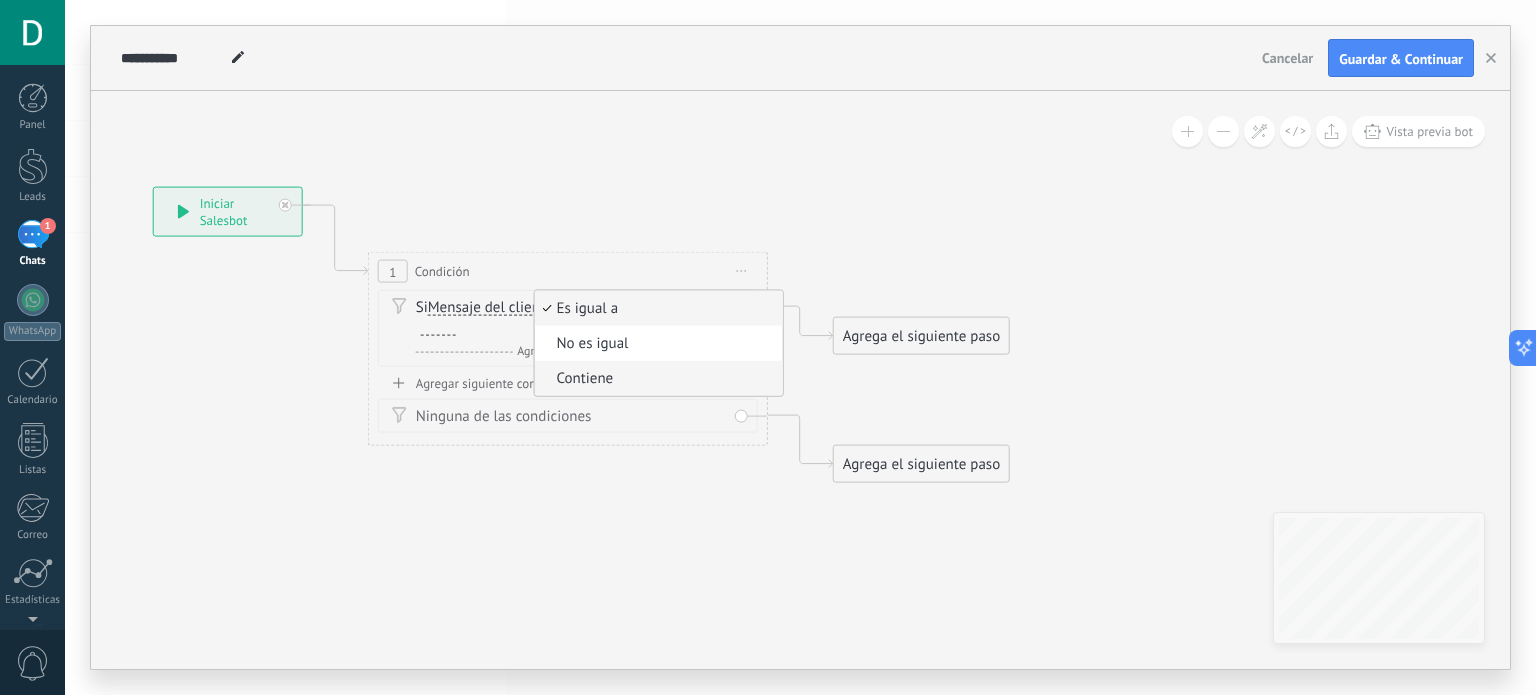 click on "Contiene" at bounding box center (655, 379) 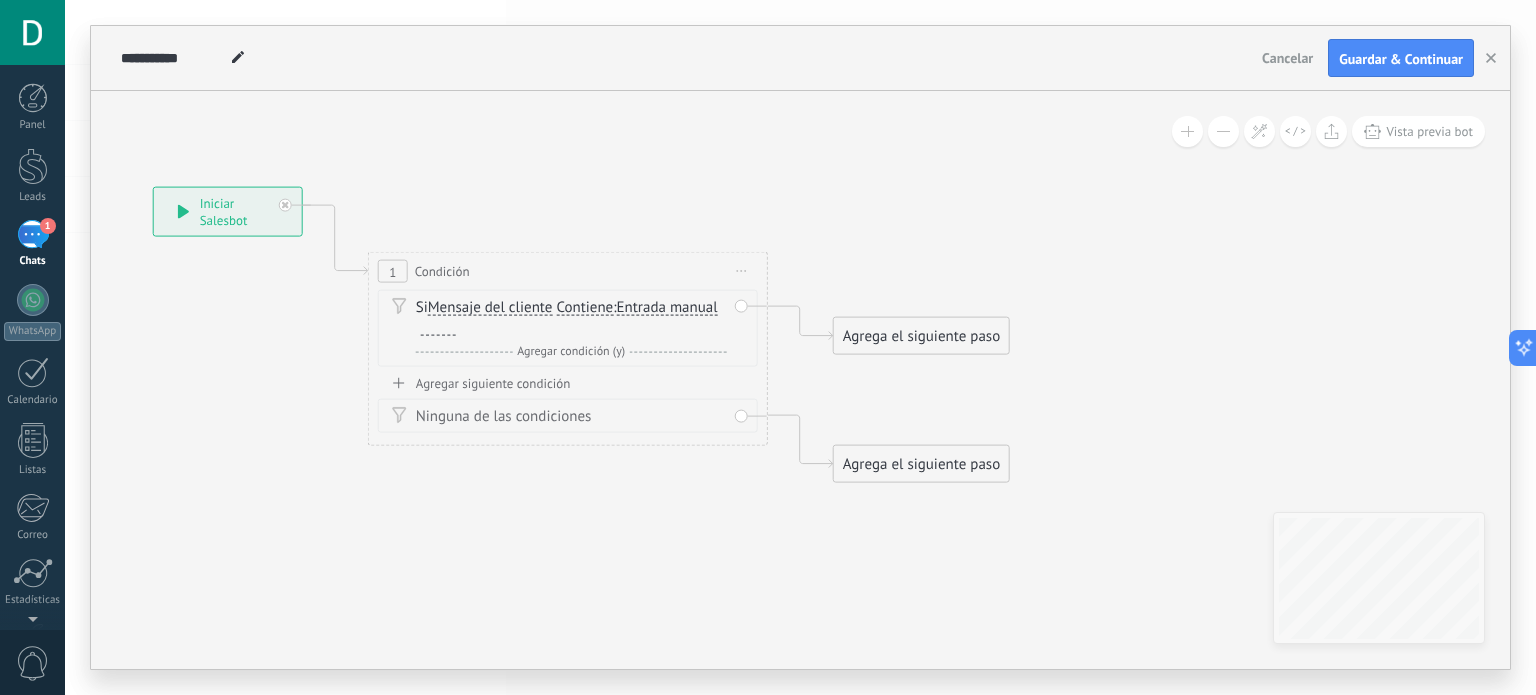 click at bounding box center (438, 328) 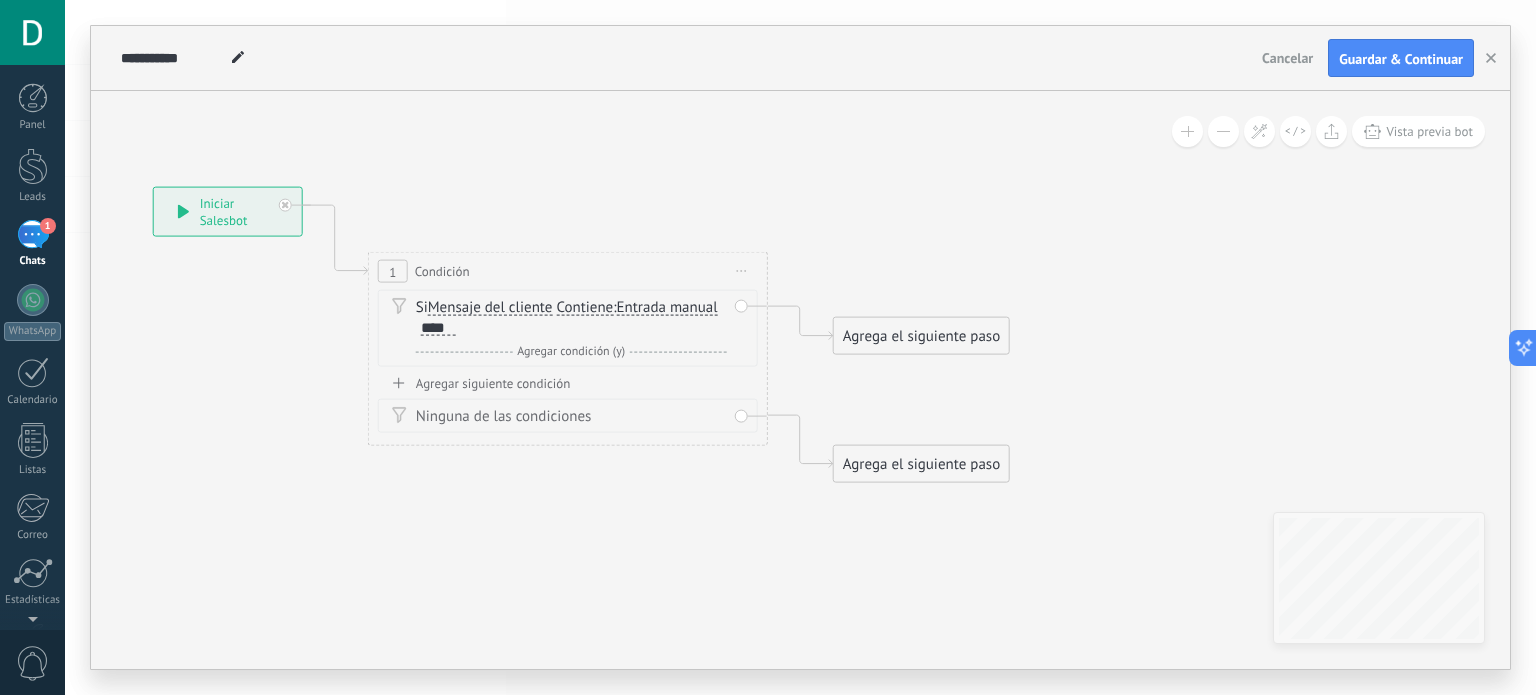 click on "Agregar condición (y)" at bounding box center [571, 351] 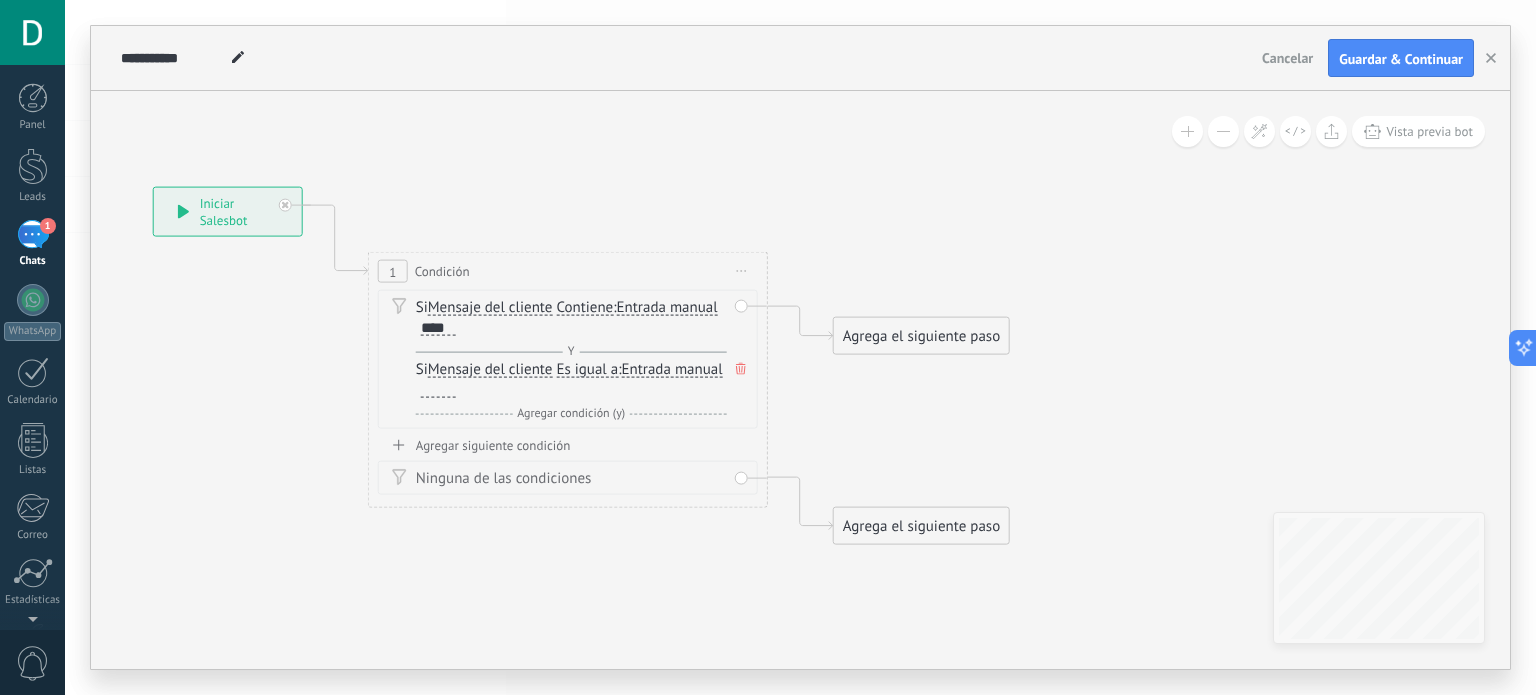 click at bounding box center [438, 390] 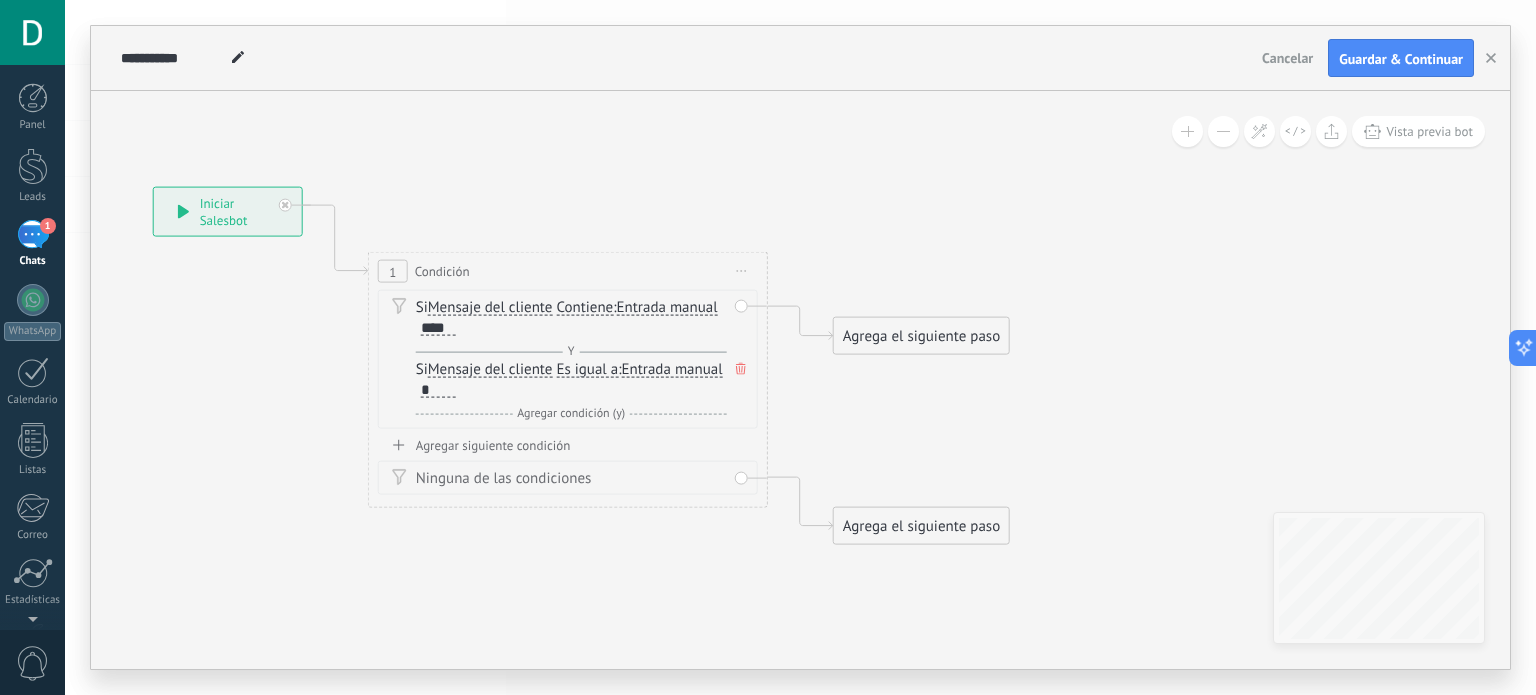 type 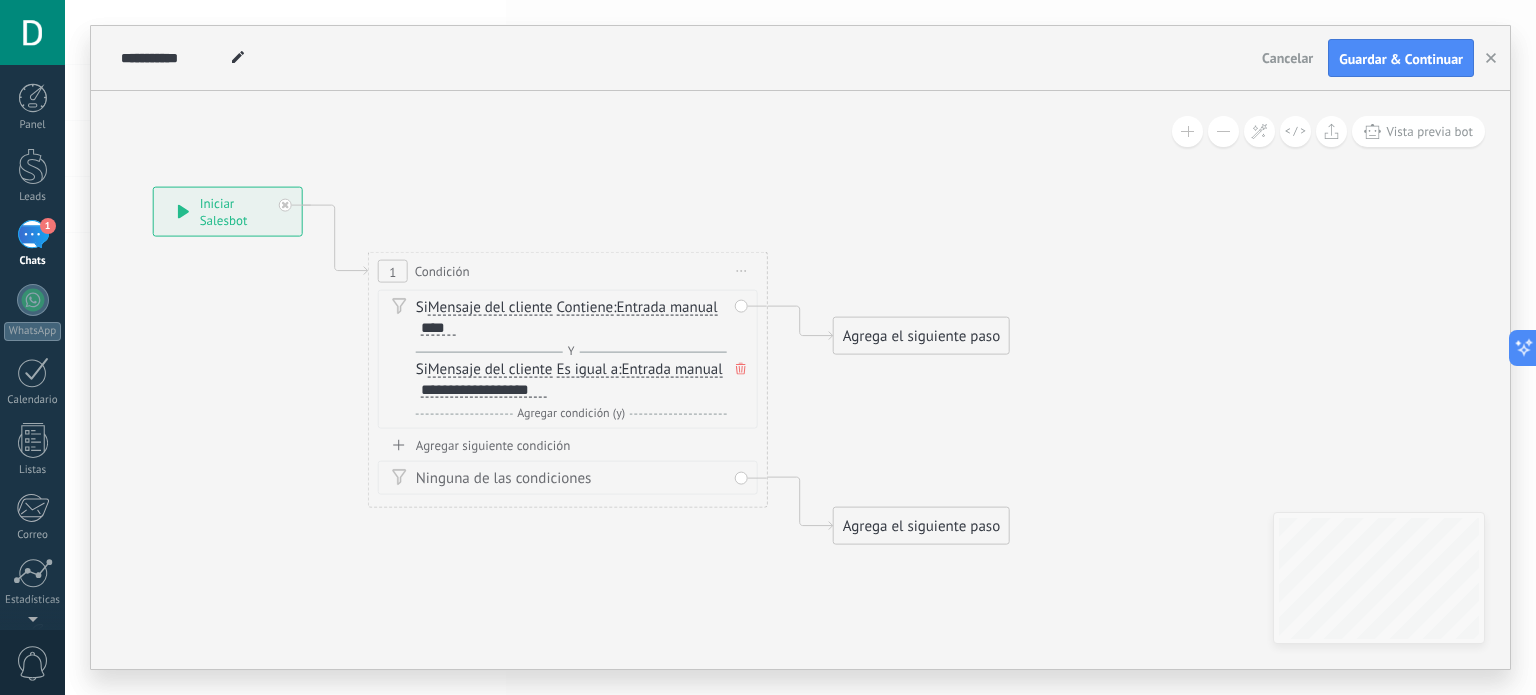 click 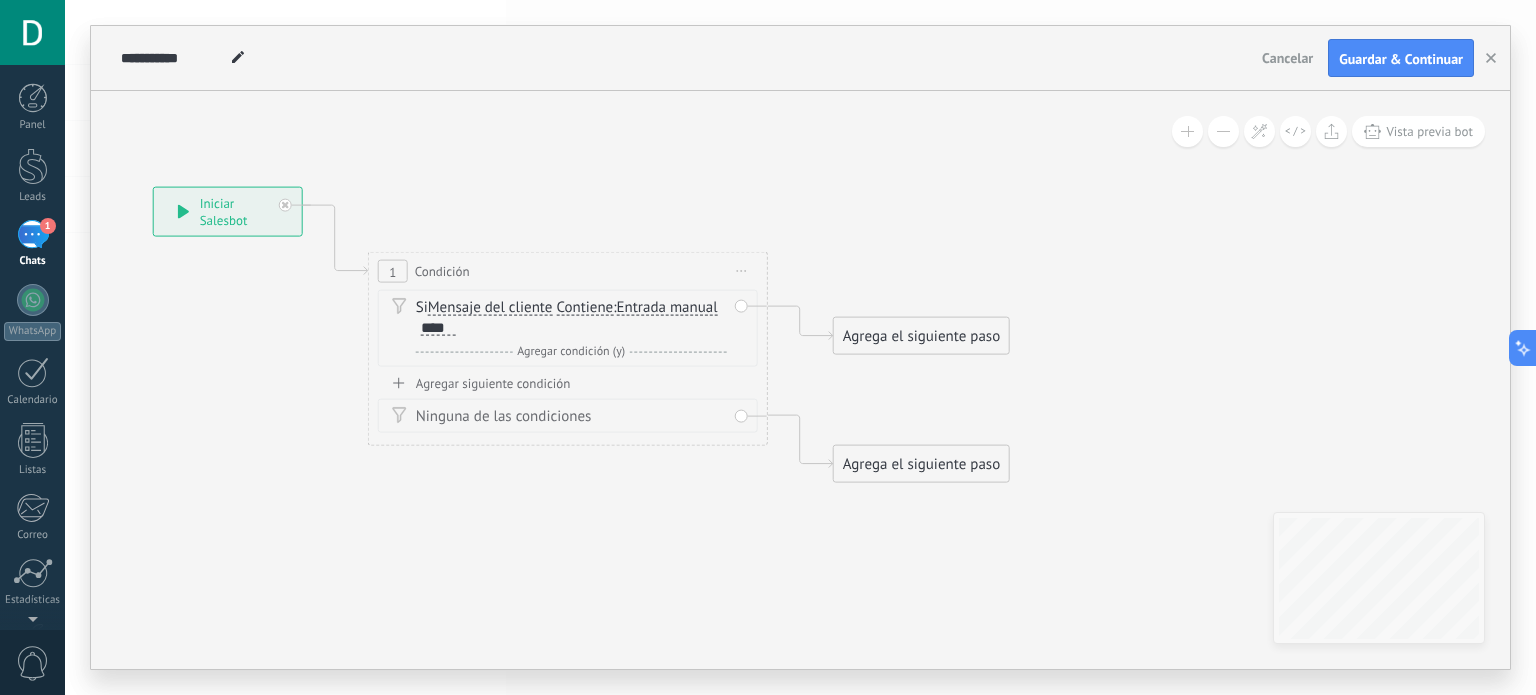 click on "Agregar siguiente condición" at bounding box center [568, 383] 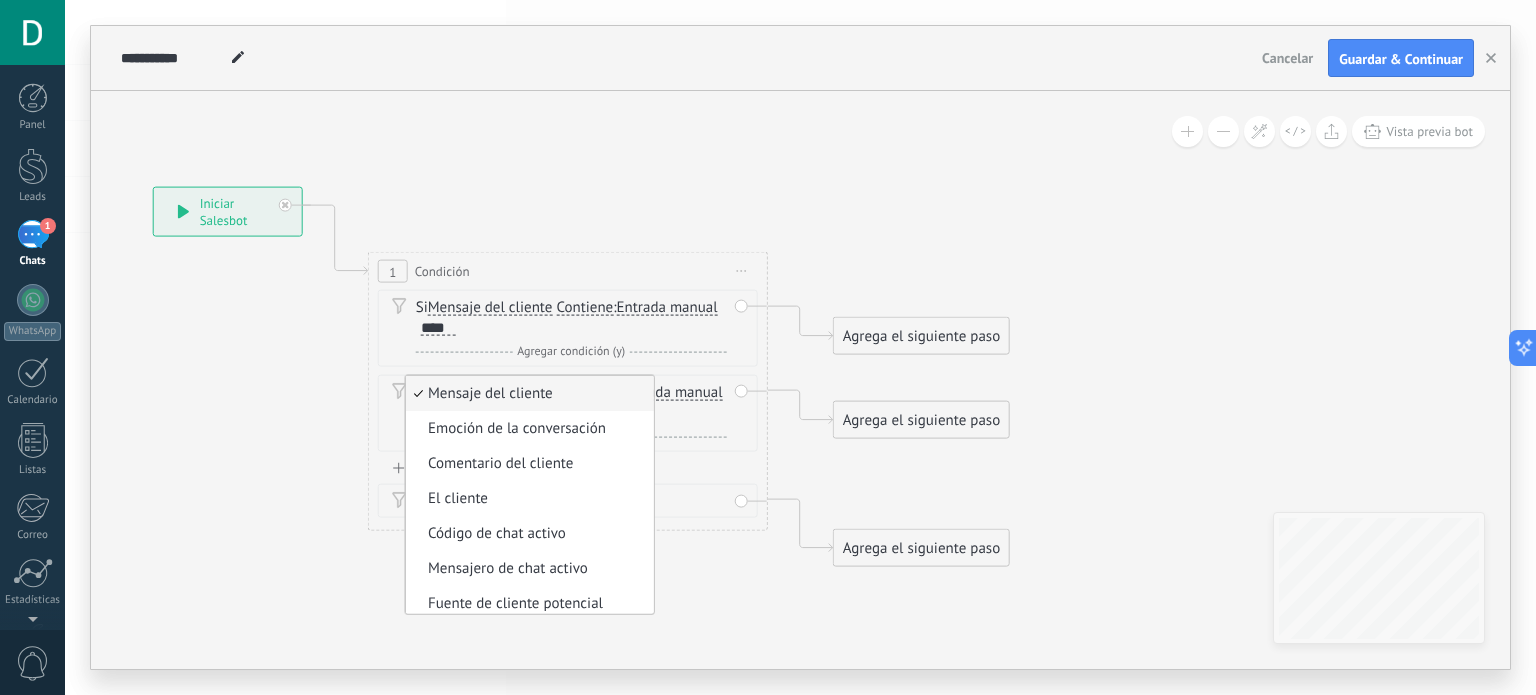click 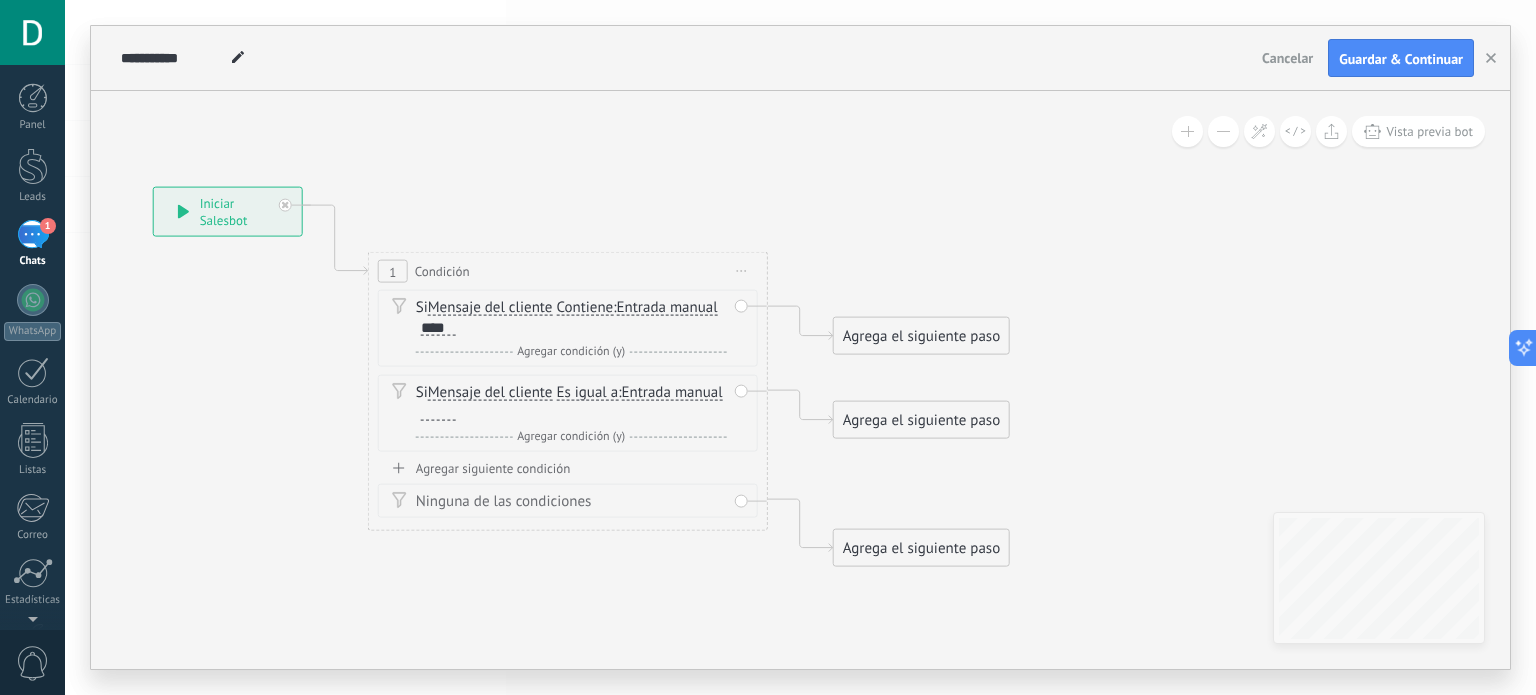 click on "Agregar siguiente condición" at bounding box center (568, 468) 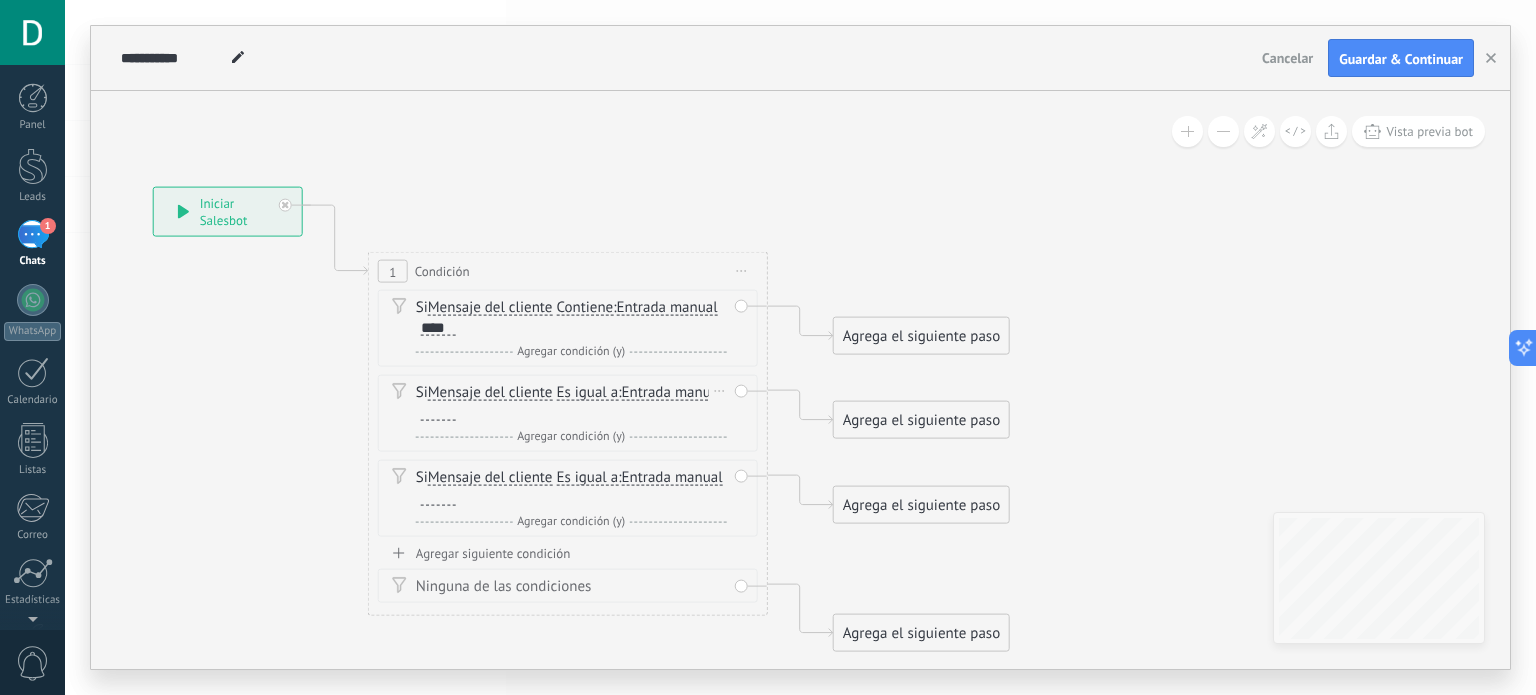 click at bounding box center (438, 413) 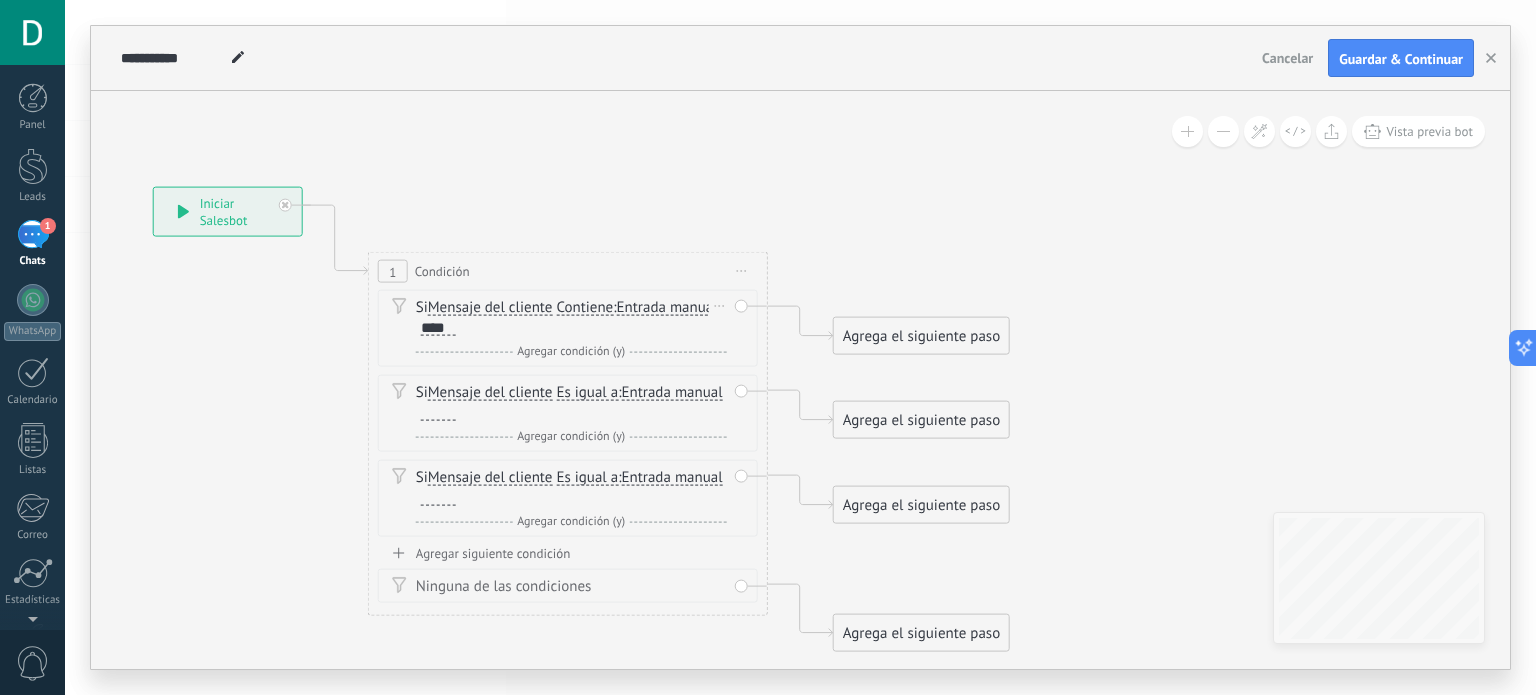 type 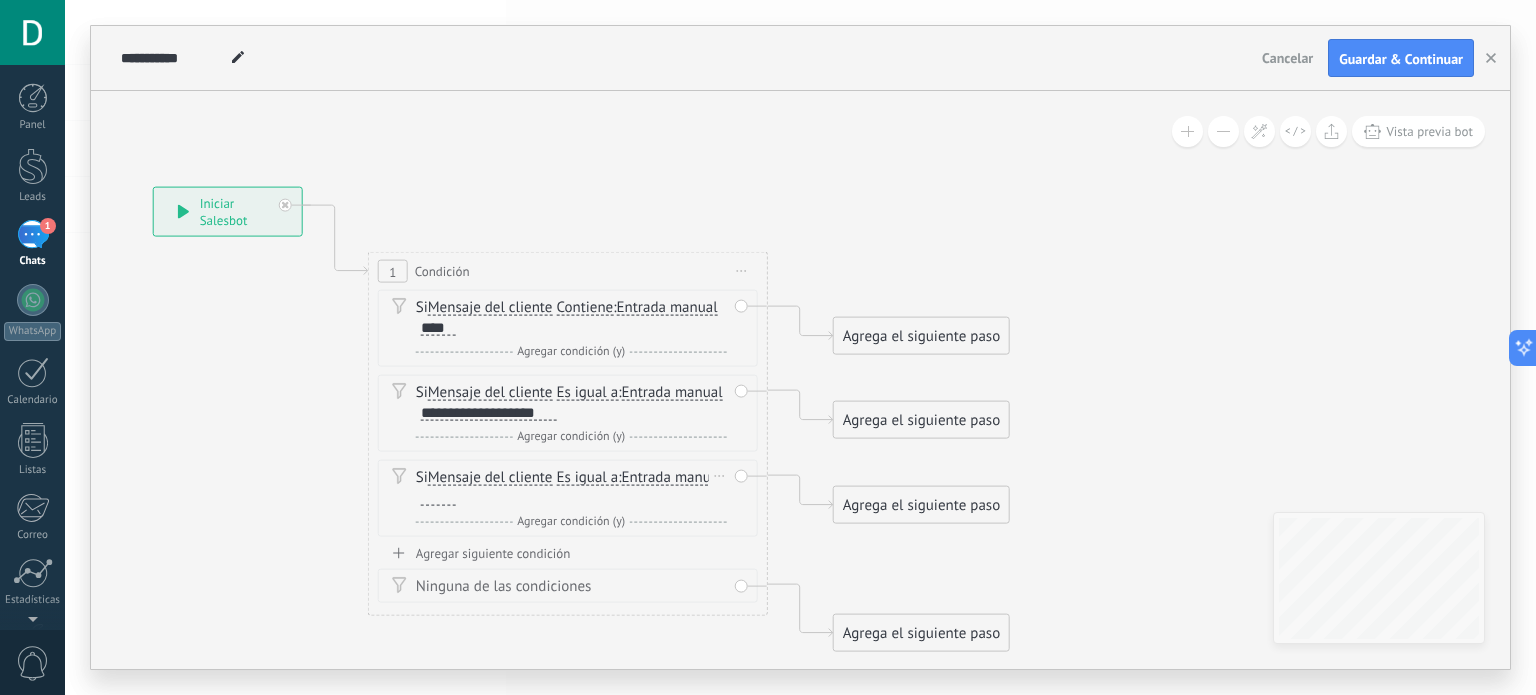click at bounding box center [438, 498] 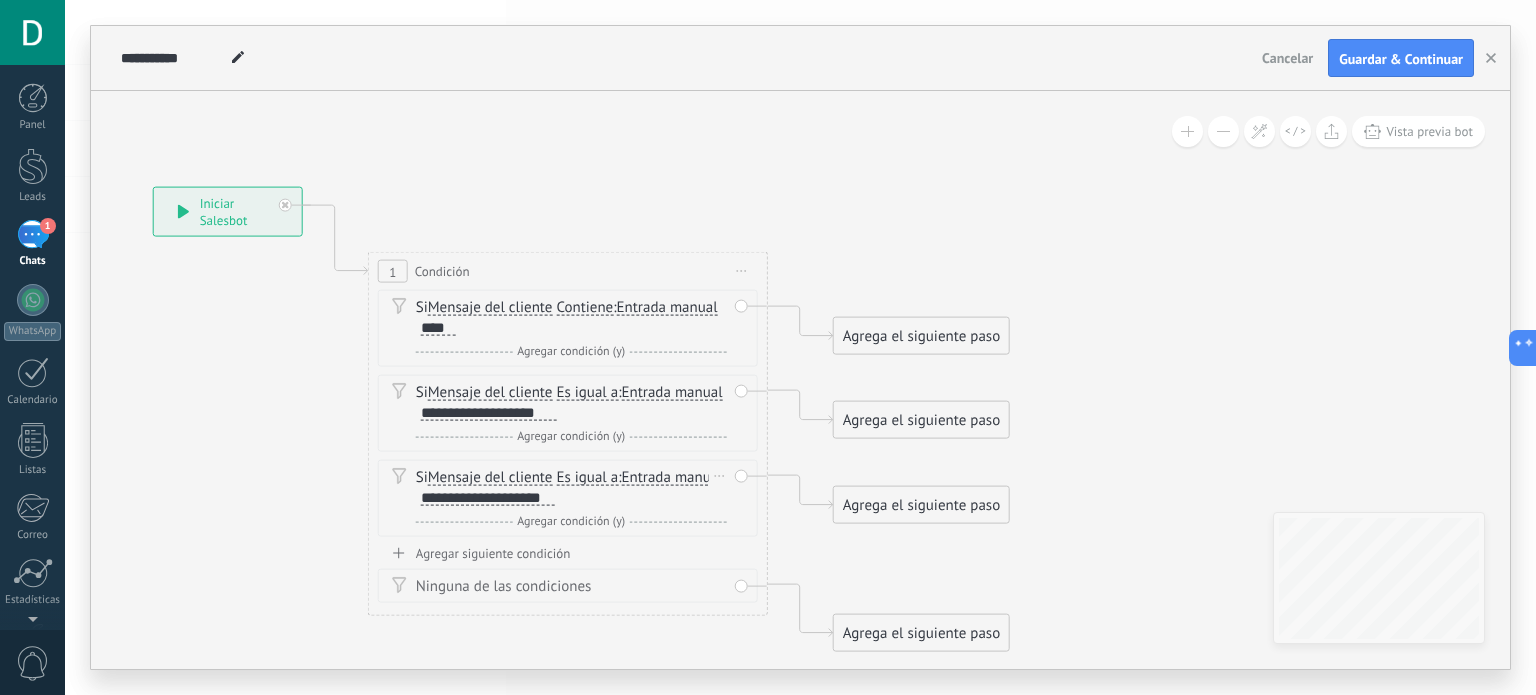 click on "Es igual a" at bounding box center (587, 478) 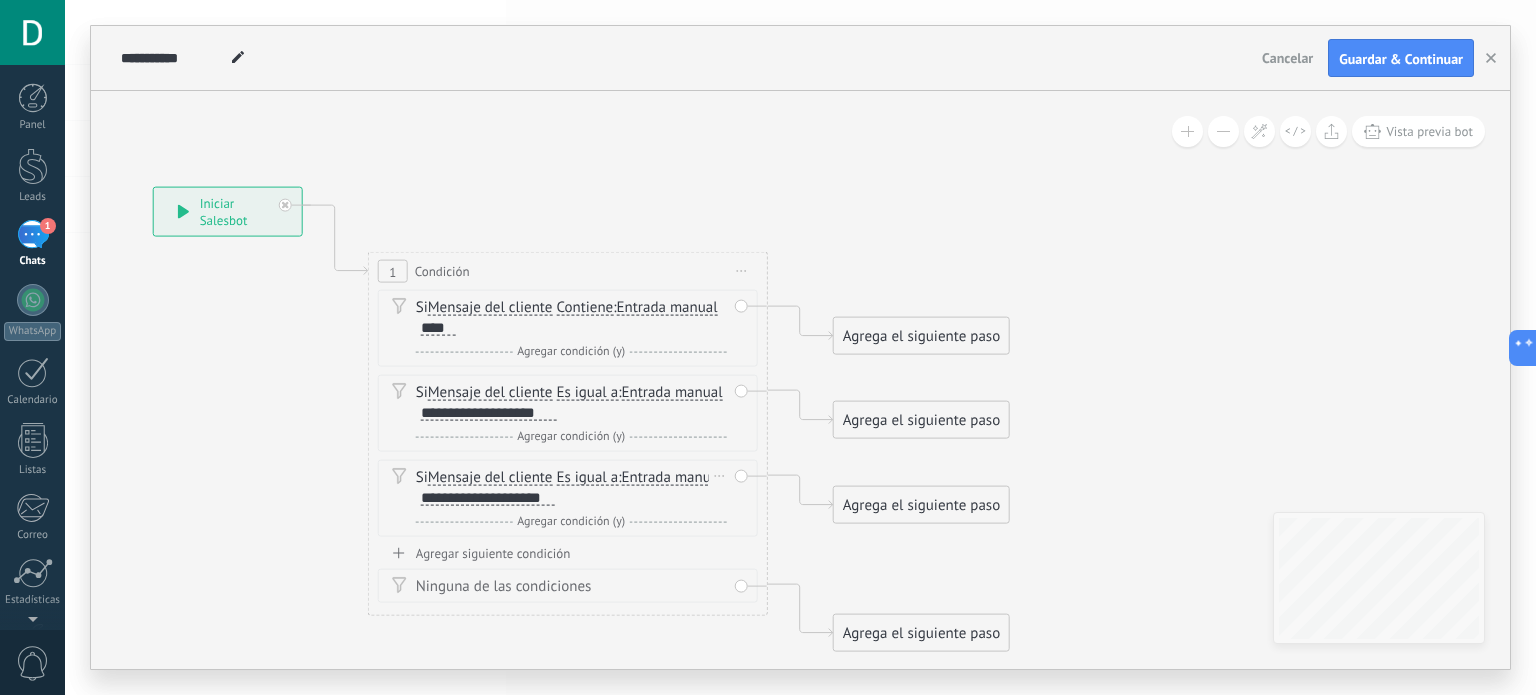 click on "Es igual a" at bounding box center (671, 478) 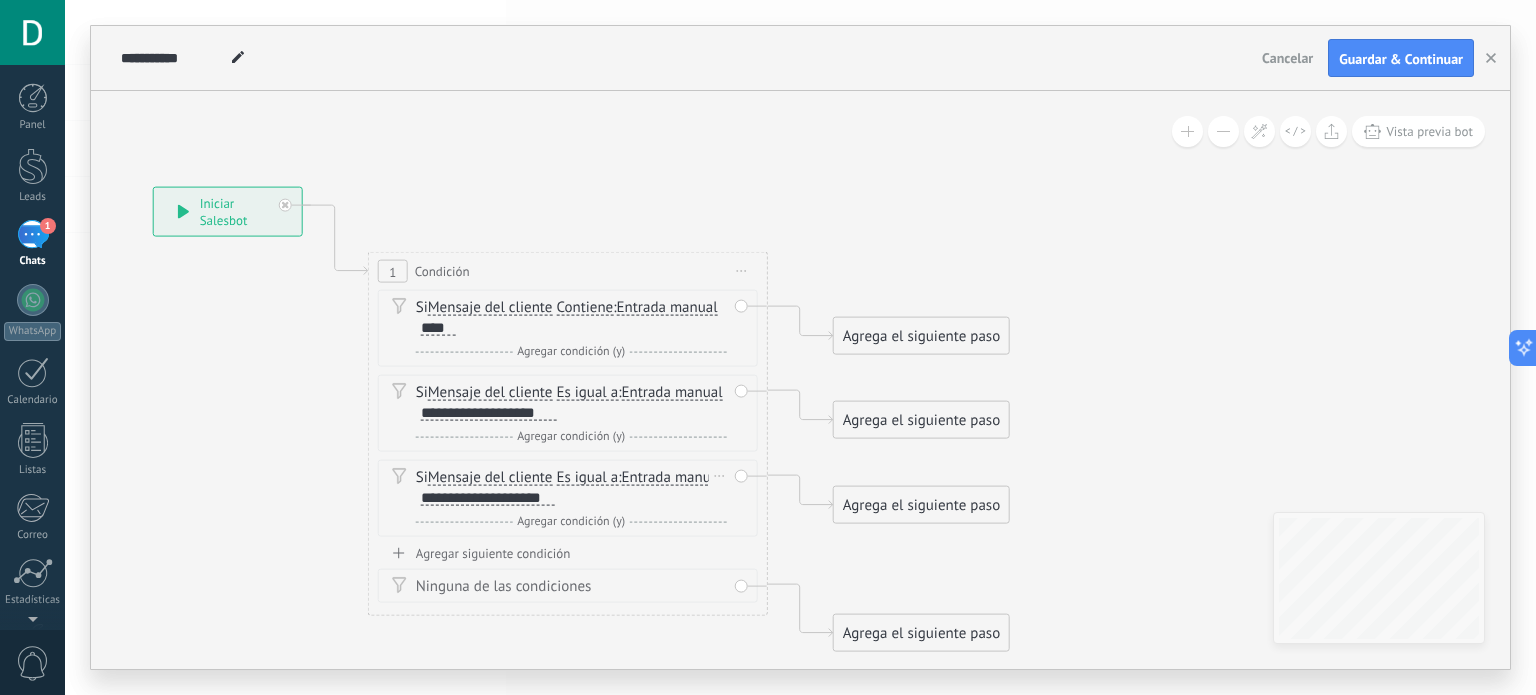 click on "Es igual a" at bounding box center [587, 478] 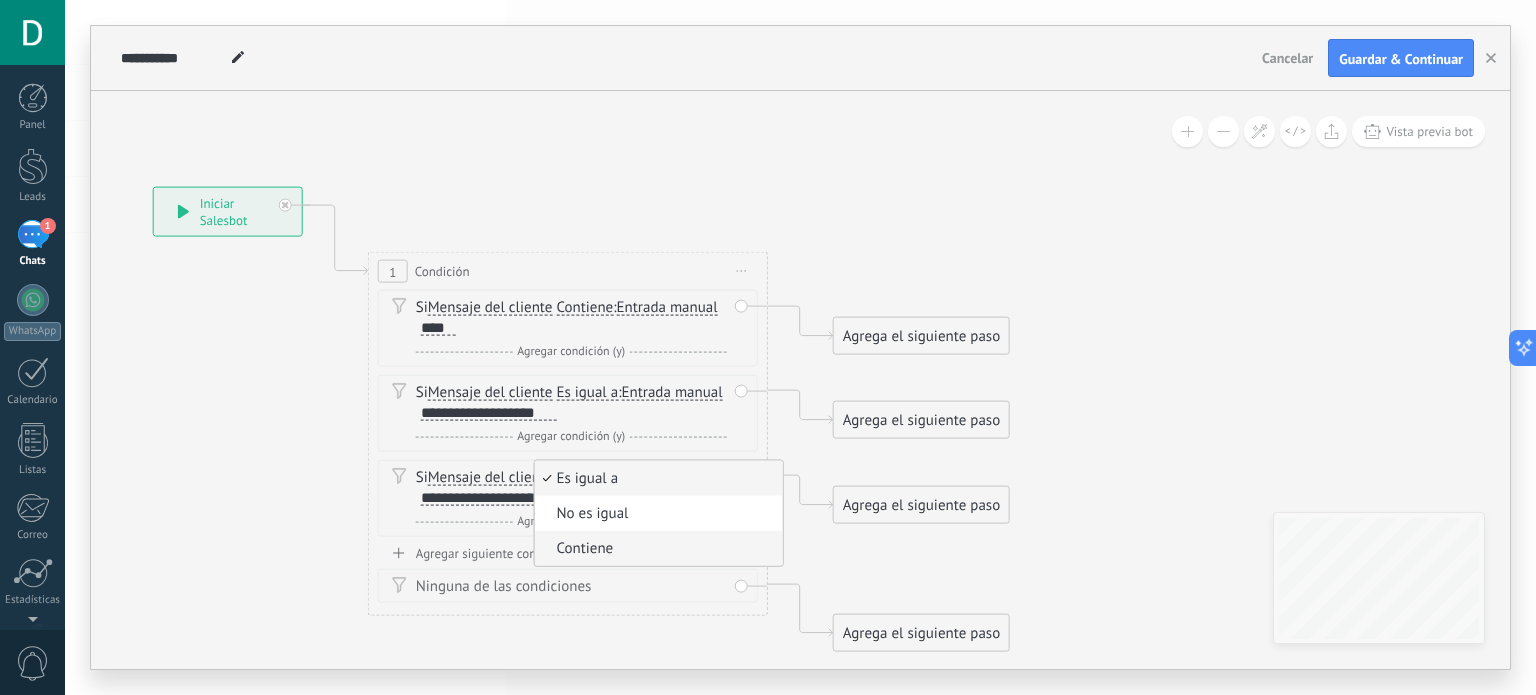 click on "Contiene" at bounding box center [658, 548] 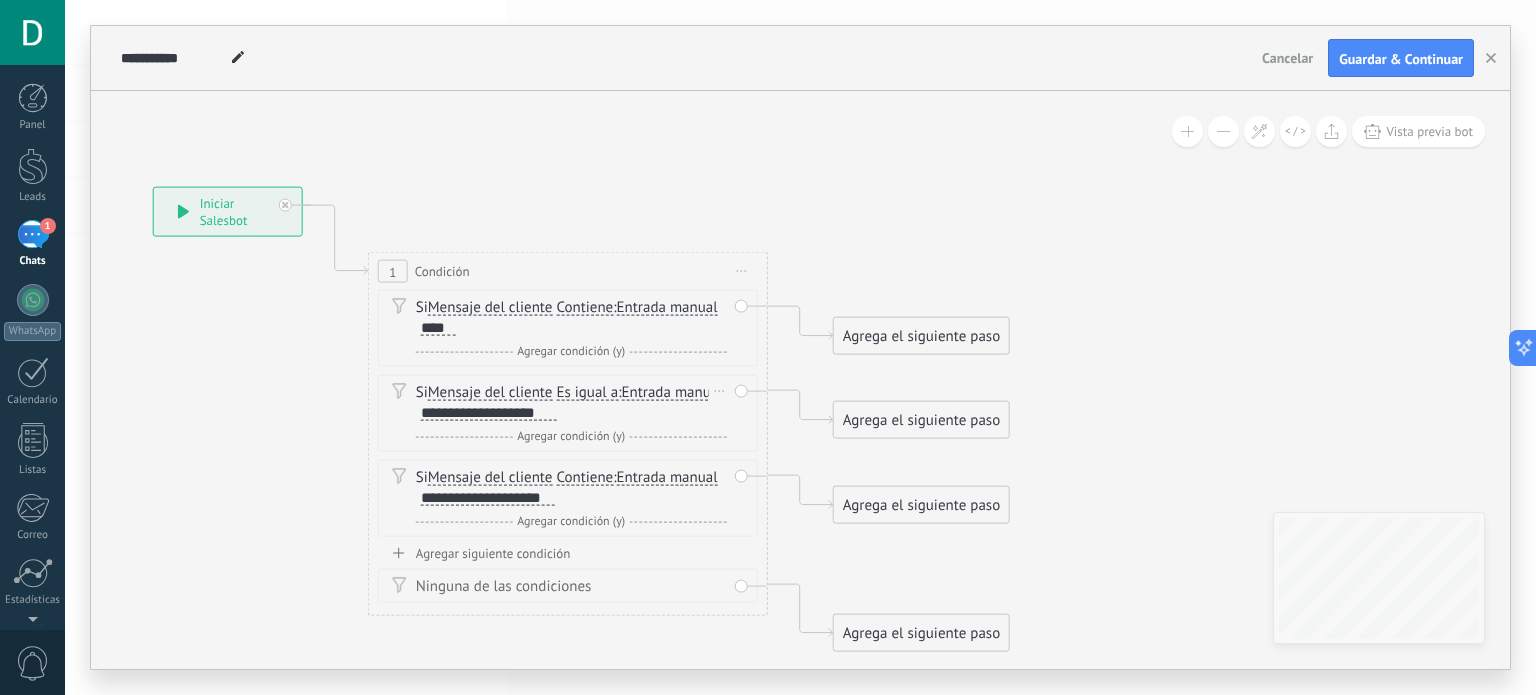 click on "Es igual a" at bounding box center (587, 393) 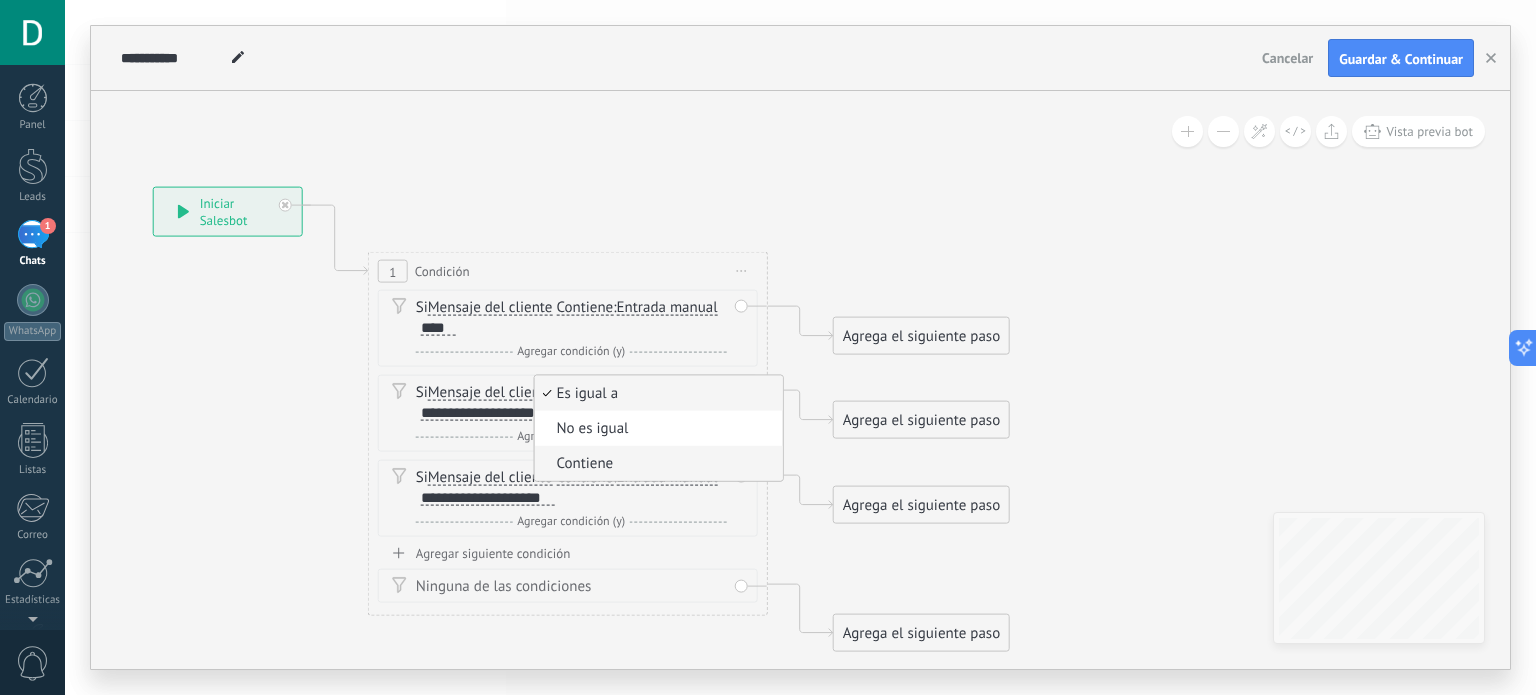click on "Contiene" at bounding box center (655, 464) 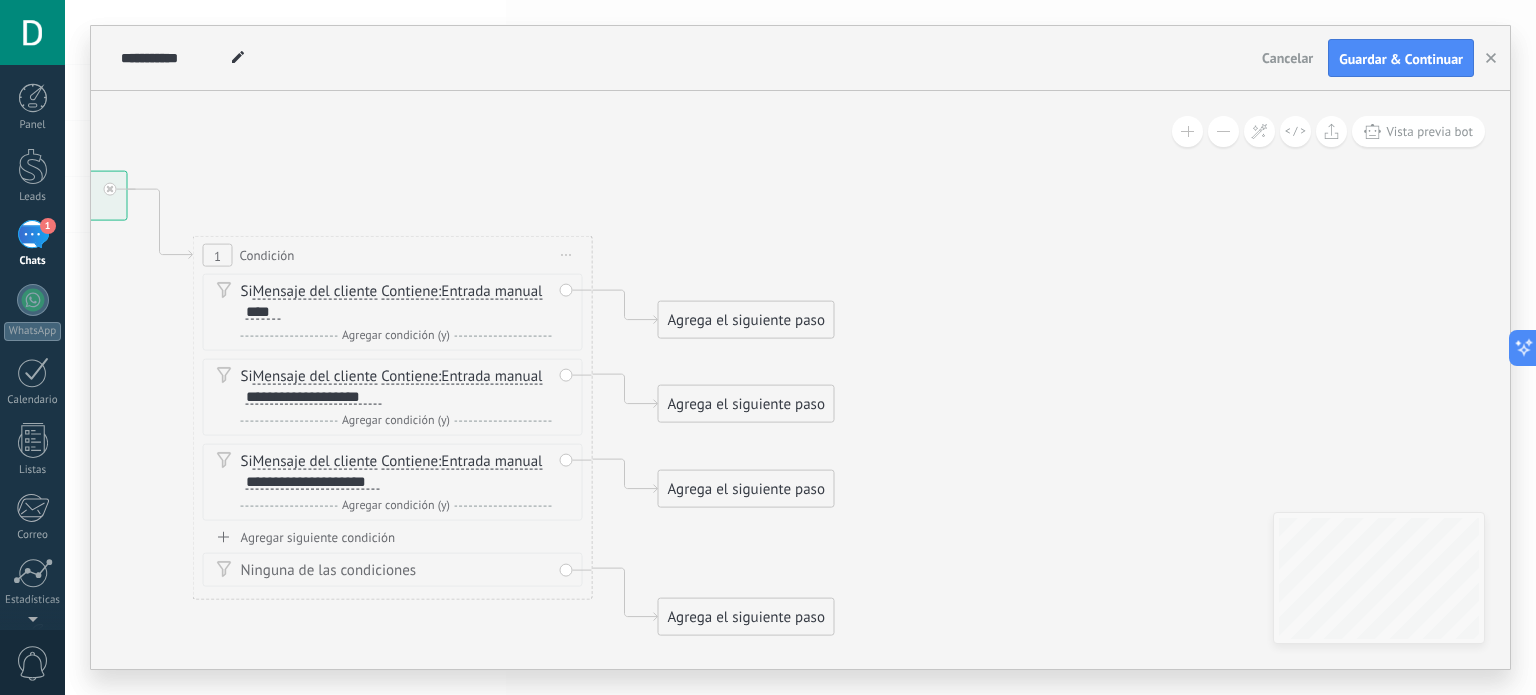 drag, startPoint x: 1095, startPoint y: 375, endPoint x: 878, endPoint y: 414, distance: 220.47676 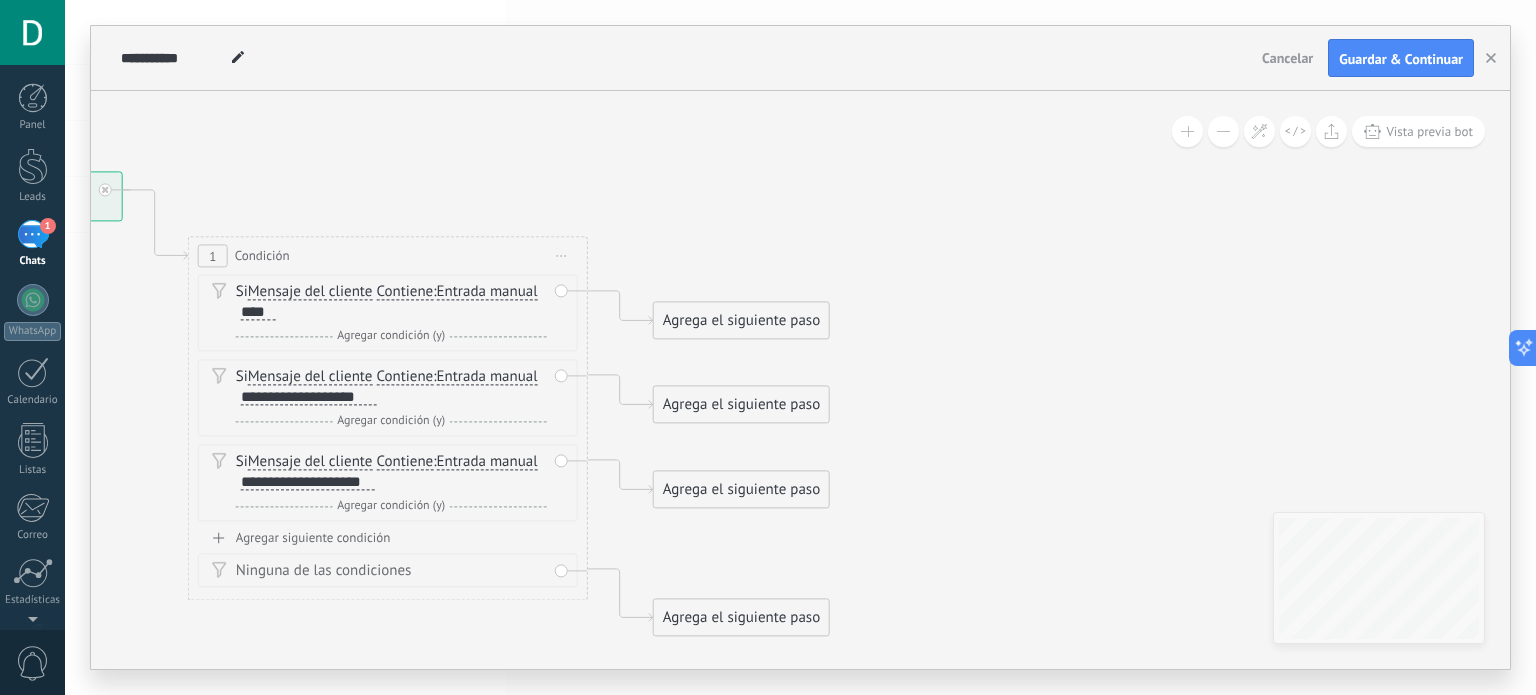 click on "Agrega el siguiente paso" at bounding box center [741, 321] 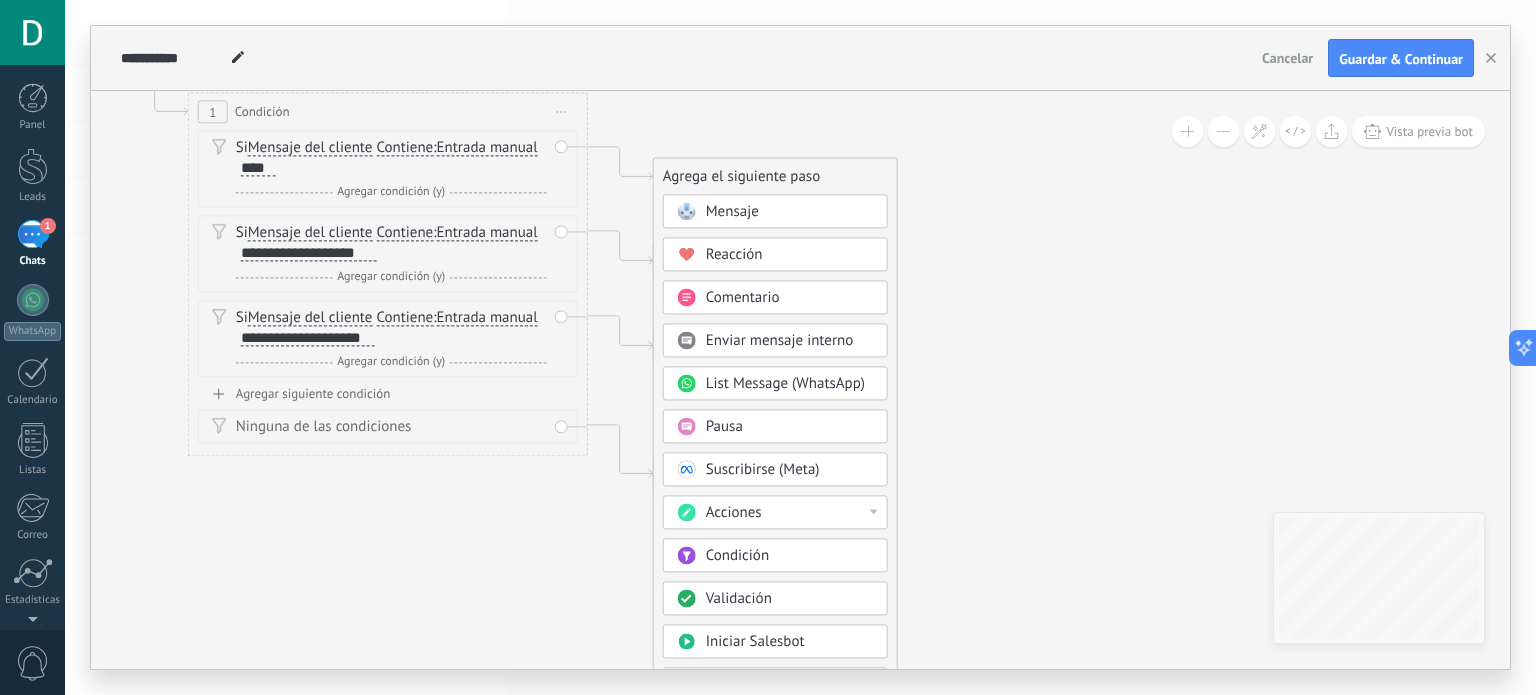click on "Pausa" at bounding box center [790, 428] 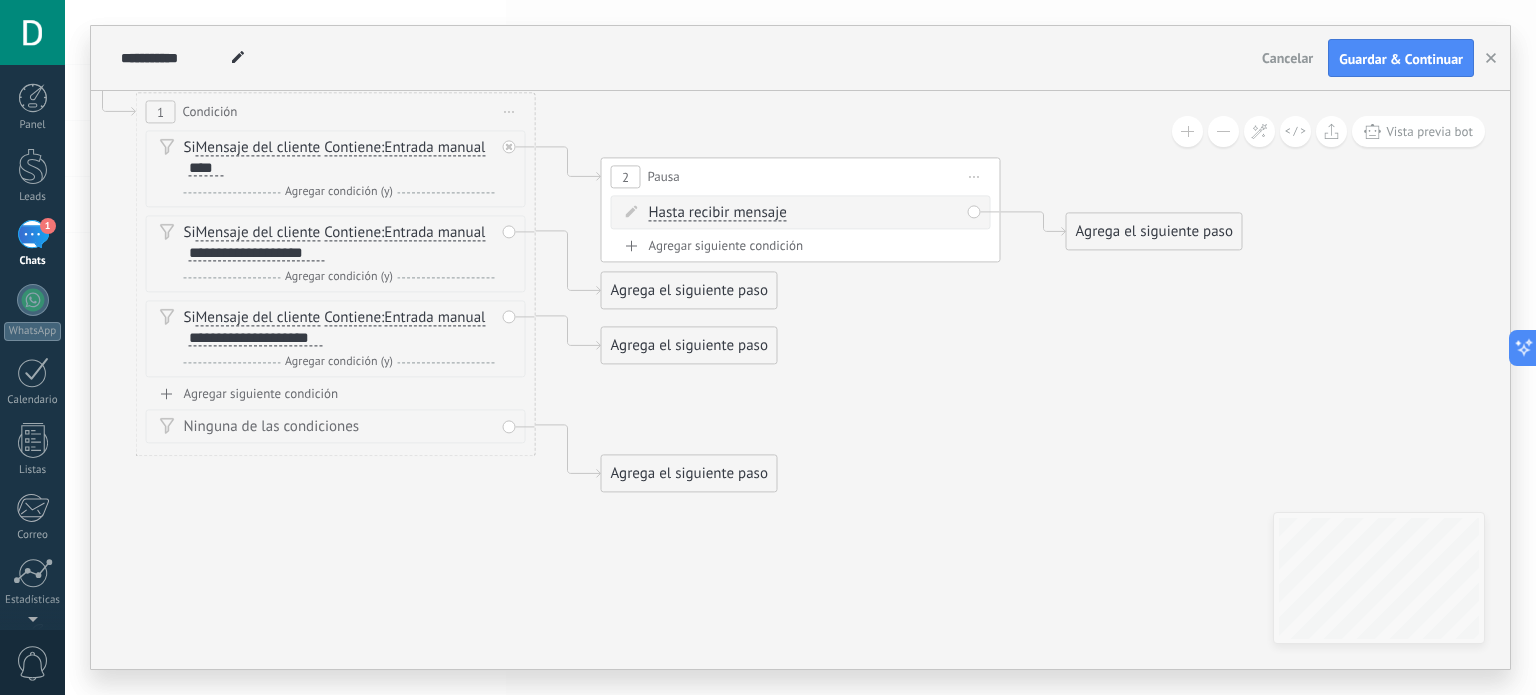 click on "Hasta recibir mensaje
Hasta recibir mensaje
Temporizador
Excepto horas laborales
Hasta que se abrió el video
Hasta que se cierre el video
Hasta recibir mensaje
Hasta recibir mensaje
Temporizador
Excepto horas laborales
* *" at bounding box center [804, 214] 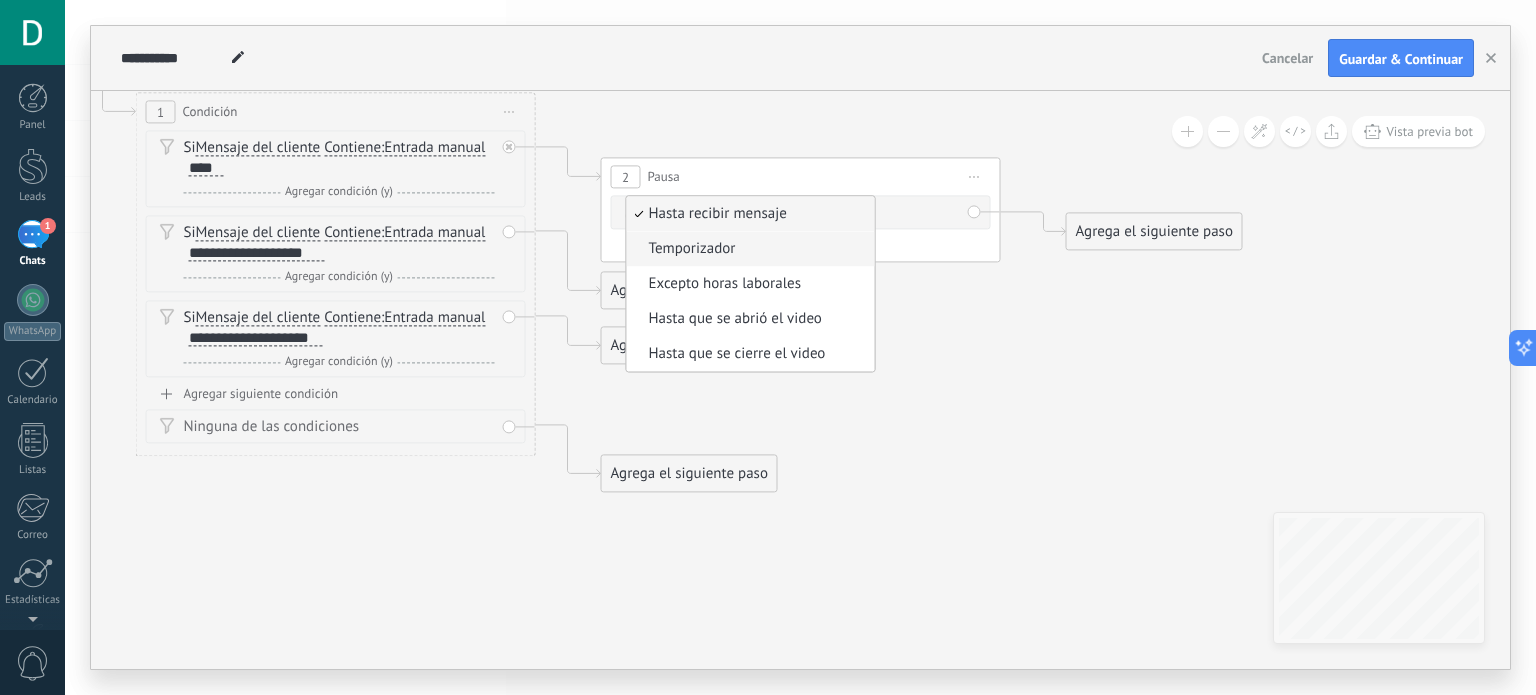 click on "Temporizador" at bounding box center (748, 250) 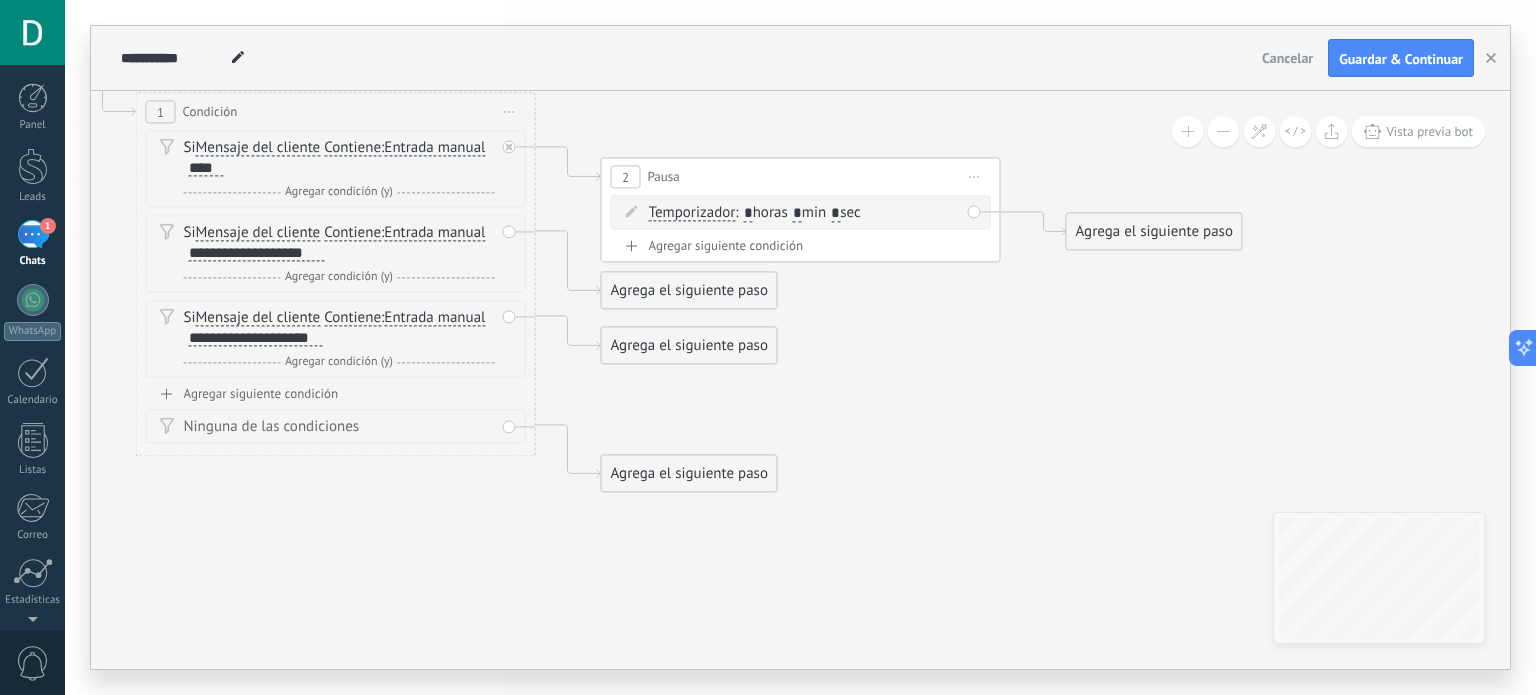 click on "*" at bounding box center (797, 214) 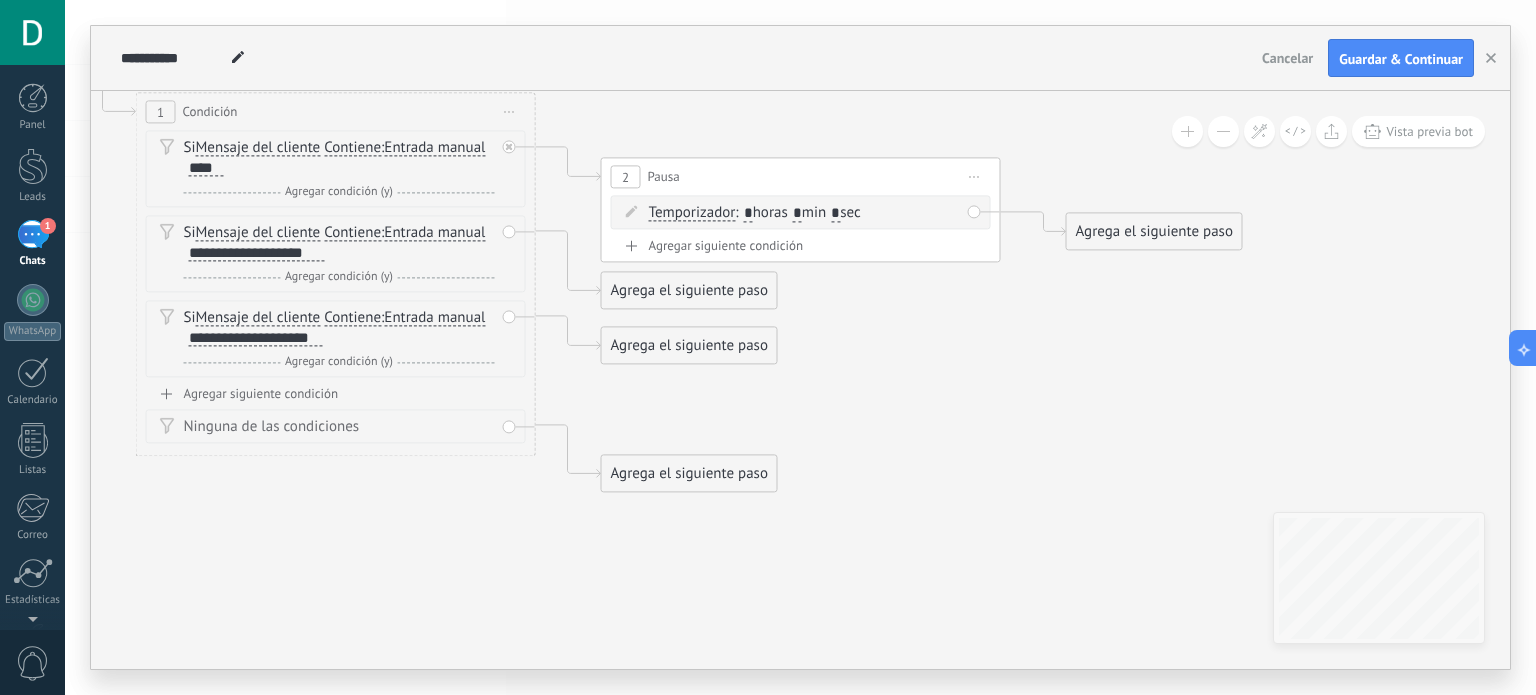 click 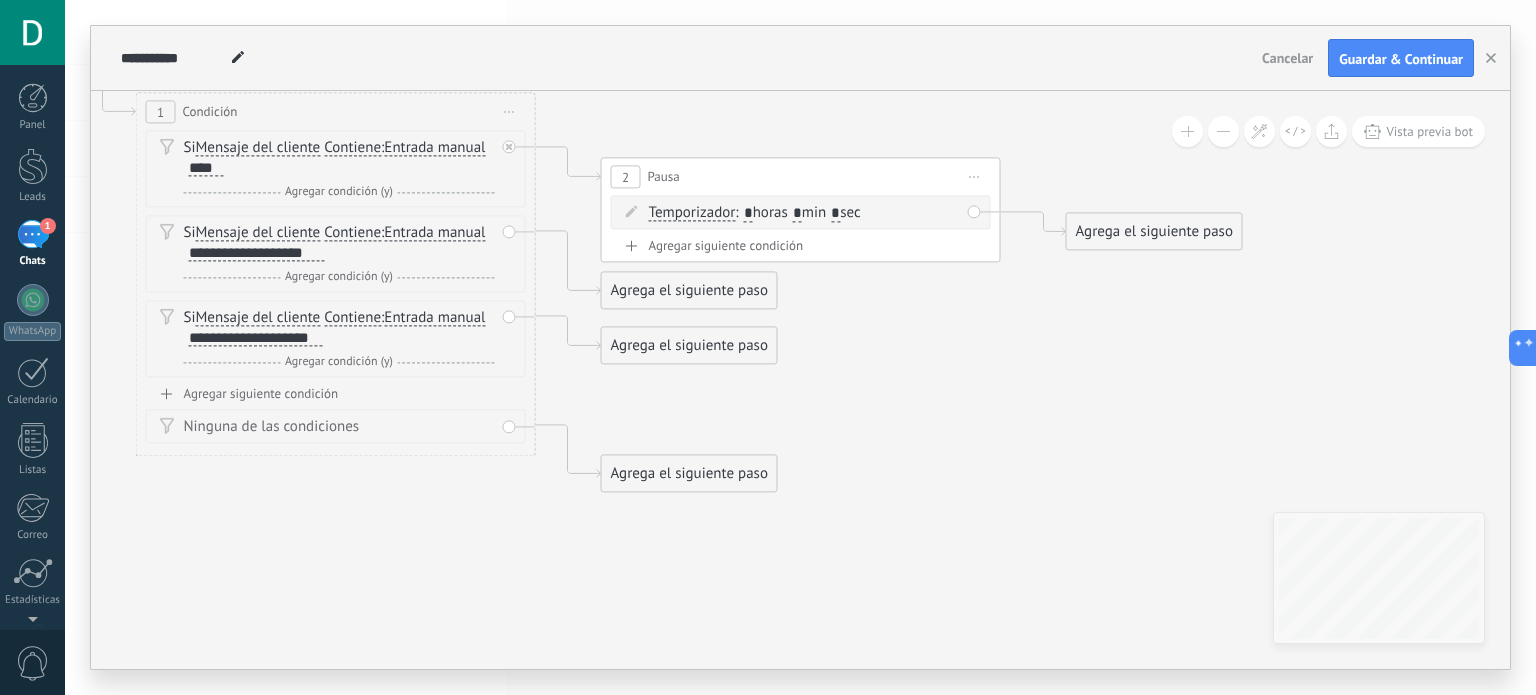 click on ":
*  horas
*  min  *  sec" at bounding box center [797, 213] 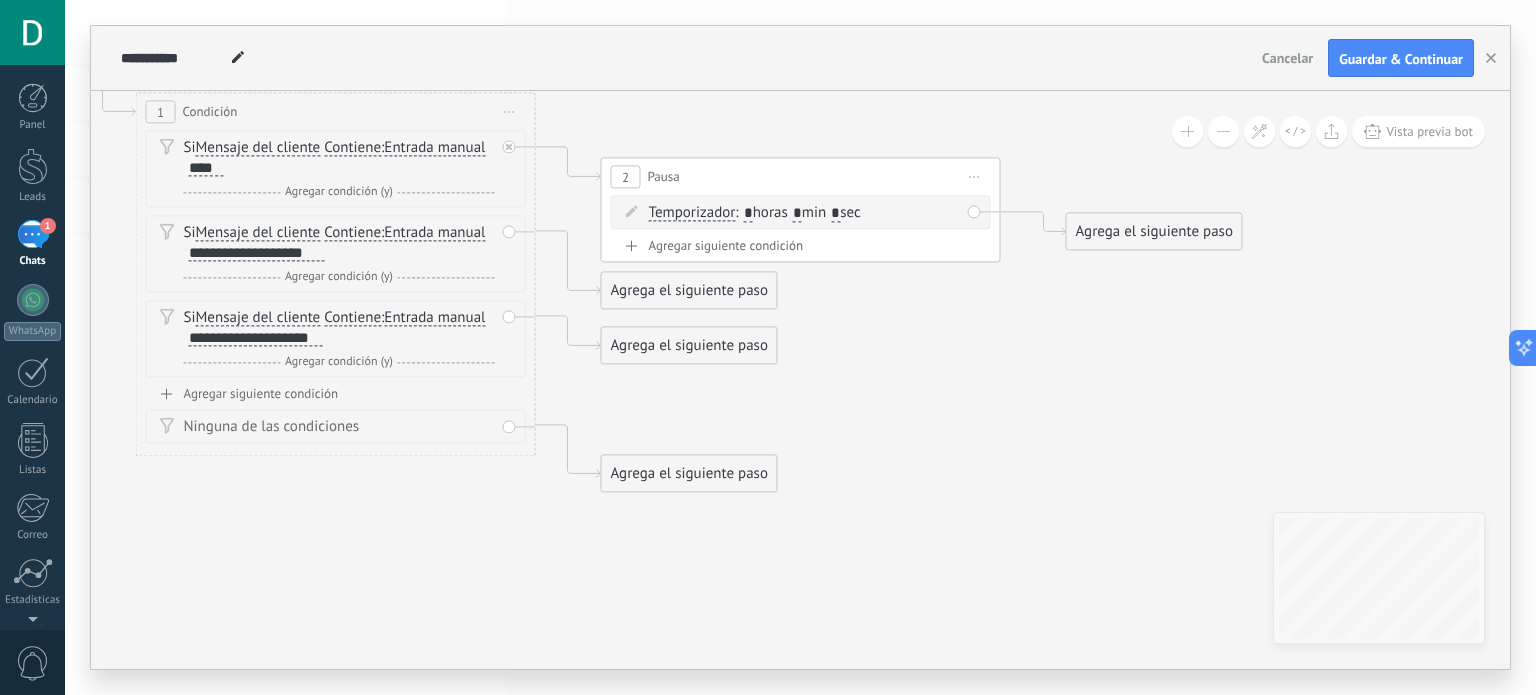click on "*" at bounding box center (835, 214) 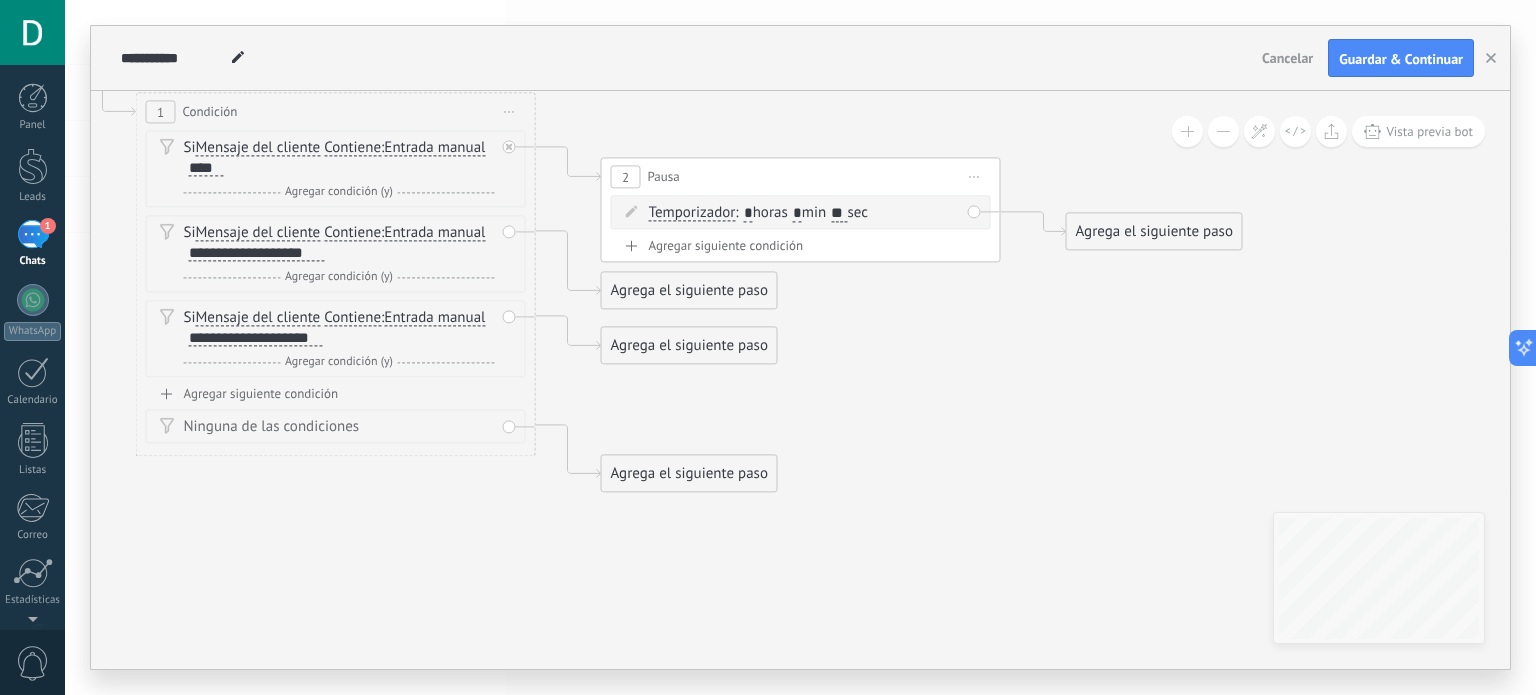 click on "**" at bounding box center [839, 214] 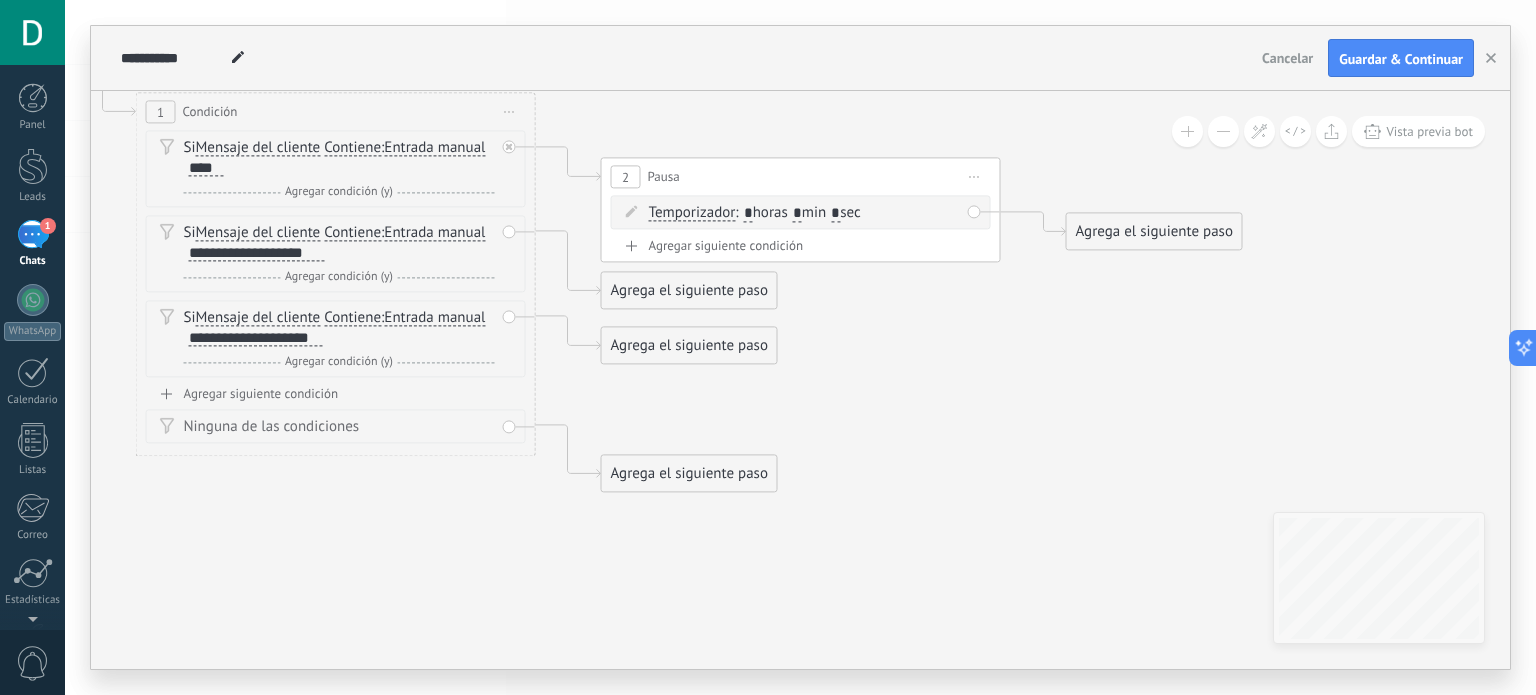 type on "*" 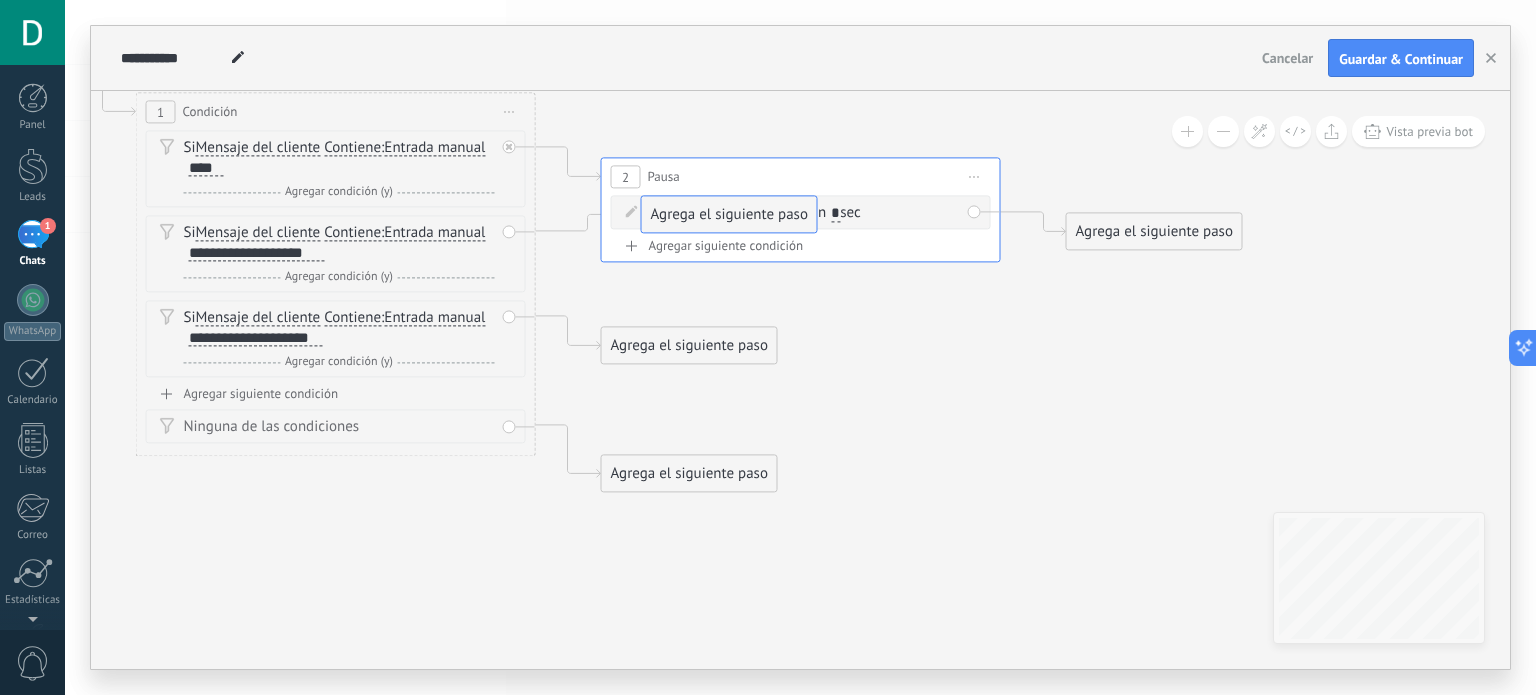 drag, startPoint x: 733, startPoint y: 293, endPoint x: 773, endPoint y: 218, distance: 85 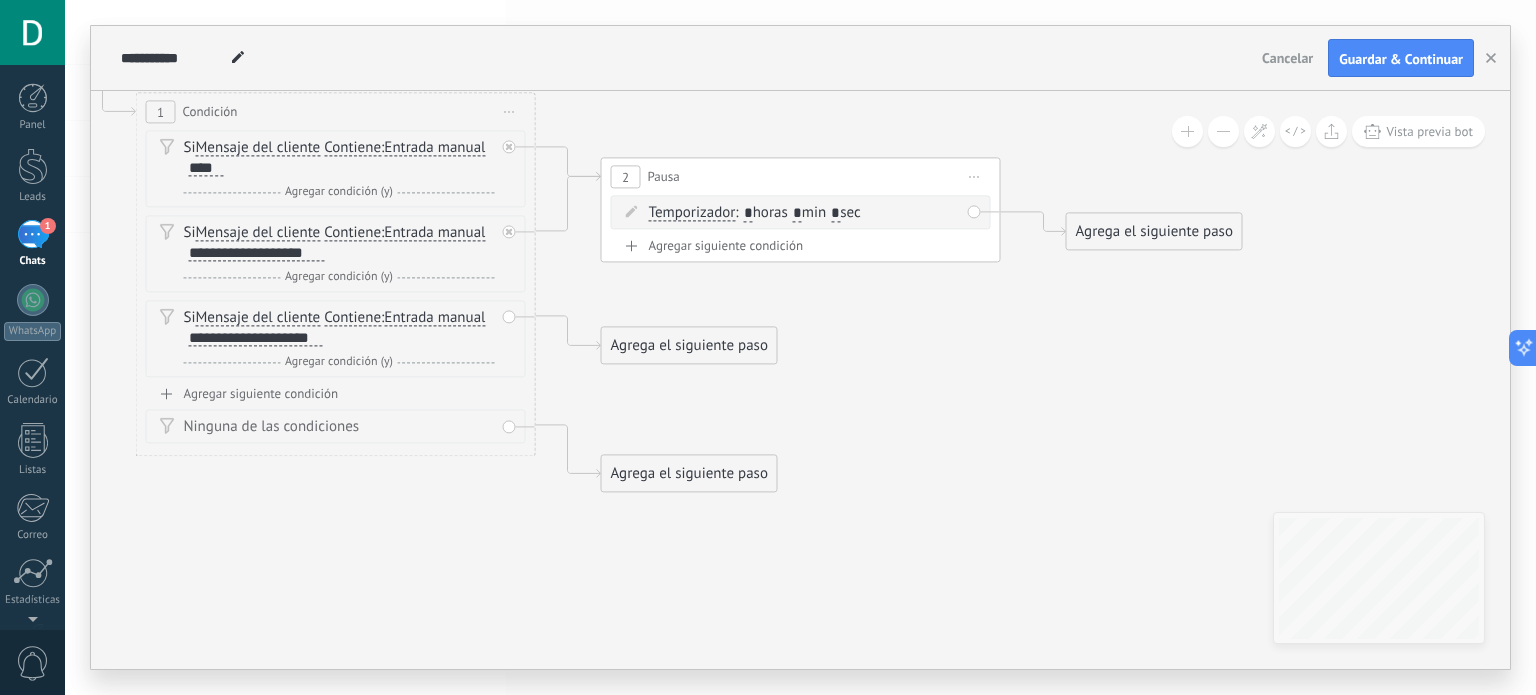 drag, startPoint x: 722, startPoint y: 335, endPoint x: 736, endPoint y: 323, distance: 18.439089 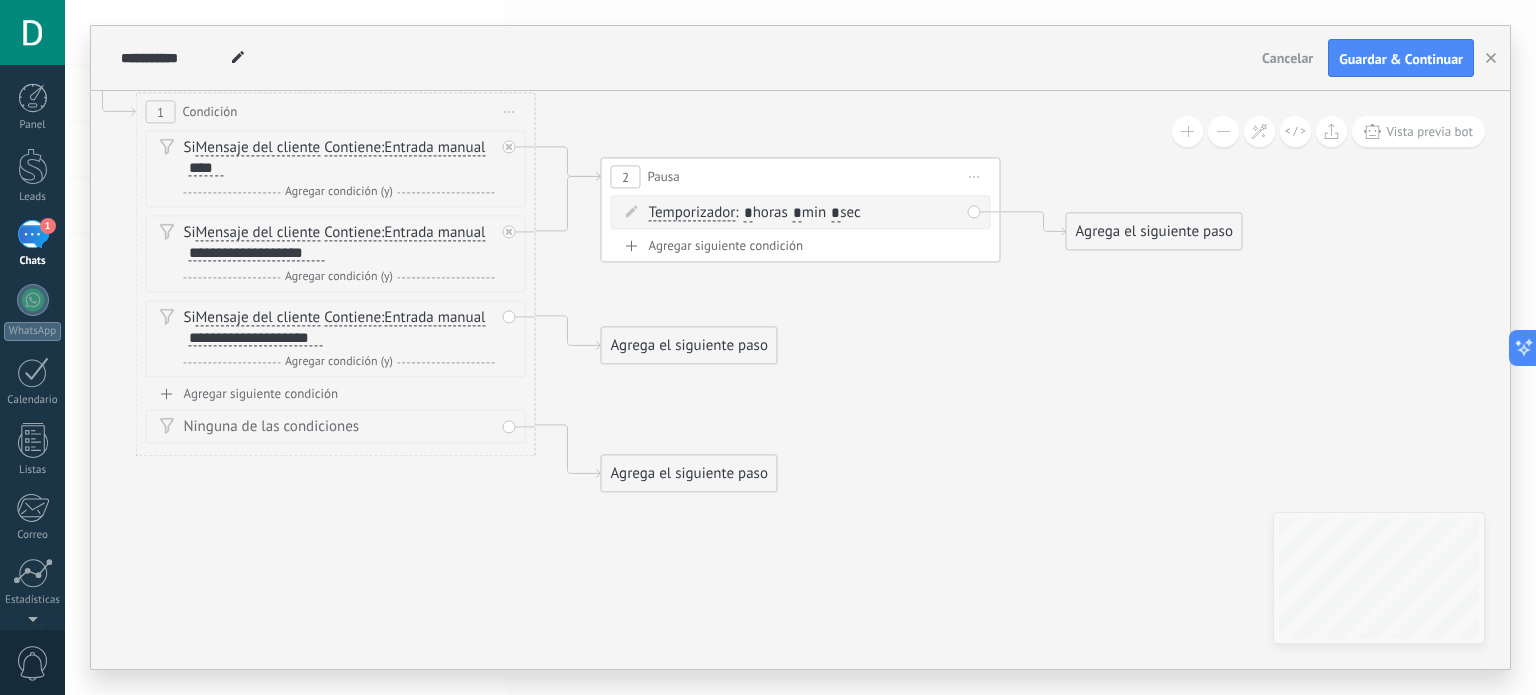 click on "Agrega el siguiente paso" at bounding box center [689, 346] 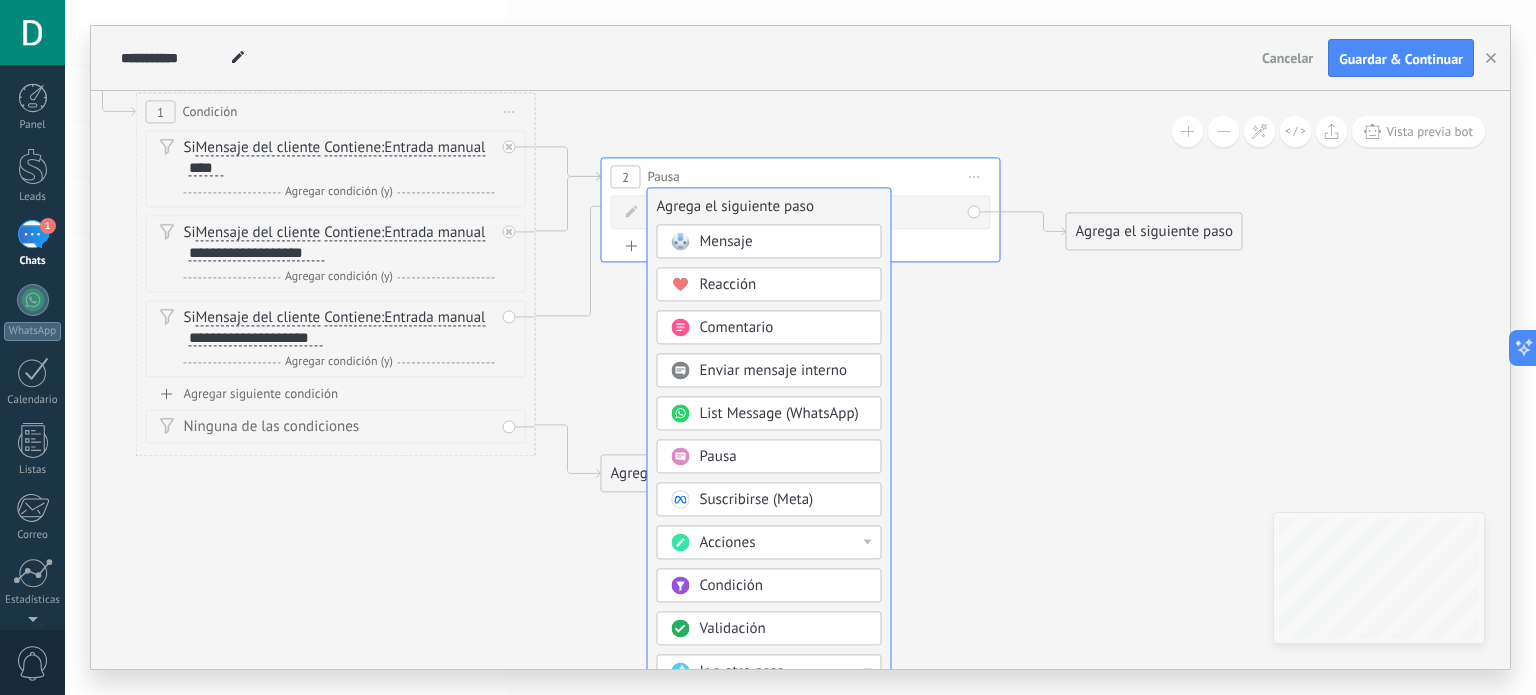drag, startPoint x: 736, startPoint y: 323, endPoint x: 776, endPoint y: 196, distance: 133.15028 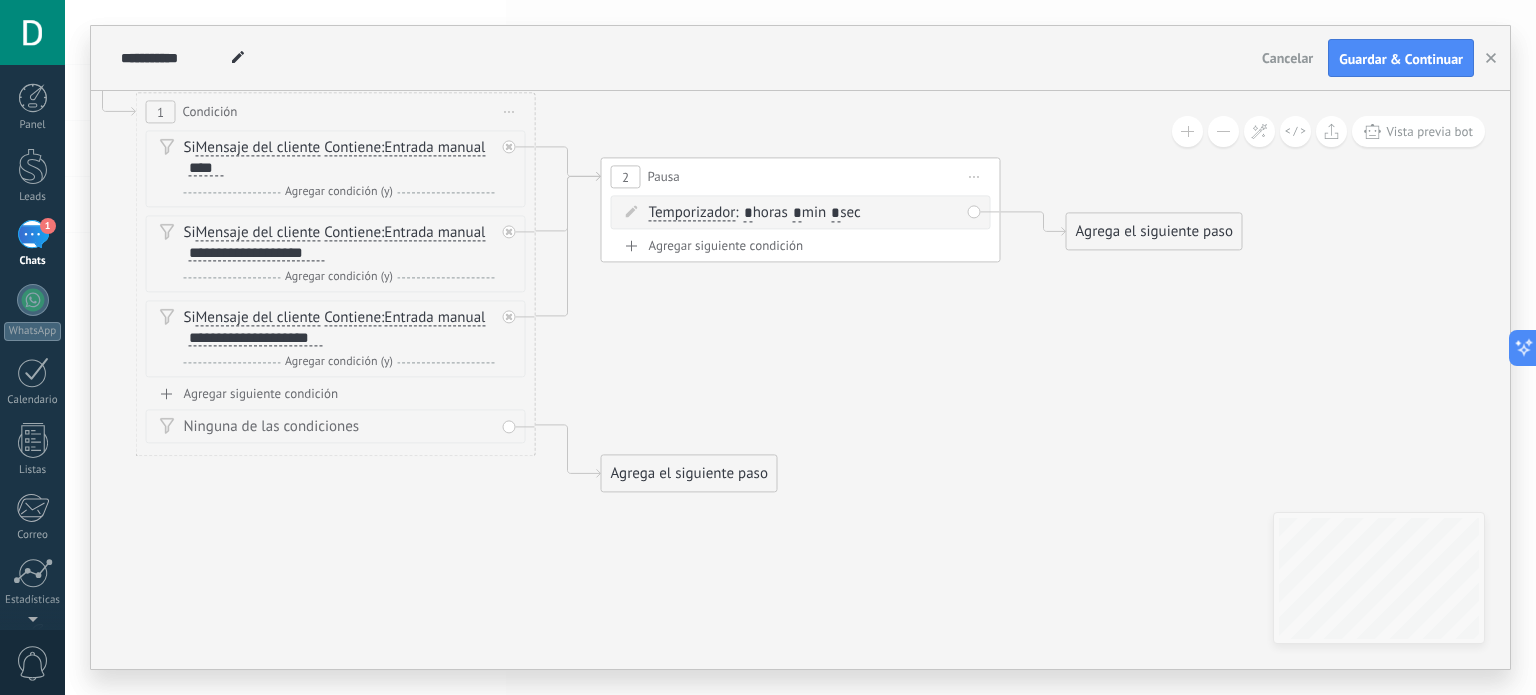 click 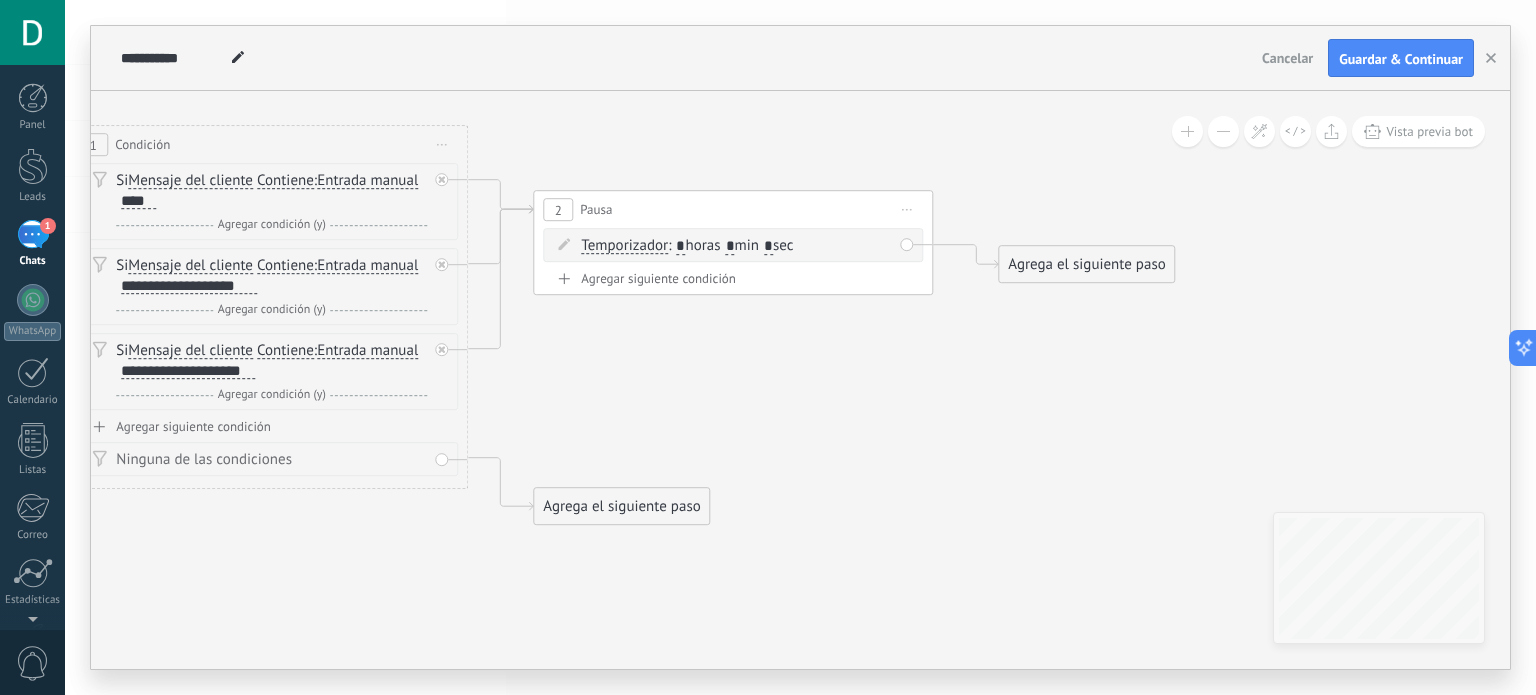 drag, startPoint x: 883, startPoint y: 335, endPoint x: 797, endPoint y: 390, distance: 102.0833 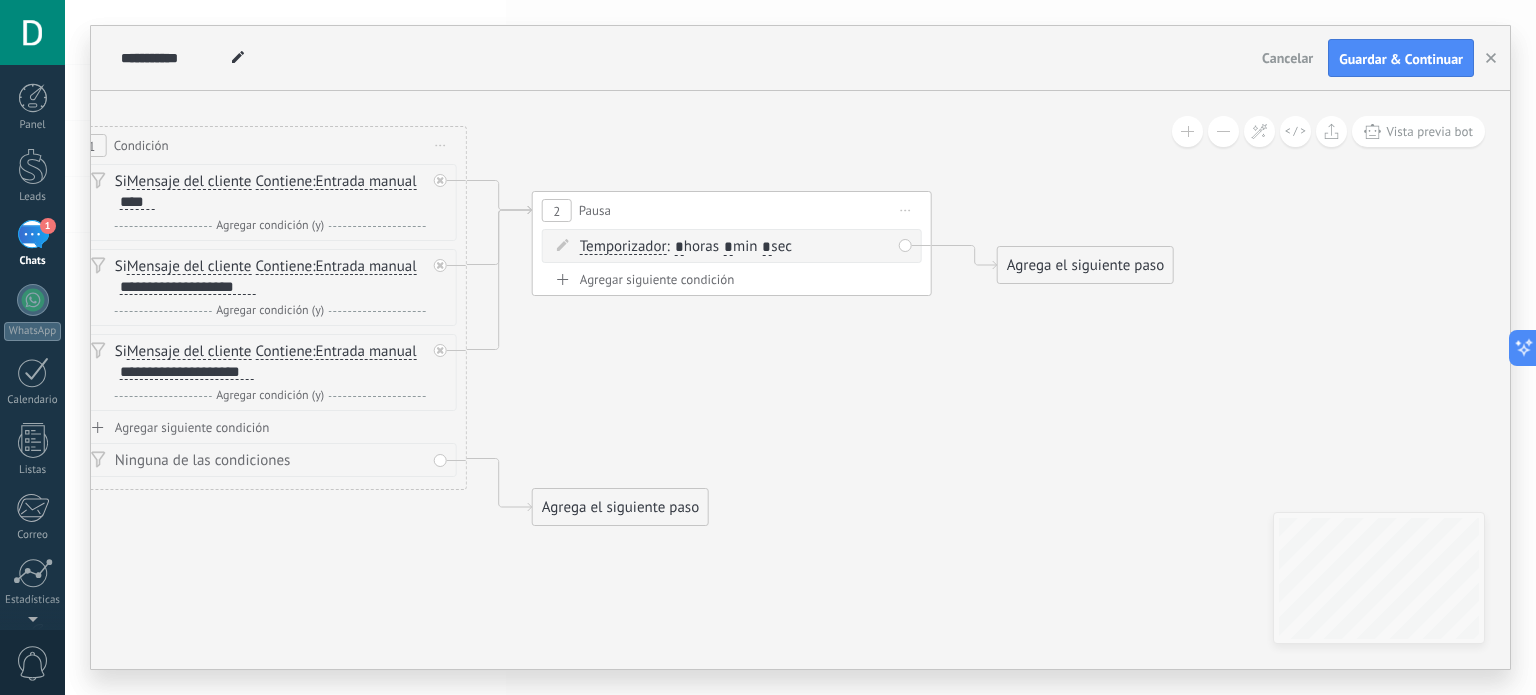 click on "Agrega el siguiente paso" at bounding box center [1085, 265] 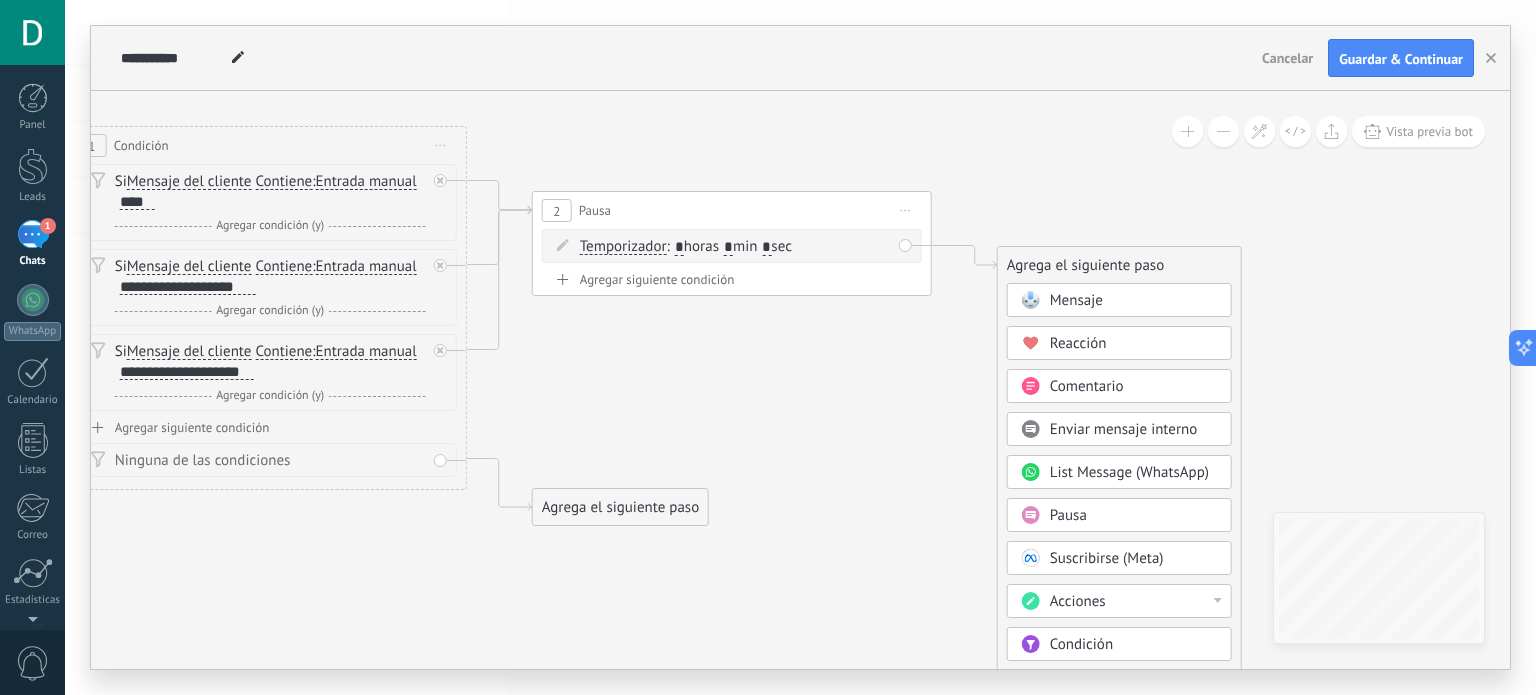 click on "Mensaje" at bounding box center [1076, 300] 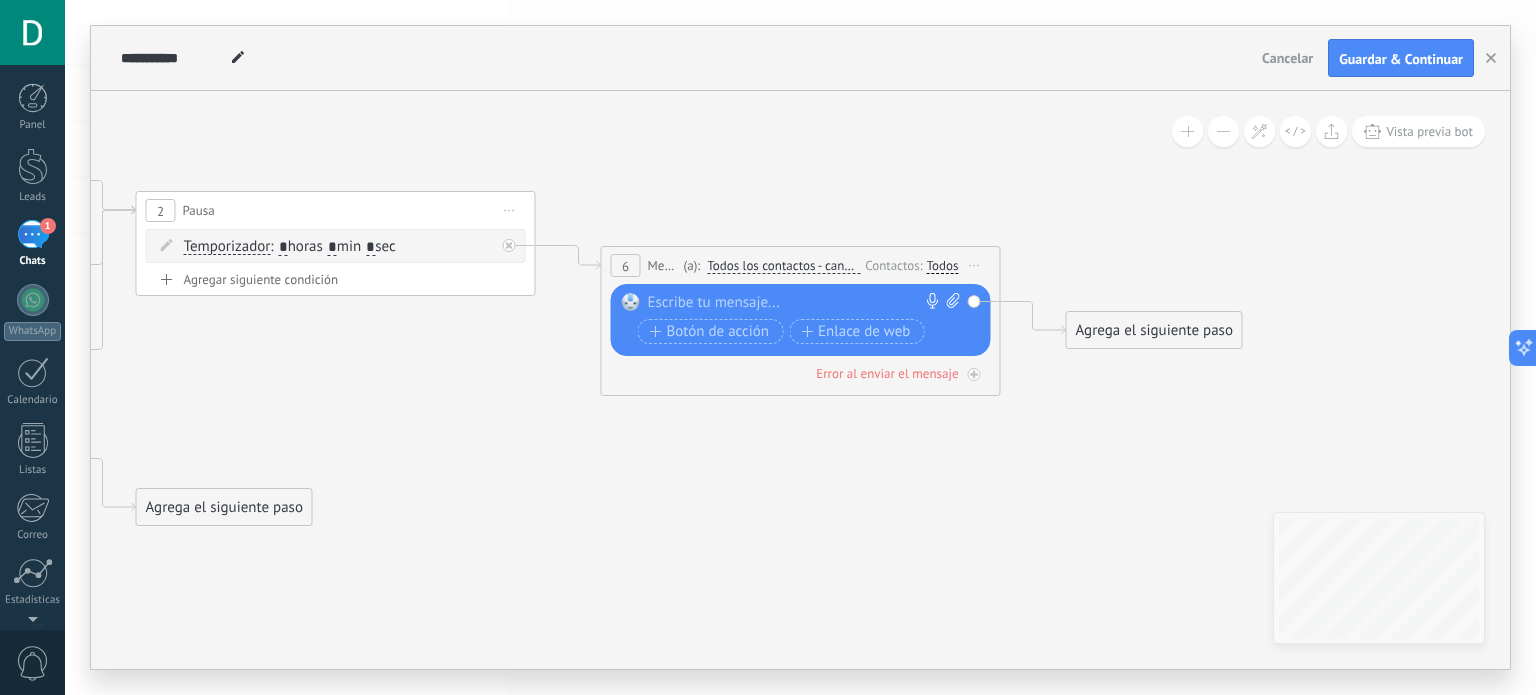 click at bounding box center (796, 303) 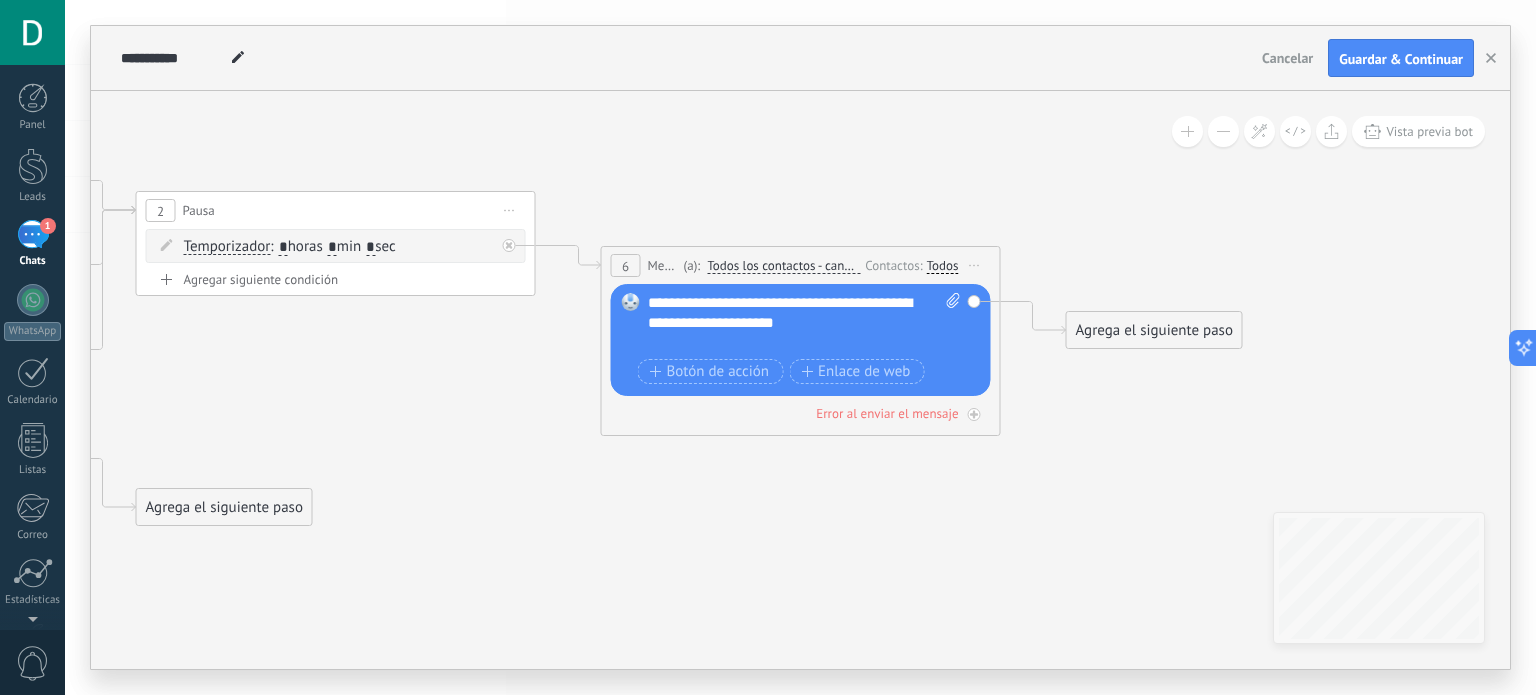 click on "**********" at bounding box center [805, 323] 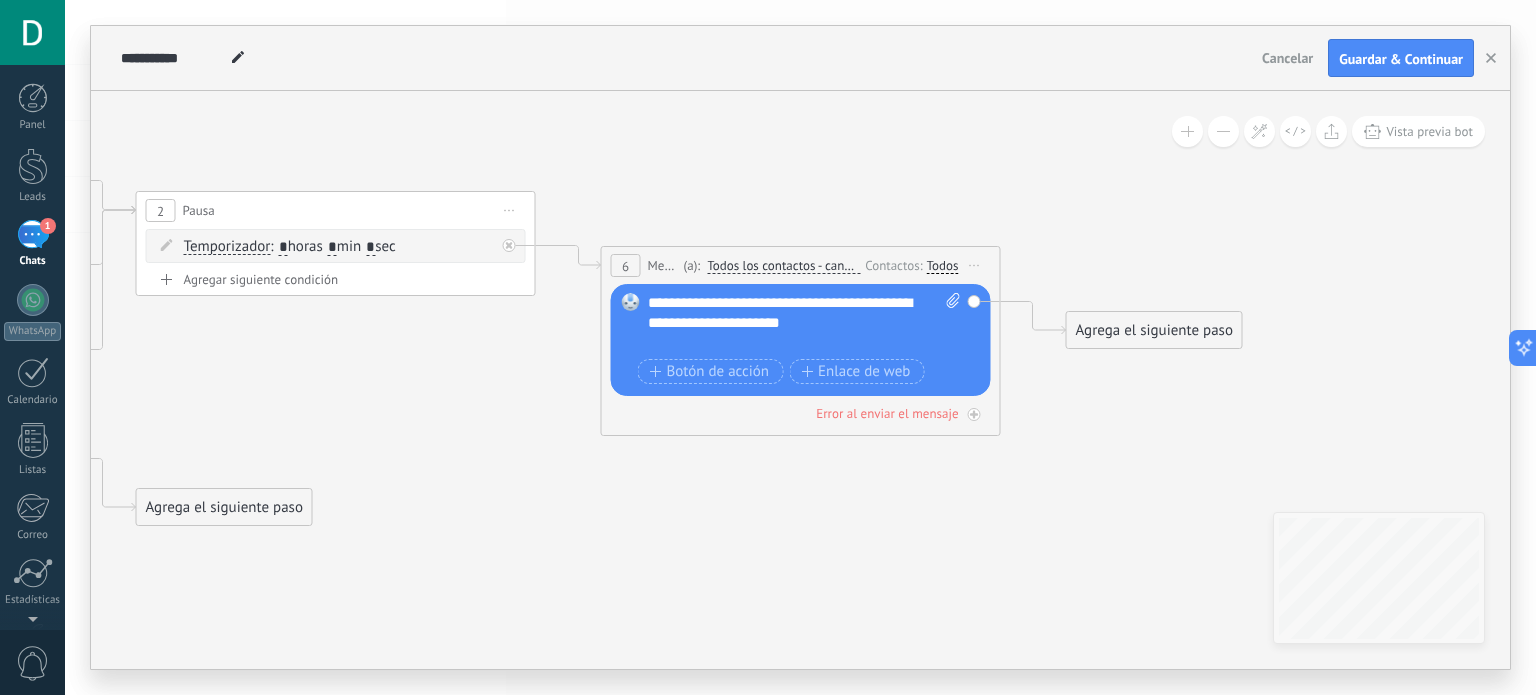 click on "**********" at bounding box center [805, 323] 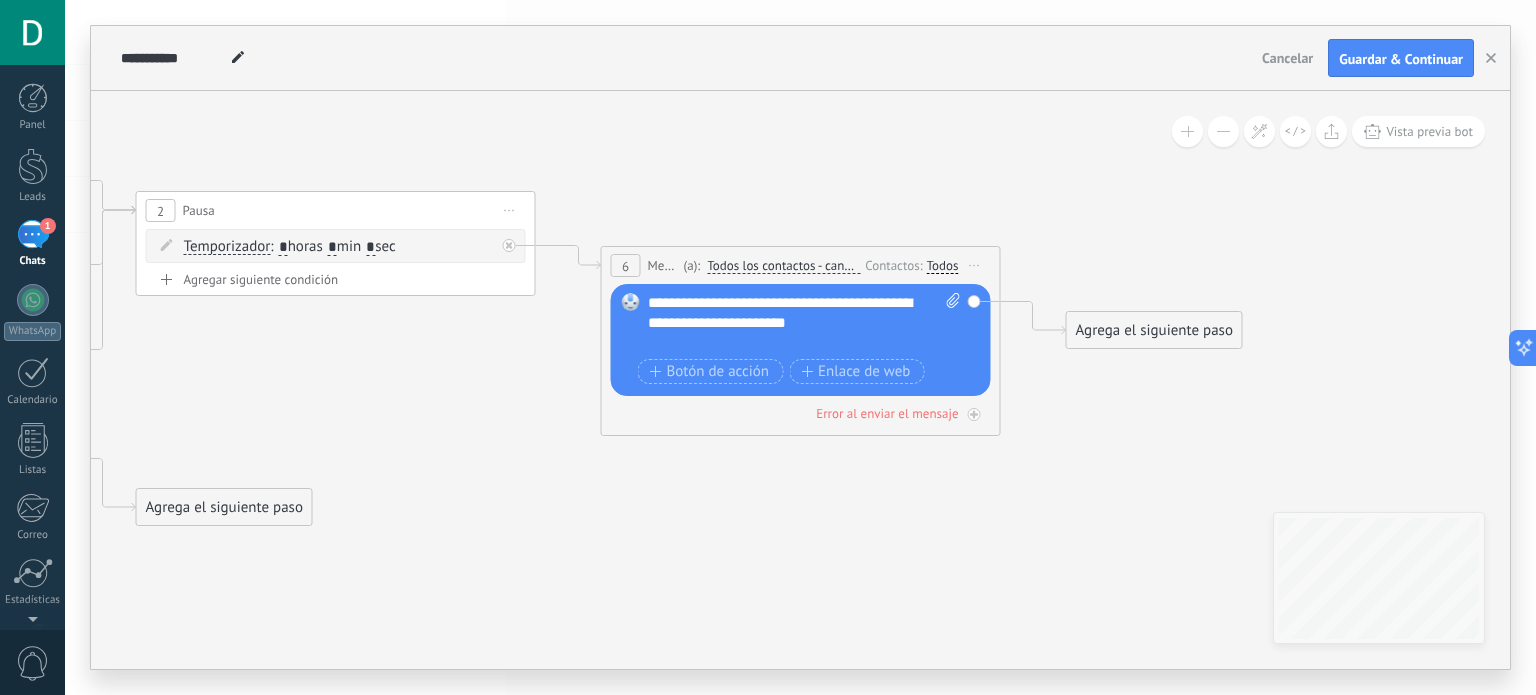 click 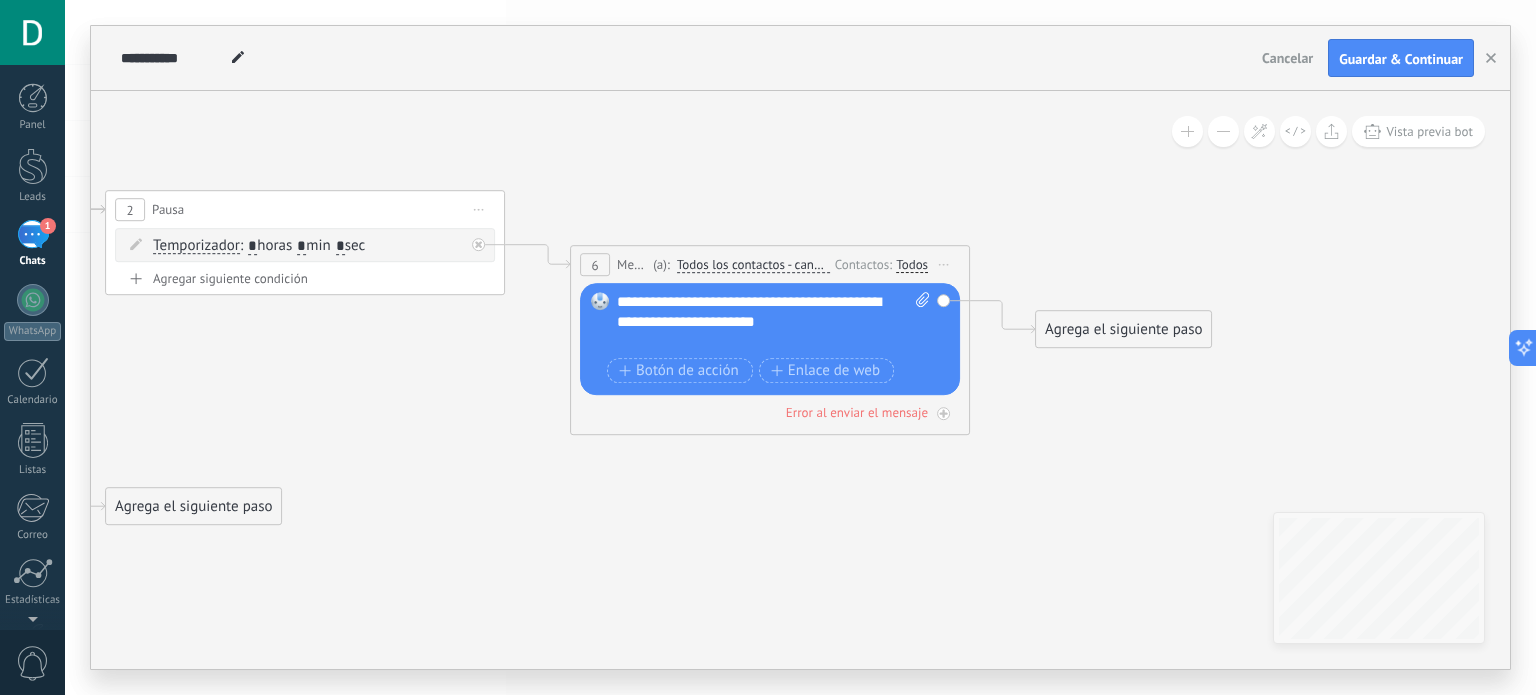 drag, startPoint x: 983, startPoint y: 185, endPoint x: 820, endPoint y: 184, distance: 163.00307 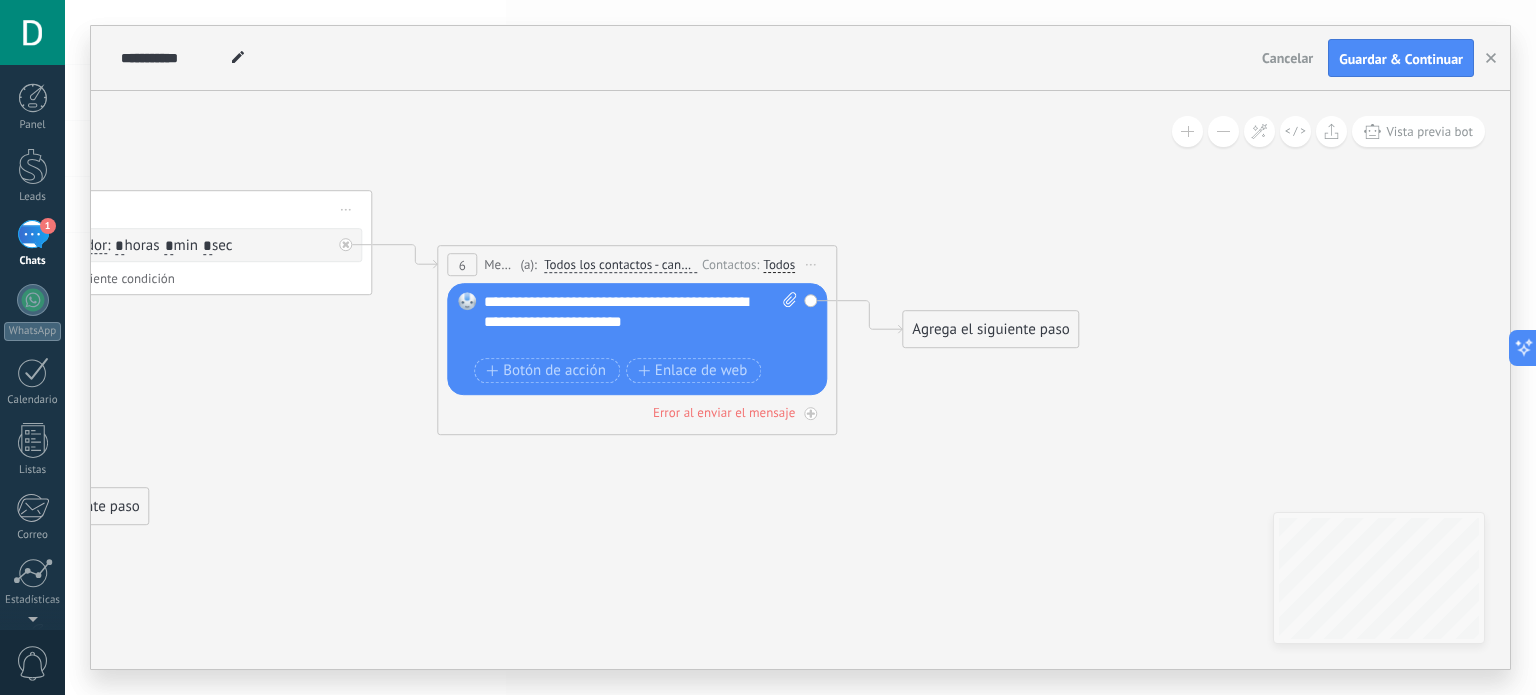 click 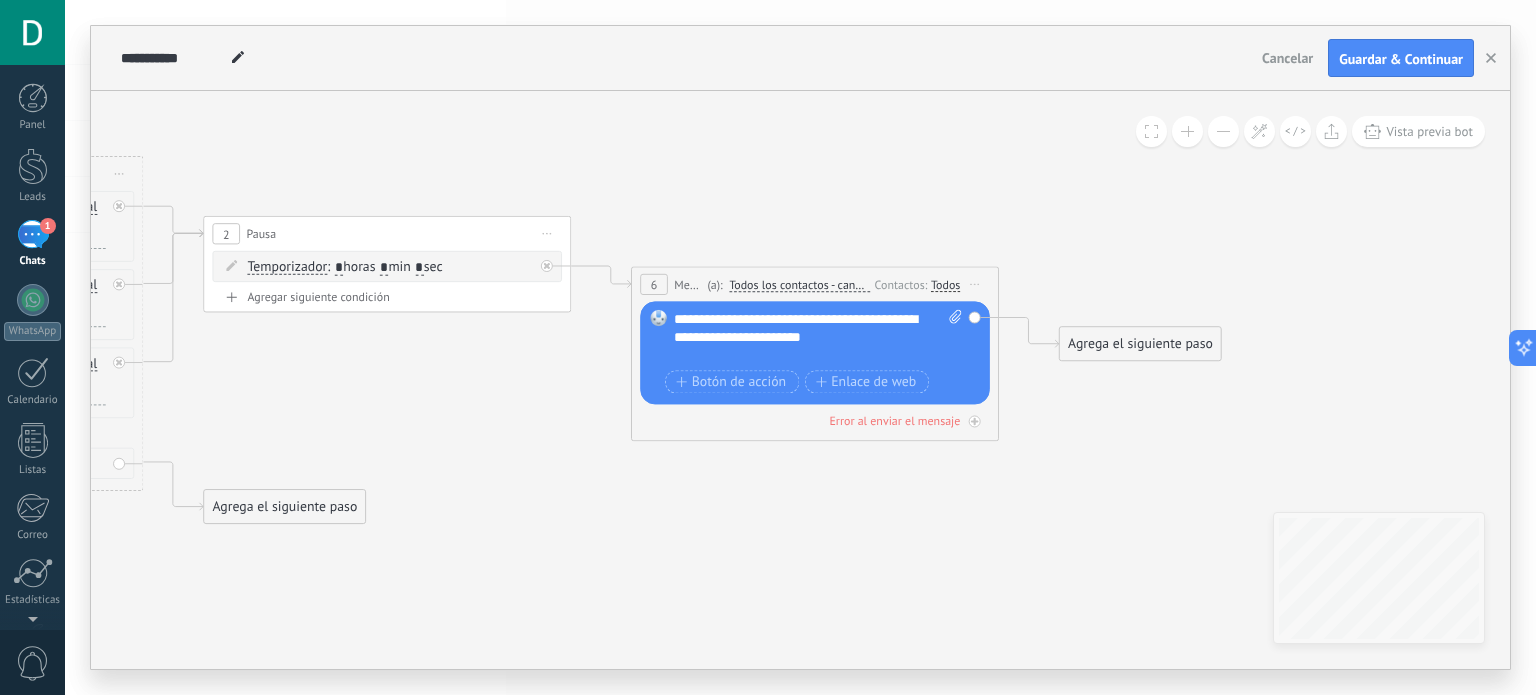 drag, startPoint x: 799, startPoint y: 166, endPoint x: 971, endPoint y: 192, distance: 173.95401 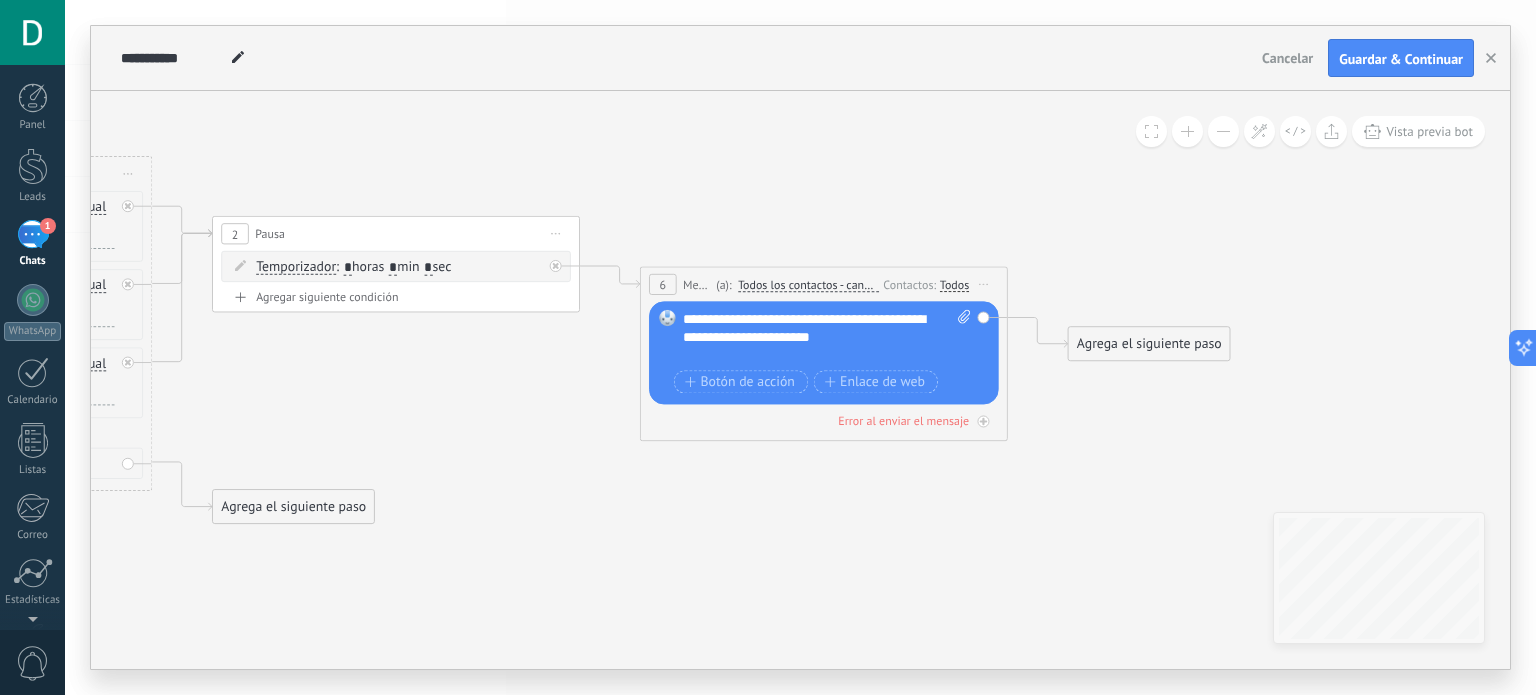 click 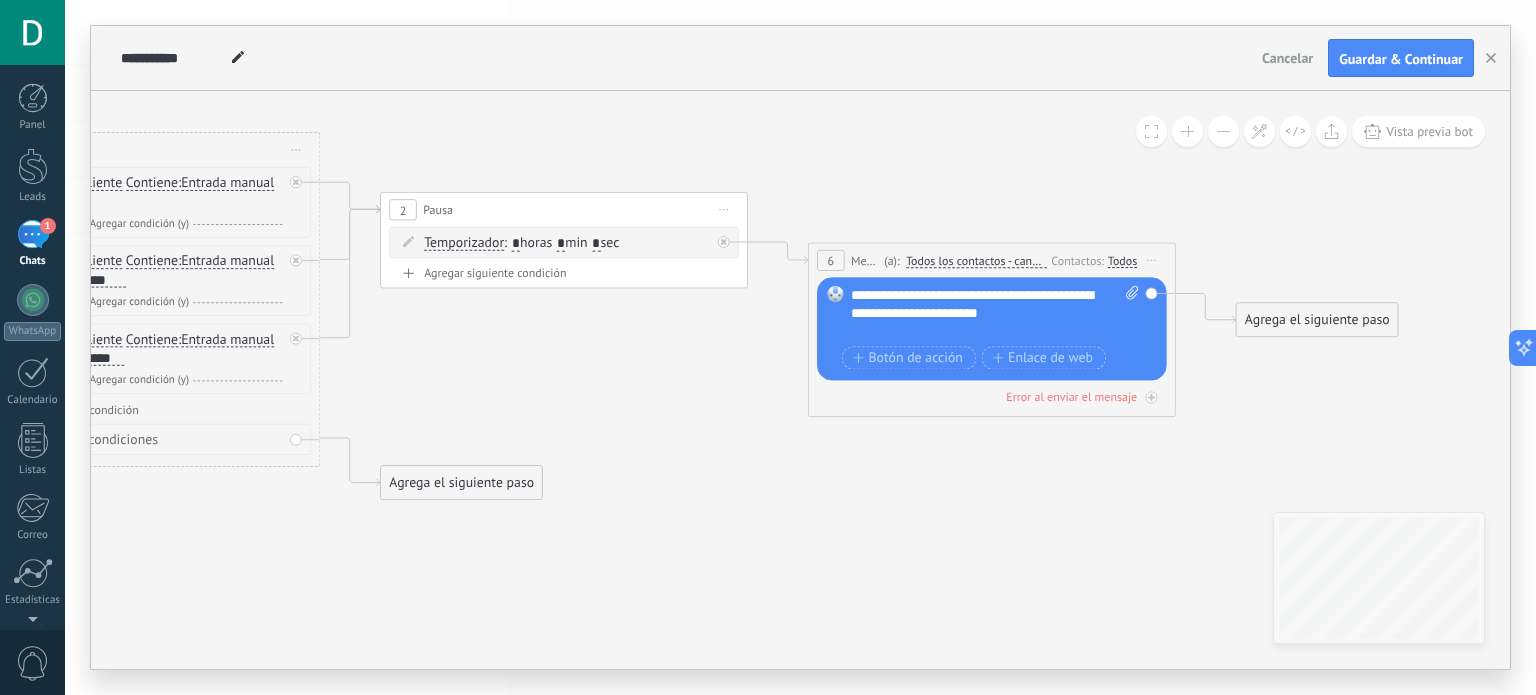 drag, startPoint x: 930, startPoint y: 211, endPoint x: 1090, endPoint y: 193, distance: 161.00932 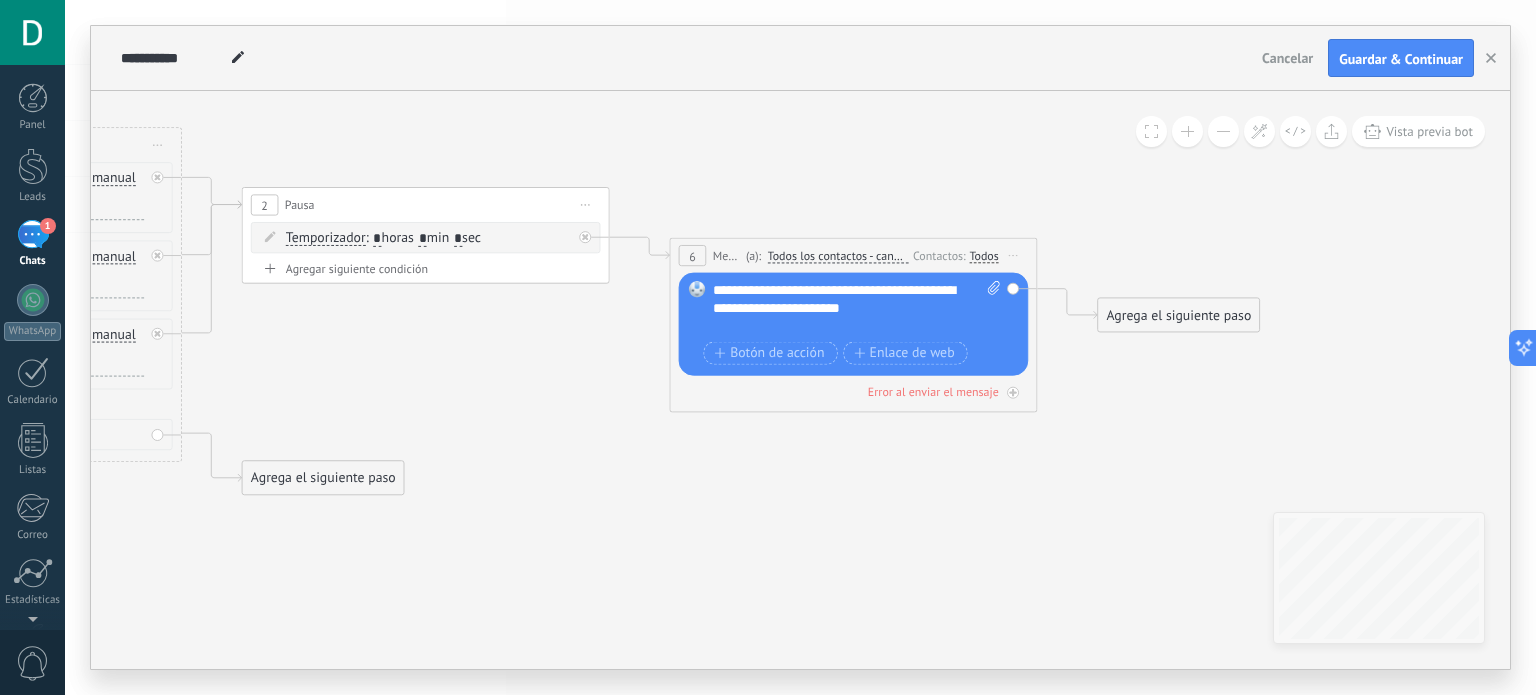 drag, startPoint x: 1080, startPoint y: 203, endPoint x: 848, endPoint y: 191, distance: 232.31013 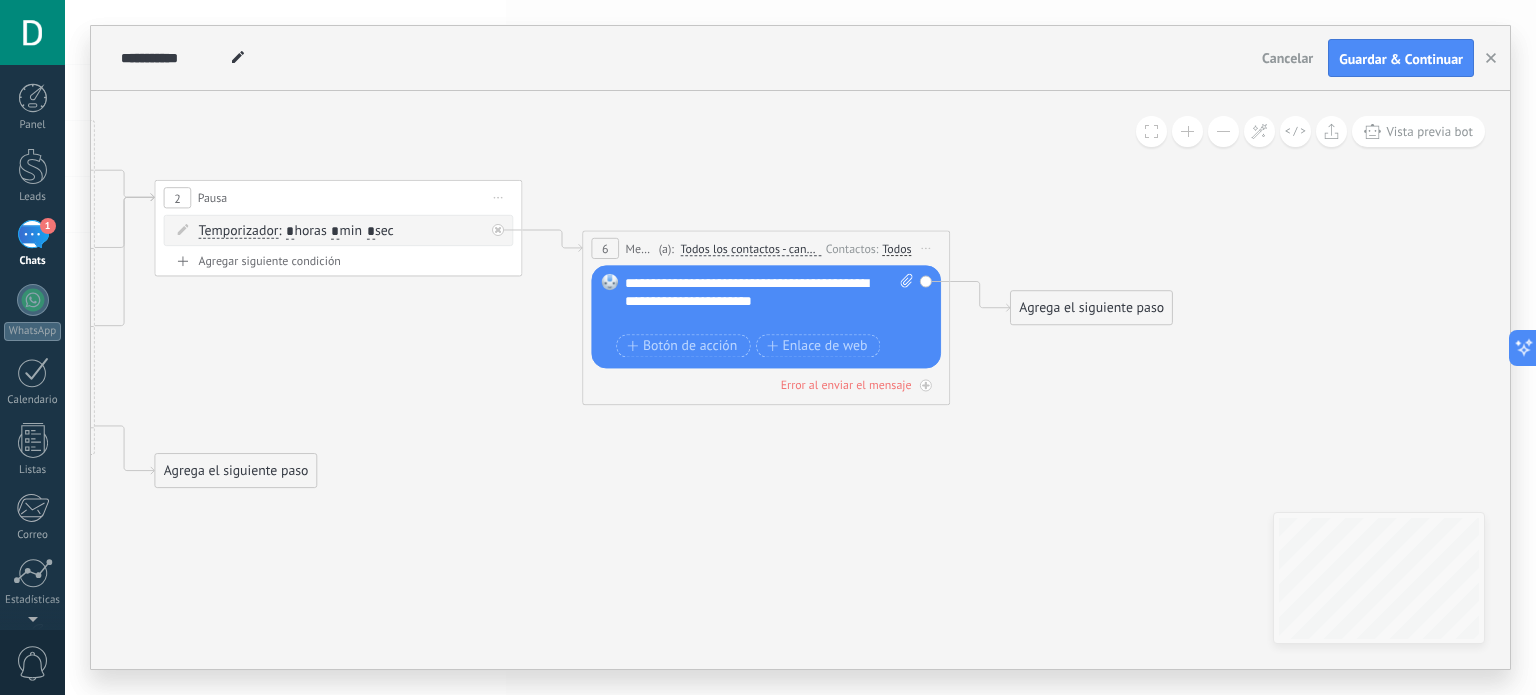 drag, startPoint x: 962, startPoint y: 190, endPoint x: 831, endPoint y: 193, distance: 131.03435 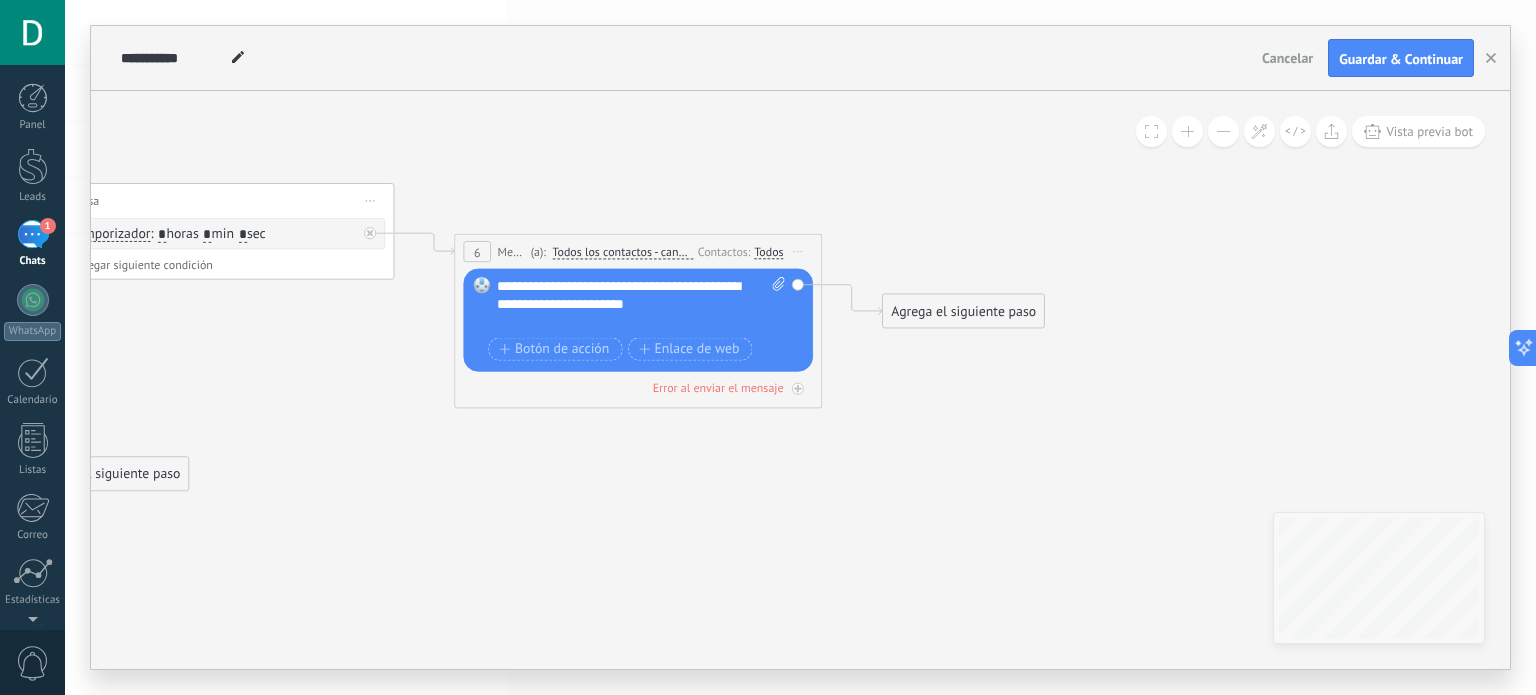 click 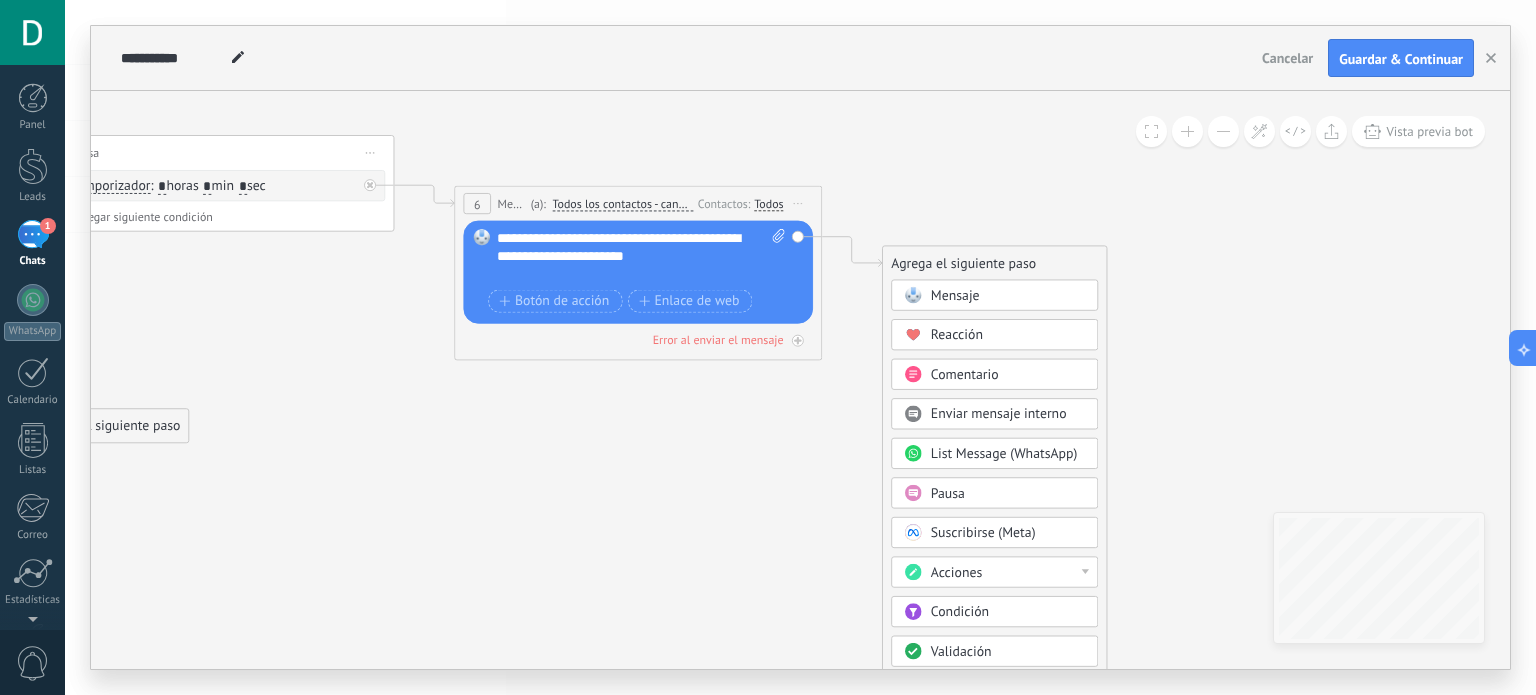 click on "Pausa" at bounding box center [948, 493] 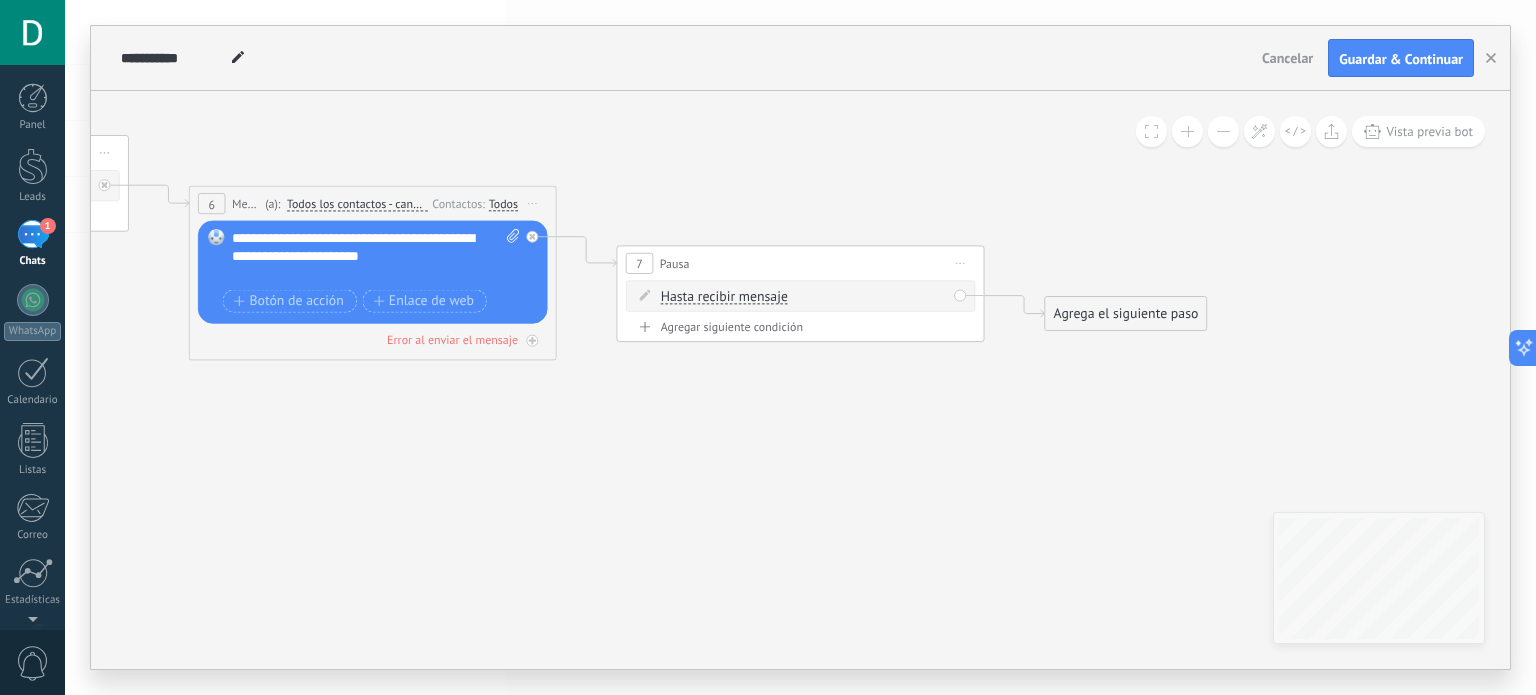 click on "Hasta recibir mensaje
Hasta recibir mensaje
Temporizador
Excepto horas laborales
Hasta que se abrió el video
Hasta que se cierre el video
Hasta recibir mensaje
Hasta recibir mensaje
Temporizador
Excepto horas laborales
* *" at bounding box center (804, 297) 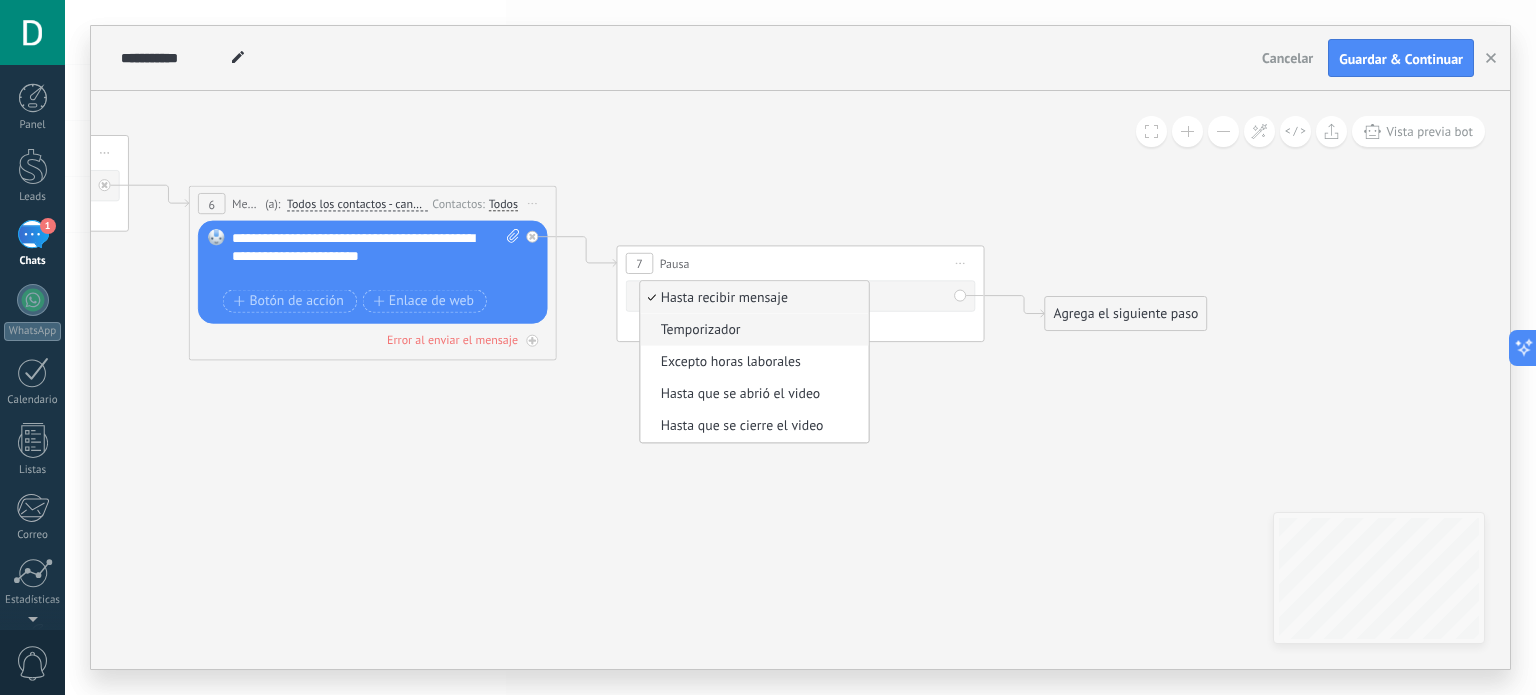 click on "Temporizador" at bounding box center (751, 330) 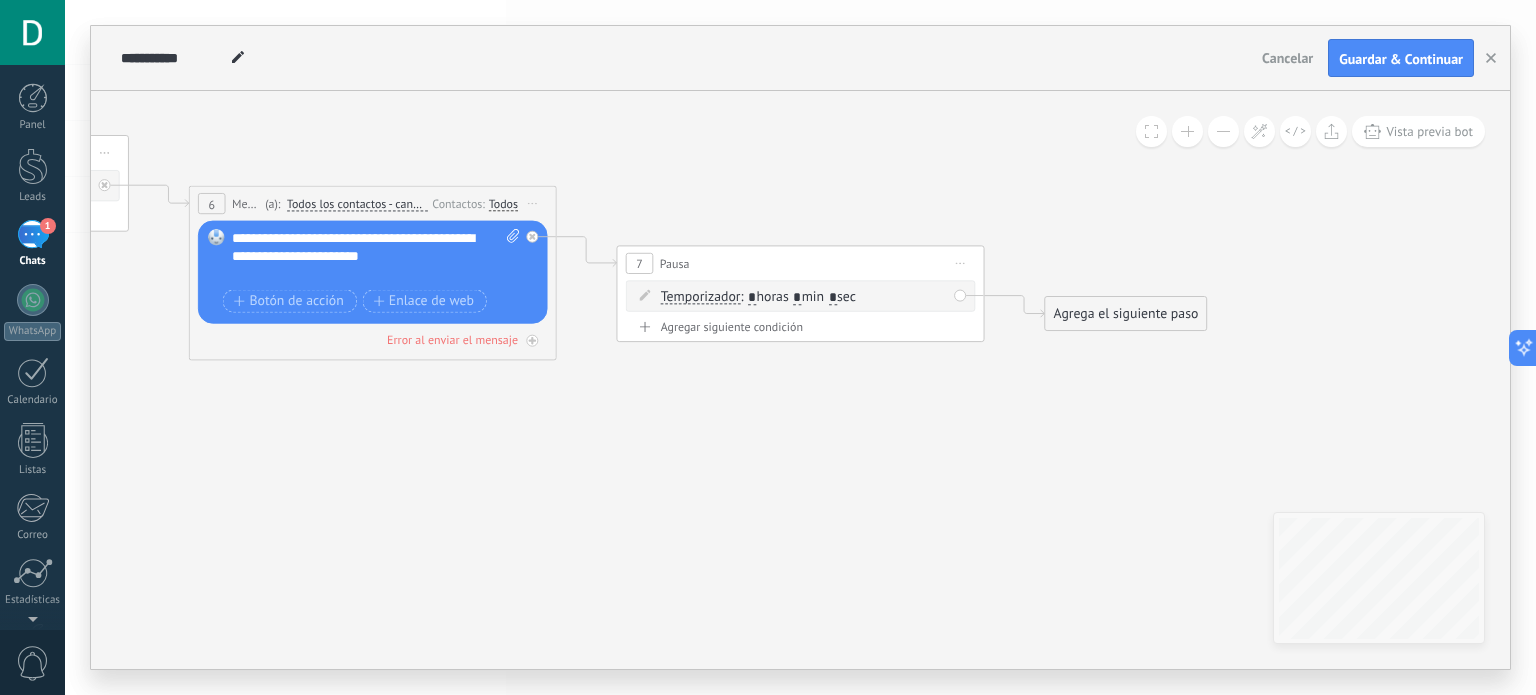 click on "*" at bounding box center [797, 297] 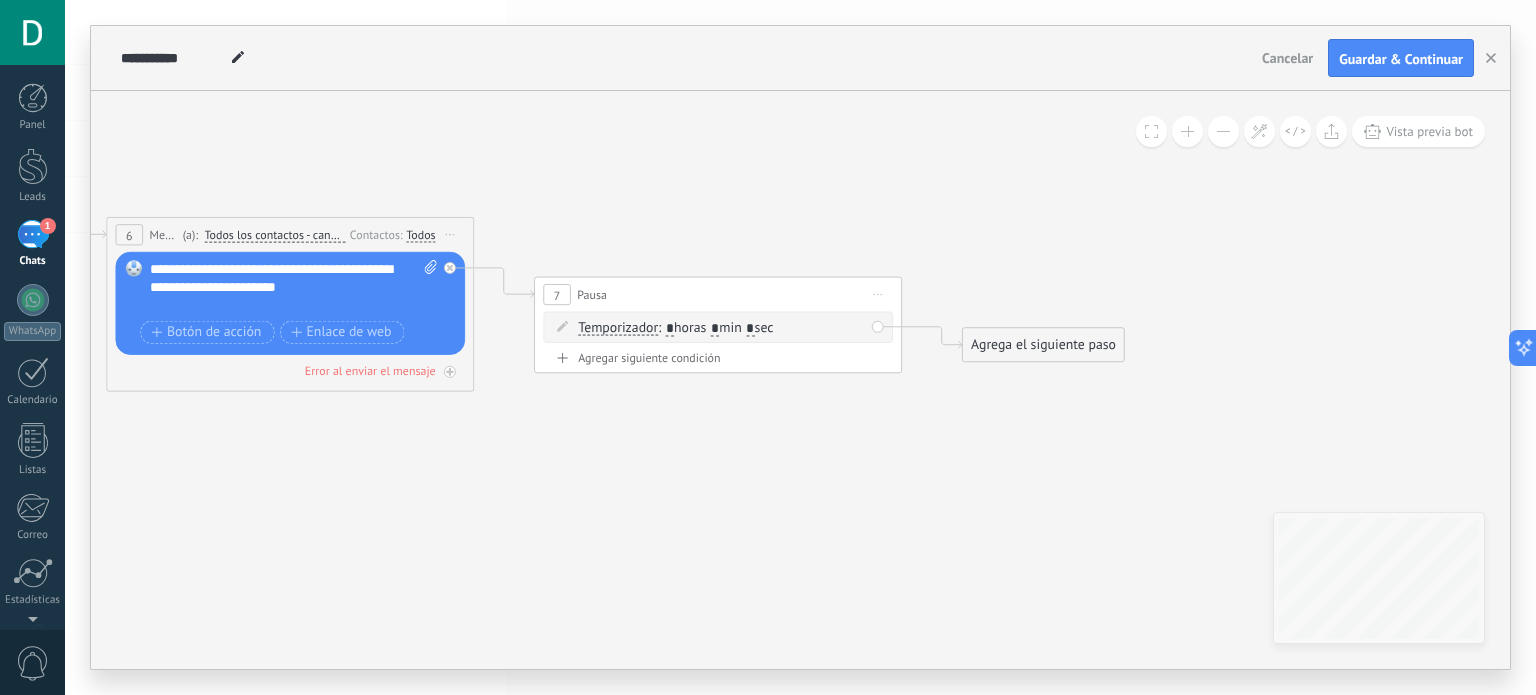 drag, startPoint x: 970, startPoint y: 164, endPoint x: 815, endPoint y: 241, distance: 173.07224 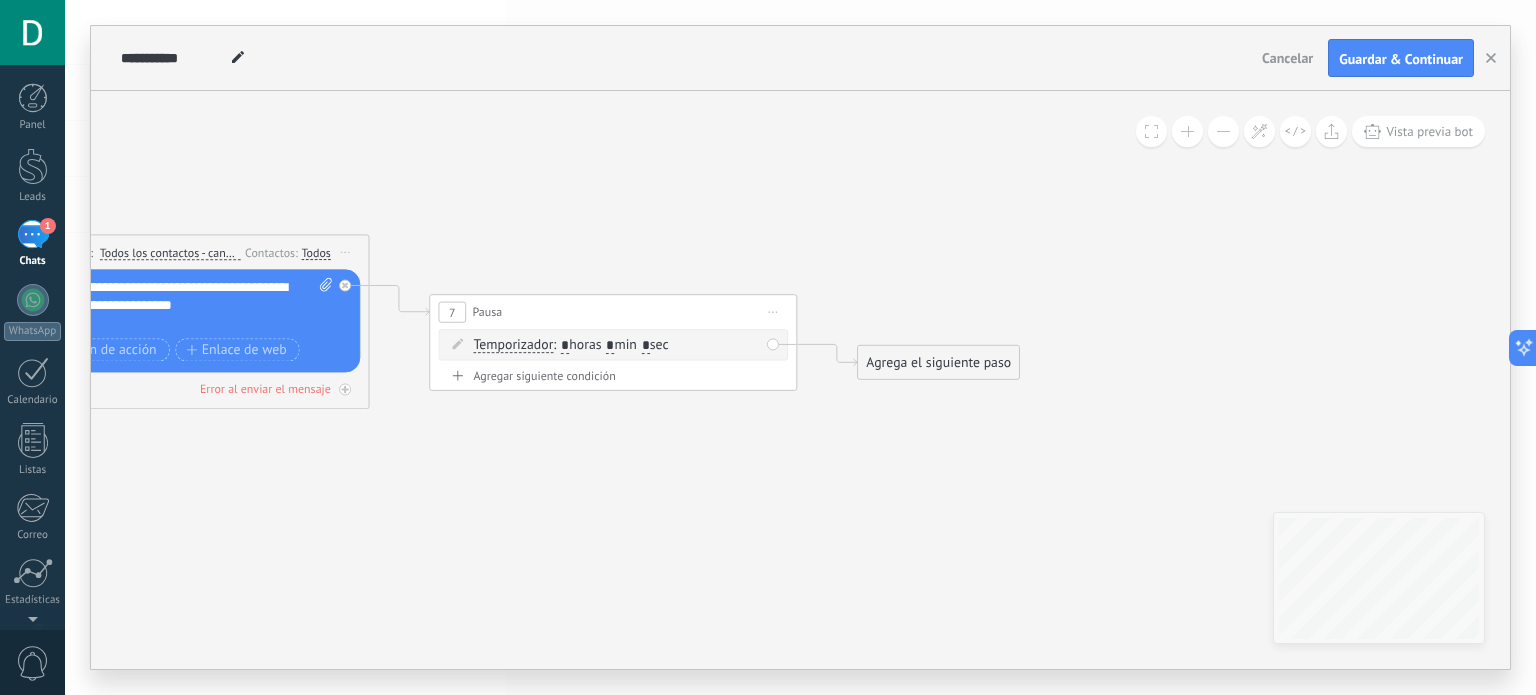 click on "Agrega el siguiente paso" at bounding box center [938, 363] 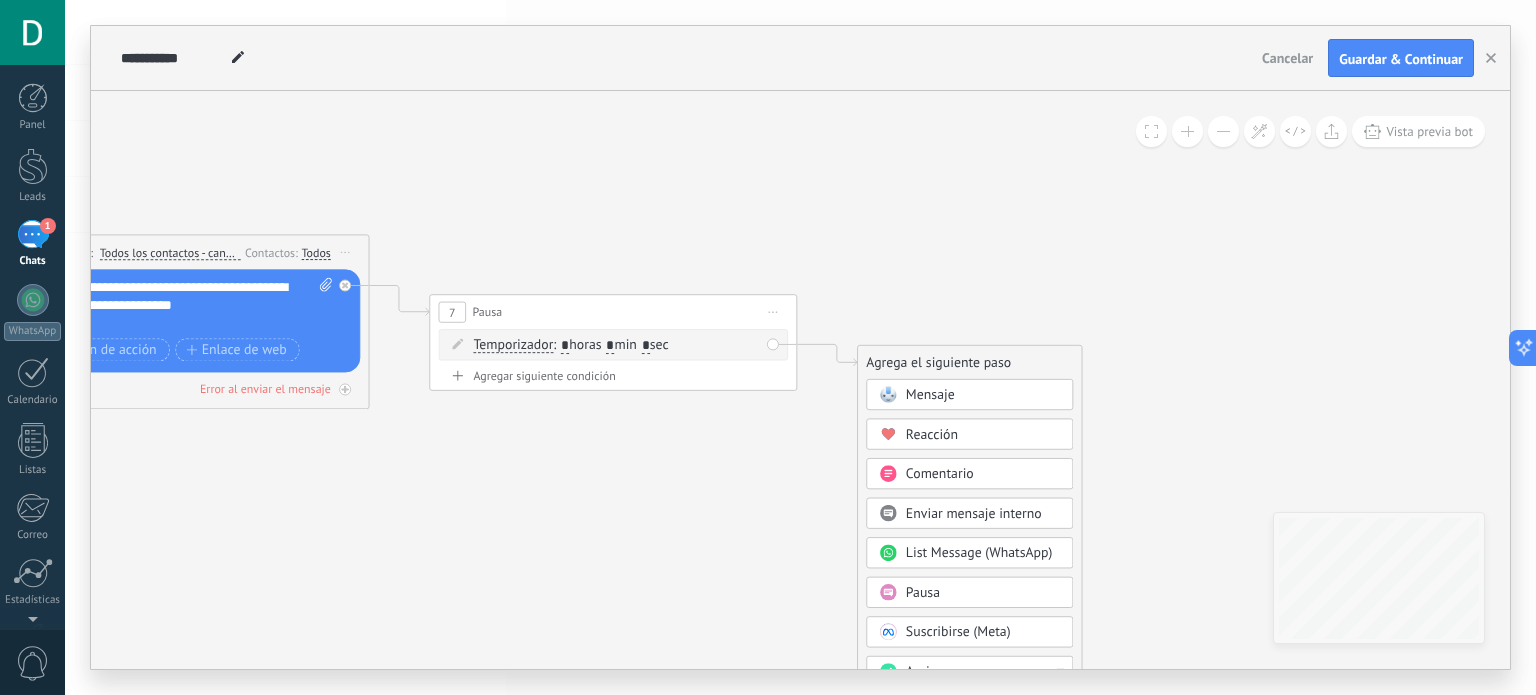 click on "Mensaje" at bounding box center (930, 394) 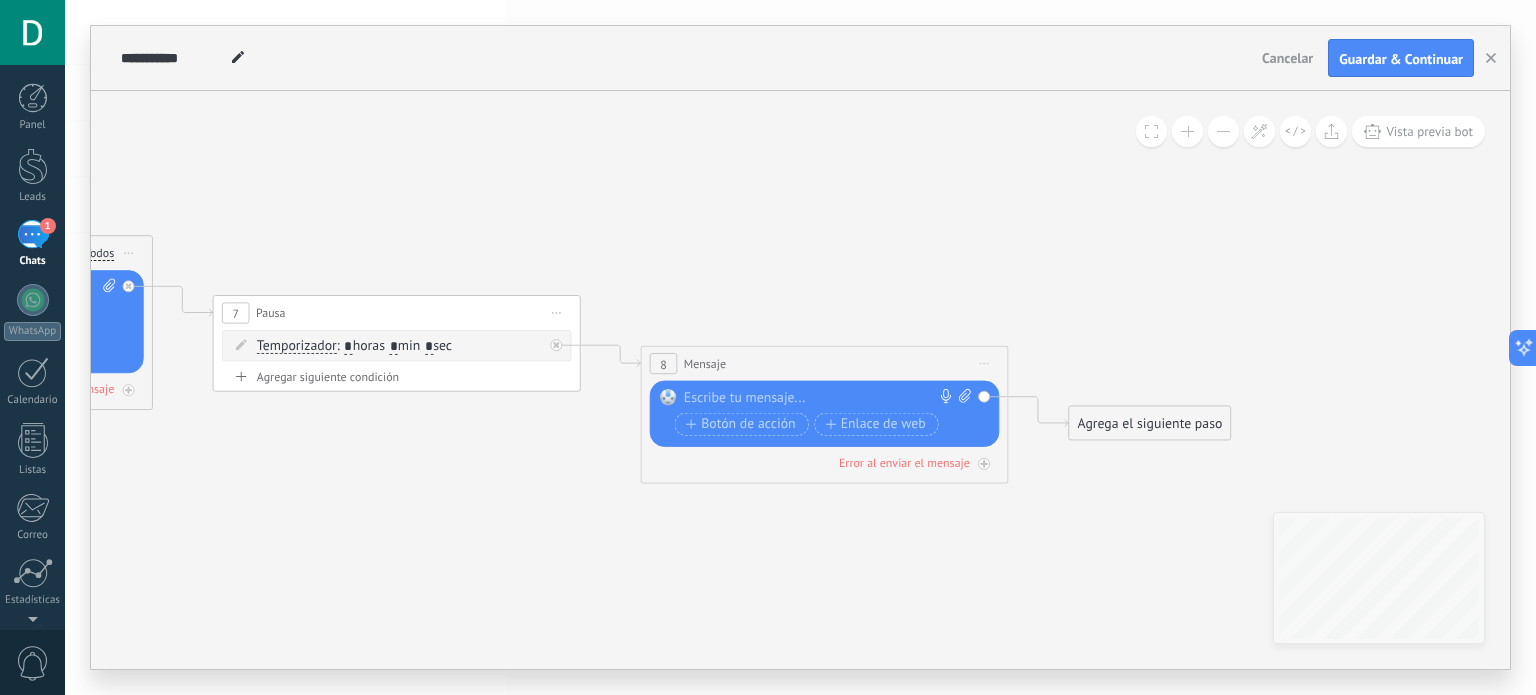 drag, startPoint x: 748, startPoint y: 237, endPoint x: 753, endPoint y: 294, distance: 57.21888 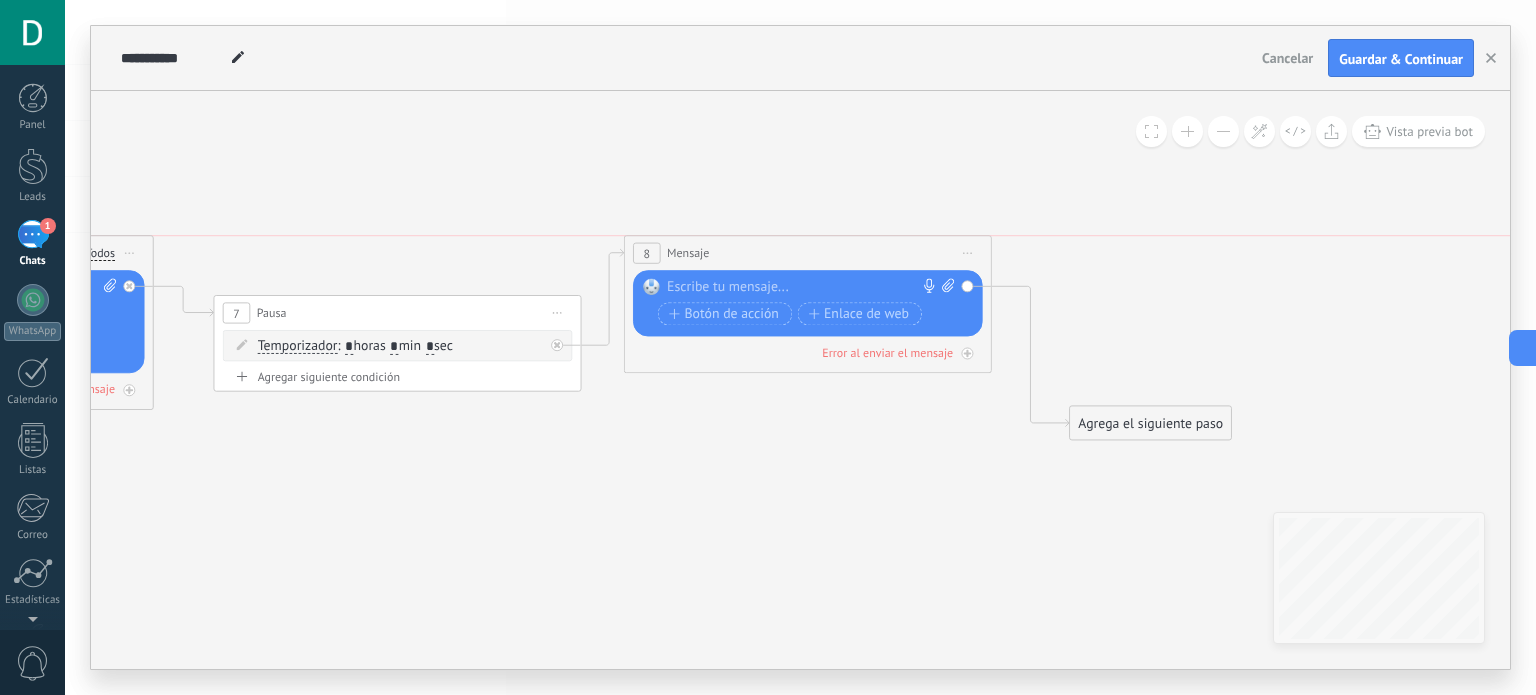 drag, startPoint x: 758, startPoint y: 348, endPoint x: 741, endPoint y: 240, distance: 109.32977 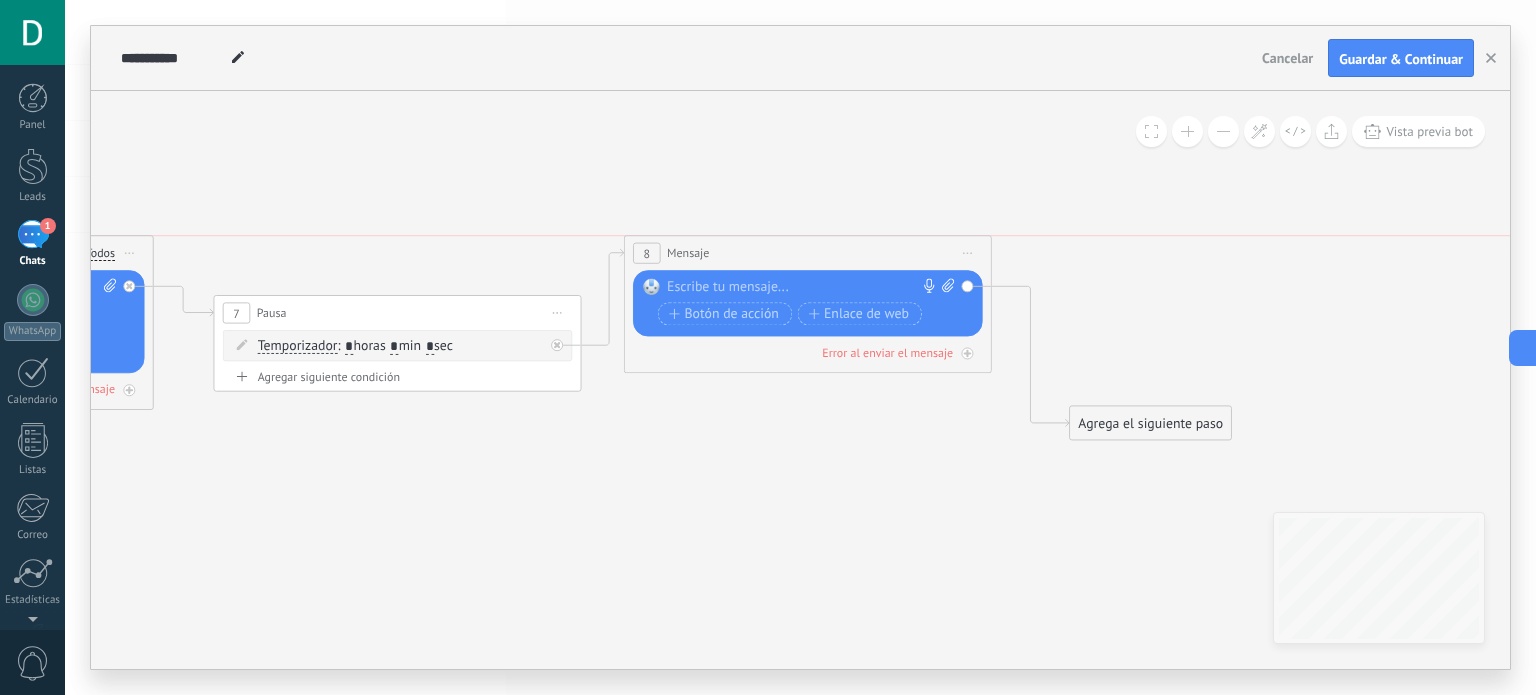 click on "8
Mensaje
*******
(a):
Todos los contactos - canales seleccionados
Todos los contactos - canales seleccionados
Todos los contactos - canal primario
Contacto principal - canales seleccionados
Contacto principal - canal primario
Todos los contactos - canales seleccionados
Todos los contactos - canales seleccionados
Todos los contactos - canal primario
Contacto principal - canales seleccionados" at bounding box center (808, 253) 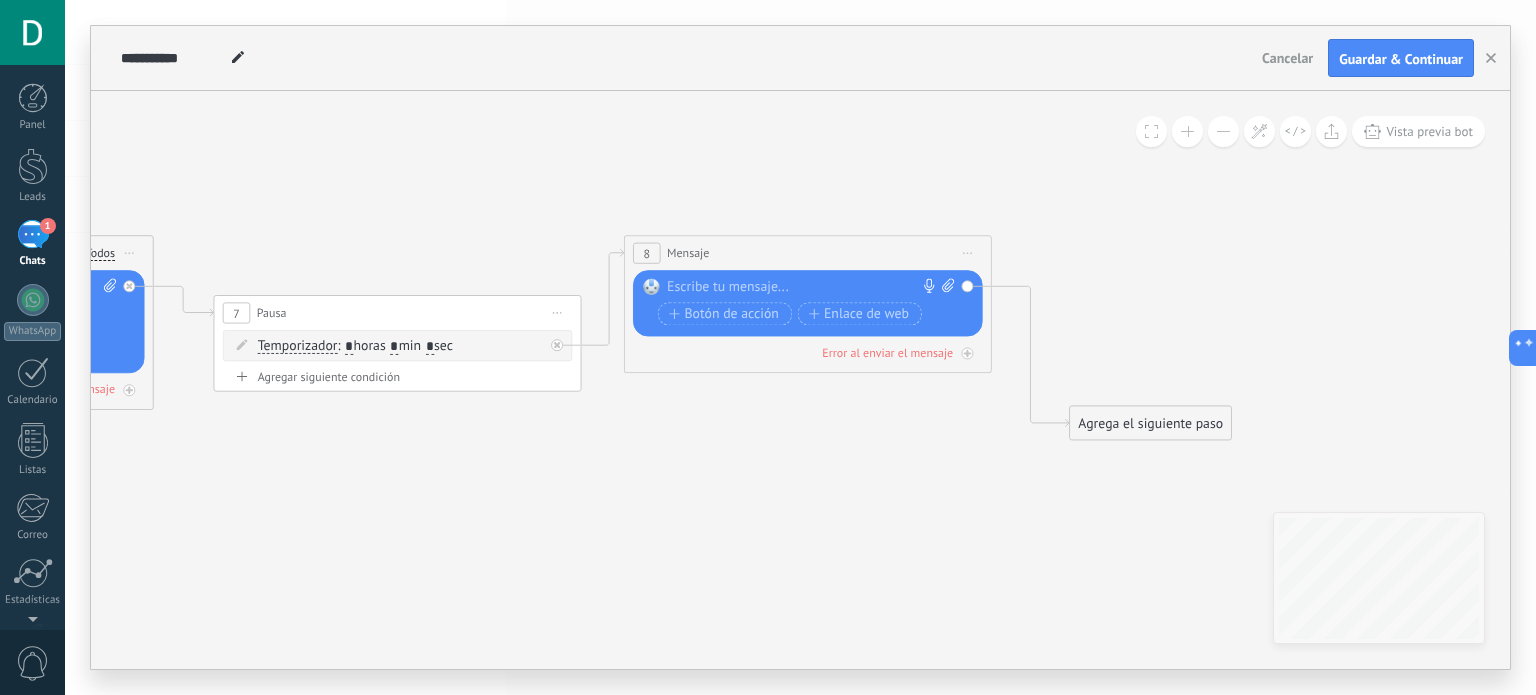 click on "8
Mensaje
*******
(a):
Todos los contactos - canales seleccionados
Todos los contactos - canales seleccionados
Todos los contactos - canal primario
Contacto principal - canales seleccionados
Contacto principal - canal primario
Todos los contactos - canales seleccionados
Todos los contactos - canales seleccionados
Todos los contactos - canal primario
Contacto principal - canales seleccionados" at bounding box center (808, 253) 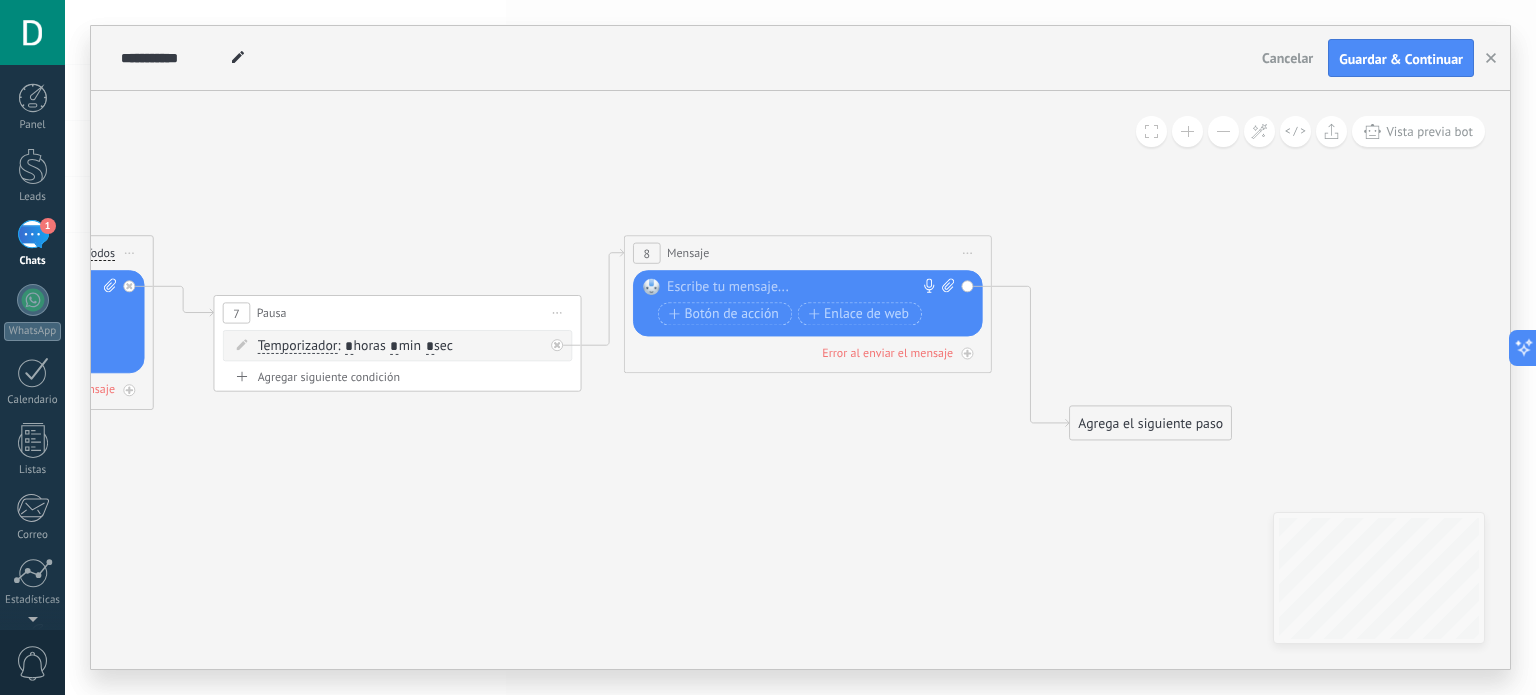 click at bounding box center (803, 288) 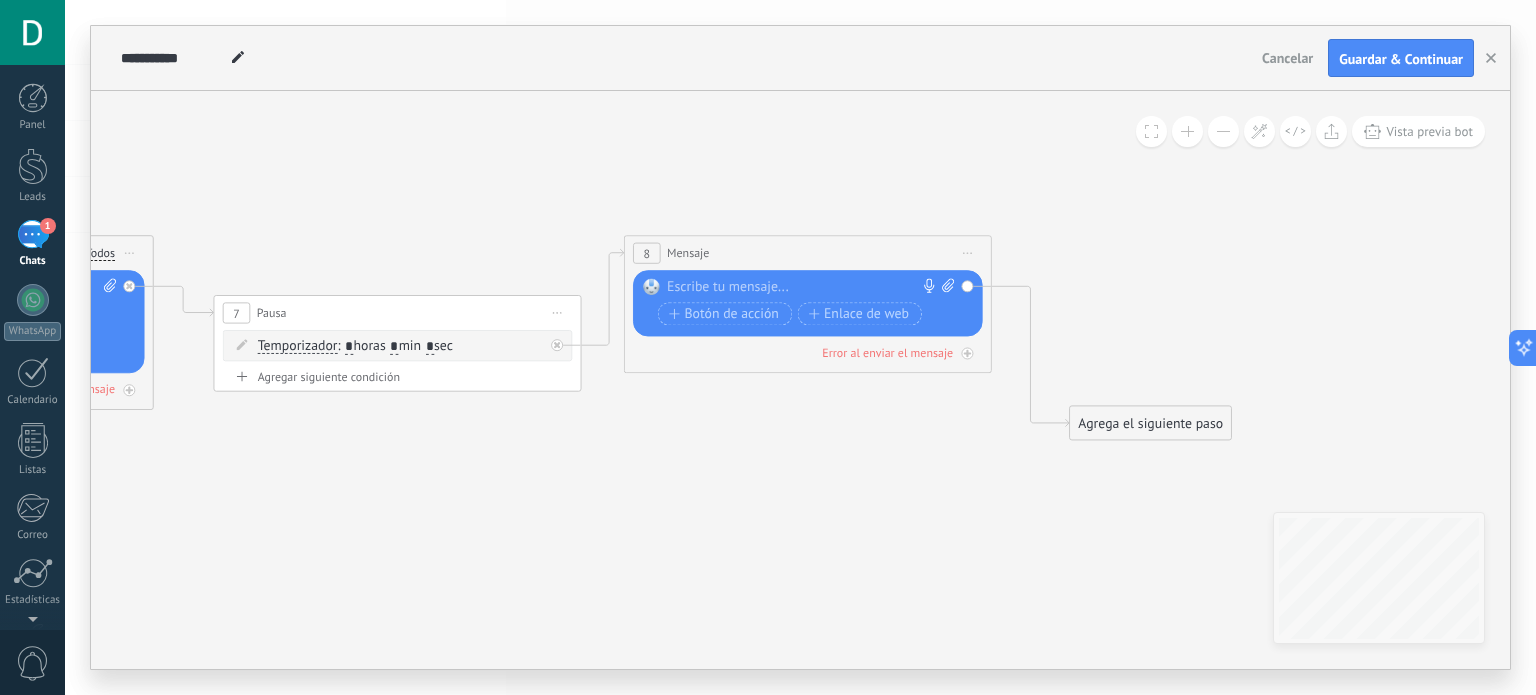 paste 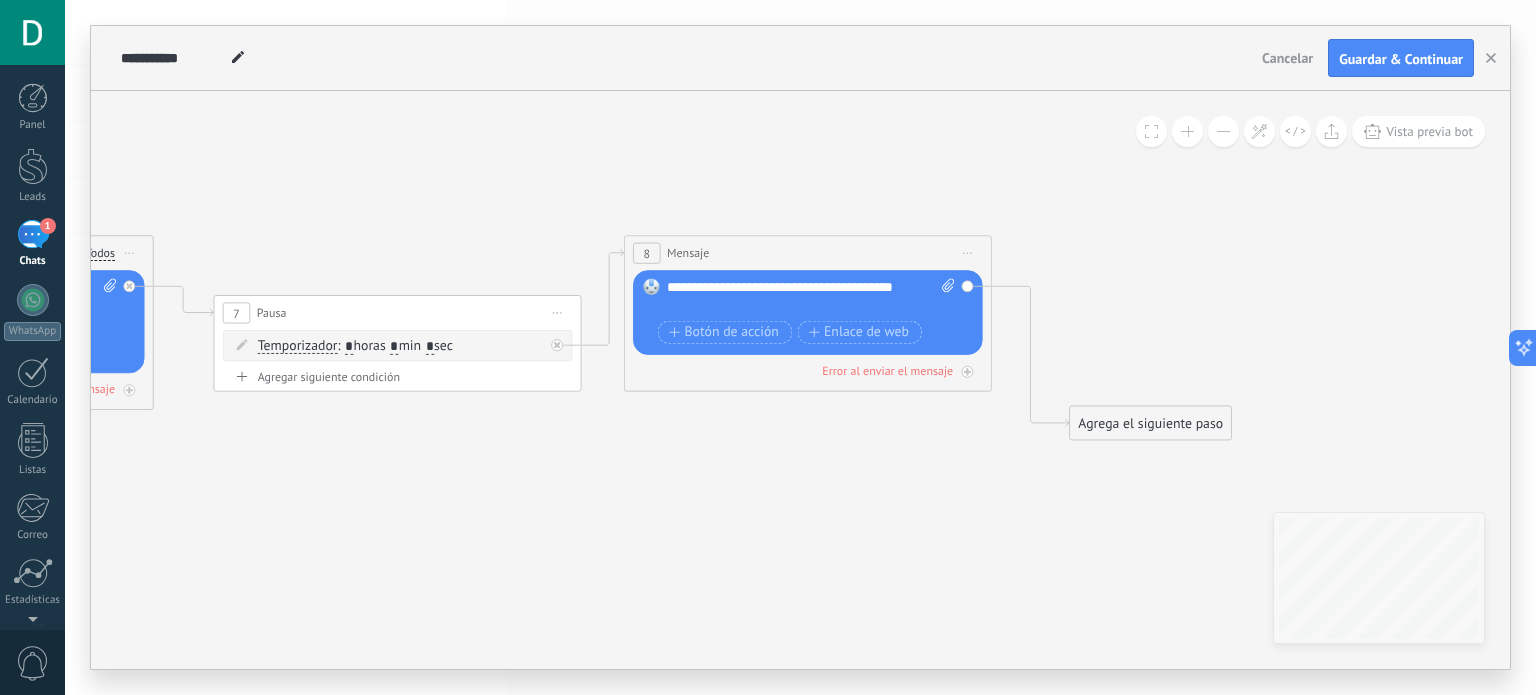 click 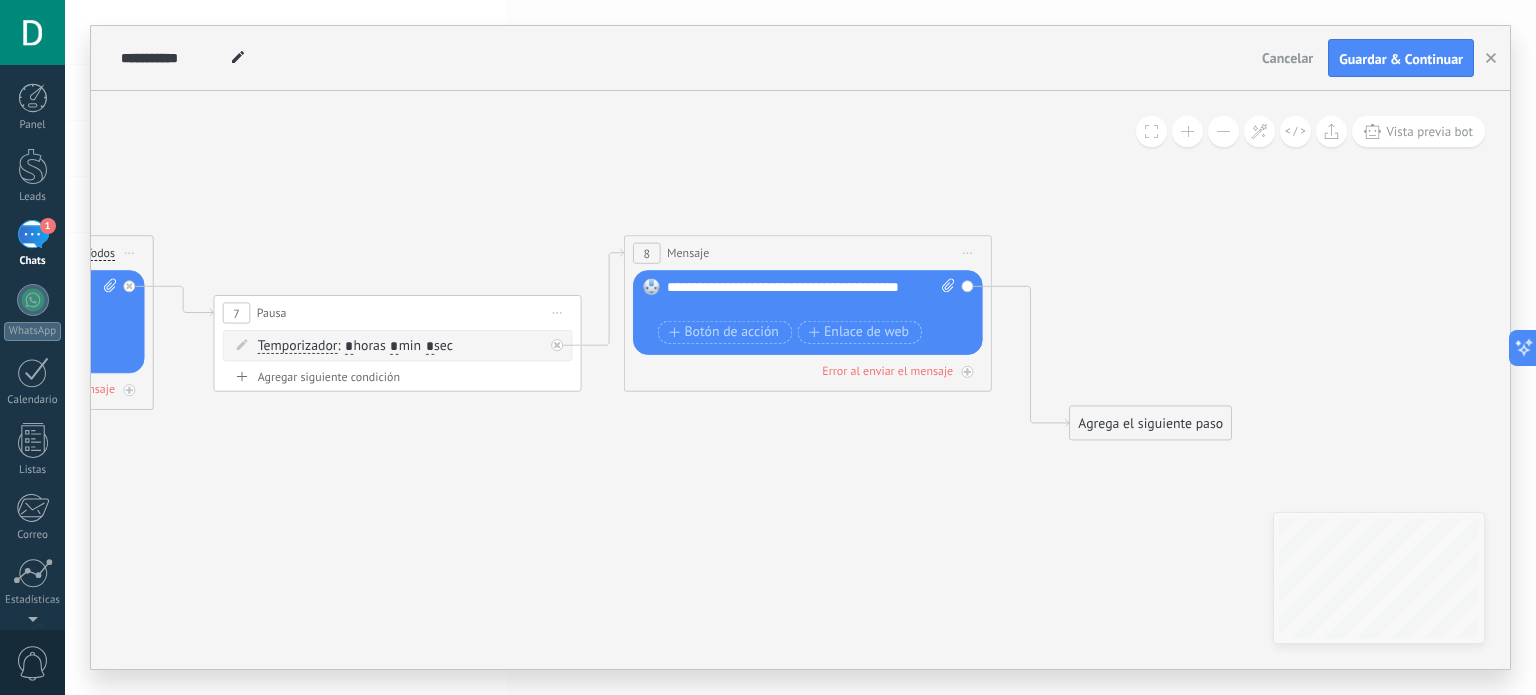 click on "**********" at bounding box center [811, 297] 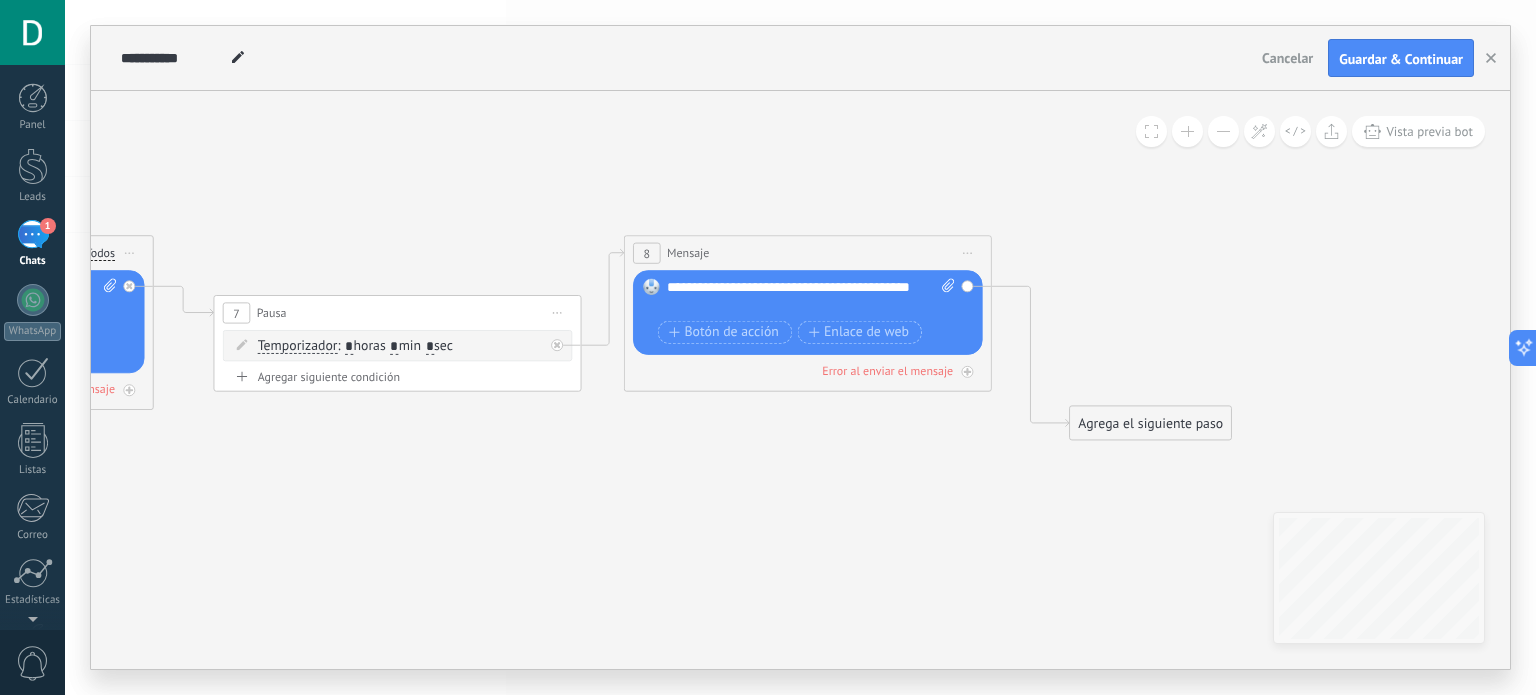 click 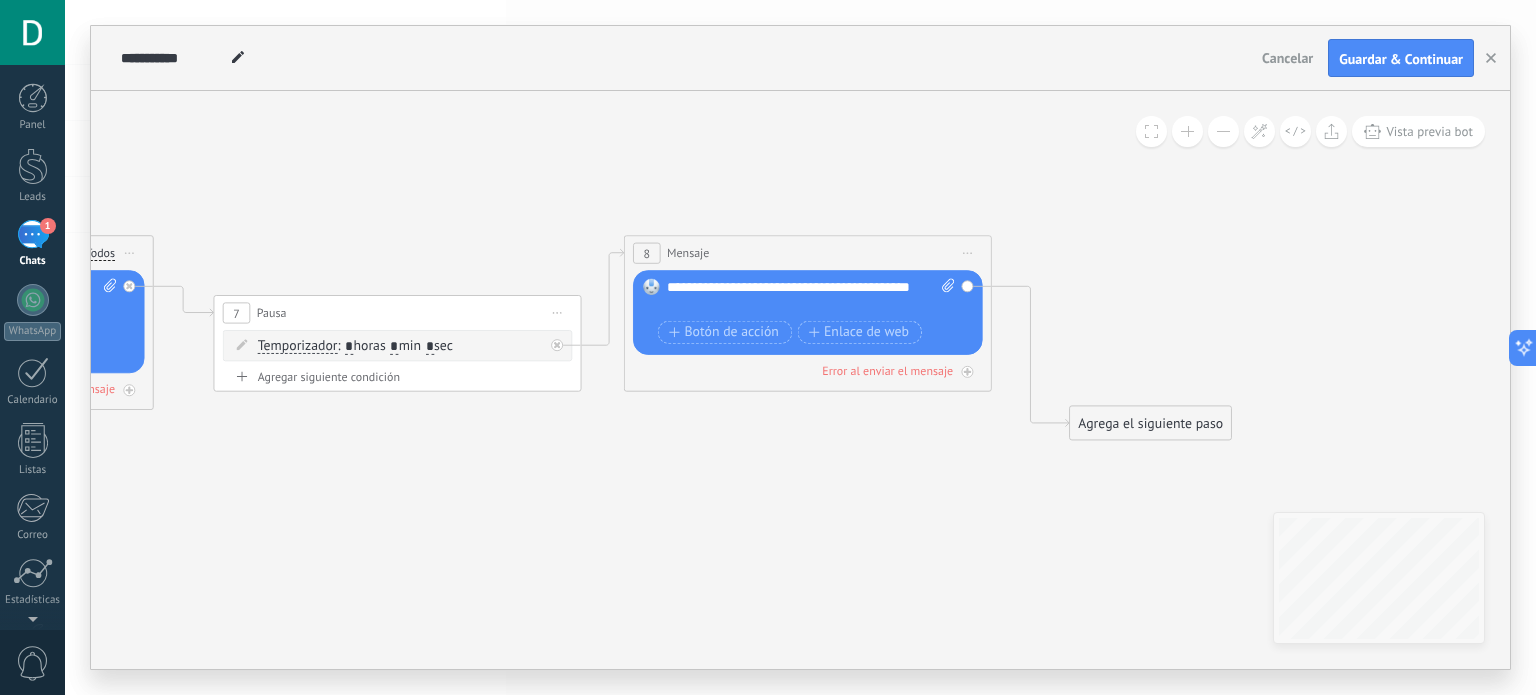 click on "Agrega el siguiente paso" at bounding box center (1150, 423) 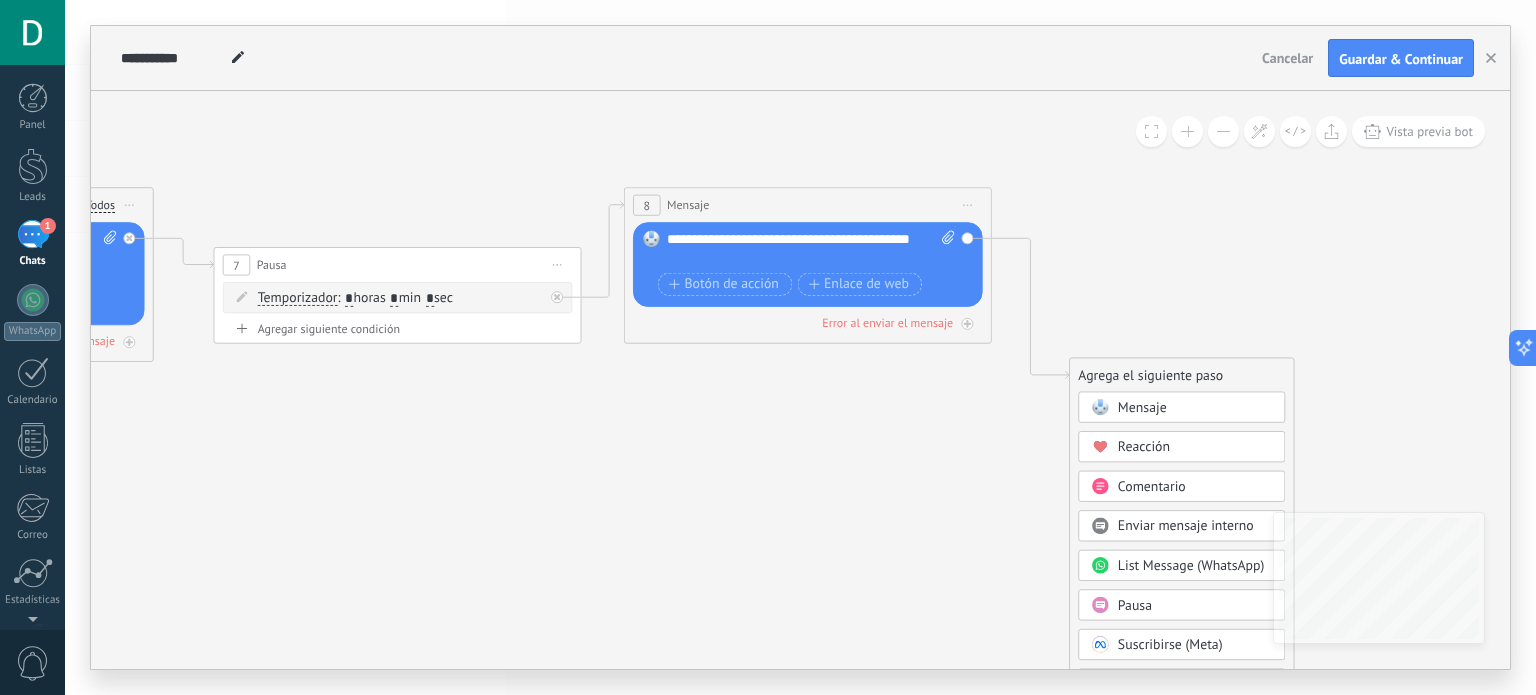 click on "Pausa" at bounding box center [1135, 605] 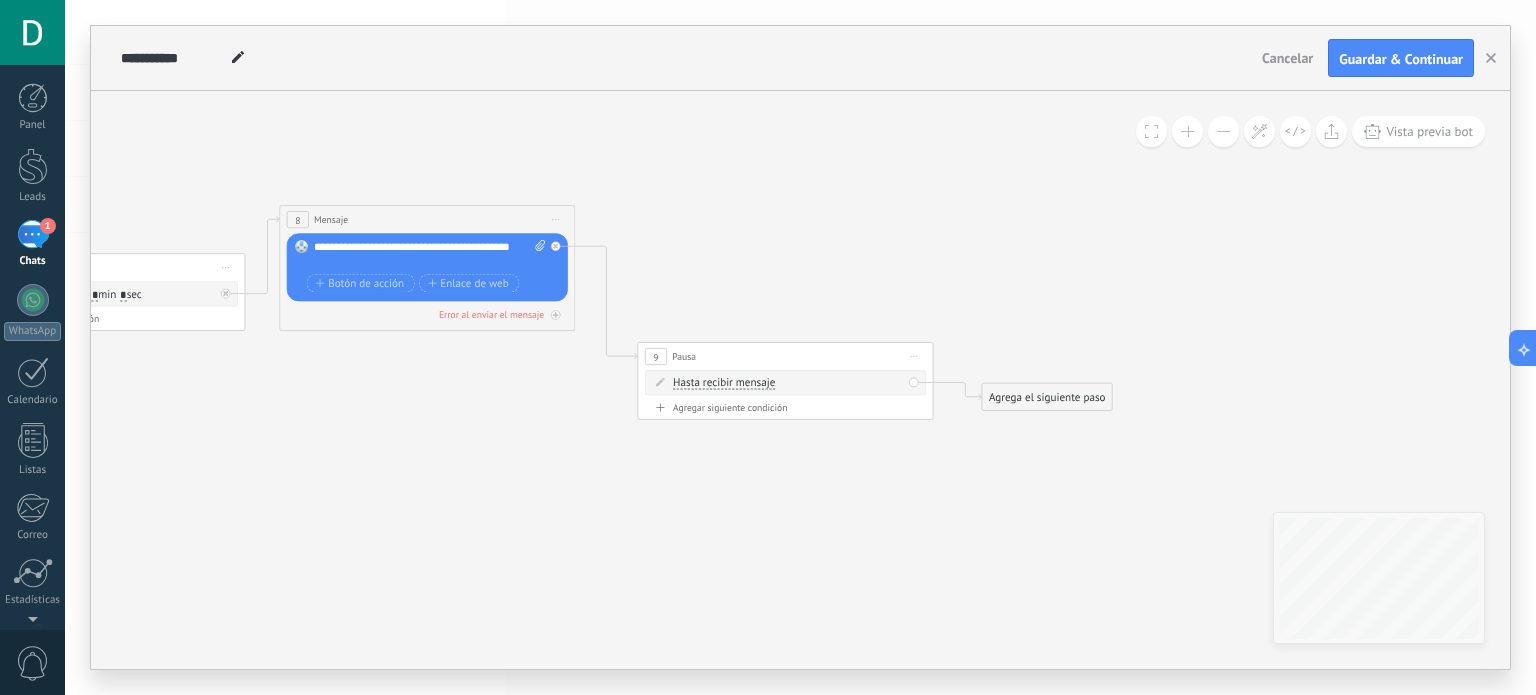 click on "Hasta recibir mensaje" at bounding box center [724, 384] 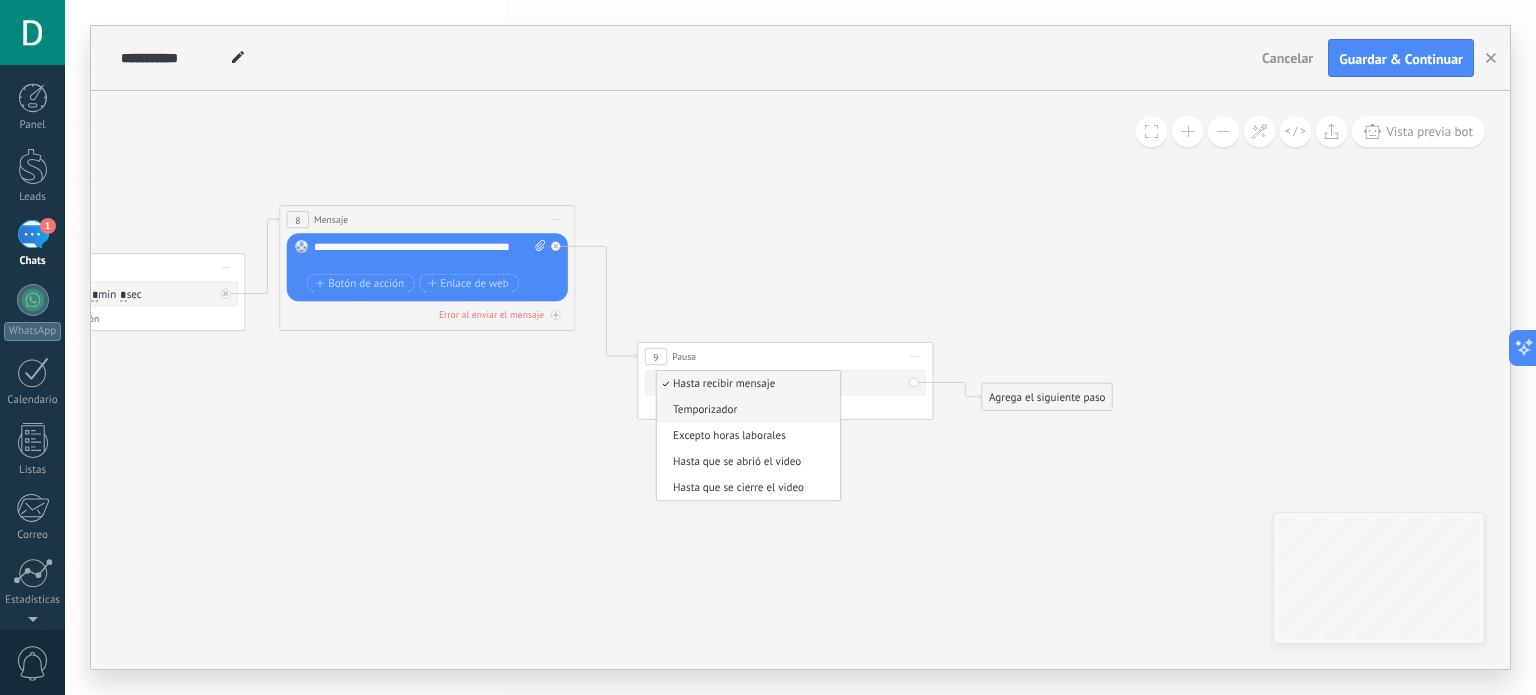 click on "Temporizador" at bounding box center (746, 410) 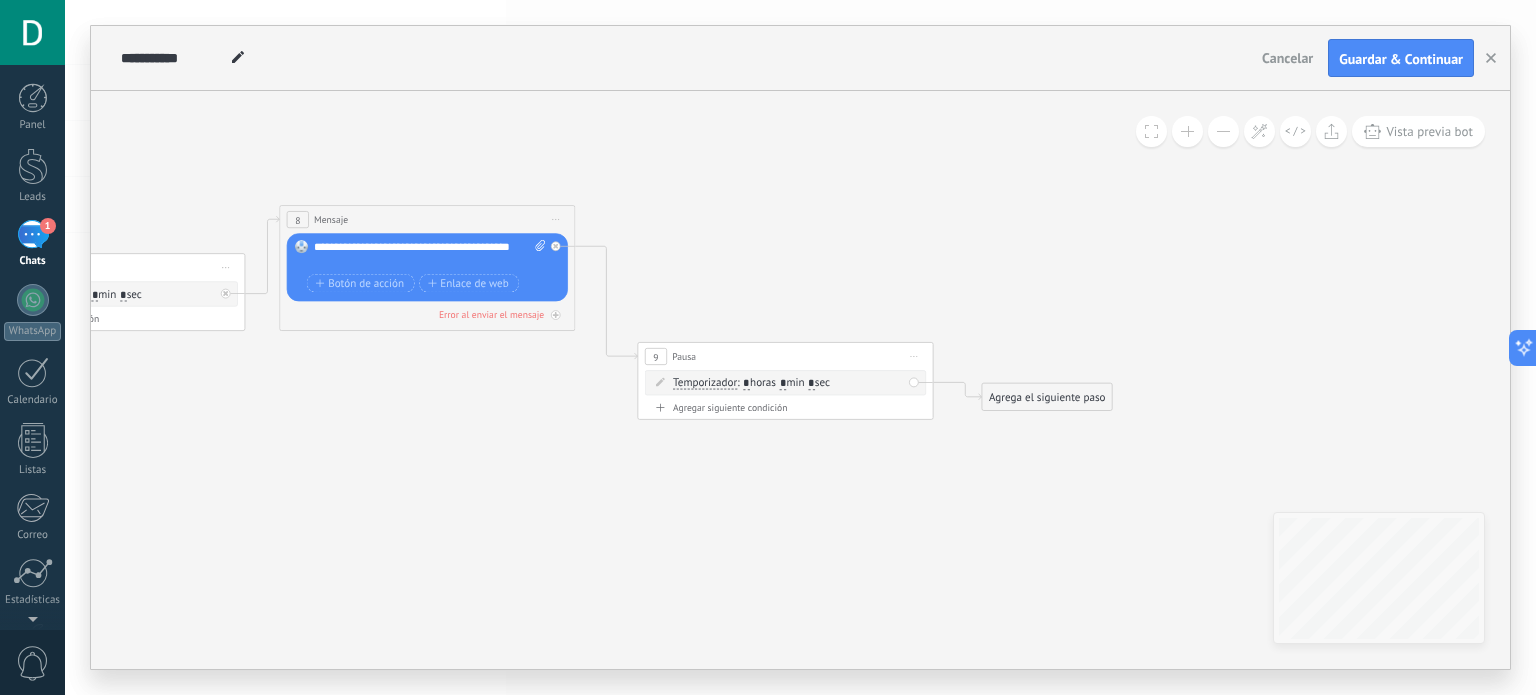 click on ":
*  horas
*  min  *  sec" at bounding box center (783, 383) 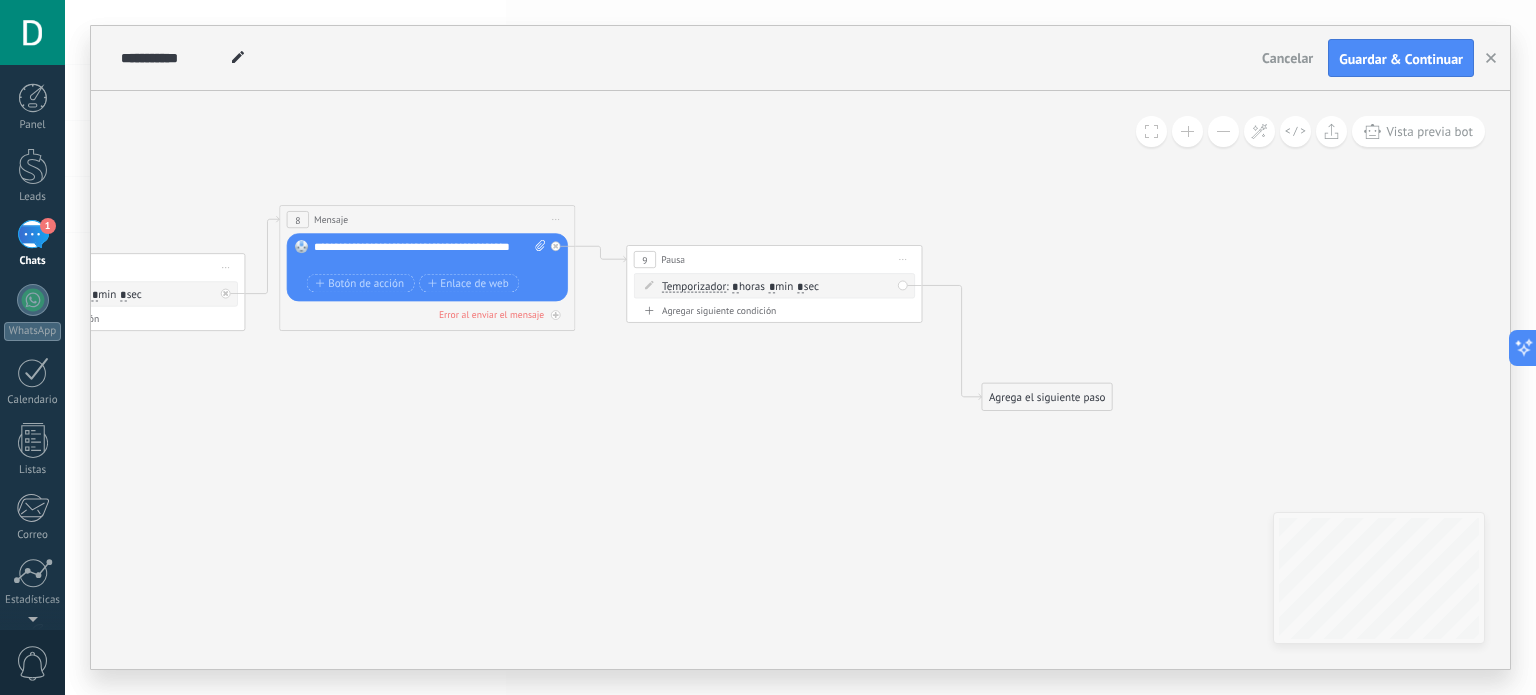 drag, startPoint x: 780, startPoint y: 351, endPoint x: 767, endPoint y: 227, distance: 124.67959 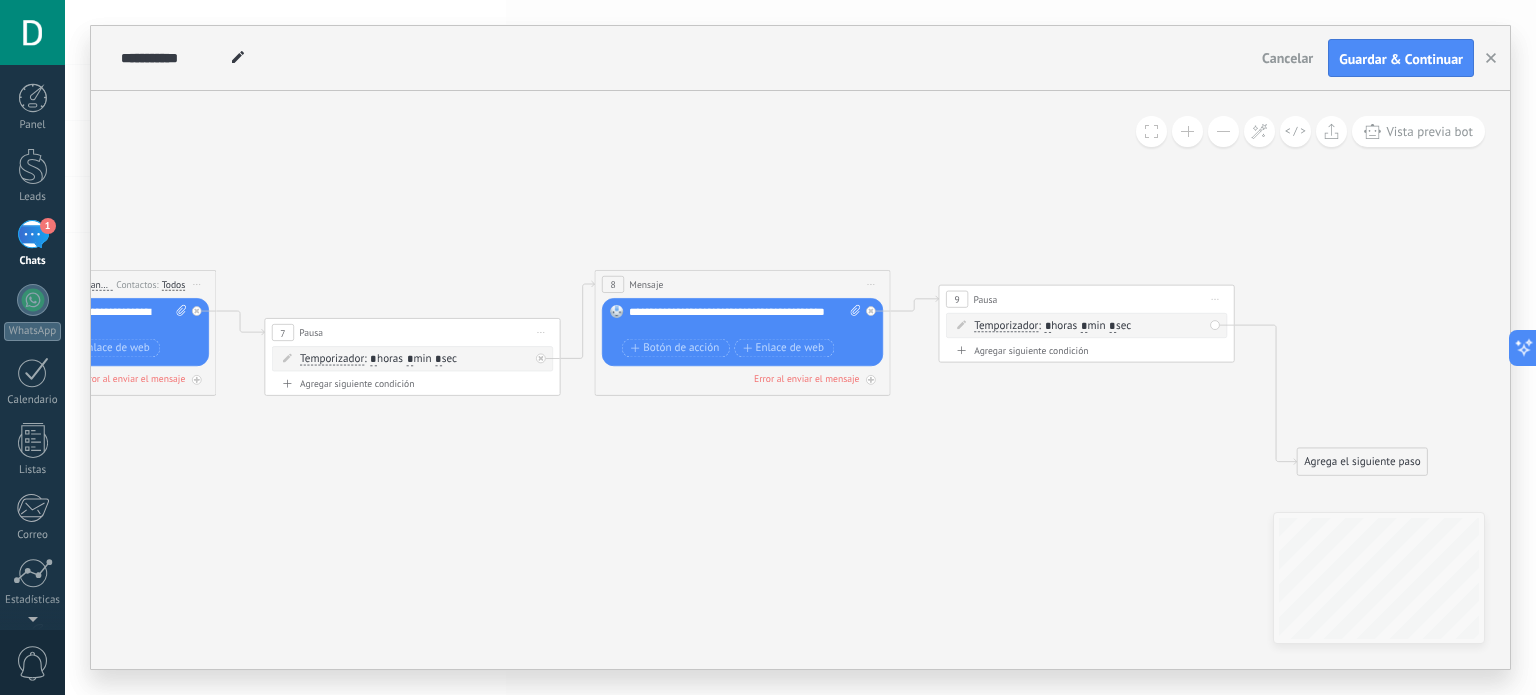 drag, startPoint x: 639, startPoint y: 375, endPoint x: 954, endPoint y: 440, distance: 321.63644 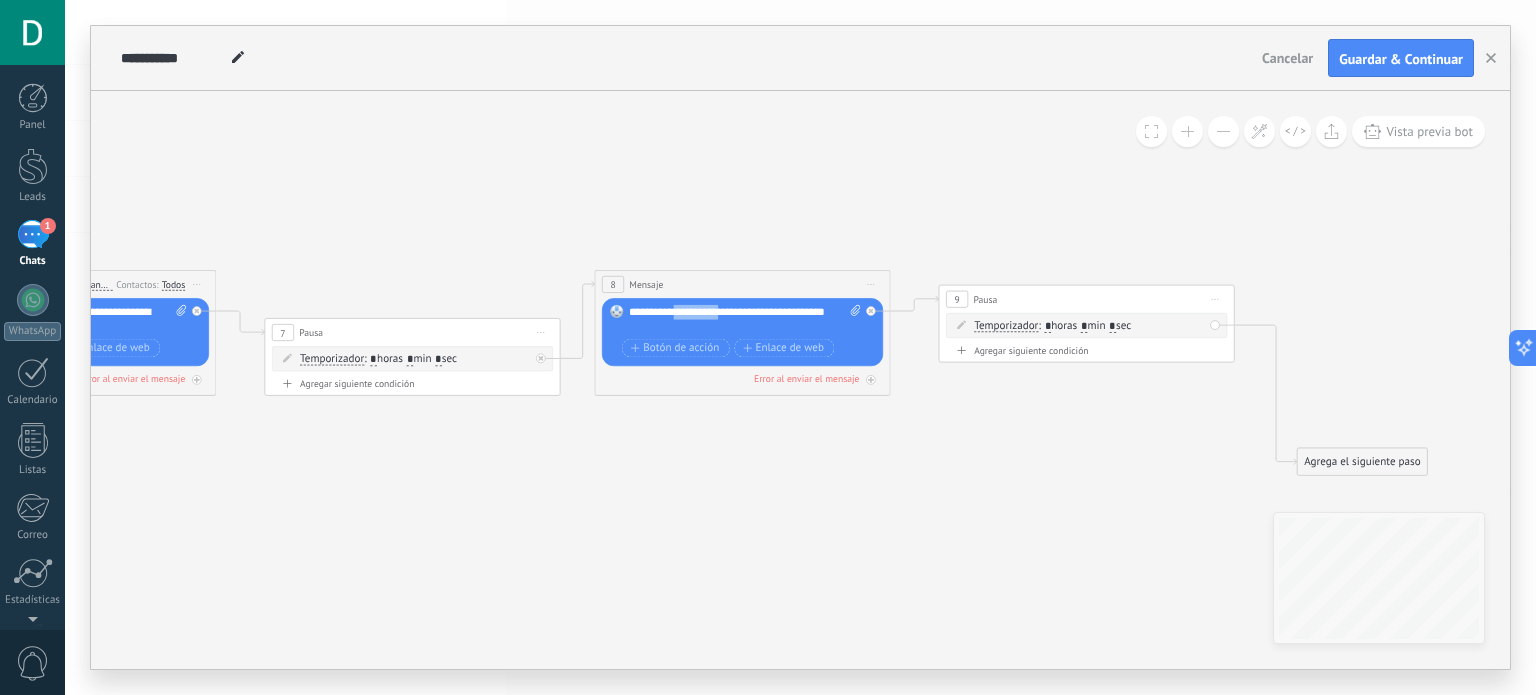 click on "**********" at bounding box center [745, 320] 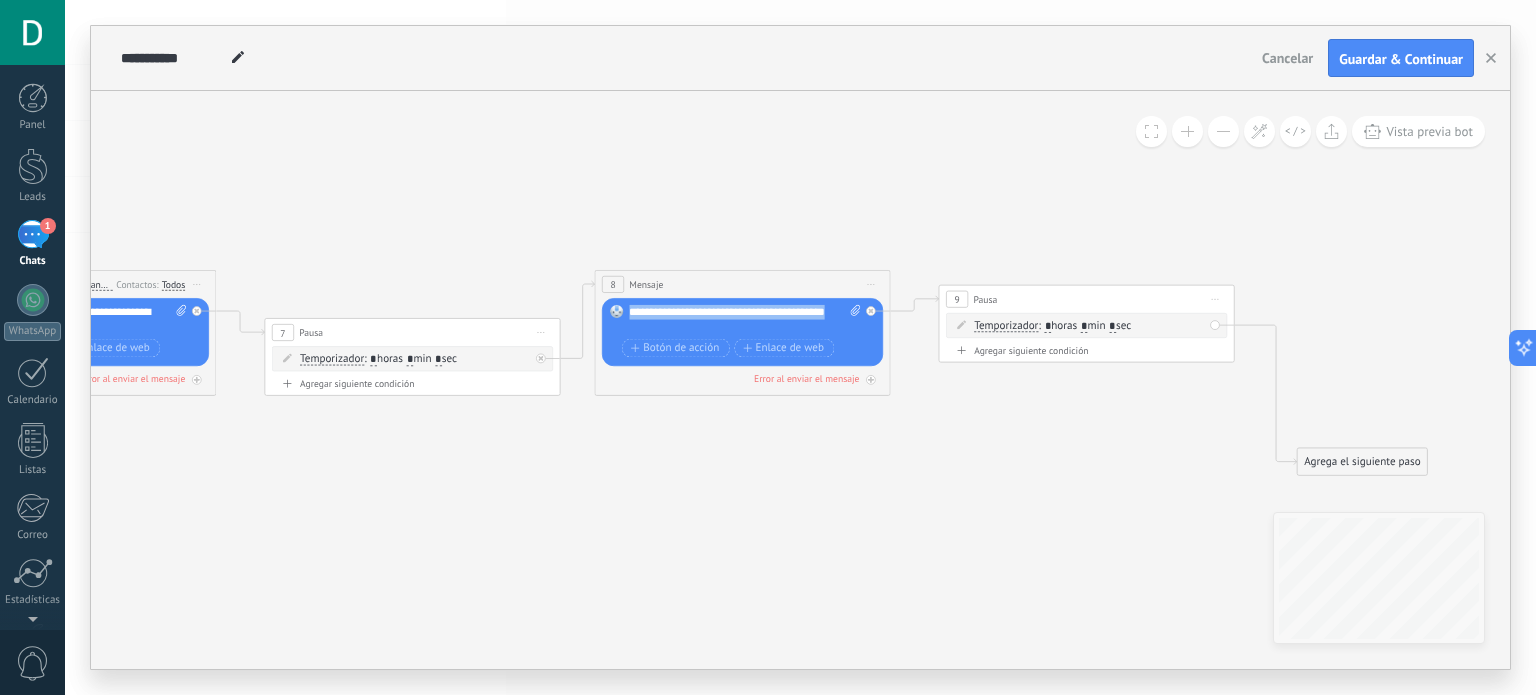 click on "**********" at bounding box center (745, 320) 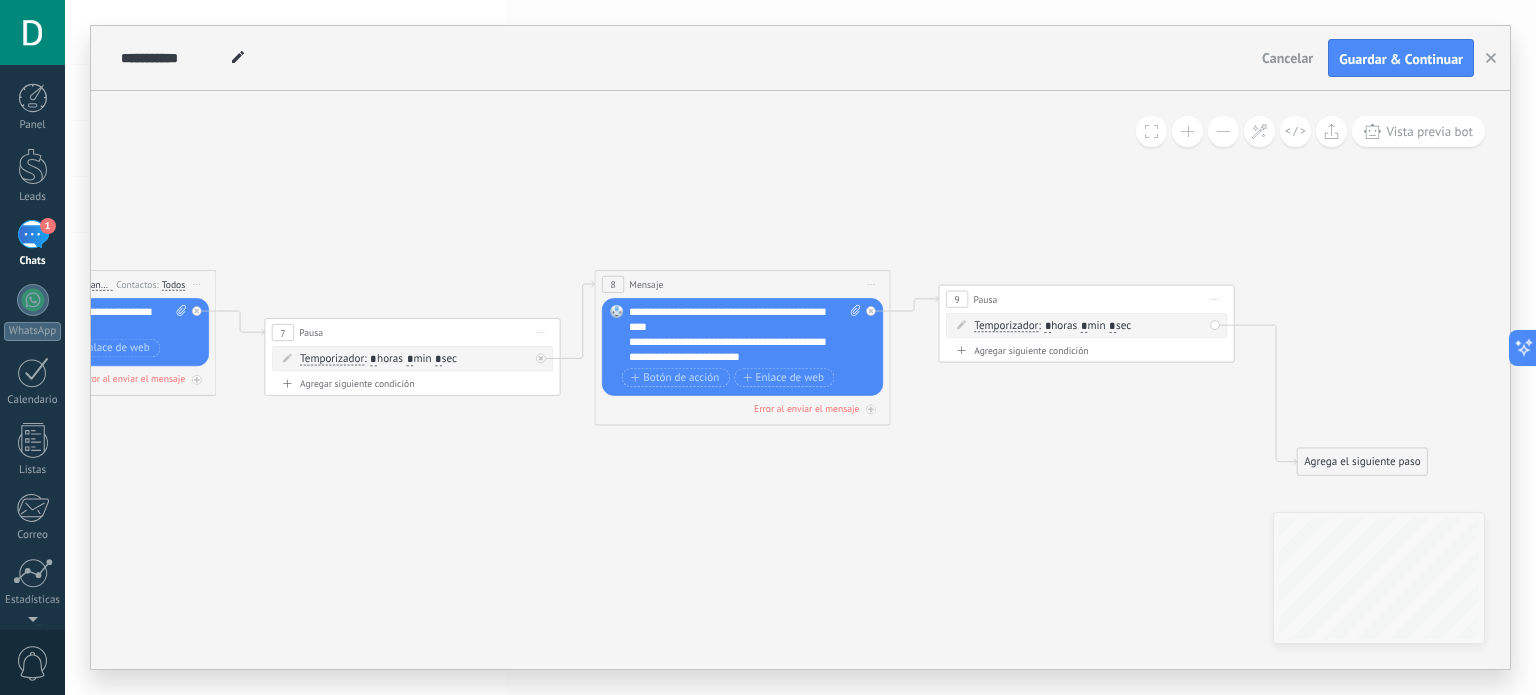 click on "Agrega el siguiente paso" at bounding box center (1363, 462) 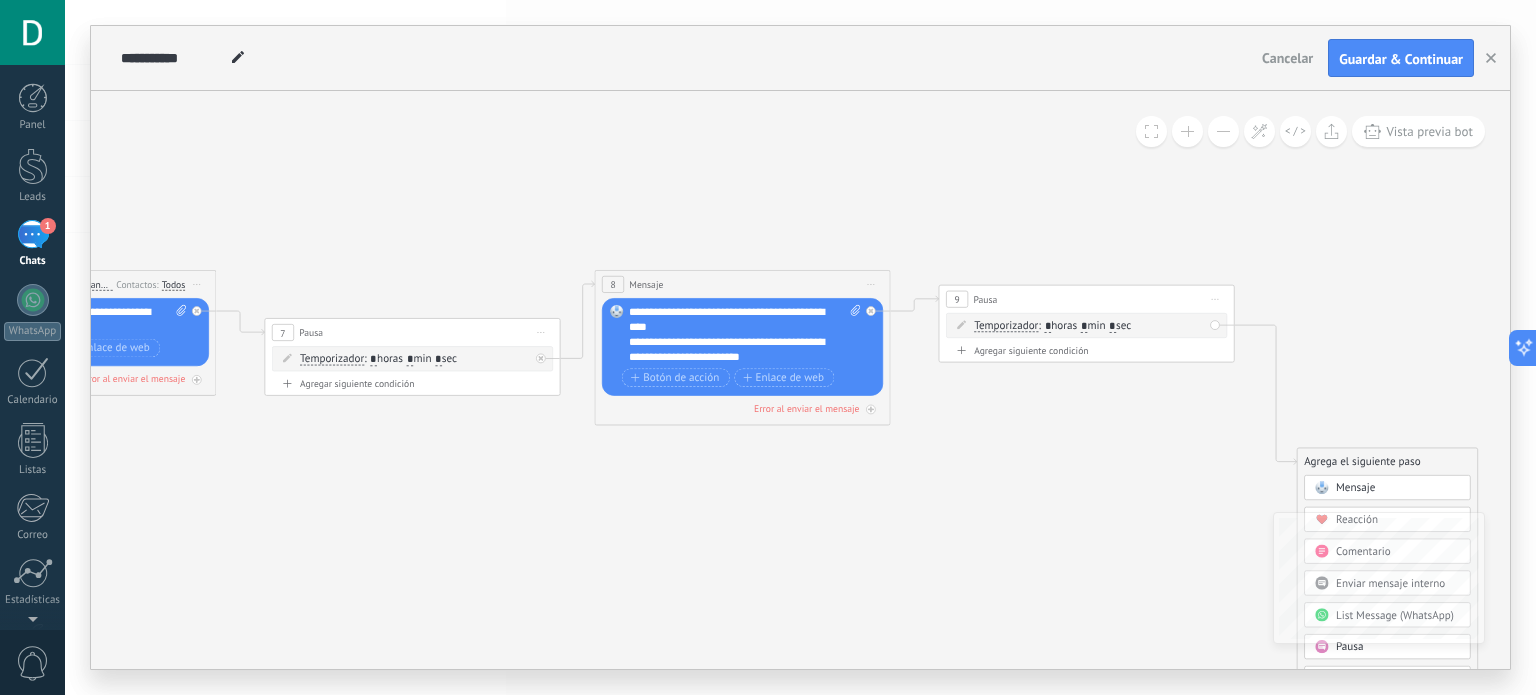 click on "Mensaje" at bounding box center [1355, 488] 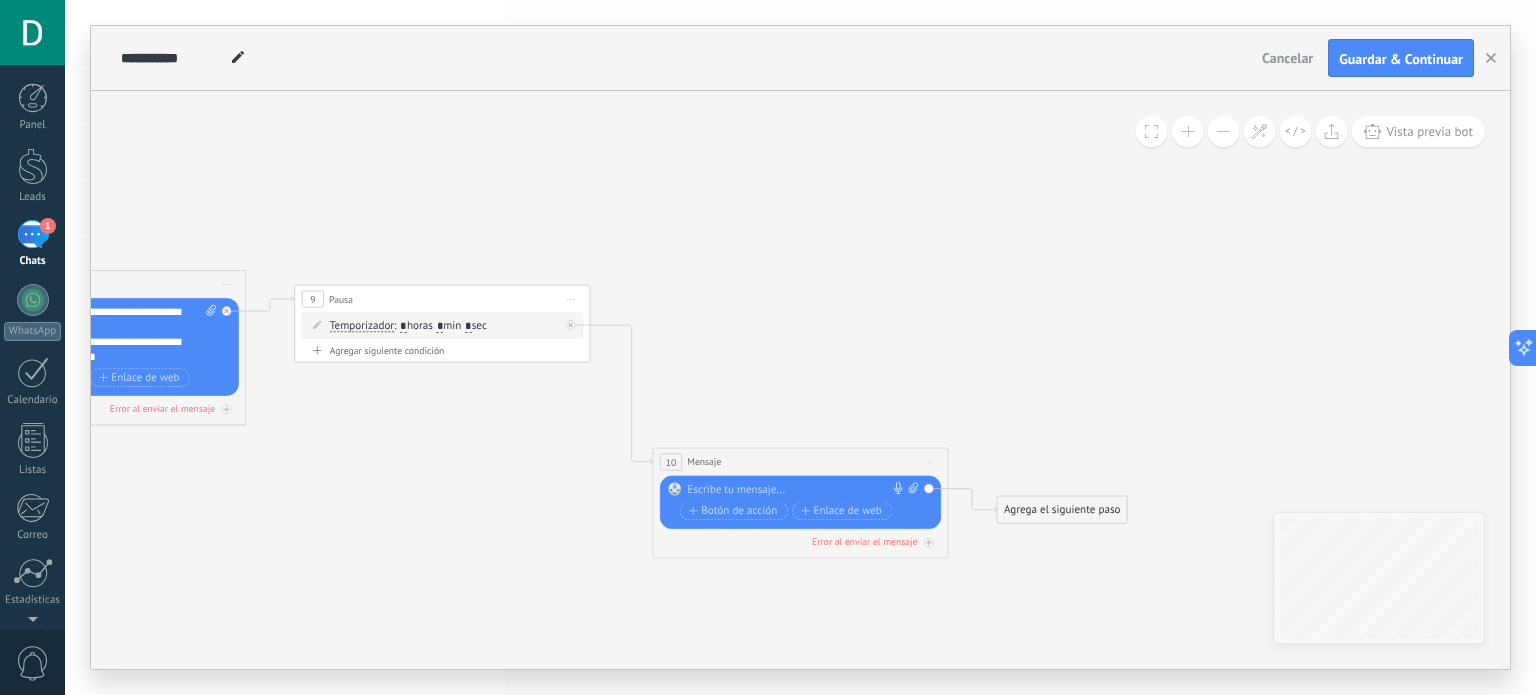 click at bounding box center (797, 490) 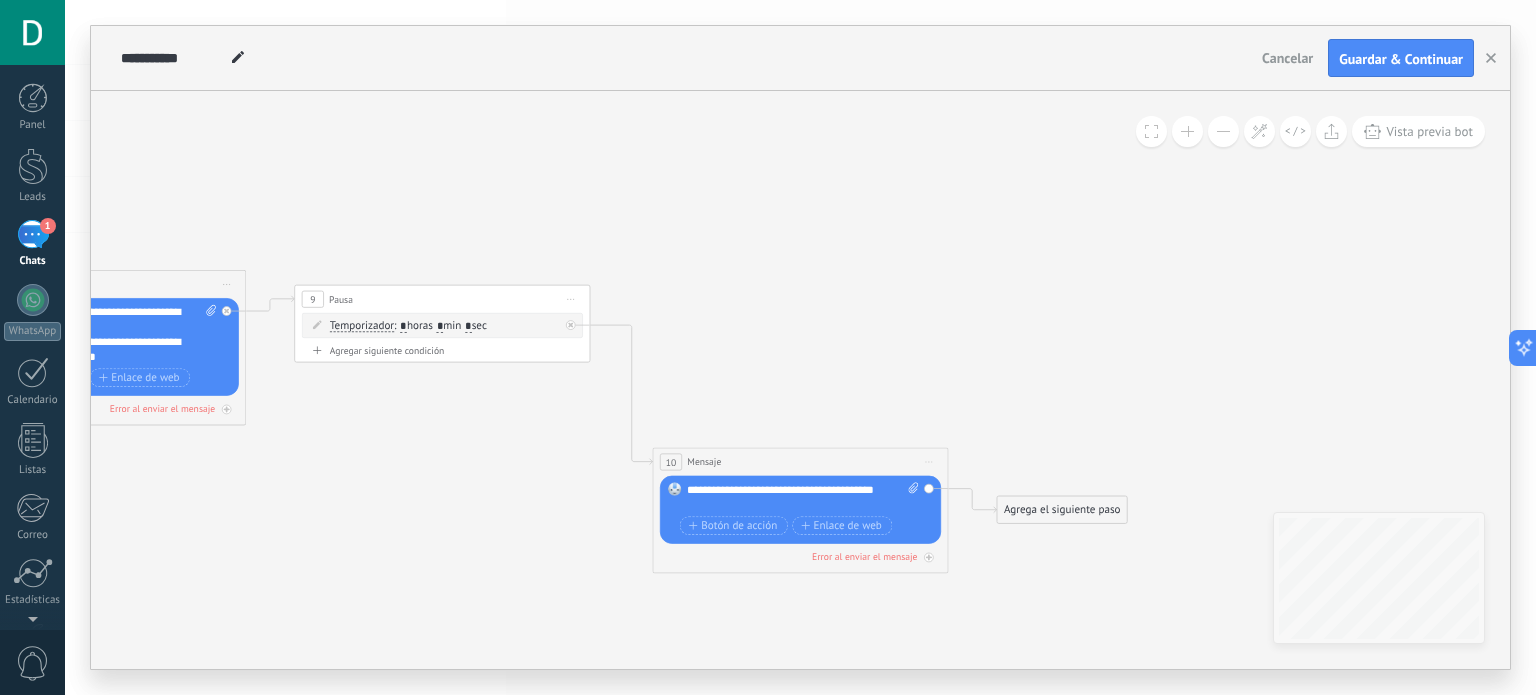 click on "**********" at bounding box center [803, 498] 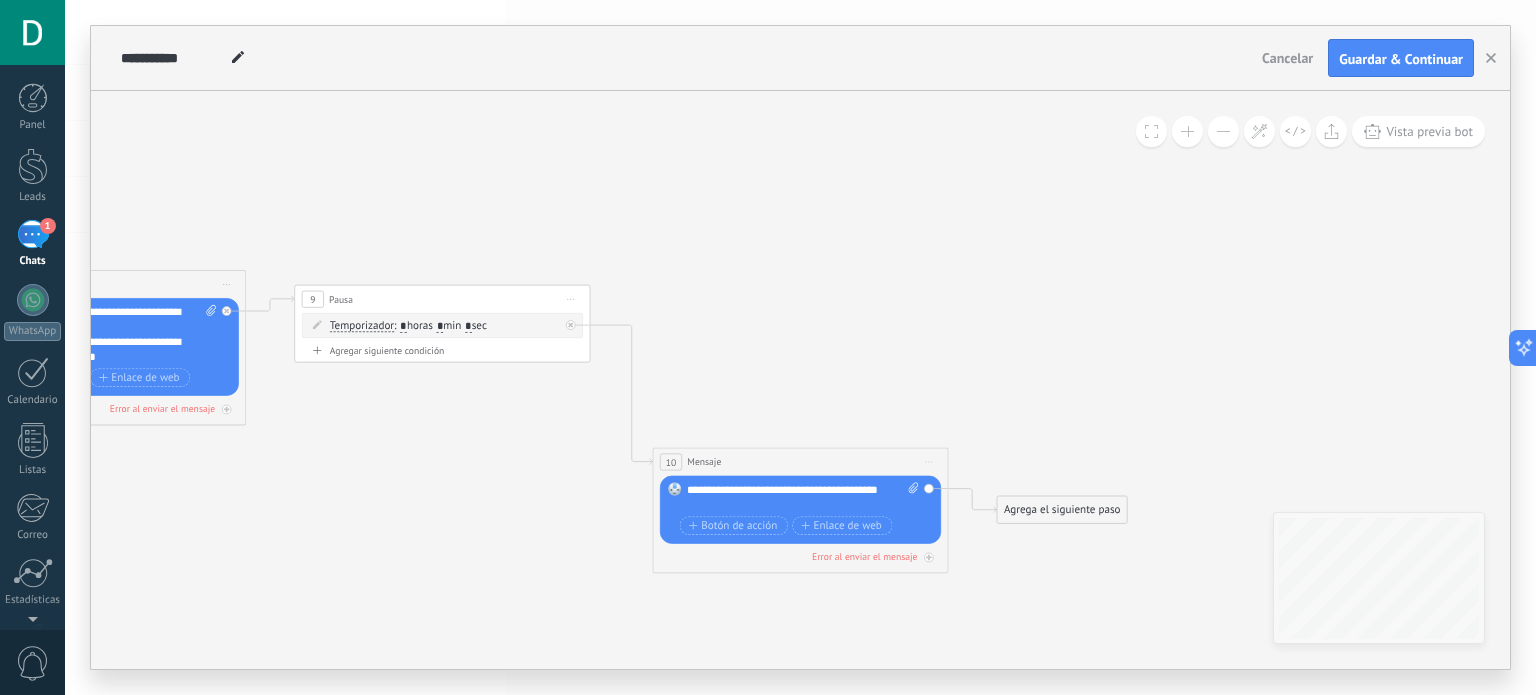 click 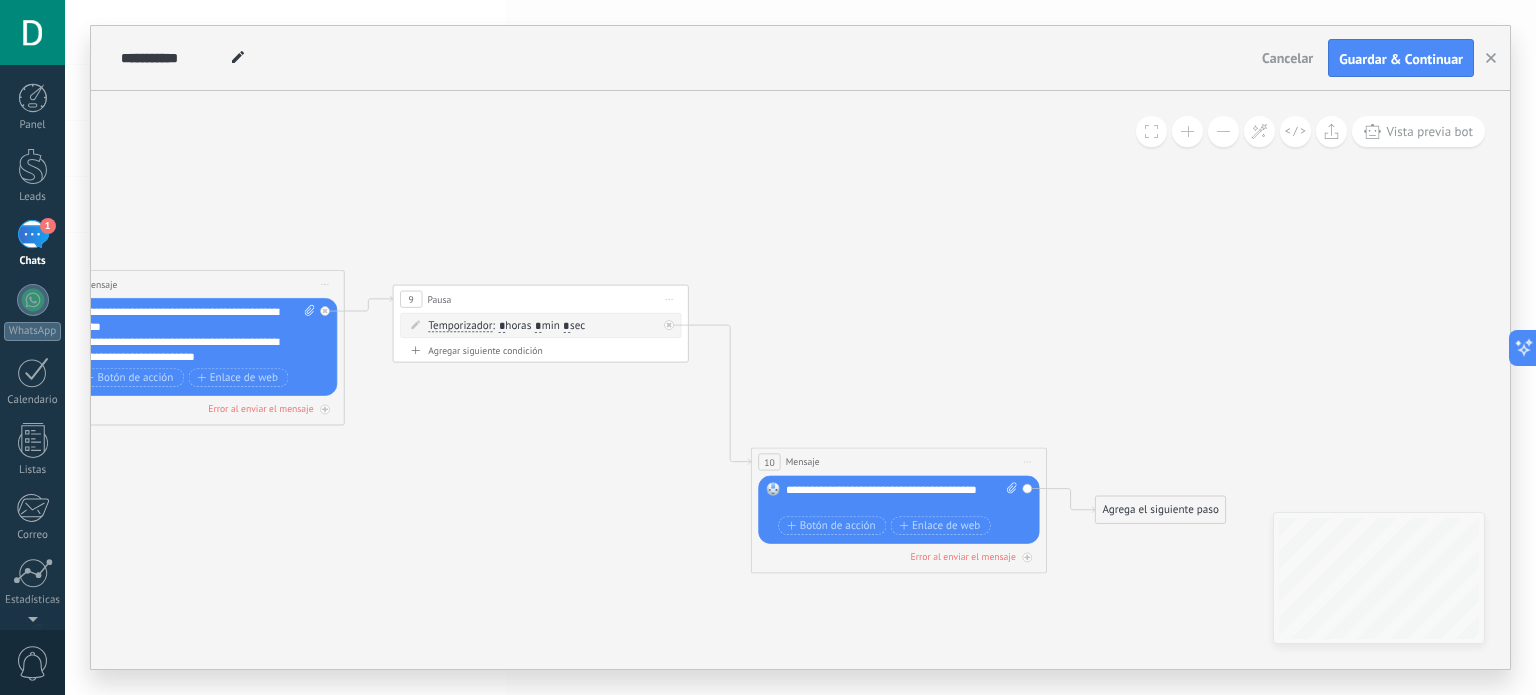 drag, startPoint x: 761, startPoint y: 315, endPoint x: 932, endPoint y: 303, distance: 171.42053 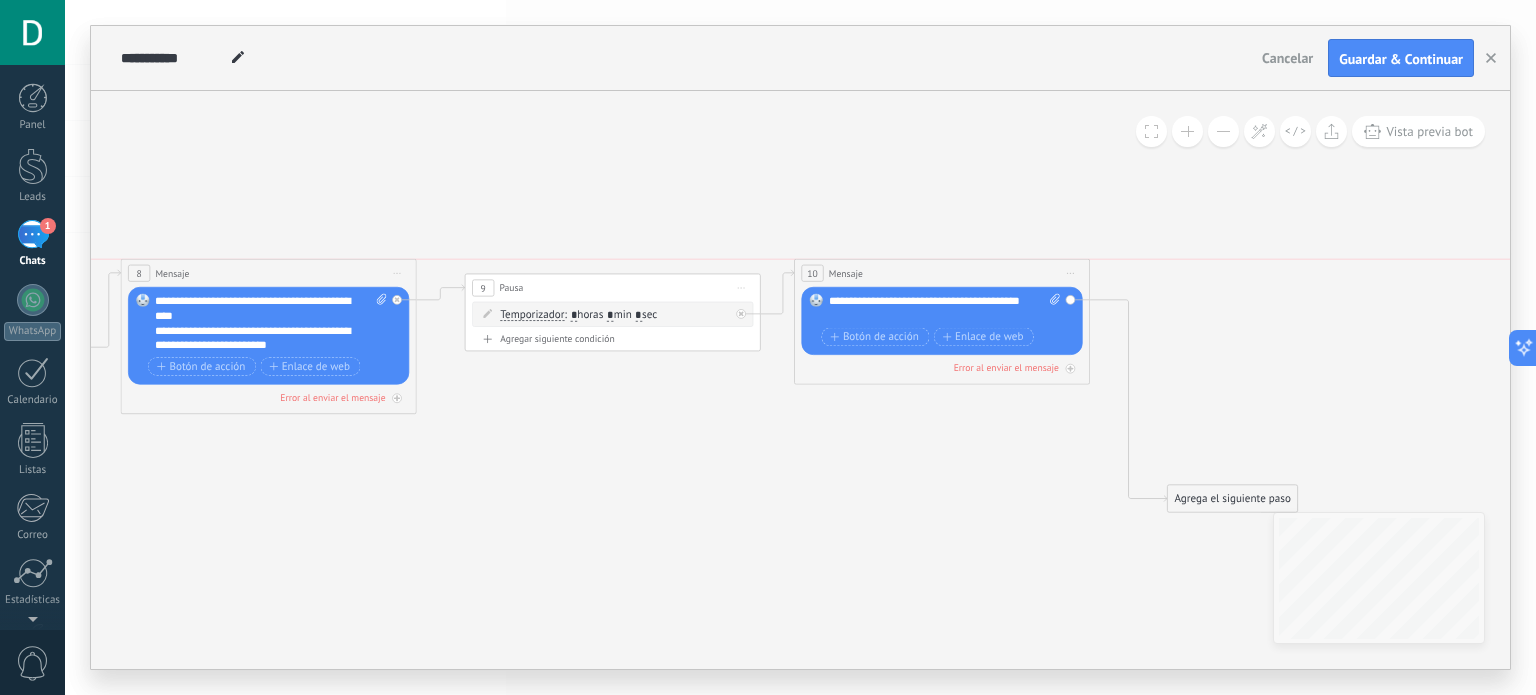 drag, startPoint x: 956, startPoint y: 455, endPoint x: 928, endPoint y: 281, distance: 176.23848 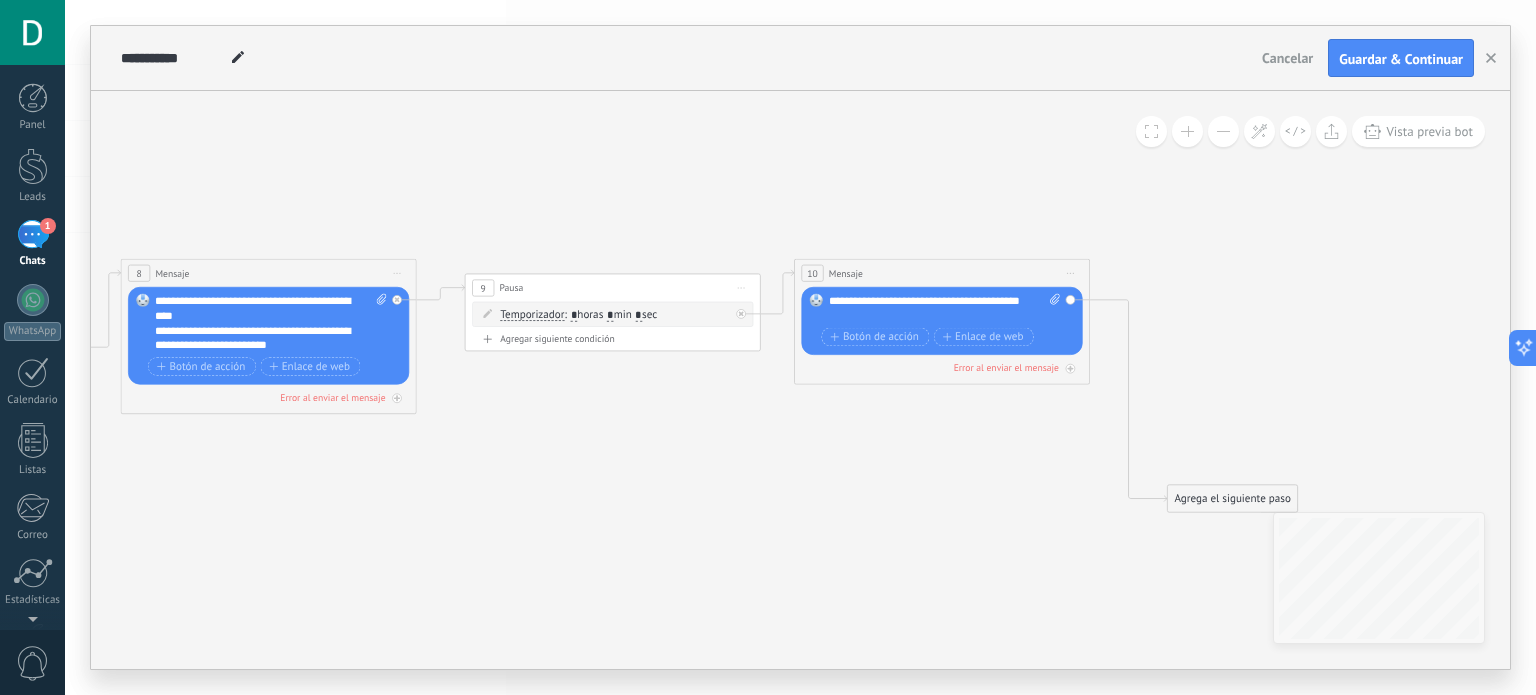 click 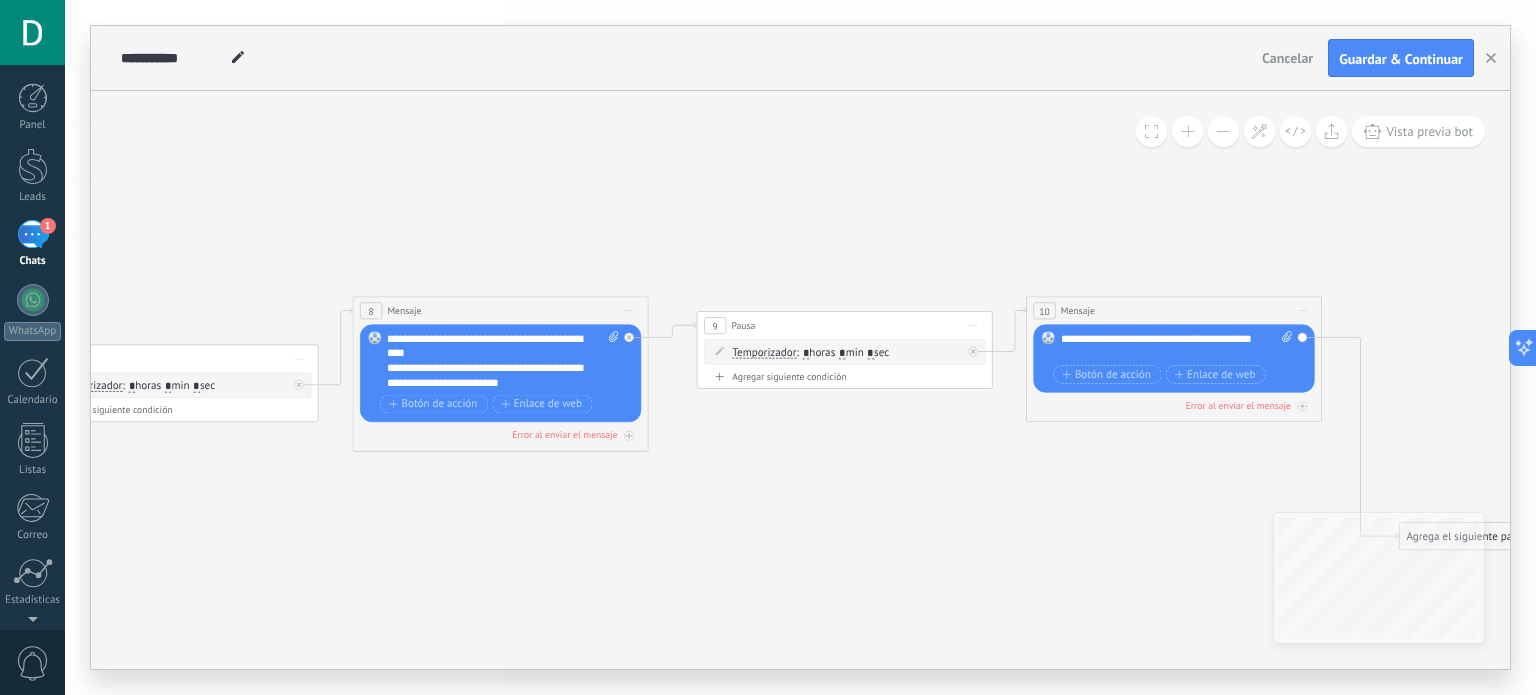 drag, startPoint x: 746, startPoint y: 457, endPoint x: 984, endPoint y: 483, distance: 239.41595 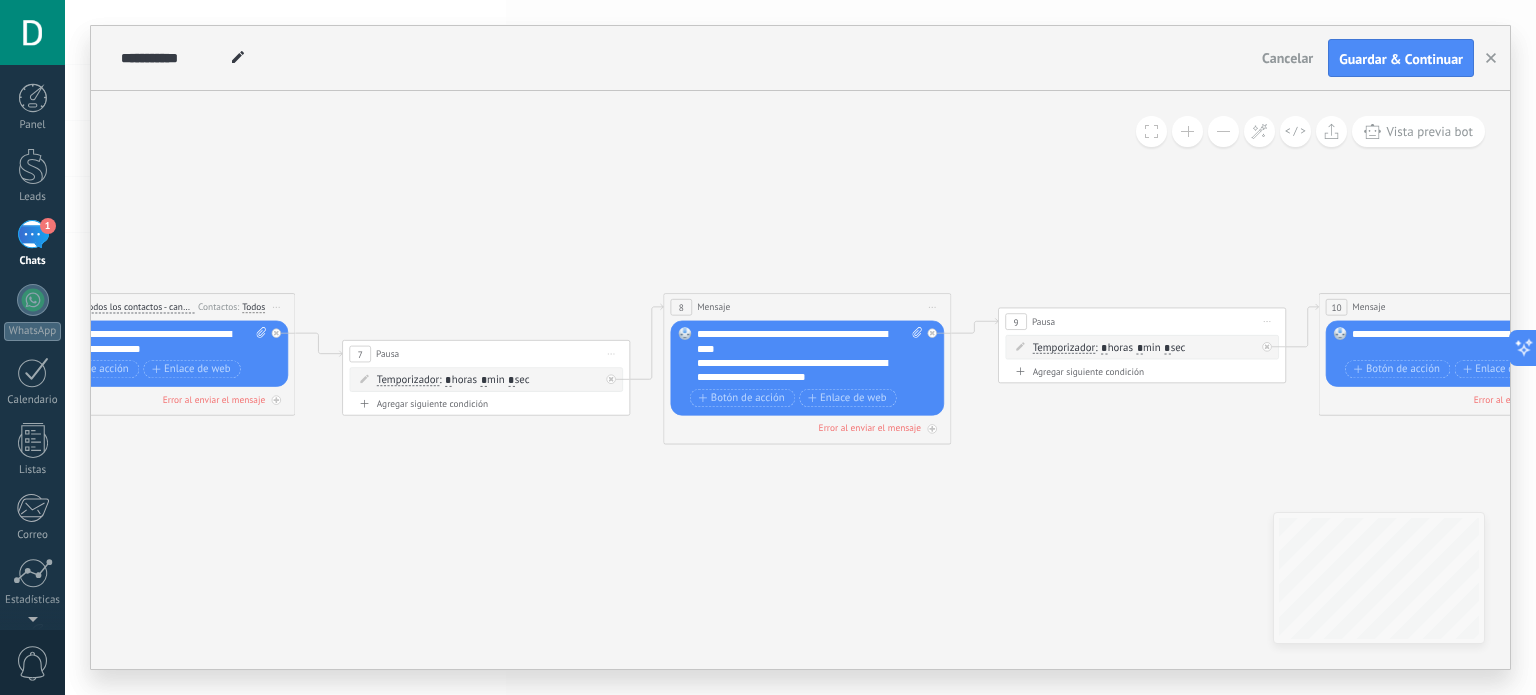 drag, startPoint x: 755, startPoint y: 503, endPoint x: 1092, endPoint y: 482, distance: 337.65366 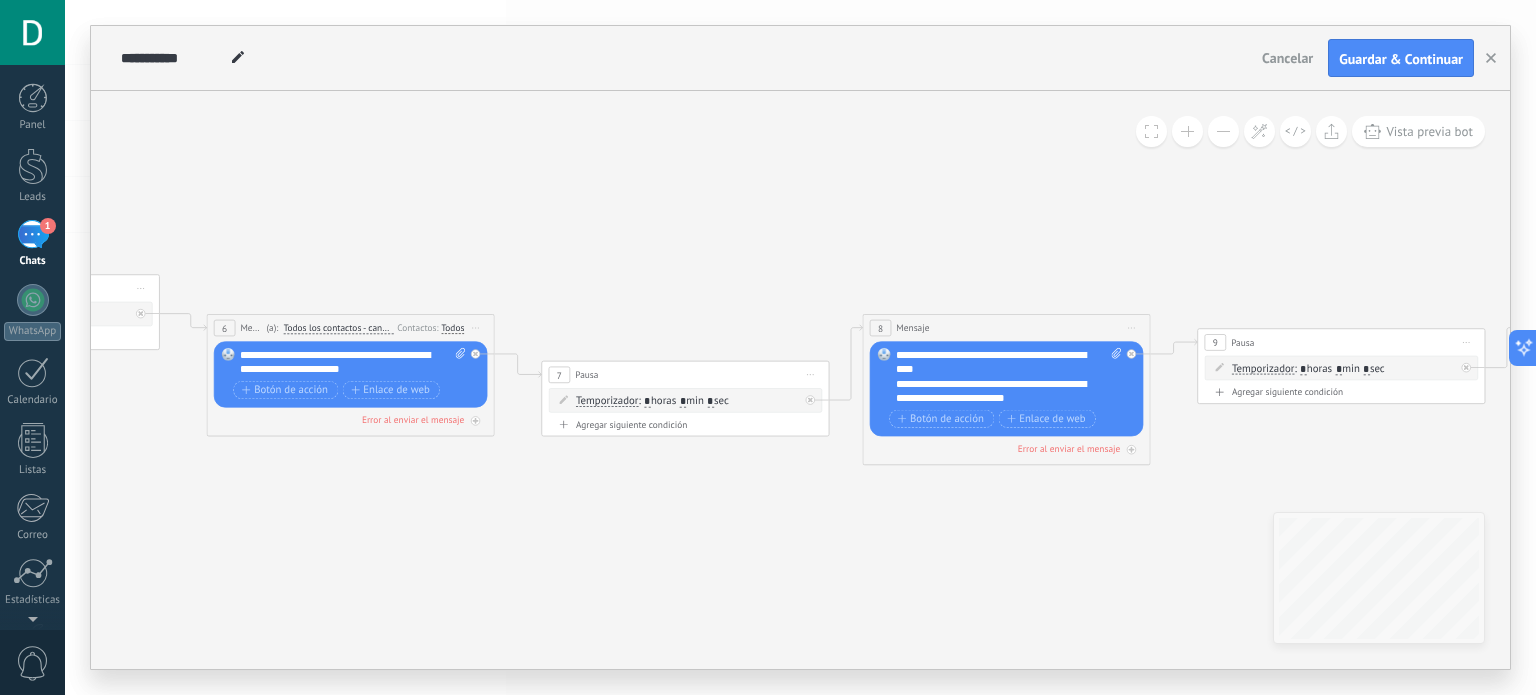 drag, startPoint x: 778, startPoint y: 492, endPoint x: 1117, endPoint y: 493, distance: 339.00146 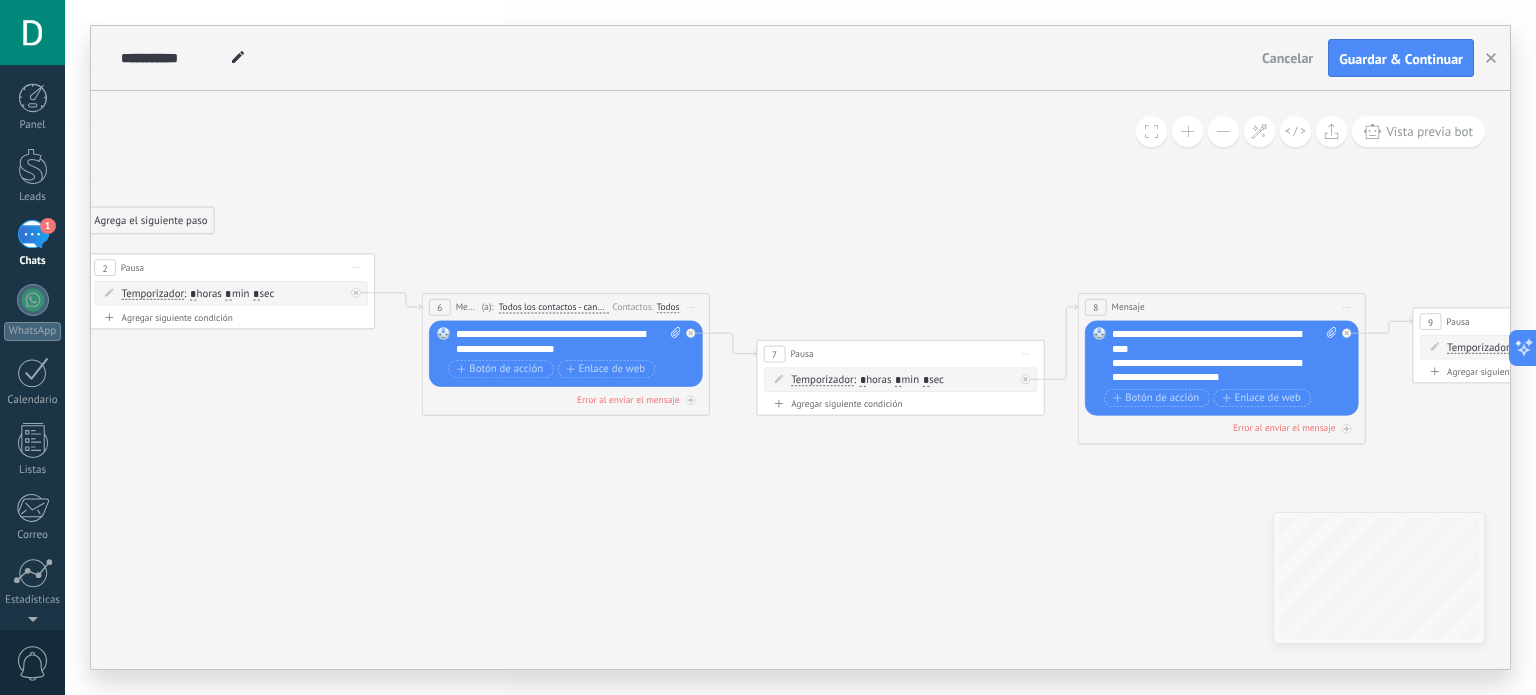 drag, startPoint x: 815, startPoint y: 468, endPoint x: 989, endPoint y: 442, distance: 175.93181 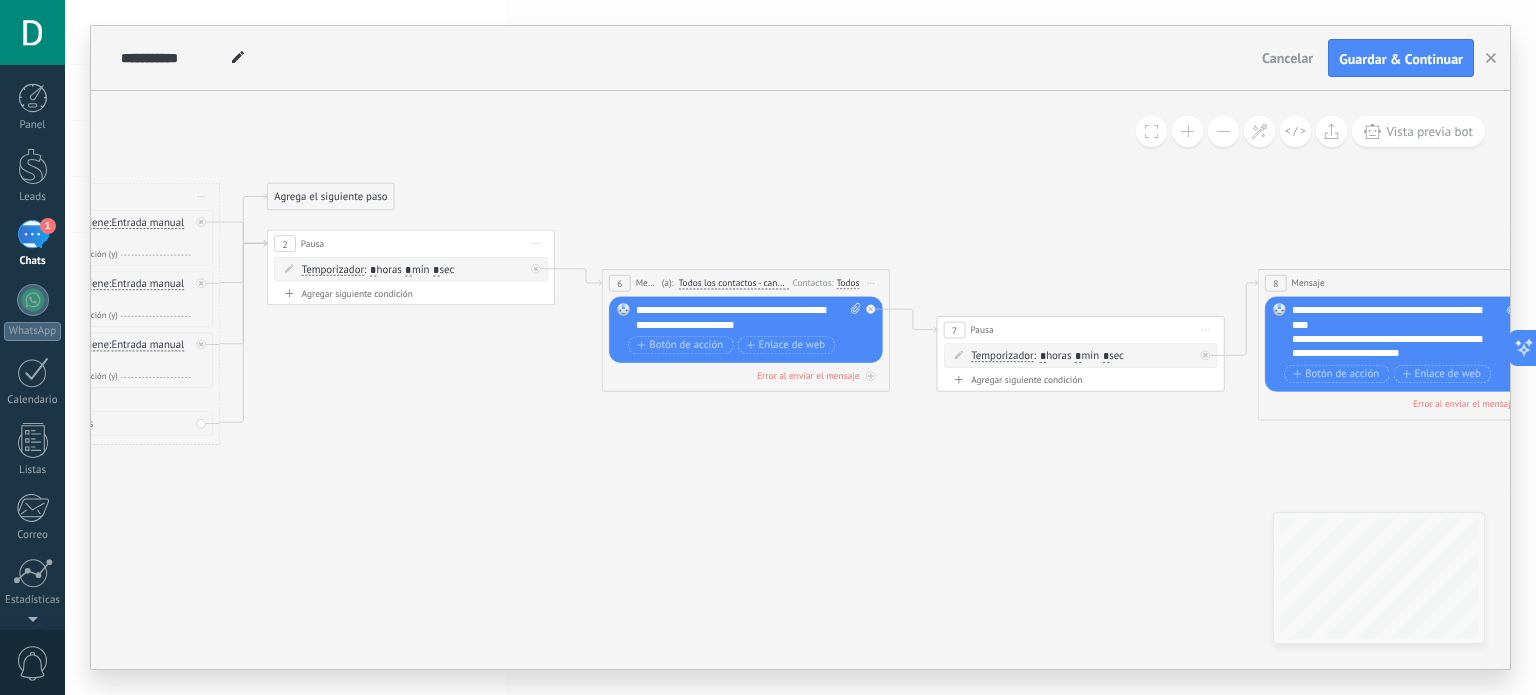 drag, startPoint x: 637, startPoint y: 433, endPoint x: 952, endPoint y: 381, distance: 319.2632 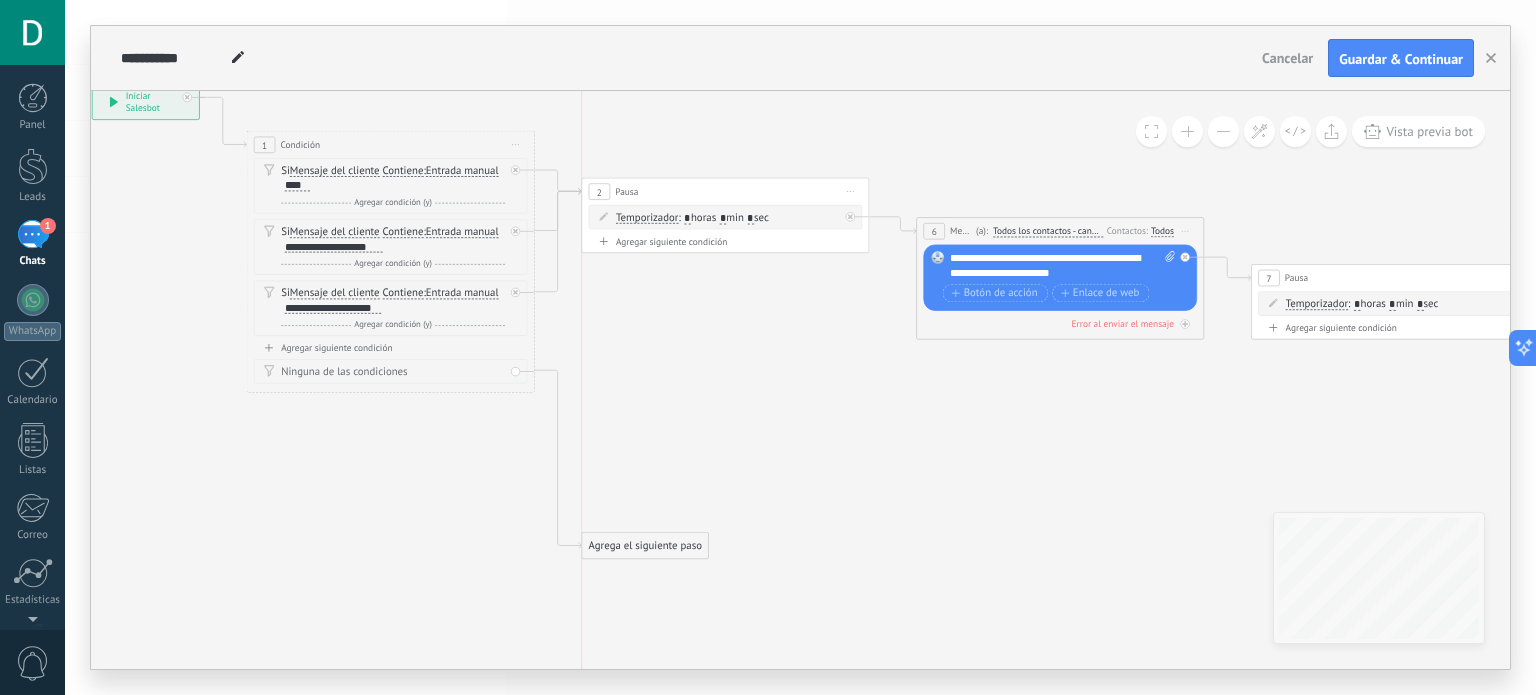 drag, startPoint x: 627, startPoint y: 150, endPoint x: 625, endPoint y: 564, distance: 414.00482 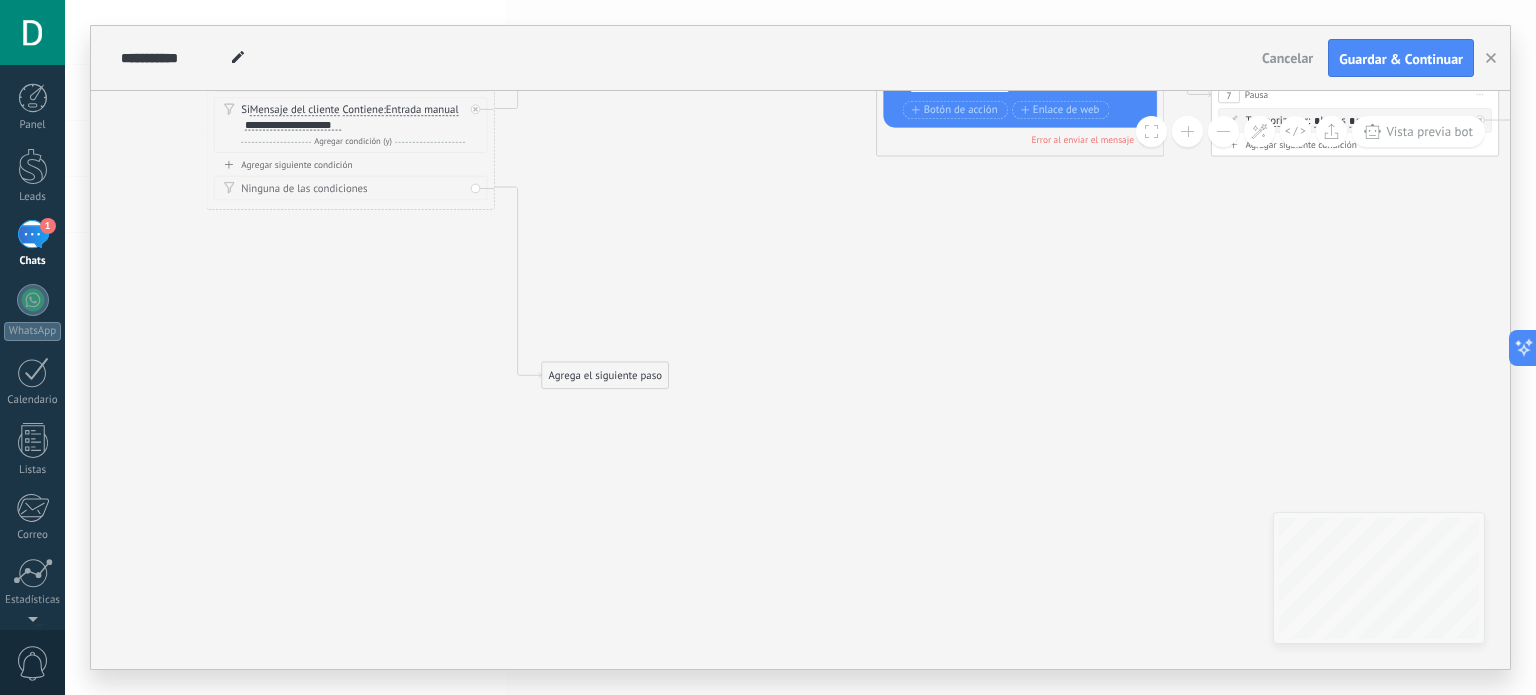 drag, startPoint x: 624, startPoint y: 473, endPoint x: 583, endPoint y: 300, distance: 177.792 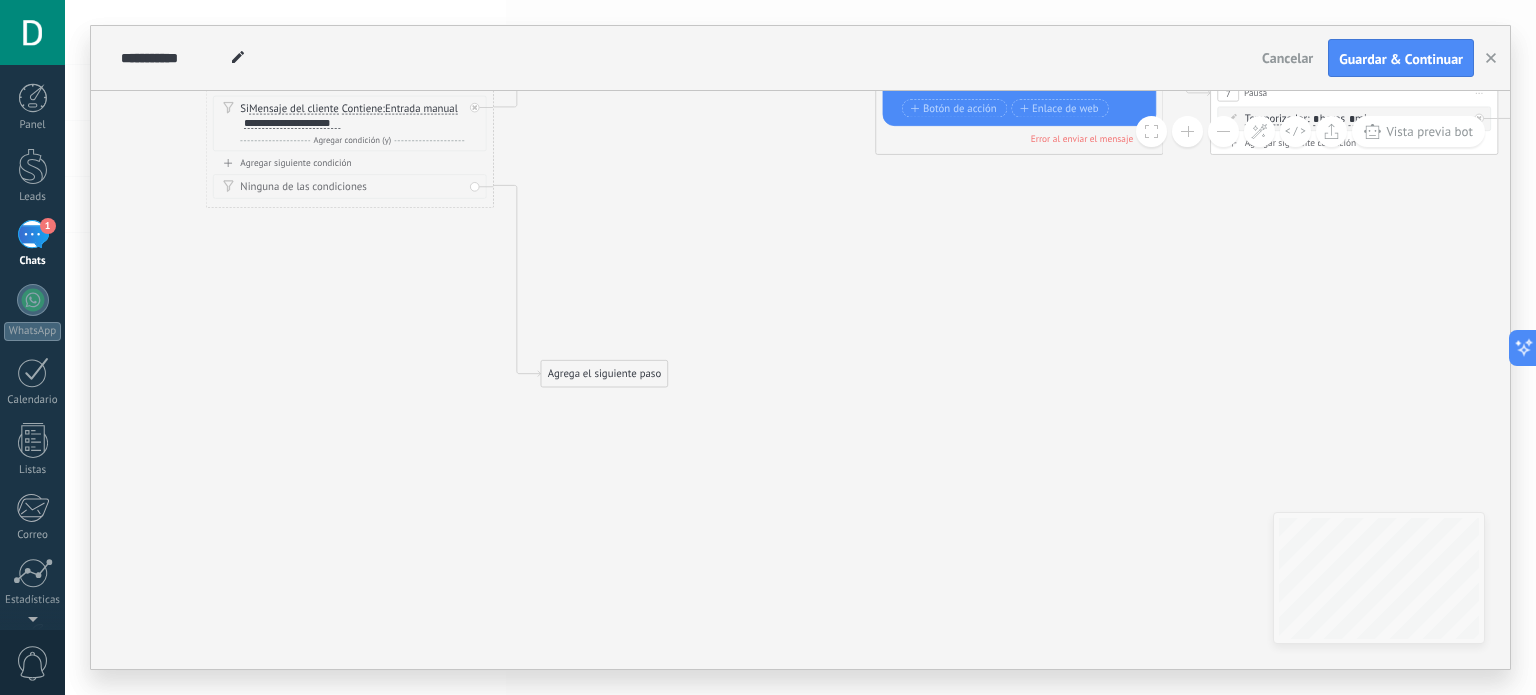 click on "Agrega el siguiente paso" at bounding box center (604, 374) 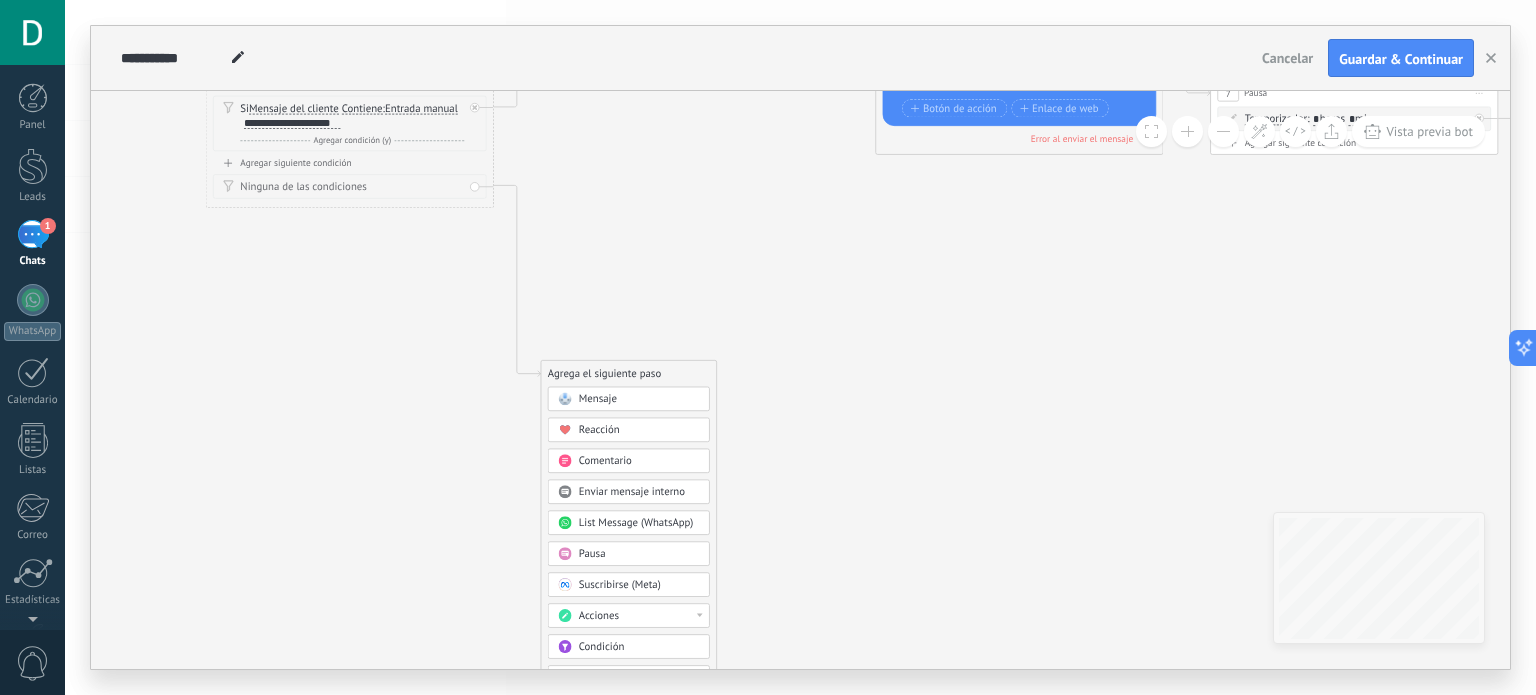click on "Mensaje" at bounding box center [639, 400] 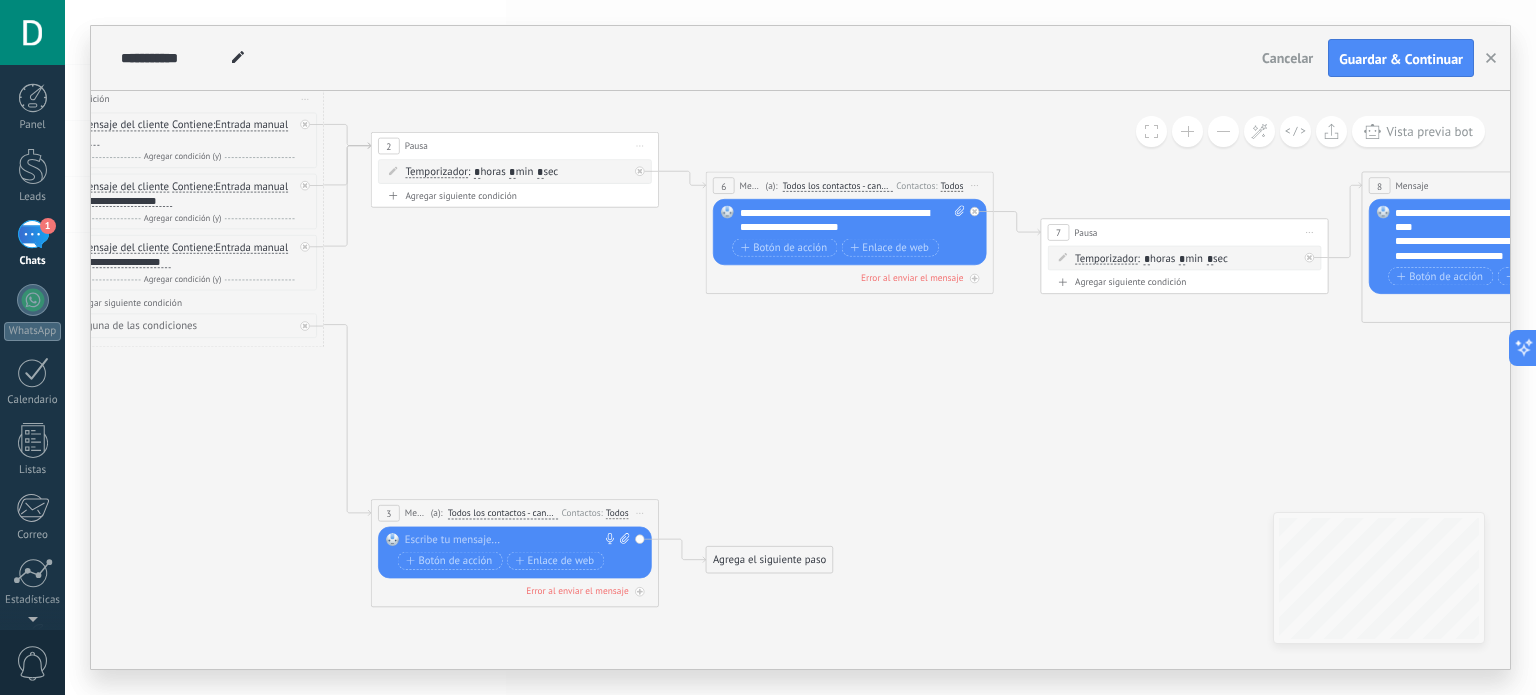 drag, startPoint x: 735, startPoint y: 242, endPoint x: 449, endPoint y: 381, distance: 317.98898 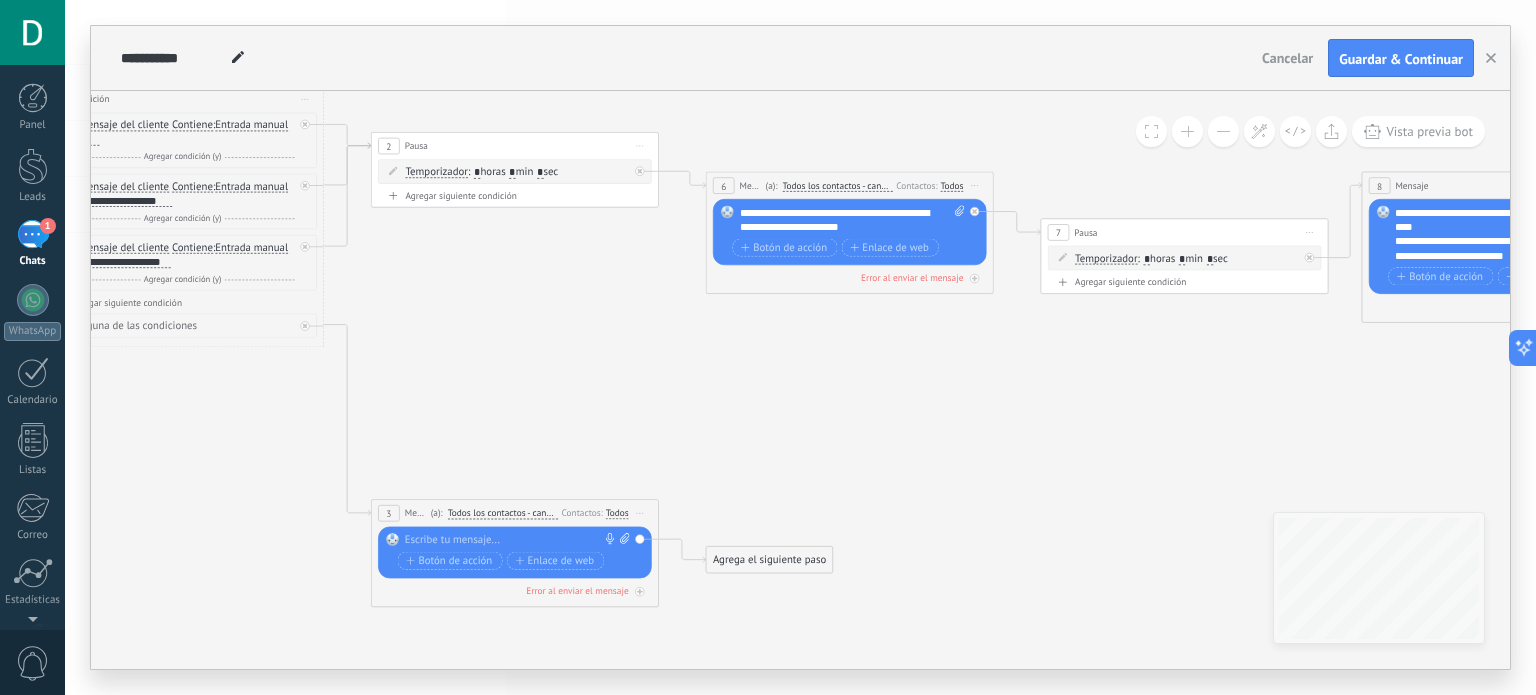 click on "Iniciar vista previa aquí
Cambiar nombre
Duplicar
Borrar" at bounding box center (640, 513) 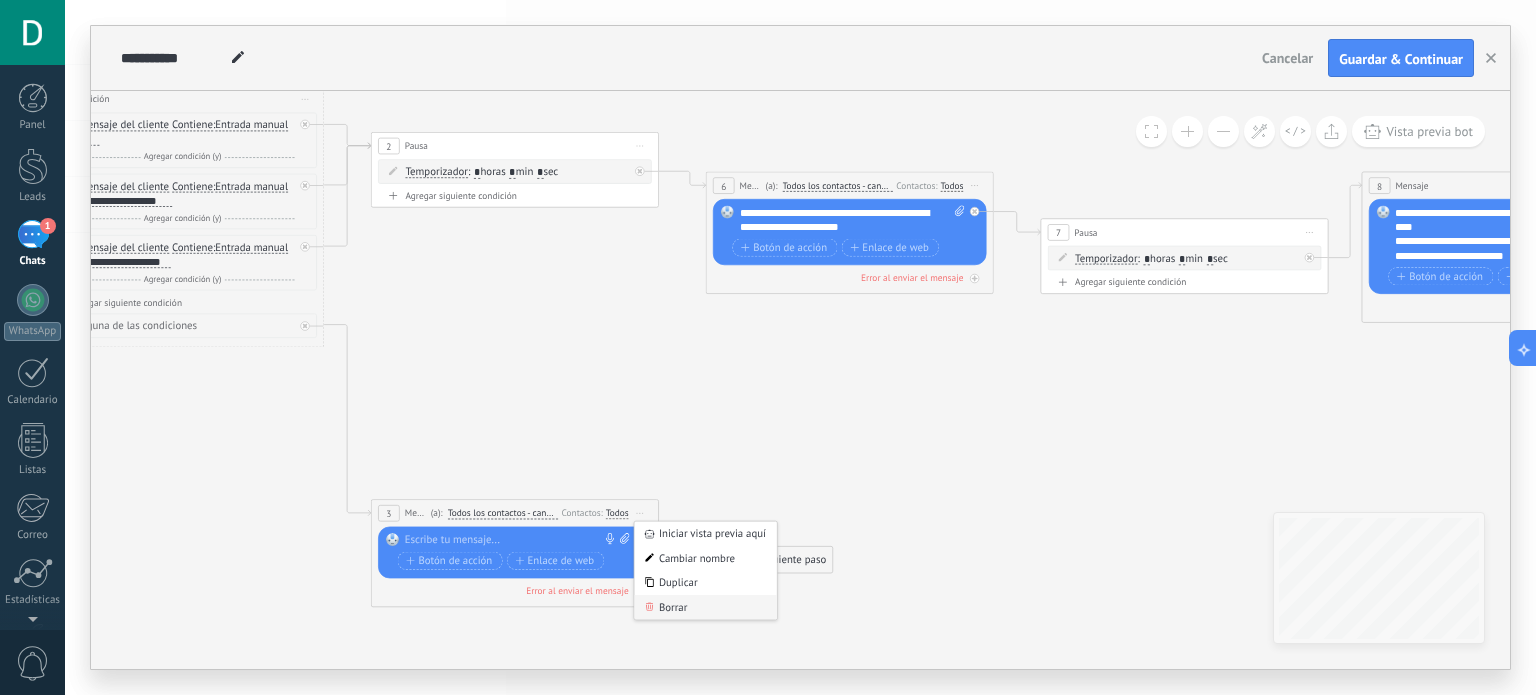 click on "Borrar" at bounding box center [705, 607] 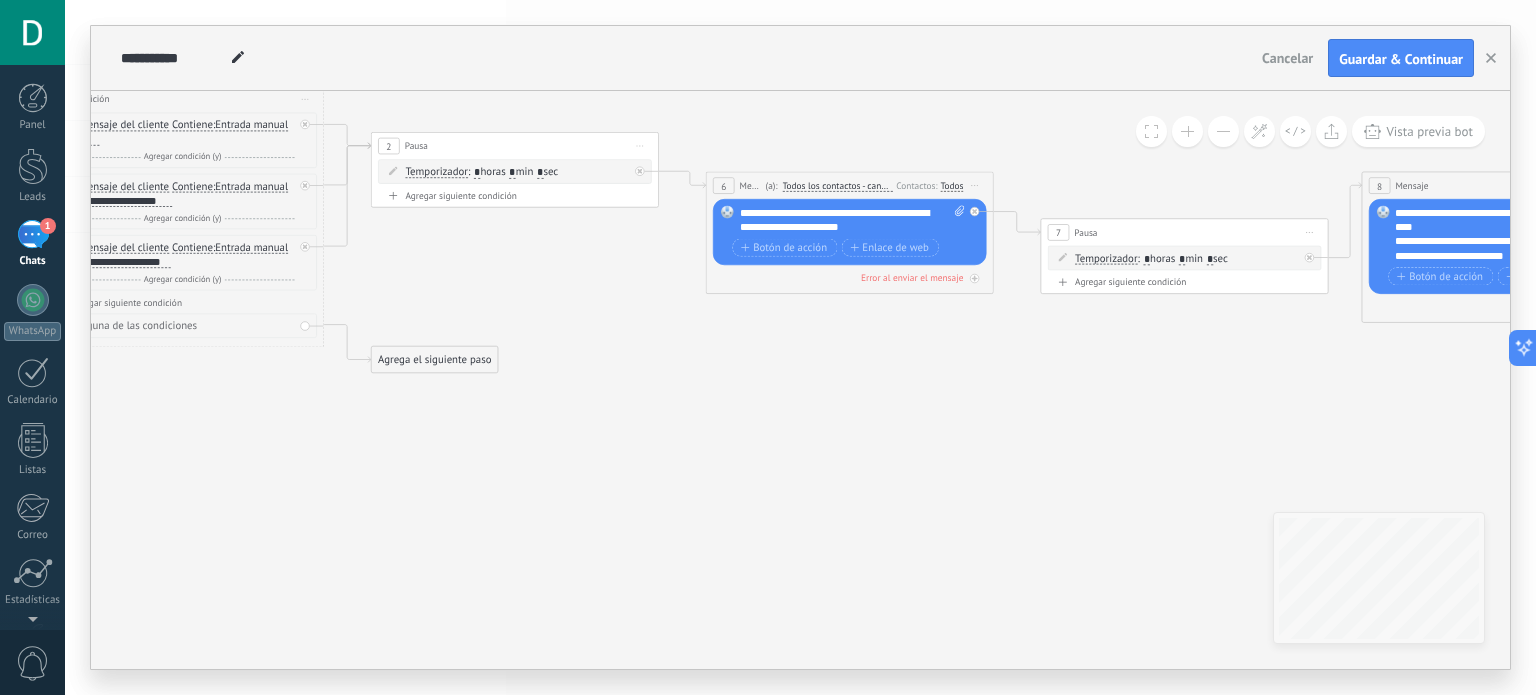 click 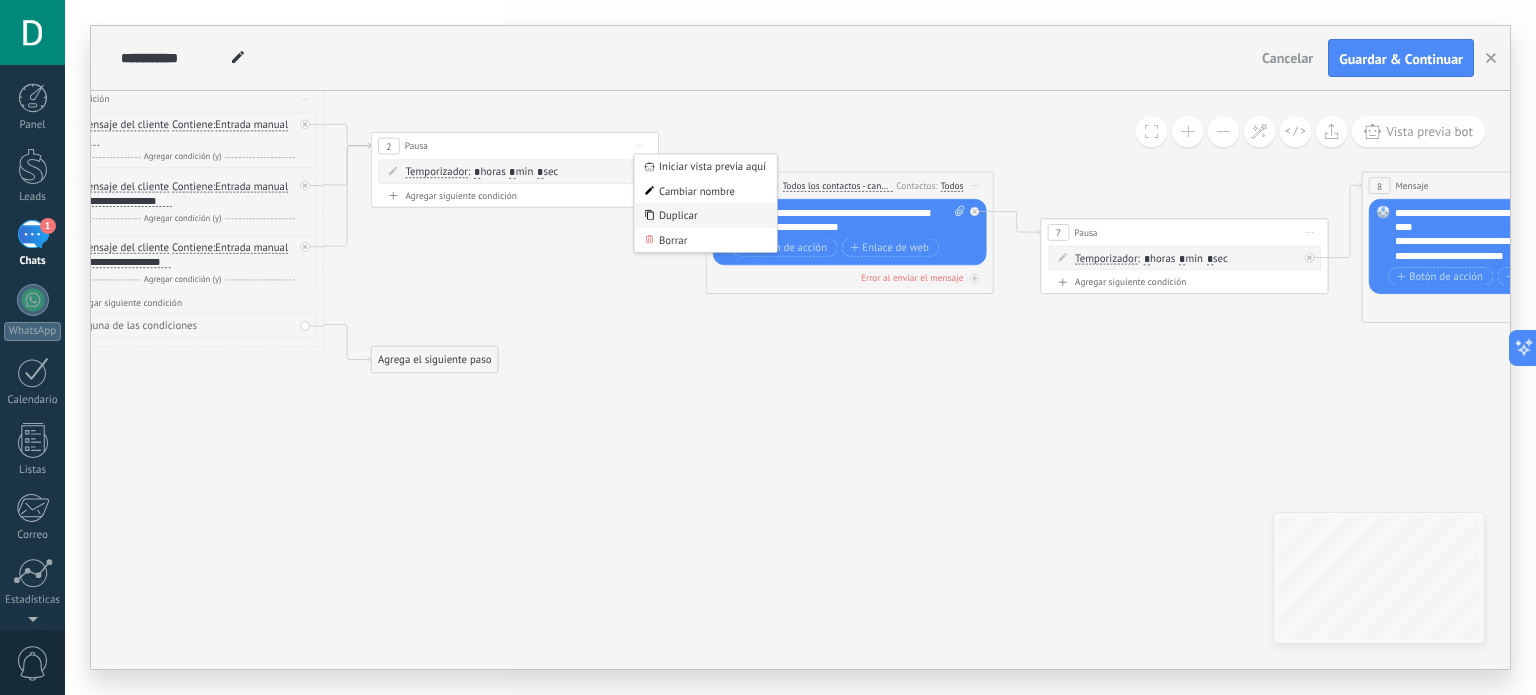 click on "Duplicar" at bounding box center [705, 215] 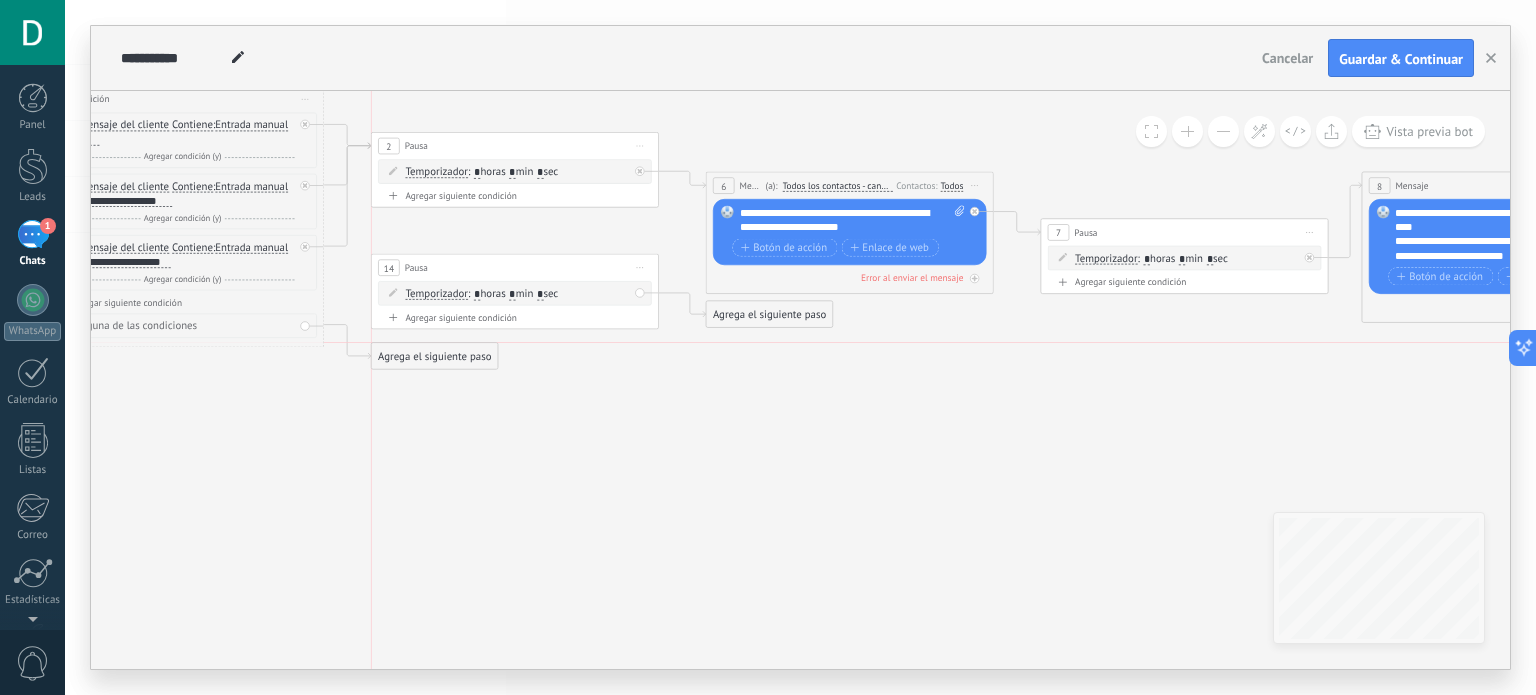 drag, startPoint x: 454, startPoint y: 367, endPoint x: 494, endPoint y: 280, distance: 95.7549 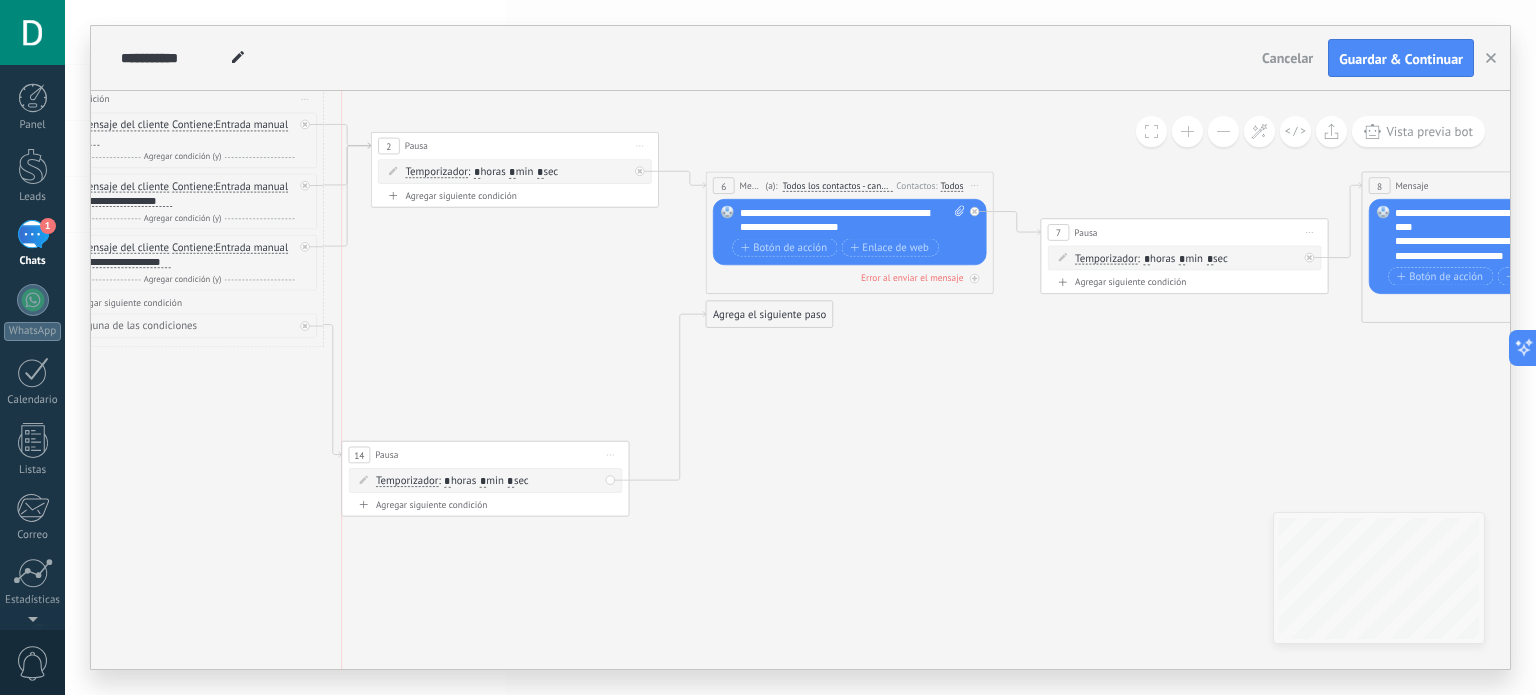 drag, startPoint x: 495, startPoint y: 265, endPoint x: 458, endPoint y: 466, distance: 204.3771 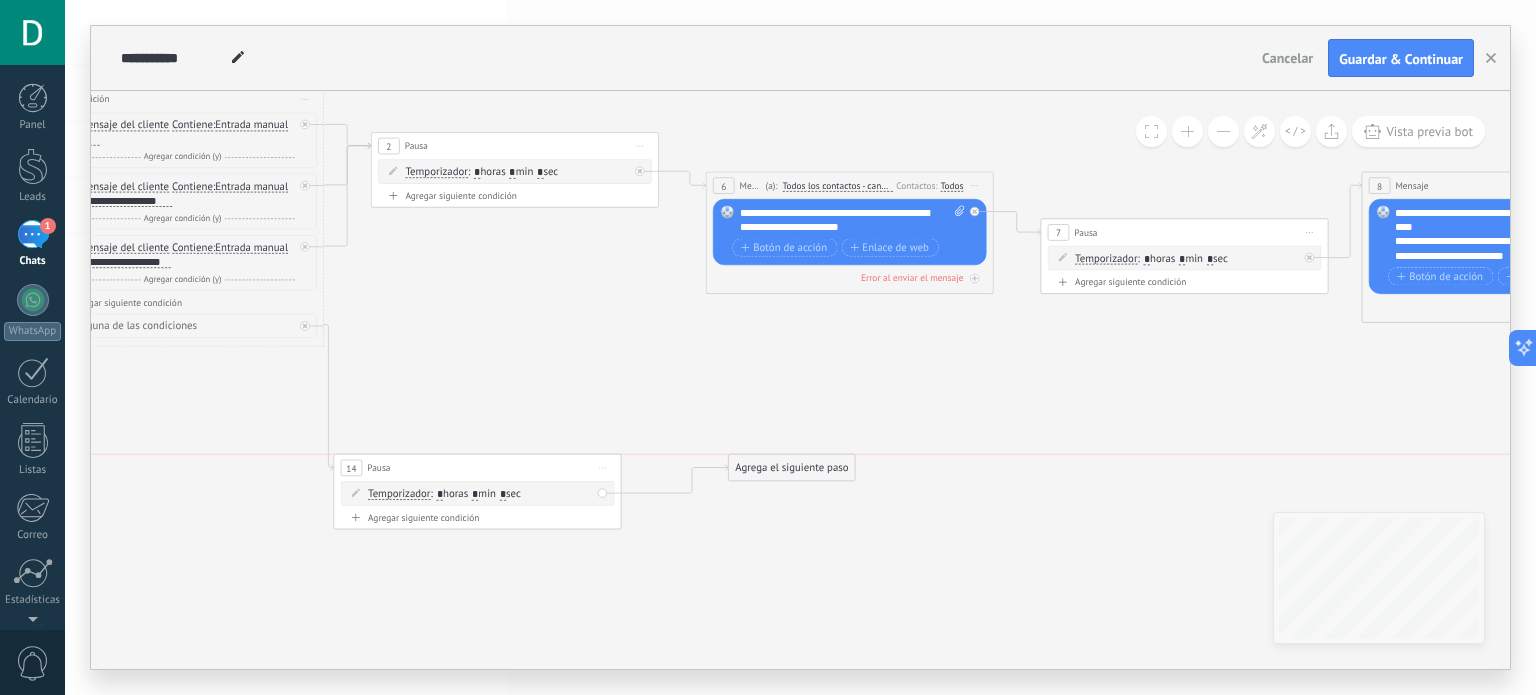 drag, startPoint x: 736, startPoint y: 319, endPoint x: 755, endPoint y: 464, distance: 146.23953 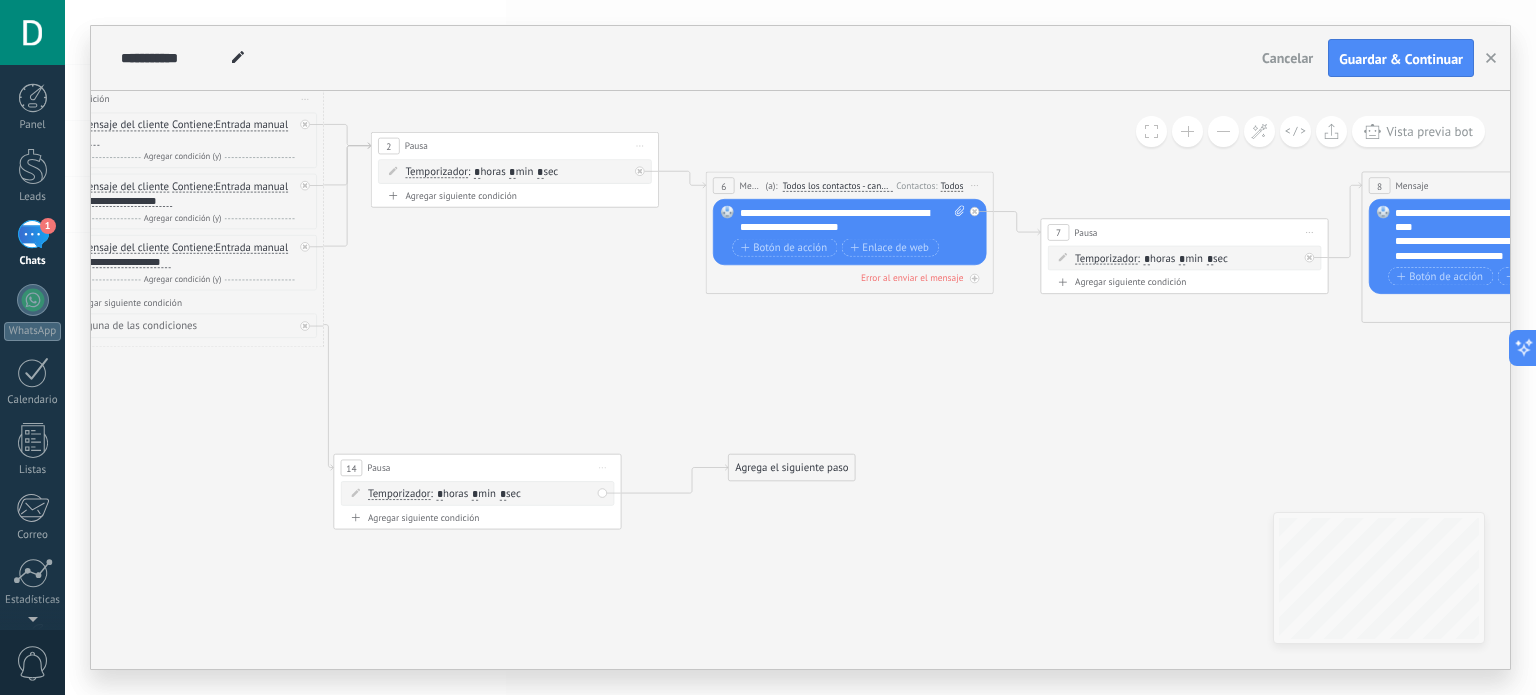 click on "Agrega el siguiente paso" at bounding box center [792, 468] 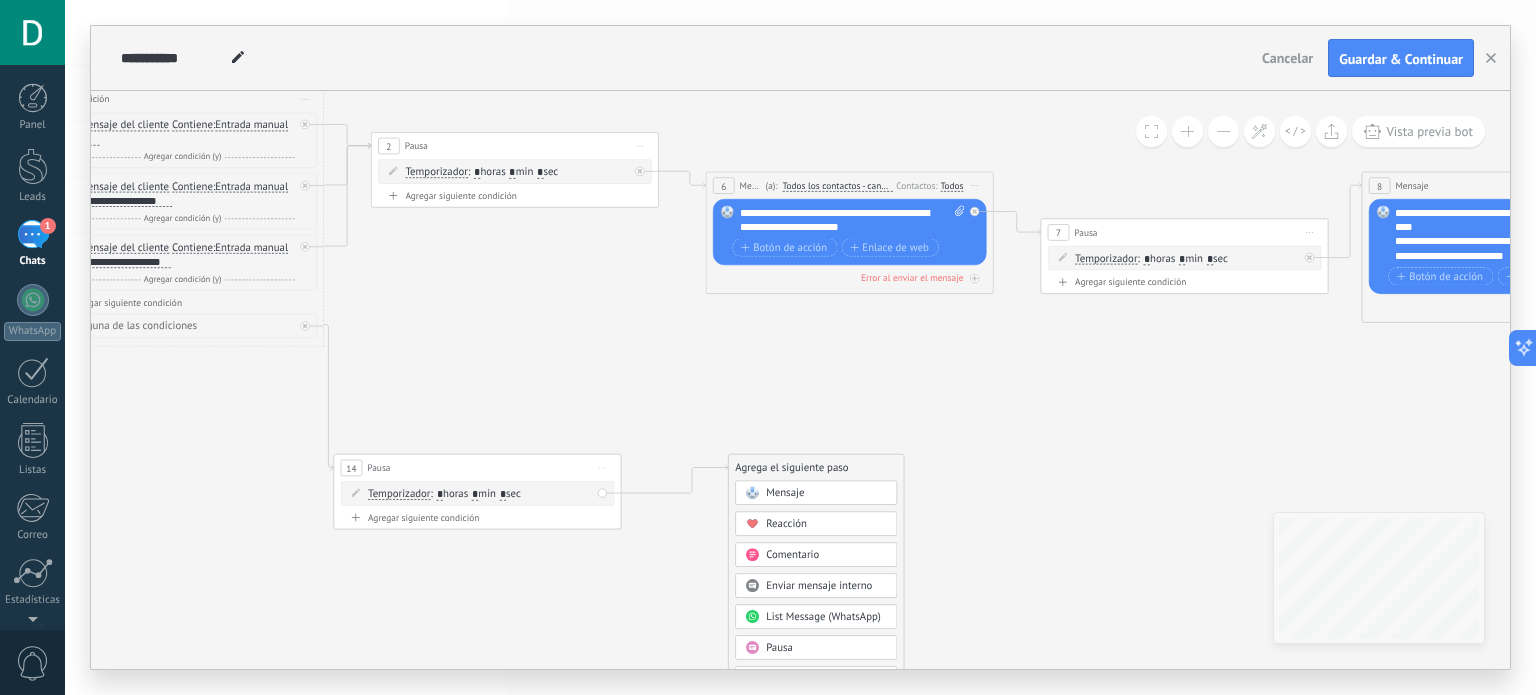 click on "Mensaje" at bounding box center (785, 493) 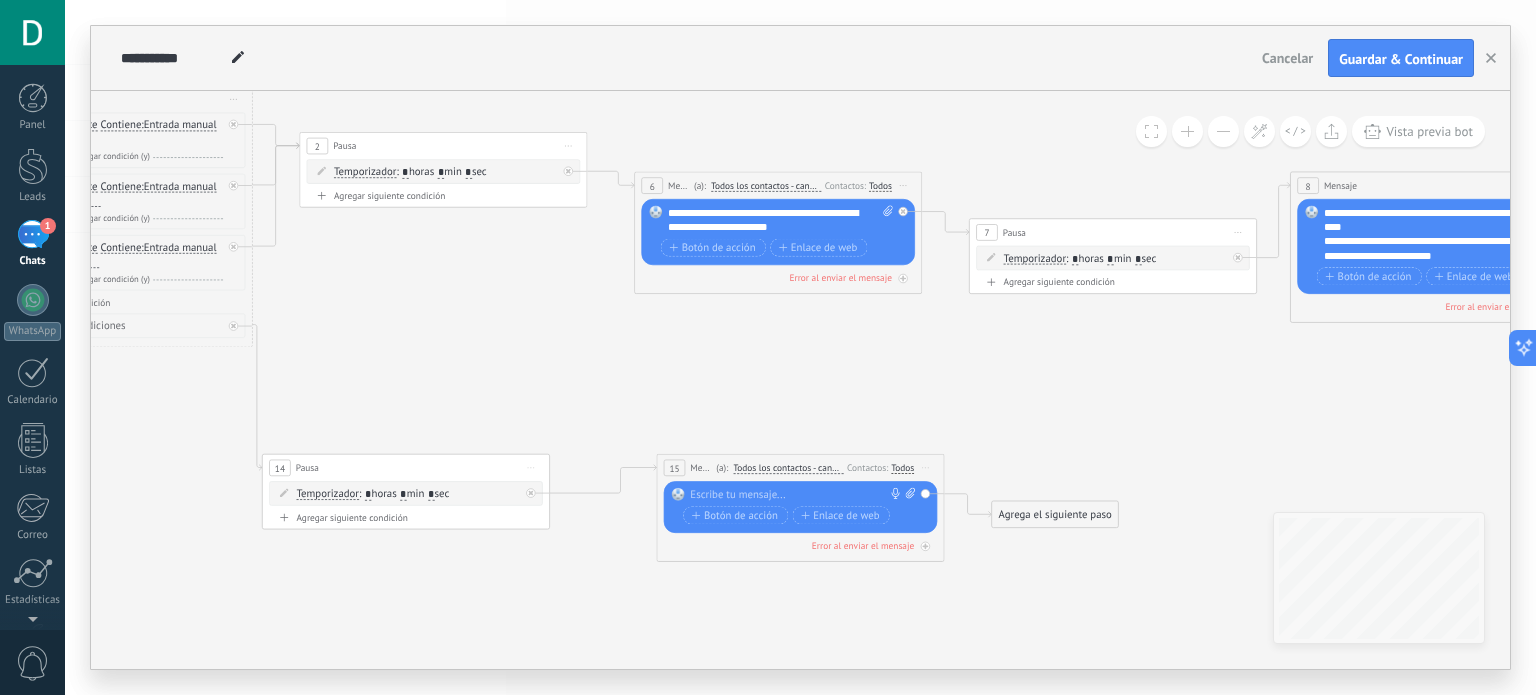 click at bounding box center (797, 495) 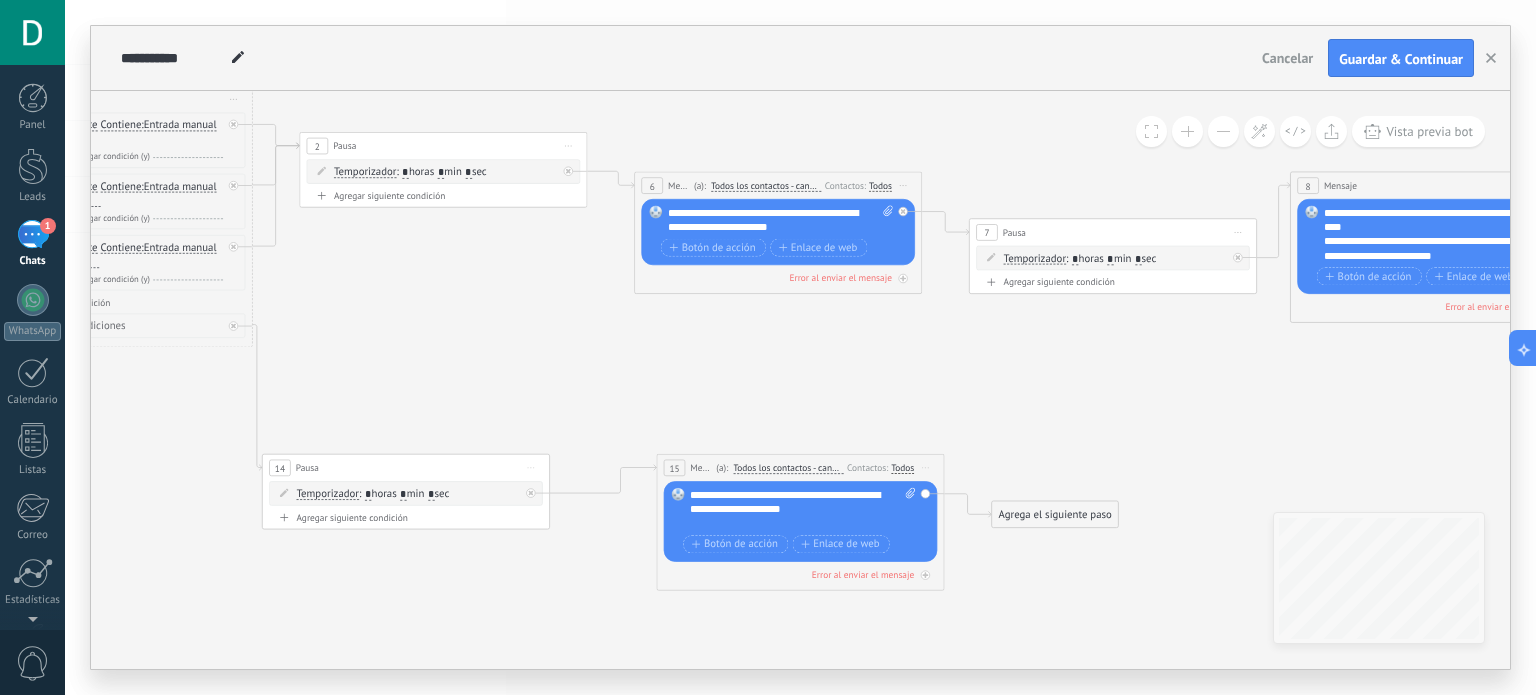 click on "Agrega el siguiente paso" at bounding box center (1055, 515) 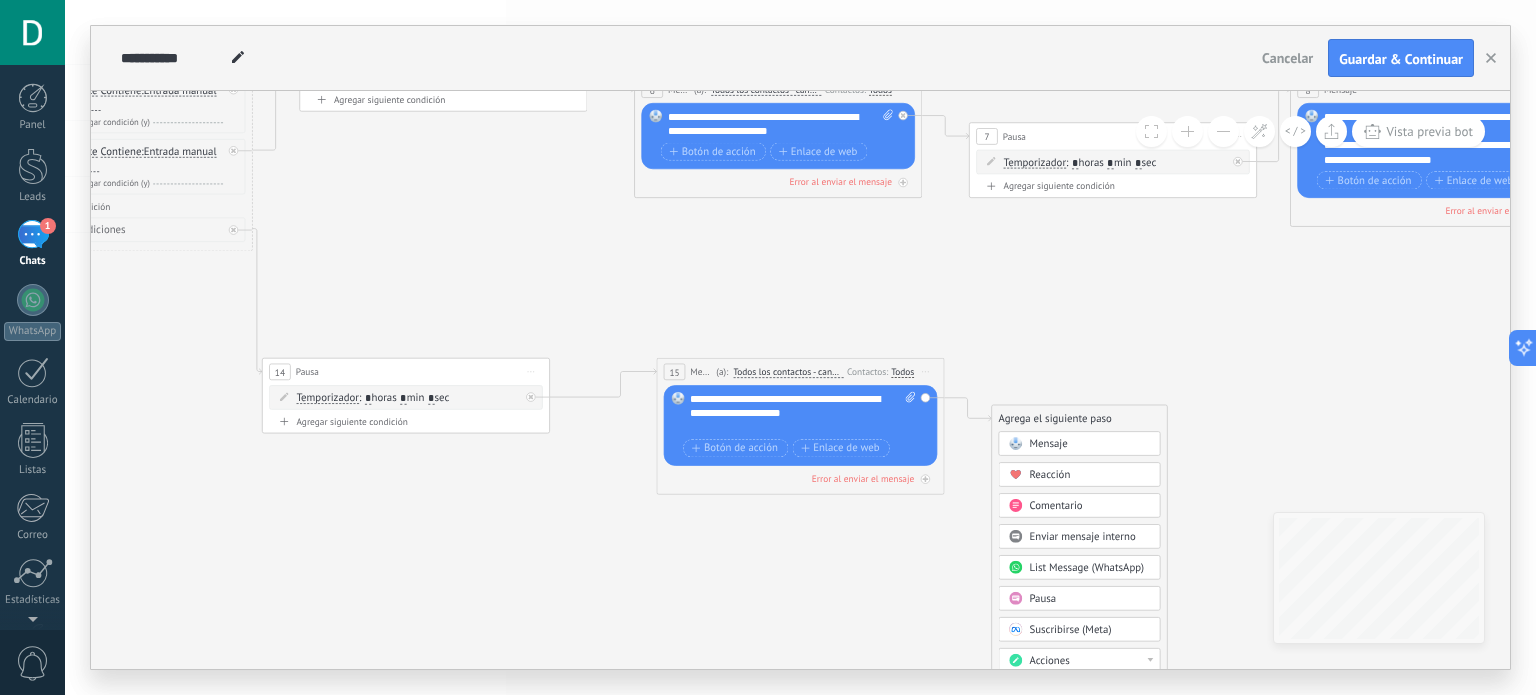 click on "Pausa" at bounding box center [1042, 599] 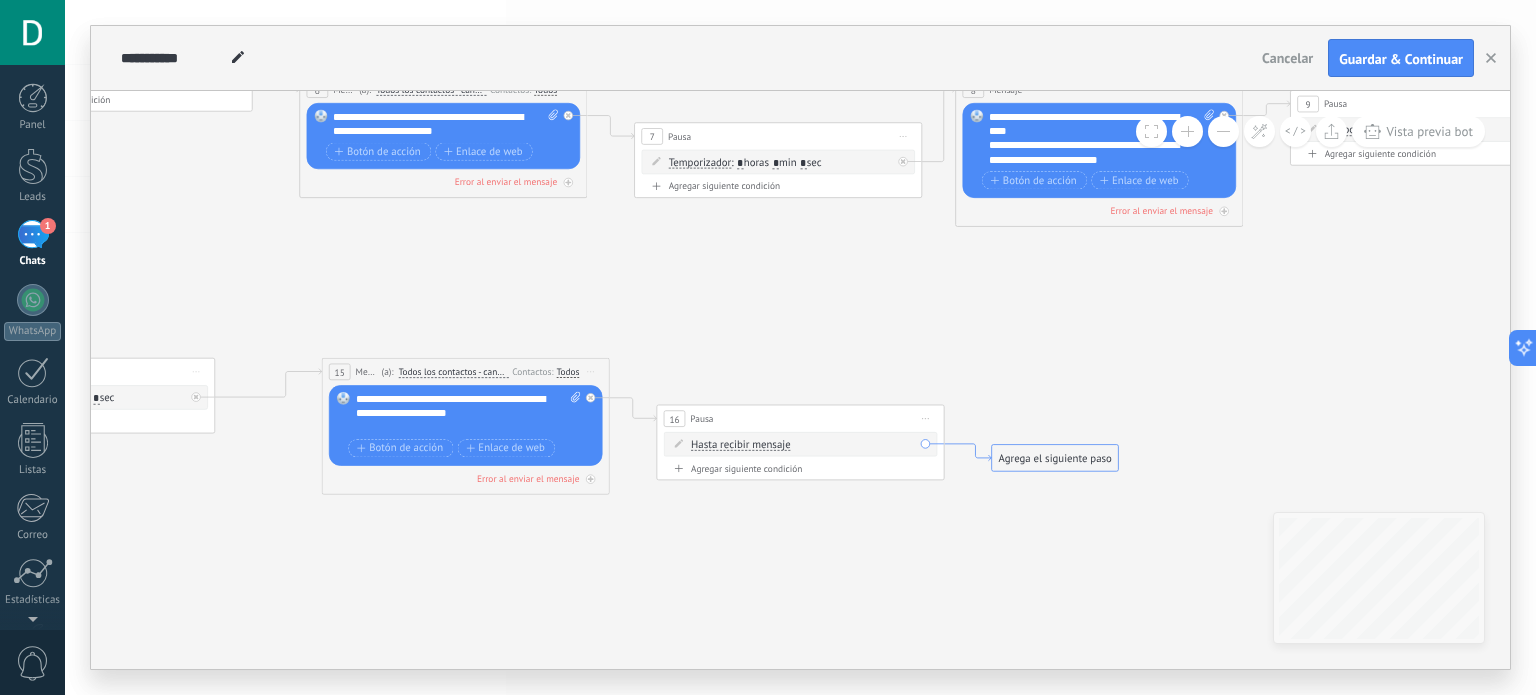 click on "Agrega el siguiente paso" at bounding box center [1055, 459] 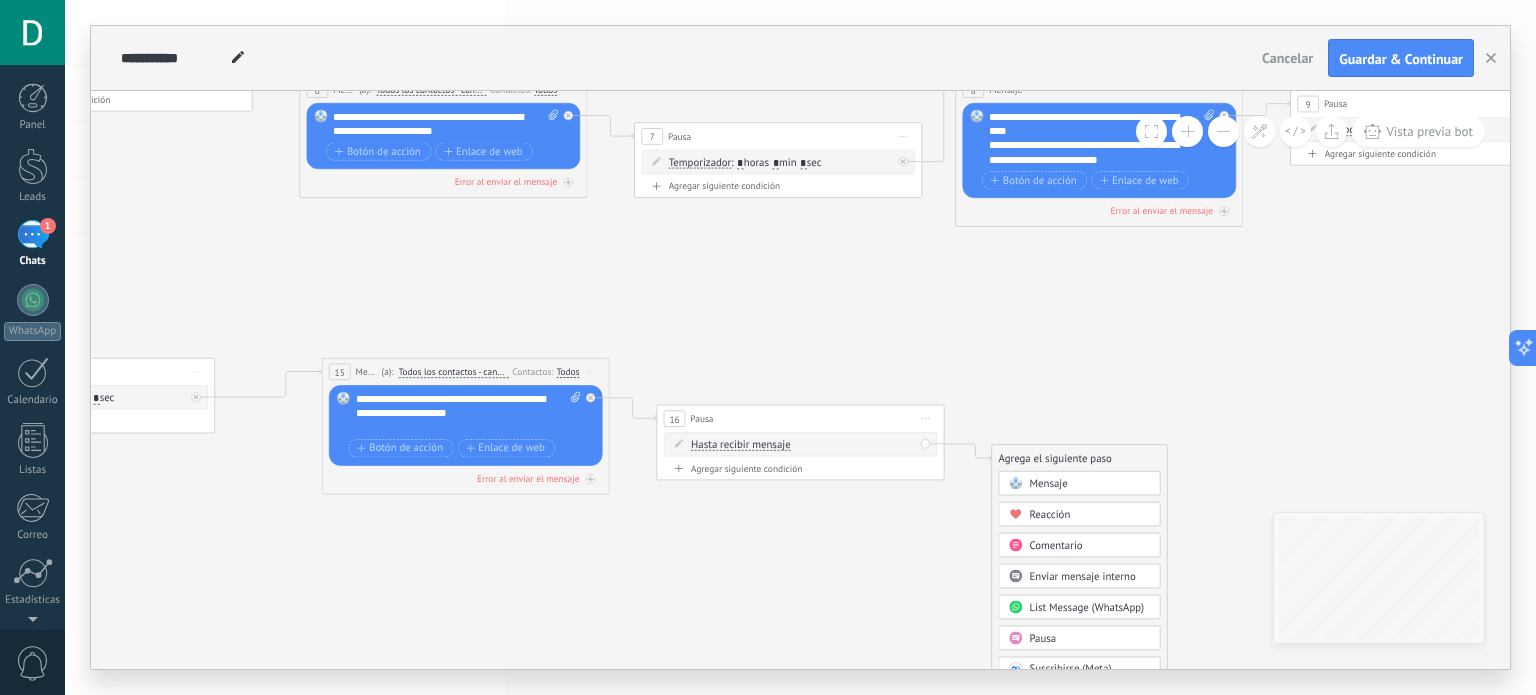 click at bounding box center [1015, 484] 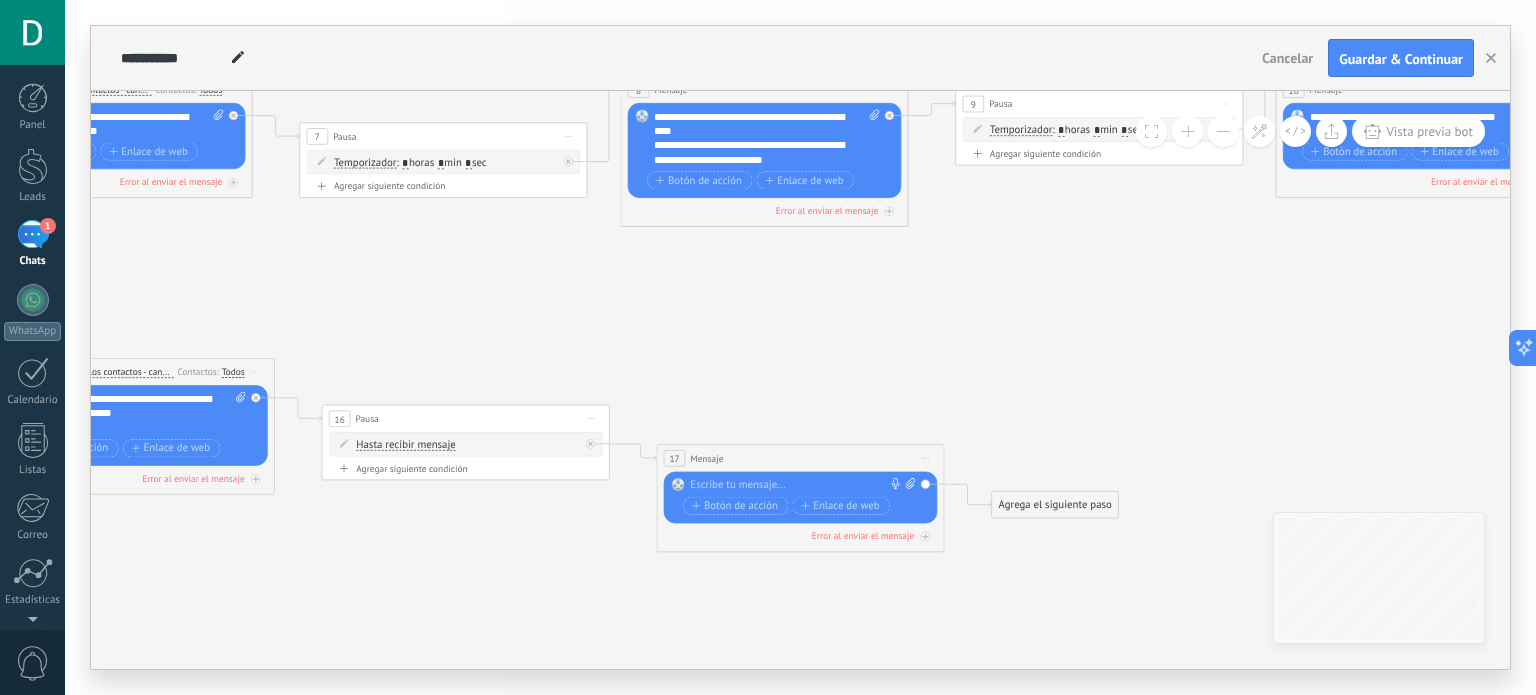 click at bounding box center [797, 485] 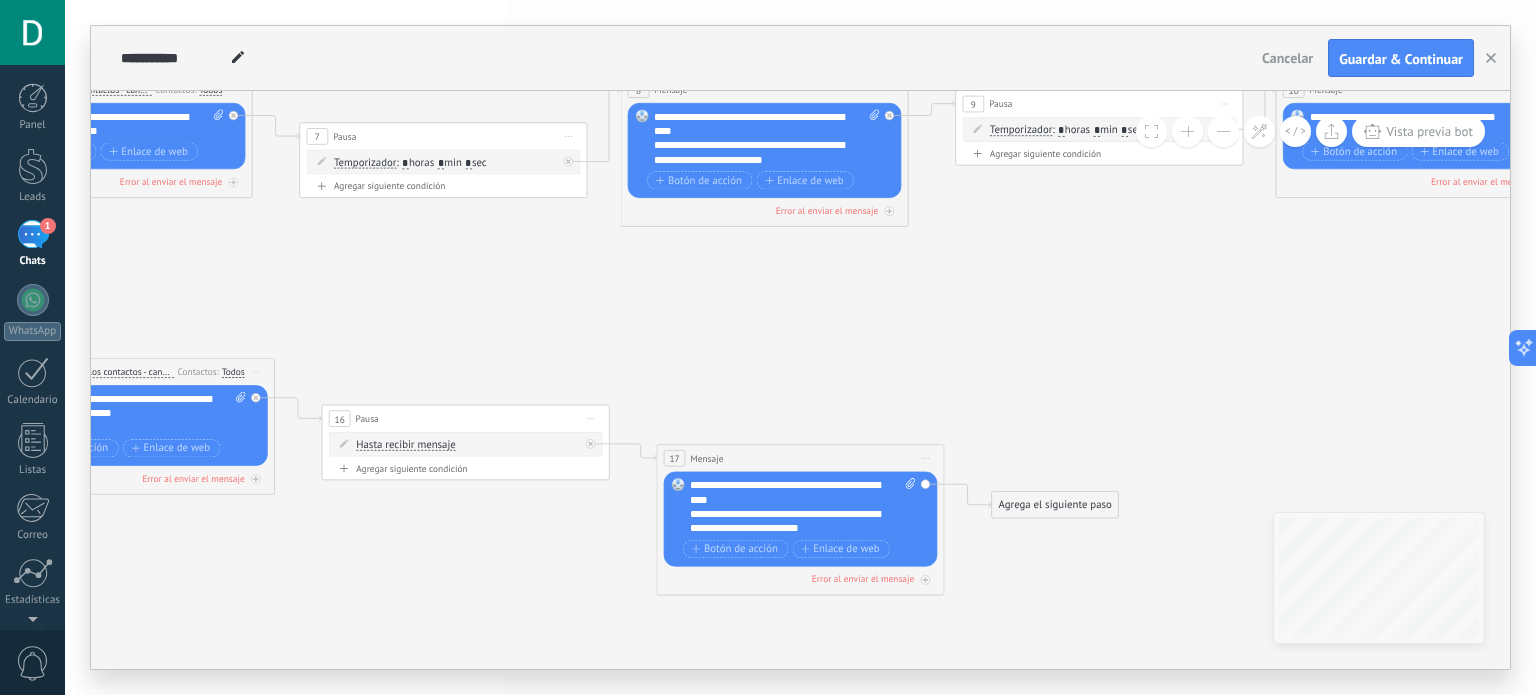 click on "Hasta recibir mensaje" at bounding box center [406, 445] 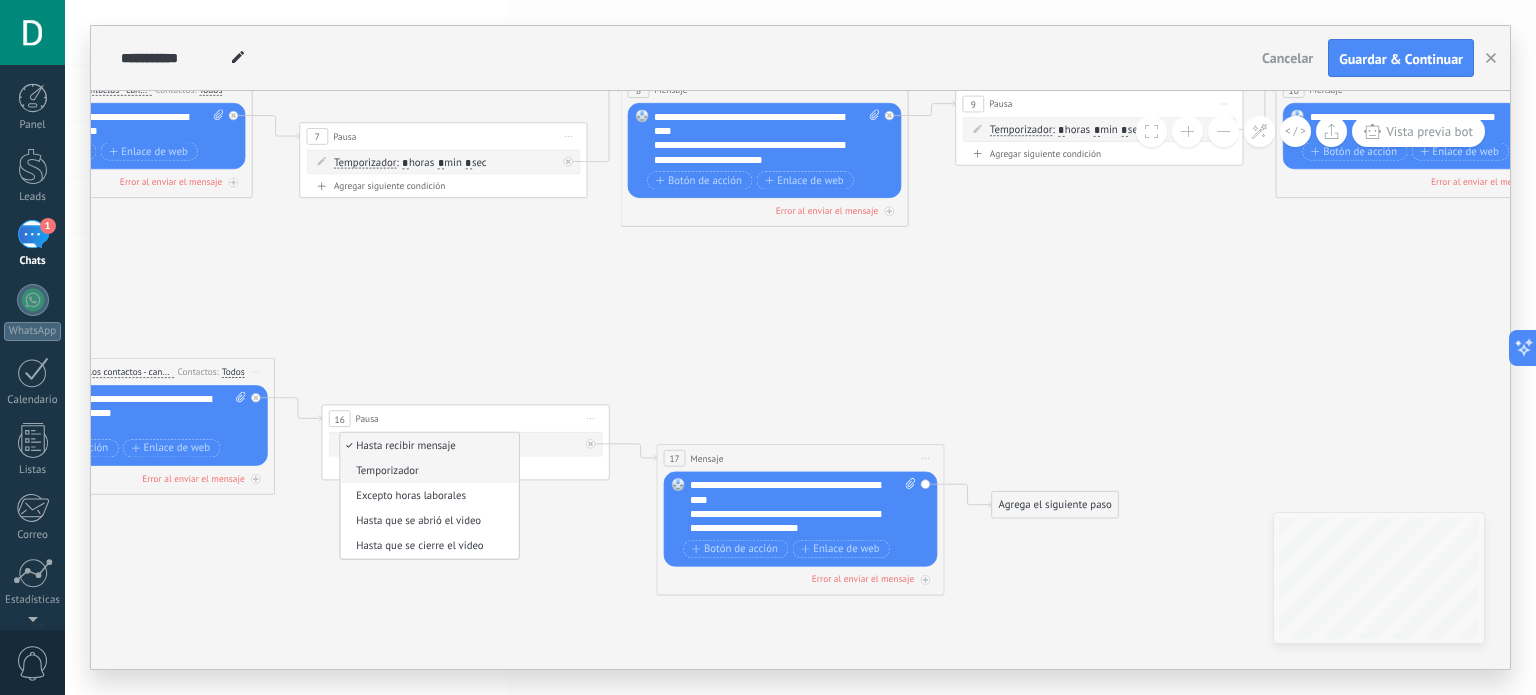 click on "Temporizador" at bounding box center (427, 471) 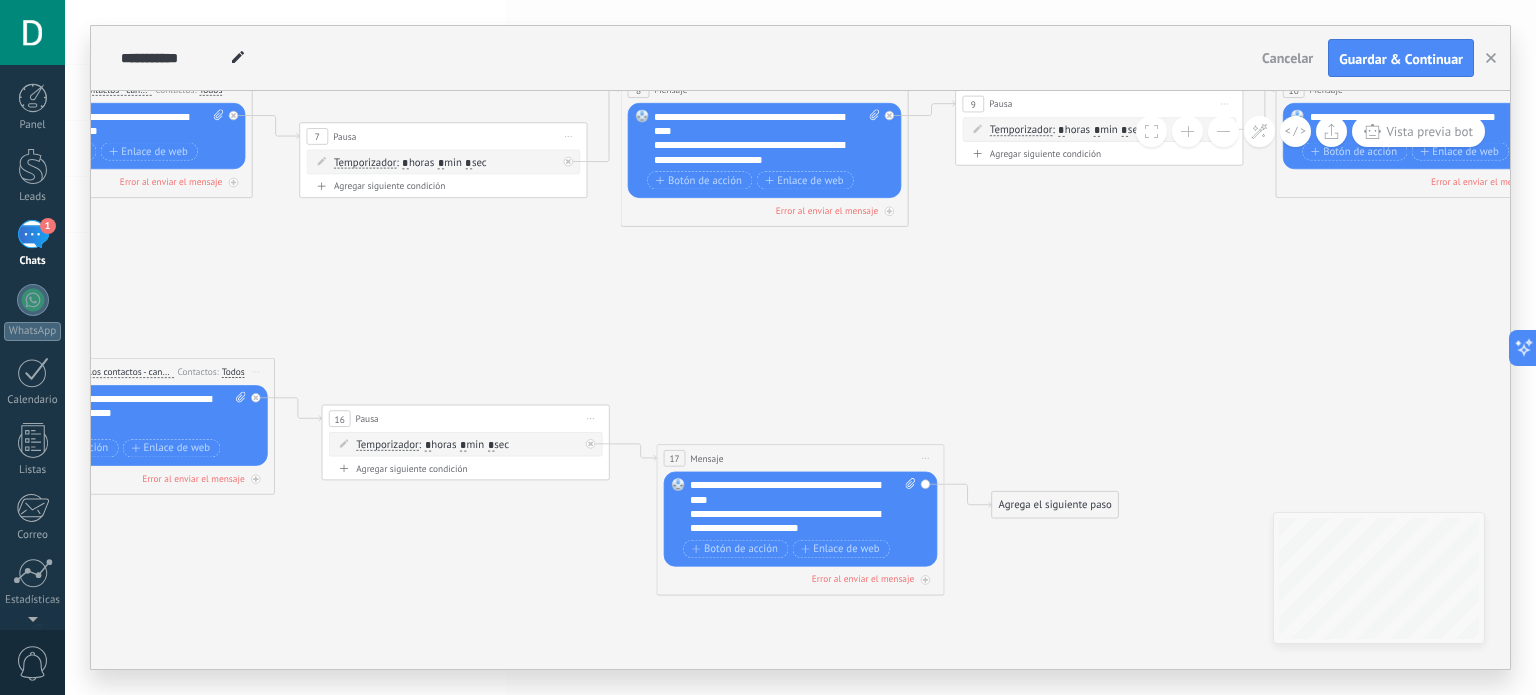 click on "*" at bounding box center [491, 446] 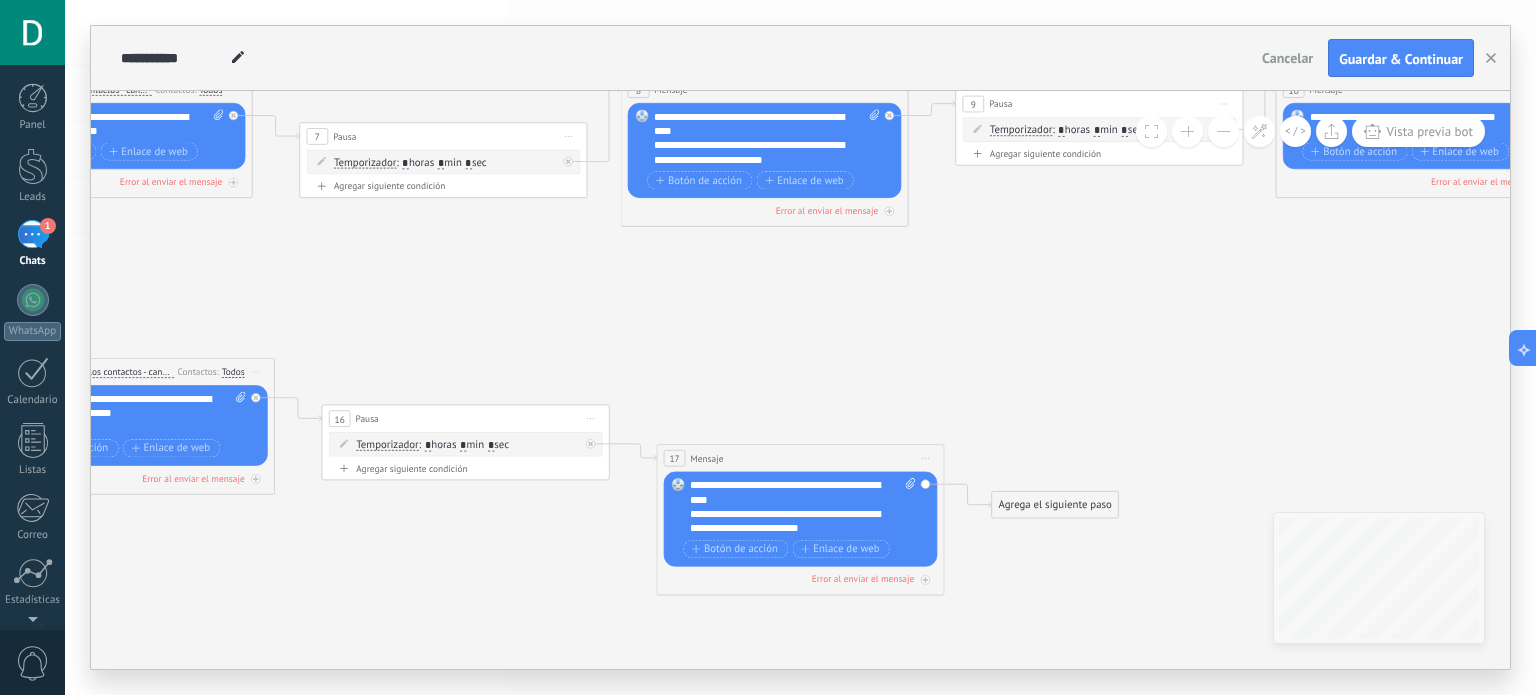 type on "*" 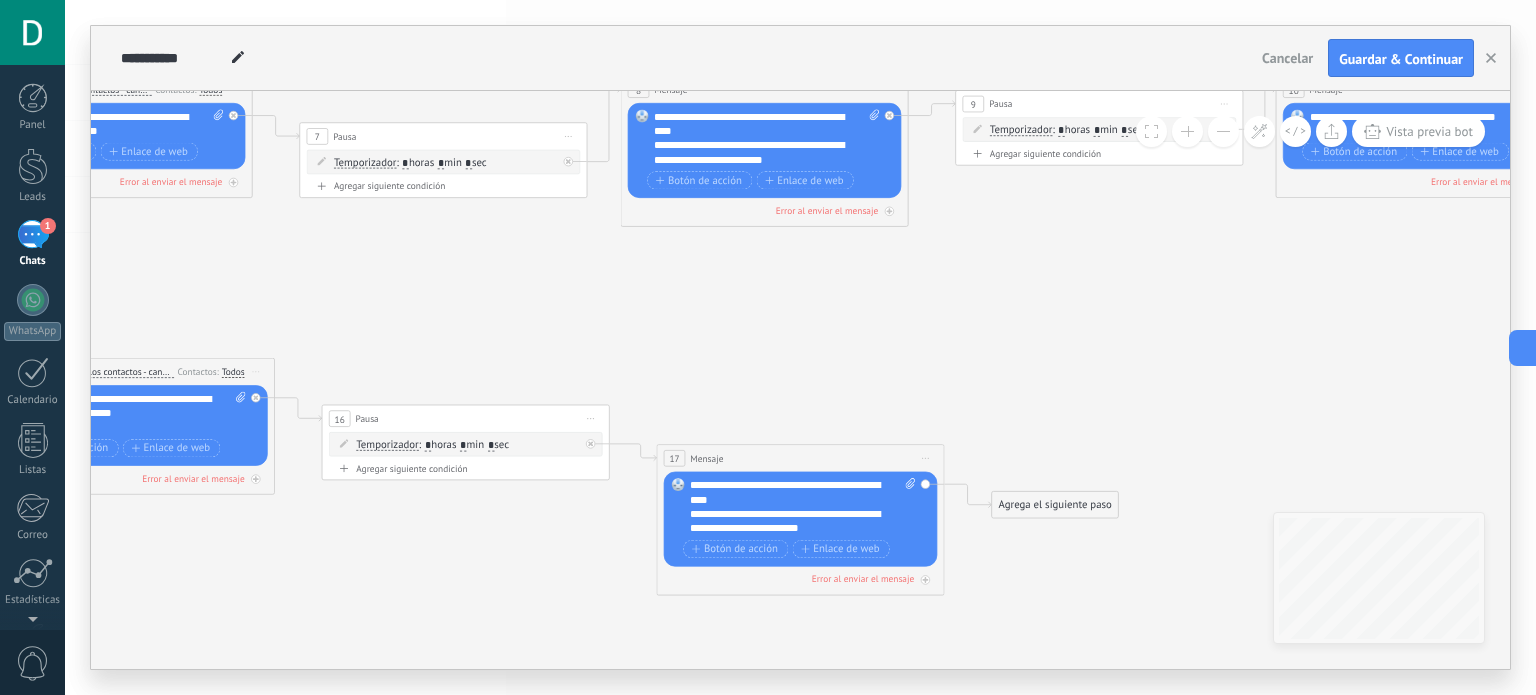 click 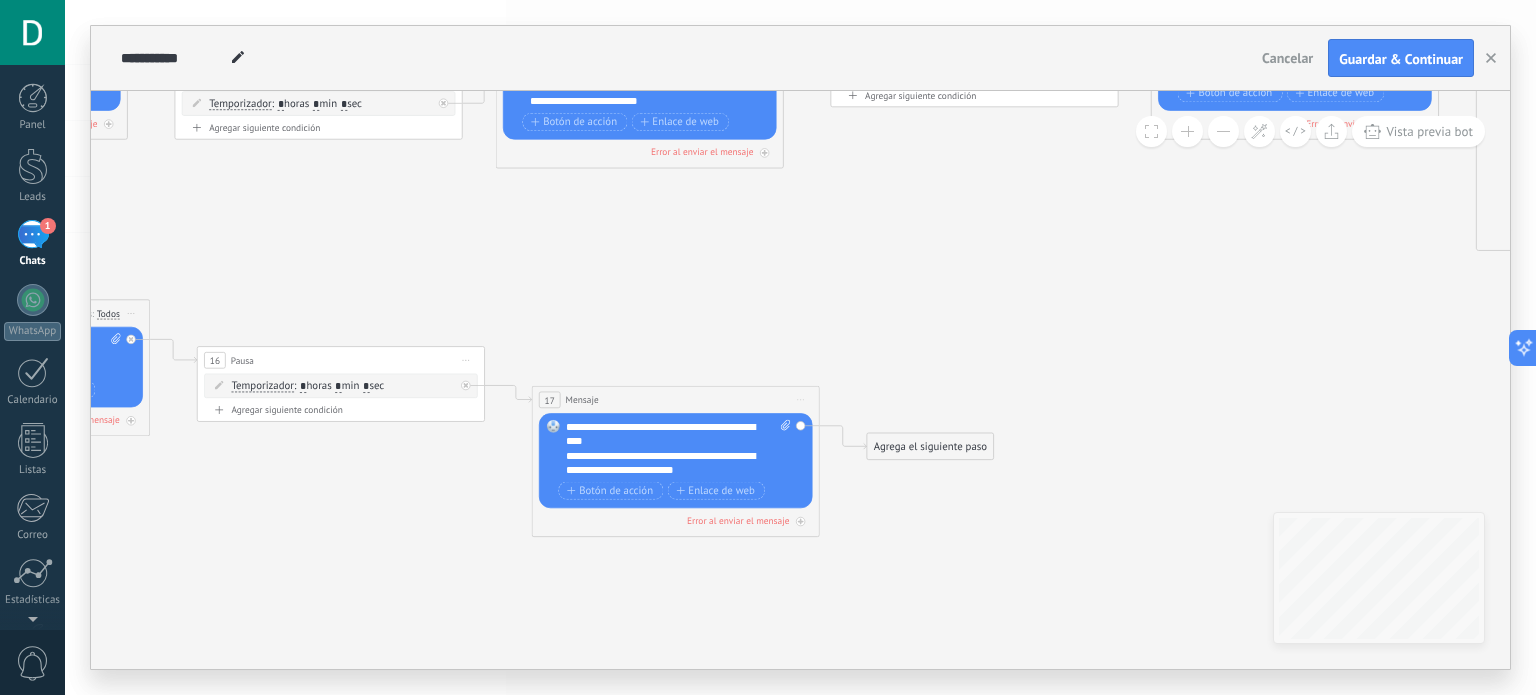drag, startPoint x: 614, startPoint y: 339, endPoint x: 488, endPoint y: 281, distance: 138.70833 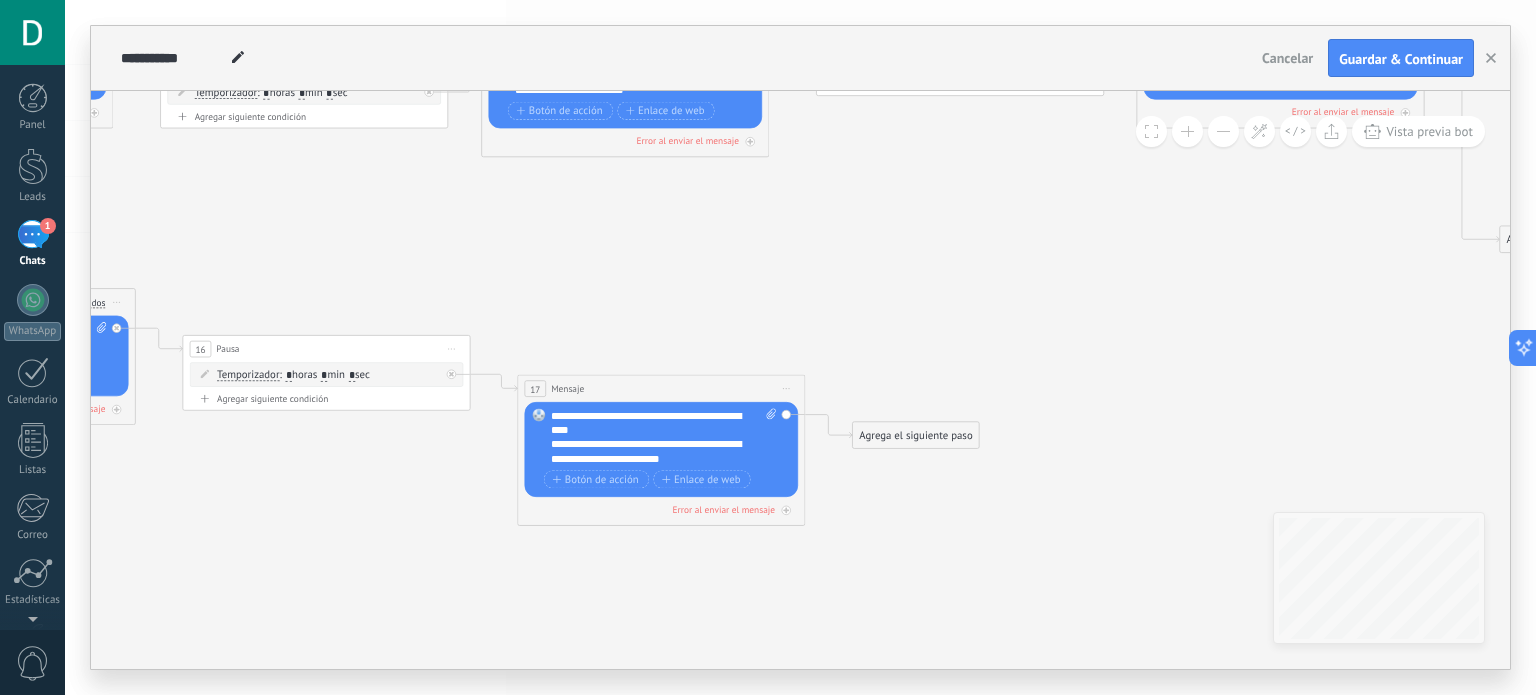 drag, startPoint x: 890, startPoint y: 325, endPoint x: 707, endPoint y: 243, distance: 200.5318 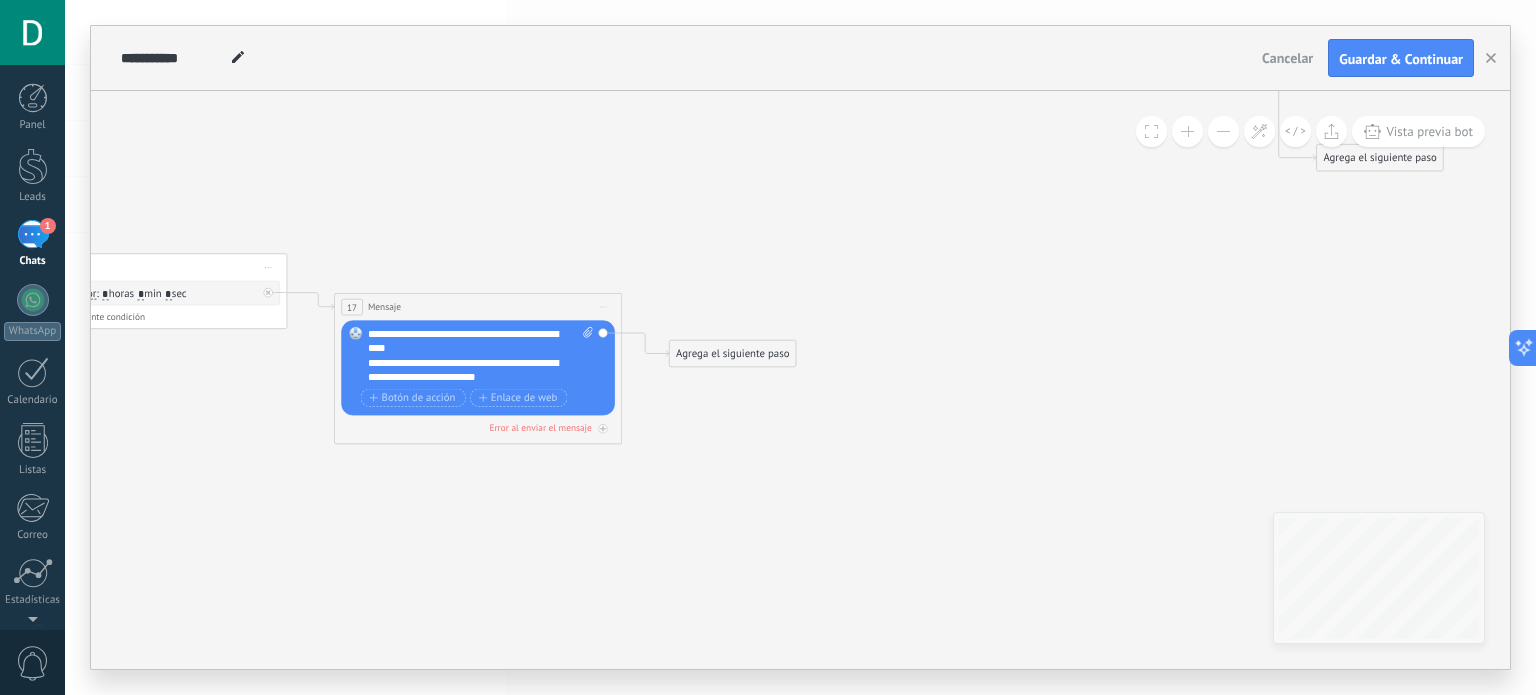 click on "Agrega el siguiente paso" at bounding box center (733, 354) 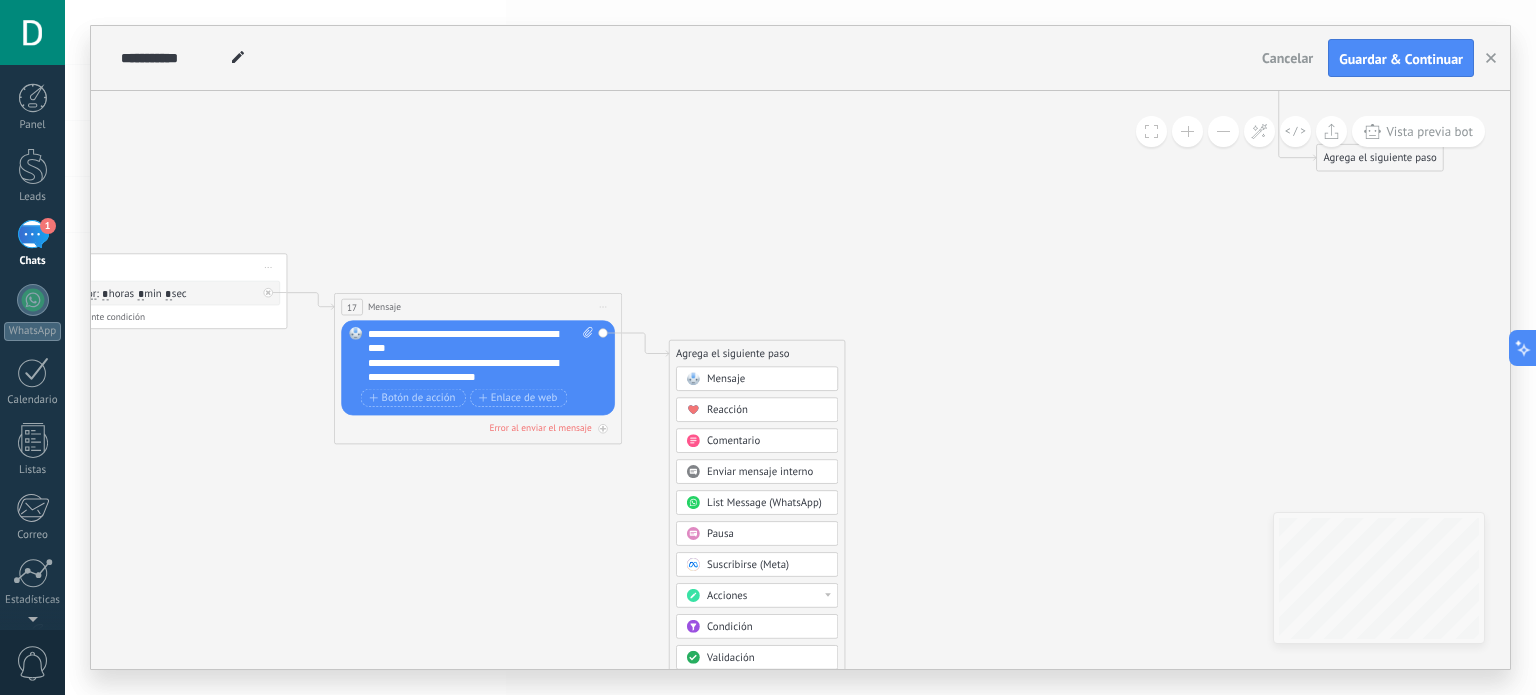 click on "Pausa" at bounding box center [767, 534] 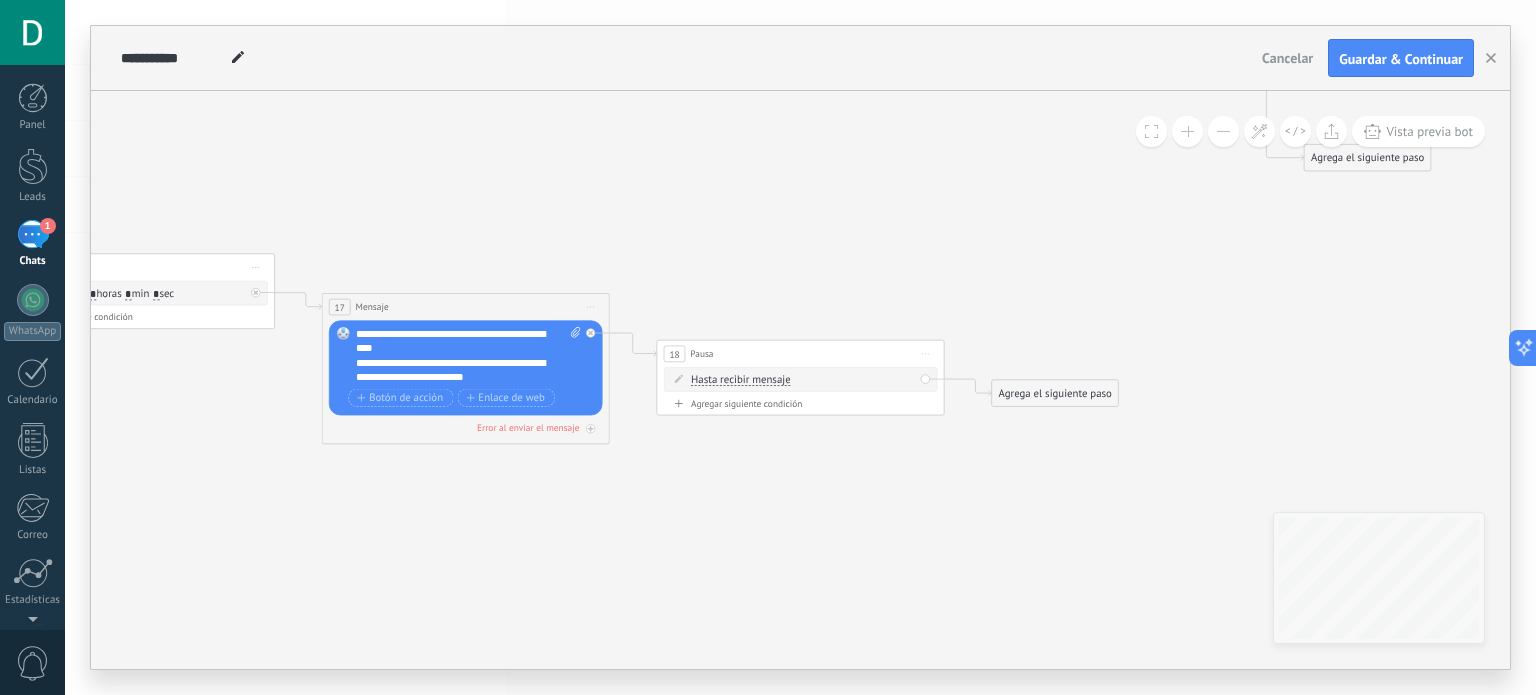 click on "Hasta recibir mensaje" at bounding box center [741, 381] 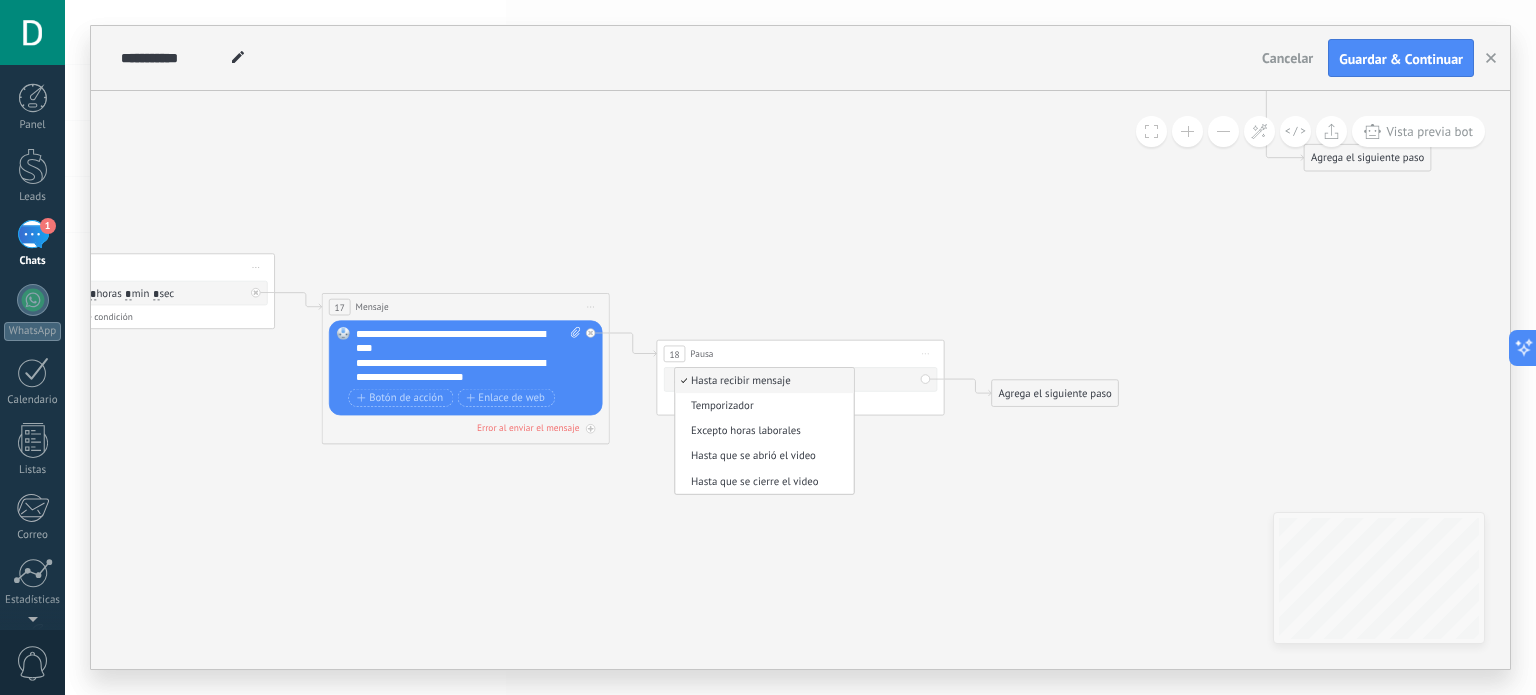 click on "Temporizador" at bounding box center (762, 406) 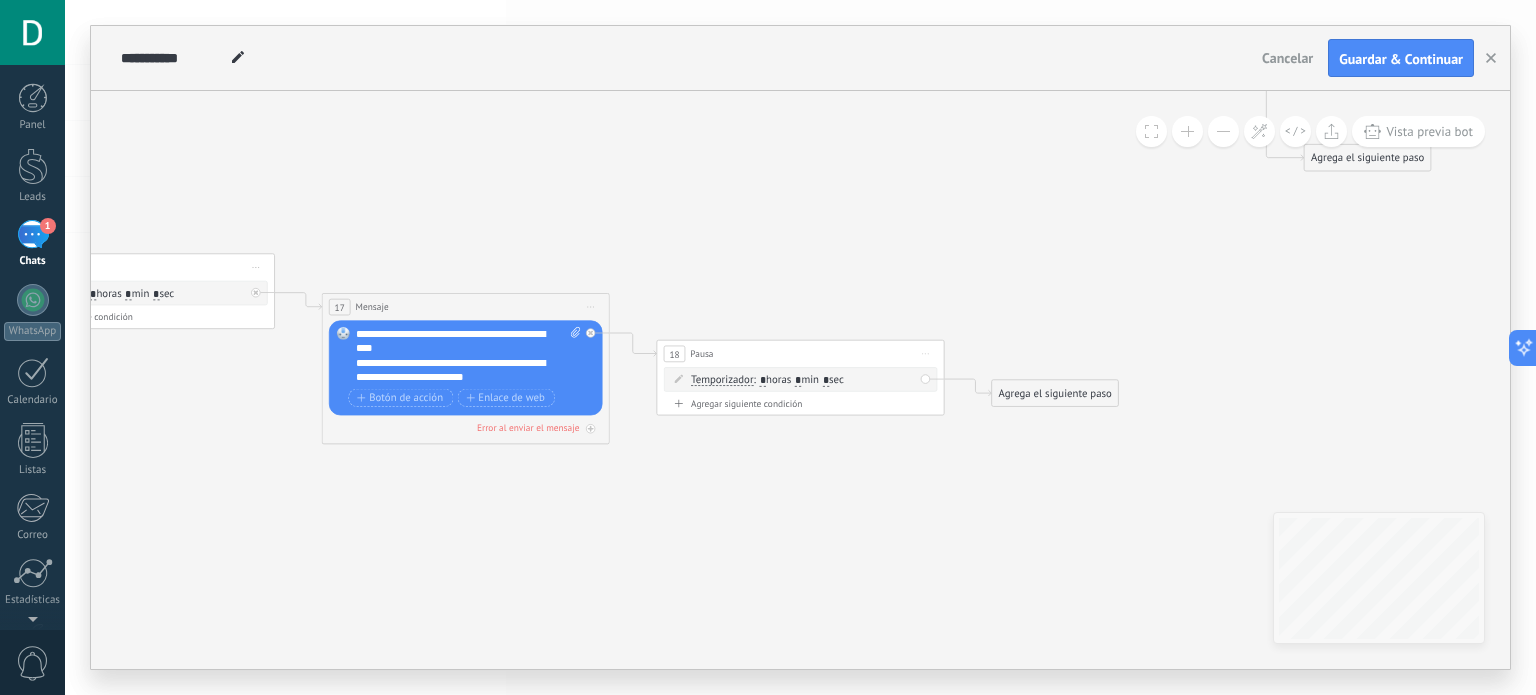 click on ":
*  horas
*  min  *  sec" at bounding box center (799, 380) 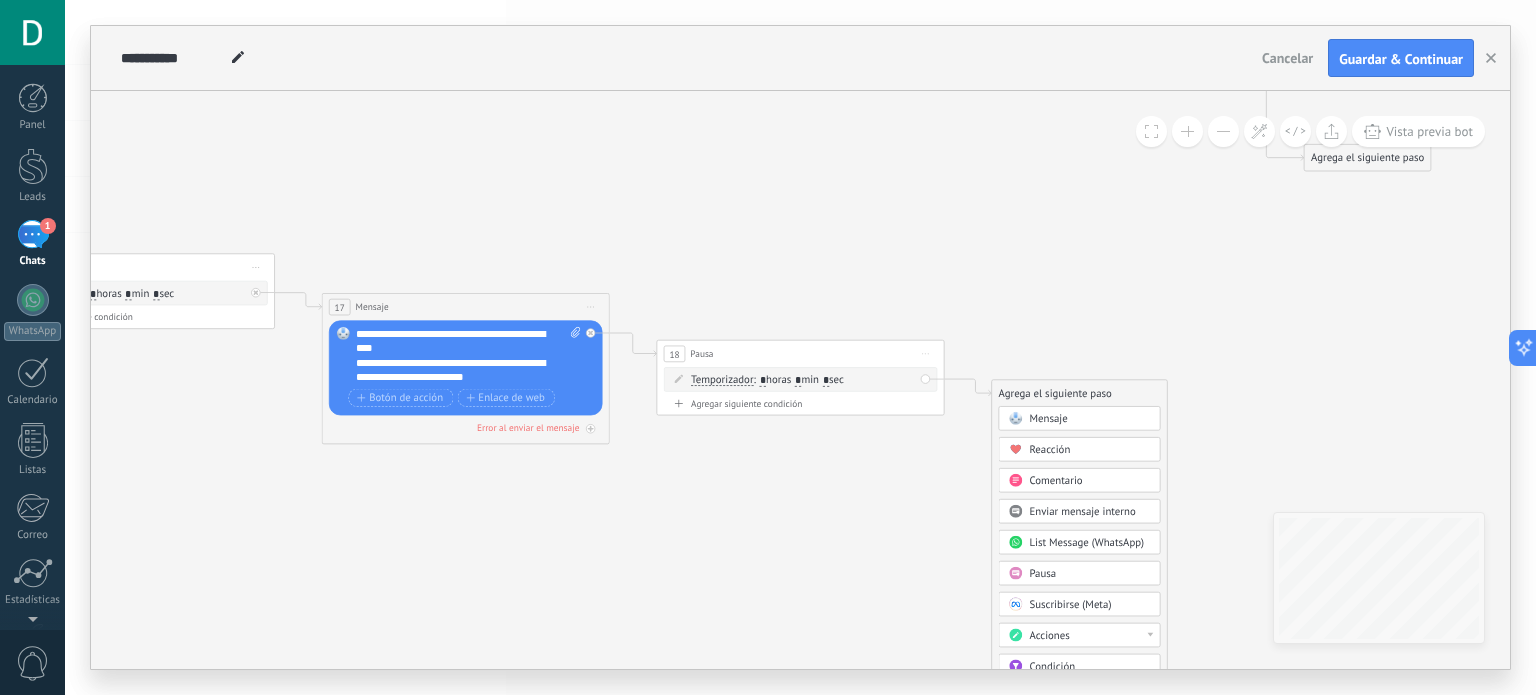 click 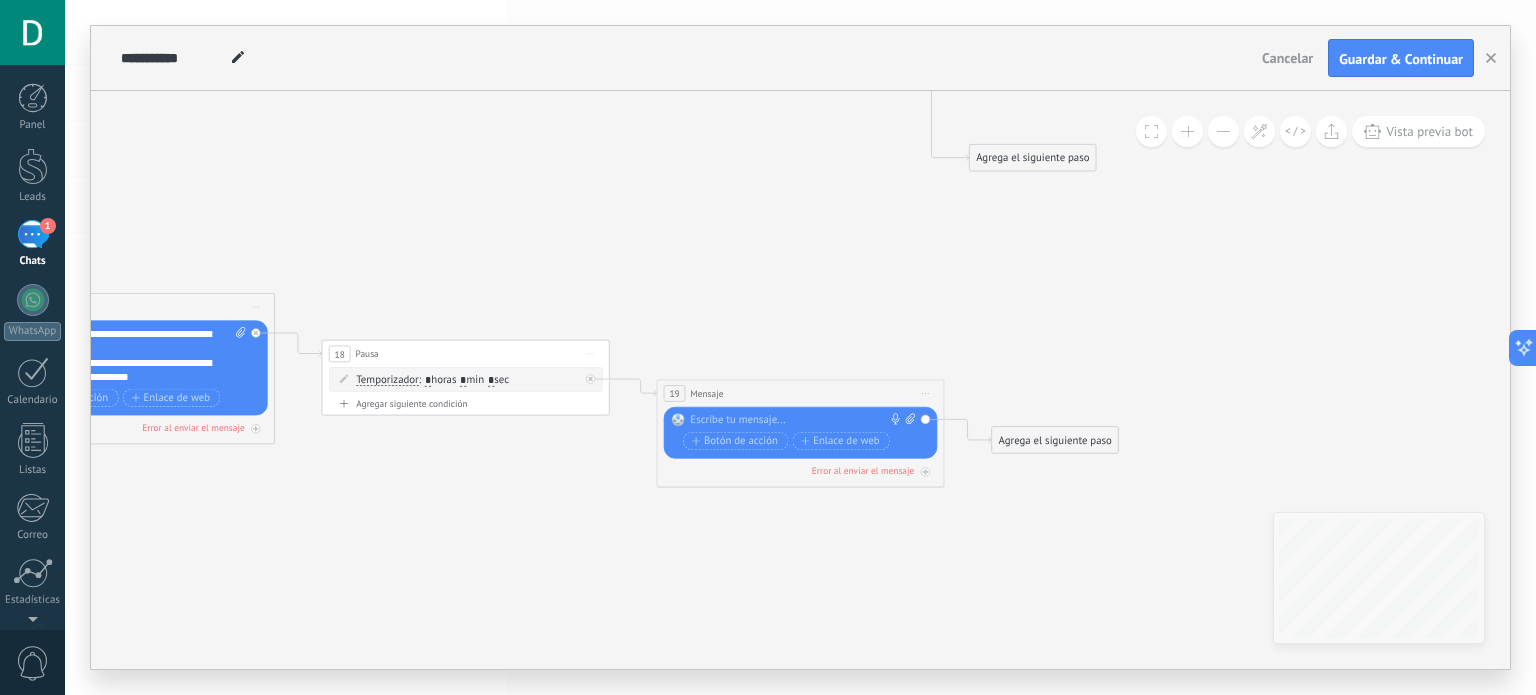 click at bounding box center [797, 420] 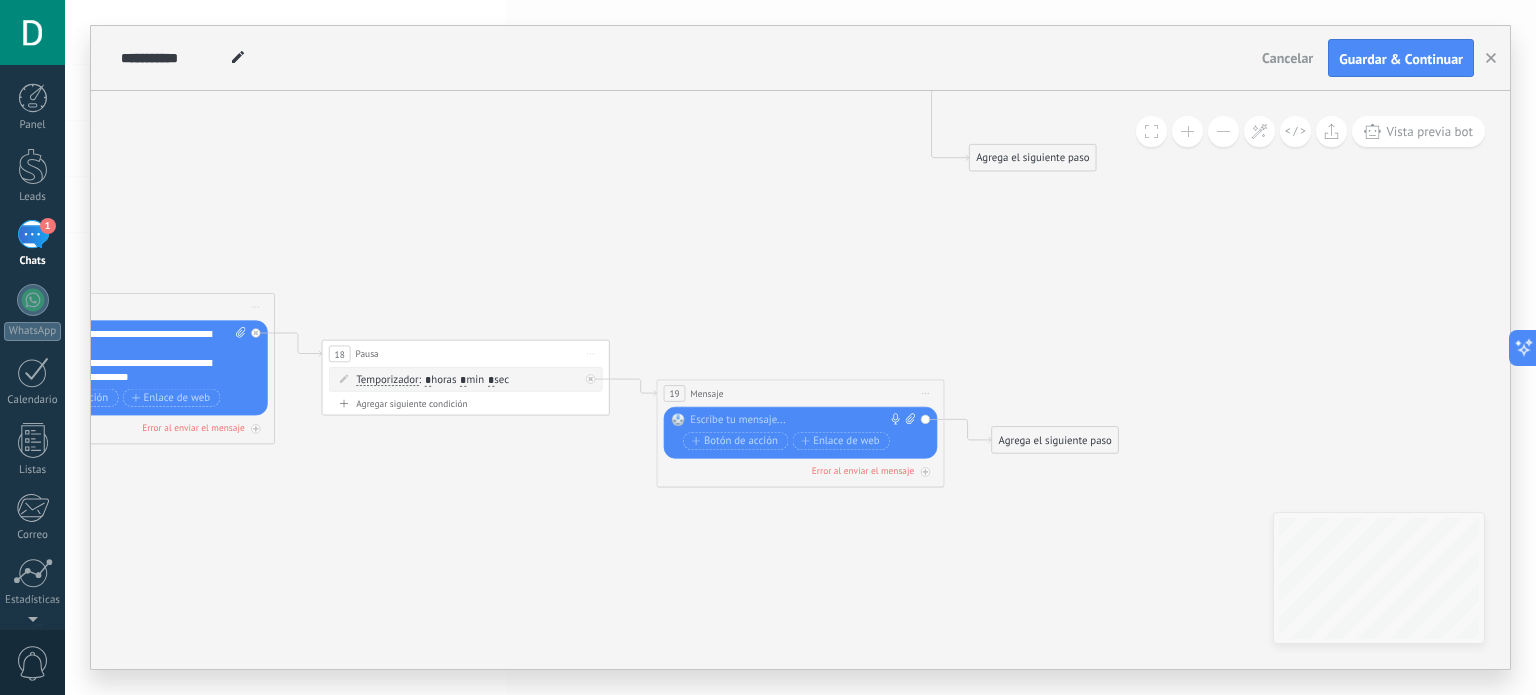 paste 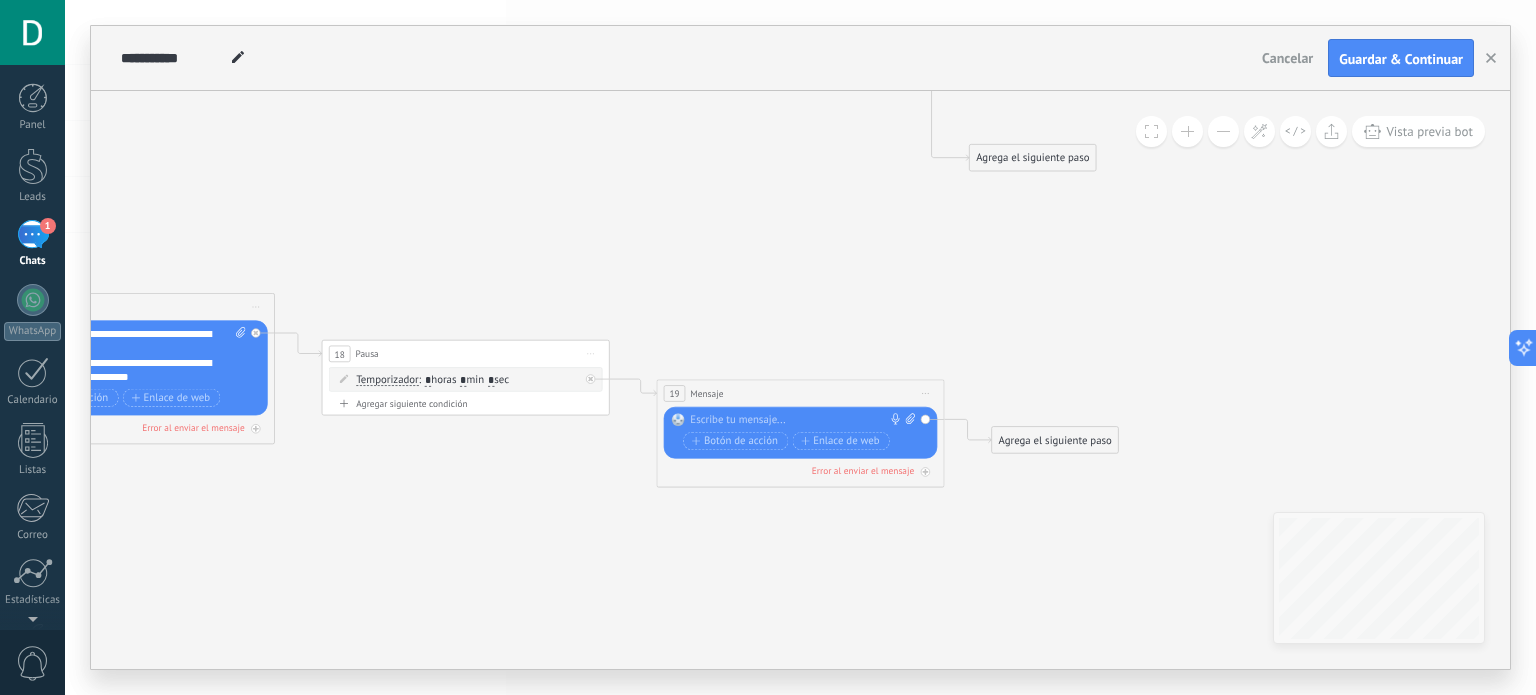 type 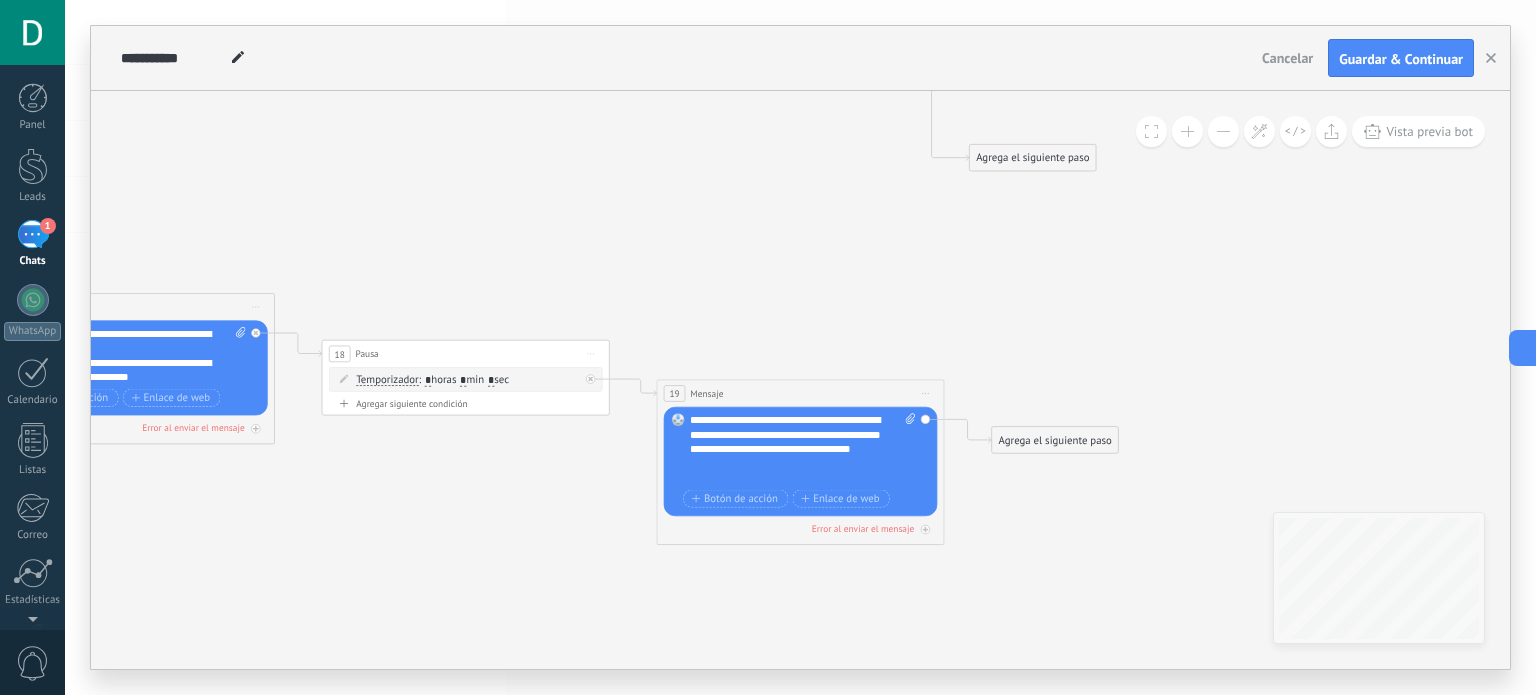 click 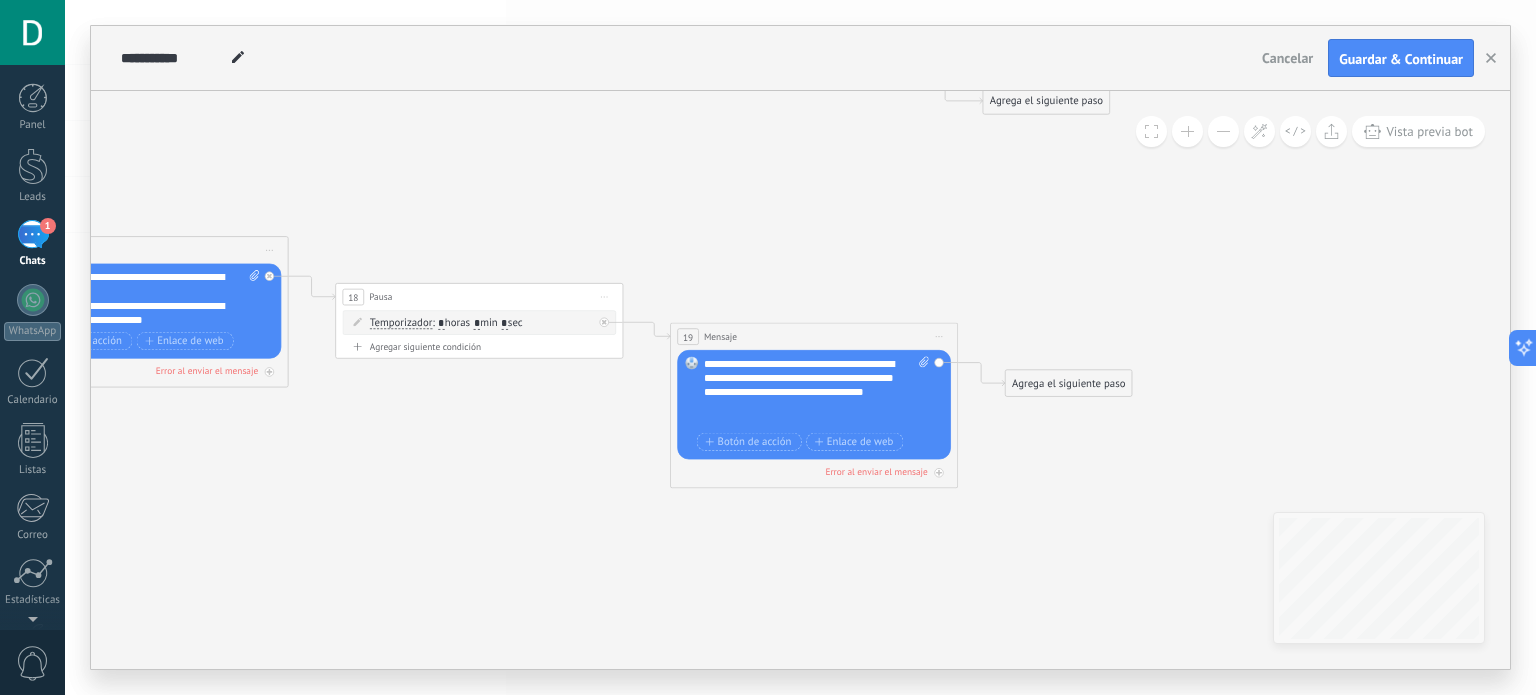 drag, startPoint x: 528, startPoint y: 310, endPoint x: 541, endPoint y: 253, distance: 58.463665 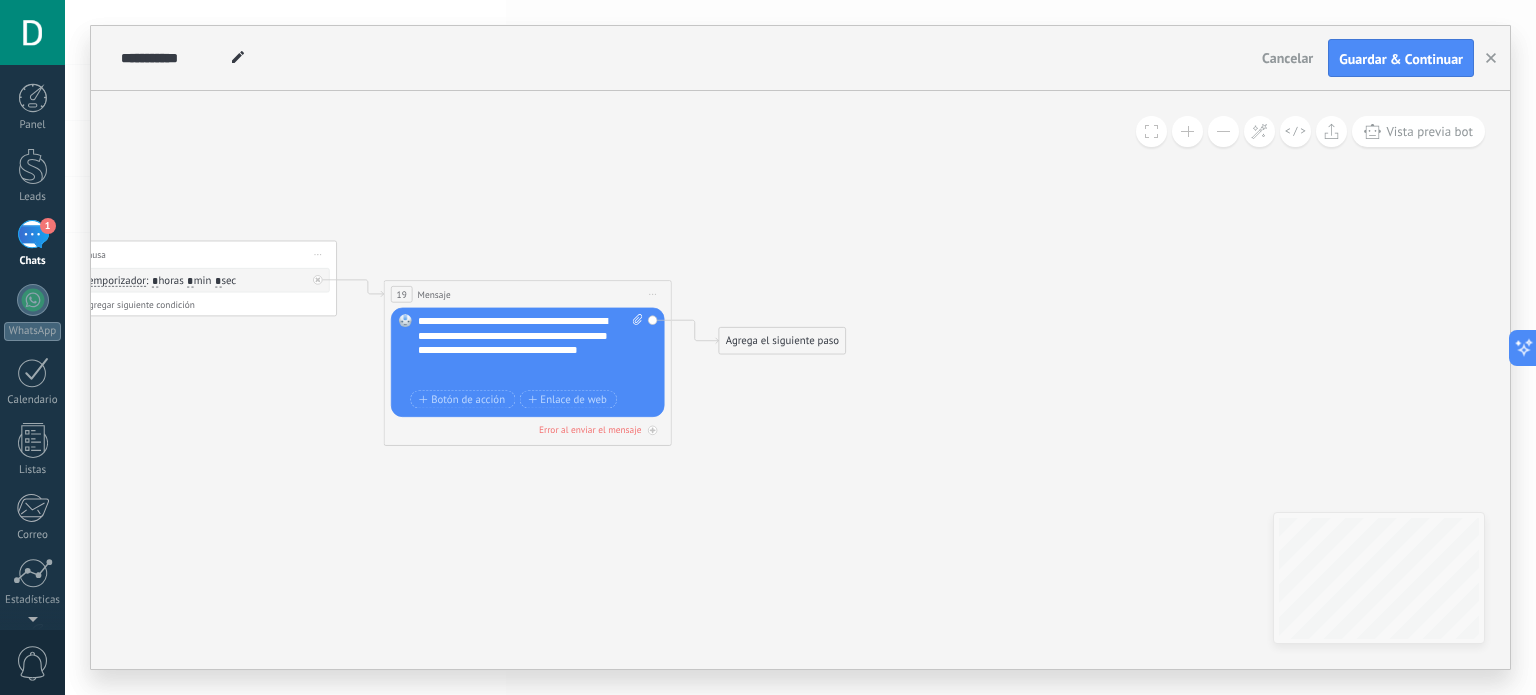 drag, startPoint x: 594, startPoint y: 226, endPoint x: 307, endPoint y: 191, distance: 289.12628 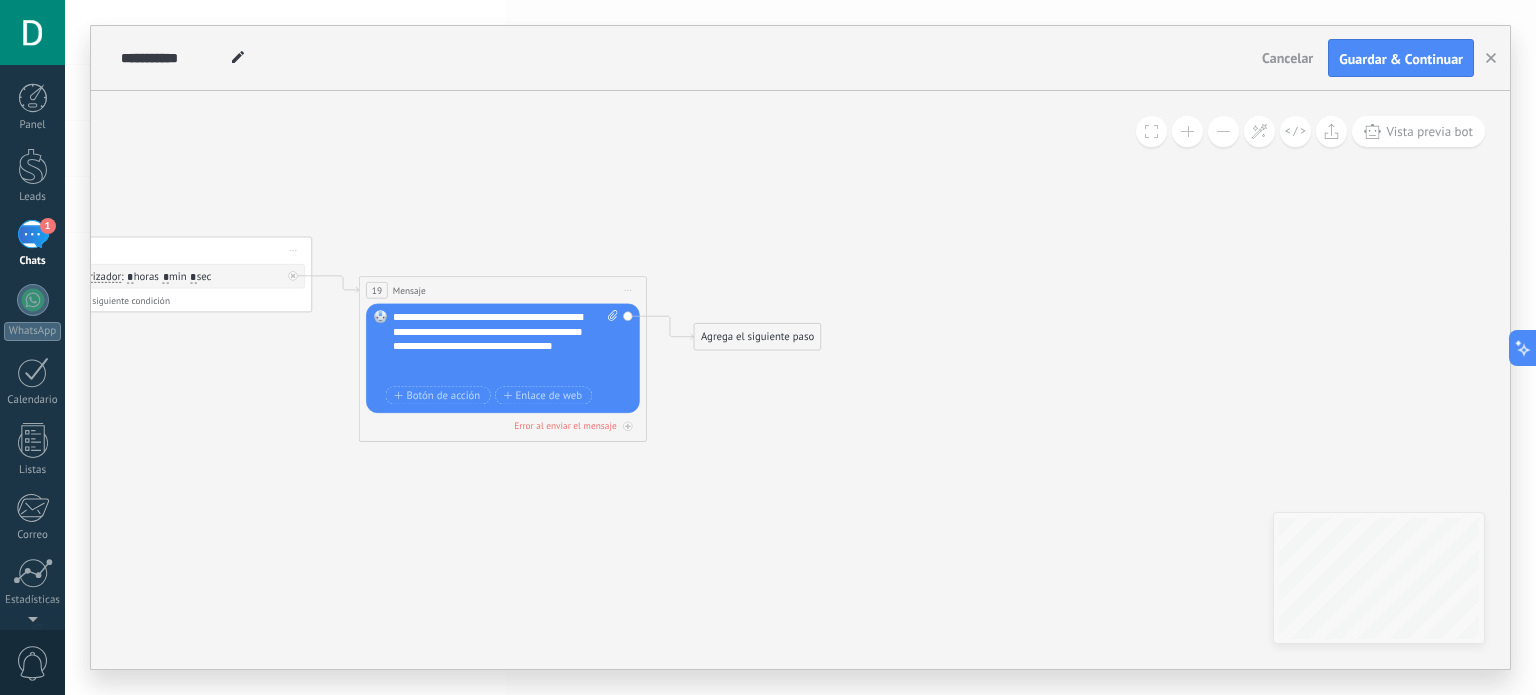 drag, startPoint x: 659, startPoint y: 170, endPoint x: 561, endPoint y: 191, distance: 100.22475 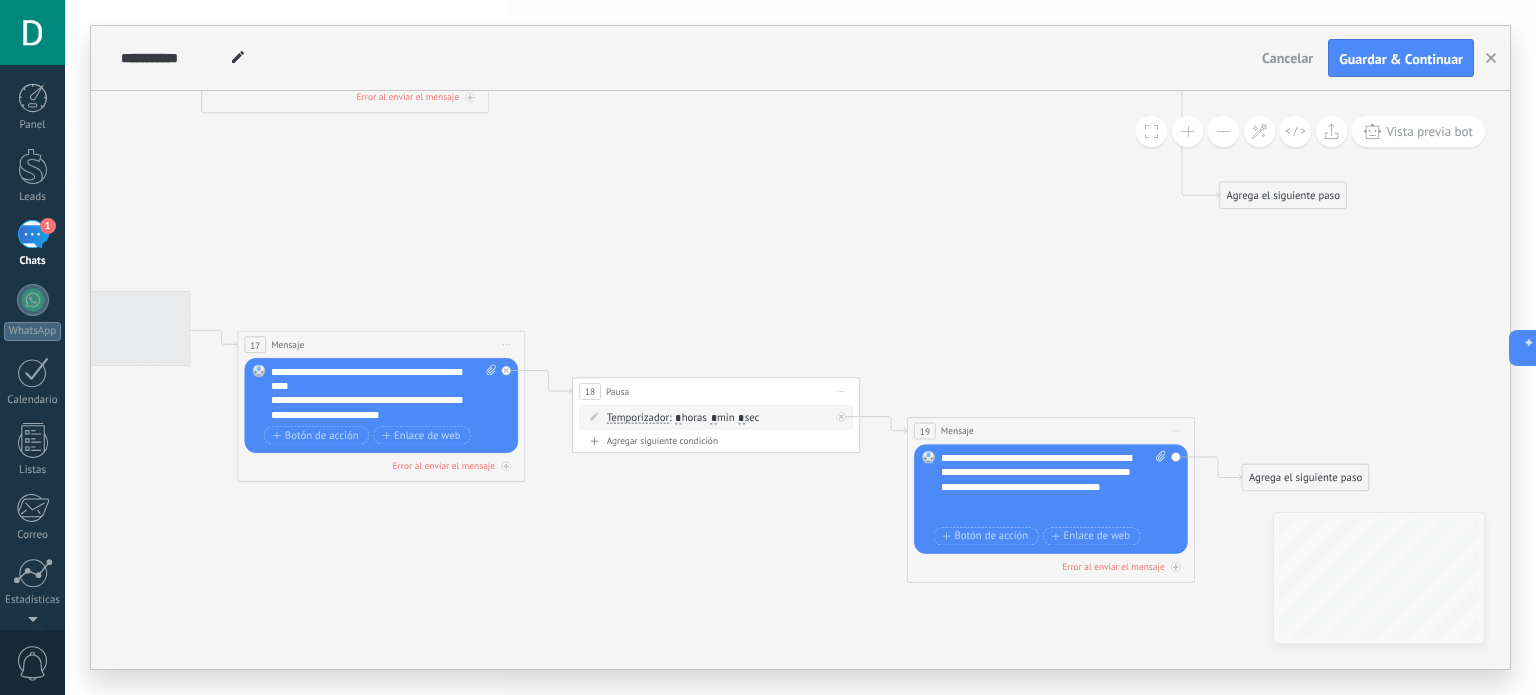drag, startPoint x: 441, startPoint y: 196, endPoint x: 1252, endPoint y: 336, distance: 822.9951 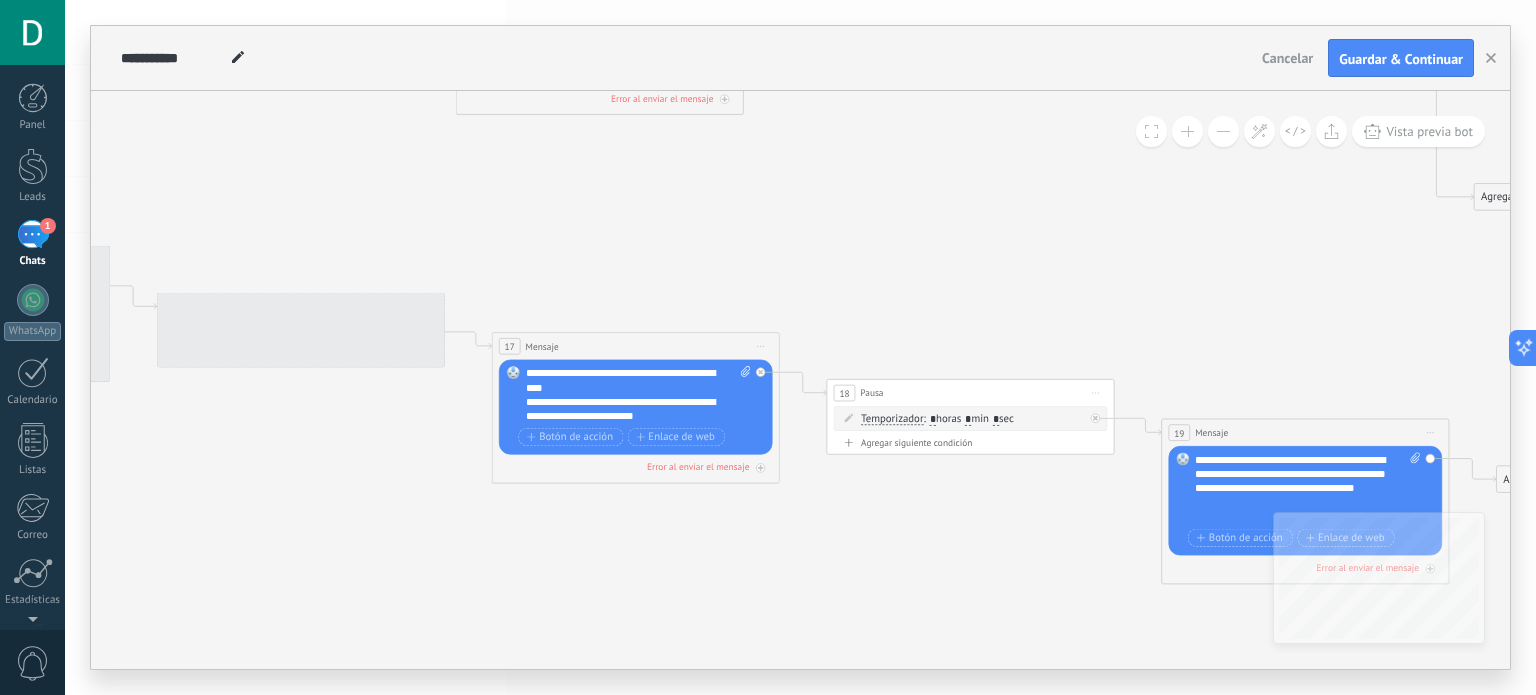 click 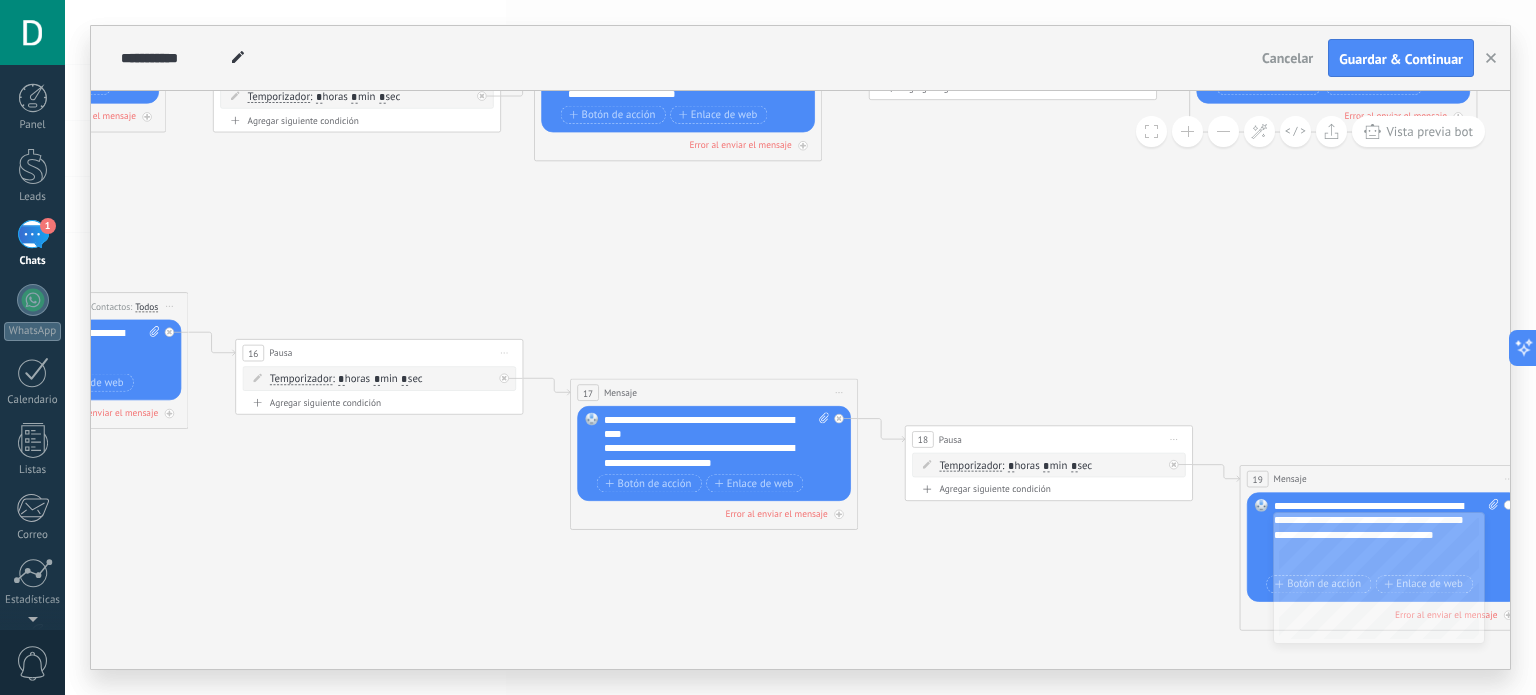 drag, startPoint x: 776, startPoint y: 268, endPoint x: 1096, endPoint y: 312, distance: 323.01083 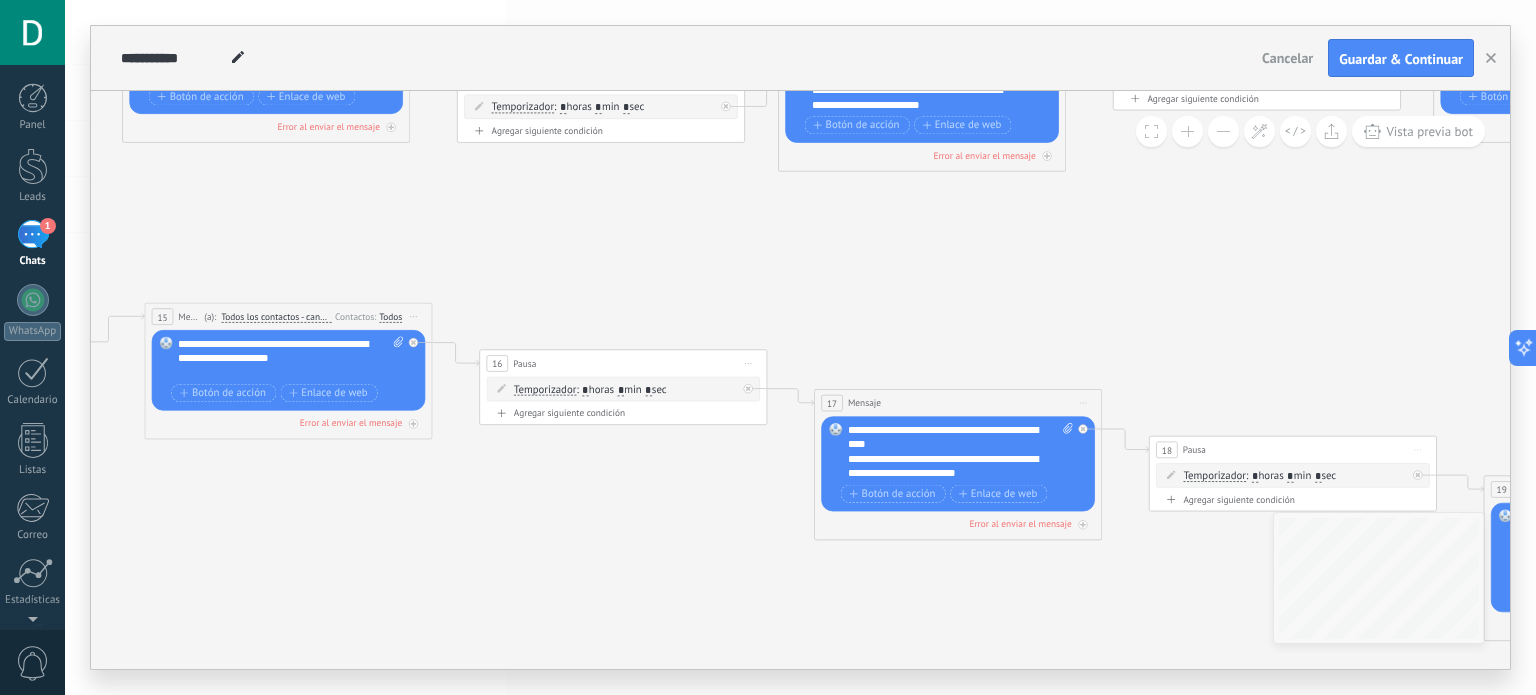 click 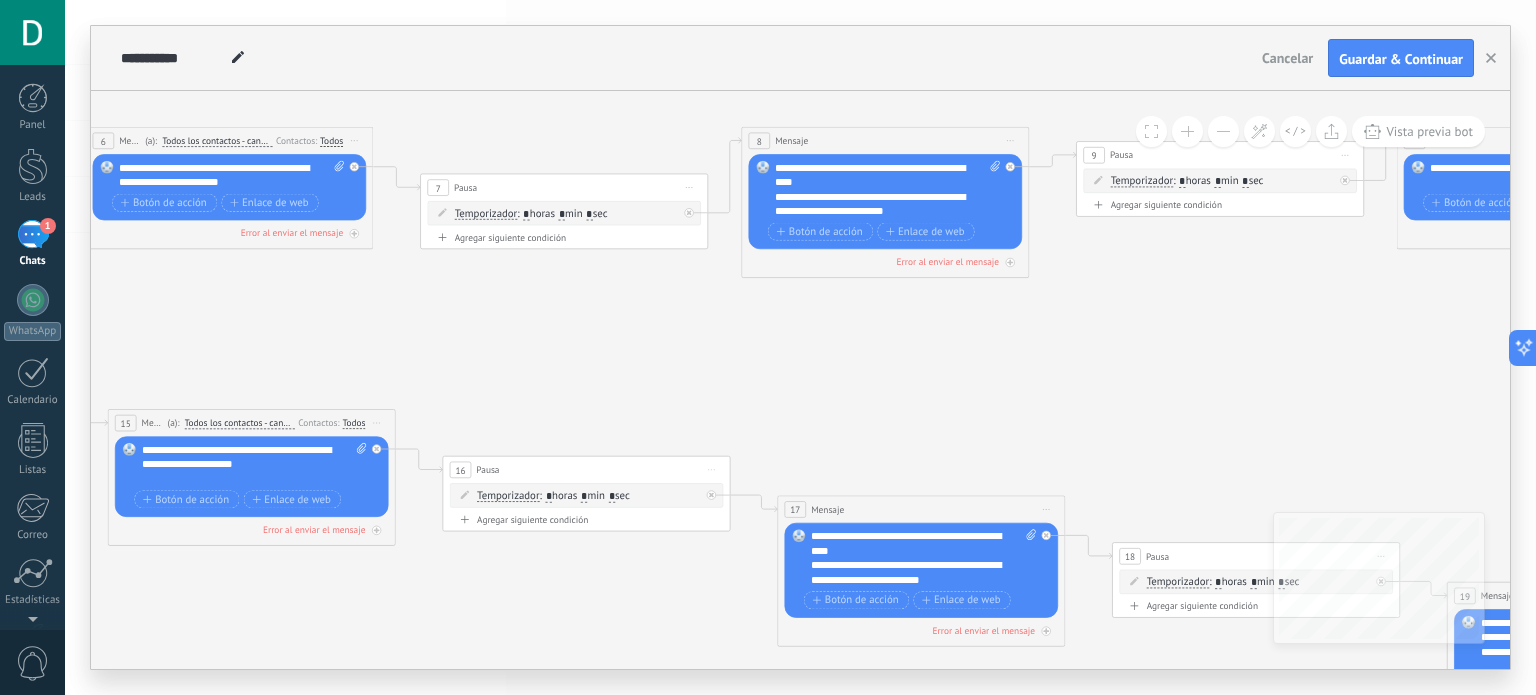 drag, startPoint x: 736, startPoint y: 282, endPoint x: 733, endPoint y: 443, distance: 161.02795 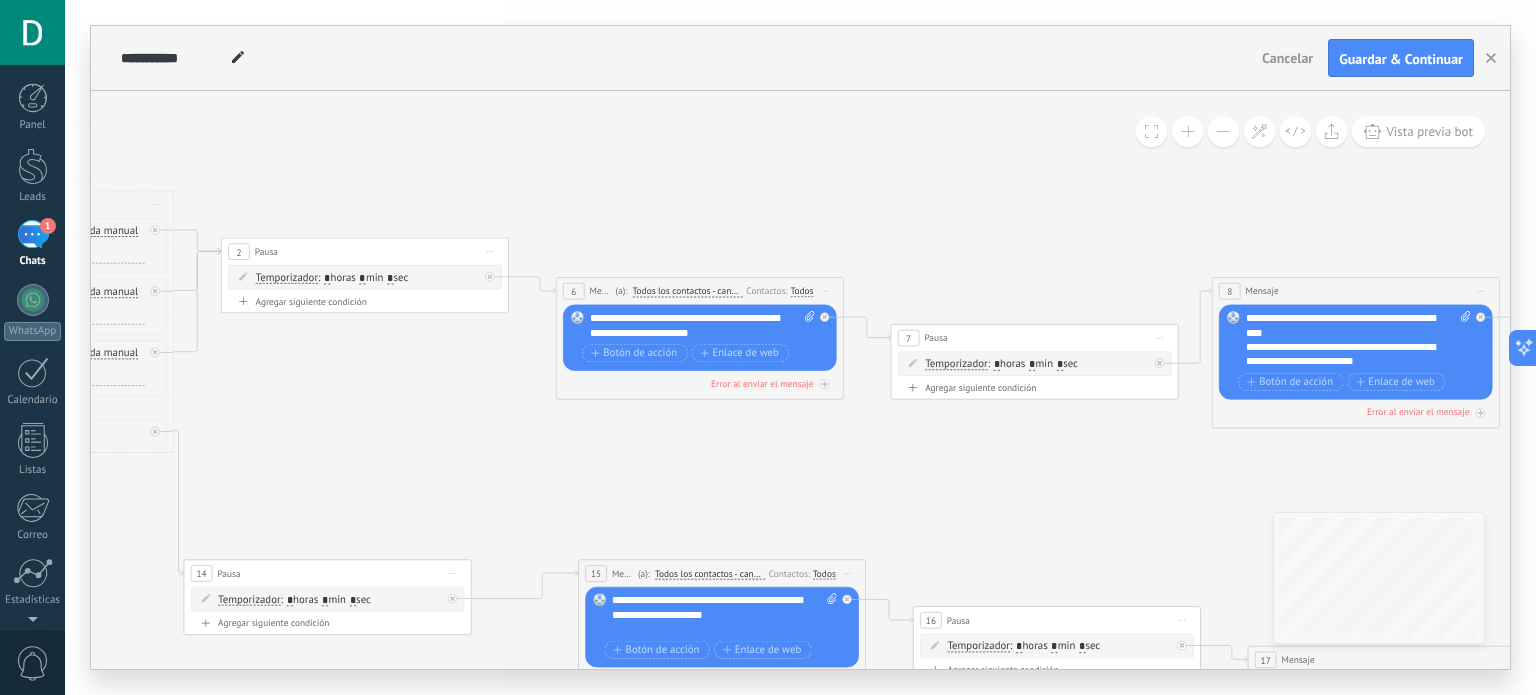 drag, startPoint x: 678, startPoint y: 424, endPoint x: 1202, endPoint y: 429, distance: 524.02386 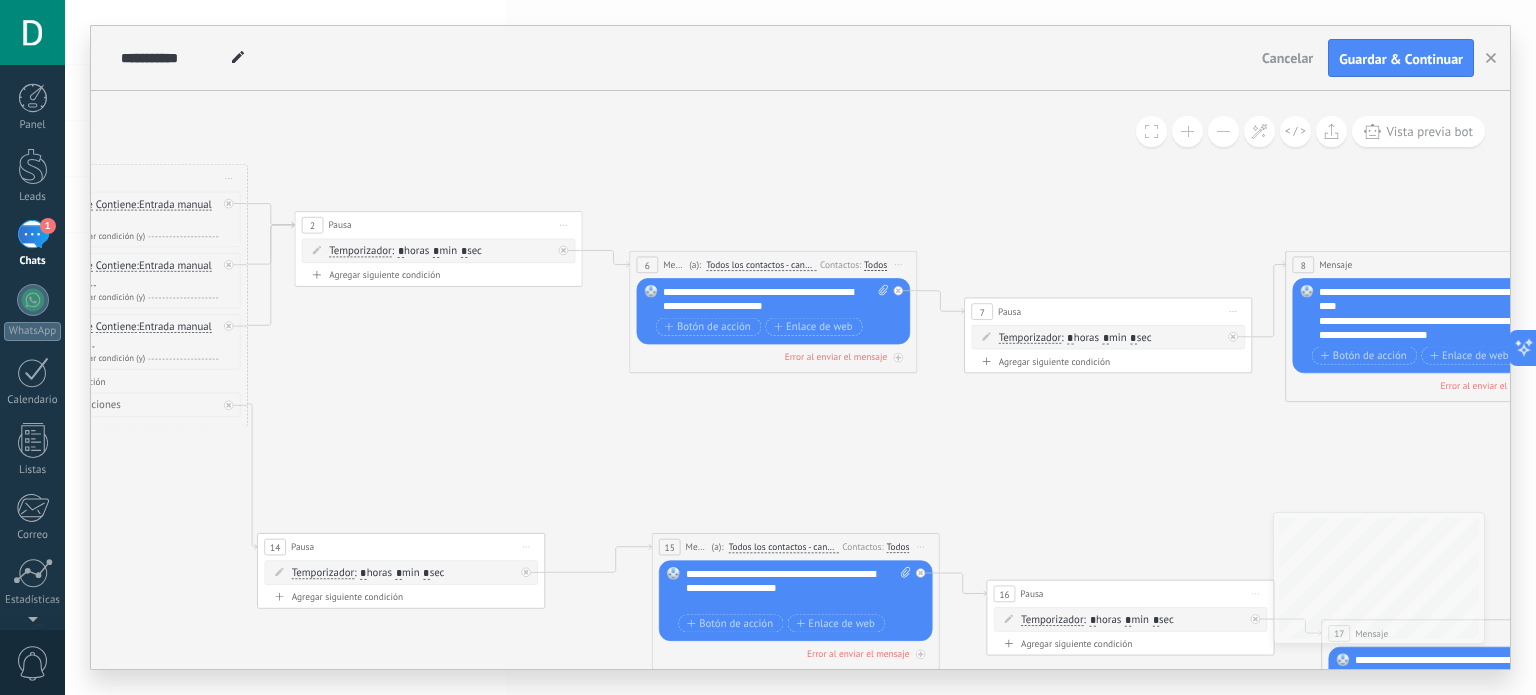 click at bounding box center (1223, 131) 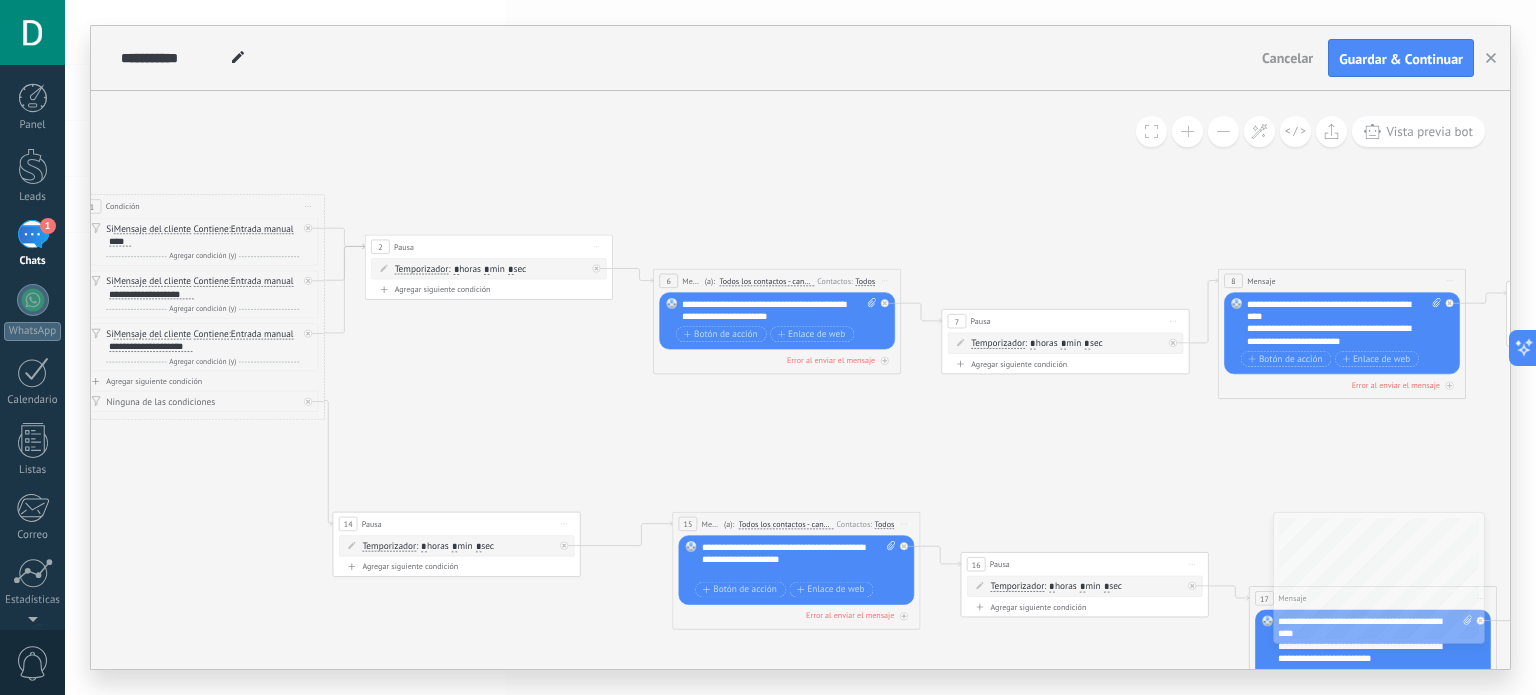 click at bounding box center [1223, 131] 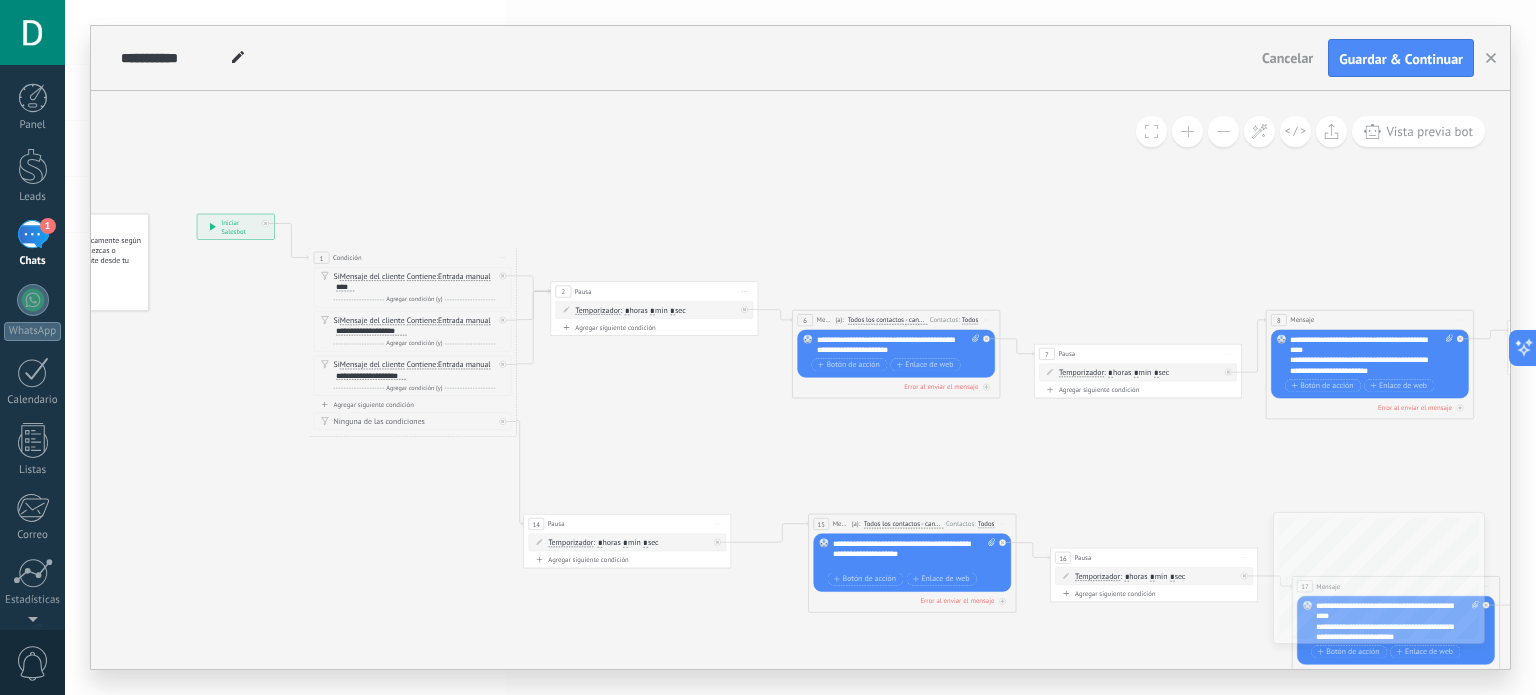 drag, startPoint x: 642, startPoint y: 233, endPoint x: 765, endPoint y: 256, distance: 125.13193 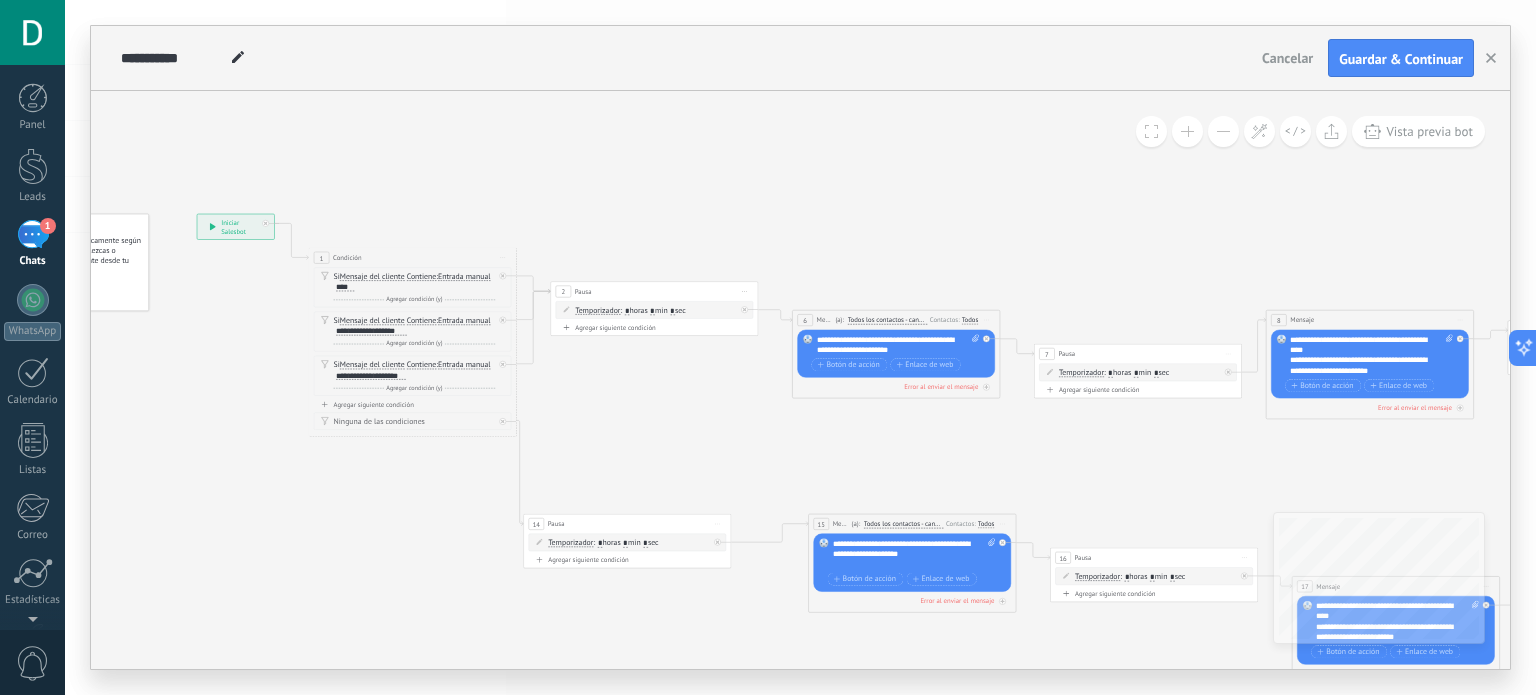 click 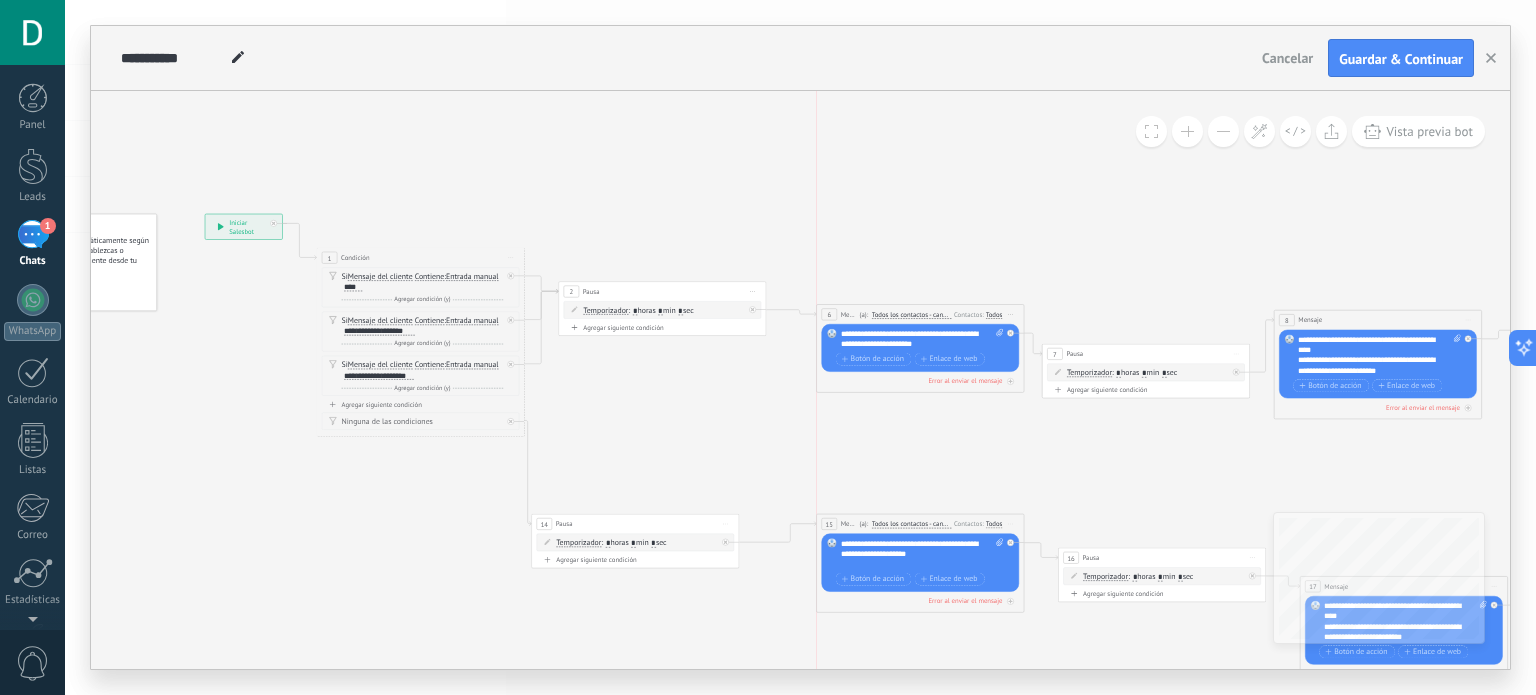 drag, startPoint x: 831, startPoint y: 321, endPoint x: 848, endPoint y: 315, distance: 18.027756 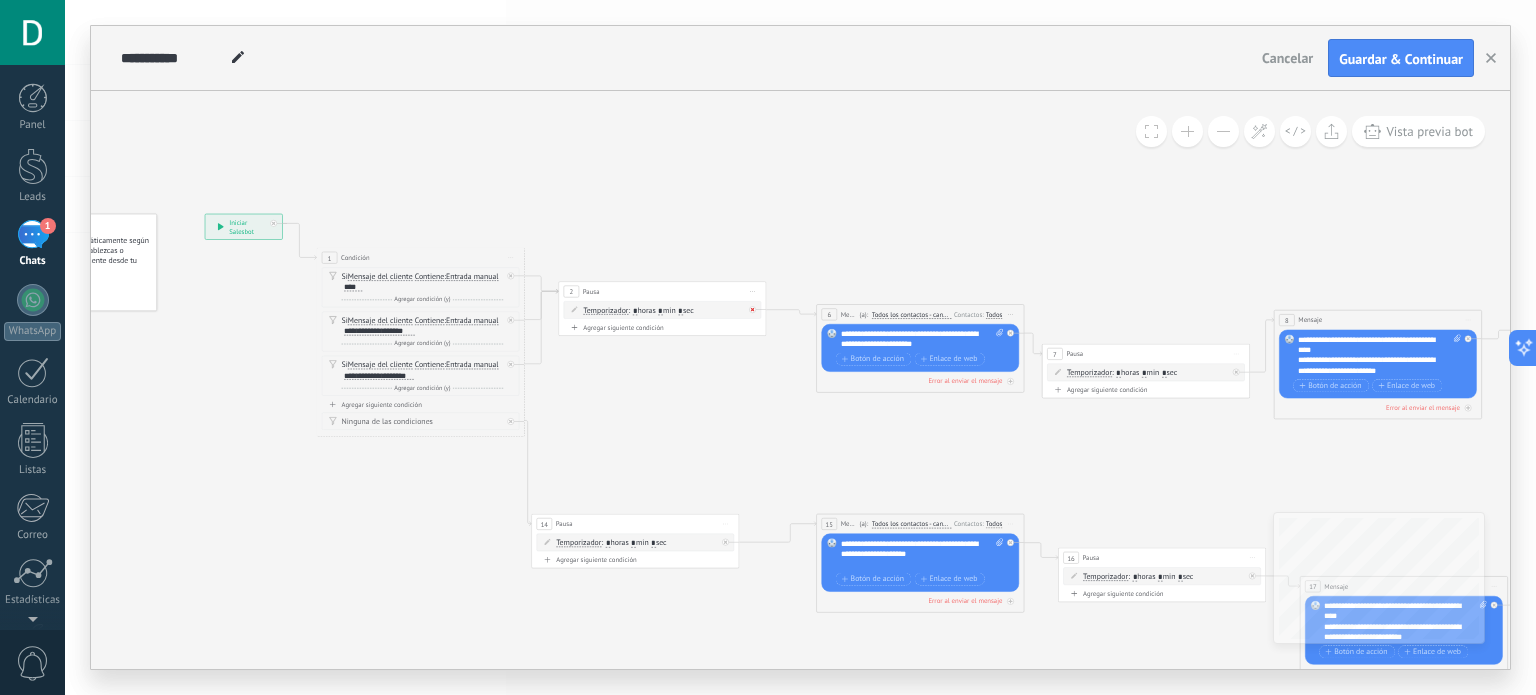 click 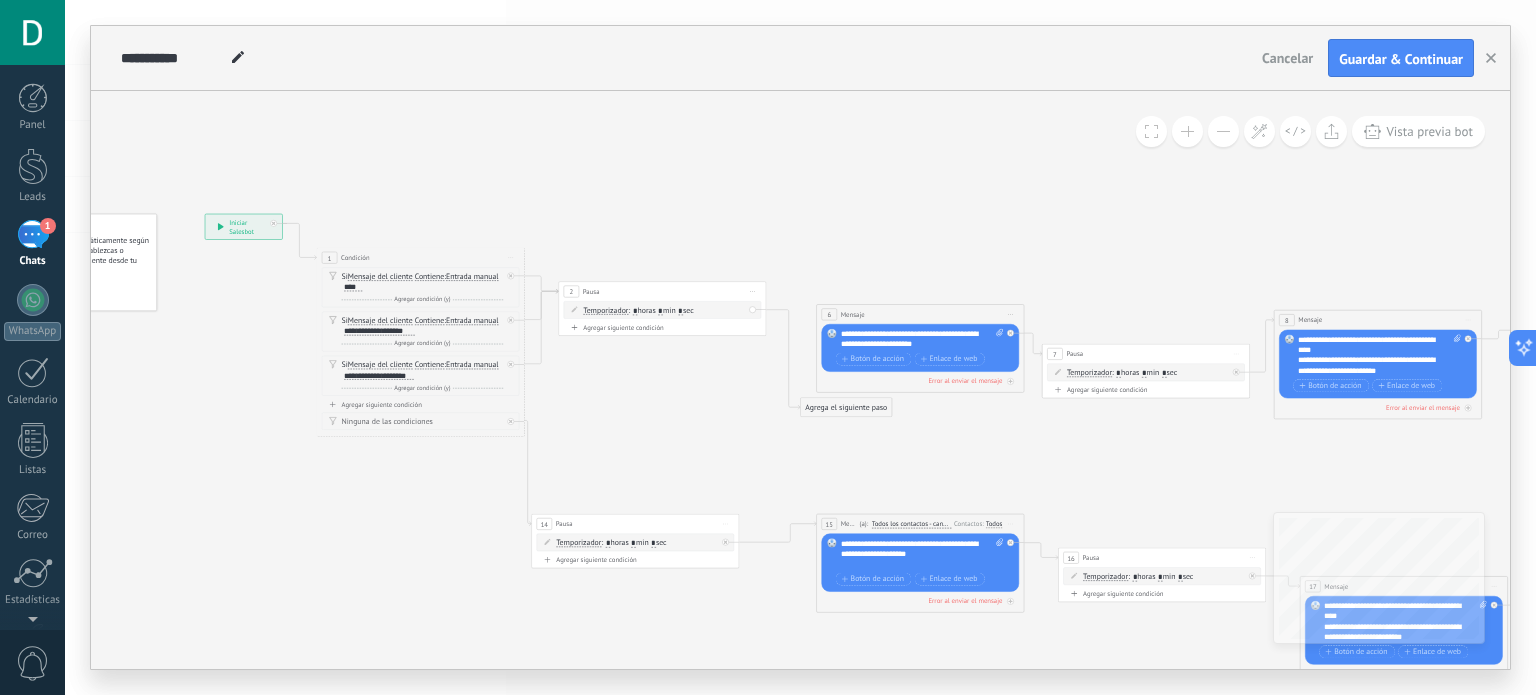 click on "Agrega el siguiente paso" at bounding box center [846, 407] 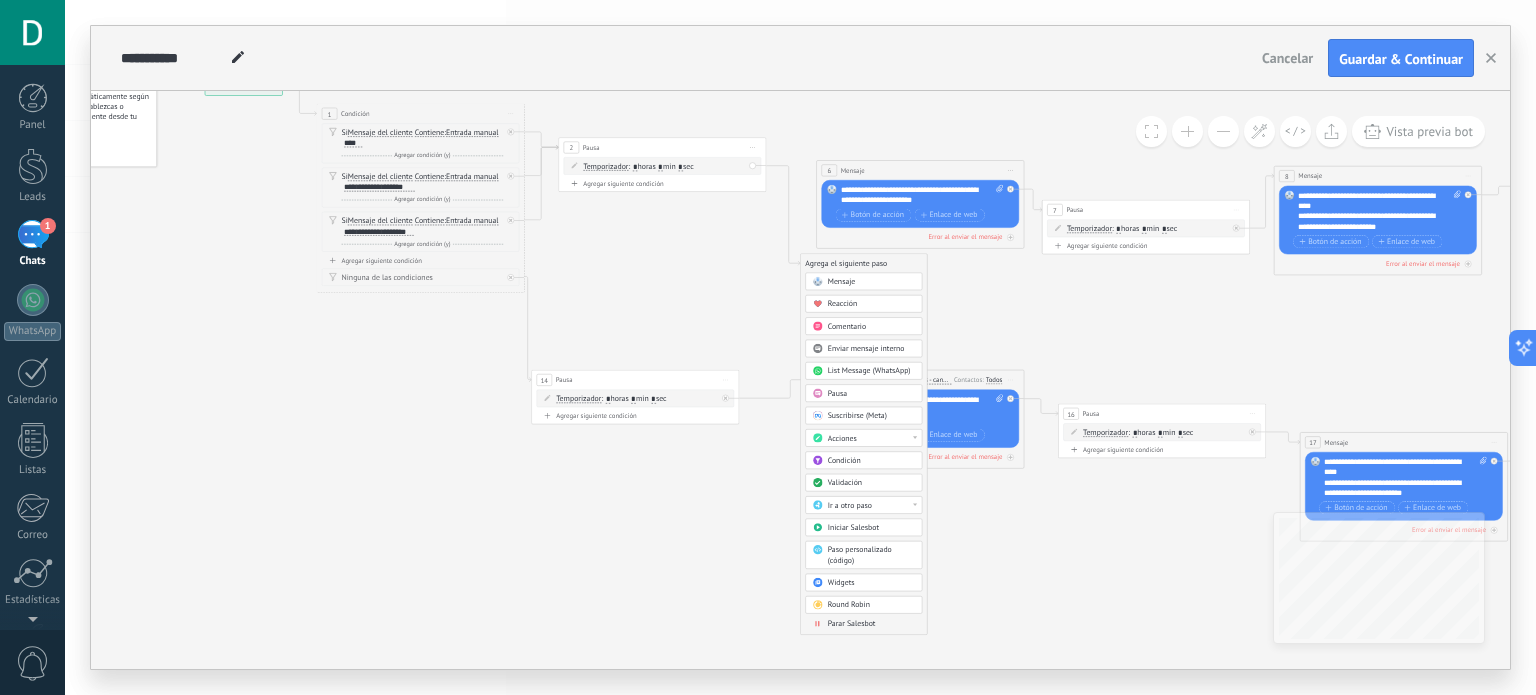 click on "Acciones" at bounding box center [871, 438] 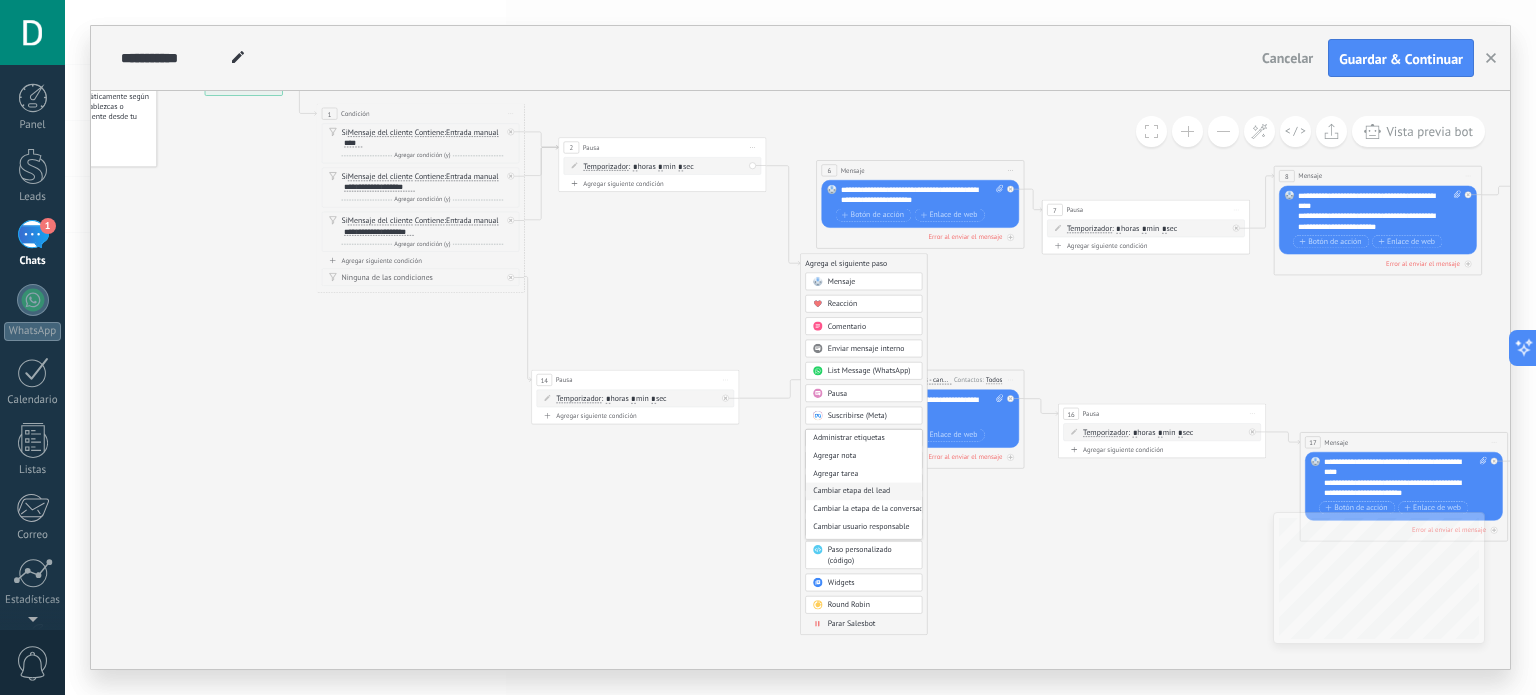 click on "Cambiar etapa del lead" at bounding box center [864, 492] 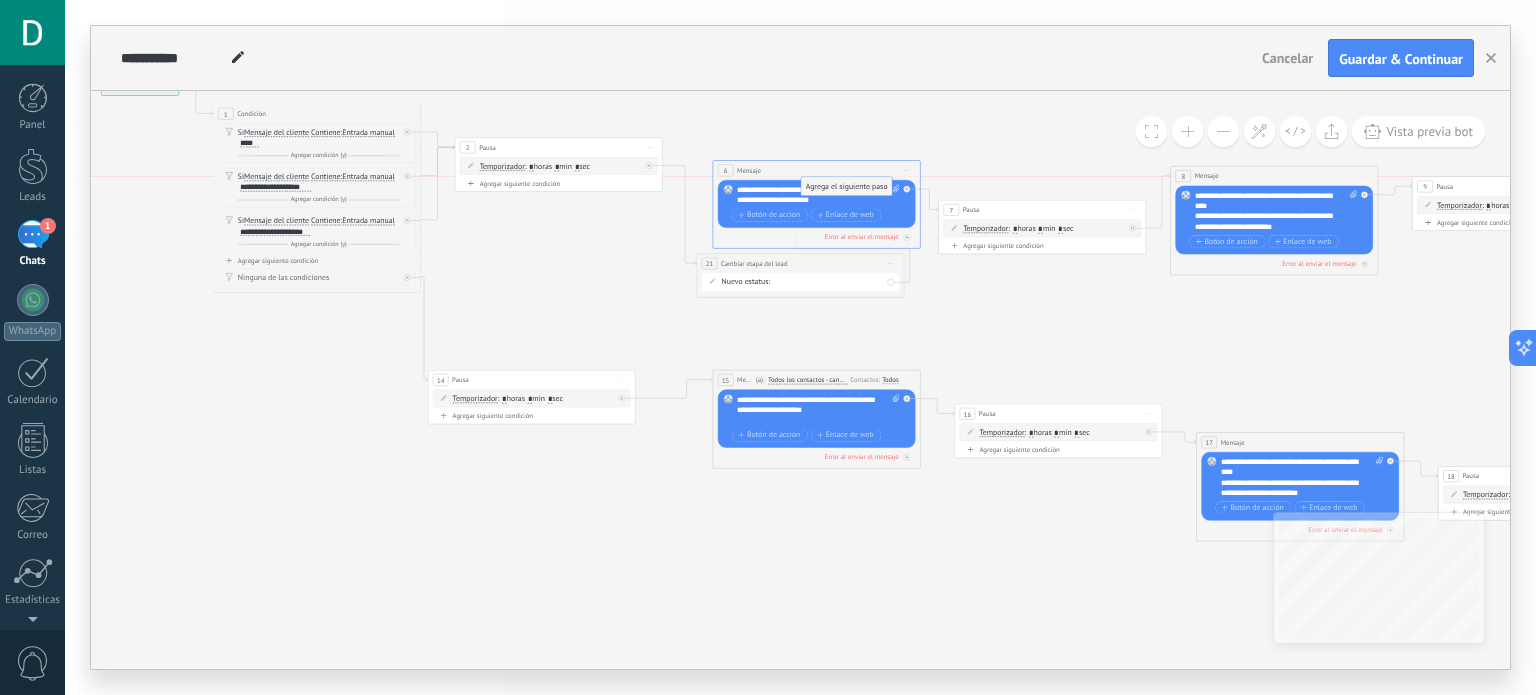 drag, startPoint x: 944, startPoint y: 291, endPoint x: 808, endPoint y: 171, distance: 181.37254 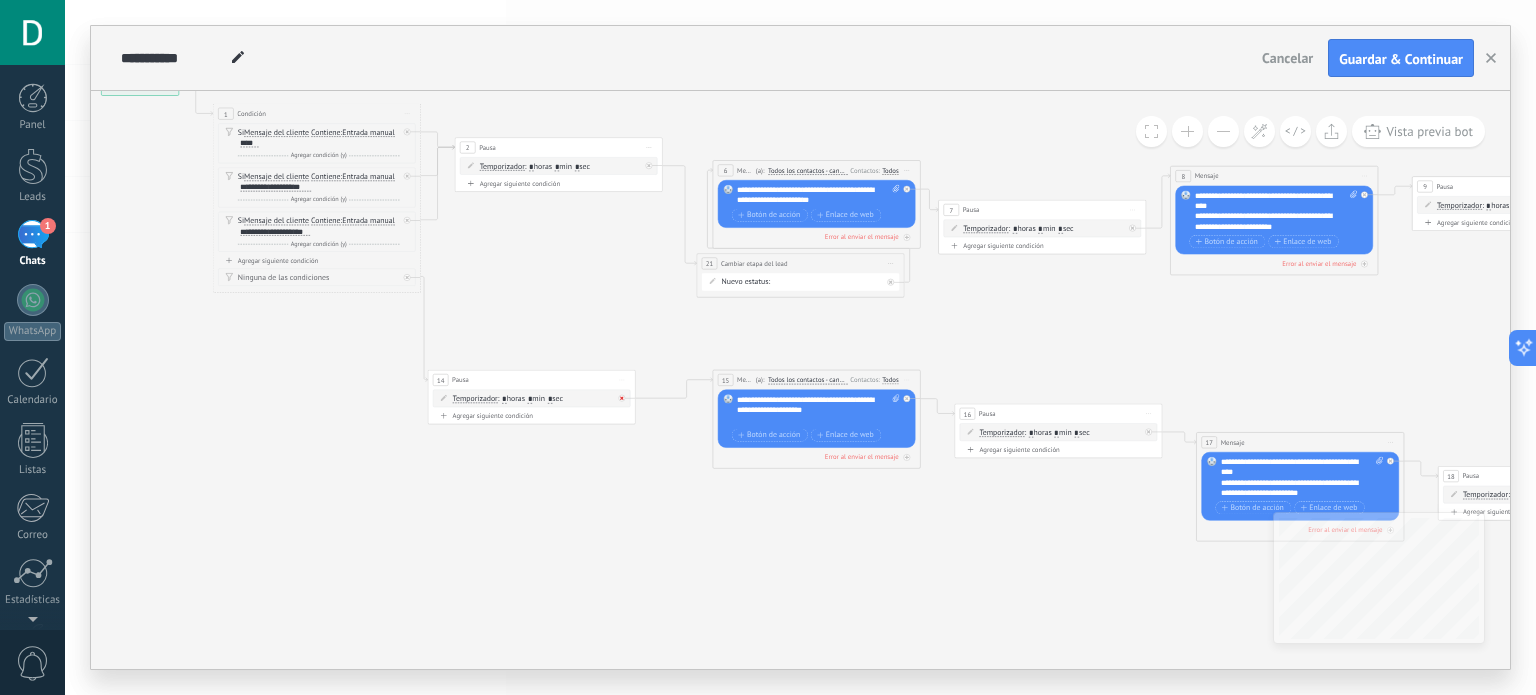 click 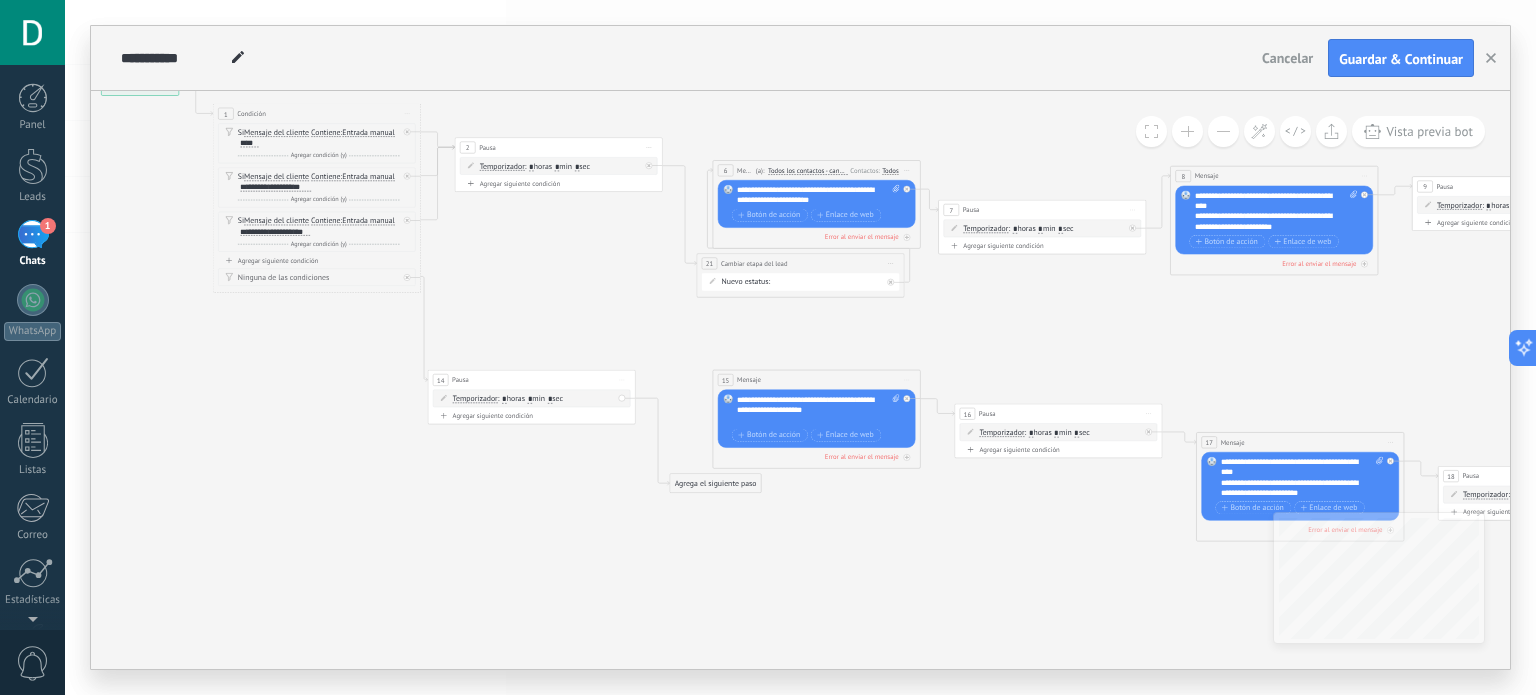 click 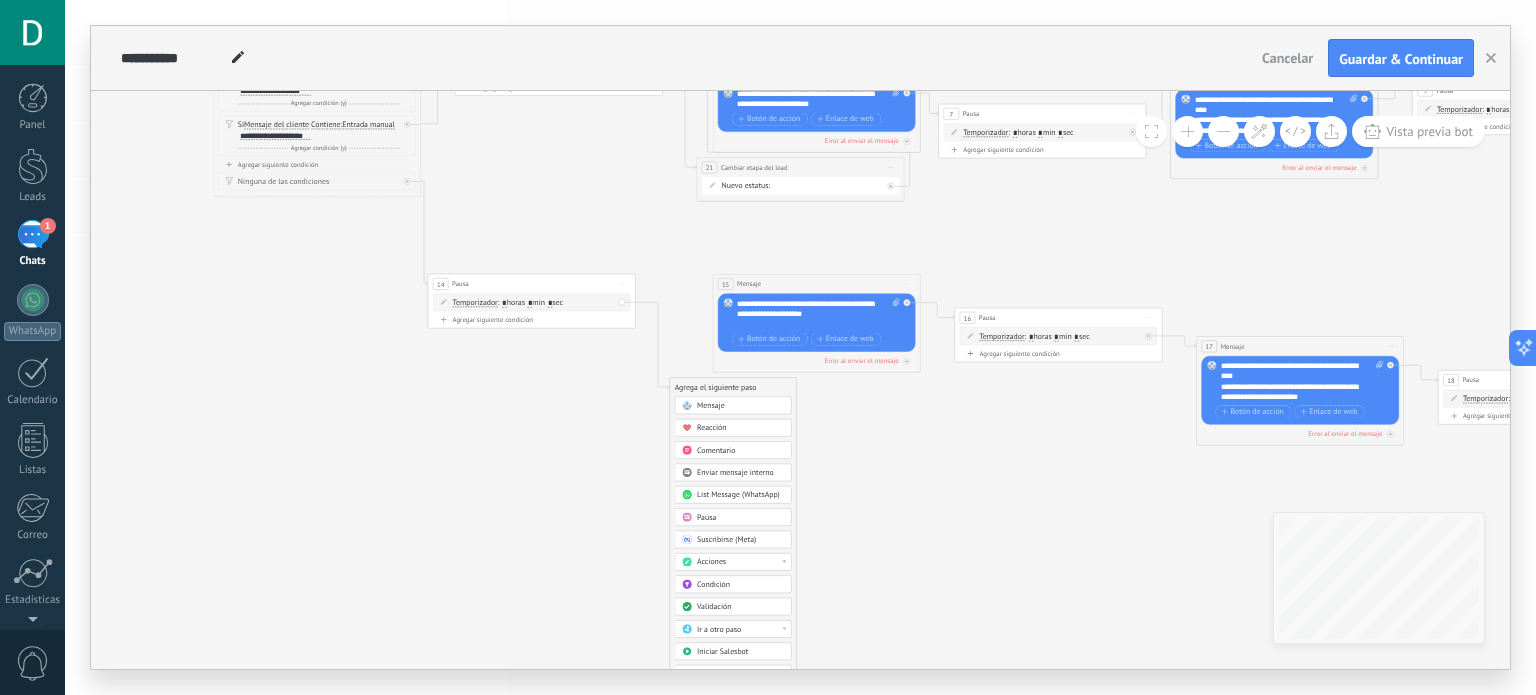 click on "Acciones" at bounding box center (740, 562) 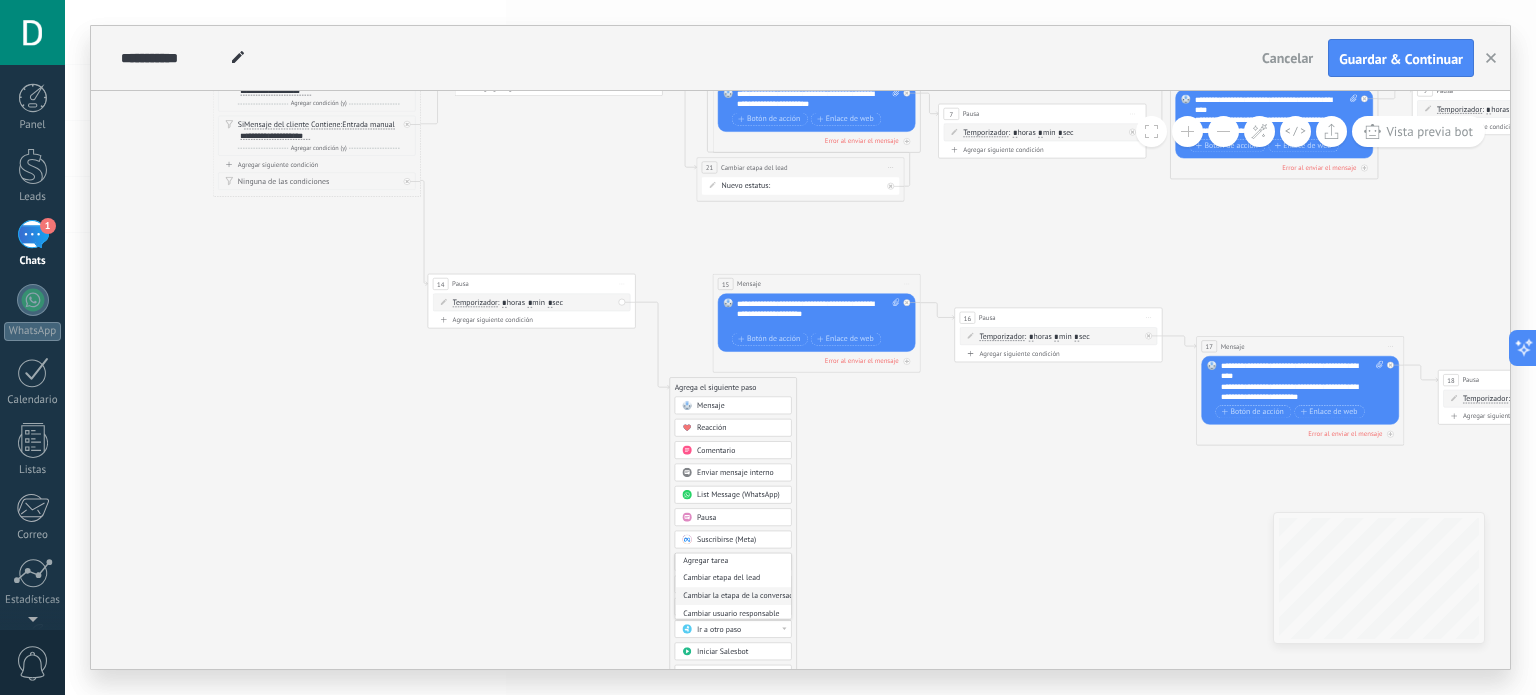 scroll, scrollTop: 100, scrollLeft: 0, axis: vertical 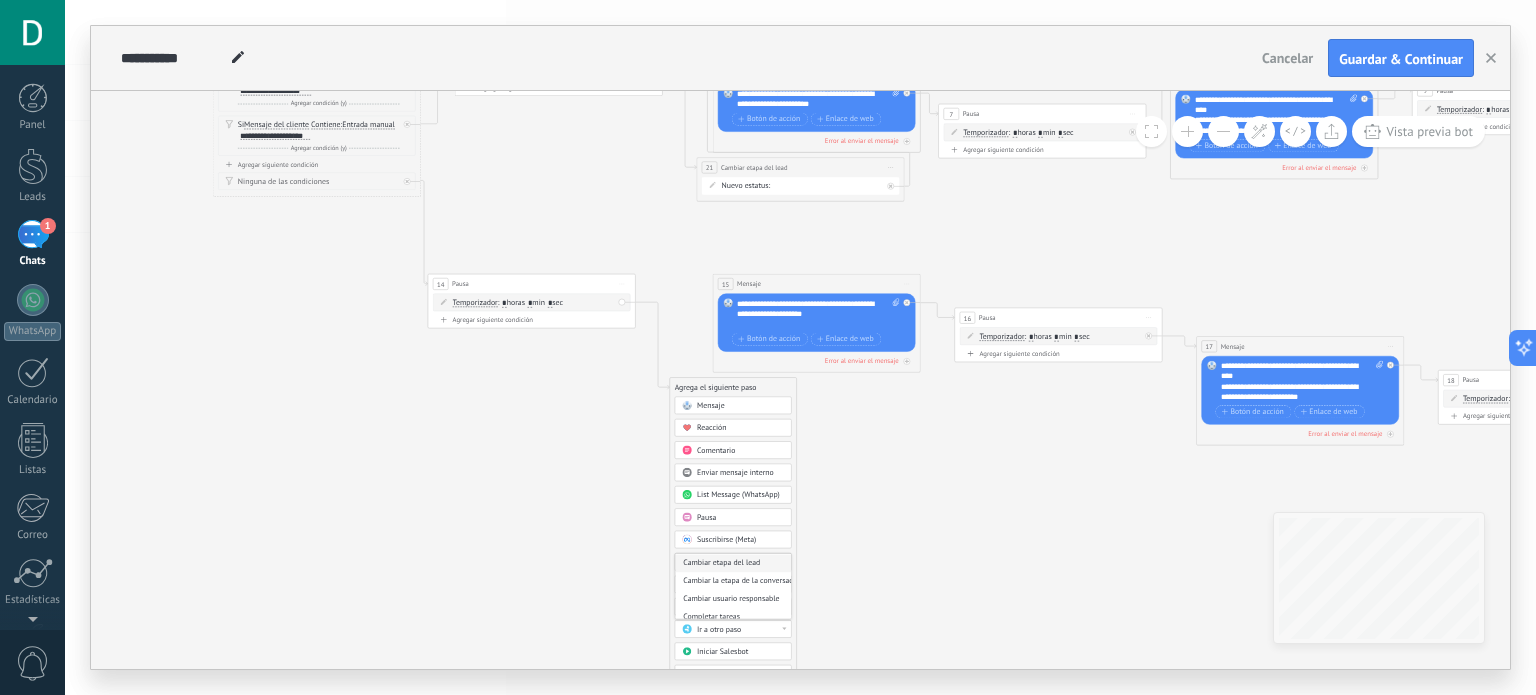 click on "Cambiar etapa del lead" at bounding box center [733, 564] 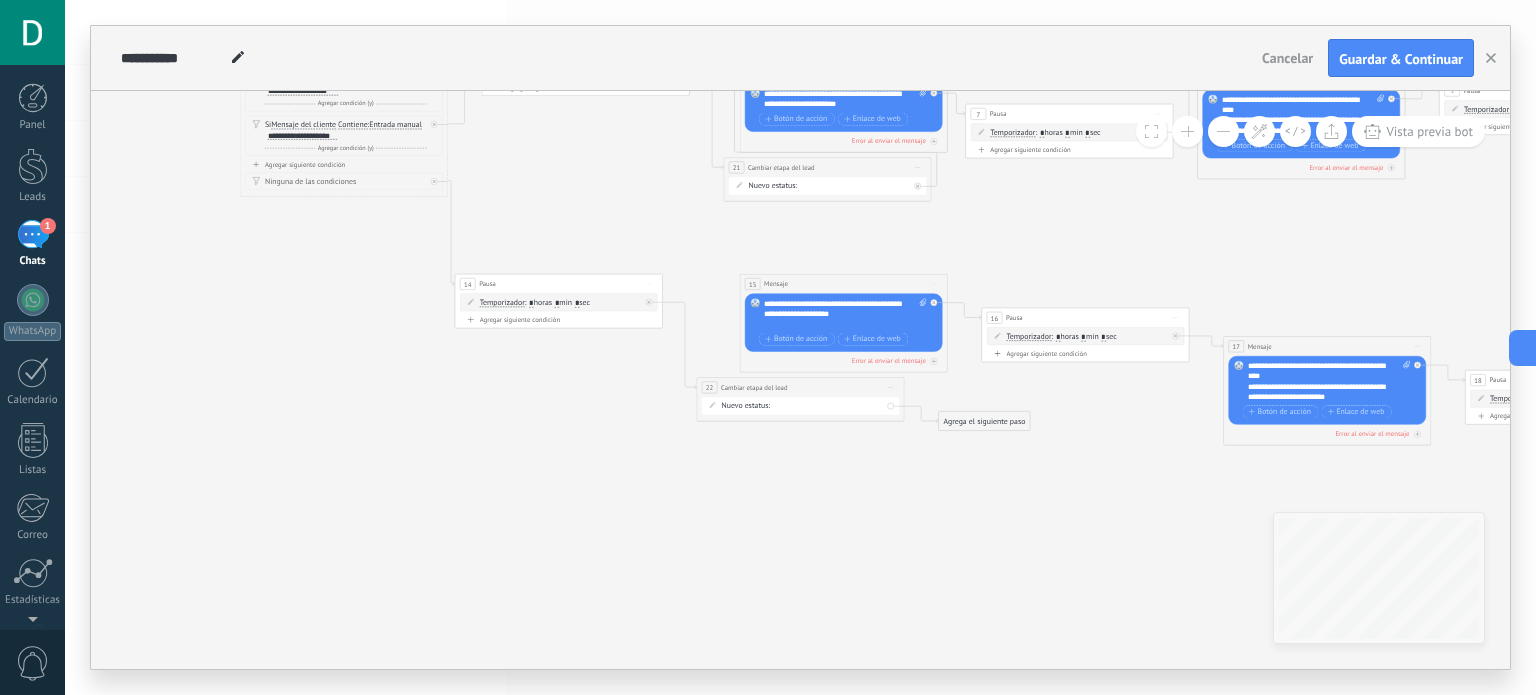 click on "Lima lima1d provincia Pedido creado Pedido completado Pedido enviado Pedido enviado – ganado Pedido cancelado – perdido" at bounding box center (0, 0) 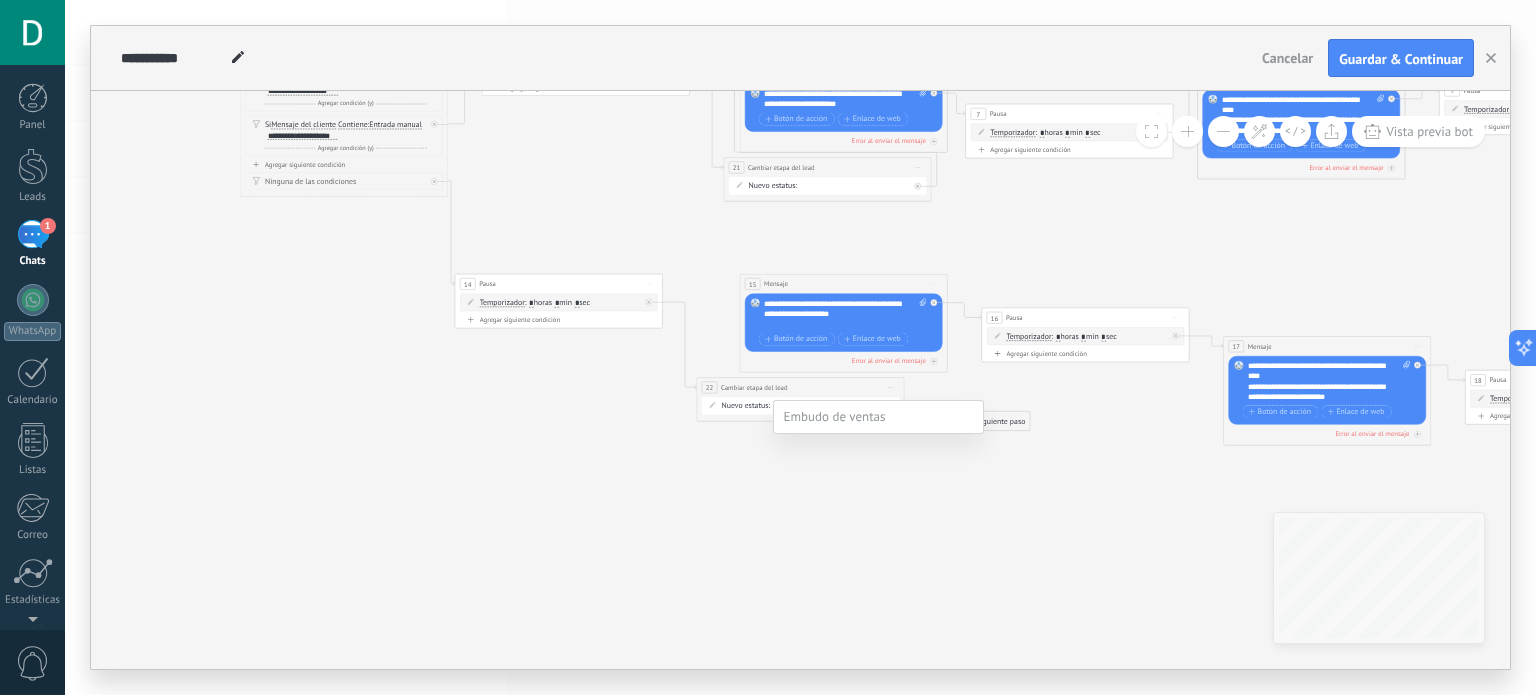 click on "provincia" at bounding box center [0, 0] 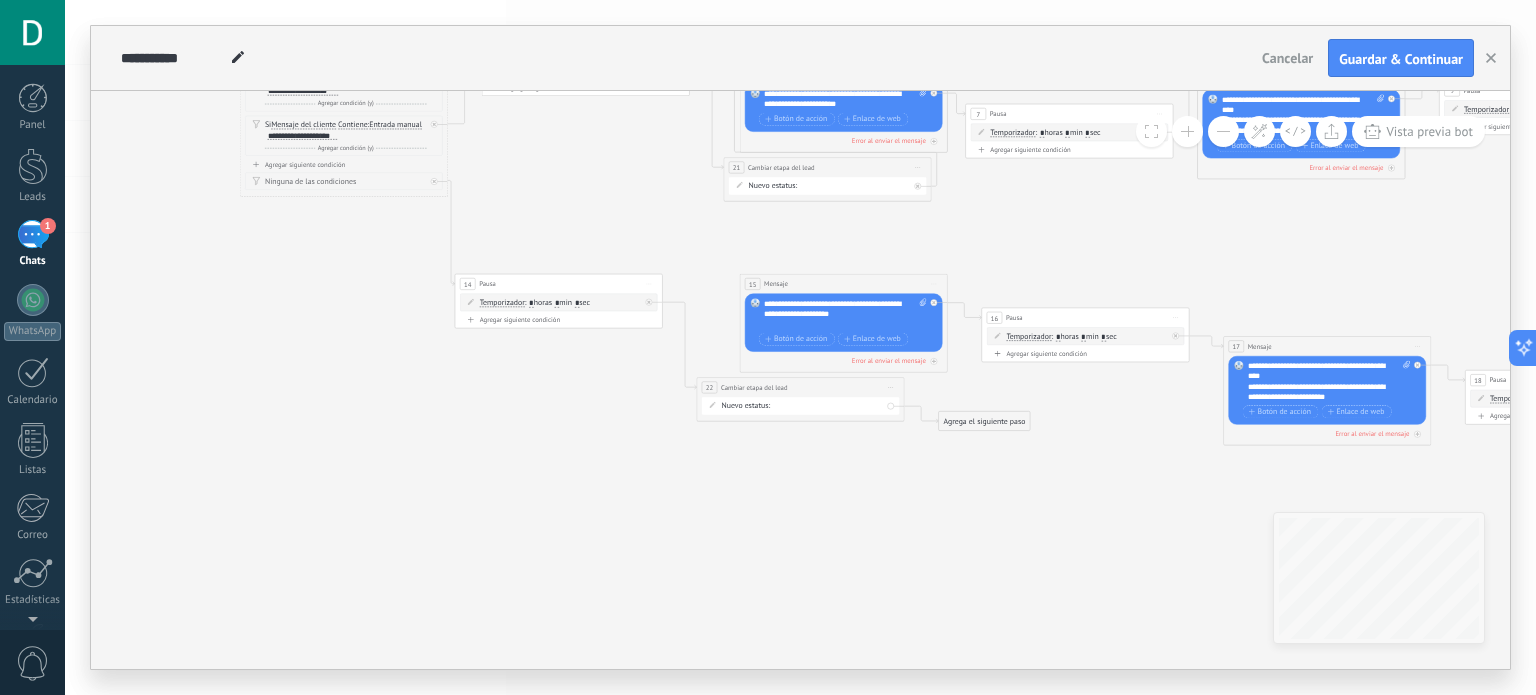 scroll, scrollTop: 0, scrollLeft: 0, axis: both 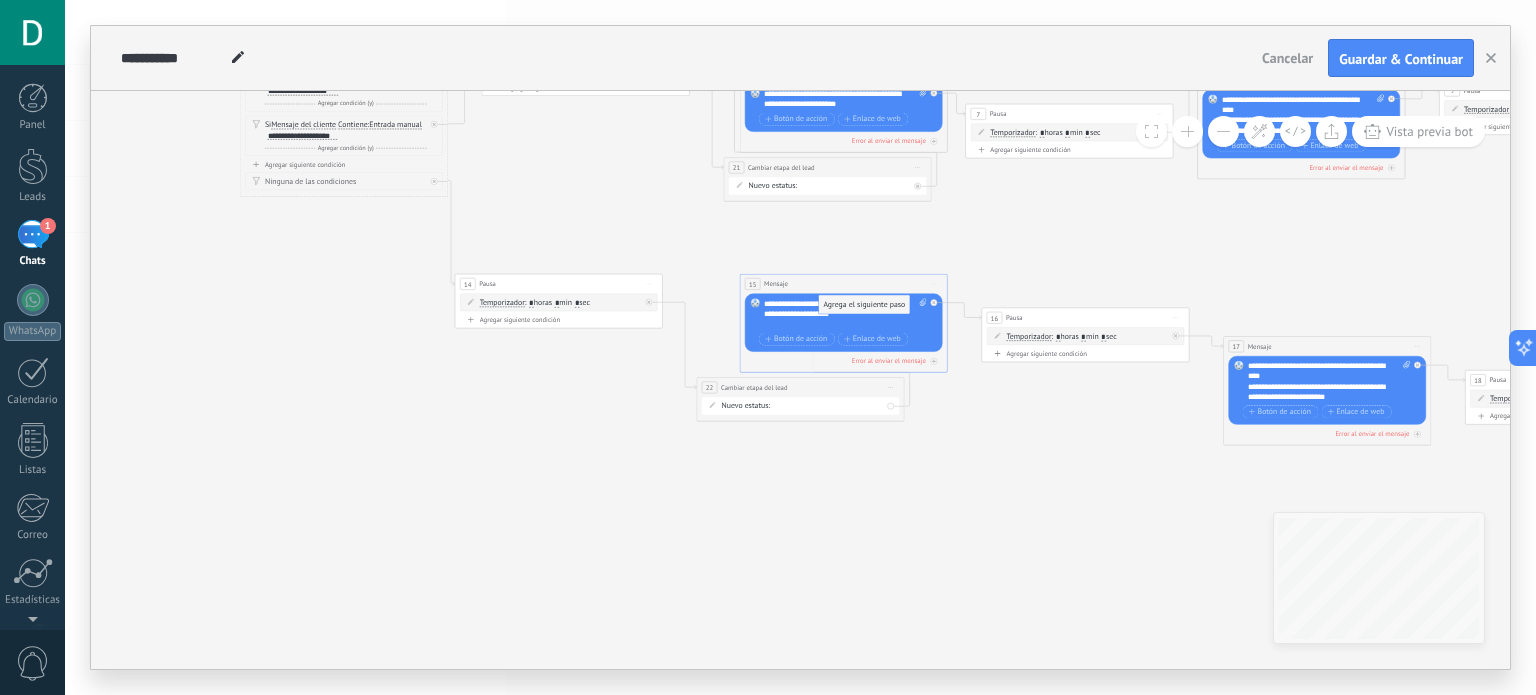 drag, startPoint x: 956, startPoint y: 416, endPoint x: 836, endPoint y: 299, distance: 167.59773 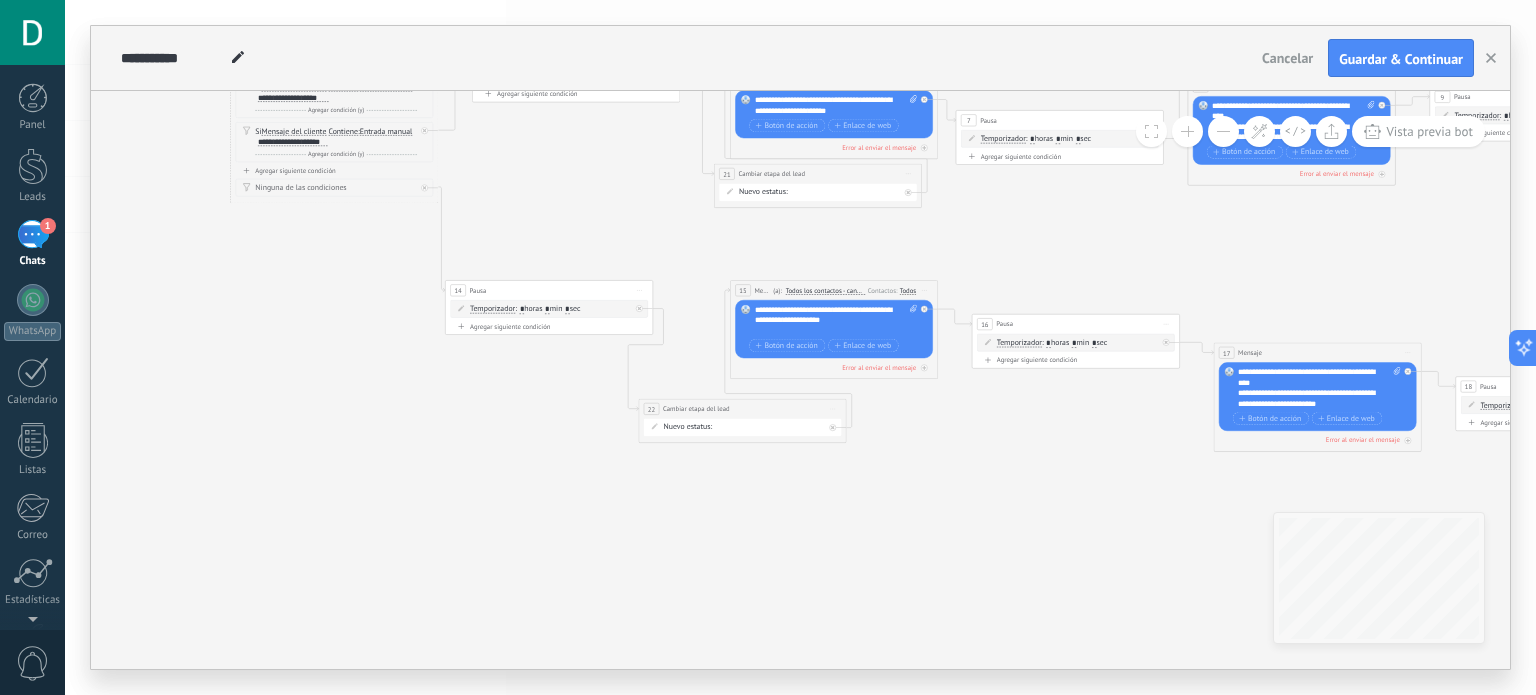 drag, startPoint x: 752, startPoint y: 387, endPoint x: 684, endPoint y: 406, distance: 70.60453 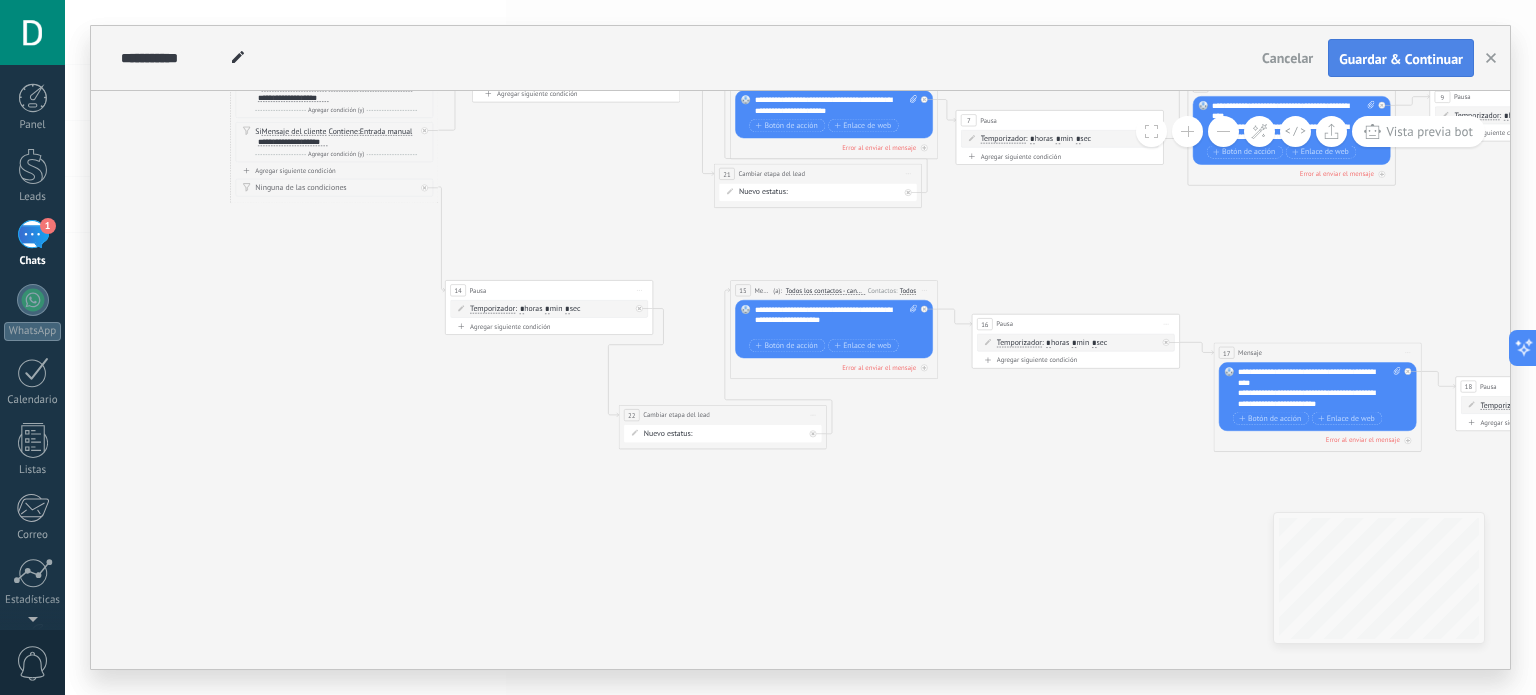 click on "Guardar & Continuar" at bounding box center (1401, 59) 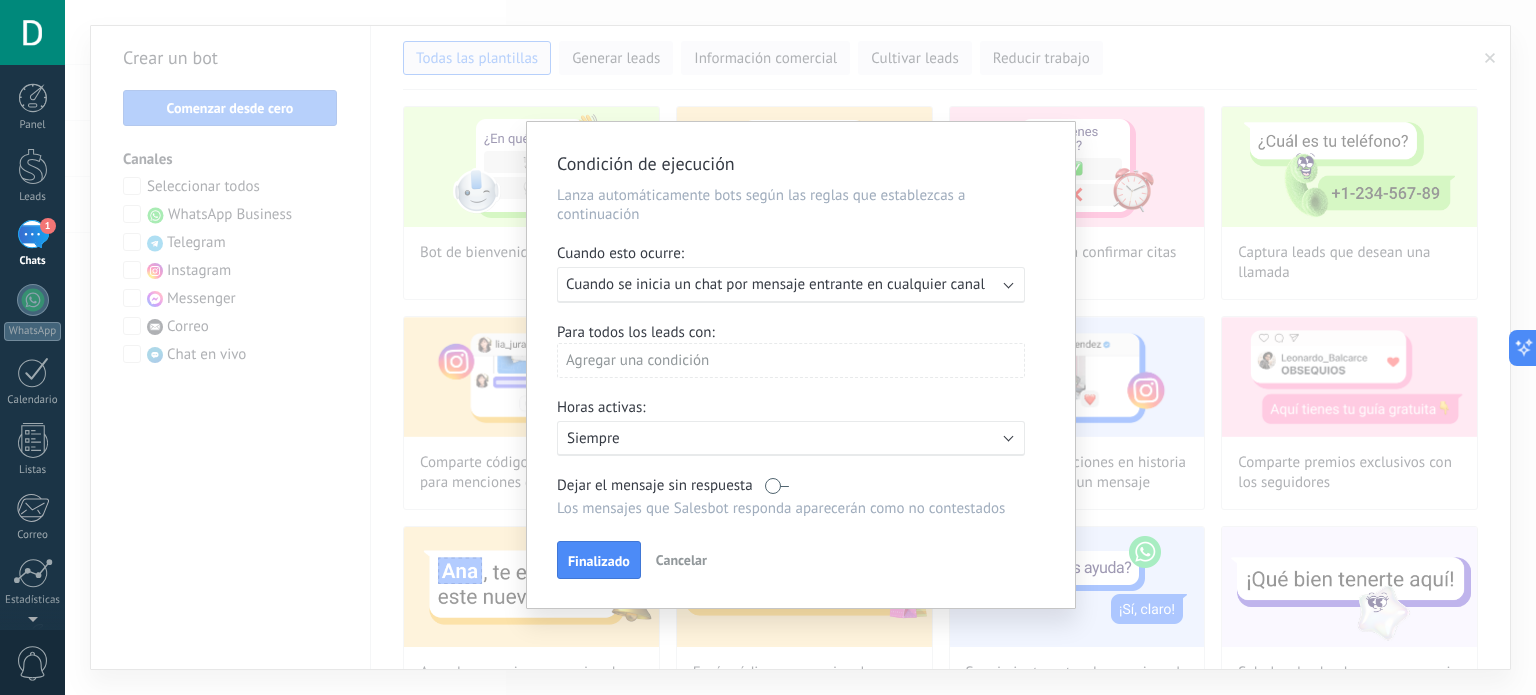 click on "Cuando esto ocurre:" at bounding box center [801, 255] 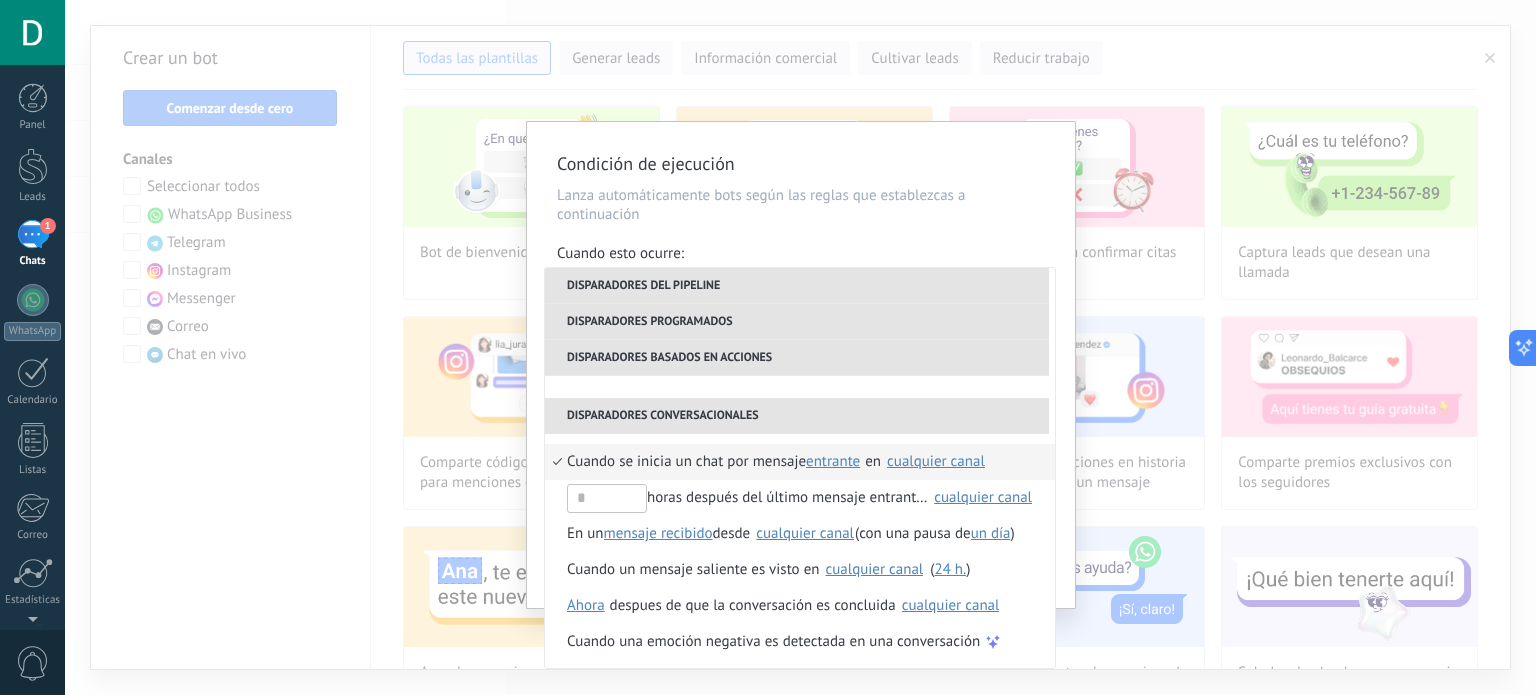 scroll, scrollTop: 508, scrollLeft: 0, axis: vertical 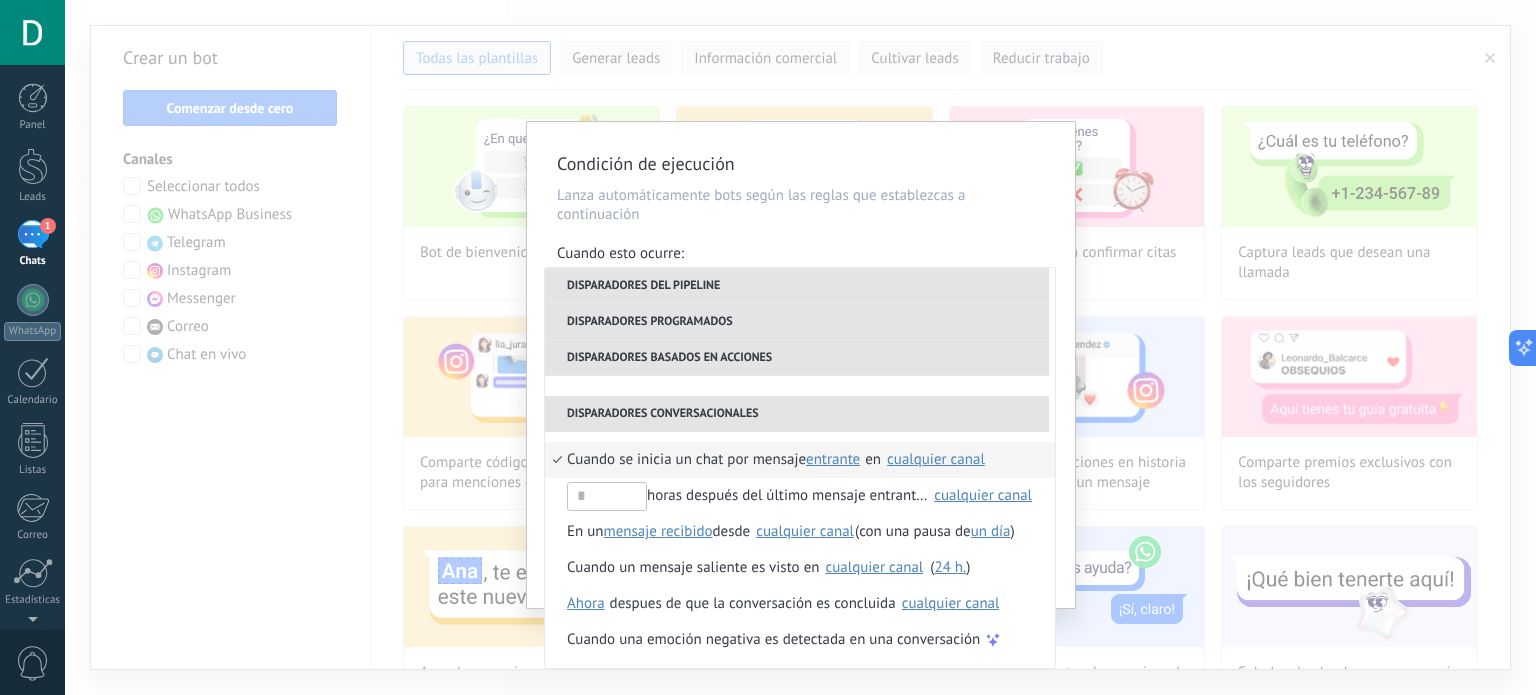 click on "Condición de ejecución  Lanza automáticamente bots según las reglas que establezcas a continuación Cuando esto ocurre: Ejecutar:  Cuando se inicia un chat por mensaje entrante en cualquier canal Disparadores del pipeline Cuando se crea en una etapa del embudo ahora después de 5 minutos después de 10 minutos un día Seleccionar un intervalo ahora Cuando se mueve lead a una etapa del embudo ahora después de 5 minutos después de 10 minutos un día Seleccionar un intervalo ahora Cuando se mueve lead o se crea en una etapa del embudo ahora después de 5 minutos después de 10 minutos un día Seleccionar un intervalo ahora Cuando se cambia el usuario responsable en lead Cuando un usuario  añade elimina añade  etiquetas en  lead contacto compañía lead : #añadir etiquetas Cuando un campo en  Productos contacto compañía lead Productos  es actualizado:  SKU Grupo Precio Descripción External ID Unit Oferta especial 1 Precio al por mayor Puntos por compra Imagen SKU horas antes antes )" at bounding box center [800, 347] 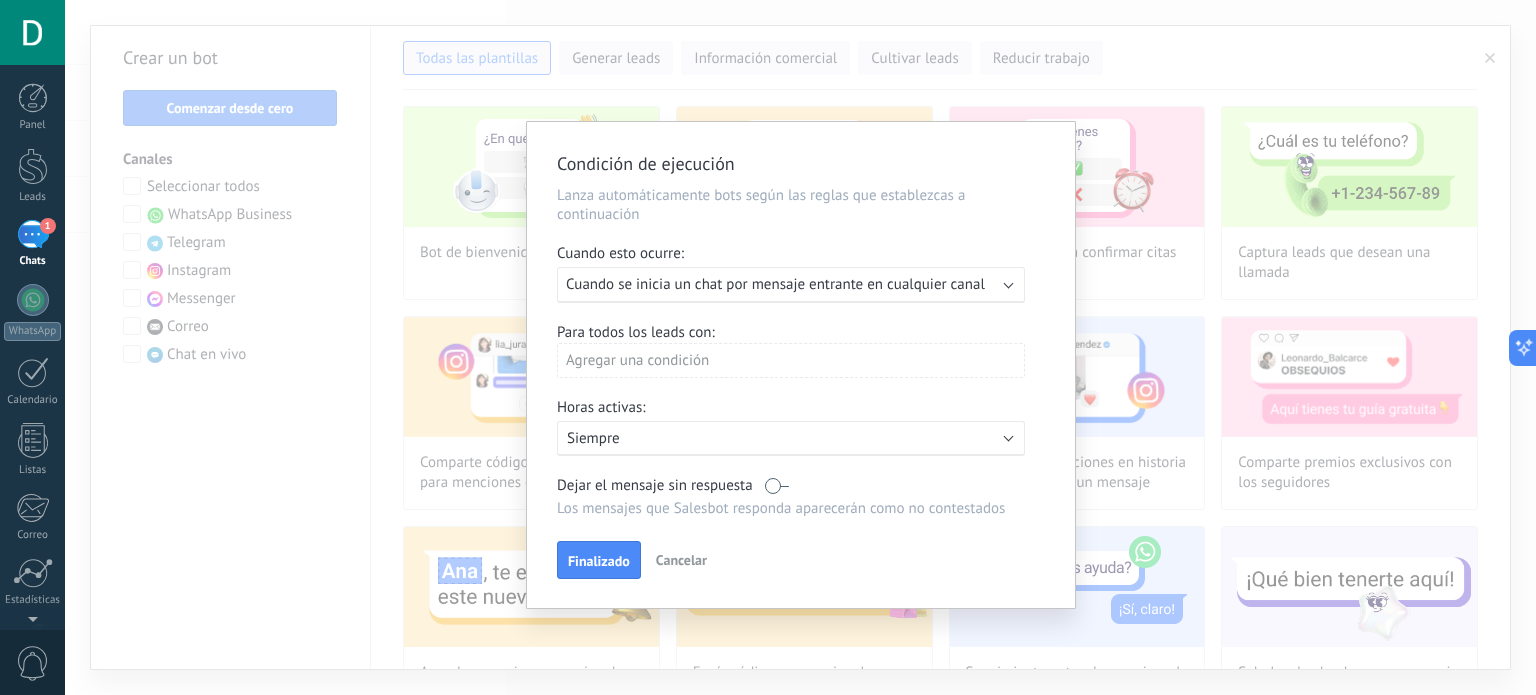 click on "Condición de ejecución  Lanza automáticamente bots según las reglas que establezcas a continuación Cuando esto ocurre: Ejecutar:  Cuando se inicia un chat por mensaje entrante en cualquier canal Para todos los leads con: Agregar una condición Horas activas: Activo:  Siempre Dejar el mensaje sin respuesta Los mensajes que Salesbot responda aparecerán como no contestados Aplicar a todos los leads en esta etapa Finalizado Cancelar
Elige una plantilla Construye tu bot Configurar el disparador" at bounding box center (800, 347) 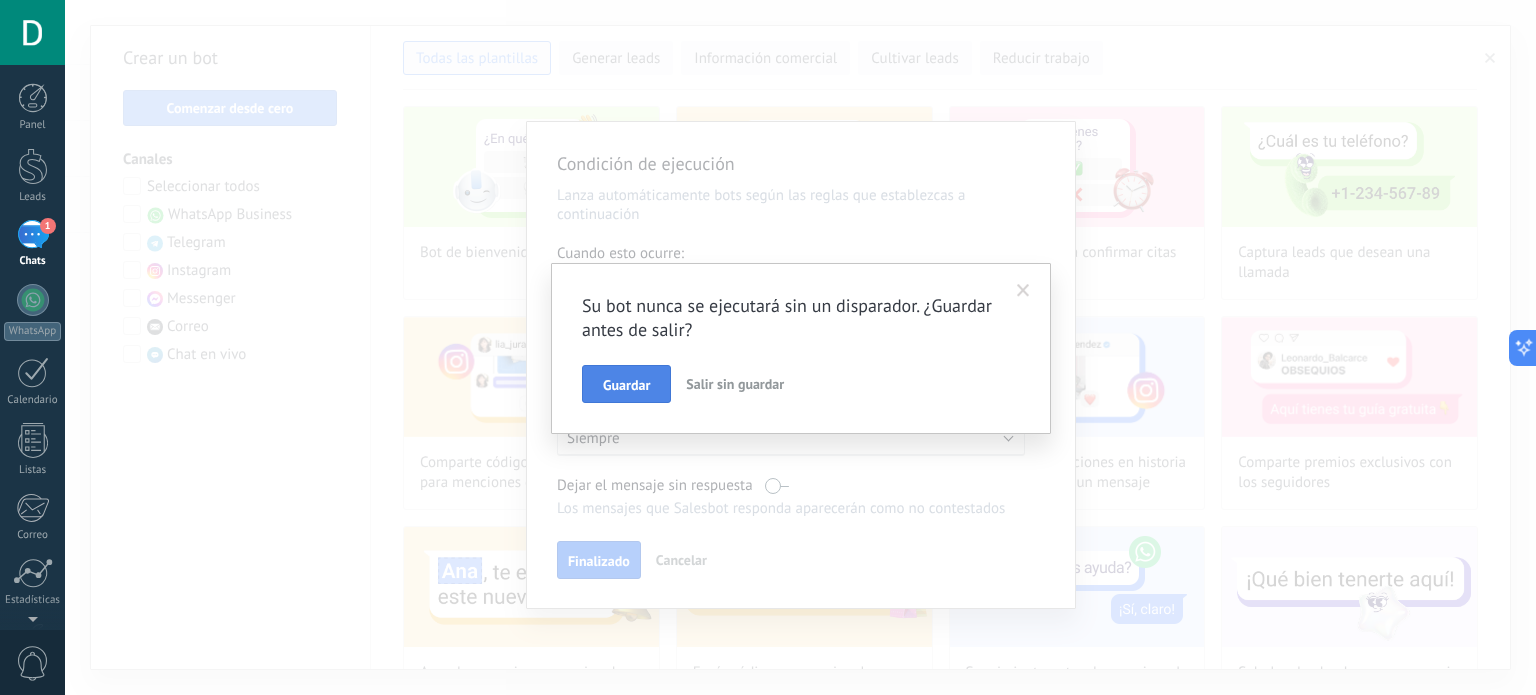 click on "Guardar" at bounding box center (626, 385) 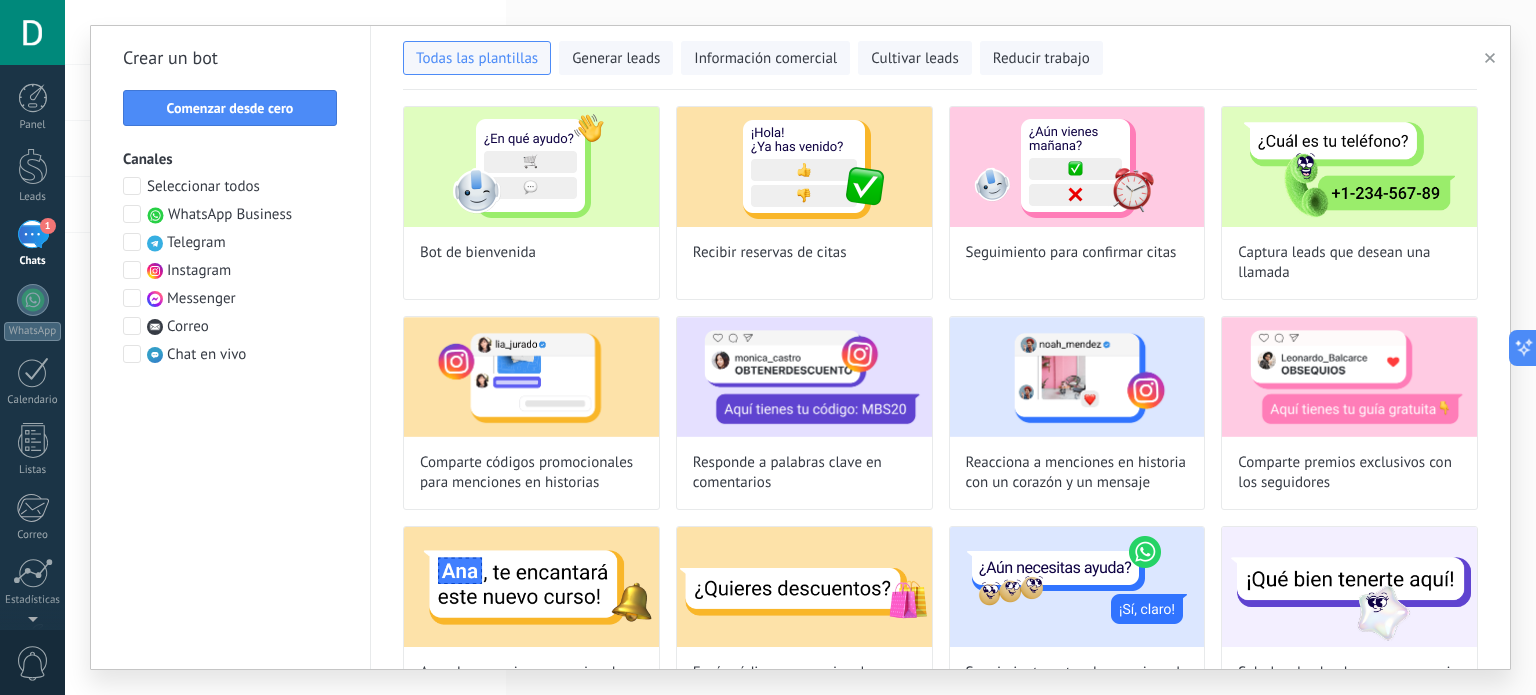 click at bounding box center (1493, 58) 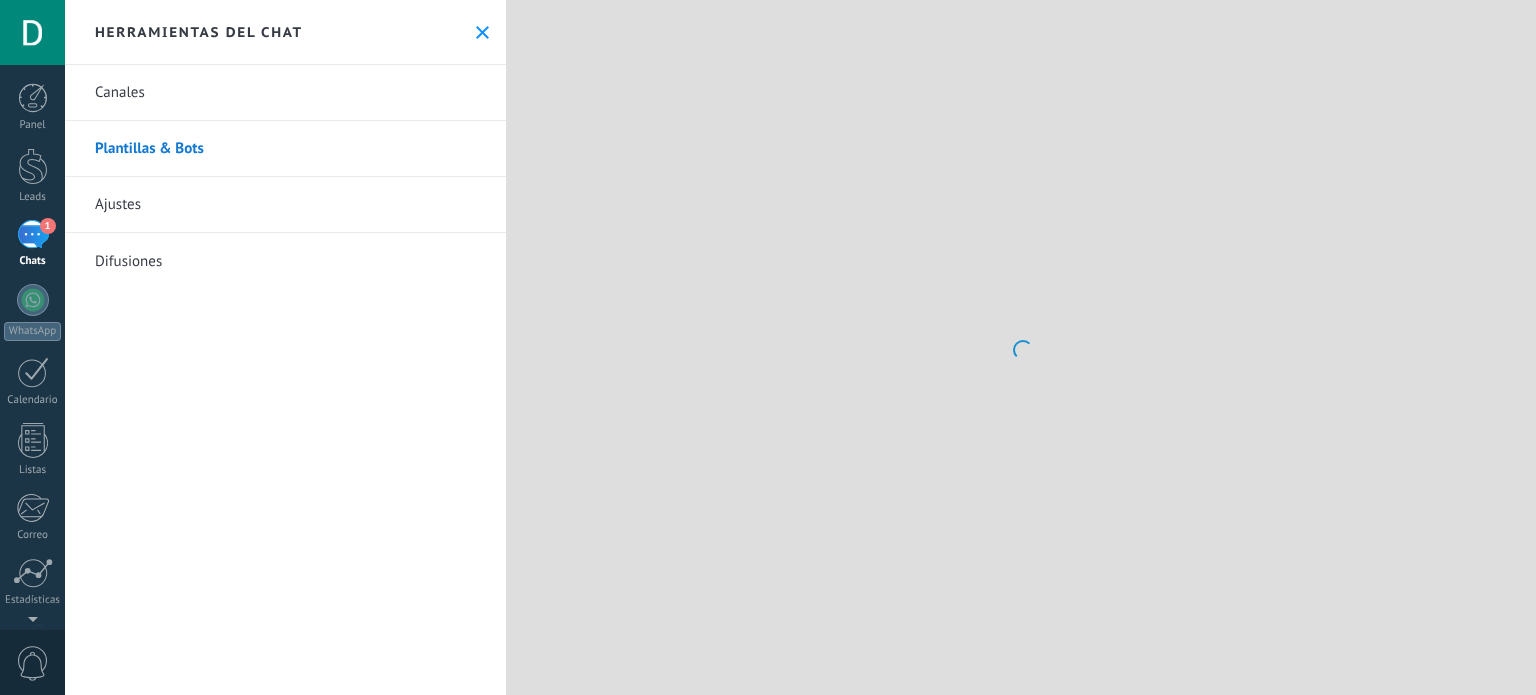 scroll, scrollTop: 0, scrollLeft: 0, axis: both 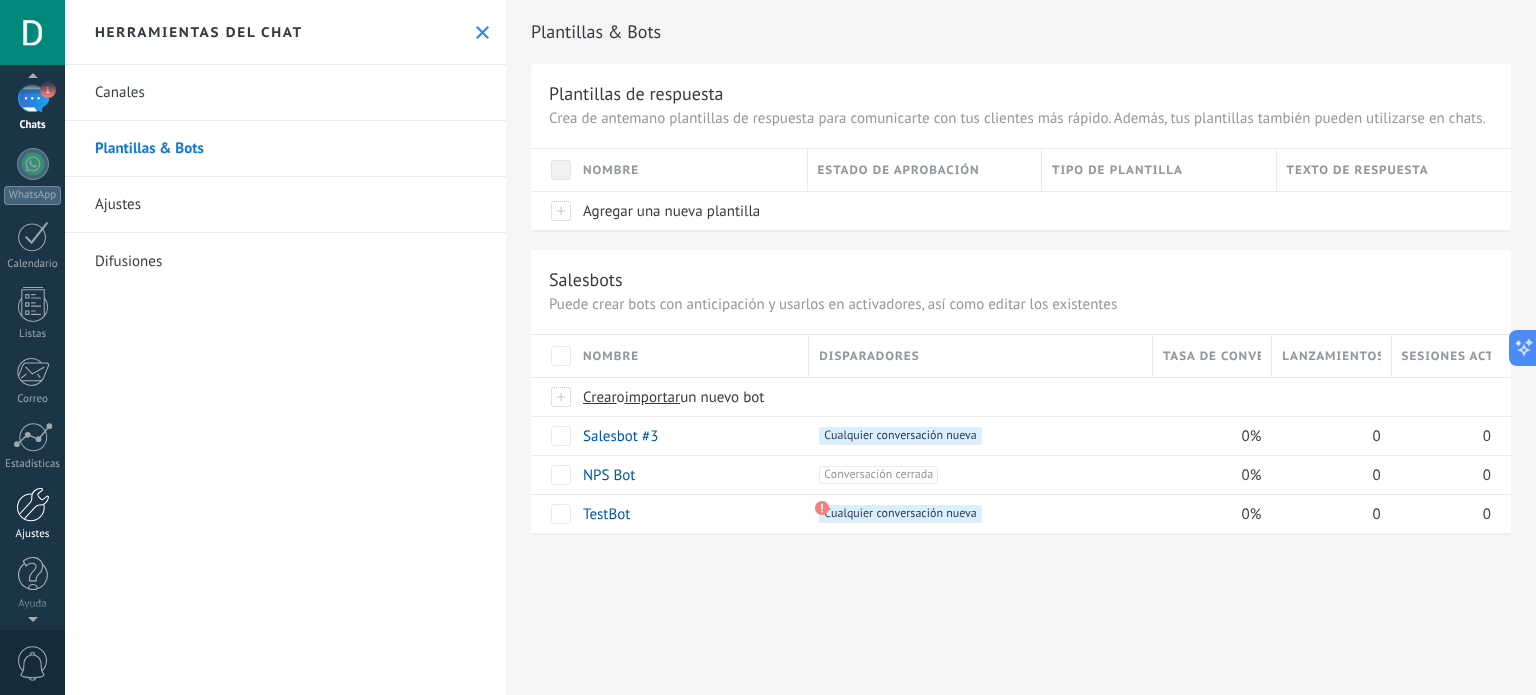click on "Ajustes" at bounding box center [32, 514] 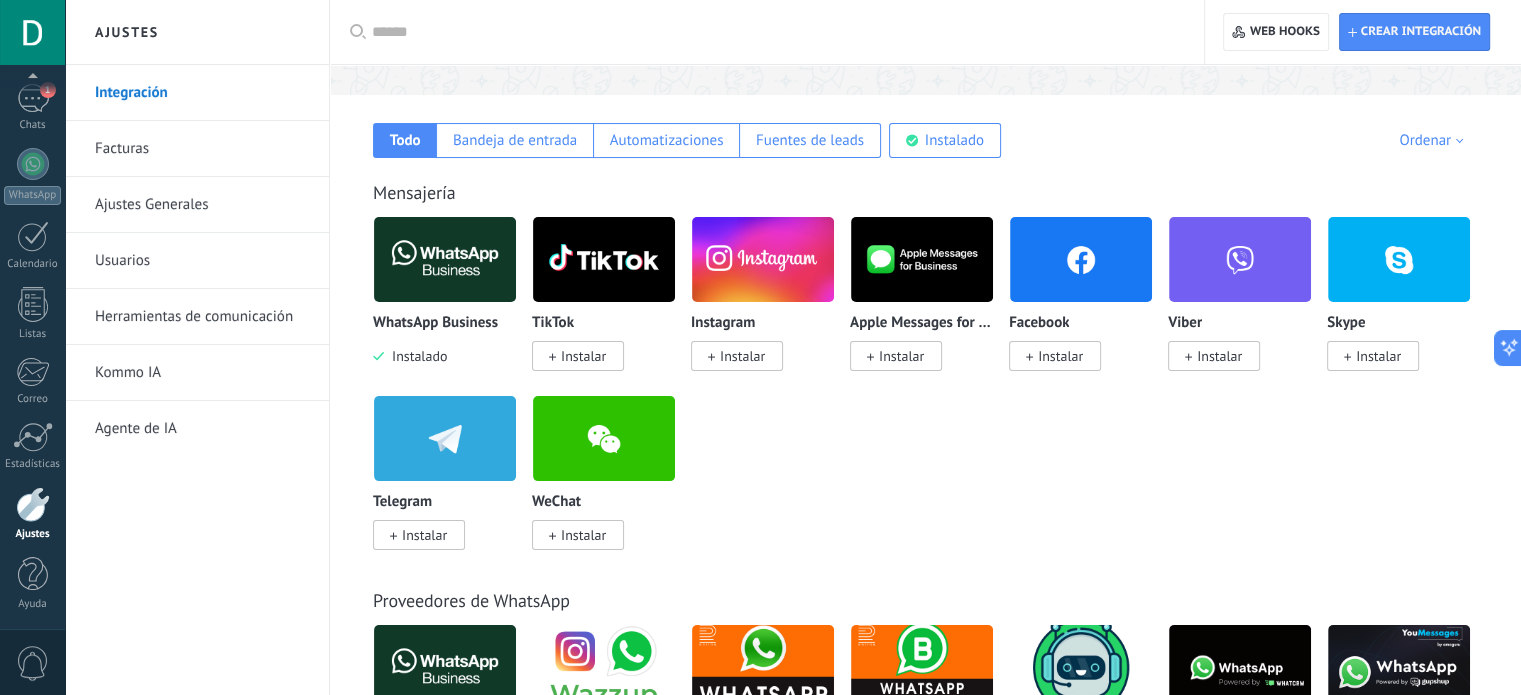 scroll, scrollTop: 300, scrollLeft: 0, axis: vertical 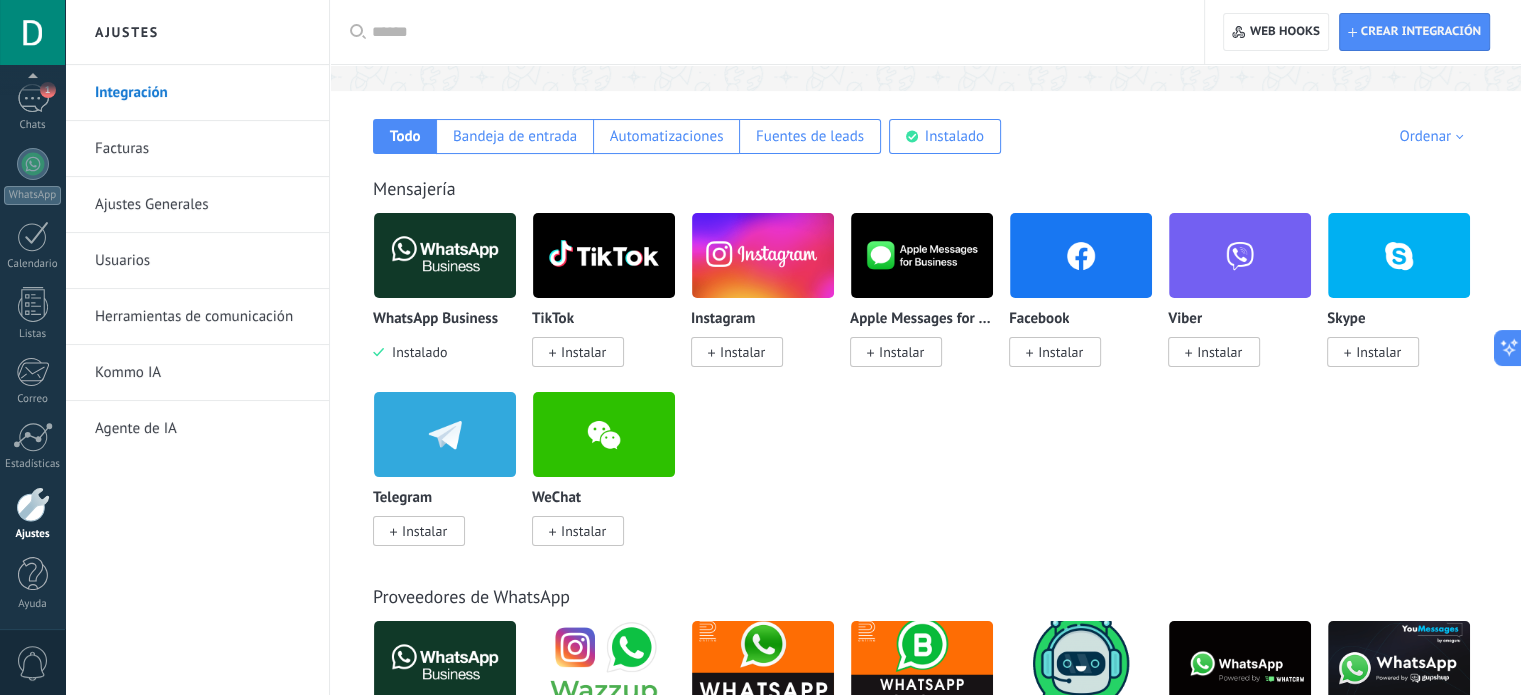click on "Usuarios" at bounding box center (202, 261) 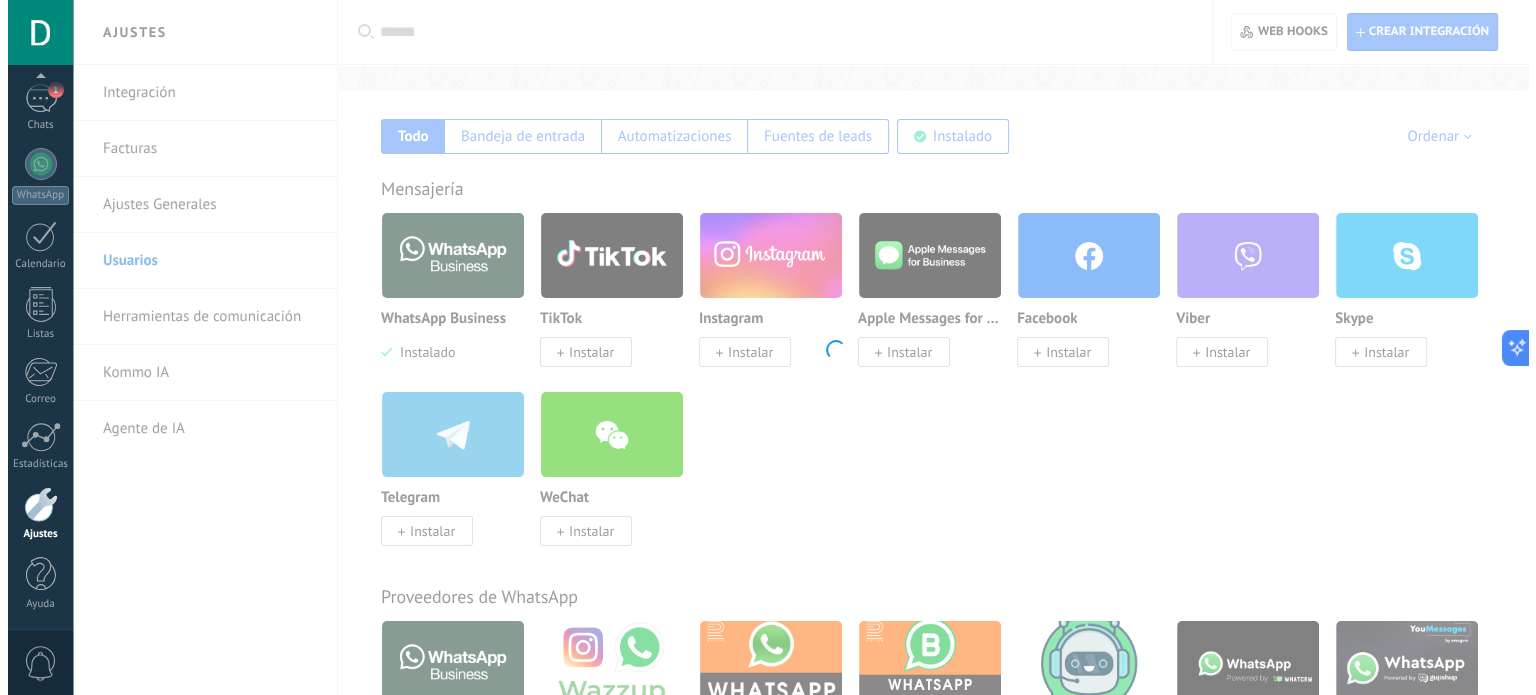 scroll, scrollTop: 0, scrollLeft: 0, axis: both 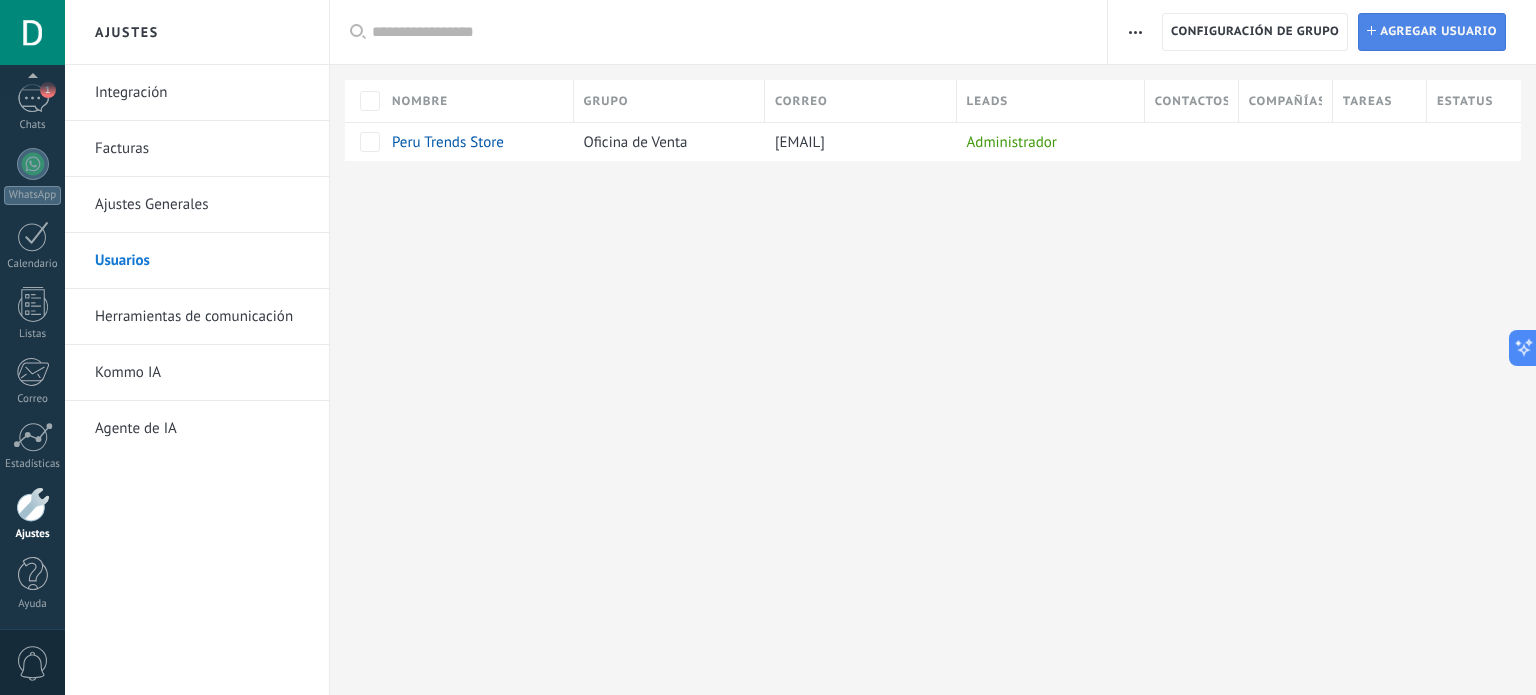 click on "Agregar usuario" at bounding box center (1438, 32) 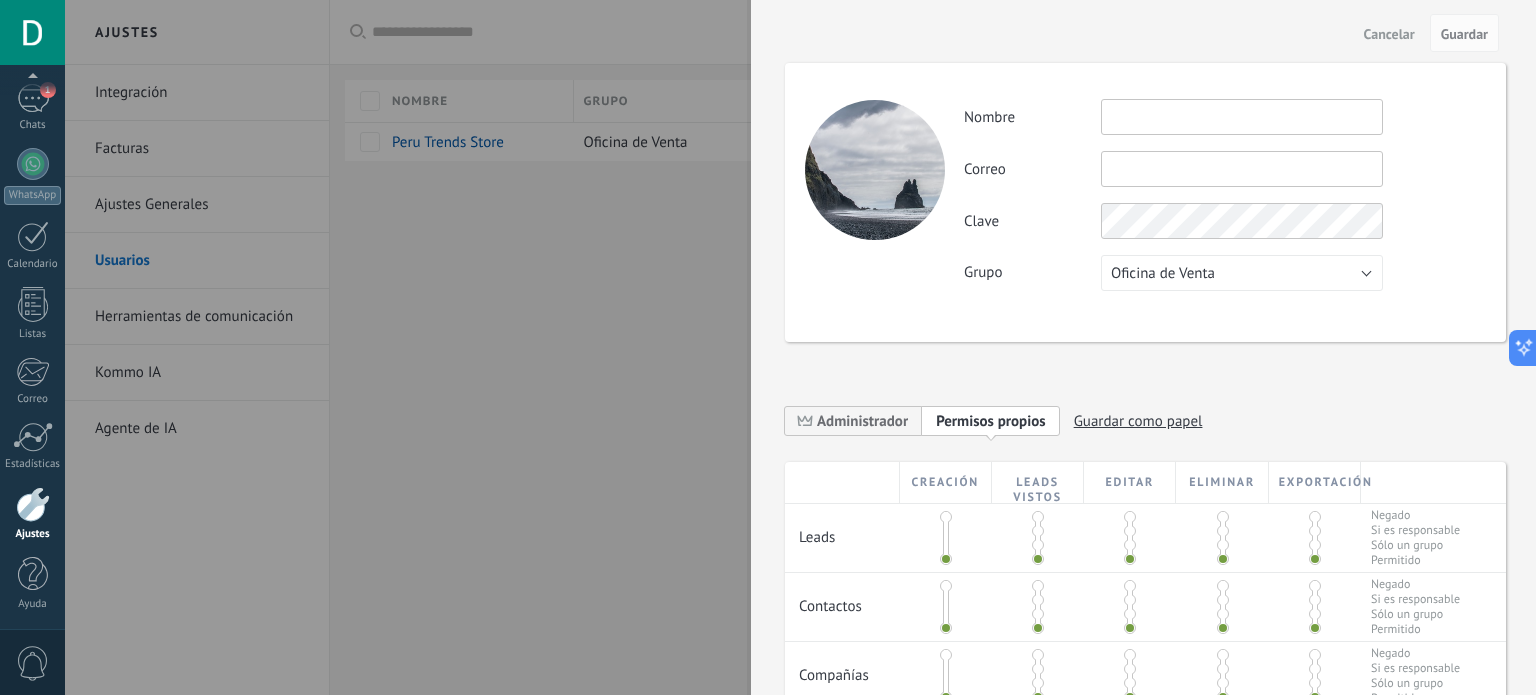 click at bounding box center [1242, 117] 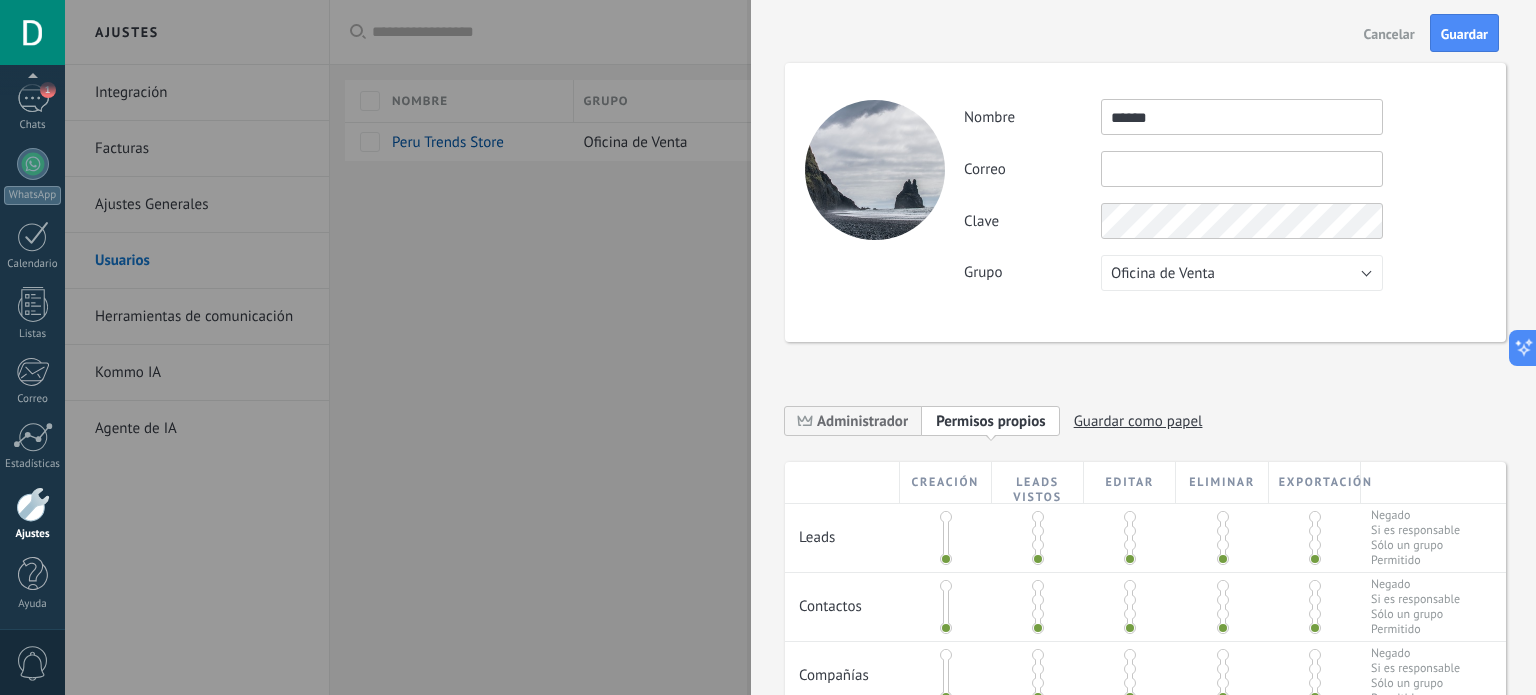 type on "******" 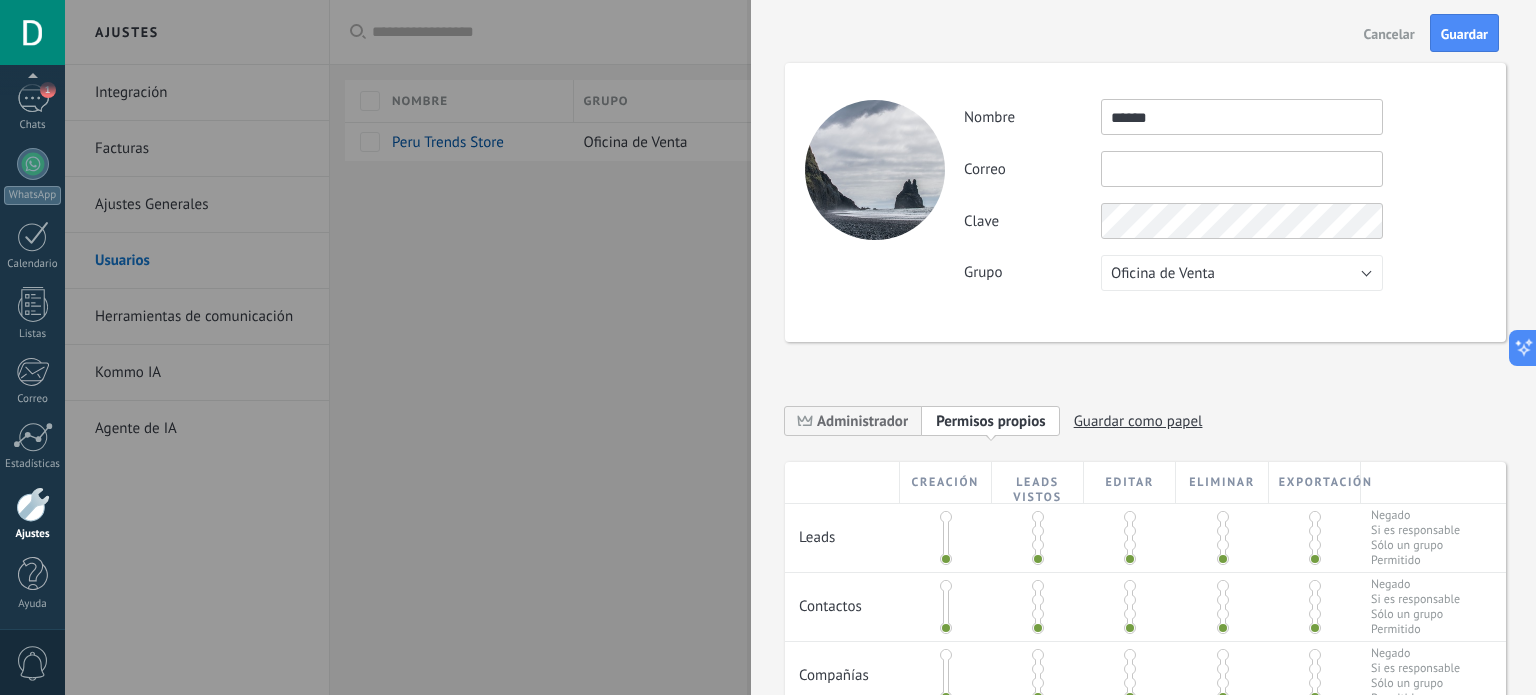 click on "Cancelar" at bounding box center [1389, 34] 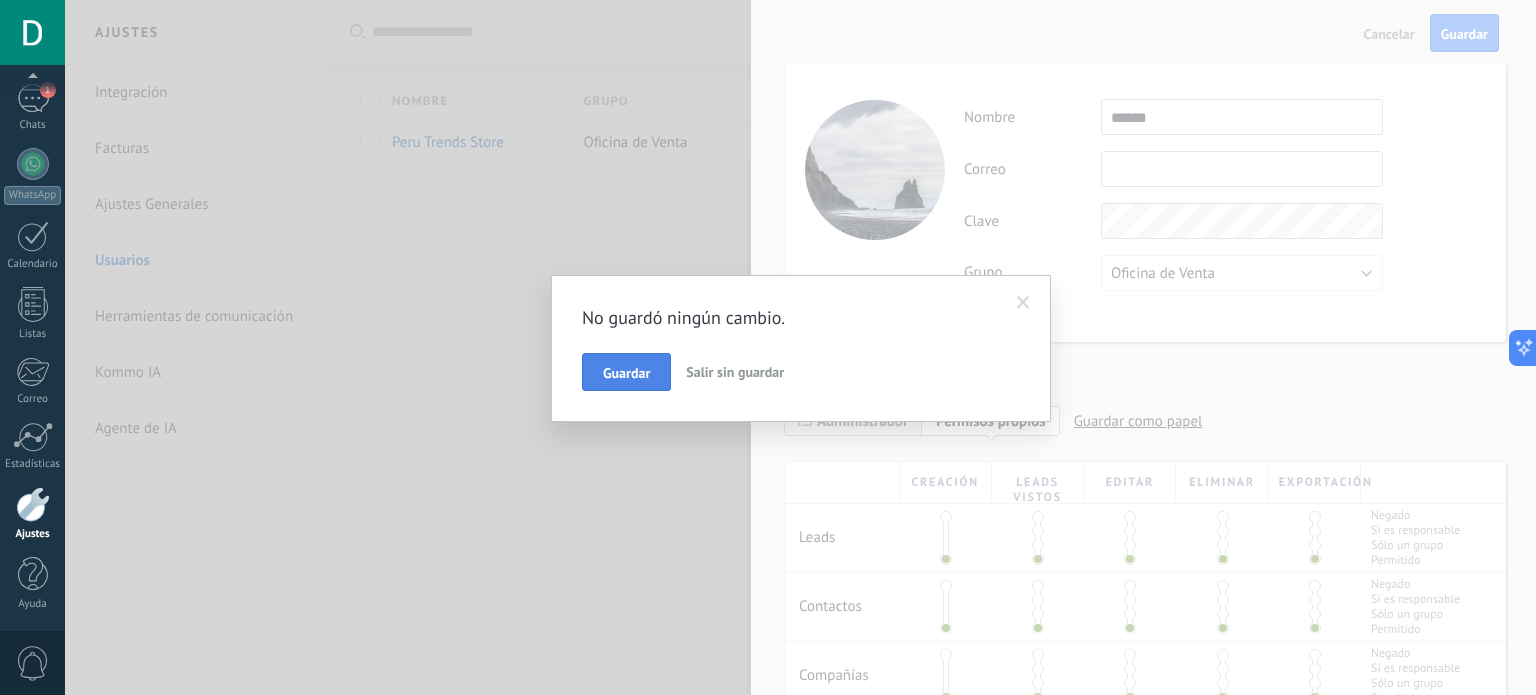 click on "Guardar" at bounding box center [626, 372] 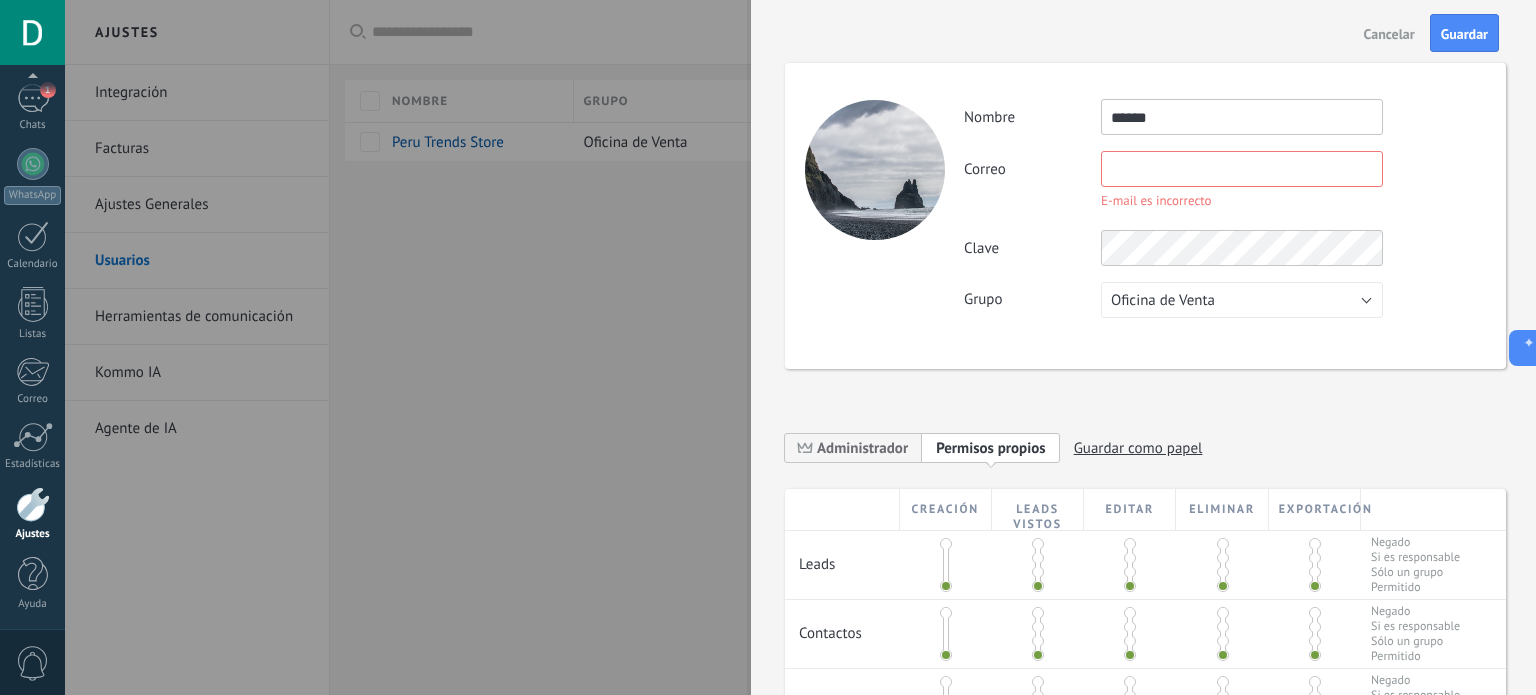 click on "Cancelar" at bounding box center [1389, 34] 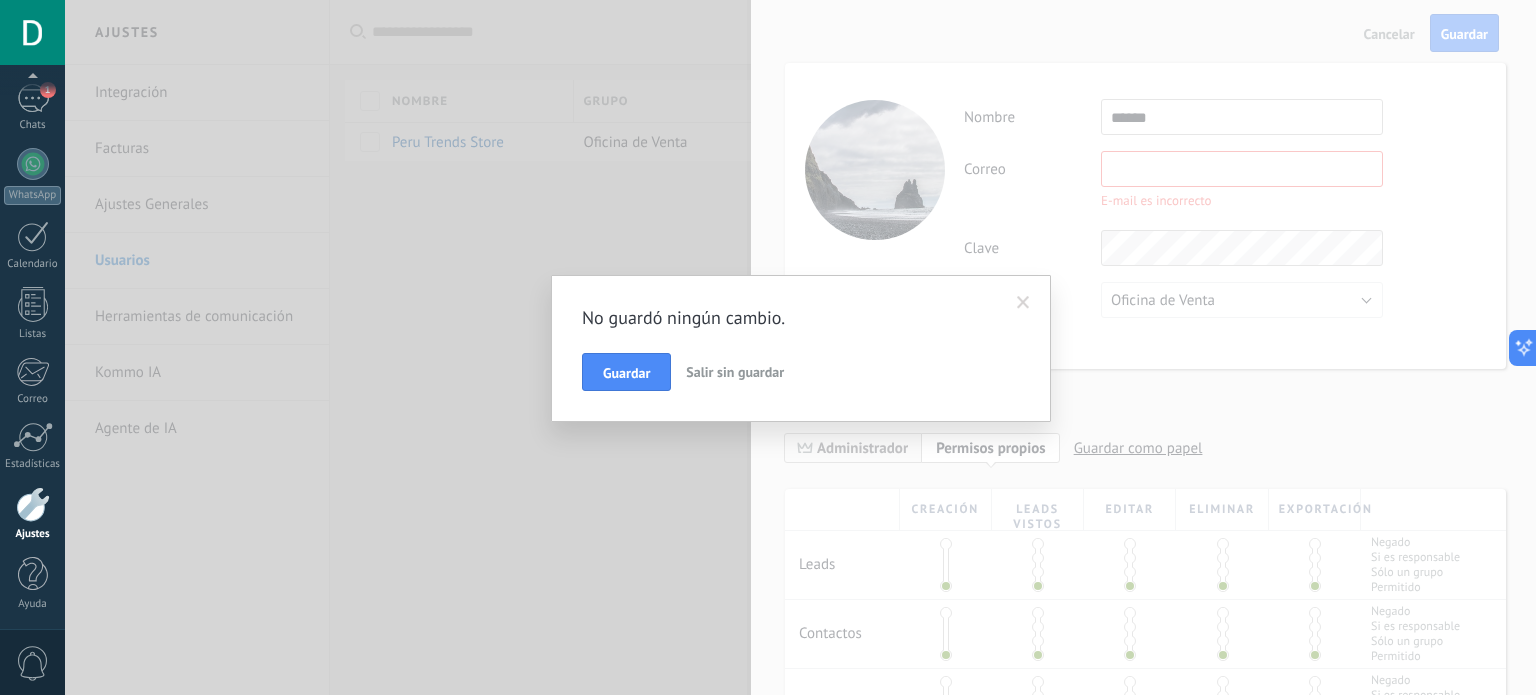 click on "Salir sin guardar" at bounding box center [735, 372] 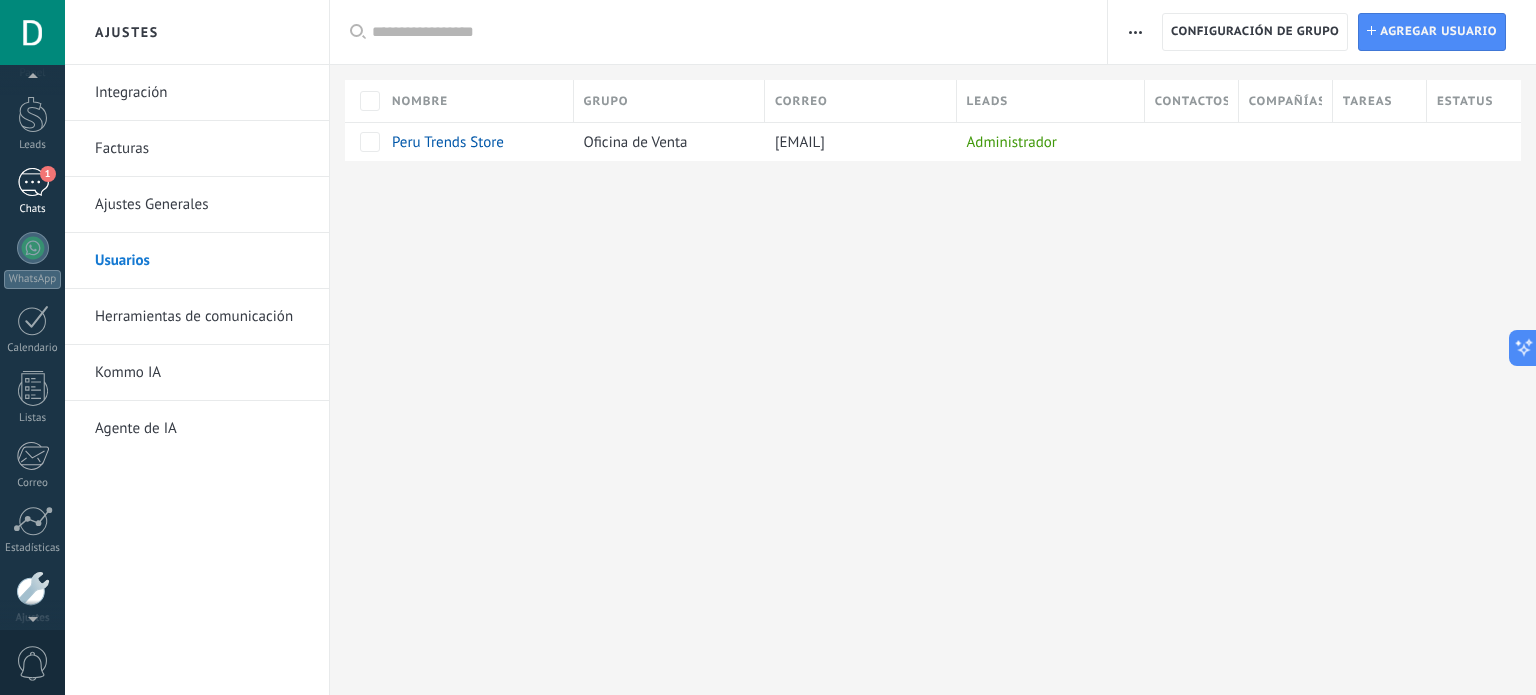 scroll, scrollTop: 0, scrollLeft: 0, axis: both 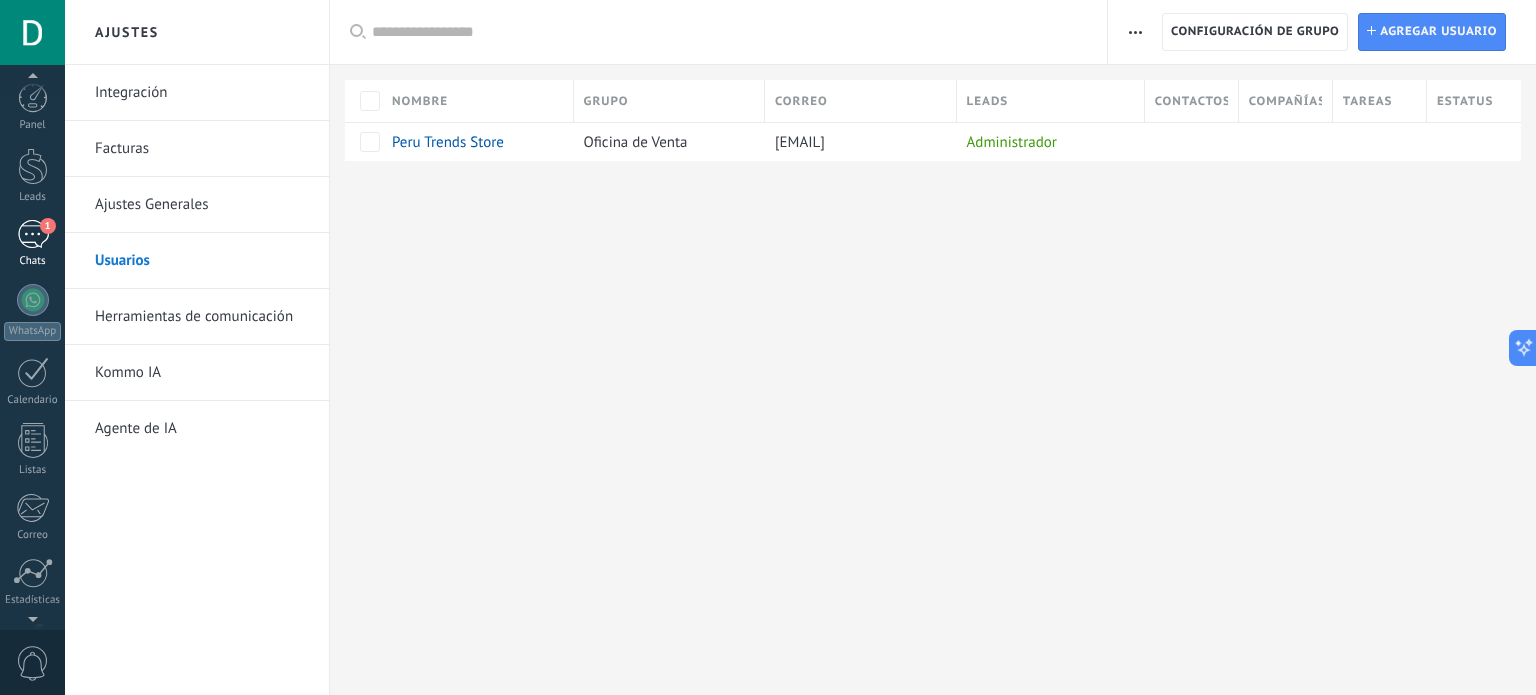 click on "1" at bounding box center [33, 234] 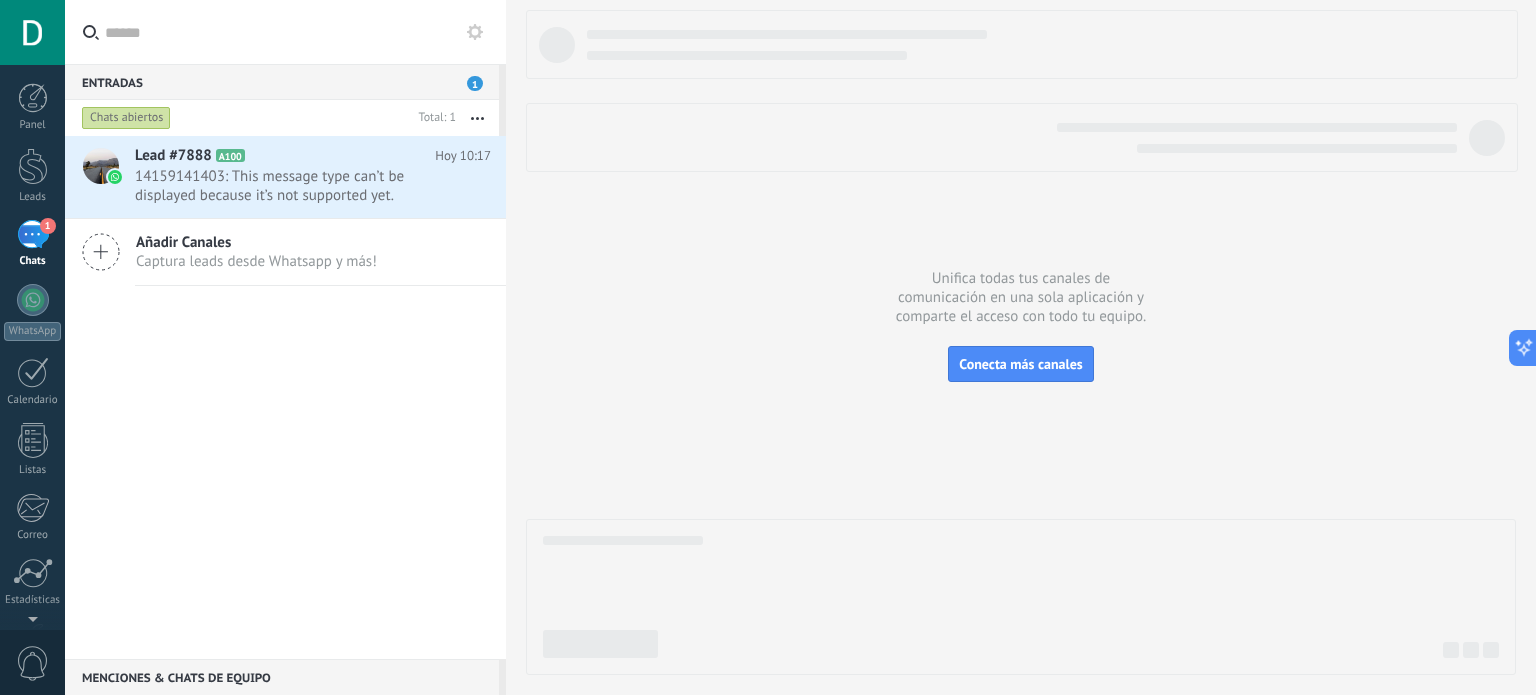 click at bounding box center (475, 32) 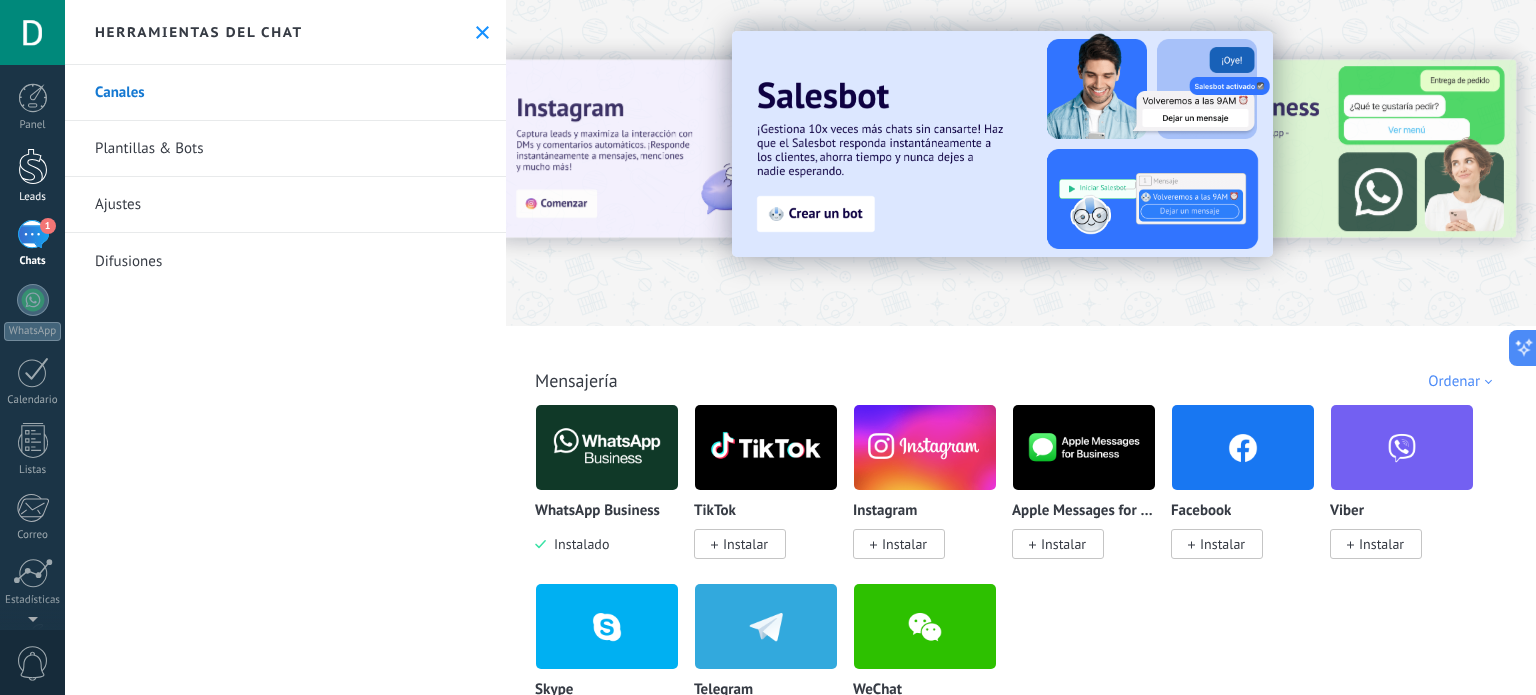 click at bounding box center [33, 166] 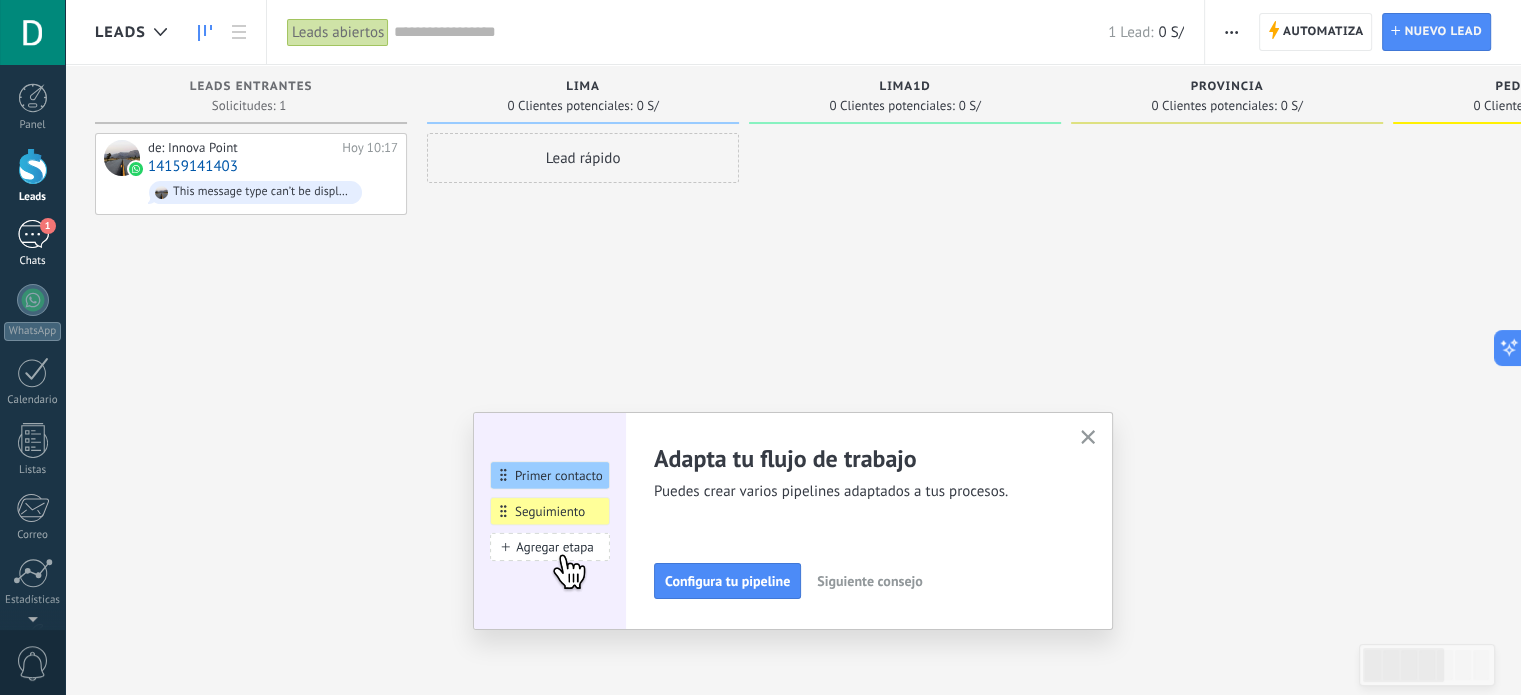 click on "Chats" at bounding box center [33, 261] 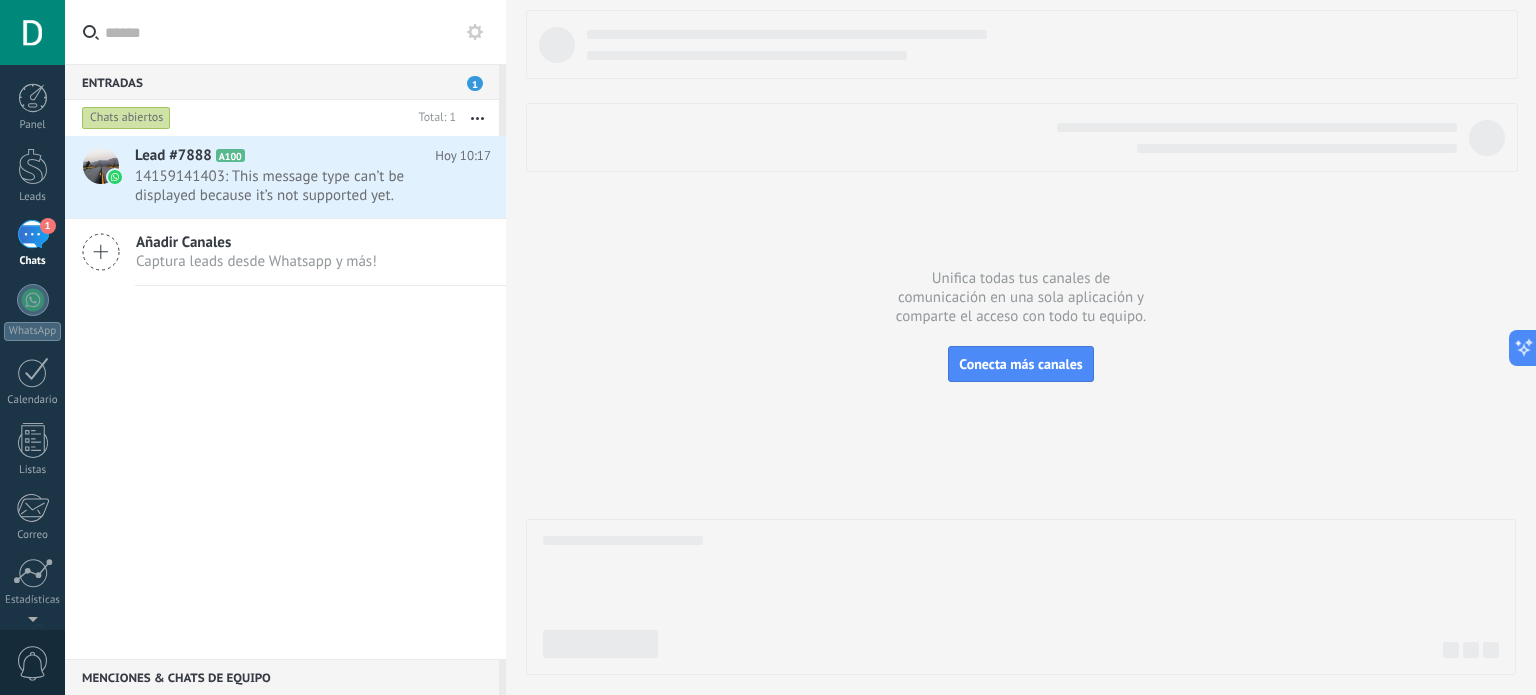 click 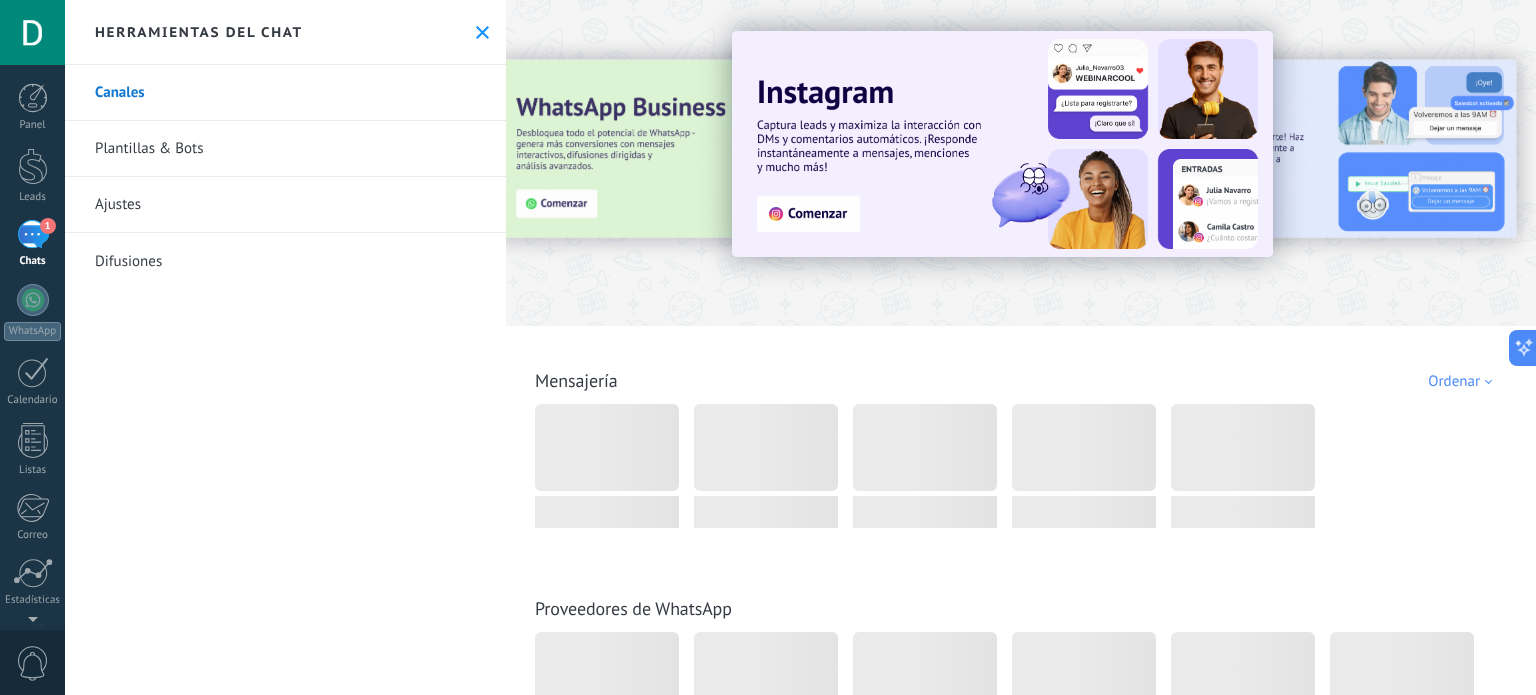 click on "Plantillas & Bots" at bounding box center (285, 149) 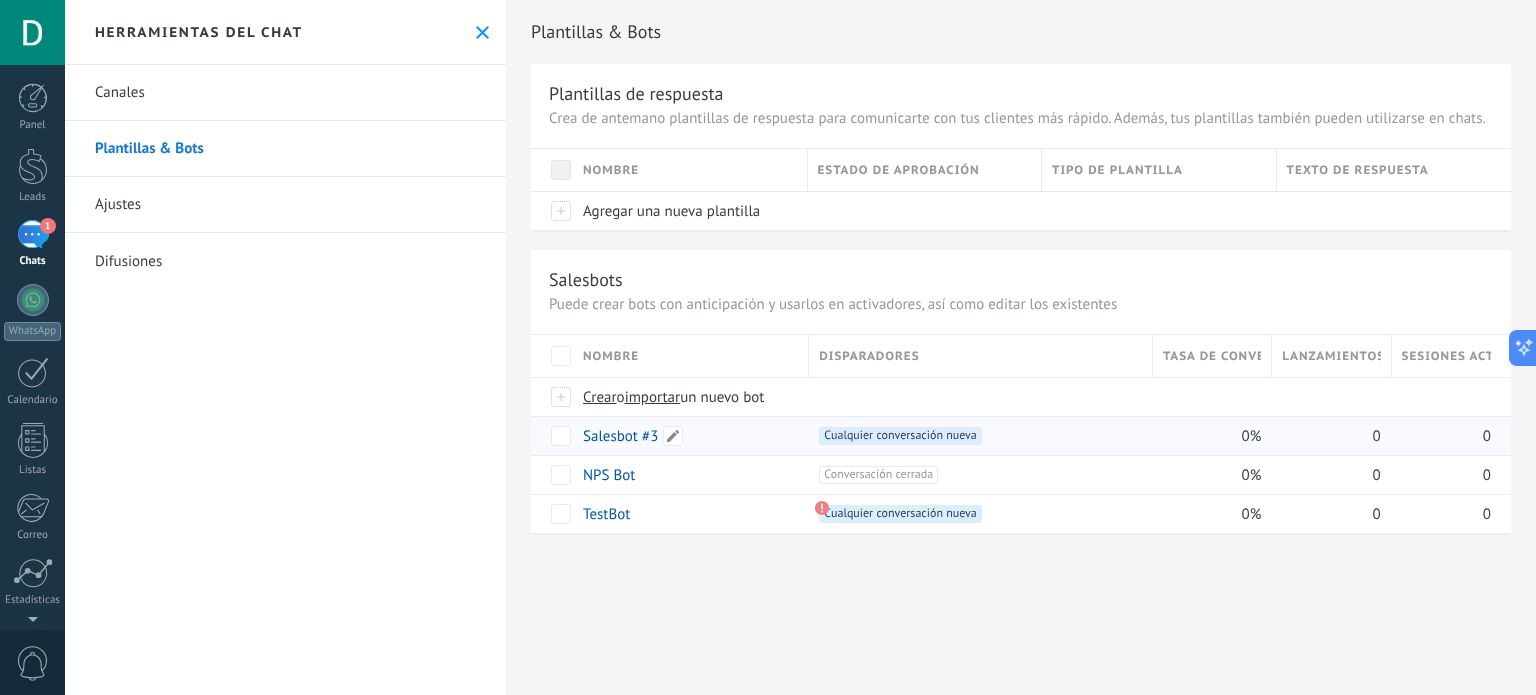 click on "Salesbot #3" at bounding box center [620, 436] 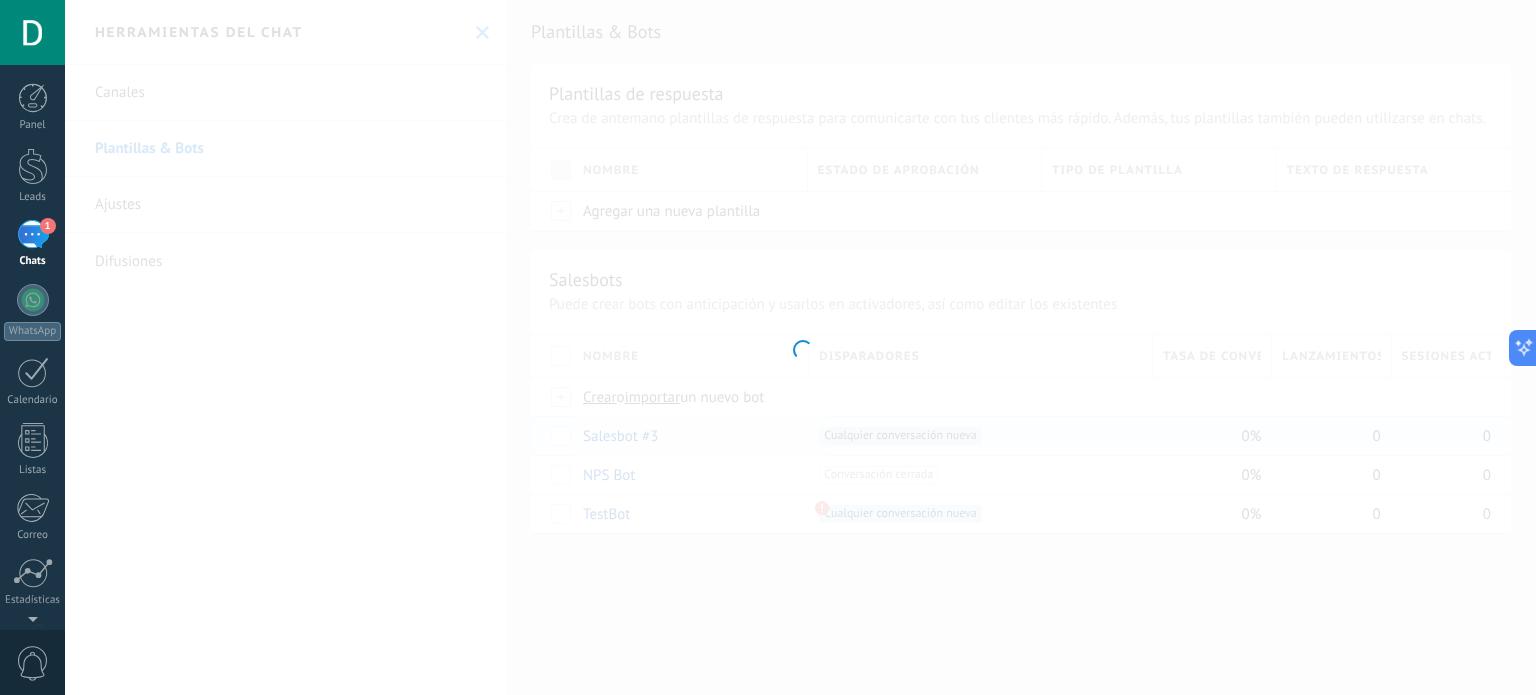 type on "**********" 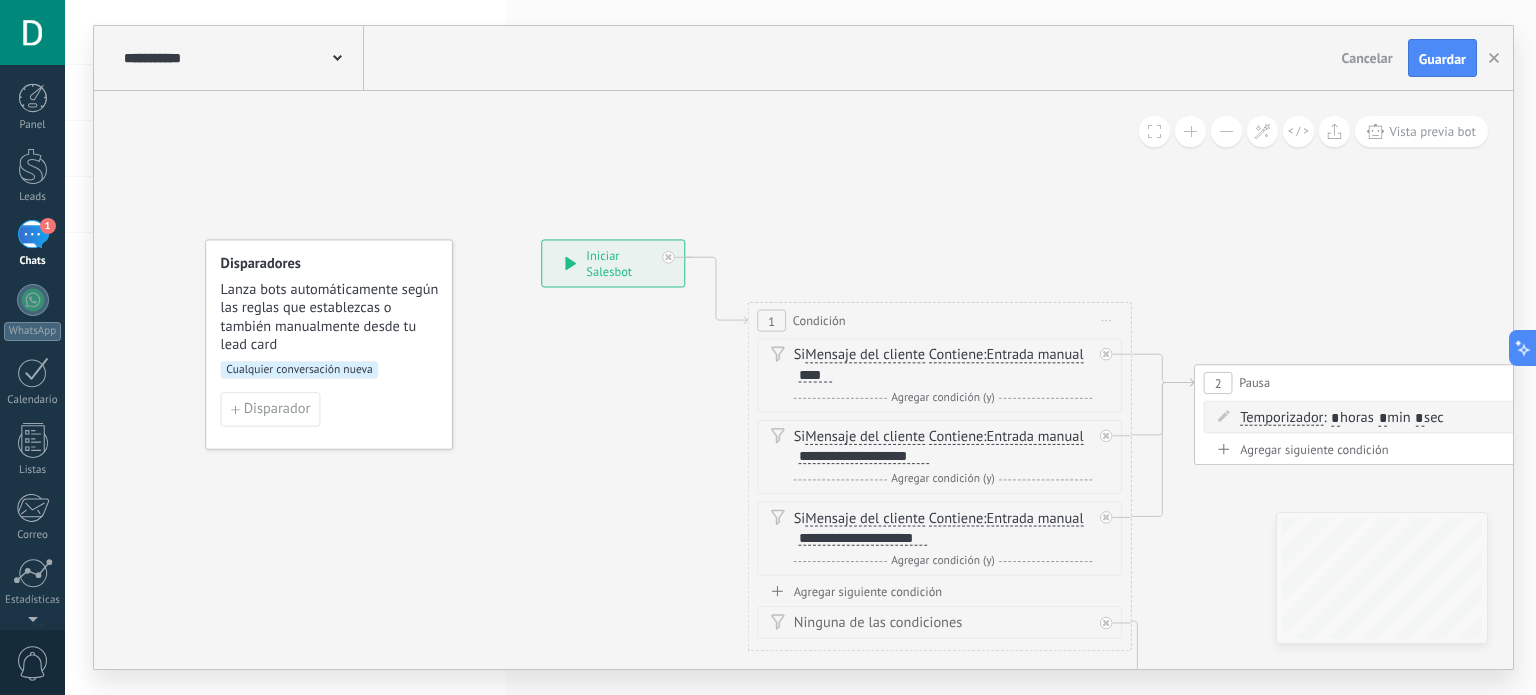 click 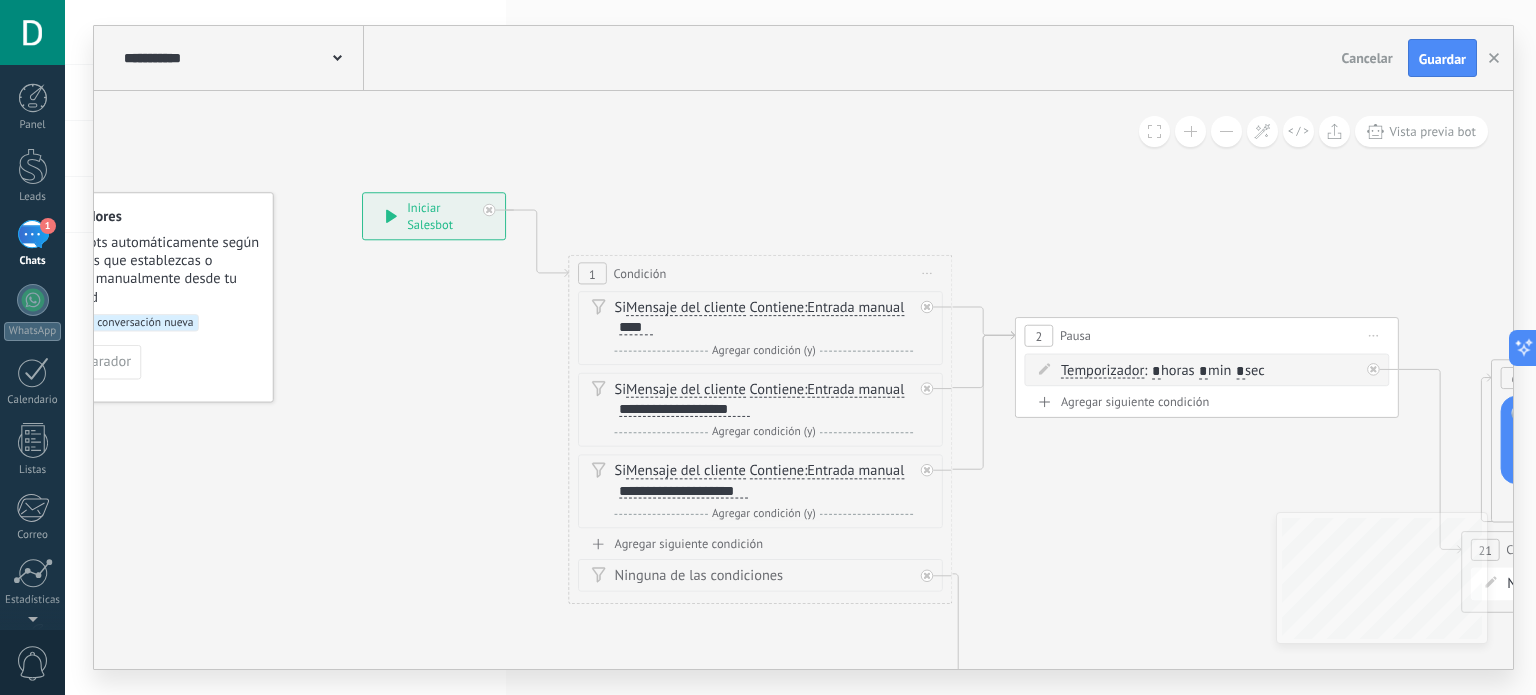 drag, startPoint x: 993, startPoint y: 221, endPoint x: 719, endPoint y: 150, distance: 283.04947 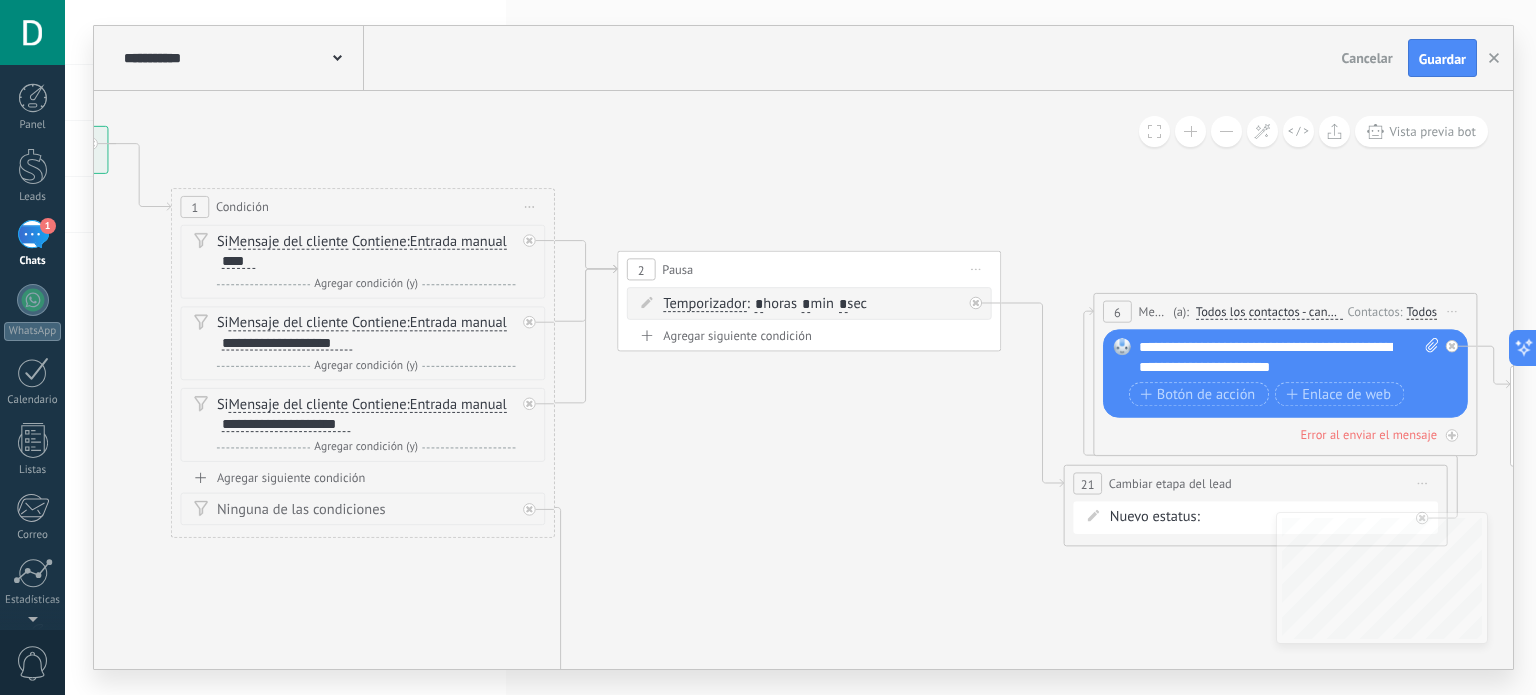 drag, startPoint x: 804, startPoint y: 170, endPoint x: 502, endPoint y: 127, distance: 305.0459 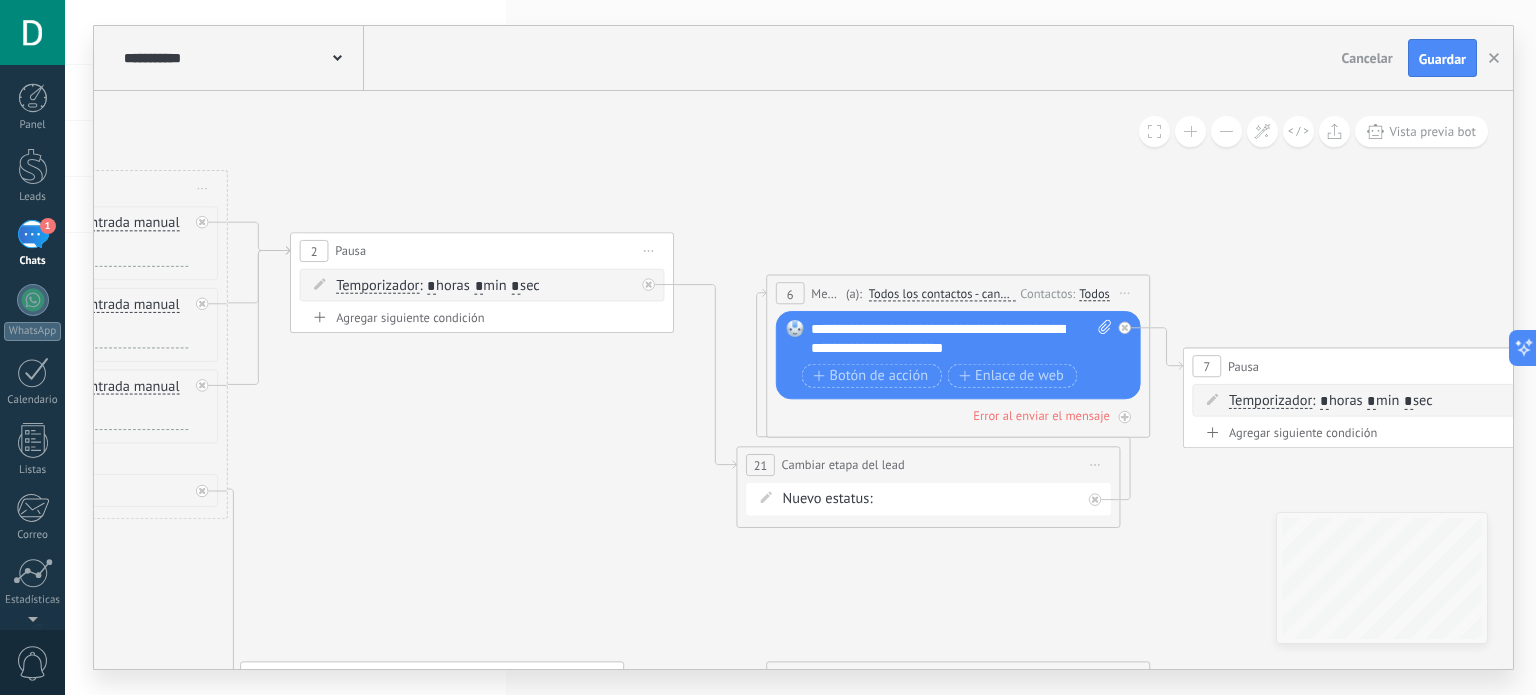 drag, startPoint x: 753, startPoint y: 167, endPoint x: 449, endPoint y: 145, distance: 304.795 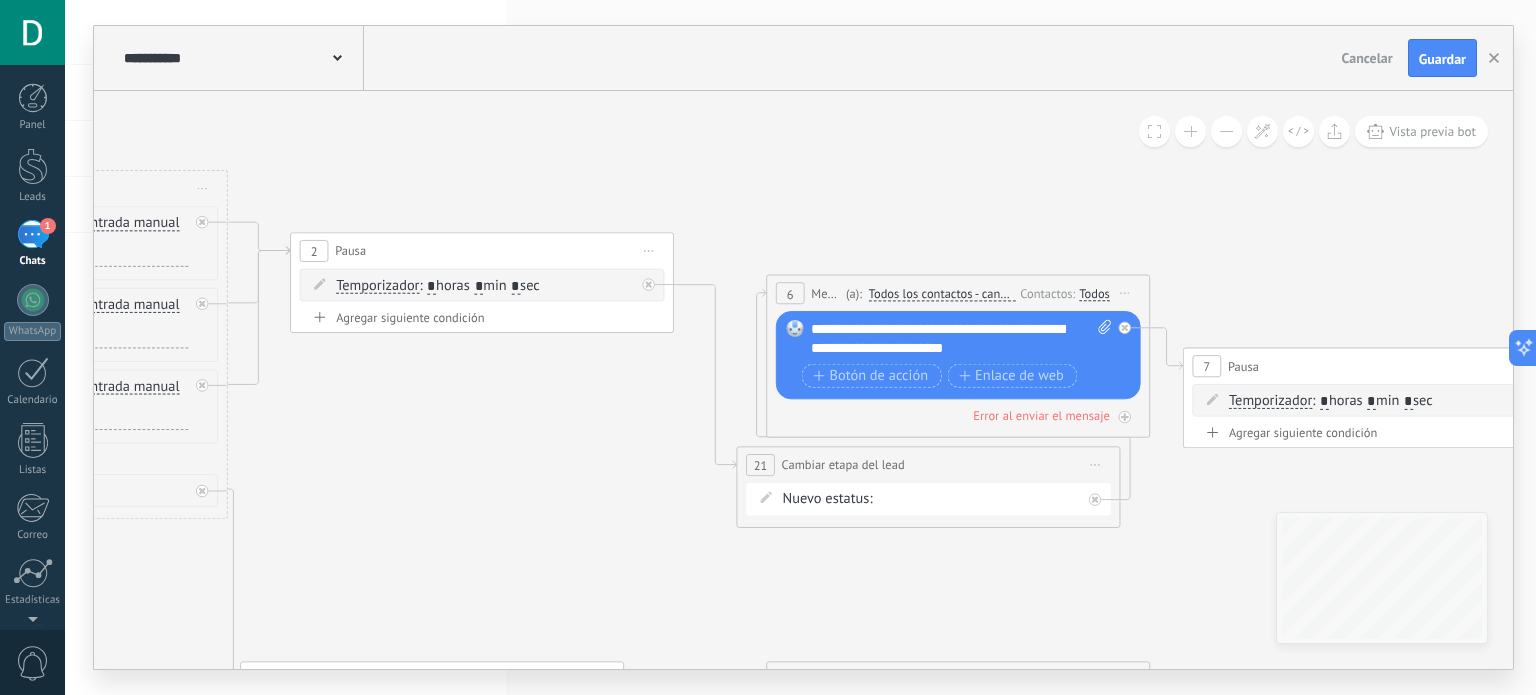 click 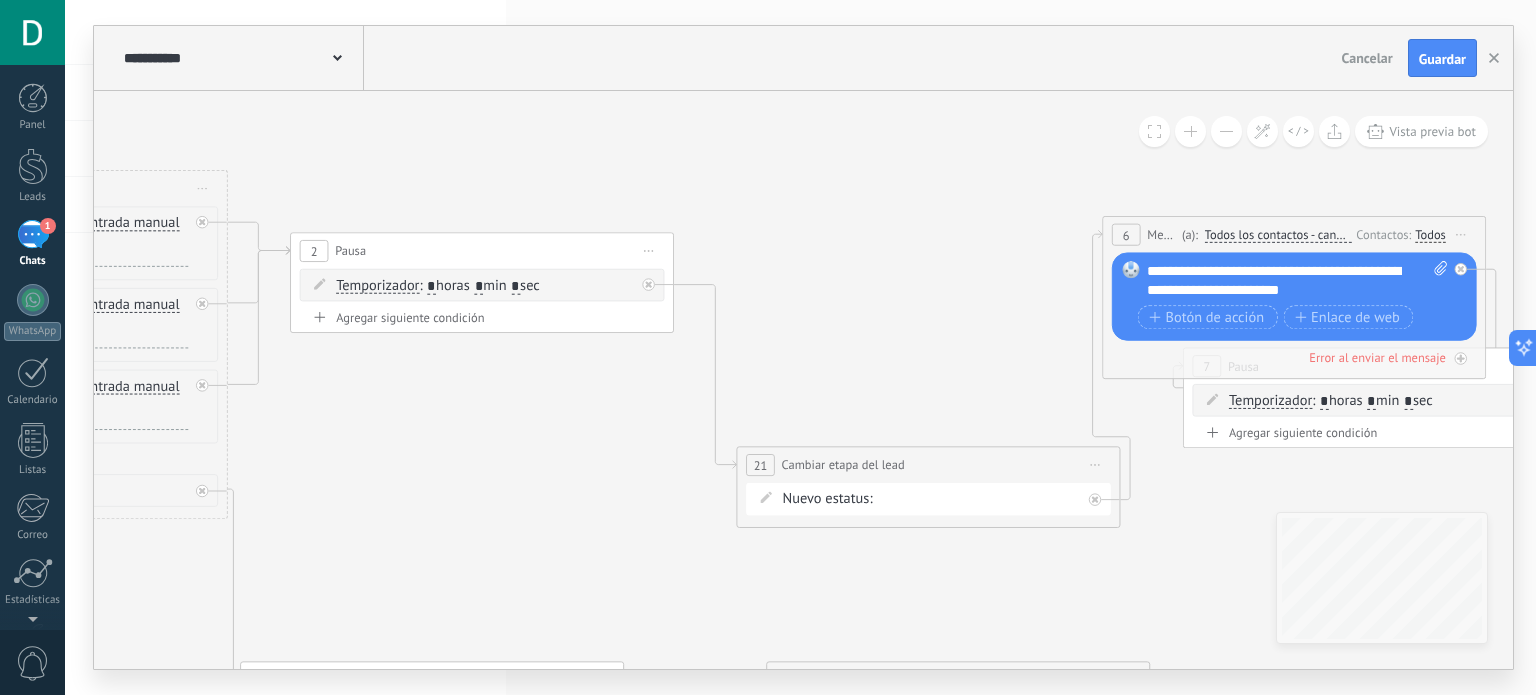 drag, startPoint x: 898, startPoint y: 291, endPoint x: 1225, endPoint y: 258, distance: 328.66092 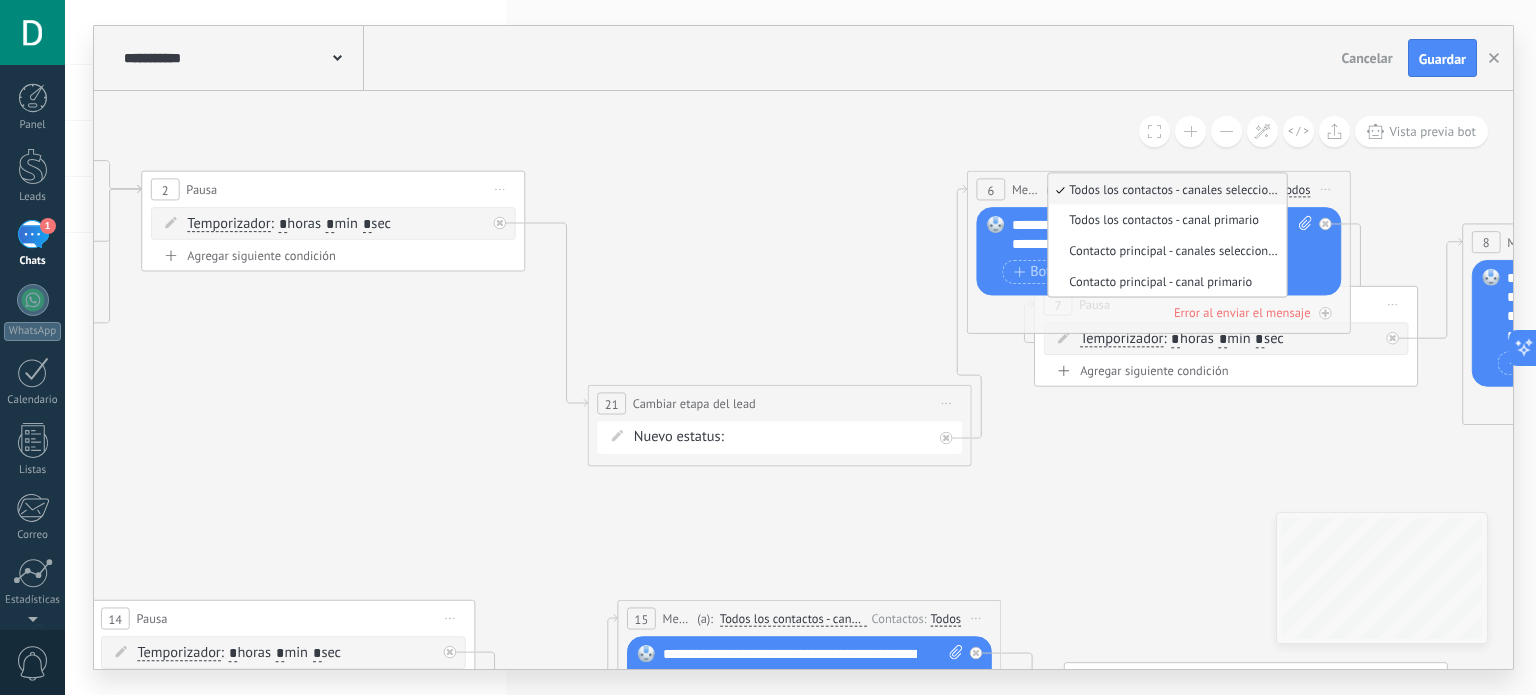 drag, startPoint x: 948, startPoint y: 352, endPoint x: 799, endPoint y: 291, distance: 161.00311 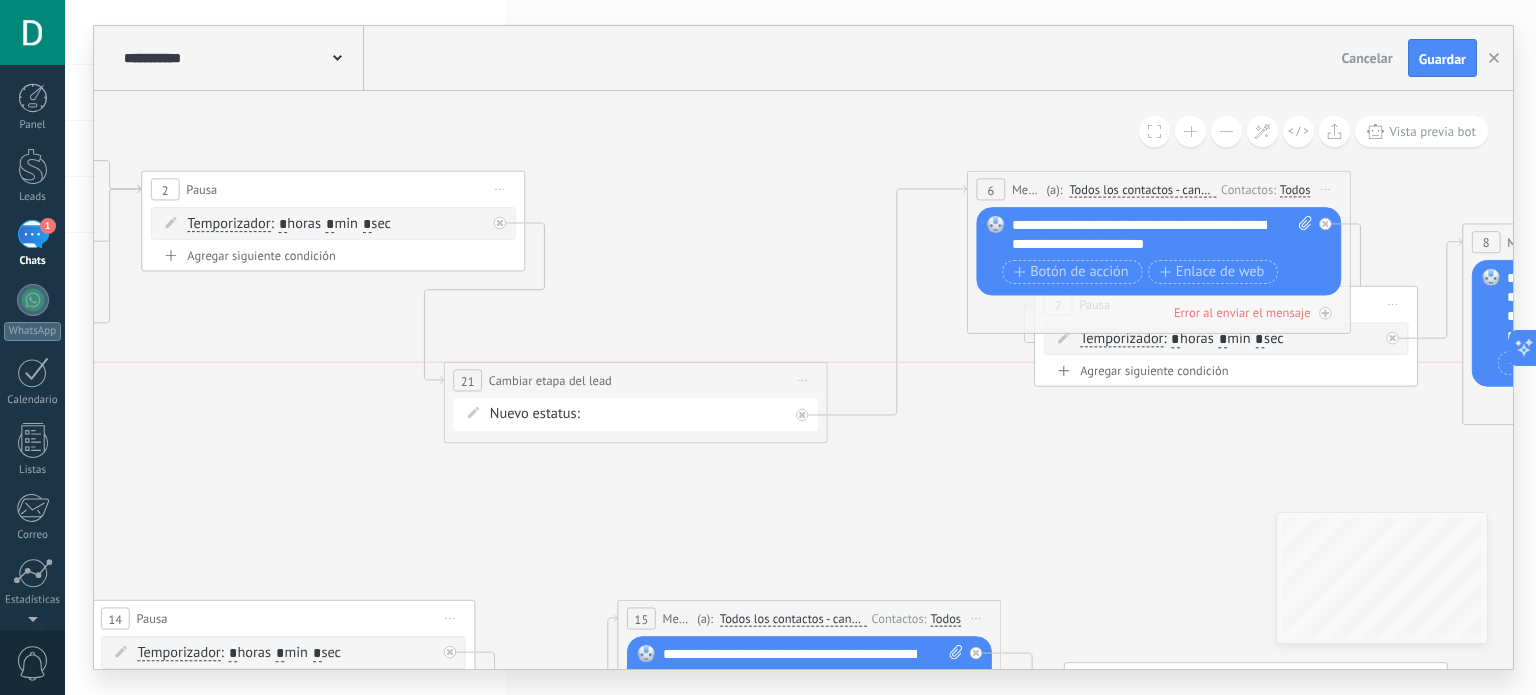 drag, startPoint x: 851, startPoint y: 405, endPoint x: 678, endPoint y: 314, distance: 195.47379 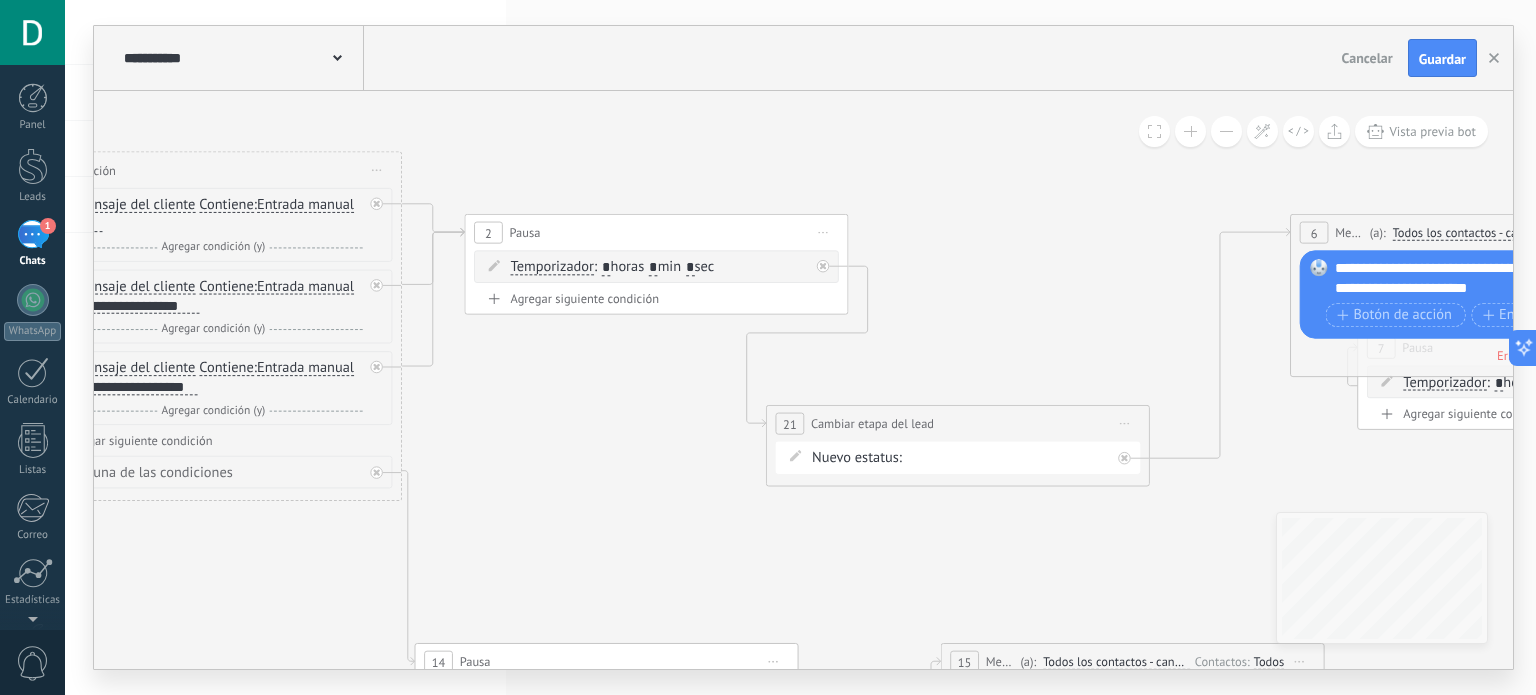 drag, startPoint x: 675, startPoint y: 309, endPoint x: 998, endPoint y: 352, distance: 325.84967 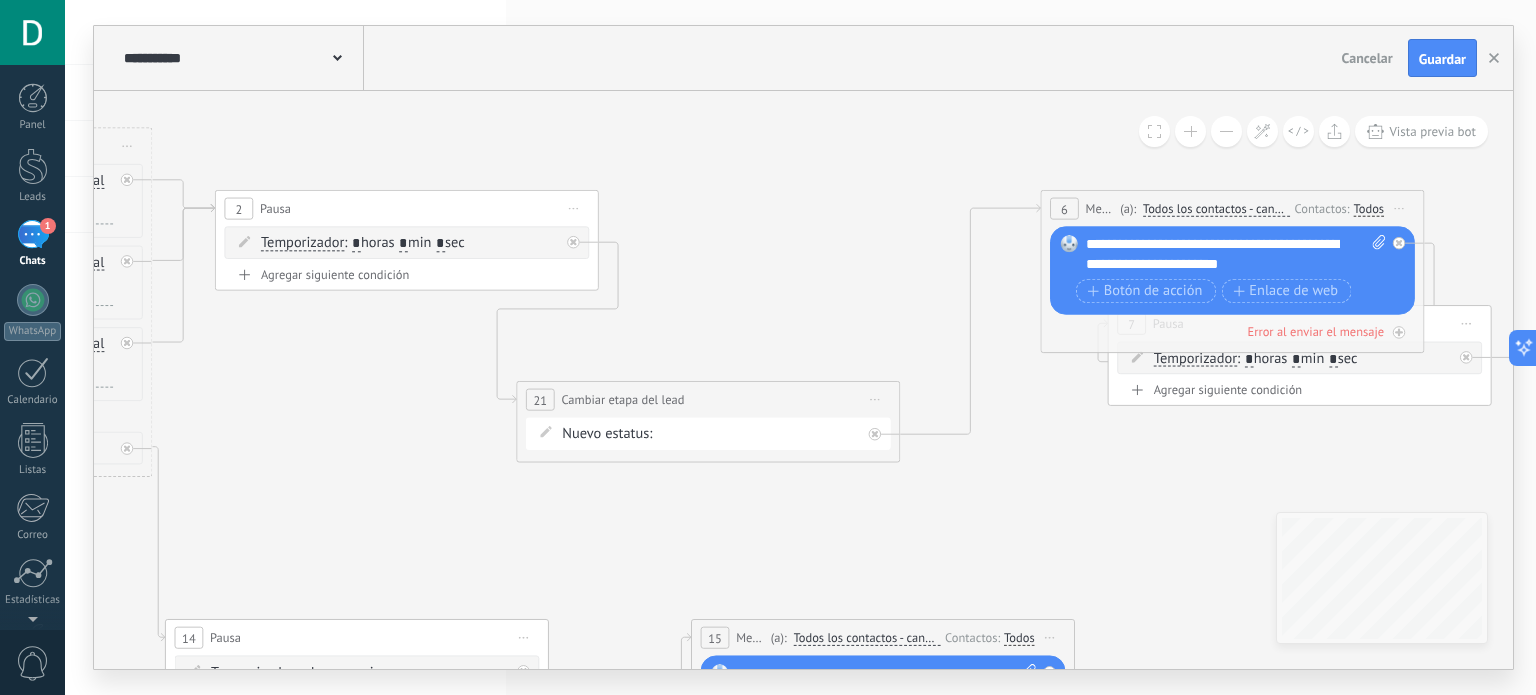 drag, startPoint x: 1144, startPoint y: 352, endPoint x: 893, endPoint y: 328, distance: 252.1448 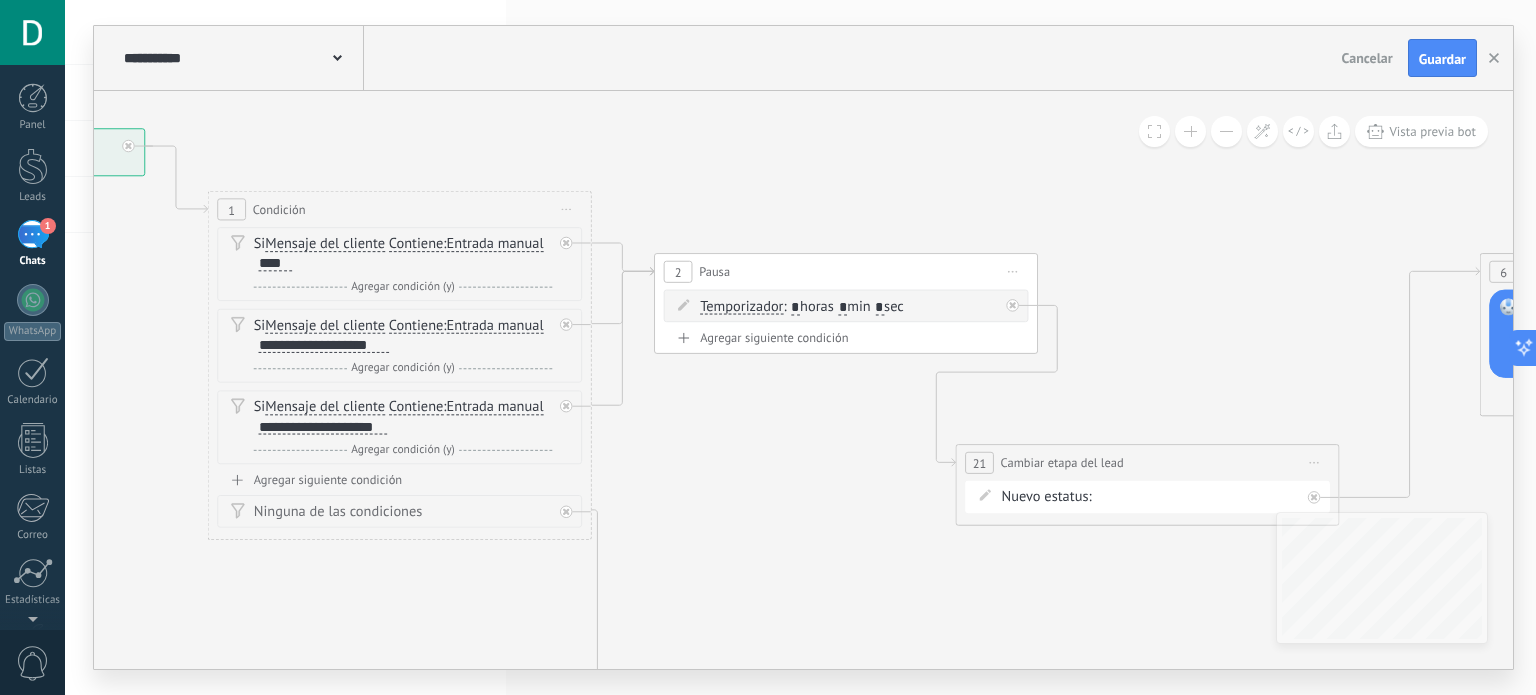 drag, startPoint x: 788, startPoint y: 313, endPoint x: 1228, endPoint y: 376, distance: 444.48734 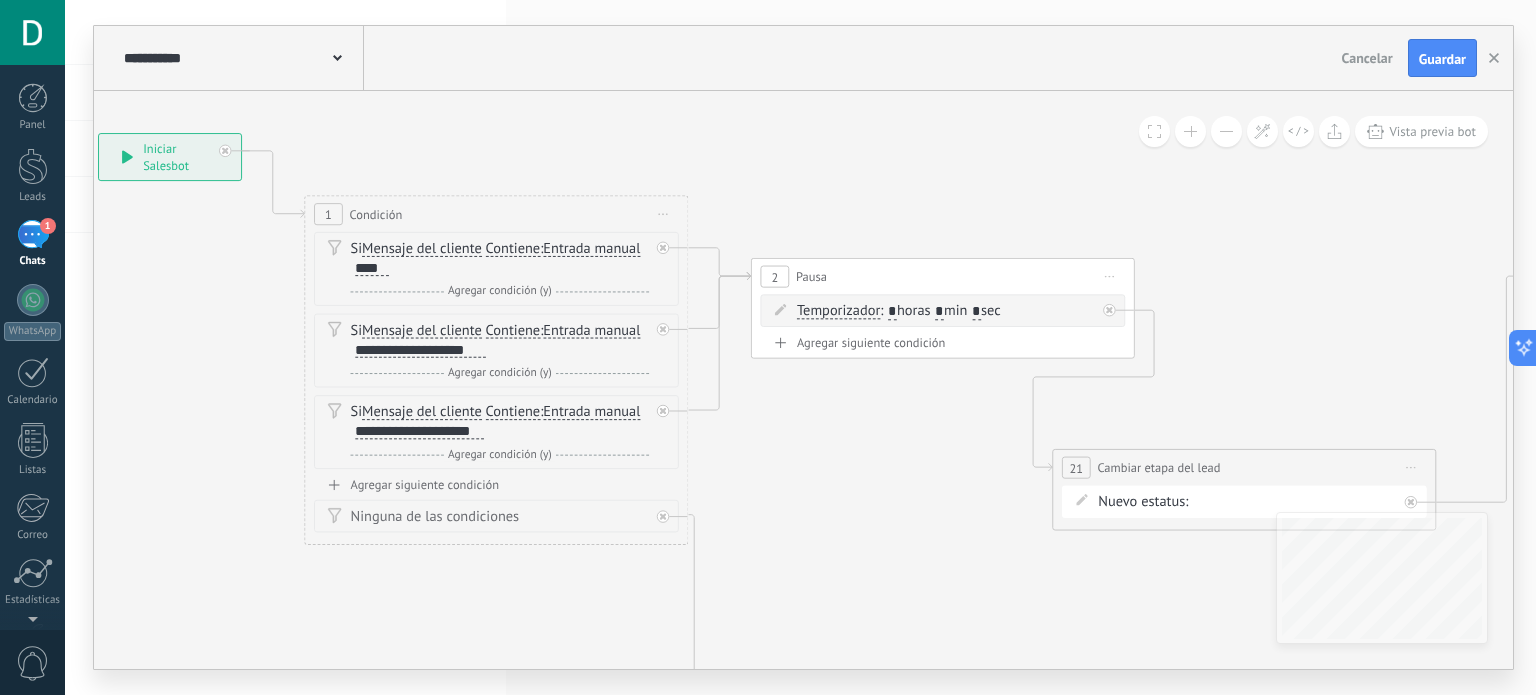 drag, startPoint x: 732, startPoint y: 412, endPoint x: 828, endPoint y: 417, distance: 96.13012 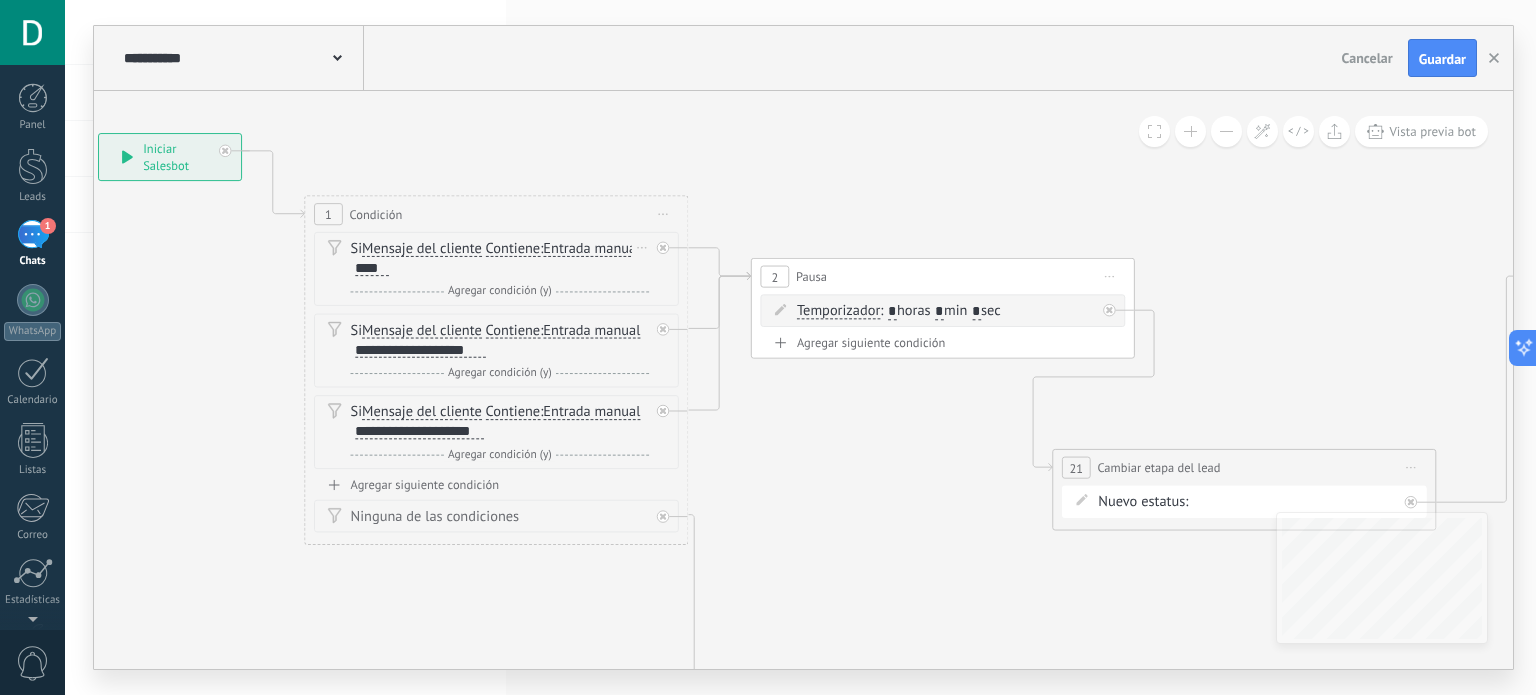 click on "Agregar condición (y)" at bounding box center (499, 291) 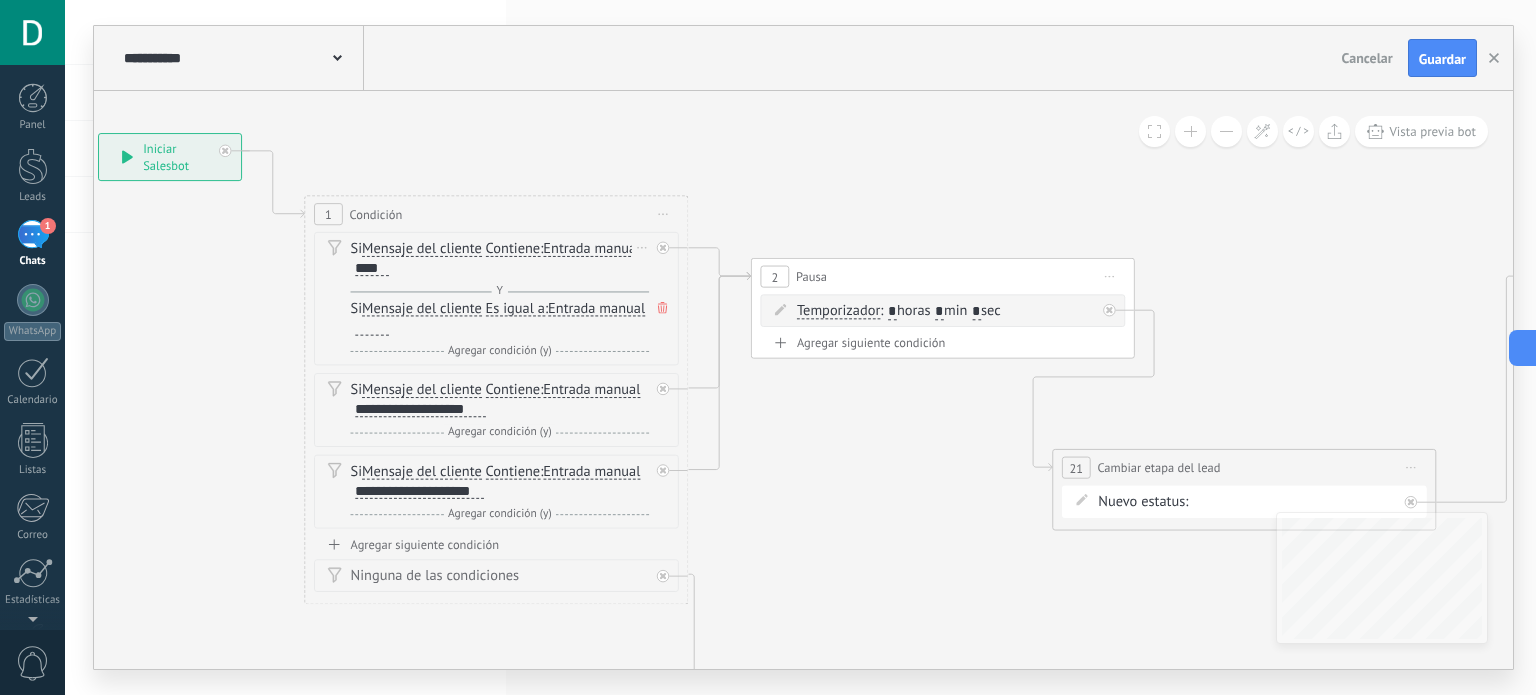 click at bounding box center (372, 327) 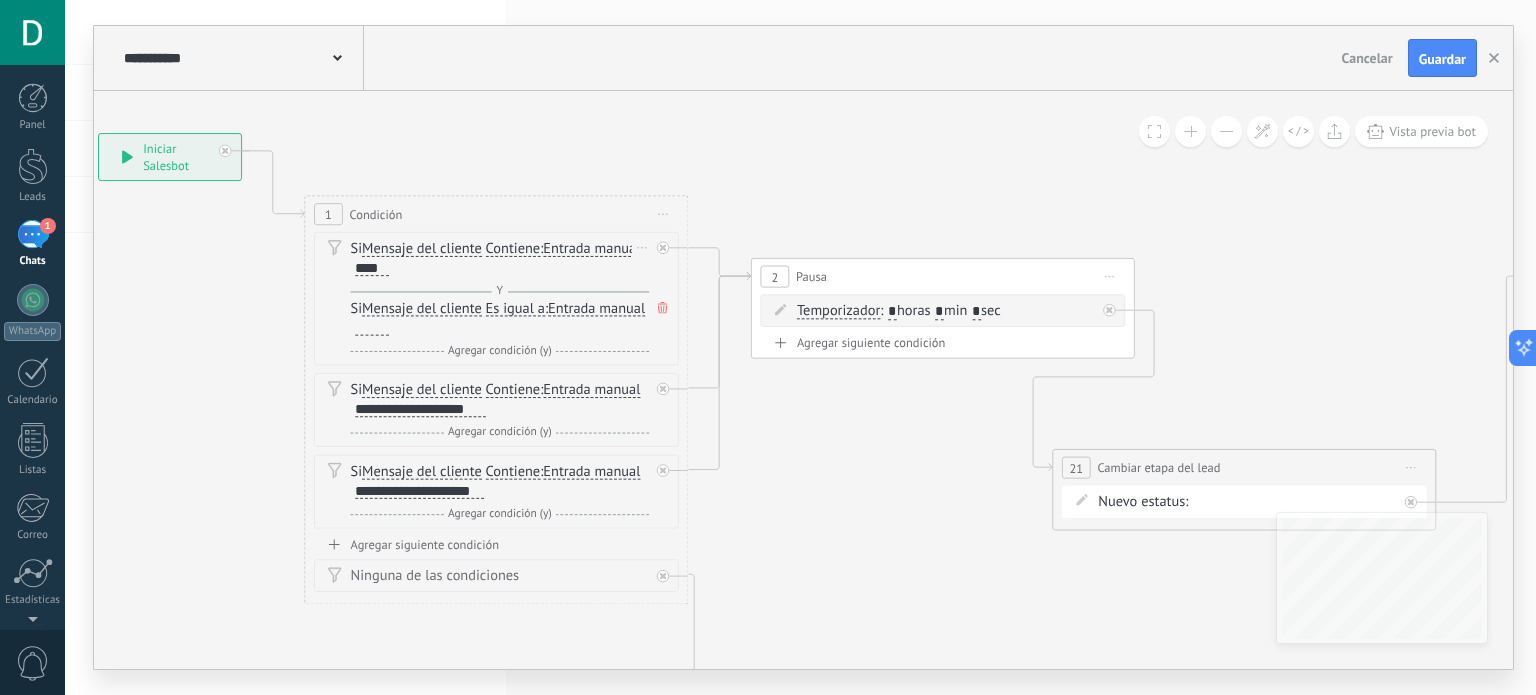 type 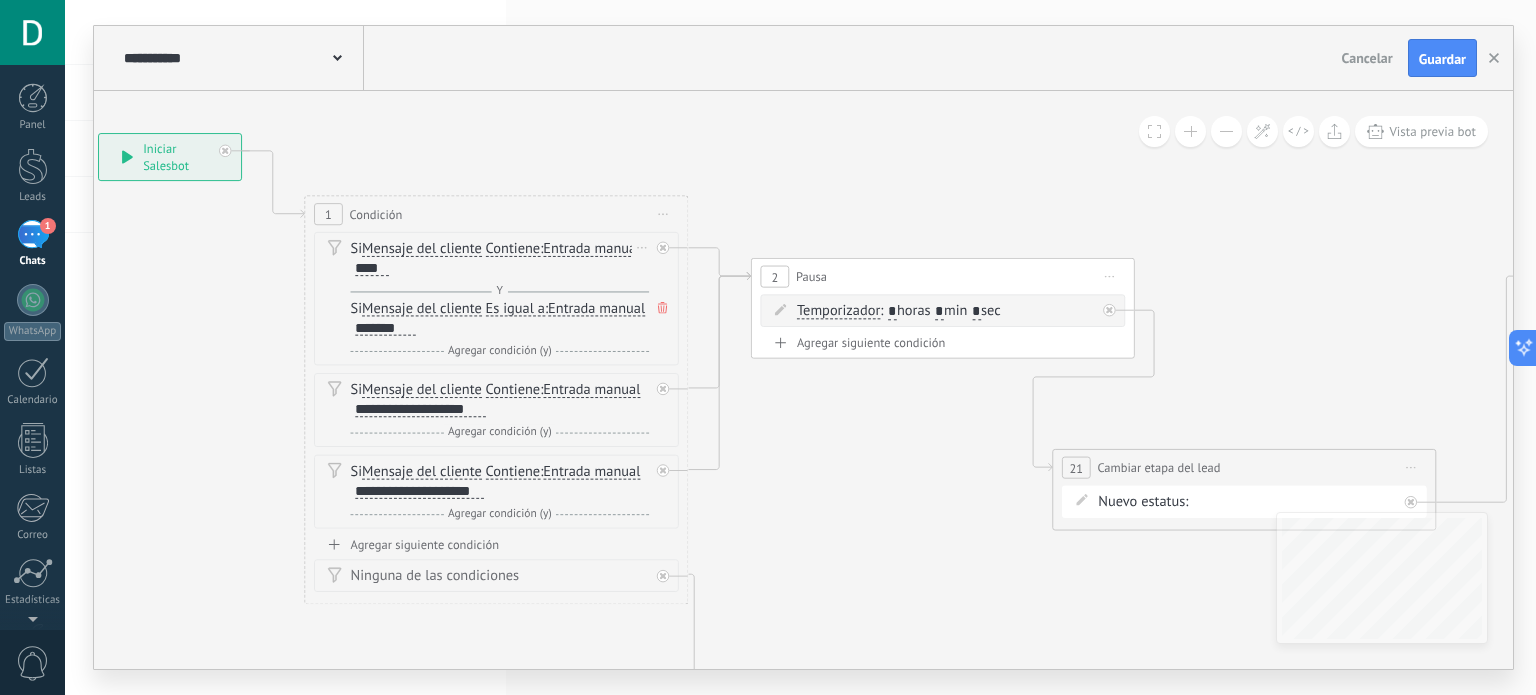click on "Es igual a" at bounding box center (515, 308) 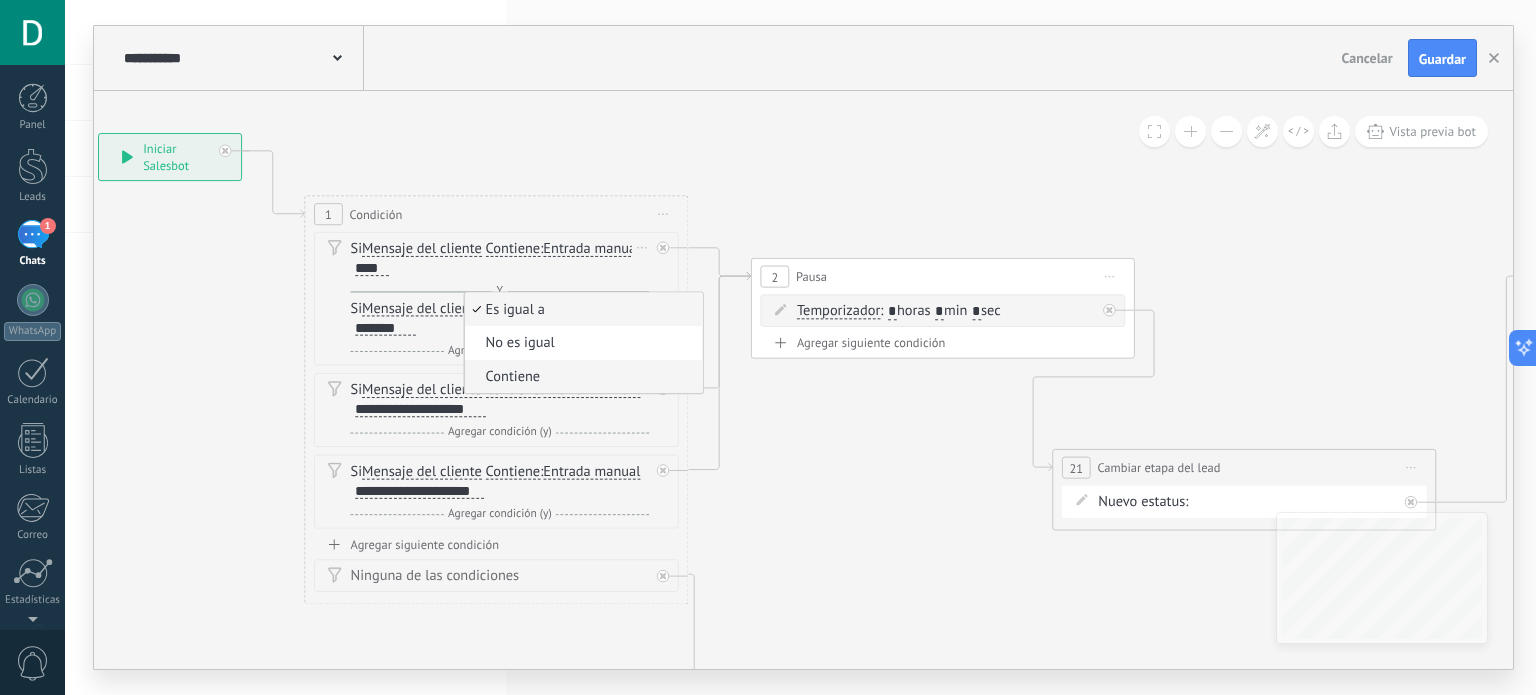 click on "Contiene" at bounding box center (580, 377) 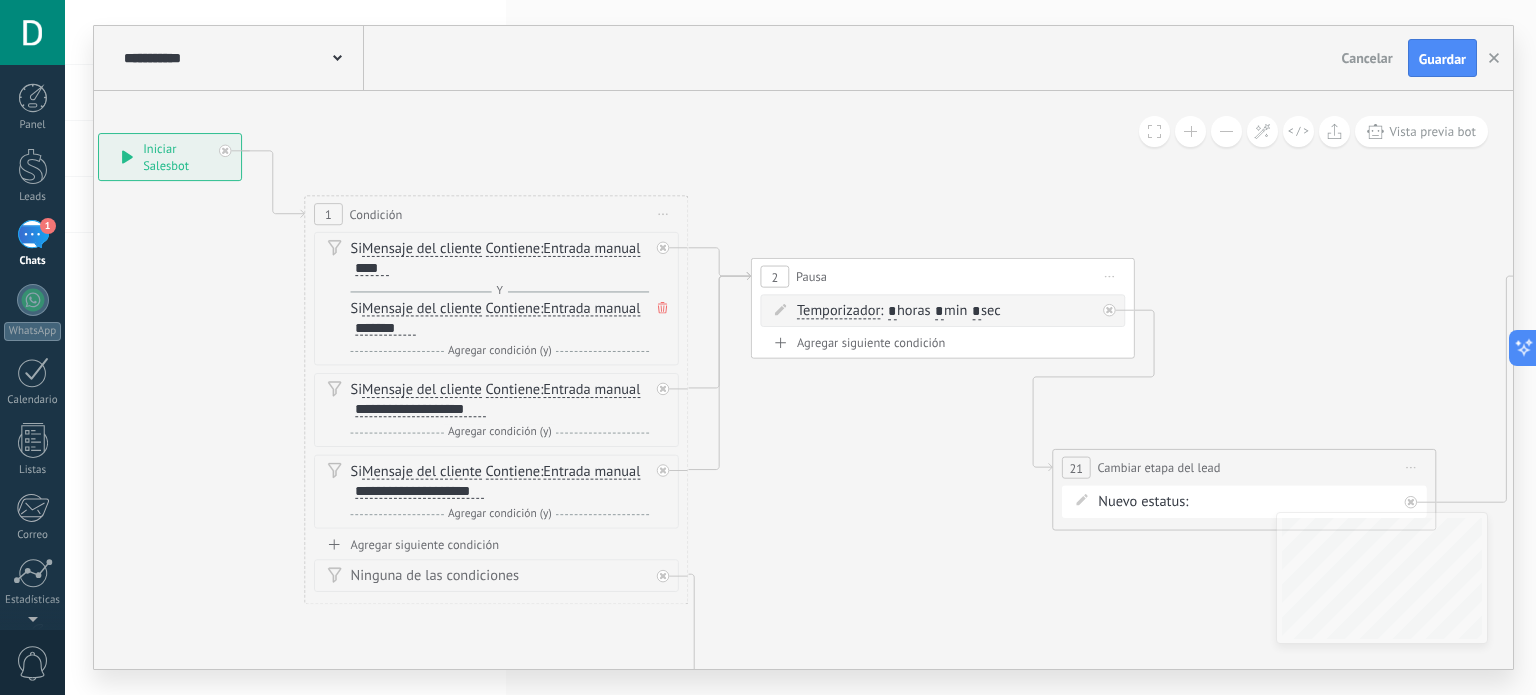 type 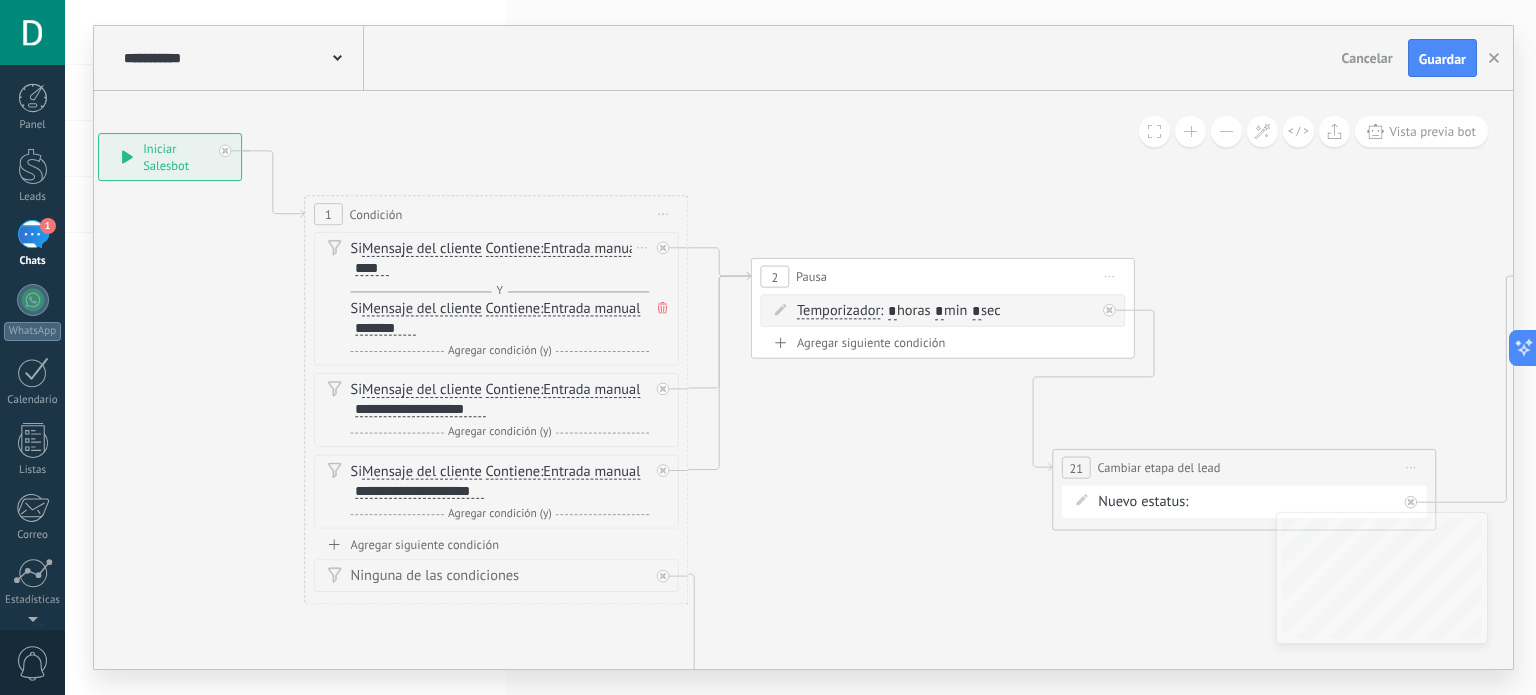 click on "*******" at bounding box center (385, 328) 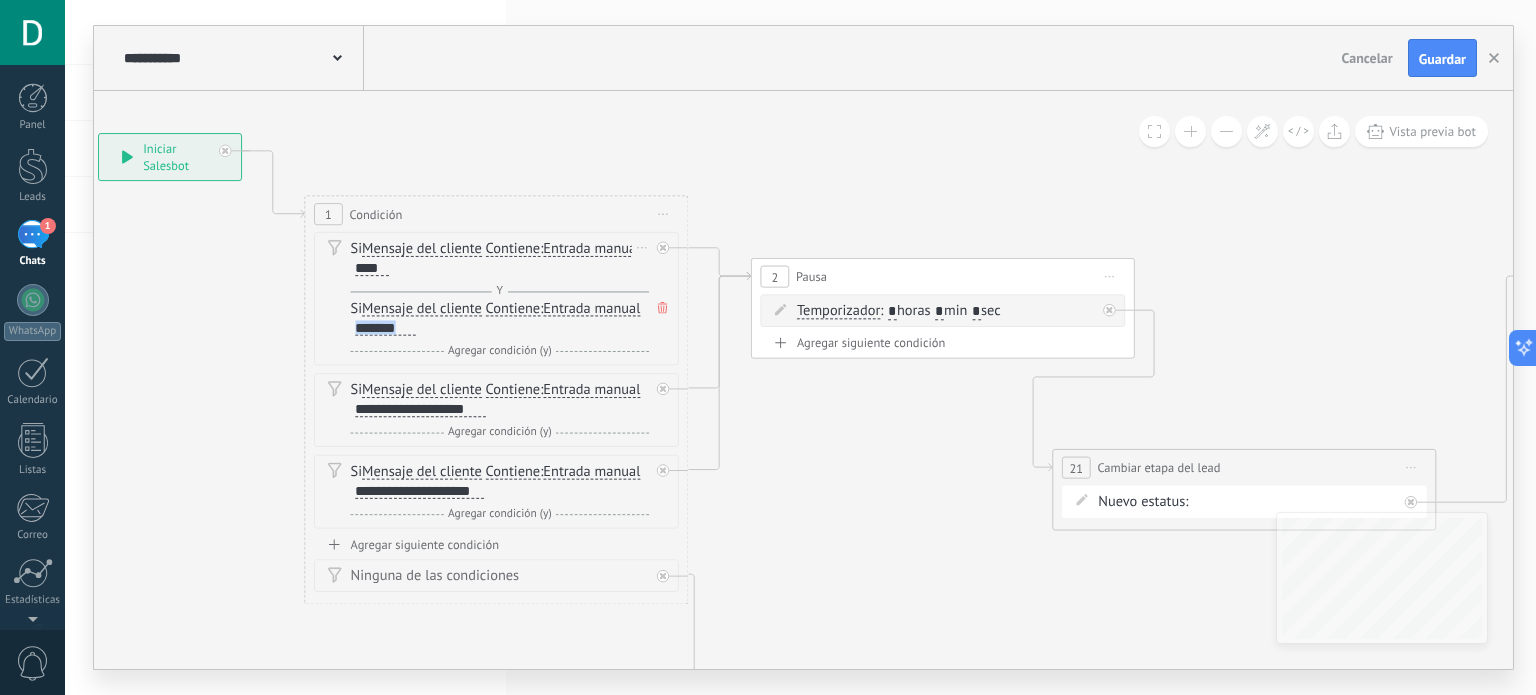 click on "*******" at bounding box center (385, 328) 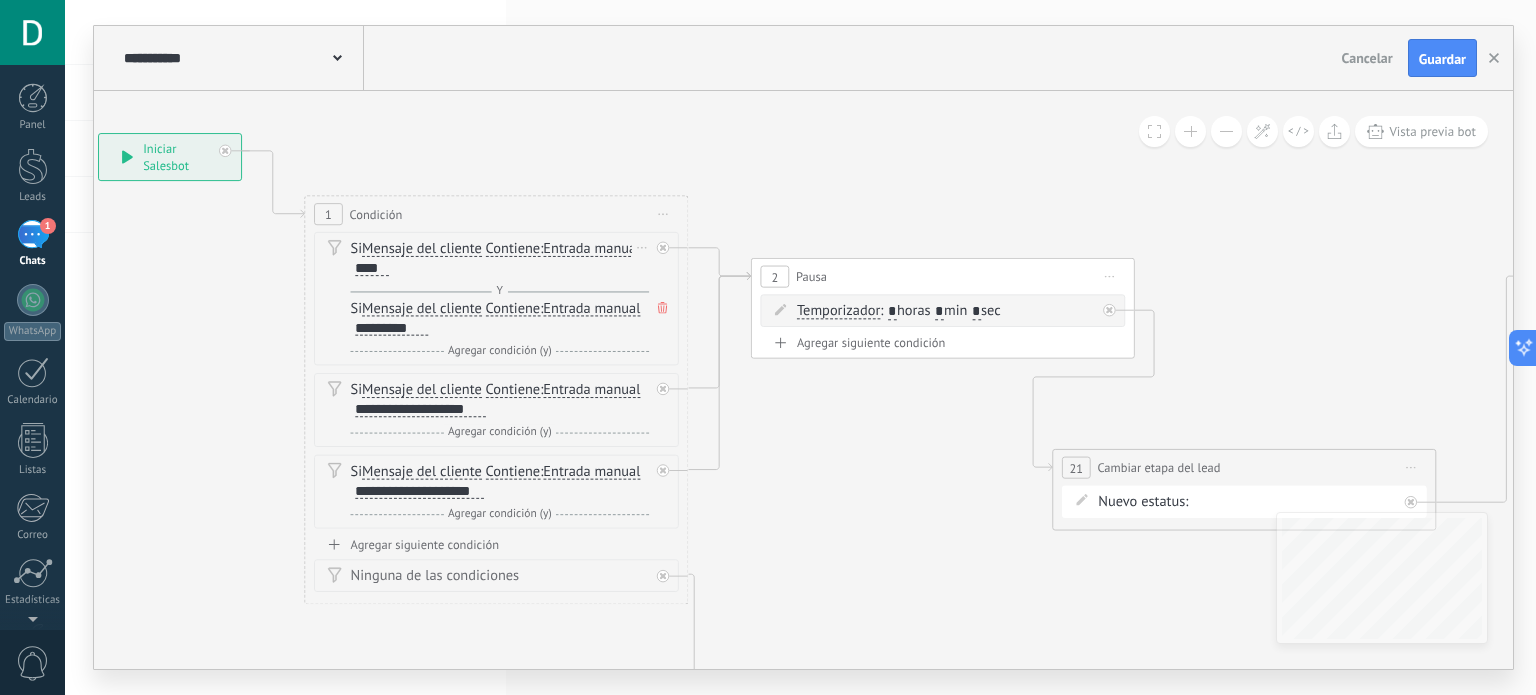 click on "*********" at bounding box center [391, 328] 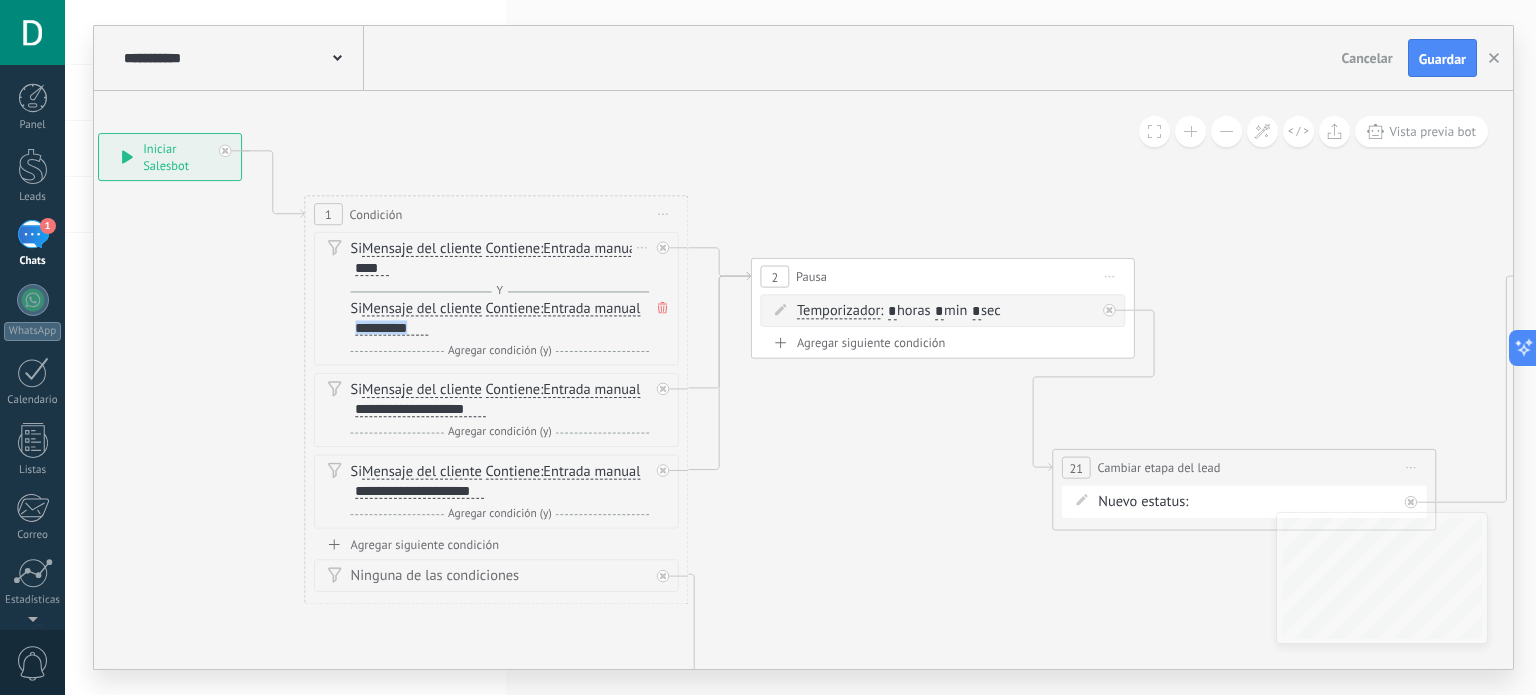 click on "*********" at bounding box center (391, 328) 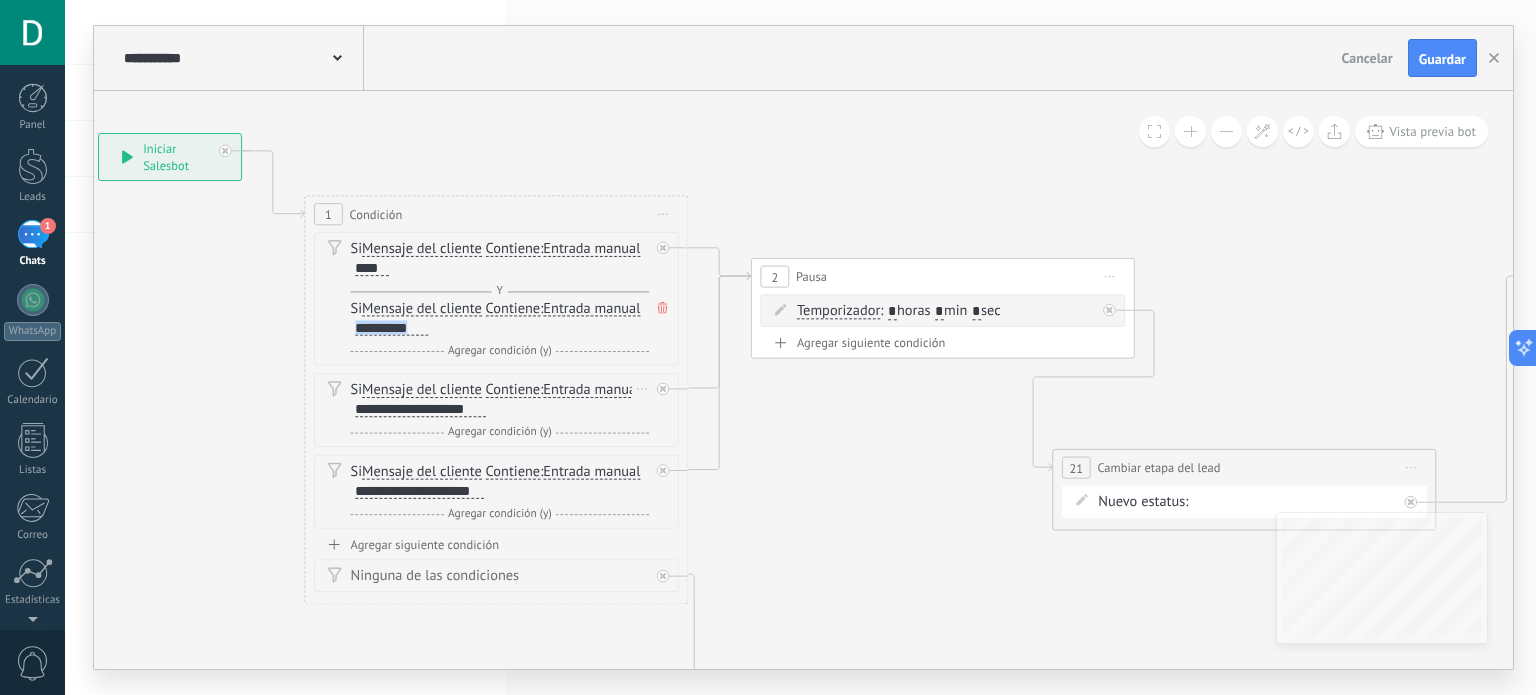 click on "Agregar condición (y)" at bounding box center (499, 432) 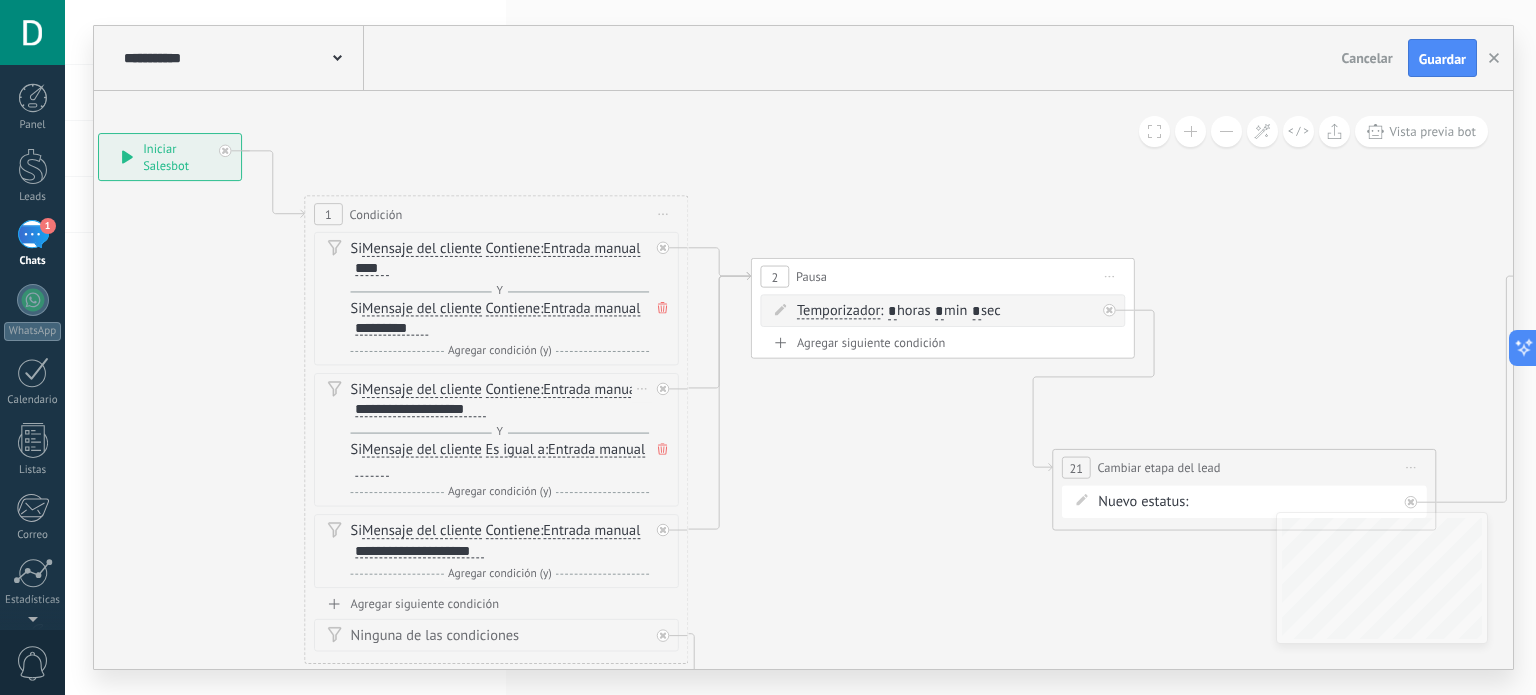 click at bounding box center (372, 469) 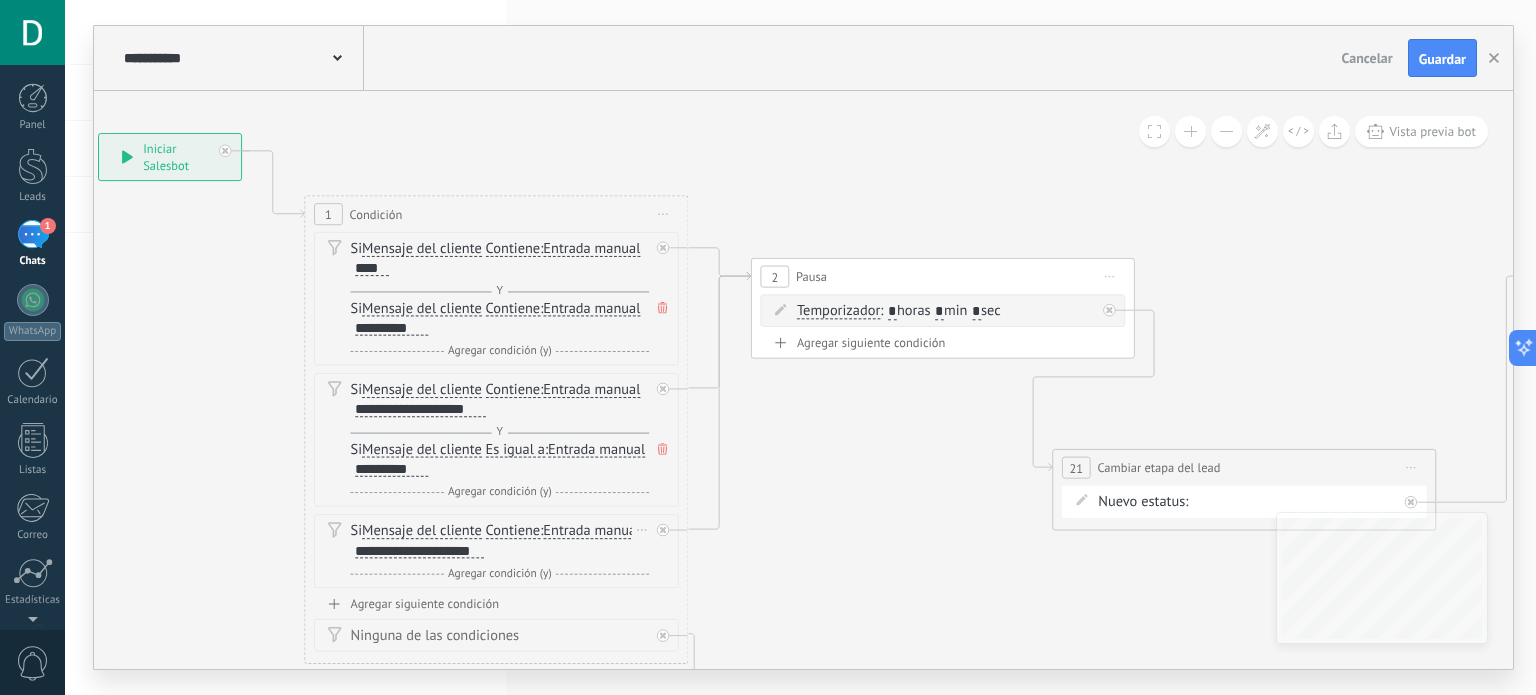 click on "Agregar condición (y)" at bounding box center (499, 573) 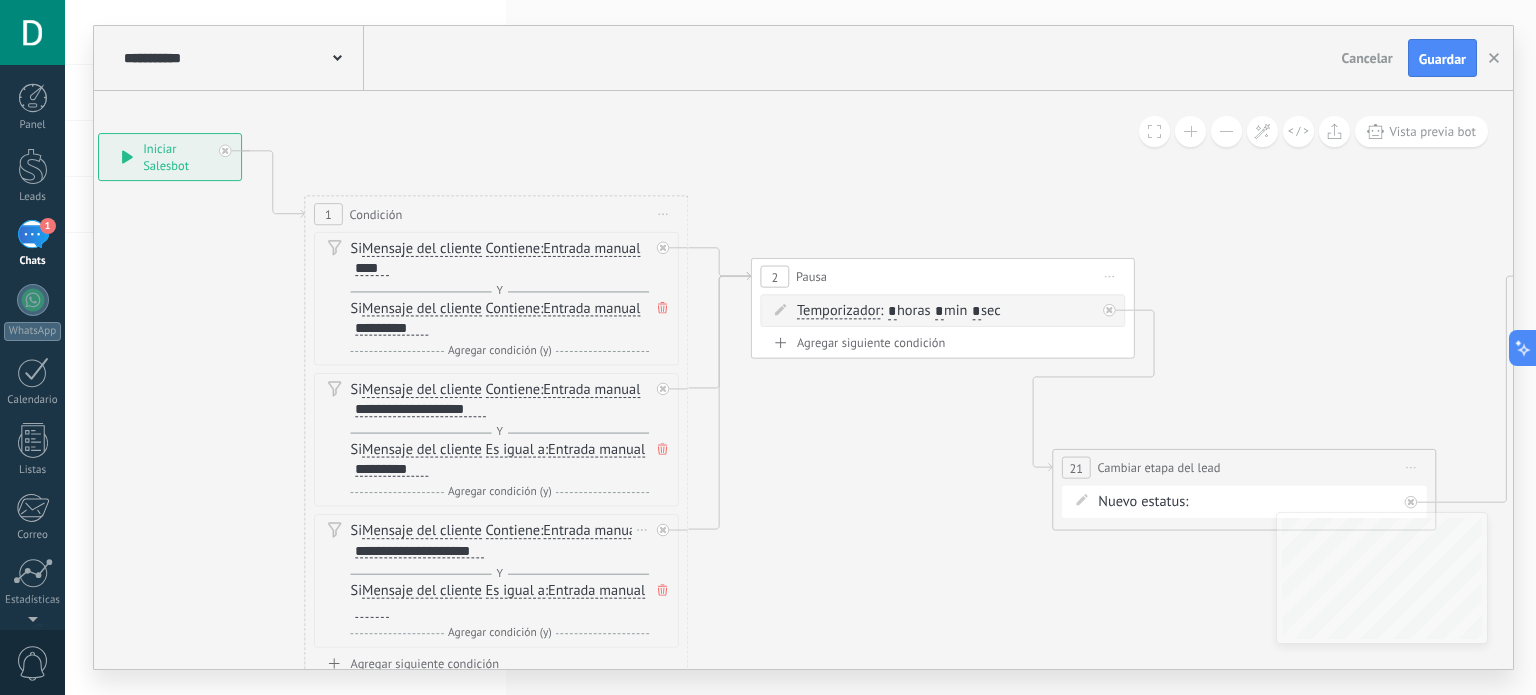 click at bounding box center [372, 610] 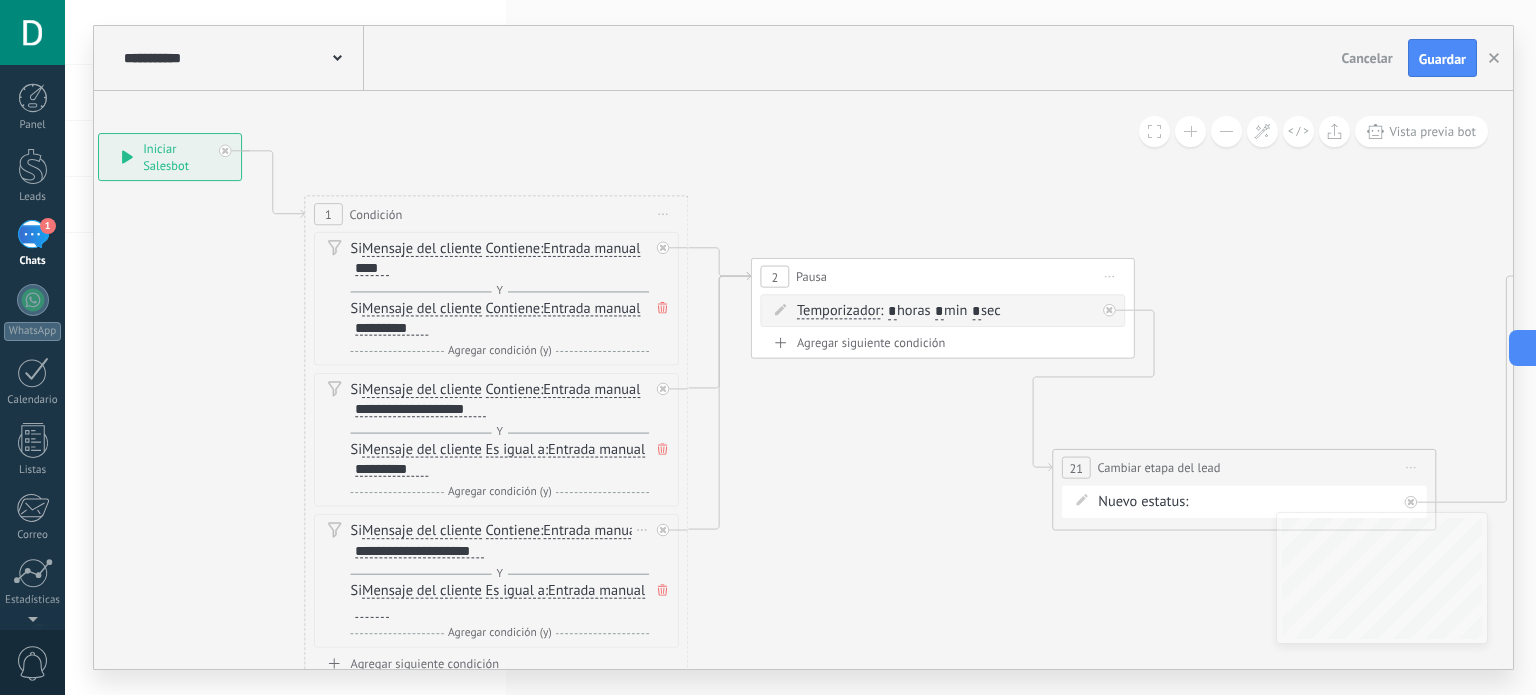 paste 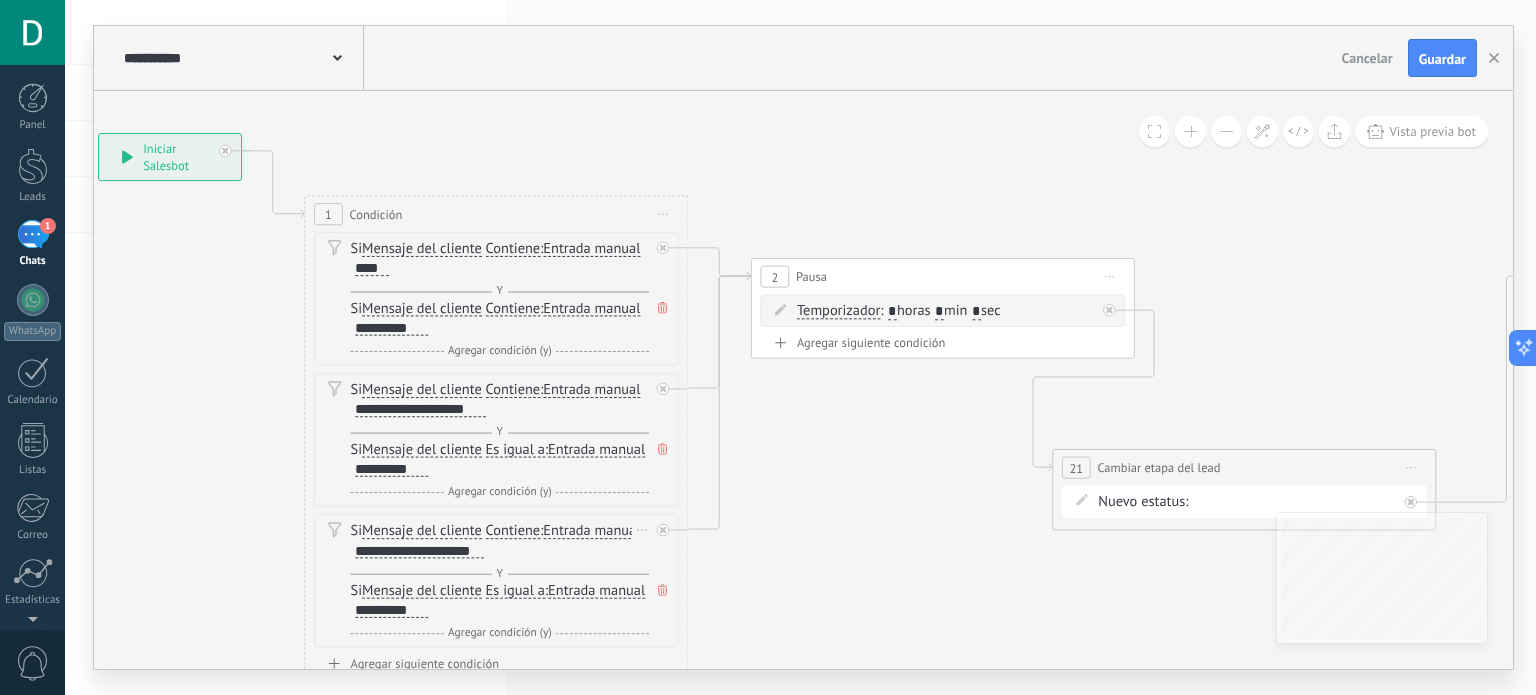 click on "Entrada manual
Vacío
Cadena aleatoria
Cadena aleatoria corta
Entrada manual
Lead: Nombre
Lead: Presupuesto
Lead: status
Lead: Nombre de usuario responsable
Lead: Usuario responsable (ID)
Lead: Teléfono de usuario responsable
Lead: Correo electrónico del usuario responsable" at bounding box center (596, 591) 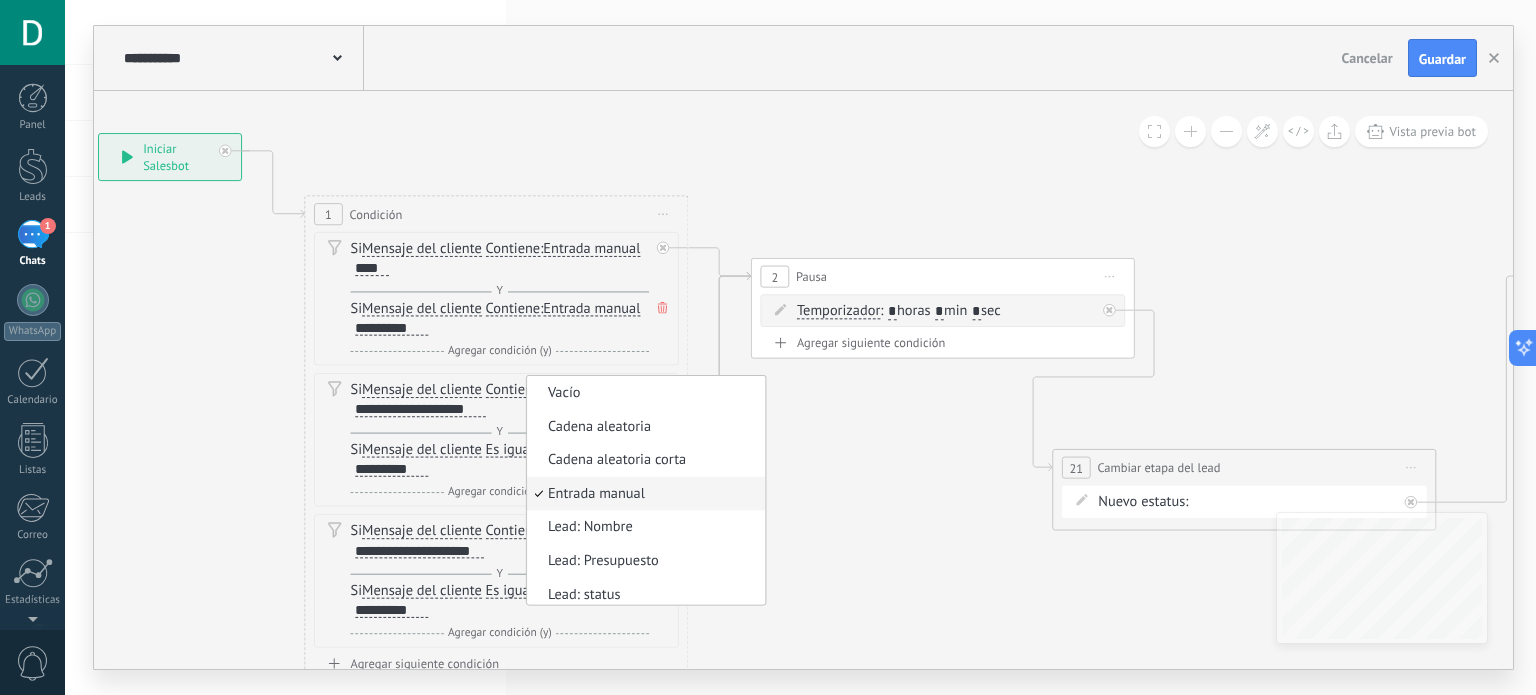 scroll, scrollTop: 1, scrollLeft: 0, axis: vertical 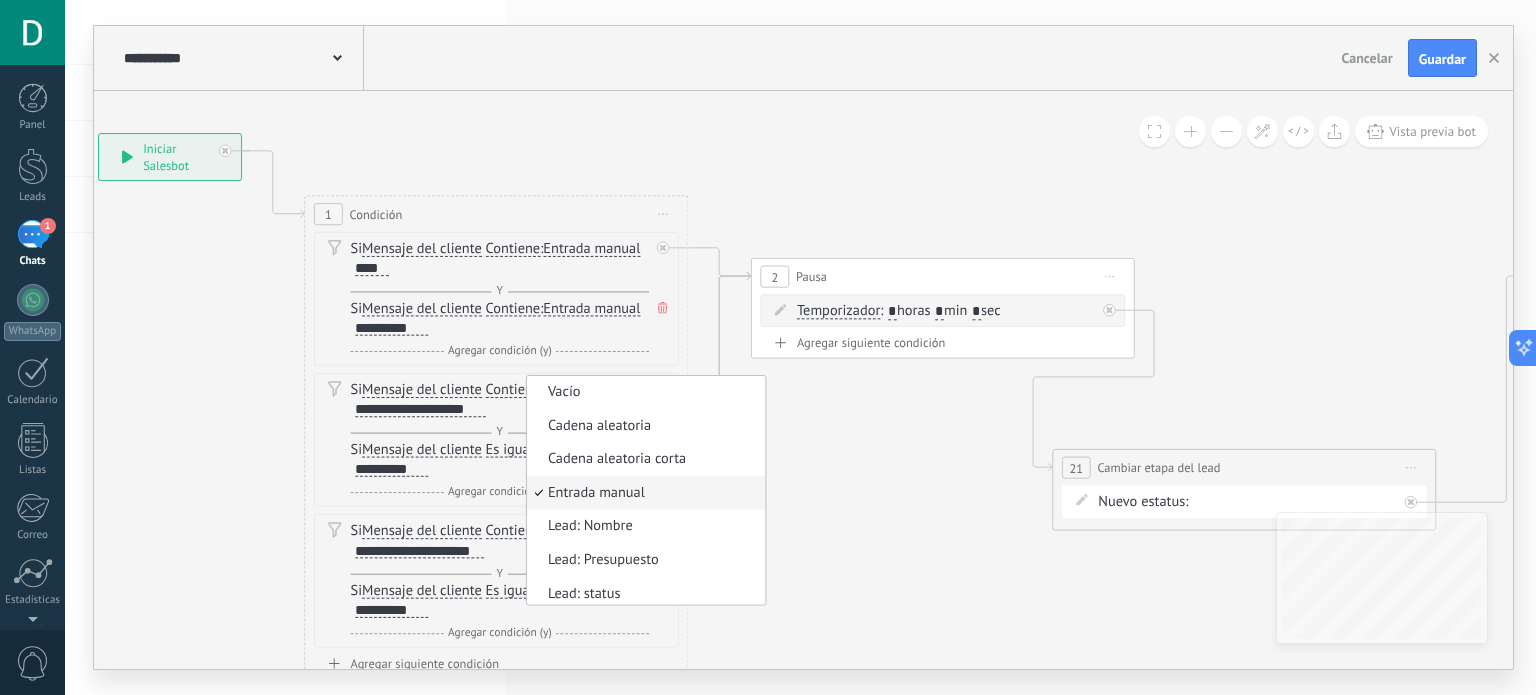 click on "Si
Mensaje del cliente
Mensaje del cliente
Emoción de la conversación
Comentario del cliente
El cliente
Código de chat activo
Mensajero de chat activo
Fuente de cliente potencial
Estado de la conversación
Estado de respuesta
Estado de interacción
Lead: Número de seguimiento
a" at bounding box center [500, 601] 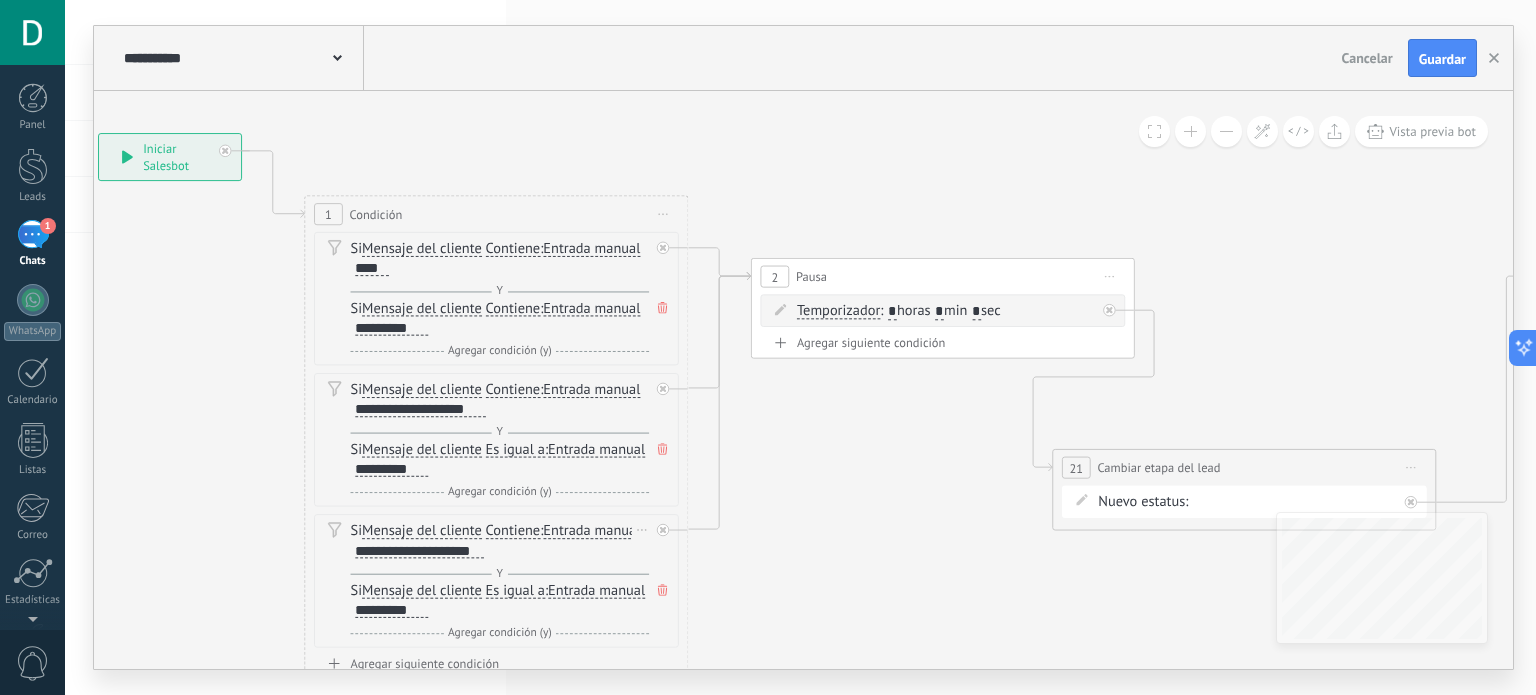 click on "Es igual a" at bounding box center [515, 591] 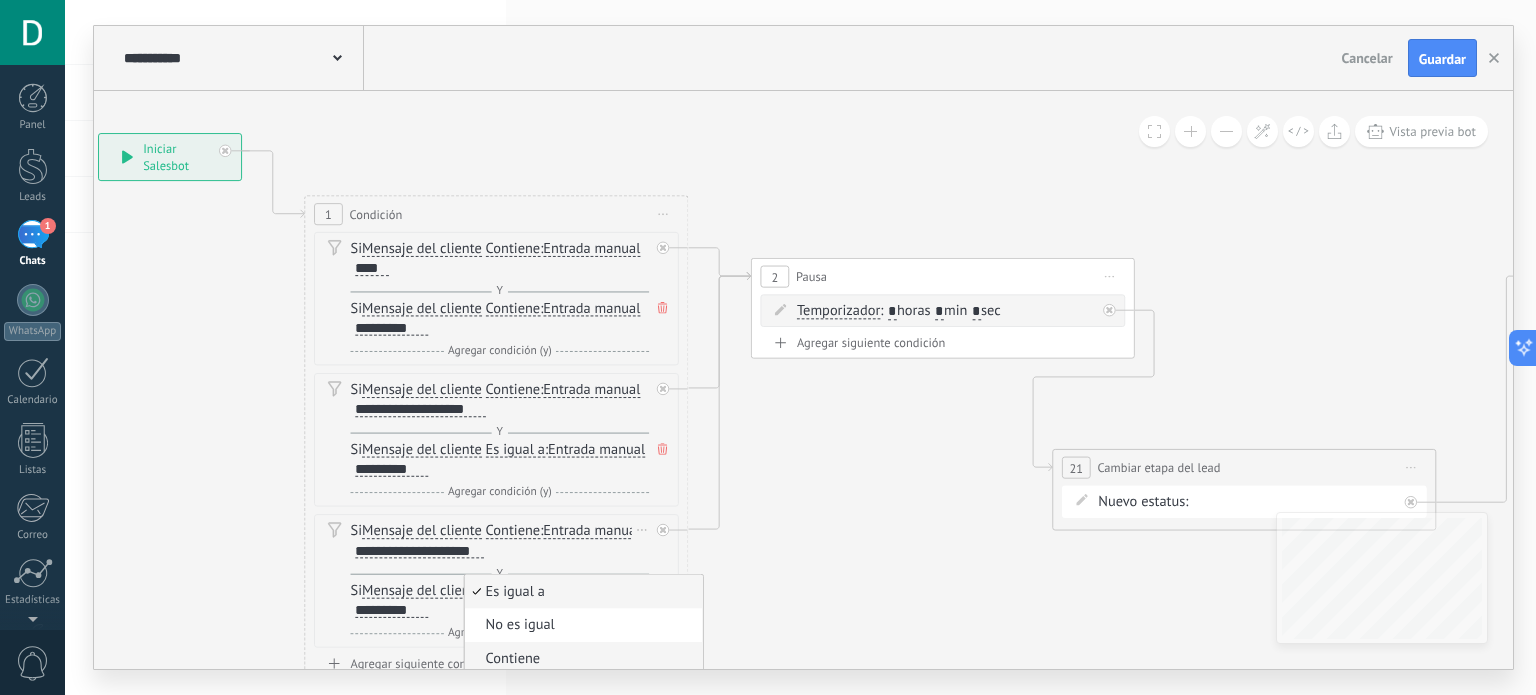 click on "Contiene" at bounding box center (580, 659) 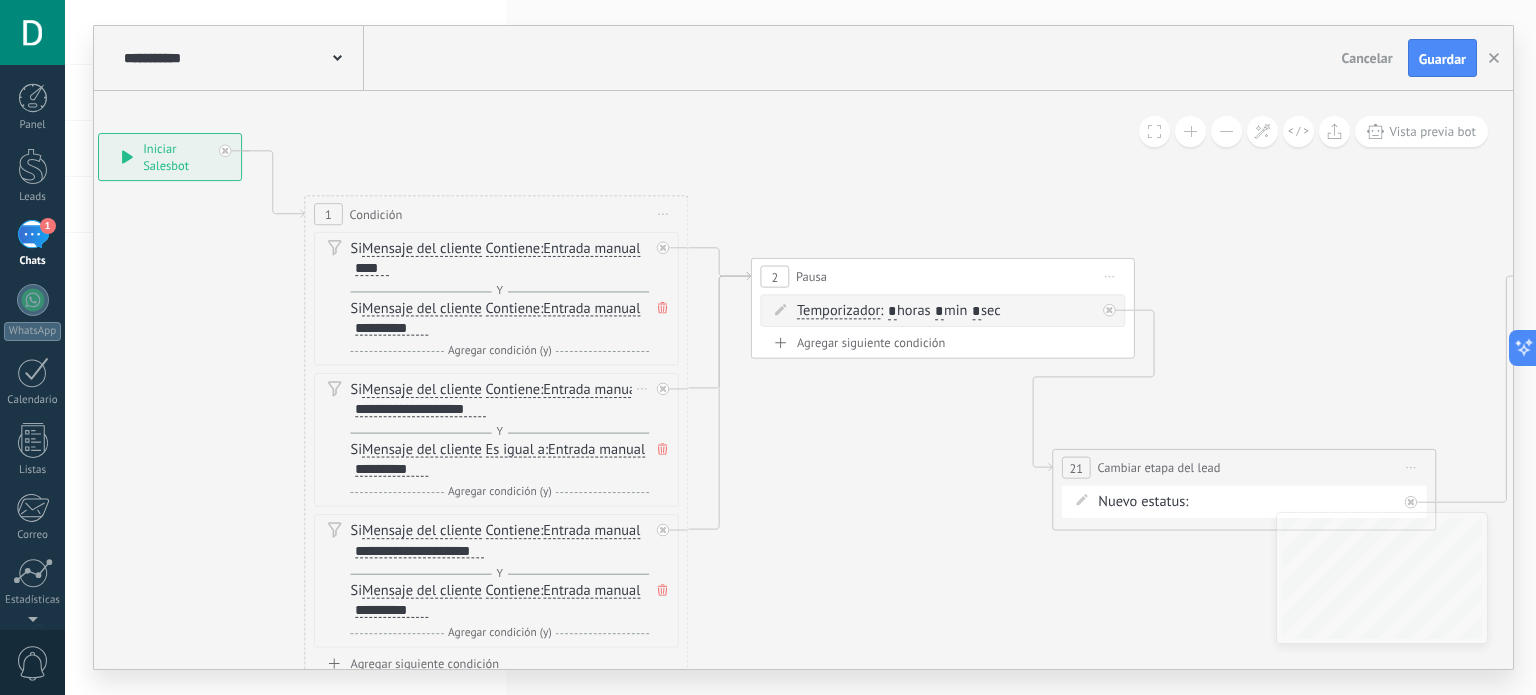 click on "Es igual a" at bounding box center (515, 449) 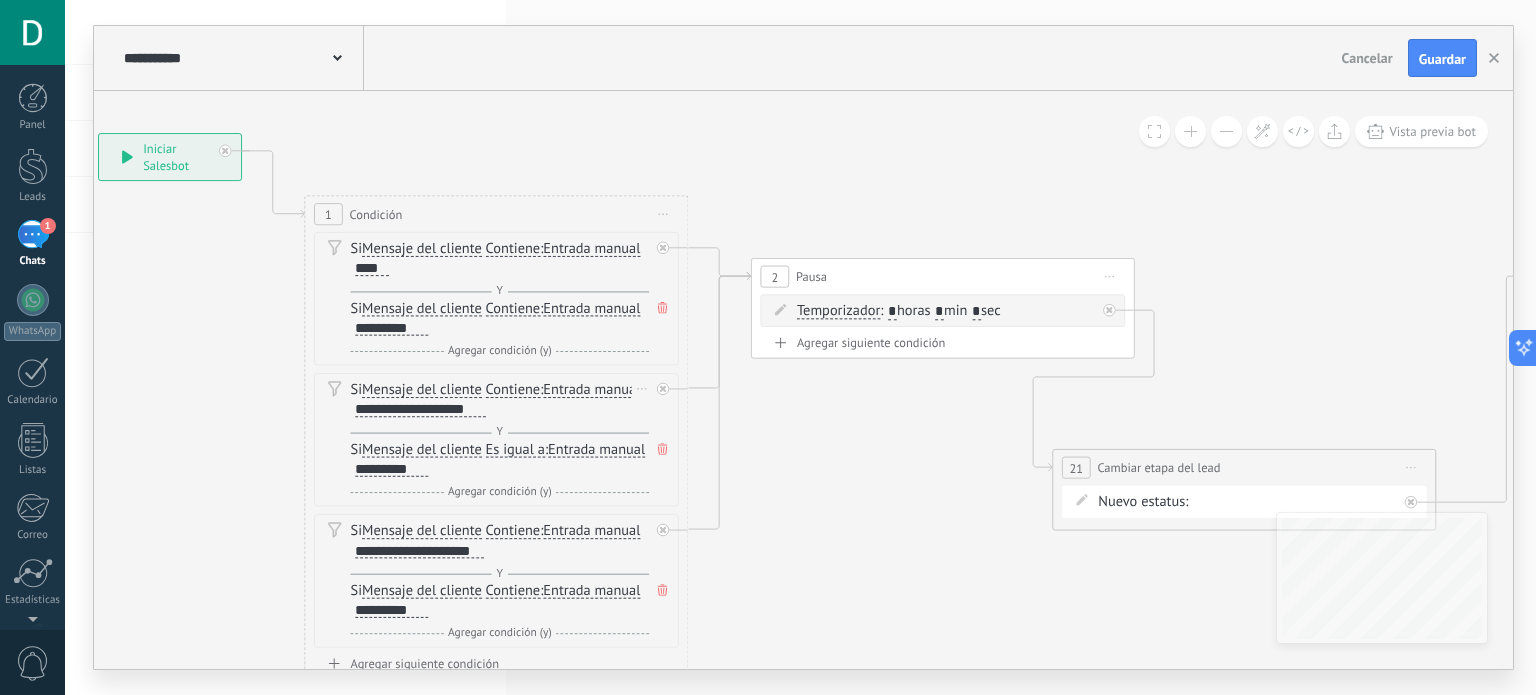 click on "Es igual a" at bounding box center (596, 450) 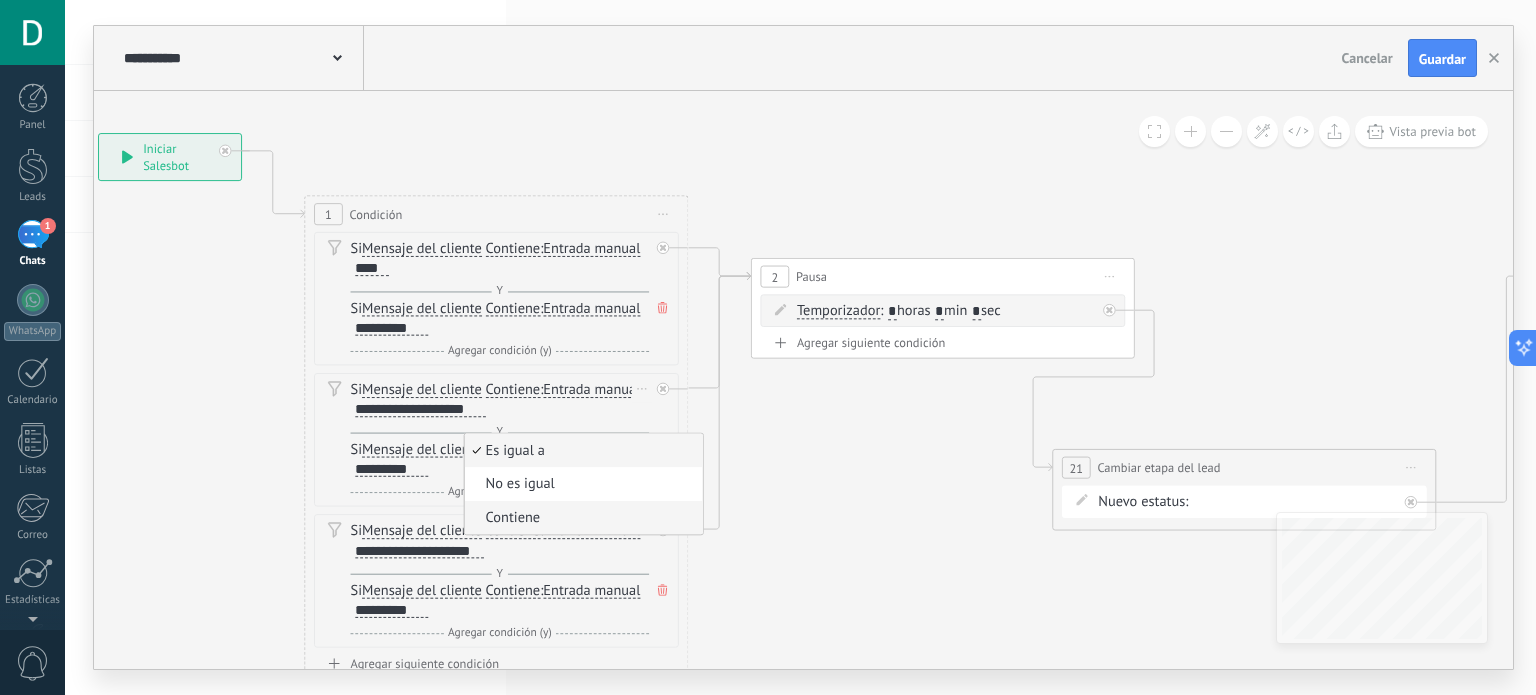 click on "Contiene" at bounding box center (580, 518) 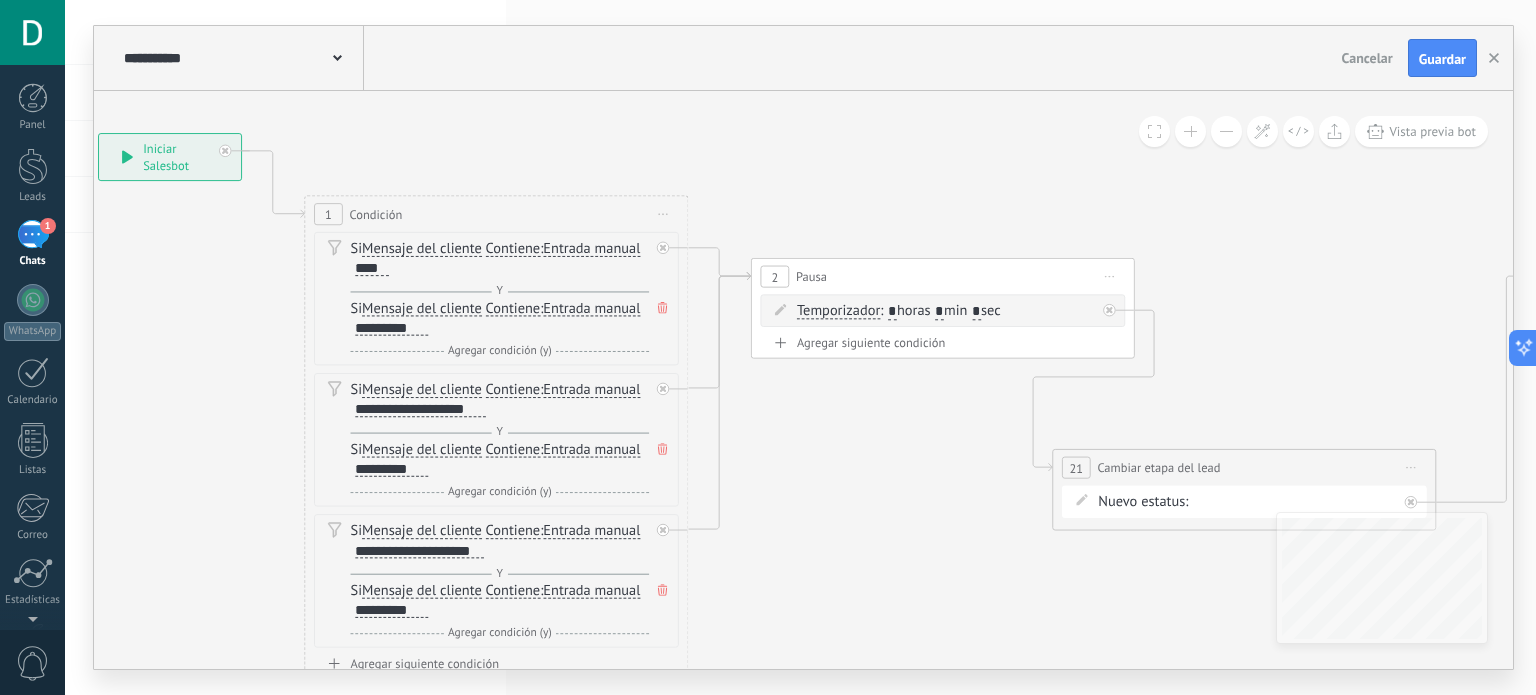type 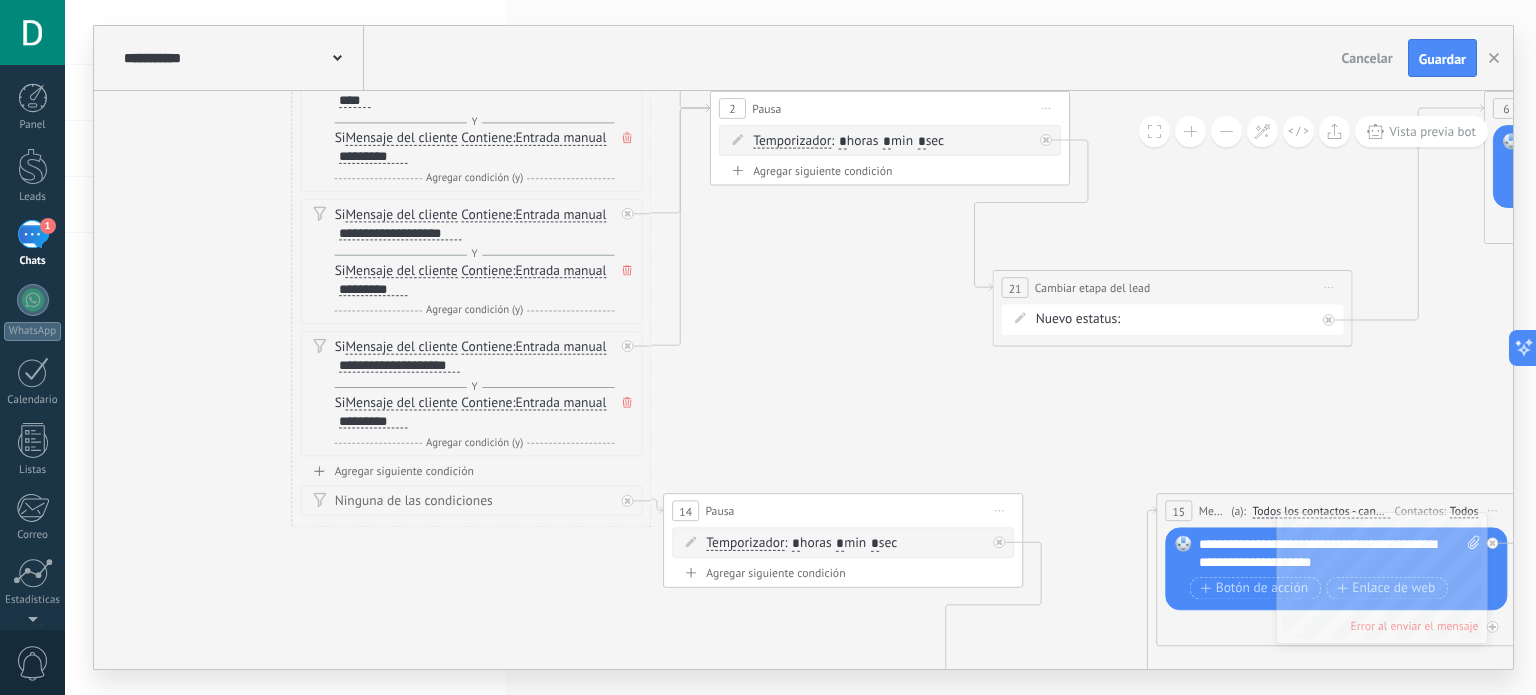 drag, startPoint x: 802, startPoint y: 553, endPoint x: 718, endPoint y: 359, distance: 211.40483 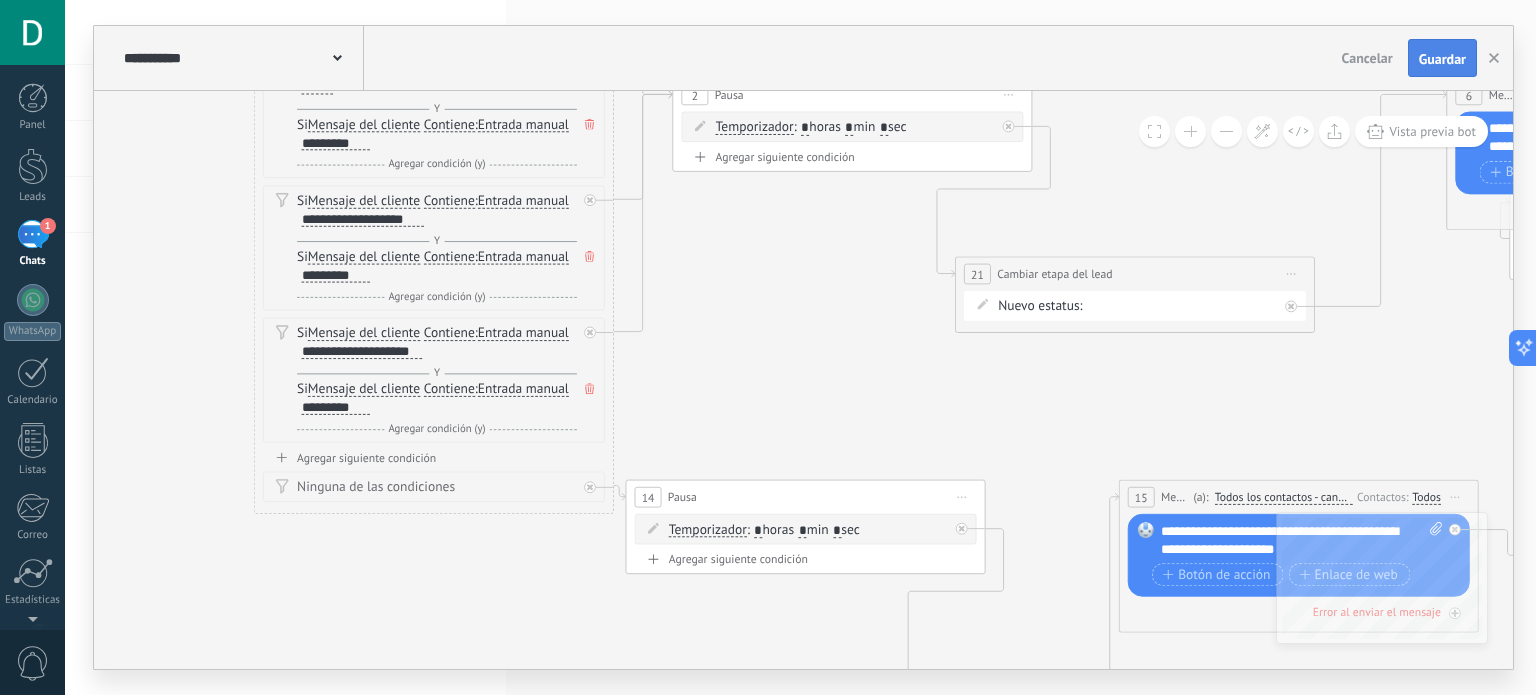 click on "Guardar" at bounding box center (1442, 59) 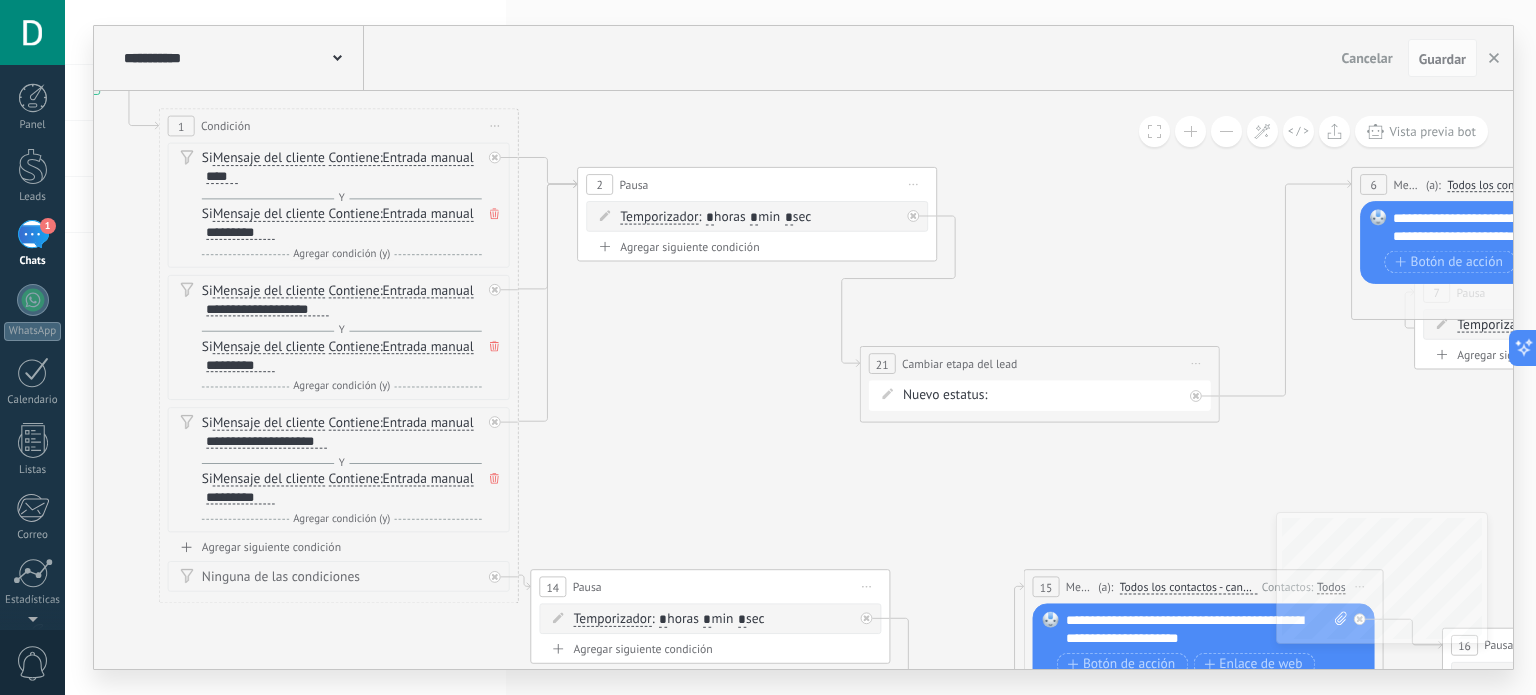 drag, startPoint x: 797, startPoint y: 339, endPoint x: 712, endPoint y: 427, distance: 122.34786 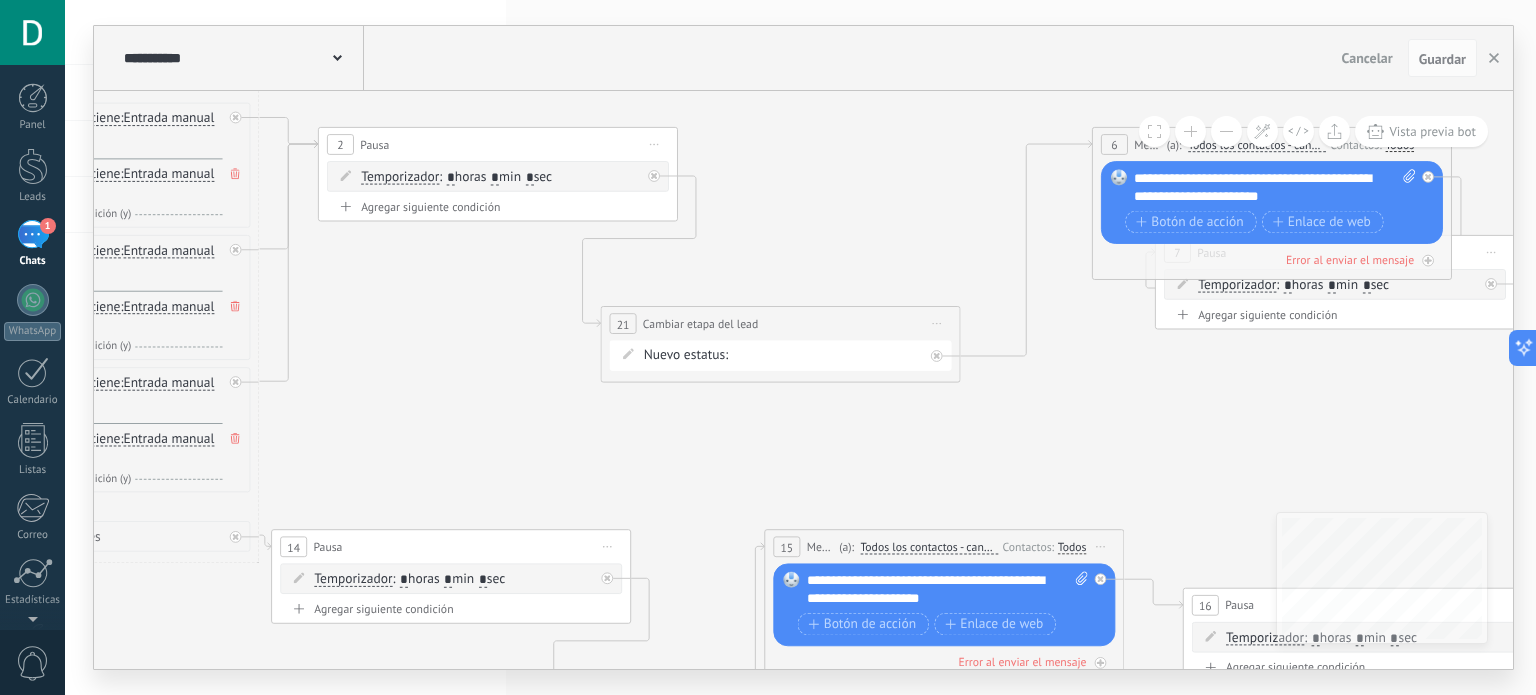 drag, startPoint x: 776, startPoint y: 413, endPoint x: 522, endPoint y: 418, distance: 254.04921 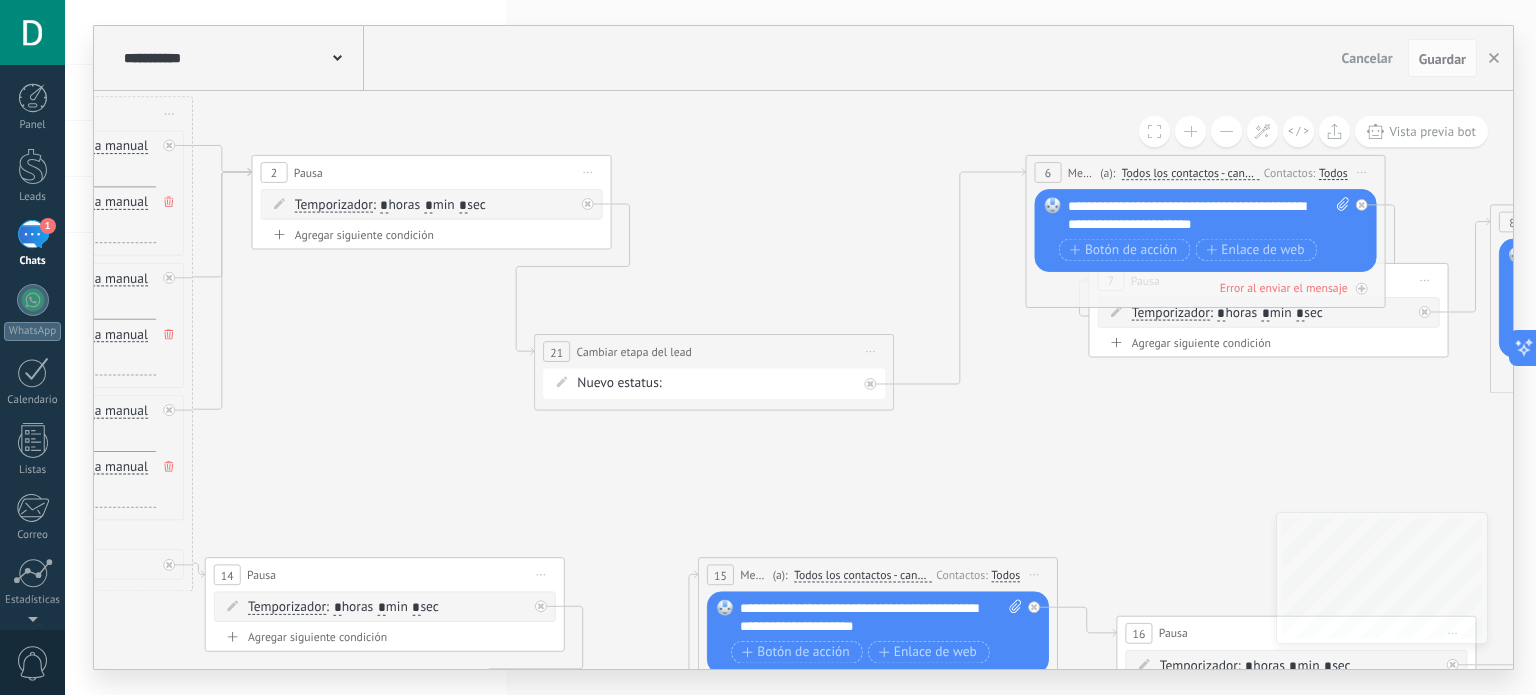 drag, startPoint x: 1046, startPoint y: 419, endPoint x: 982, endPoint y: 446, distance: 69.46222 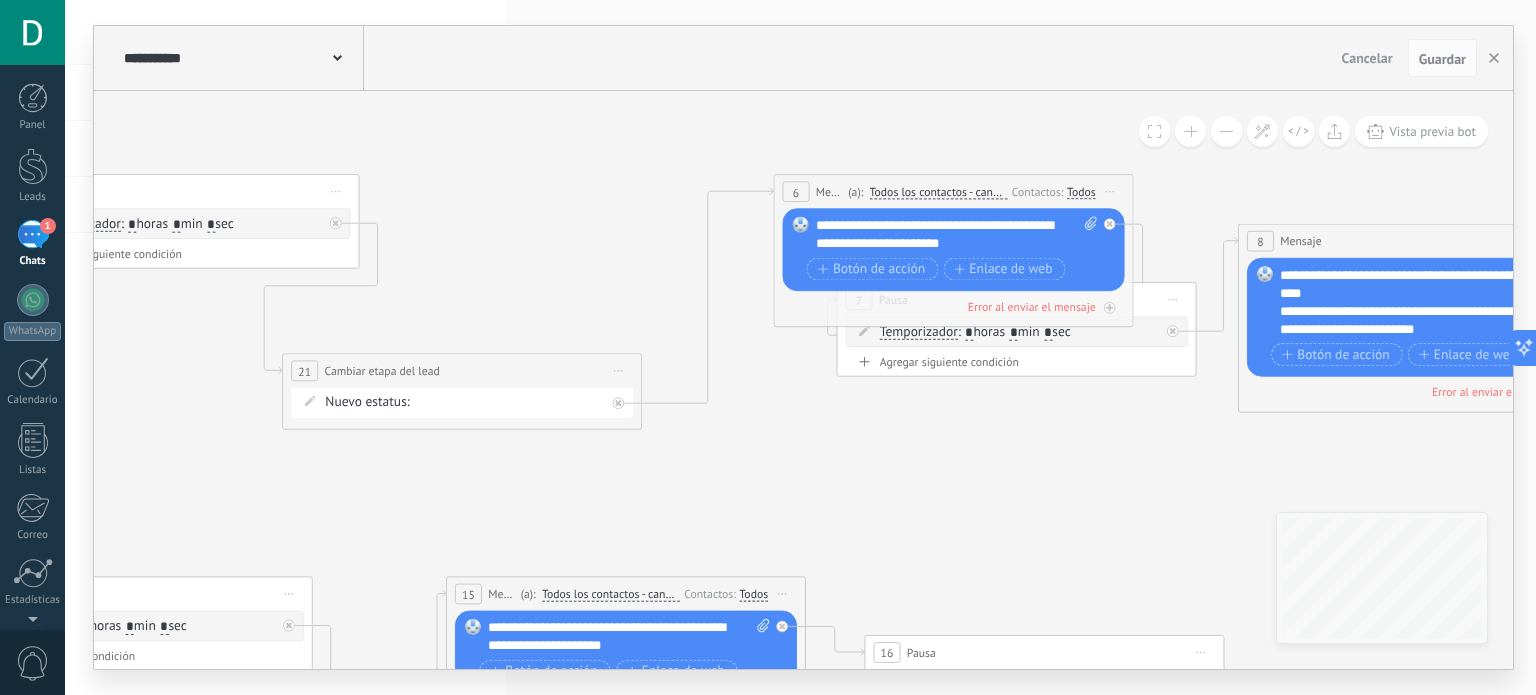 drag, startPoint x: 984, startPoint y: 443, endPoint x: 732, endPoint y: 463, distance: 252.7924 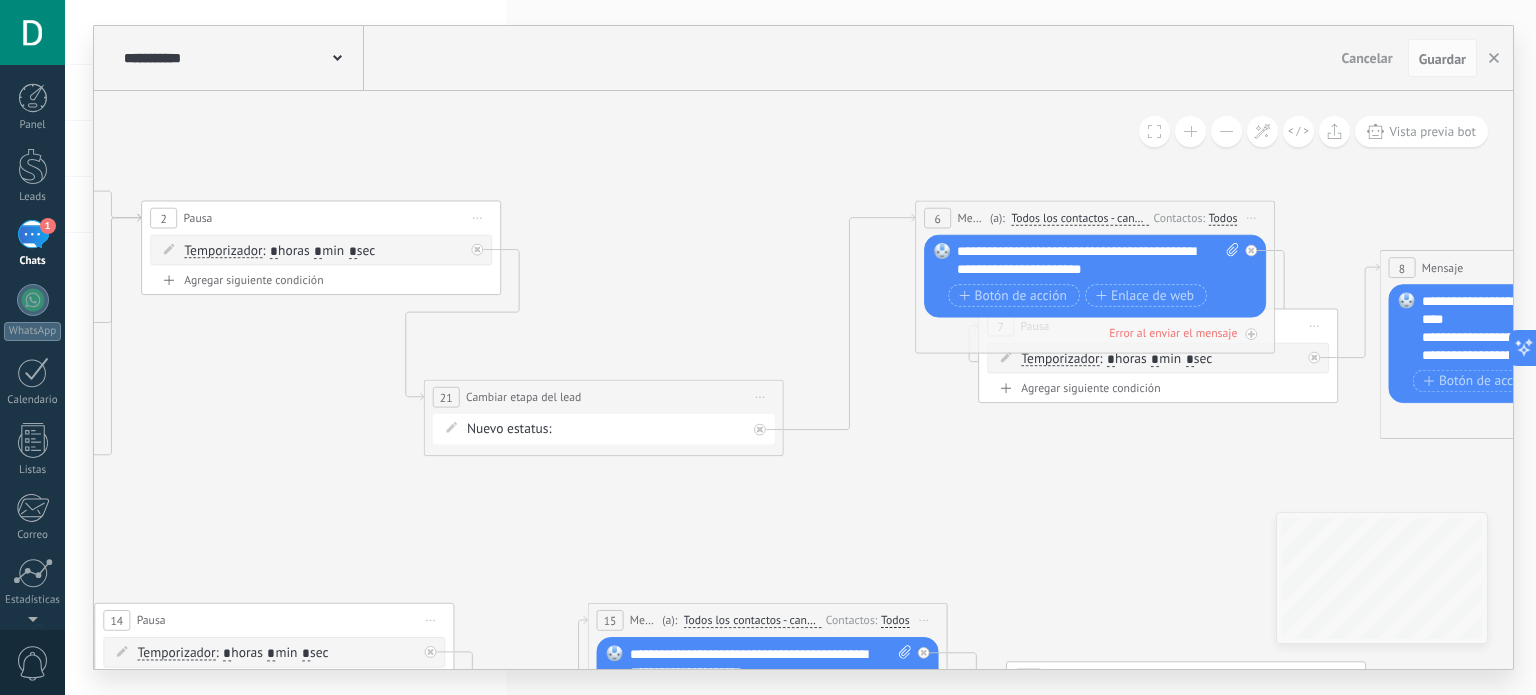 drag, startPoint x: 778, startPoint y: 443, endPoint x: 920, endPoint y: 469, distance: 144.36066 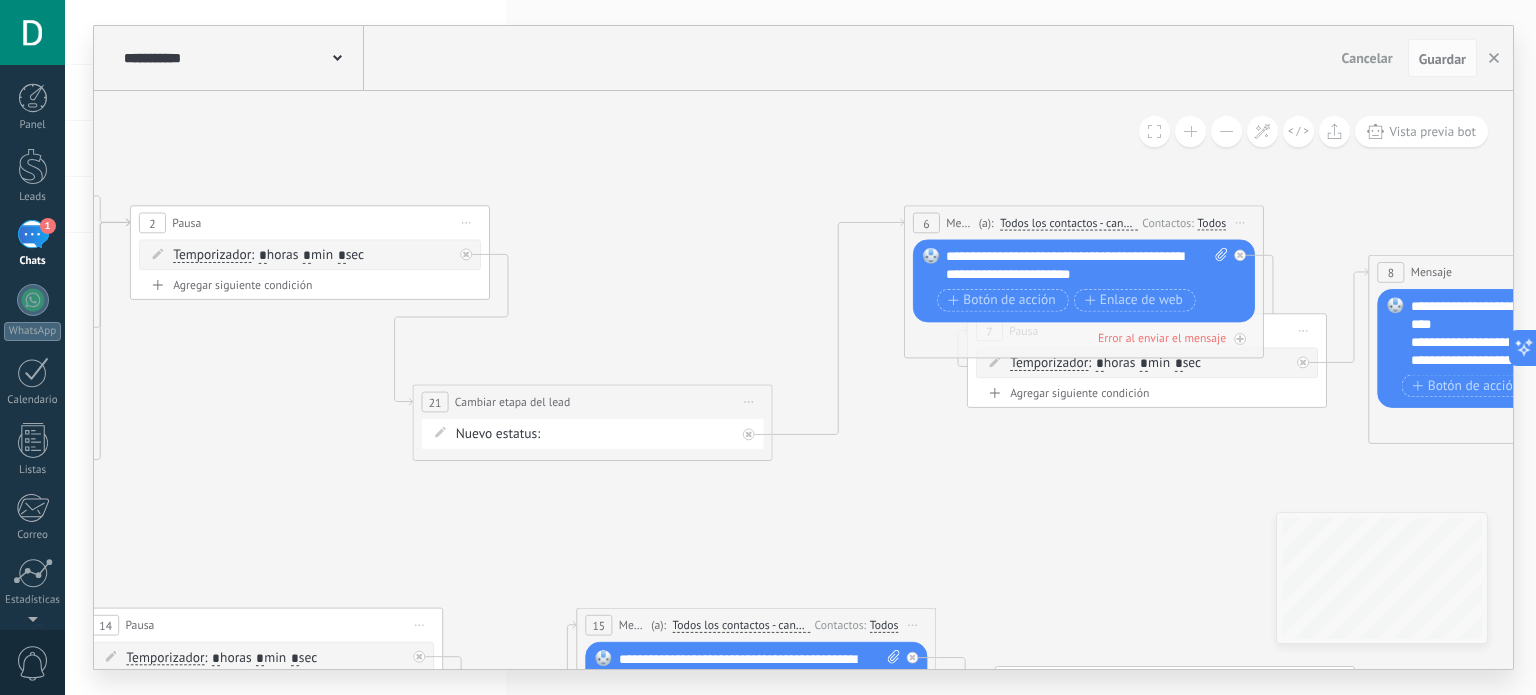drag, startPoint x: 920, startPoint y: 469, endPoint x: 890, endPoint y: 476, distance: 30.805843 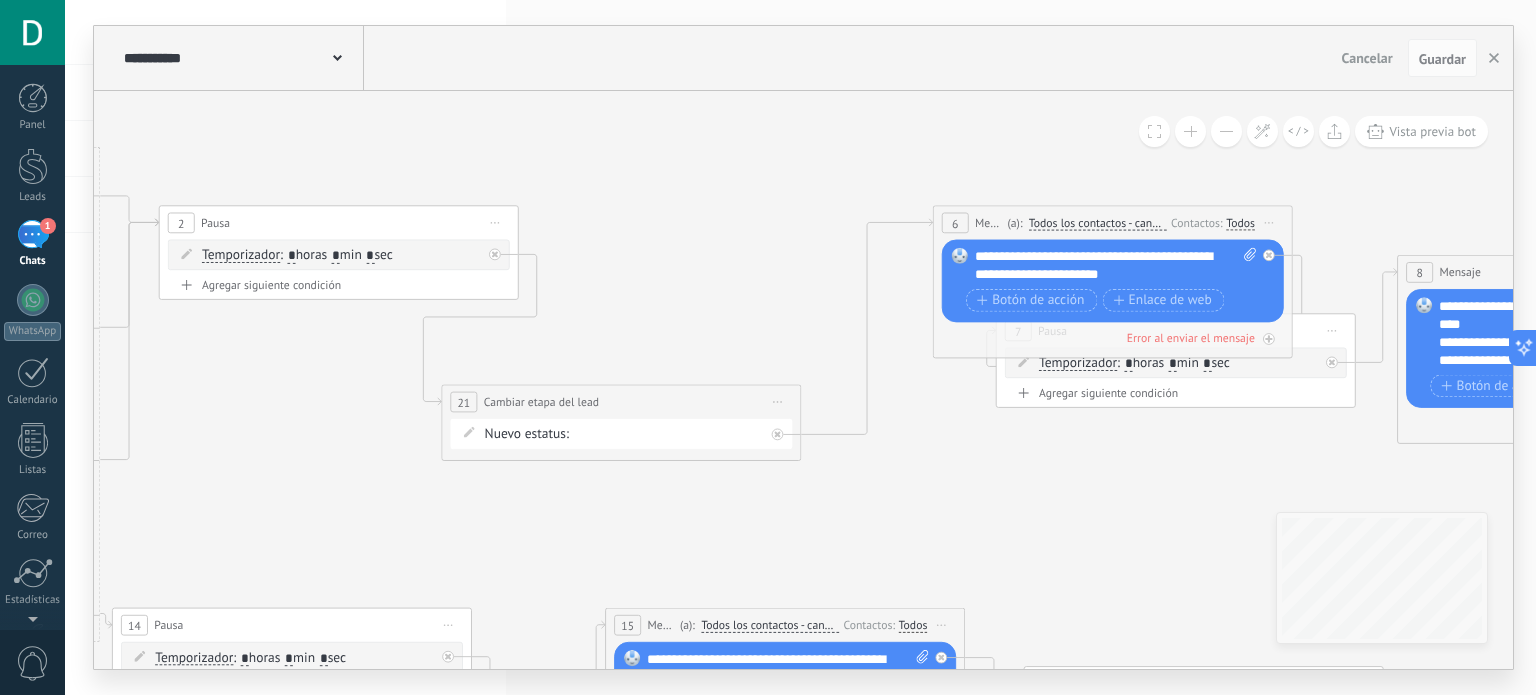 drag, startPoint x: 702, startPoint y: 225, endPoint x: 768, endPoint y: 223, distance: 66.0303 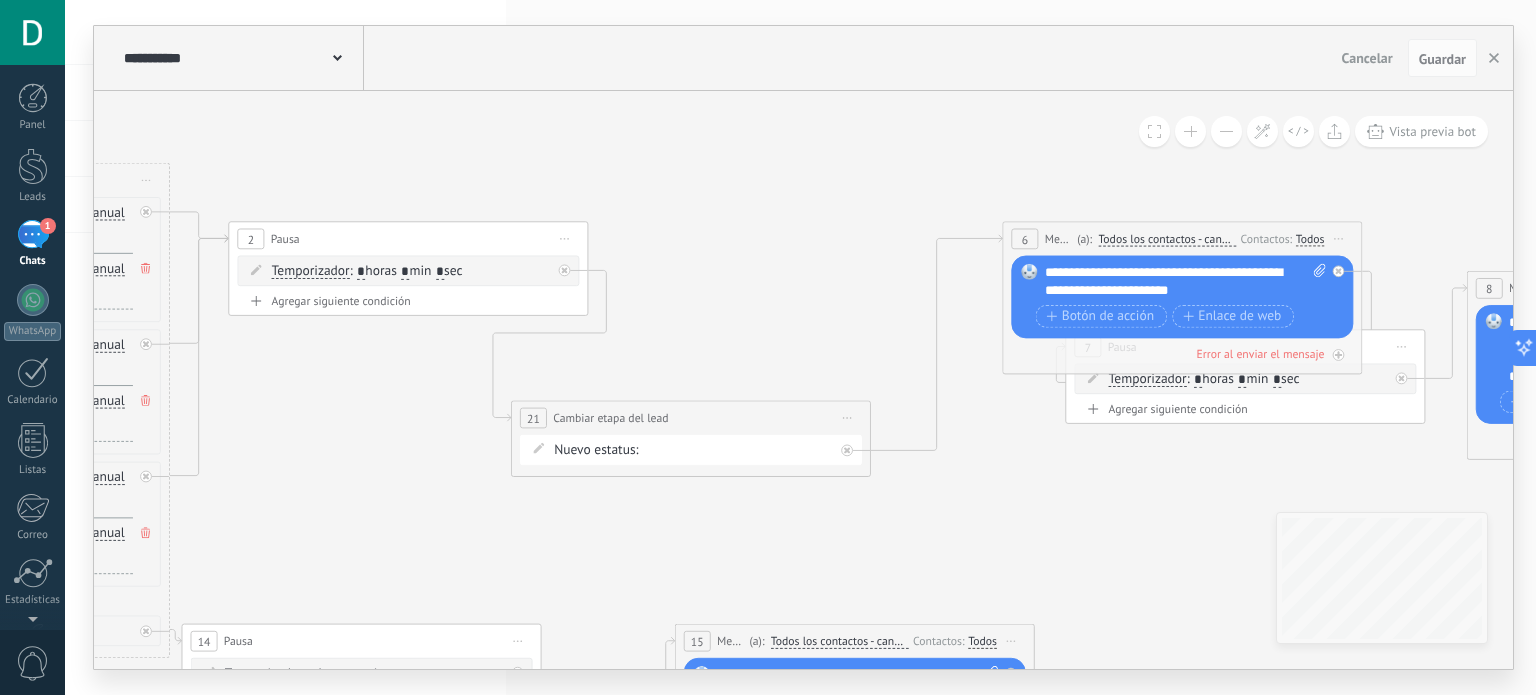 click 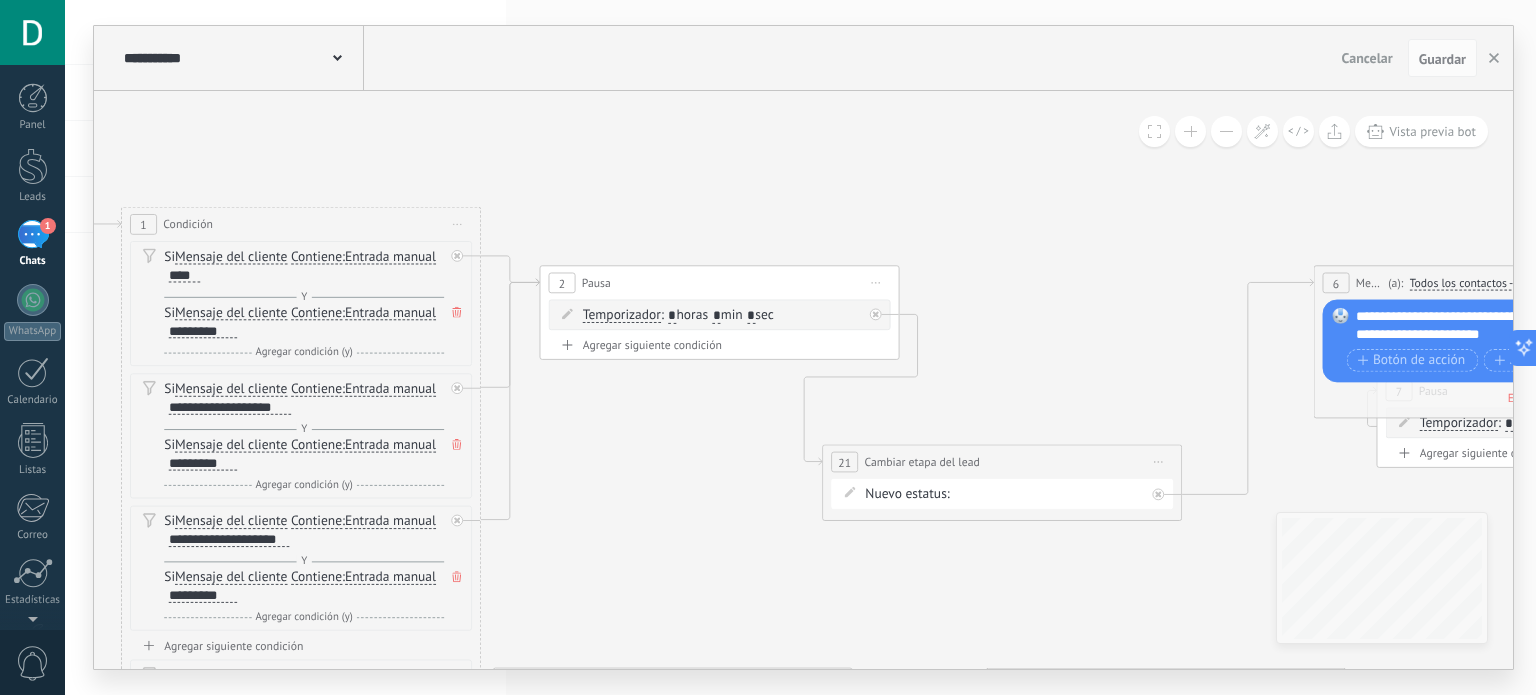 drag, startPoint x: 644, startPoint y: 319, endPoint x: 974, endPoint y: 365, distance: 333.19064 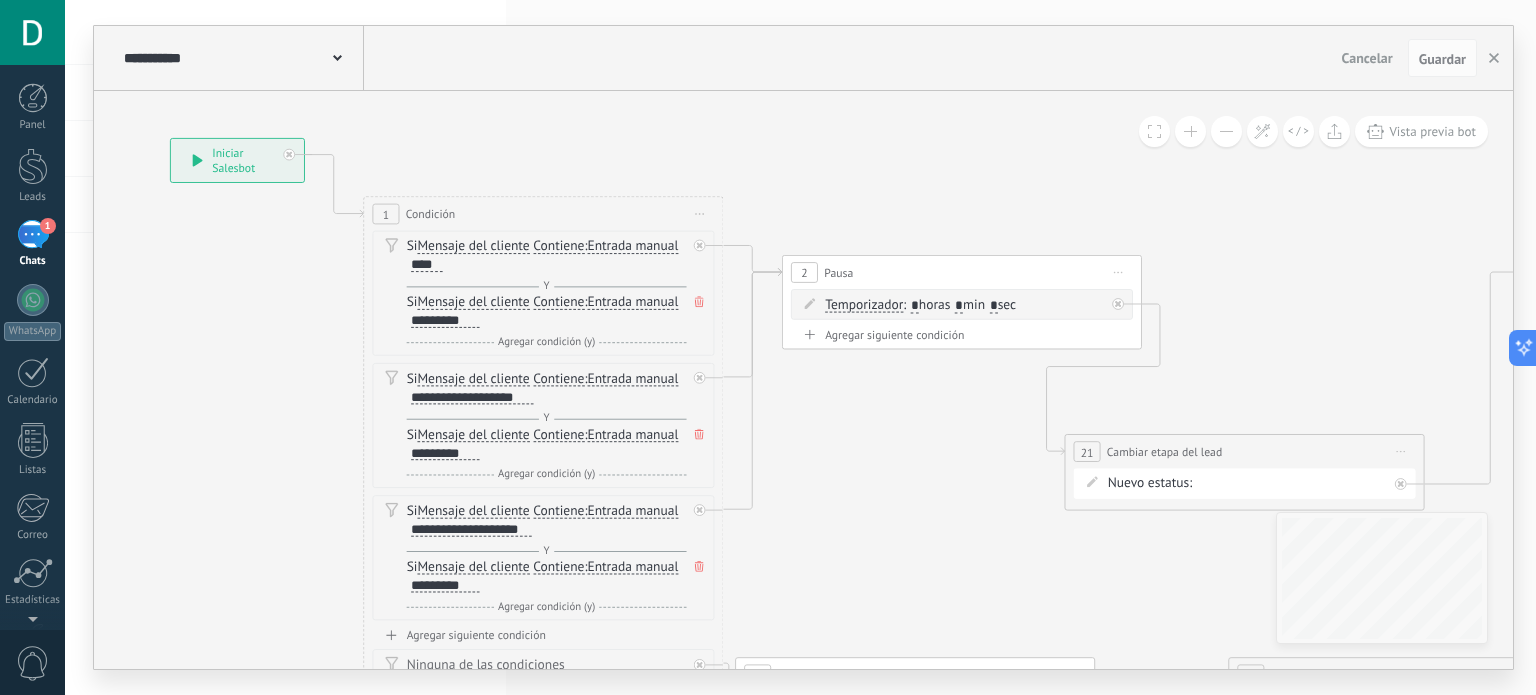 drag, startPoint x: 769, startPoint y: 450, endPoint x: 986, endPoint y: 431, distance: 217.83022 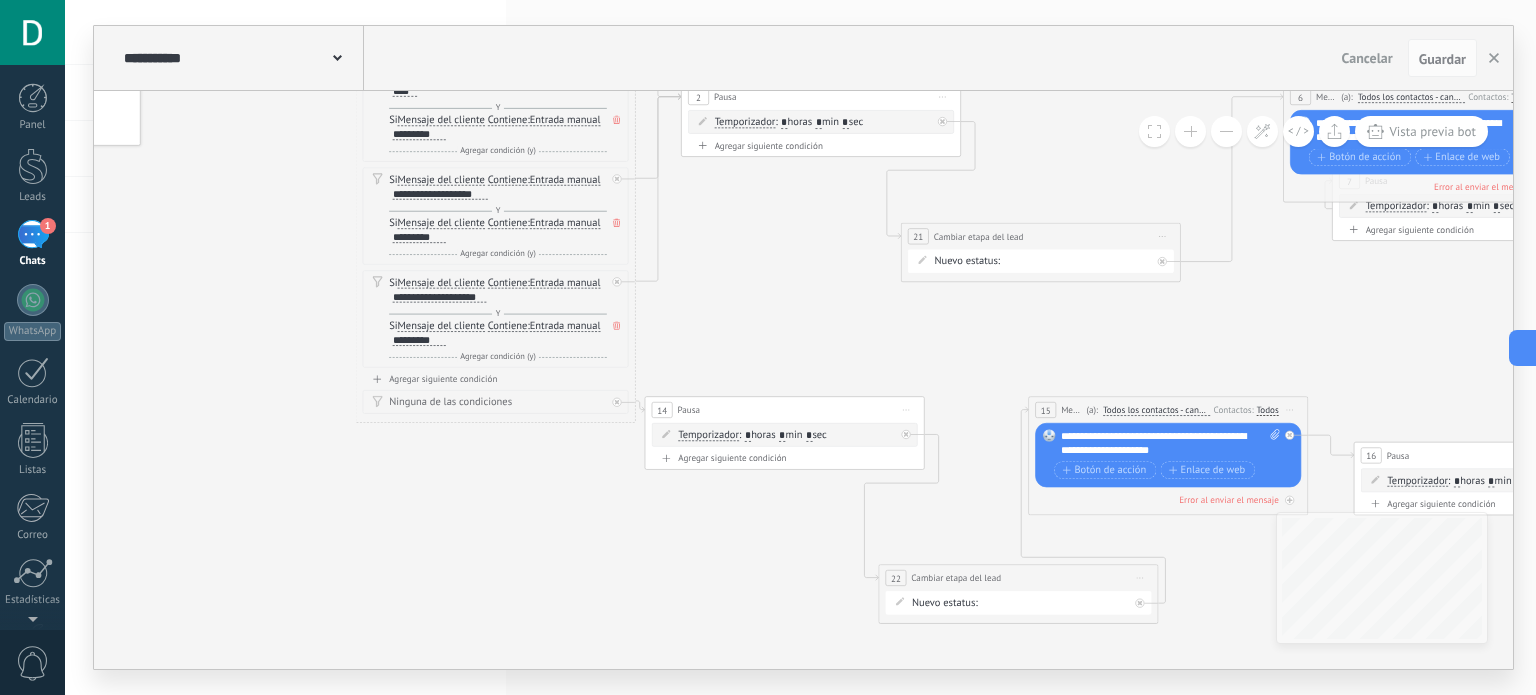 drag, startPoint x: 870, startPoint y: 485, endPoint x: 755, endPoint y: 272, distance: 242.06198 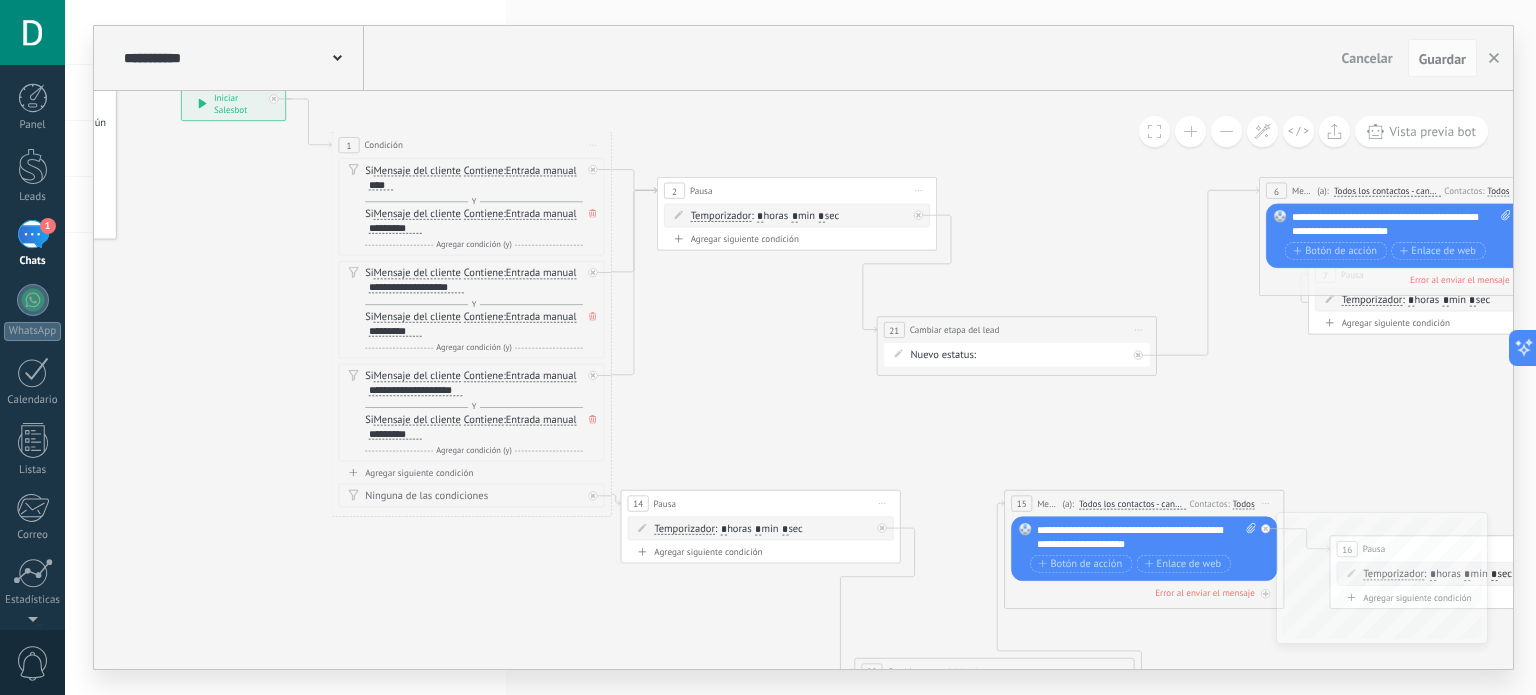 drag, startPoint x: 819, startPoint y: 361, endPoint x: 799, endPoint y: 455, distance: 96.10411 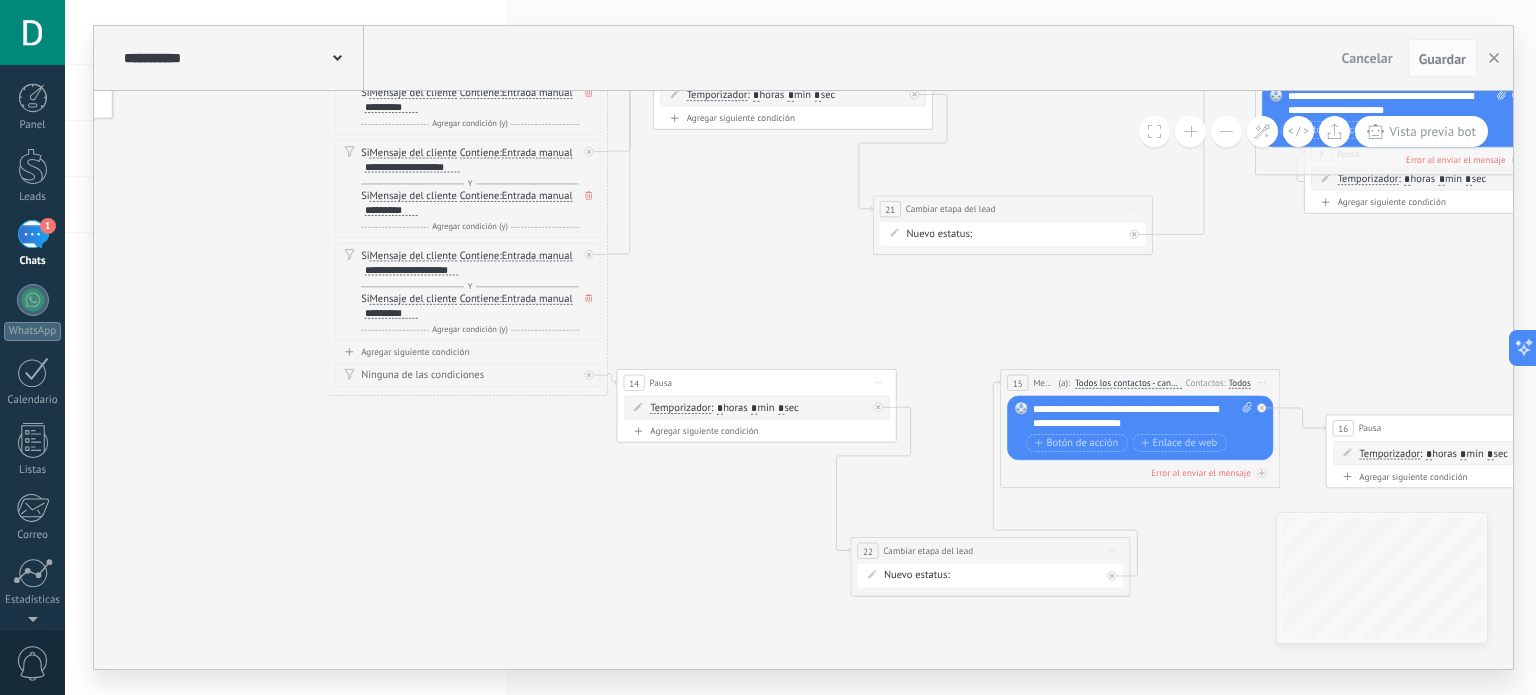 drag, startPoint x: 742, startPoint y: 505, endPoint x: 738, endPoint y: 528, distance: 23.345236 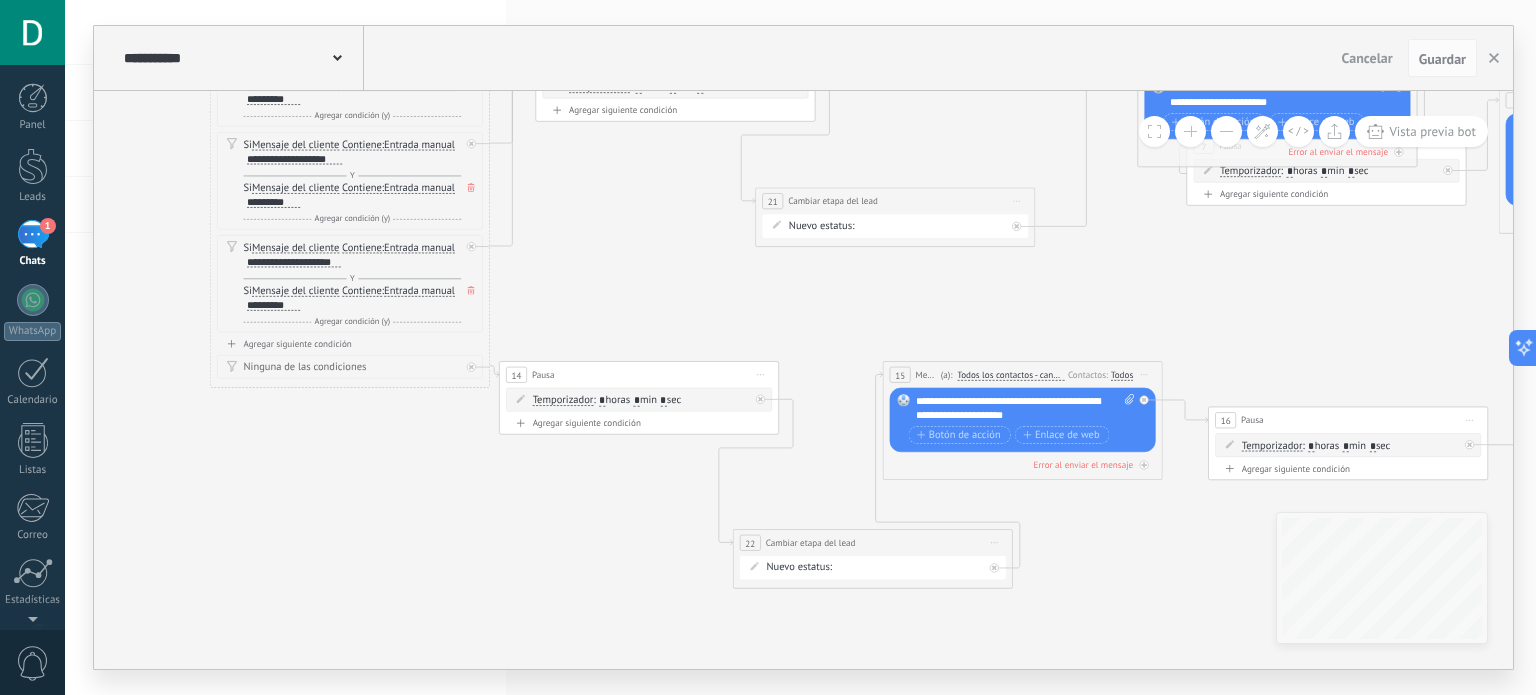 drag, startPoint x: 753, startPoint y: 518, endPoint x: 630, endPoint y: 508, distance: 123.40584 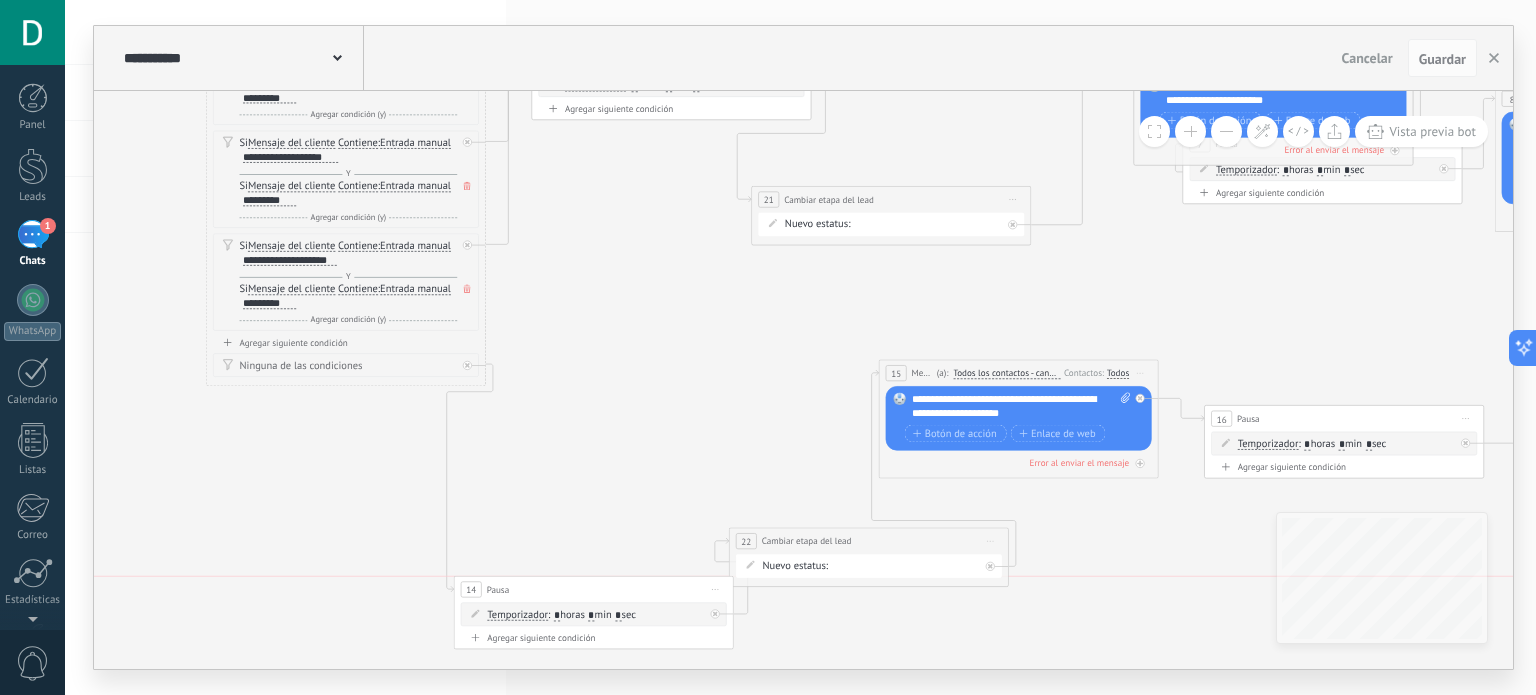 drag, startPoint x: 608, startPoint y: 370, endPoint x: 568, endPoint y: 600, distance: 233.45235 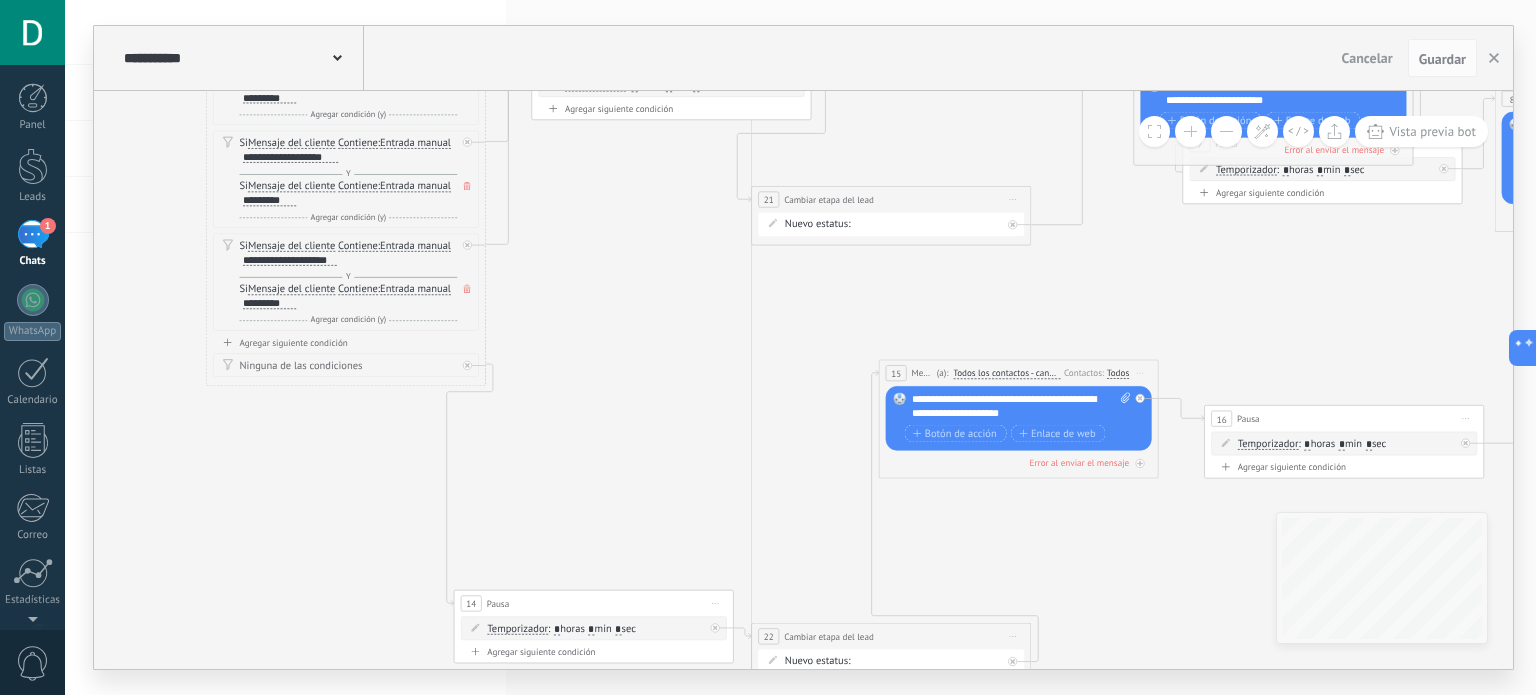 drag, startPoint x: 796, startPoint y: 543, endPoint x: 815, endPoint y: 638, distance: 96.88137 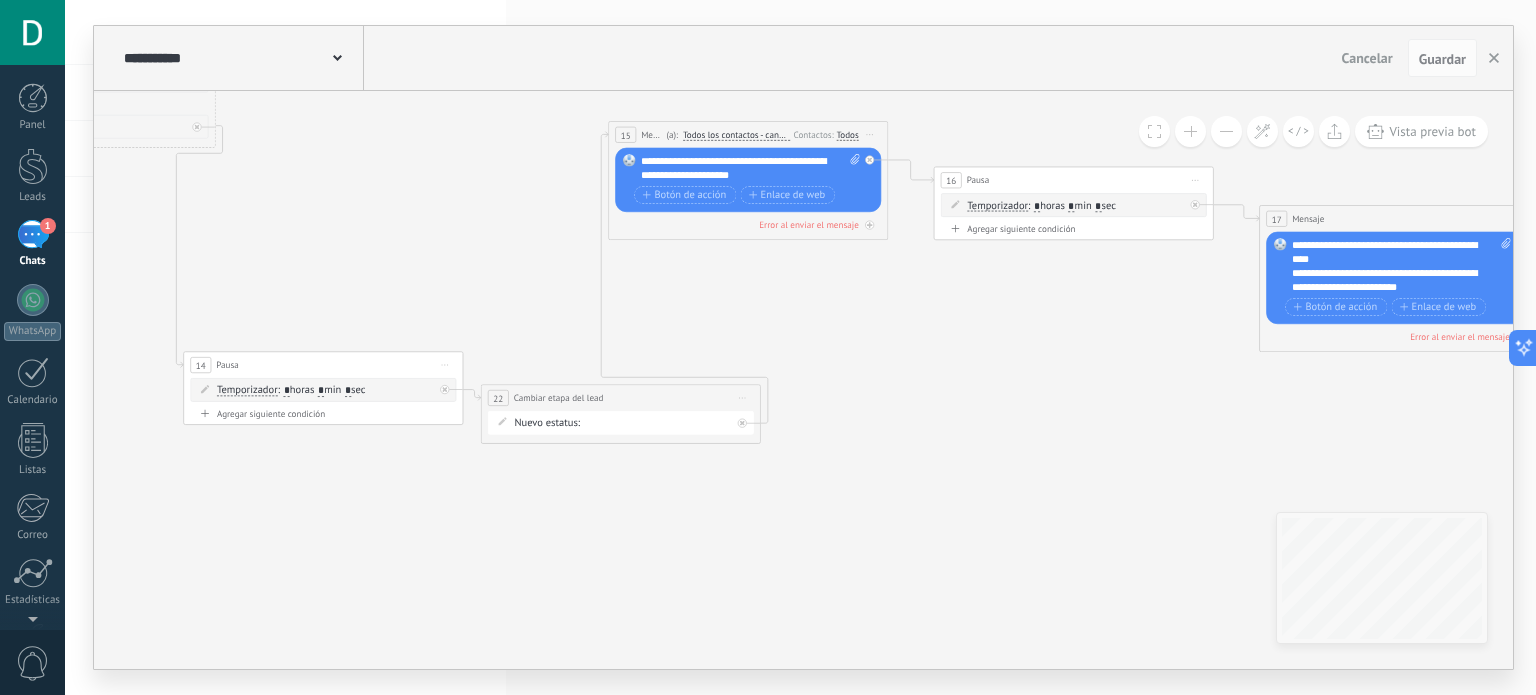 drag, startPoint x: 776, startPoint y: 535, endPoint x: 507, endPoint y: 304, distance: 354.57297 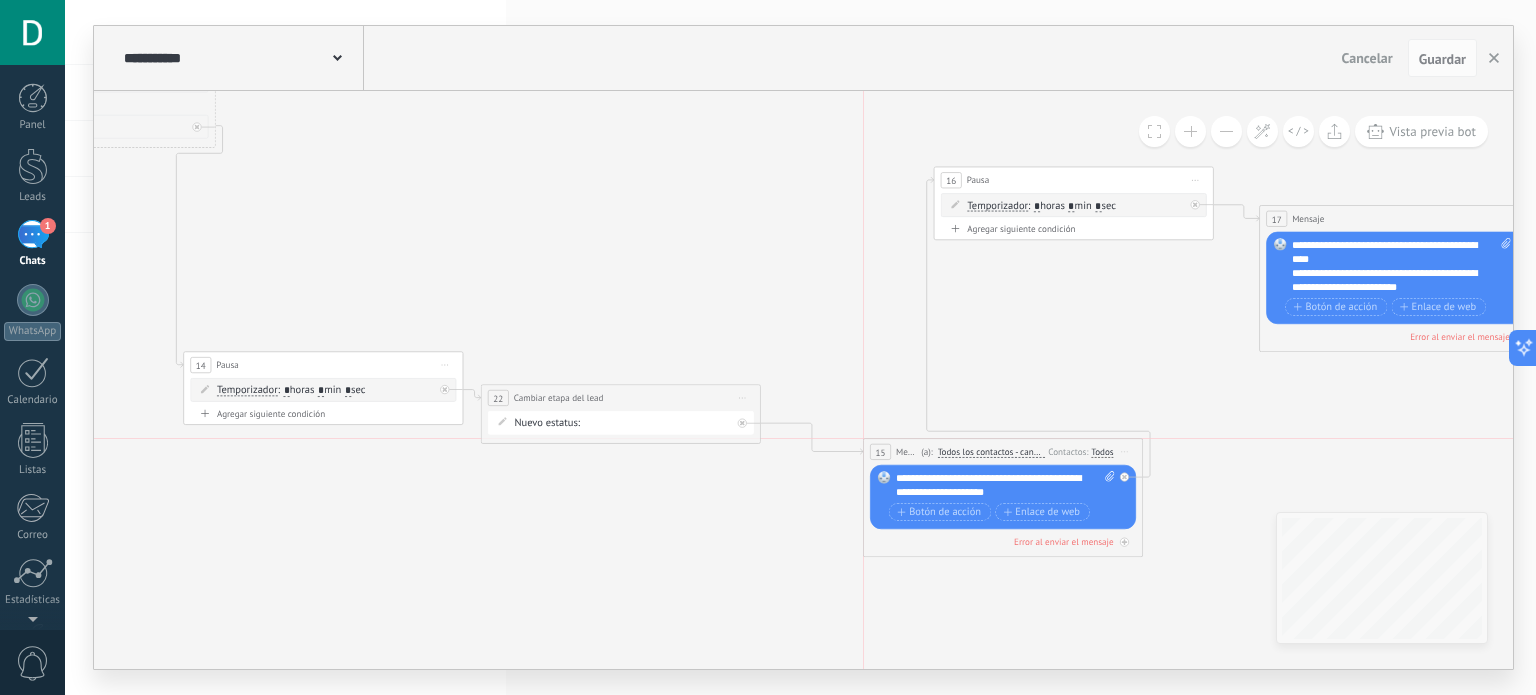 drag, startPoint x: 700, startPoint y: 133, endPoint x: 944, endPoint y: 457, distance: 405.6008 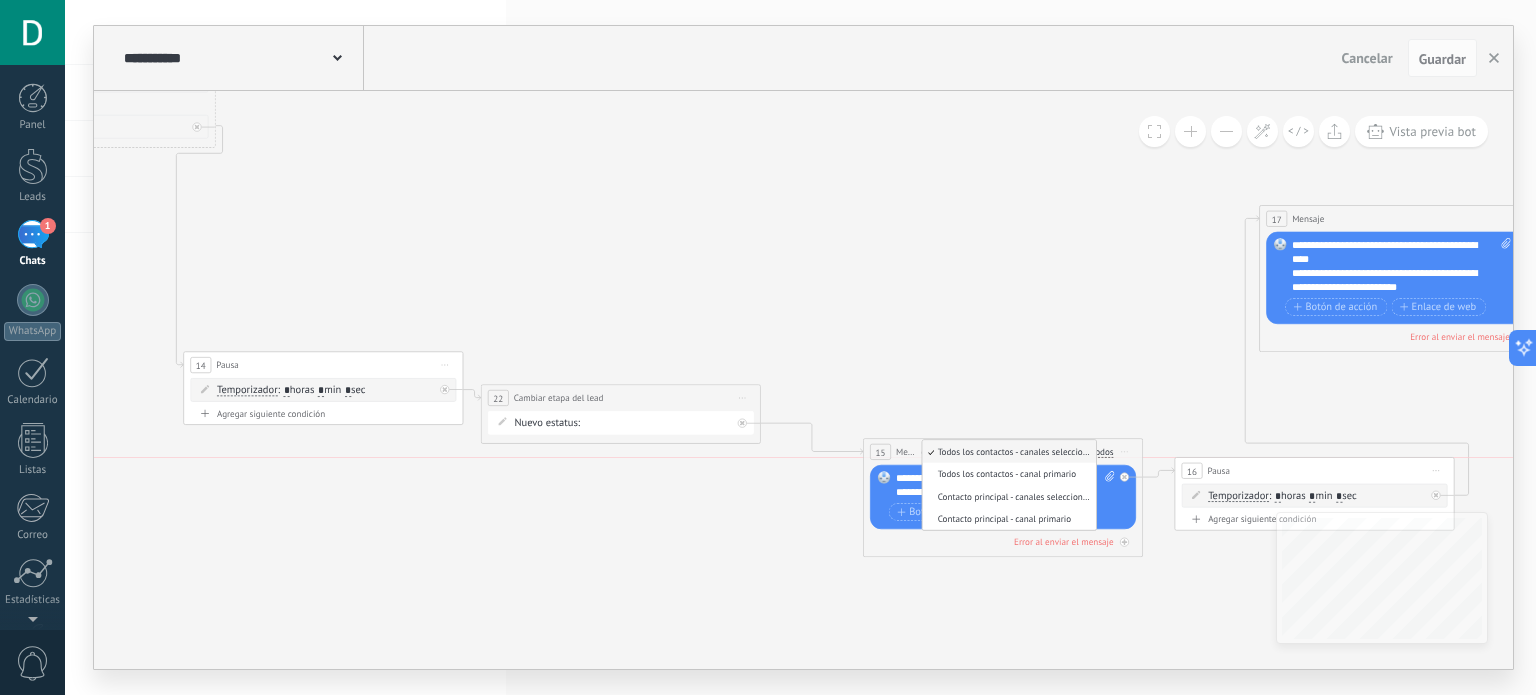 drag, startPoint x: 1050, startPoint y: 176, endPoint x: 1288, endPoint y: 452, distance: 364.4448 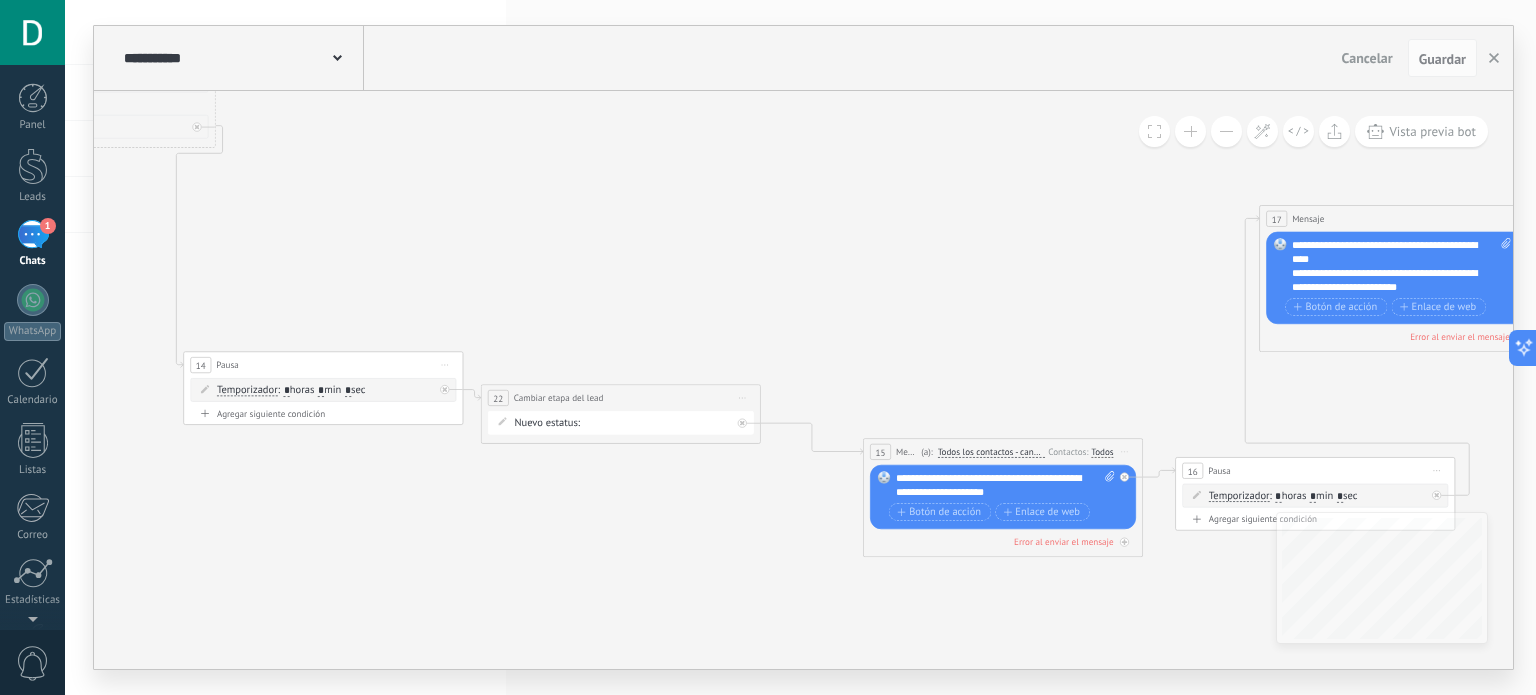 click 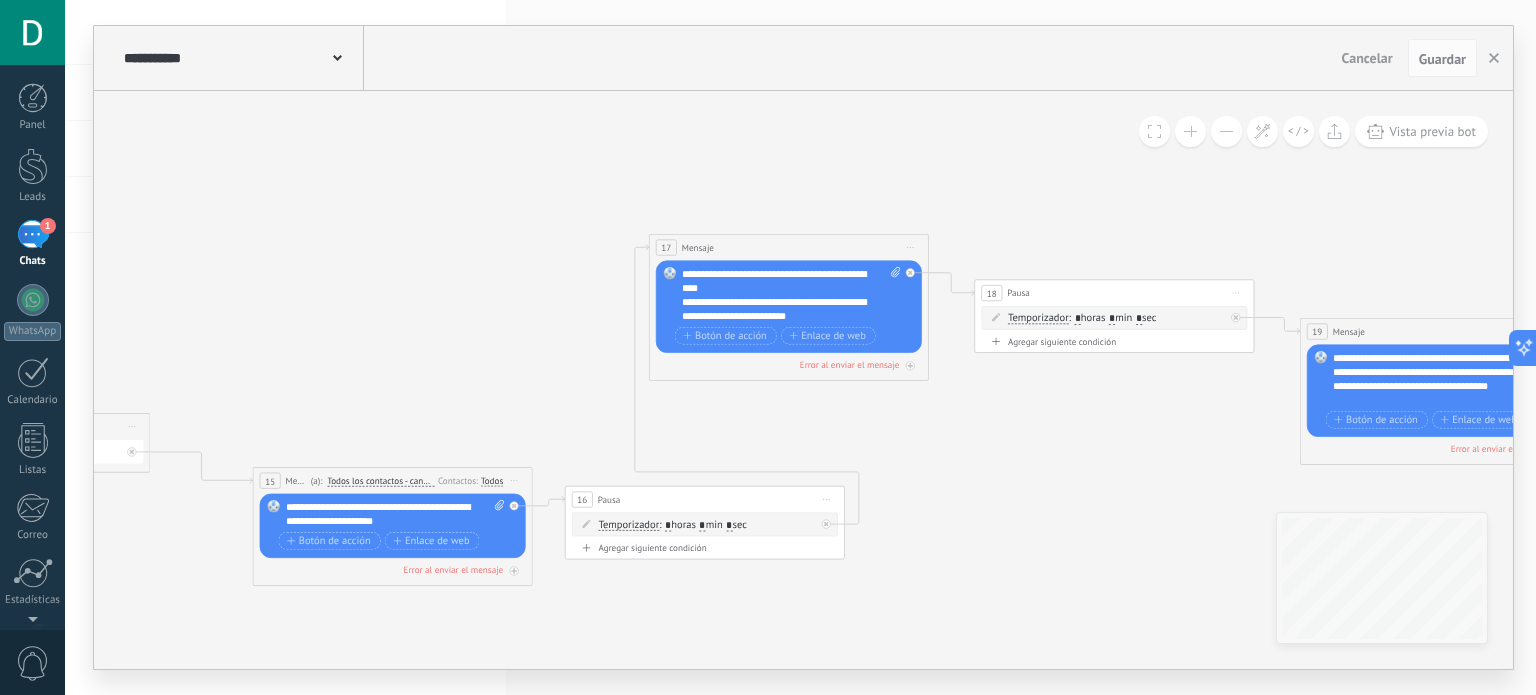 drag, startPoint x: 966, startPoint y: 325, endPoint x: 436, endPoint y: 313, distance: 530.1358 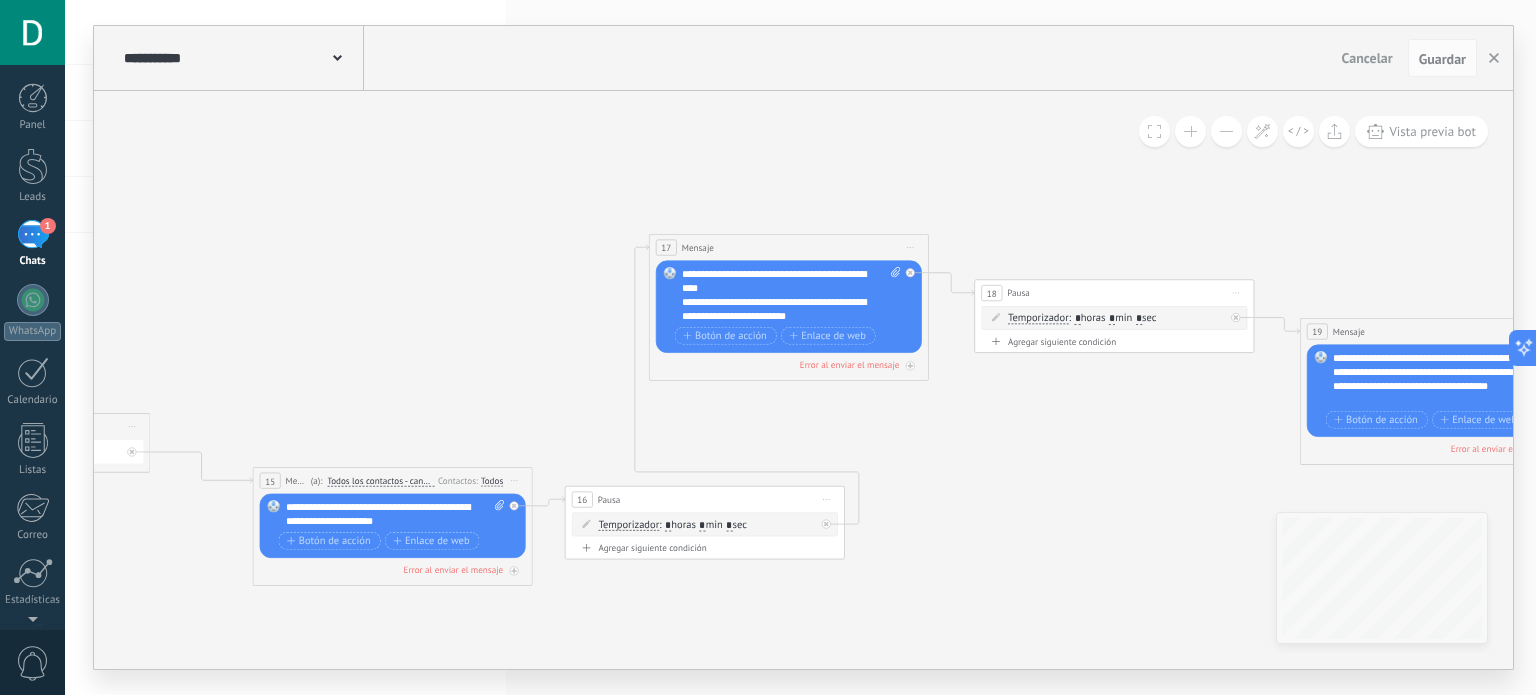 click 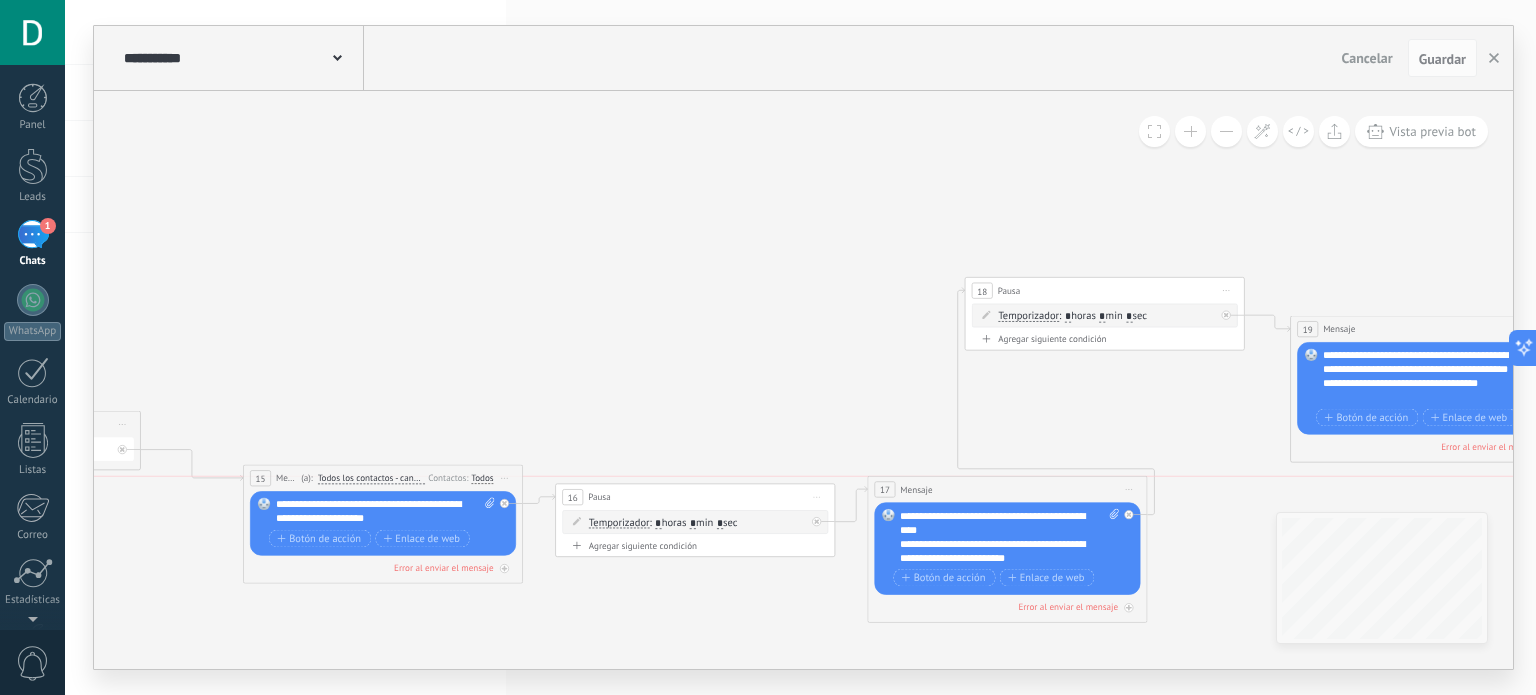 drag, startPoint x: 732, startPoint y: 241, endPoint x: 1014, endPoint y: 465, distance: 360.13885 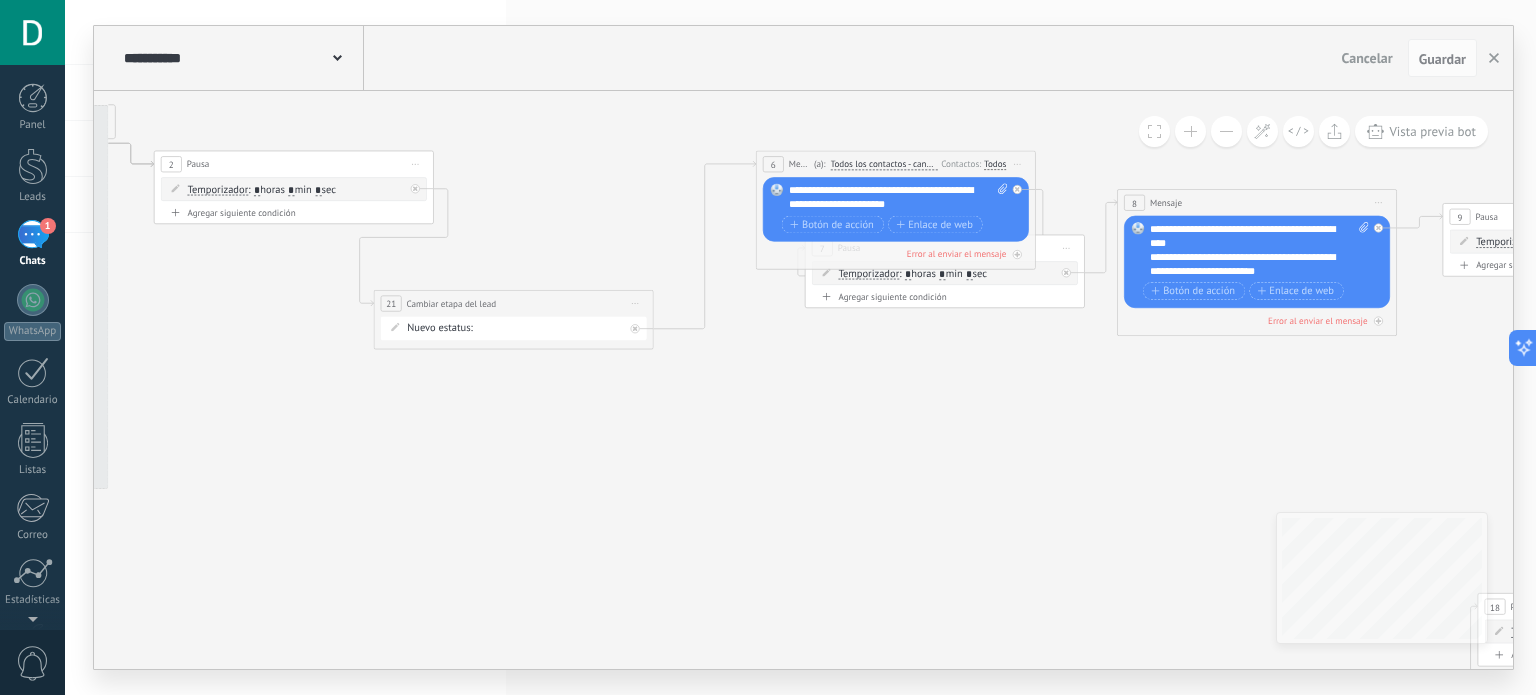 drag, startPoint x: 630, startPoint y: 266, endPoint x: 1182, endPoint y: 571, distance: 630.6576 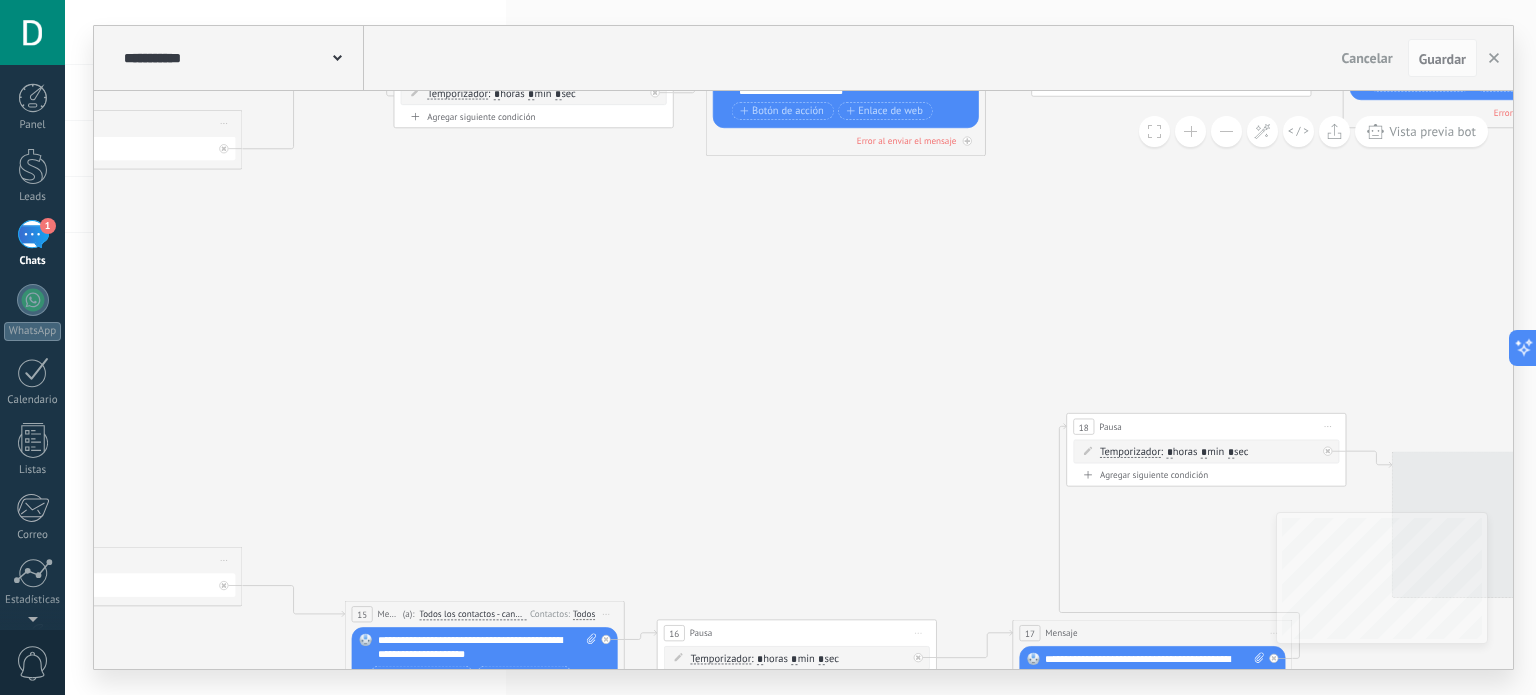 drag, startPoint x: 925, startPoint y: 483, endPoint x: 360, endPoint y: 232, distance: 618.24426 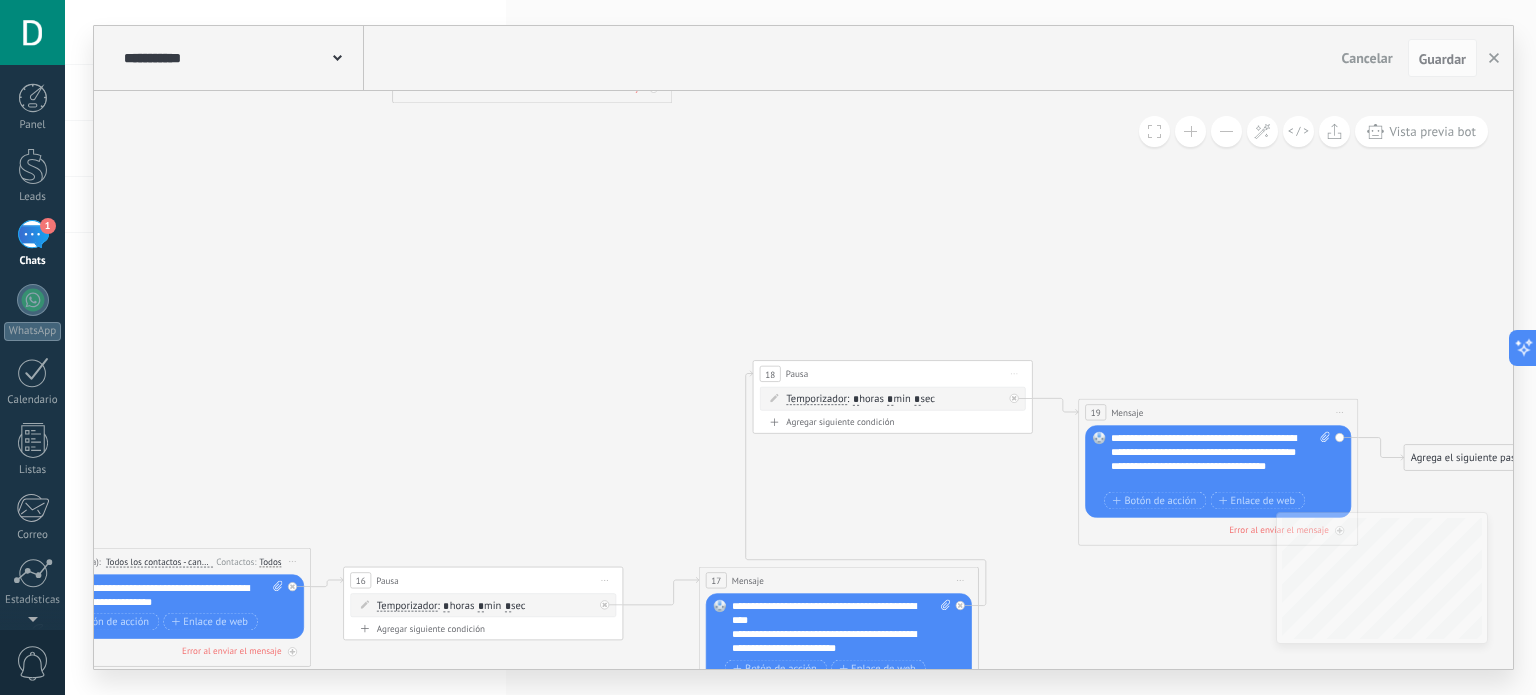 drag, startPoint x: 592, startPoint y: 327, endPoint x: 292, endPoint y: 279, distance: 303.81573 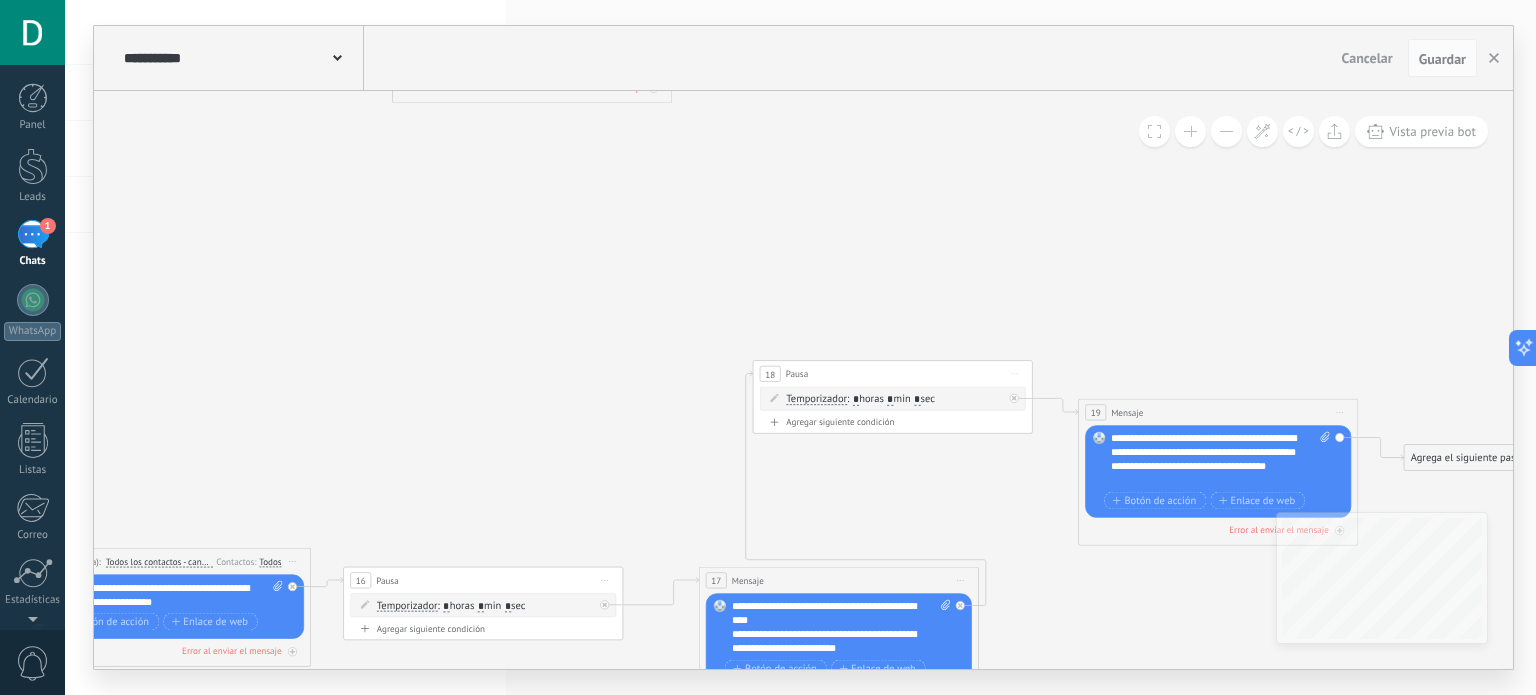 click 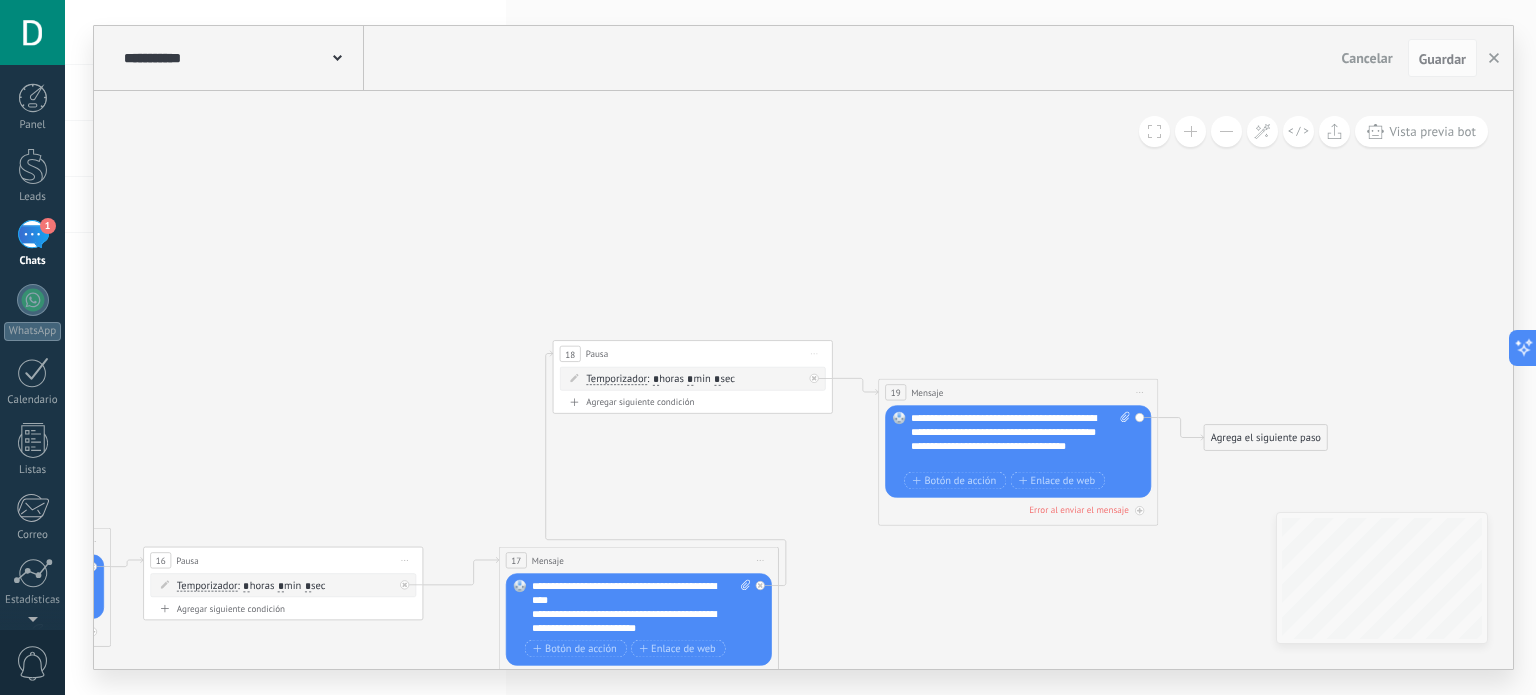 drag, startPoint x: 499, startPoint y: 264, endPoint x: 338, endPoint y: 267, distance: 161.02795 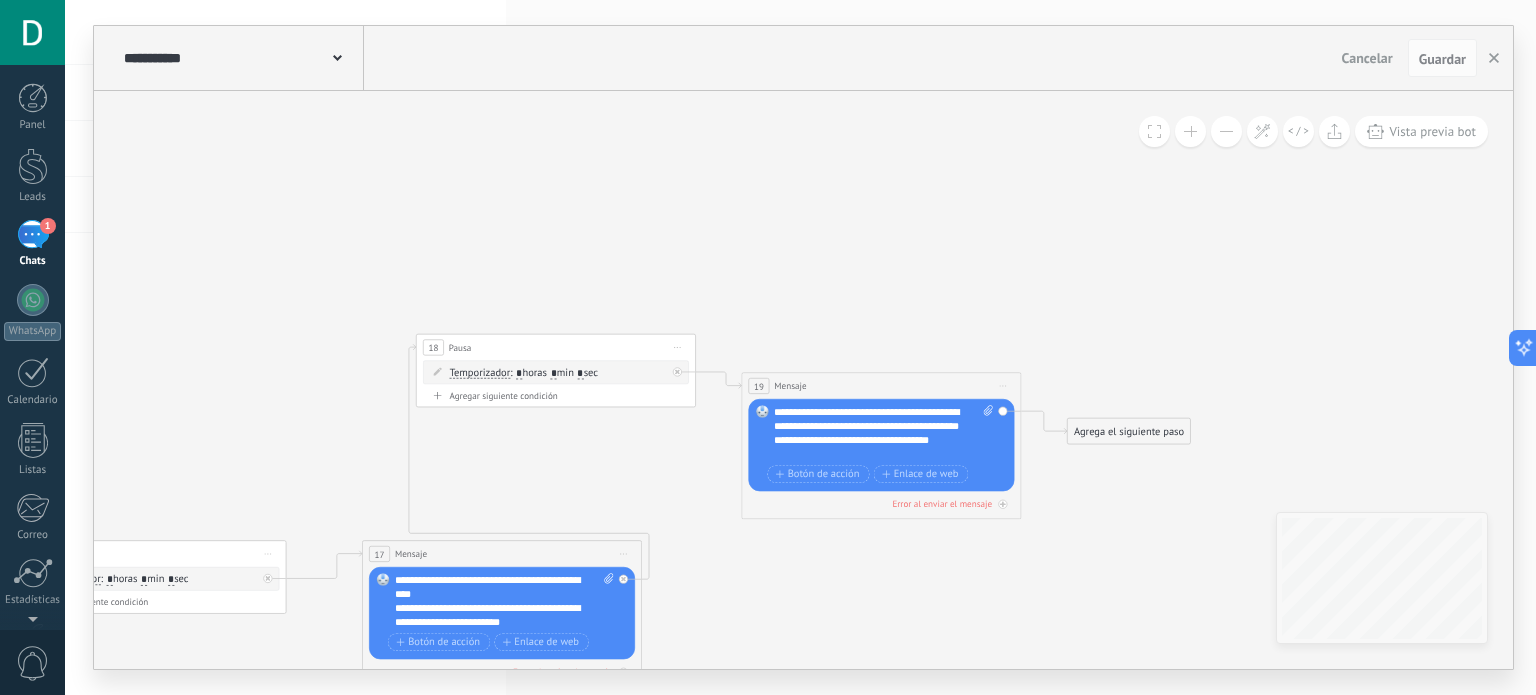 drag, startPoint x: 392, startPoint y: 267, endPoint x: 340, endPoint y: 261, distance: 52.34501 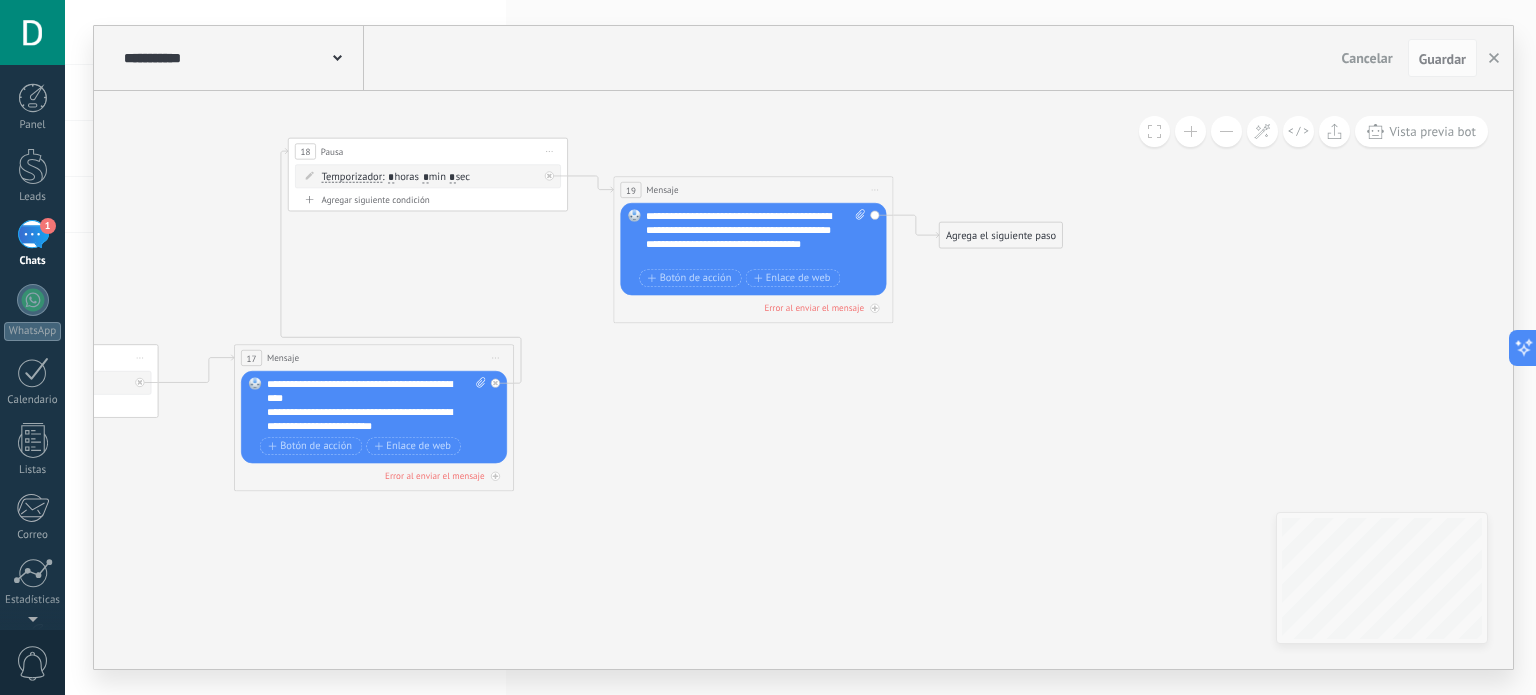 drag, startPoint x: 1067, startPoint y: 329, endPoint x: 943, endPoint y: 132, distance: 232.77672 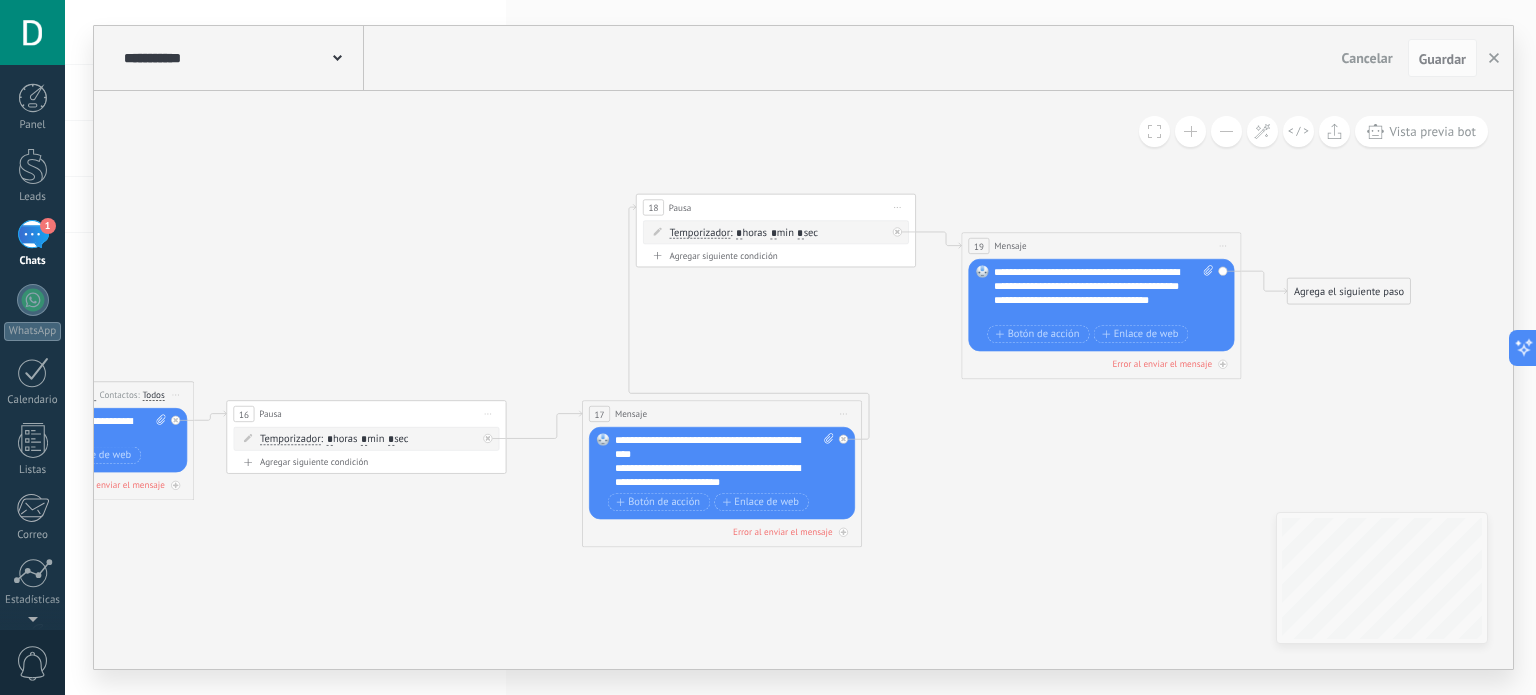 drag, startPoint x: 758, startPoint y: 544, endPoint x: 1143, endPoint y: 547, distance: 385.0117 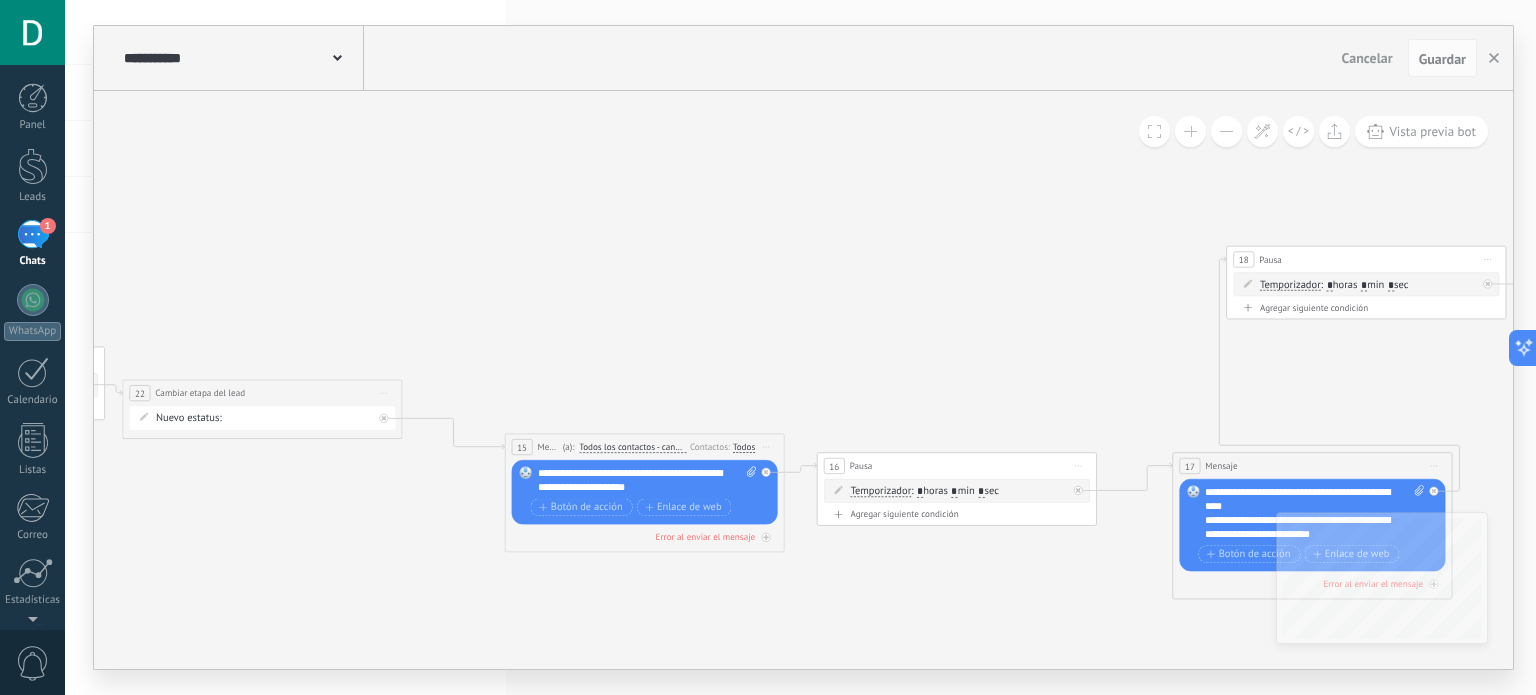 drag, startPoint x: 383, startPoint y: 547, endPoint x: 845, endPoint y: 603, distance: 465.38156 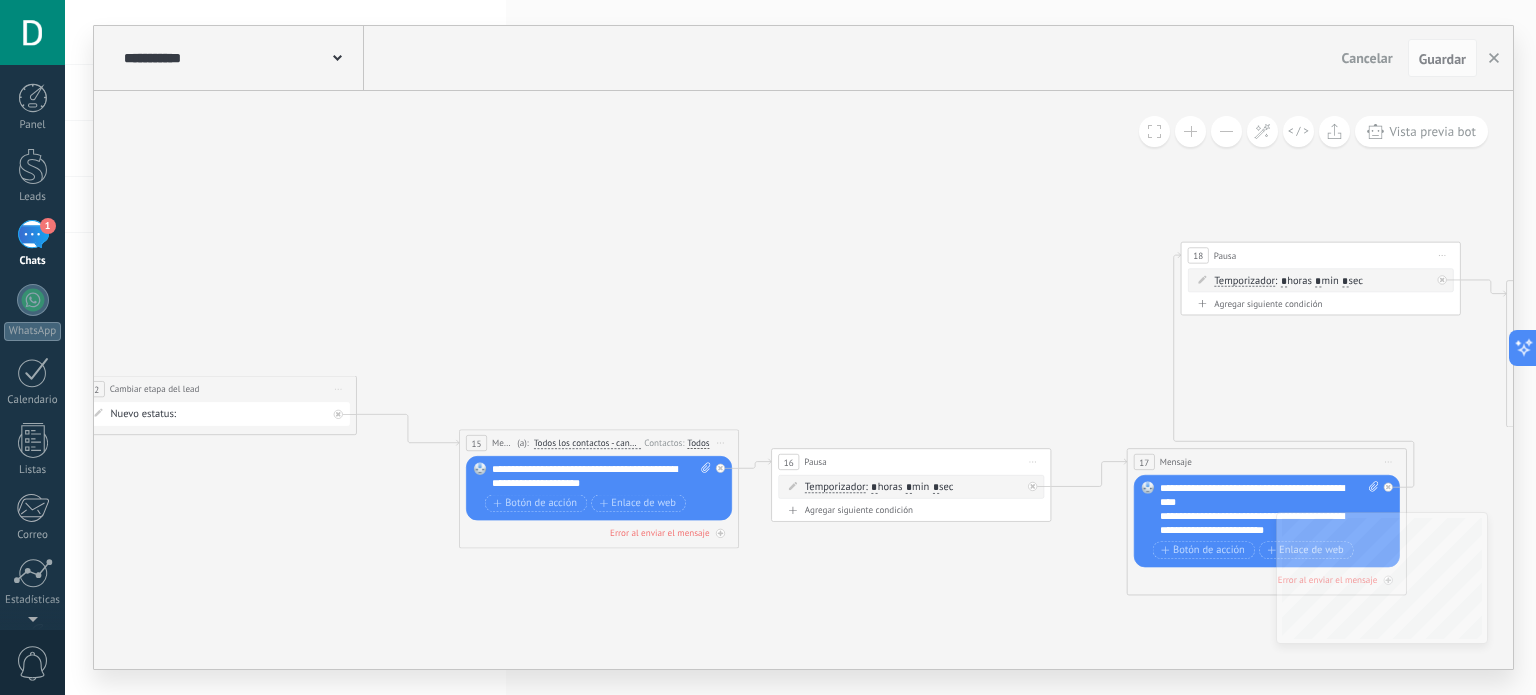 drag, startPoint x: 816, startPoint y: 637, endPoint x: 501, endPoint y: 595, distance: 317.78766 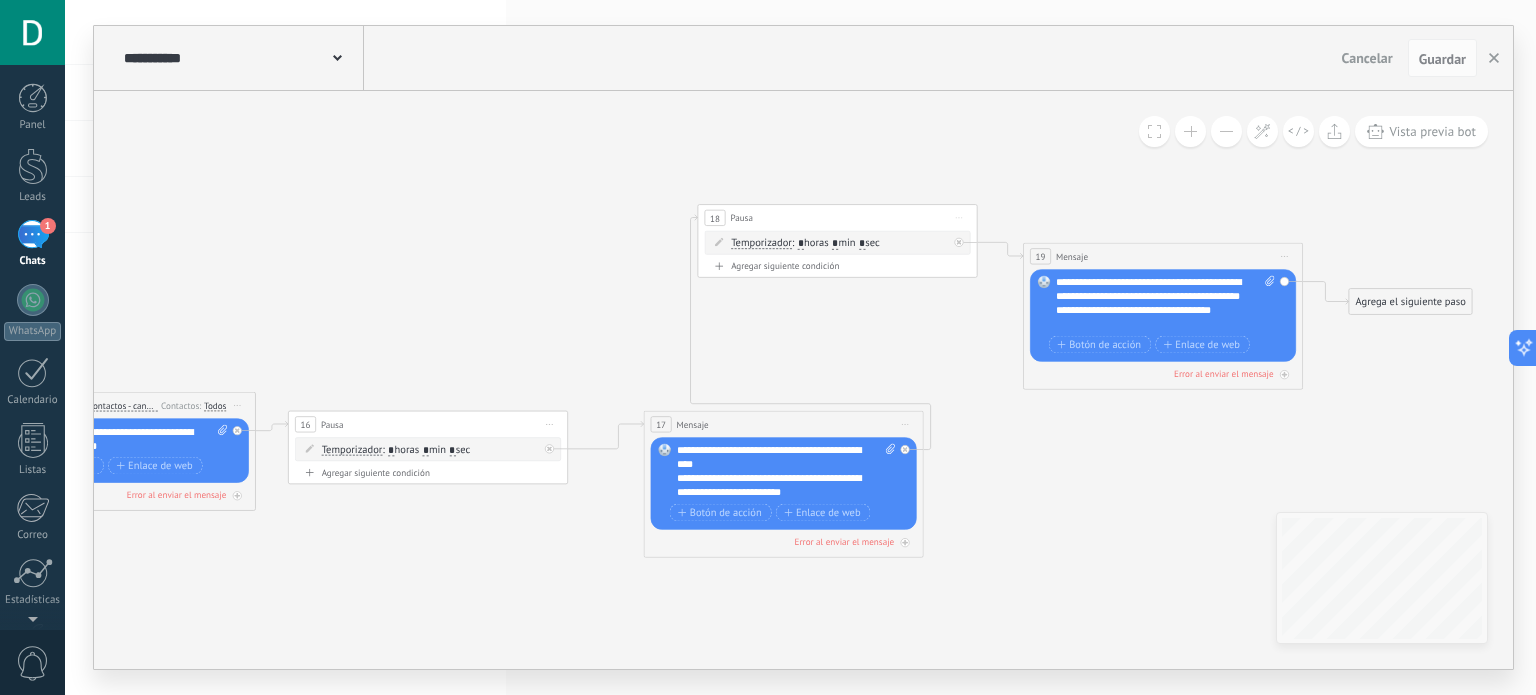 drag, startPoint x: 626, startPoint y: 593, endPoint x: 398, endPoint y: 591, distance: 228.00877 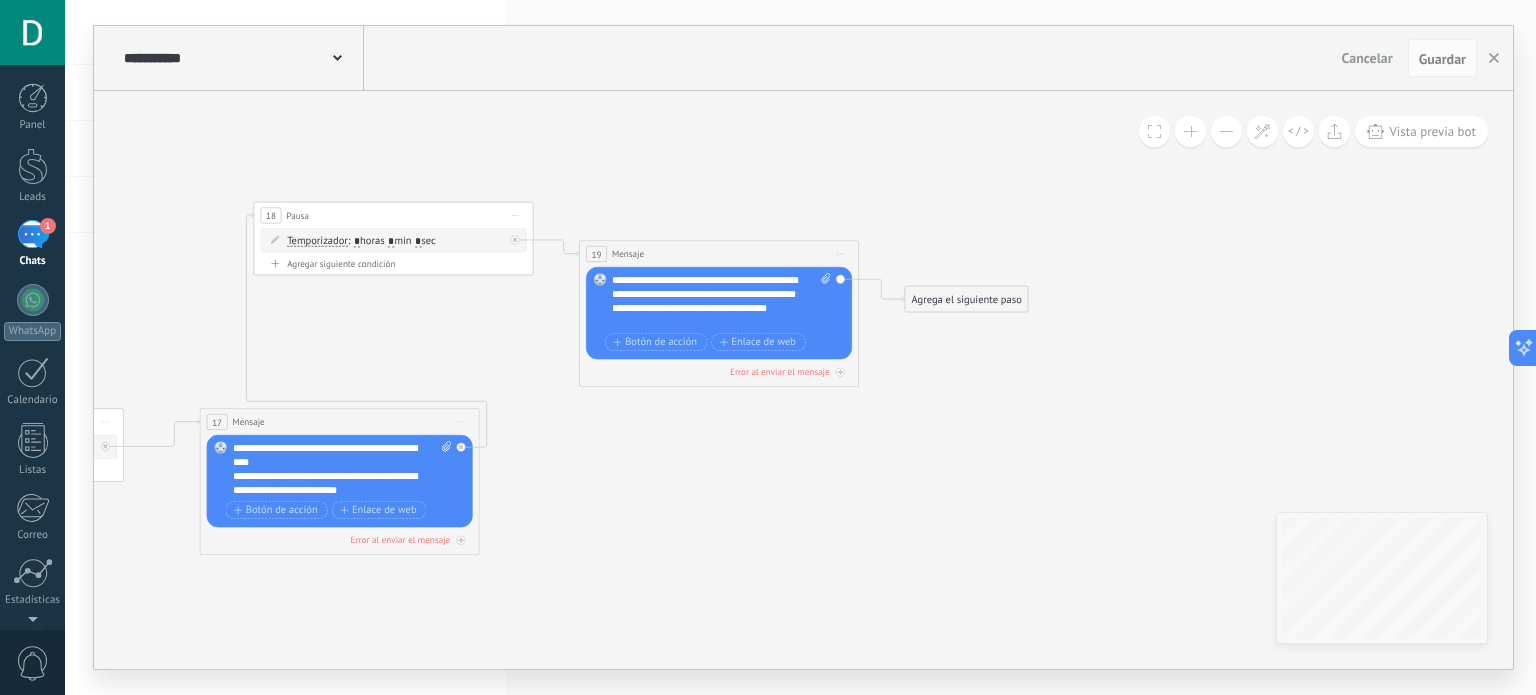 drag, startPoint x: 1088, startPoint y: 548, endPoint x: 668, endPoint y: 548, distance: 420 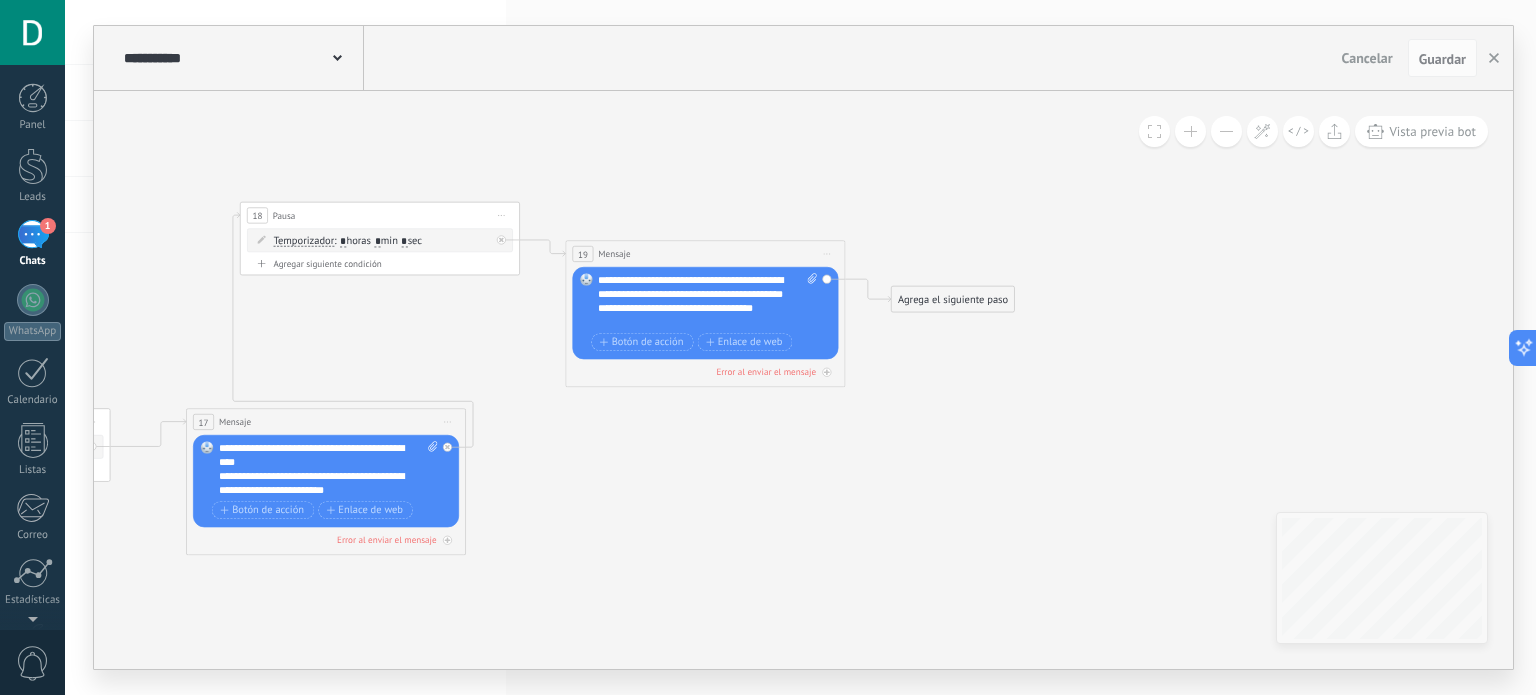 click 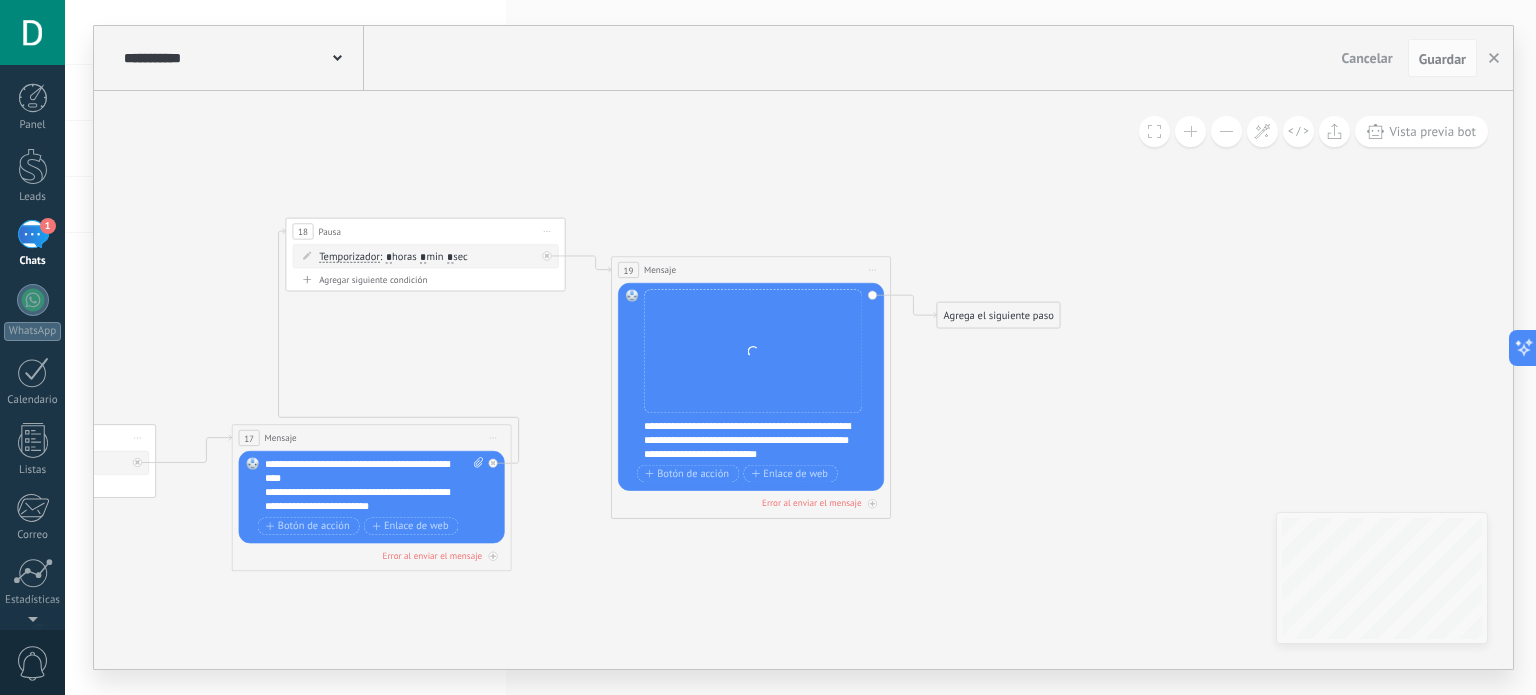 drag, startPoint x: 1042, startPoint y: 421, endPoint x: 1101, endPoint y: 440, distance: 61.983868 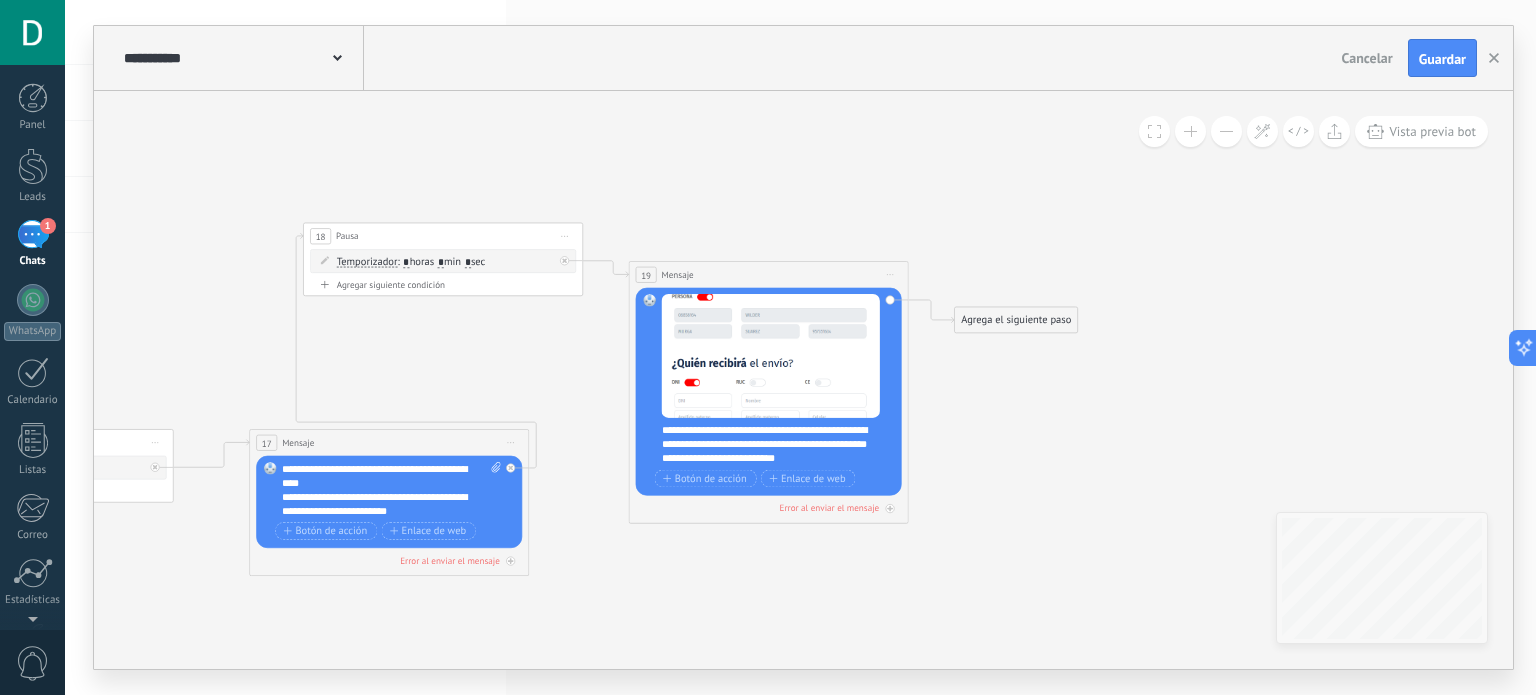 click 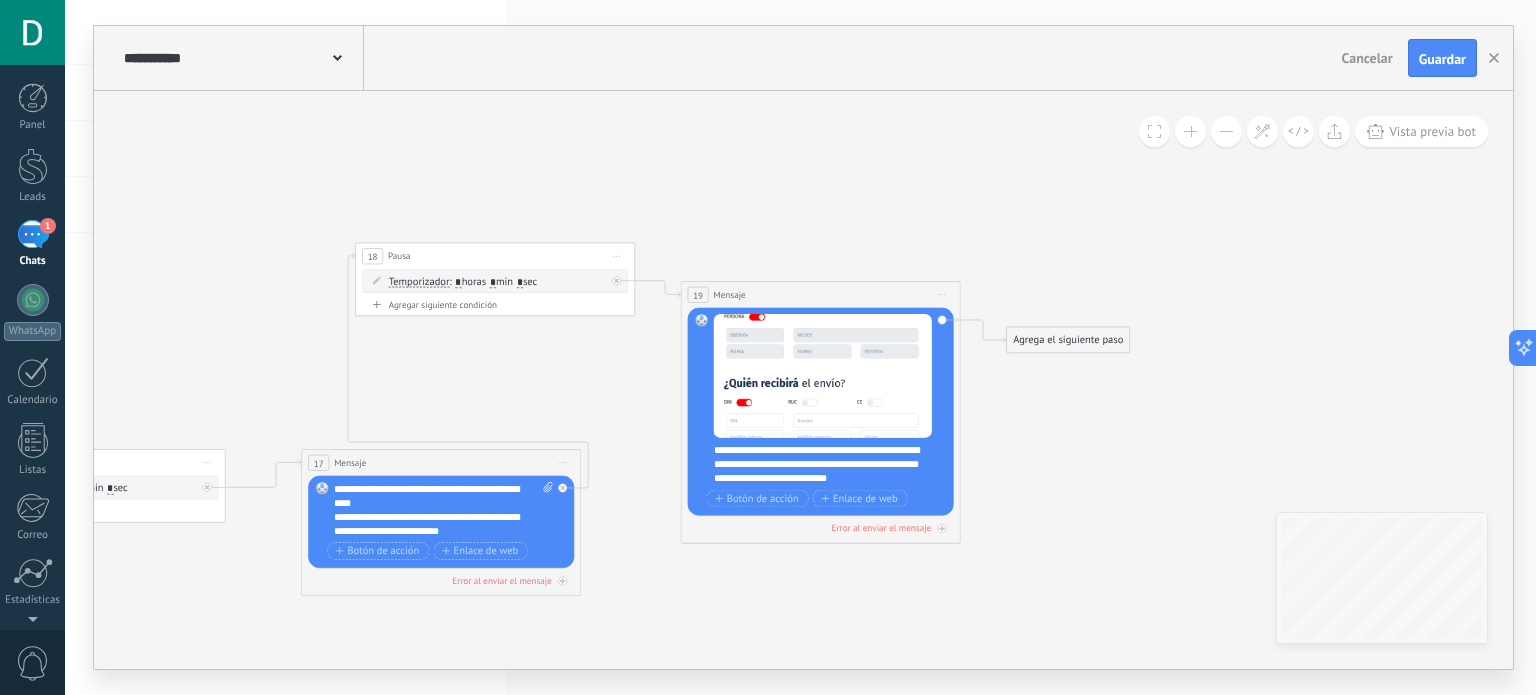 drag, startPoint x: 918, startPoint y: 212, endPoint x: 970, endPoint y: 232, distance: 55.713554 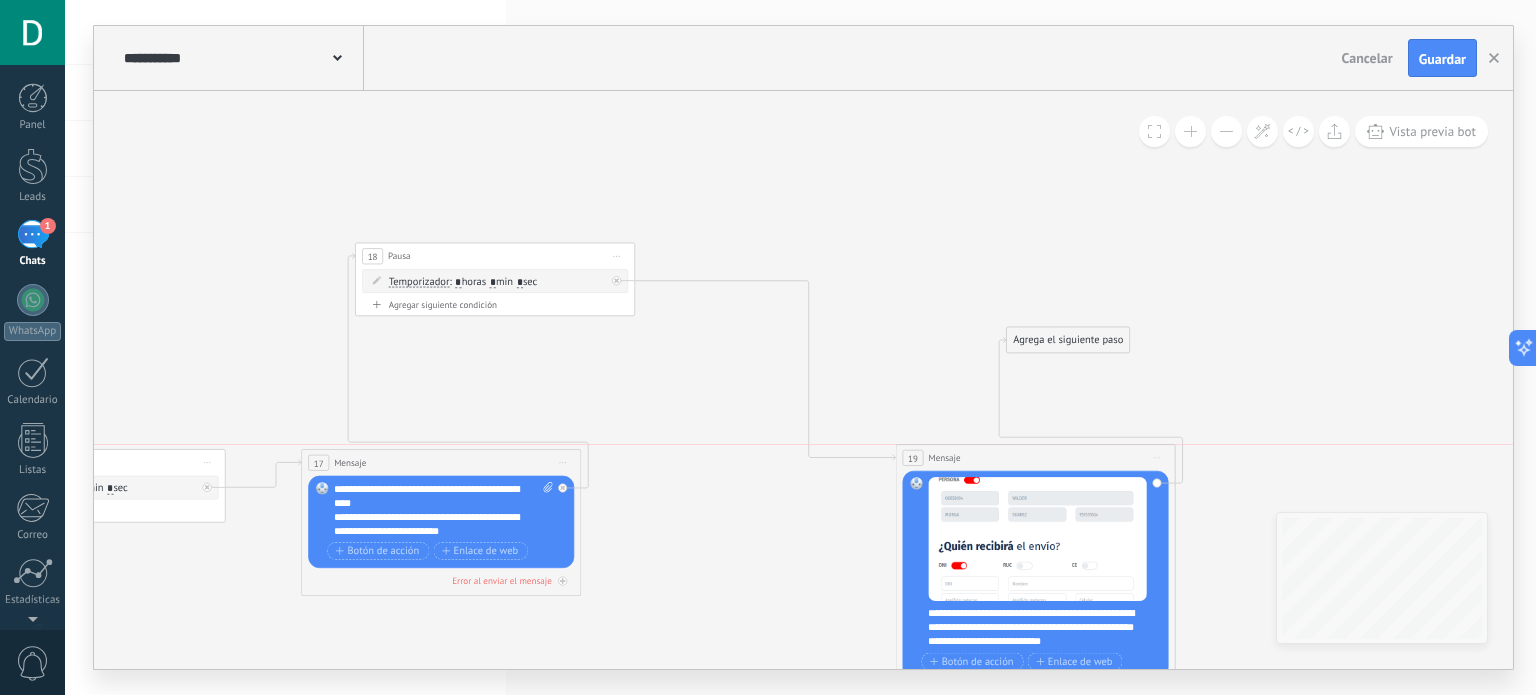 drag, startPoint x: 842, startPoint y: 298, endPoint x: 1048, endPoint y: 453, distance: 257.80032 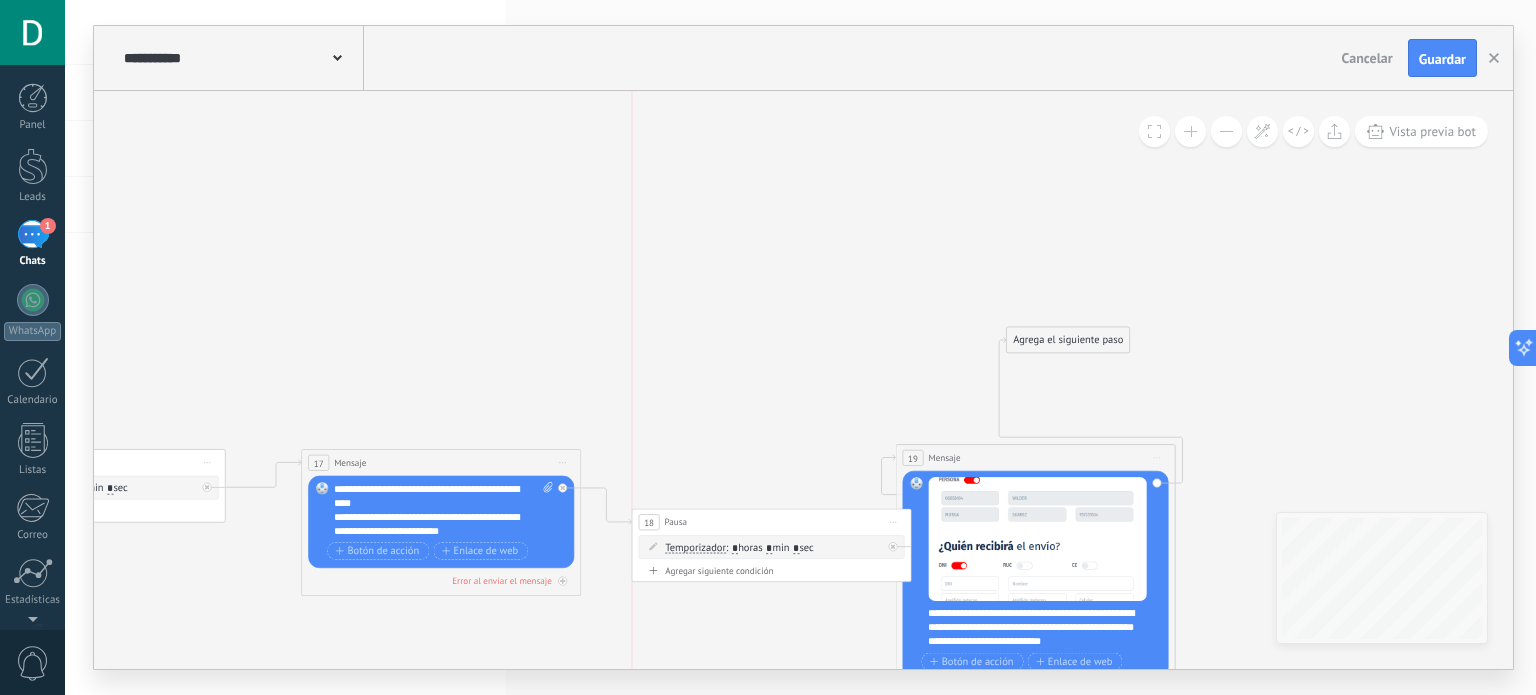 drag, startPoint x: 531, startPoint y: 253, endPoint x: 805, endPoint y: 518, distance: 381.1837 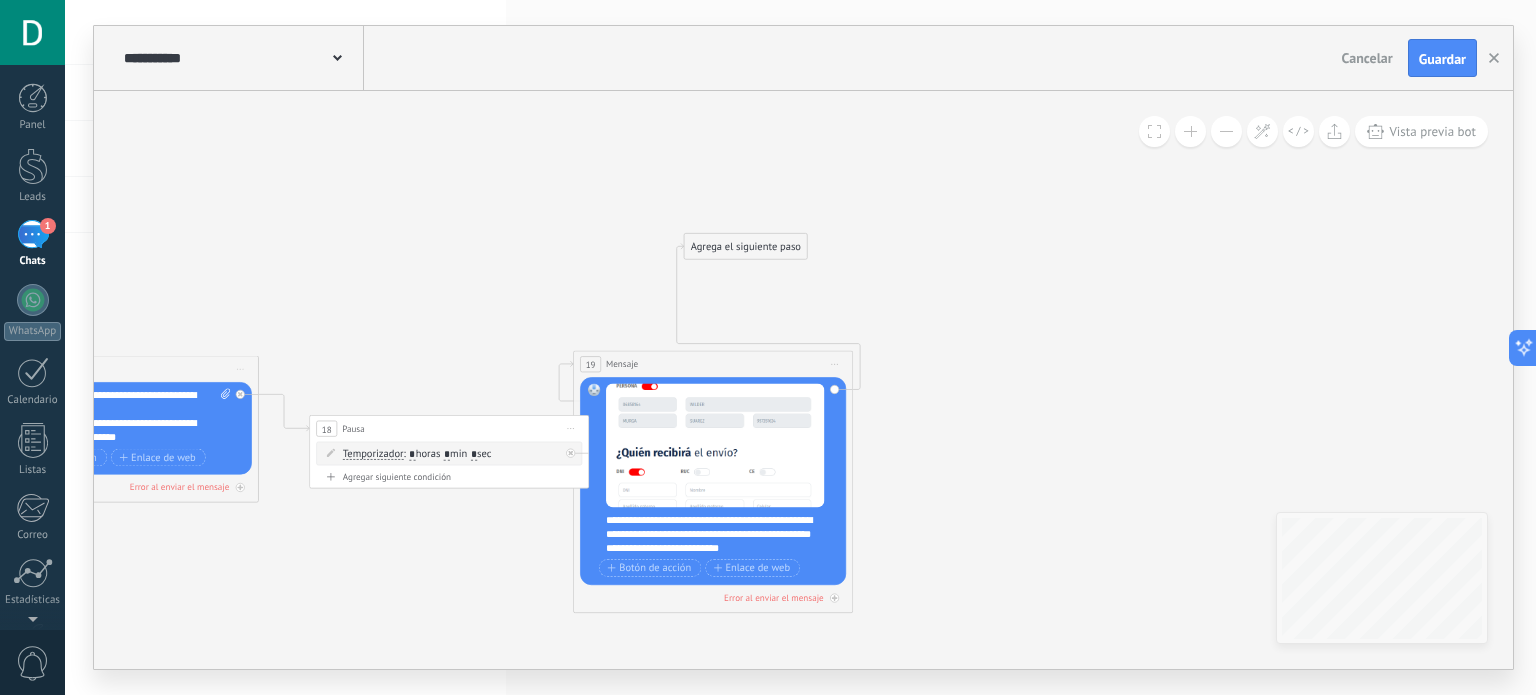 drag, startPoint x: 771, startPoint y: 352, endPoint x: 442, endPoint y: 259, distance: 341.89178 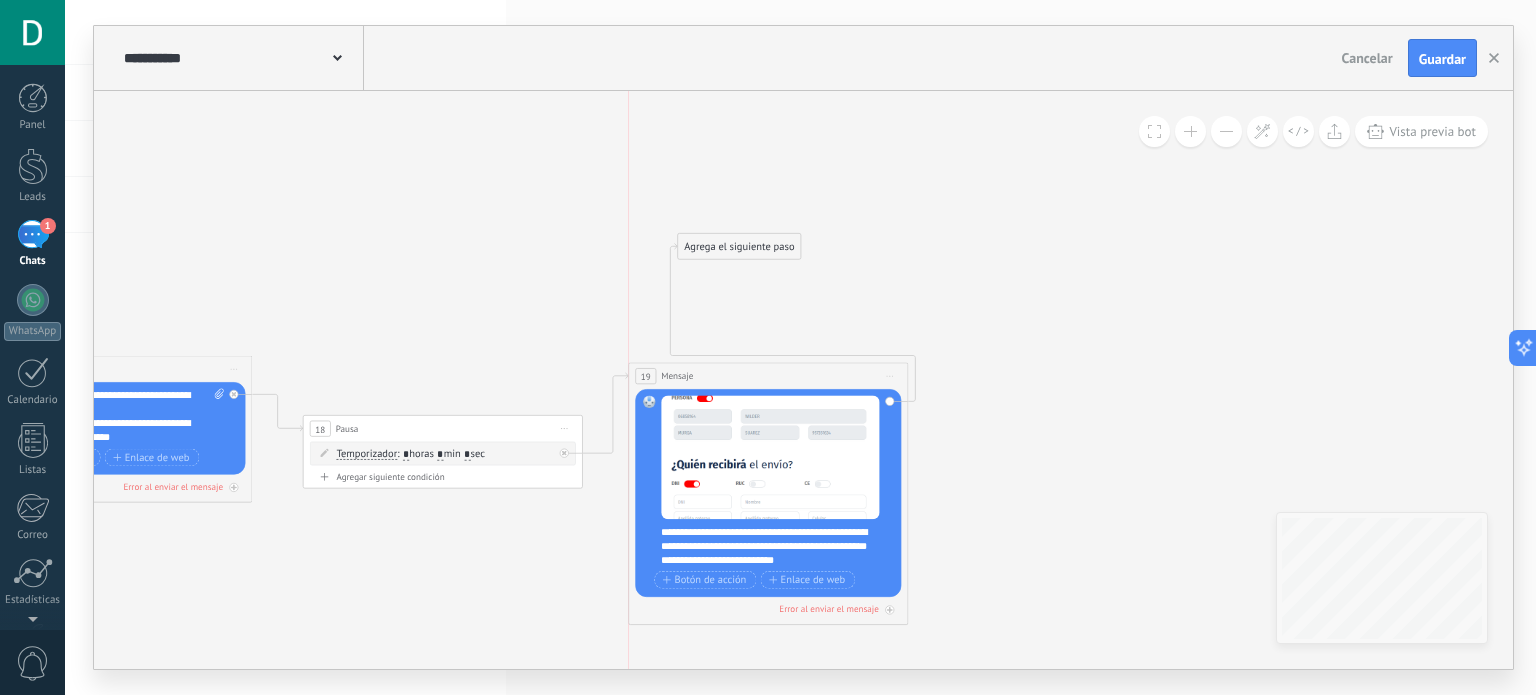 drag, startPoint x: 658, startPoint y: 363, endPoint x: 764, endPoint y: 381, distance: 107.51744 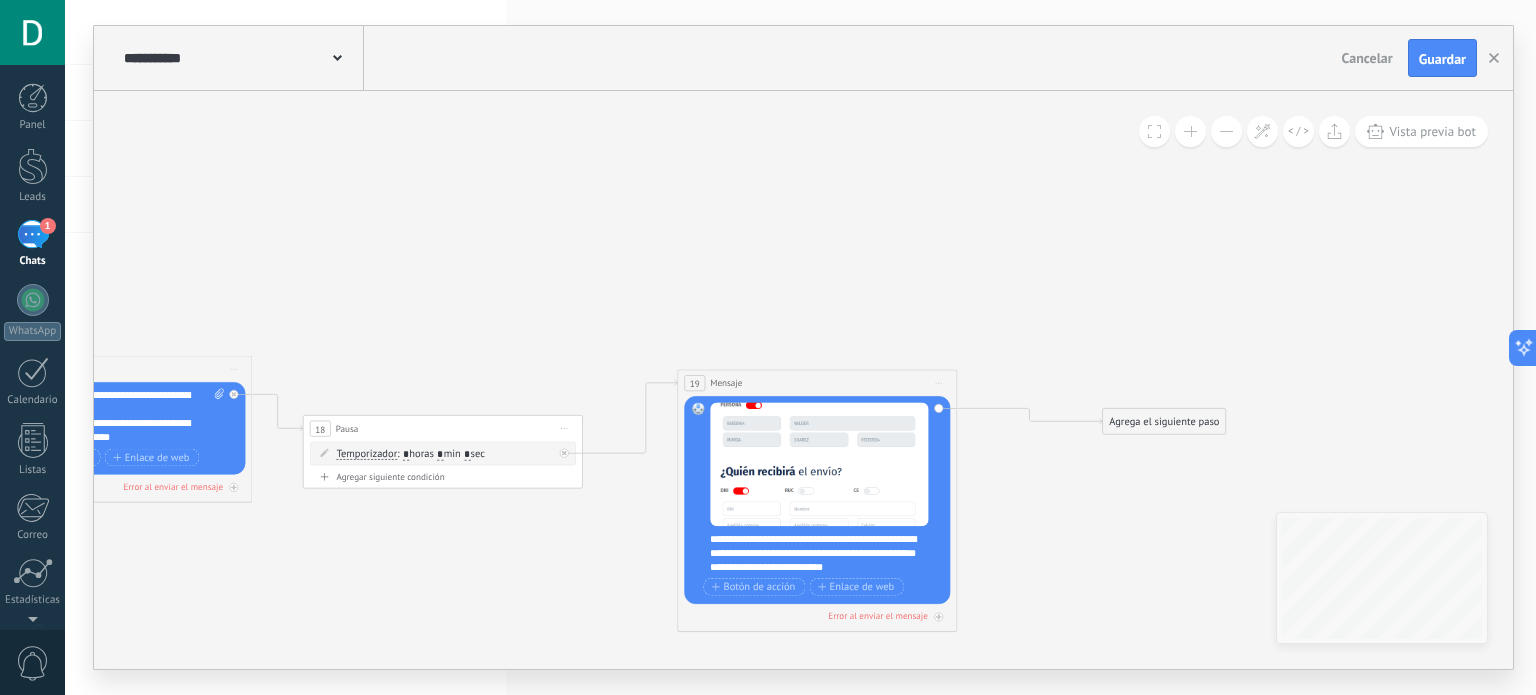 drag, startPoint x: 744, startPoint y: 245, endPoint x: 1169, endPoint y: 420, distance: 459.61942 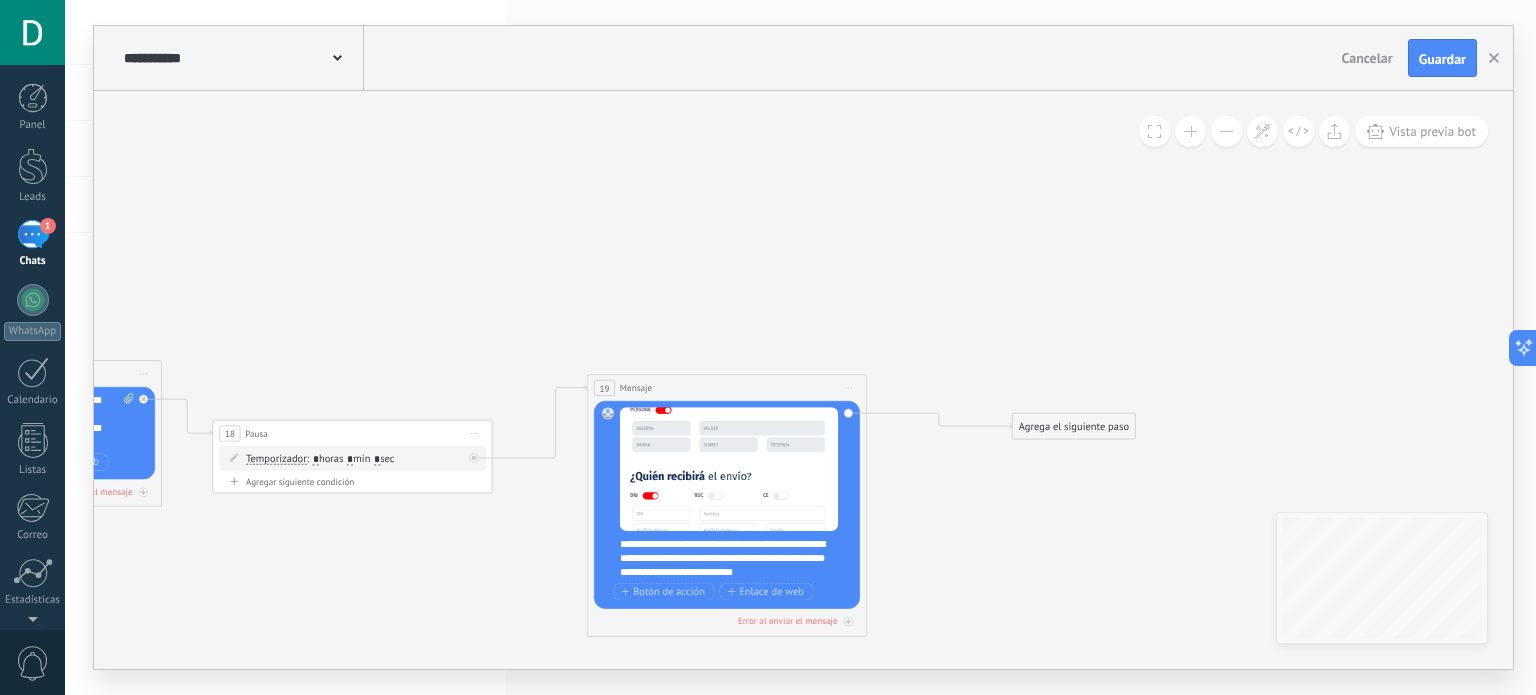 drag, startPoint x: 1084, startPoint y: 335, endPoint x: 966, endPoint y: 341, distance: 118.15244 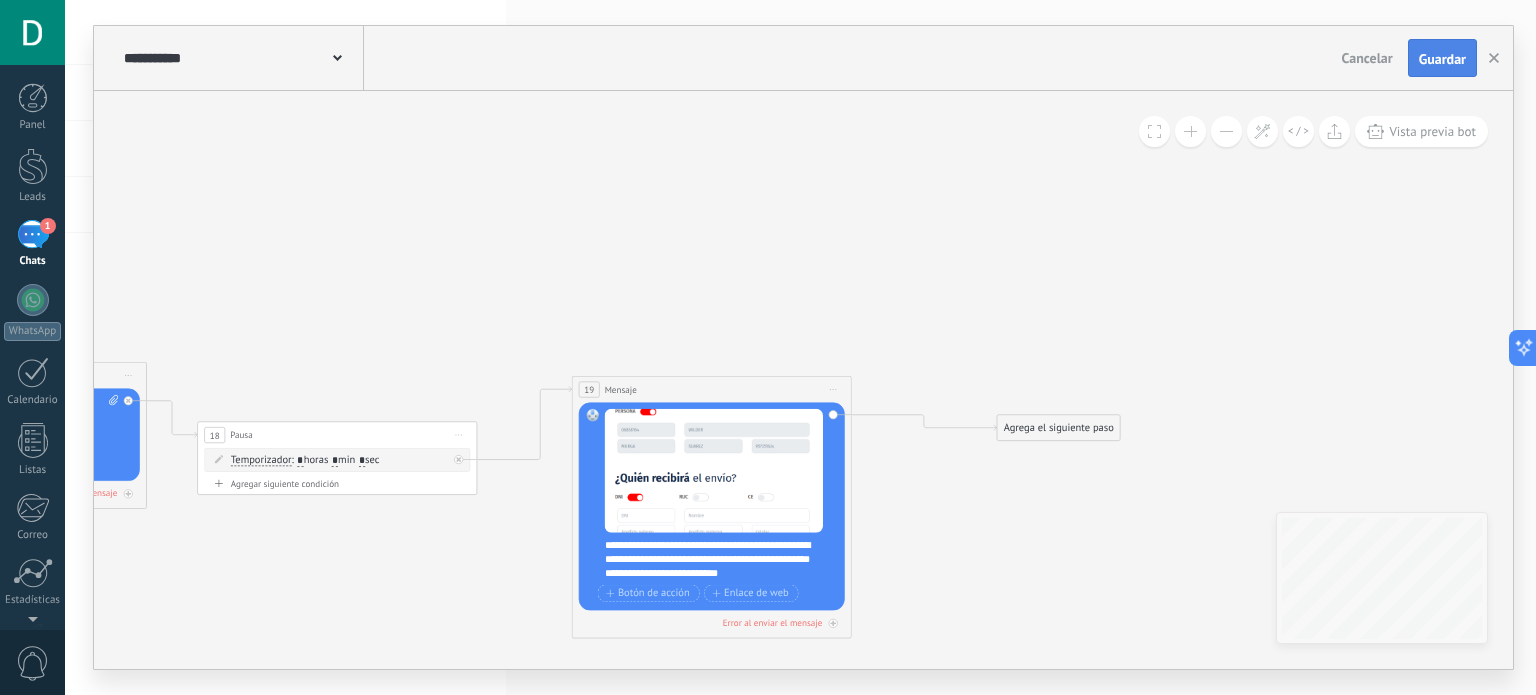 click on "Guardar" at bounding box center (1442, 59) 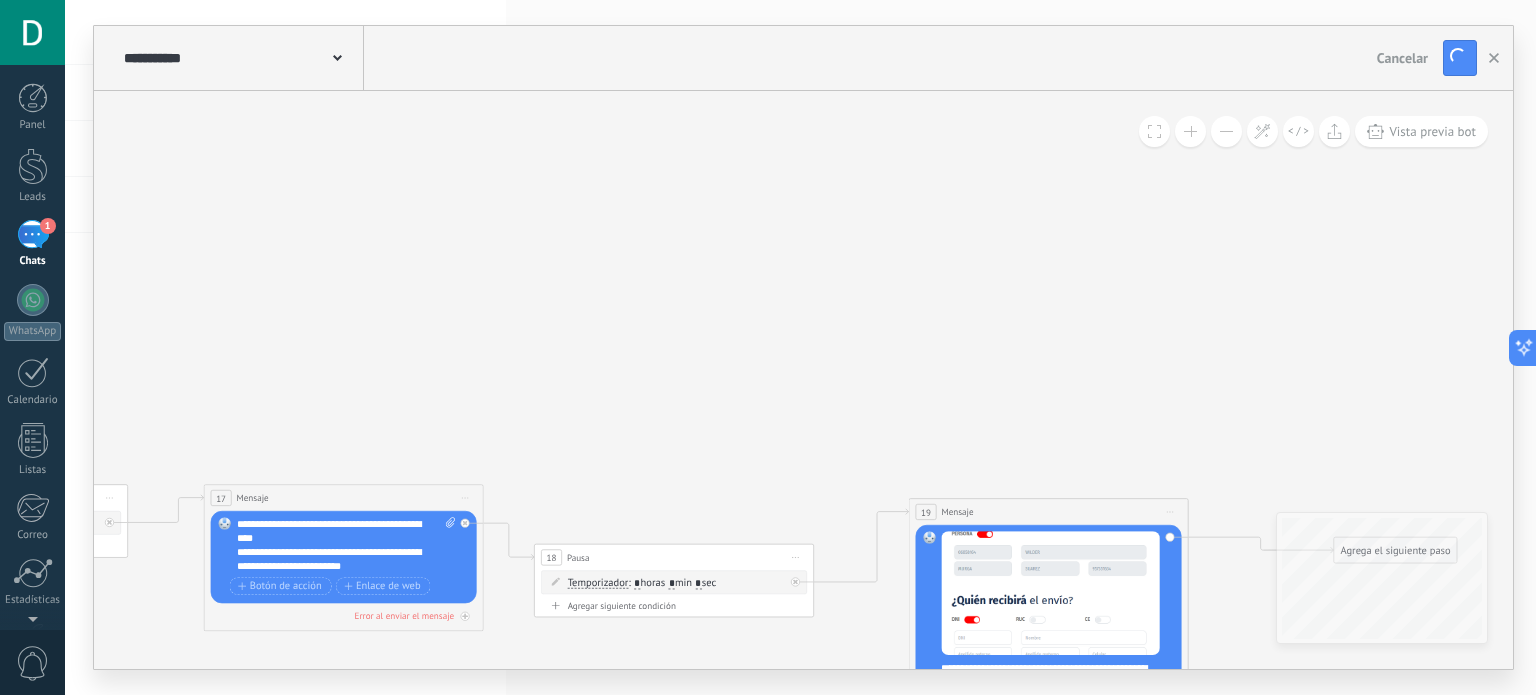 drag, startPoint x: 719, startPoint y: 179, endPoint x: 1078, endPoint y: 304, distance: 380.13943 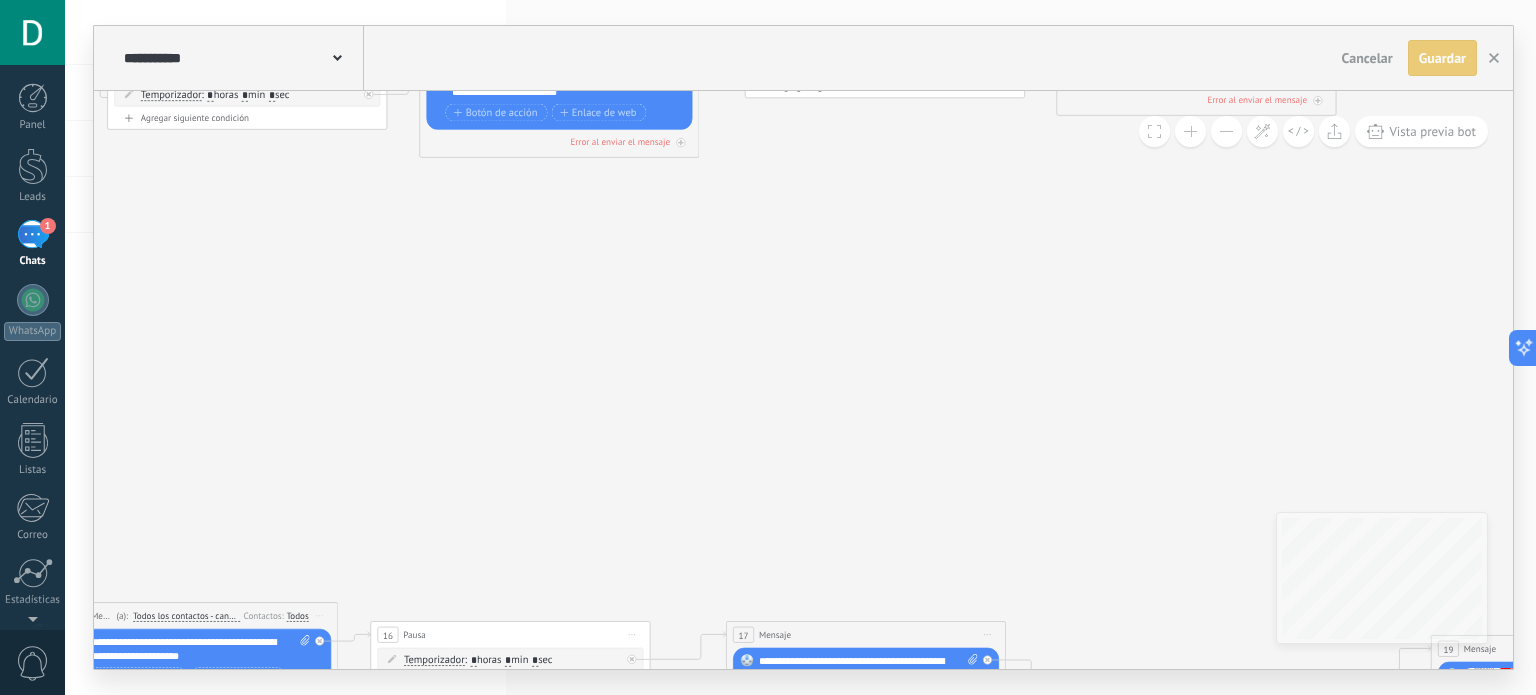 drag, startPoint x: 858, startPoint y: 325, endPoint x: 1349, endPoint y: 433, distance: 502.73752 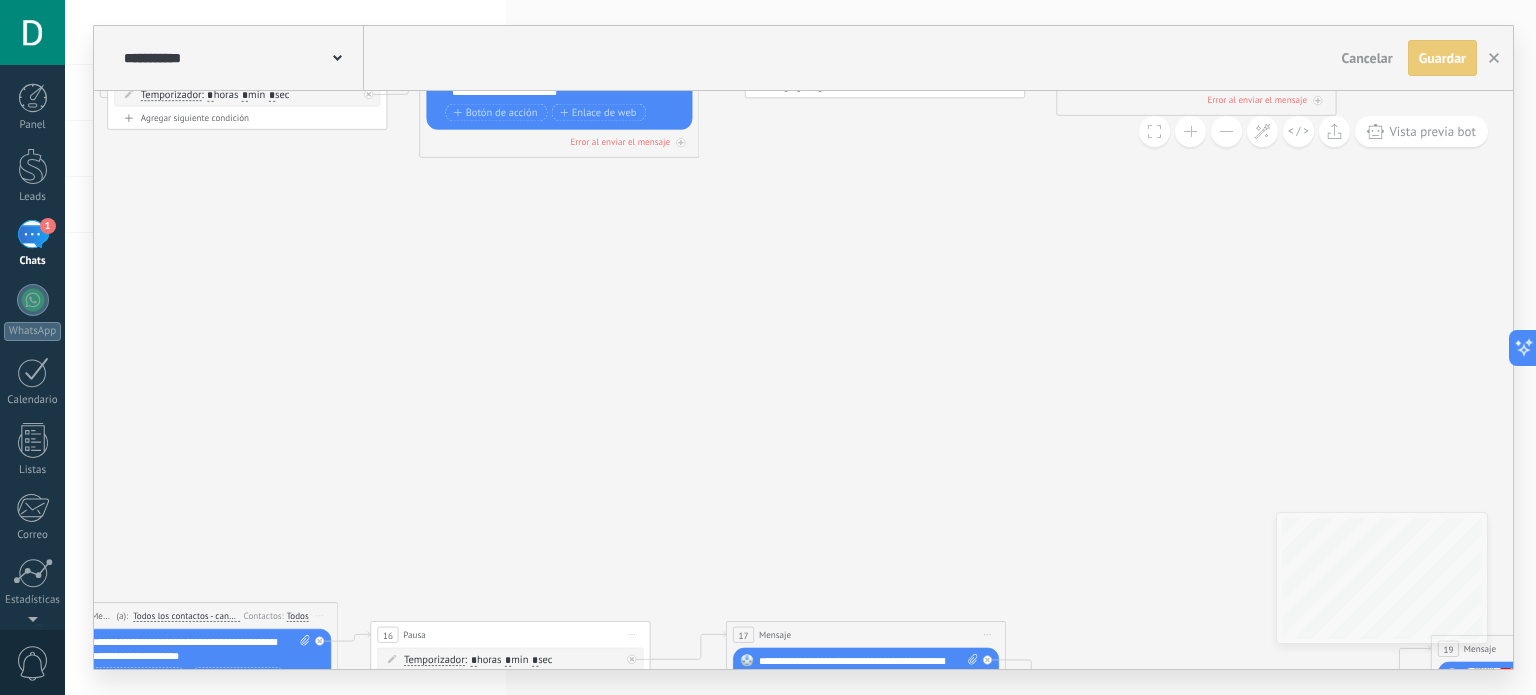click 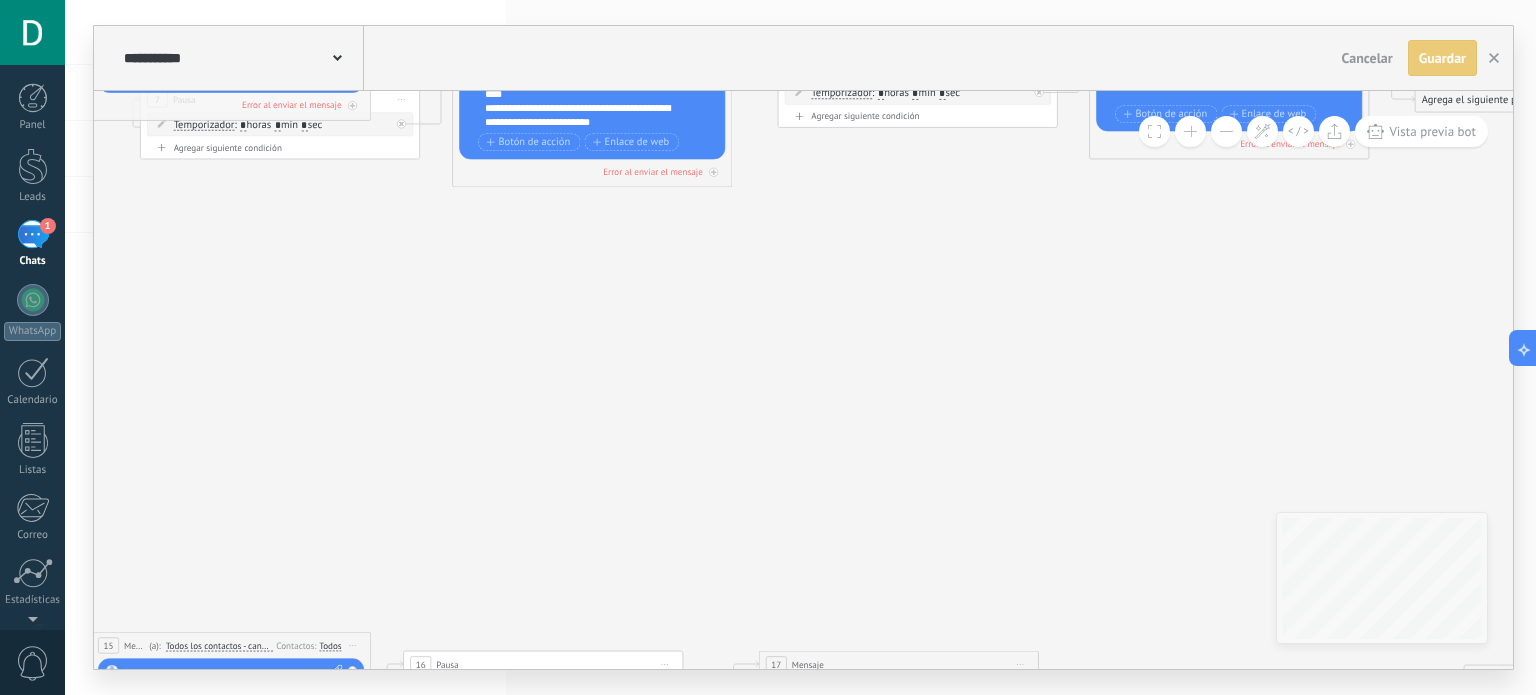 drag, startPoint x: 1012, startPoint y: 414, endPoint x: 1263, endPoint y: 507, distance: 267.67517 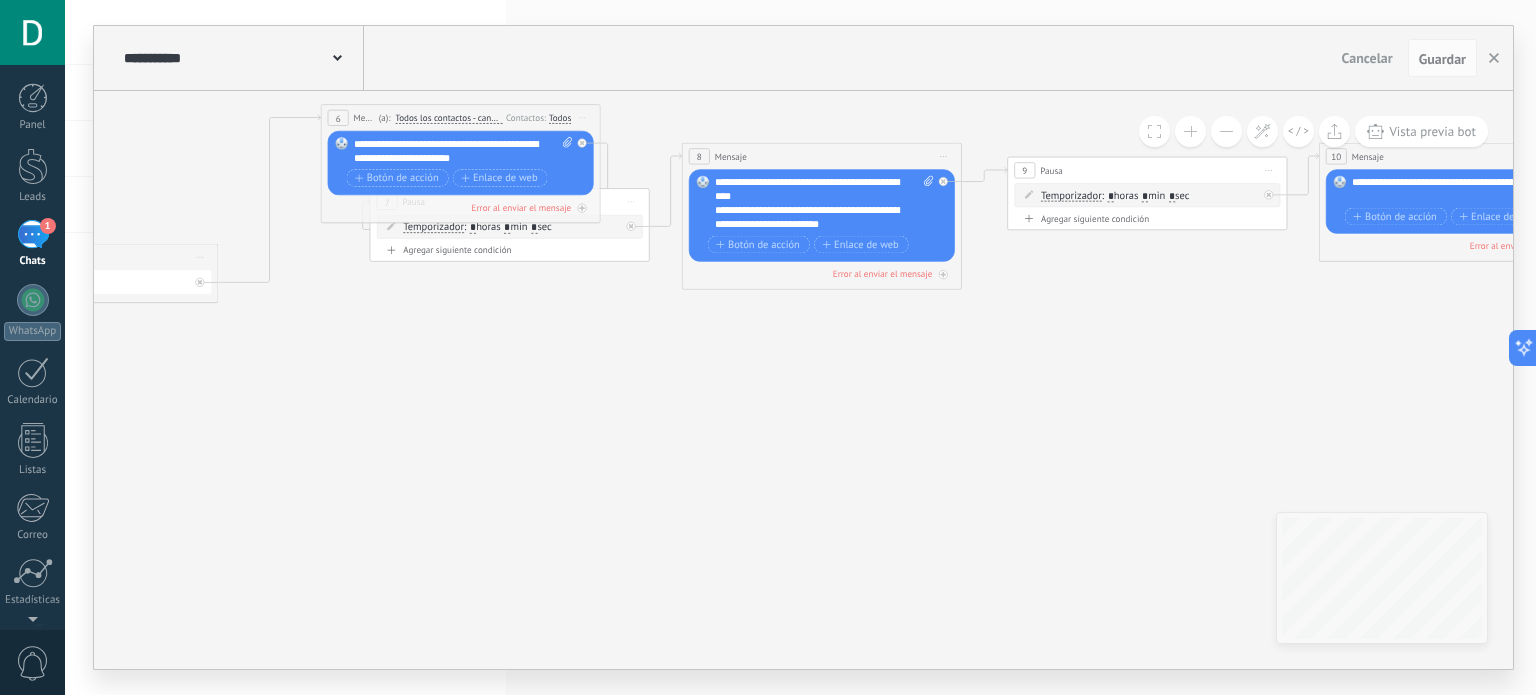 drag, startPoint x: 1038, startPoint y: 448, endPoint x: 1102, endPoint y: 519, distance: 95.587654 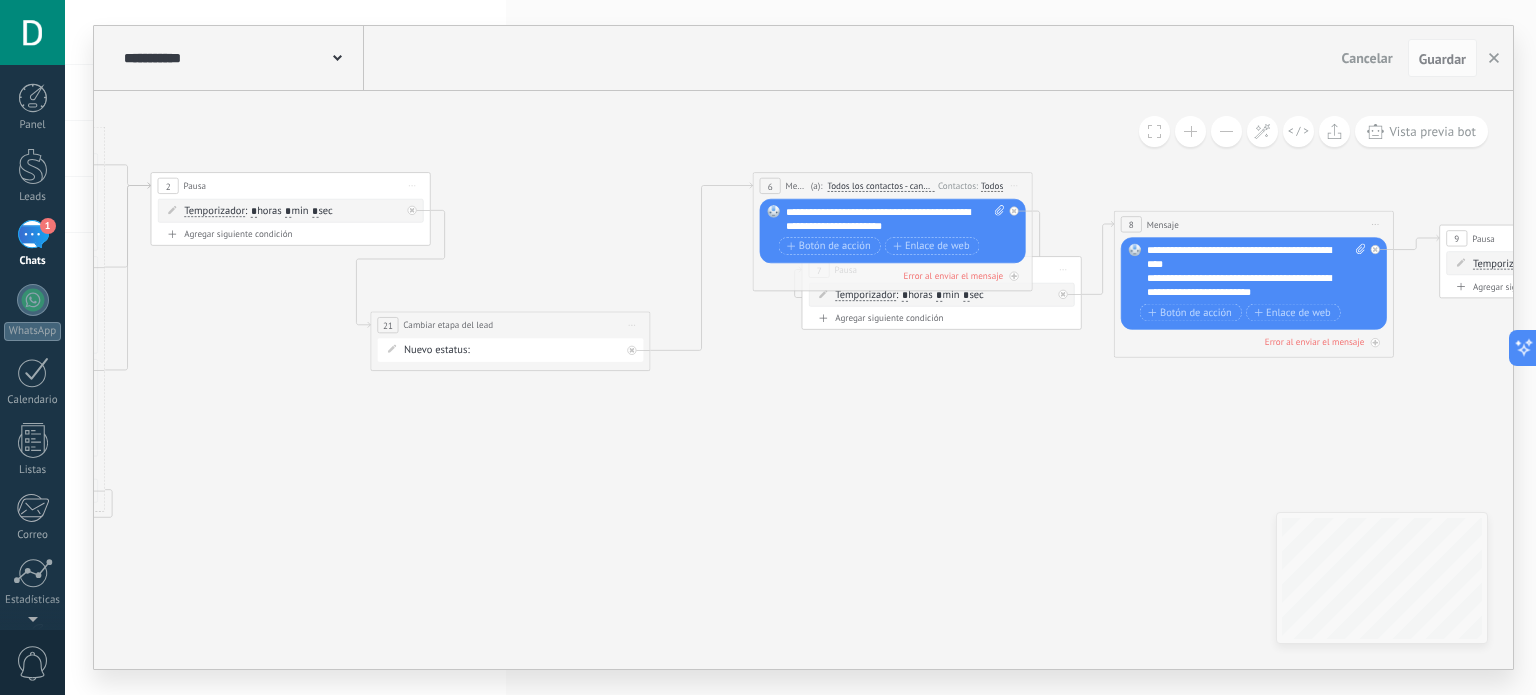 drag, startPoint x: 781, startPoint y: 454, endPoint x: 1166, endPoint y: 486, distance: 386.32758 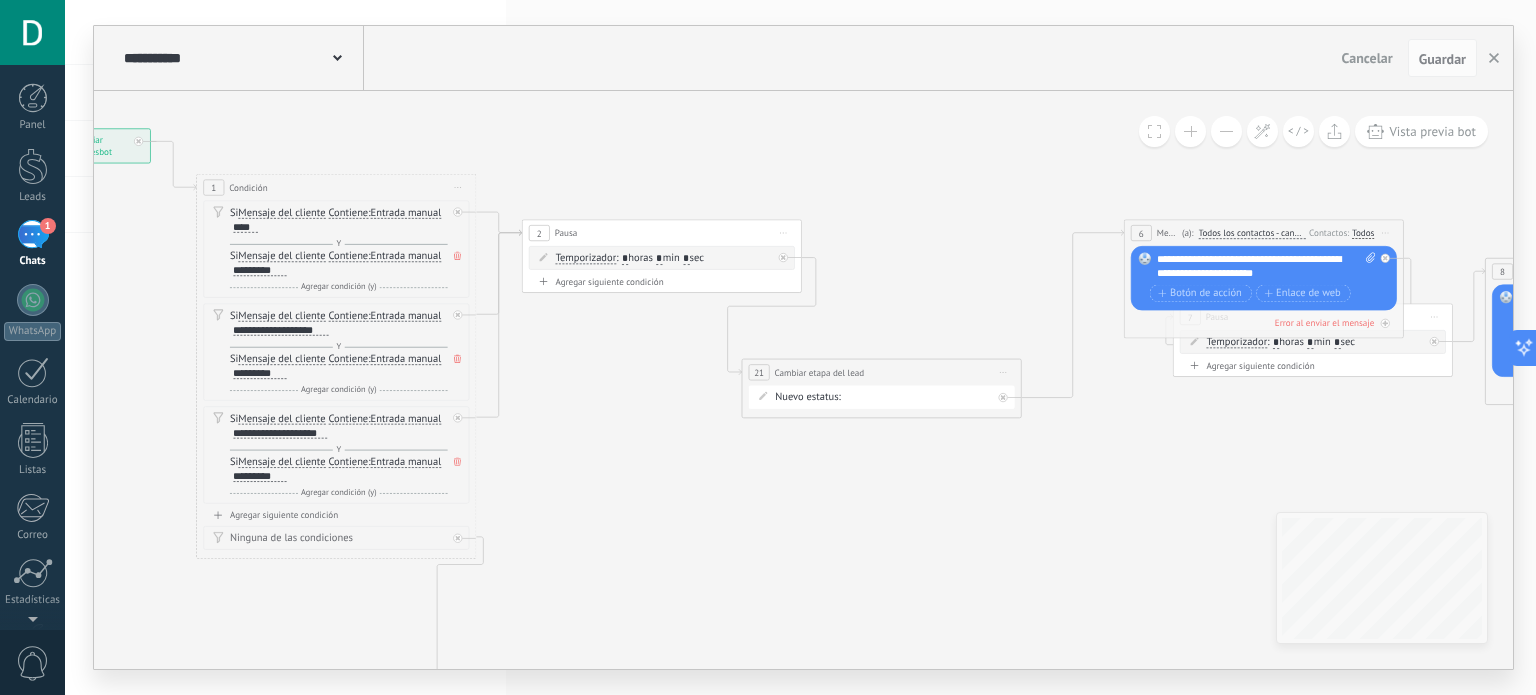 drag, startPoint x: 752, startPoint y: 451, endPoint x: 976, endPoint y: 493, distance: 227.90349 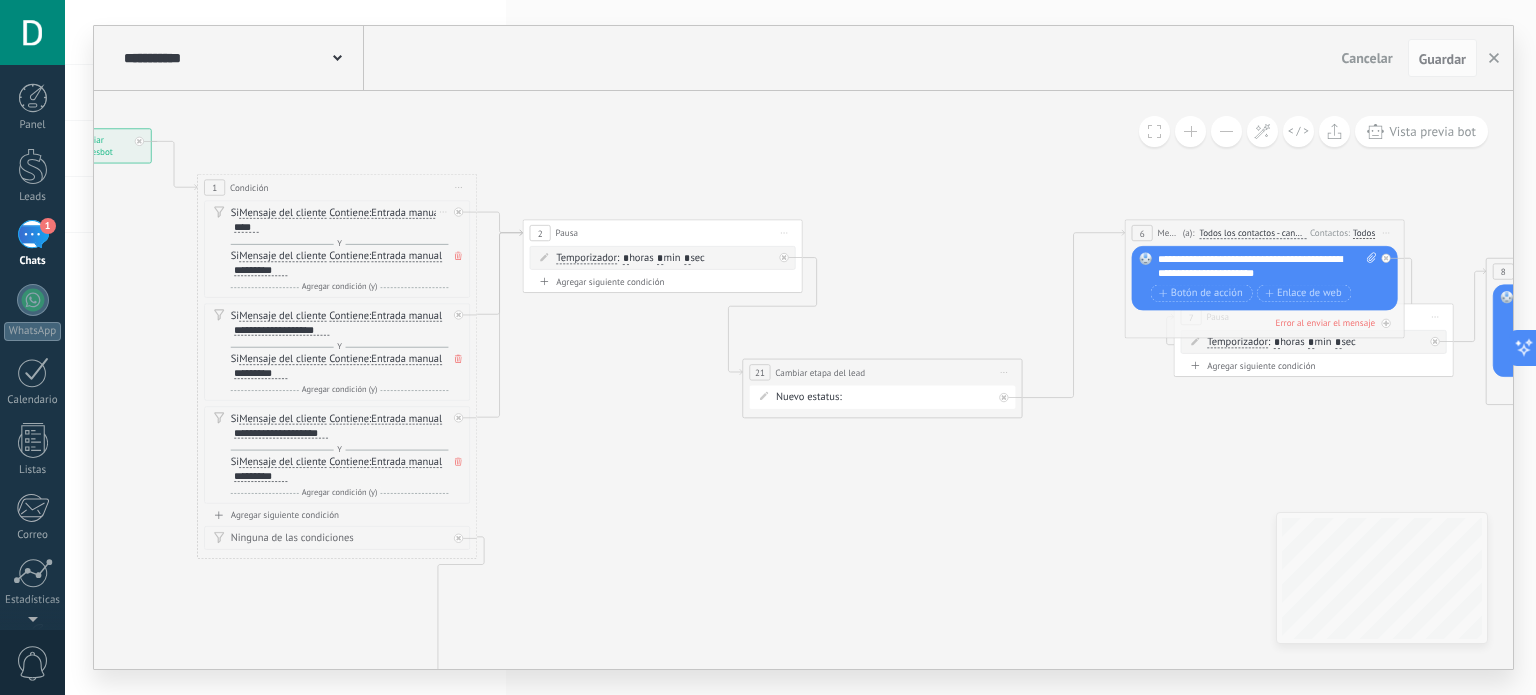 click 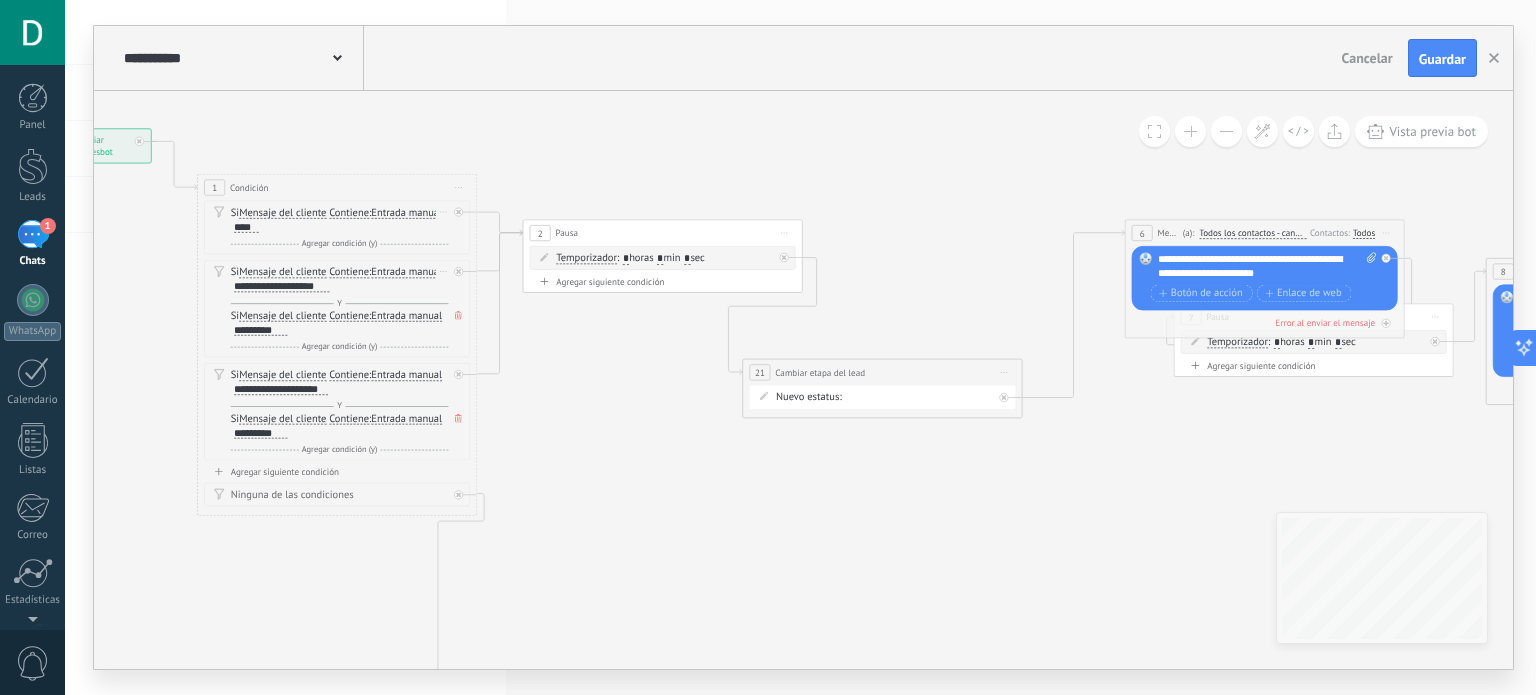 click at bounding box center (458, 315) 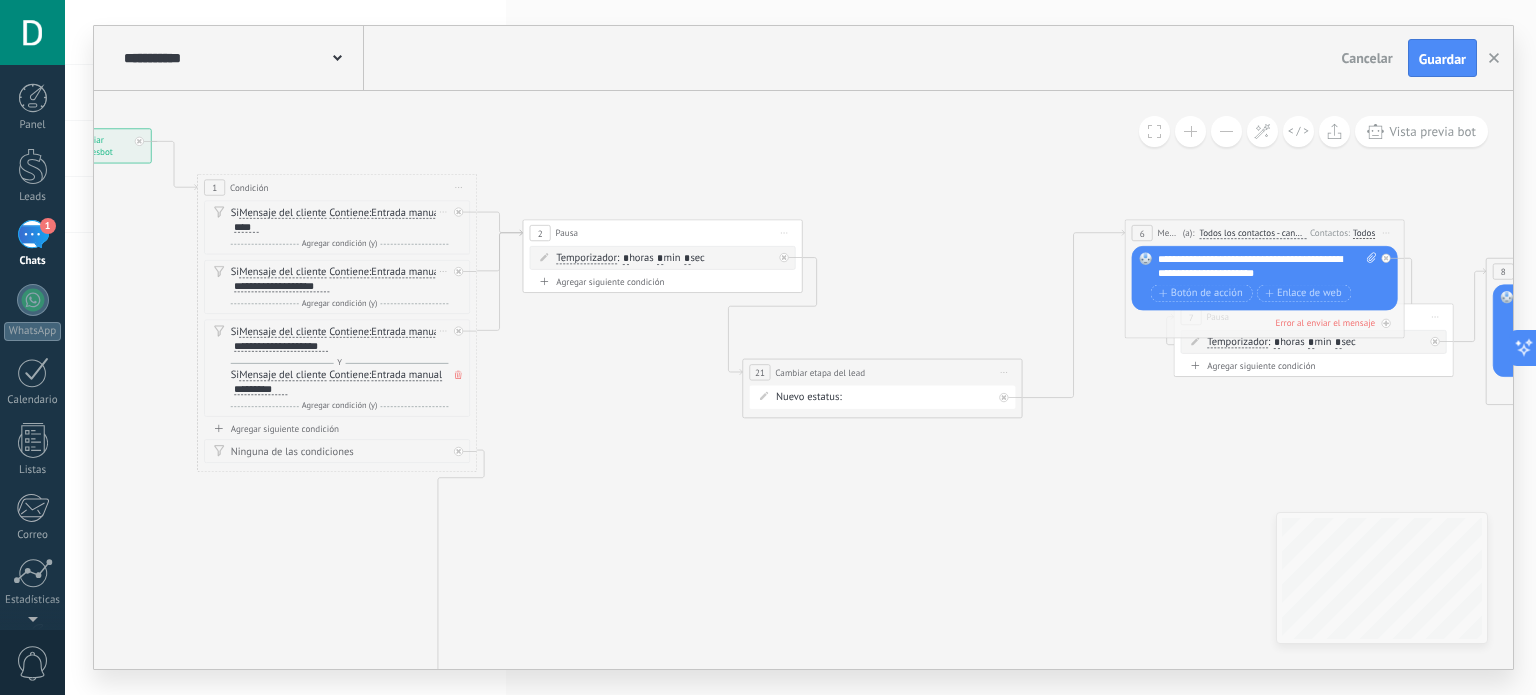 click 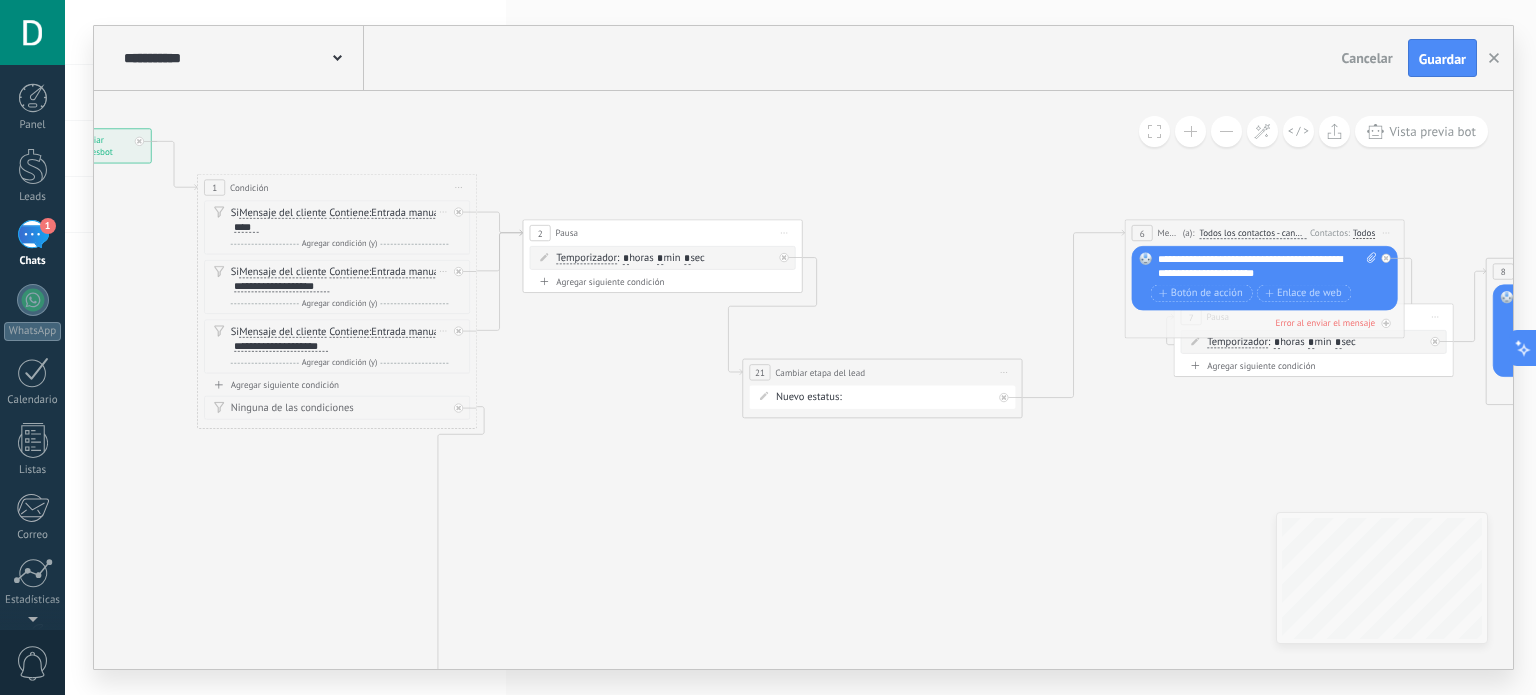 click 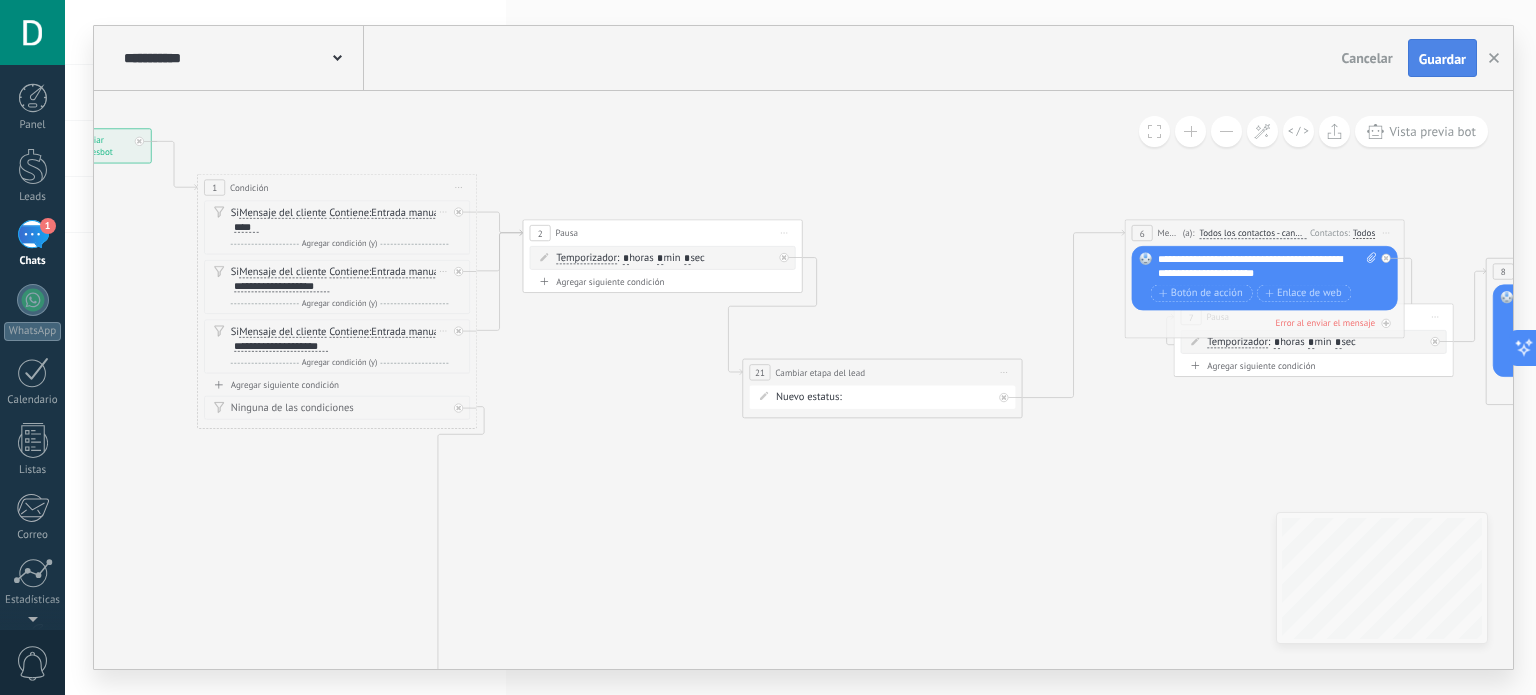 click on "Guardar" at bounding box center (1442, 59) 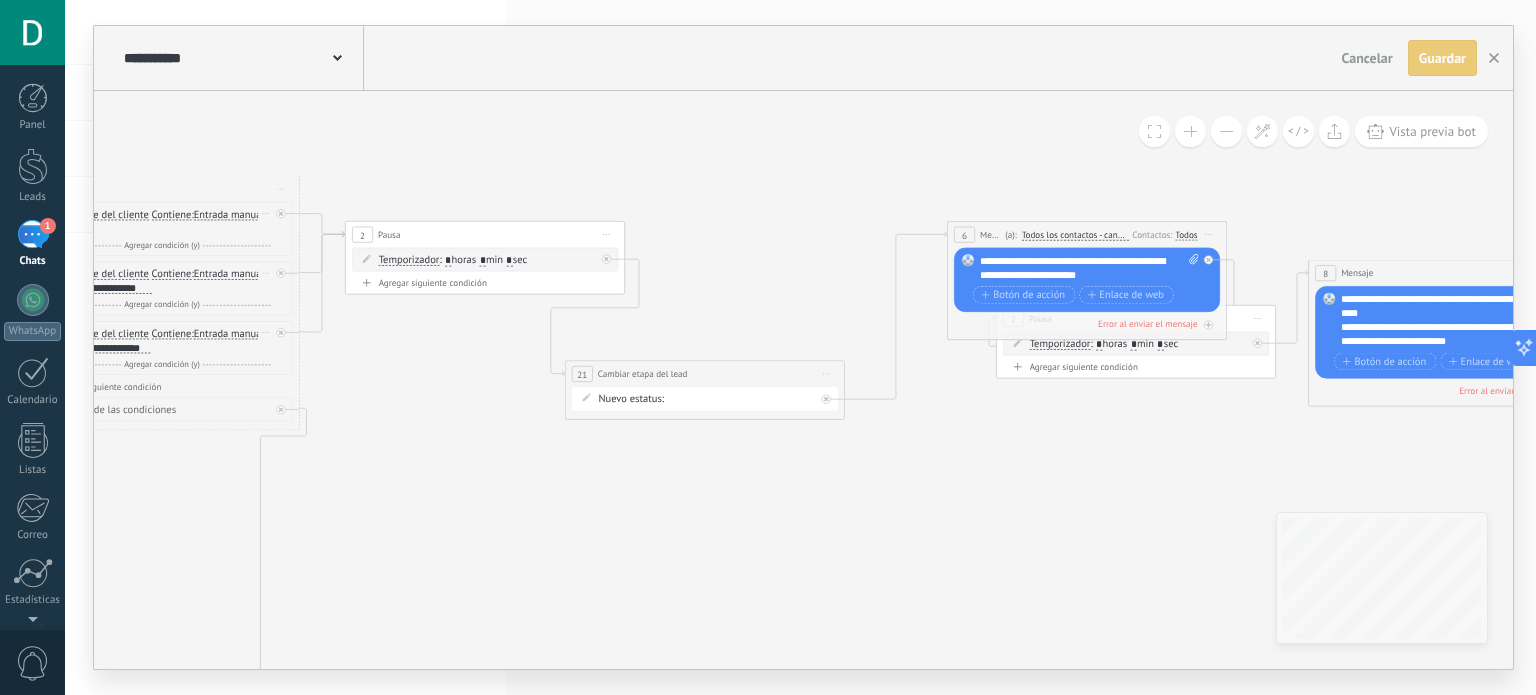 drag, startPoint x: 991, startPoint y: 213, endPoint x: 719, endPoint y: 217, distance: 272.02942 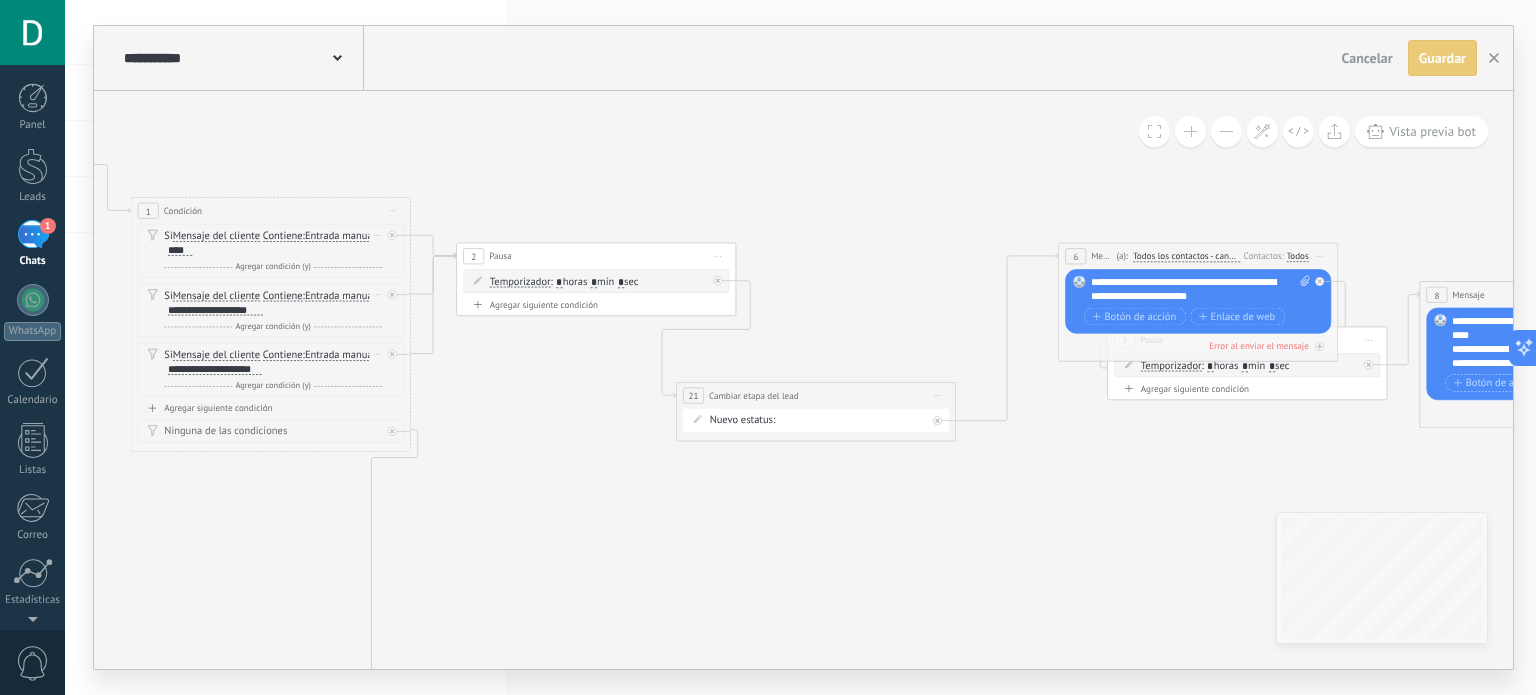 drag, startPoint x: 676, startPoint y: 210, endPoint x: 875, endPoint y: 224, distance: 199.49185 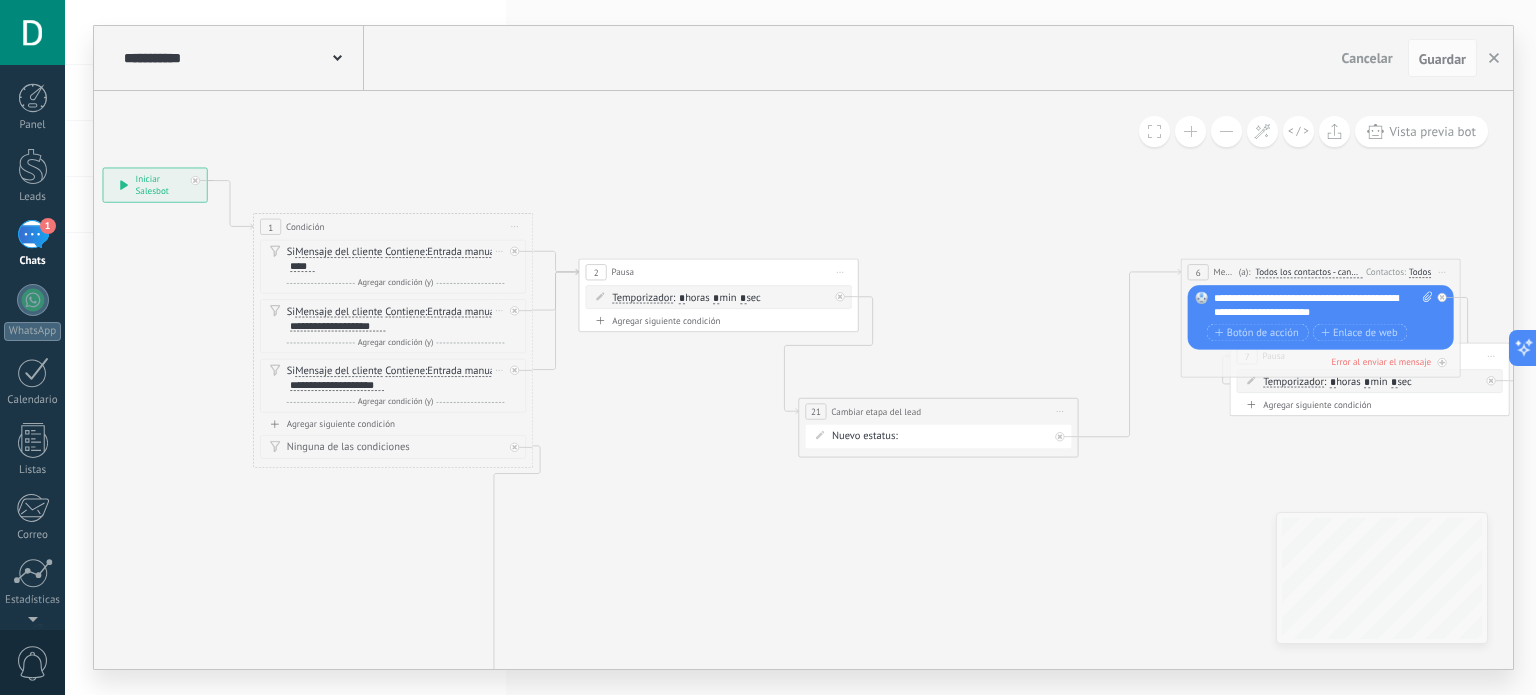drag, startPoint x: 711, startPoint y: 212, endPoint x: 832, endPoint y: 228, distance: 122.05327 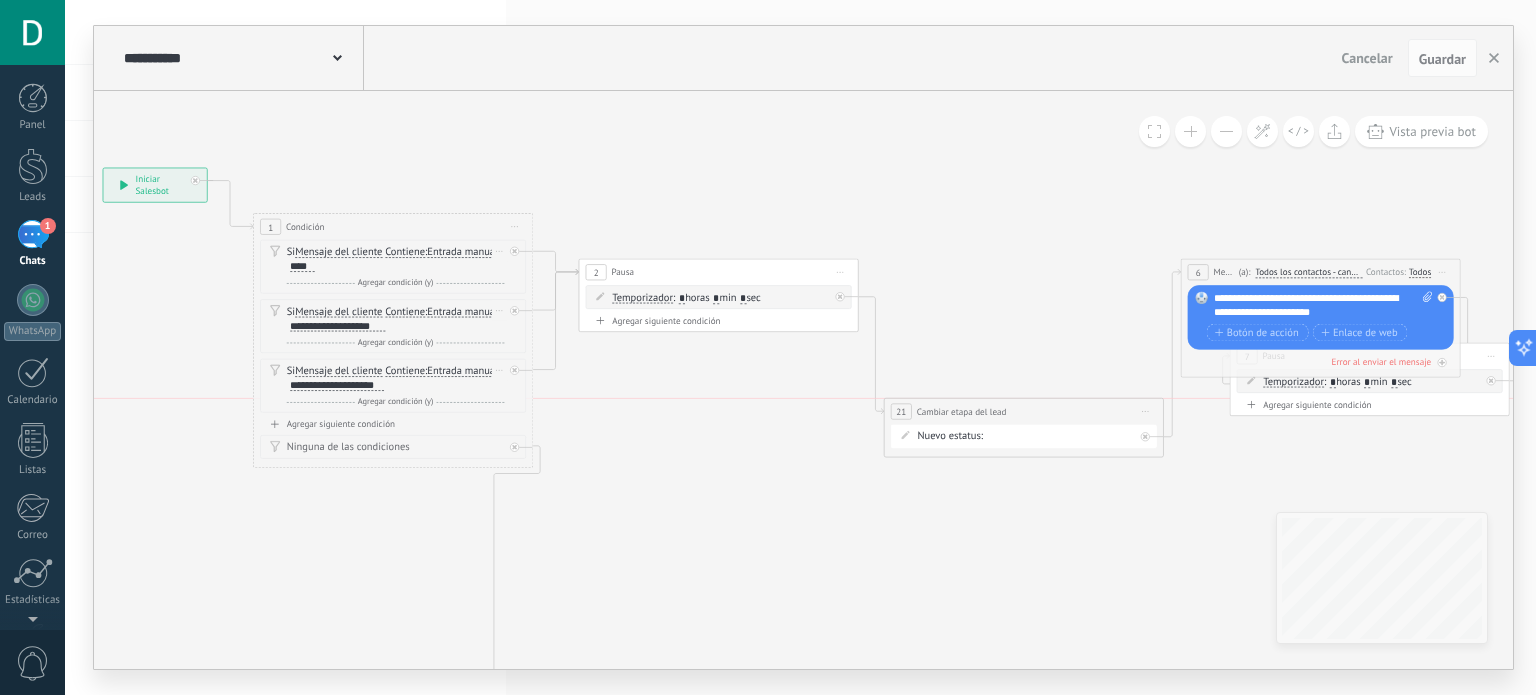 drag, startPoint x: 900, startPoint y: 415, endPoint x: 986, endPoint y: 411, distance: 86.09297 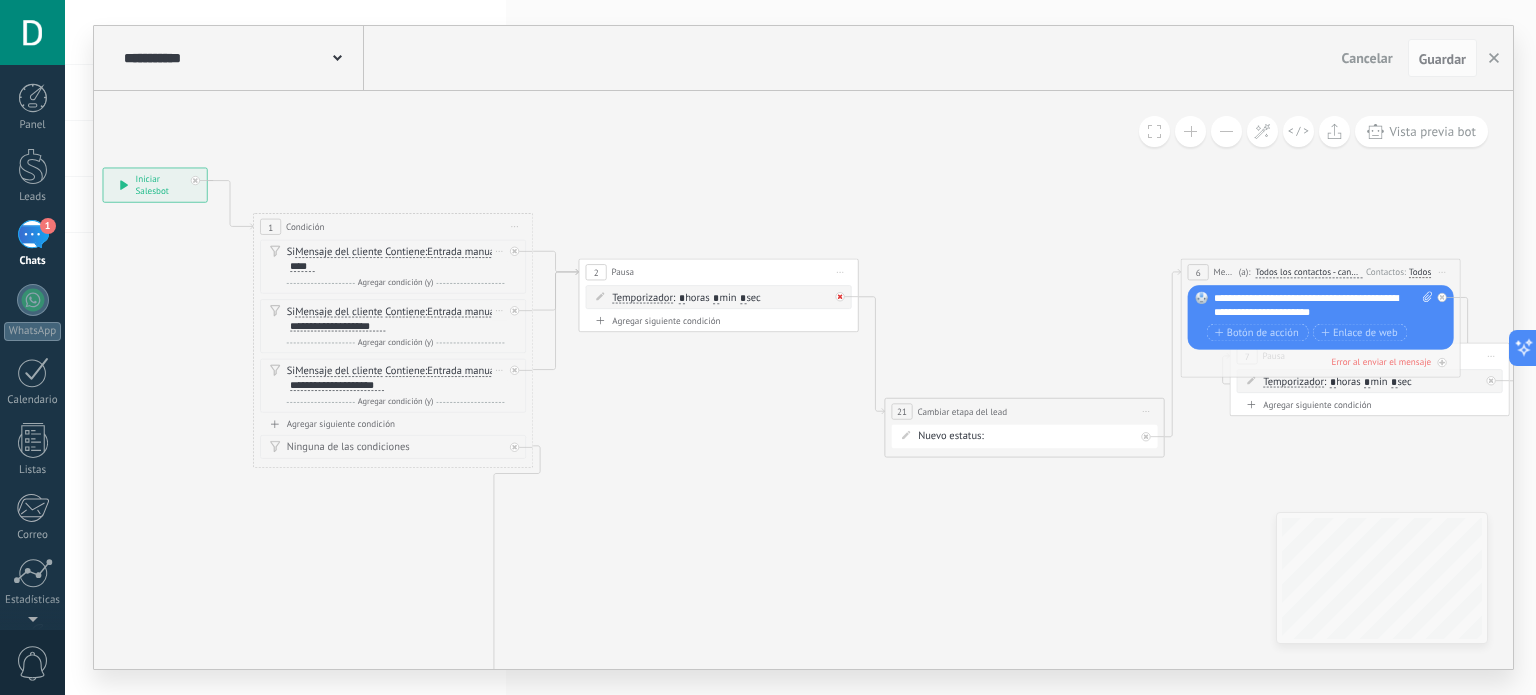 click 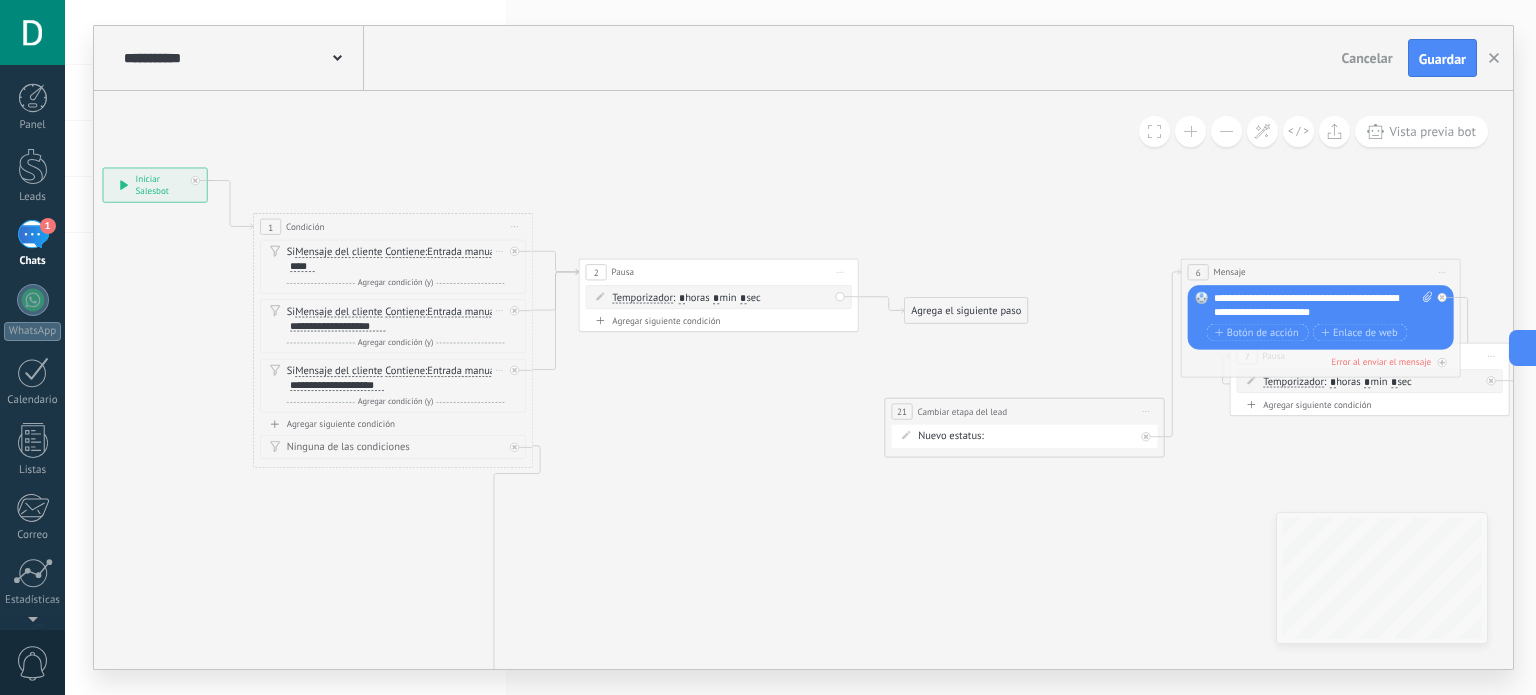 click on "Agrega el siguiente paso" at bounding box center (966, 310) 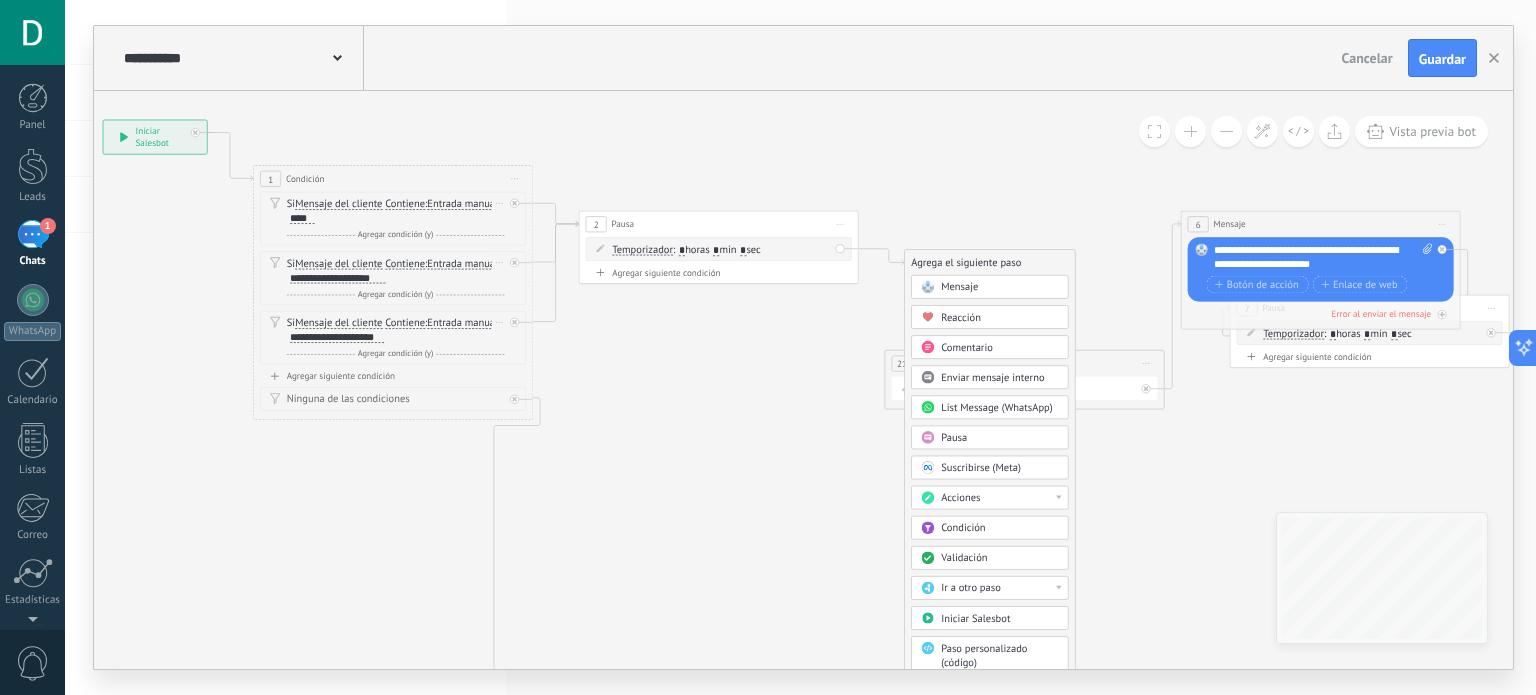 click on "Condición" at bounding box center [990, 528] 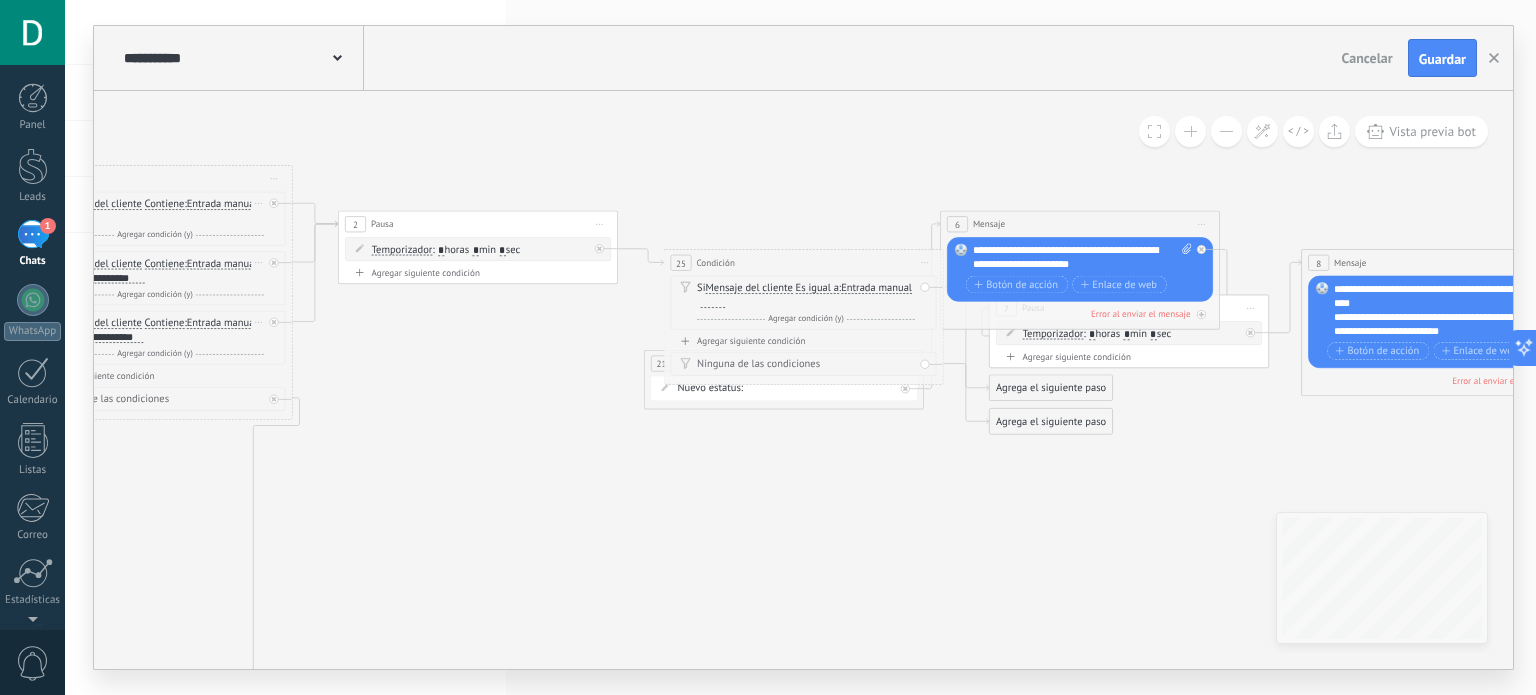 click on "Es igual a" at bounding box center (817, 288) 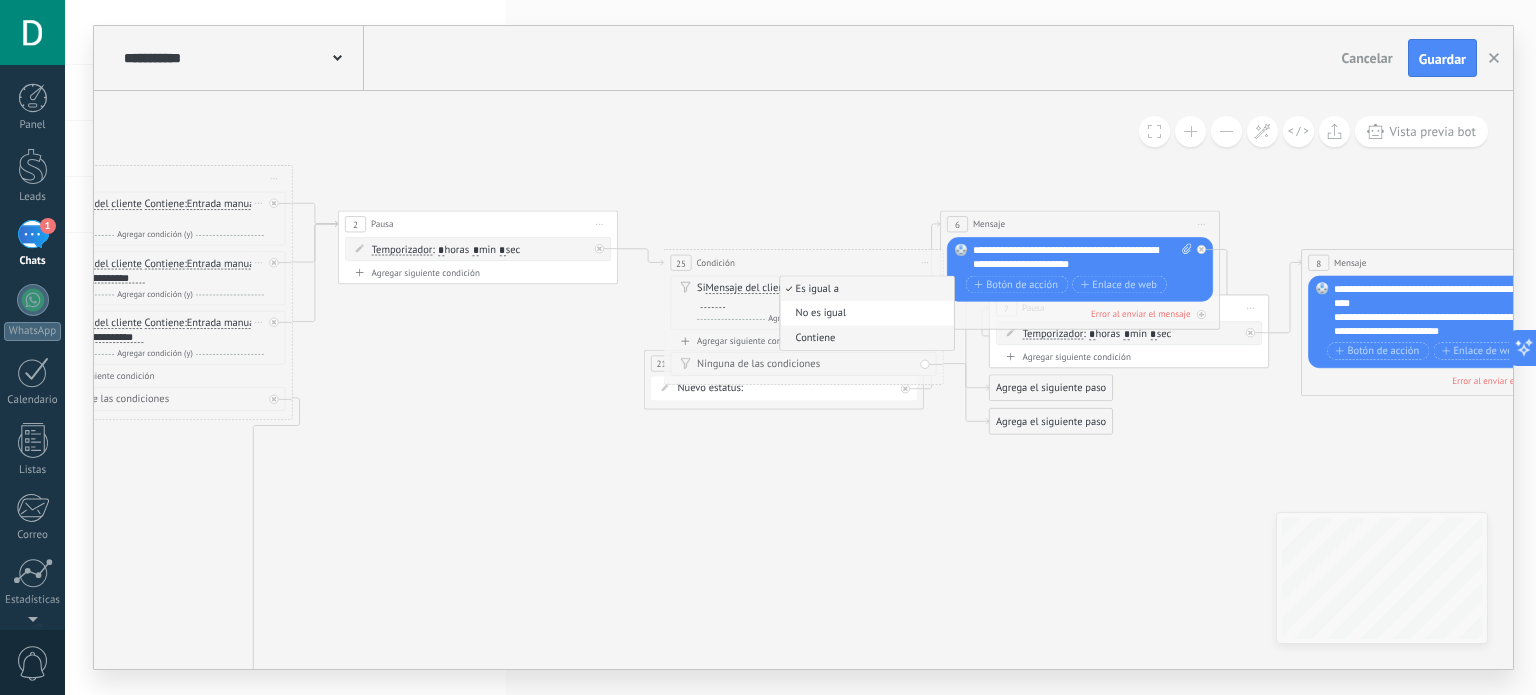 click on "Contiene" at bounding box center (864, 338) 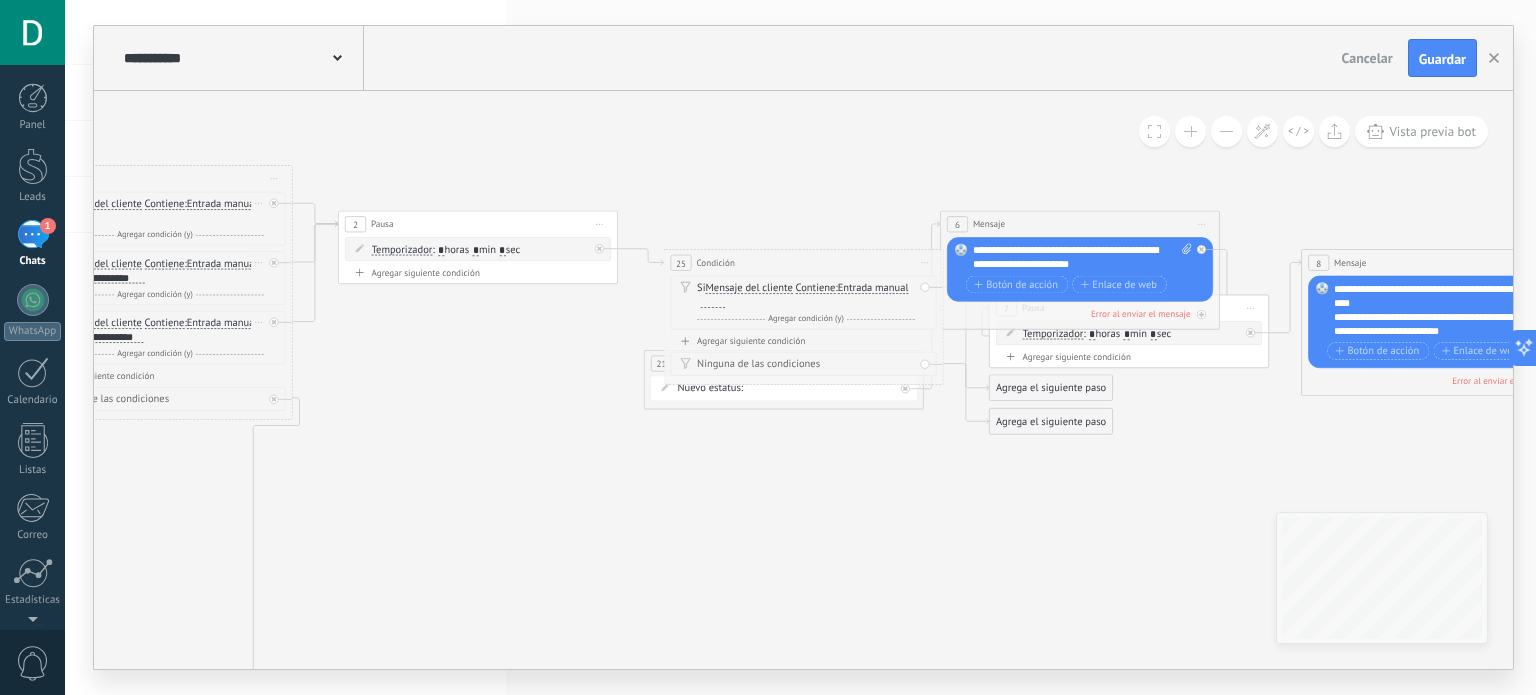 click at bounding box center (713, 302) 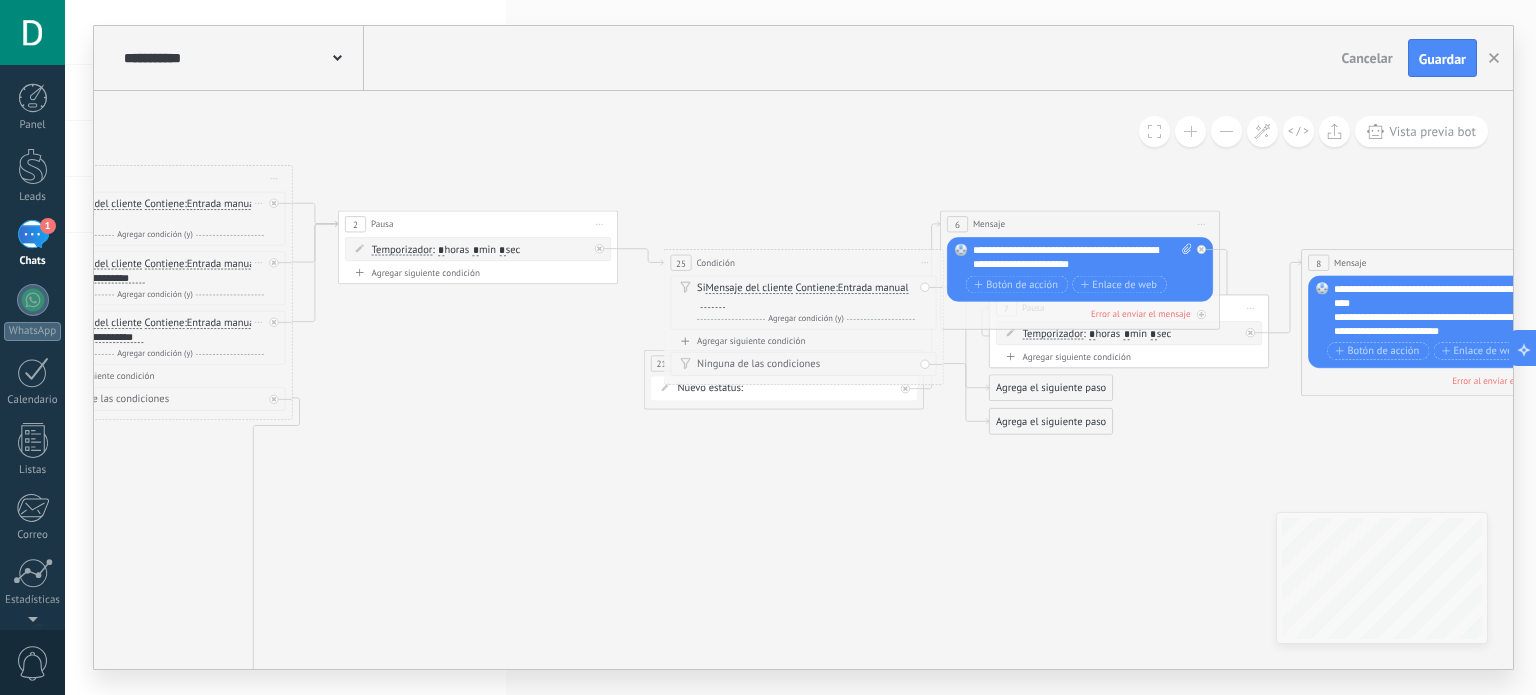 type 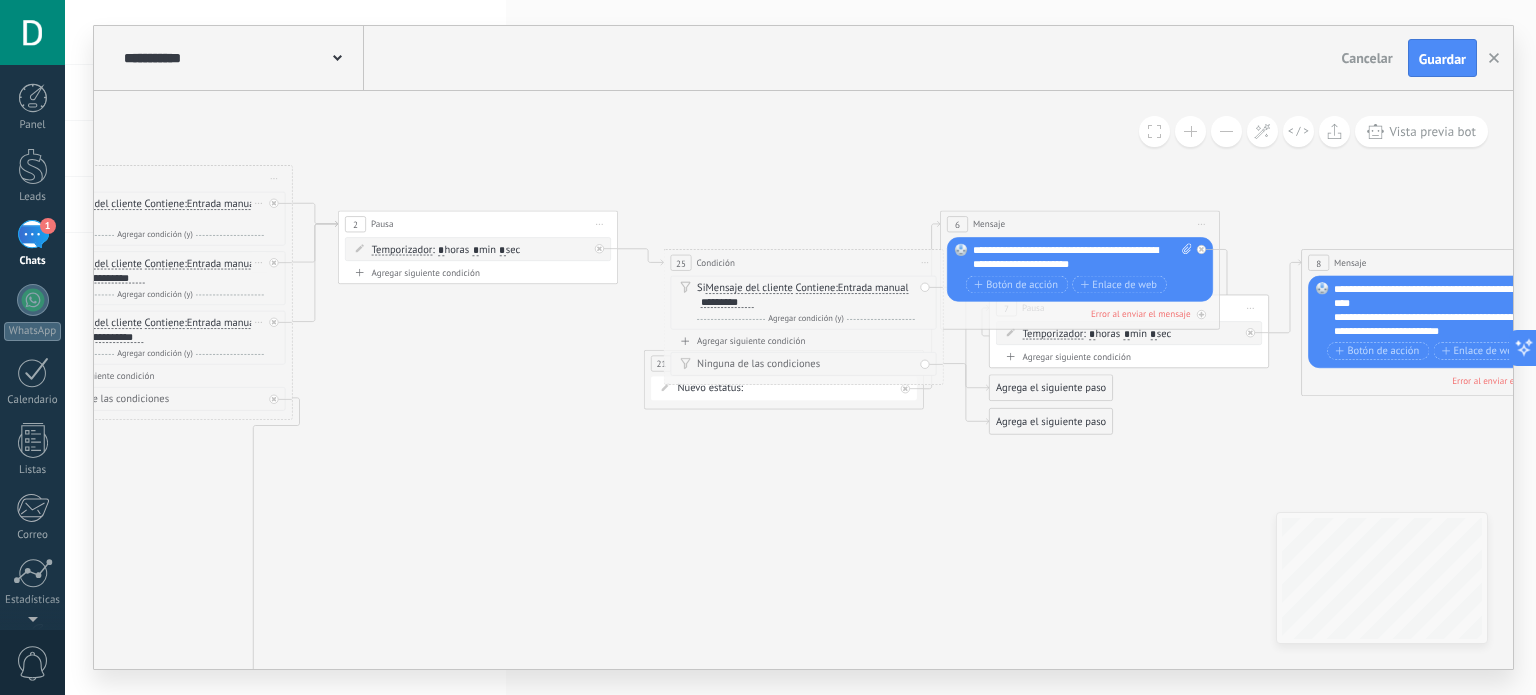 click on "Agregar siguiente condición" at bounding box center [804, 341] 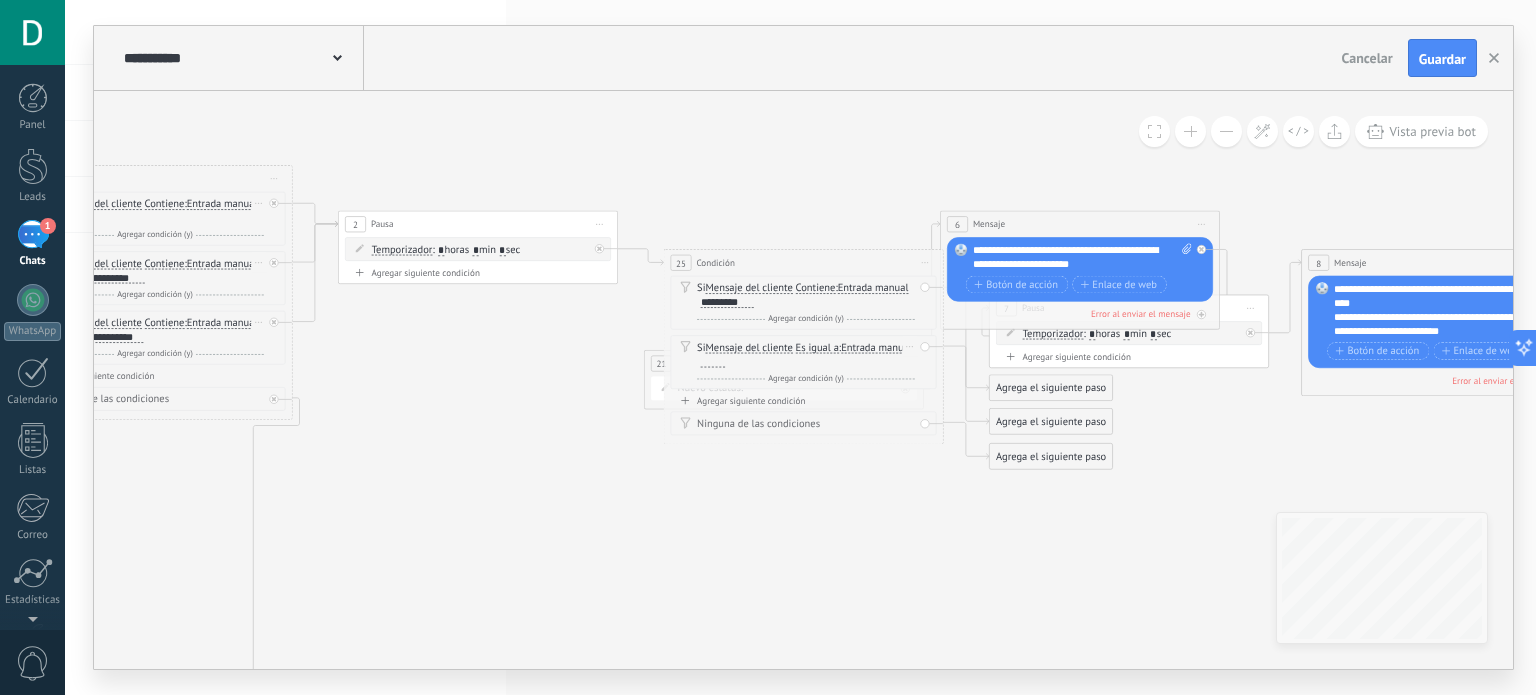 click on "Es igual a" at bounding box center [817, 347] 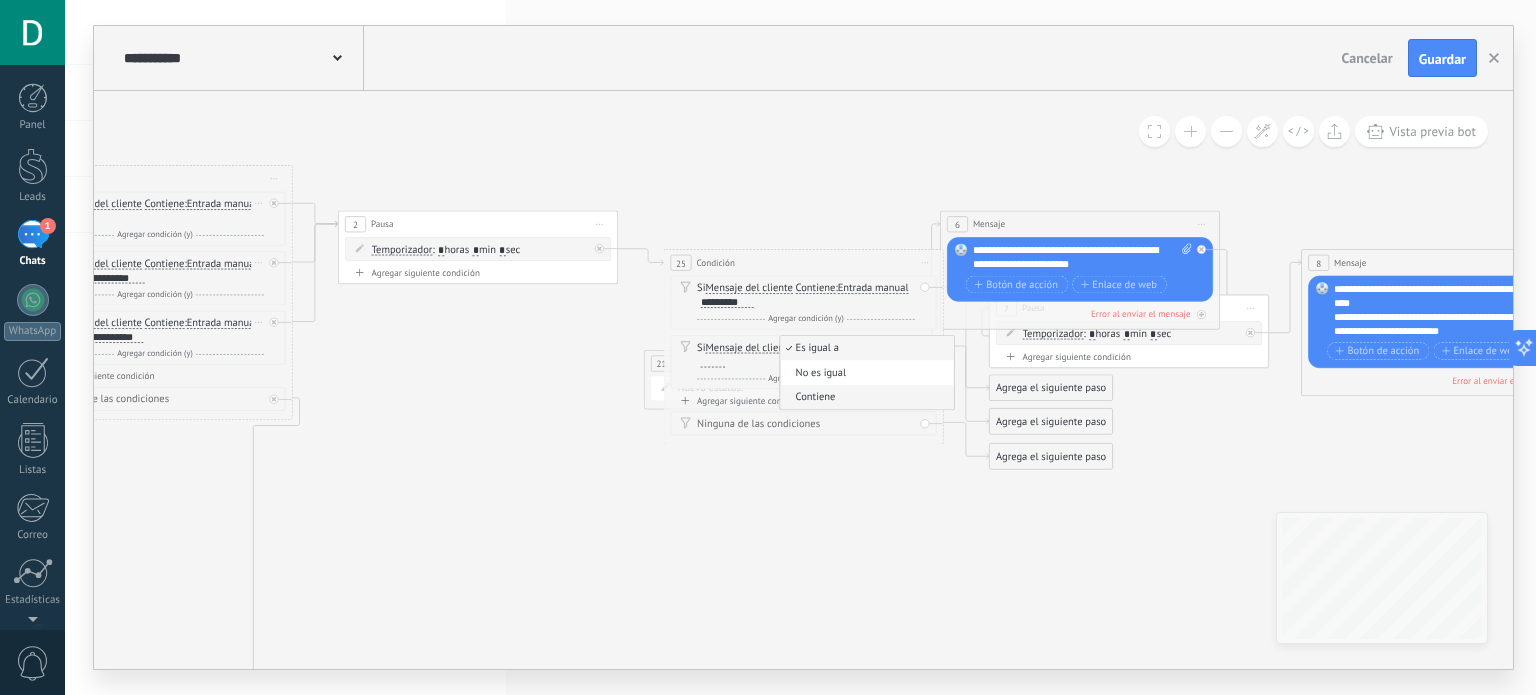 click on "Contiene" at bounding box center [864, 398] 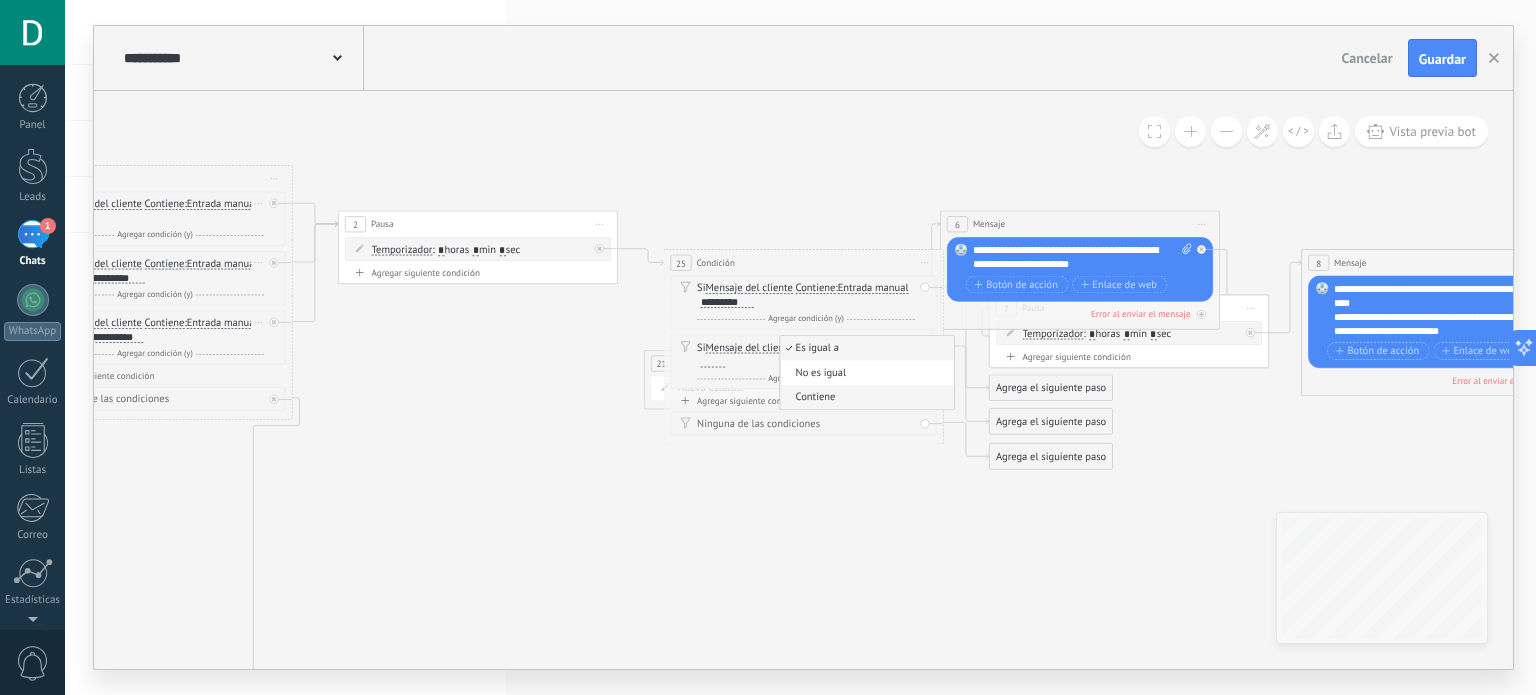 click on "Agregar siguiente condición" at bounding box center [804, 401] 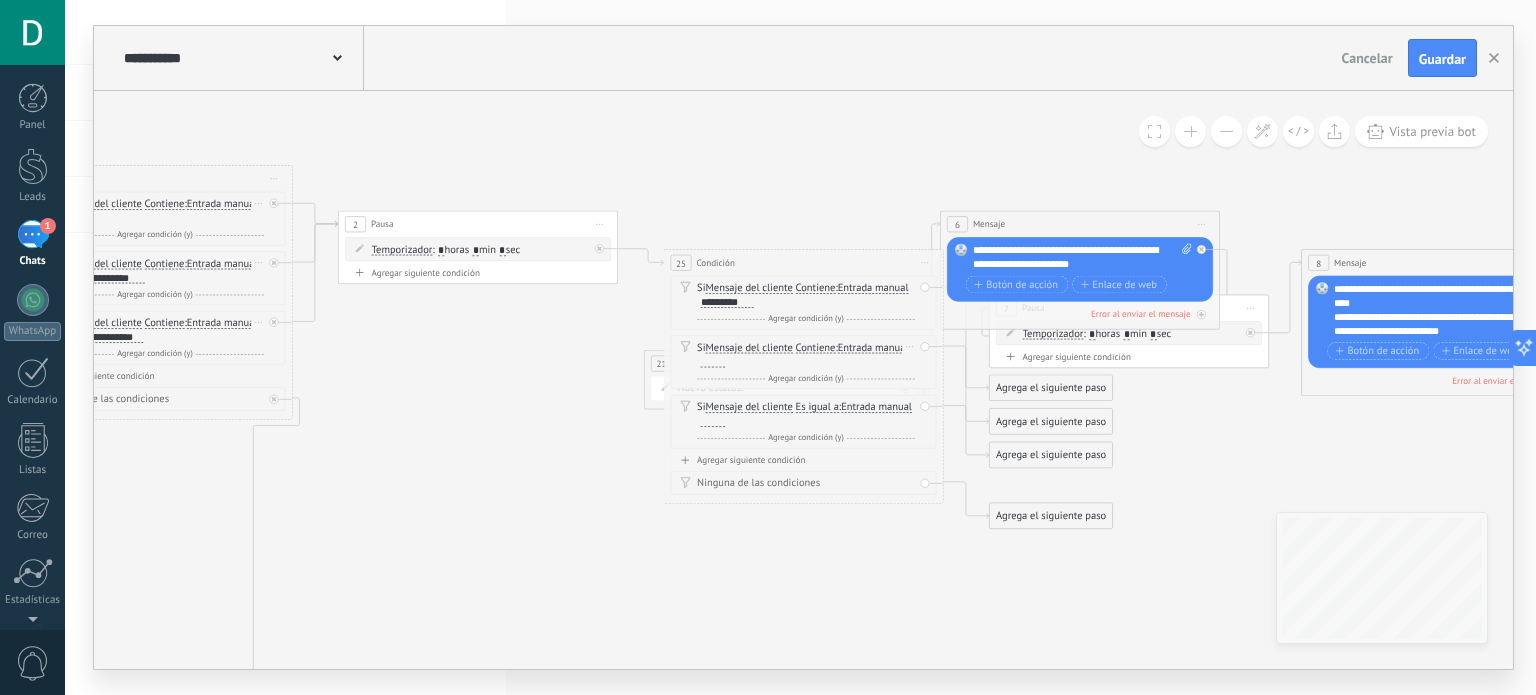 click at bounding box center [713, 361] 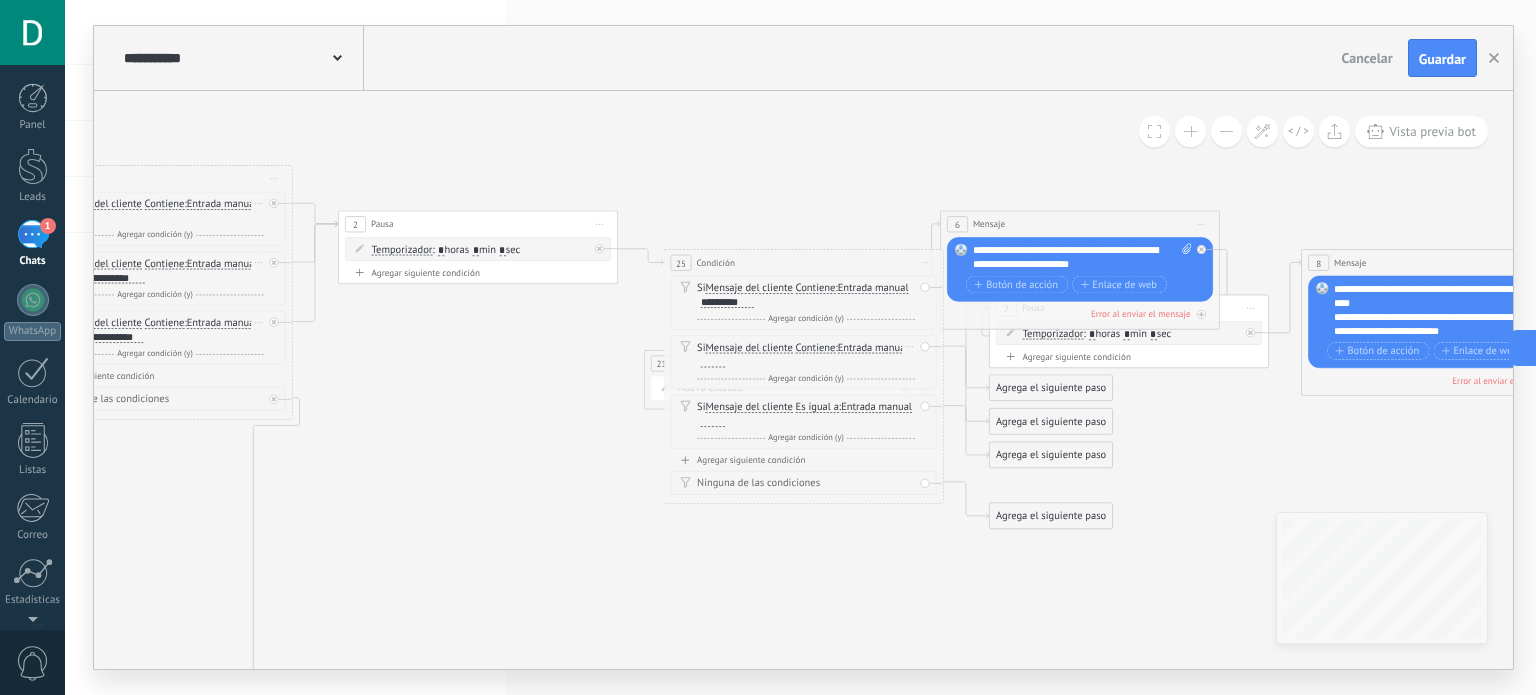 paste 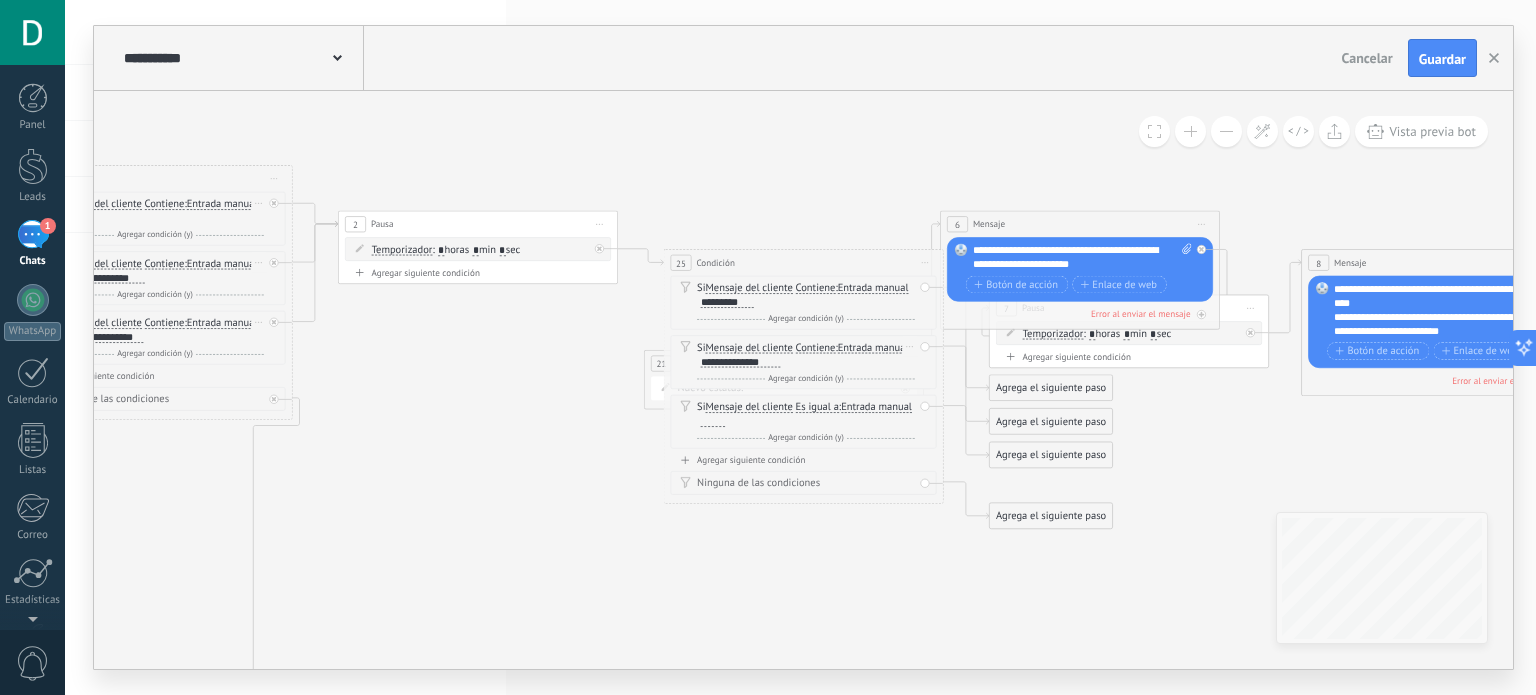 click on "Entrada manual" at bounding box center [873, 347] 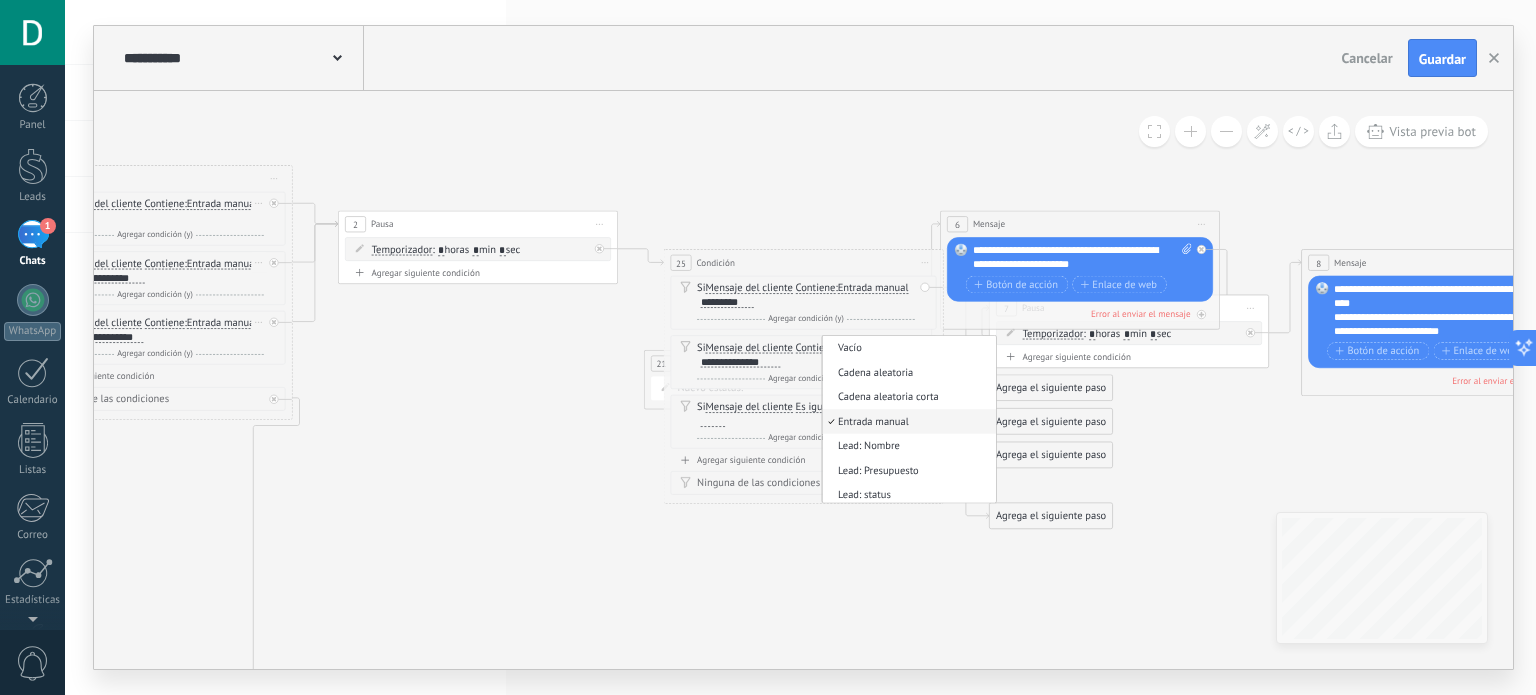 click 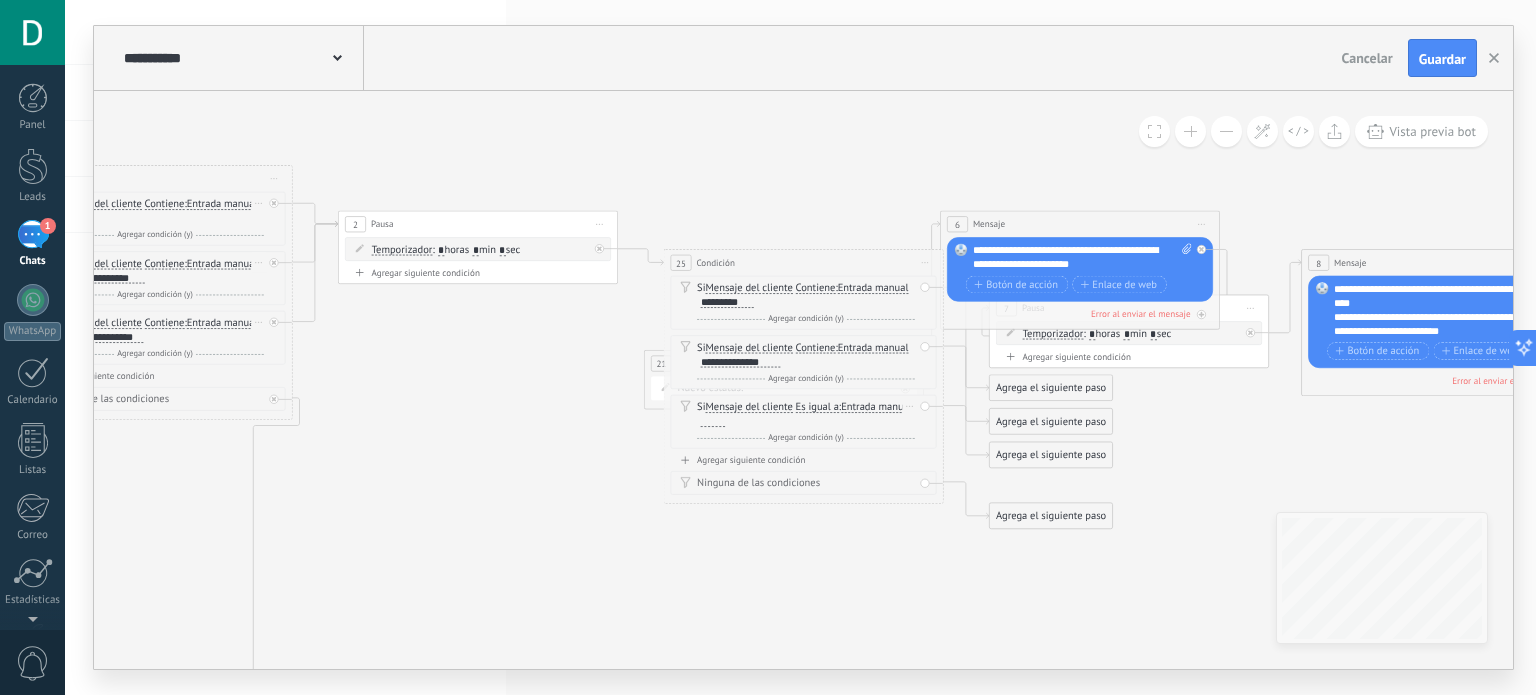 click on "Es igual a" at bounding box center (817, 407) 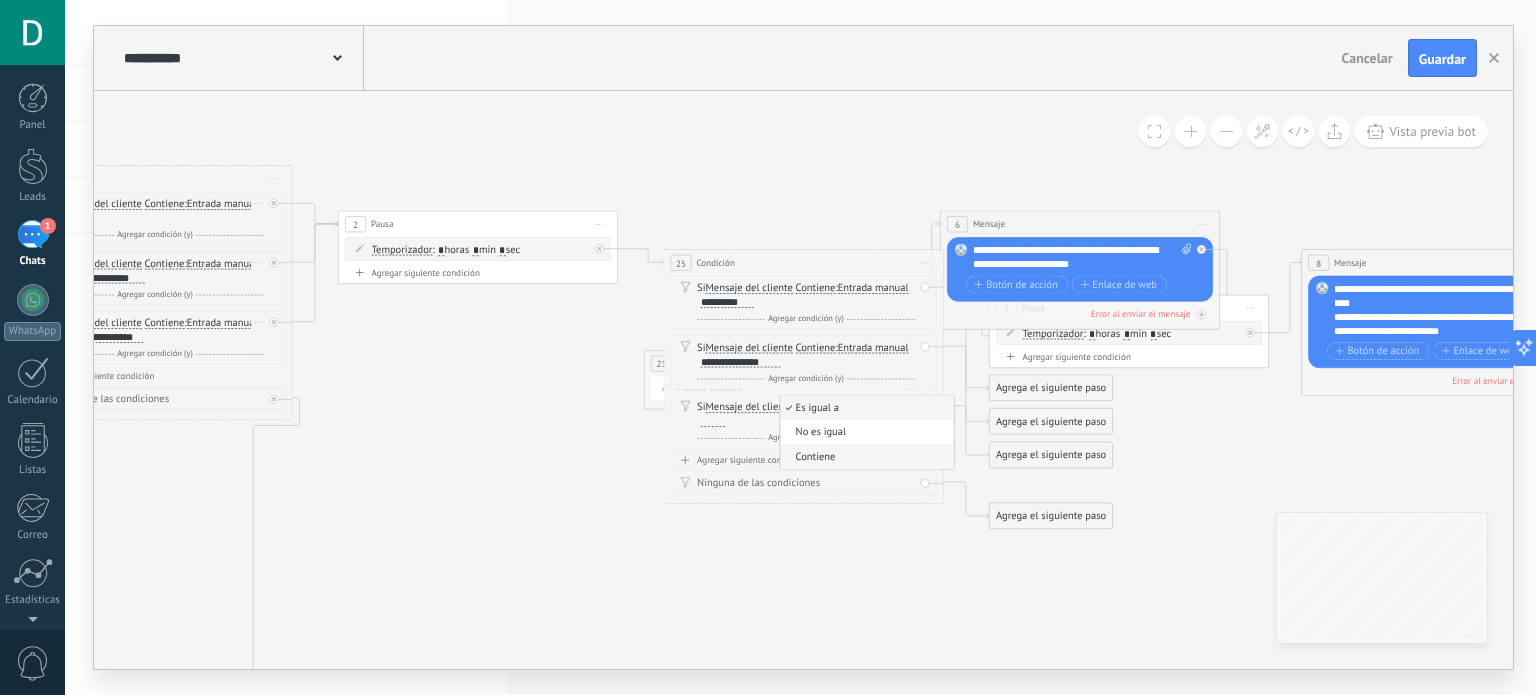 click on "Contiene" at bounding box center [864, 457] 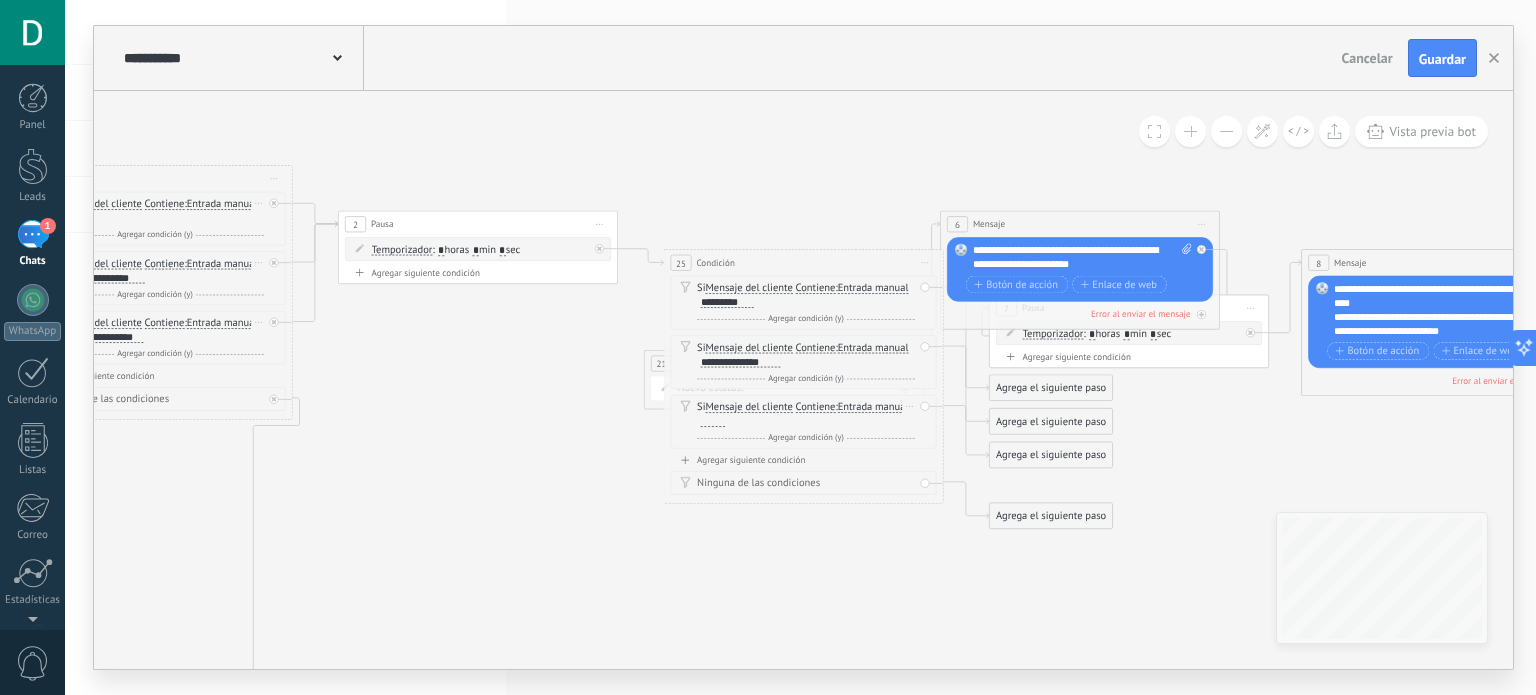 click at bounding box center [713, 421] 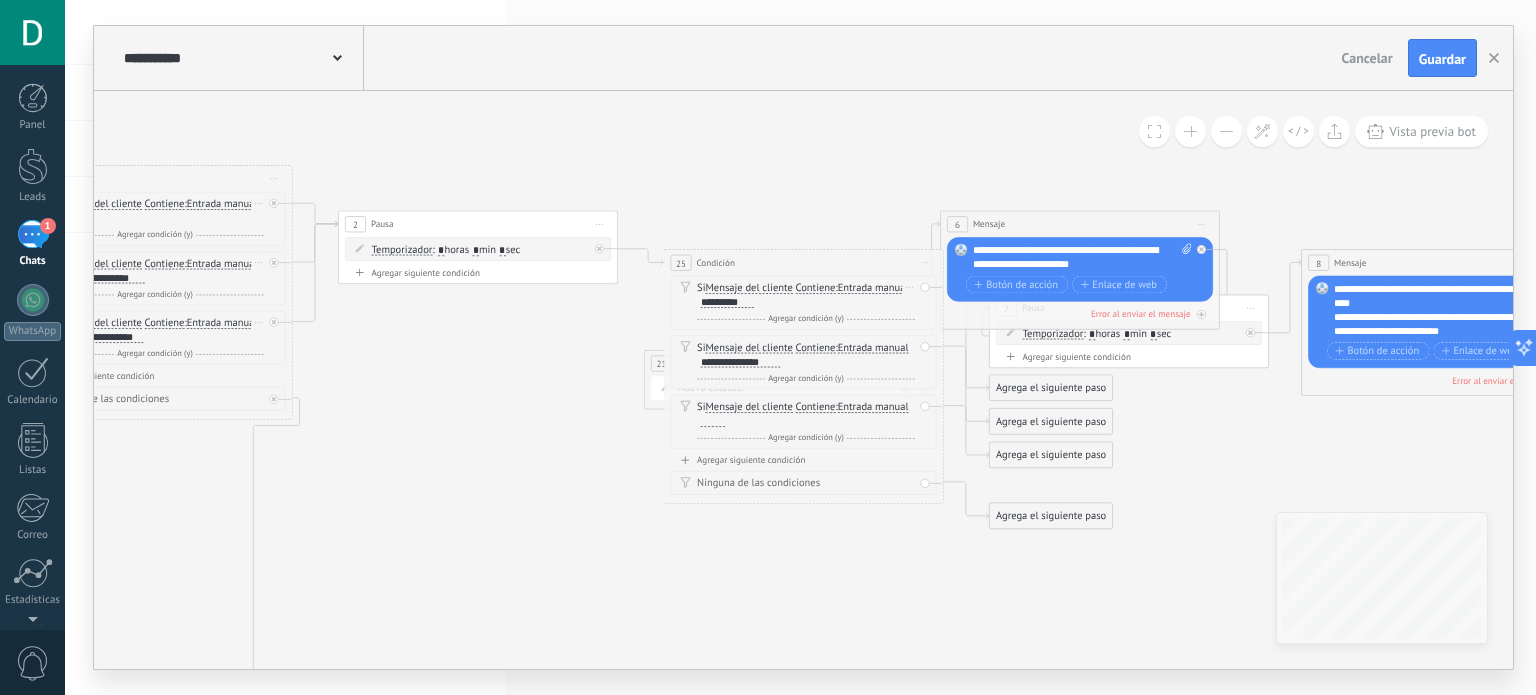 type 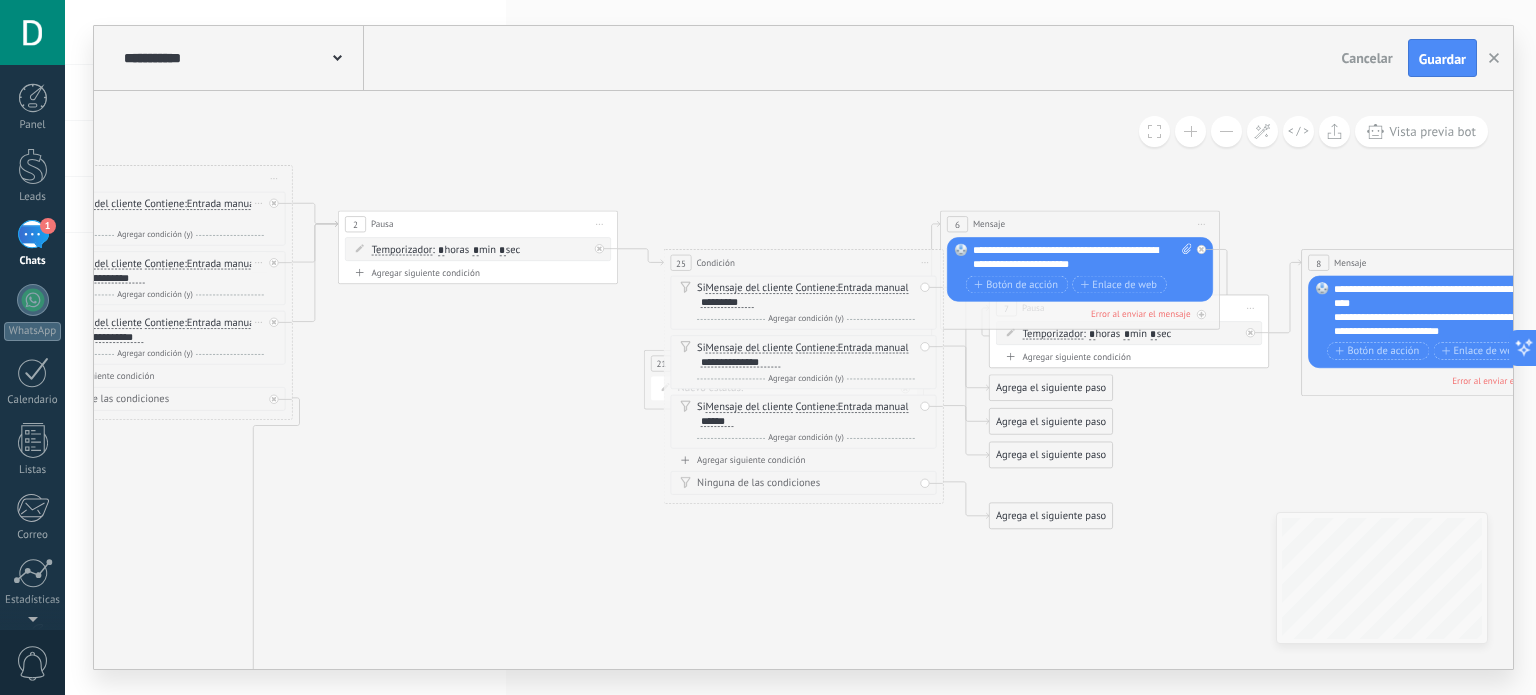 click 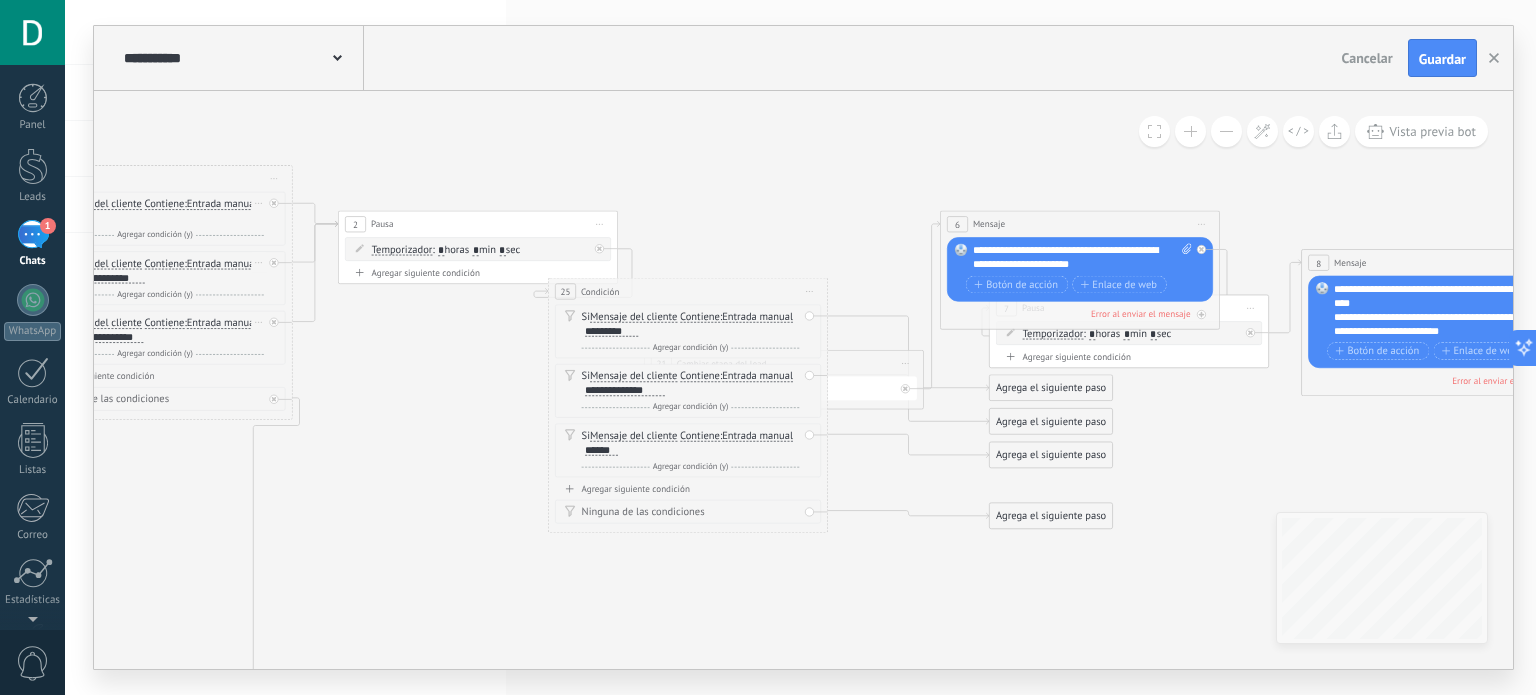 drag, startPoint x: 879, startPoint y: 259, endPoint x: 758, endPoint y: 290, distance: 124.90797 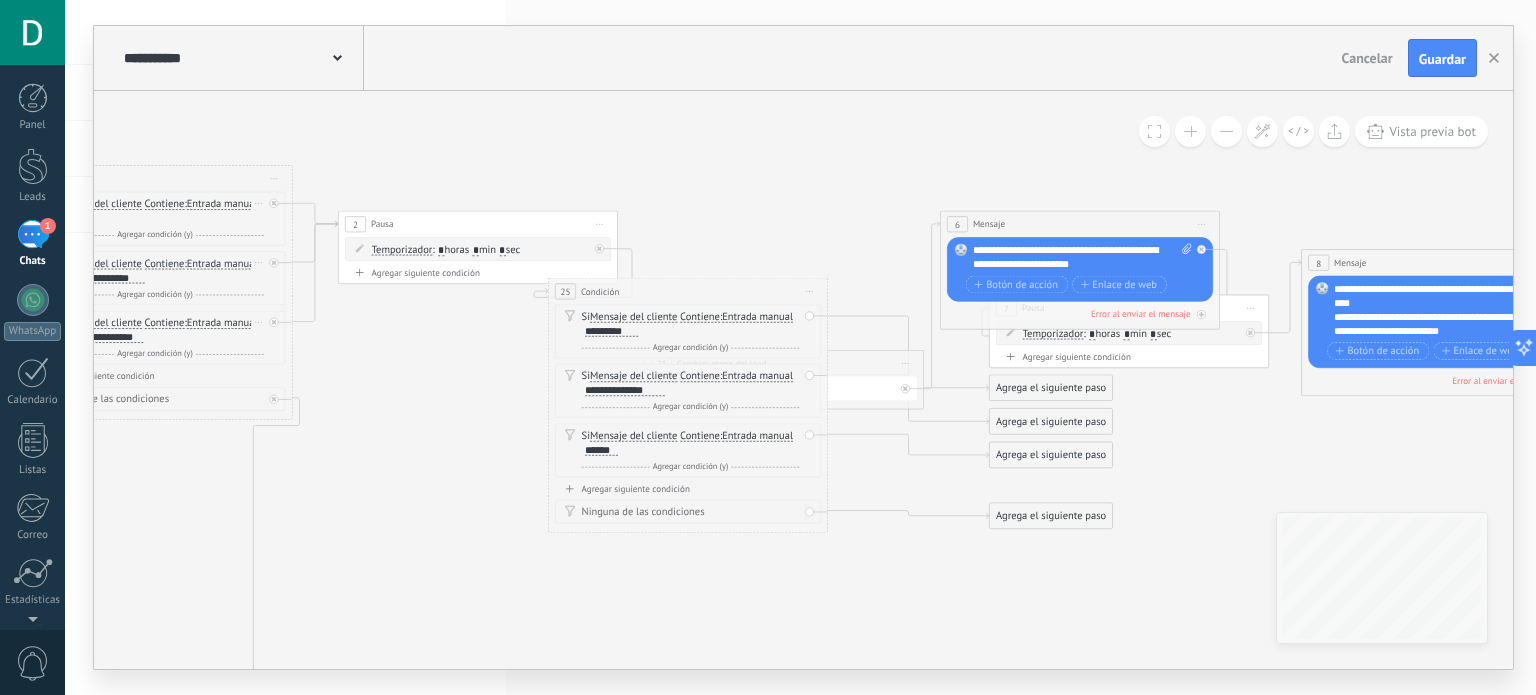 click on "25
Condición
*********
Iniciar vista previa aquí
Cambiar nombre
Duplicar
Borrar" at bounding box center [688, 292] 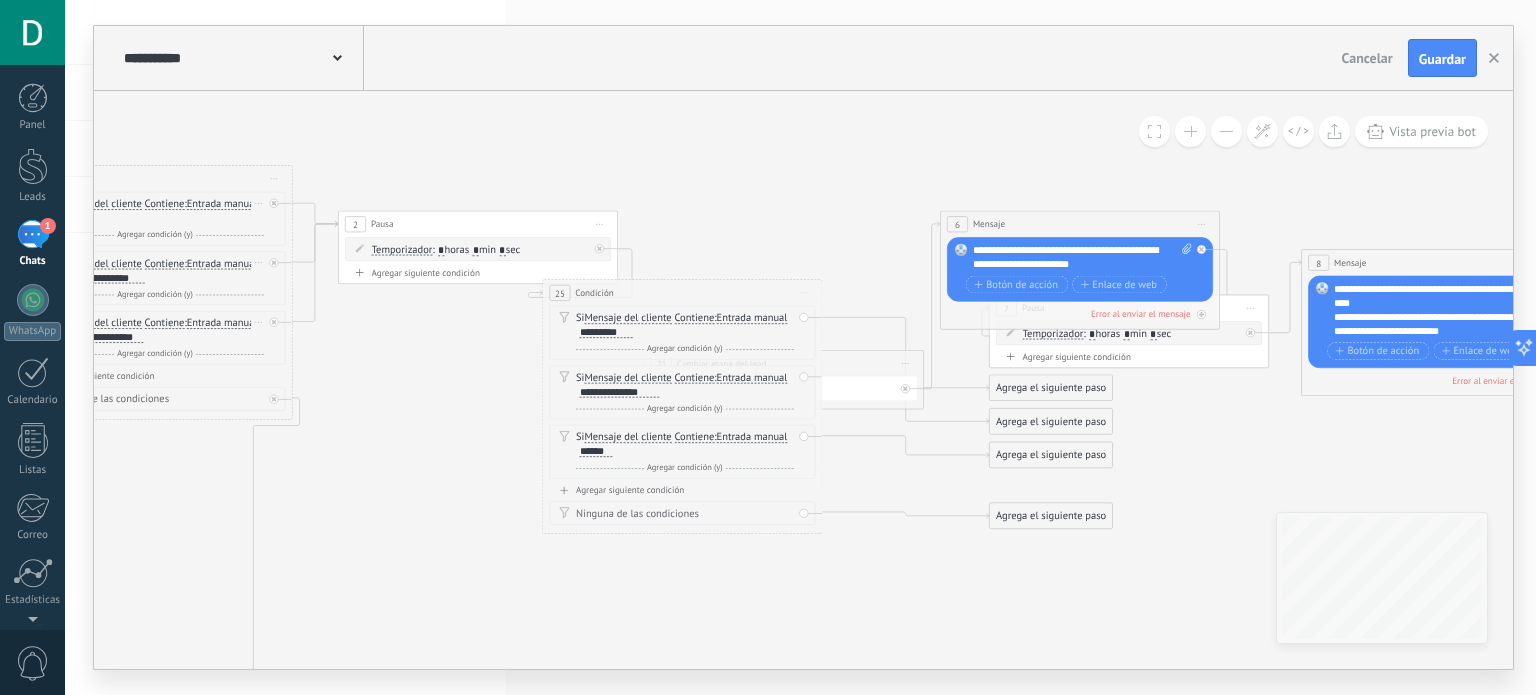 click on "Iniciar vista previa aquí
Cambiar nombre
Duplicar
Borrar" at bounding box center (804, 293) 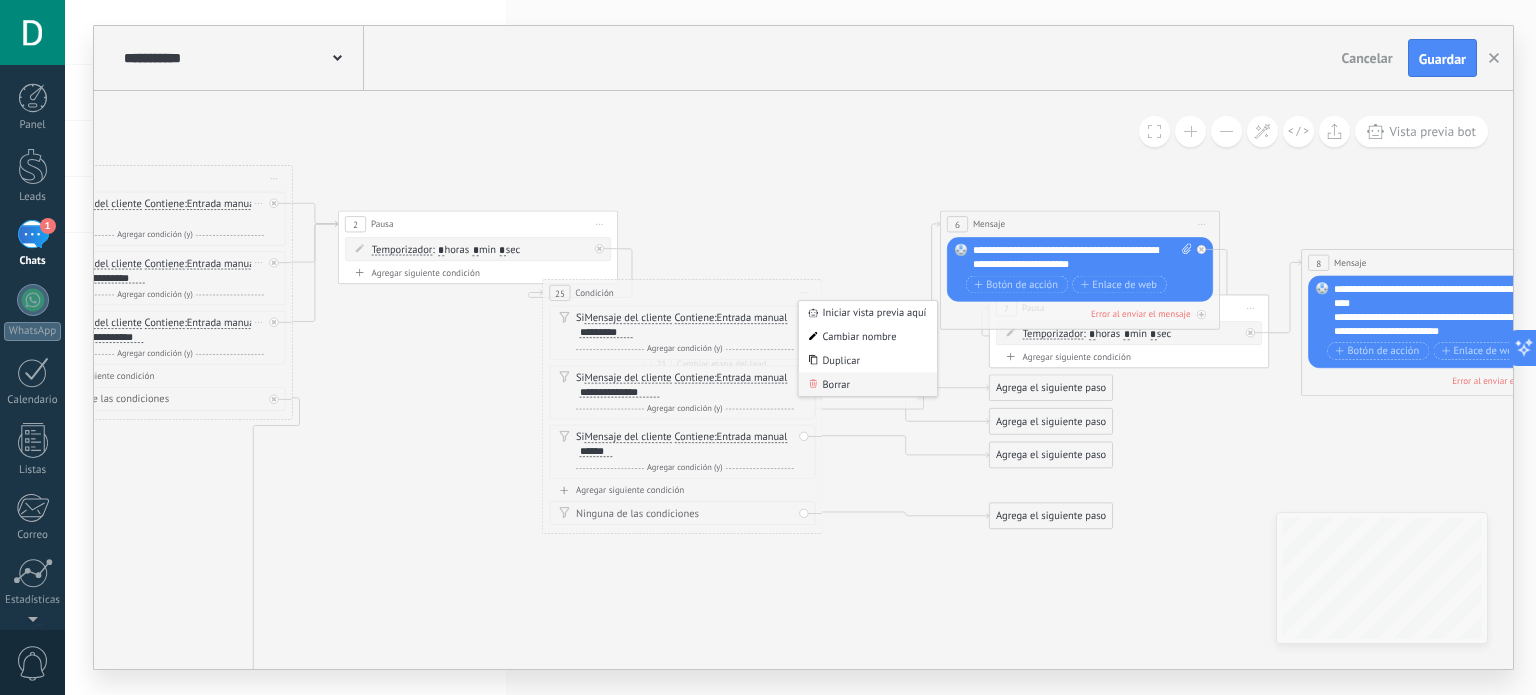 click on "Borrar" at bounding box center (868, 385) 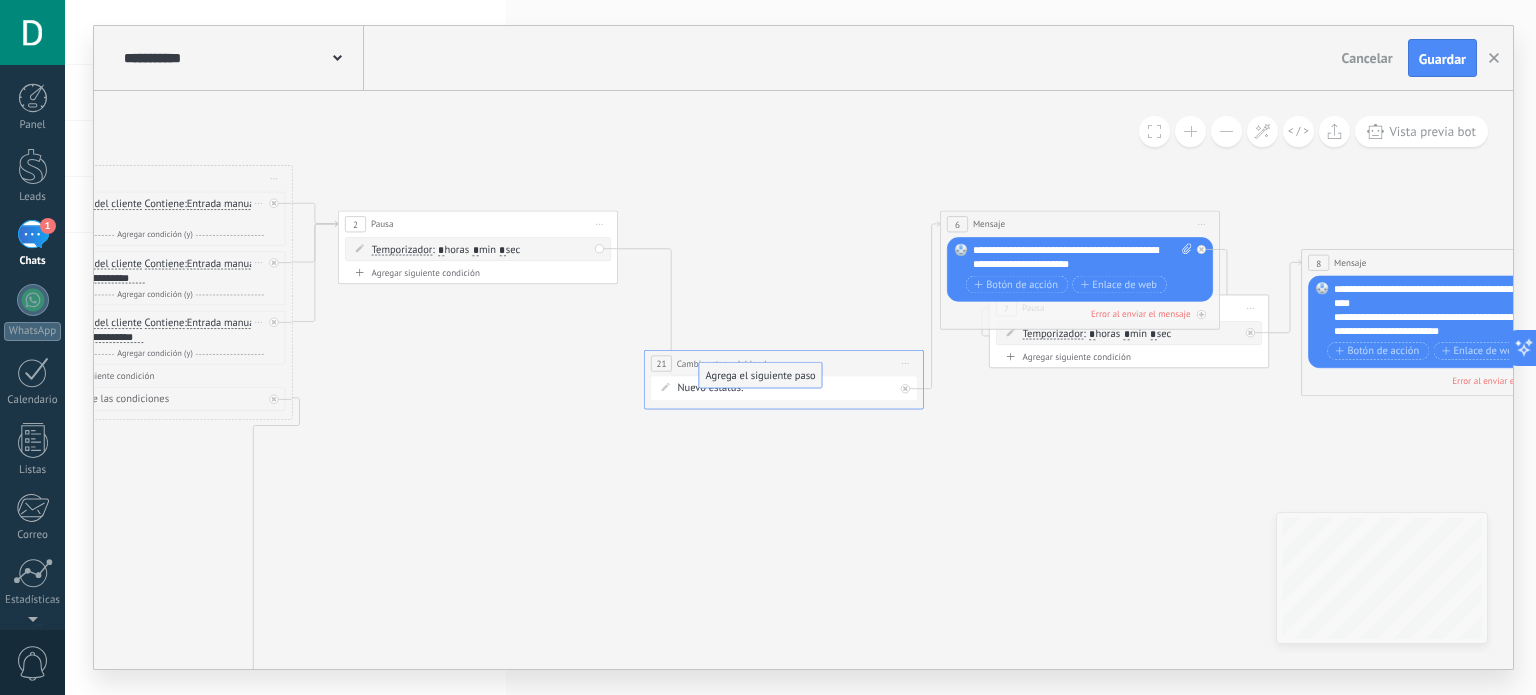 drag, startPoint x: 756, startPoint y: 262, endPoint x: 791, endPoint y: 375, distance: 118.29624 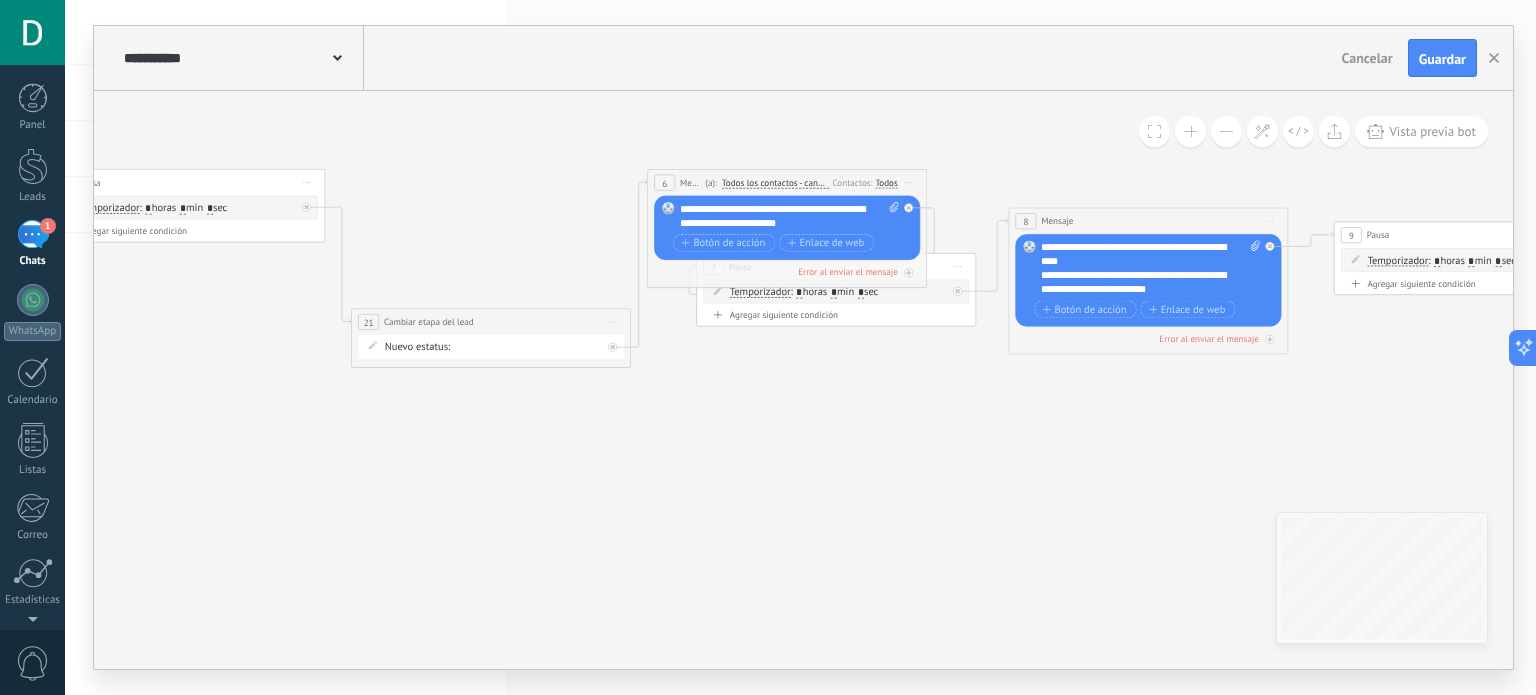 drag, startPoint x: 792, startPoint y: 230, endPoint x: 380, endPoint y: 171, distance: 416.20306 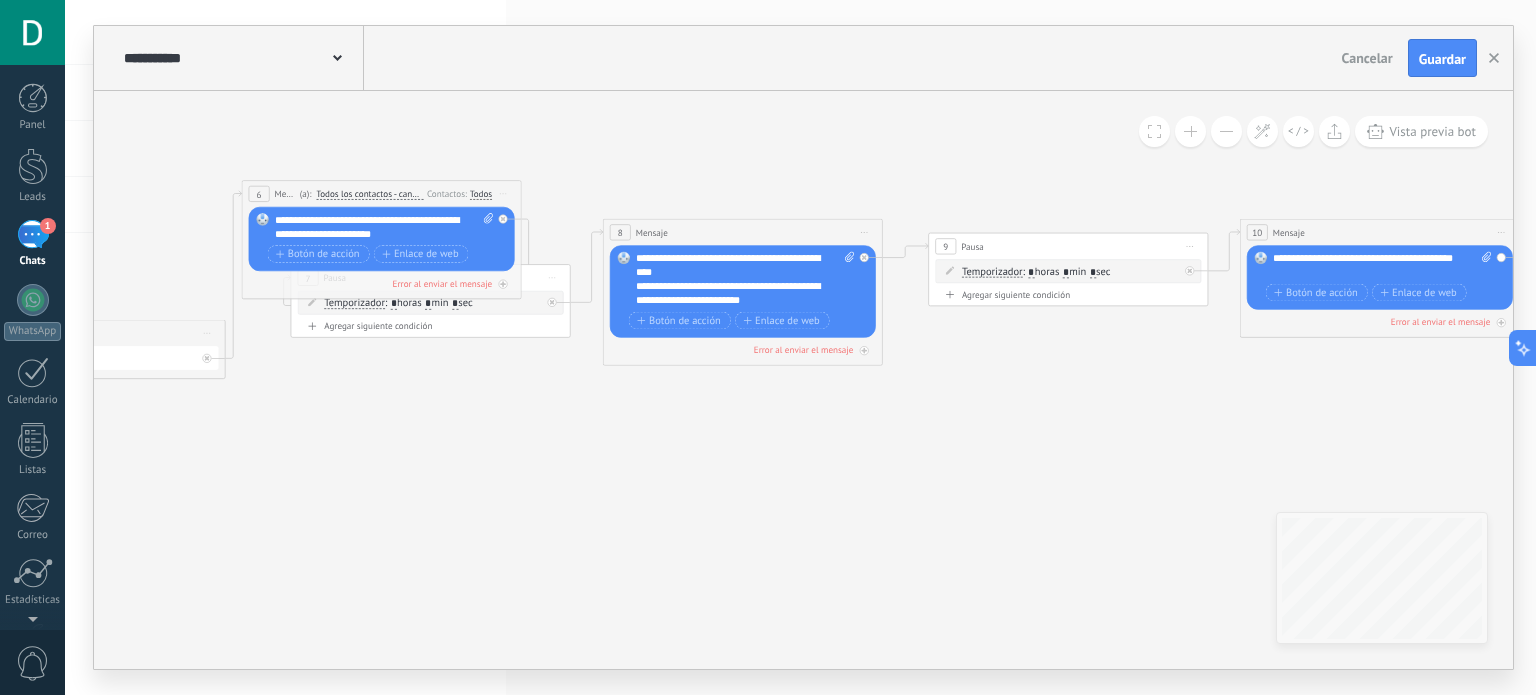drag, startPoint x: 824, startPoint y: 358, endPoint x: 509, endPoint y: 382, distance: 315.91296 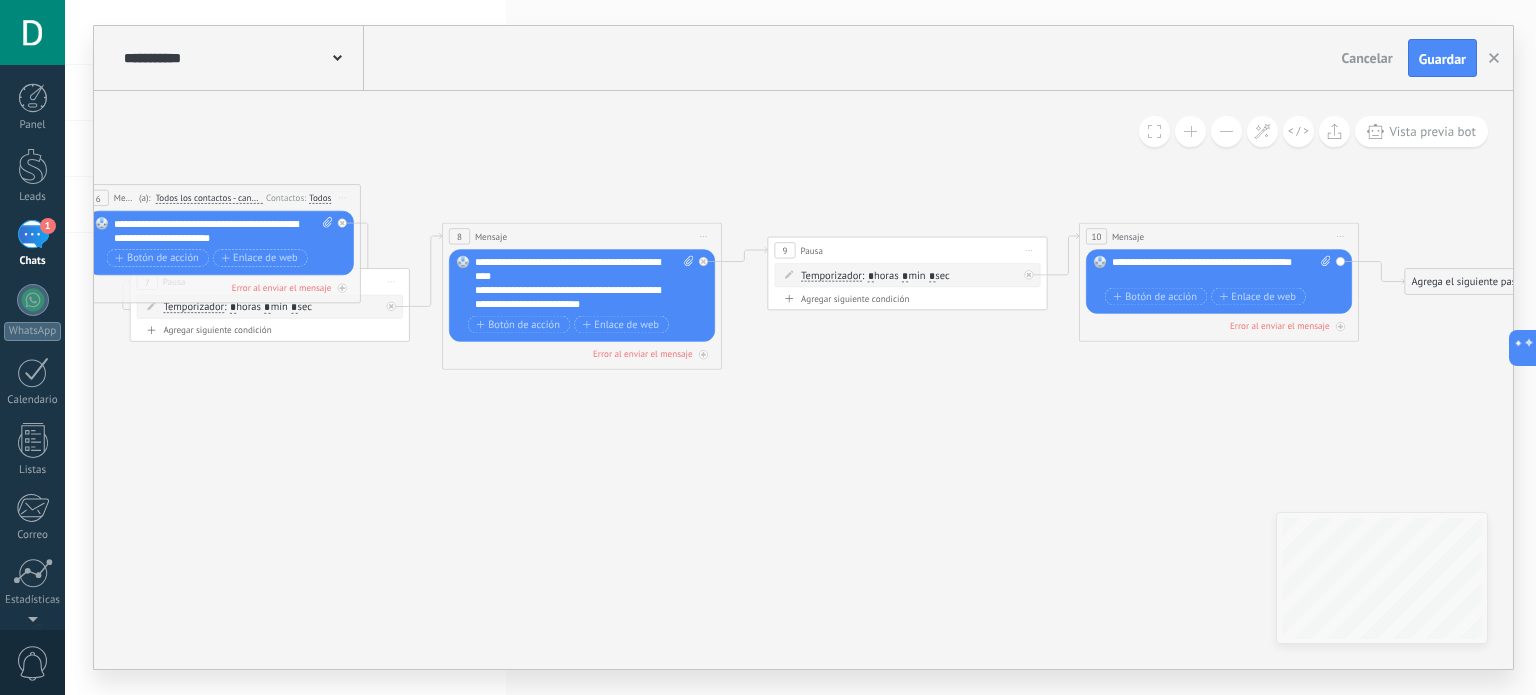 drag, startPoint x: 678, startPoint y: 433, endPoint x: 514, endPoint y: 426, distance: 164.14932 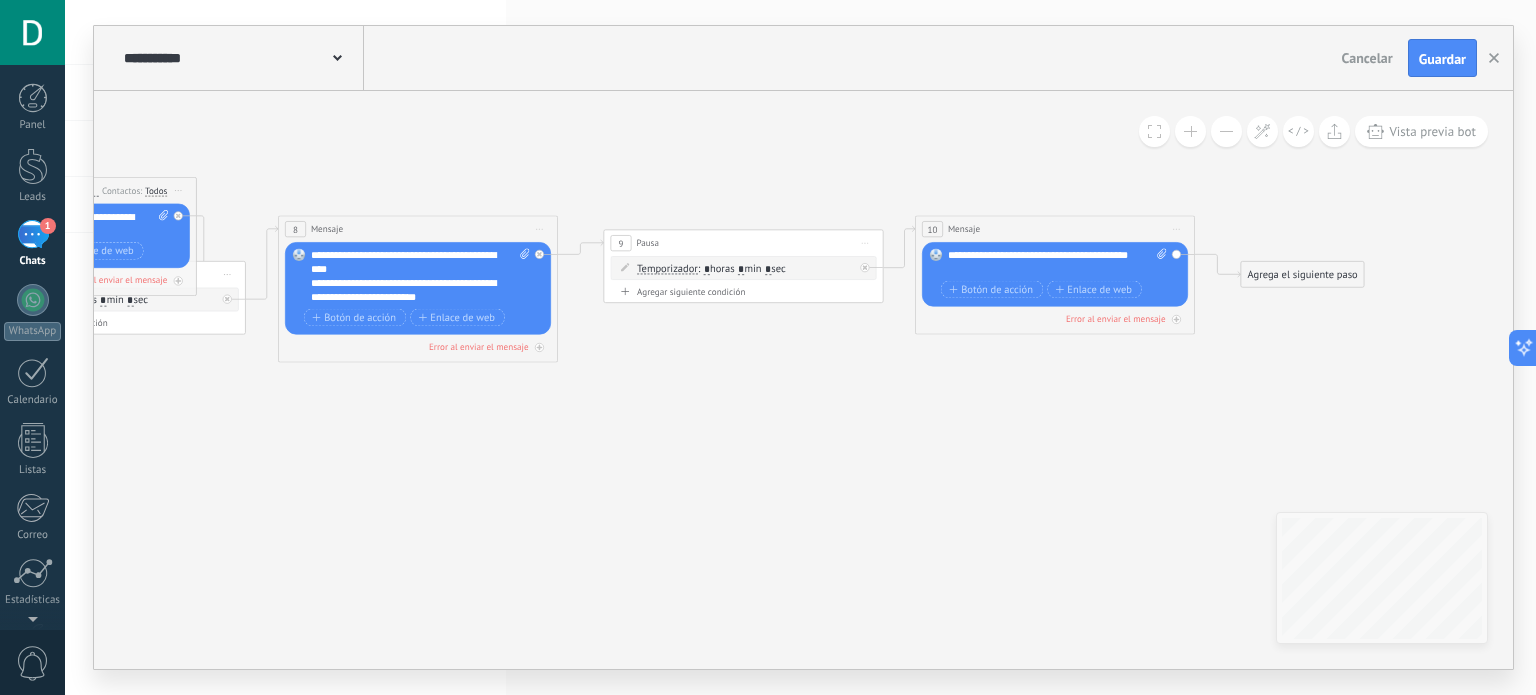 drag, startPoint x: 850, startPoint y: 425, endPoint x: 538, endPoint y: 435, distance: 312.16022 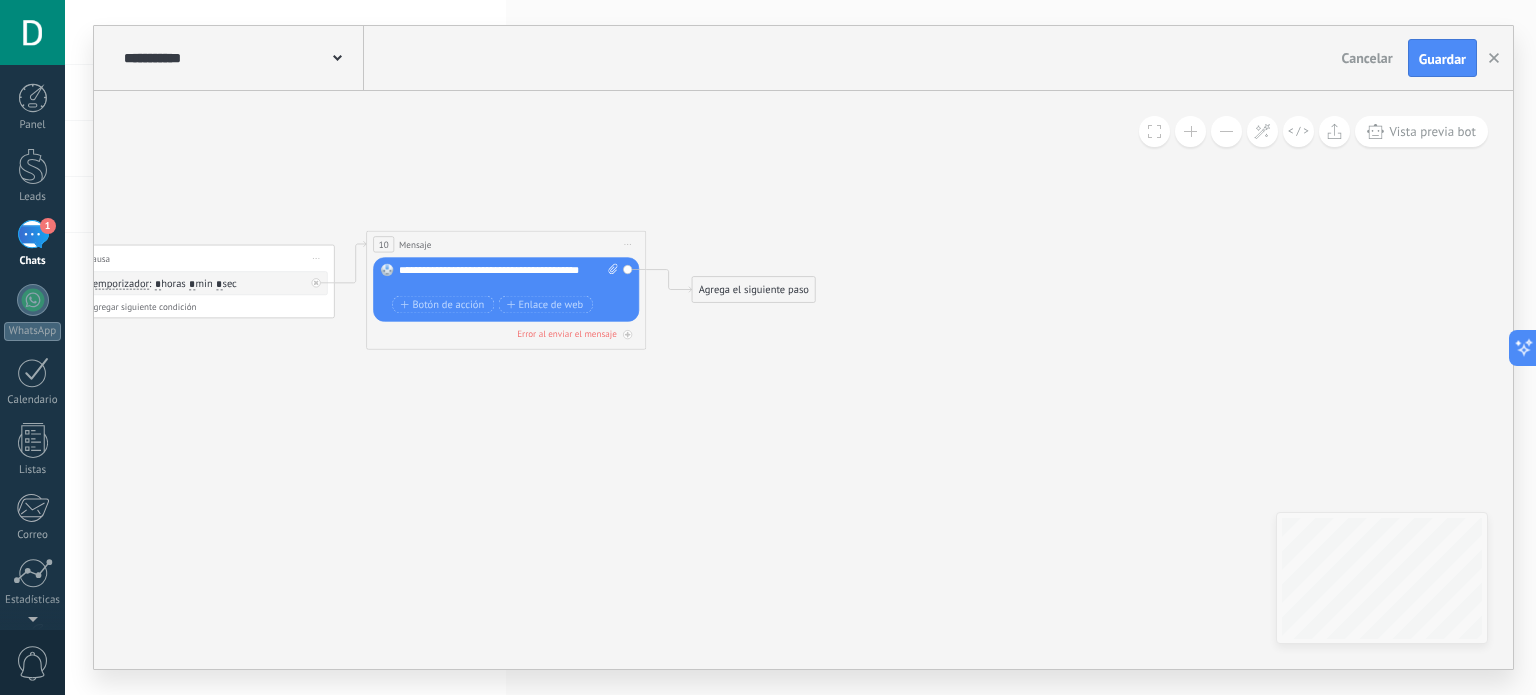 drag, startPoint x: 795, startPoint y: 443, endPoint x: 512, endPoint y: 443, distance: 283 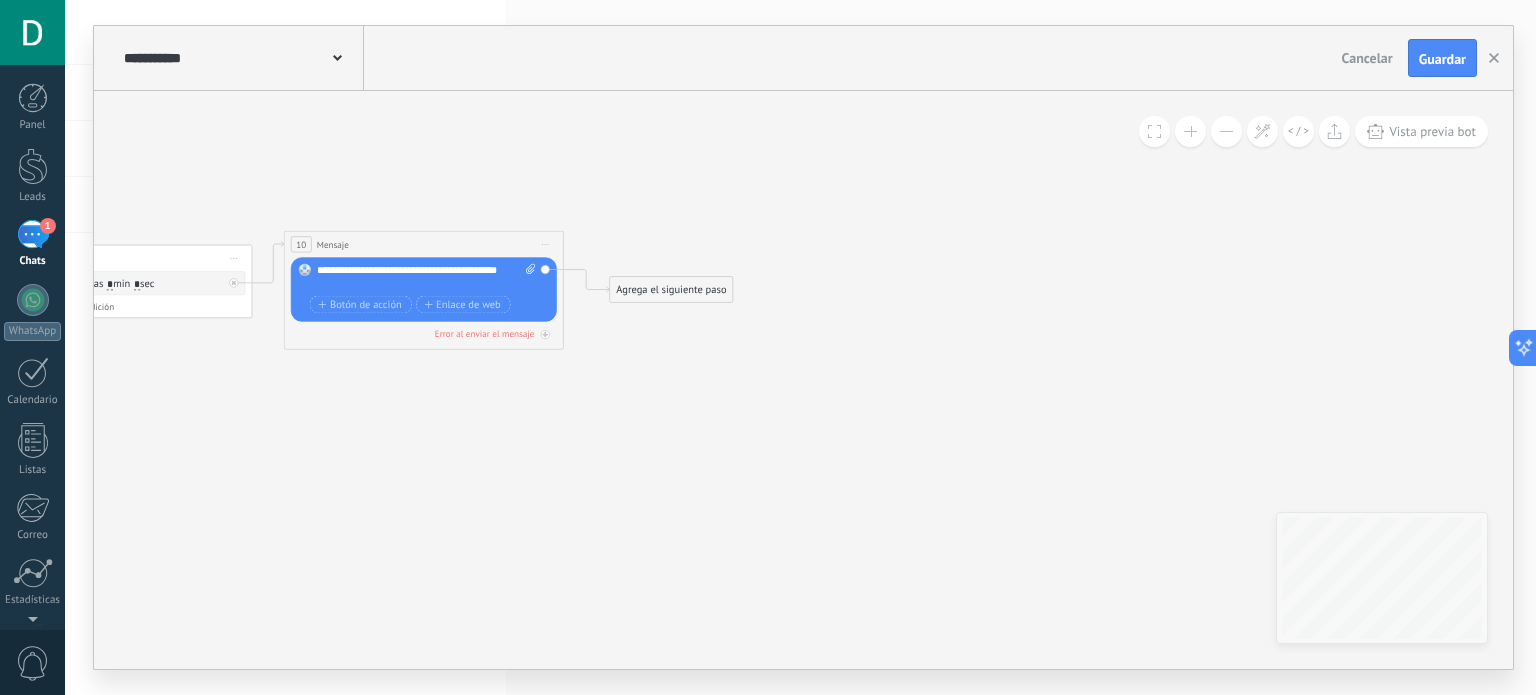 click on "Agrega el siguiente paso" at bounding box center [671, 290] 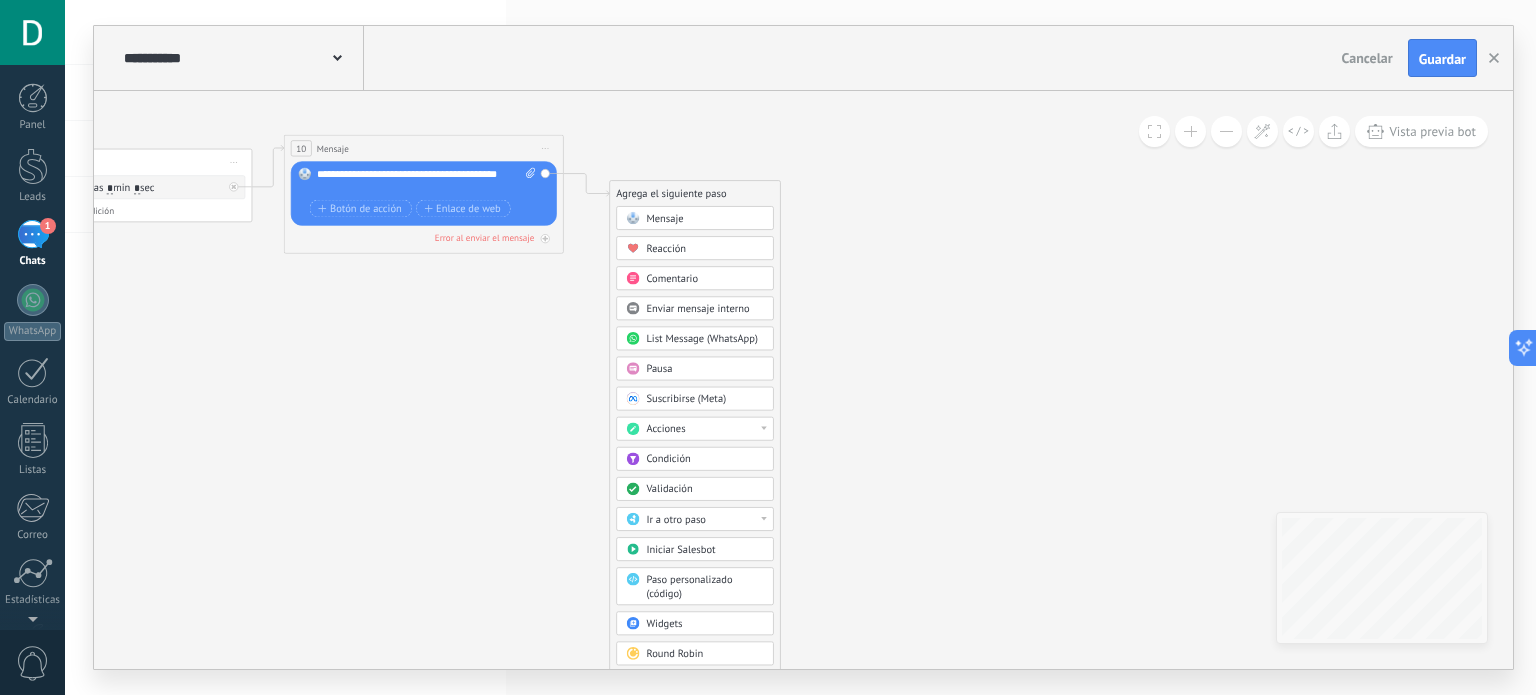 click on "Condición" at bounding box center [705, 460] 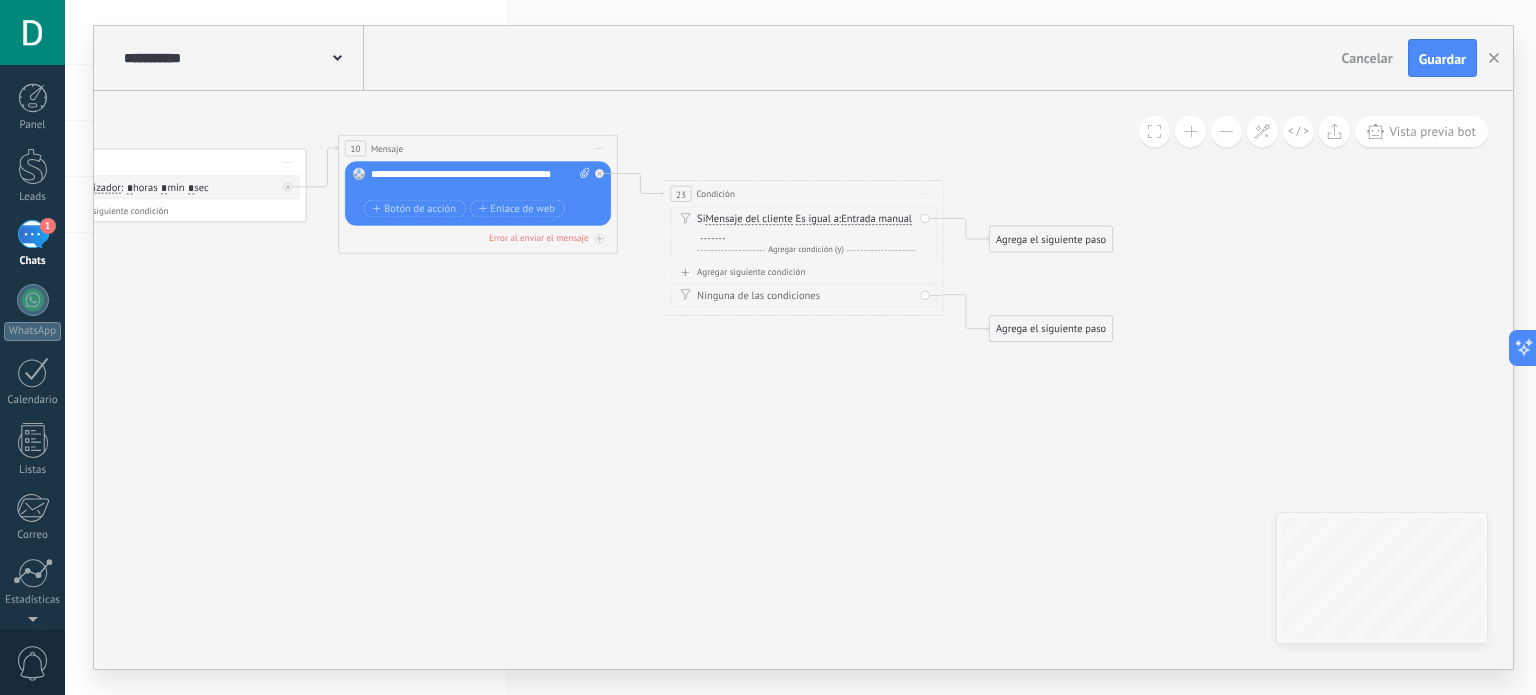click on "Entrada manual" at bounding box center (876, 219) 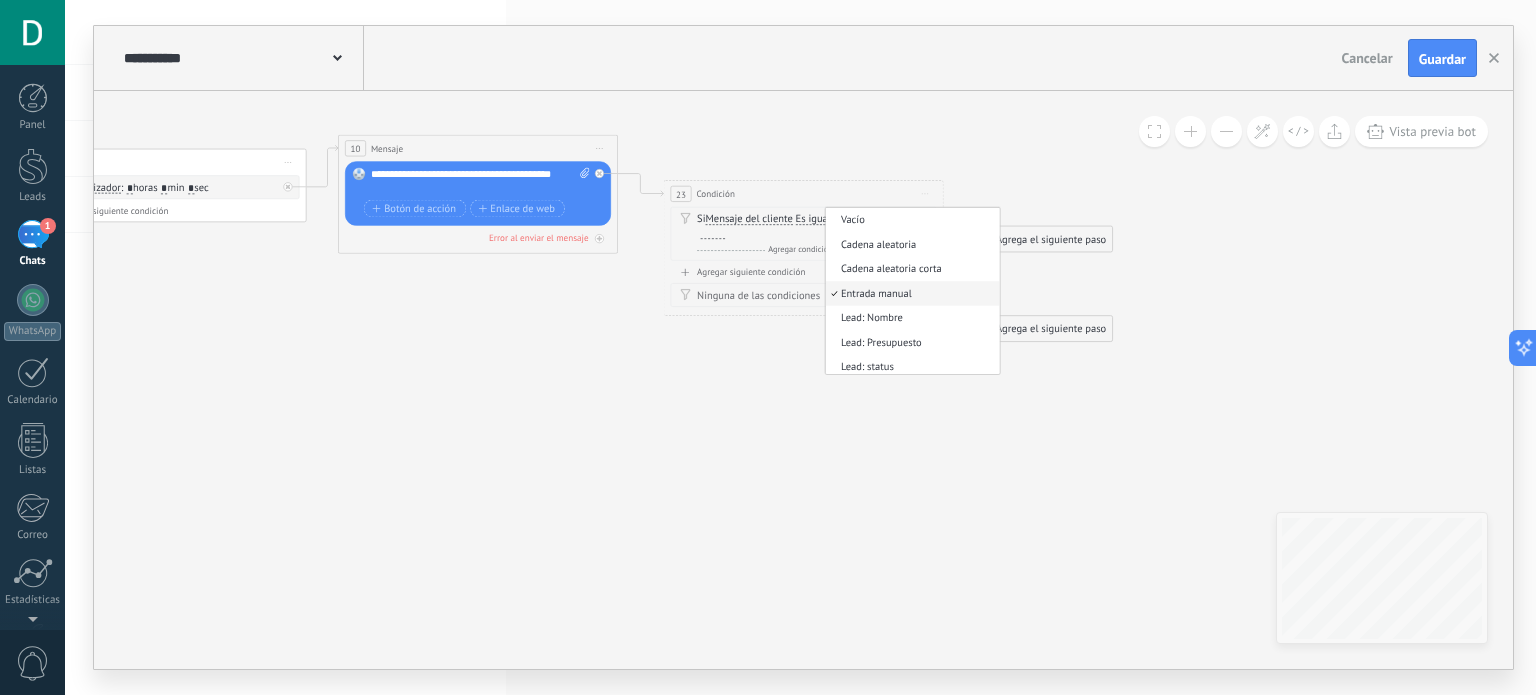 click 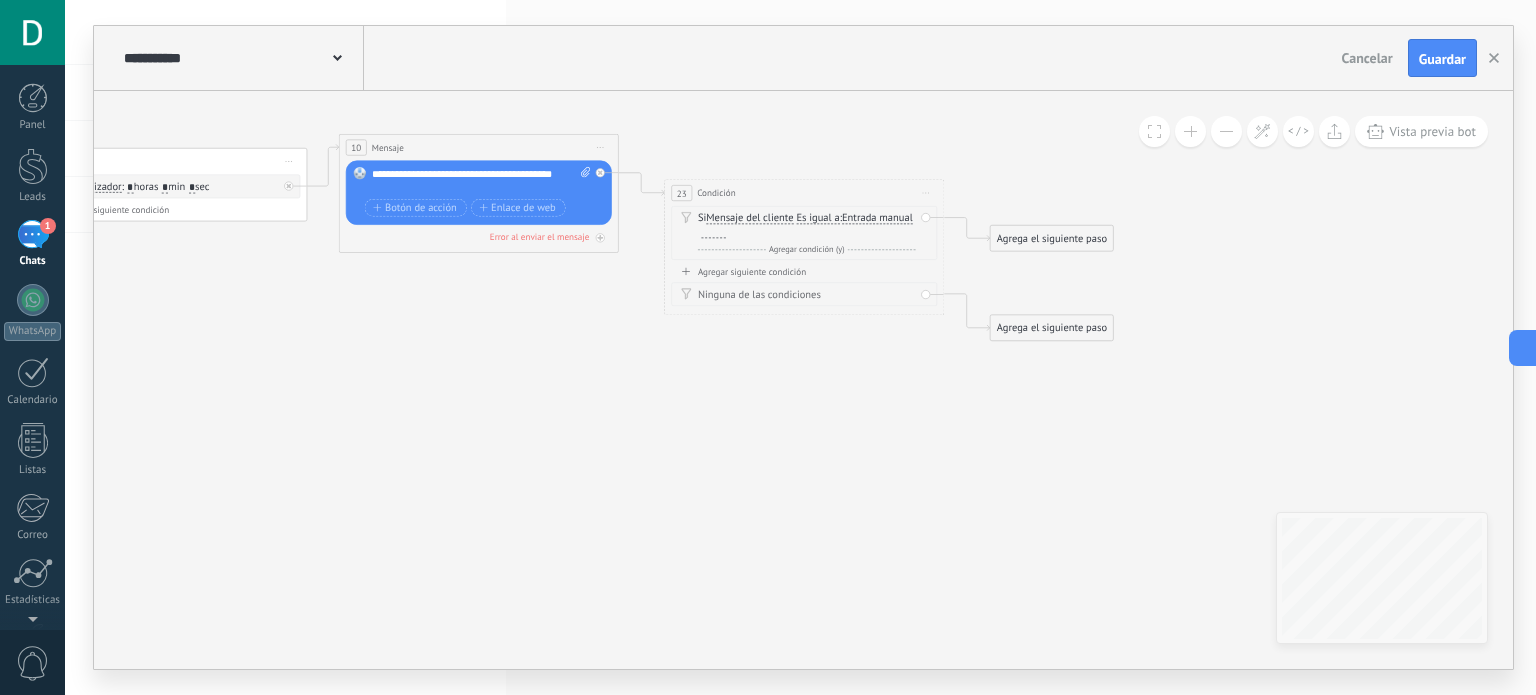 click on "Es igual a" at bounding box center (817, 218) 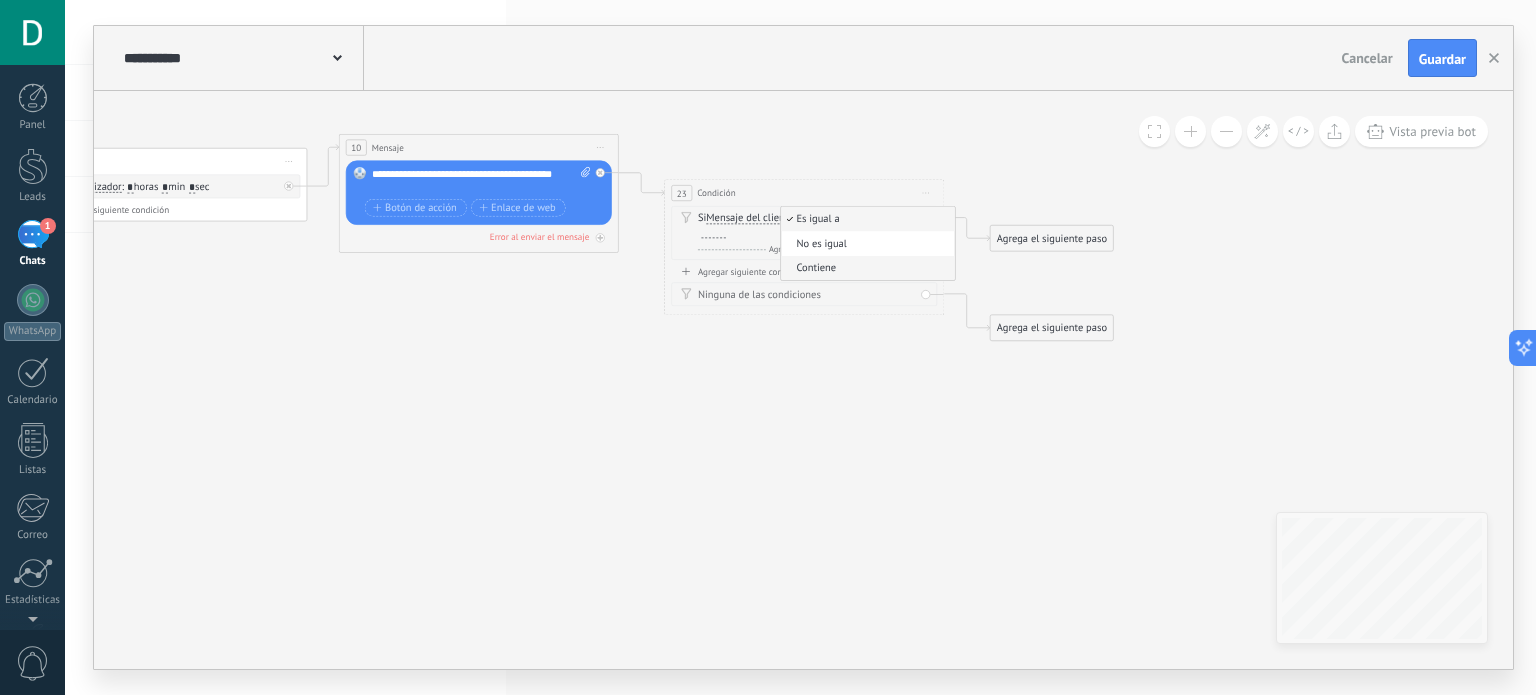 click on "Contiene" at bounding box center [865, 269] 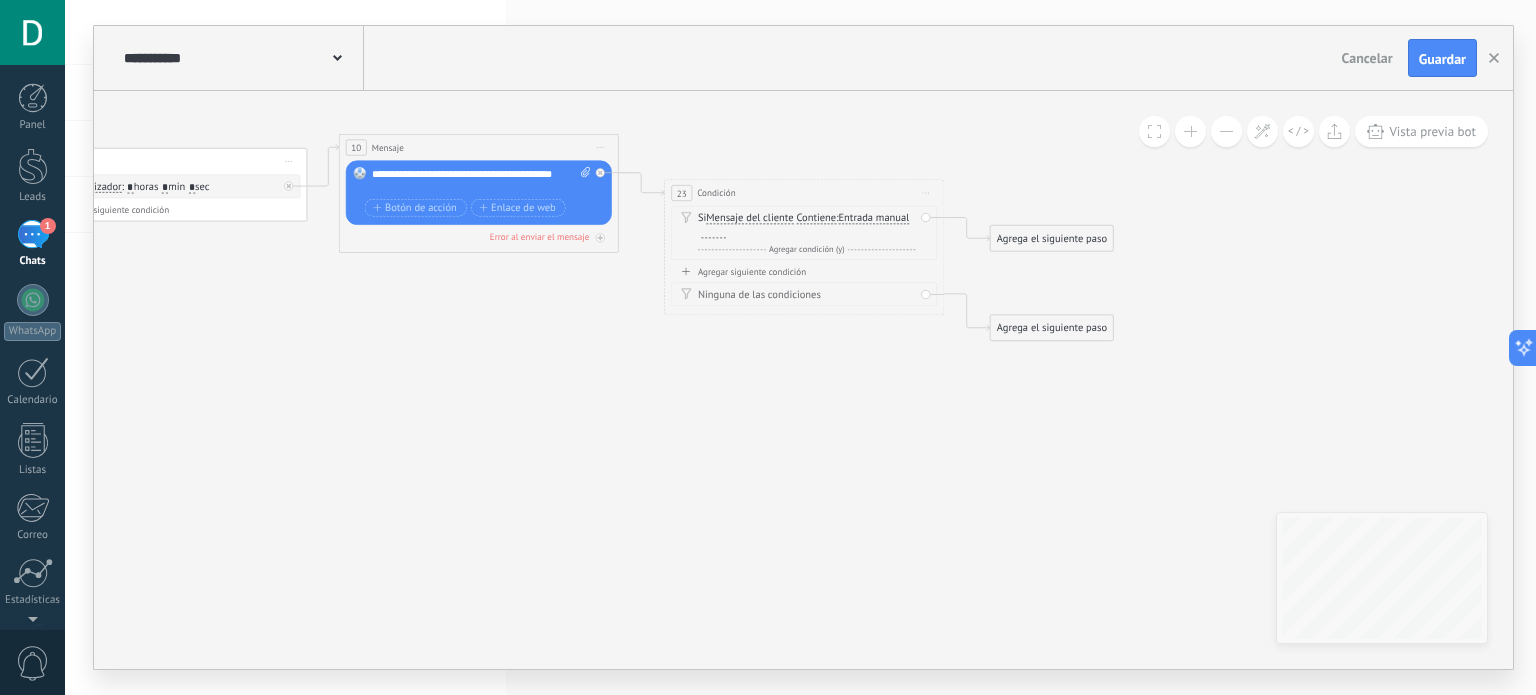 click on "Agregar siguiente condición" at bounding box center (804, 272) 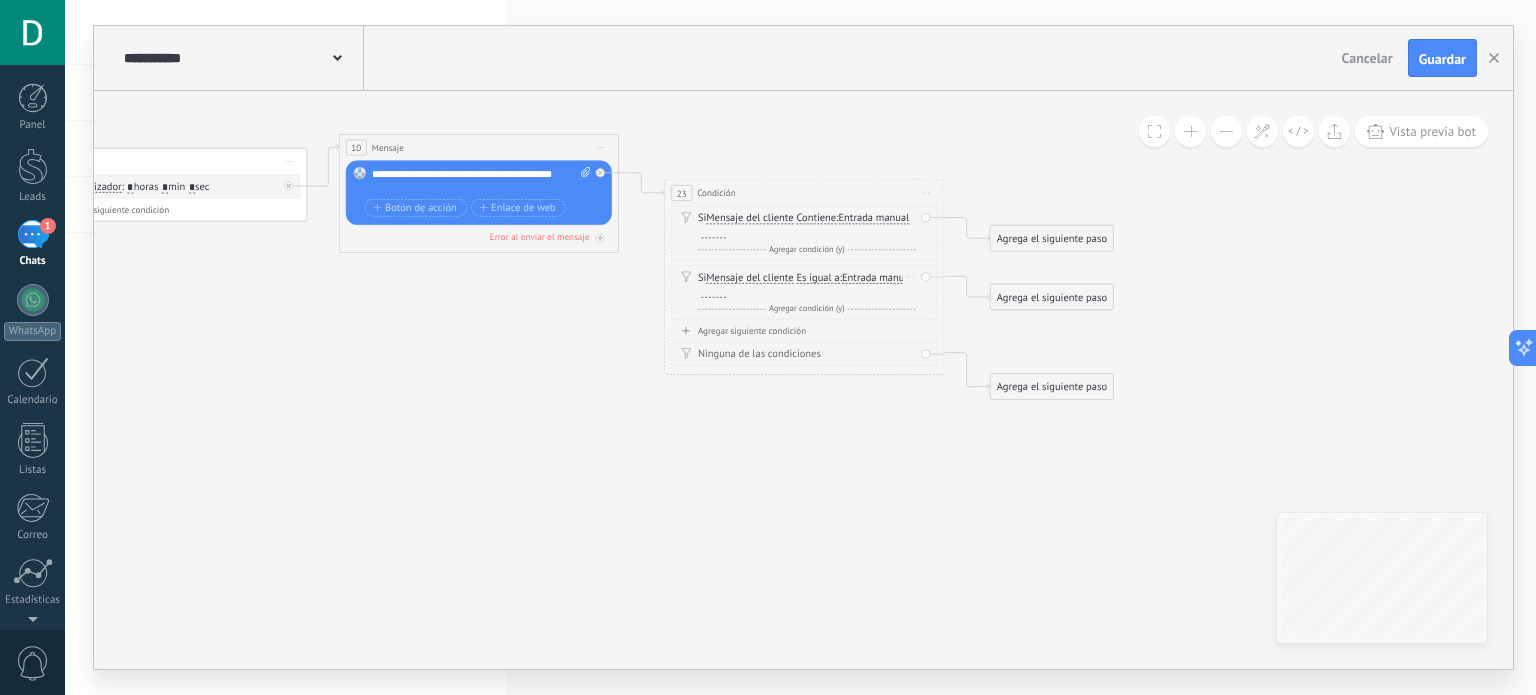 click on "Es igual a" at bounding box center (817, 278) 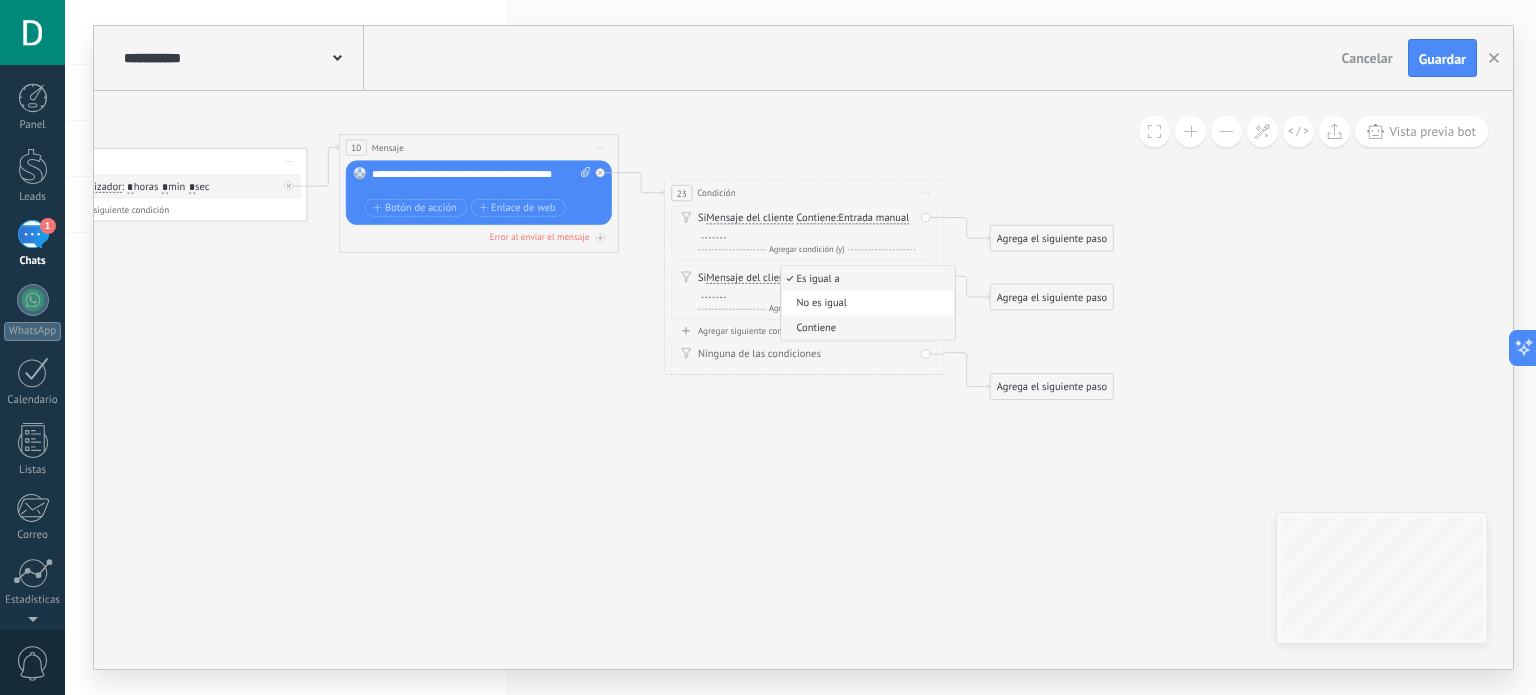 click on "Contiene" at bounding box center (865, 328) 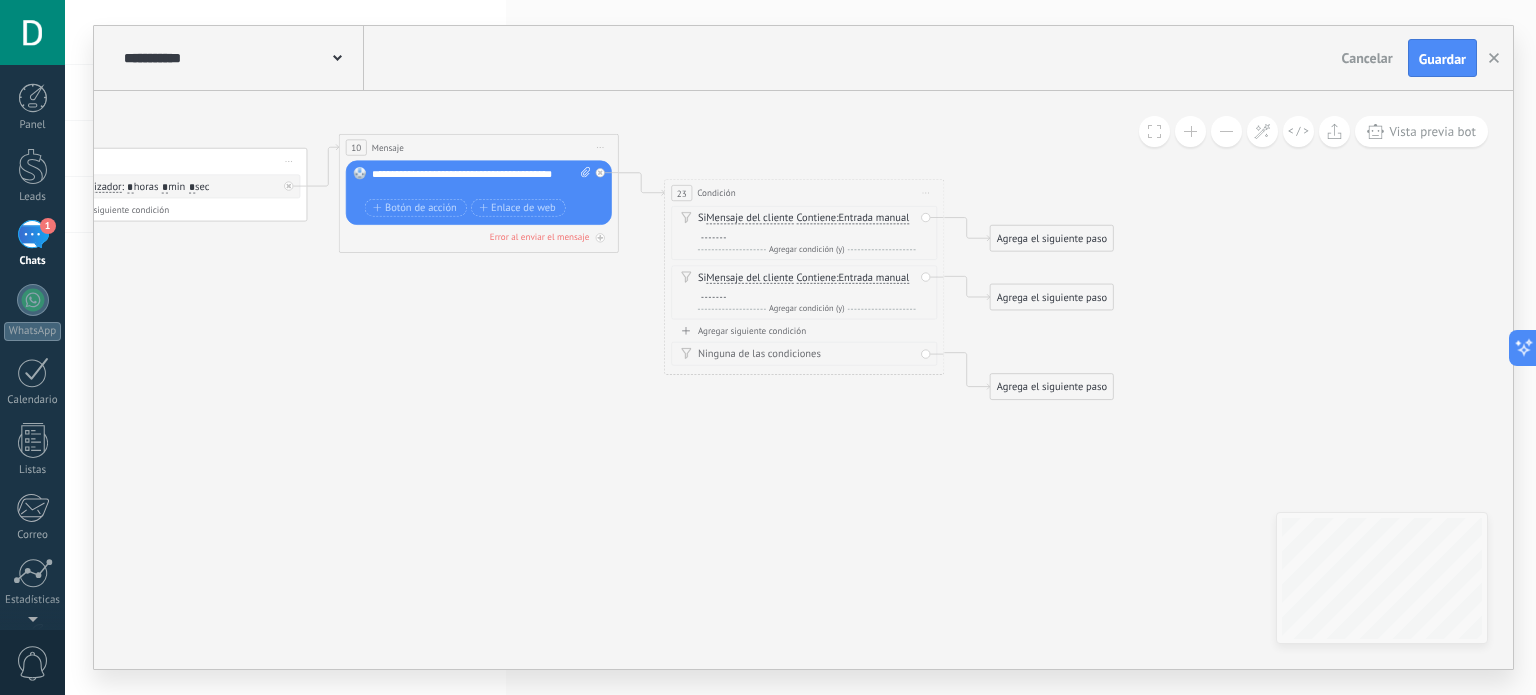click on "Agregar siguiente condición" at bounding box center (804, 331) 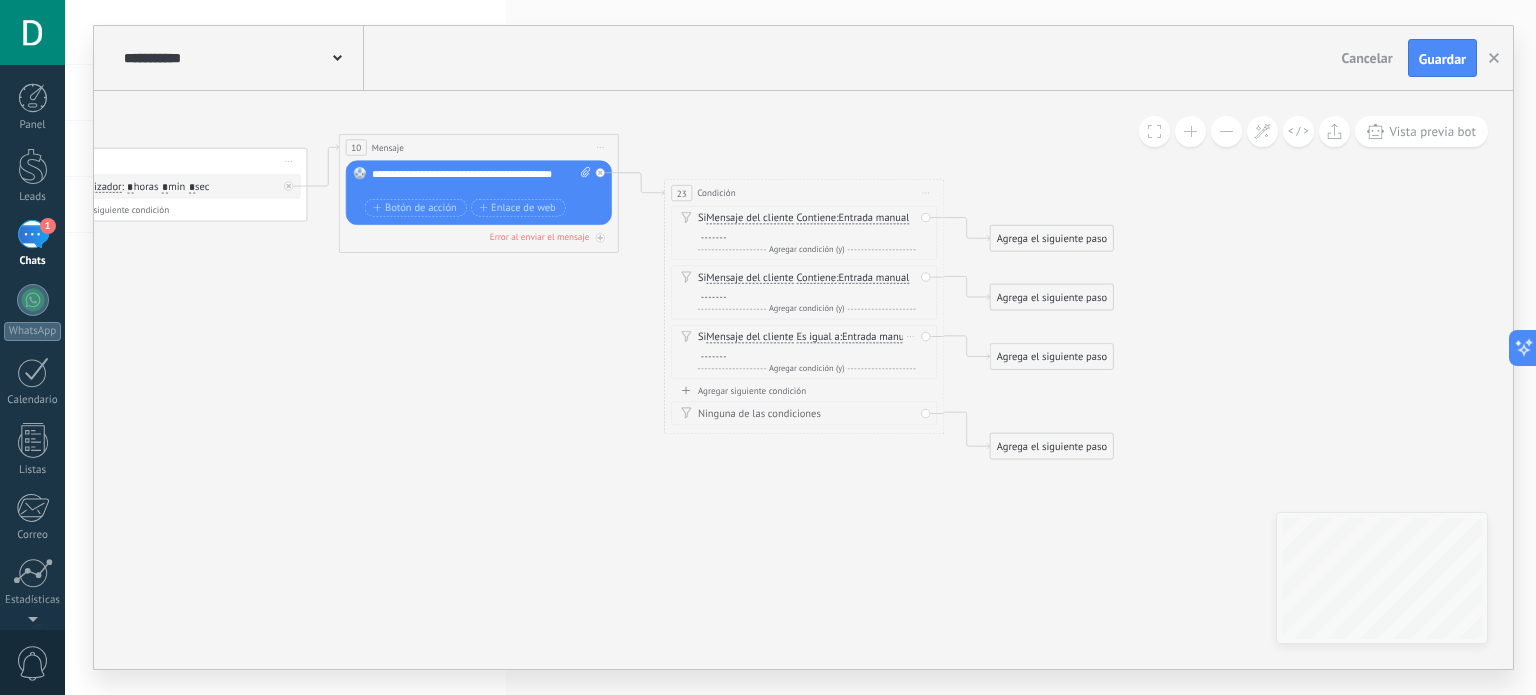 click on "Es igual a" at bounding box center [817, 337] 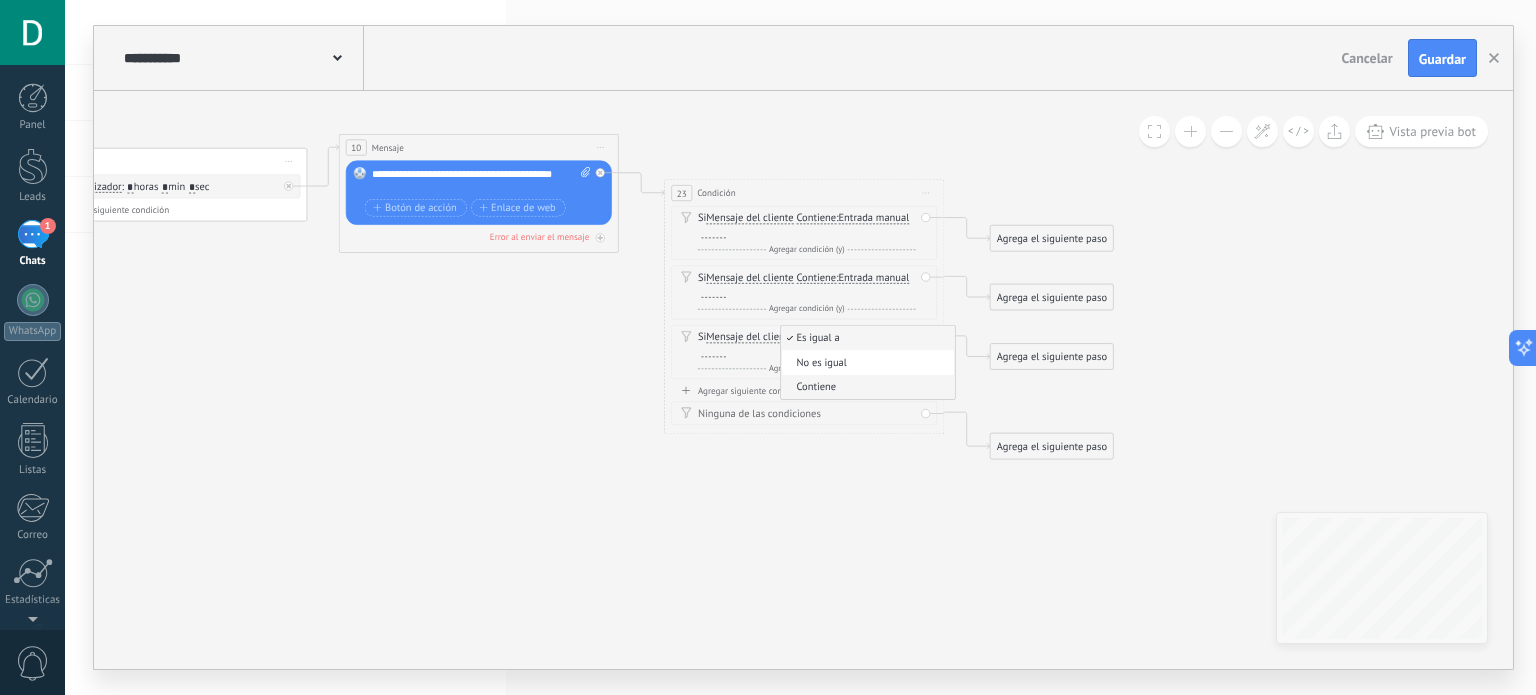 click on "Contiene" at bounding box center (865, 388) 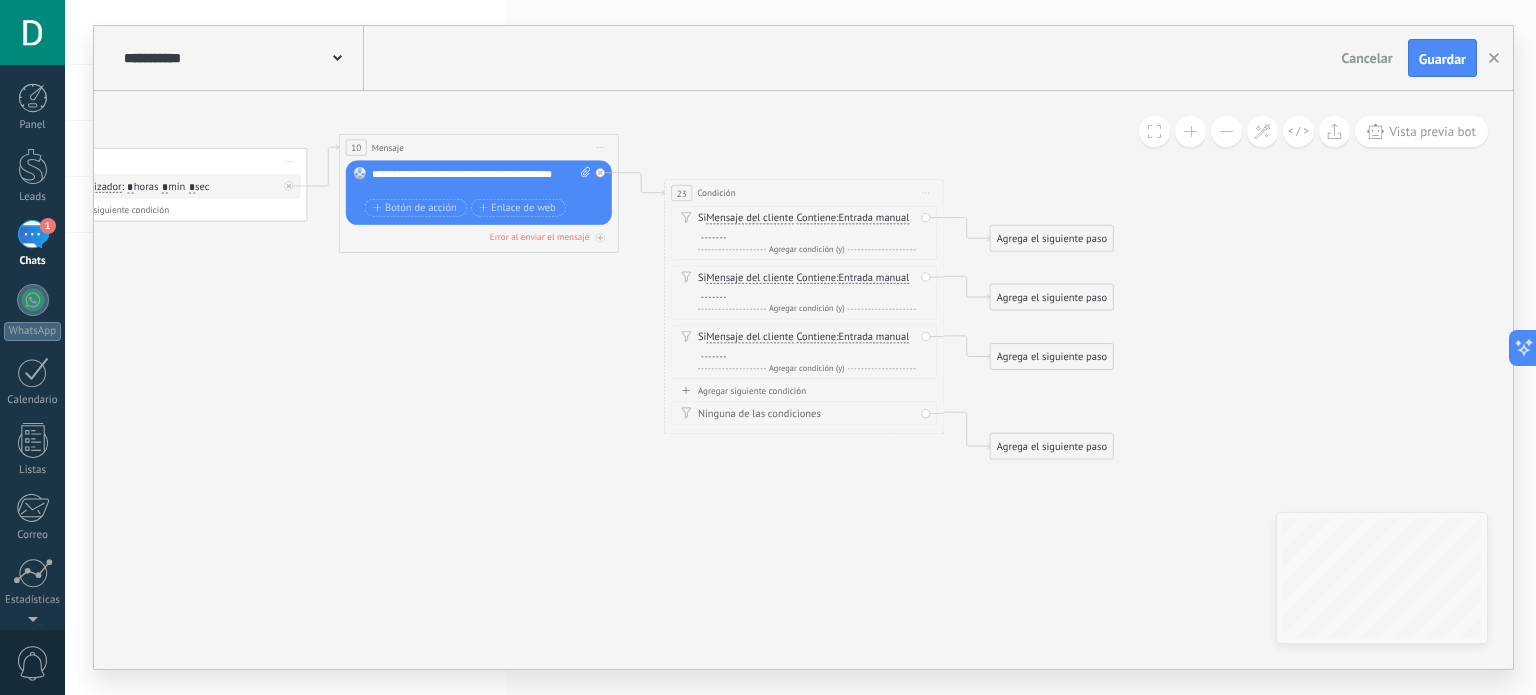 click on "Agregar siguiente condición" at bounding box center (804, 391) 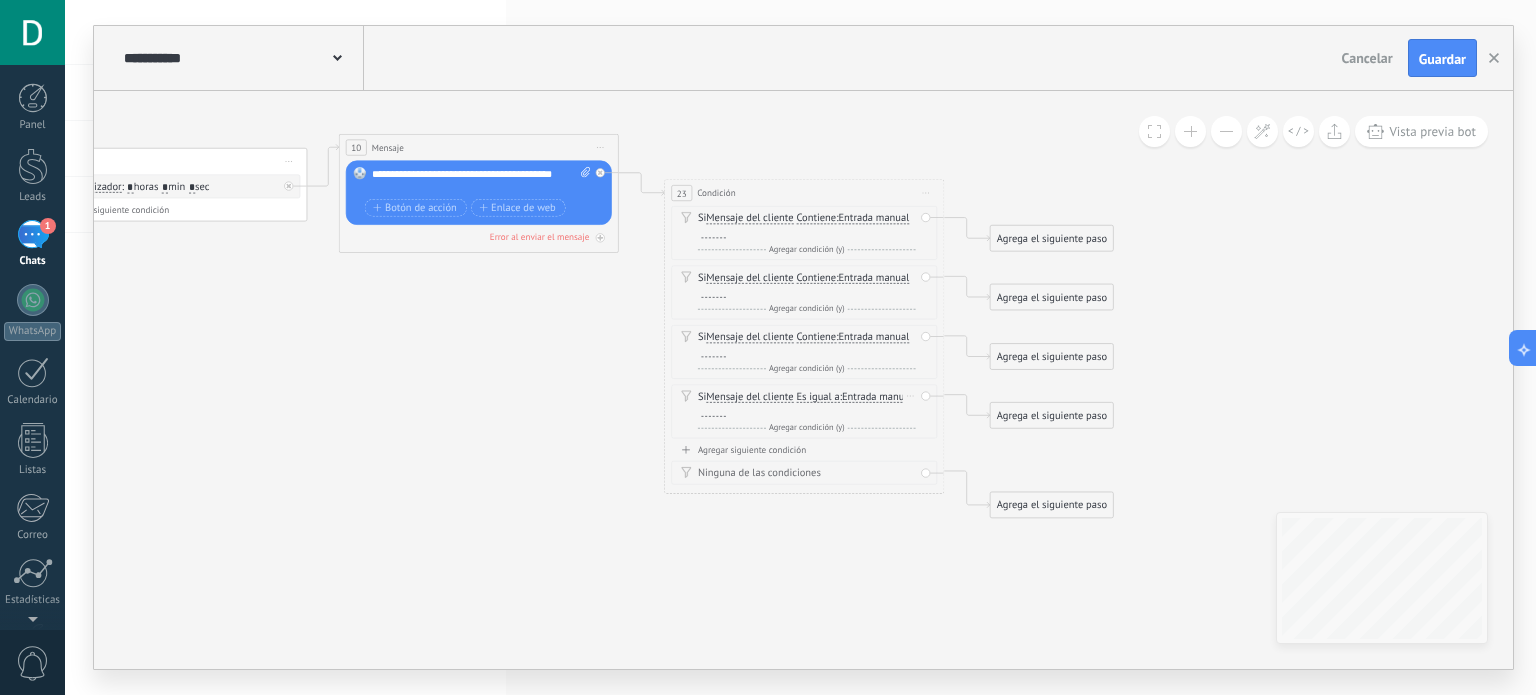 click on "Es igual a" at bounding box center (817, 397) 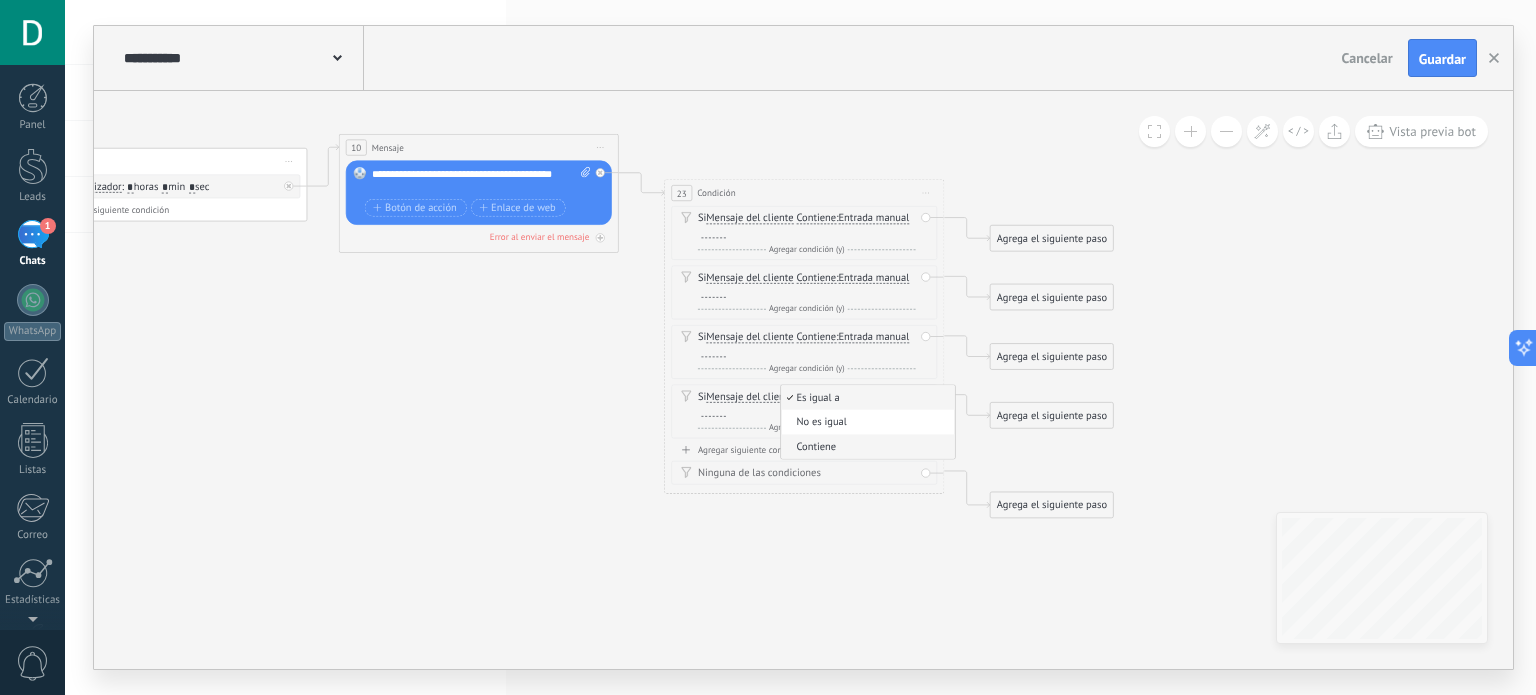 click on "Contiene" at bounding box center [865, 447] 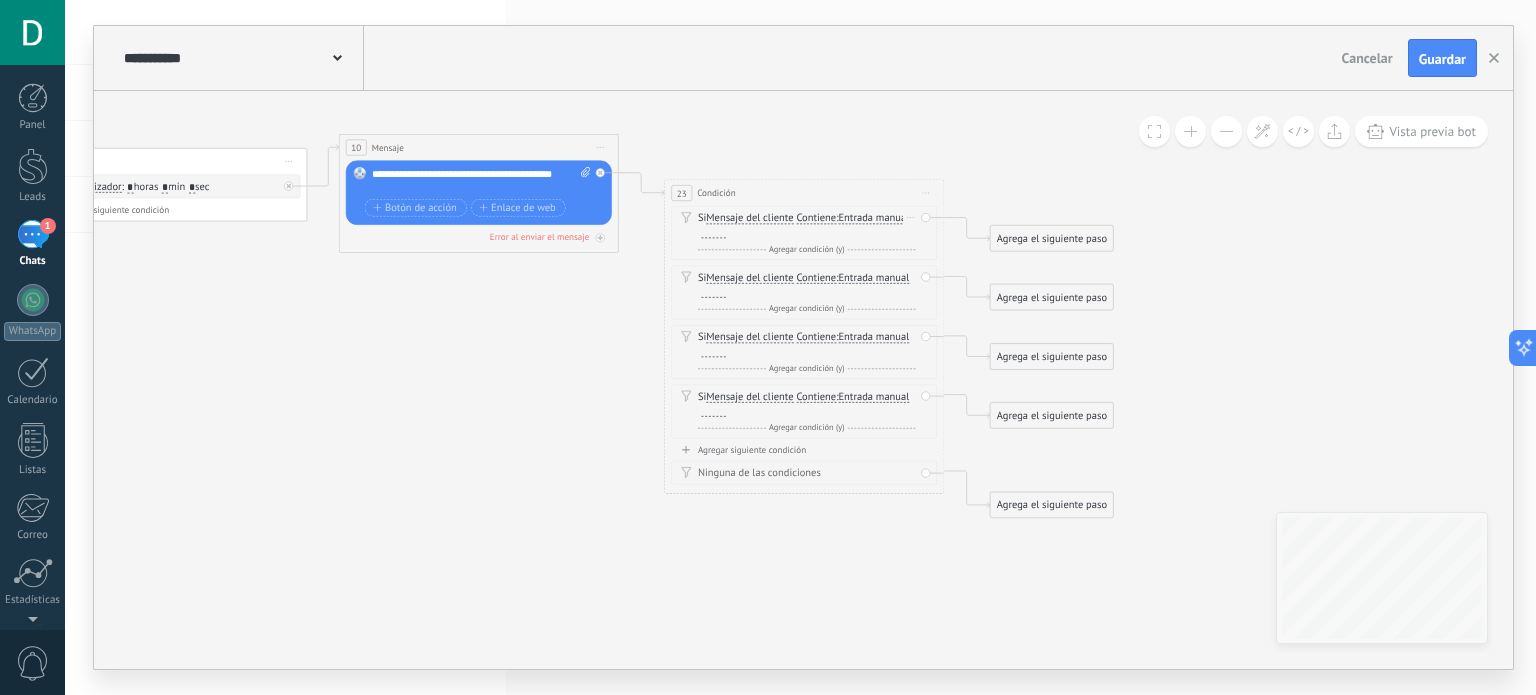 click at bounding box center [713, 232] 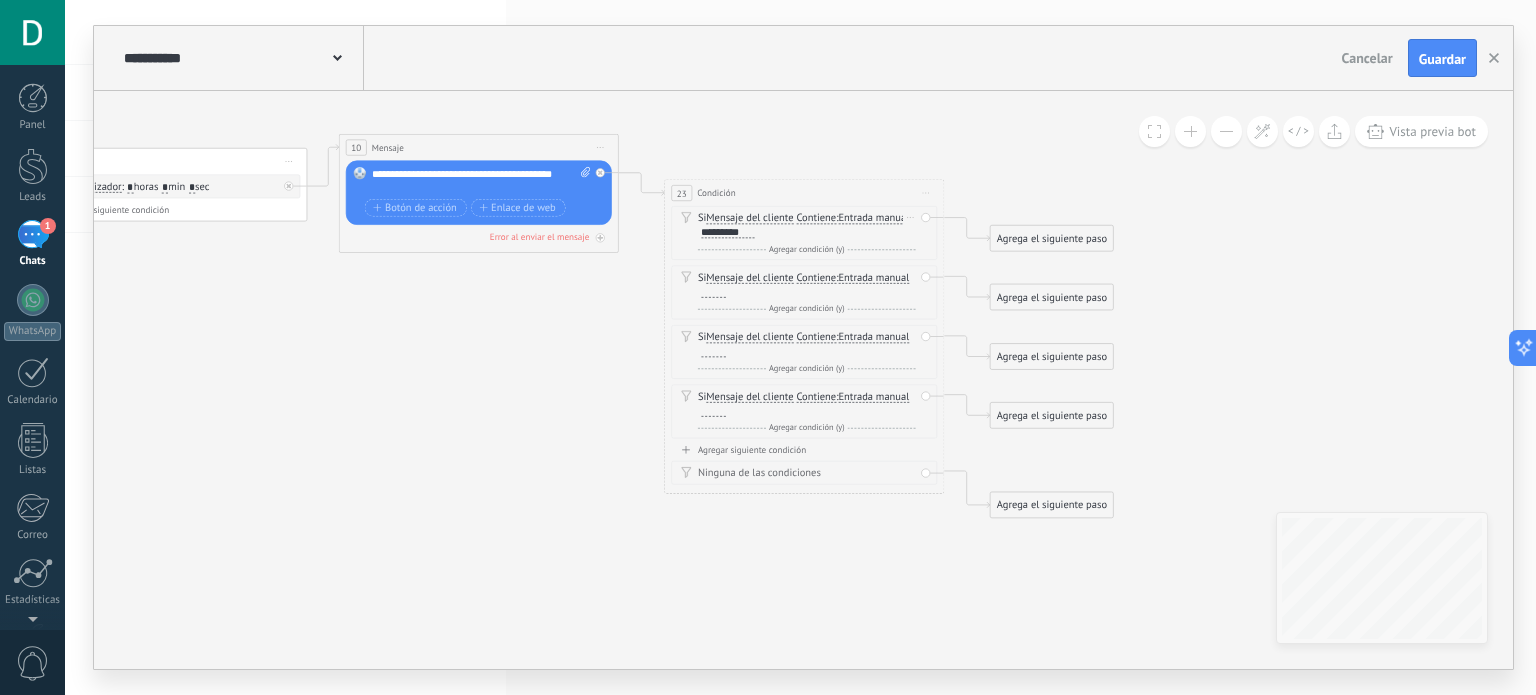 type 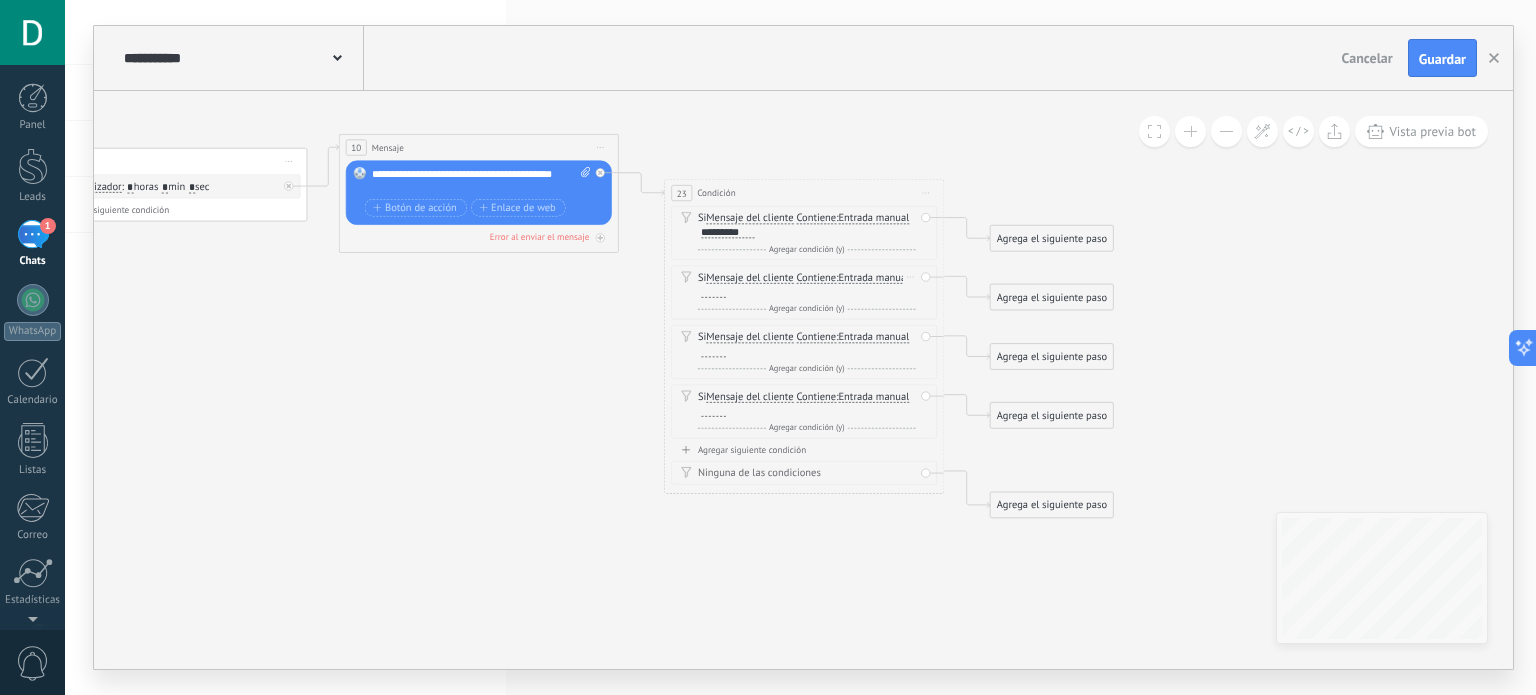 click at bounding box center [712, 293] 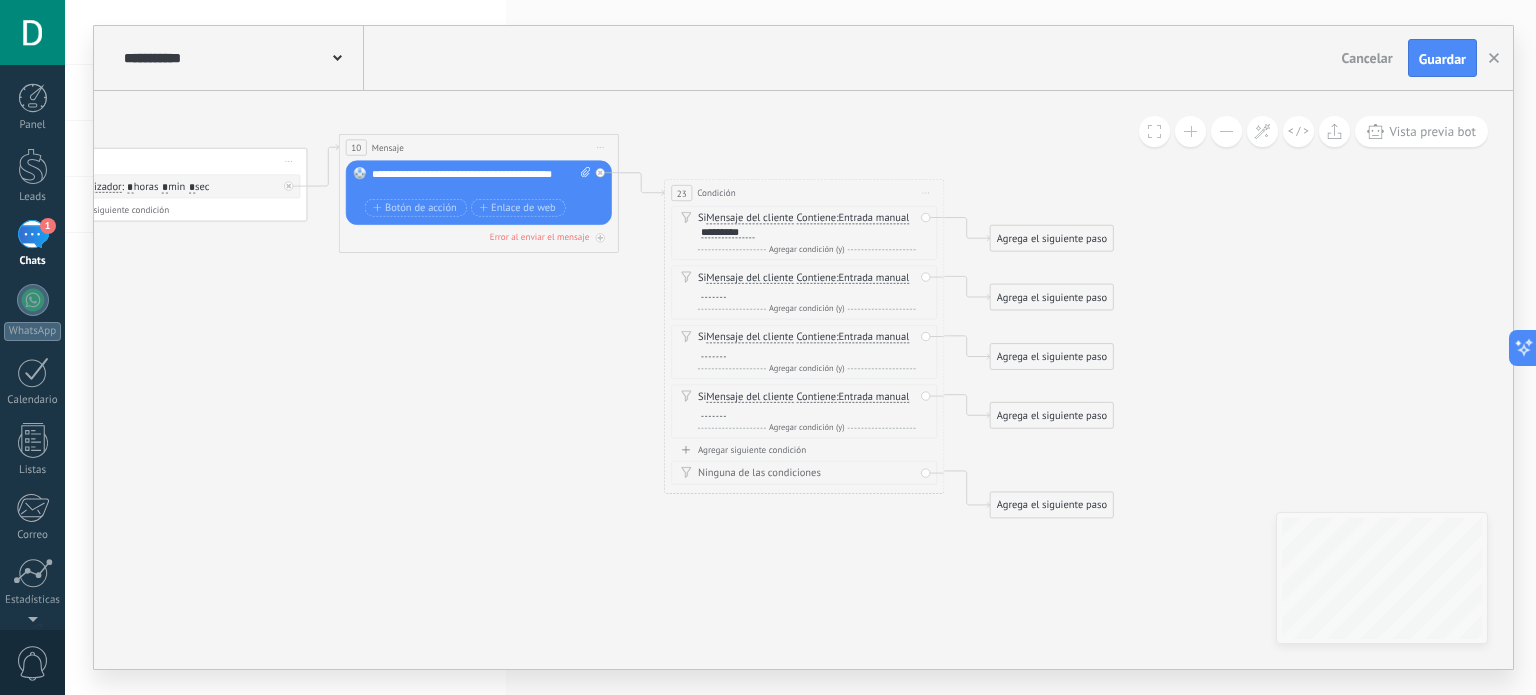 type 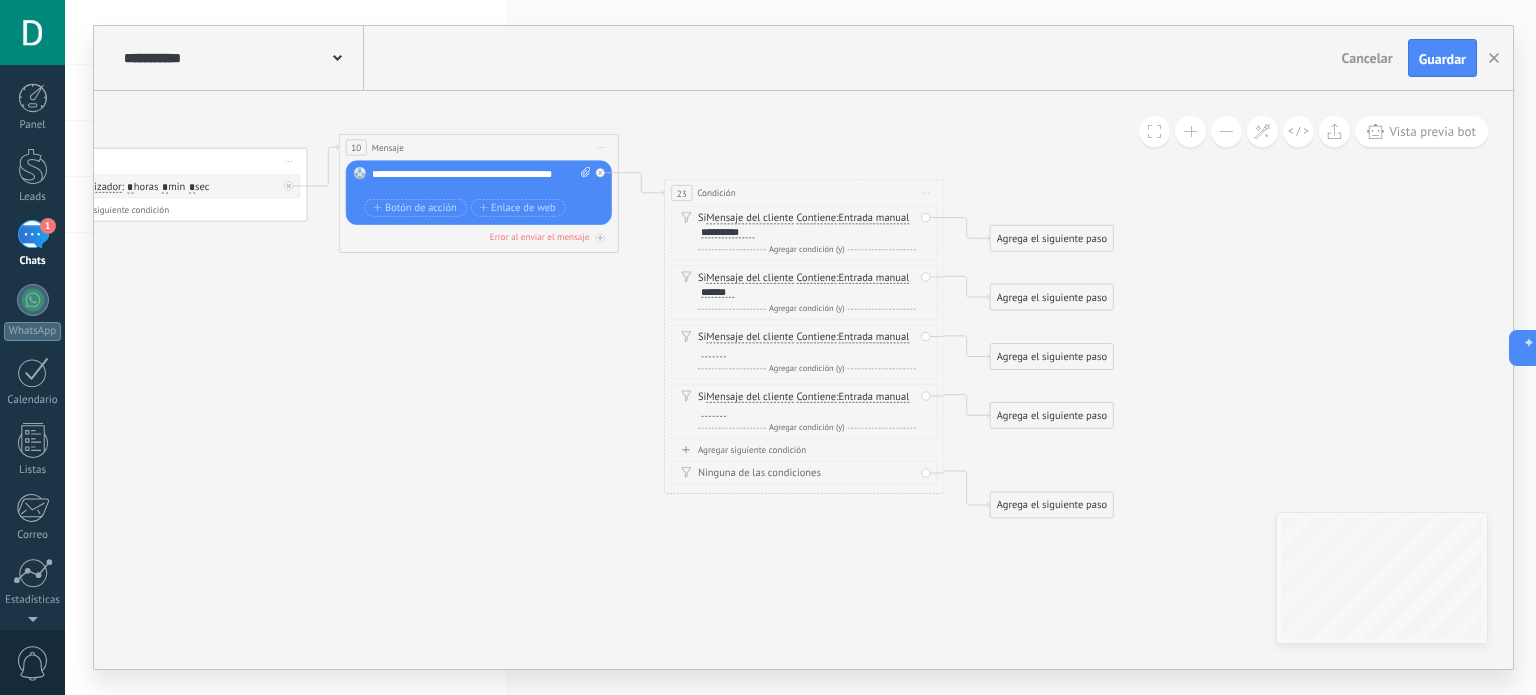 type 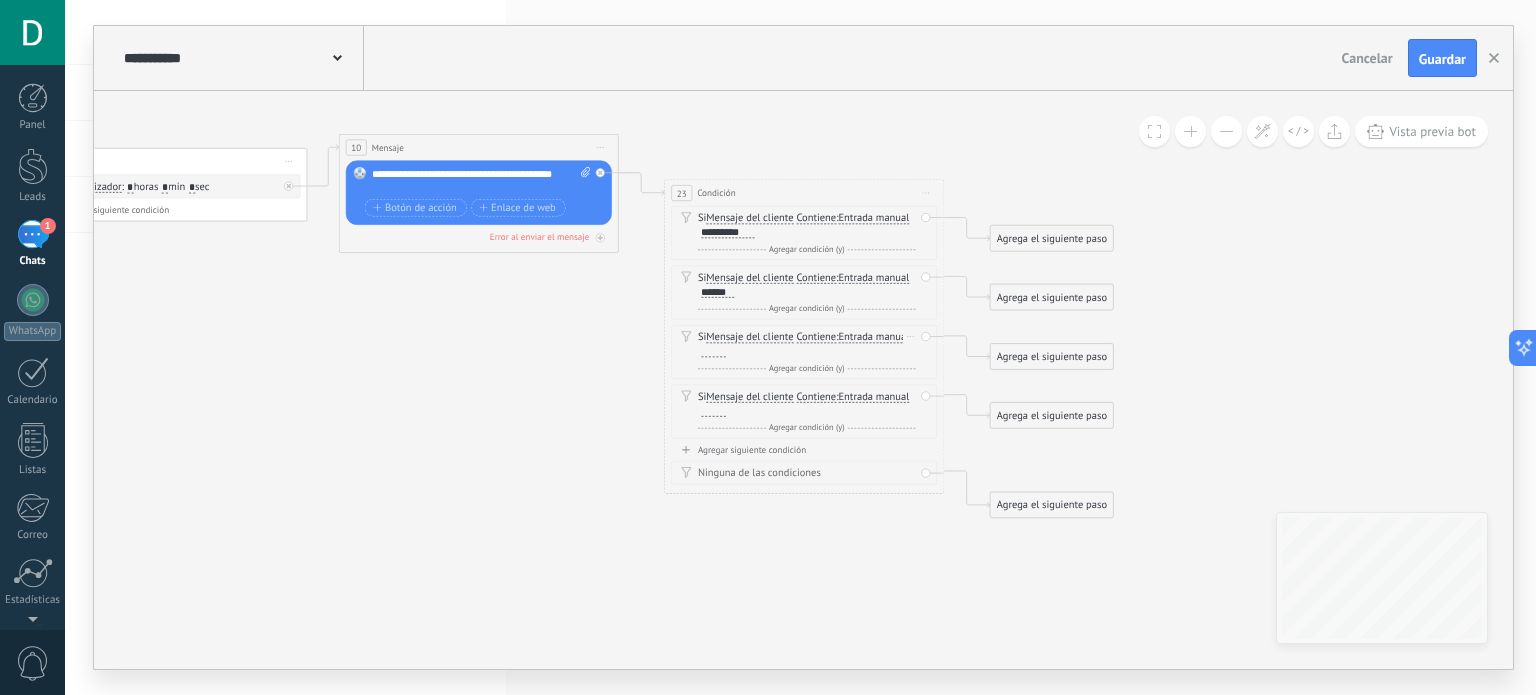type 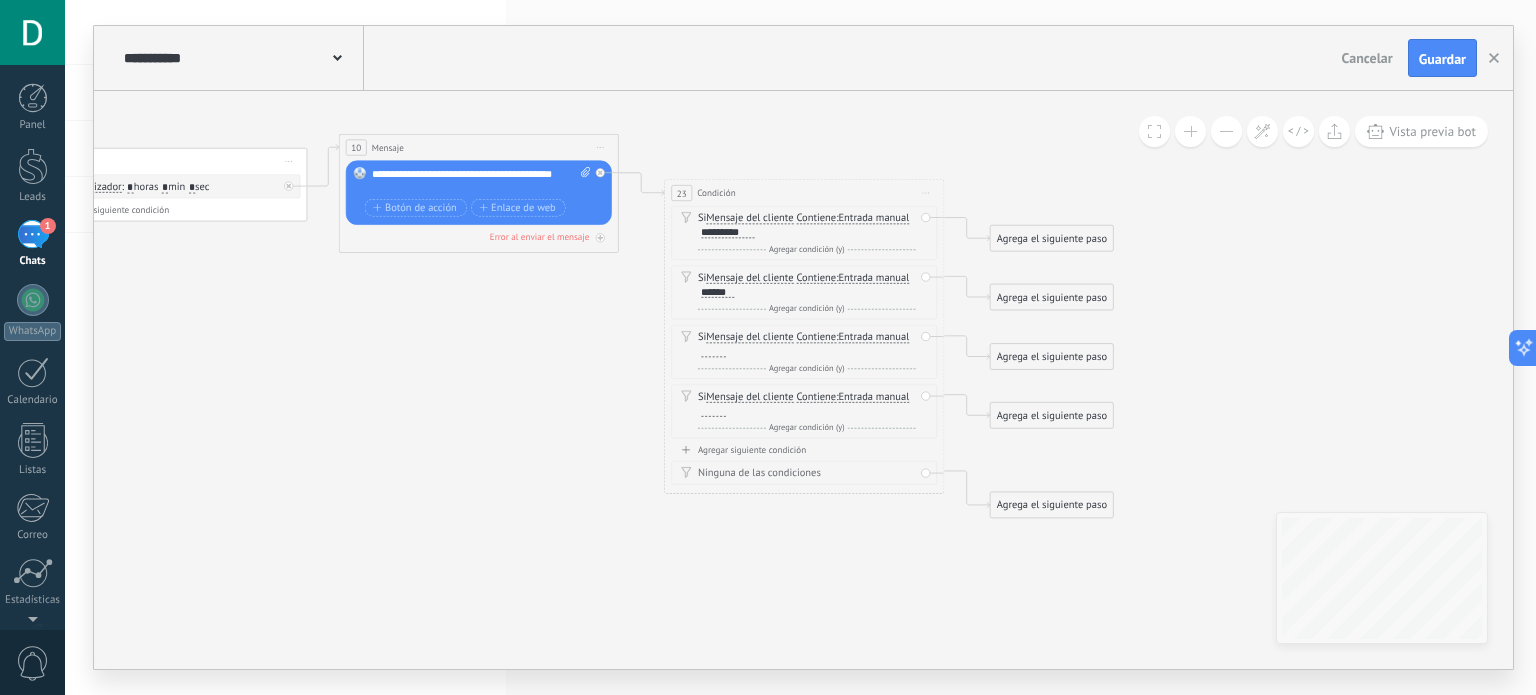 scroll, scrollTop: 0, scrollLeft: 0, axis: both 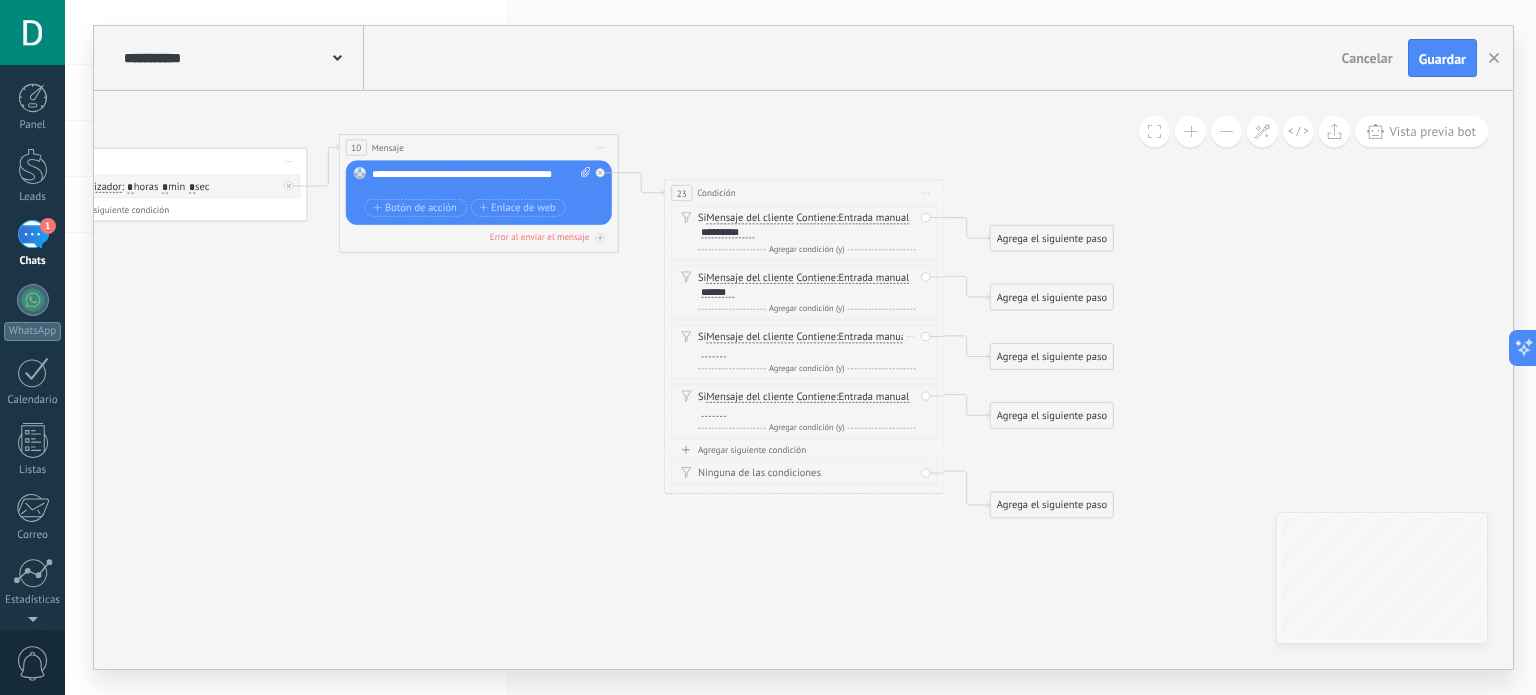paste 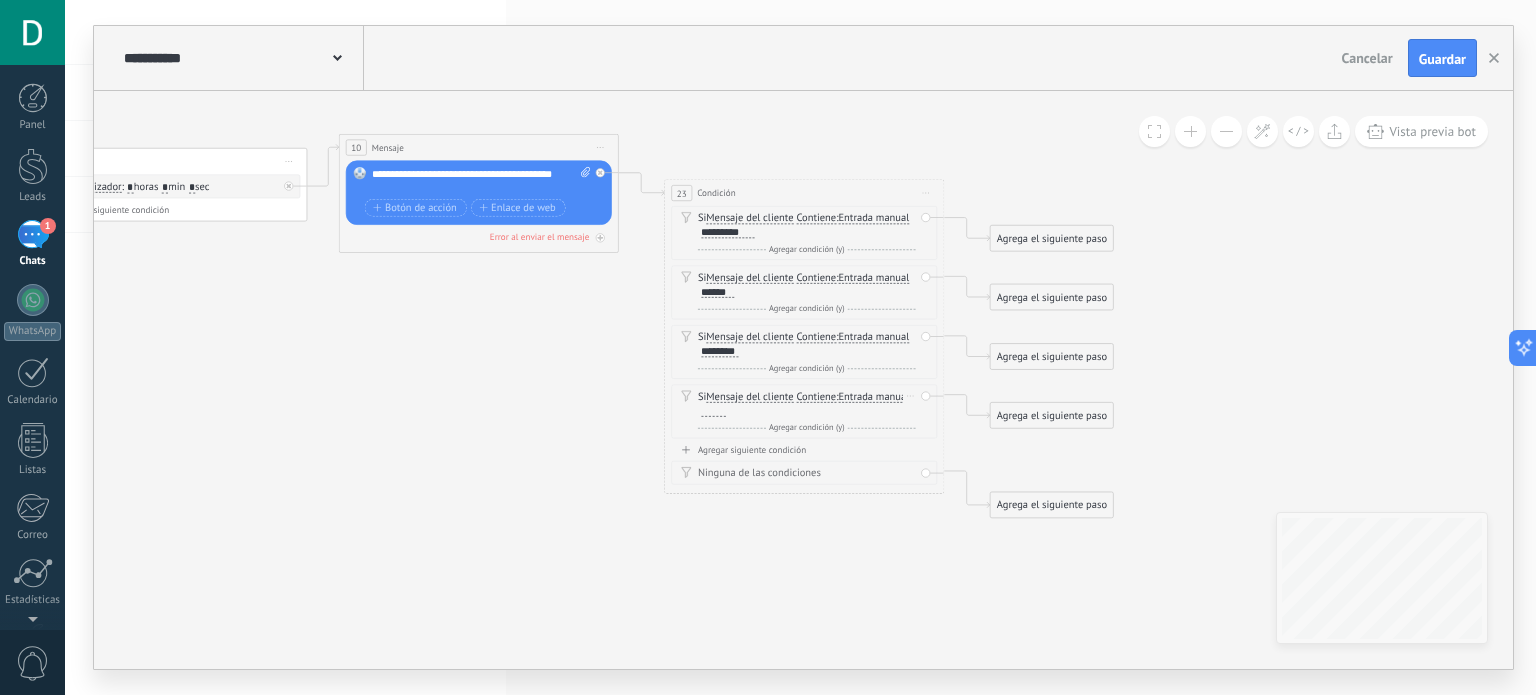 click at bounding box center [713, 411] 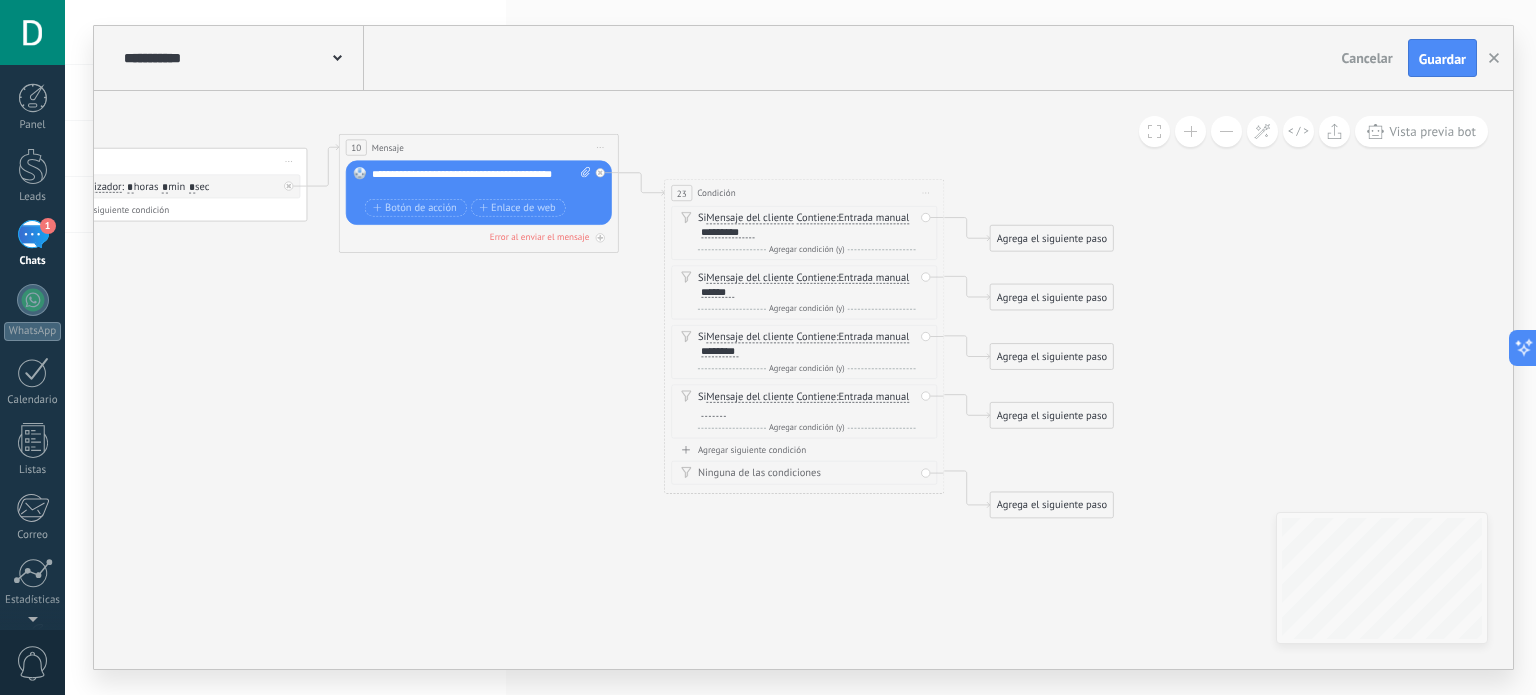 paste 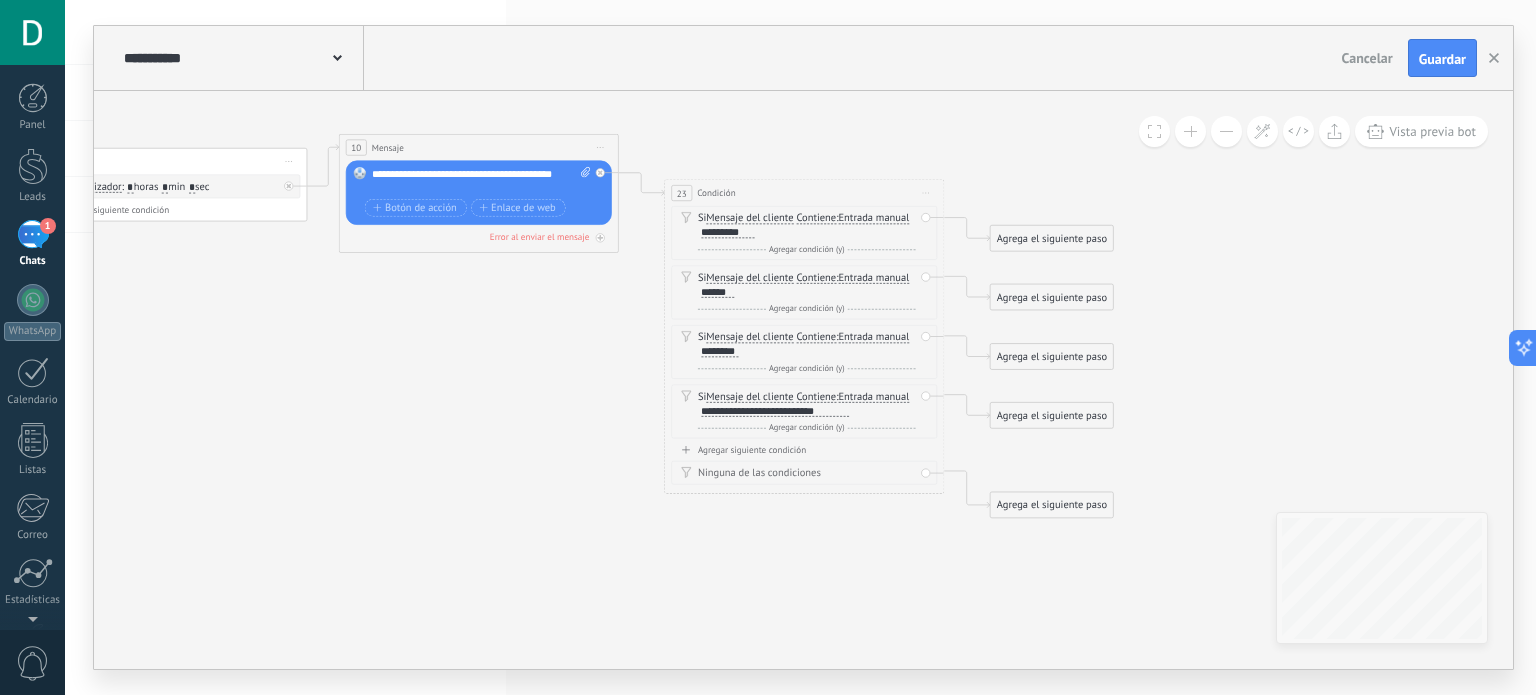 click 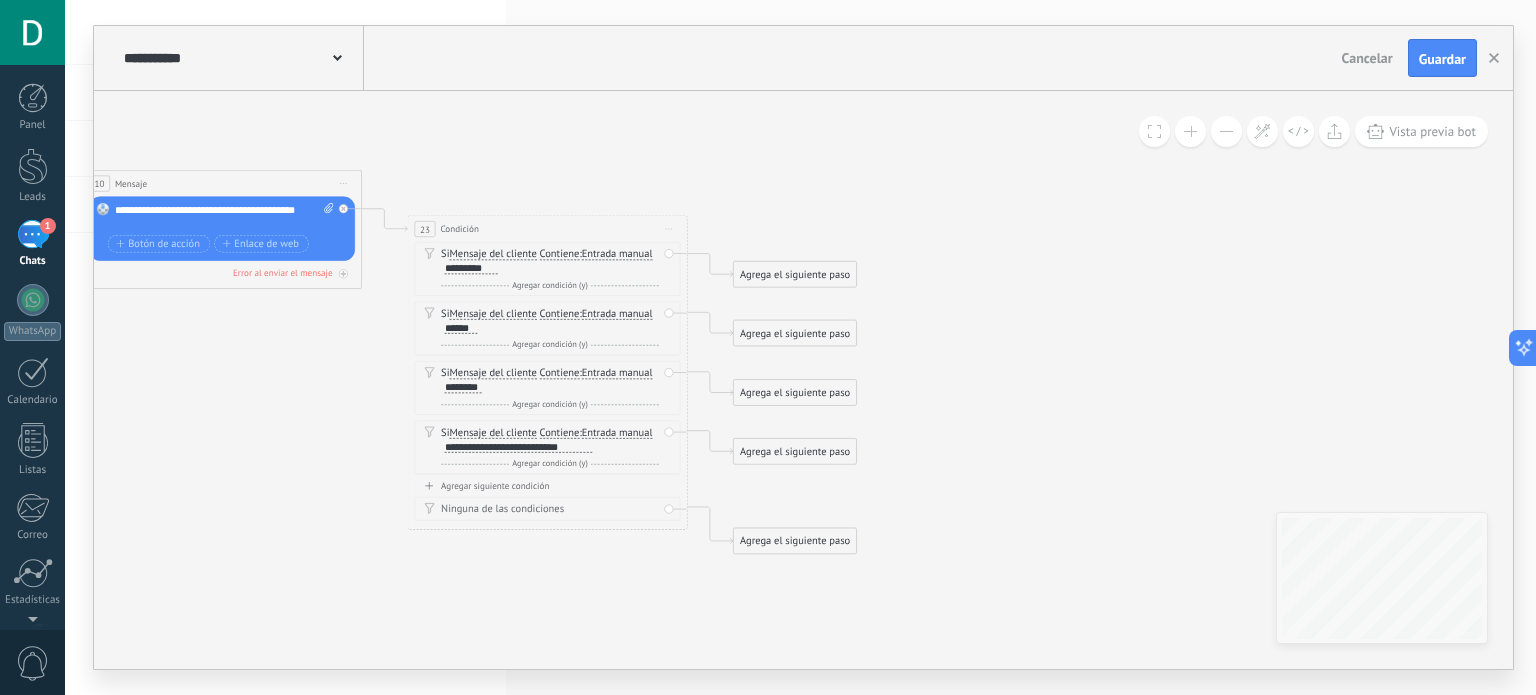 drag, startPoint x: 979, startPoint y: 138, endPoint x: 722, endPoint y: 174, distance: 259.50916 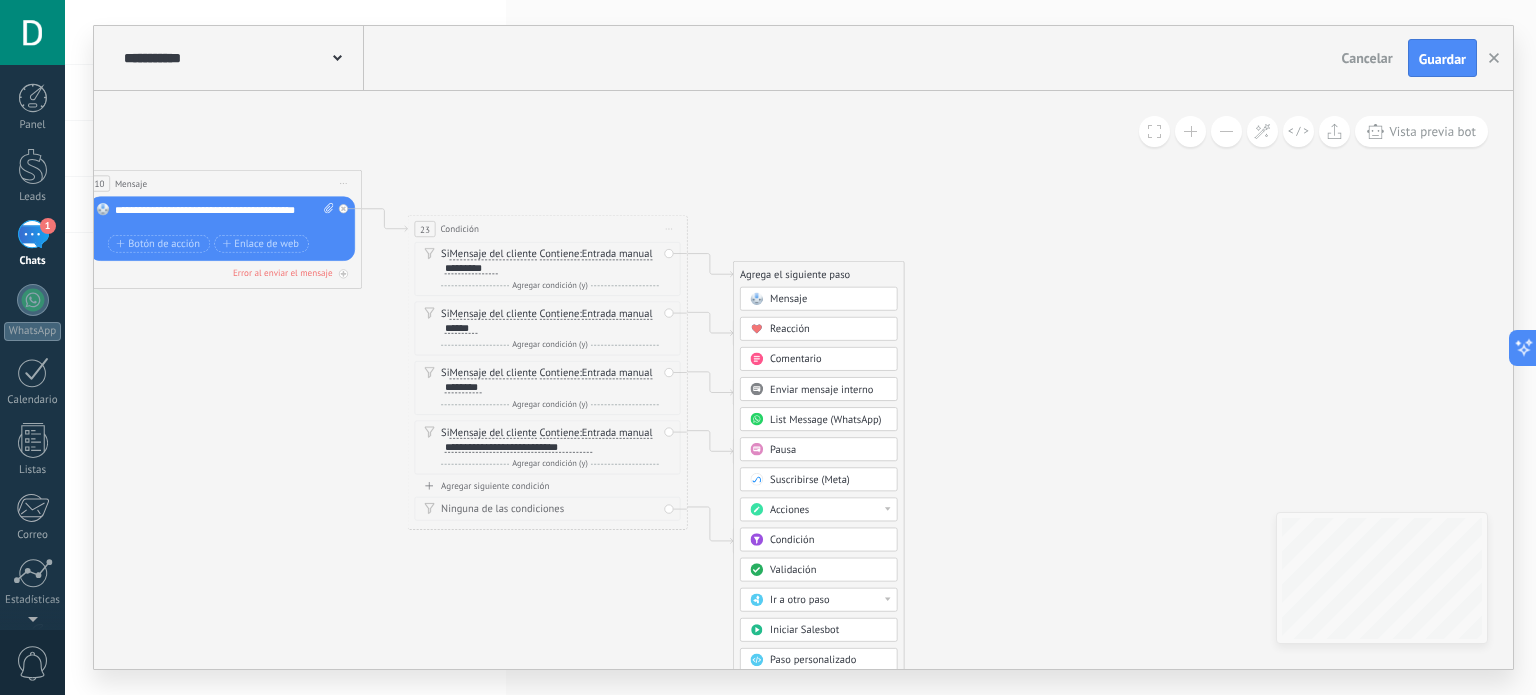 click on "Mensaje" at bounding box center [788, 299] 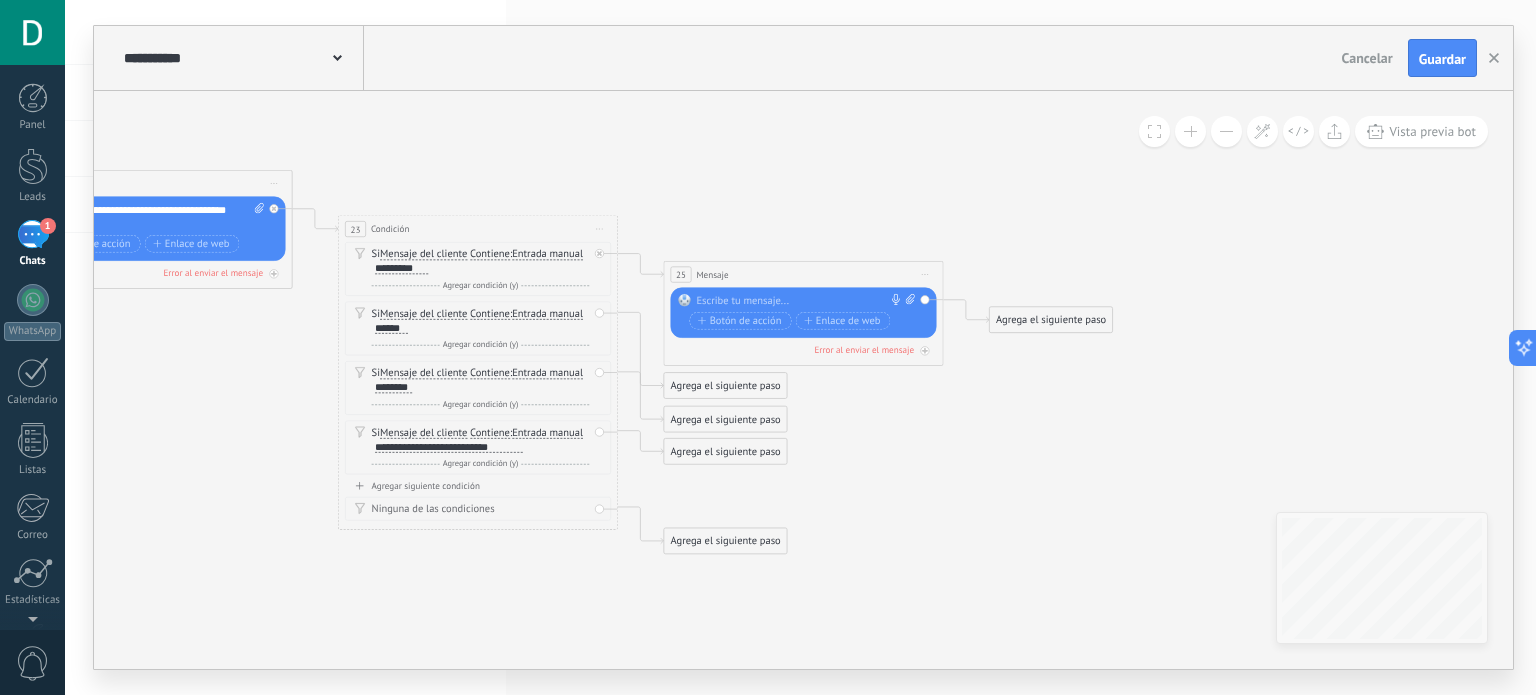click at bounding box center (908, 301) 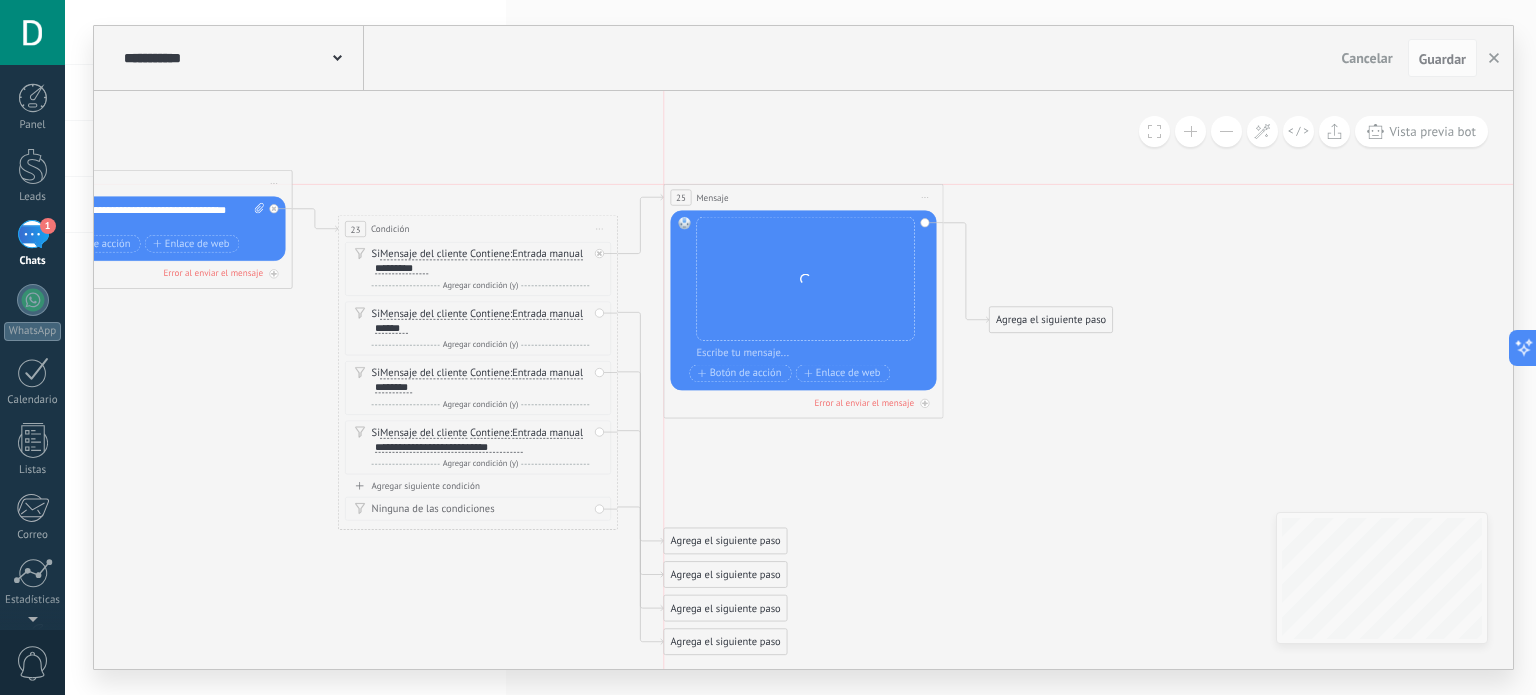 drag, startPoint x: 791, startPoint y: 274, endPoint x: 811, endPoint y: 155, distance: 120.66897 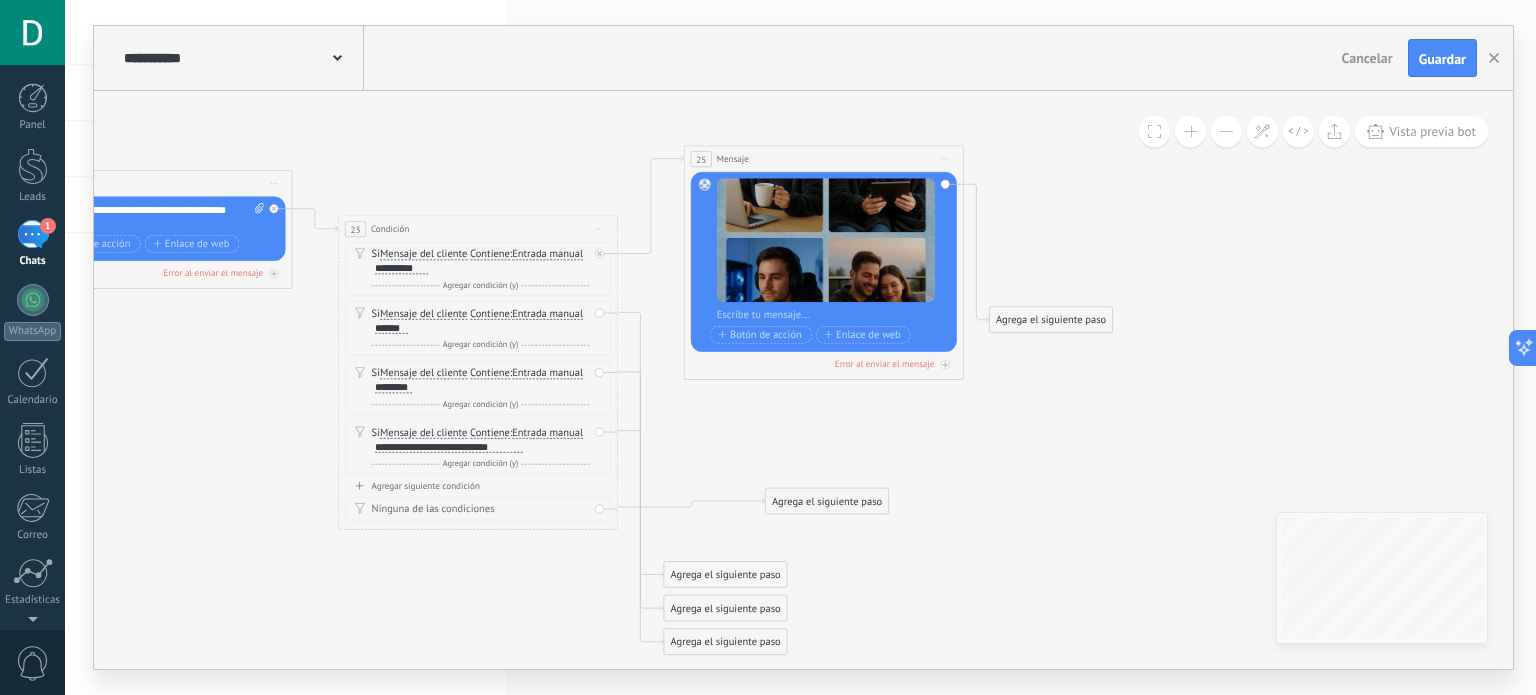 drag, startPoint x: 716, startPoint y: 546, endPoint x: 820, endPoint y: 504, distance: 112.1606 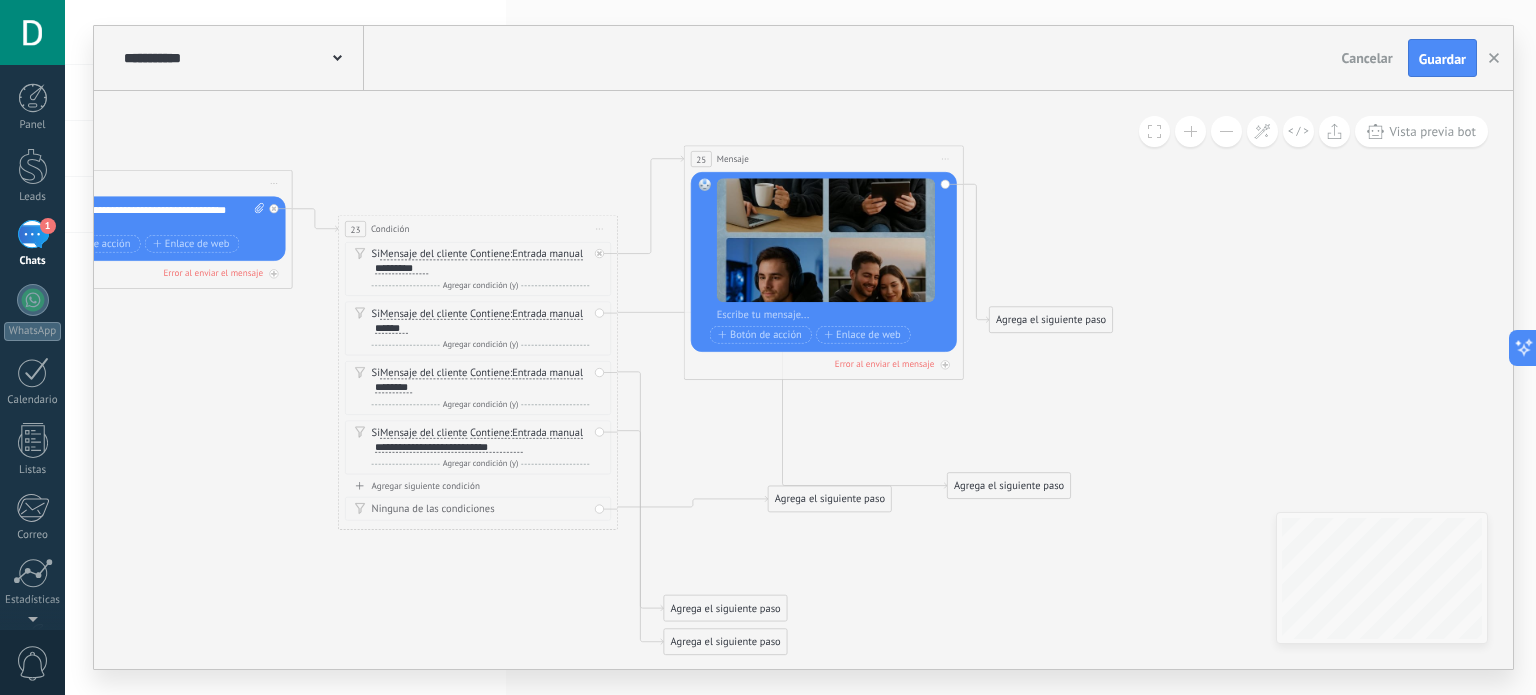 drag, startPoint x: 744, startPoint y: 570, endPoint x: 1040, endPoint y: 483, distance: 308.52066 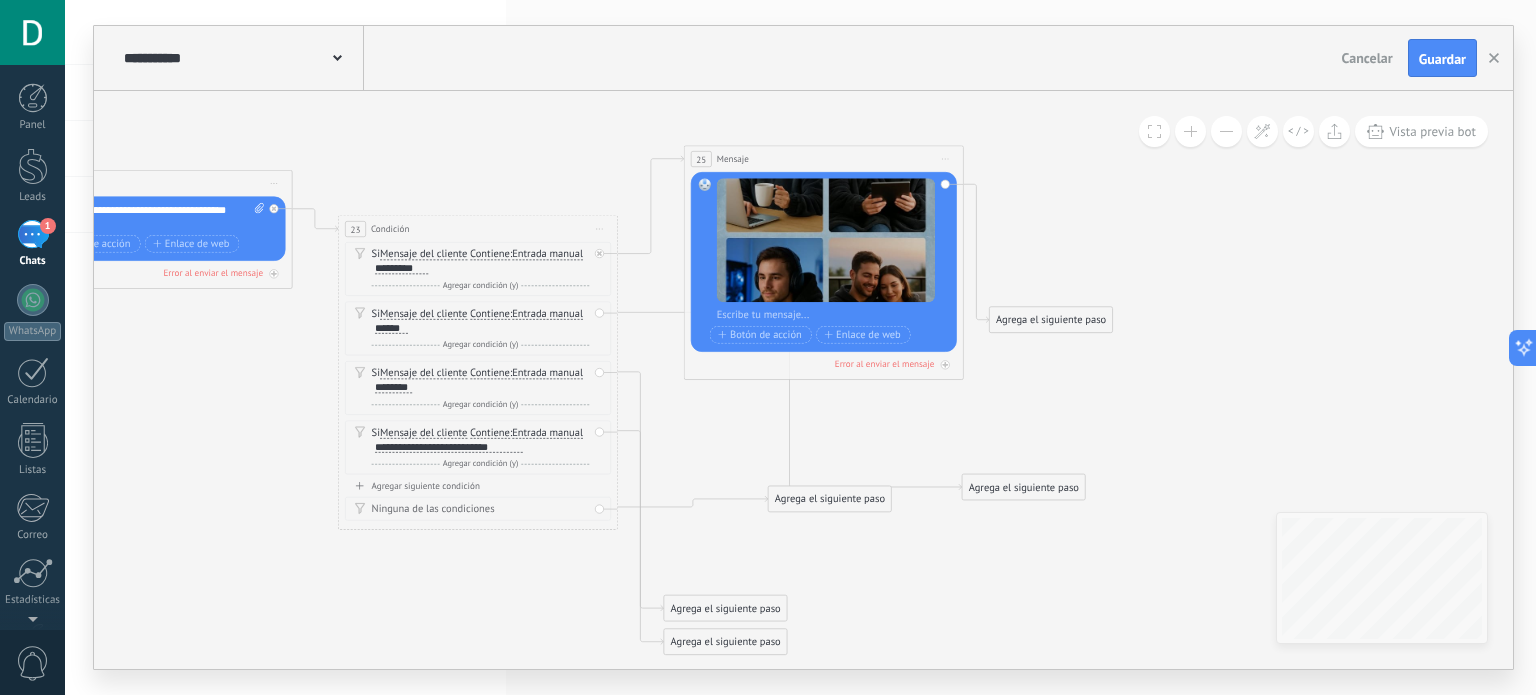 click on "Agrega el siguiente paso" at bounding box center [1023, 487] 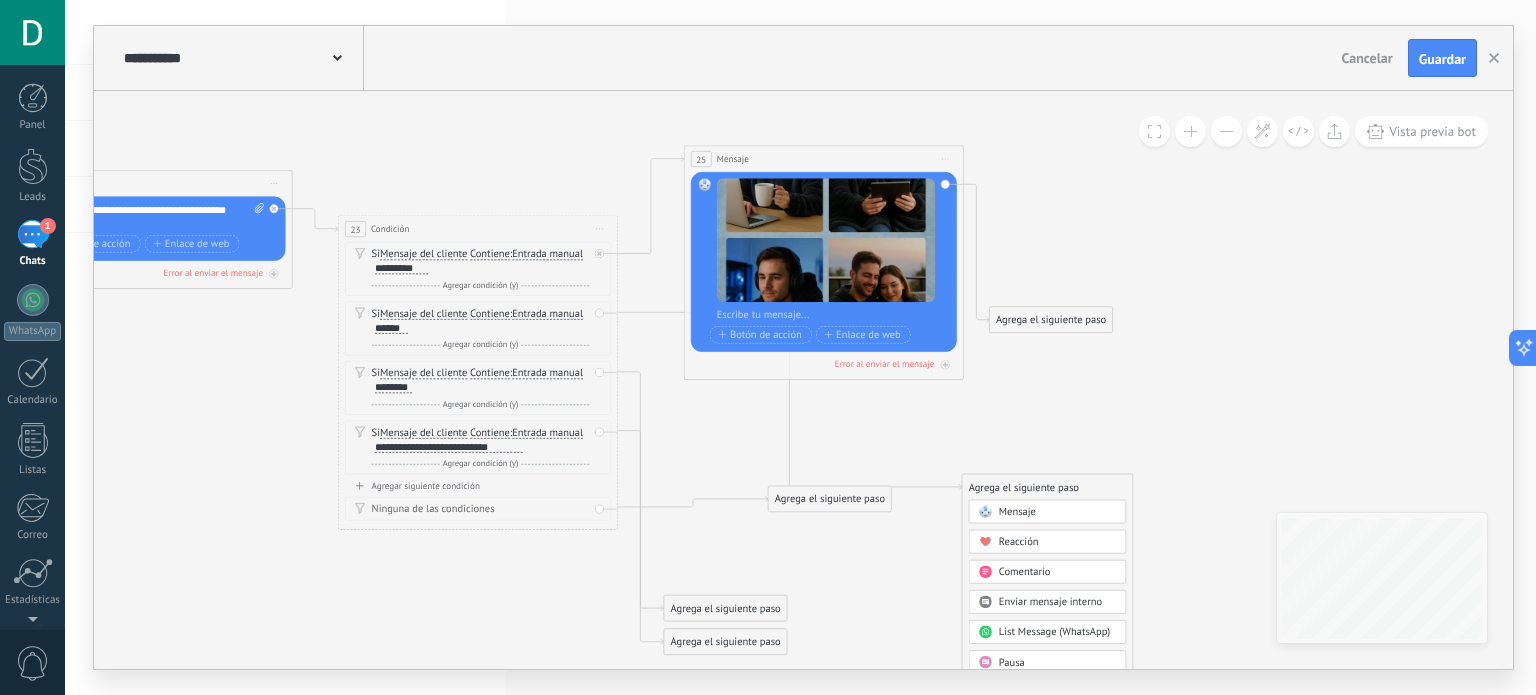 click on "Mensaje" at bounding box center [1058, 512] 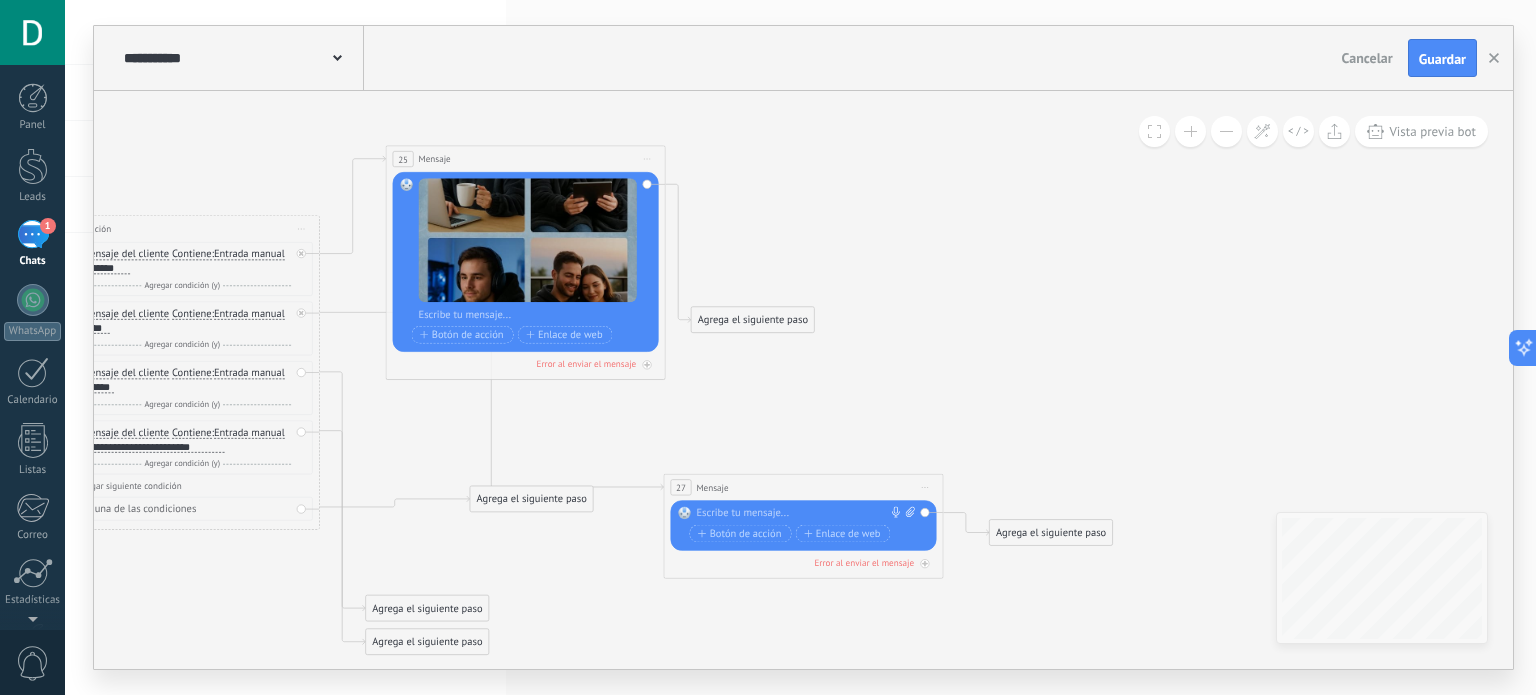 click 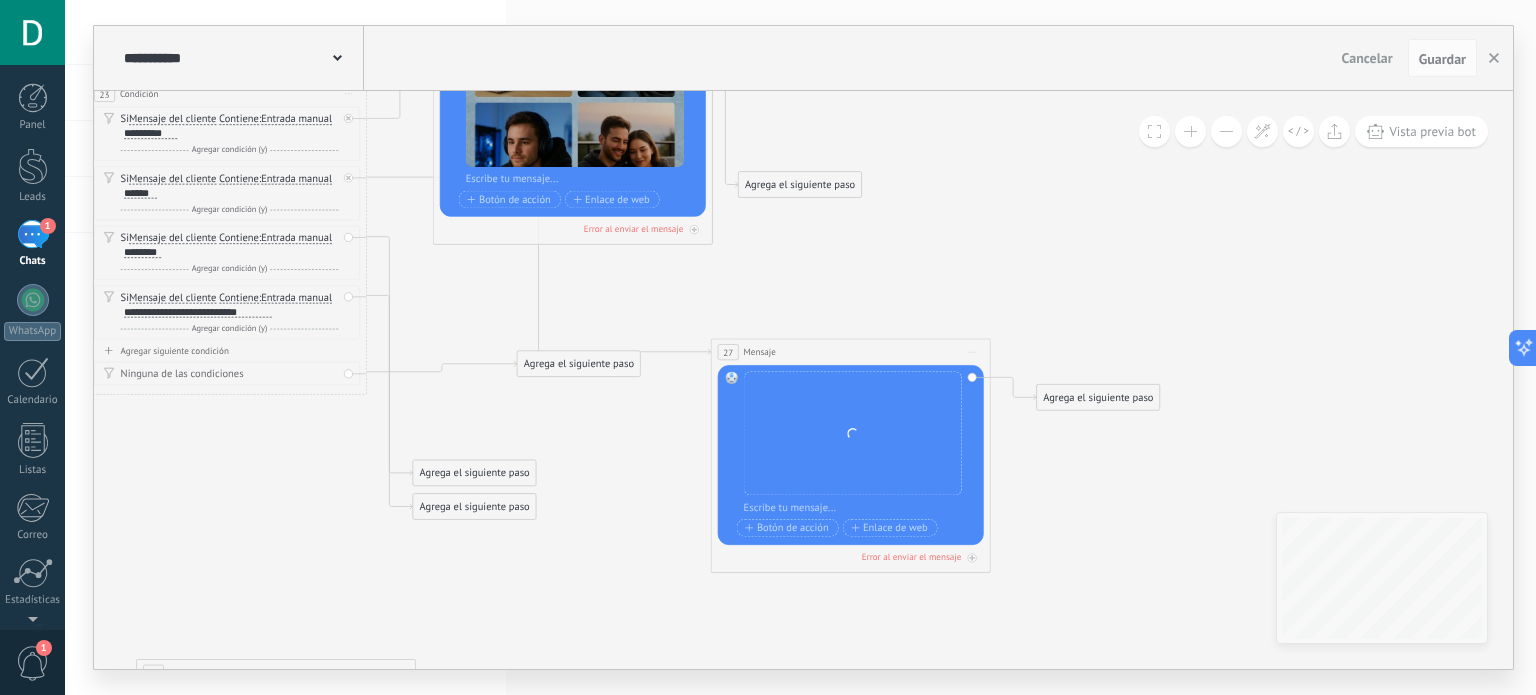 drag, startPoint x: 920, startPoint y: 430, endPoint x: 888, endPoint y: 258, distance: 174.95142 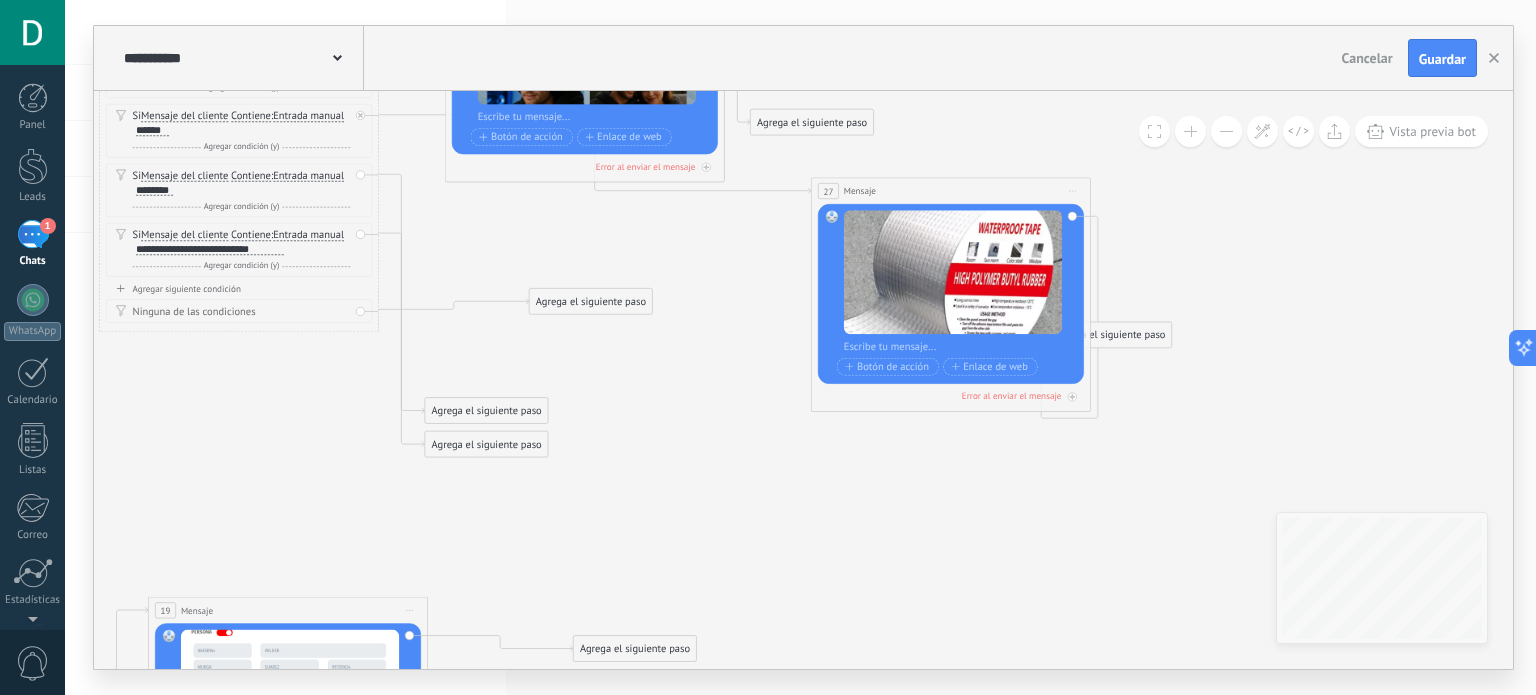 drag, startPoint x: 826, startPoint y: 291, endPoint x: 911, endPoint y: 195, distance: 128.22246 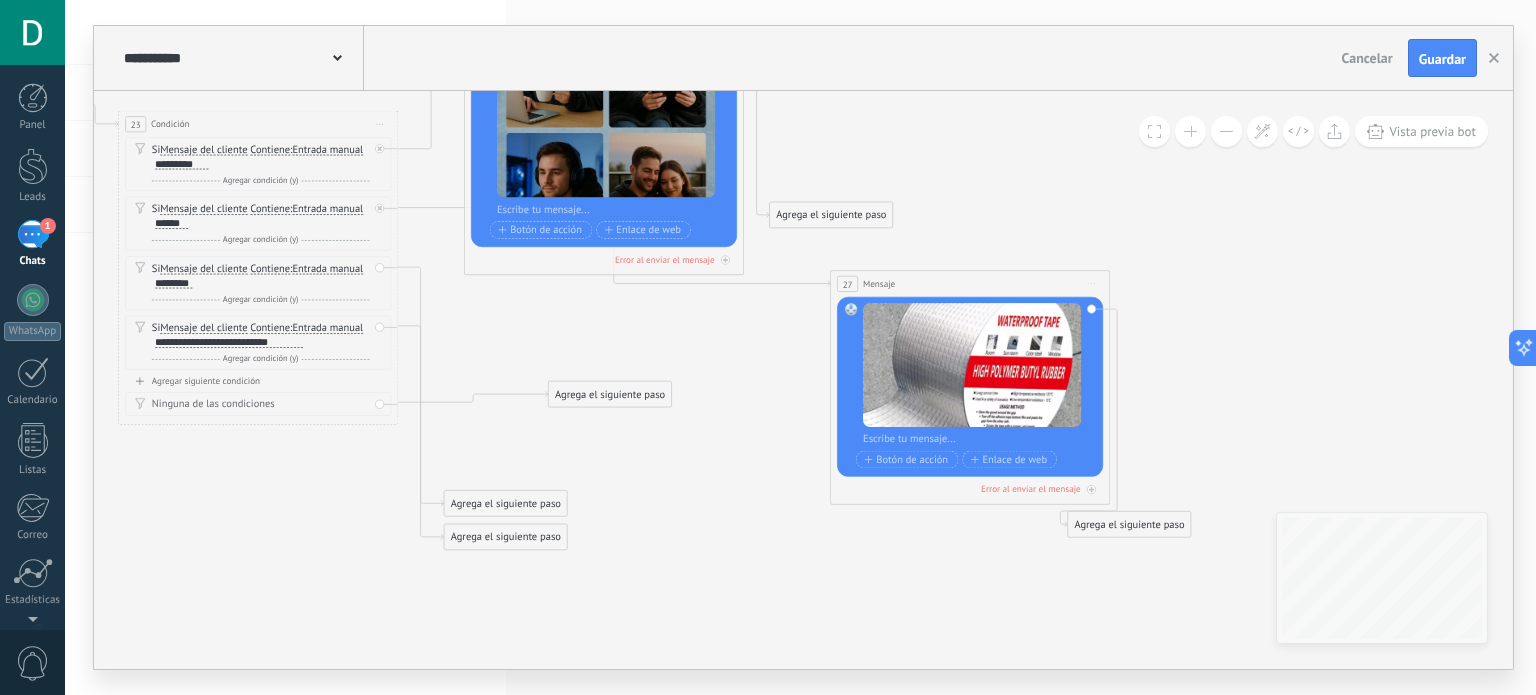 drag, startPoint x: 694, startPoint y: 320, endPoint x: 702, endPoint y: 399, distance: 79.40403 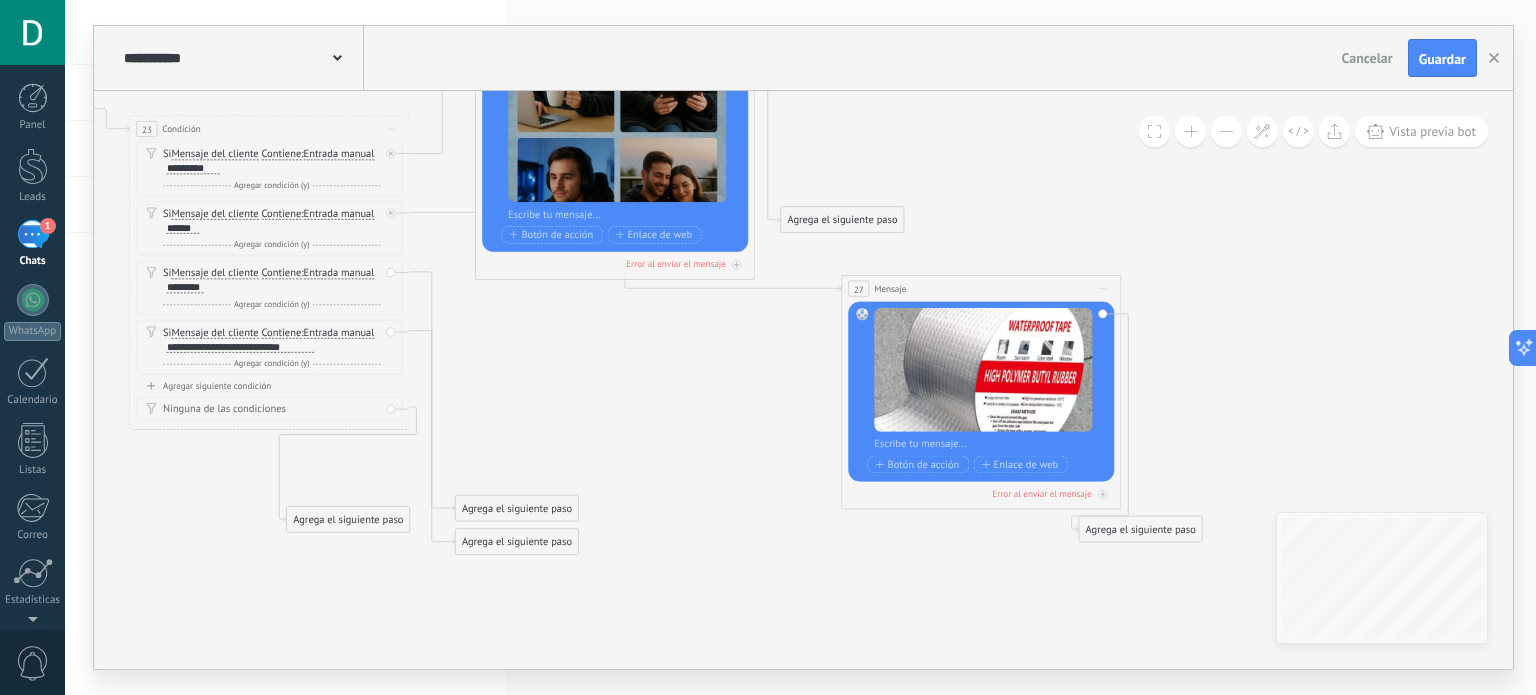 drag, startPoint x: 610, startPoint y: 401, endPoint x: 331, endPoint y: 522, distance: 304.10852 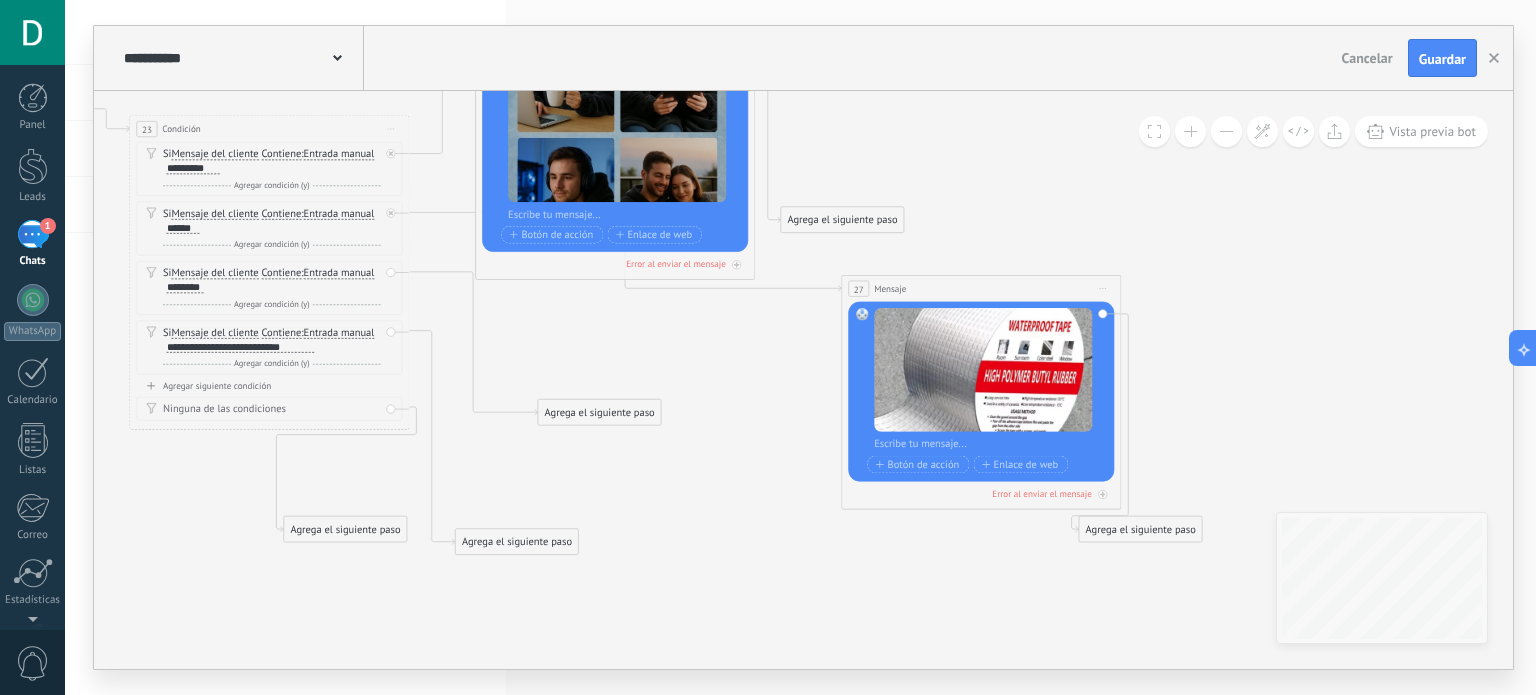 drag, startPoint x: 568, startPoint y: 467, endPoint x: 618, endPoint y: 415, distance: 72.138756 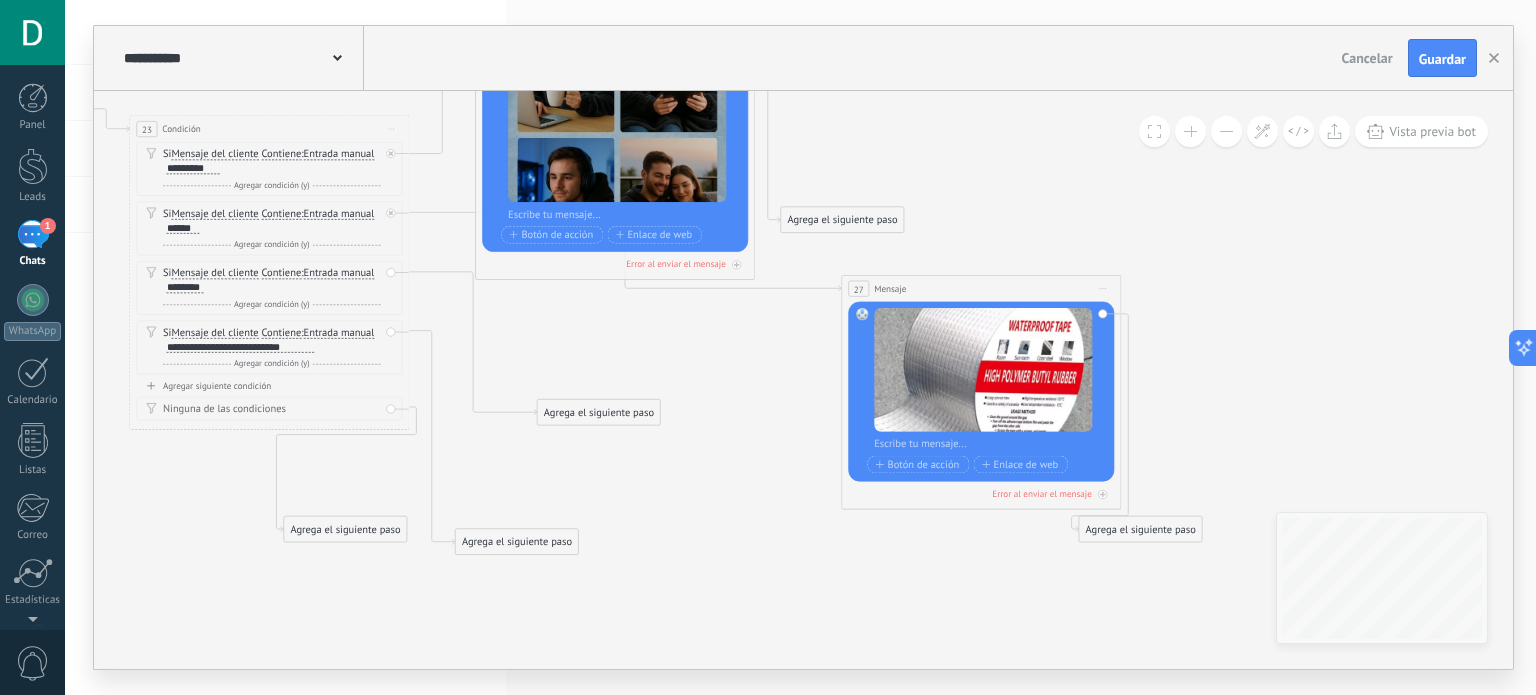 click on "Agrega el siguiente paso" at bounding box center (599, 412) 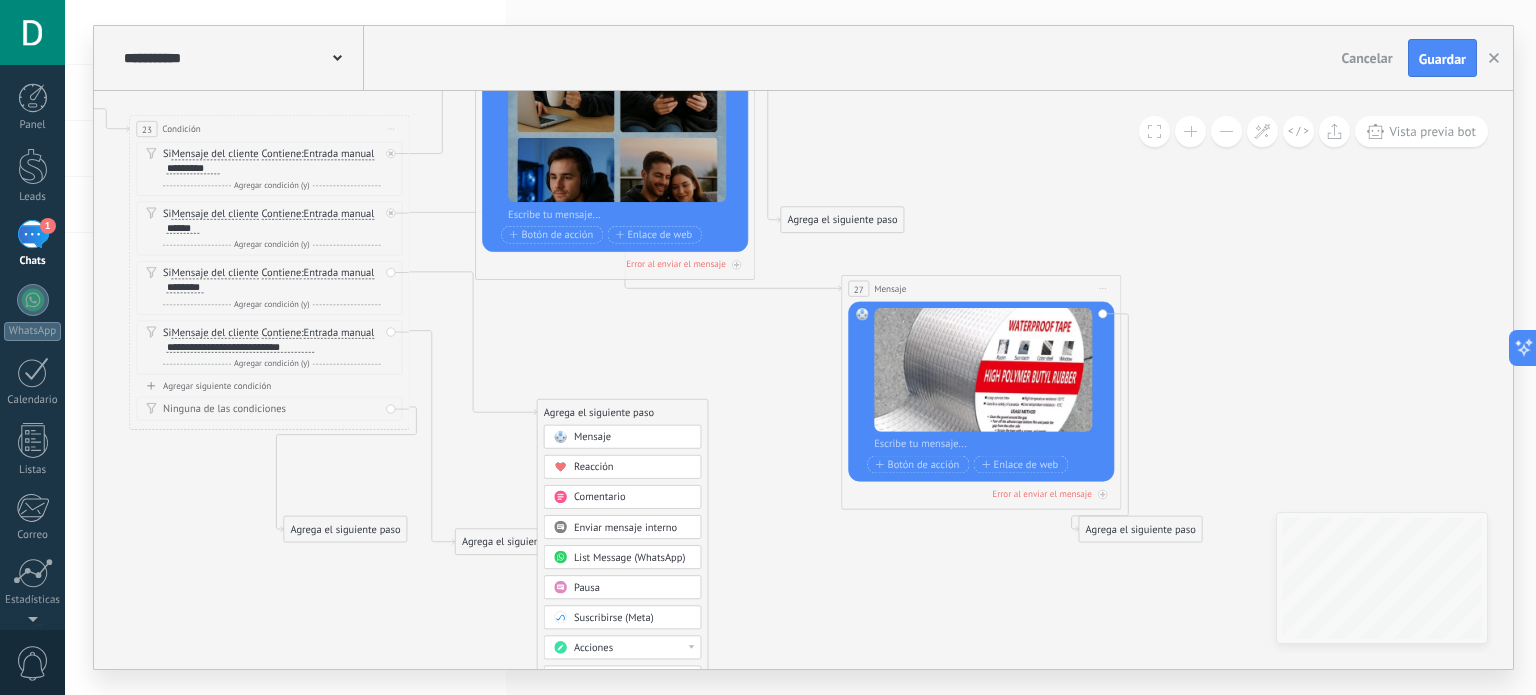 click on "Mensaje" at bounding box center [633, 438] 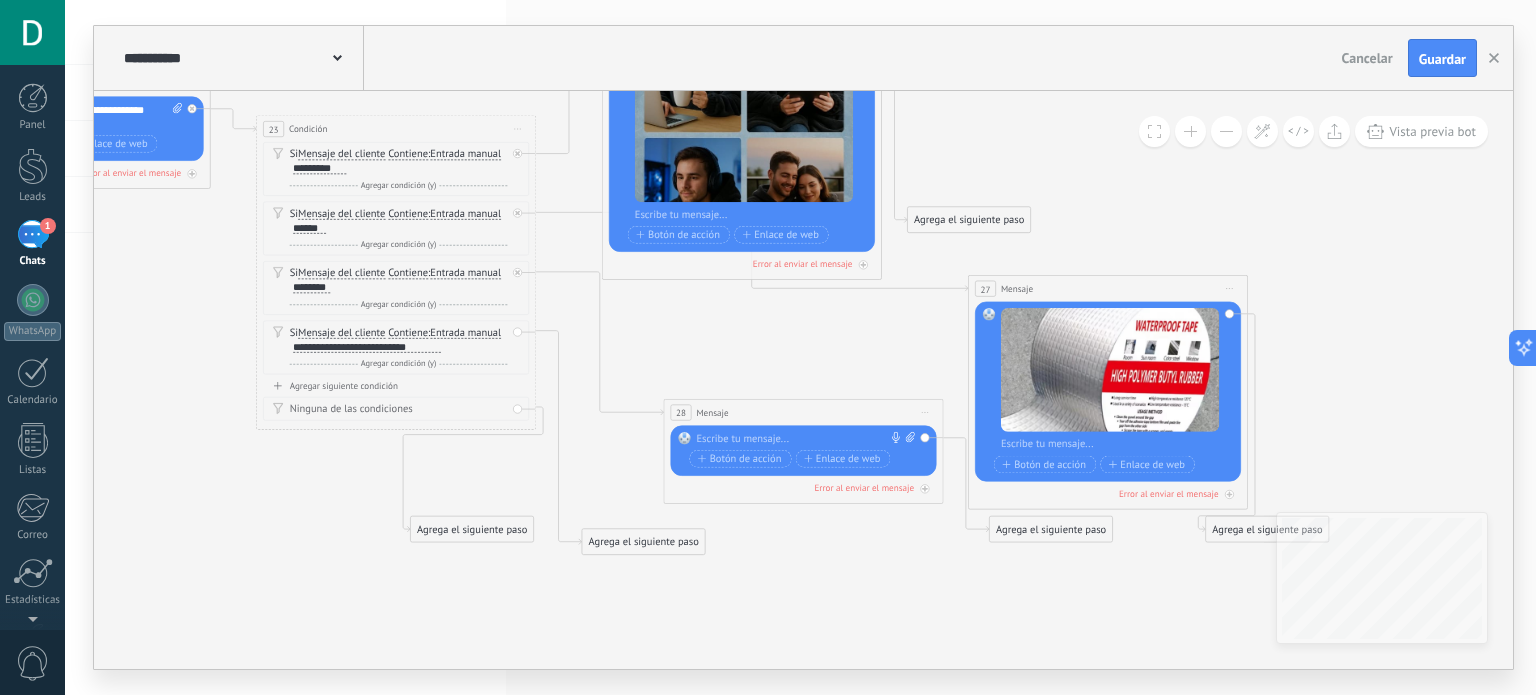 click 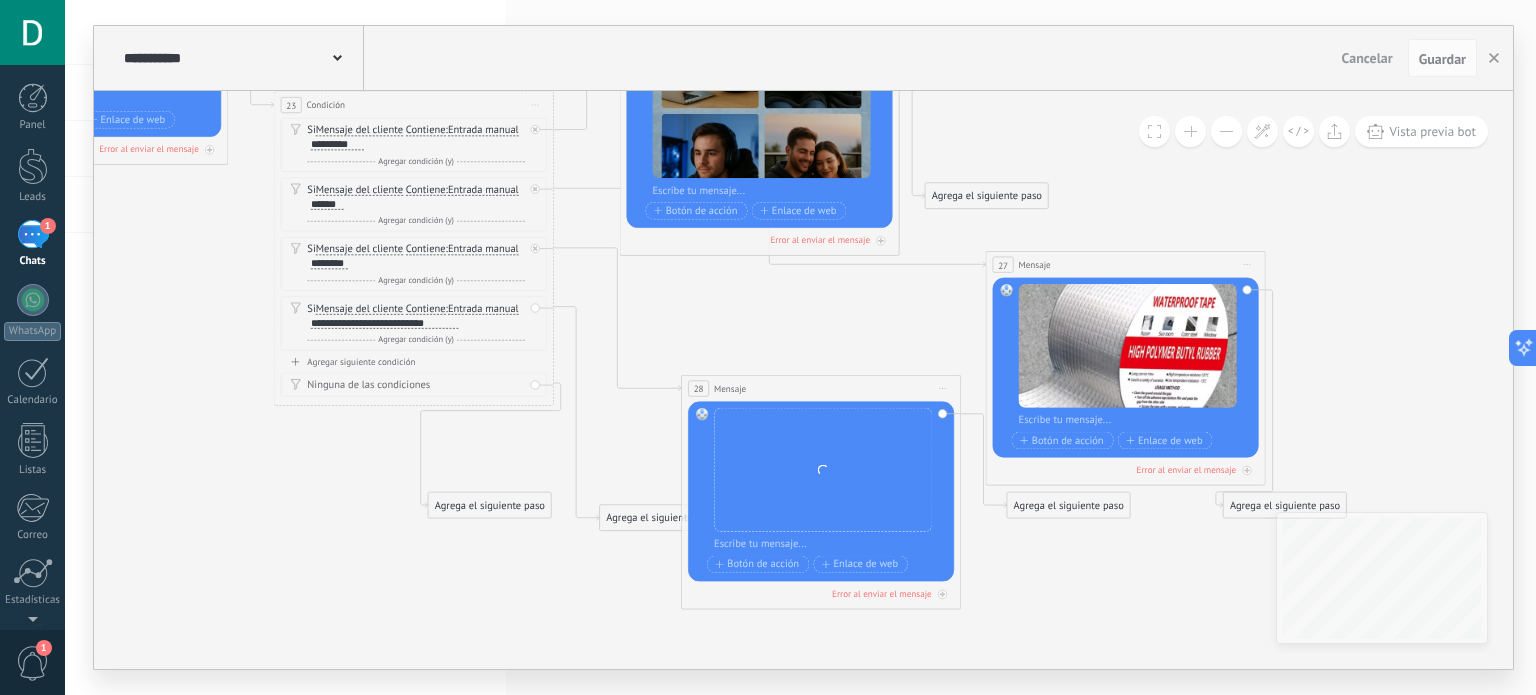 drag, startPoint x: 740, startPoint y: 315, endPoint x: 756, endPoint y: 290, distance: 29.681644 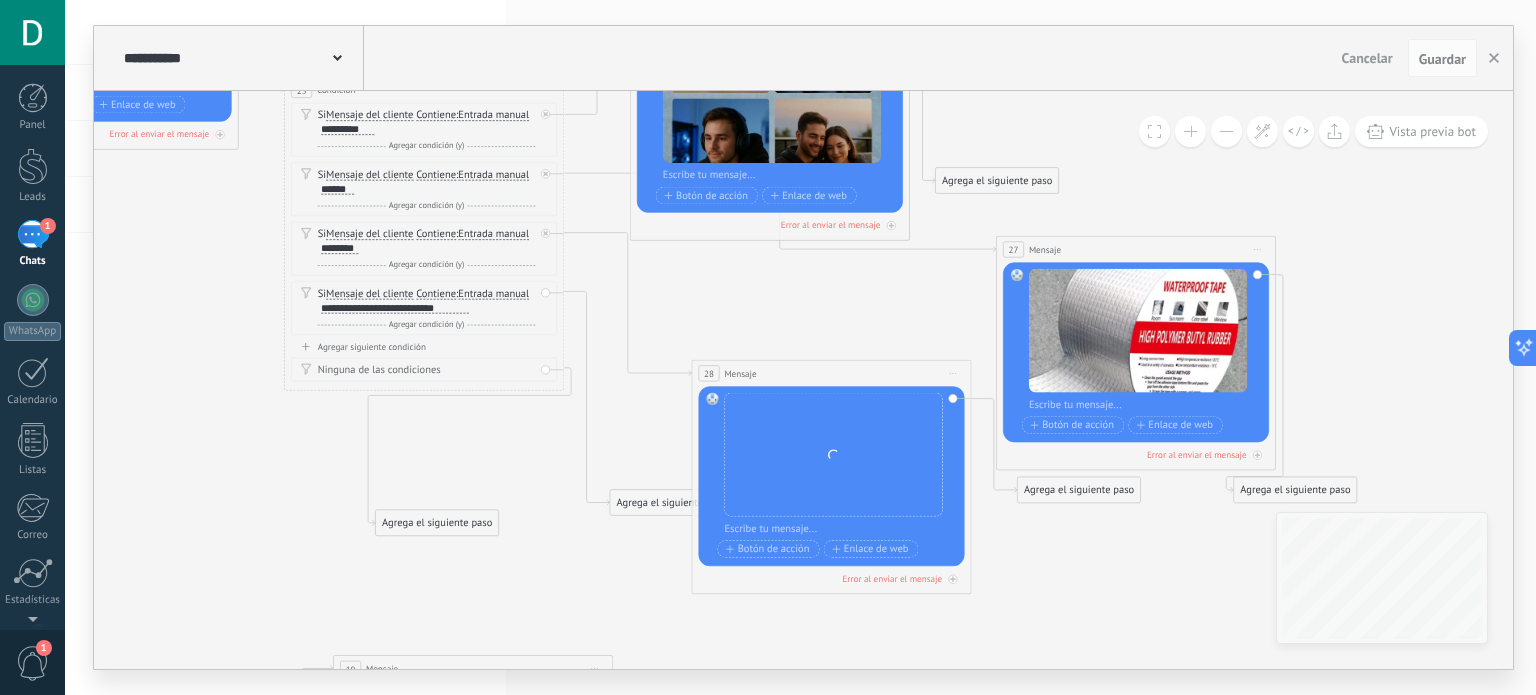 drag, startPoint x: 496, startPoint y: 499, endPoint x: 432, endPoint y: 531, distance: 71.55418 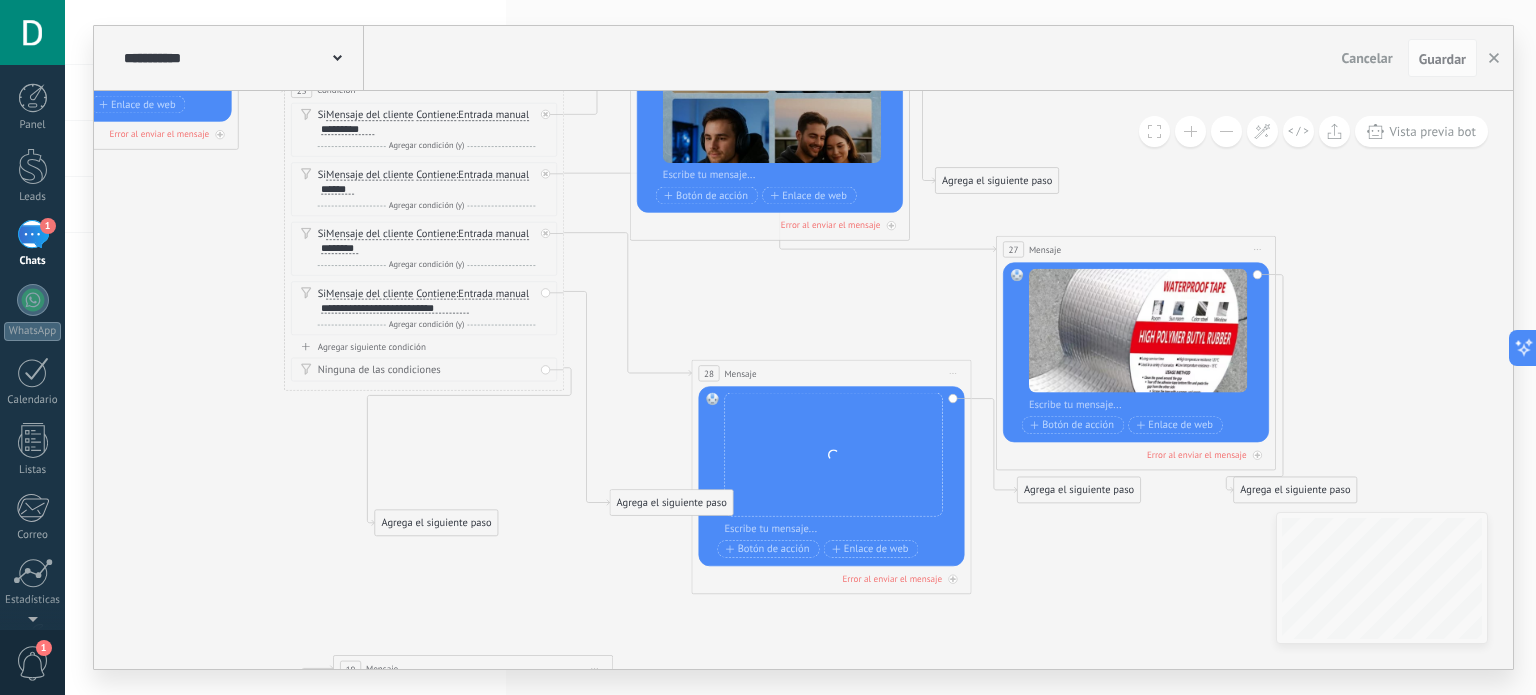 click on "Agrega el siguiente paso" at bounding box center (671, 503) 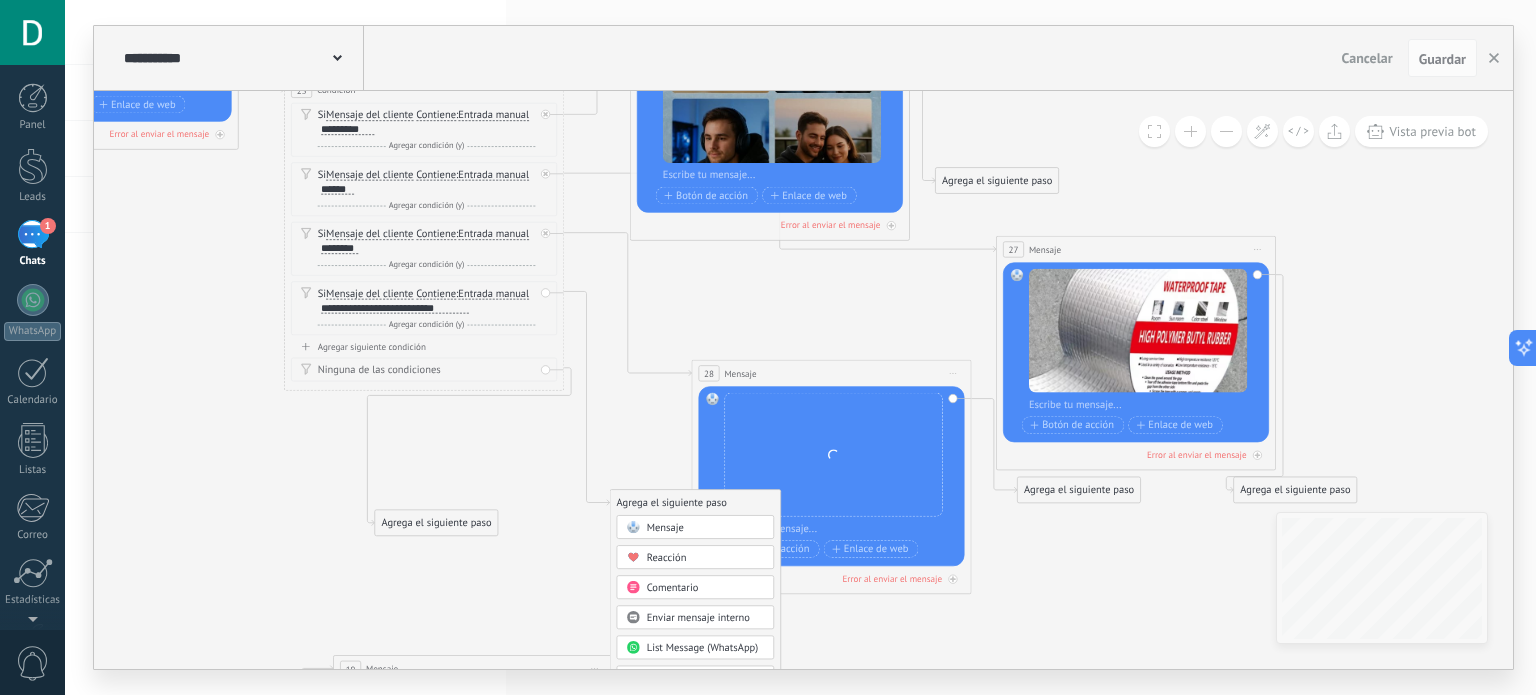 click on "Mensaje" at bounding box center (706, 528) 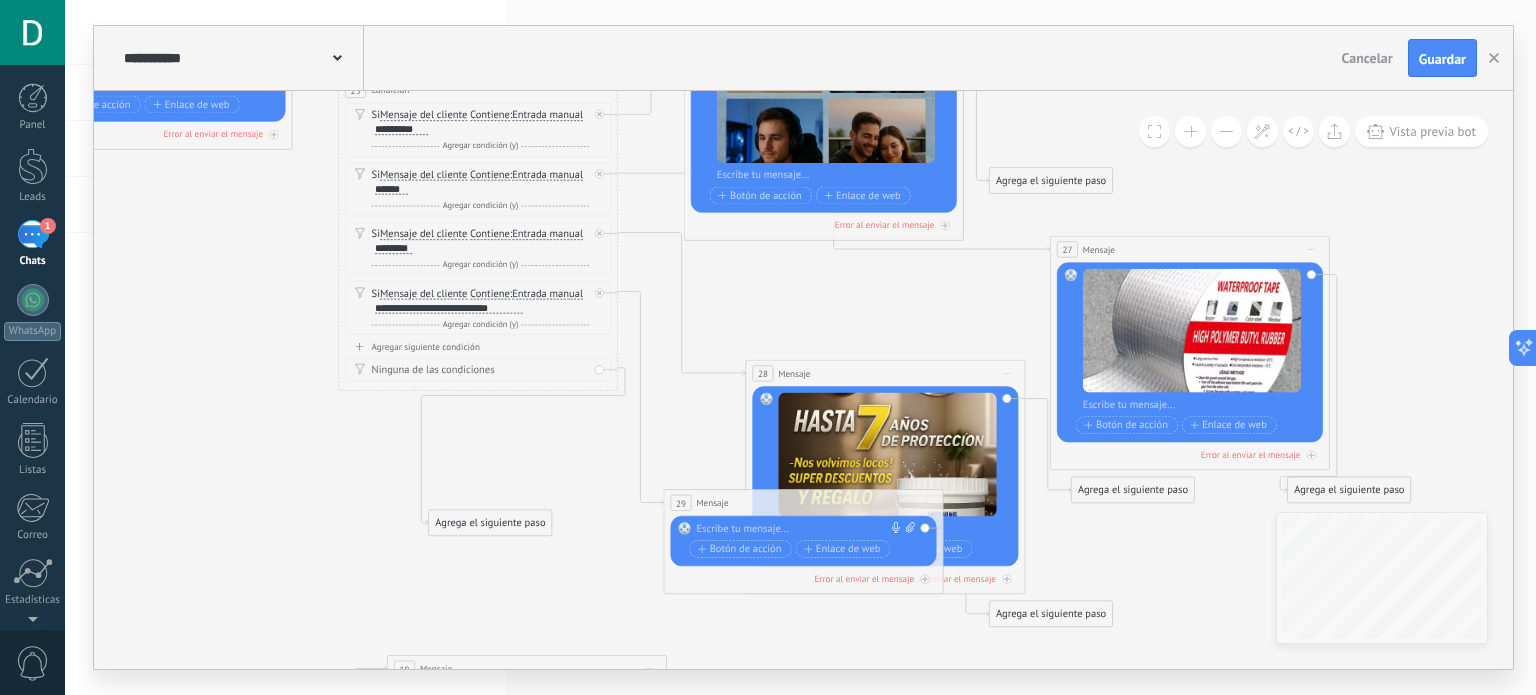click 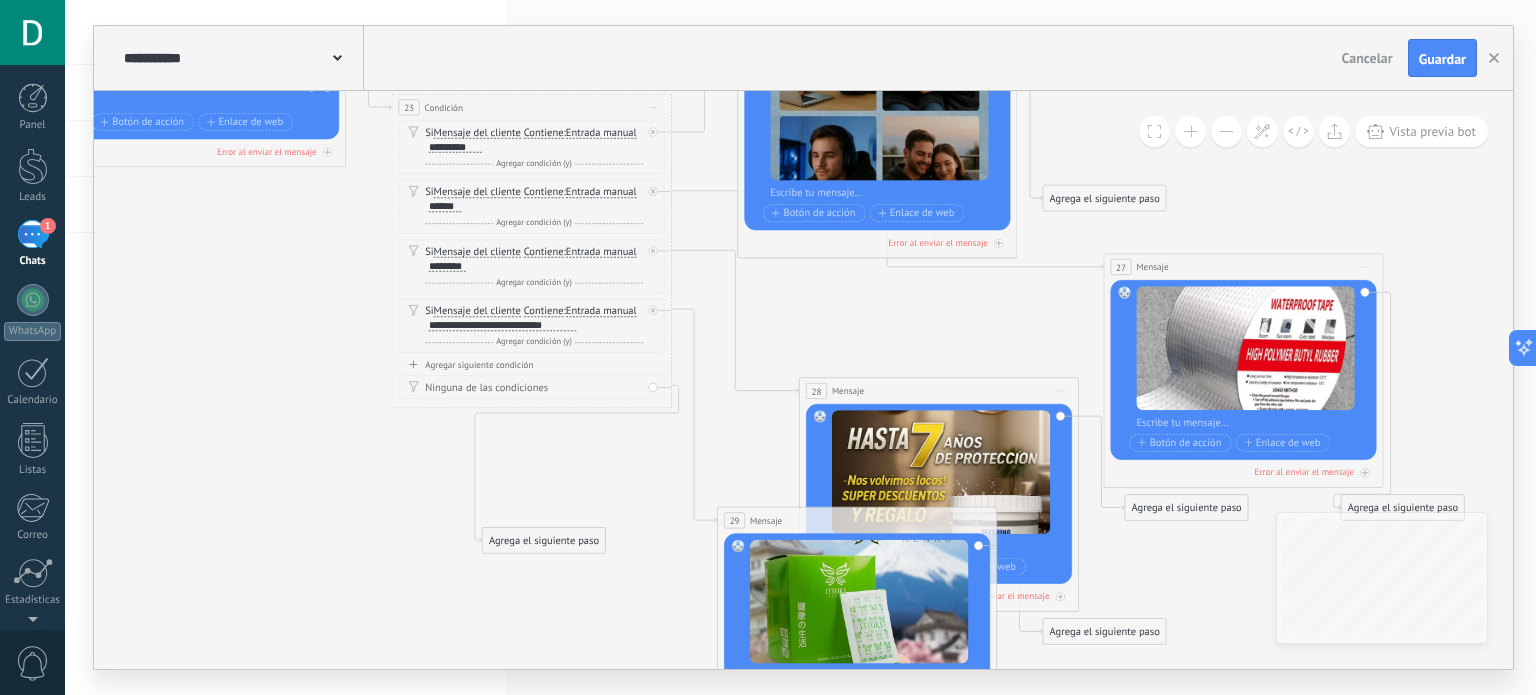 drag, startPoint x: 998, startPoint y: 274, endPoint x: 1052, endPoint y: 291, distance: 56.61272 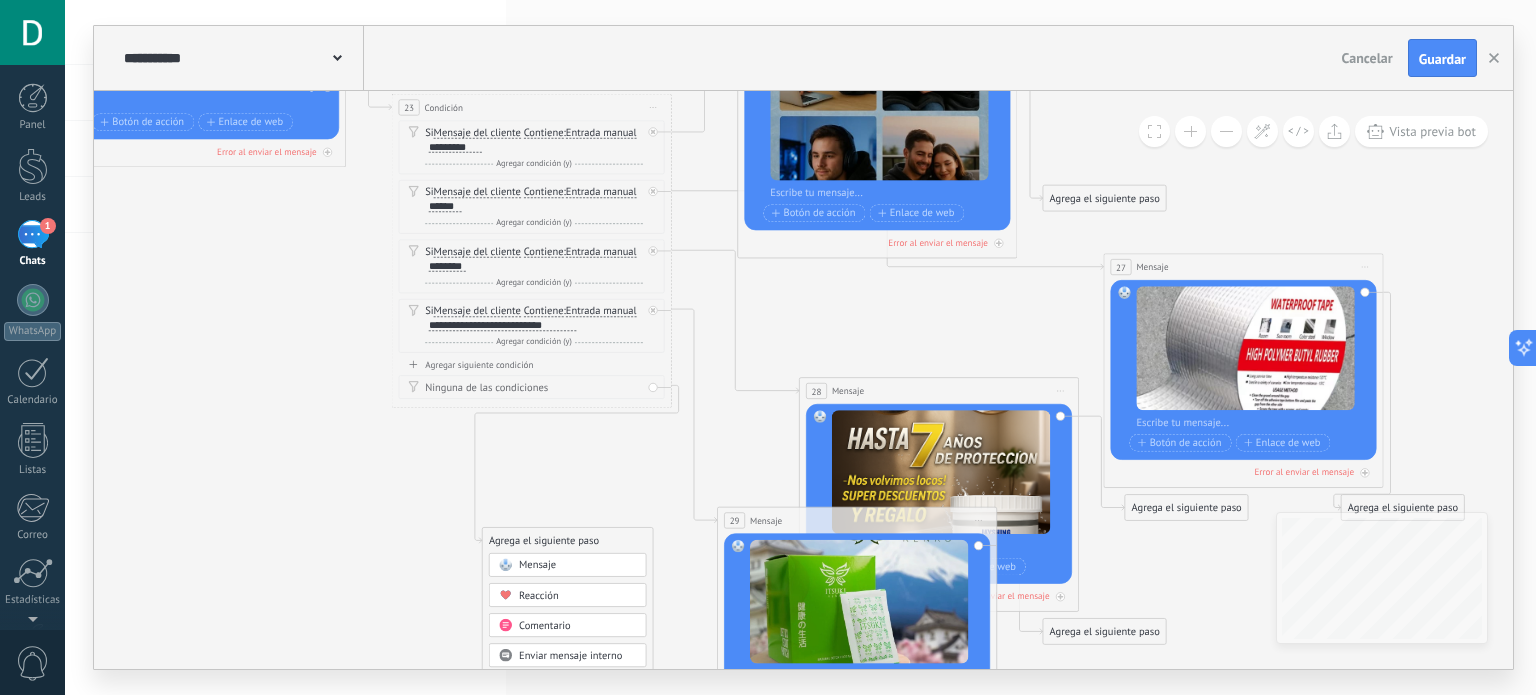 click on "Mensaje" at bounding box center (578, 566) 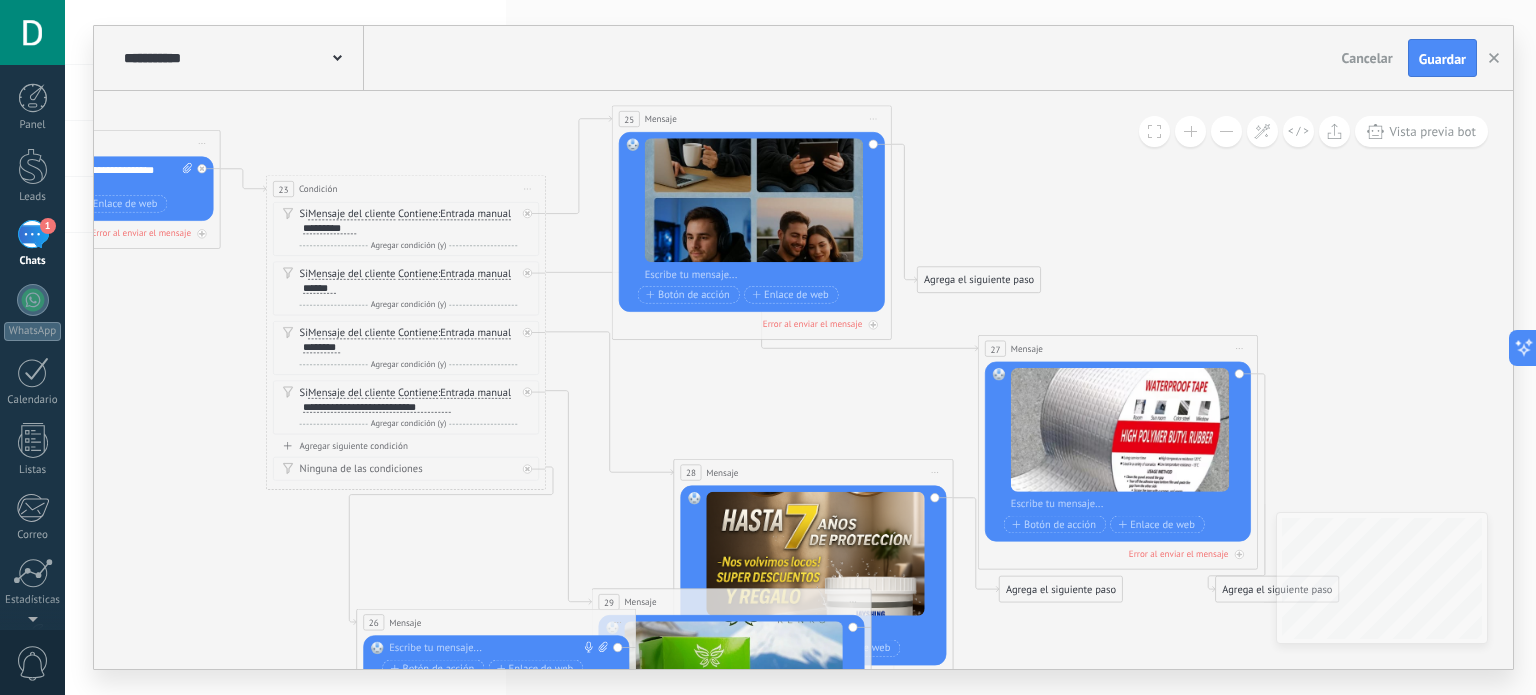drag, startPoint x: 992, startPoint y: 342, endPoint x: 731, endPoint y: 412, distance: 270.22397 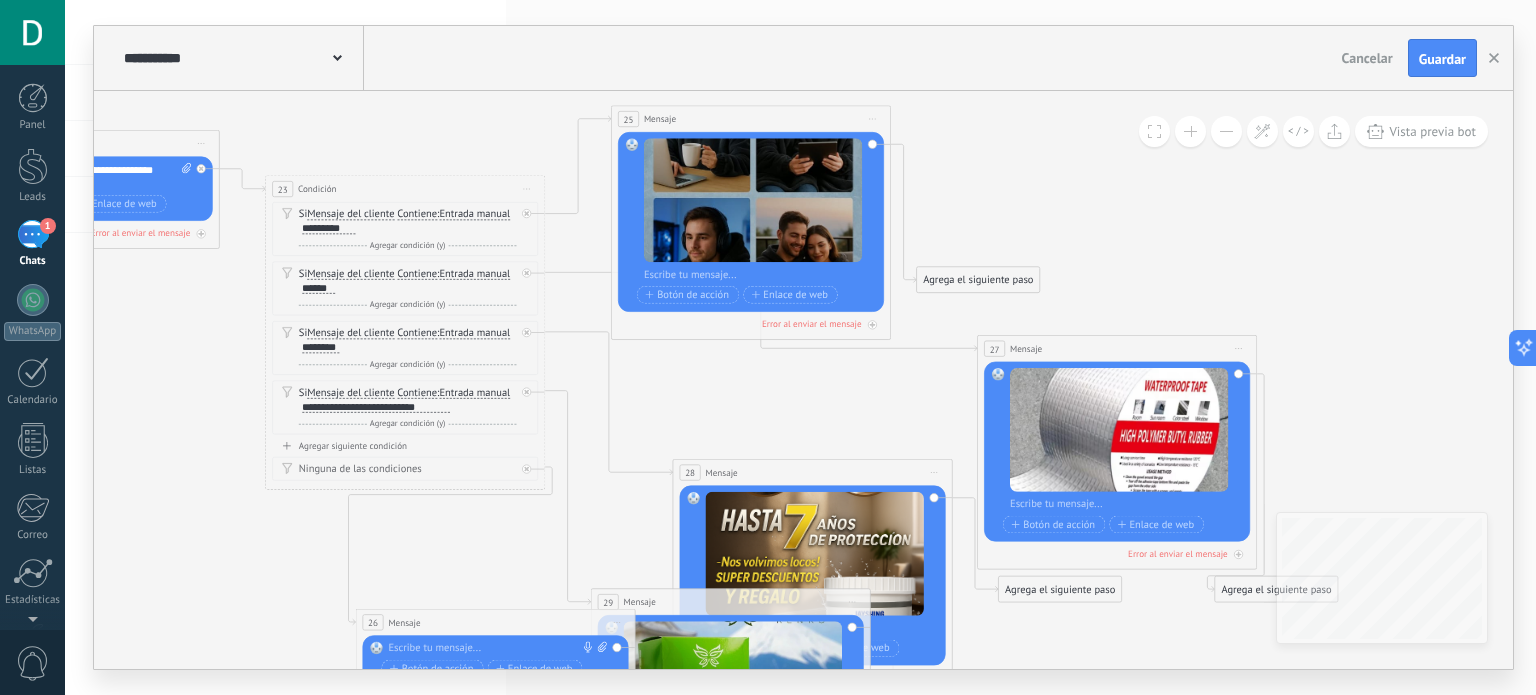 click at bounding box center [760, 275] 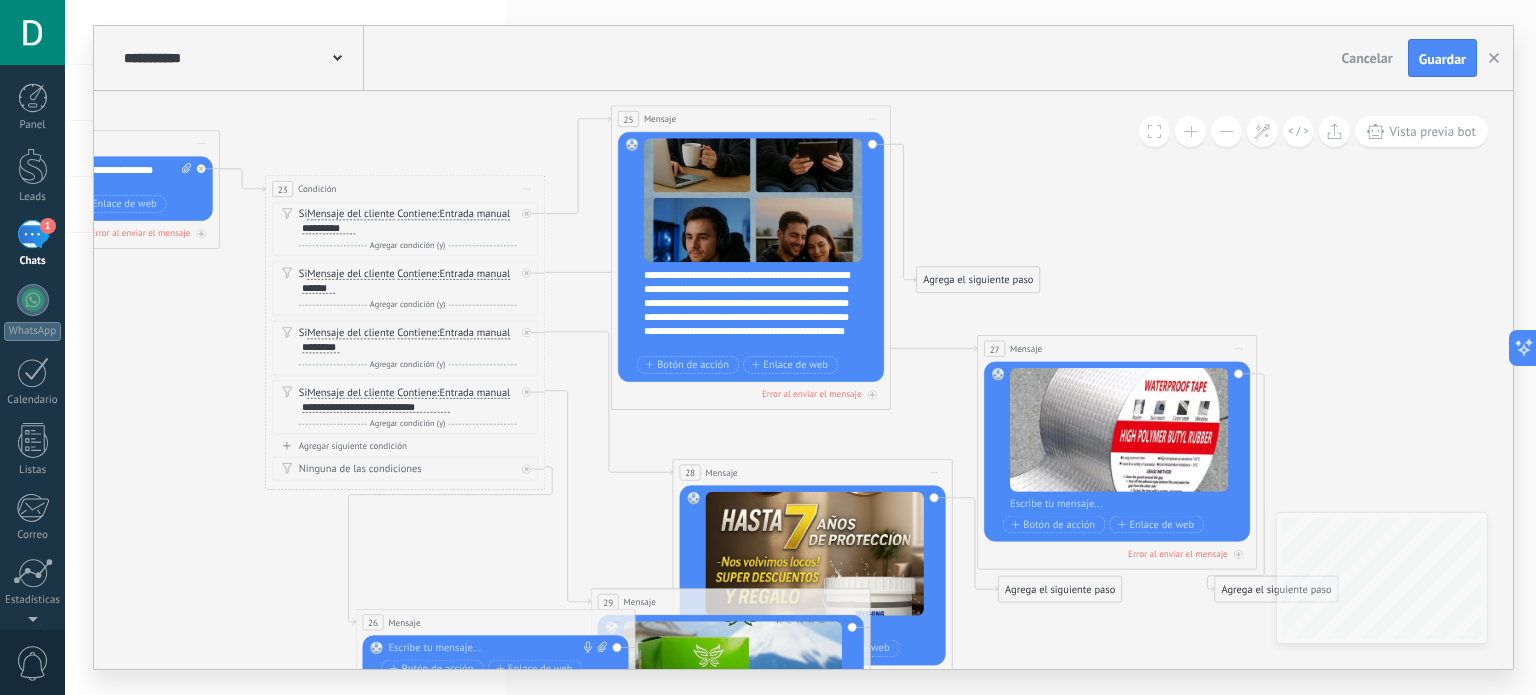 click at bounding box center (1126, 505) 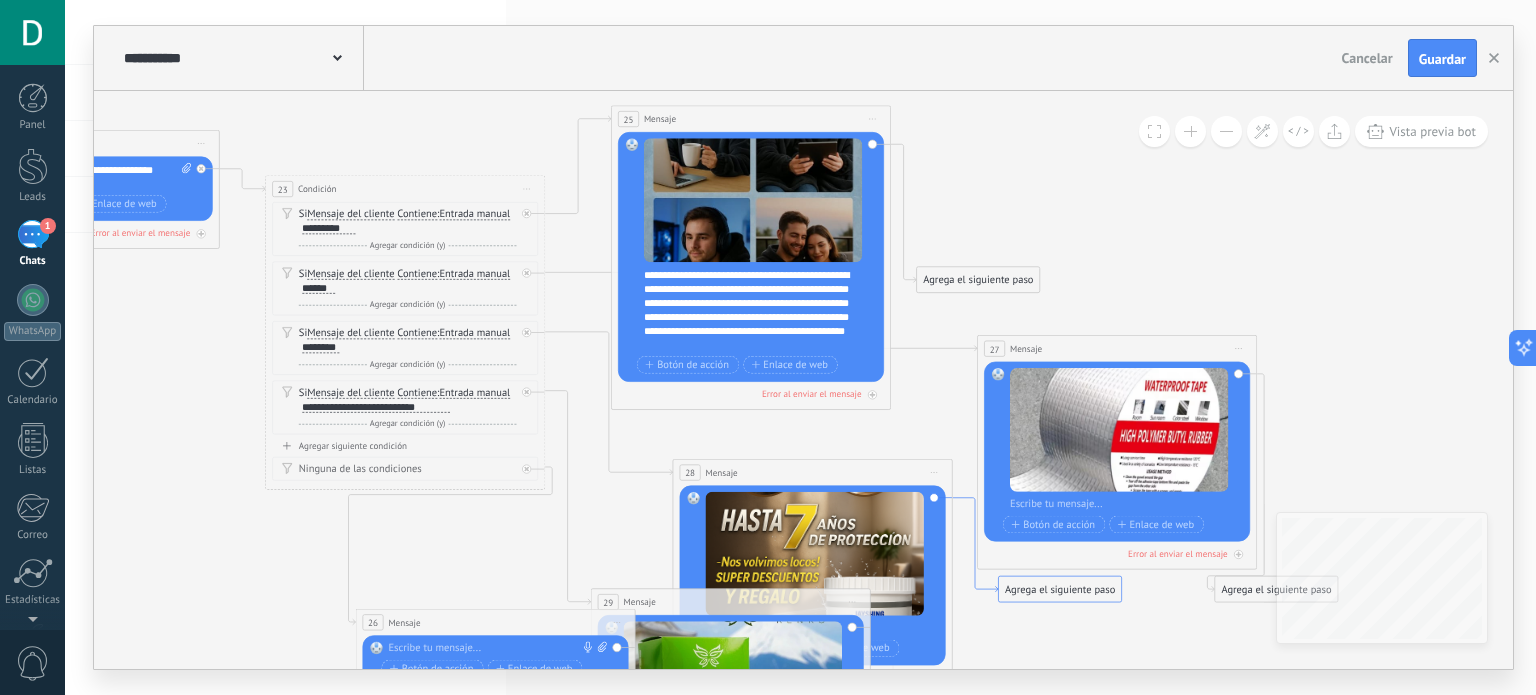 paste 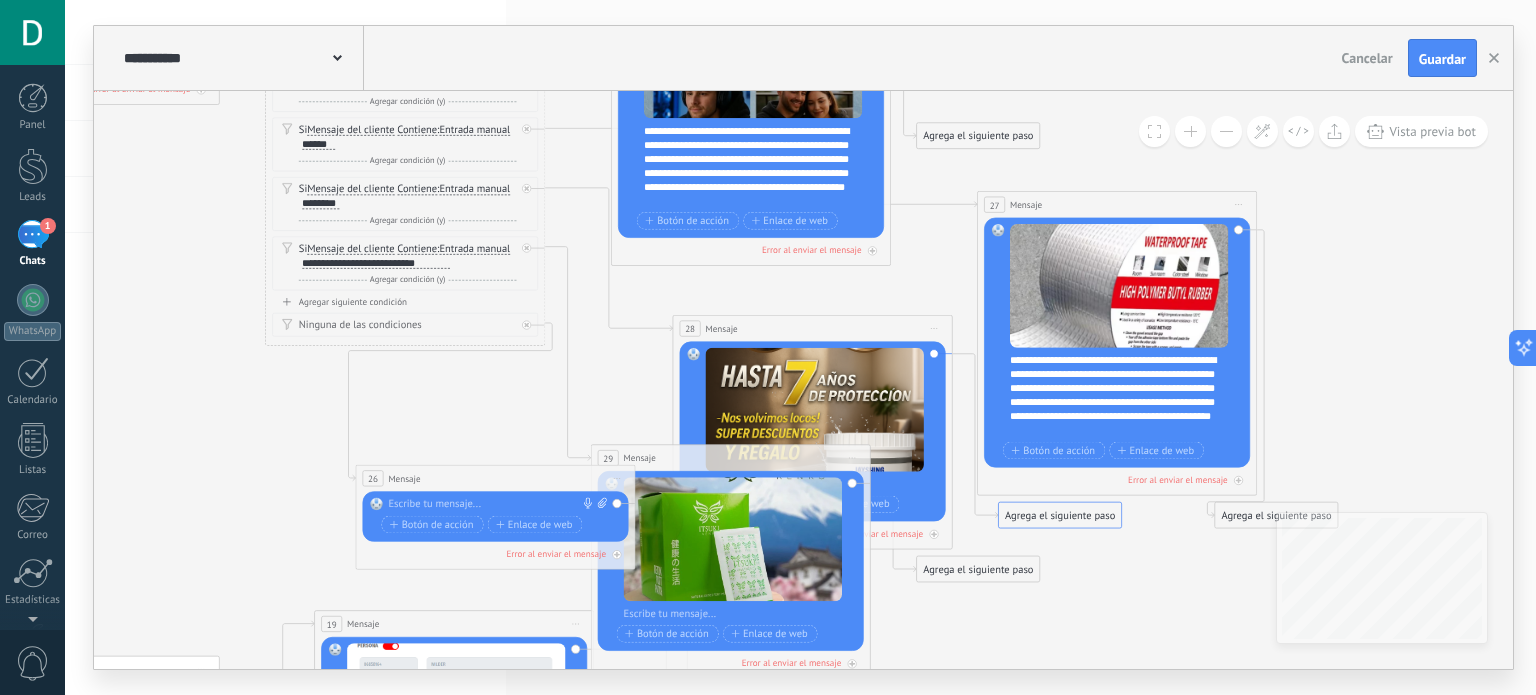 click on "28
Mensaje
*******
(a):
Todos los contactos - canales seleccionados
Todos los contactos - canales seleccionados
Todos los contactos - canal primario
Contacto principal - canales seleccionados
Contacto principal - canal primario
Todos los contactos - canales seleccionados
Todos los contactos - canales seleccionados
Todos los contactos - canal primario
Contacto principal - canales seleccionados" at bounding box center [812, 329] 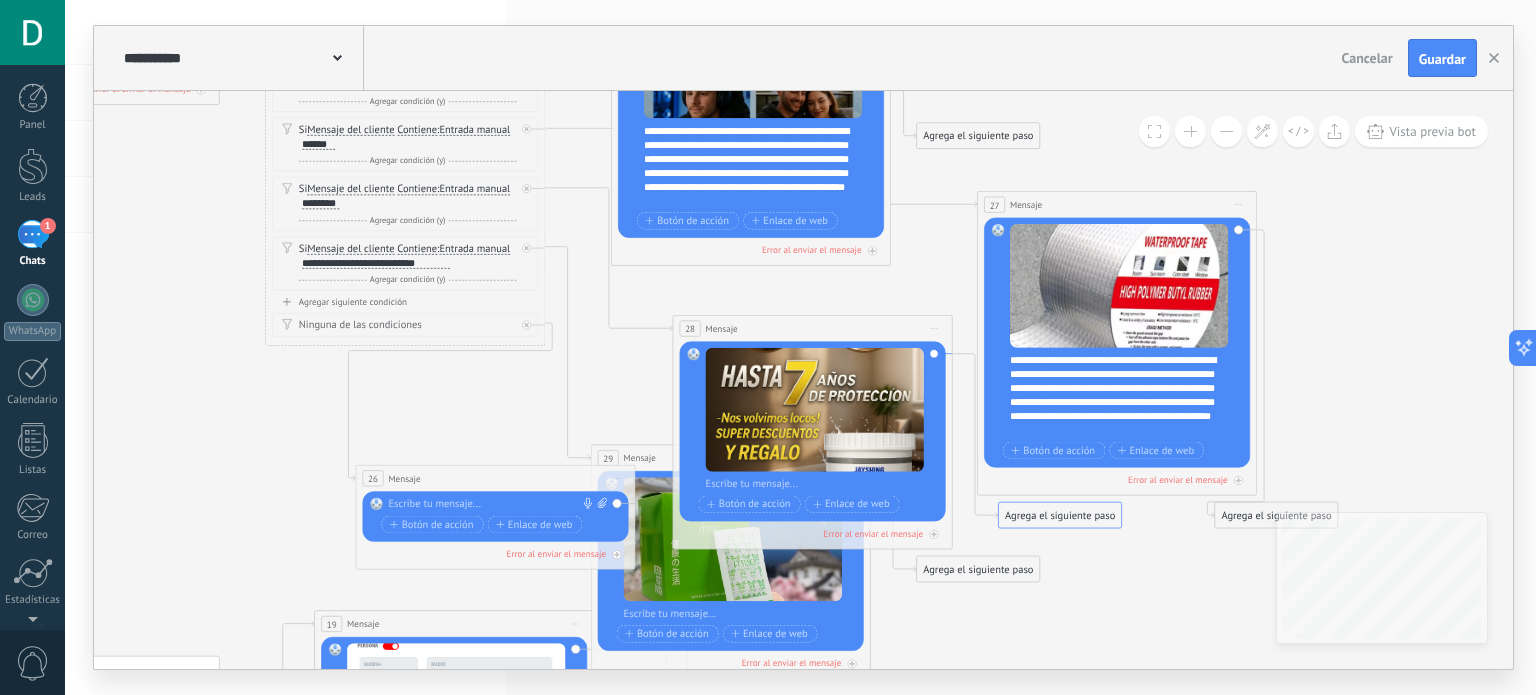 click at bounding box center [822, 485] 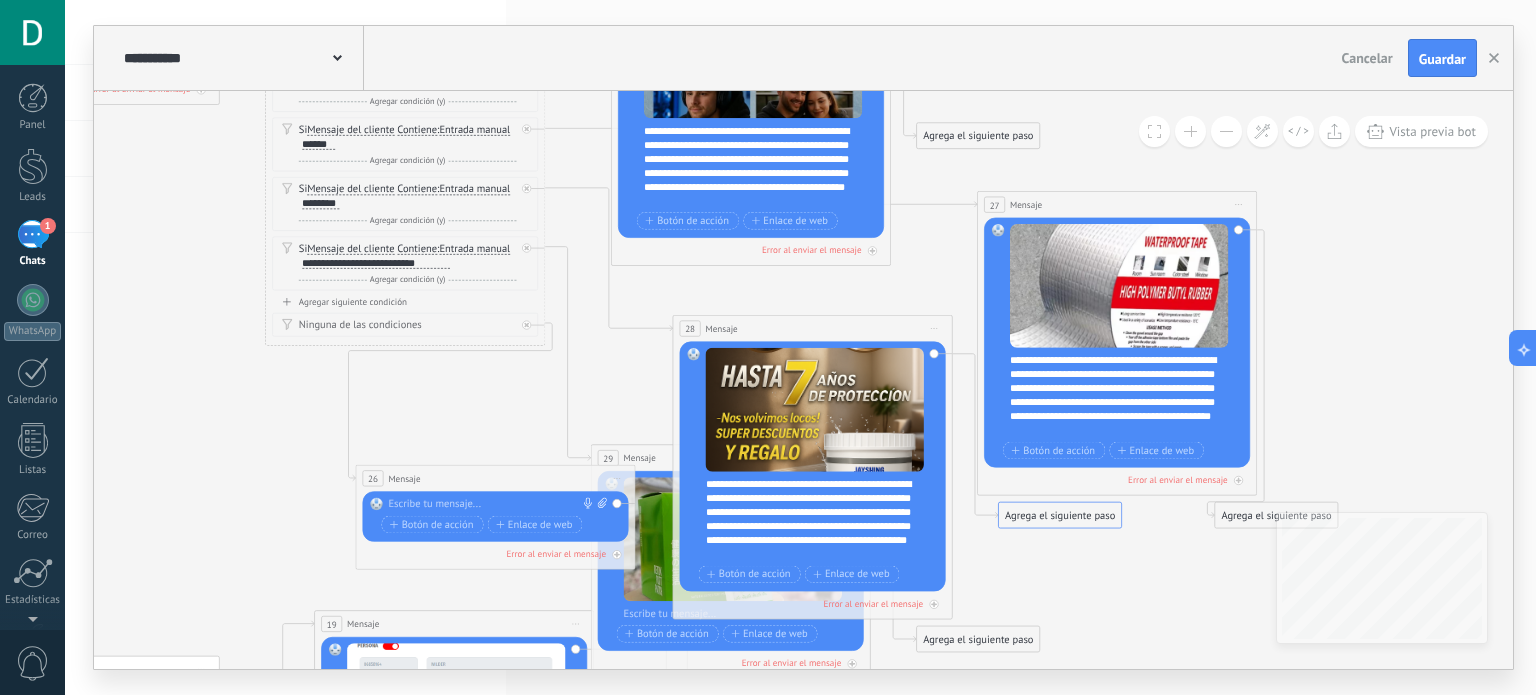 click at bounding box center [740, 614] 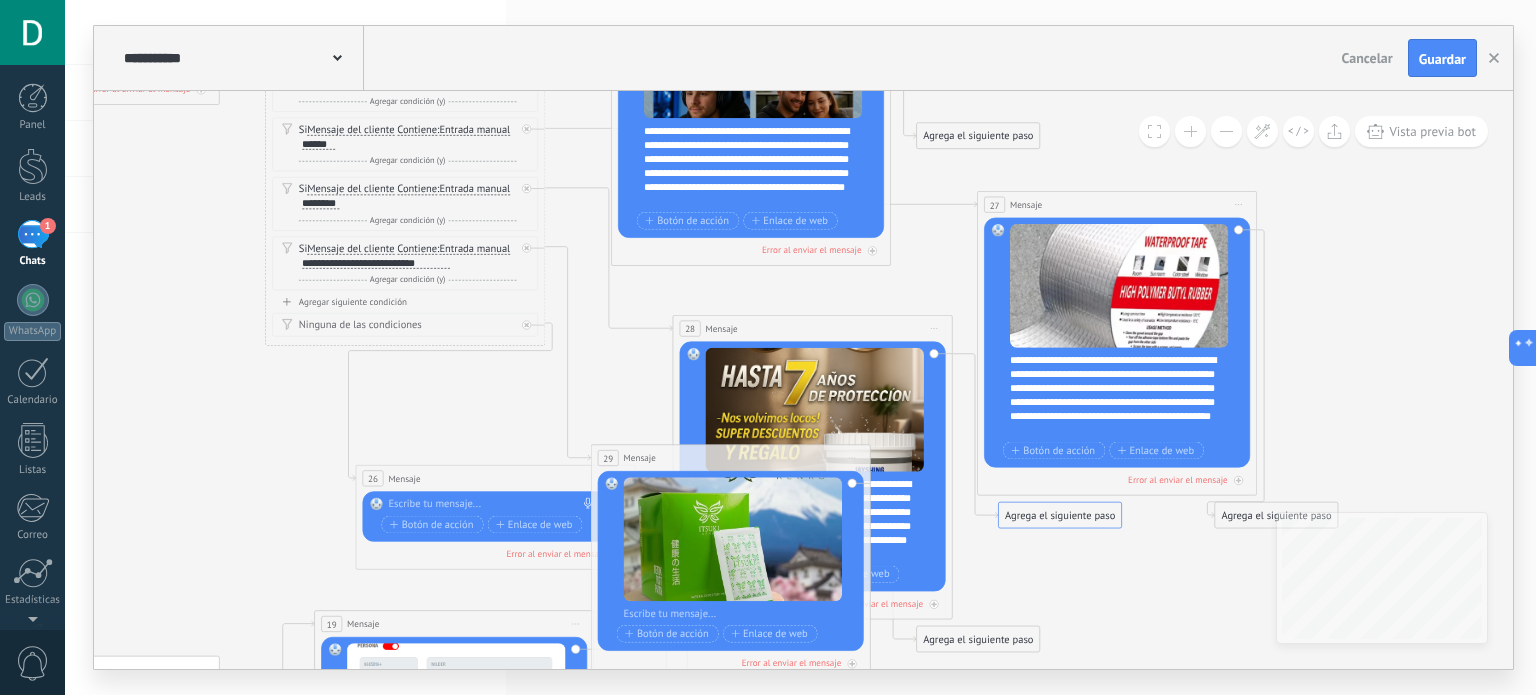 paste 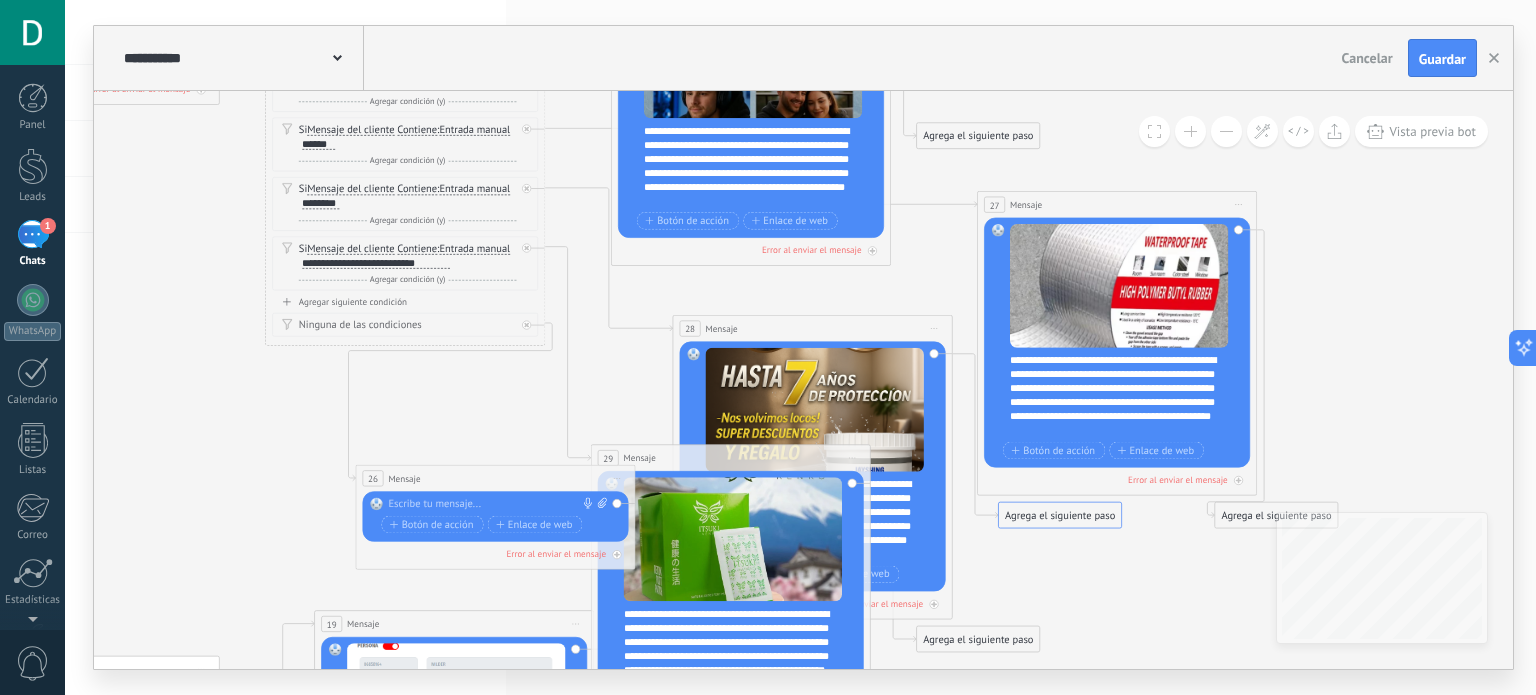 click at bounding box center (492, 505) 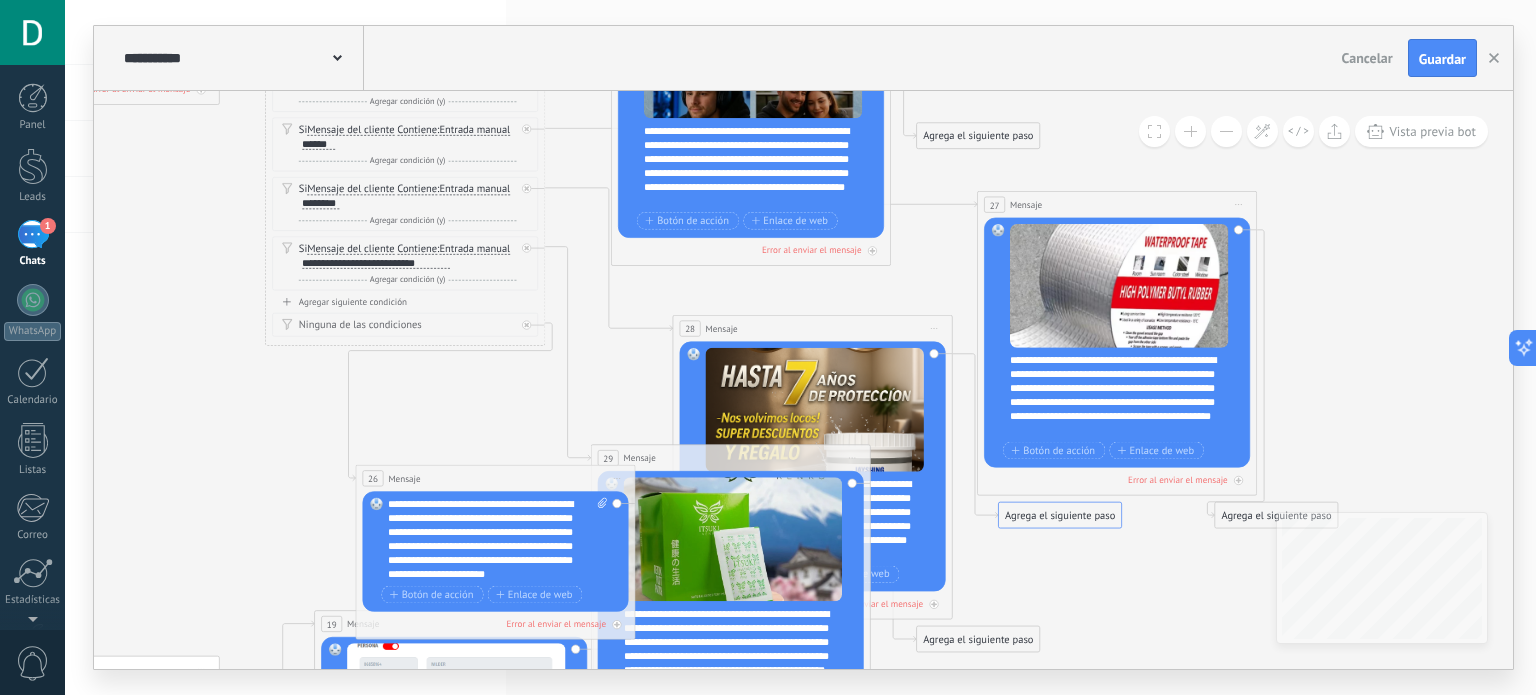 click 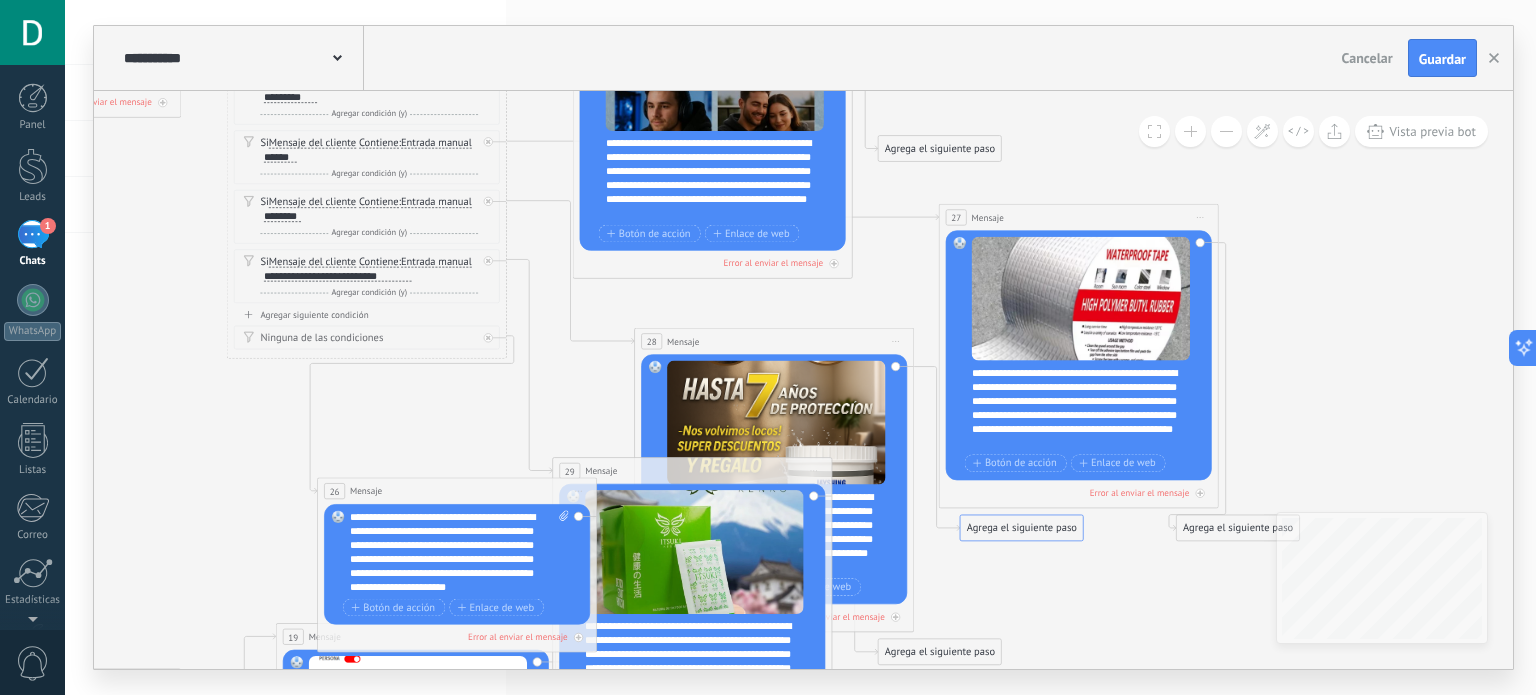 drag, startPoint x: 448, startPoint y: 395, endPoint x: 416, endPoint y: 407, distance: 34.176014 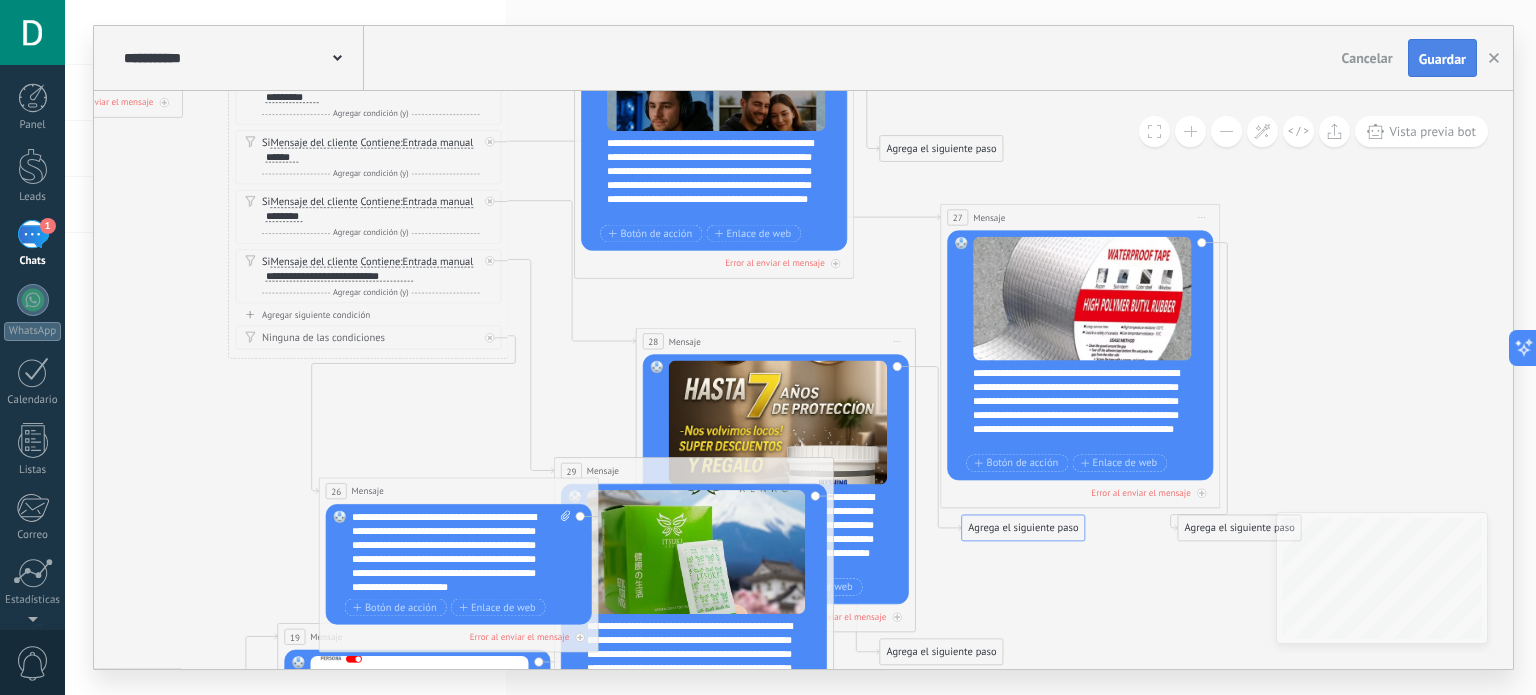 click on "Guardar" at bounding box center (1442, 58) 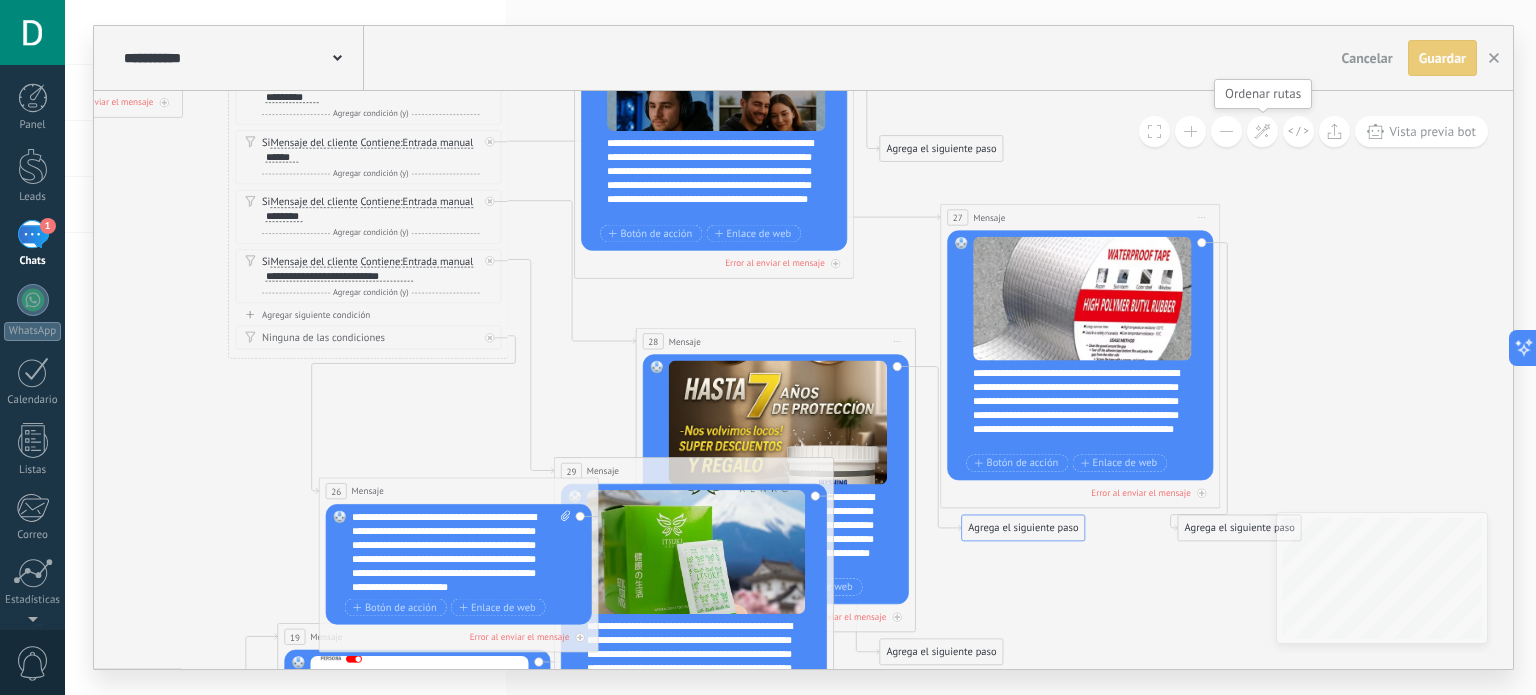 click 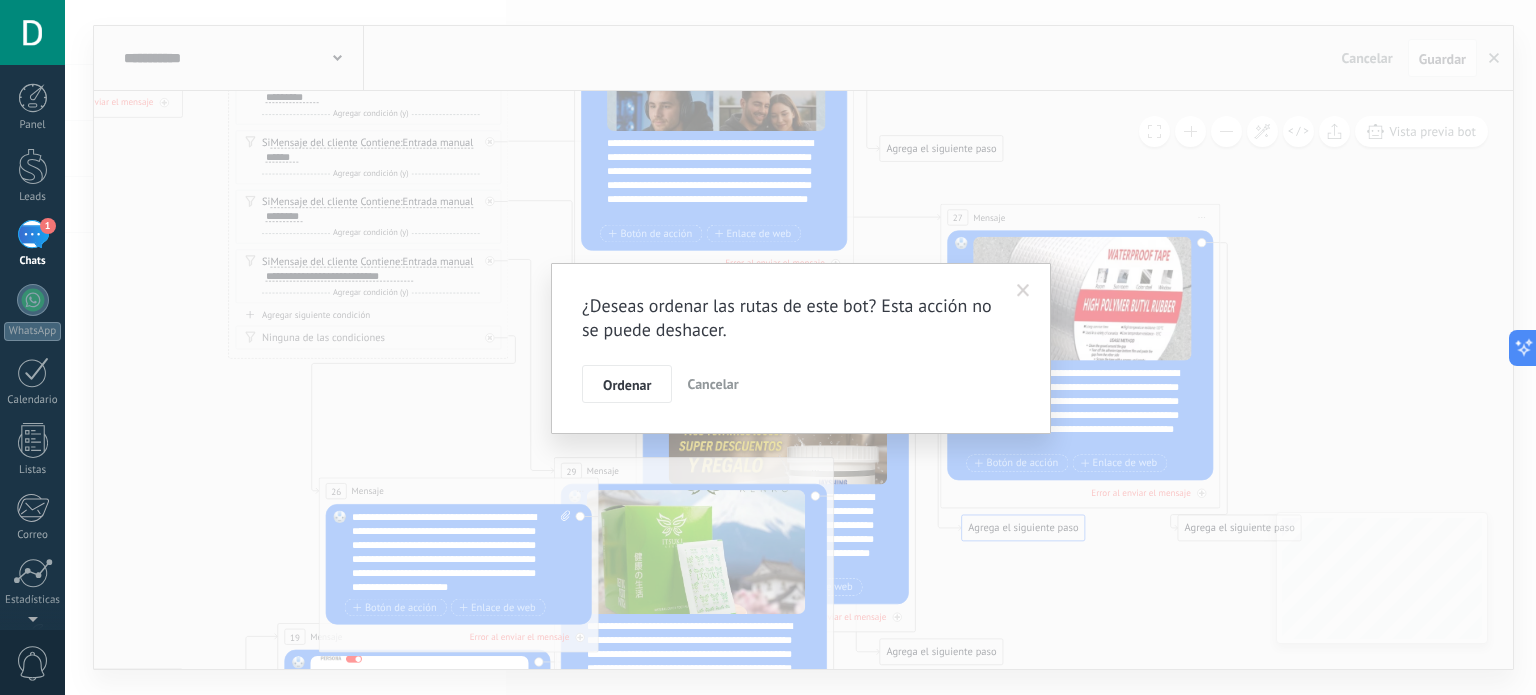 click on "¿Deseas ordenar las rutas de este bot? Esta acción no se puede deshacer. Ordenar Cancelar" at bounding box center [800, 347] 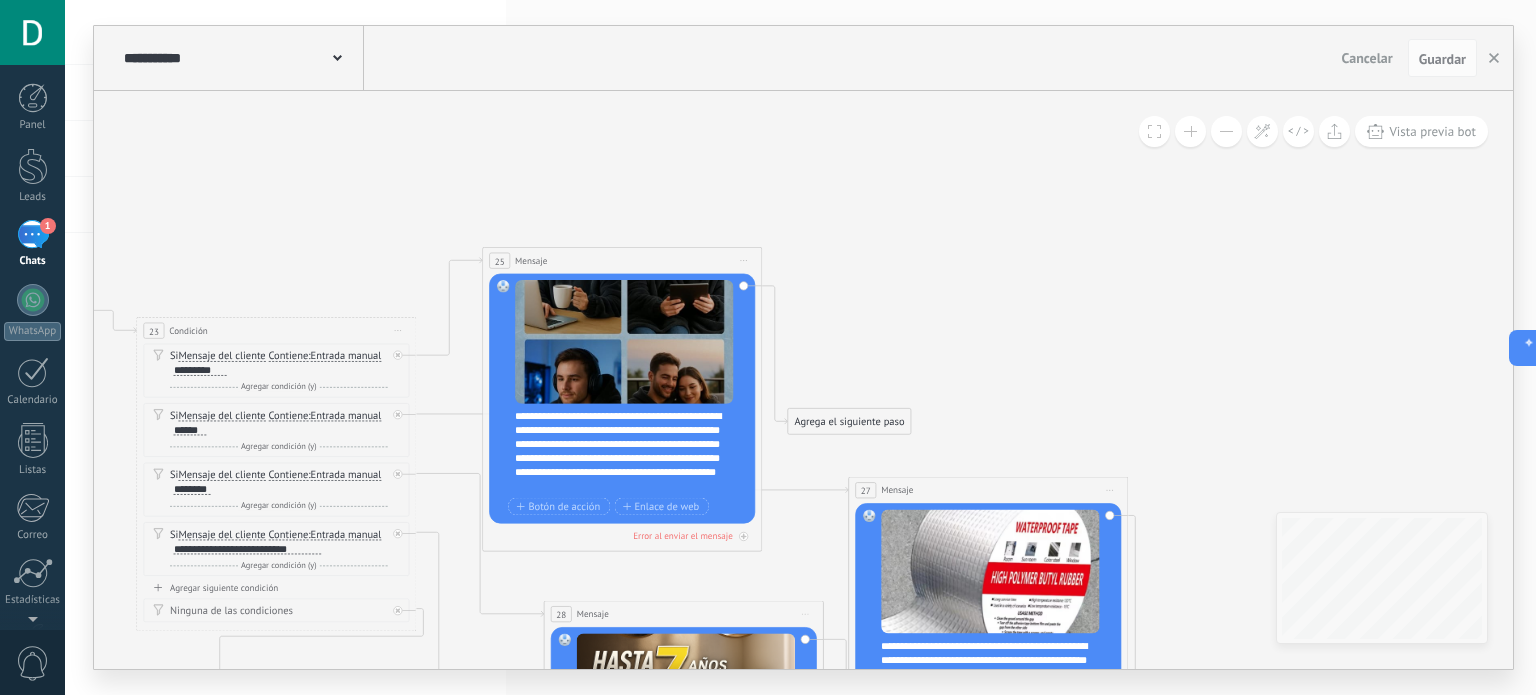 drag, startPoint x: 1077, startPoint y: 178, endPoint x: 754, endPoint y: 350, distance: 365.94125 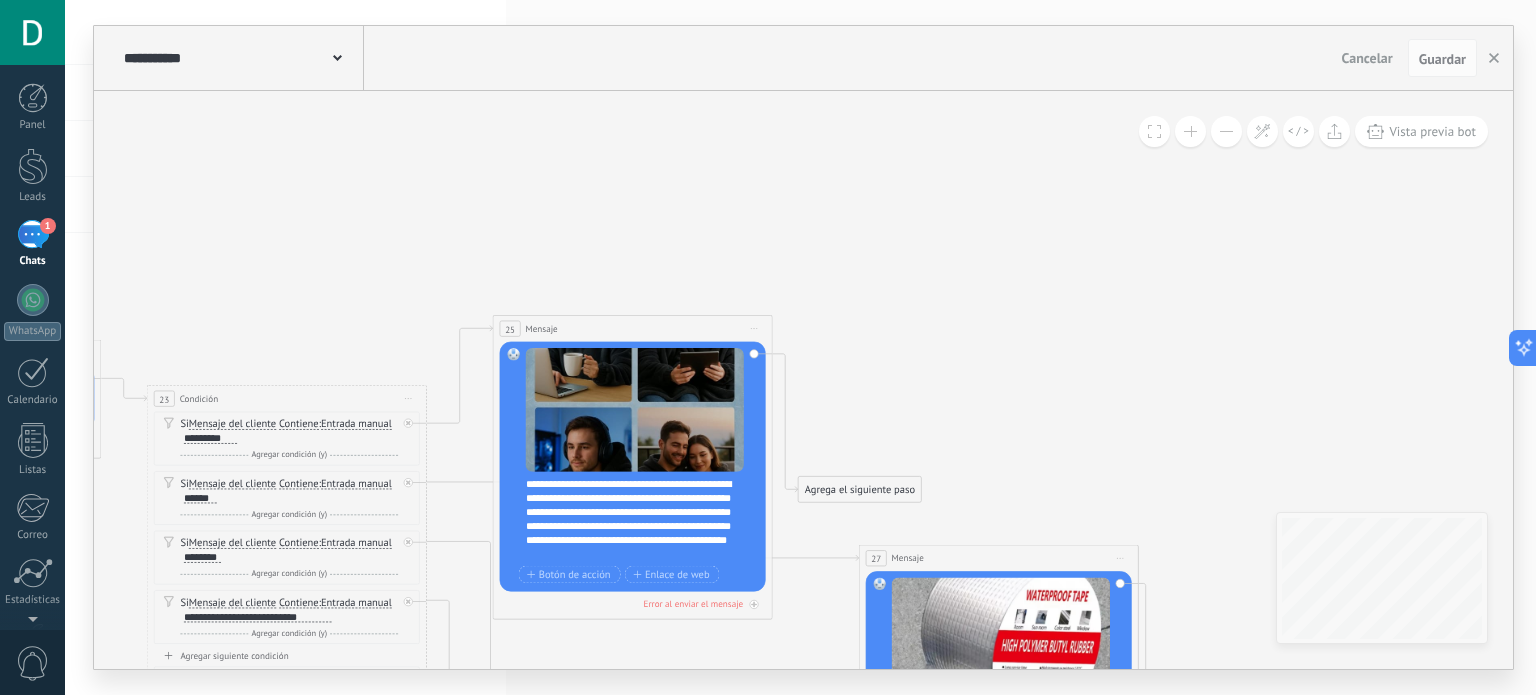 drag, startPoint x: 756, startPoint y: 220, endPoint x: 804, endPoint y: 338, distance: 127.38917 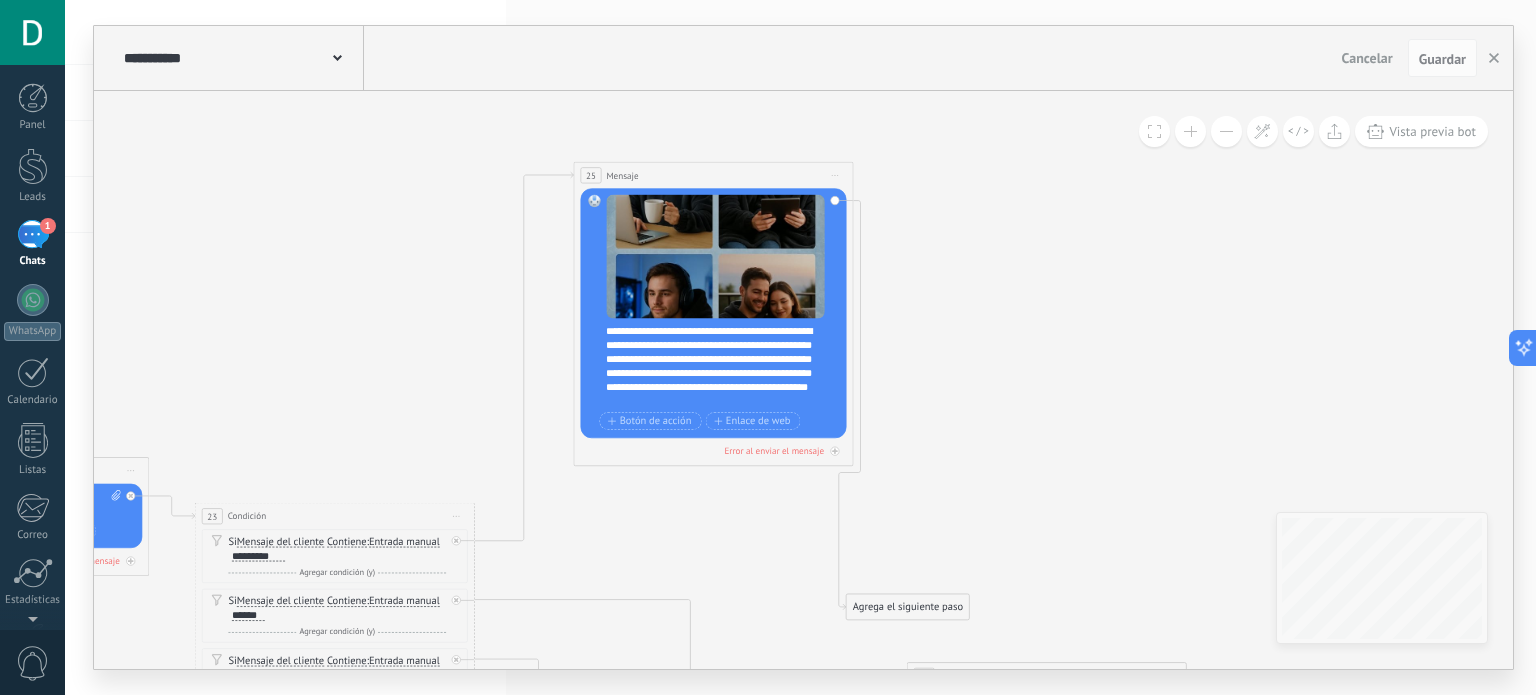 drag, startPoint x: 718, startPoint y: 407, endPoint x: 740, endPoint y: 172, distance: 236.02754 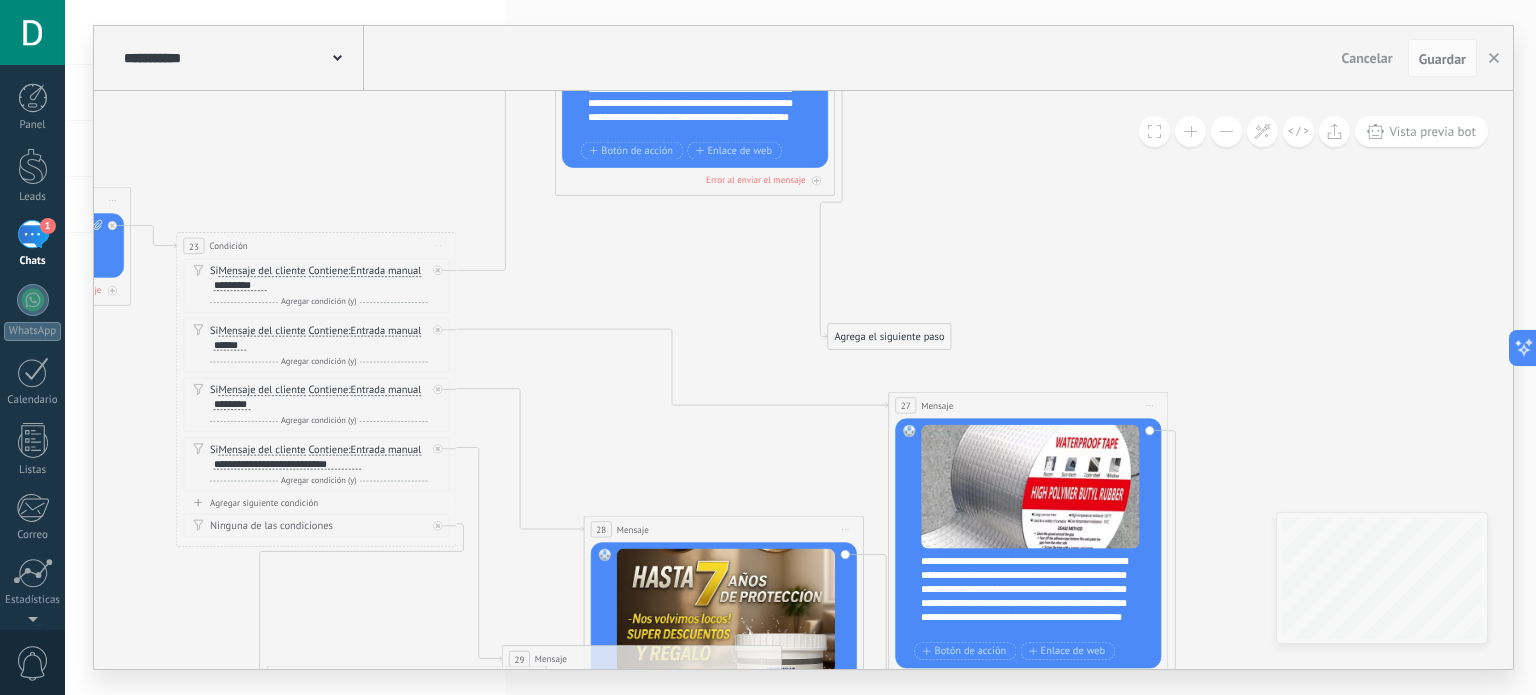 drag, startPoint x: 1004, startPoint y: 493, endPoint x: 983, endPoint y: 242, distance: 251.87695 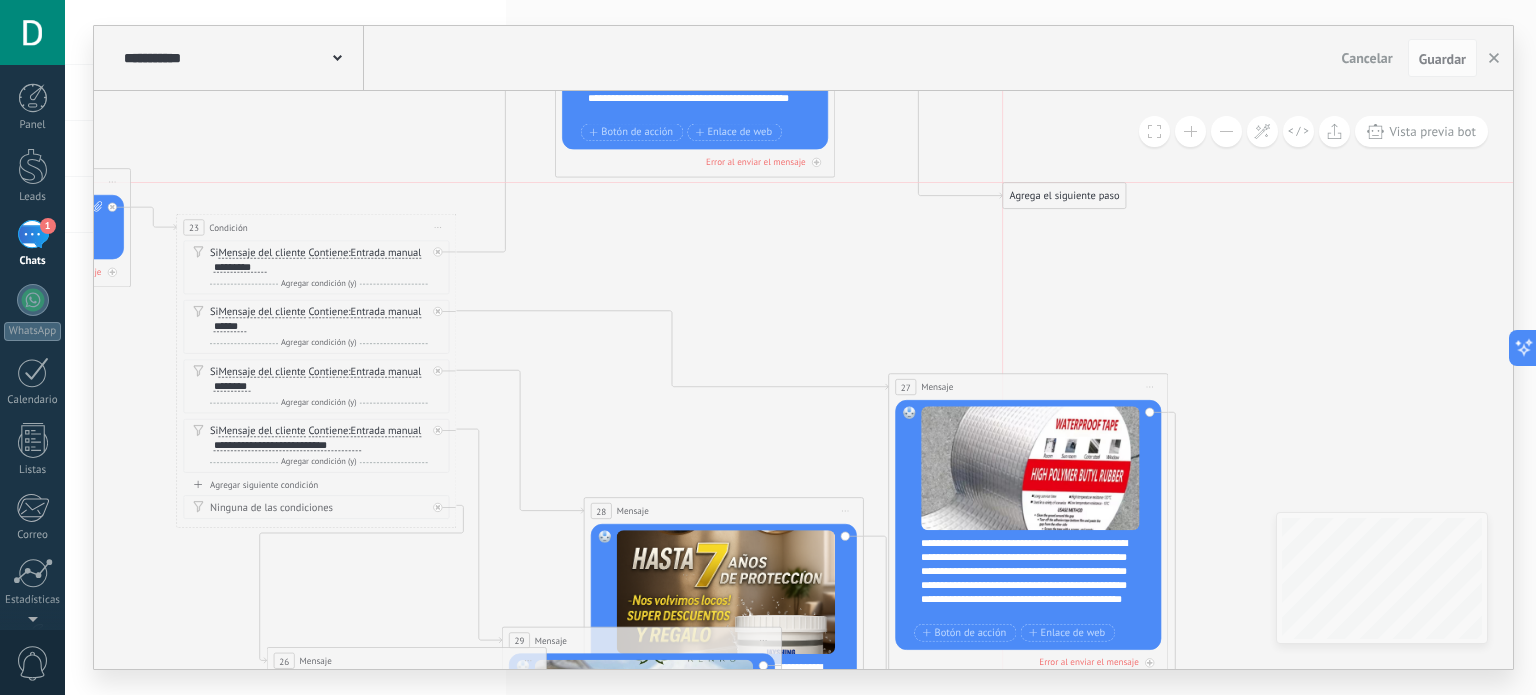 drag, startPoint x: 977, startPoint y: 257, endPoint x: 1100, endPoint y: 243, distance: 123.79418 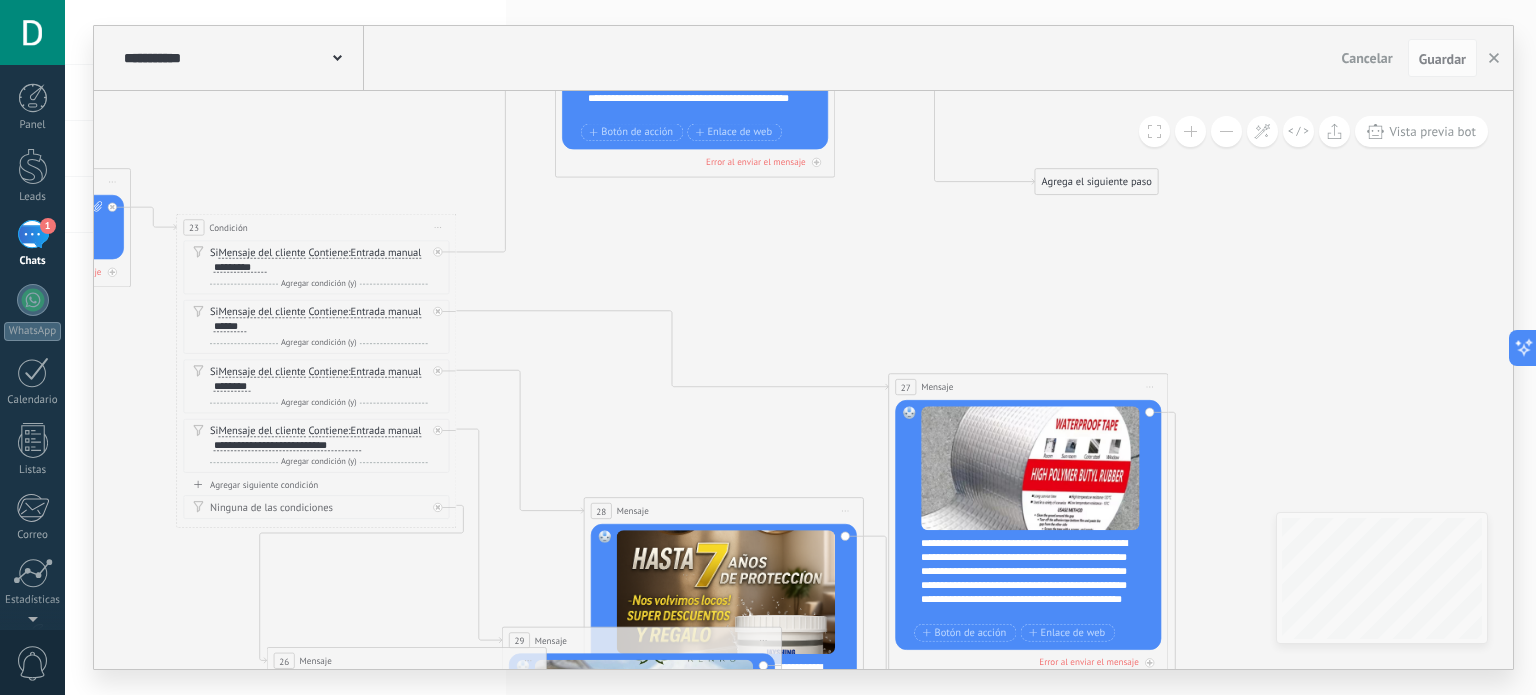click on "27
Mensaje
*******
(a):
Todos los contactos - canales seleccionados
Todos los contactos - canales seleccionados
Todos los contactos - canal primario
Contacto principal - canales seleccionados
Contacto principal - canal primario
Todos los contactos - canales seleccionados
Todos los contactos - canales seleccionados
Todos los contactos - canal primario
Contacto principal - canales seleccionados" at bounding box center (1028, 387) 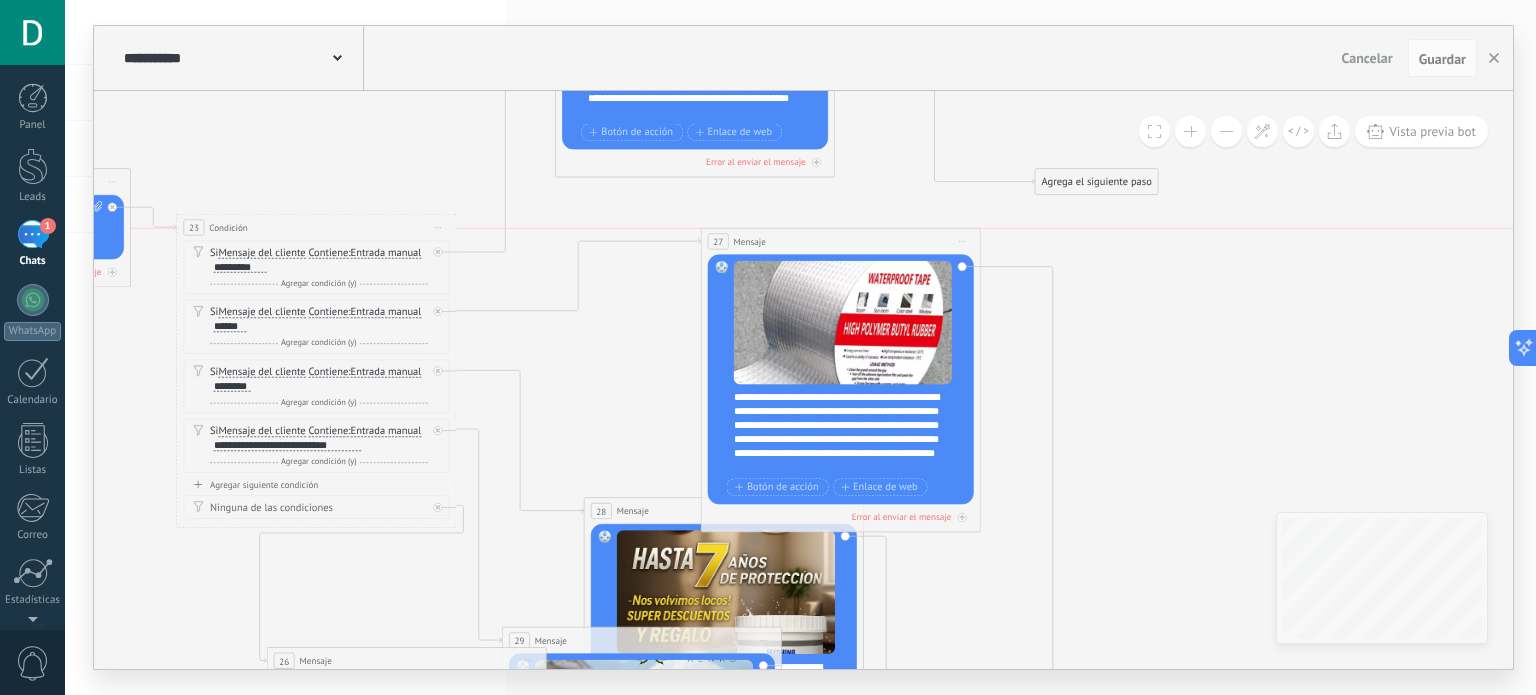drag, startPoint x: 983, startPoint y: 380, endPoint x: 824, endPoint y: 199, distance: 240.91907 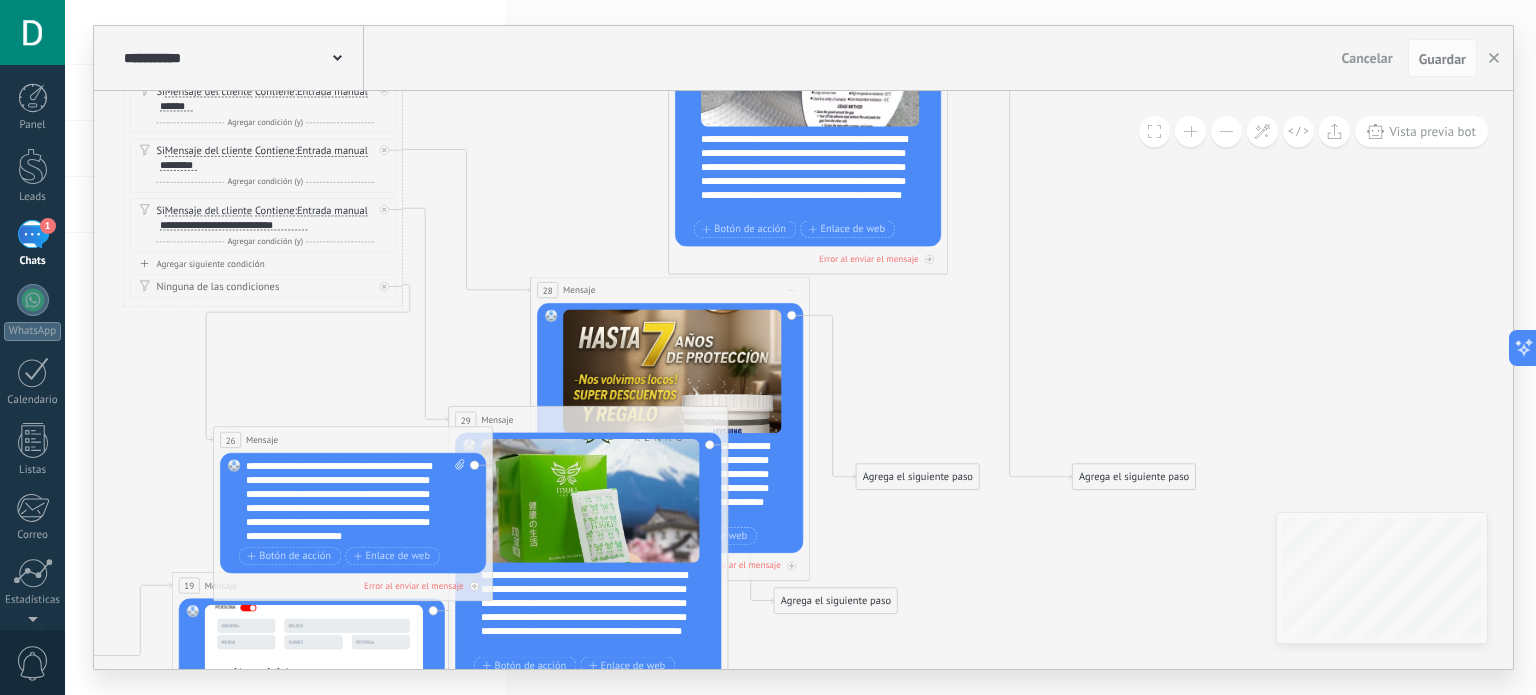 drag, startPoint x: 994, startPoint y: 571, endPoint x: 880, endPoint y: 284, distance: 308.81226 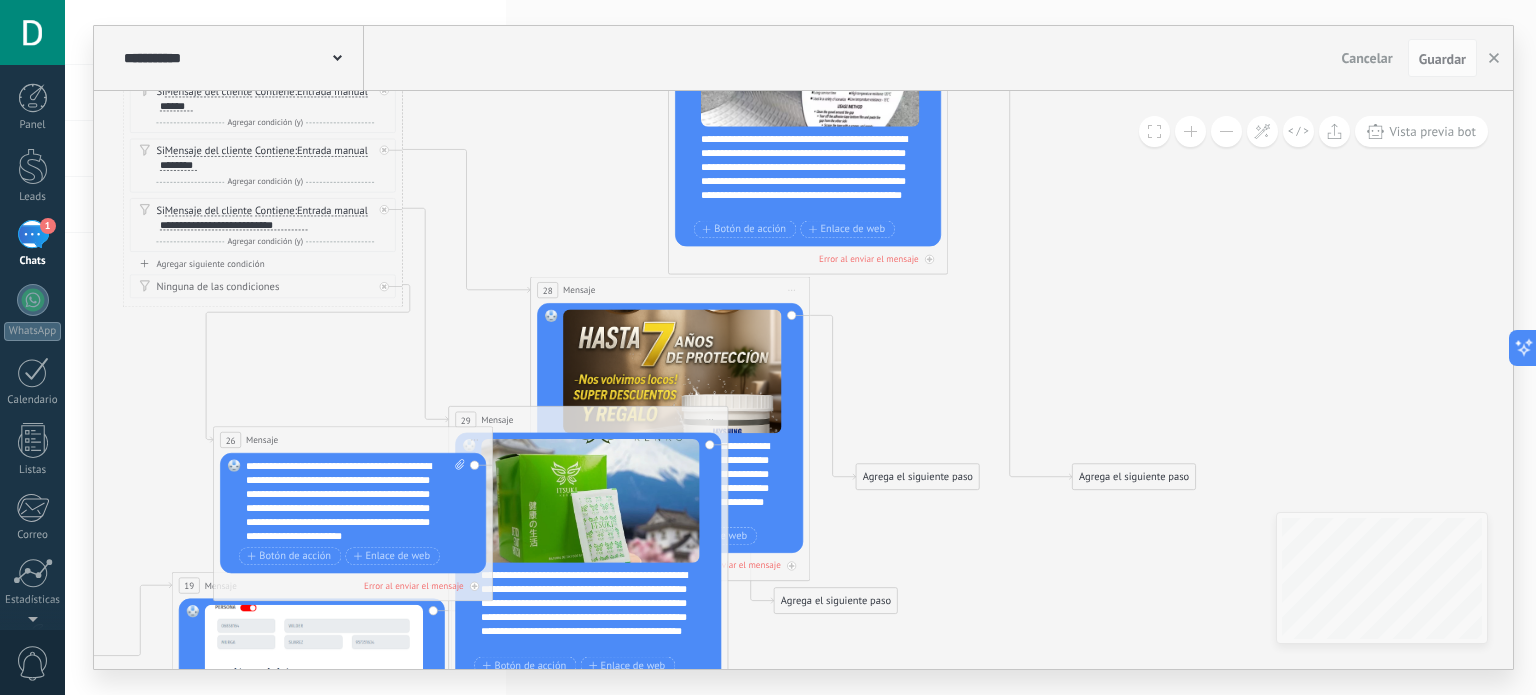 click 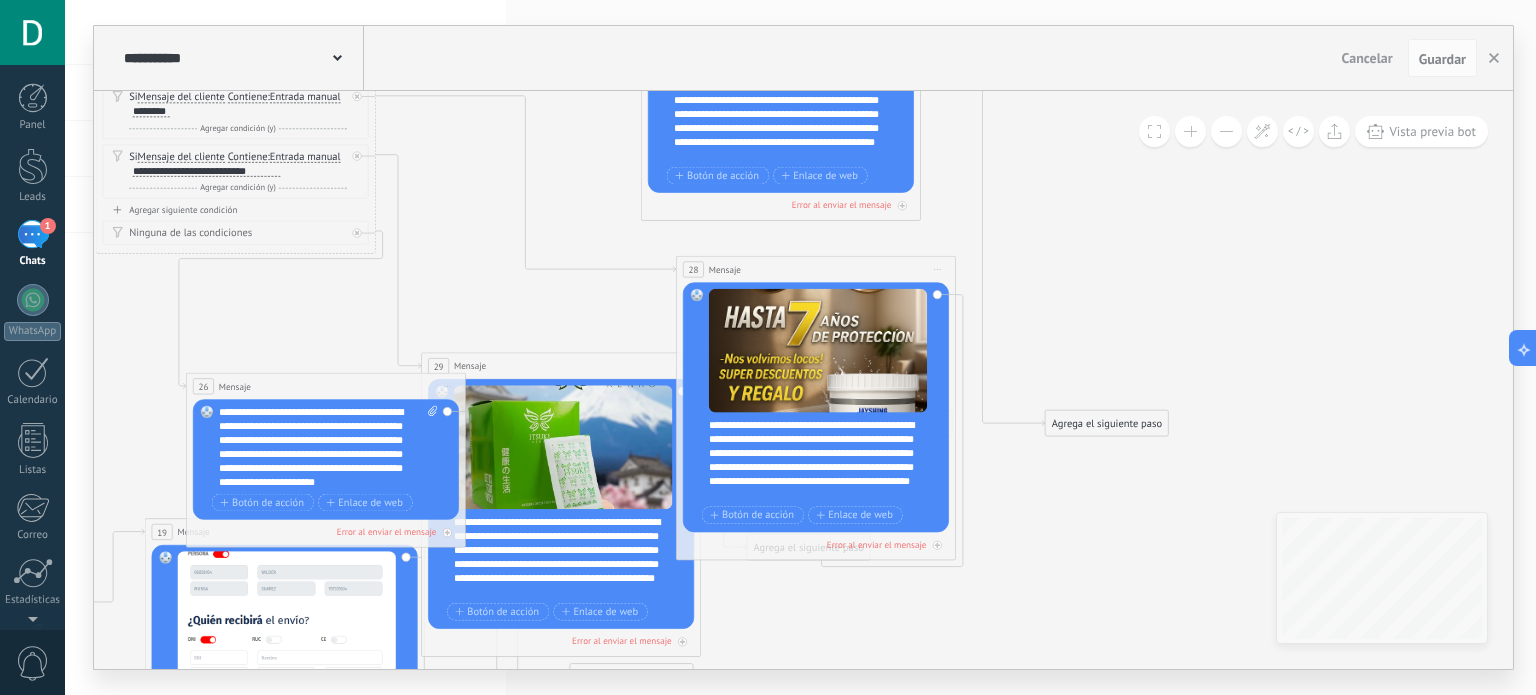 drag, startPoint x: 712, startPoint y: 247, endPoint x: 882, endPoint y: 274, distance: 172.13077 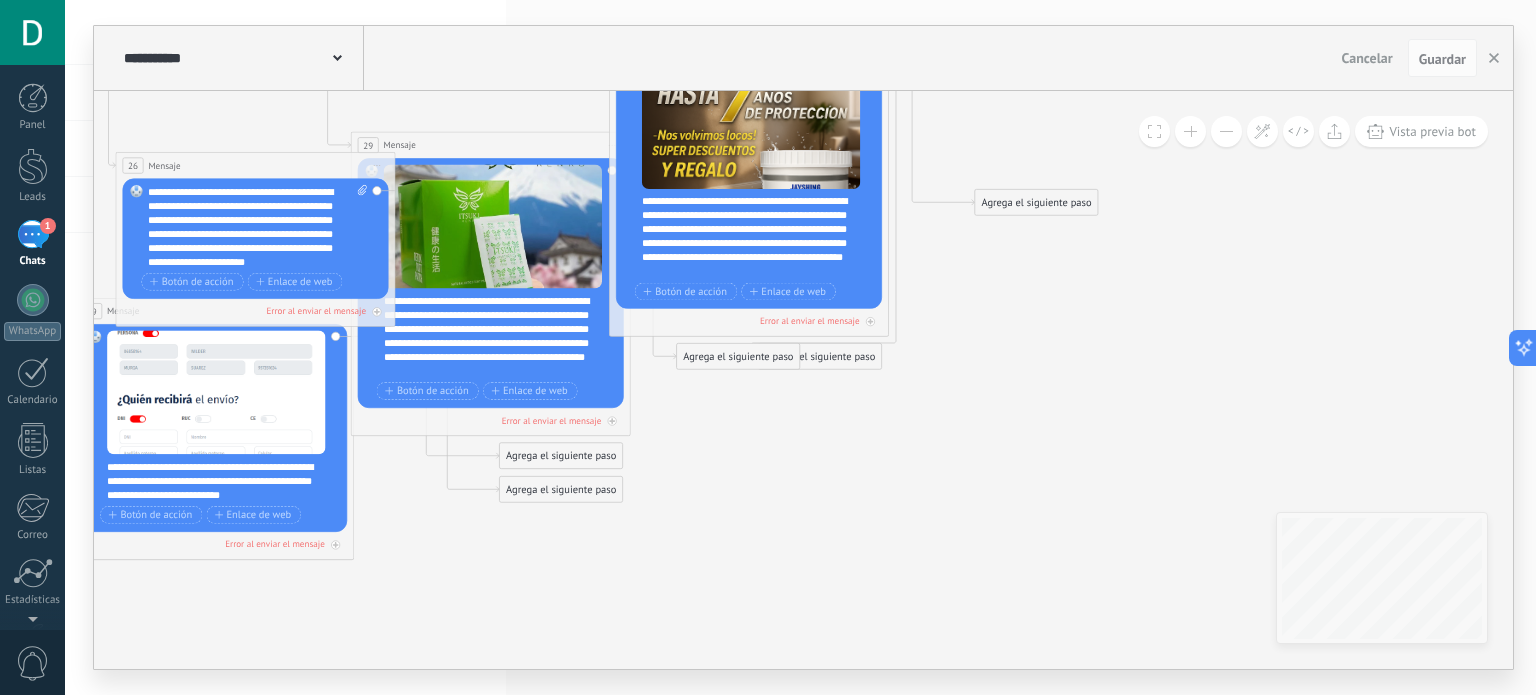 drag, startPoint x: 1067, startPoint y: 579, endPoint x: 664, endPoint y: 242, distance: 525.33606 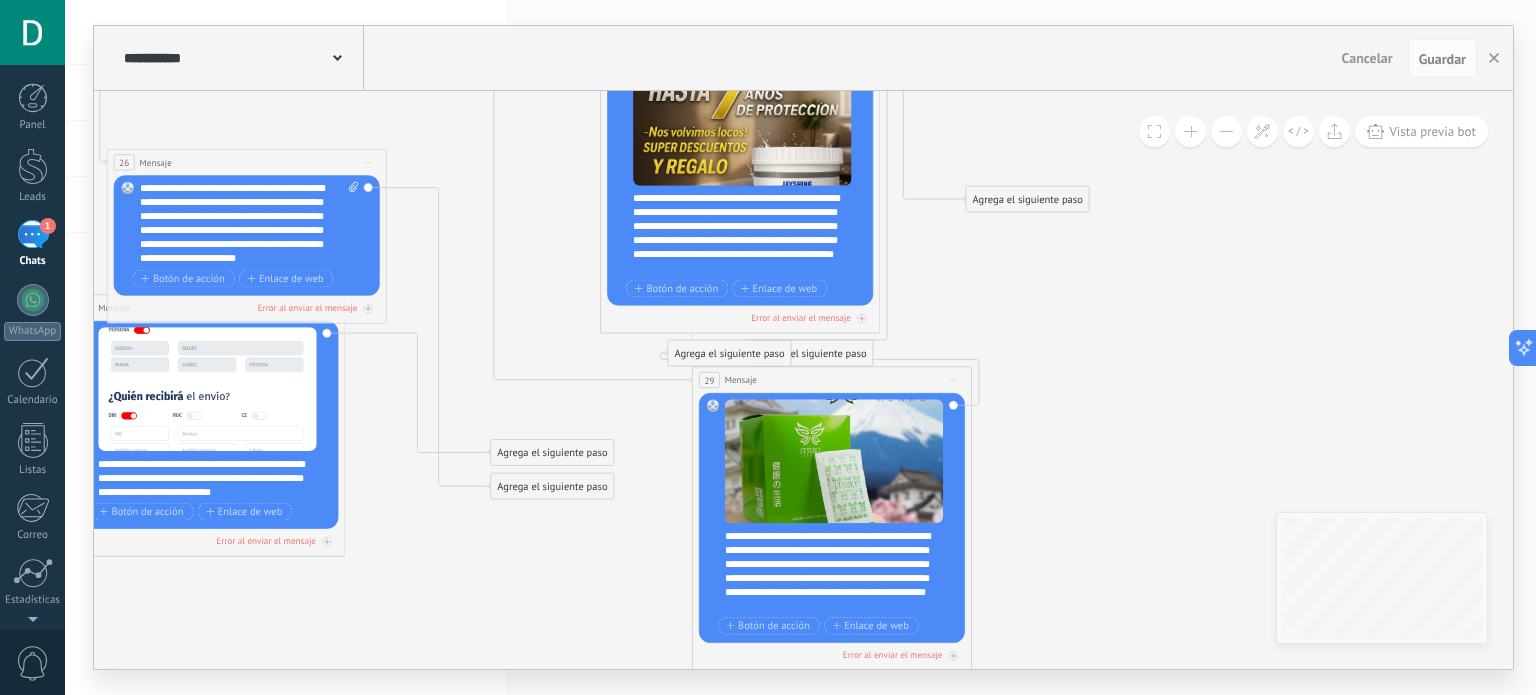 drag, startPoint x: 522, startPoint y: 144, endPoint x: 879, endPoint y: 382, distance: 429.0606 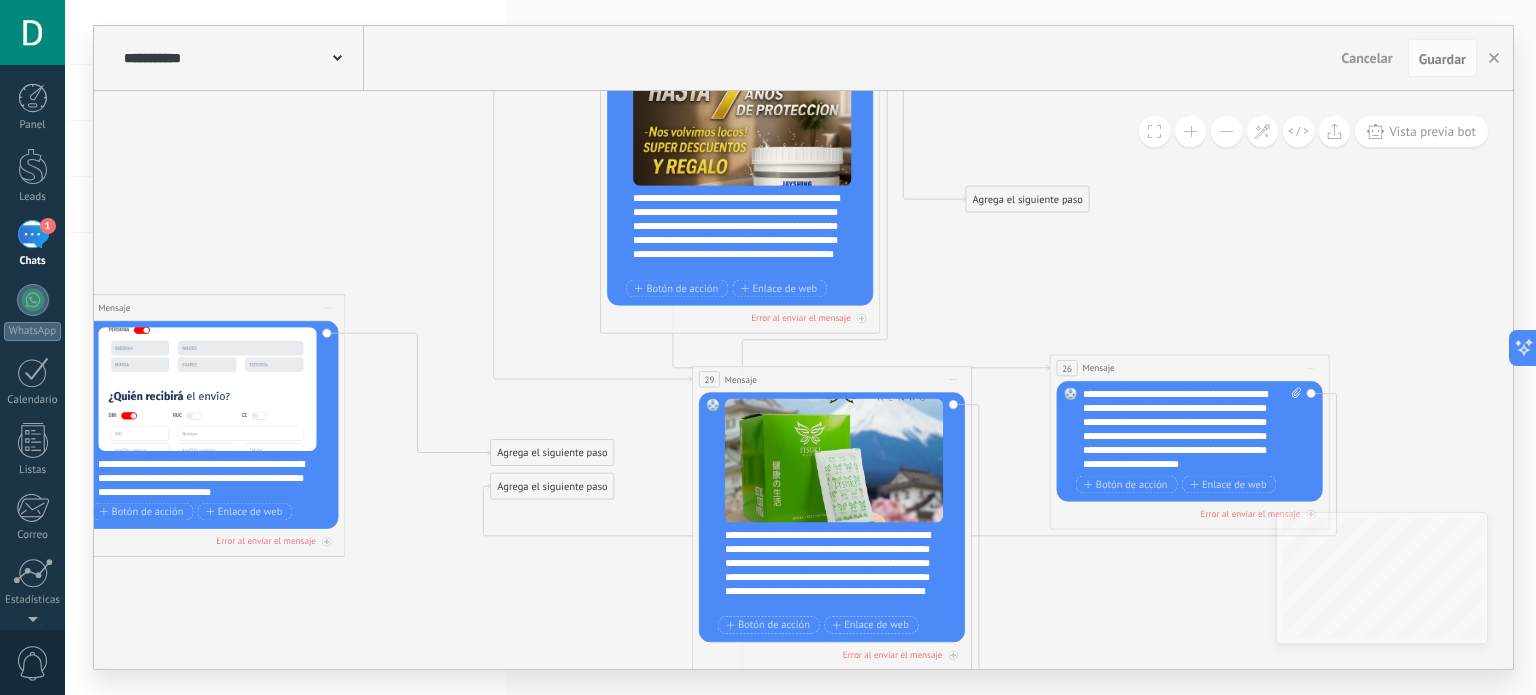 drag, startPoint x: 255, startPoint y: 162, endPoint x: 1198, endPoint y: 368, distance: 965.23834 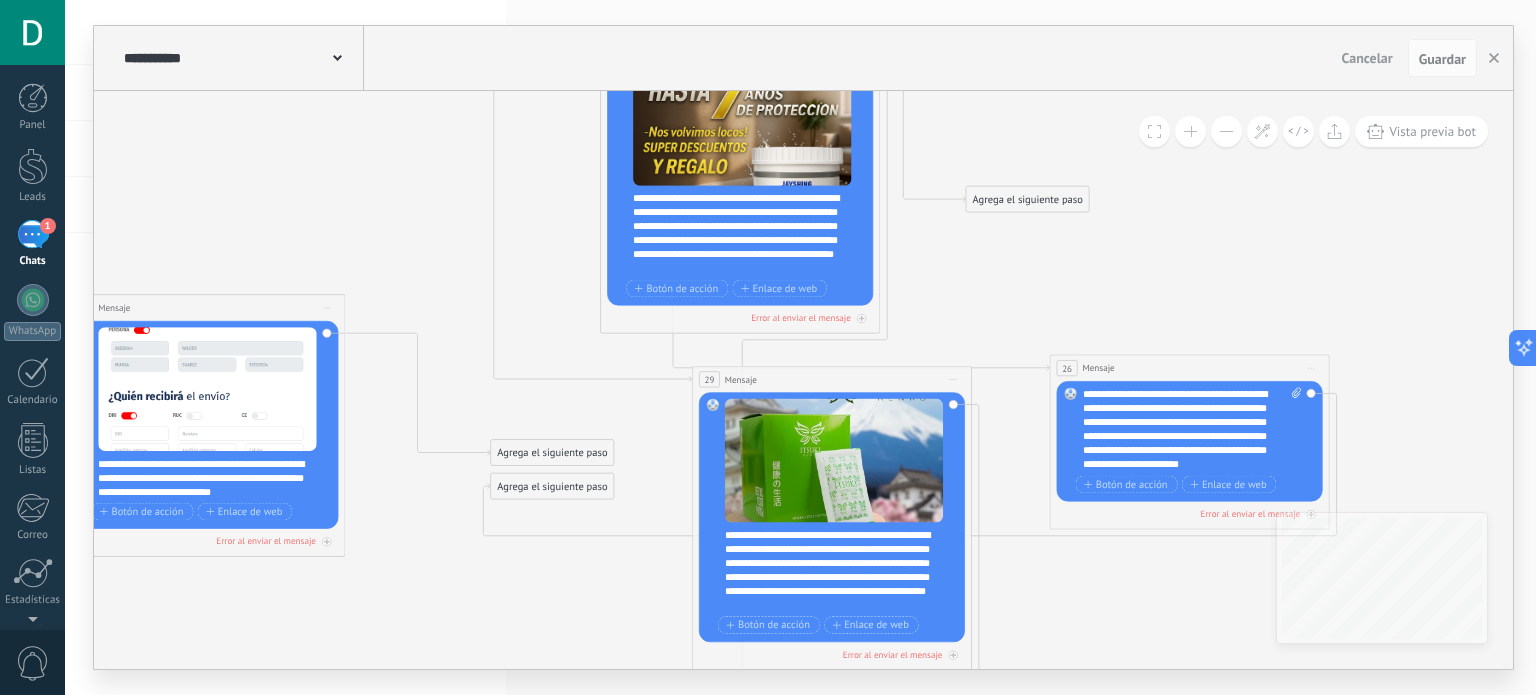 click on "26
Mensaje
*******
(a):
Todos los contactos - canales seleccionados
Todos los contactos - canales seleccionados
Todos los contactos - canal primario
Contacto principal - canales seleccionados
Contacto principal - canal primario
Todos los contactos - canales seleccionados
Todos los contactos - canales seleccionados
Todos los contactos - canal primario
Contacto principal - canales seleccionados" at bounding box center (1189, 368) 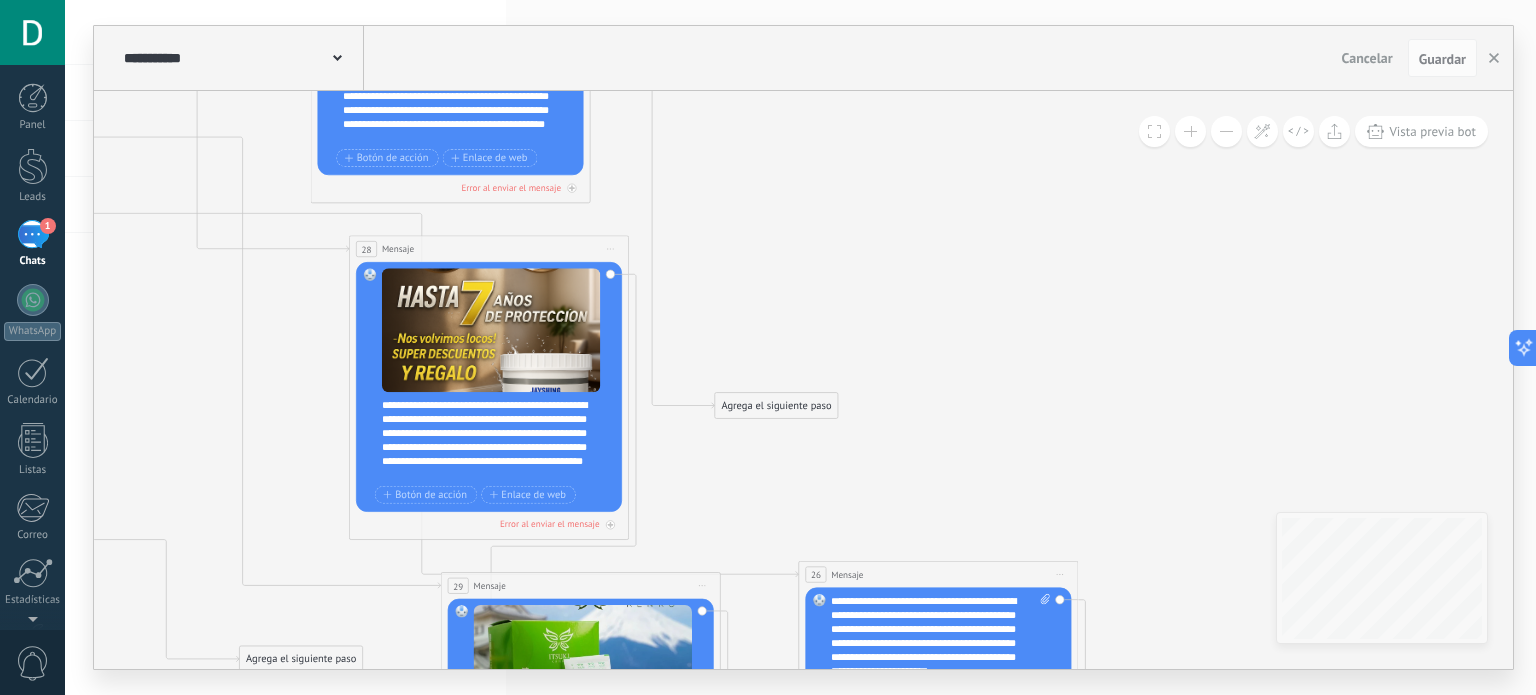 drag, startPoint x: 1162, startPoint y: 292, endPoint x: 888, endPoint y: 506, distance: 347.6665 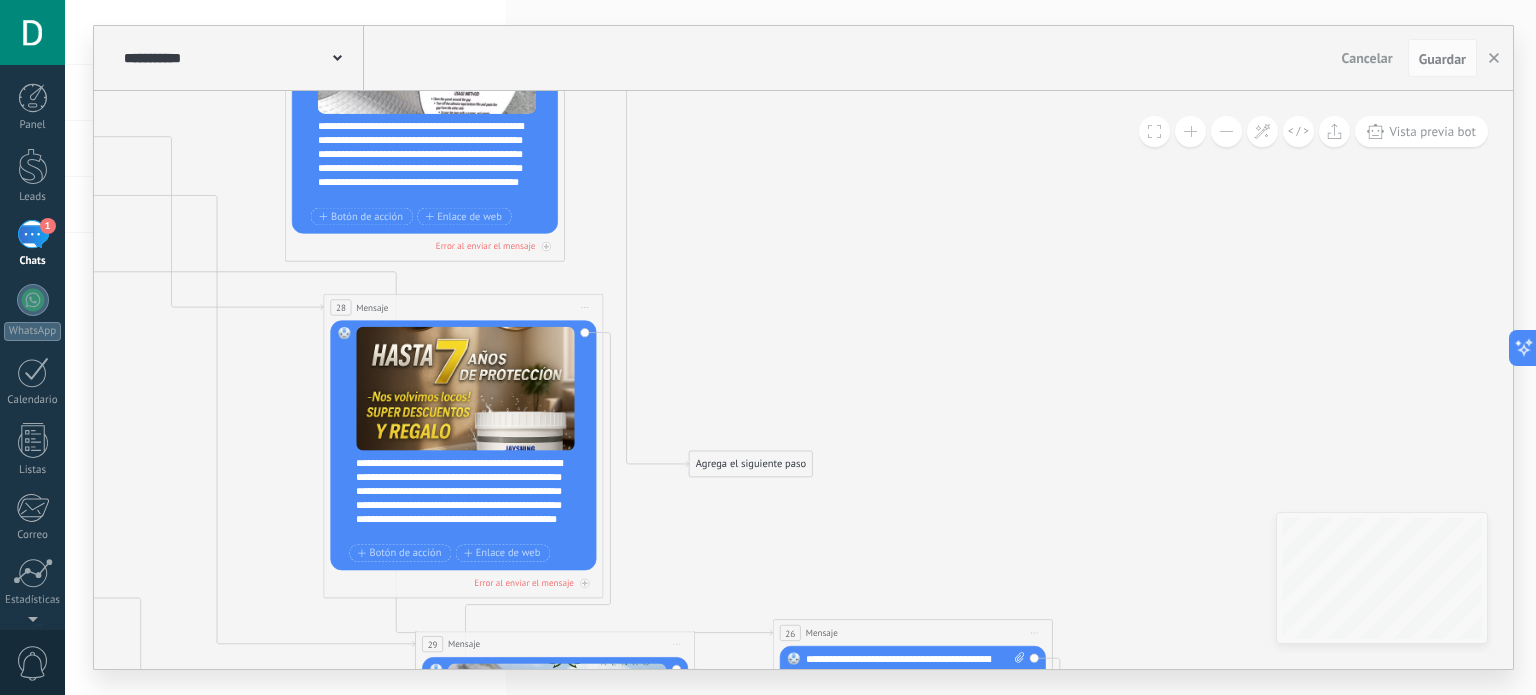 drag, startPoint x: 886, startPoint y: 287, endPoint x: 879, endPoint y: 359, distance: 72.33948 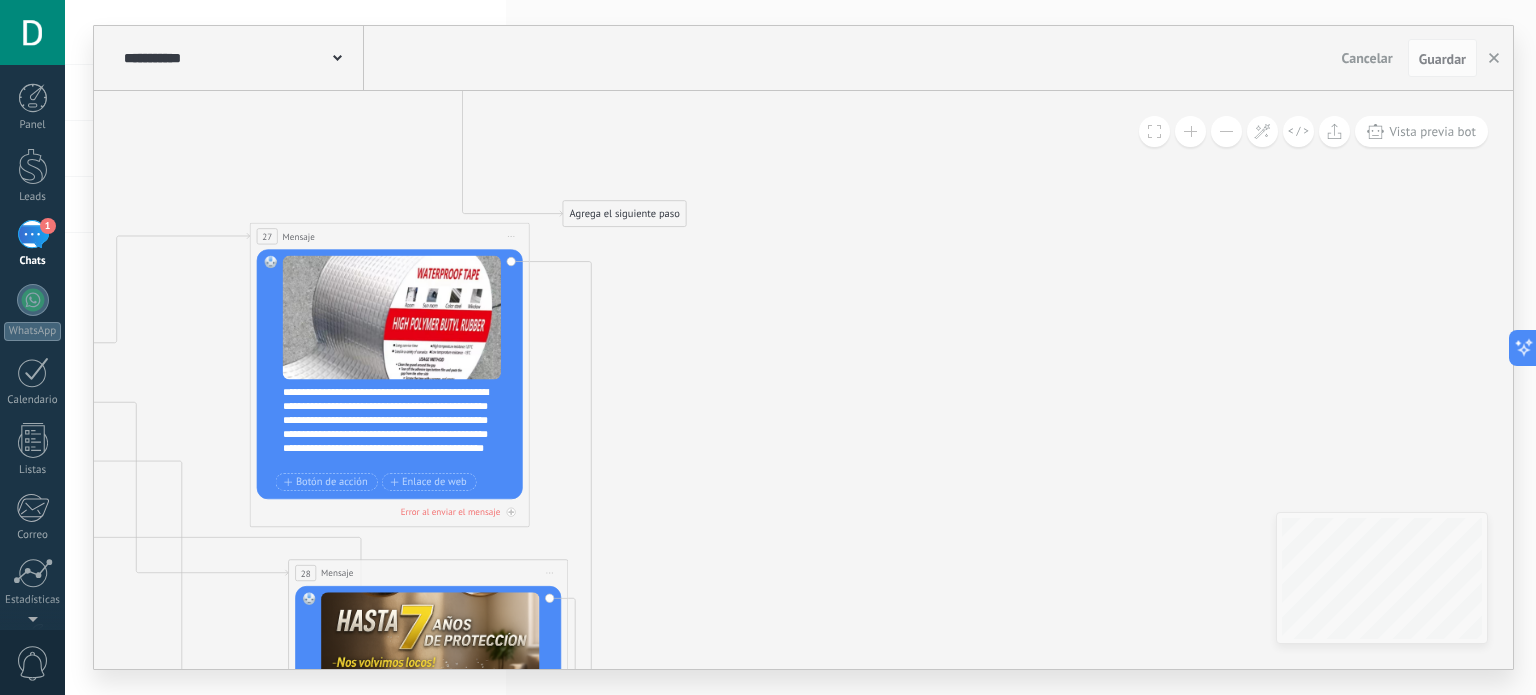 drag, startPoint x: 862, startPoint y: 308, endPoint x: 810, endPoint y: 435, distance: 137.23338 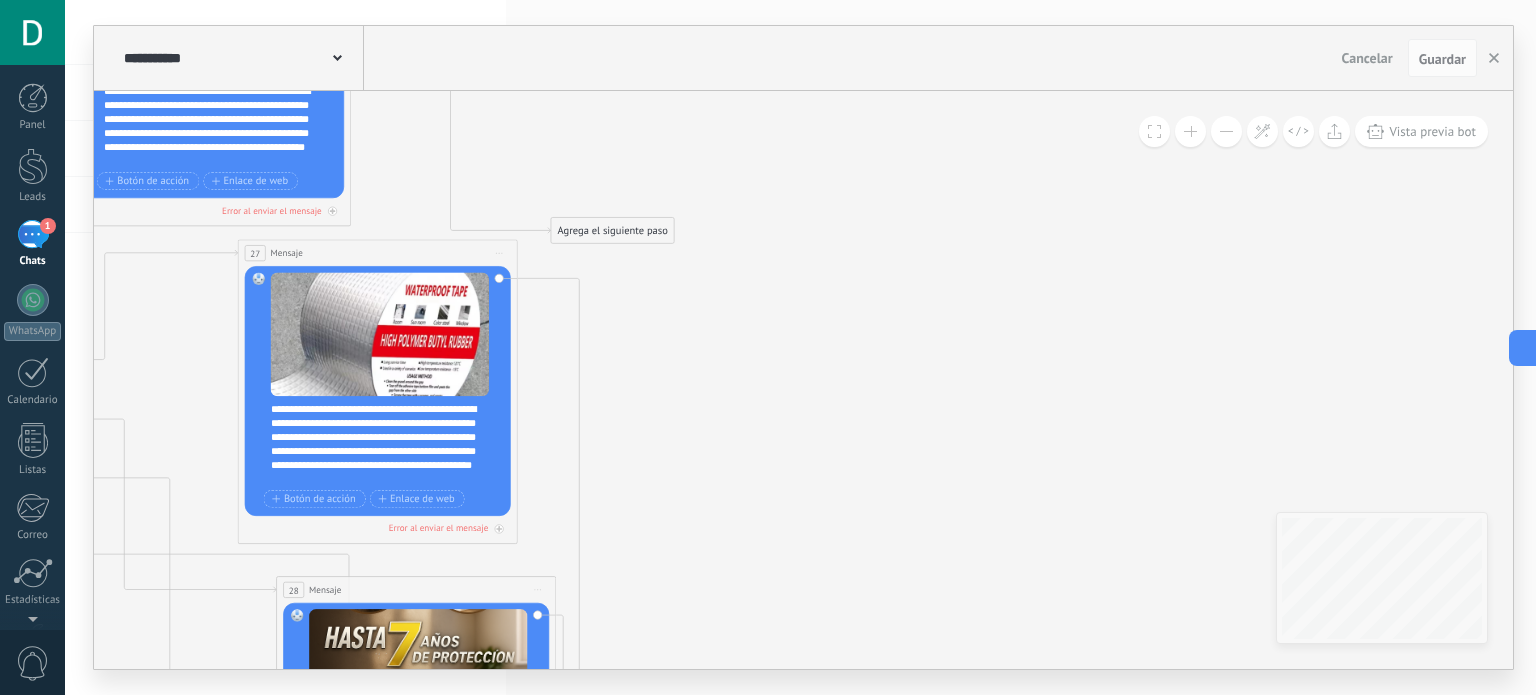click 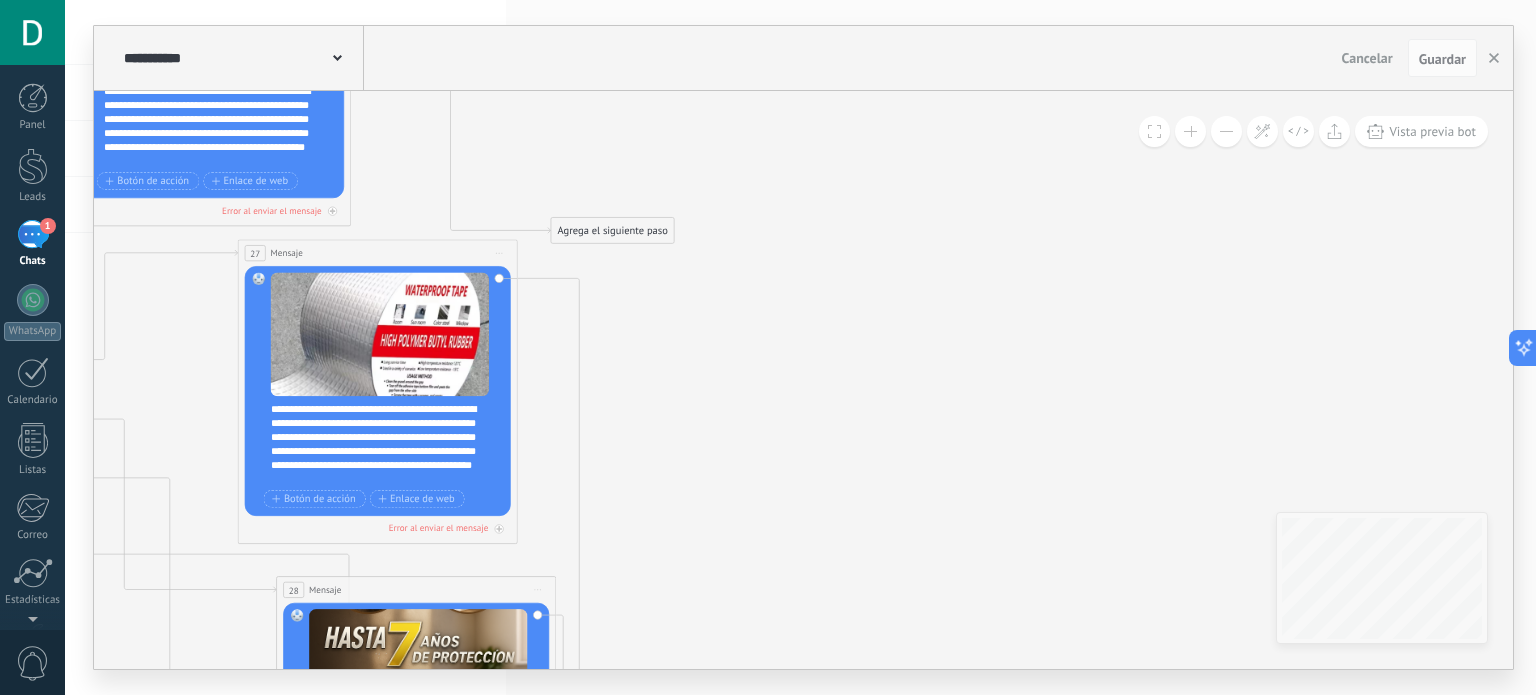 click on "Agrega el siguiente paso" at bounding box center [612, 230] 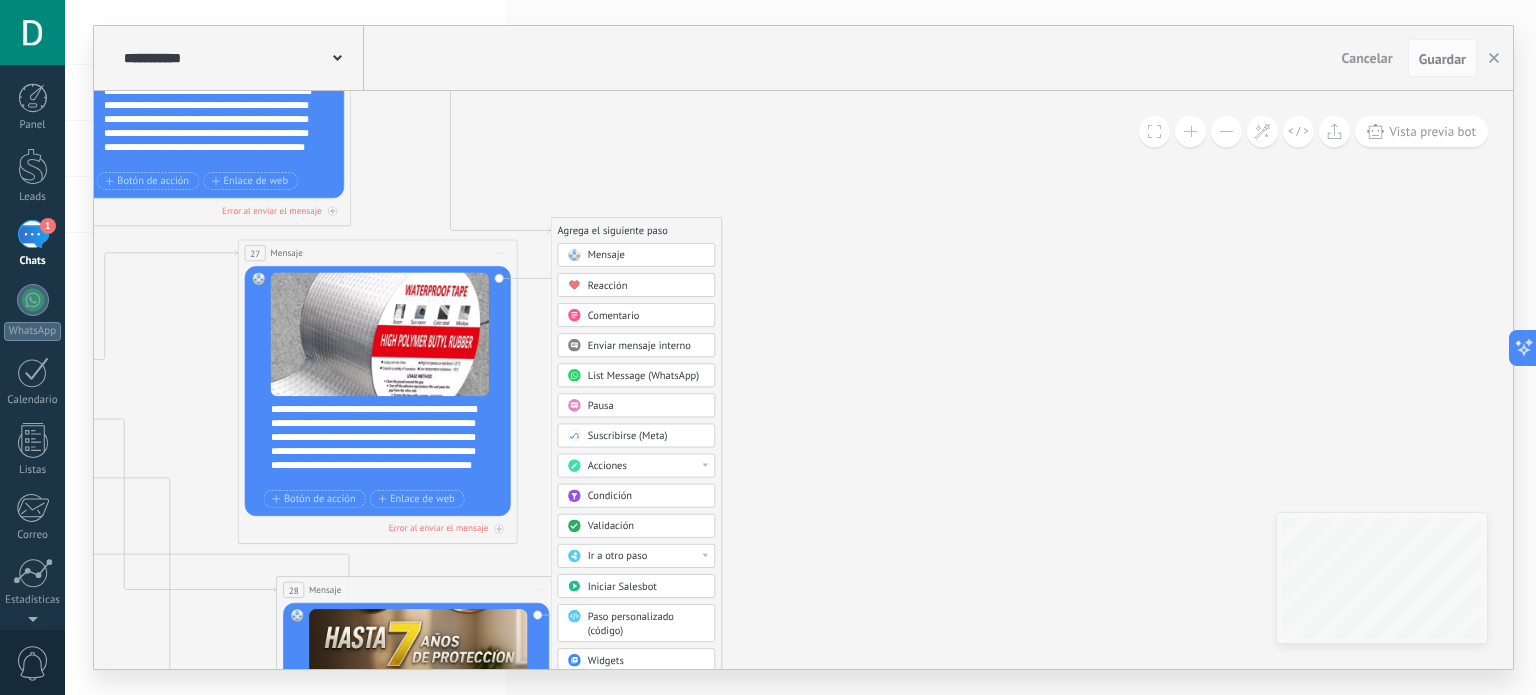 click on "Acciones" at bounding box center [647, 467] 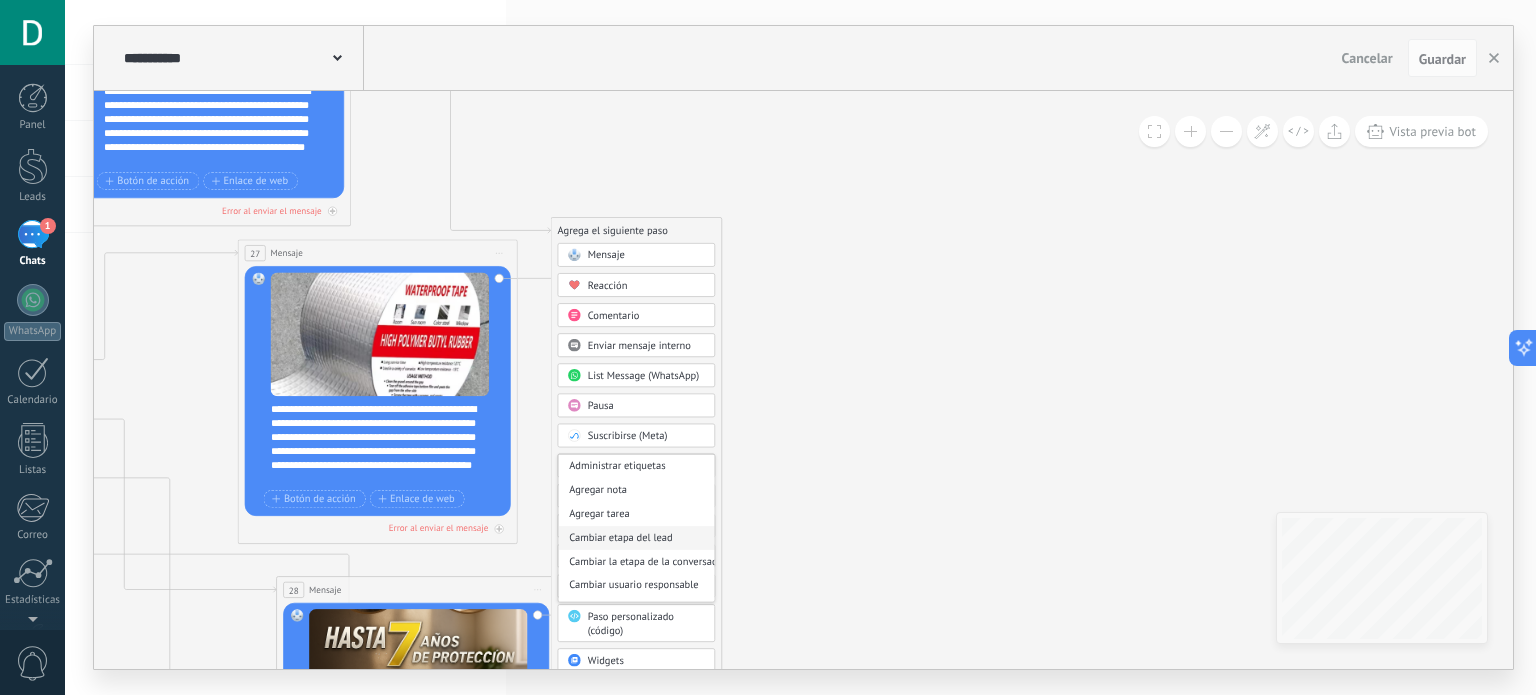 click on "Cambiar etapa del lead" at bounding box center (636, 538) 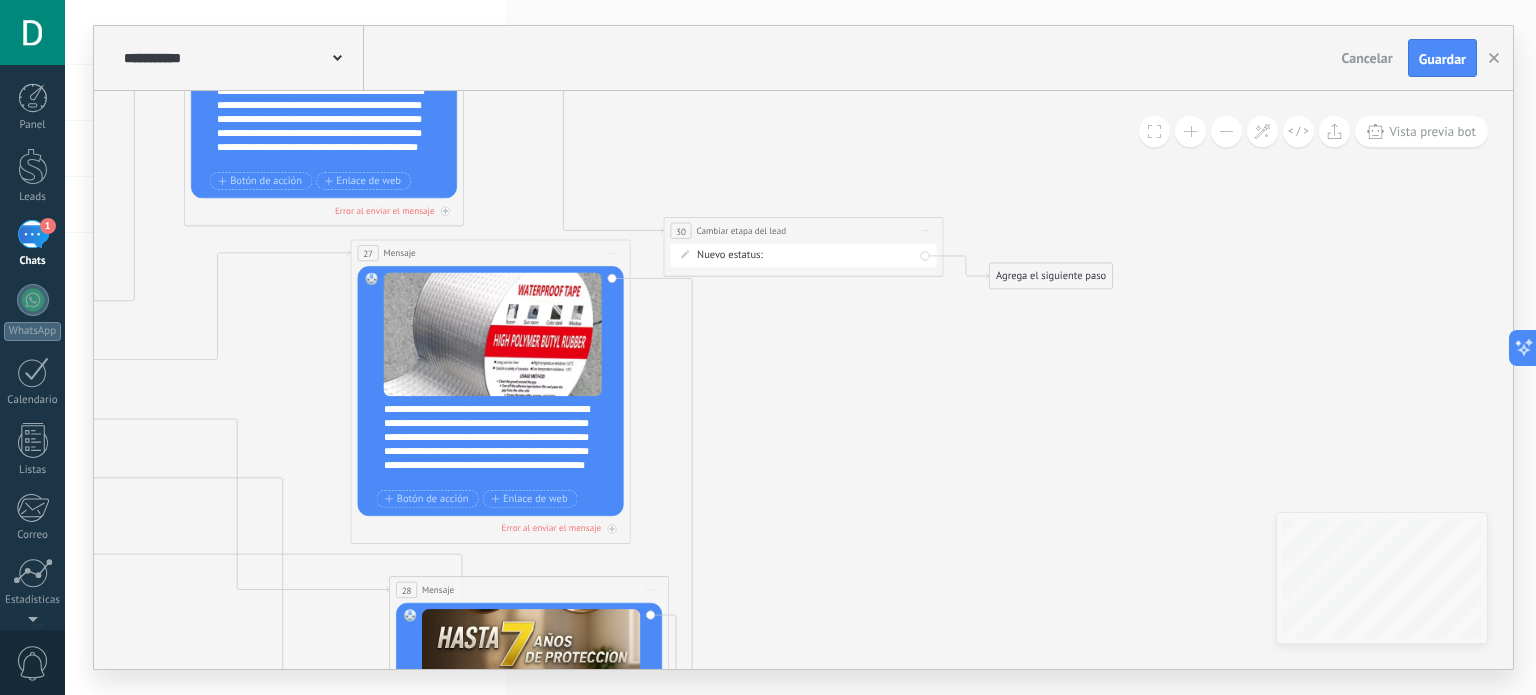 click on "Lima lima1d provincia Pedido creado Pedido completado Pedido enviado Pedido enviado – ganado Pedido cancelado – perdido" at bounding box center [0, 0] 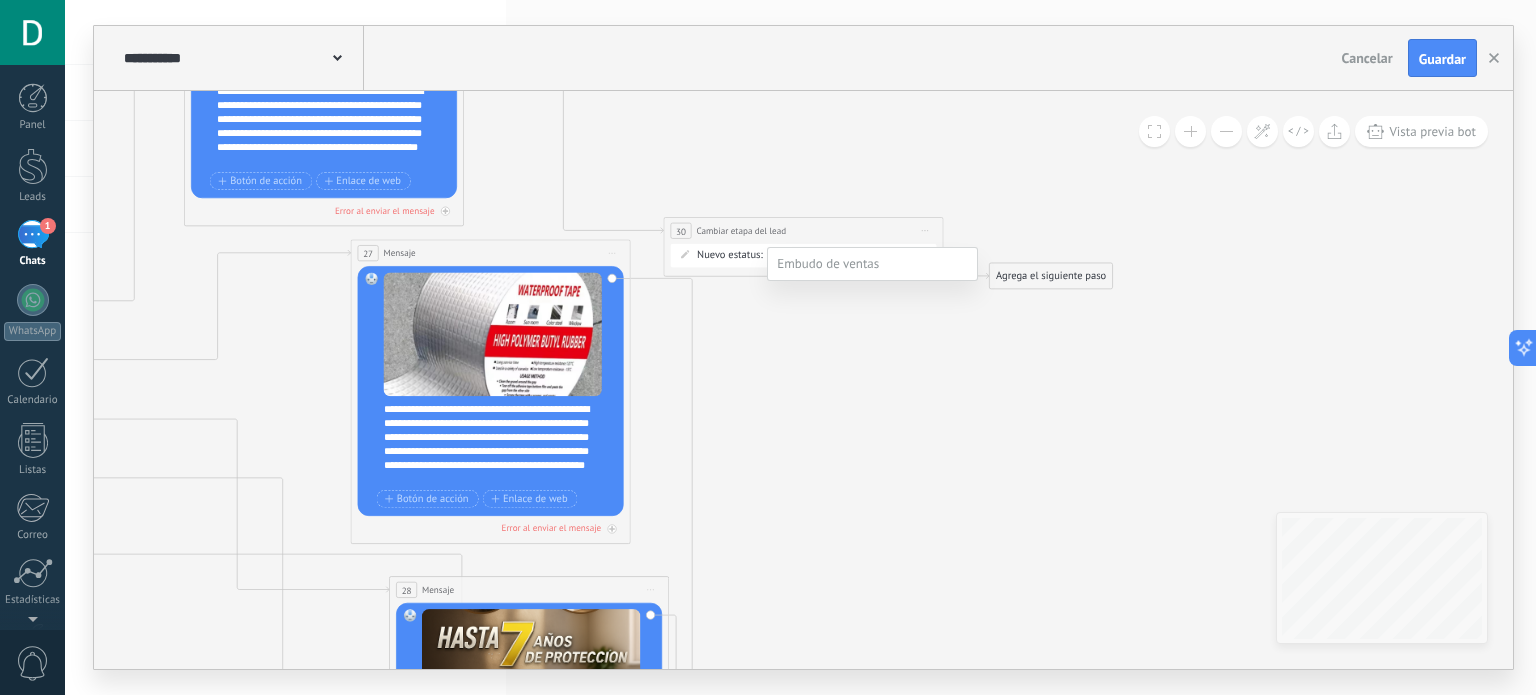 click on "lima1d" at bounding box center (0, 0) 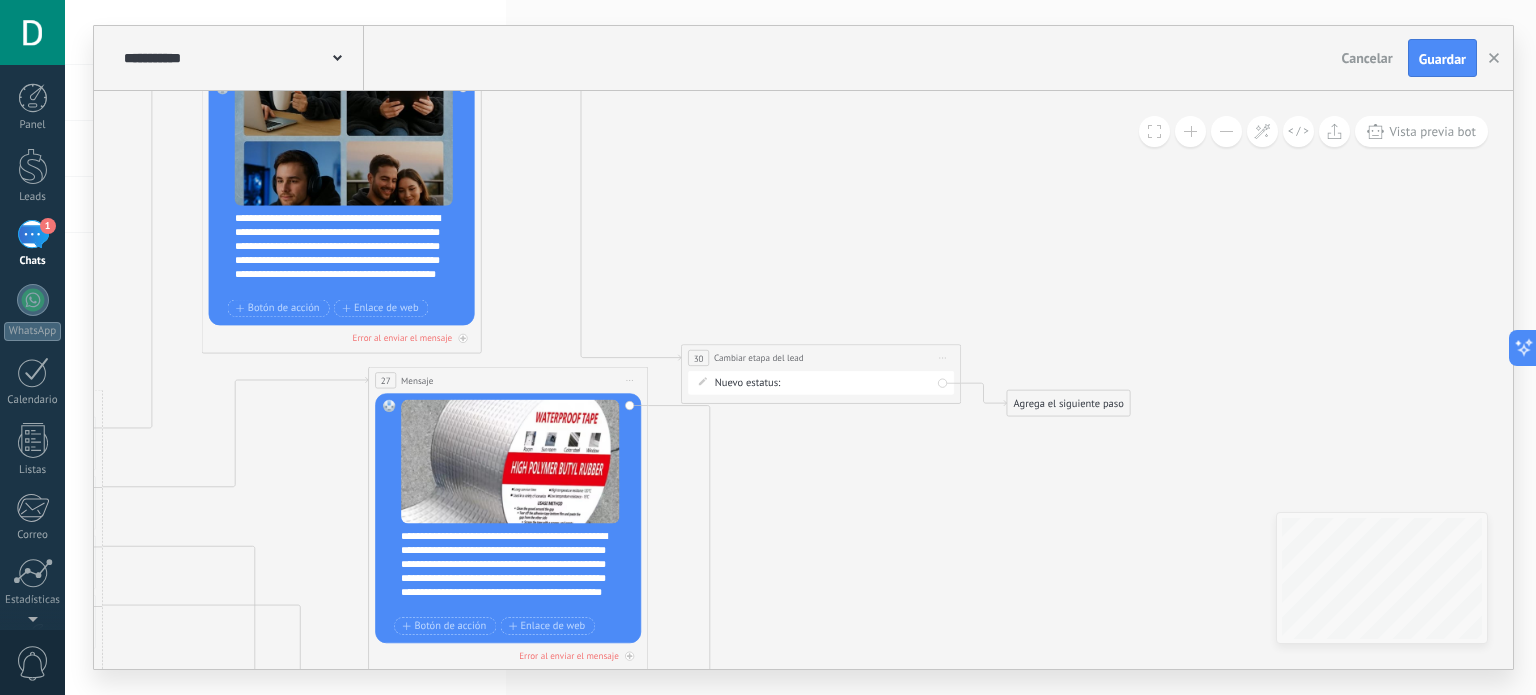 drag, startPoint x: 792, startPoint y: 349, endPoint x: 748, endPoint y: 478, distance: 136.29747 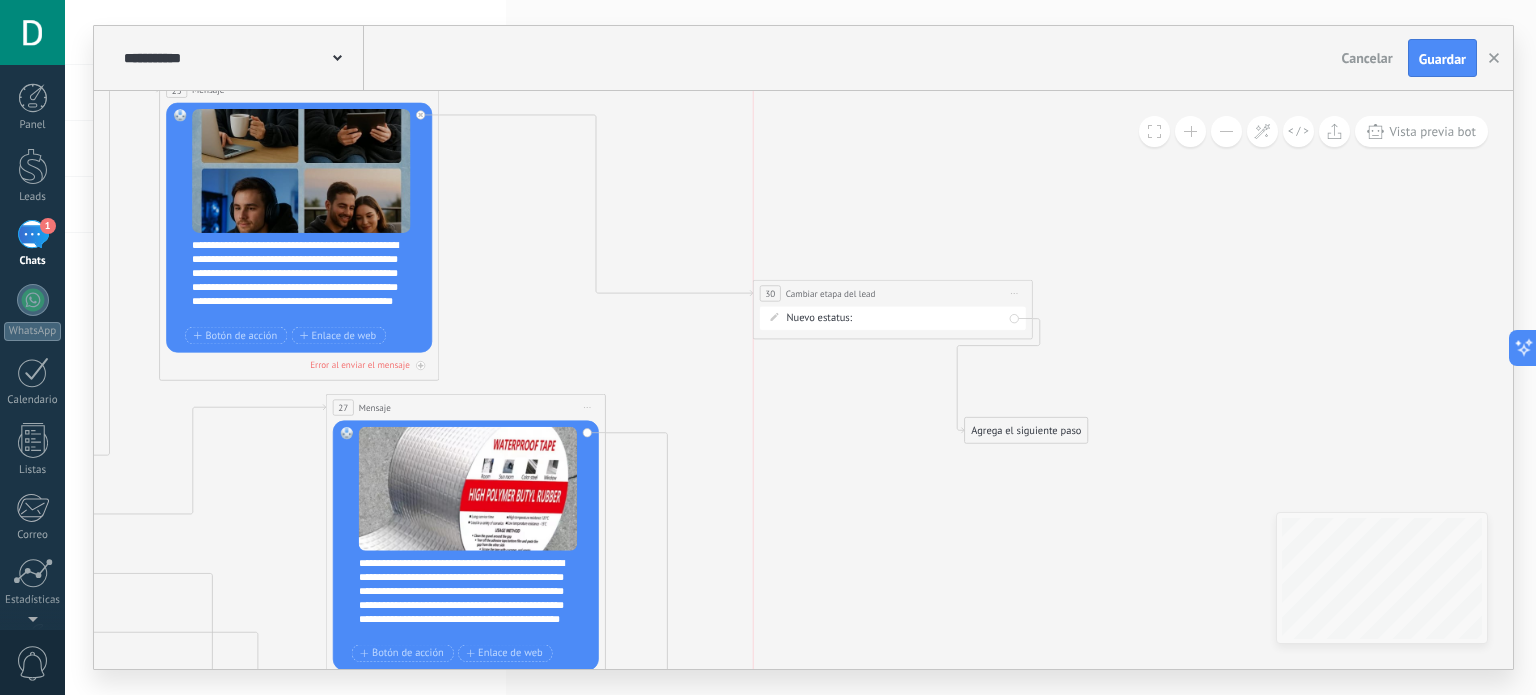 drag, startPoint x: 735, startPoint y: 379, endPoint x: 847, endPoint y: 284, distance: 146.86388 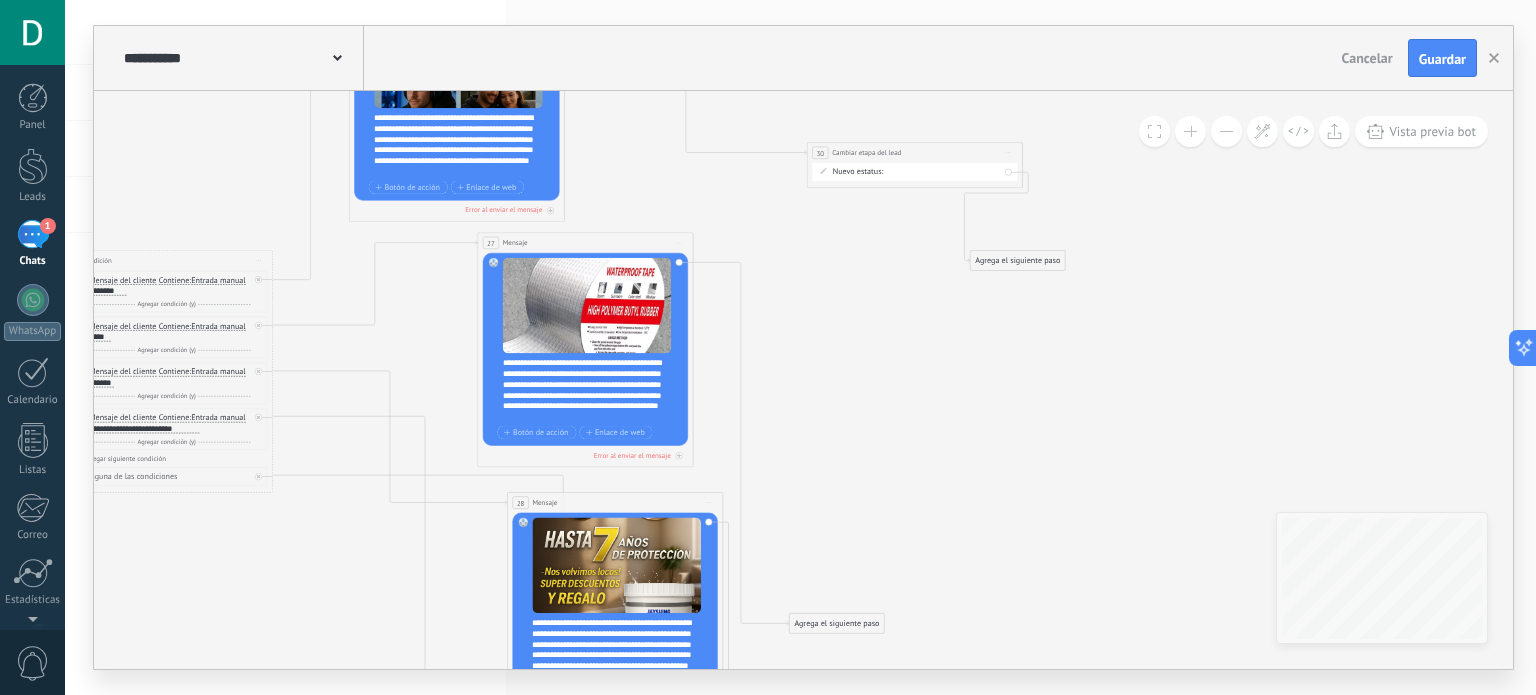 drag, startPoint x: 780, startPoint y: 493, endPoint x: 813, endPoint y: 340, distance: 156.51837 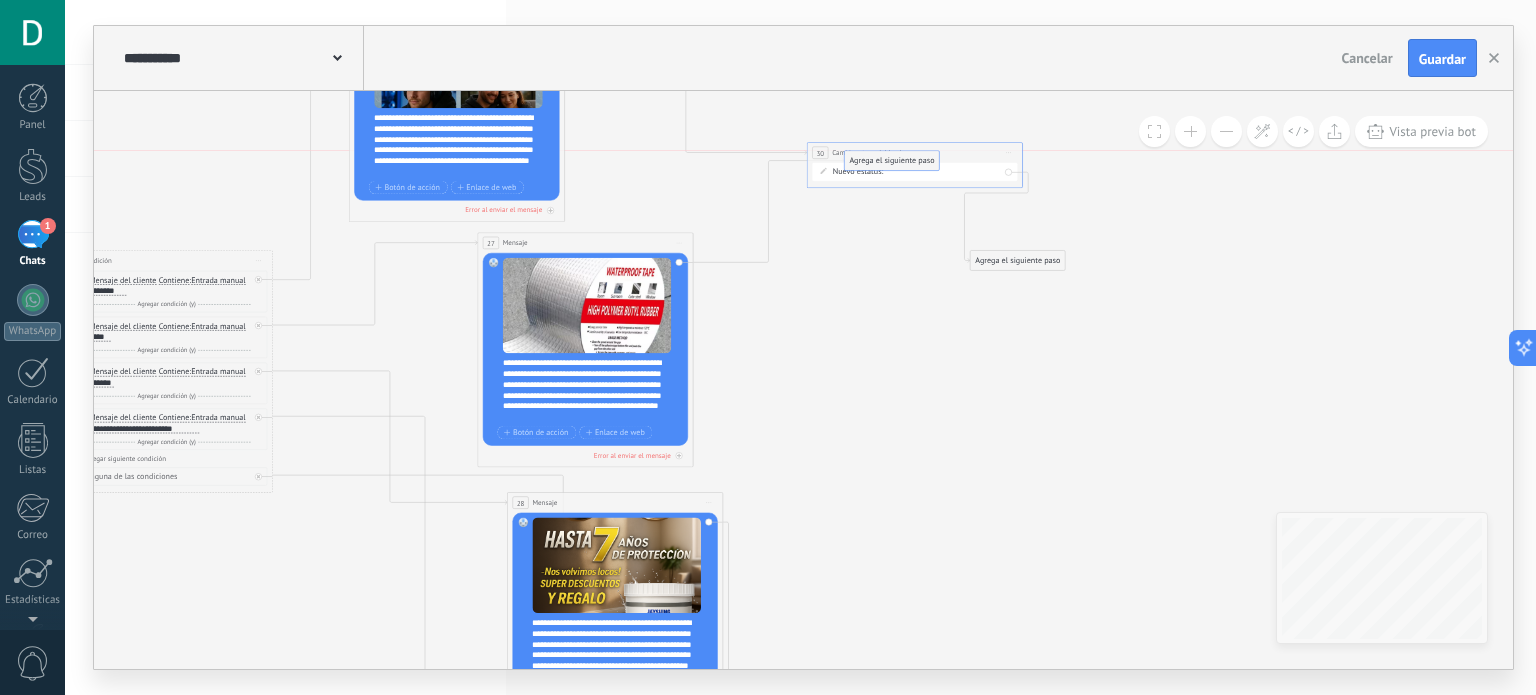 drag, startPoint x: 841, startPoint y: 552, endPoint x: 873, endPoint y: 157, distance: 396.2941 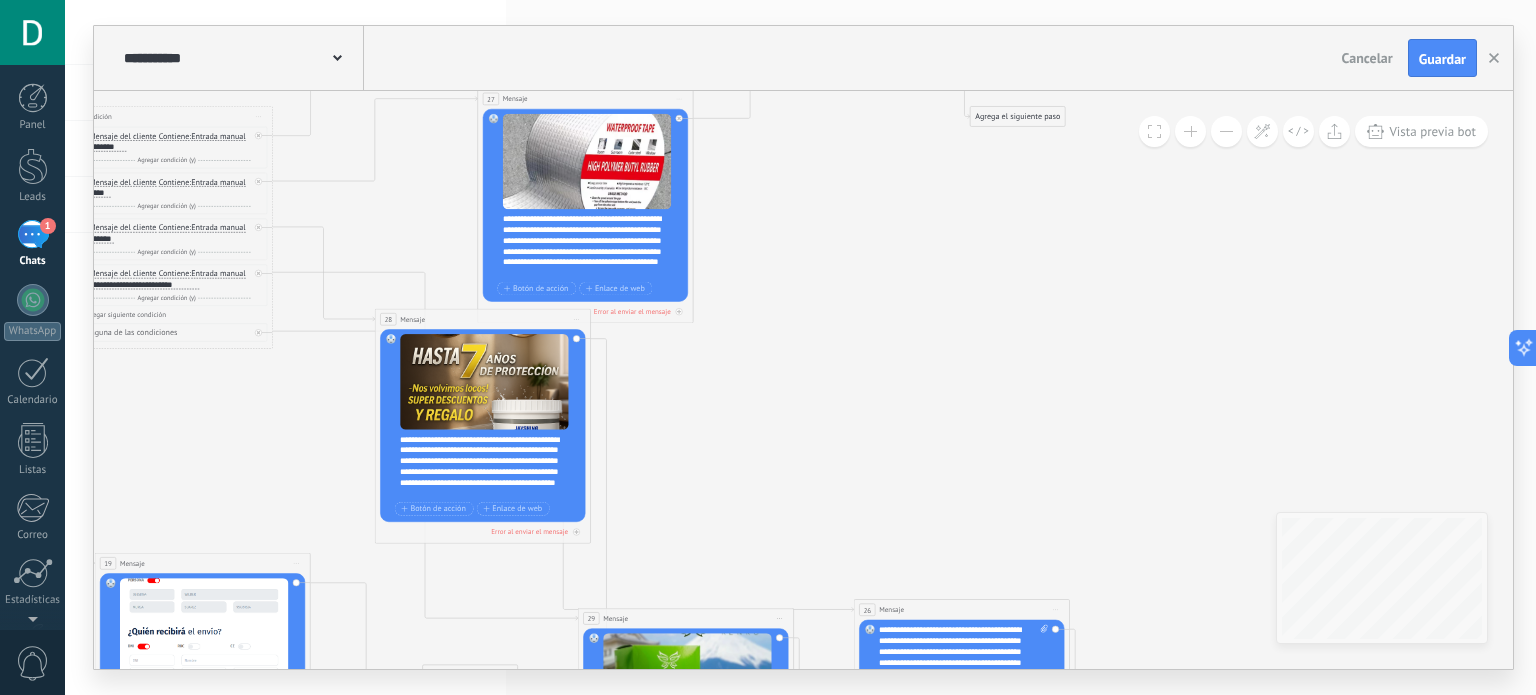 drag, startPoint x: 612, startPoint y: 350, endPoint x: 508, endPoint y: 318, distance: 108.81177 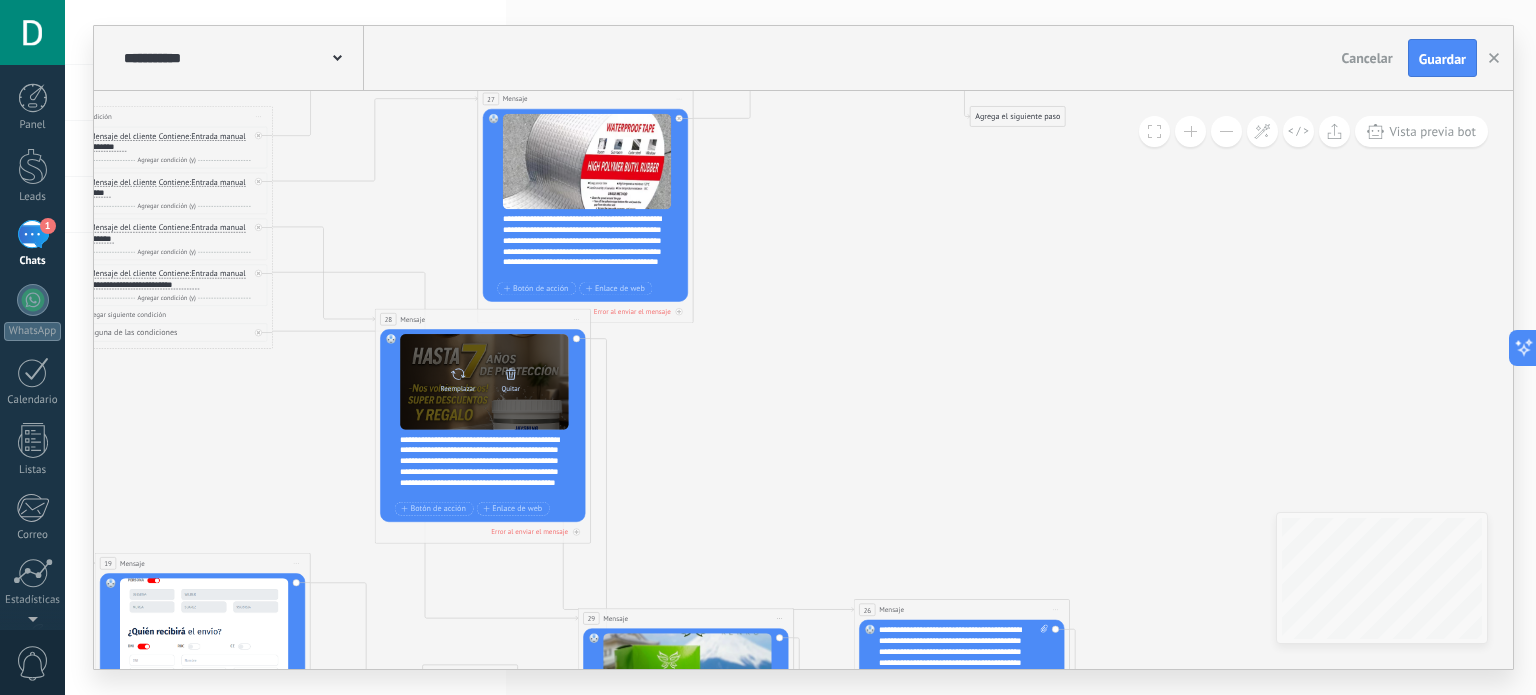 click on "28
Mensaje
*******
(a):
Todos los contactos - canales seleccionados
Todos los contactos - canales seleccionados
Todos los contactos - canal primario
Contacto principal - canales seleccionados
Contacto principal - canal primario
Todos los contactos - canales seleccionados
Todos los contactos - canales seleccionados
Todos los contactos - canal primario
Contacto principal - canales seleccionados" at bounding box center [482, 319] 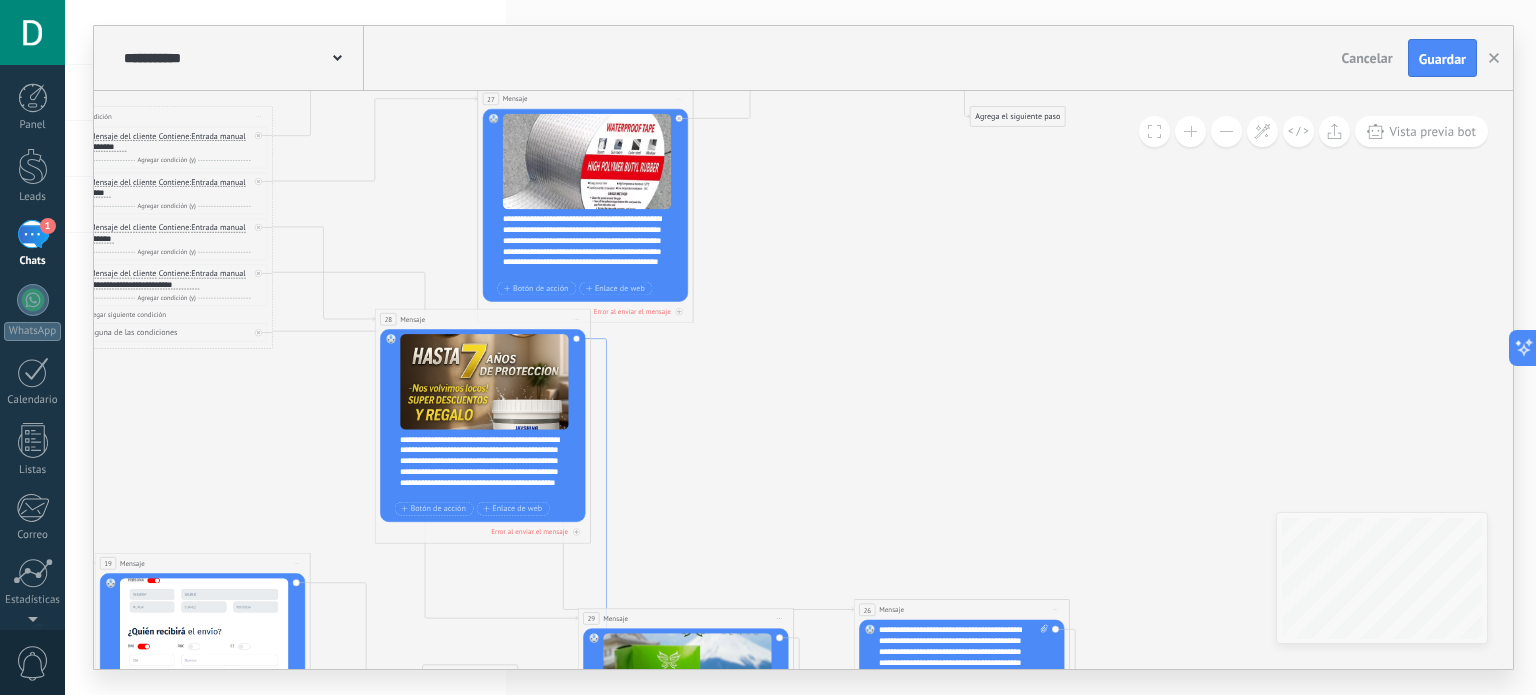 click 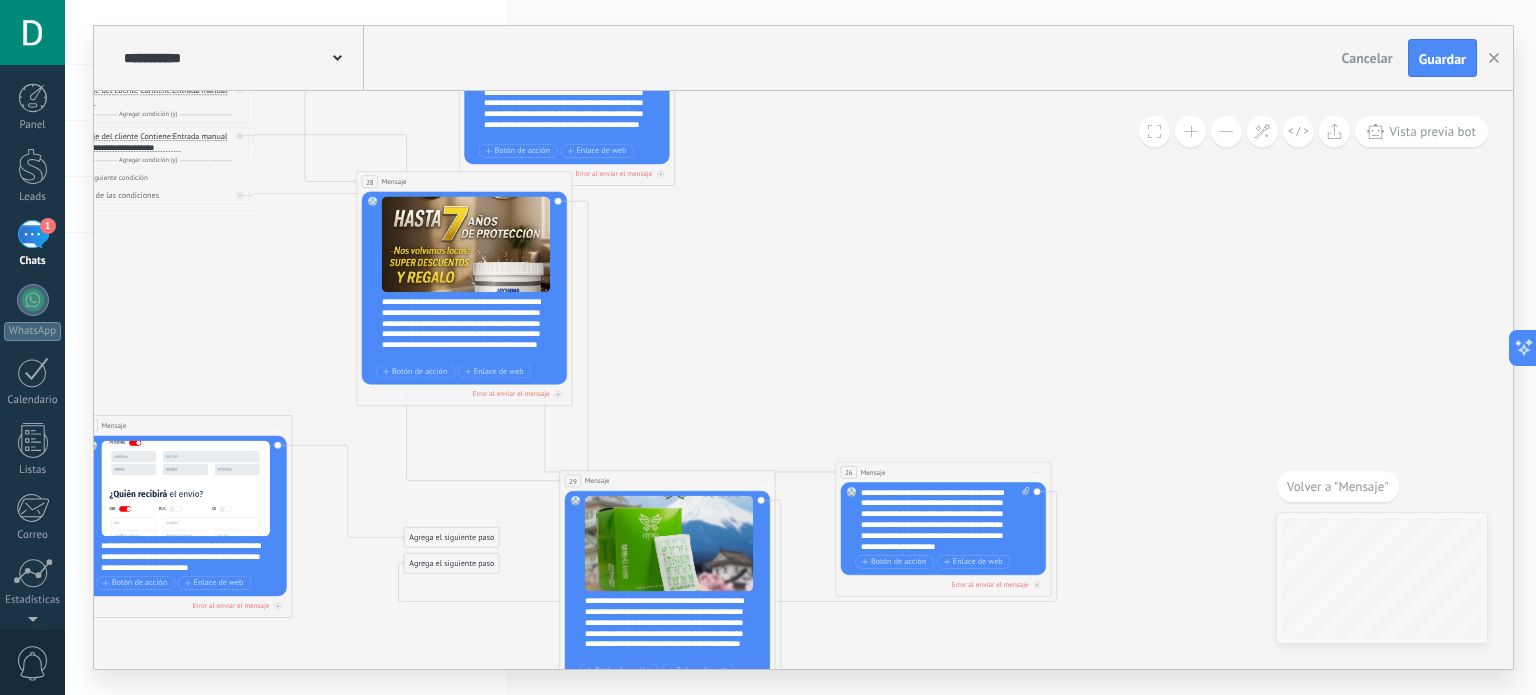 drag, startPoint x: 668, startPoint y: 190, endPoint x: 472, endPoint y: 531, distance: 393.3154 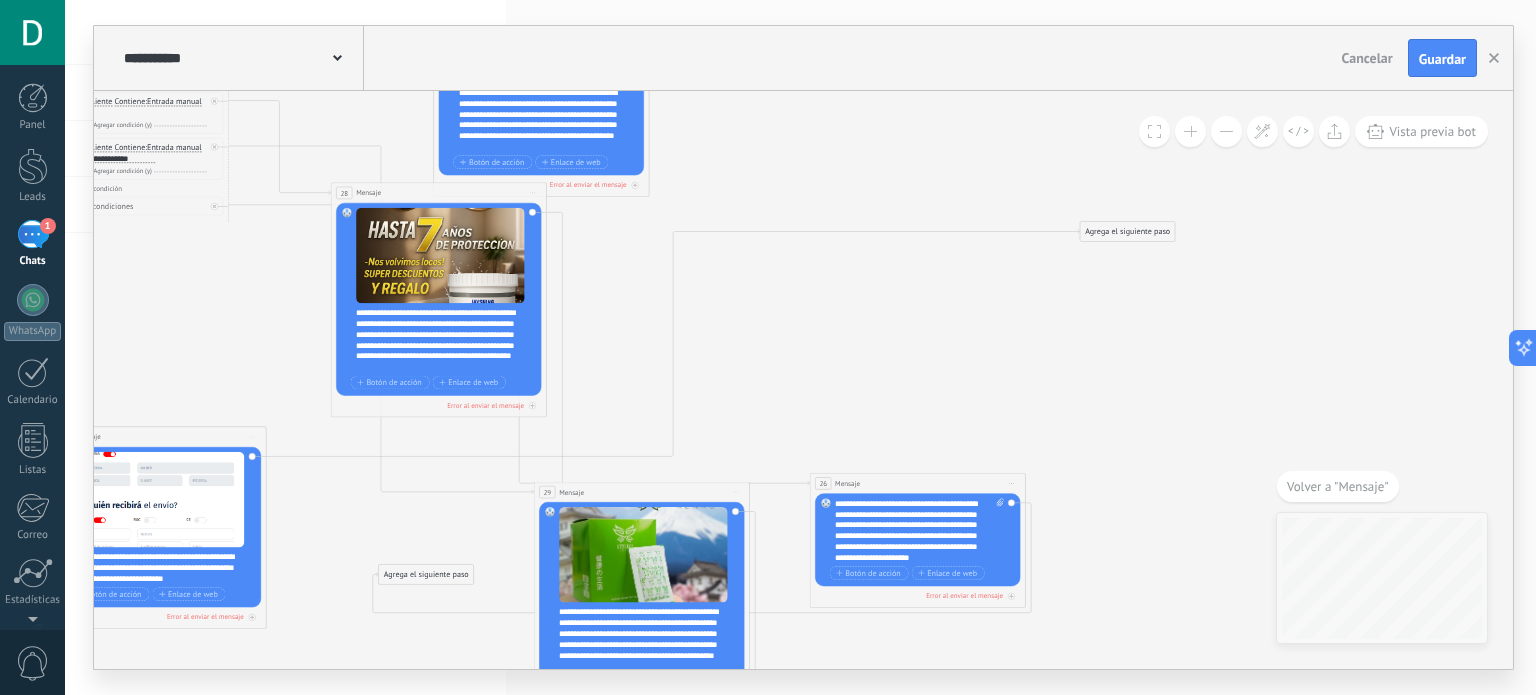 drag, startPoint x: 441, startPoint y: 548, endPoint x: 1139, endPoint y: 234, distance: 765.37573 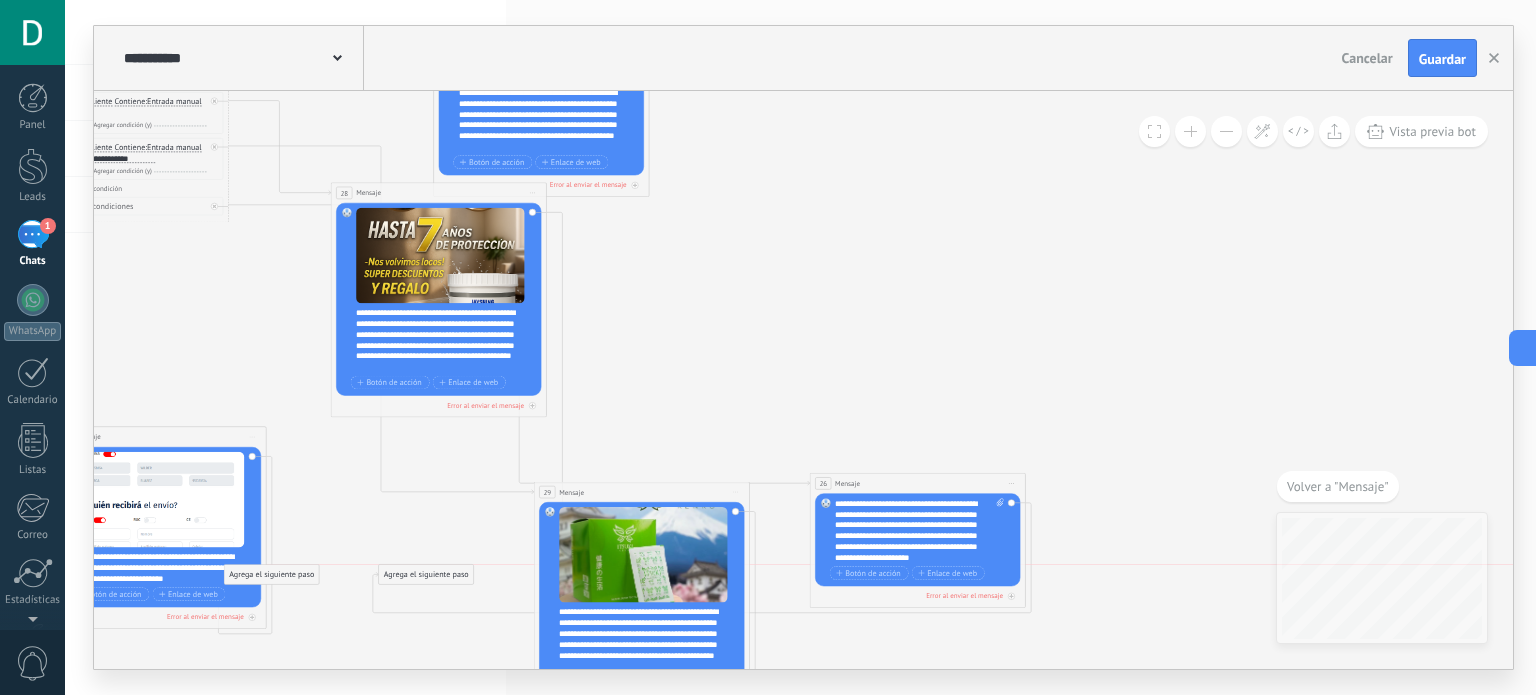 drag, startPoint x: 1118, startPoint y: 231, endPoint x: 215, endPoint y: 602, distance: 976.2428 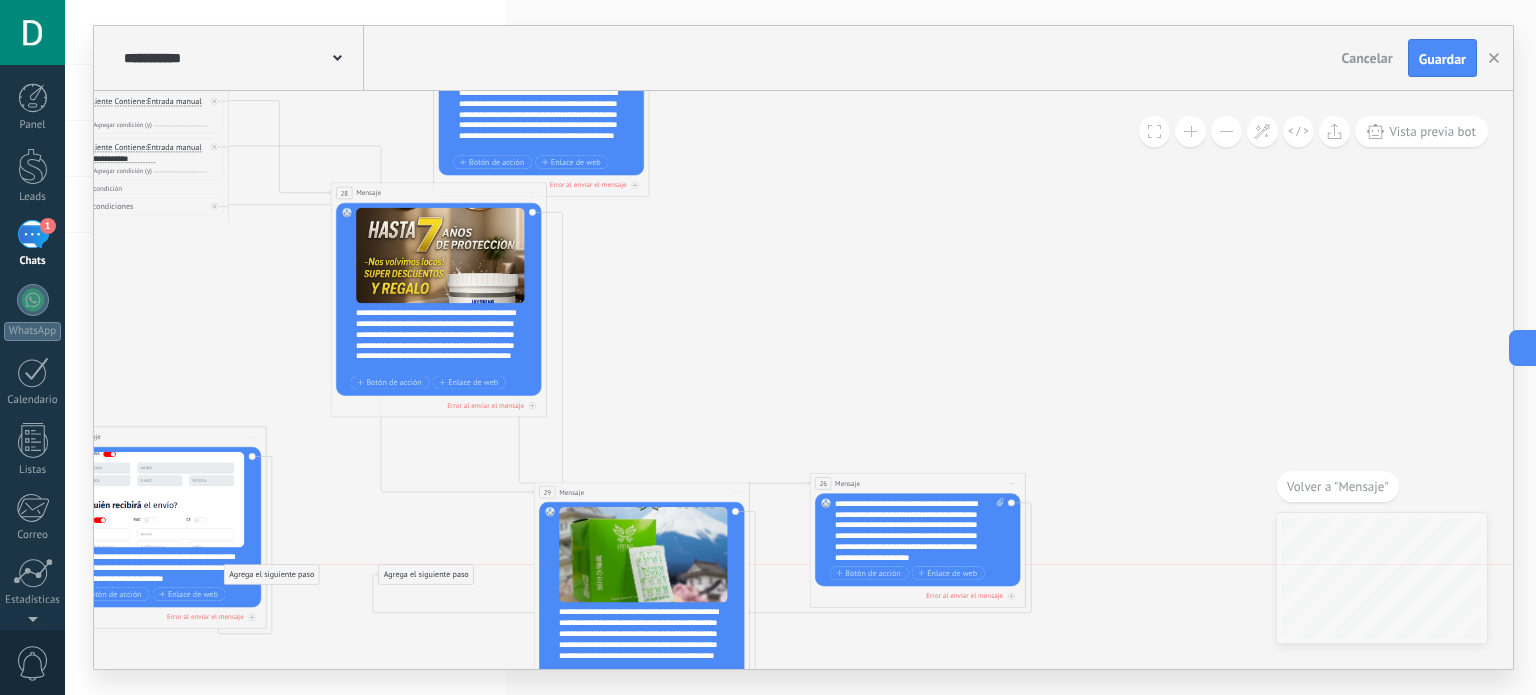 click on "Agrega el siguiente paso" at bounding box center (271, 575) 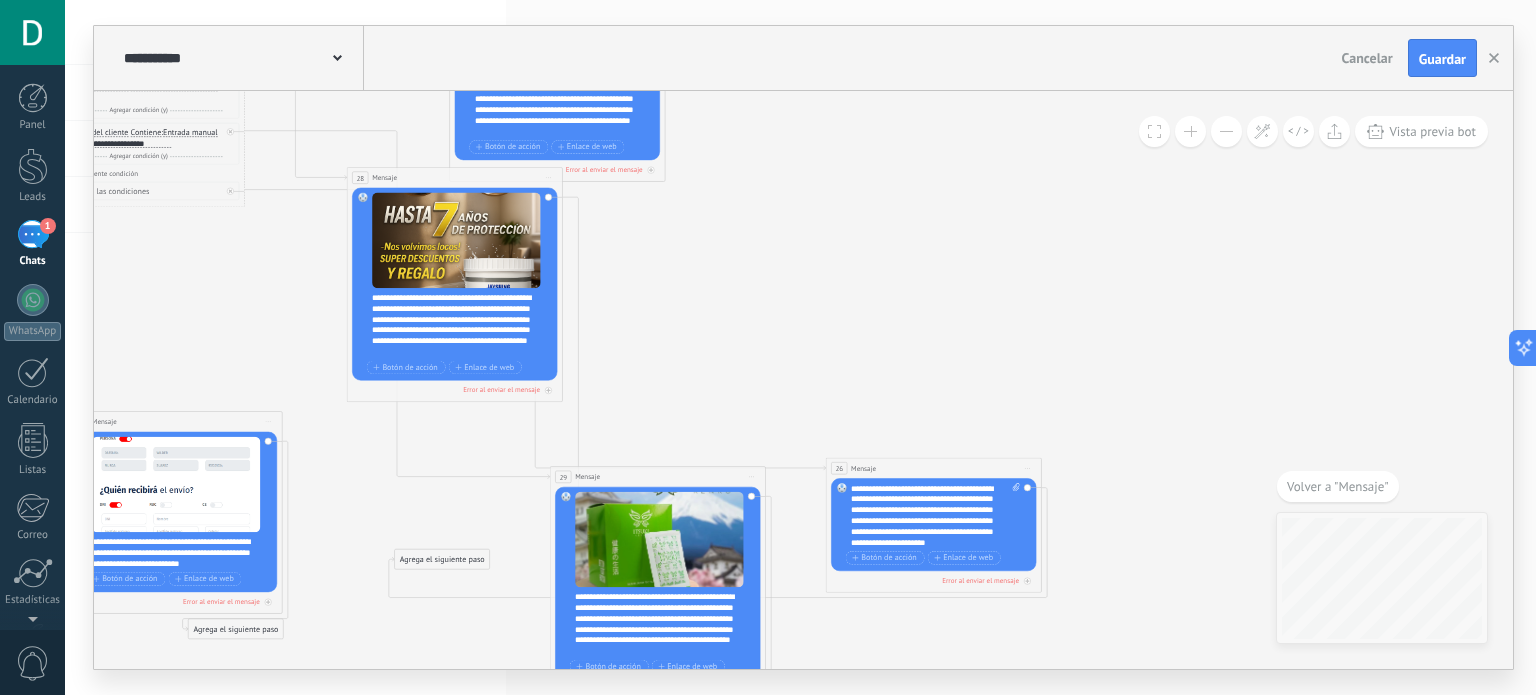 drag, startPoint x: 368, startPoint y: 525, endPoint x: 424, endPoint y: 439, distance: 102.625534 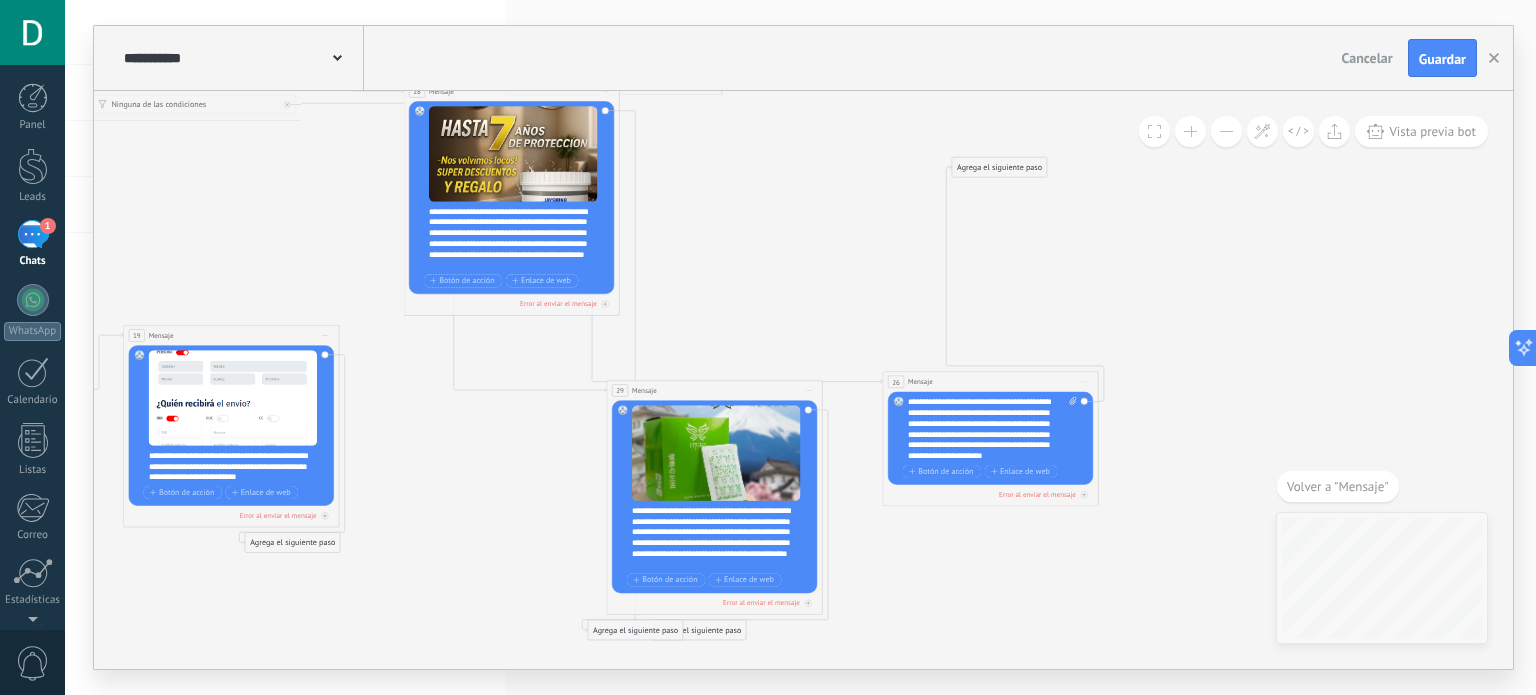drag, startPoint x: 497, startPoint y: 475, endPoint x: 998, endPoint y: 169, distance: 587.0579 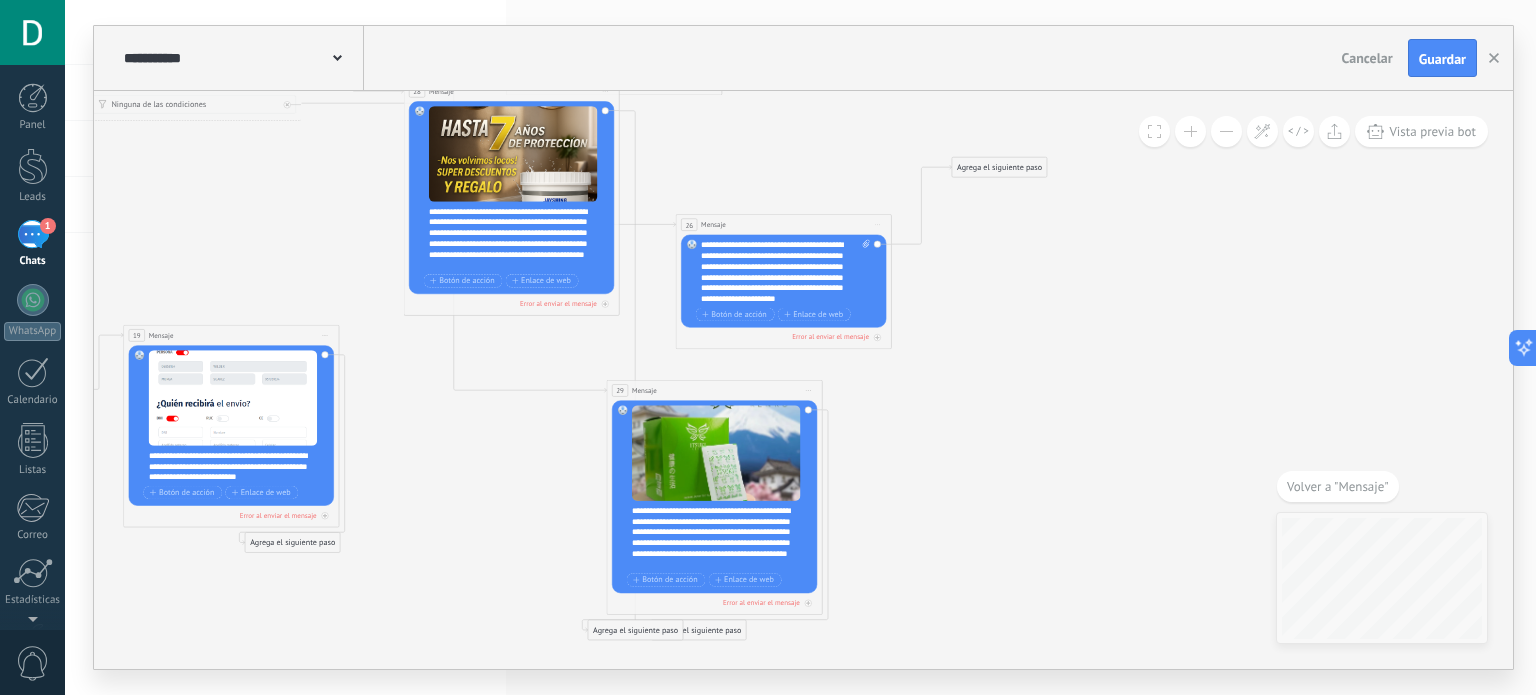 drag, startPoint x: 946, startPoint y: 387, endPoint x: 768, endPoint y: 227, distance: 239.34076 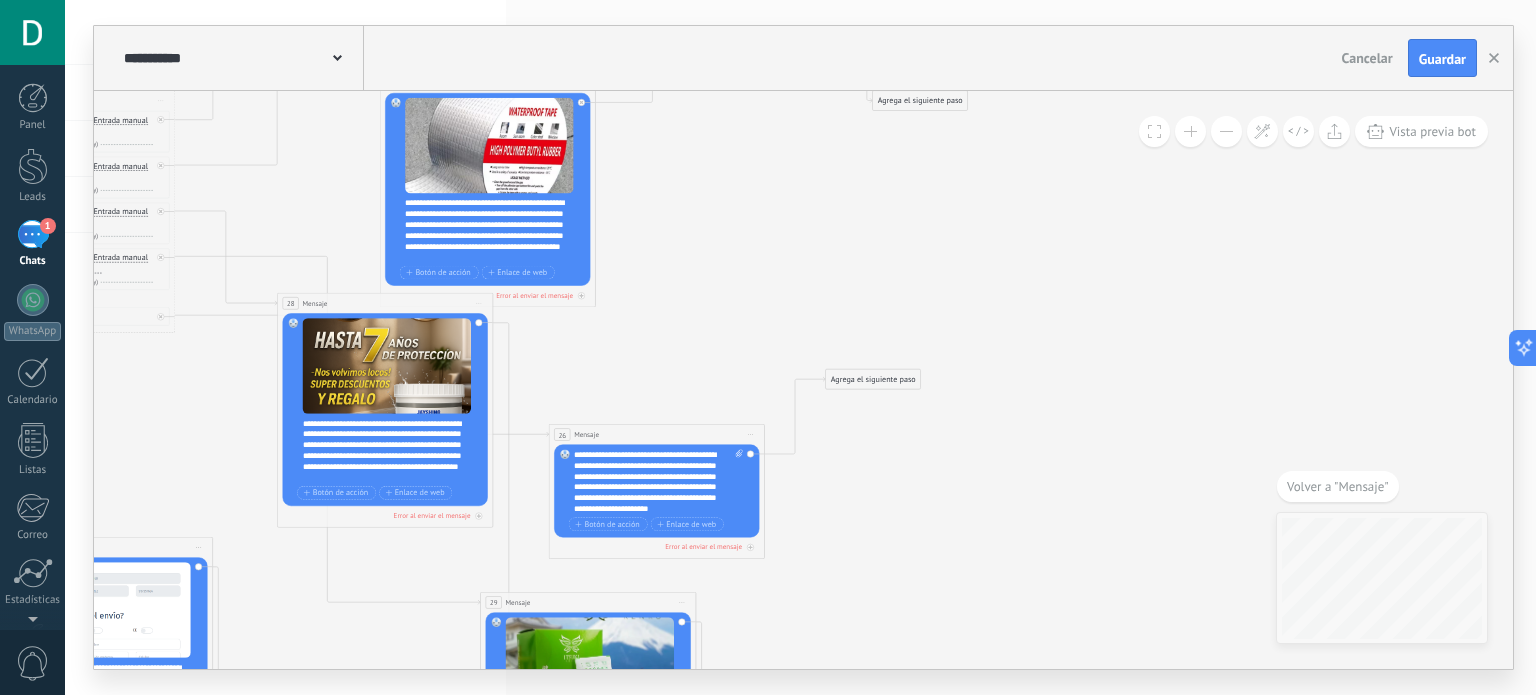 drag, startPoint x: 971, startPoint y: 290, endPoint x: 752, endPoint y: 570, distance: 355.47293 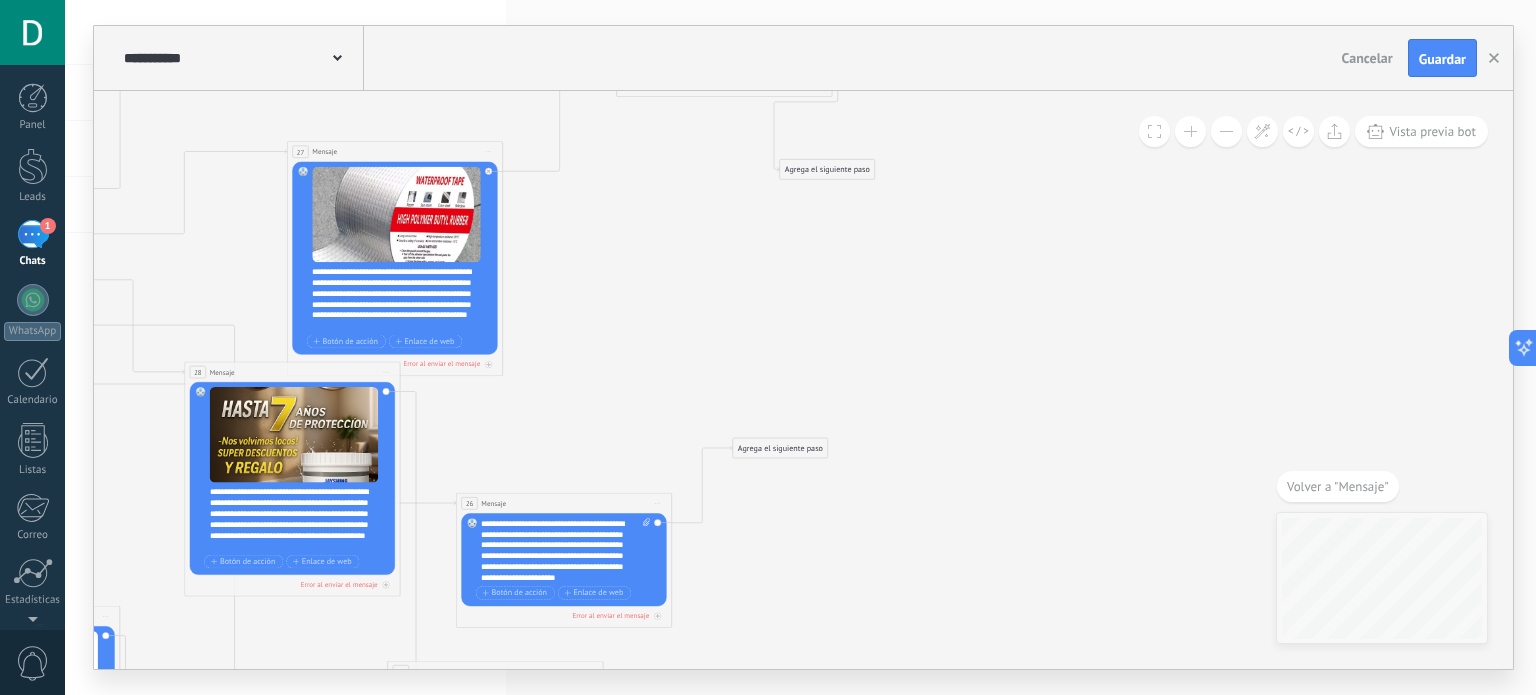 click 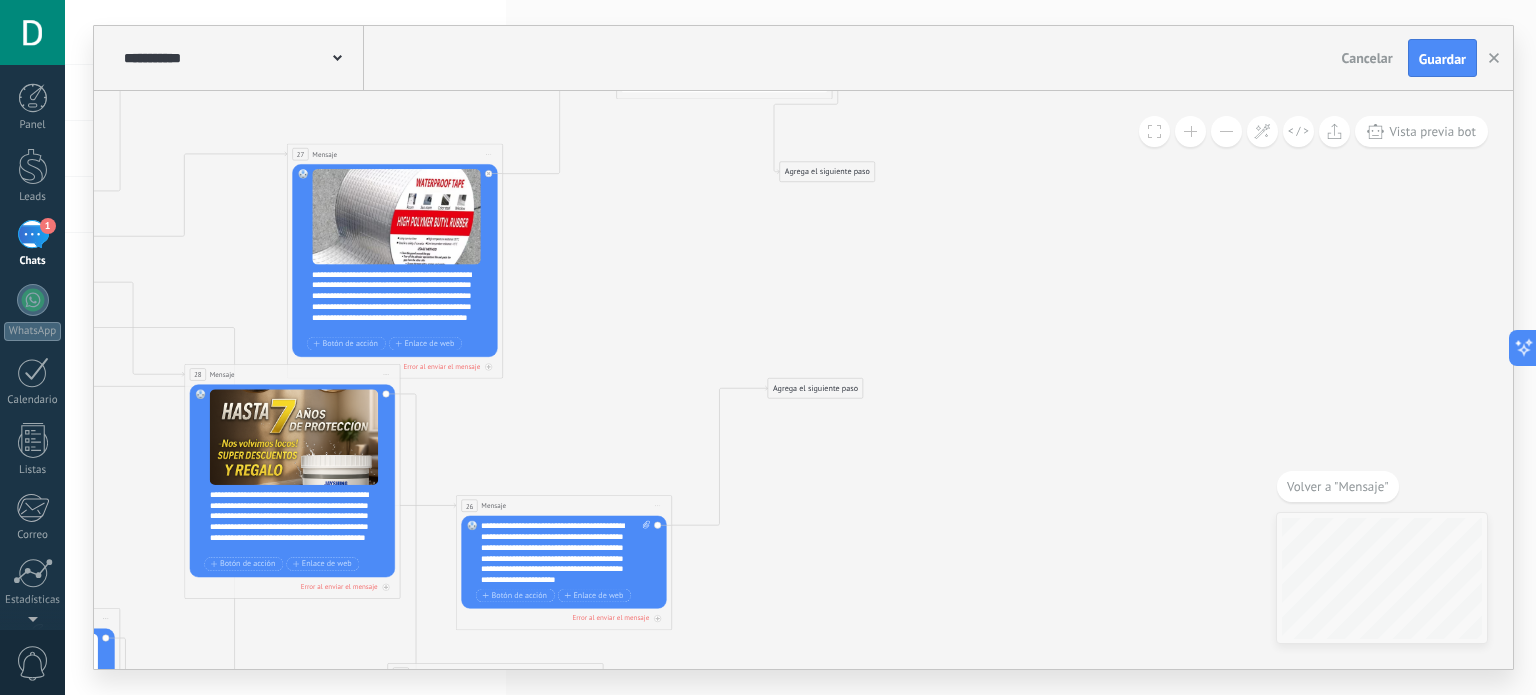 drag, startPoint x: 793, startPoint y: 450, endPoint x: 904, endPoint y: 256, distance: 223.51062 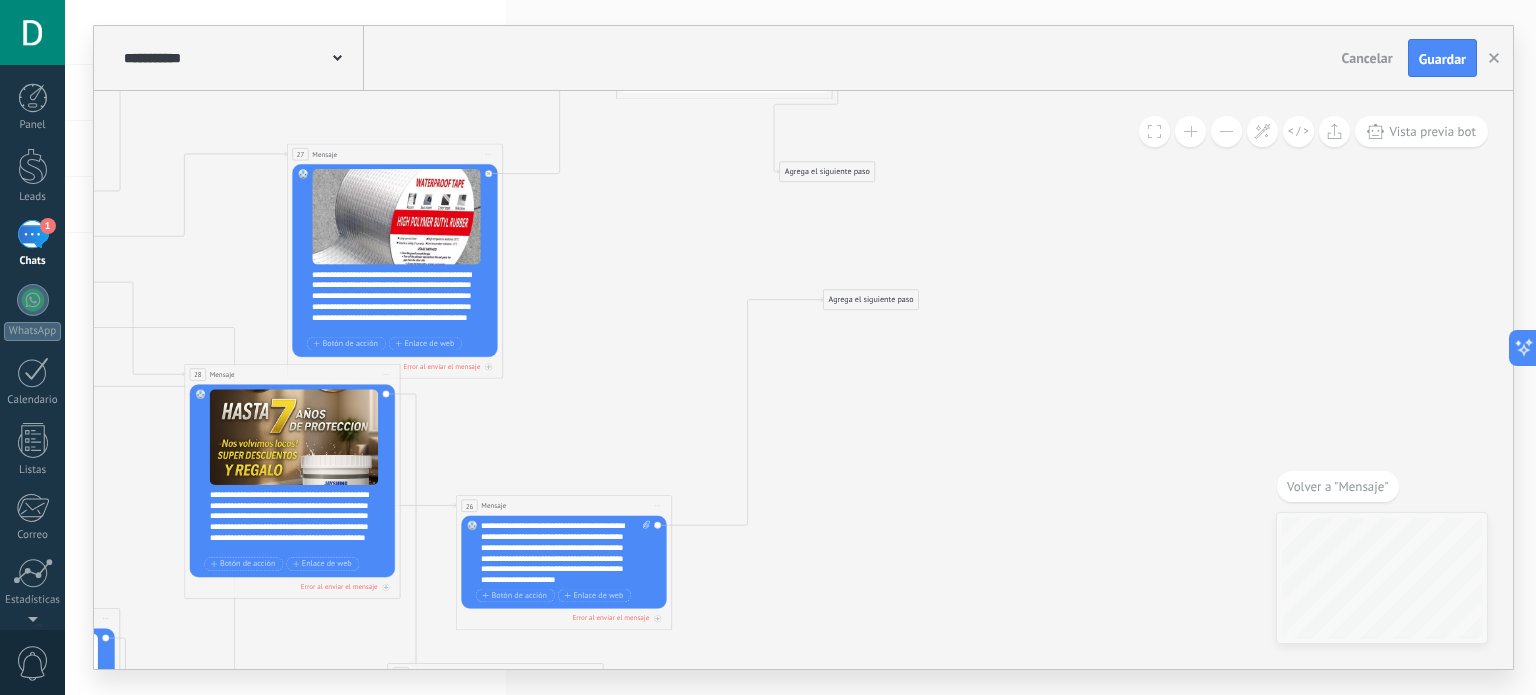 drag, startPoint x: 697, startPoint y: 238, endPoint x: 662, endPoint y: 375, distance: 141.40015 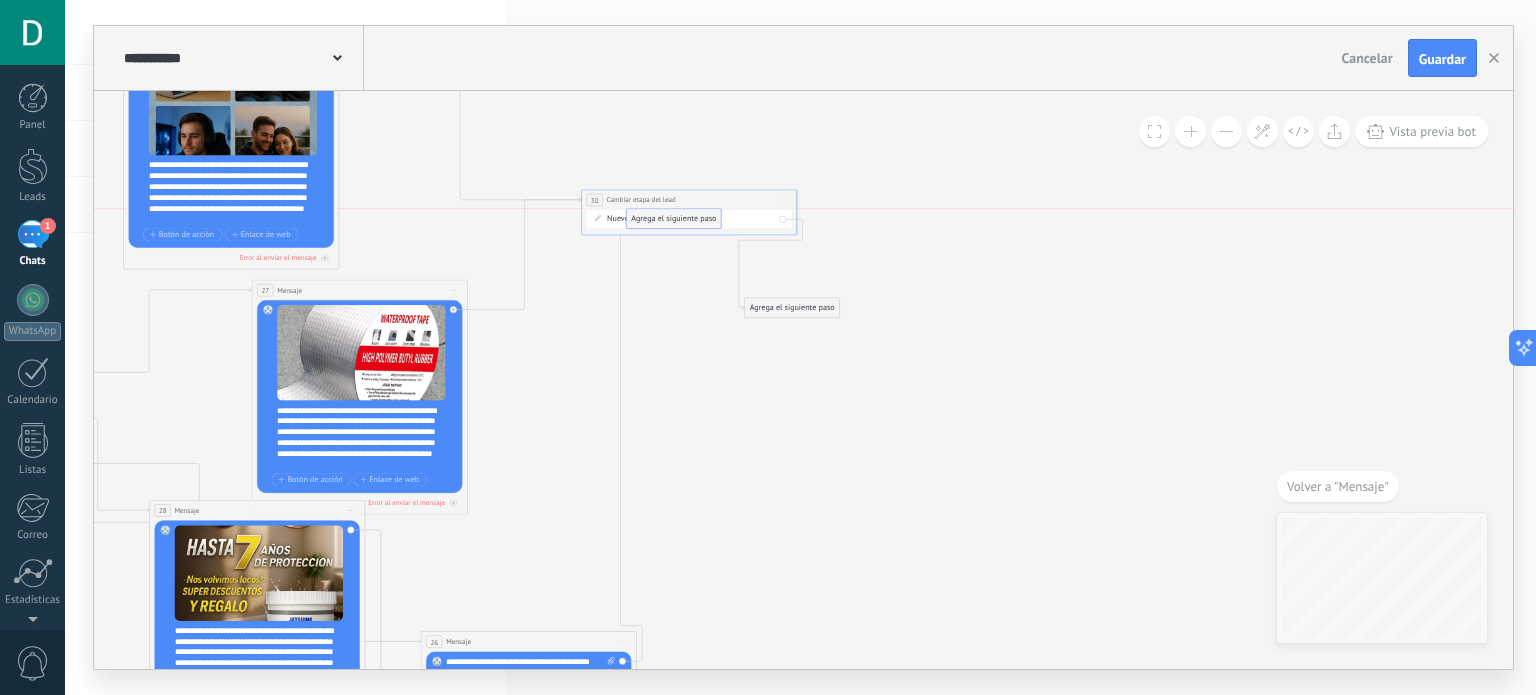 drag, startPoint x: 834, startPoint y: 439, endPoint x: 662, endPoint y: 196, distance: 297.71295 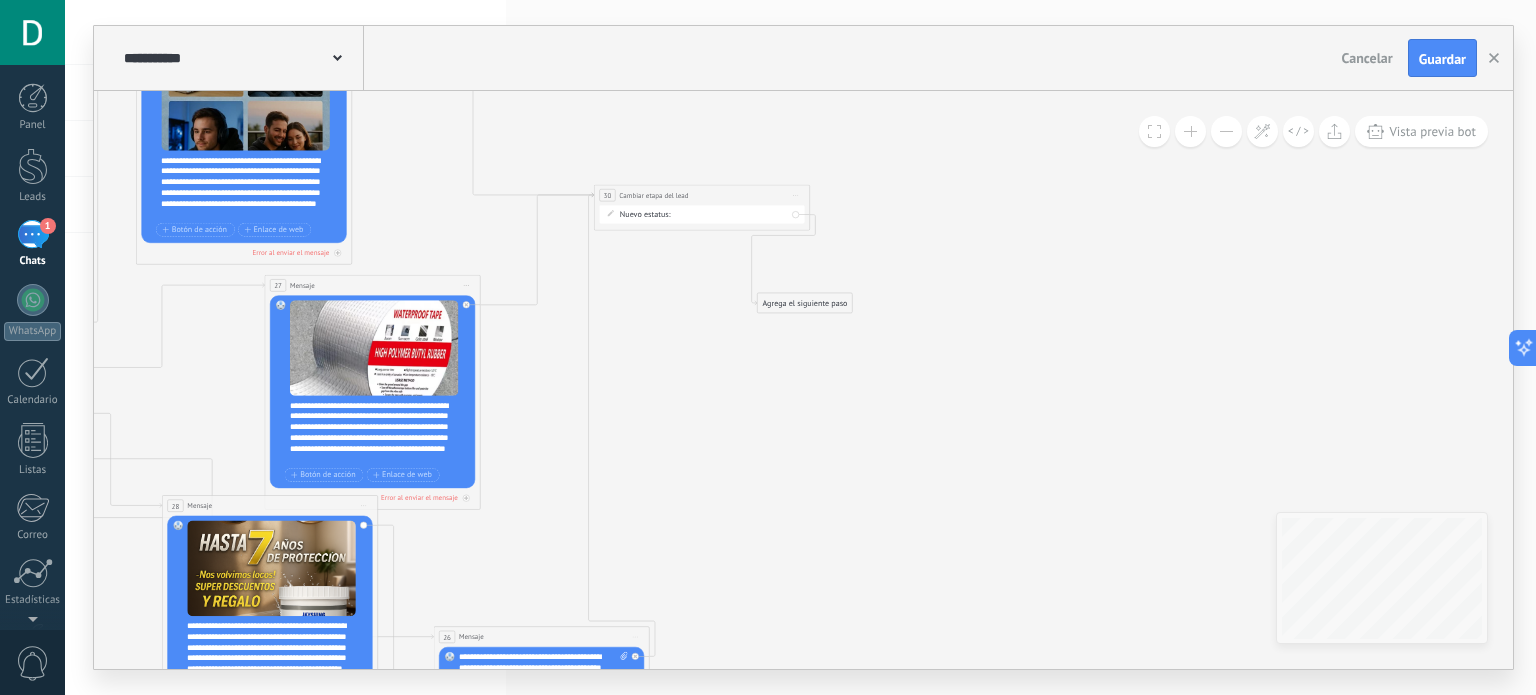 drag, startPoint x: 681, startPoint y: 479, endPoint x: 783, endPoint y: 371, distance: 148.55302 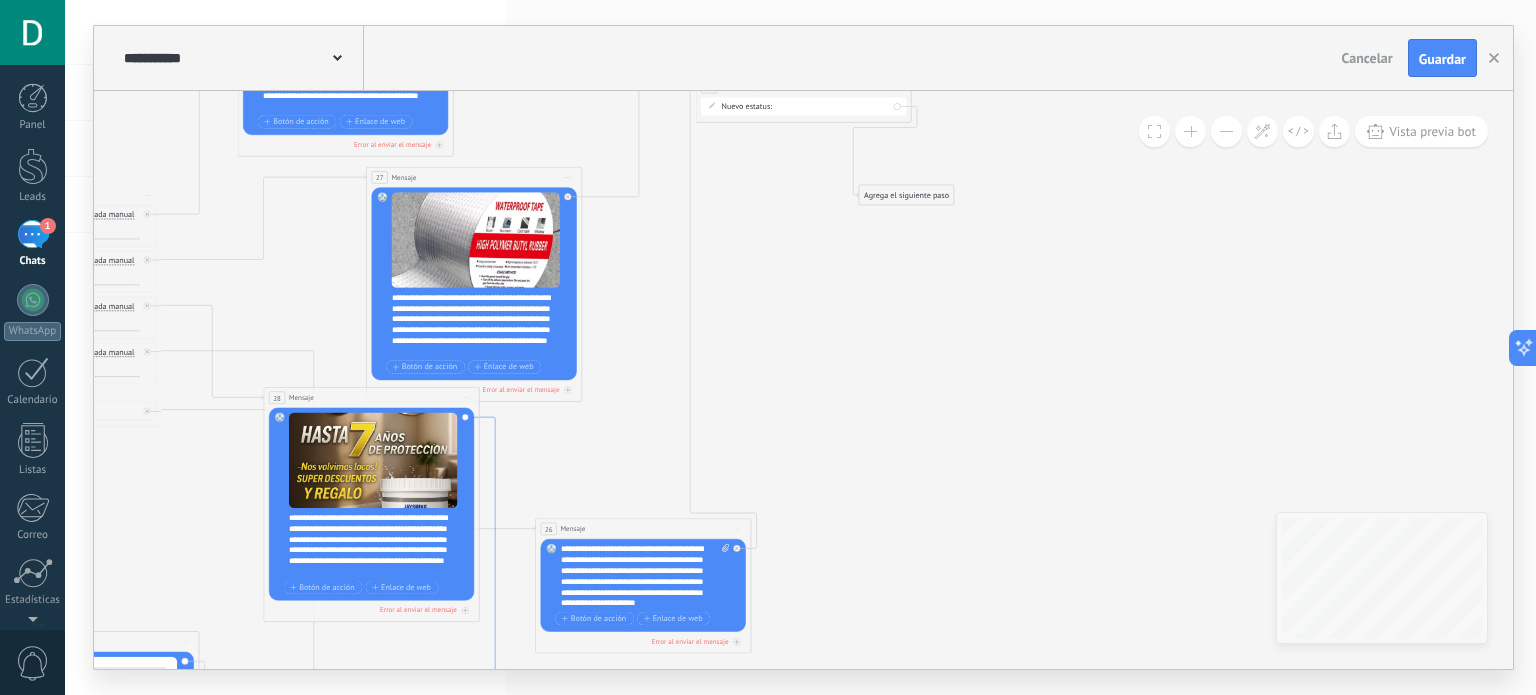 click 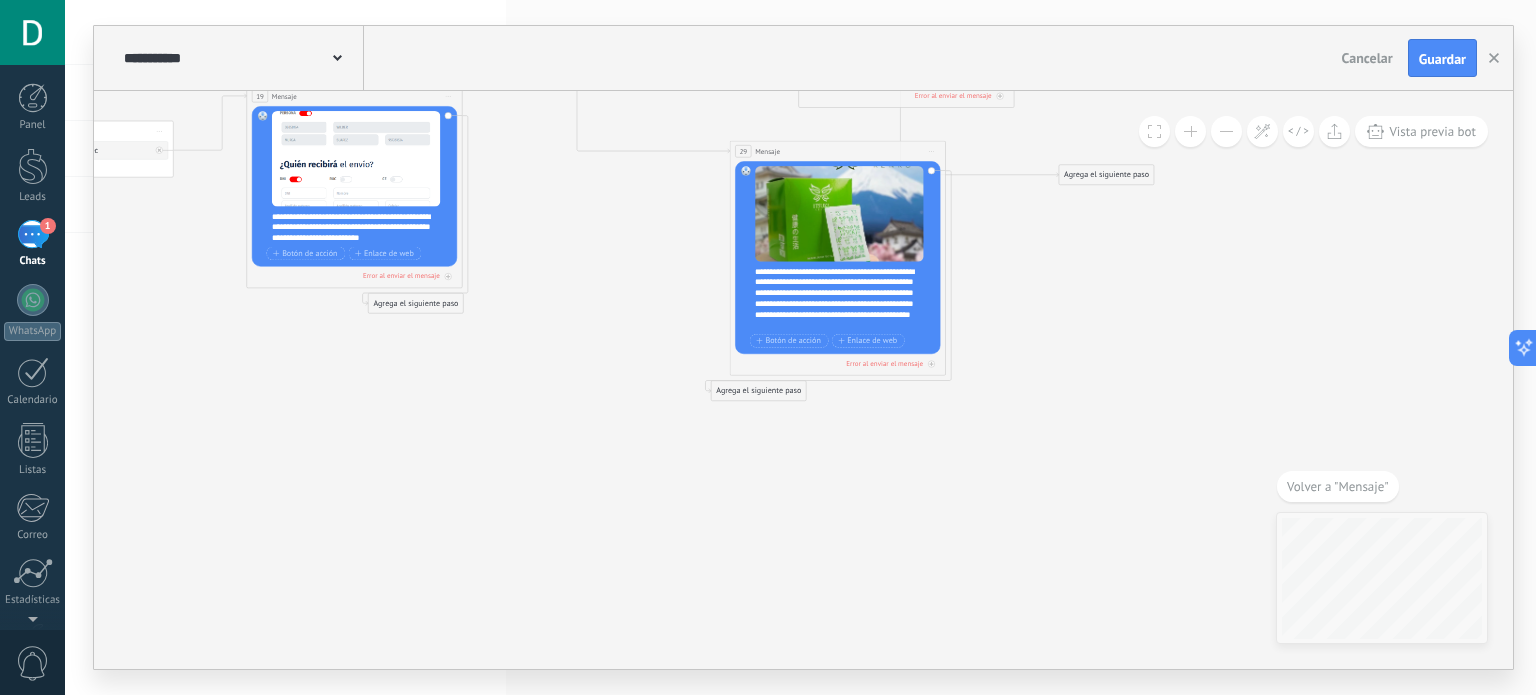drag, startPoint x: 825, startPoint y: 390, endPoint x: 1109, endPoint y: 175, distance: 356.20358 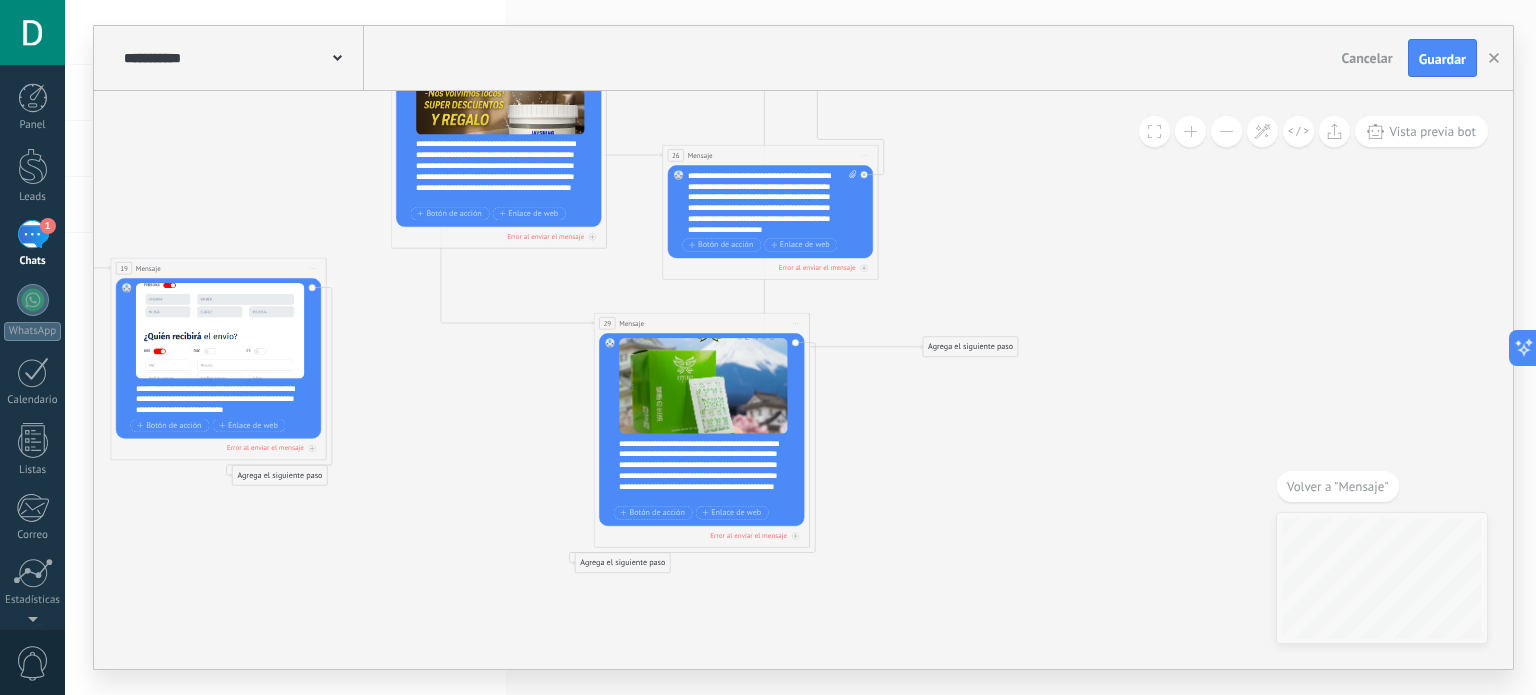drag, startPoint x: 1068, startPoint y: 279, endPoint x: 900, endPoint y: 487, distance: 267.3724 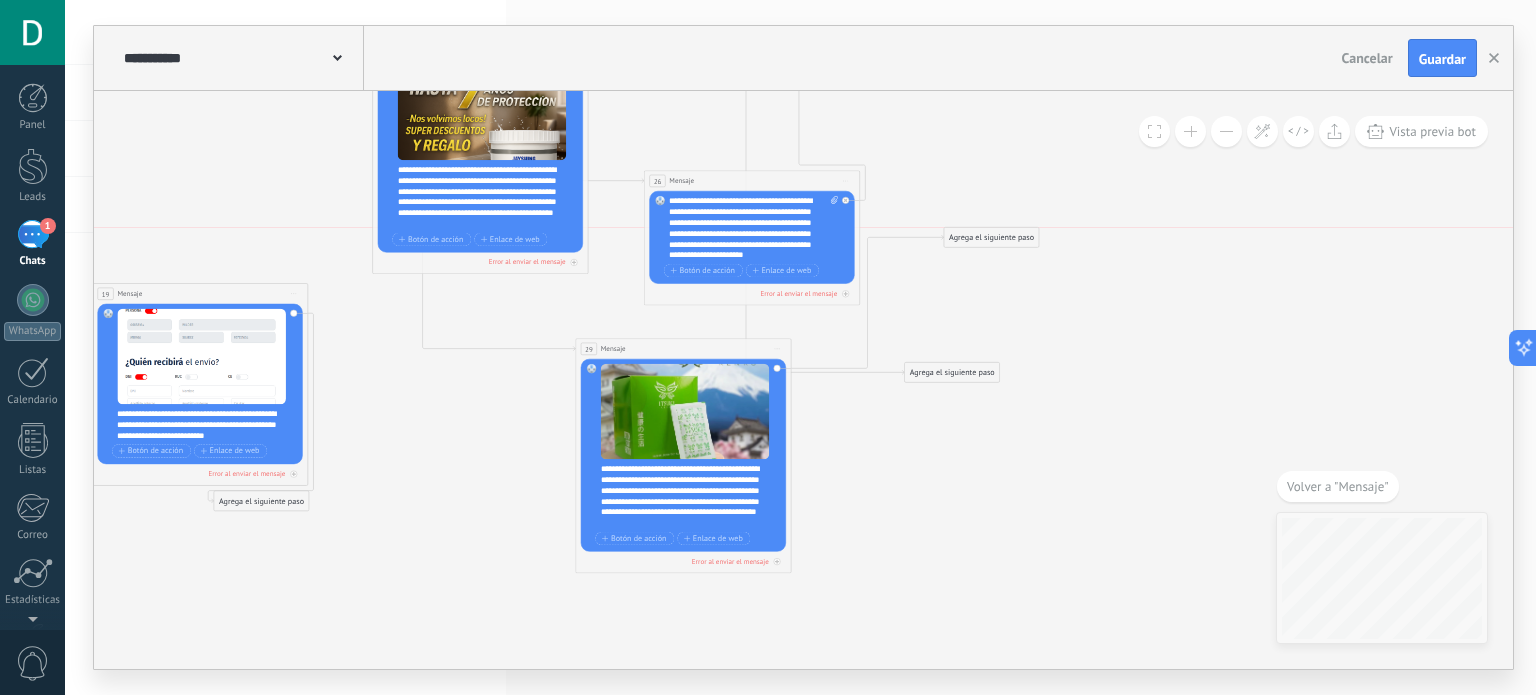 drag, startPoint x: 605, startPoint y: 579, endPoint x: 991, endPoint y: 229, distance: 521.0528 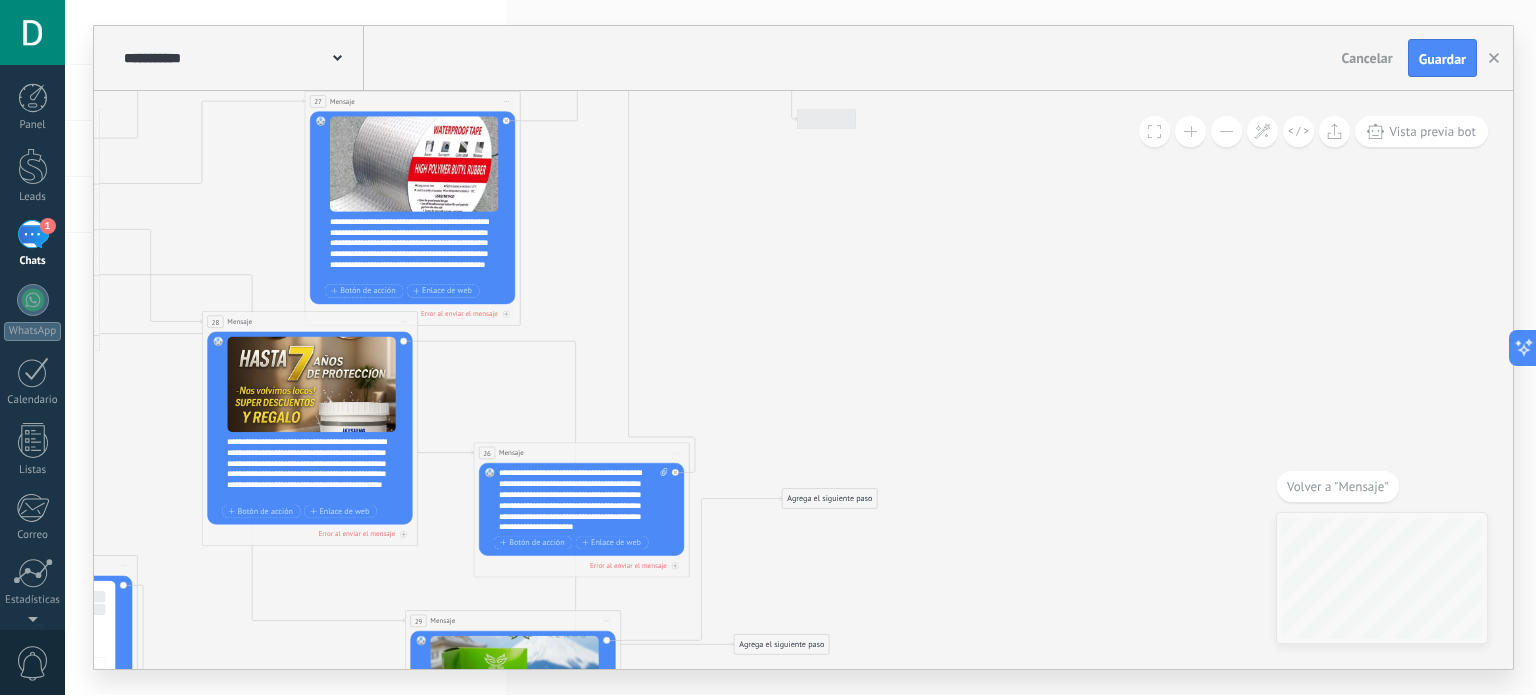 drag, startPoint x: 945, startPoint y: 287, endPoint x: 742, endPoint y: 585, distance: 360.57315 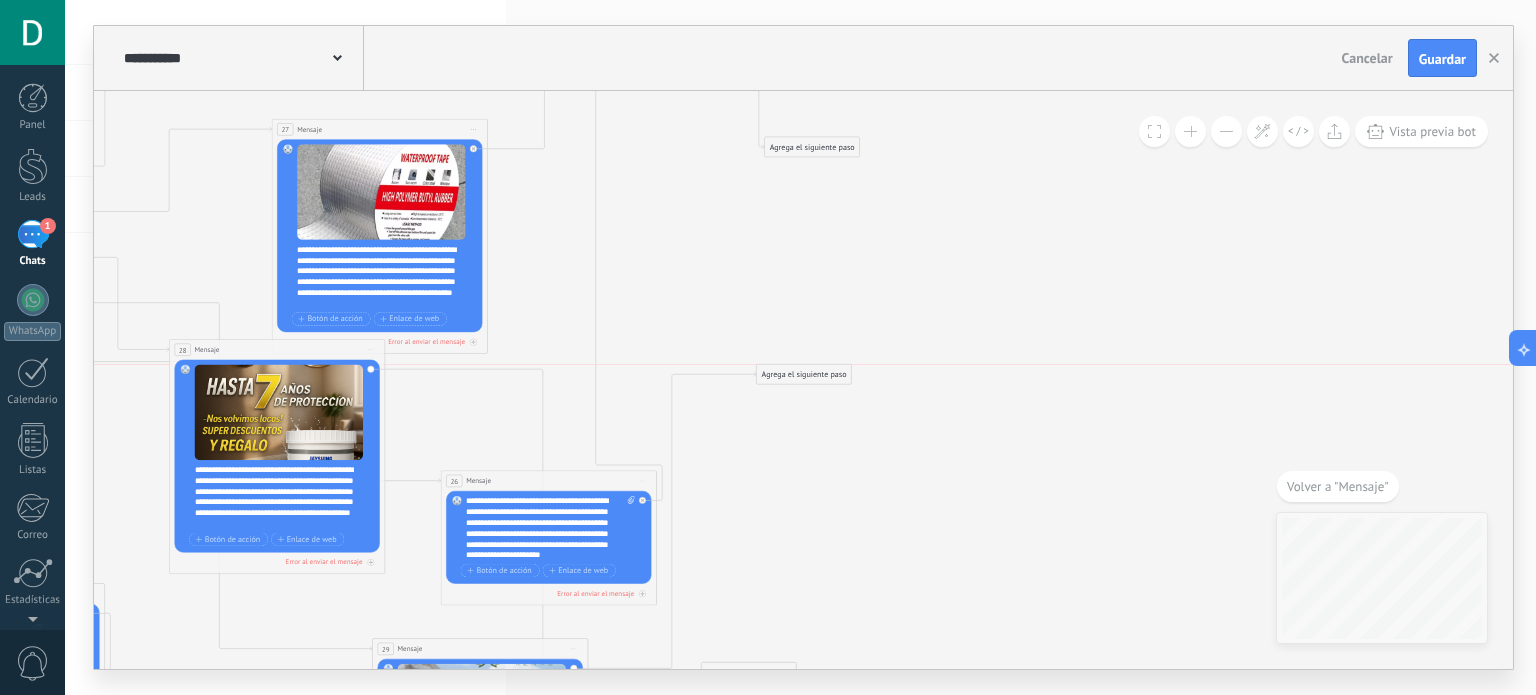 drag, startPoint x: 802, startPoint y: 407, endPoint x: 821, endPoint y: 232, distance: 176.02841 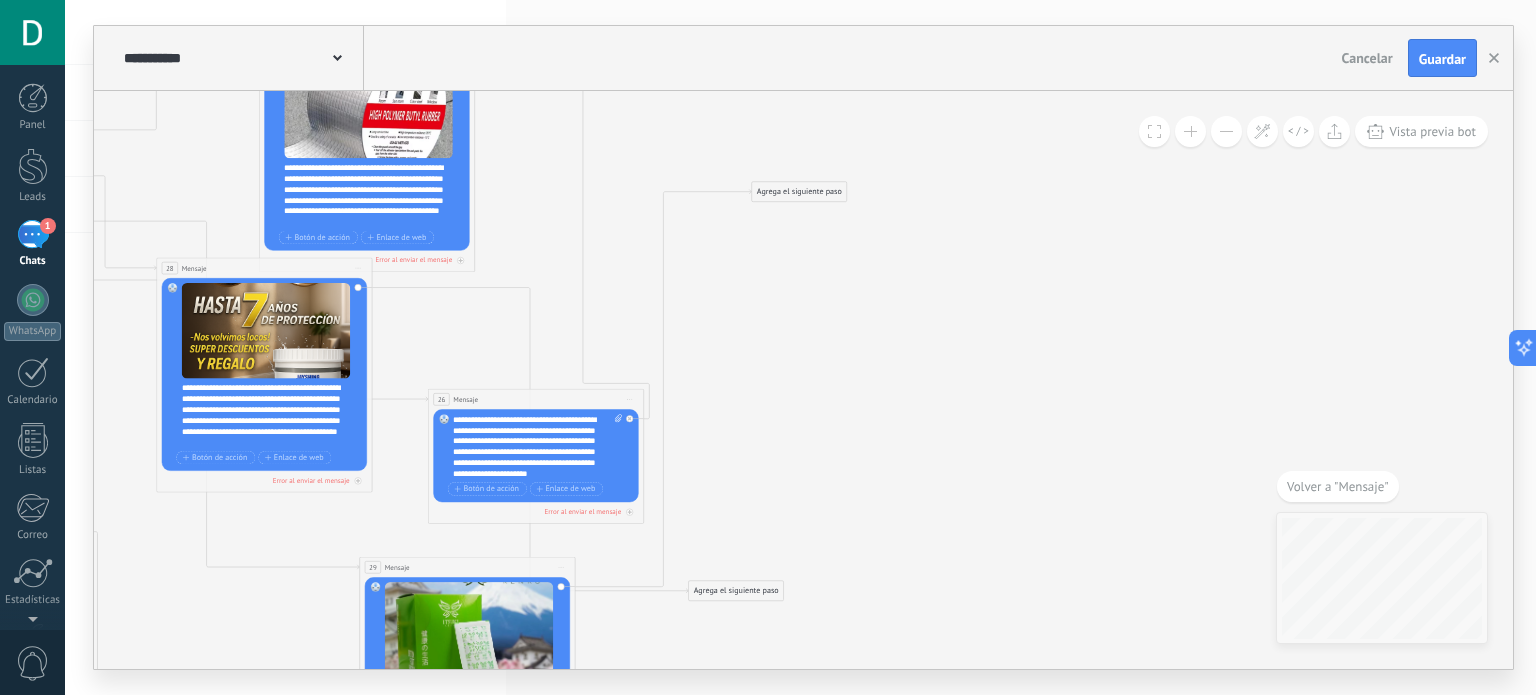 drag, startPoint x: 815, startPoint y: 491, endPoint x: 796, endPoint y: 425, distance: 68.68042 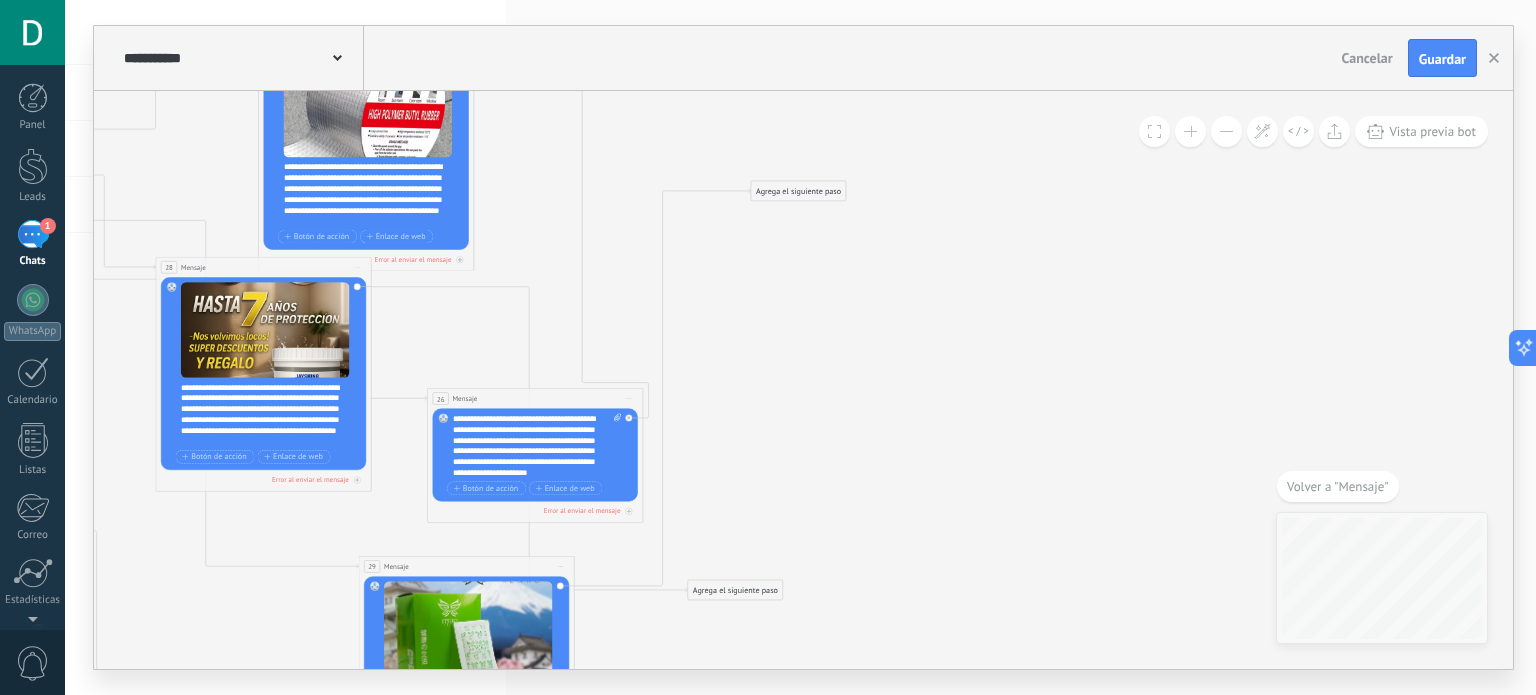 drag, startPoint x: 739, startPoint y: 580, endPoint x: 748, endPoint y: 567, distance: 15.811388 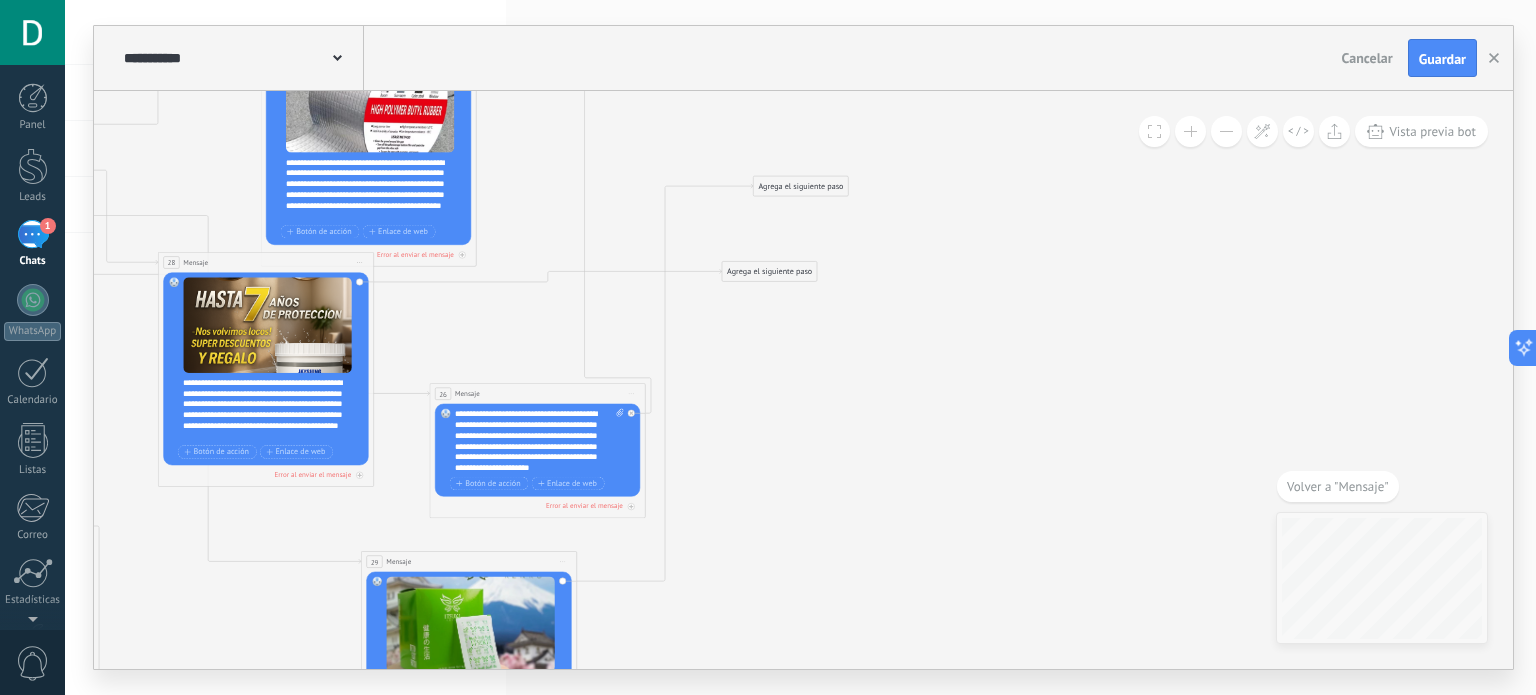 drag, startPoint x: 748, startPoint y: 581, endPoint x: 752, endPoint y: 223, distance: 358.02234 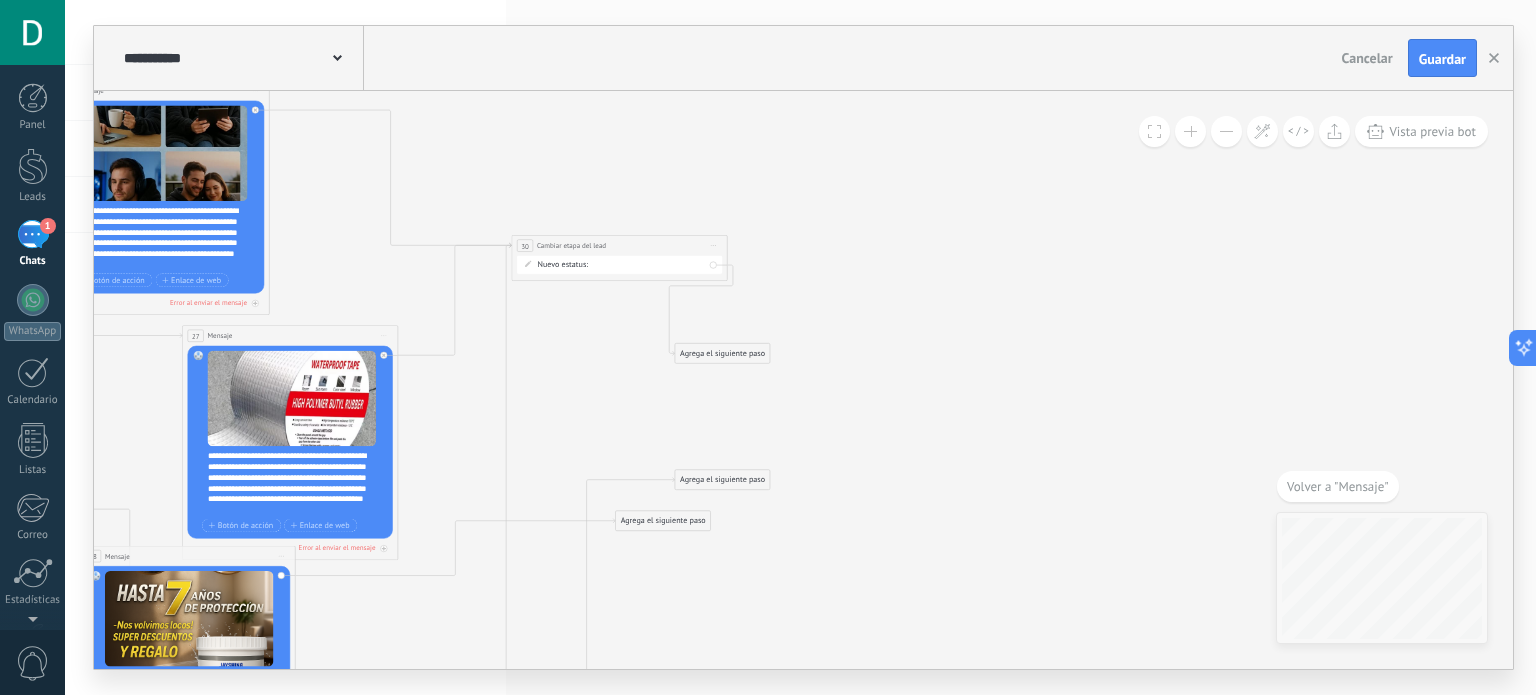 drag, startPoint x: 644, startPoint y: 145, endPoint x: 566, endPoint y: 486, distance: 349.8071 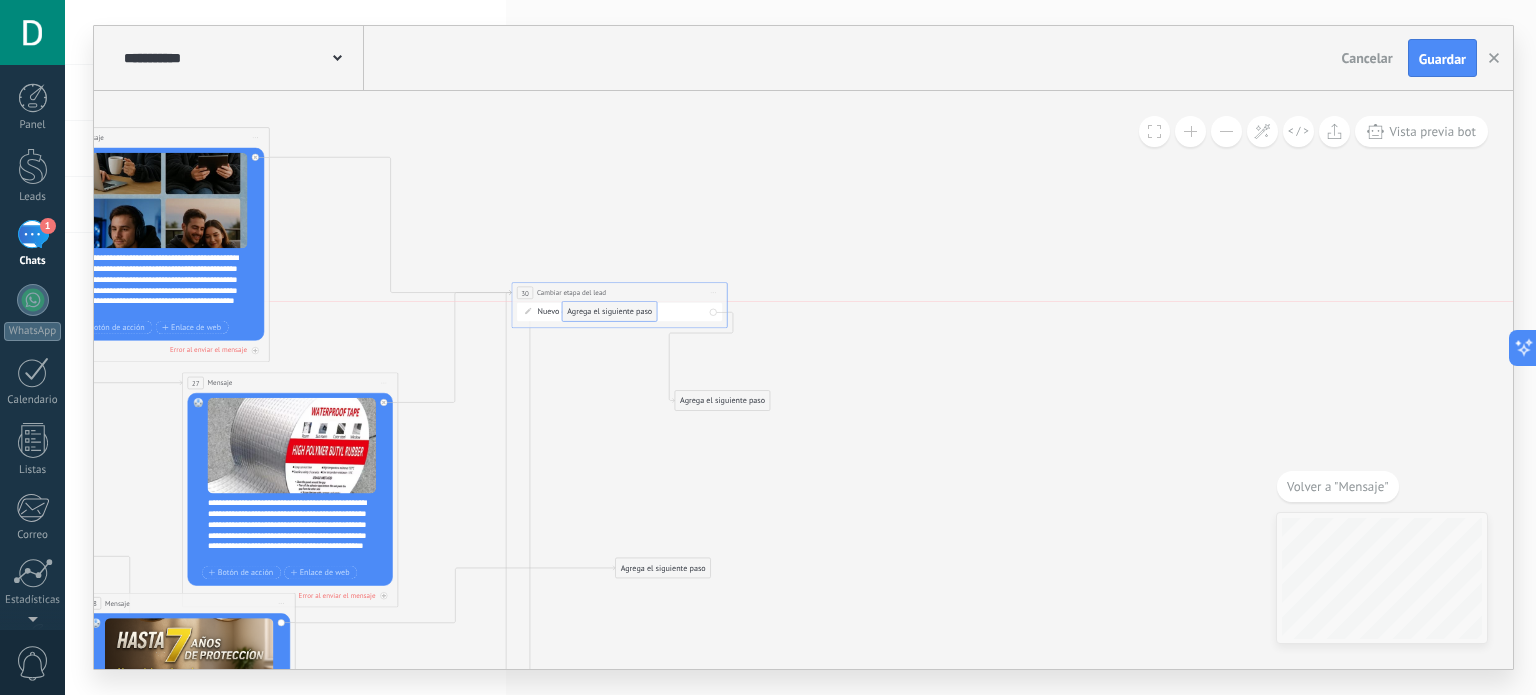 drag, startPoint x: 700, startPoint y: 527, endPoint x: 587, endPoint y: 296, distance: 257.15753 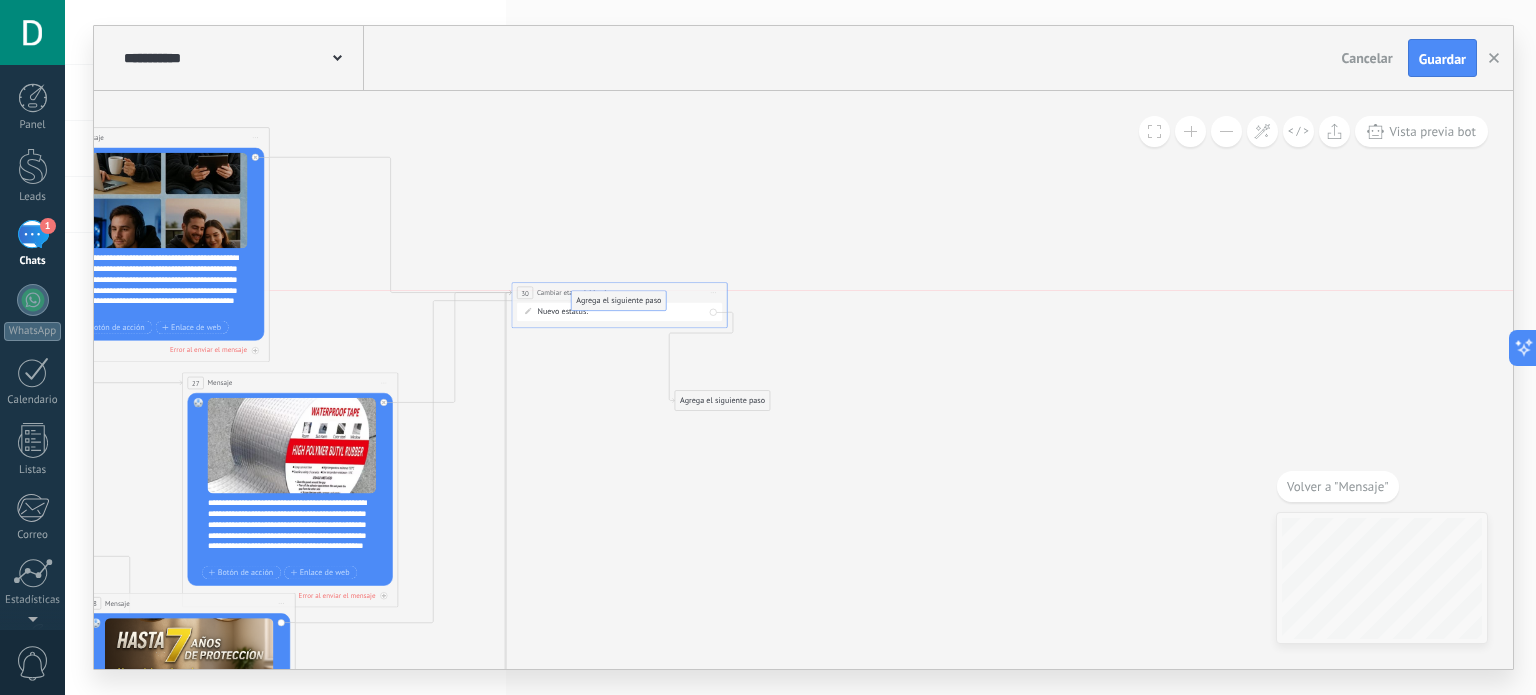 drag, startPoint x: 651, startPoint y: 567, endPoint x: 604, endPoint y: 295, distance: 276.0308 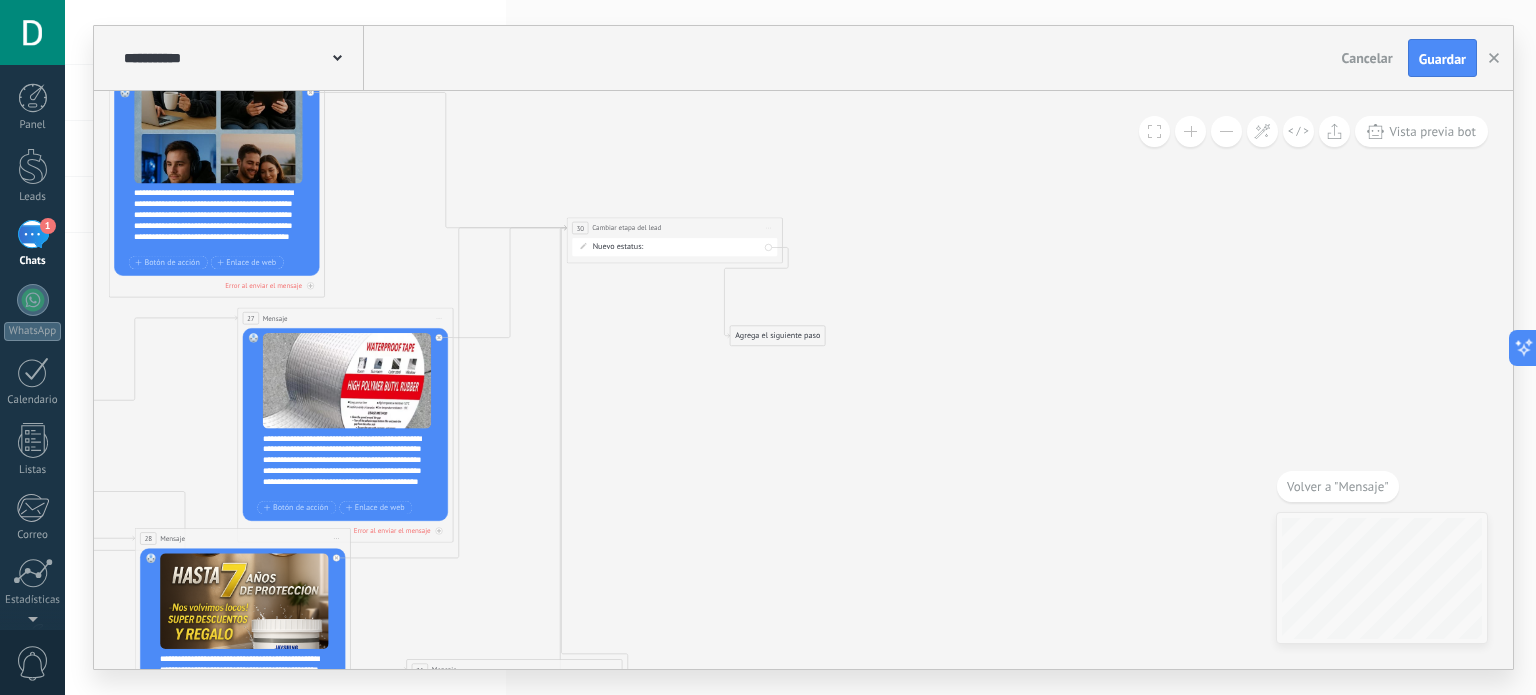 drag, startPoint x: 690, startPoint y: 446, endPoint x: 673, endPoint y: 348, distance: 99.46356 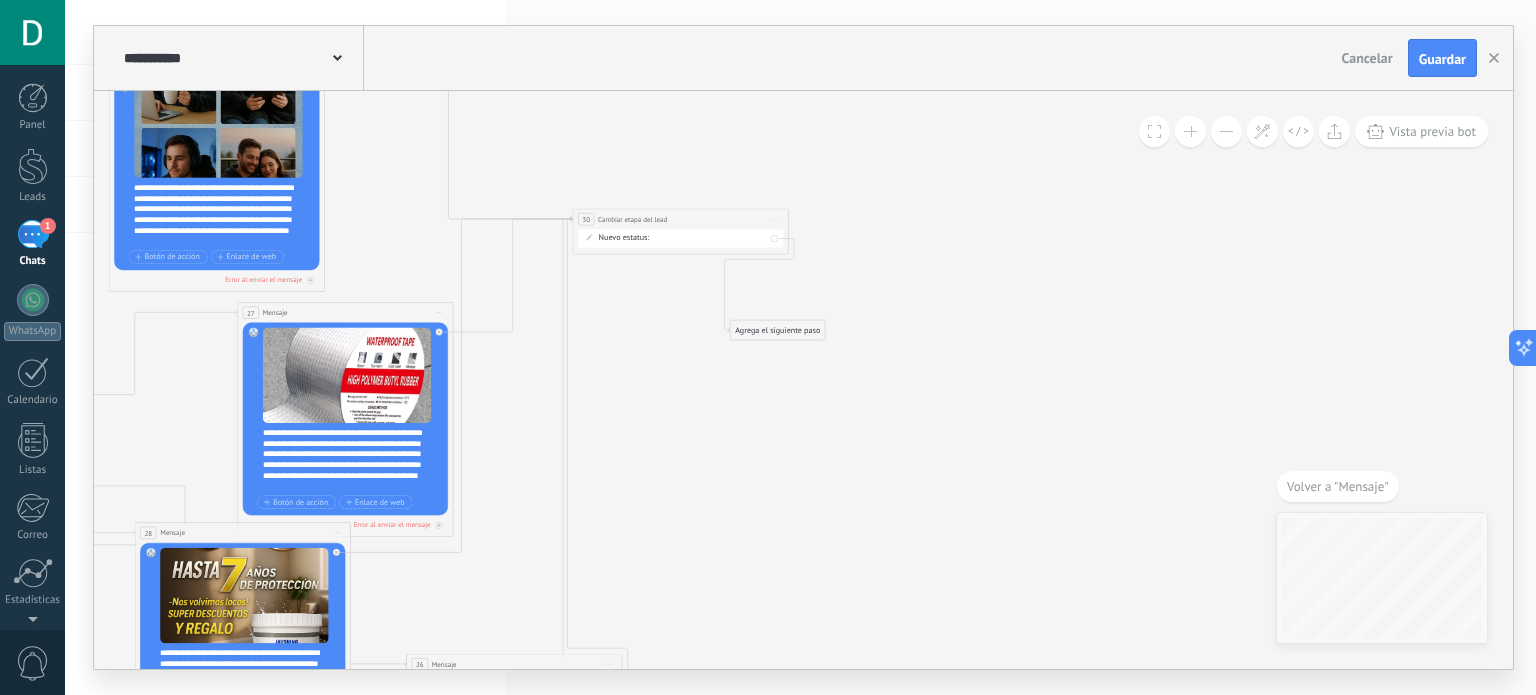 click on "**********" at bounding box center (680, 219) 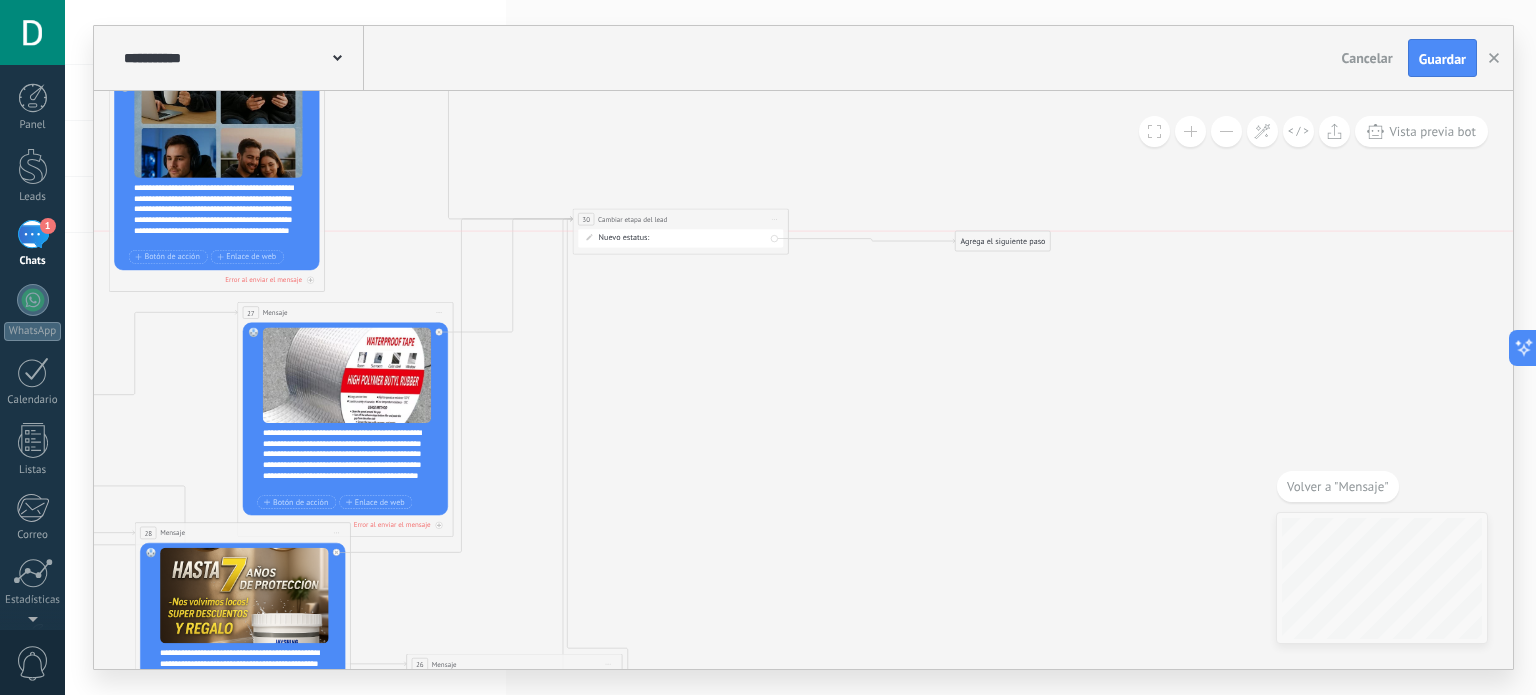 drag, startPoint x: 769, startPoint y: 326, endPoint x: 992, endPoint y: 239, distance: 239.37001 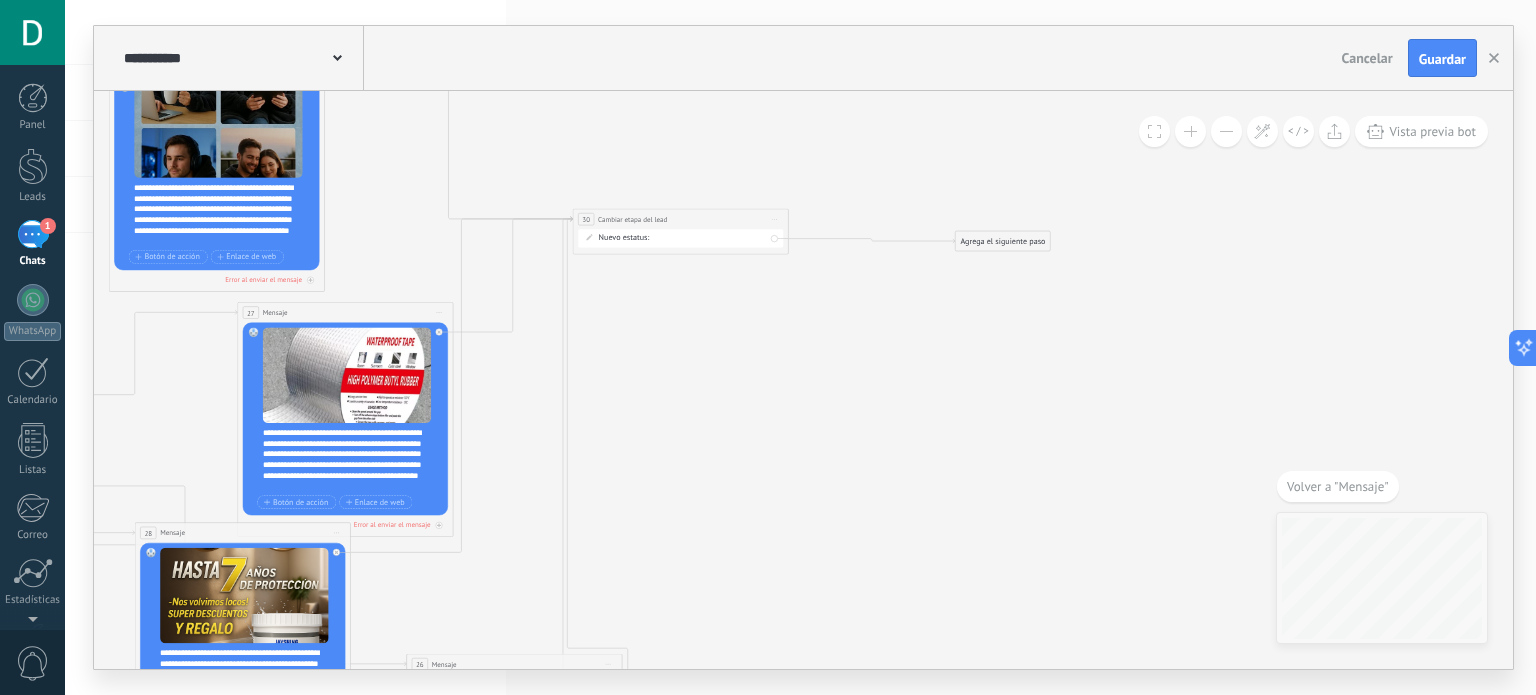 click on "Guardar" at bounding box center [1442, 59] 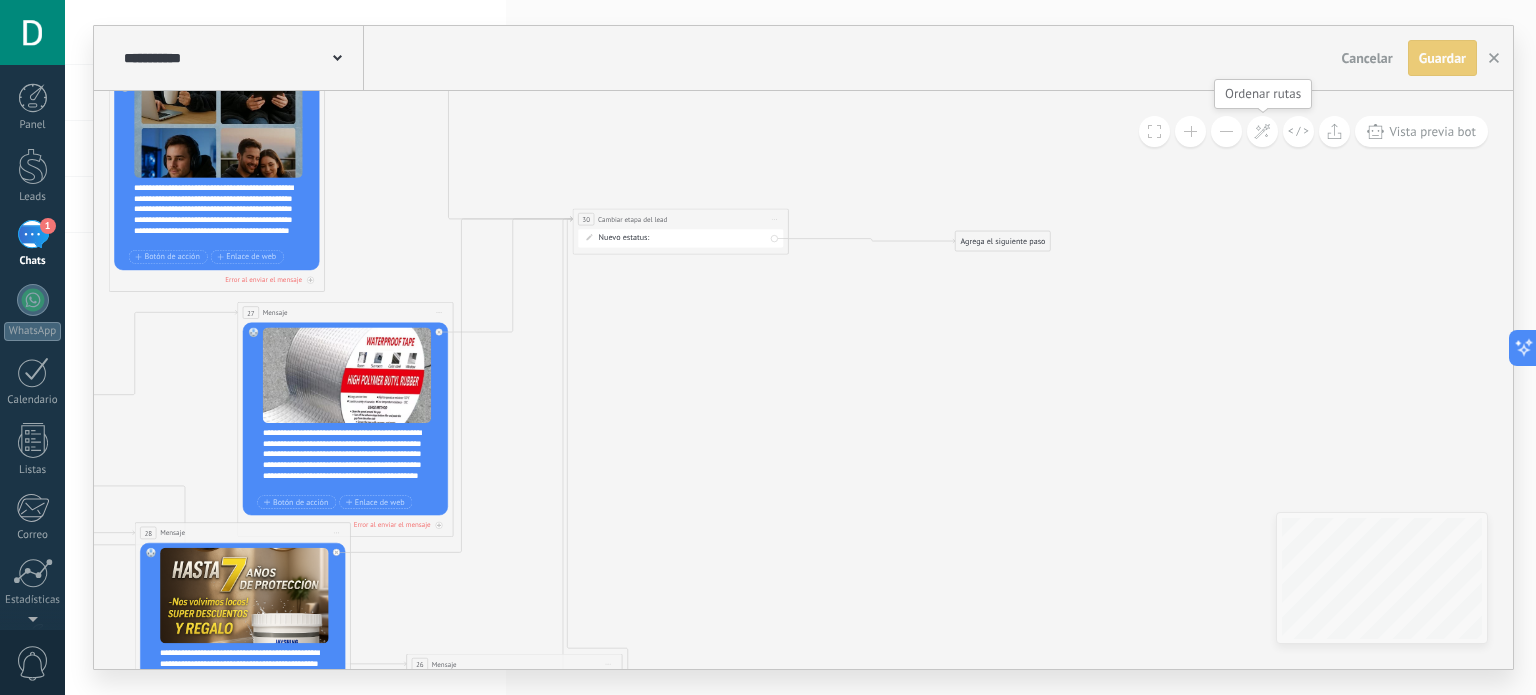 click 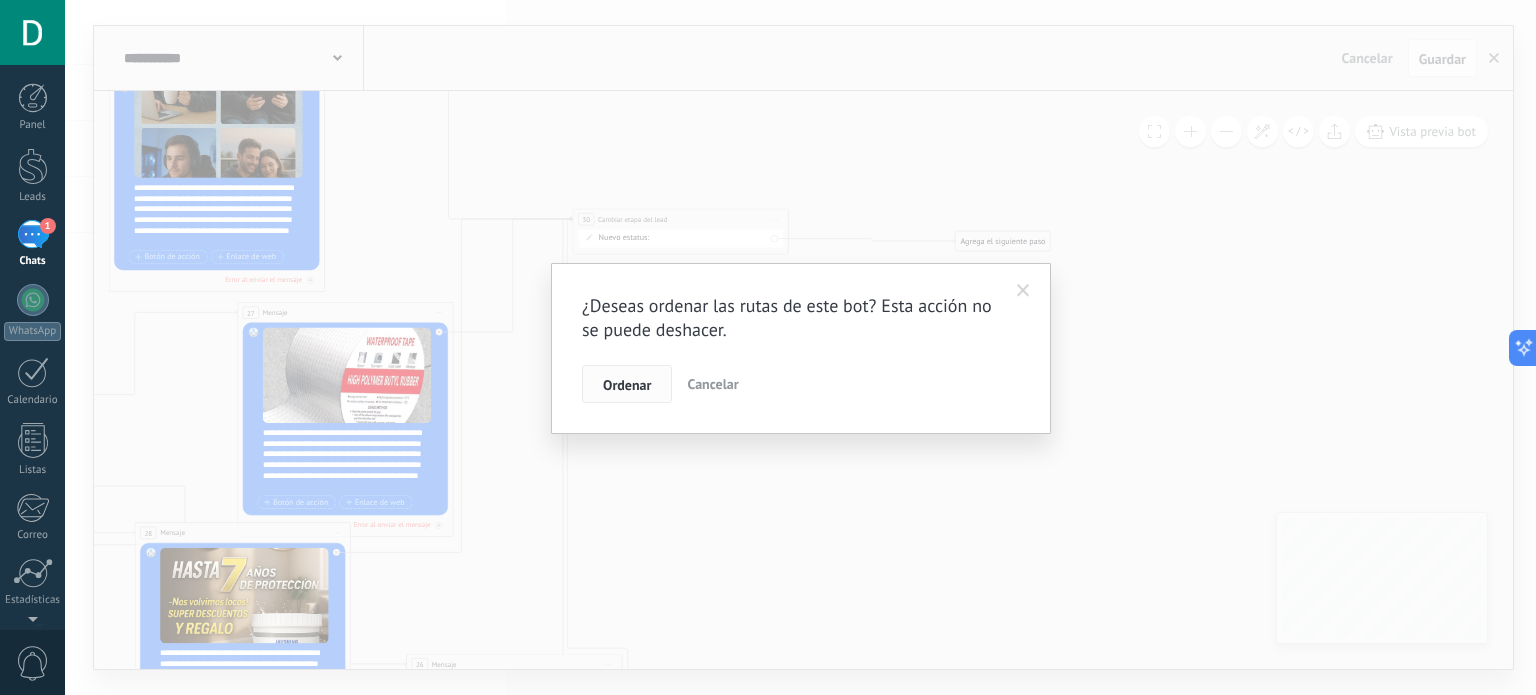 click on "Ordenar" at bounding box center (627, 385) 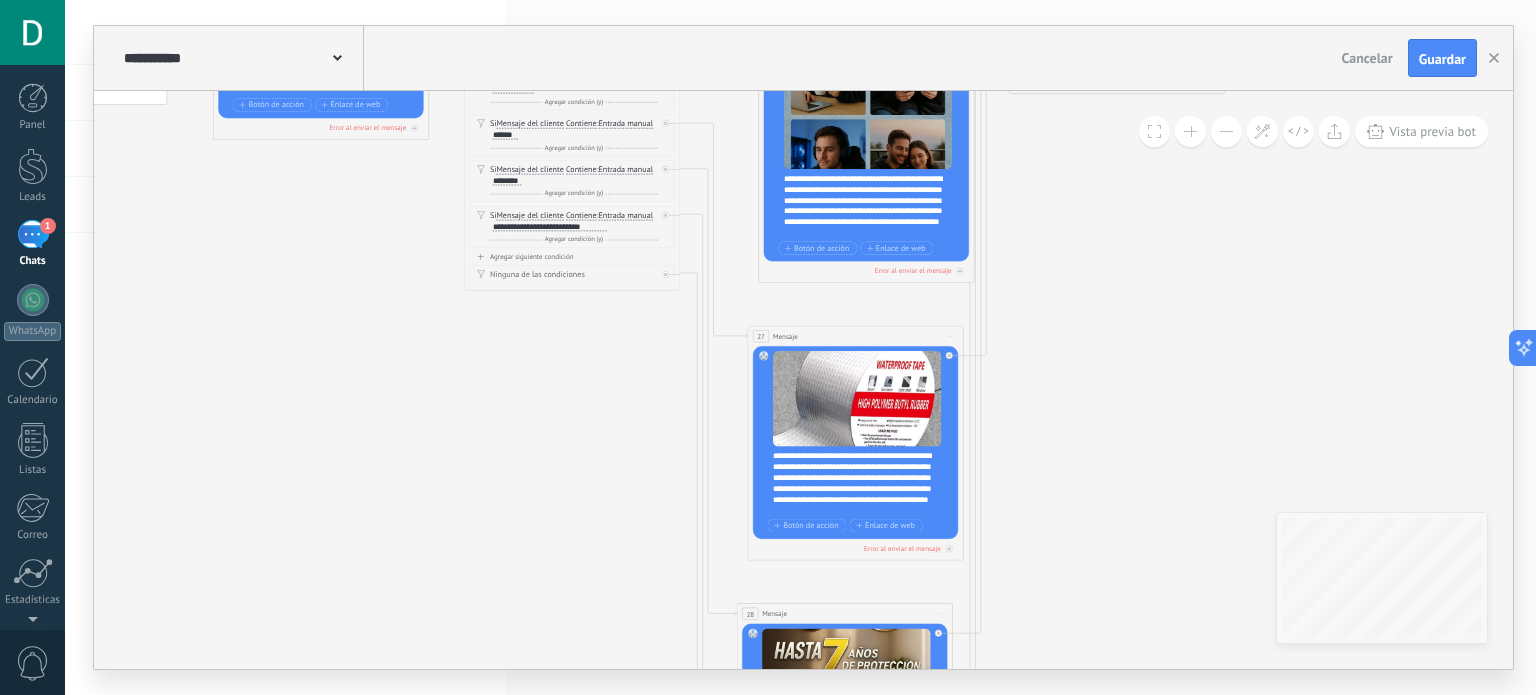 drag, startPoint x: 829, startPoint y: 435, endPoint x: 1152, endPoint y: 321, distance: 342.52737 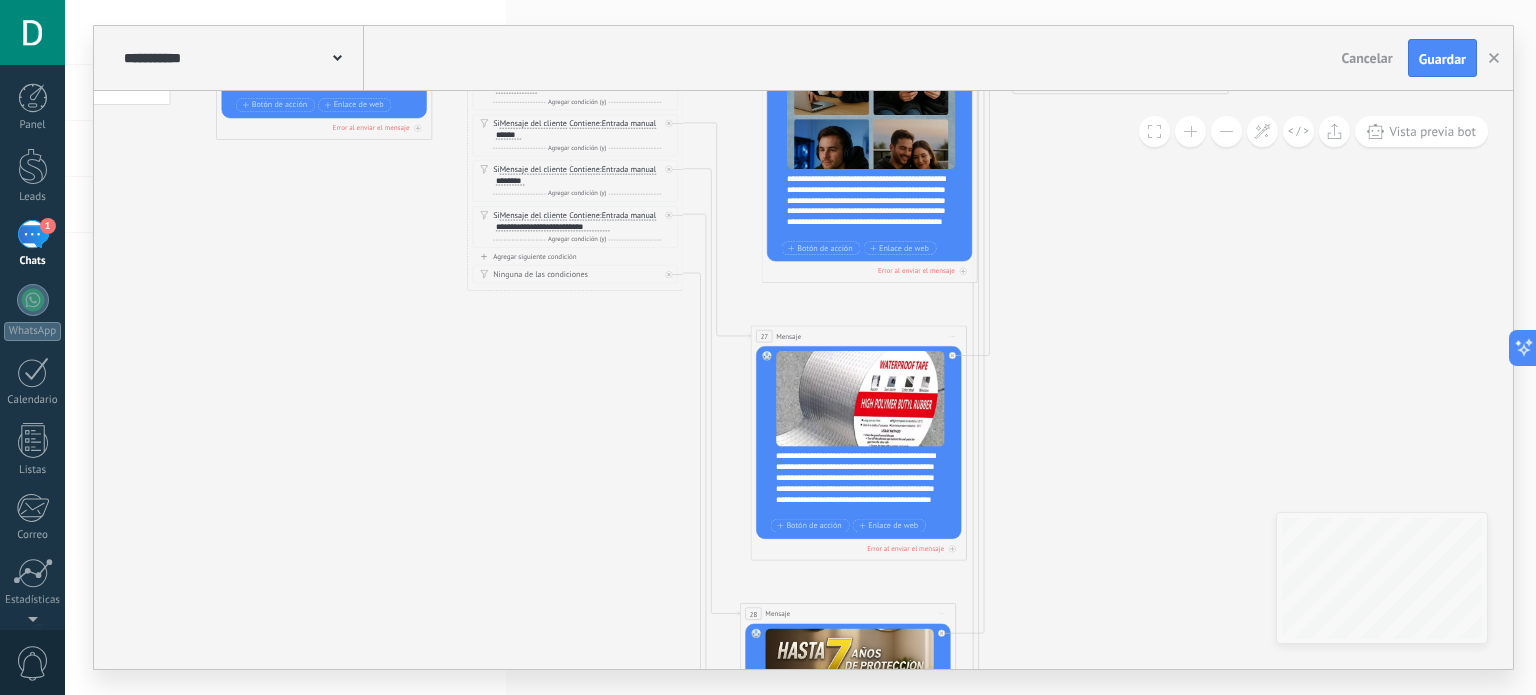 drag 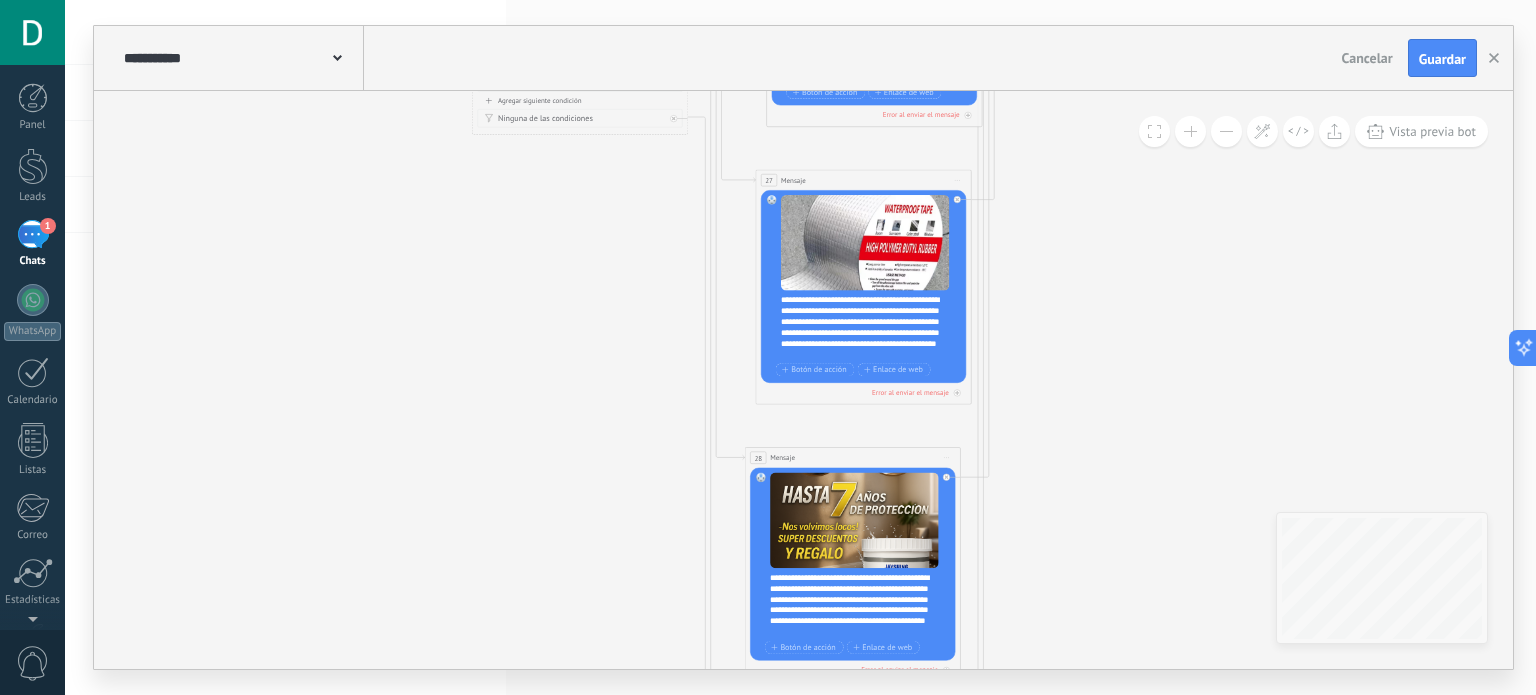 click 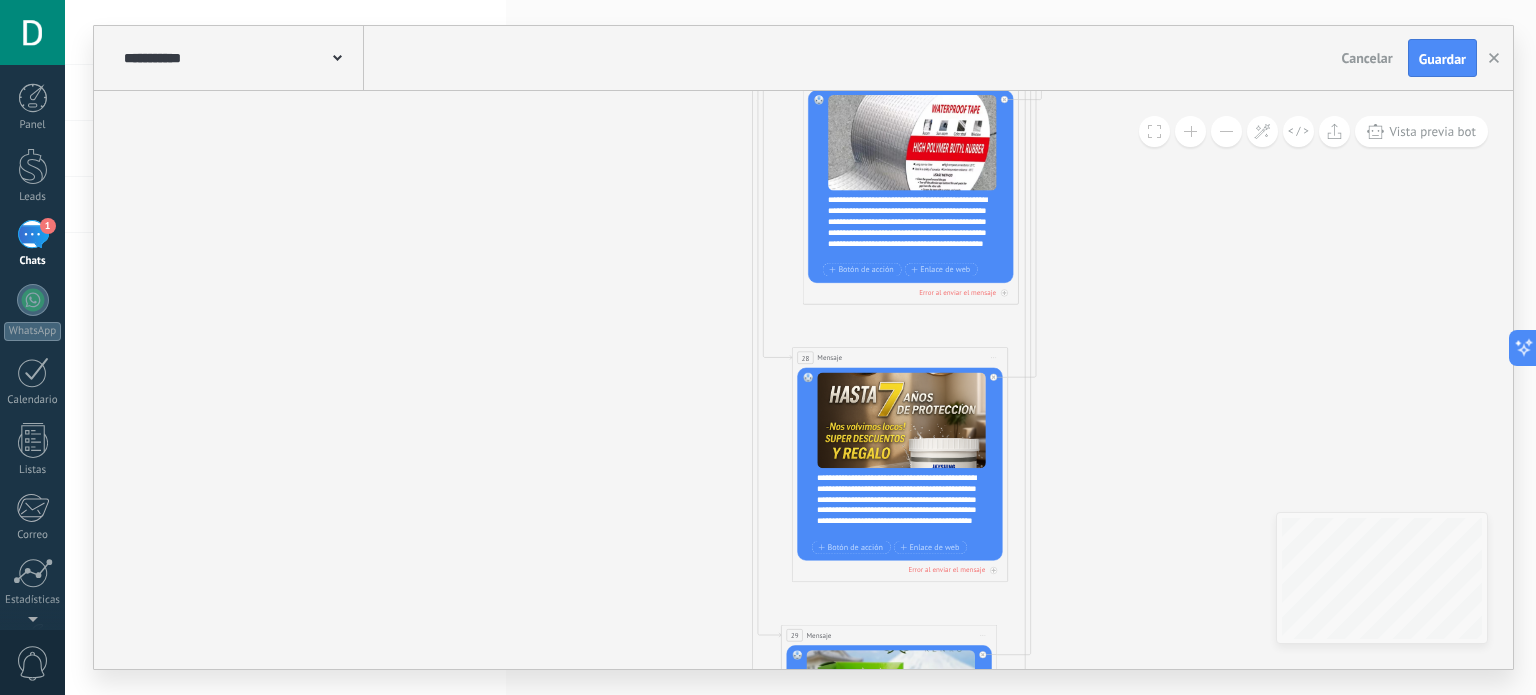 click 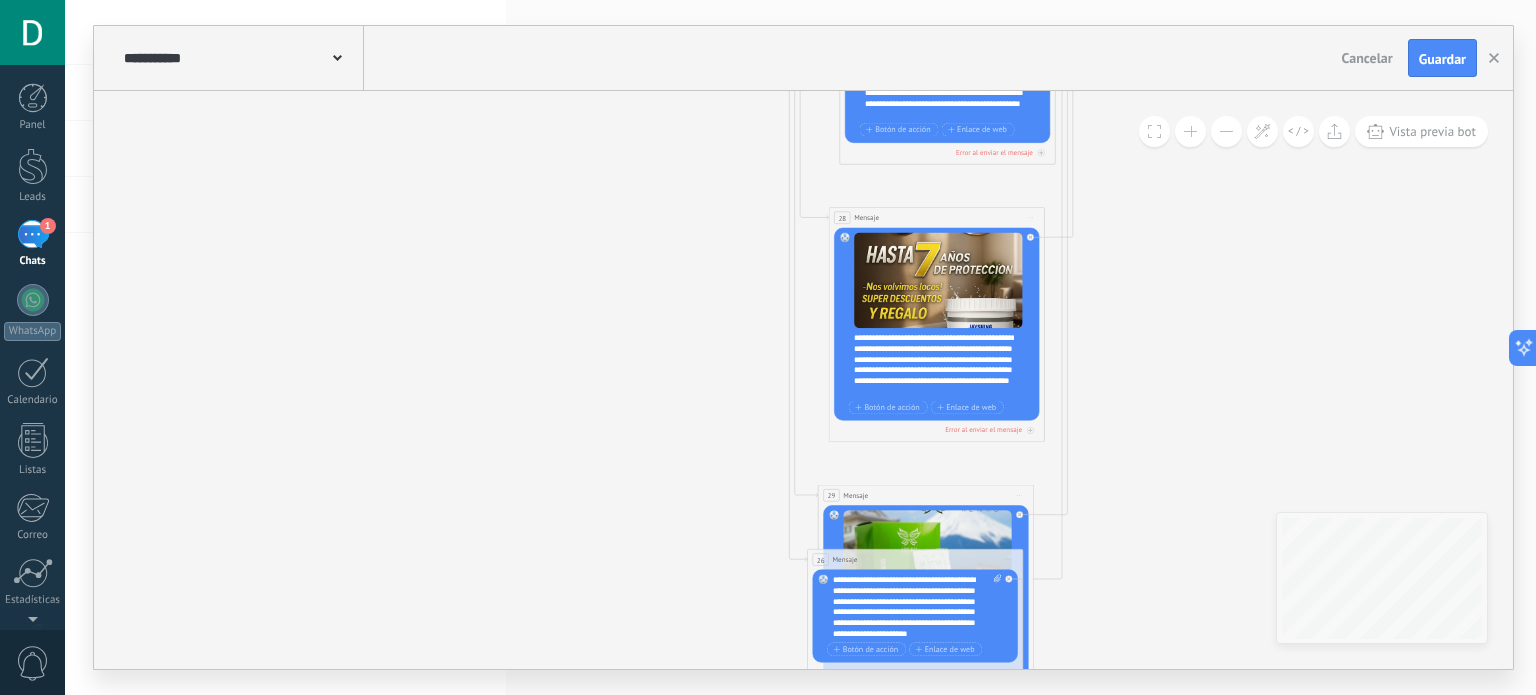 click 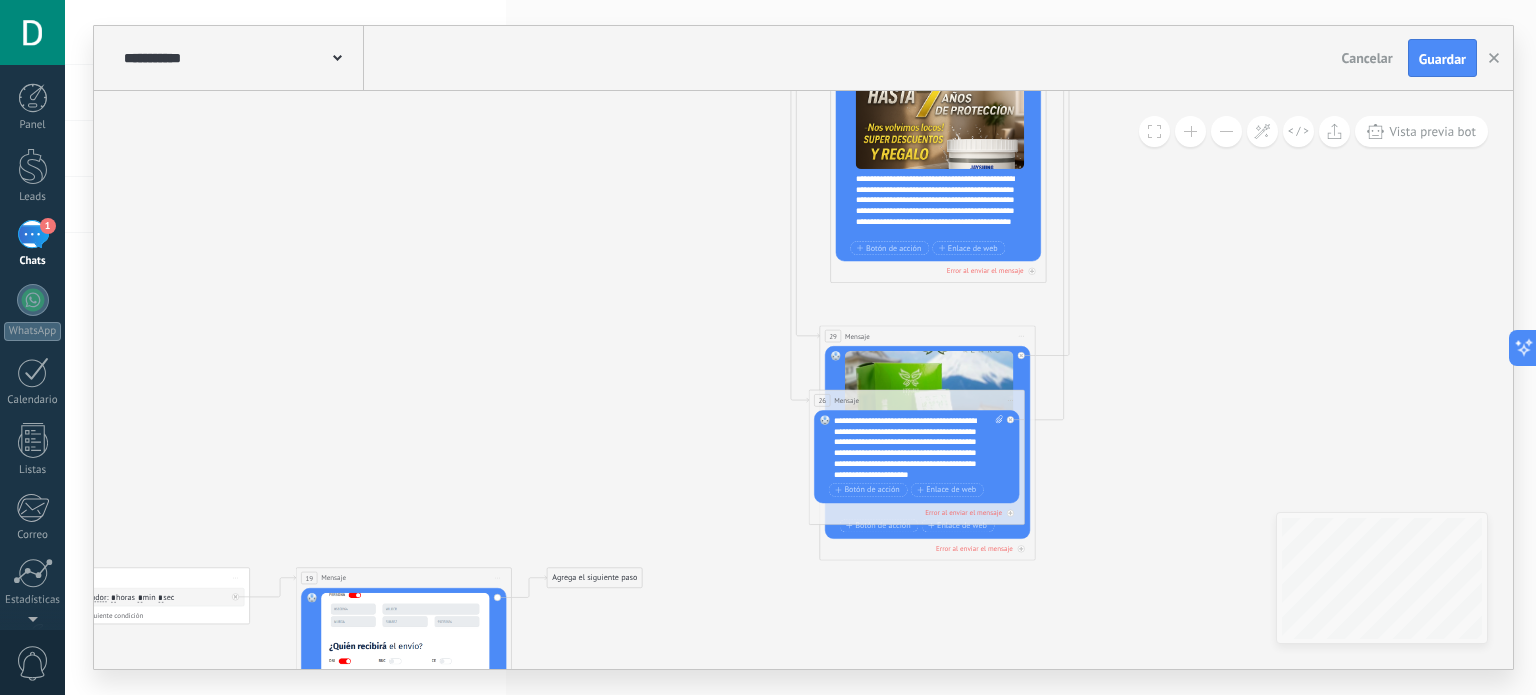 click 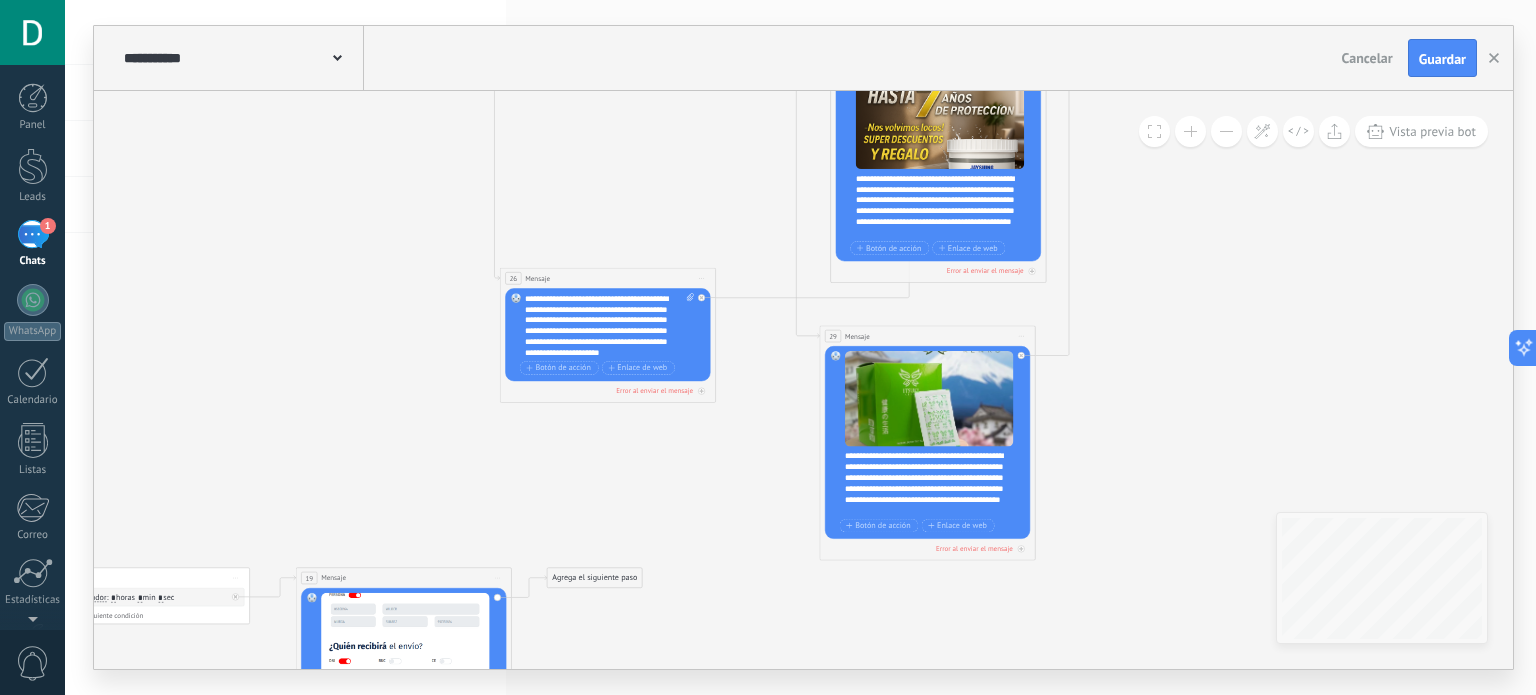click on "26
Mensaje
*******
(a):
Todos los contactos - canales seleccionados
Todos los contactos - canales seleccionados
Todos los contactos - canal primario
Contacto principal - canales seleccionados
Contacto principal - canal primario
Todos los contactos - canales seleccionados
Todos los contactos - canales seleccionados
Todos los contactos - canal primario
Contacto principal - canales seleccionados" at bounding box center (607, 279) 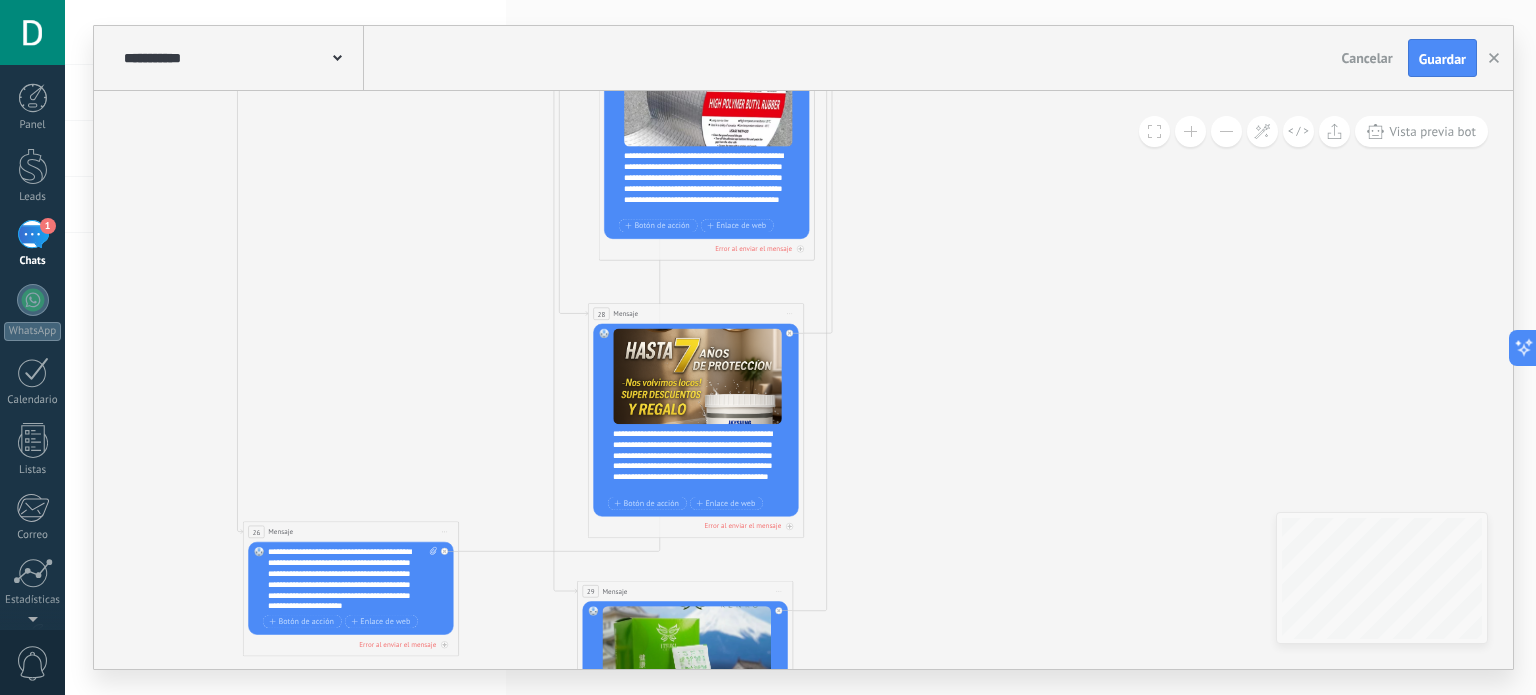 click 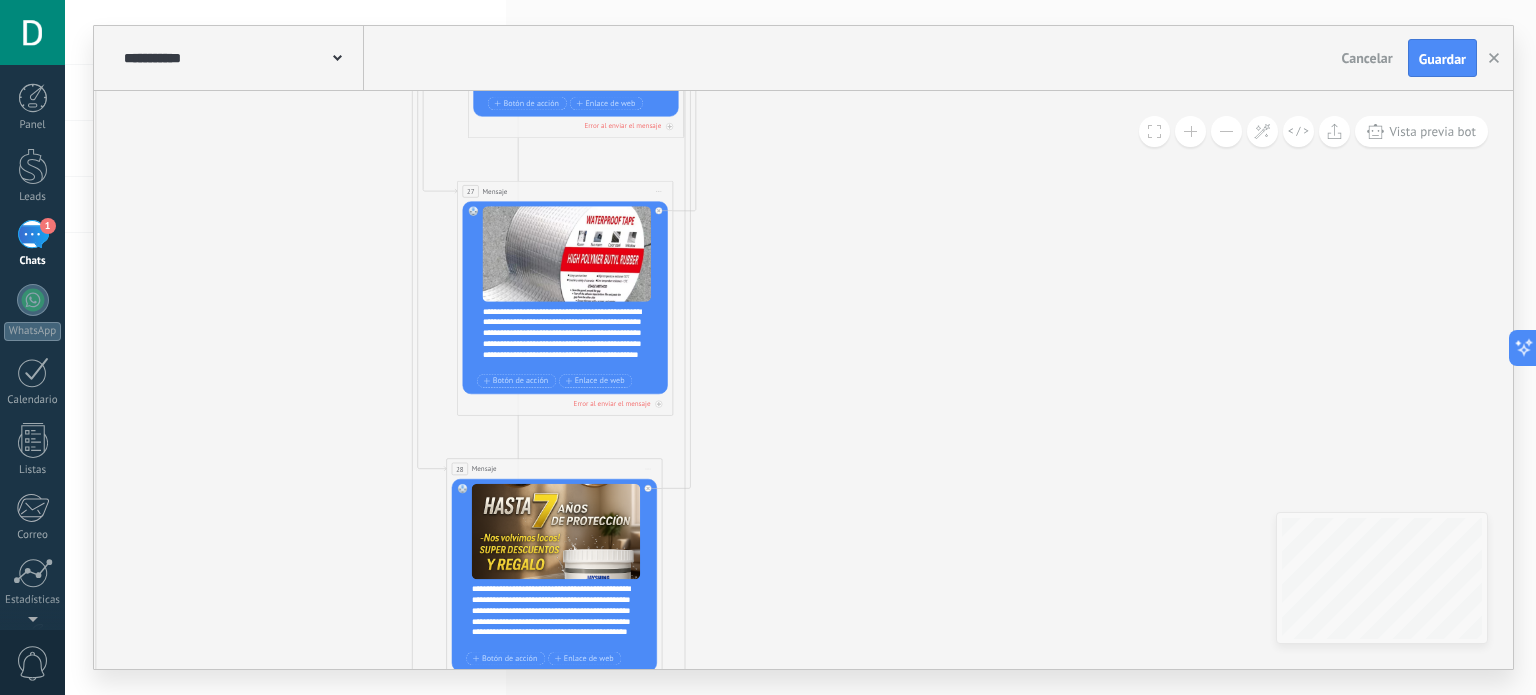 click 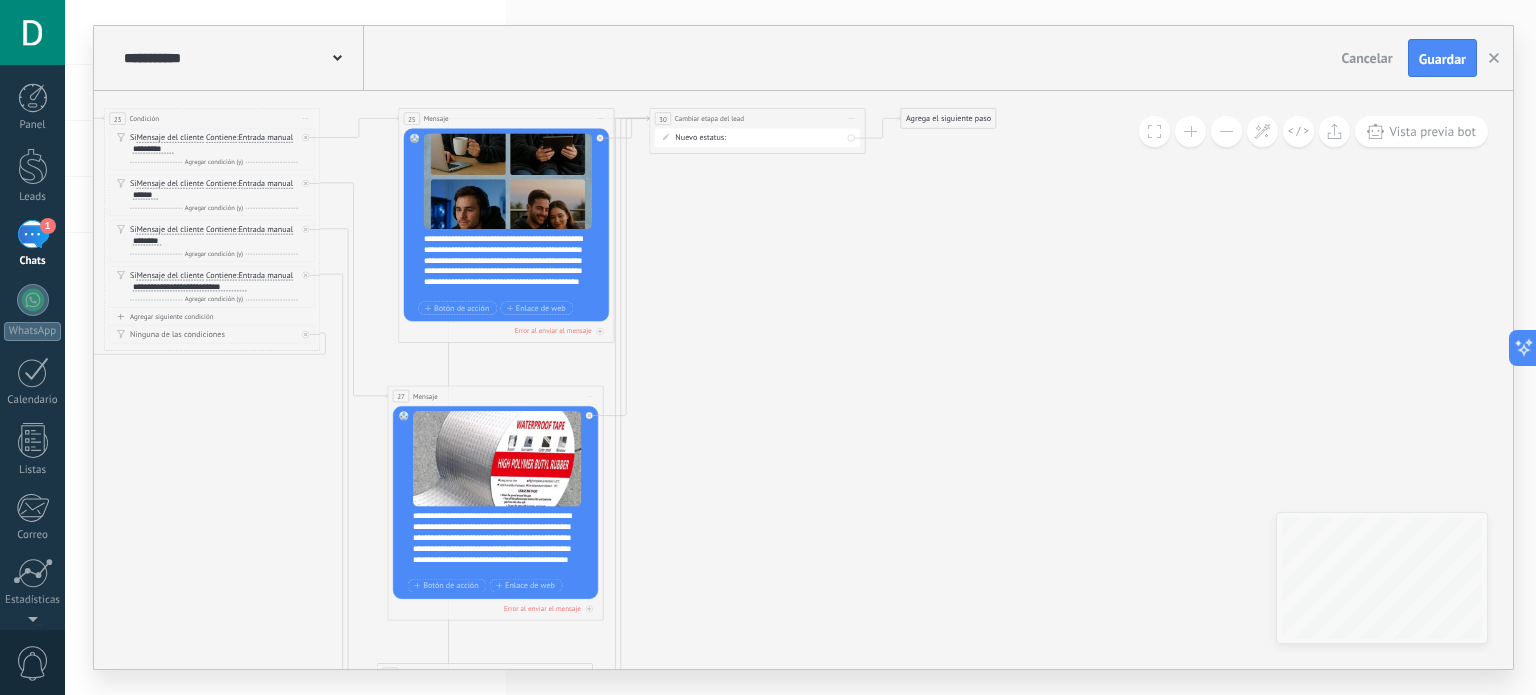 click 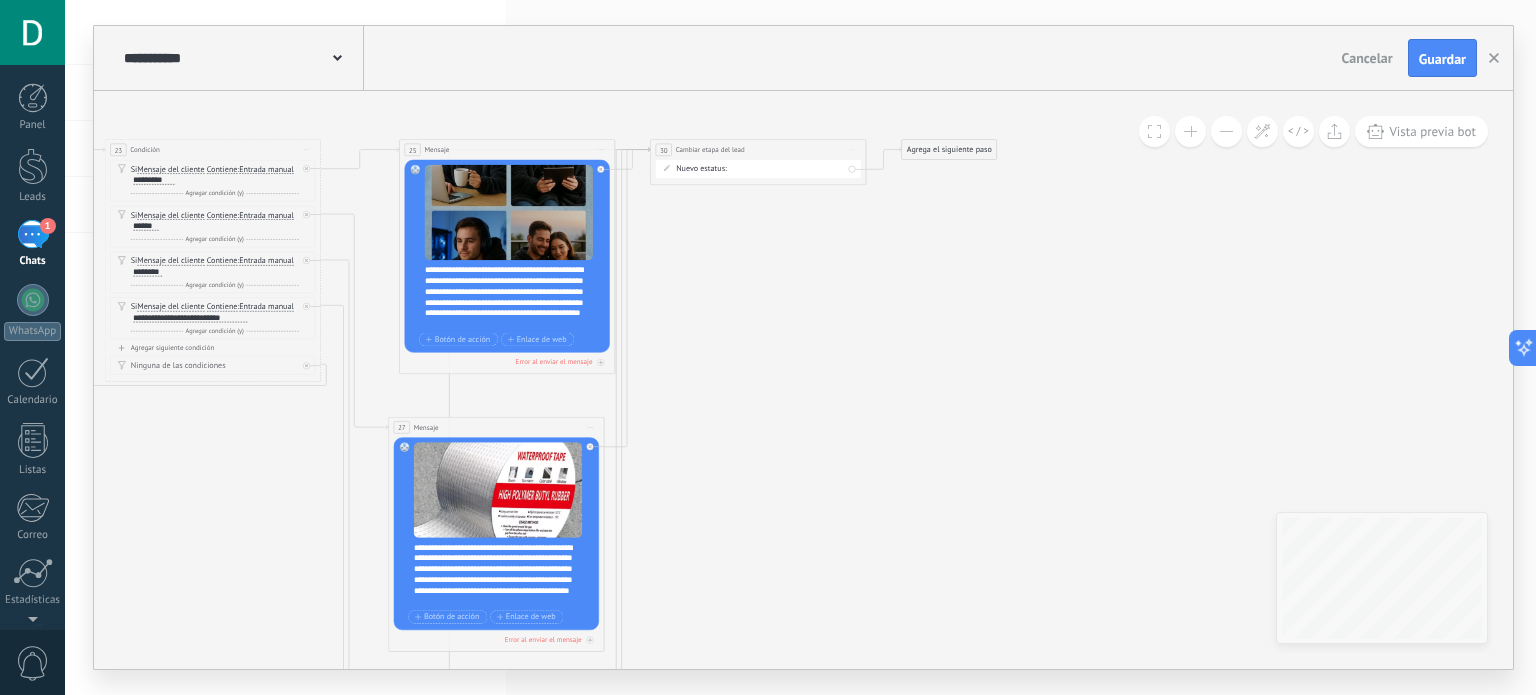click 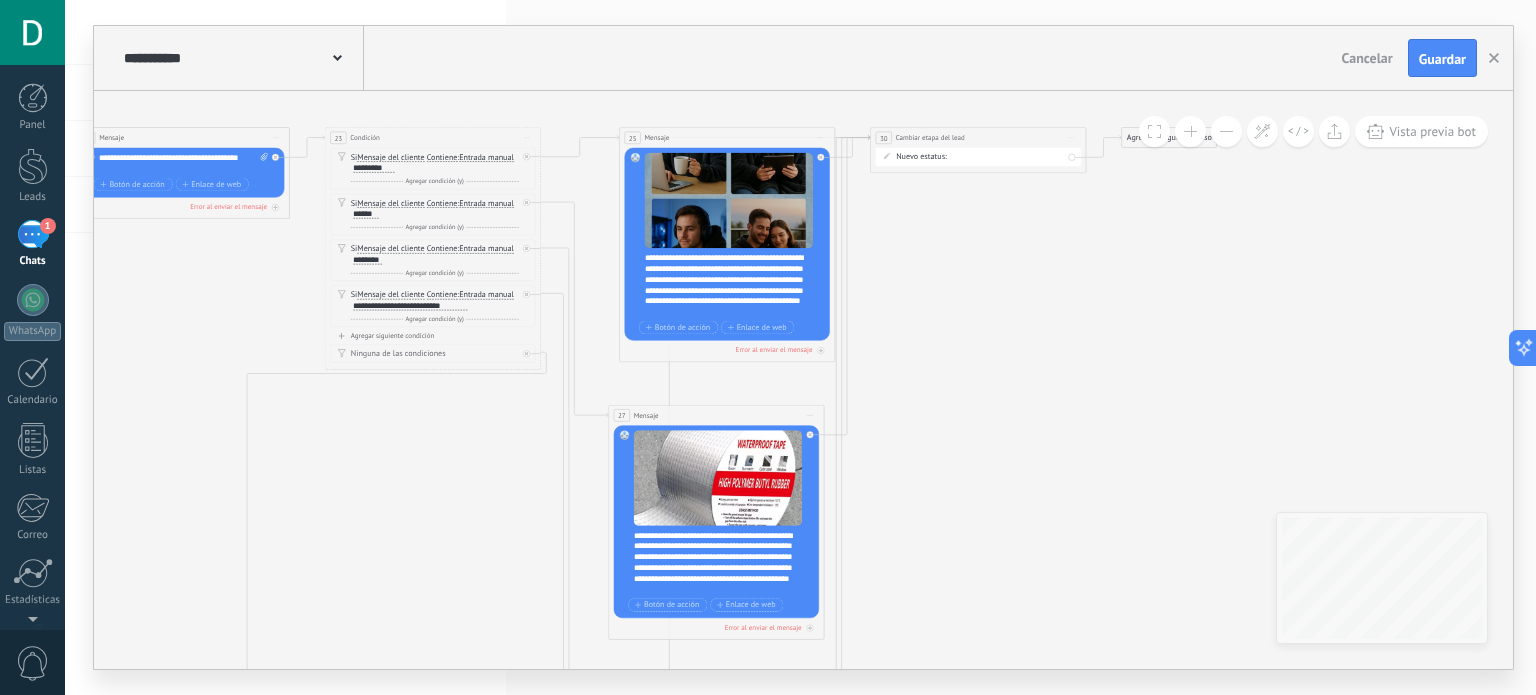 click 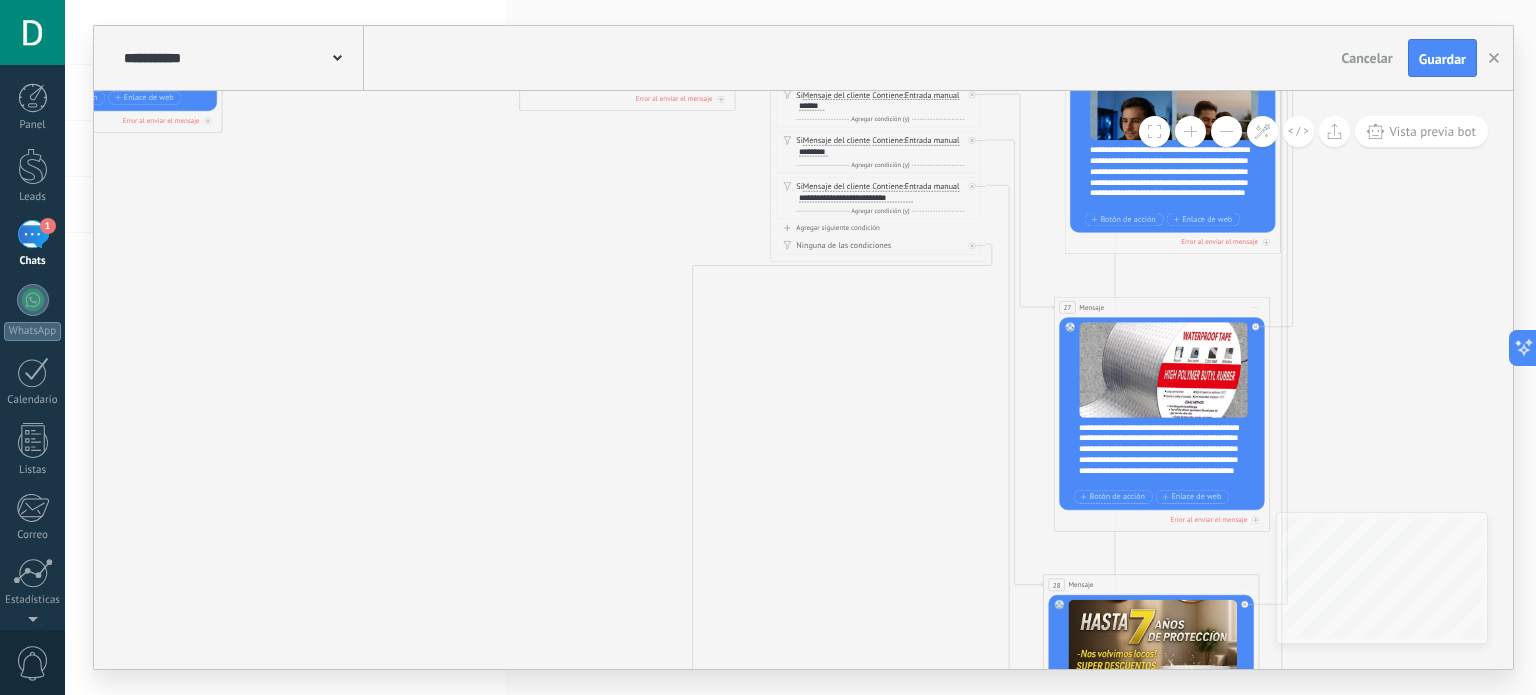 click 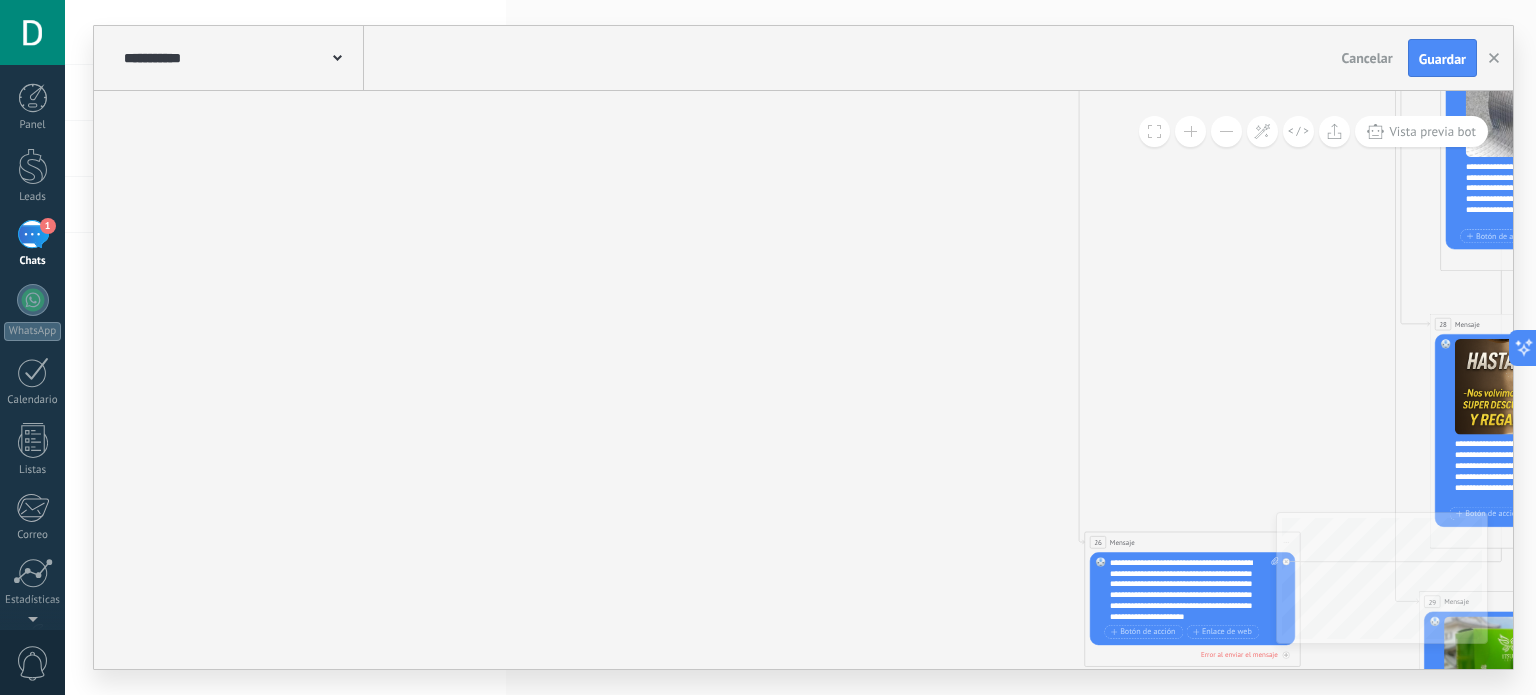 click 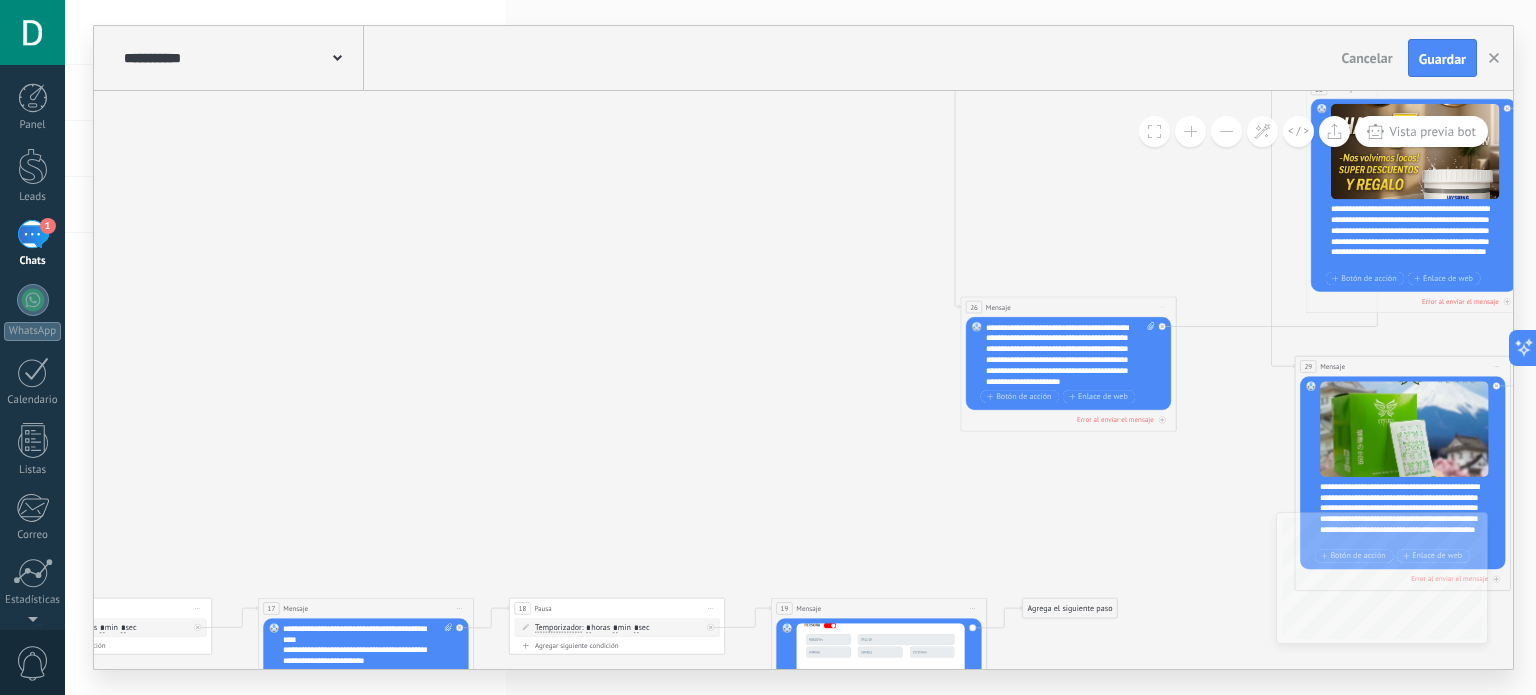 click 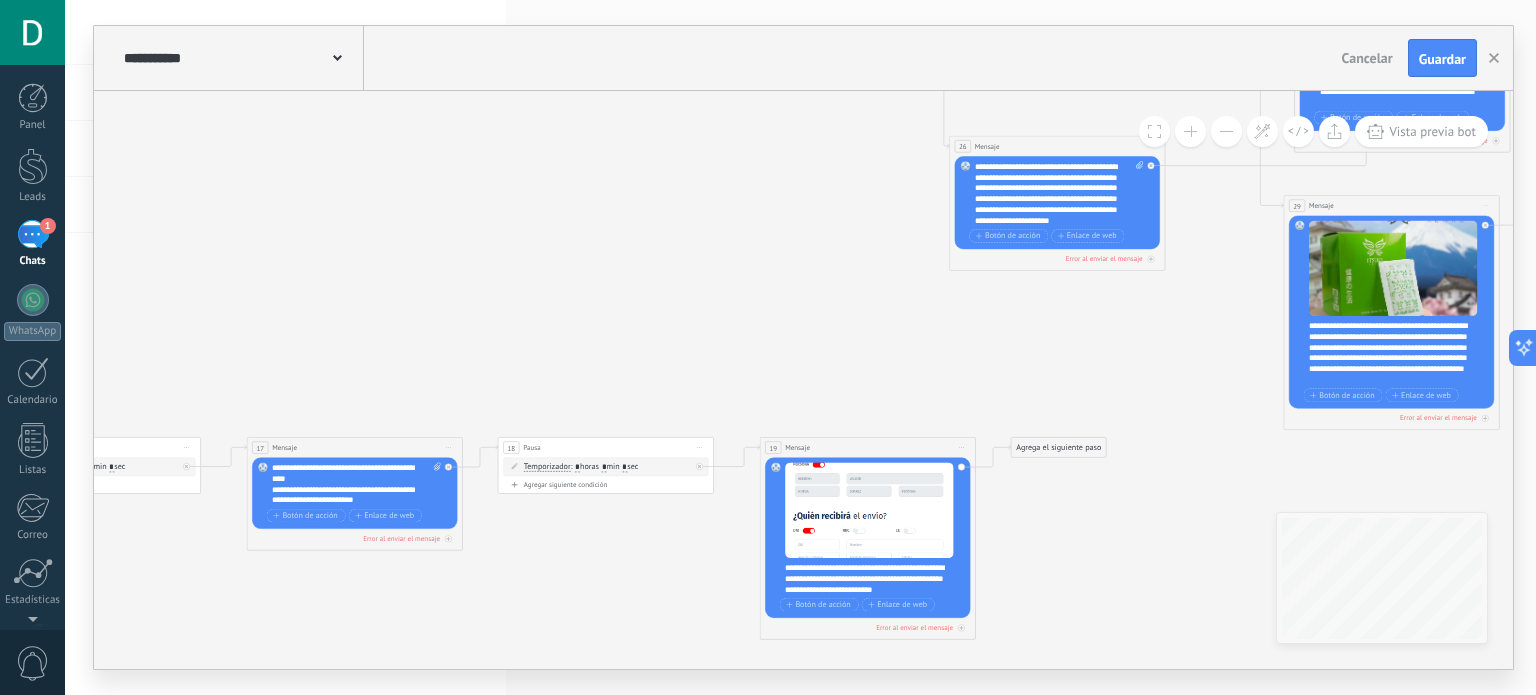 click 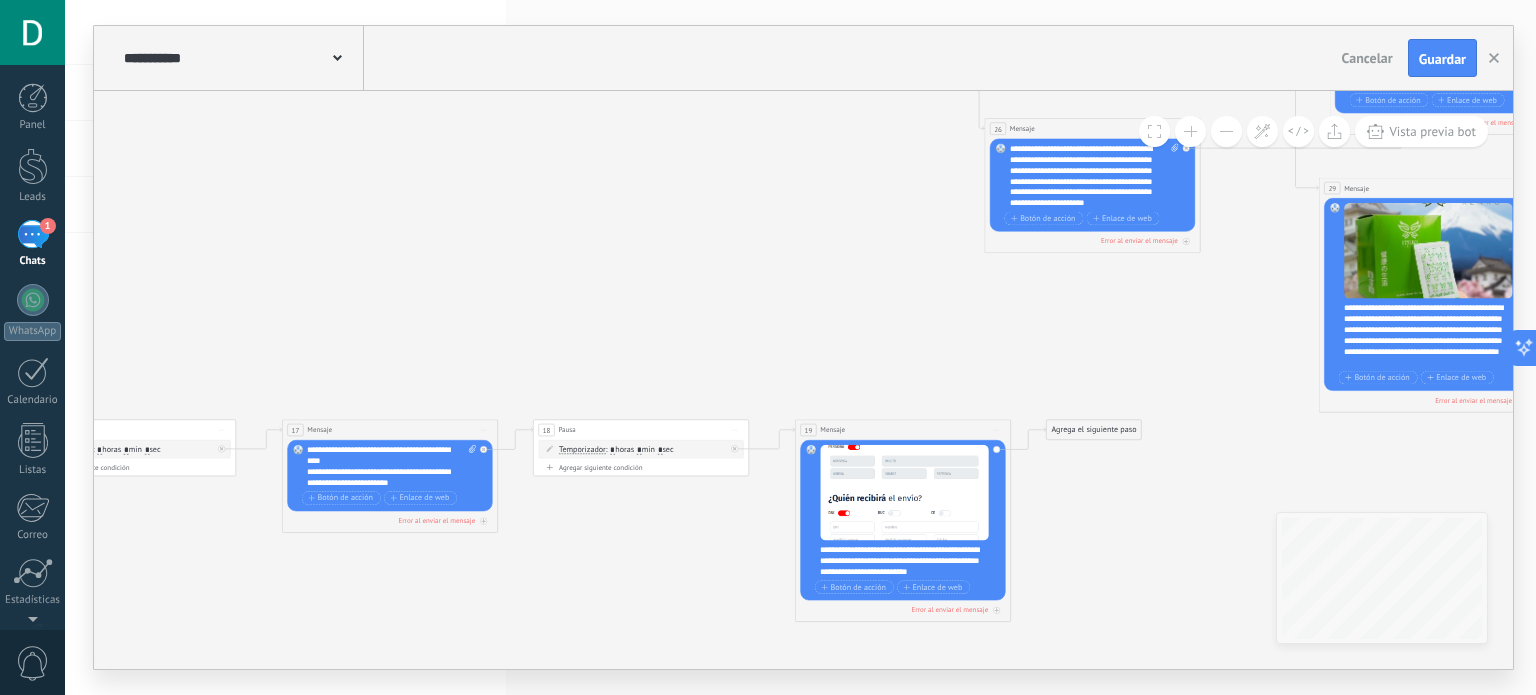 click 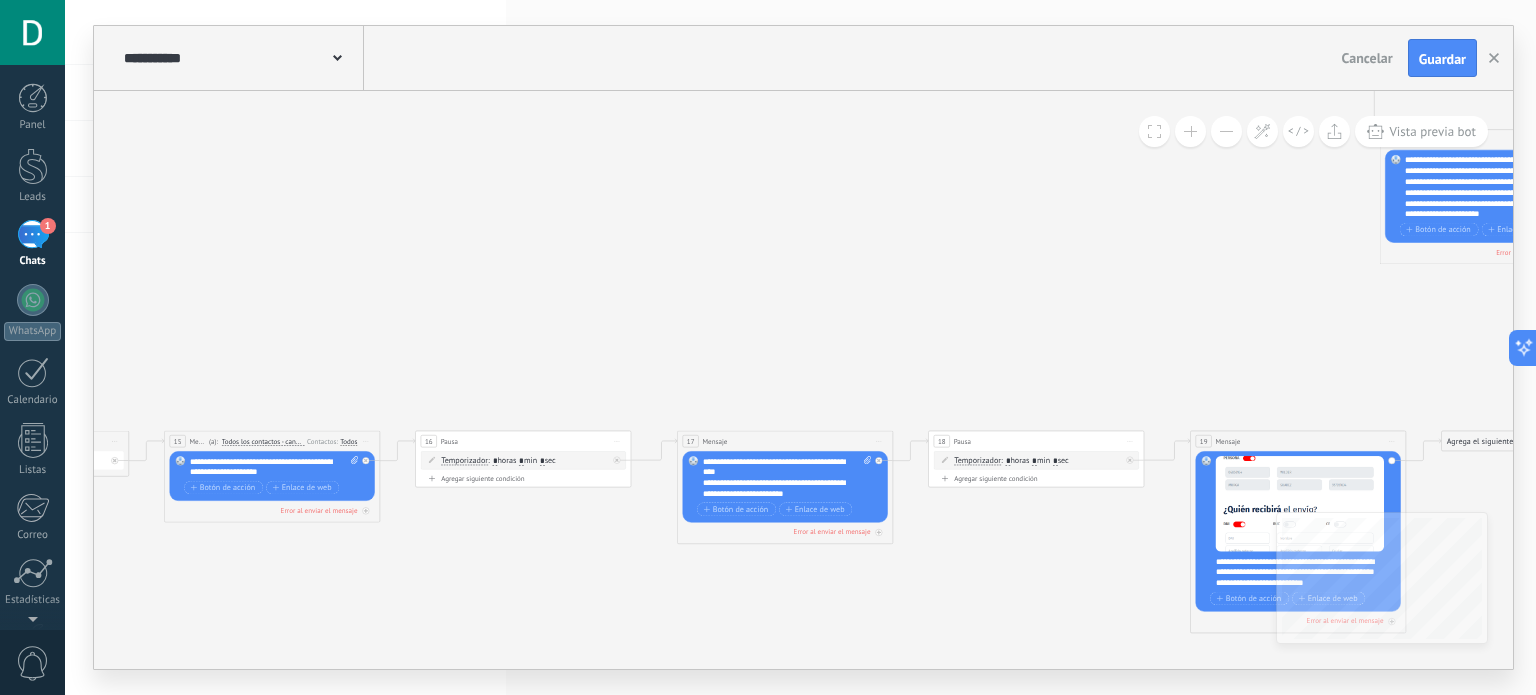 click 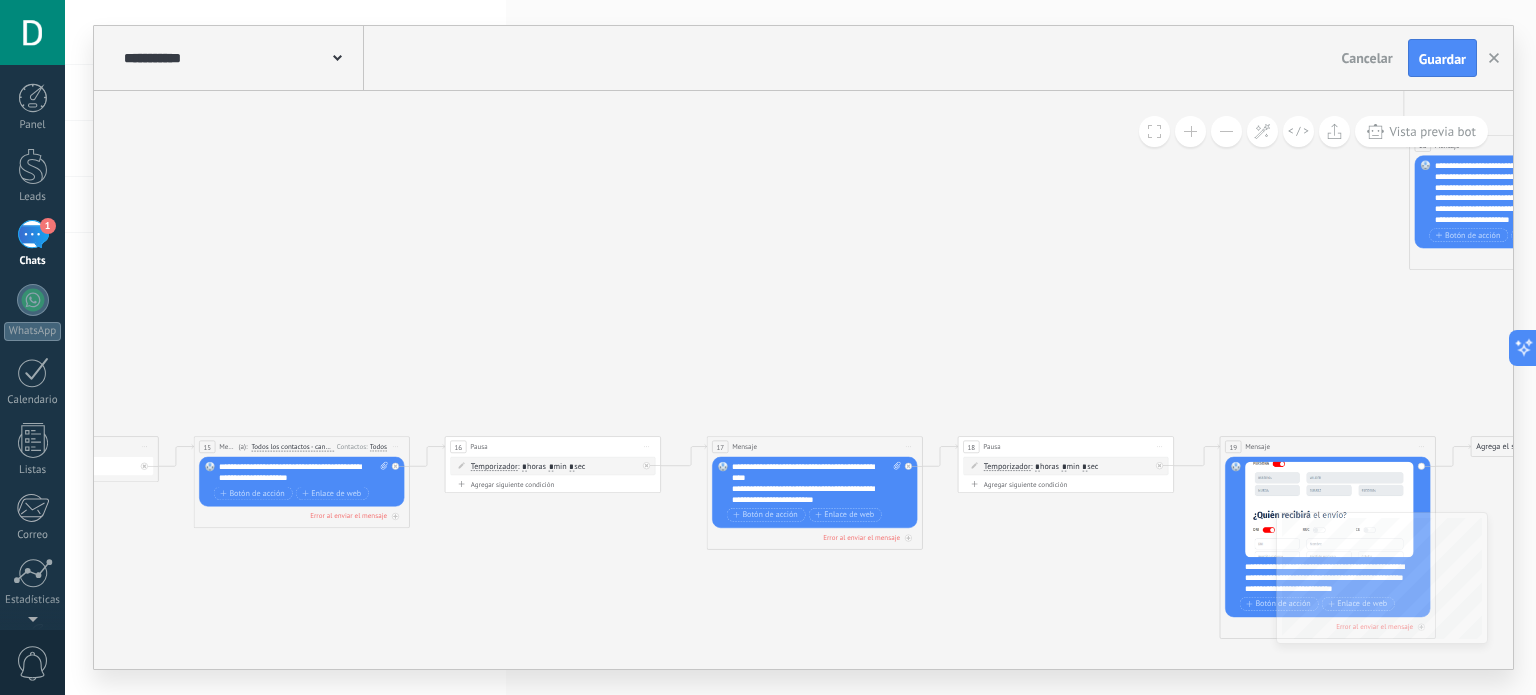 click 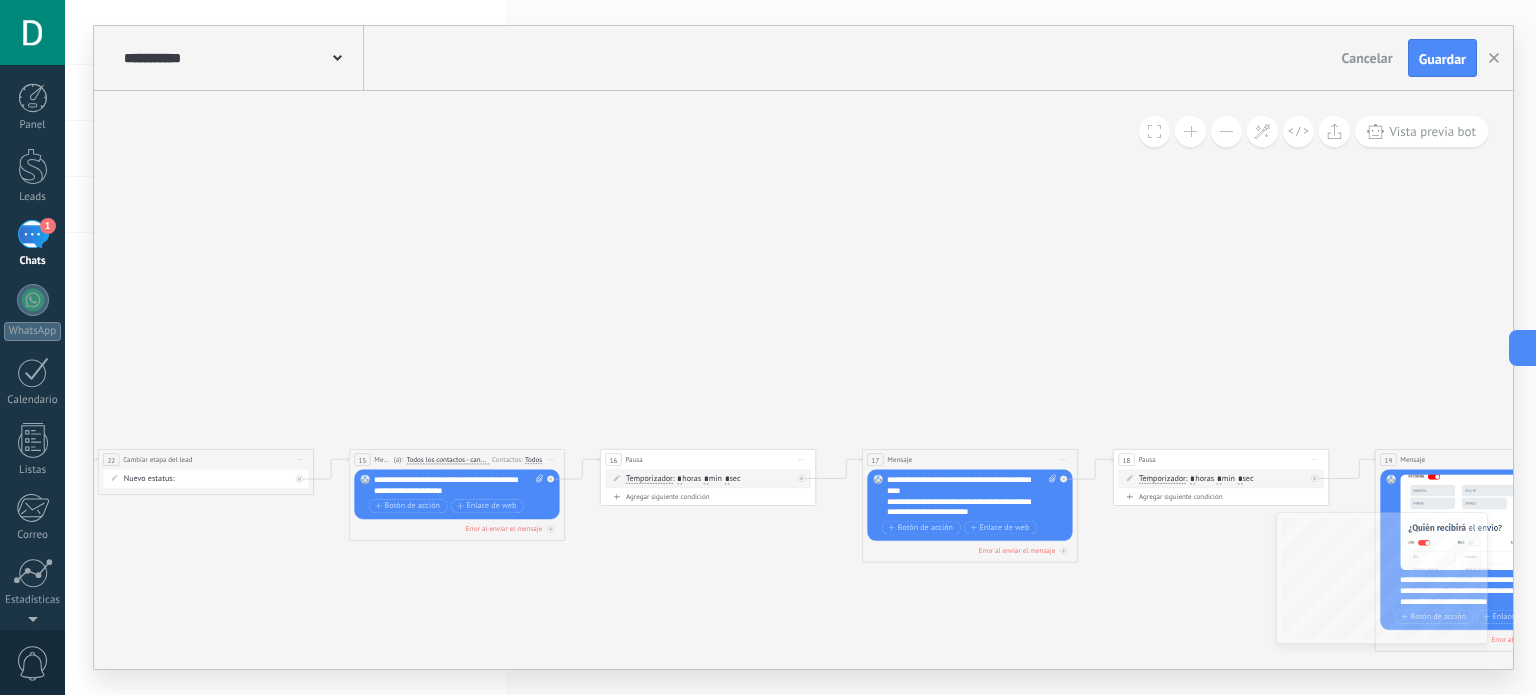 click 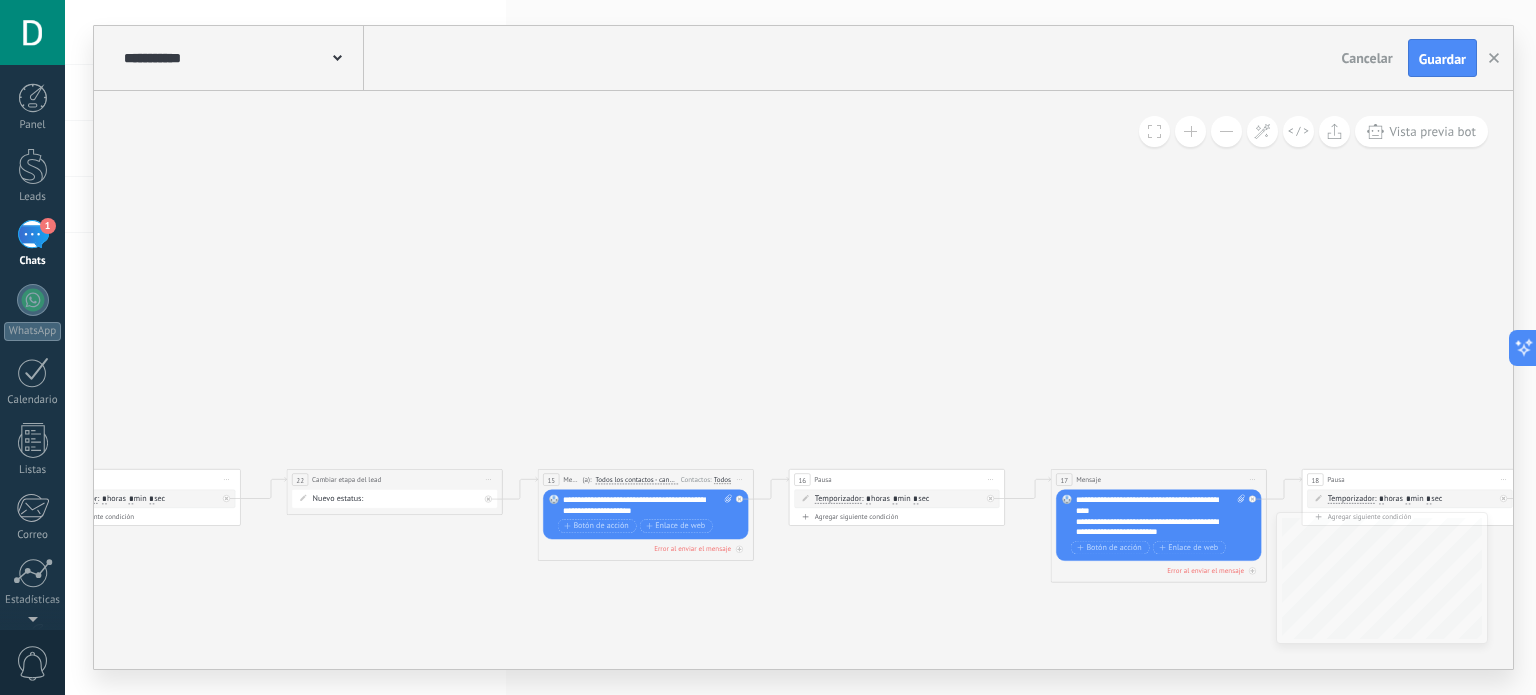 click 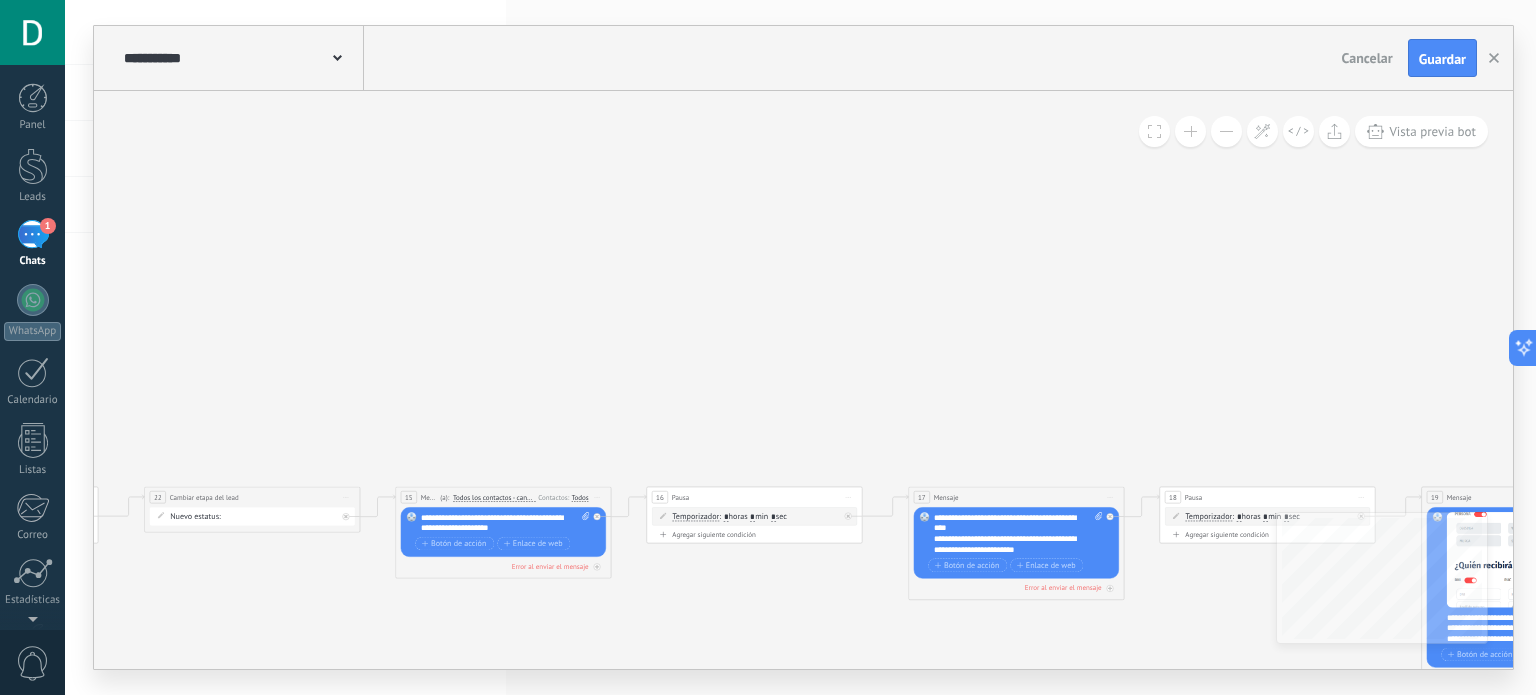 click 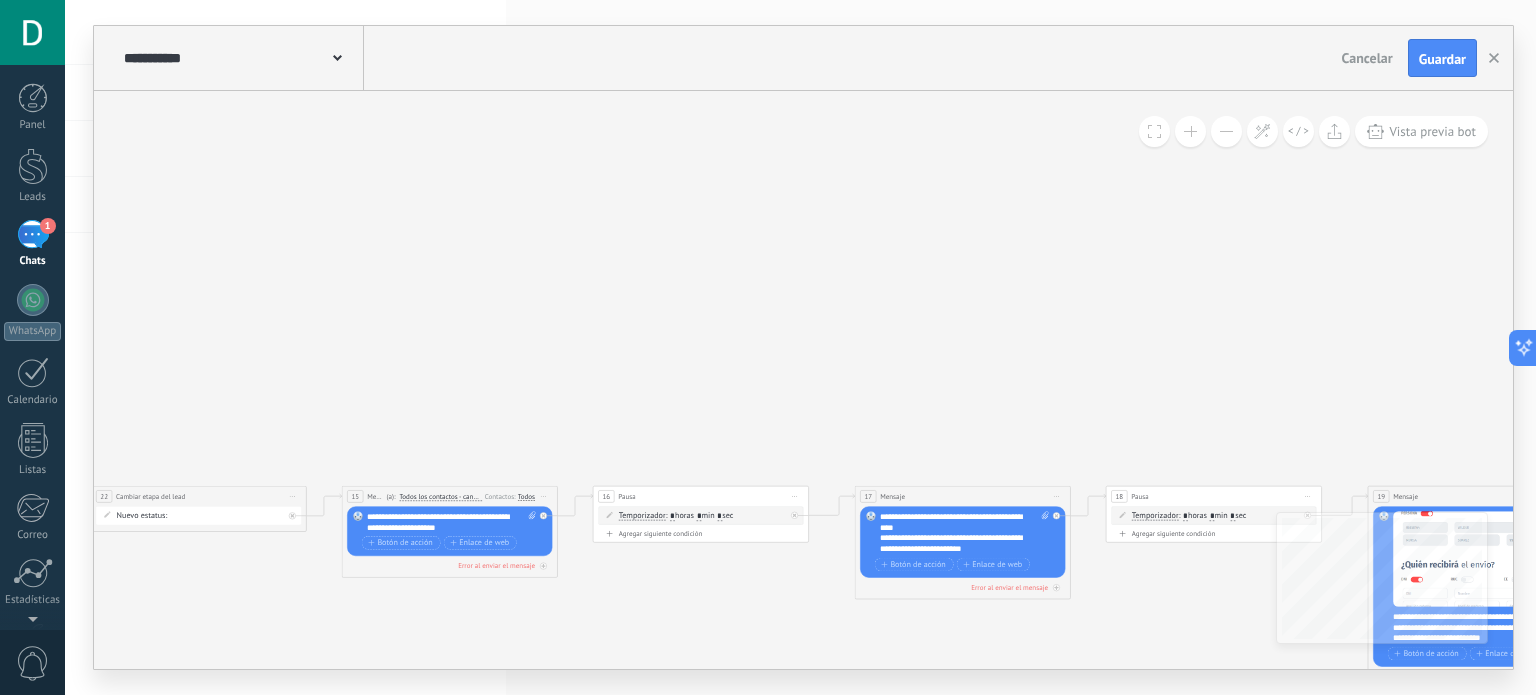 click 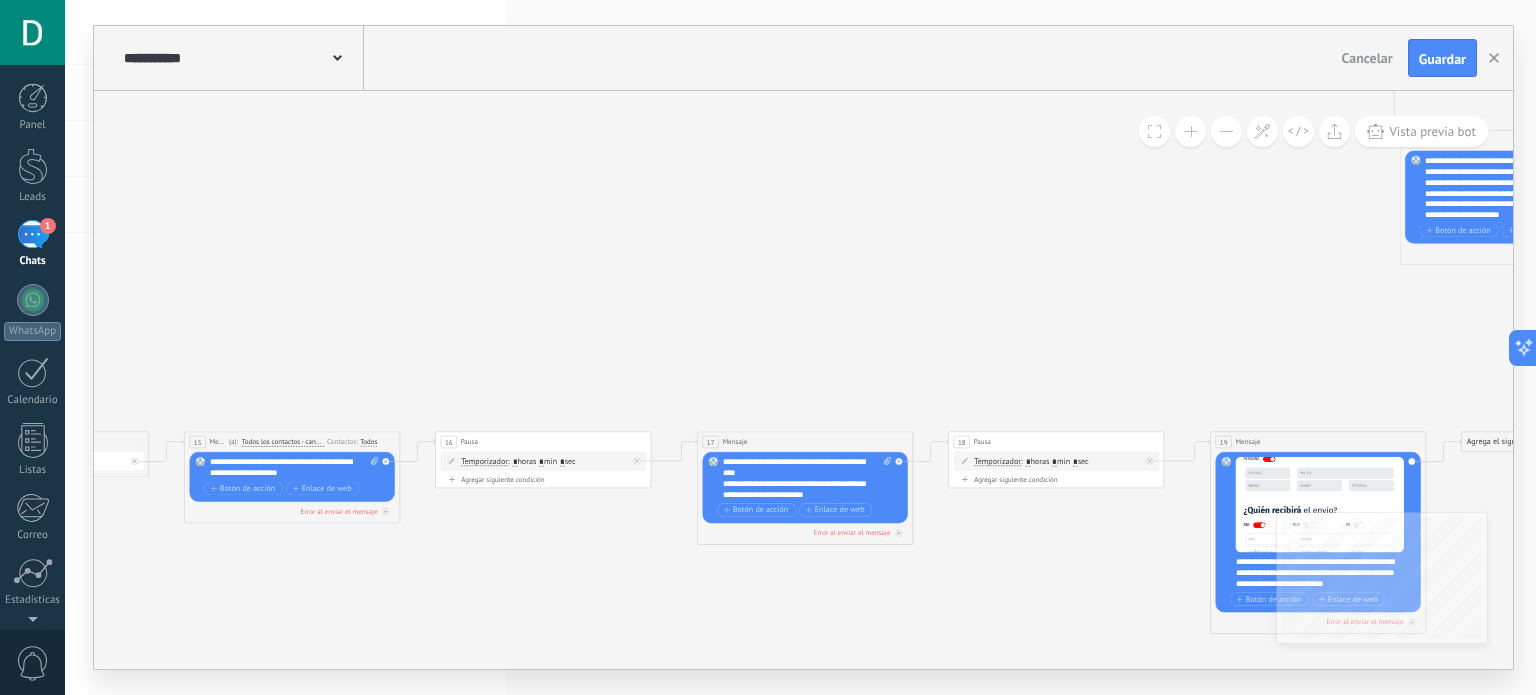 click 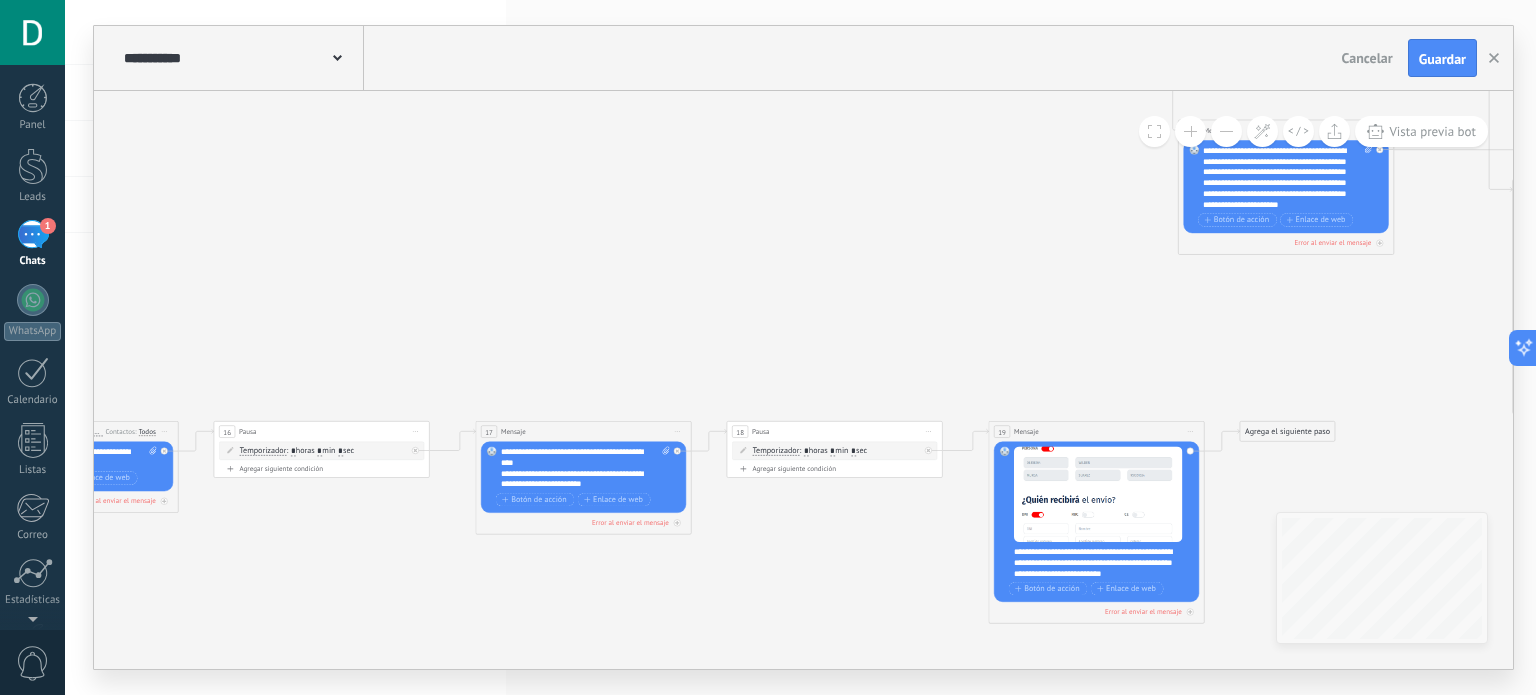 click 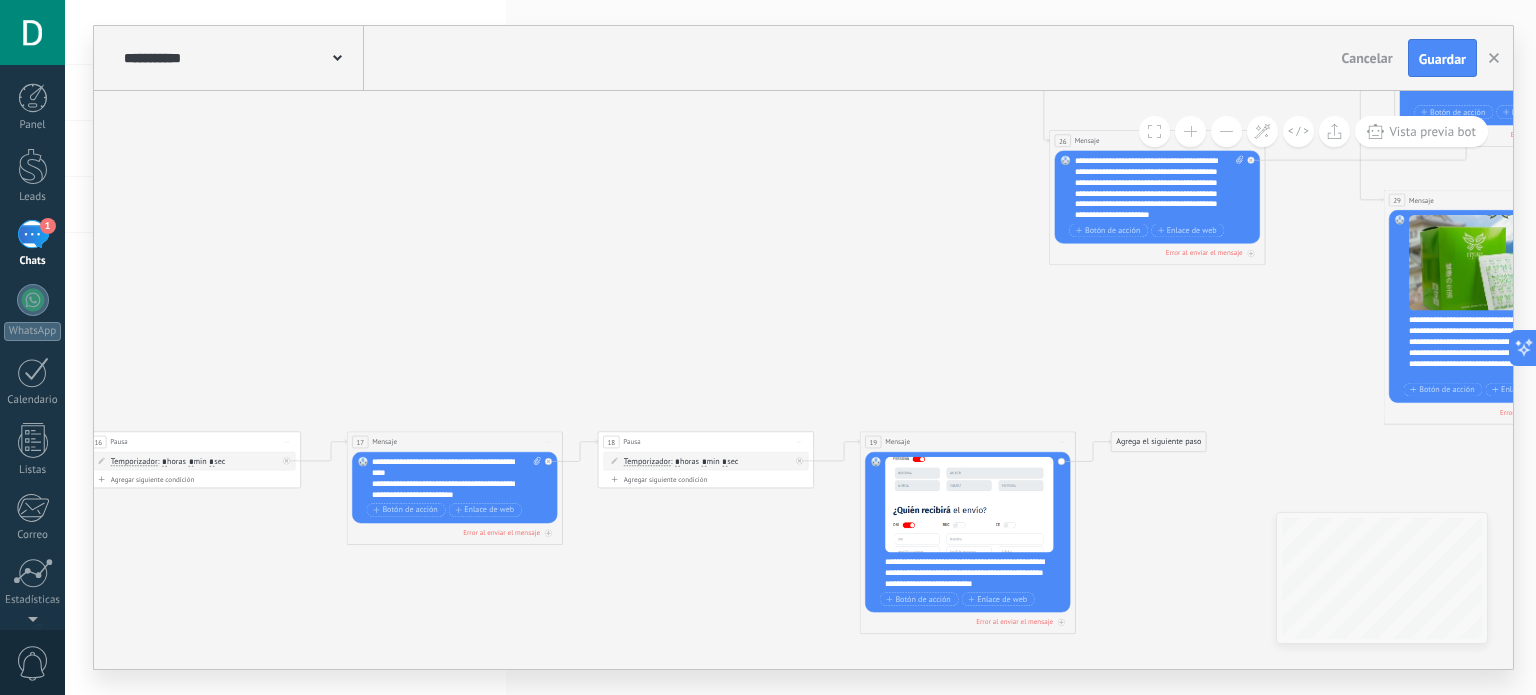 click 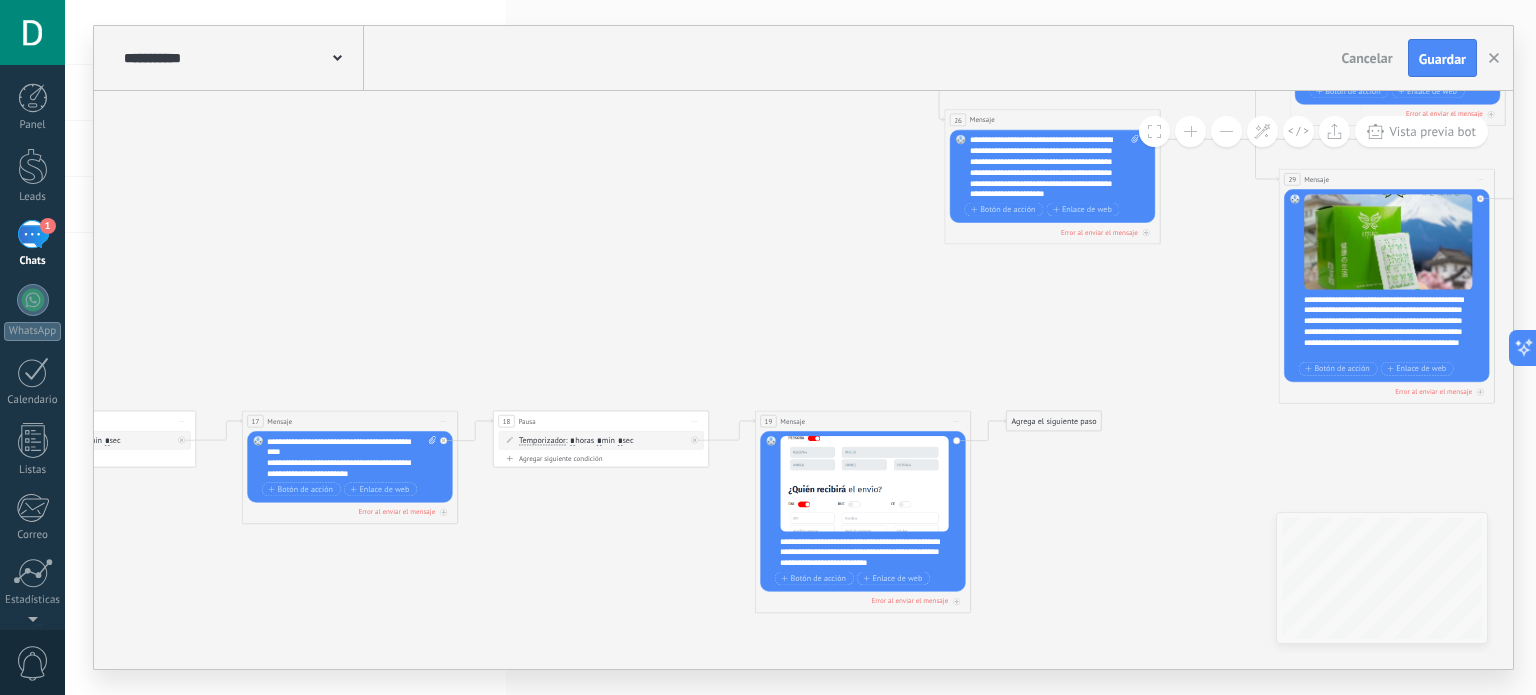 click 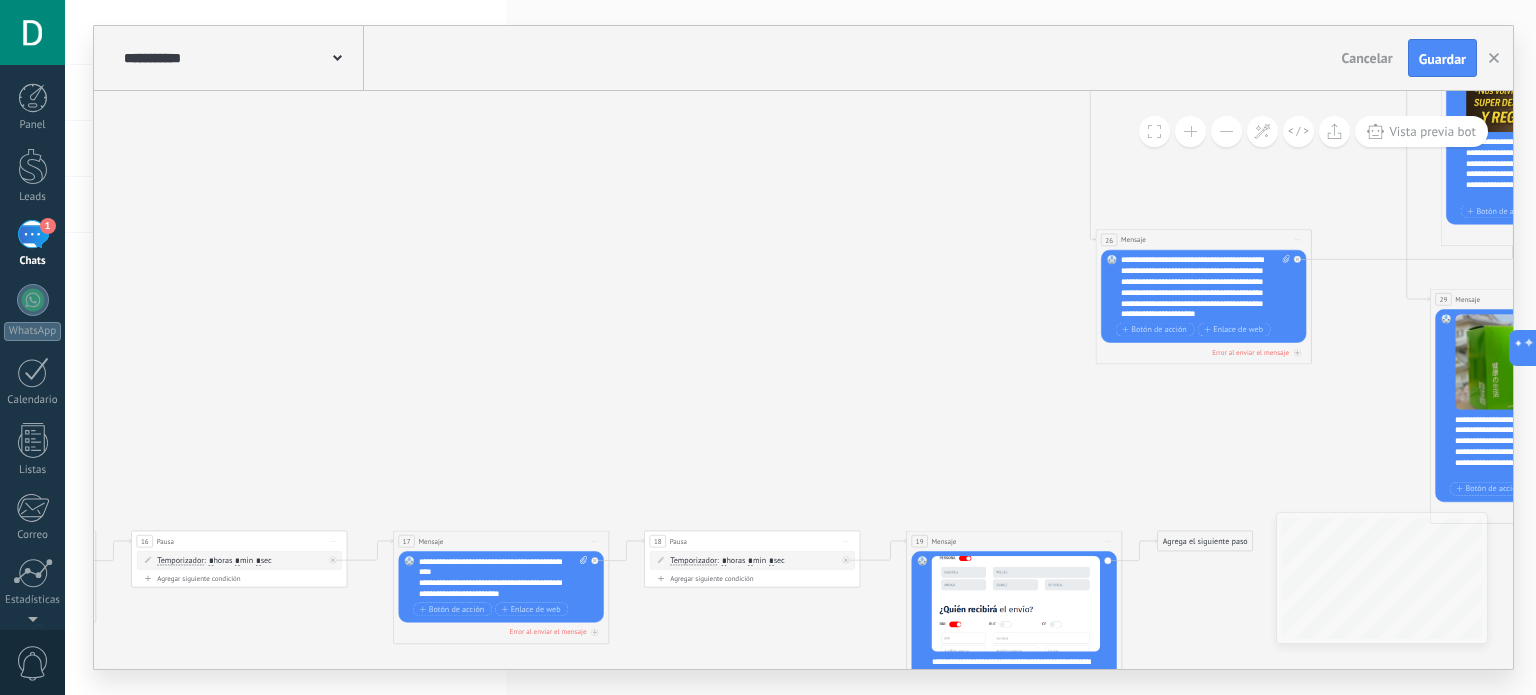 click 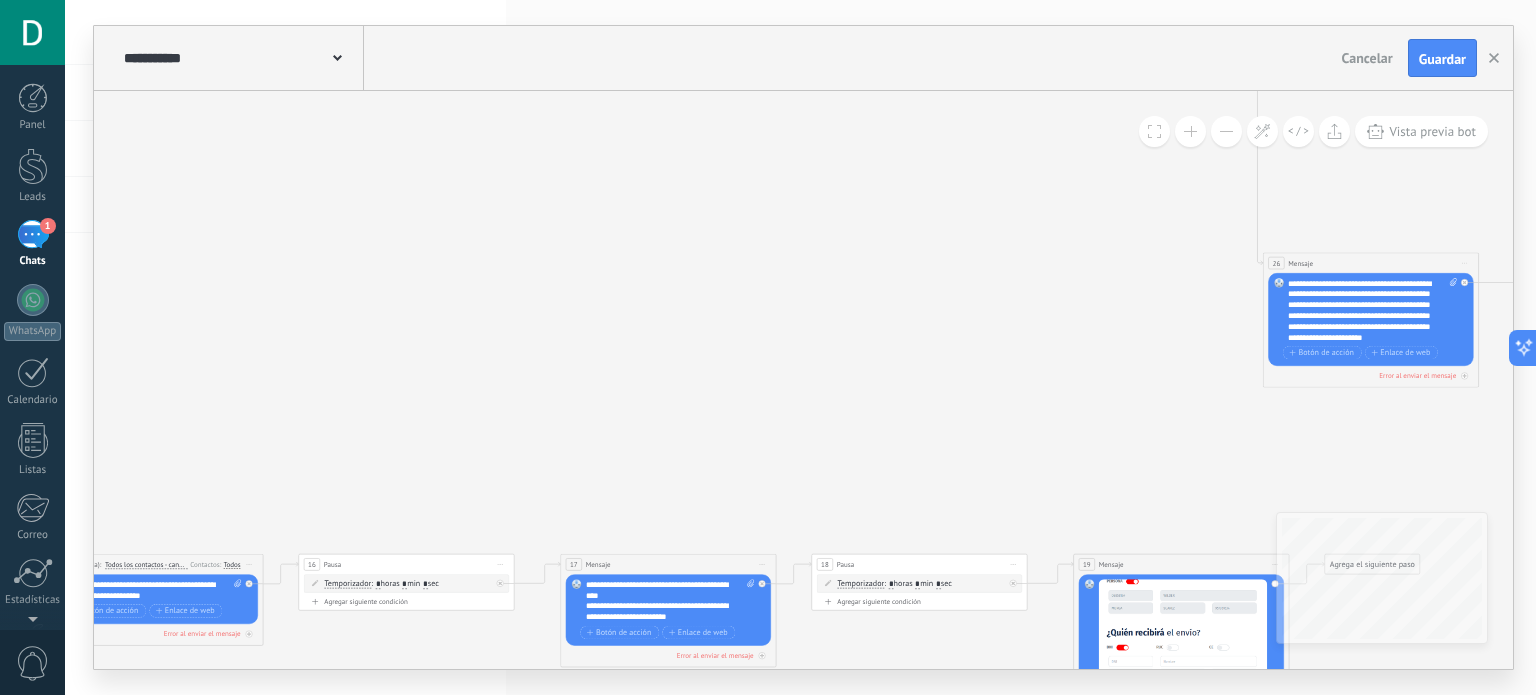 click 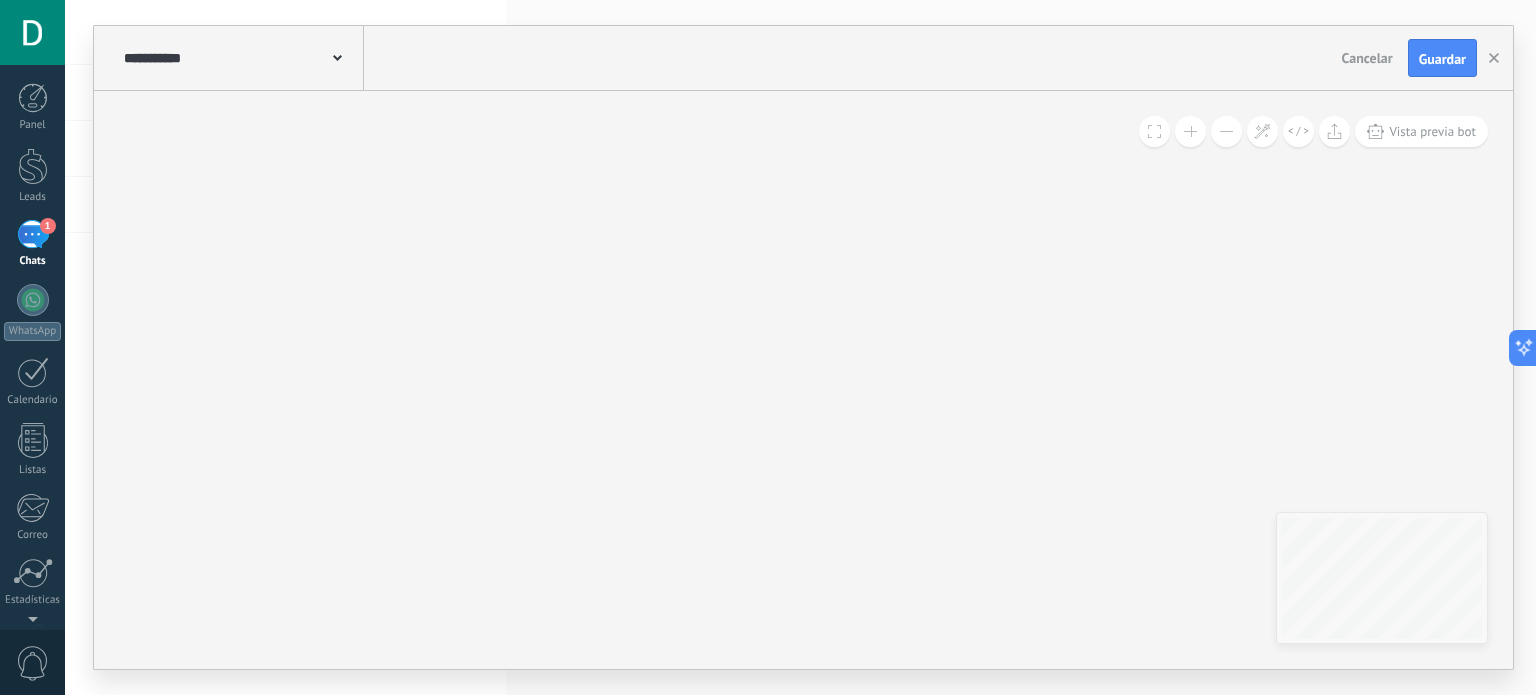 click 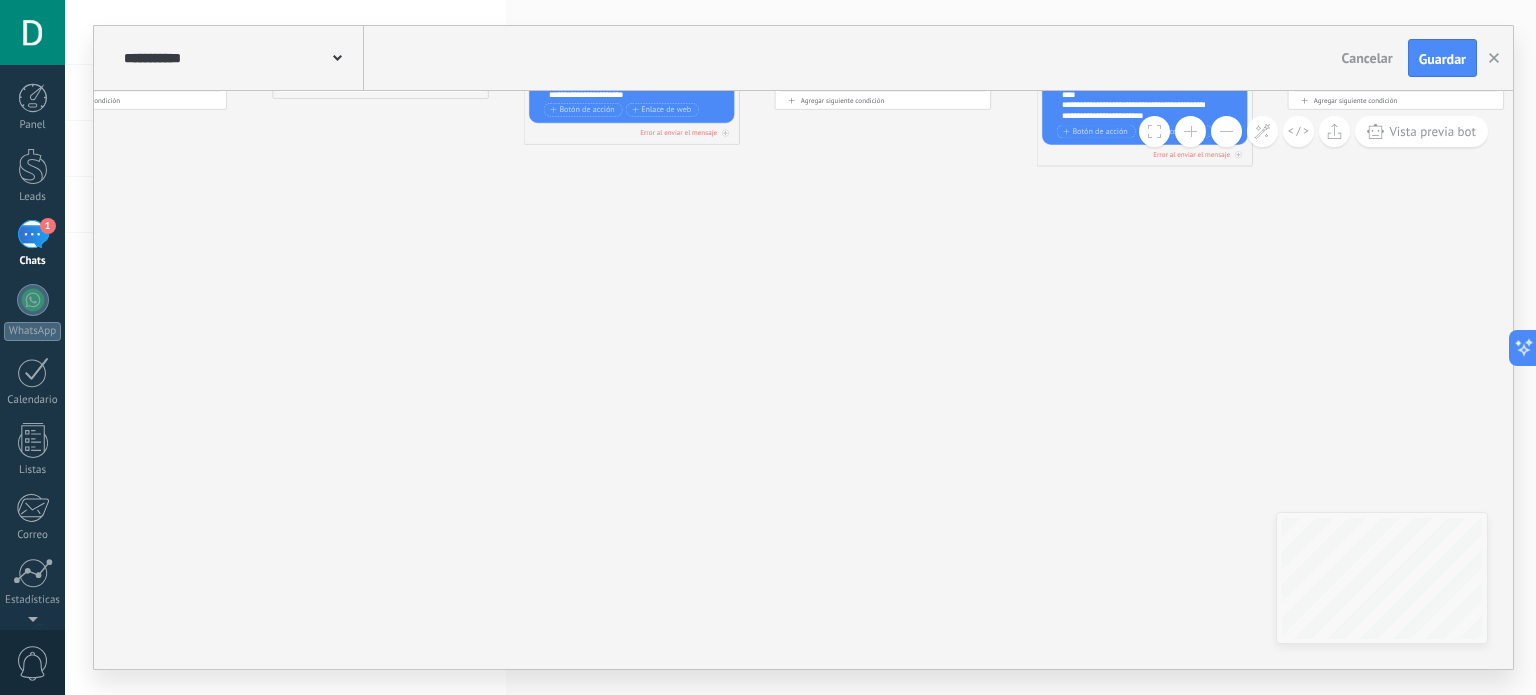 click 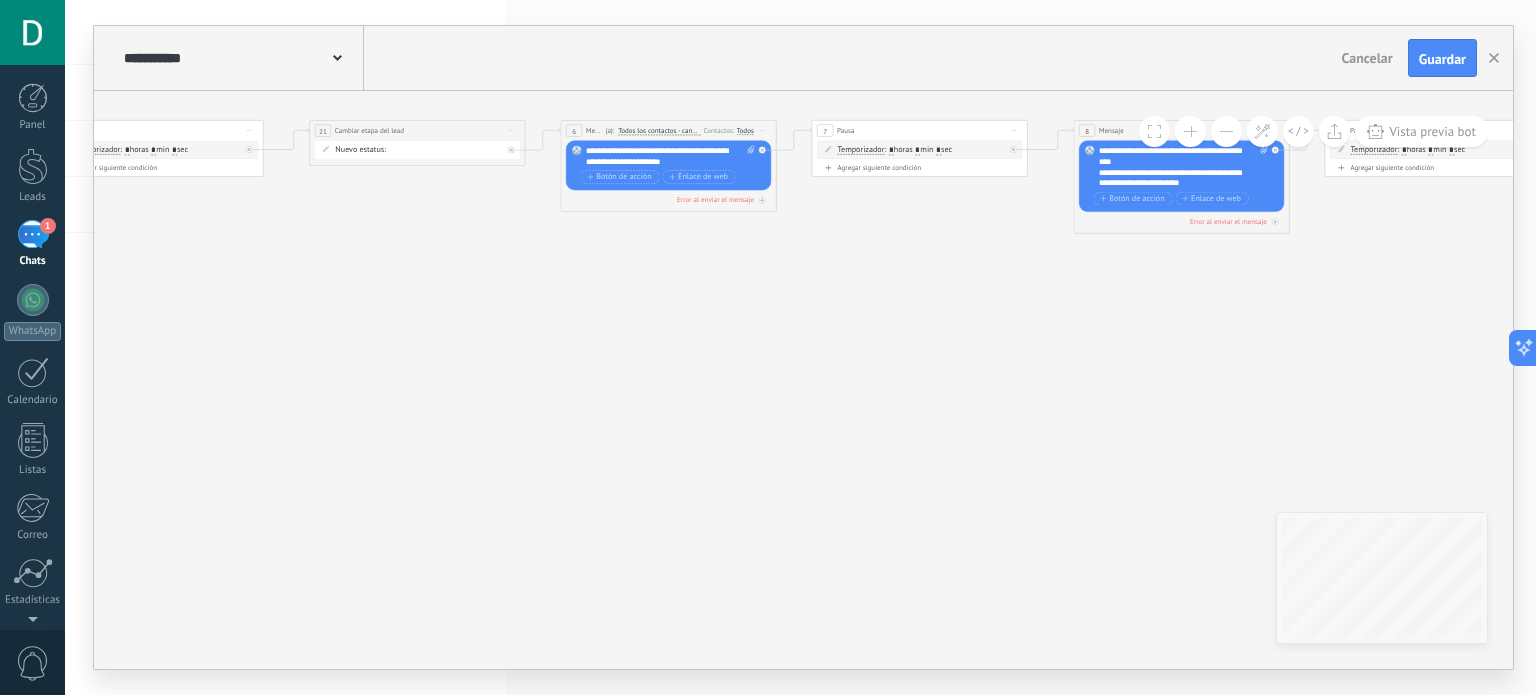 click 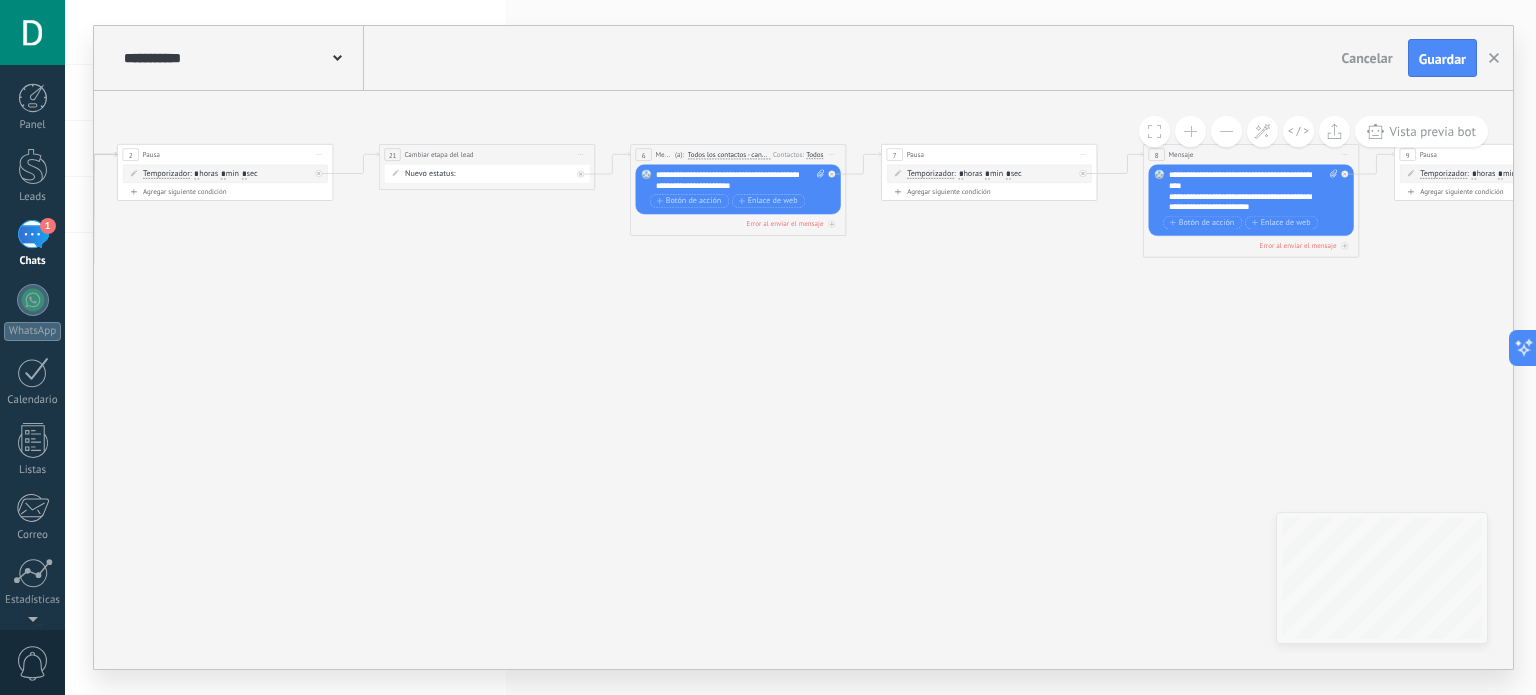 click 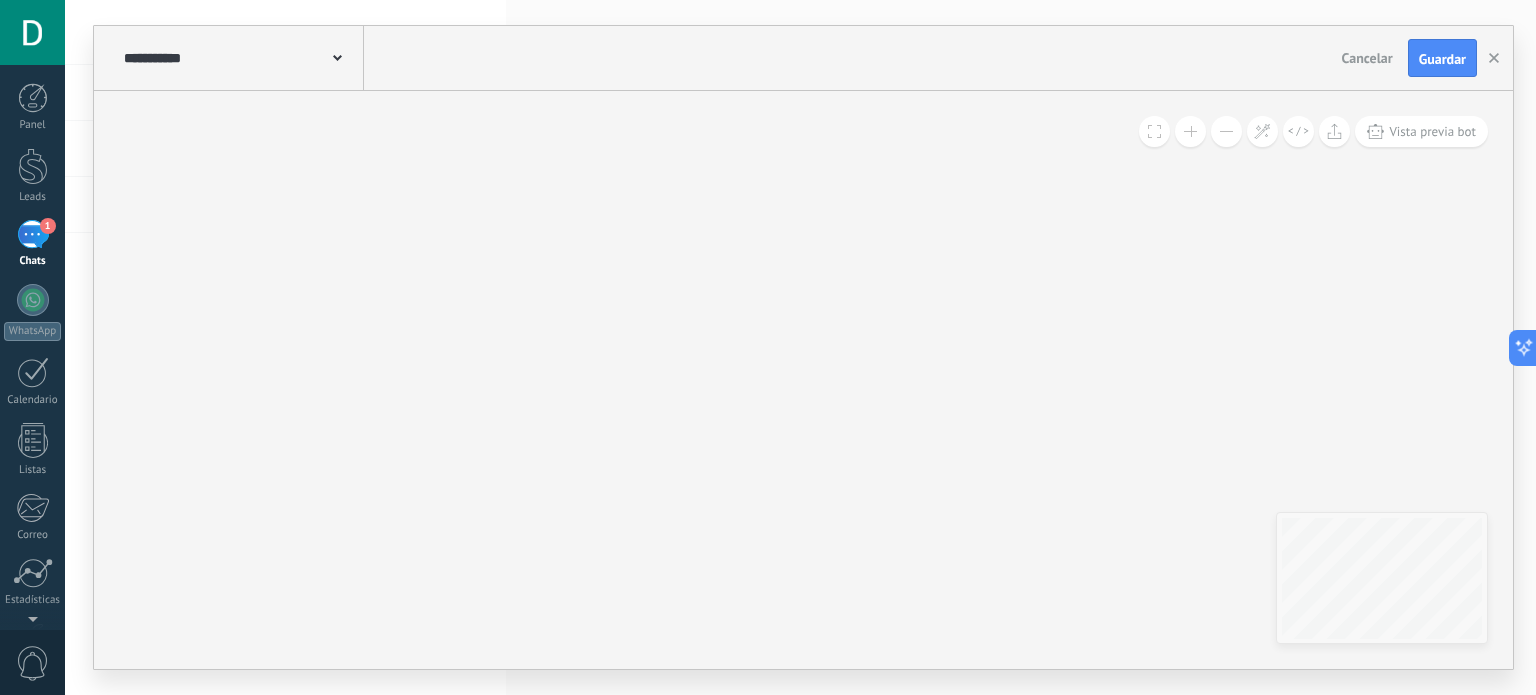 click 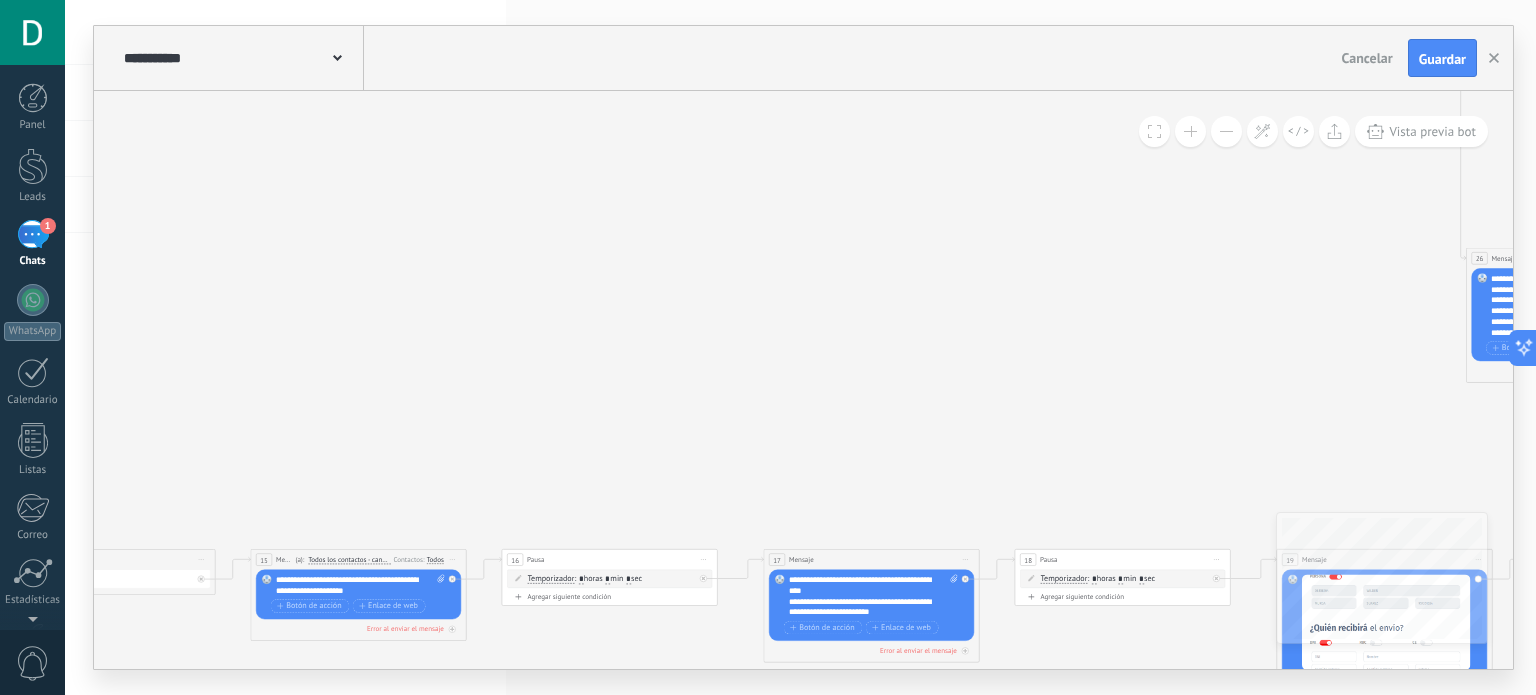 click 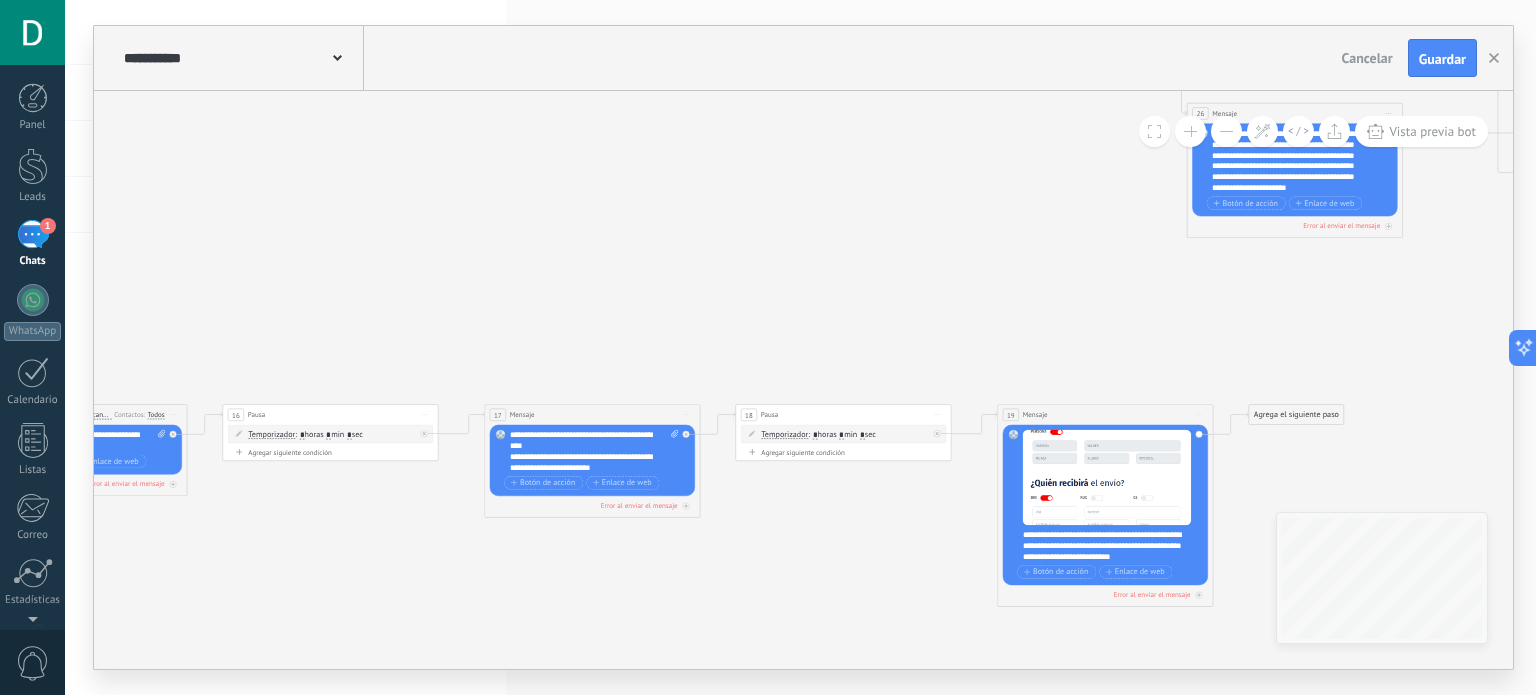 click 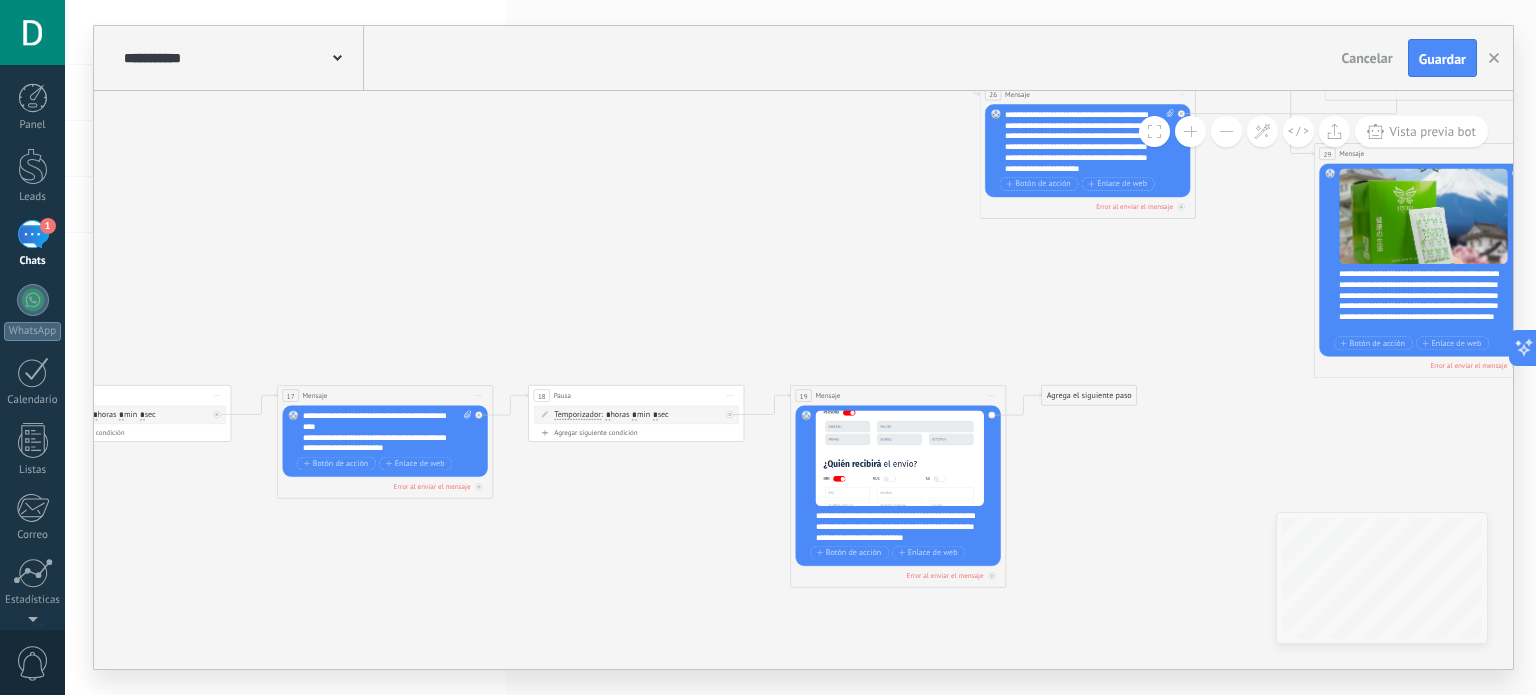 click 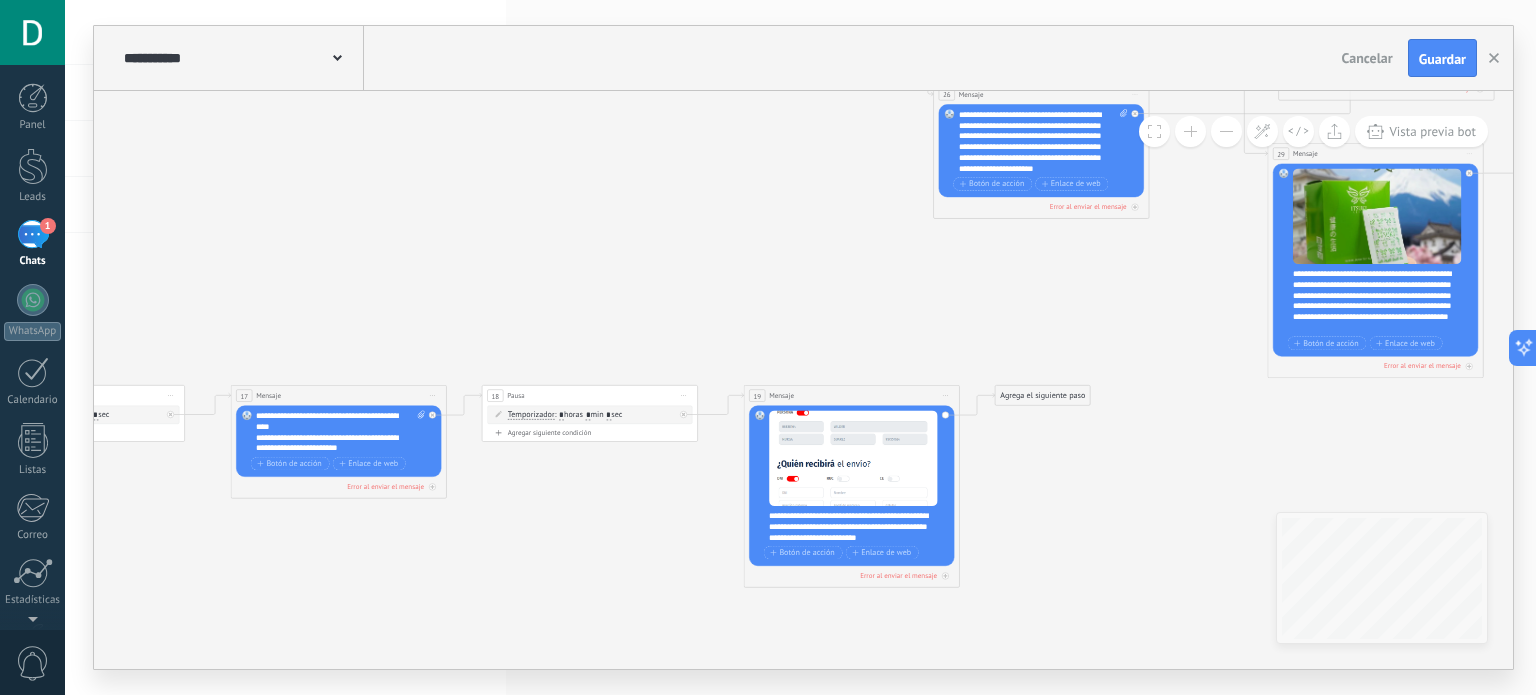 click 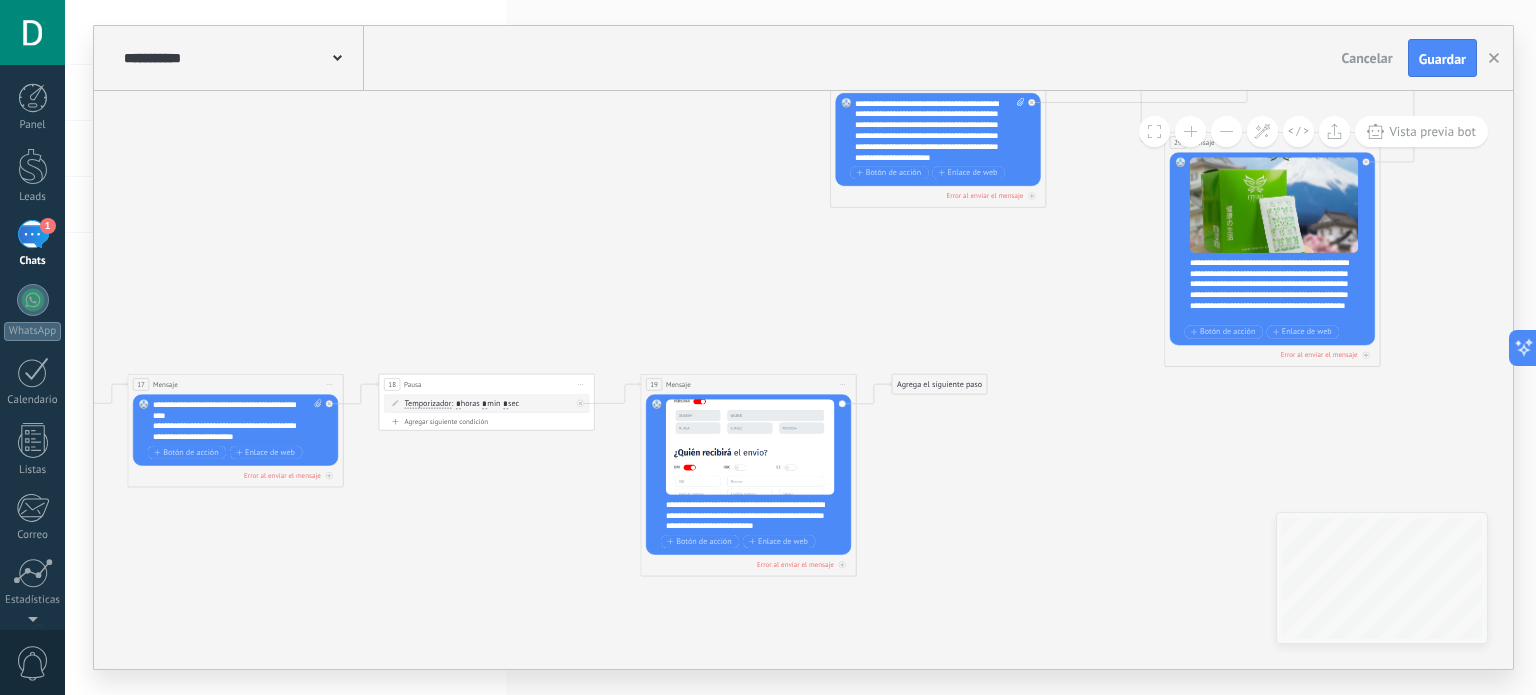 click 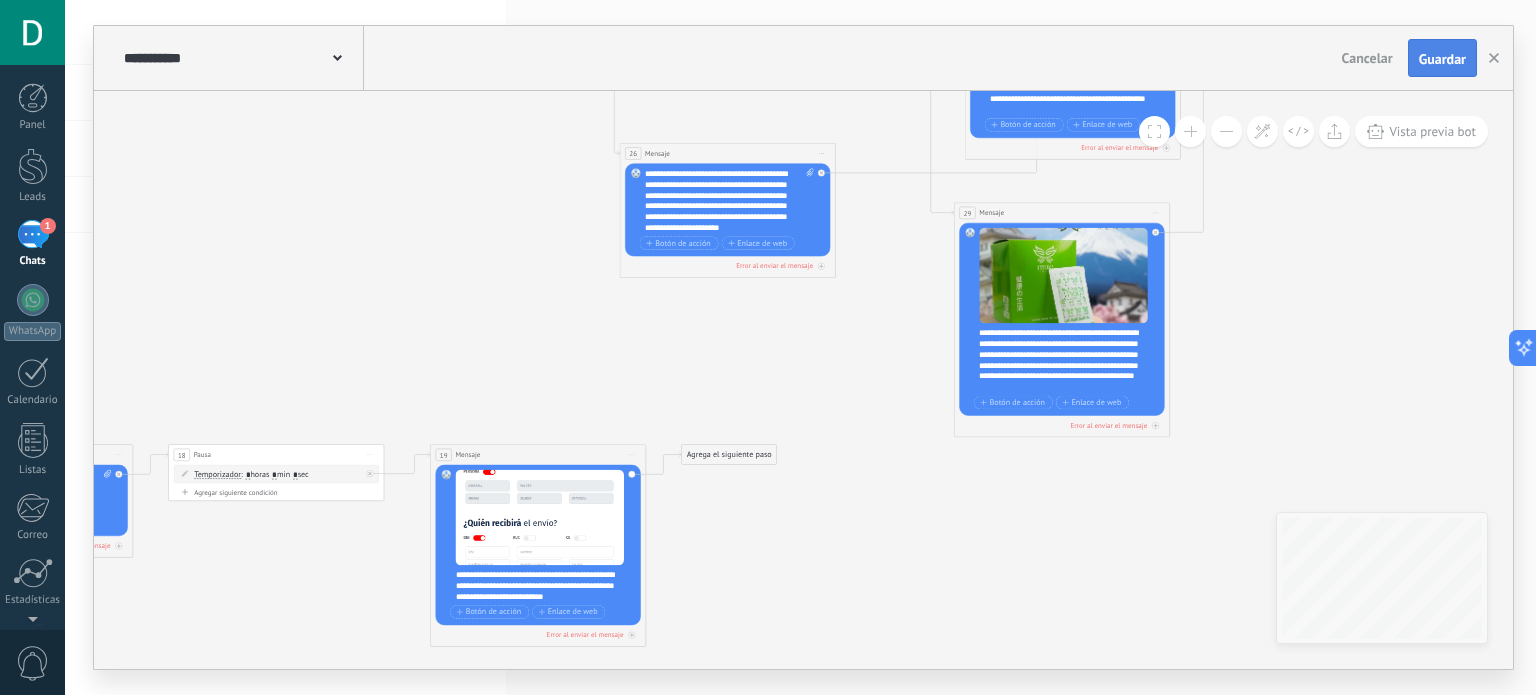 click on "Guardar" at bounding box center (1442, 59) 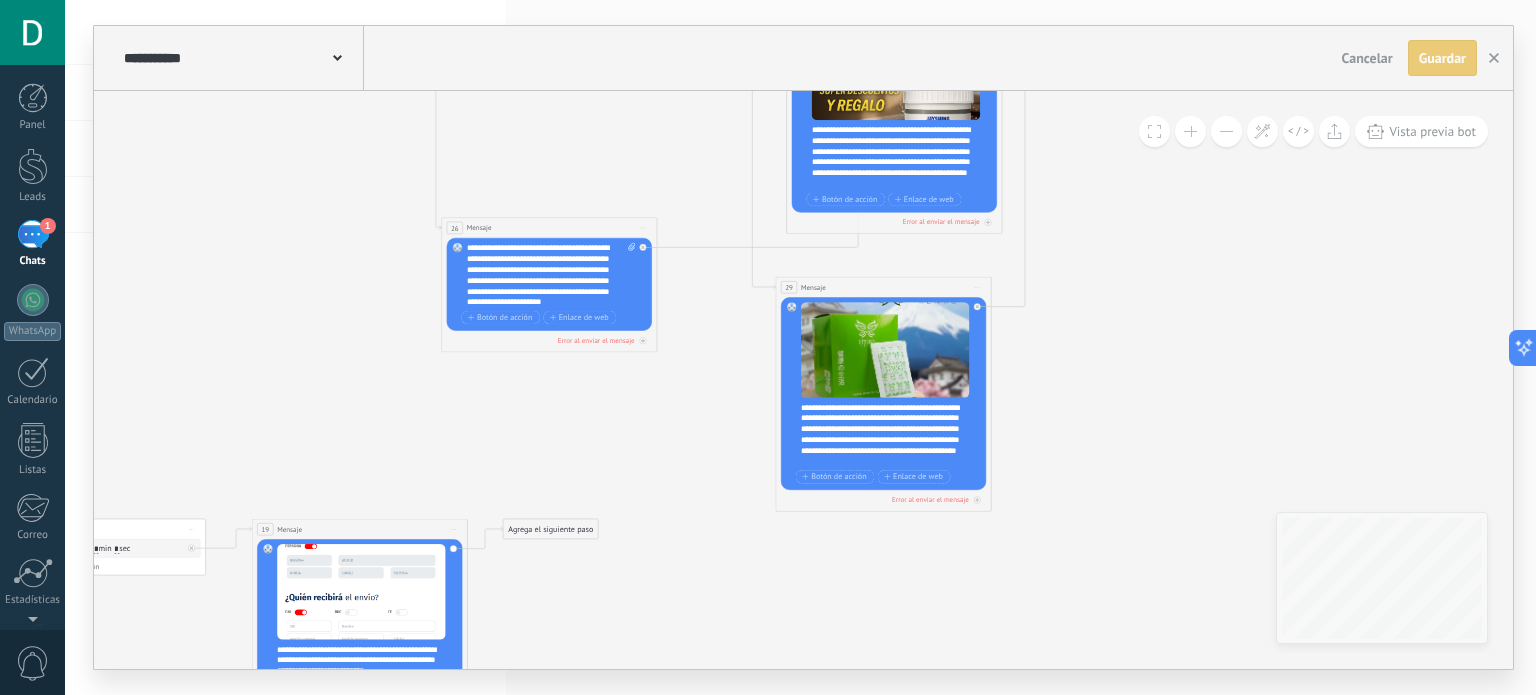 click 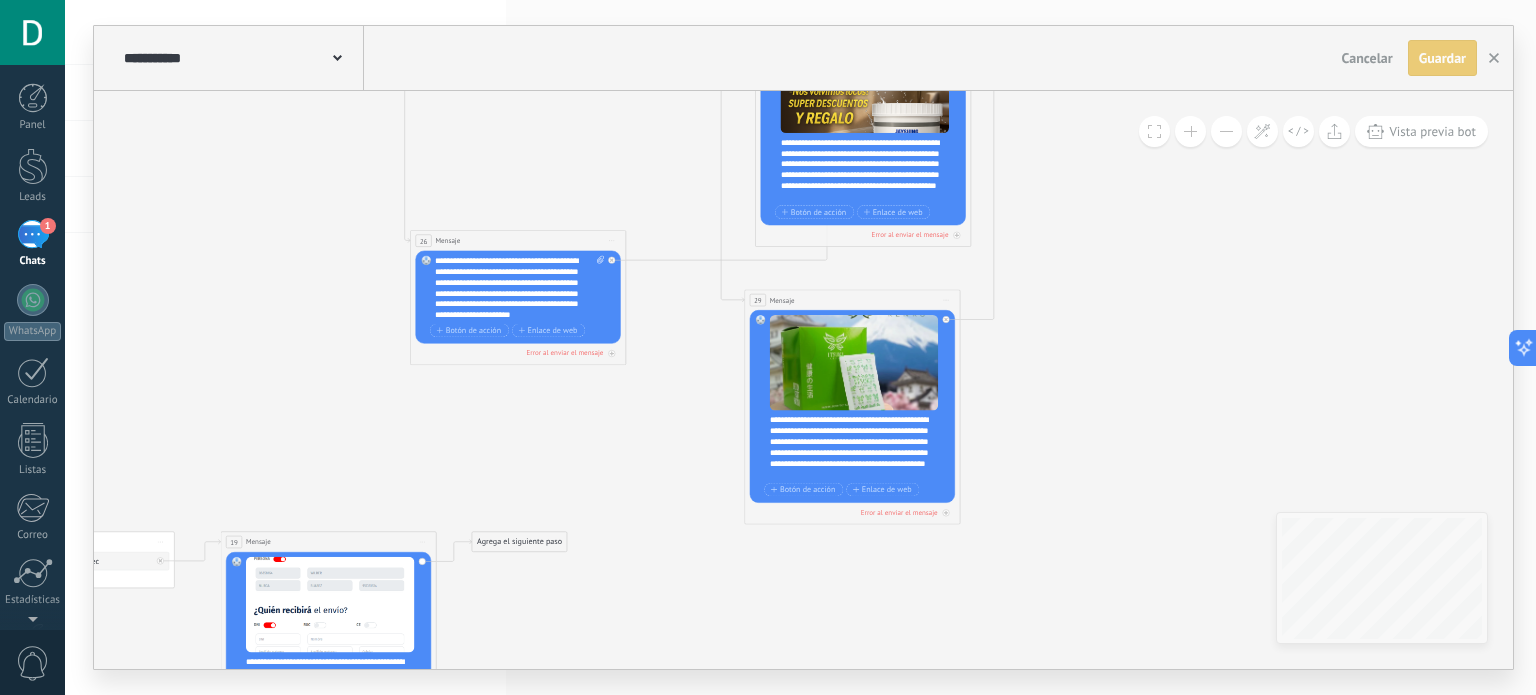 click on "Guardar" at bounding box center [1442, 58] 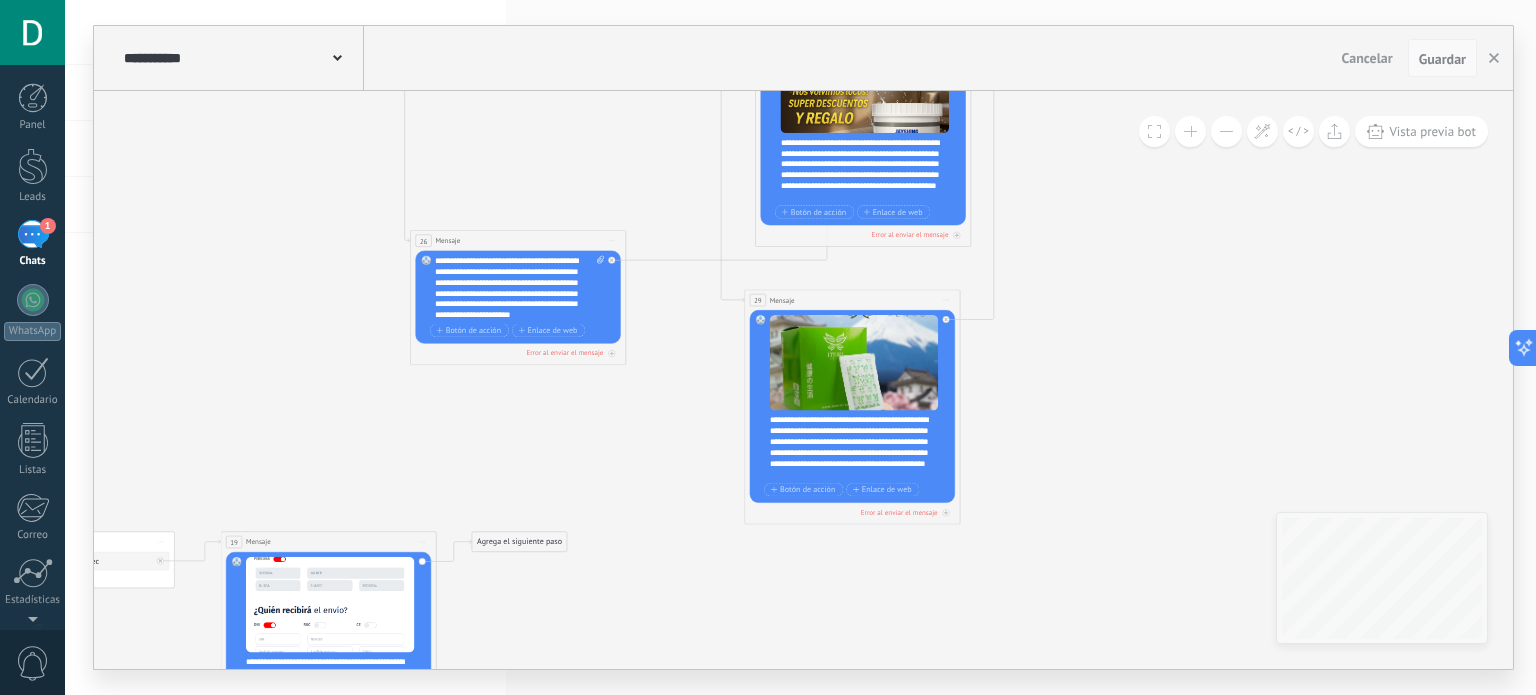 click on "Guardar" at bounding box center (1442, 59) 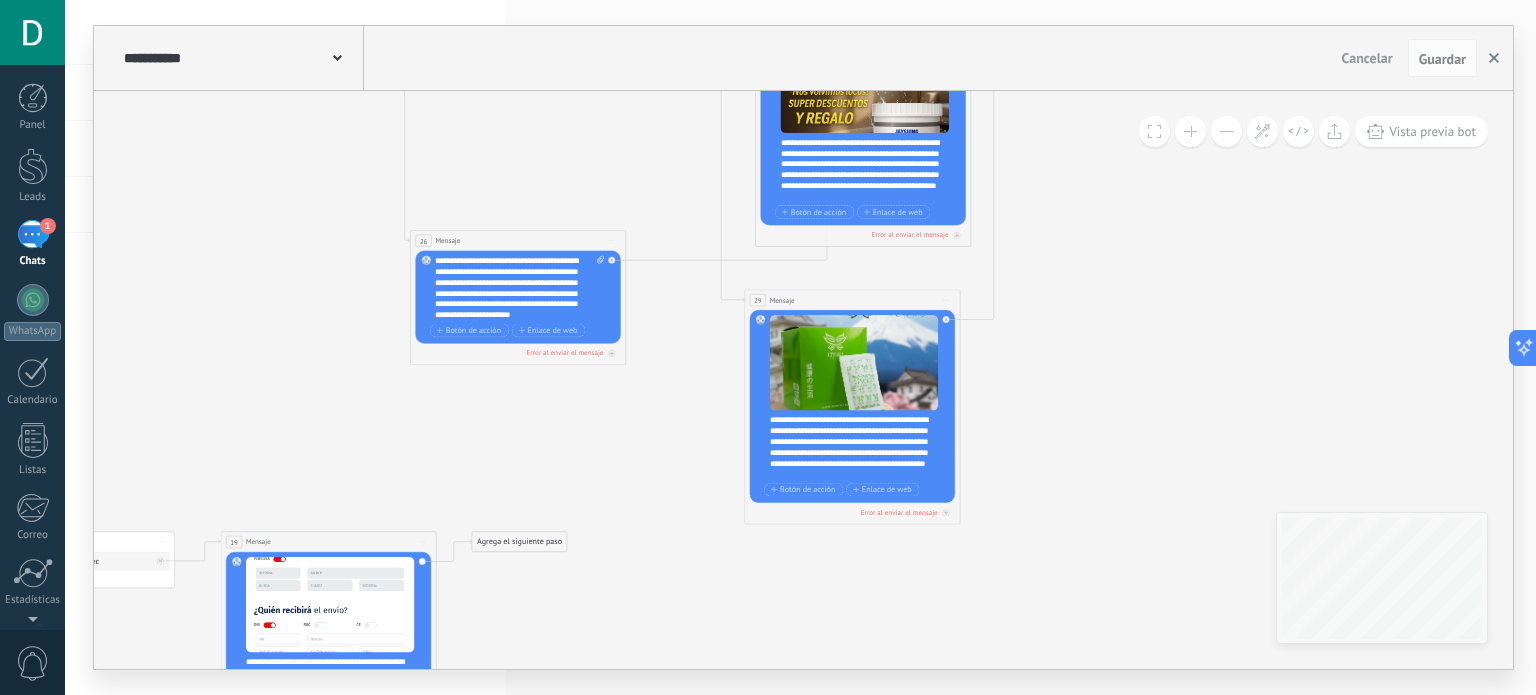 click 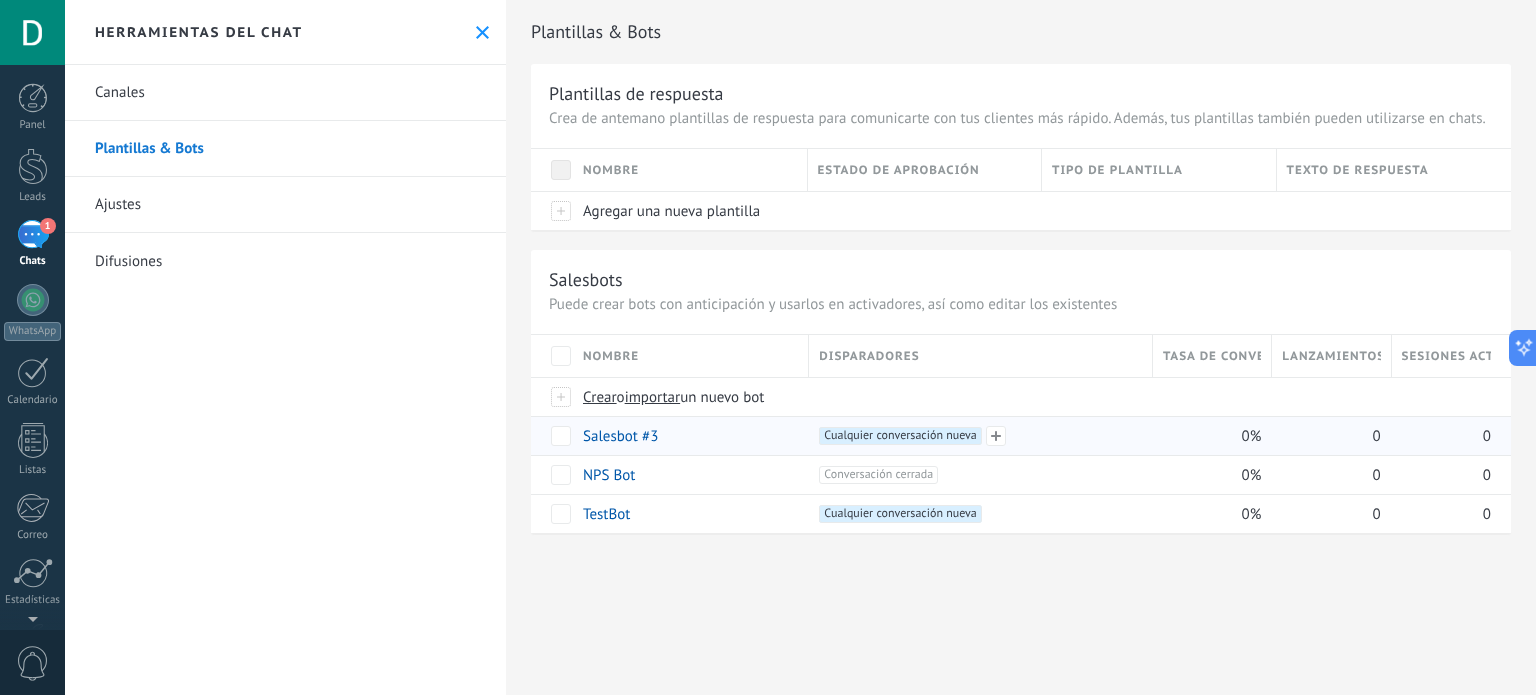 click on "Cualquier conversación nueva +0" at bounding box center [900, 436] 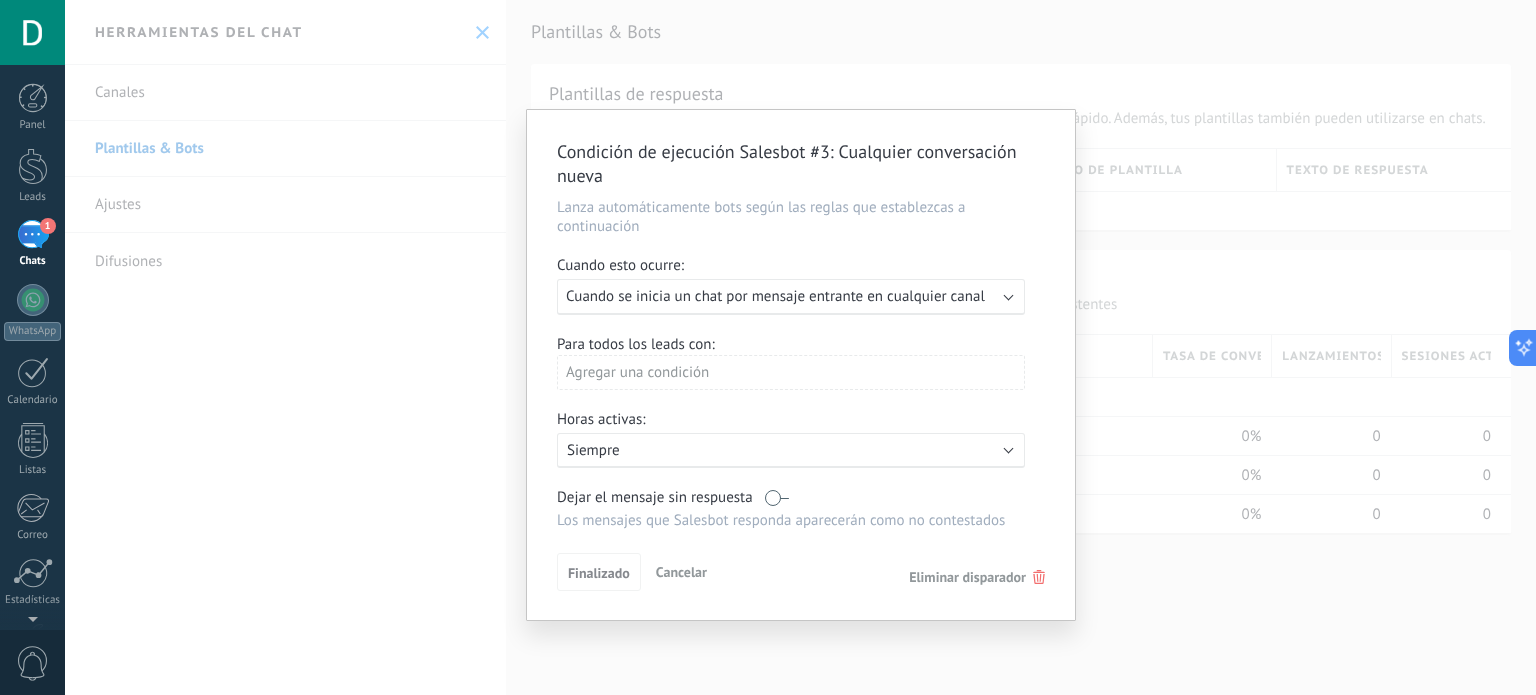 click on "Cuando se inicia un chat por mensaje entrante en cualquier canal" at bounding box center [775, 296] 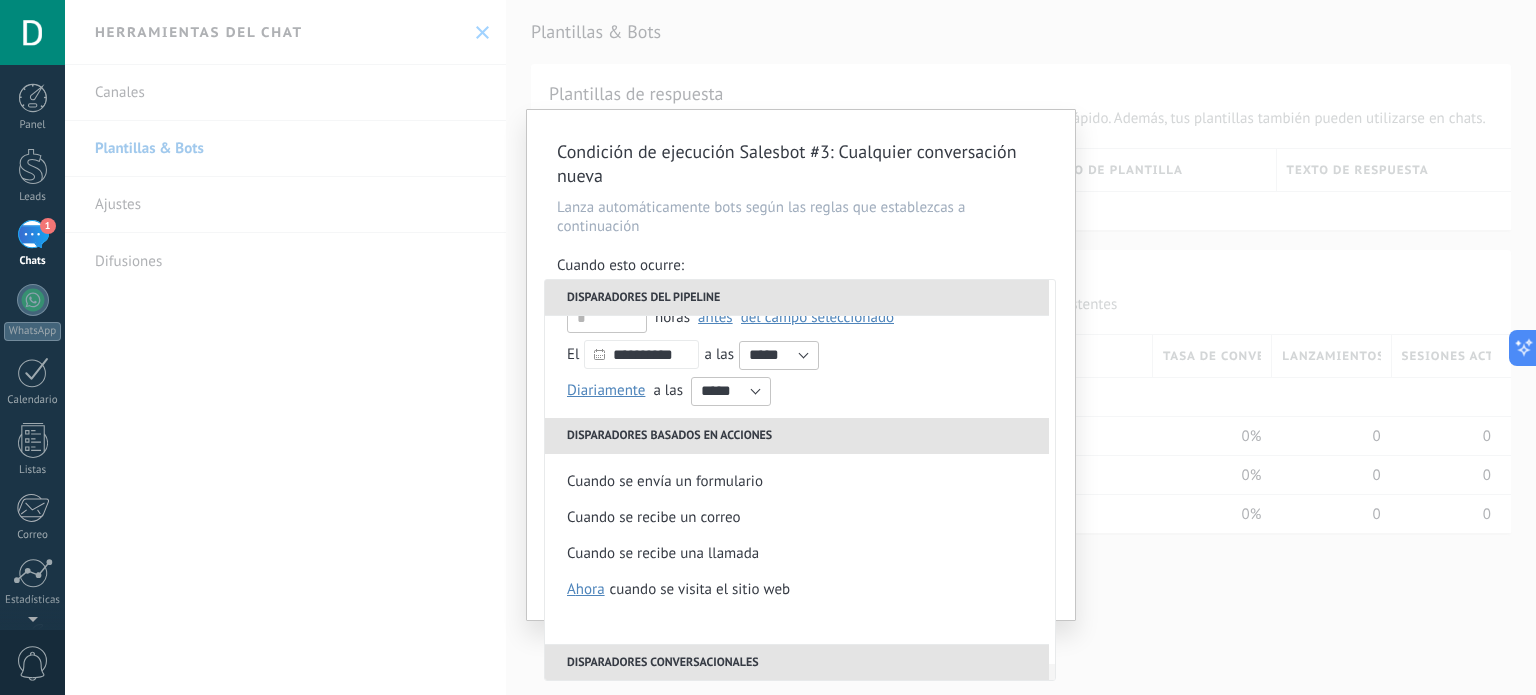 scroll, scrollTop: 508, scrollLeft: 0, axis: vertical 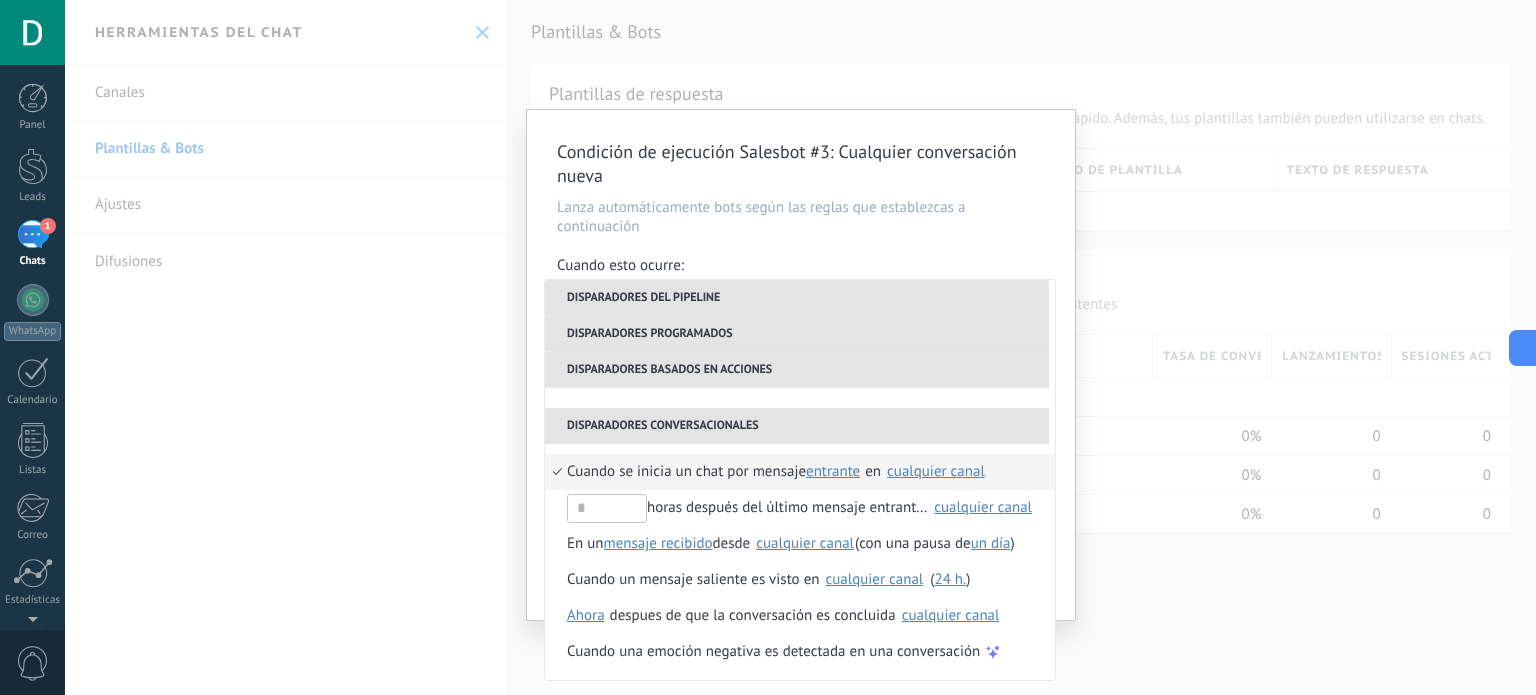 click on "cualquier canal" at bounding box center [936, 471] 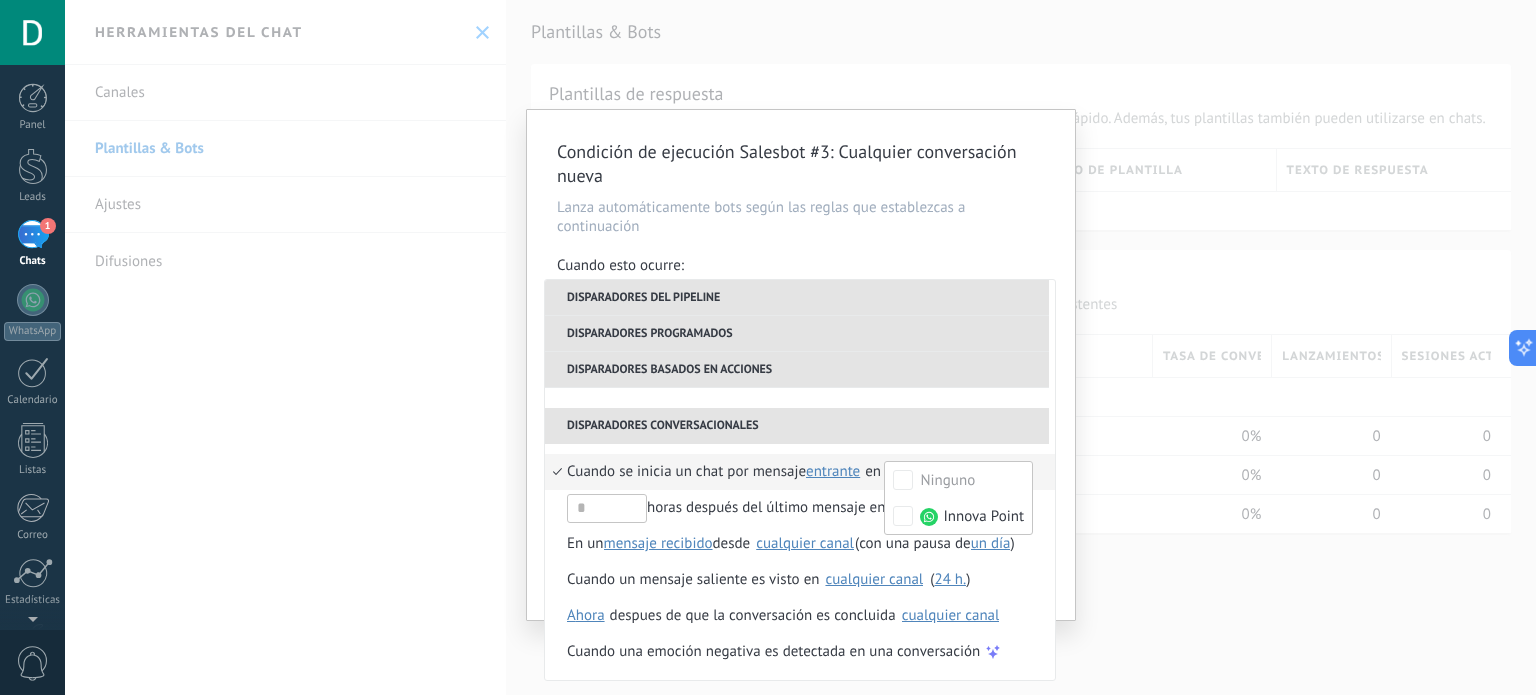 click on "Condición de ejecución Salesbot #3 : Cualquier conversación nueva Lanza automáticamente bots según las reglas que establezcas a continuación Cuando esto ocurre: Ejecutar:  Cuando se inicia un chat por mensaje entrante en cualquier canal Disparadores del pipeline Cuando se crea en una etapa del embudo ahora después de 5 minutos después de 10 minutos un día Seleccionar un intervalo ahora Cuando se mueve lead a una etapa del embudo ahora después de 5 minutos después de 10 minutos un día Seleccionar un intervalo ahora Cuando se mueve lead o se crea en una etapa del embudo ahora después de 5 minutos después de 10 minutos un día Seleccionar un intervalo ahora Cuando se cambia el usuario responsable en lead Cuando un usuario  añade elimina añade  etiquetas en  lead contacto compañía lead : #añadir etiquetas Cuando un campo en  Productos contacto compañía lead Productos  es actualizado:  SKU Grupo Precio Descripción External ID Unit Oferta especial 1 Precio al por mayor SKU )" at bounding box center [800, 347] 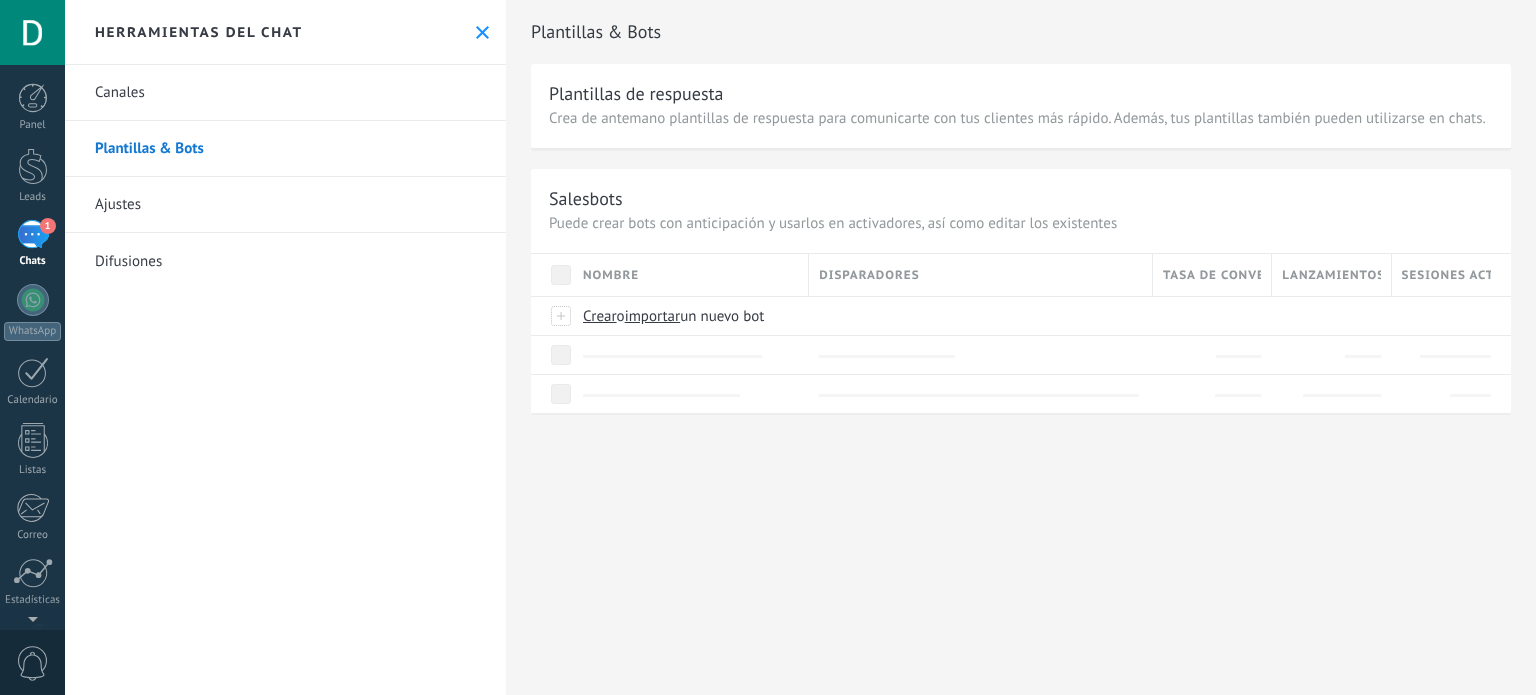 scroll, scrollTop: 0, scrollLeft: 0, axis: both 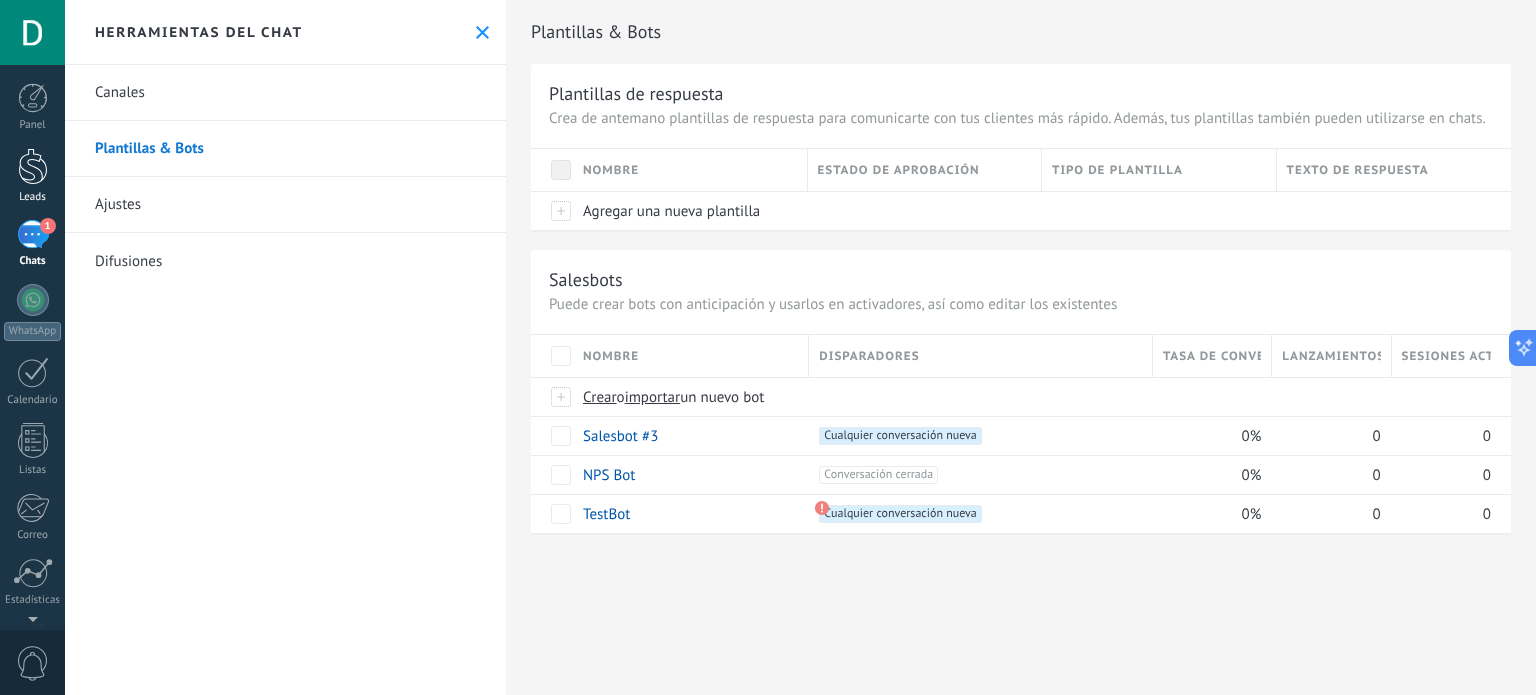 click on "Leads" at bounding box center [33, 197] 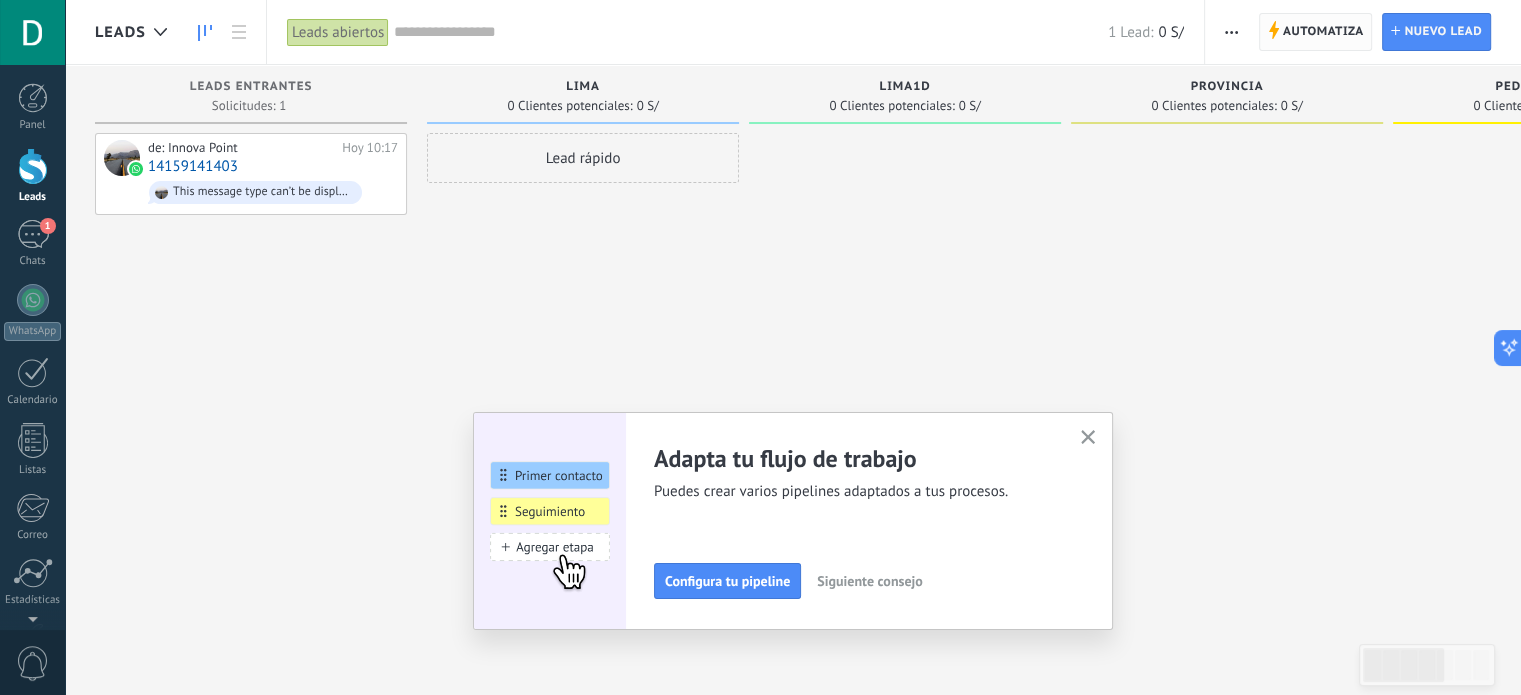 click on "Automatiza" at bounding box center [1323, 32] 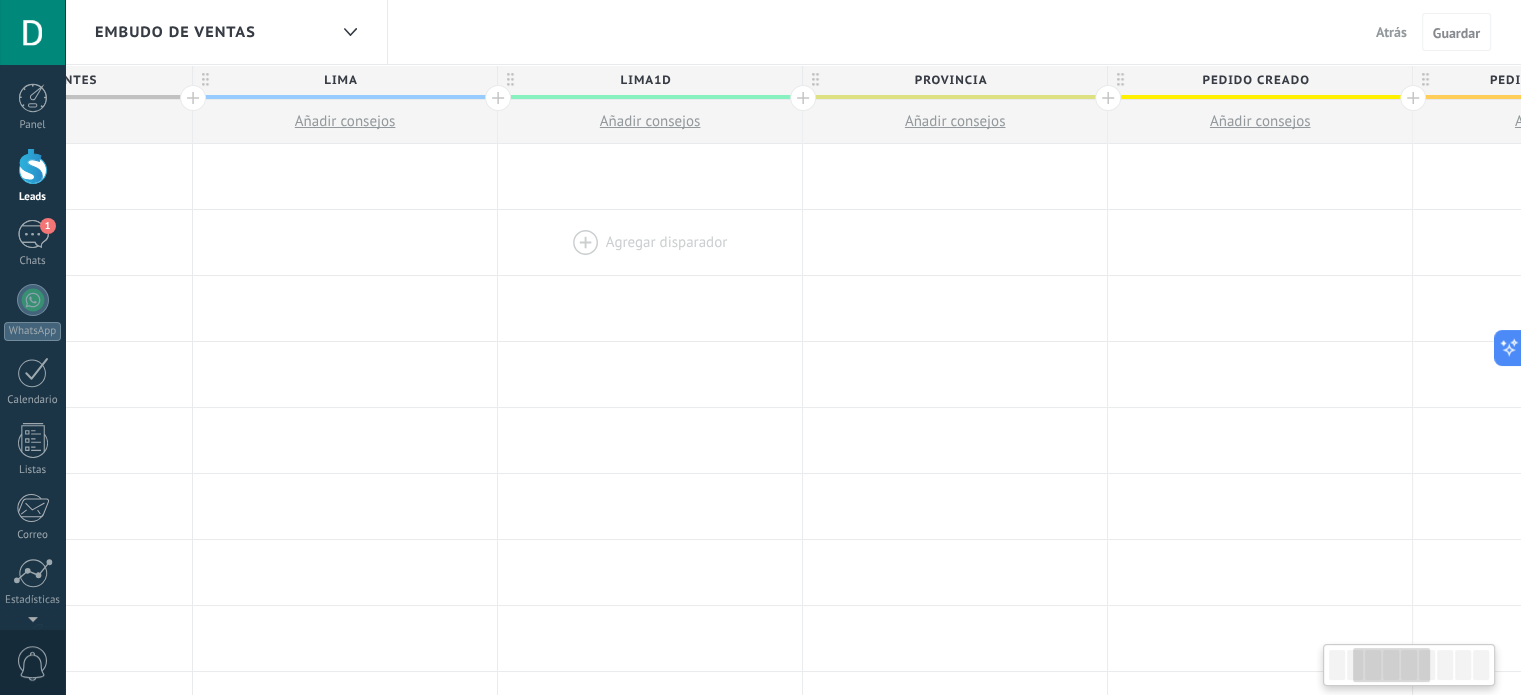 drag, startPoint x: 1230, startPoint y: 203, endPoint x: 732, endPoint y: 255, distance: 500.7075 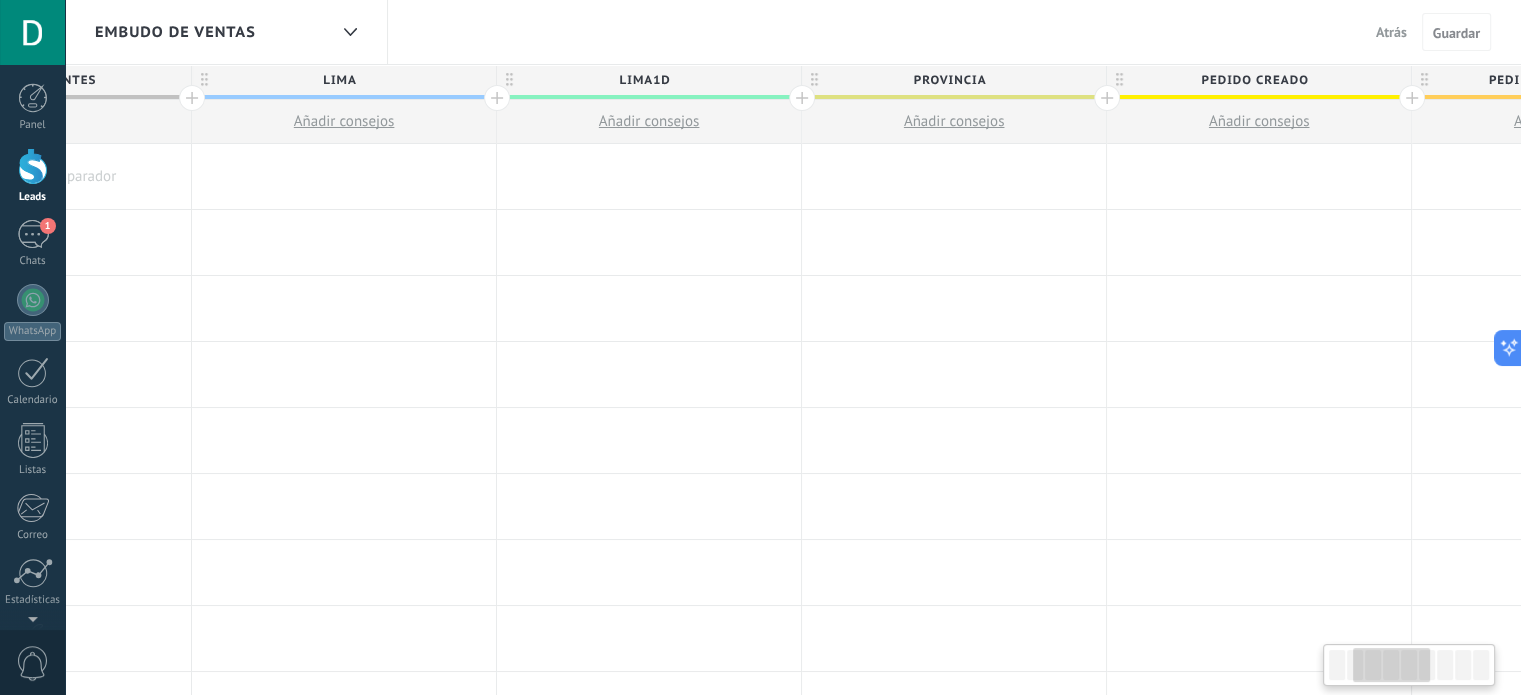 click on "Pedido creado" at bounding box center (1254, 80) 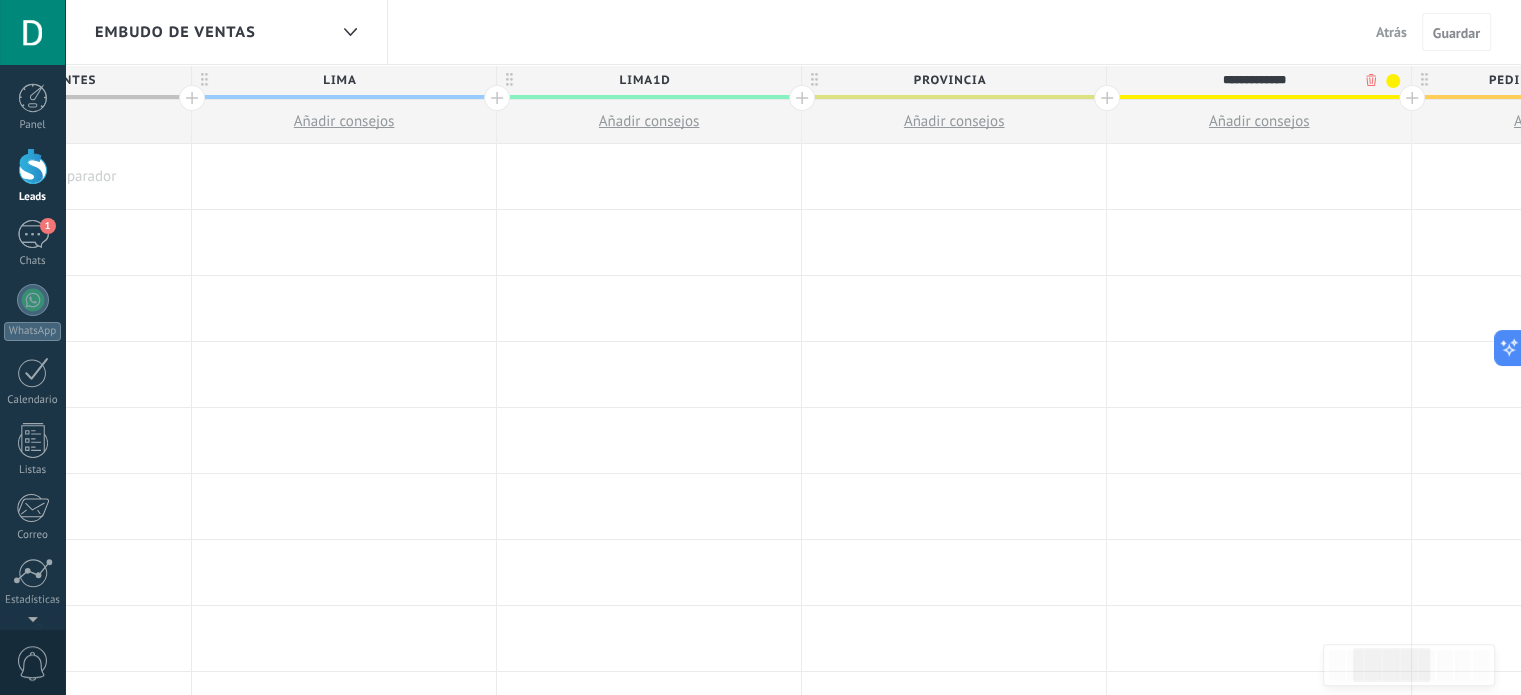 click on "**********" at bounding box center [1254, 80] 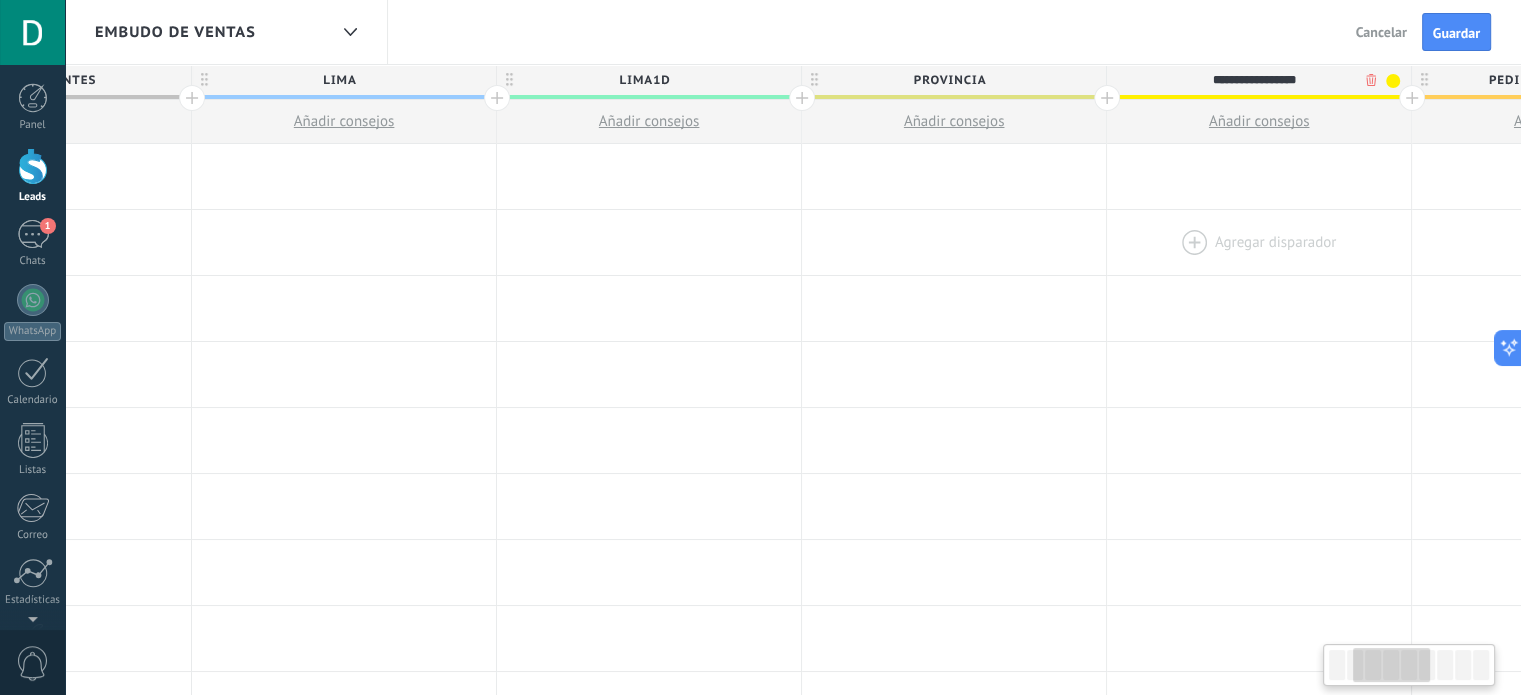 type on "**********" 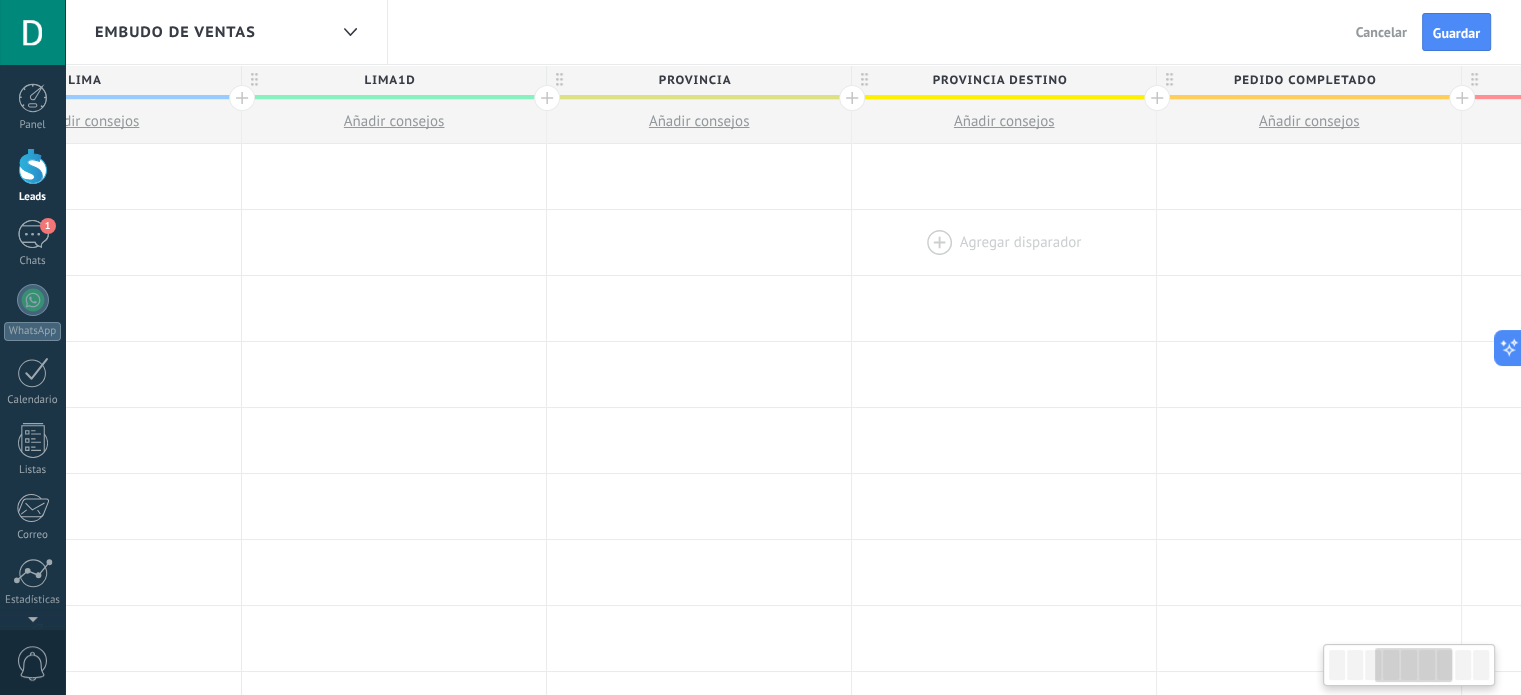 scroll, scrollTop: 0, scrollLeft: 889, axis: horizontal 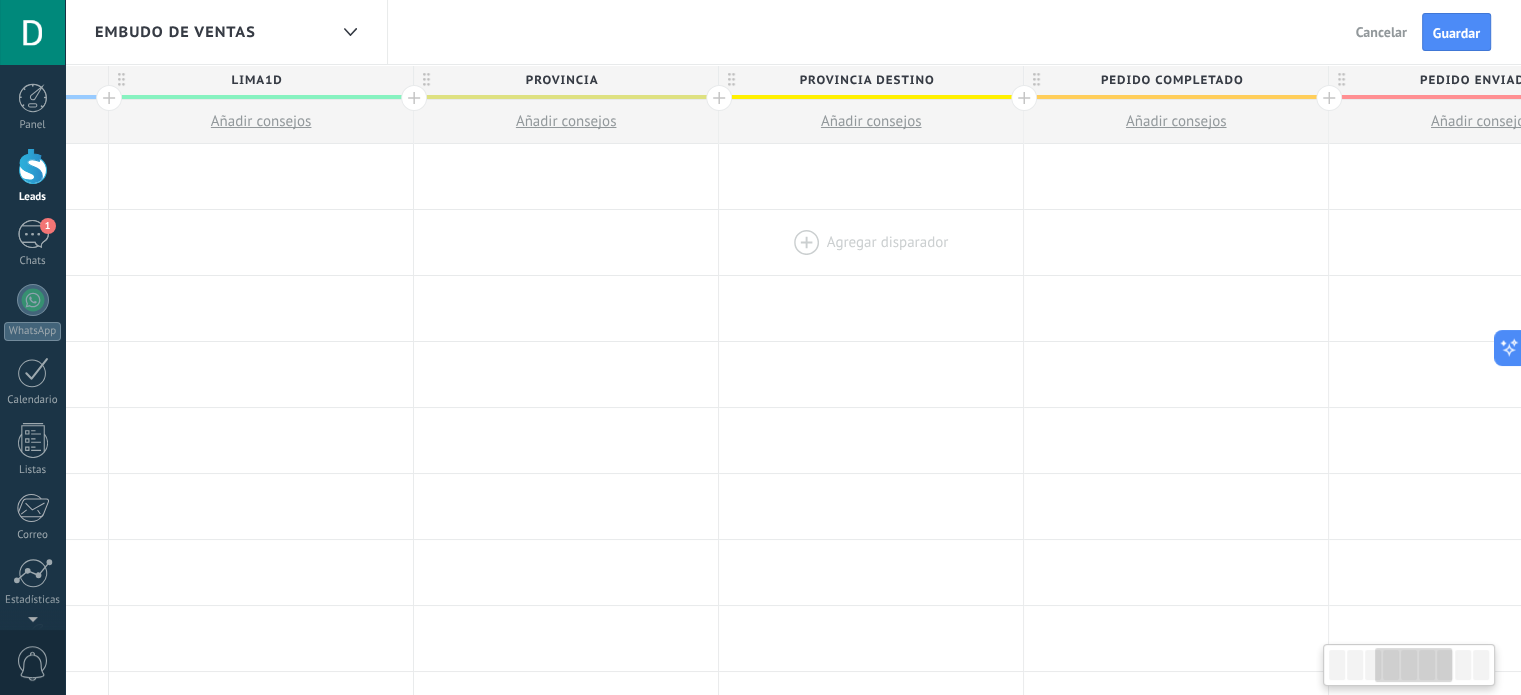 drag, startPoint x: 1343, startPoint y: 239, endPoint x: 958, endPoint y: 239, distance: 385 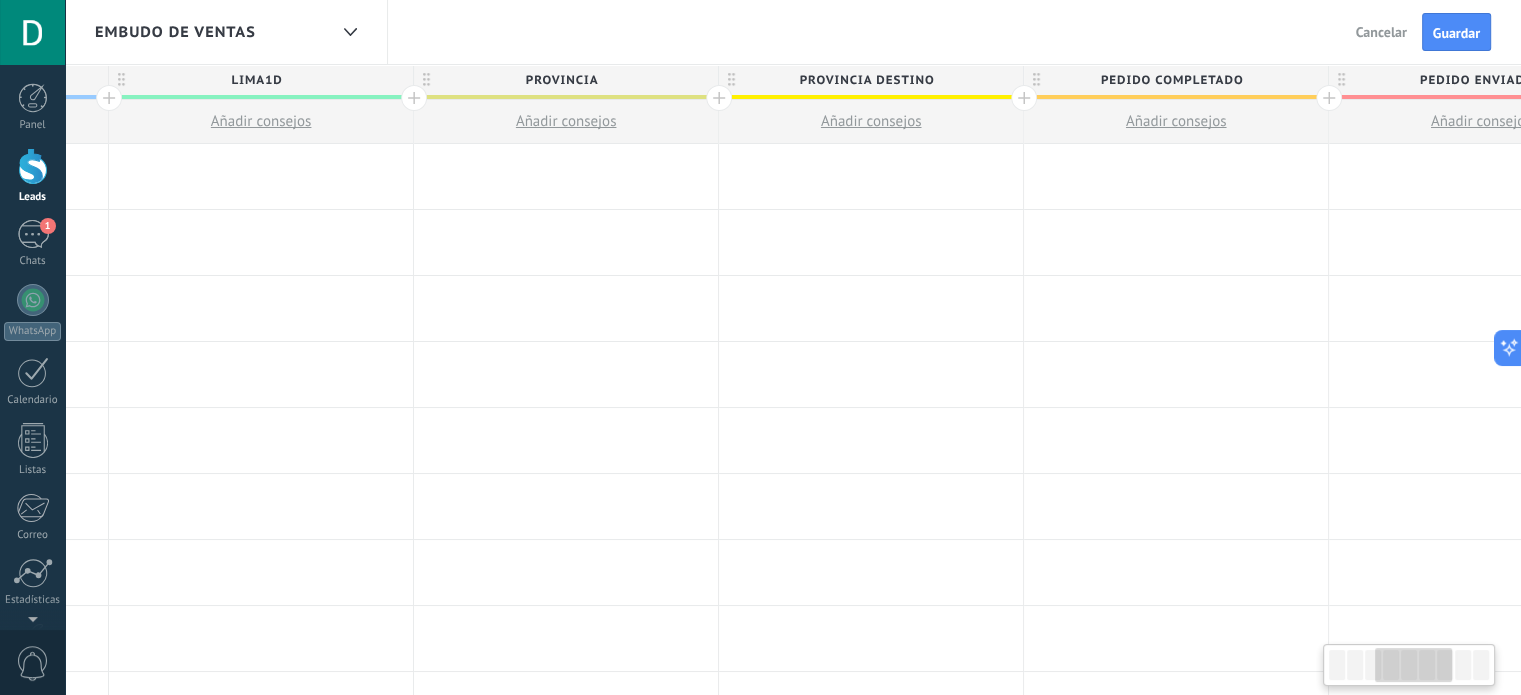 click on "Pedido completado" at bounding box center [1171, 80] 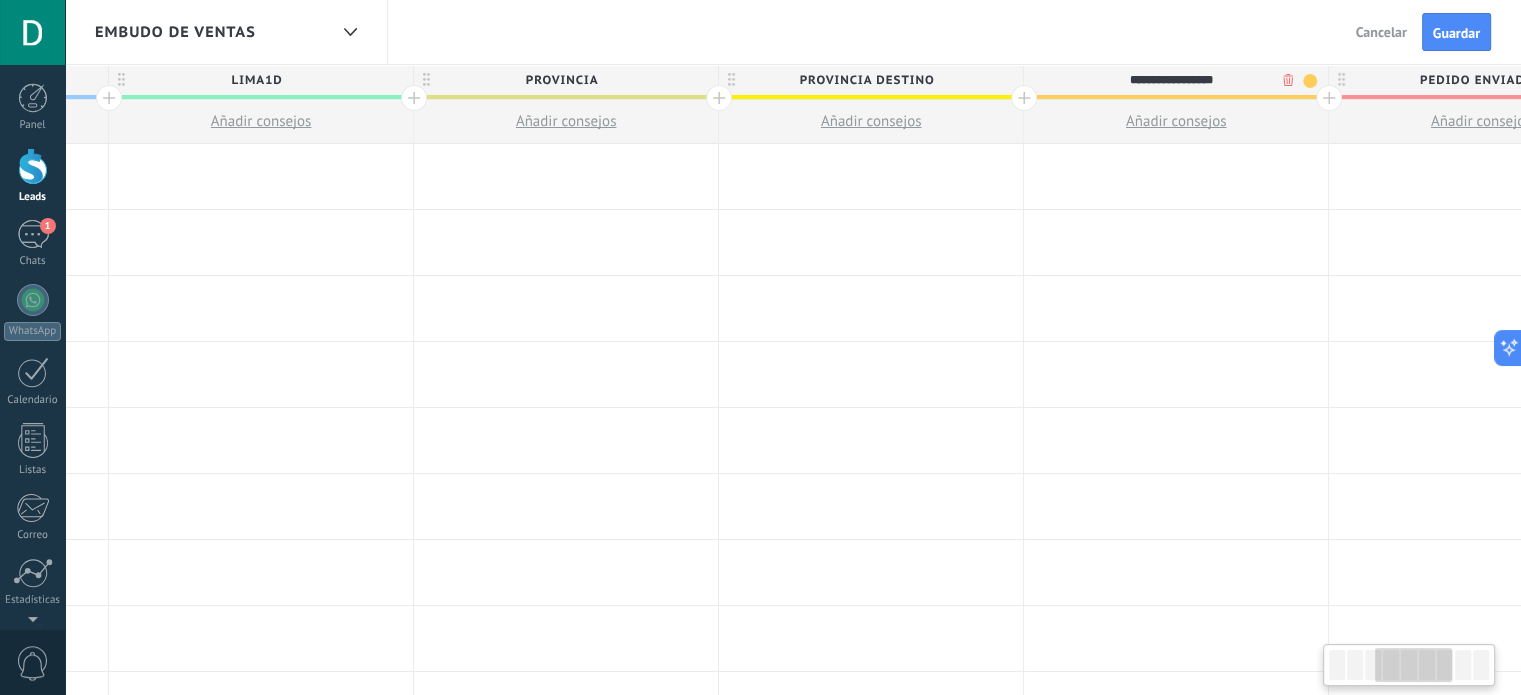 click on "**********" at bounding box center [1171, 80] 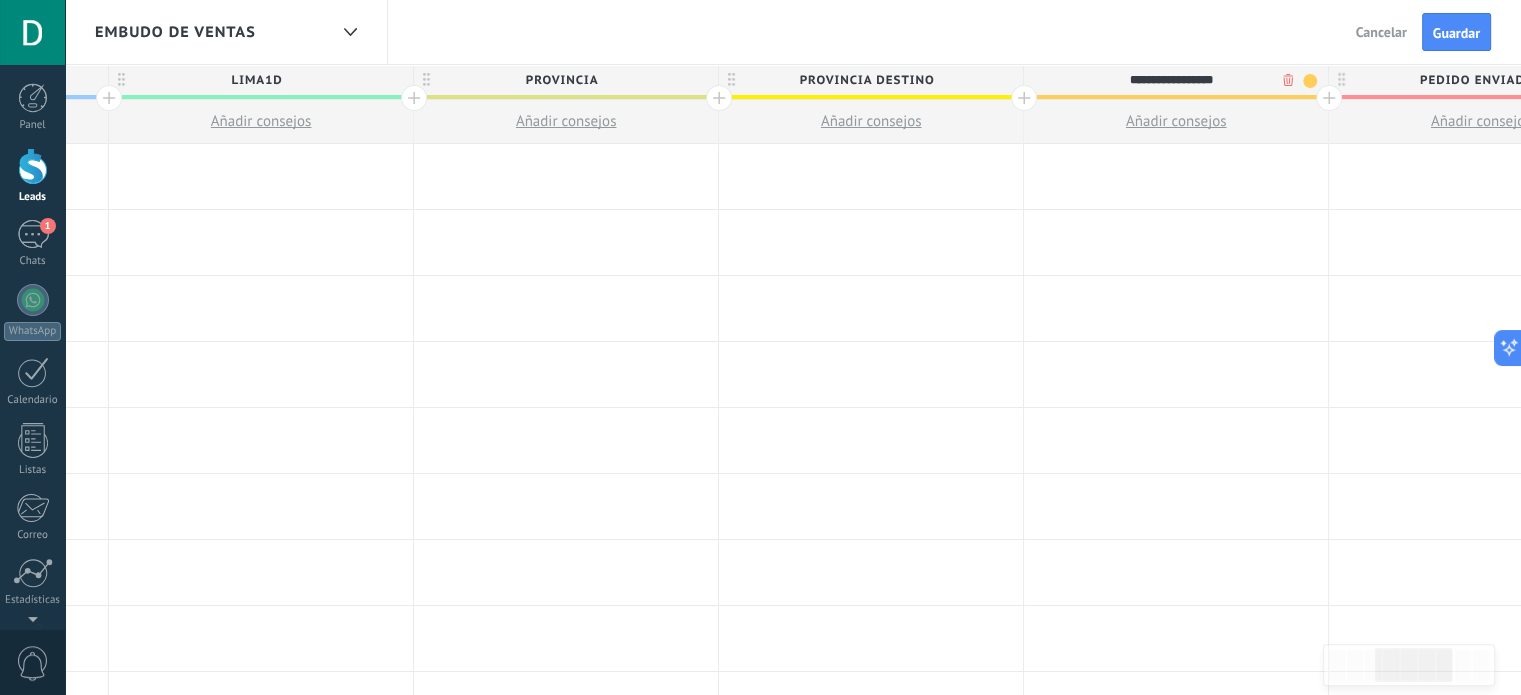 click on "**********" at bounding box center [1171, 80] 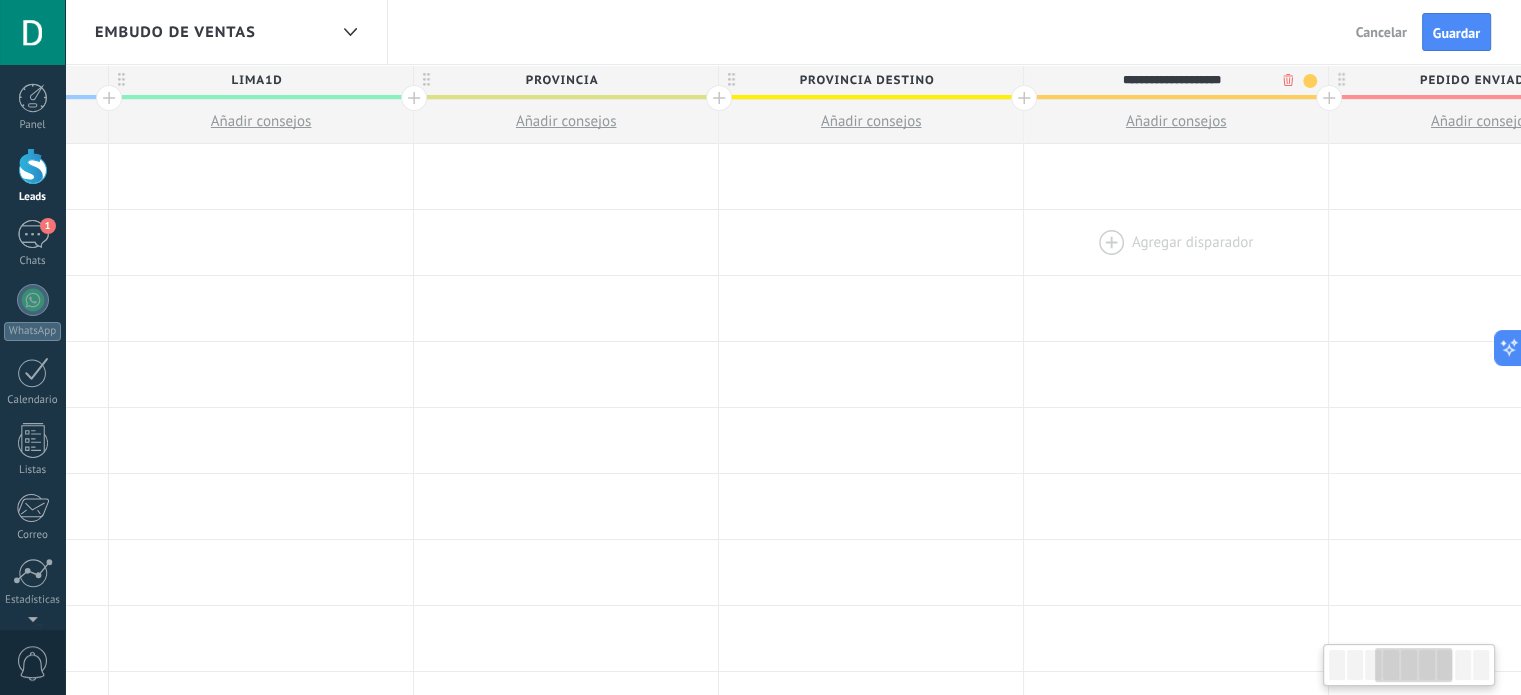 type on "**********" 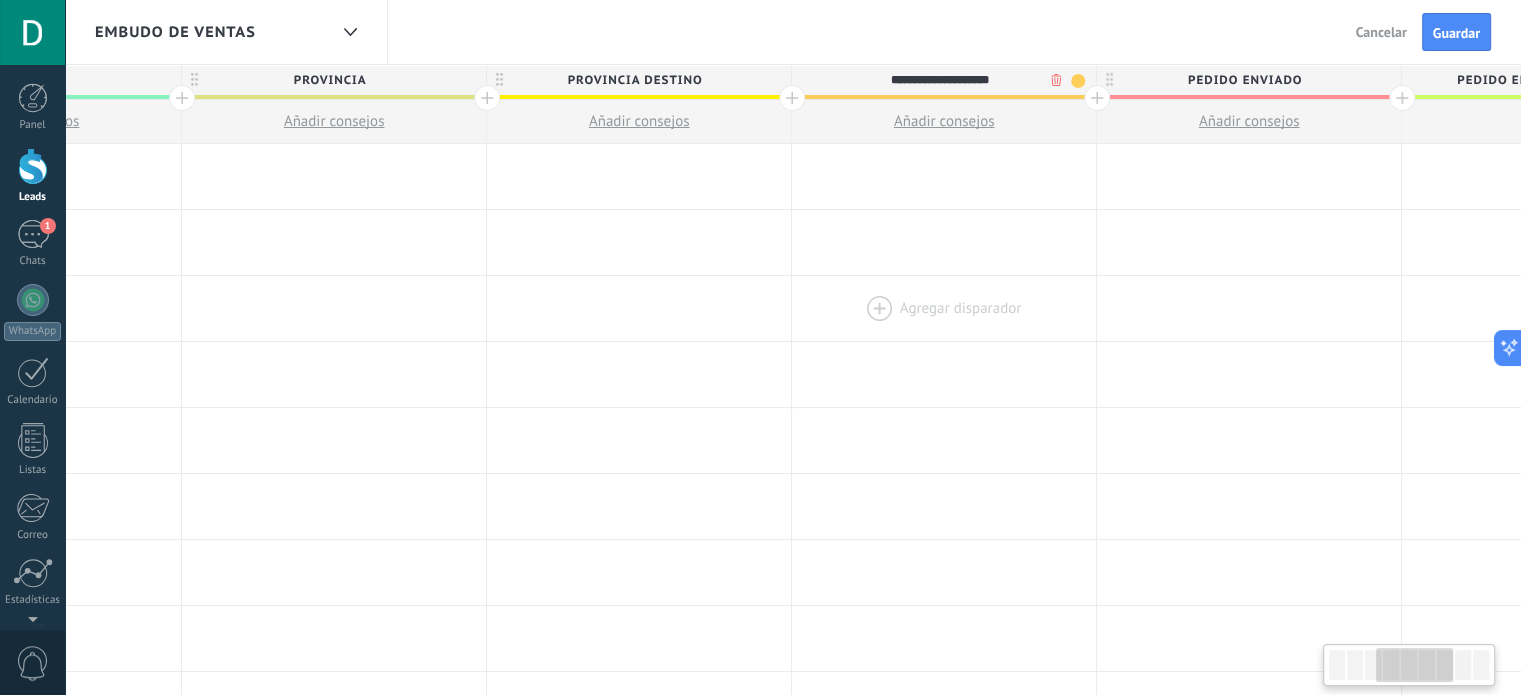 drag, startPoint x: 1287, startPoint y: 245, endPoint x: 1056, endPoint y: 281, distance: 233.78836 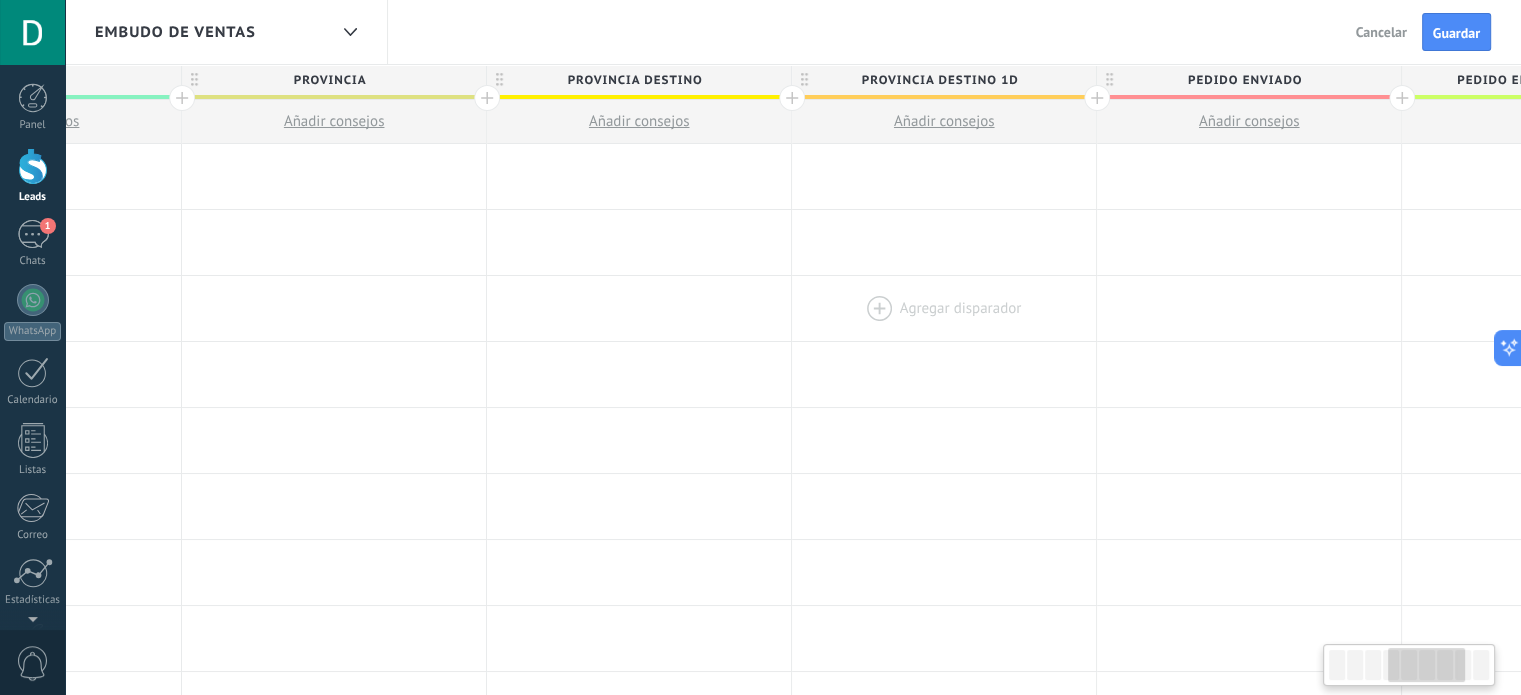 scroll, scrollTop: 0, scrollLeft: 1125, axis: horizontal 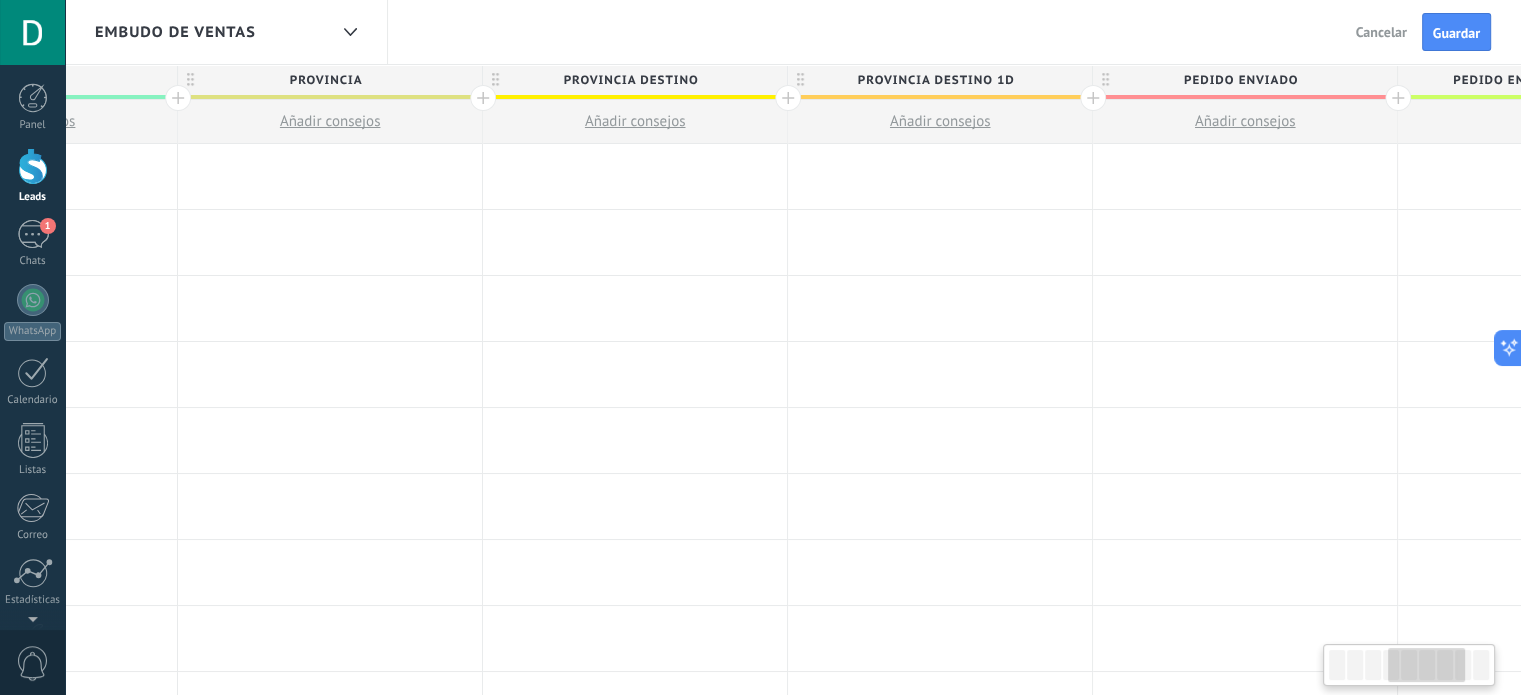 click on "Pedido enviado" at bounding box center [1240, 80] 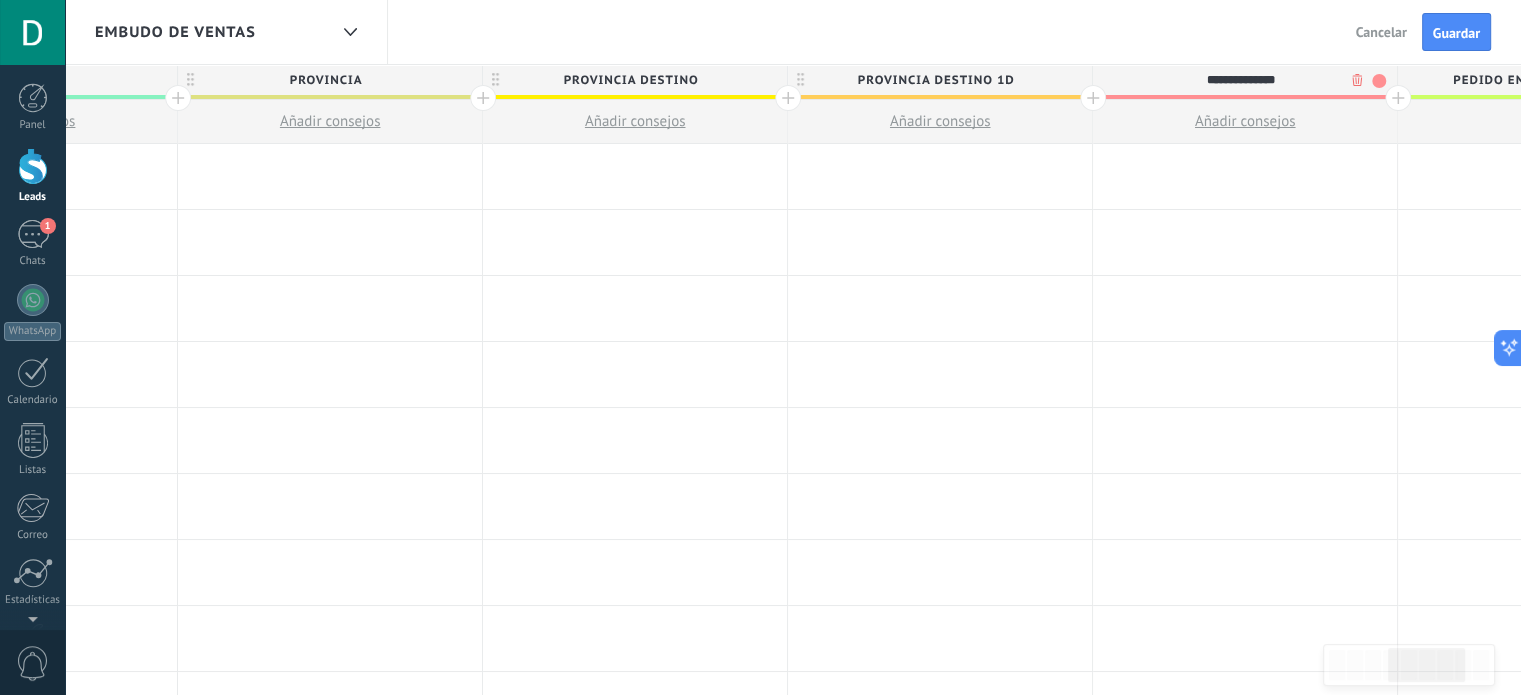 click on "**********" at bounding box center (1240, 80) 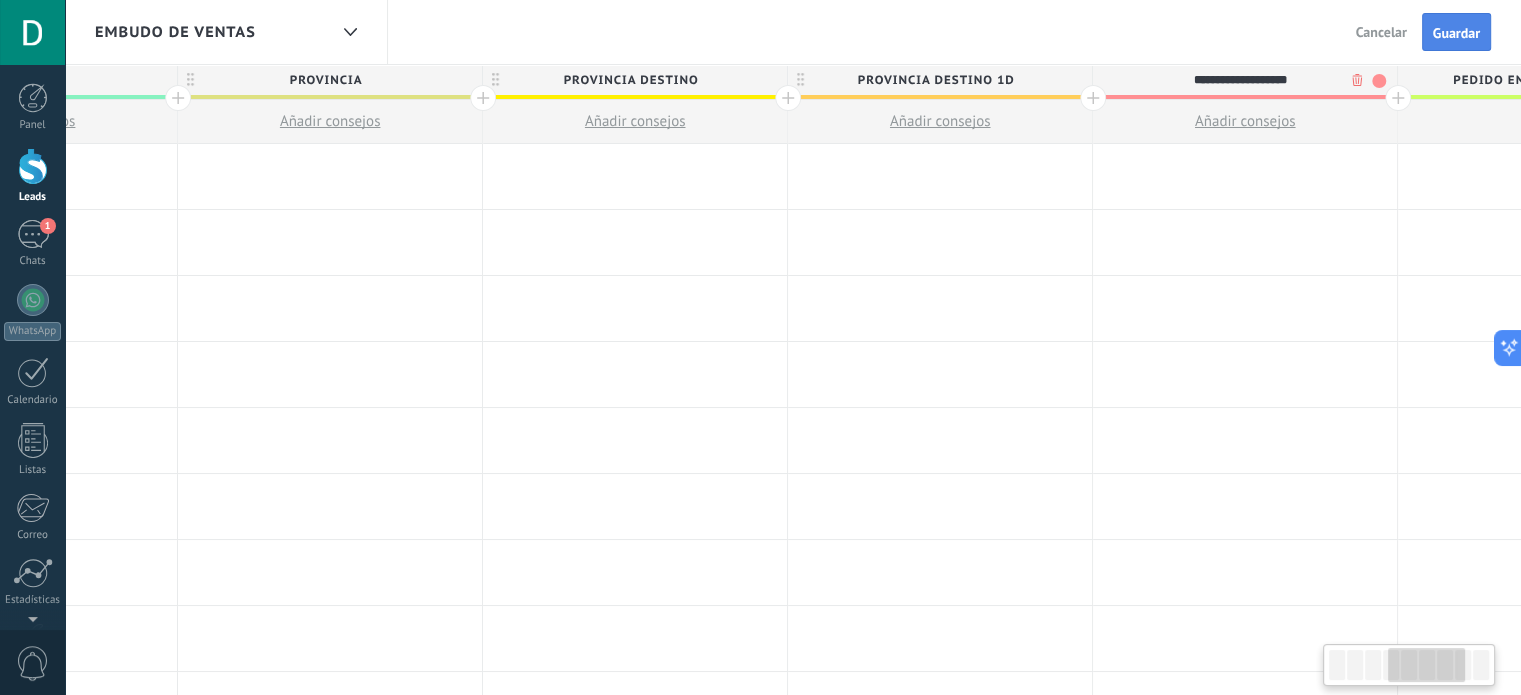 type on "**********" 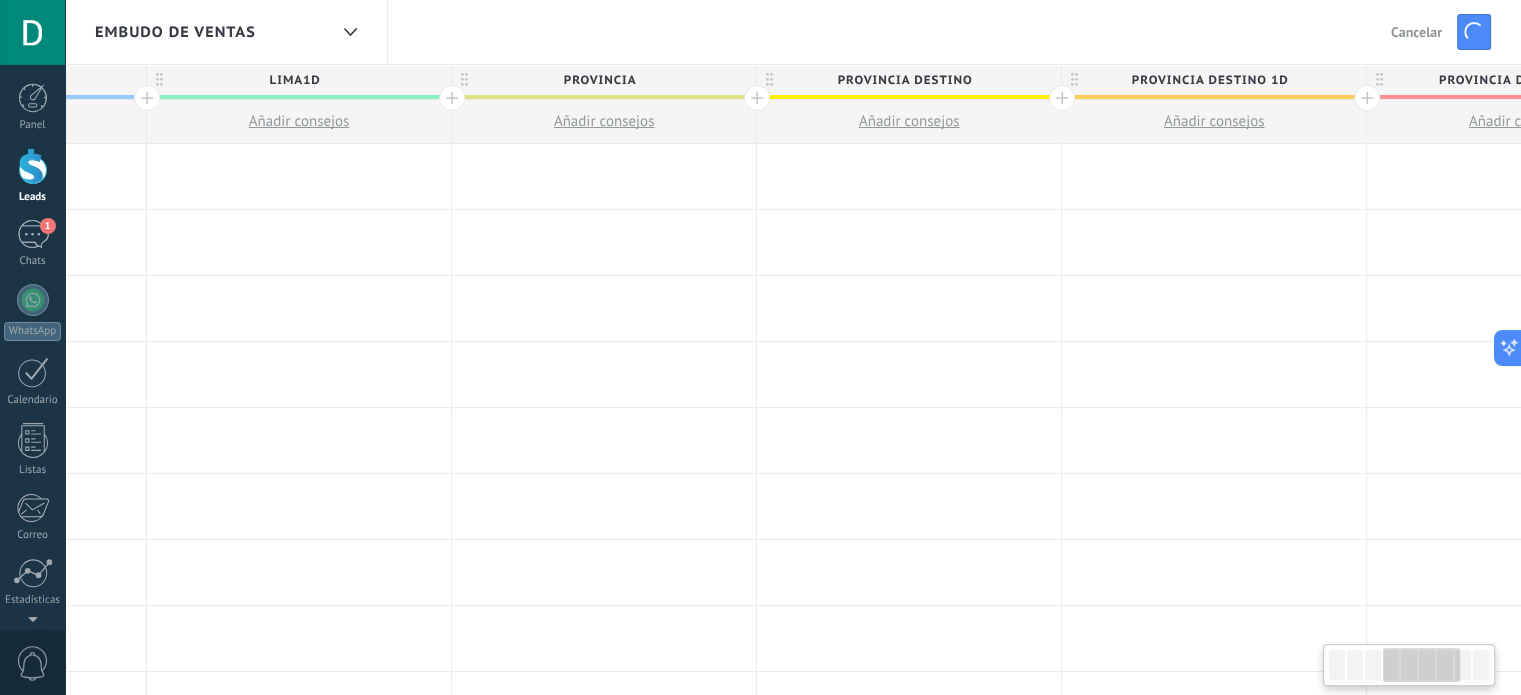scroll, scrollTop: 0, scrollLeft: 825, axis: horizontal 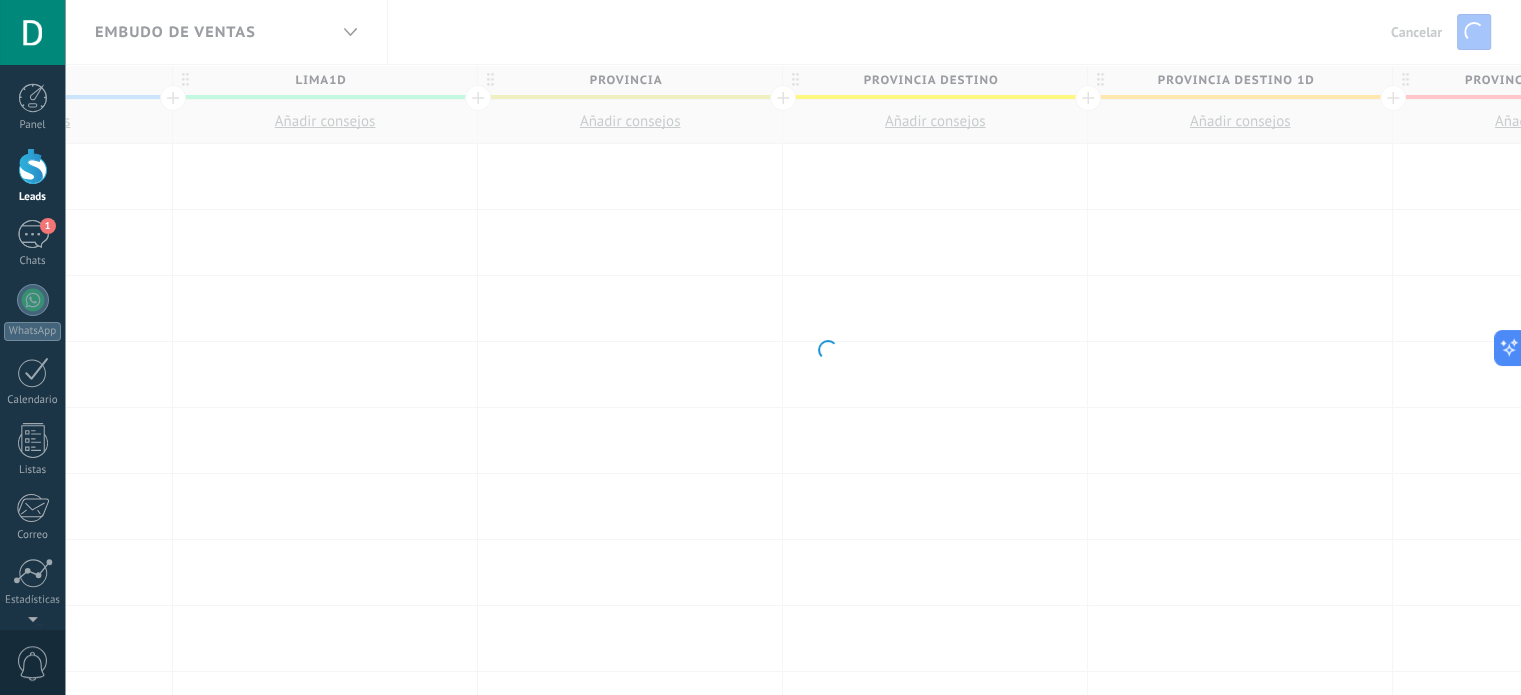 drag, startPoint x: 506, startPoint y: 278, endPoint x: 1014, endPoint y: 288, distance: 508.09842 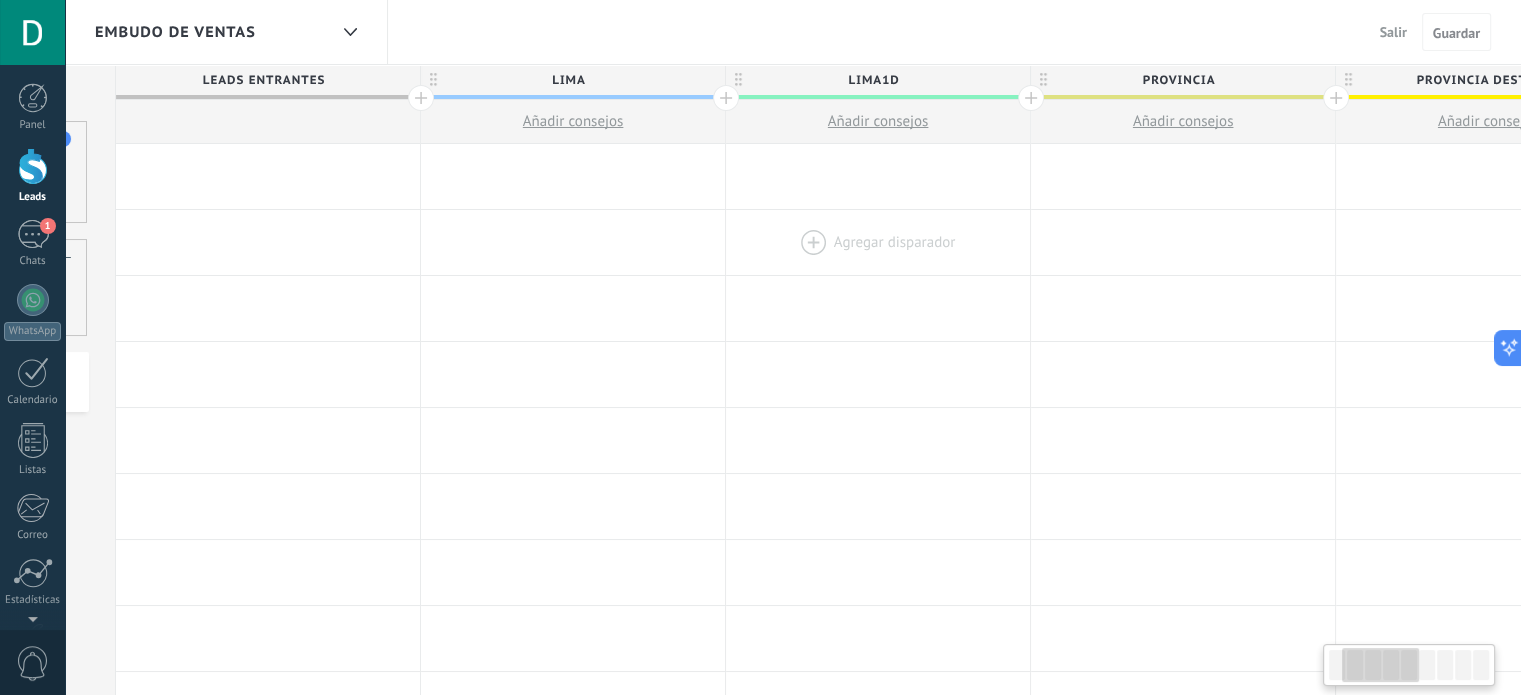 drag, startPoint x: 368, startPoint y: 248, endPoint x: 922, endPoint y: 247, distance: 554.0009 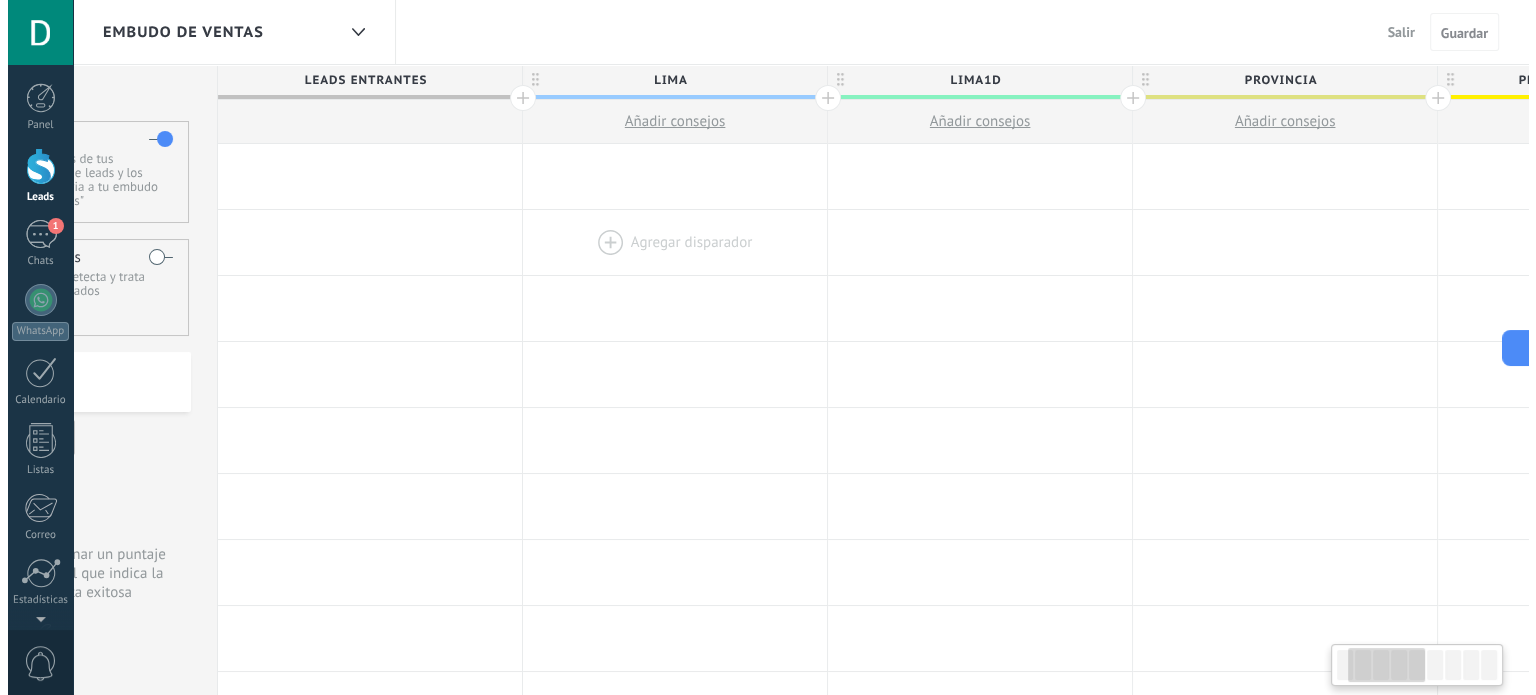 scroll, scrollTop: 0, scrollLeft: 0, axis: both 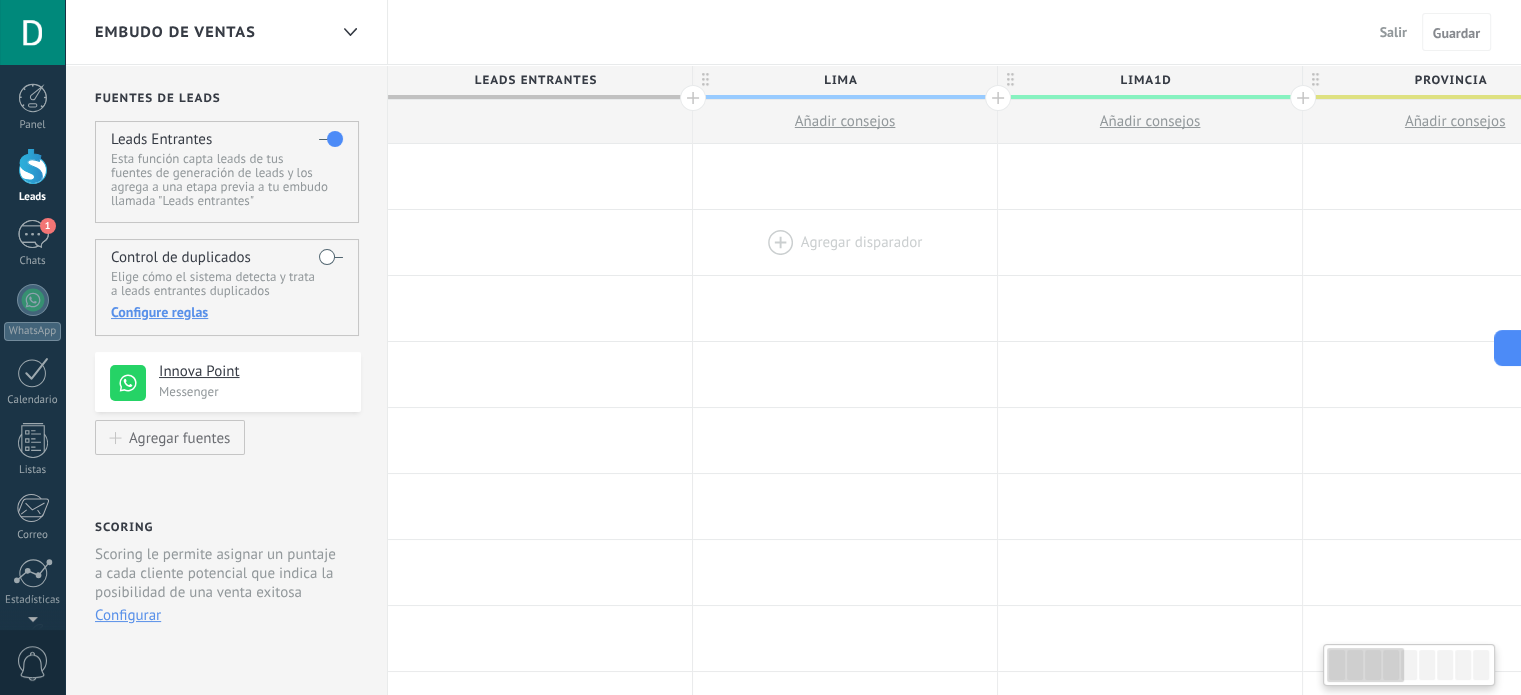 drag, startPoint x: 550, startPoint y: 196, endPoint x: 892, endPoint y: 236, distance: 344.33124 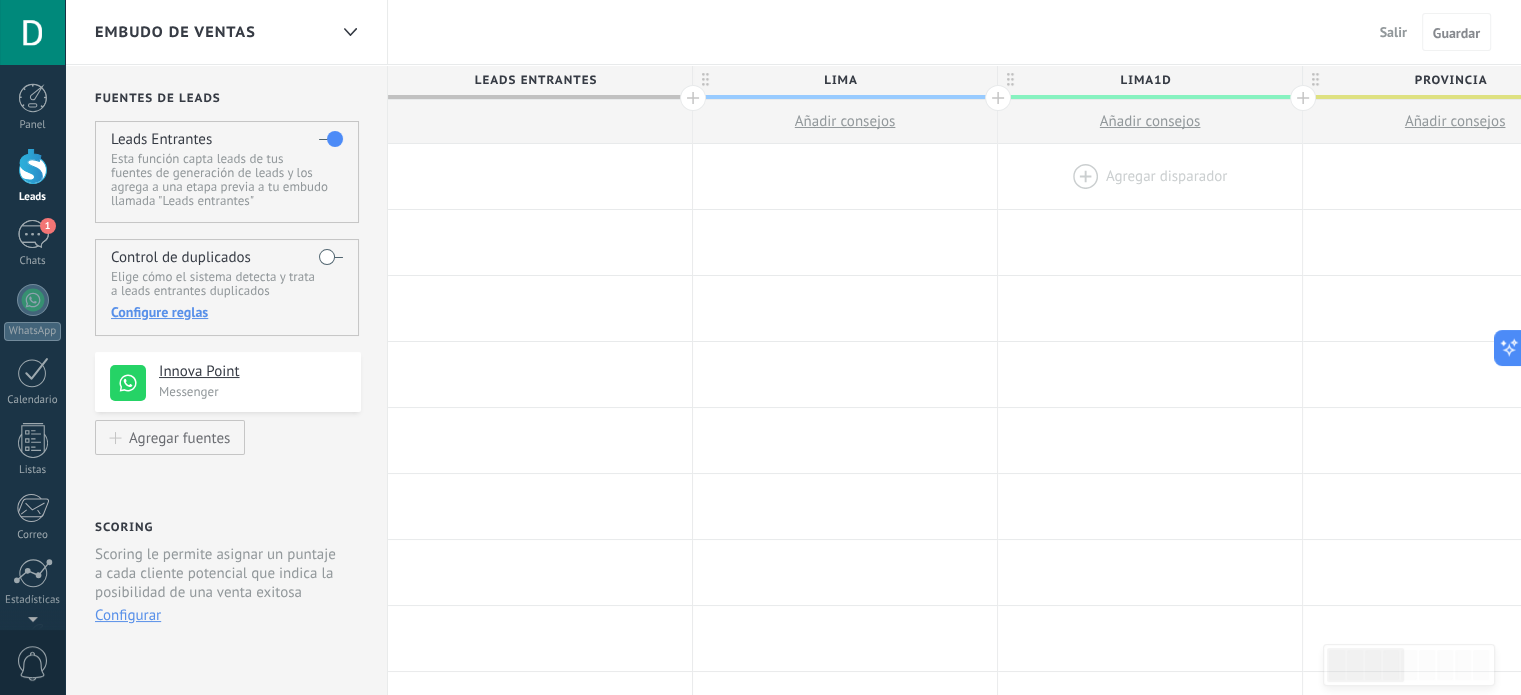 click at bounding box center (1150, 176) 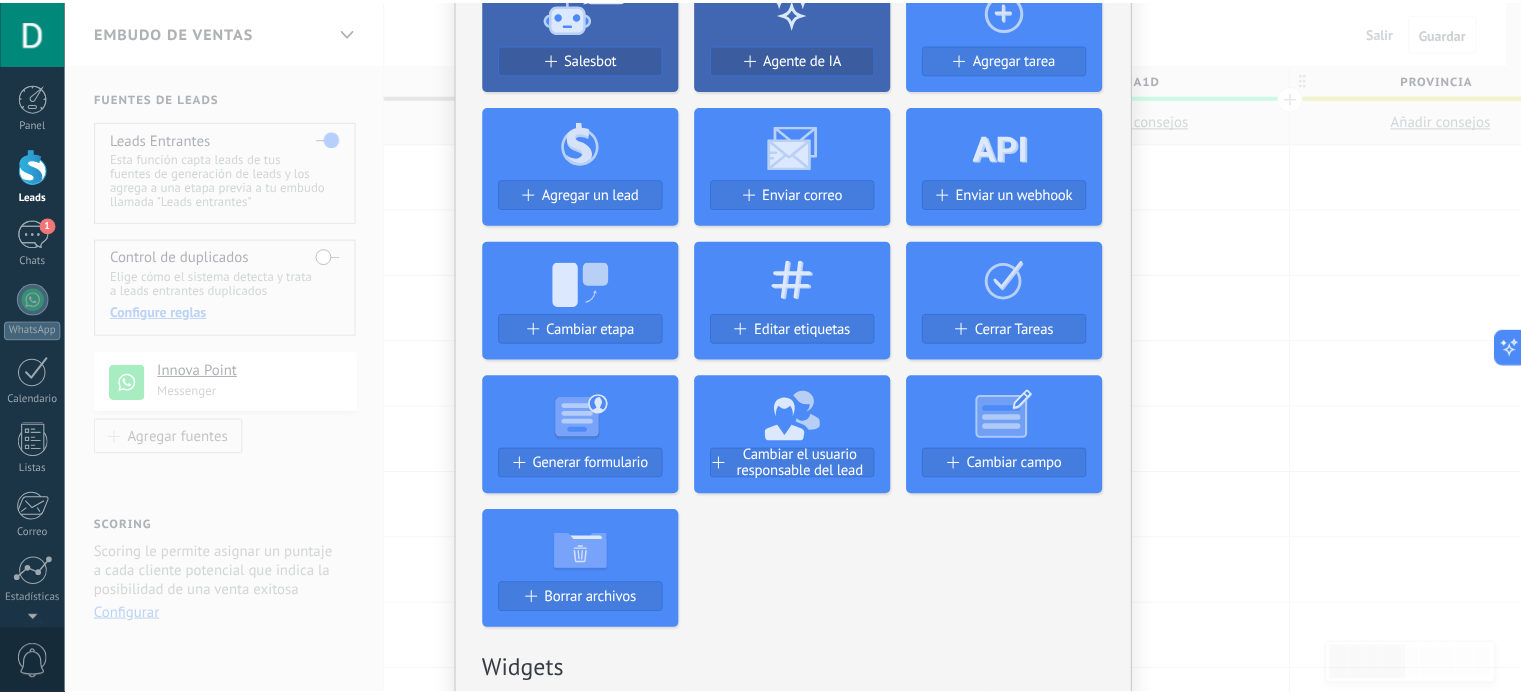scroll, scrollTop: 0, scrollLeft: 0, axis: both 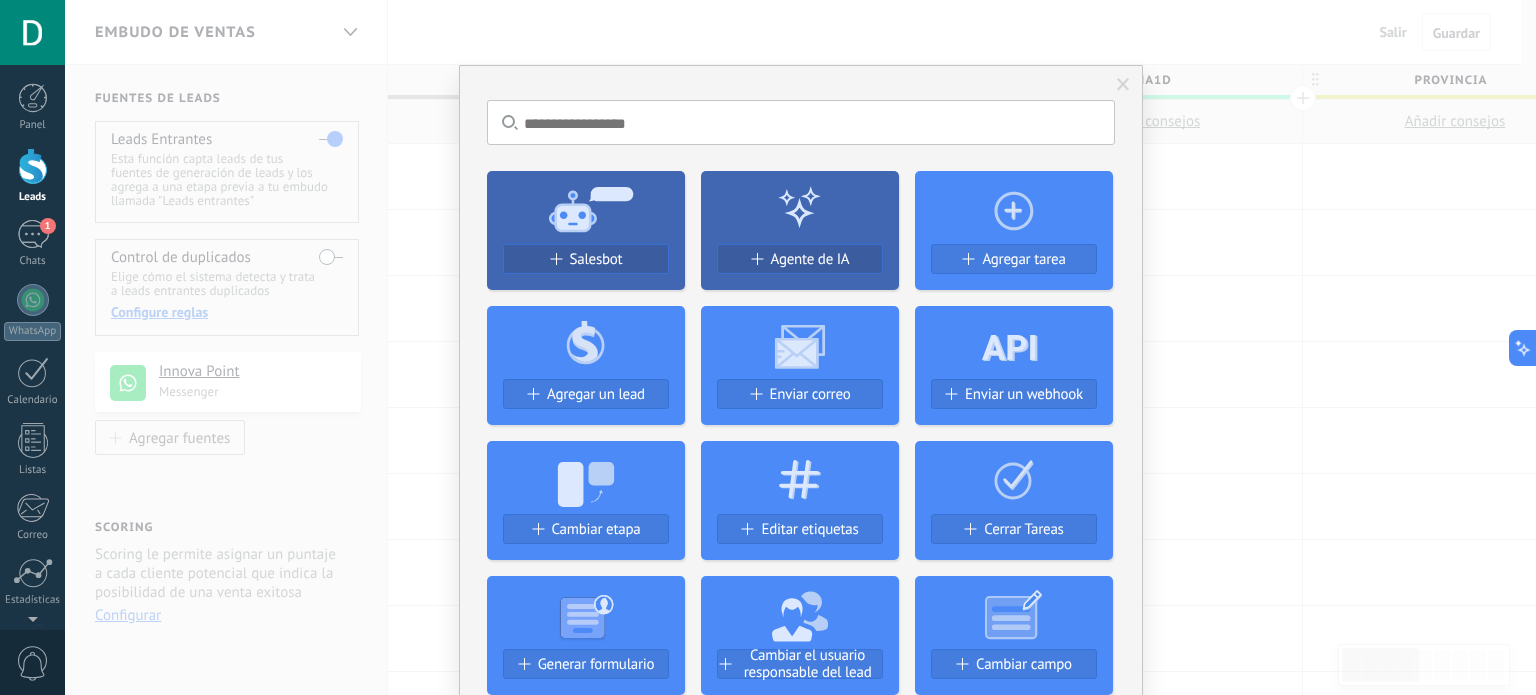 click on "No hay resultados Salesbot Agente de IA Agregar tarea Agregar un lead Enviar correo Enviar un webhook Cambiar etapa Editar etiquetas Cerrar Tareas Generar formulario Cambiar el usuario responsable del lead Cambiar campo Borrar archivos Widgets Google Analytics Connect your Google Analytics account and create custom Google Analytics Instalar AdWords Conecte su cuenta publicitaria y configure la publicidad en Google Autorizar Meta Conversions API Sincroniza tu cuenta Meta para mejorar tus anuncios Conectar Facebook Conecte este módulo y use la publicidad en Facebook Conectar Creditor por CatCode Control de pagos parciales en un lead Instalar Chatter - WA+ChatGPT via Komanda F5 Integración de WhatsApp, Telegram, Avito & VK Instalar Documentos de Google por AMOGURU Documentos de Google por AMOGURU Instalar Distribución Inteligente por AMOGURU Distribución inteligente de leads de amoGURU Instalar Bloque de cambio de estado de AMOGURU Mover leads solo a etapas configuradas. Instalar Whatsapp de YouMessages Zoom" at bounding box center [800, 347] 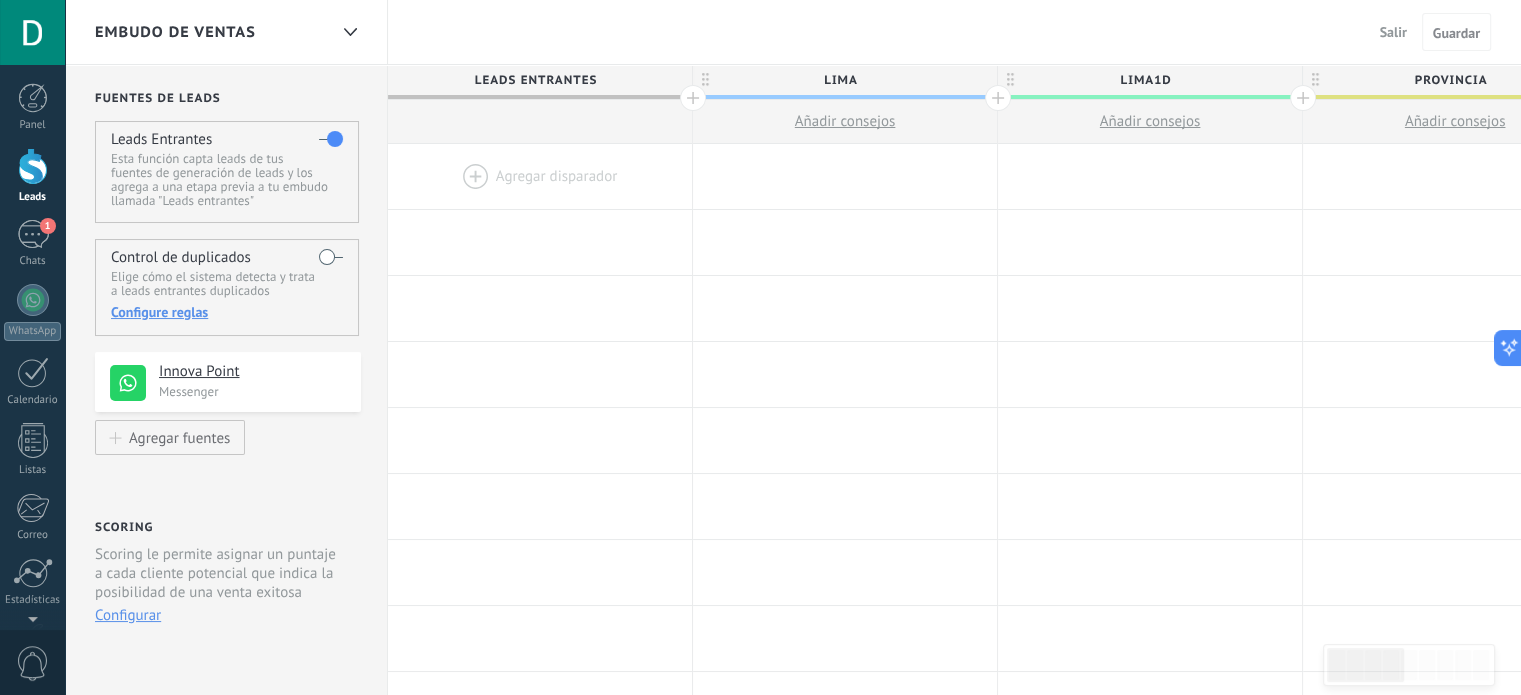 click on "lima1d" at bounding box center (1145, 80) 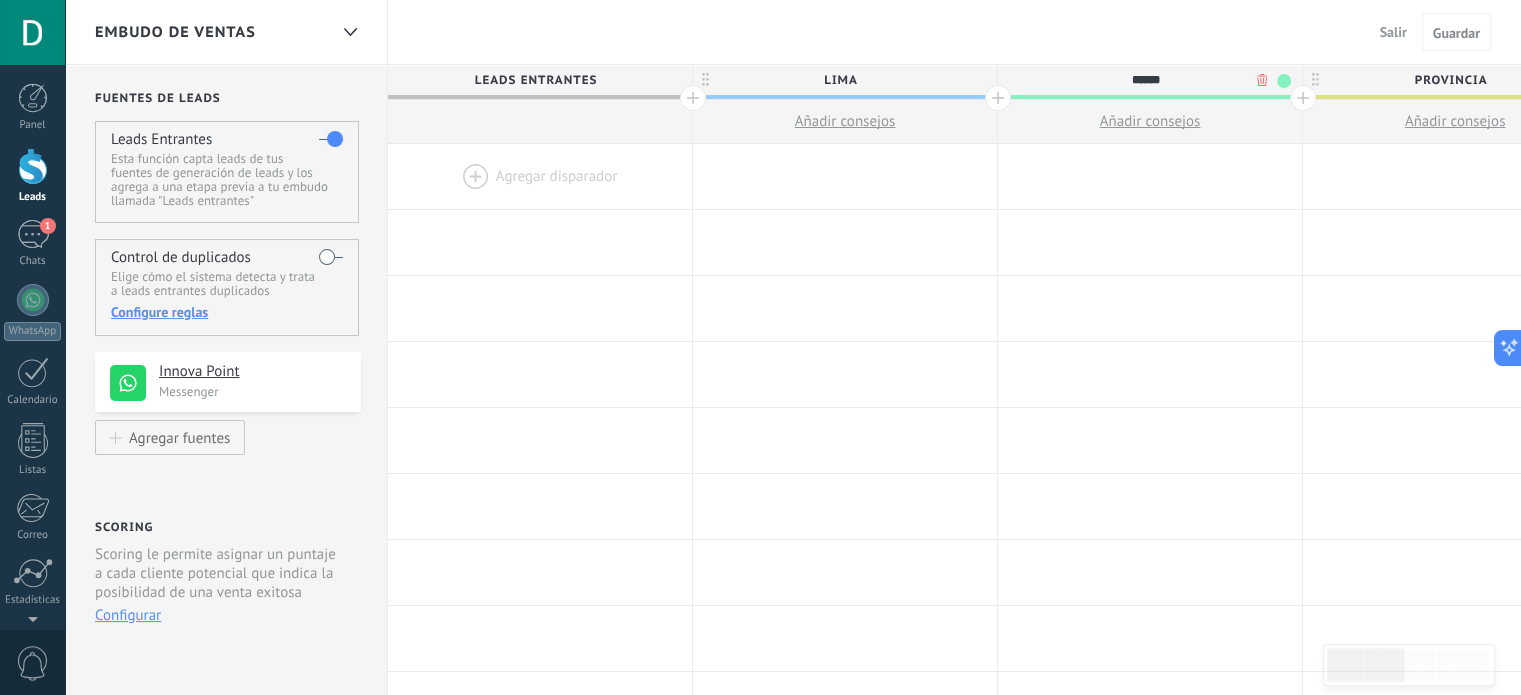 click at bounding box center (1303, 98) 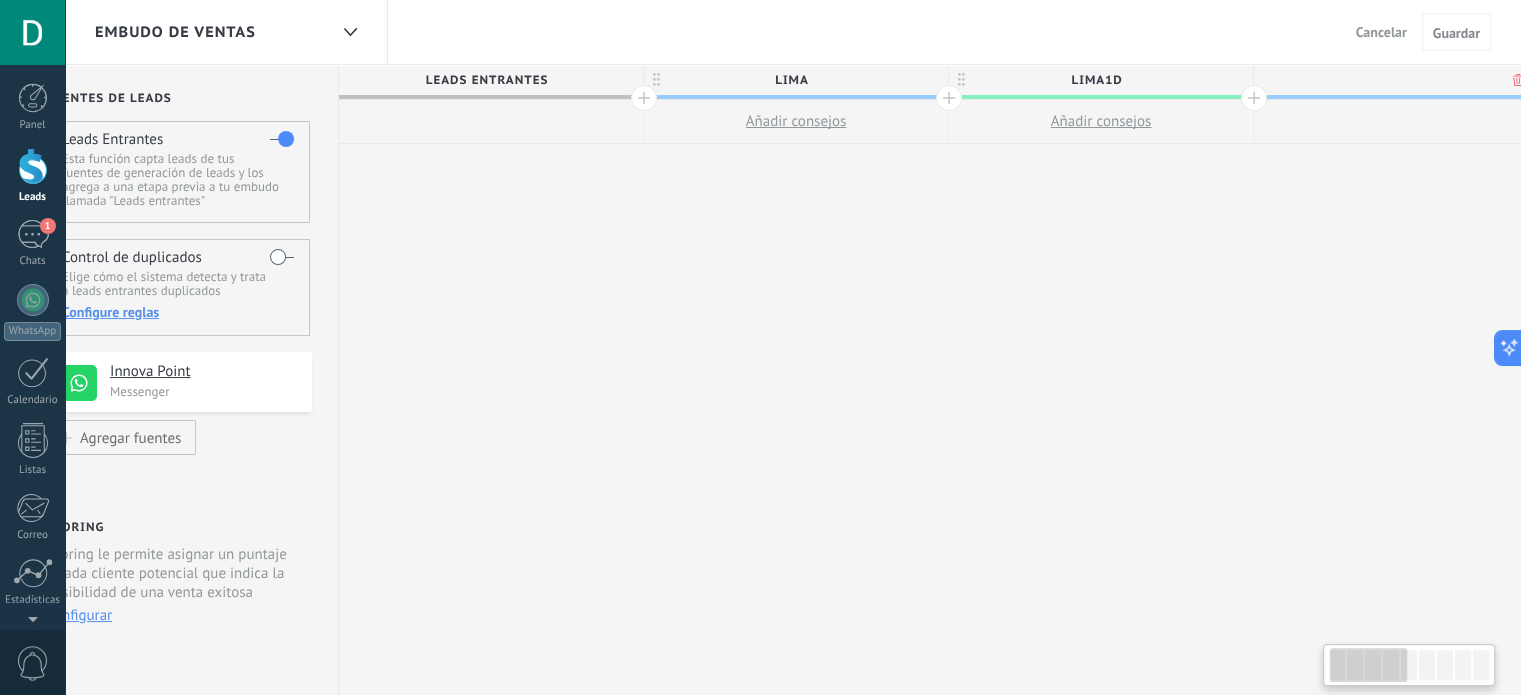 scroll, scrollTop: 0, scrollLeft: 148, axis: horizontal 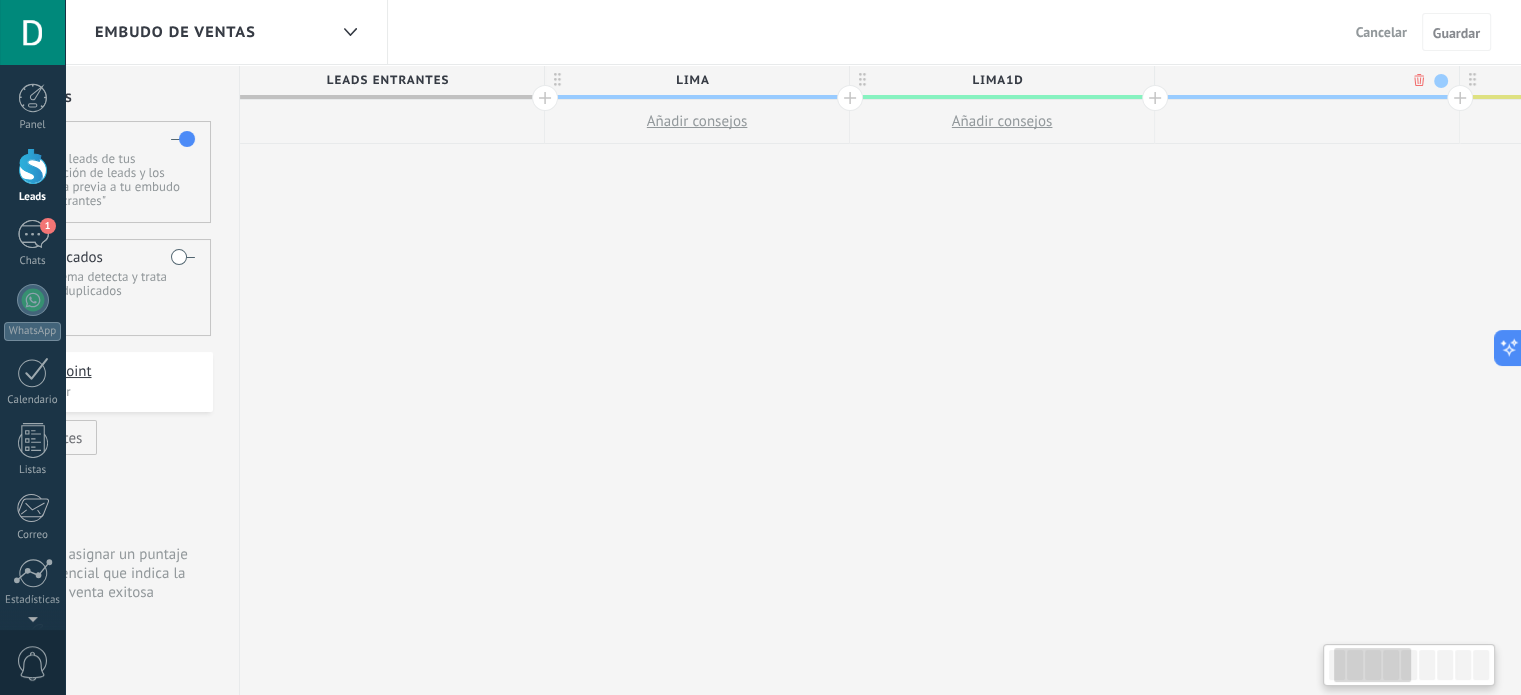 click on "lima1d" at bounding box center (997, 80) 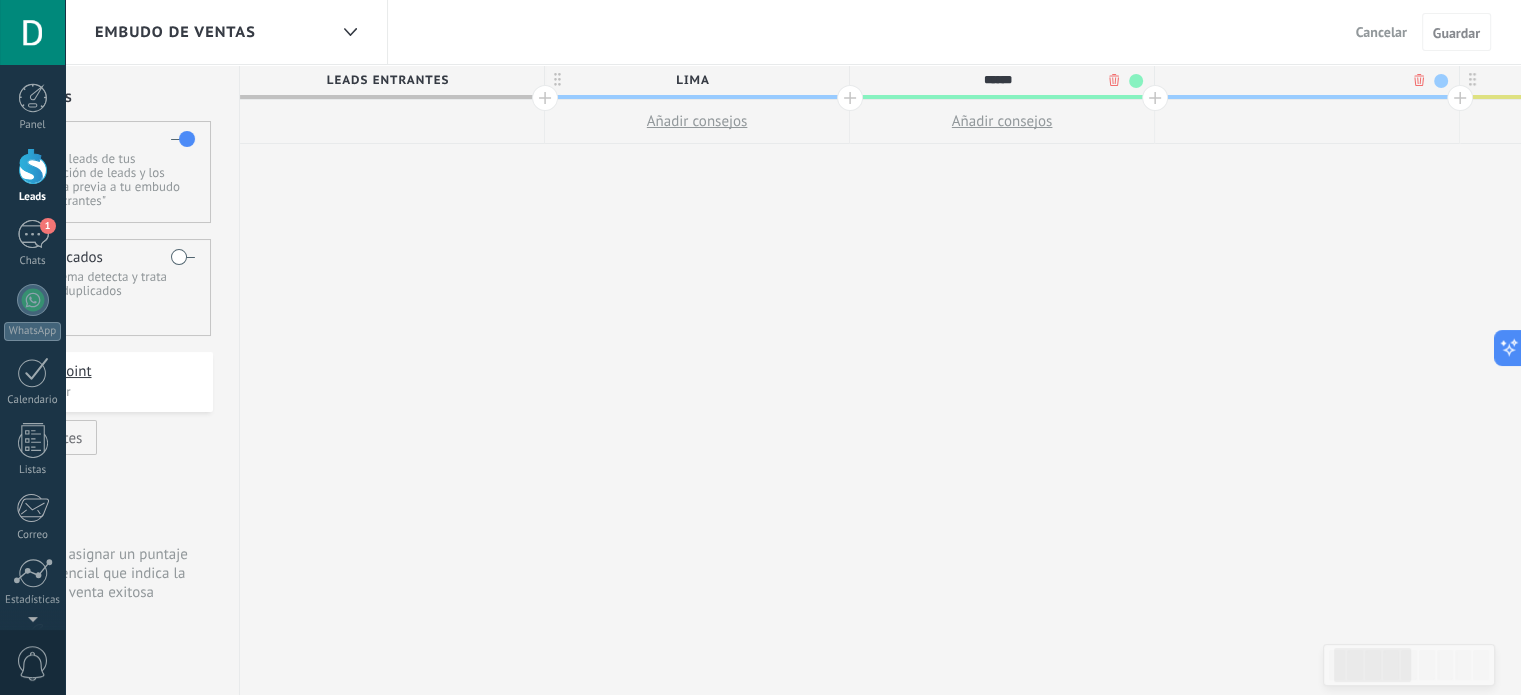 click on "******" at bounding box center [997, 80] 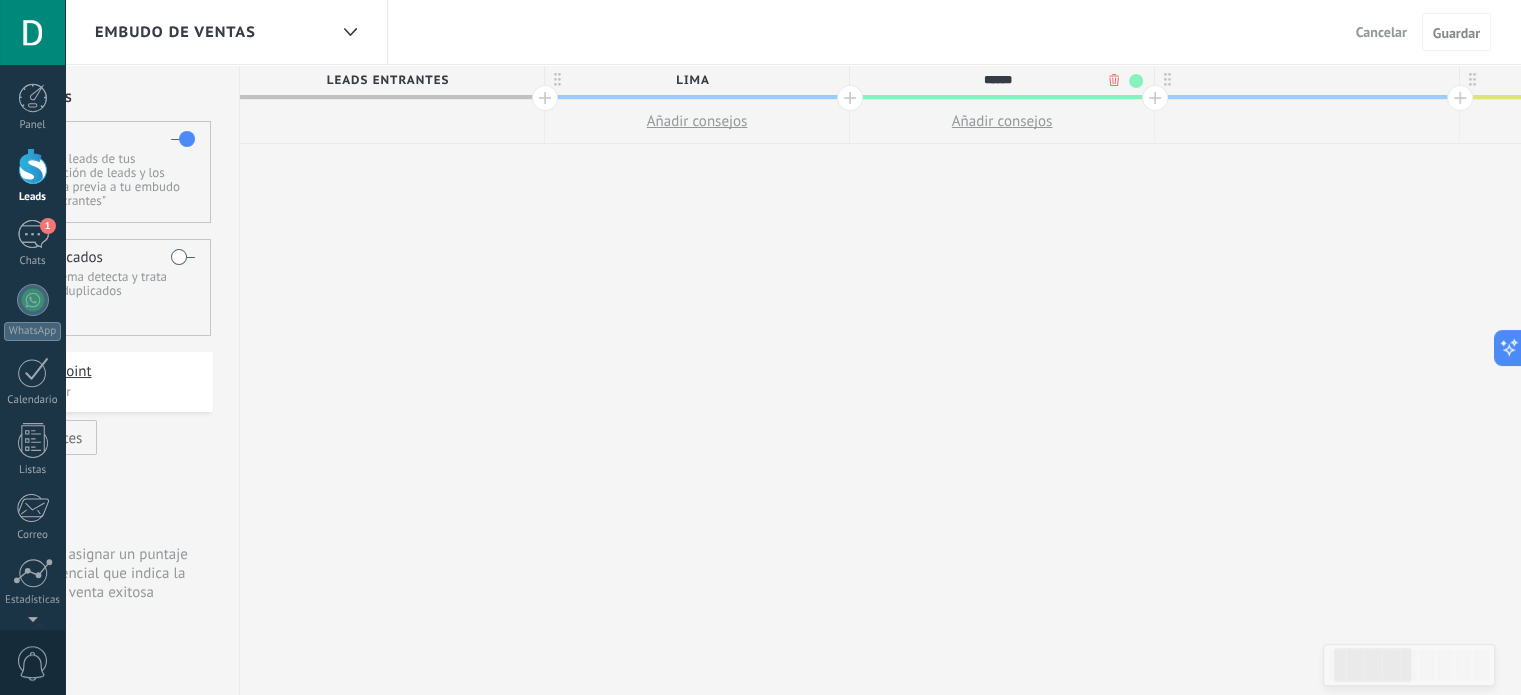 click at bounding box center (1307, 80) 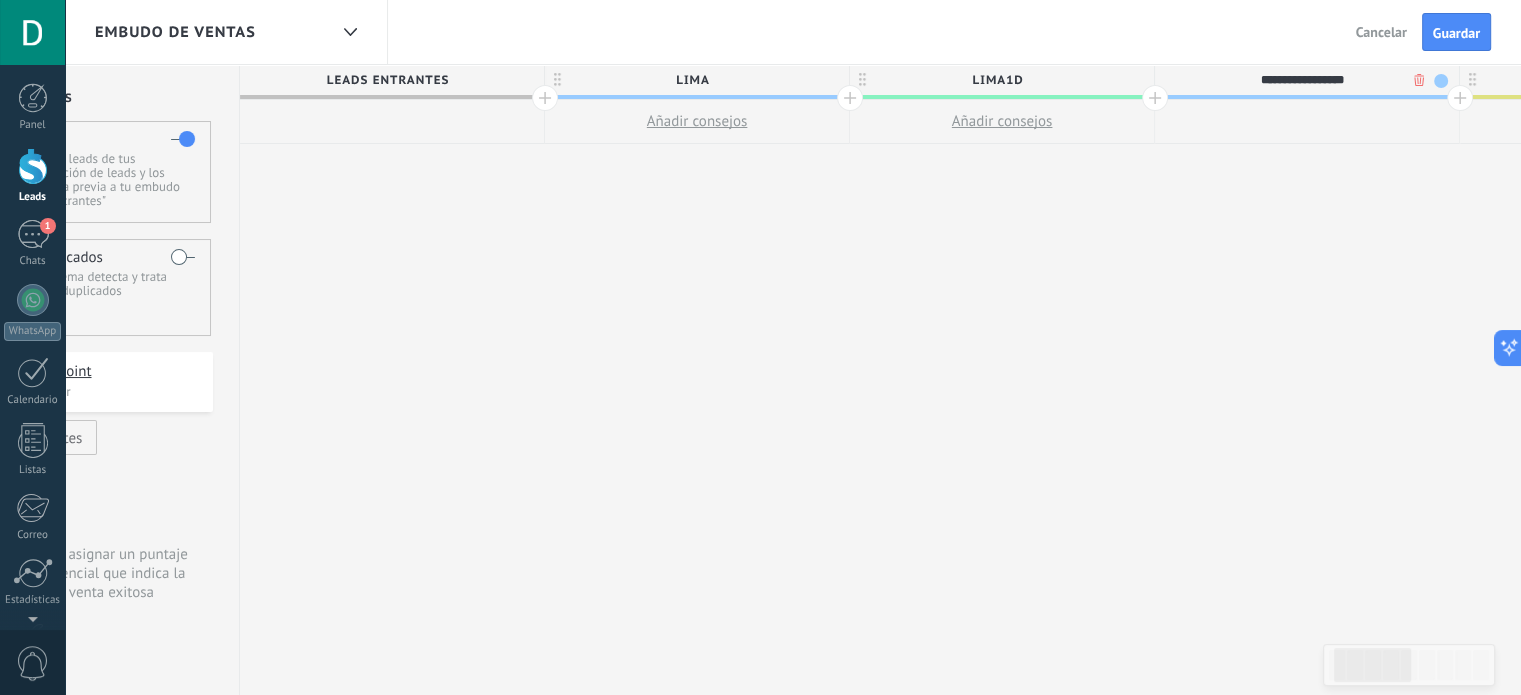 click on "**********" at bounding box center [1302, 80] 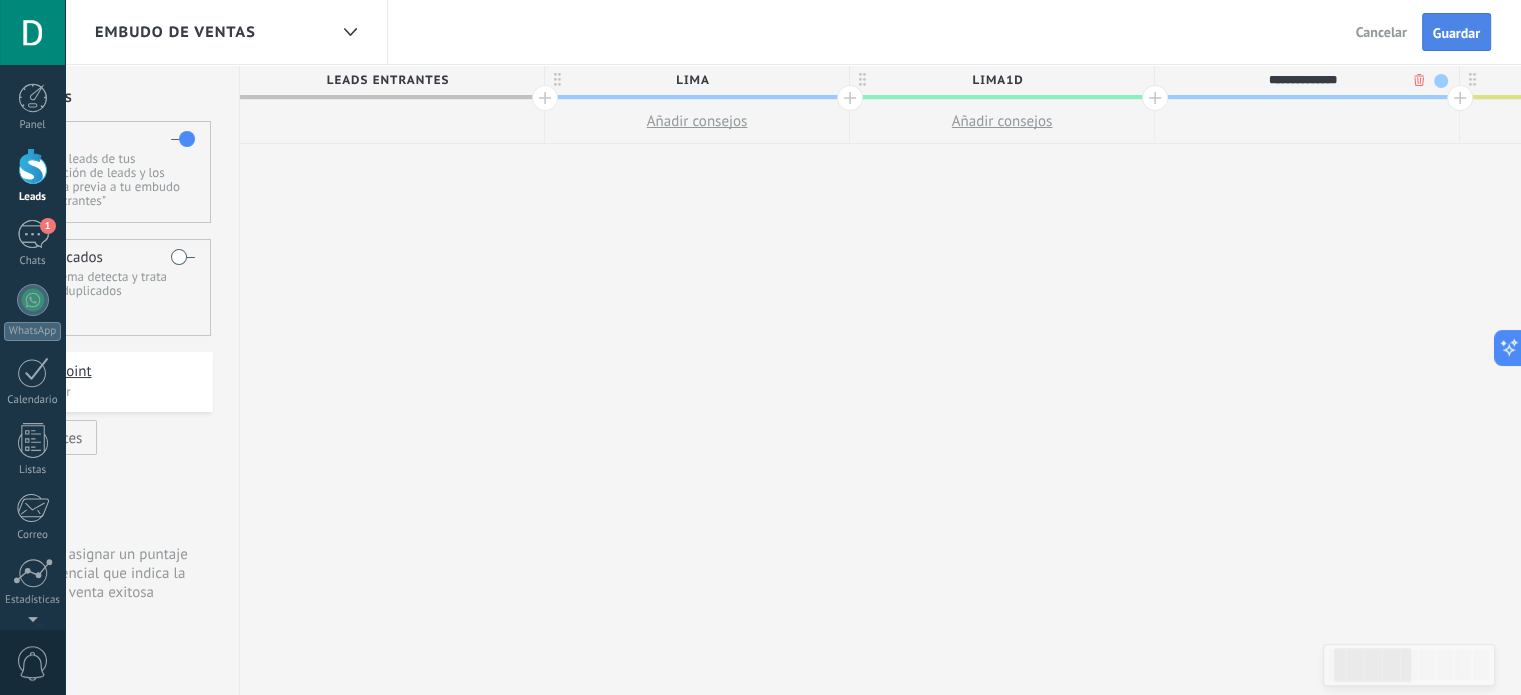 type on "**********" 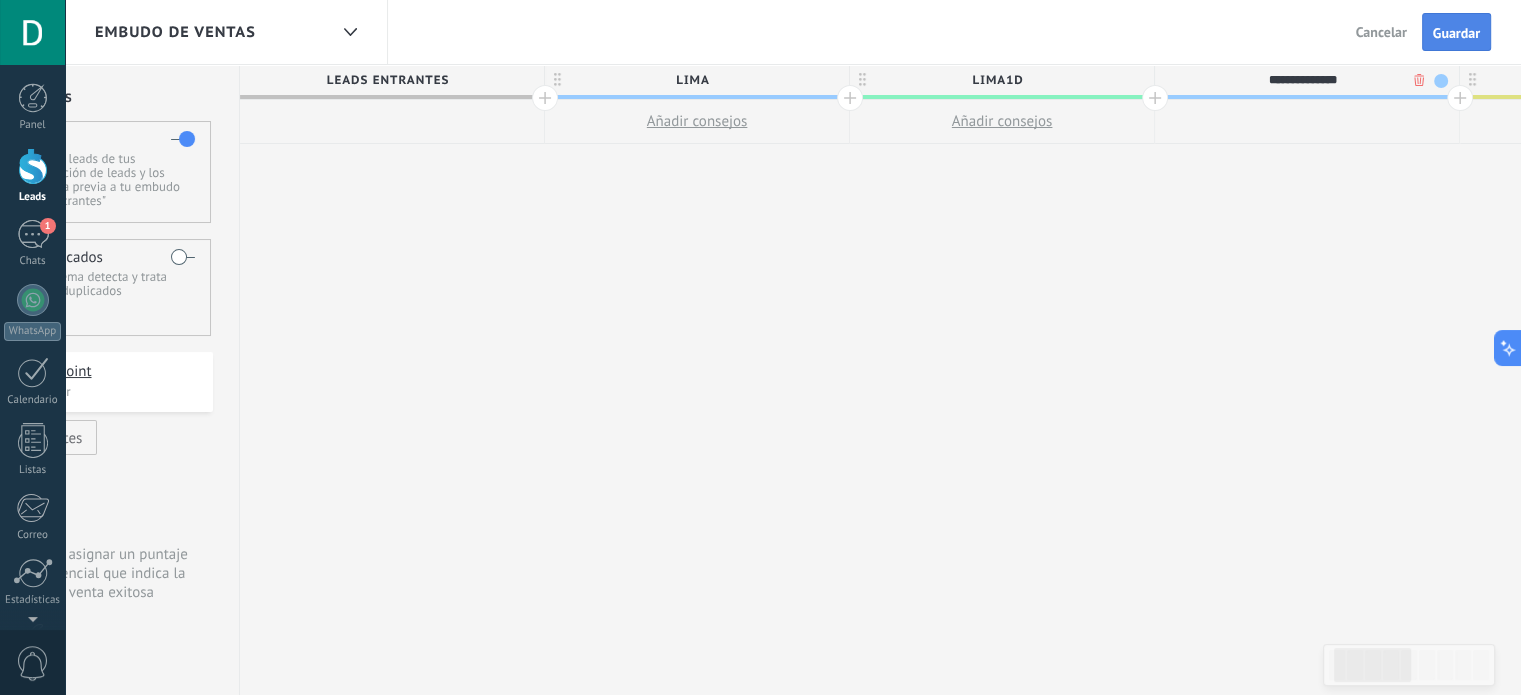 click on "Guardar" at bounding box center (1456, 33) 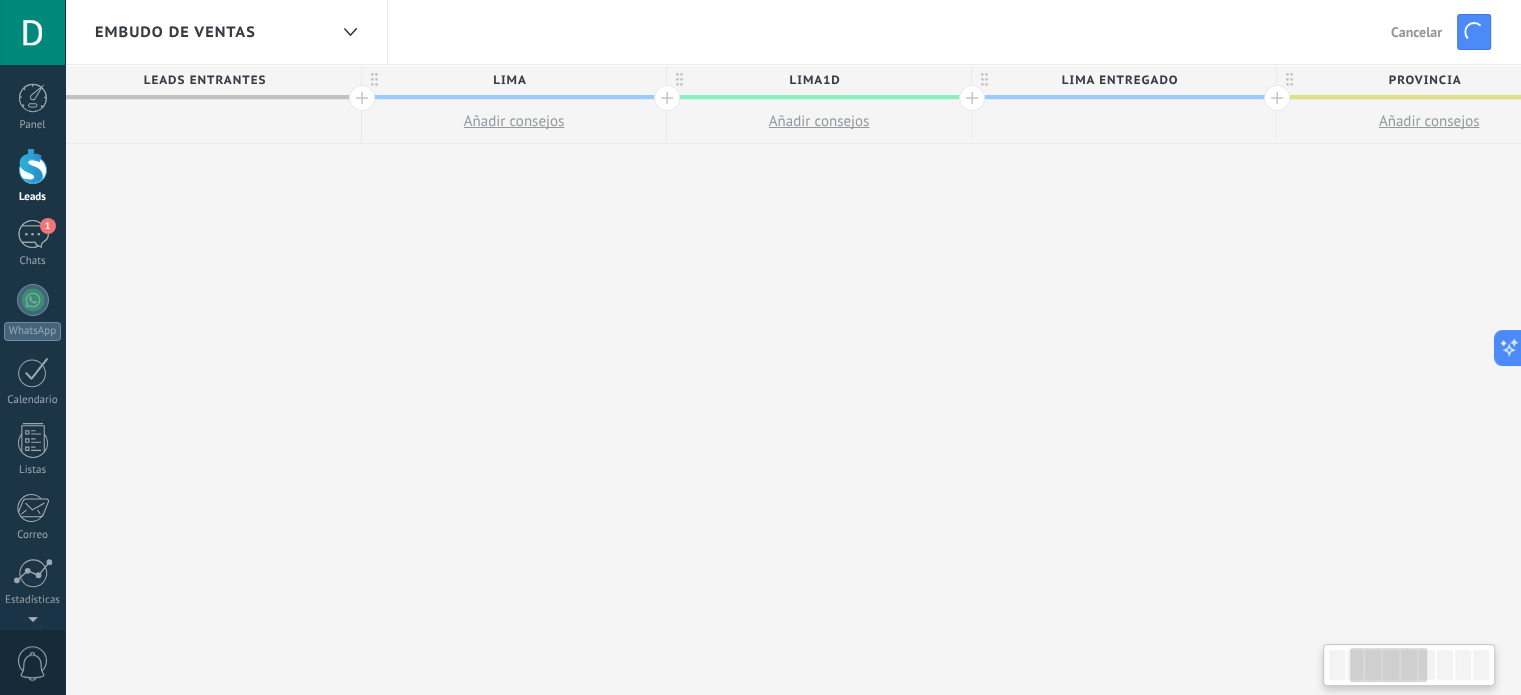 scroll, scrollTop: 0, scrollLeft: 495, axis: horizontal 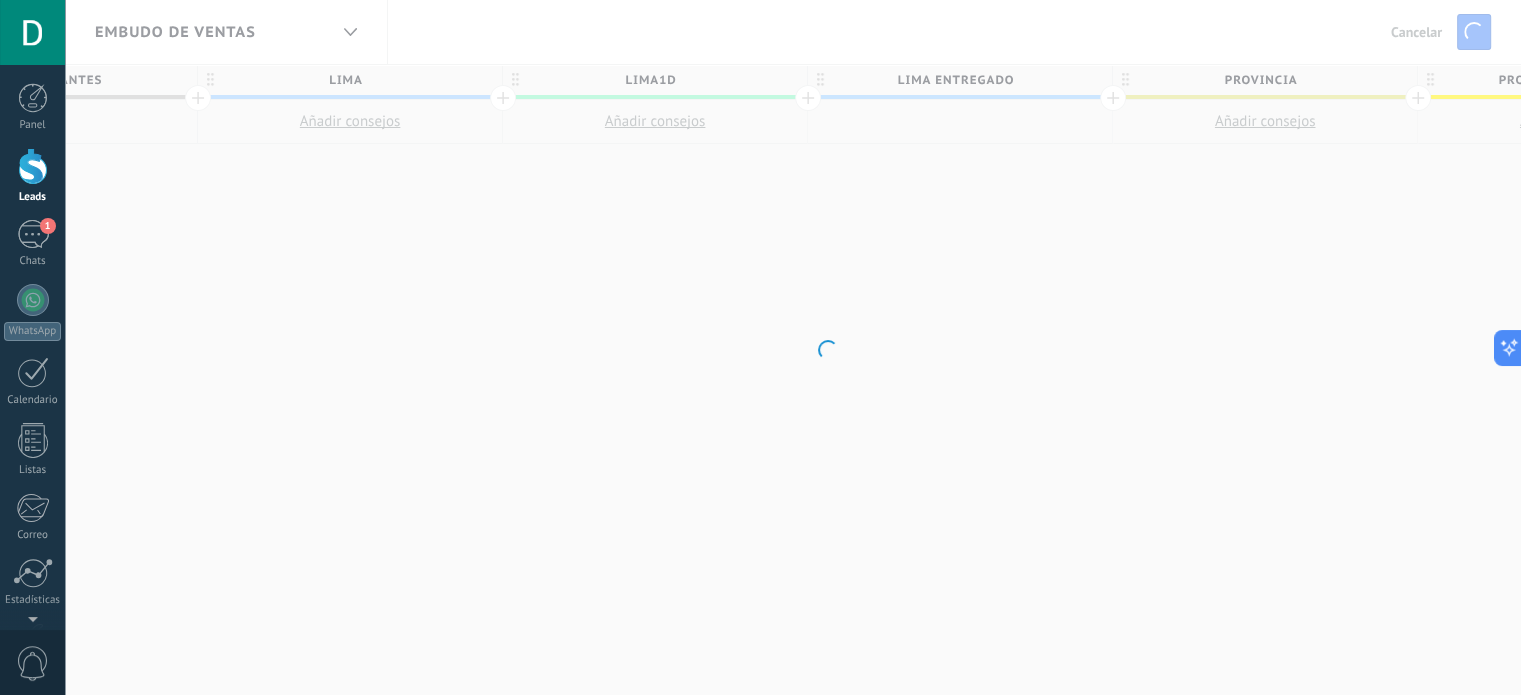 drag, startPoint x: 1250, startPoint y: 225, endPoint x: 891, endPoint y: 236, distance: 359.1685 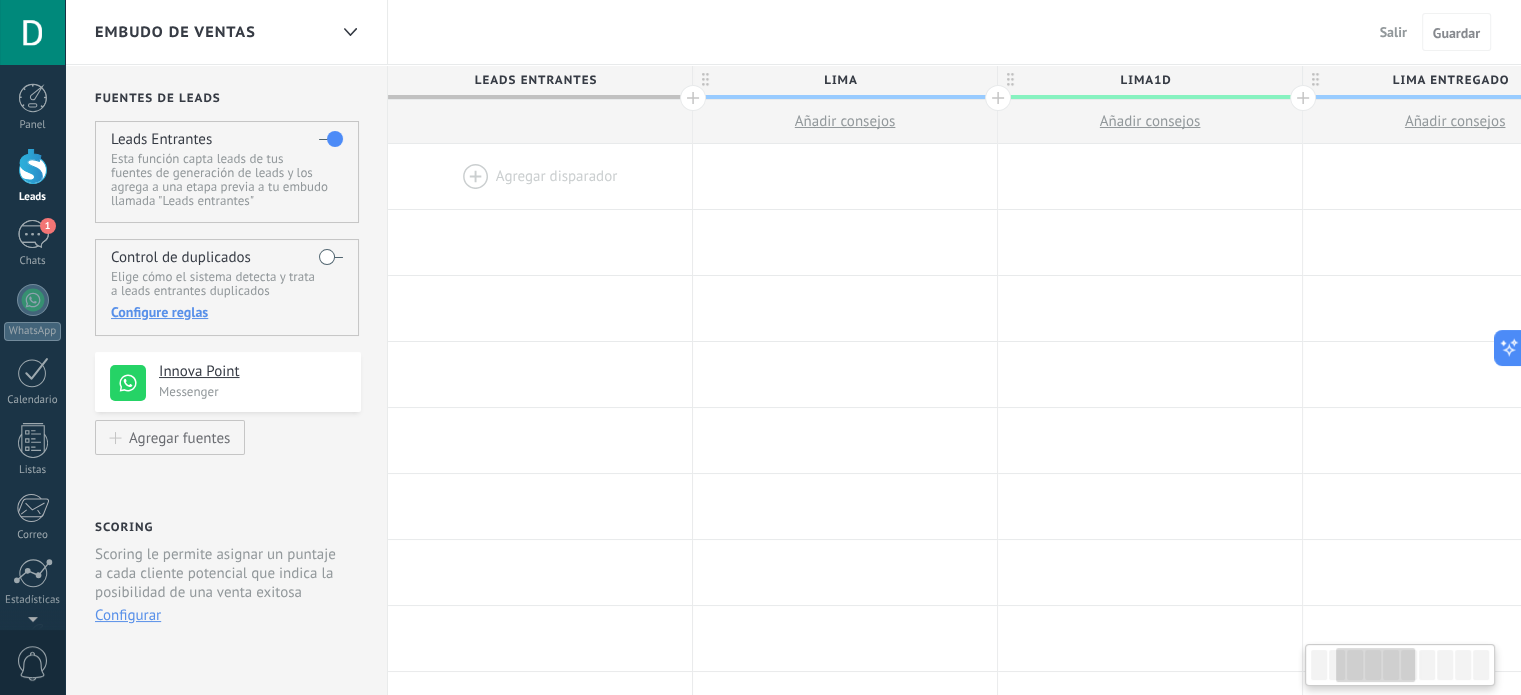scroll, scrollTop: 0, scrollLeft: 495, axis: horizontal 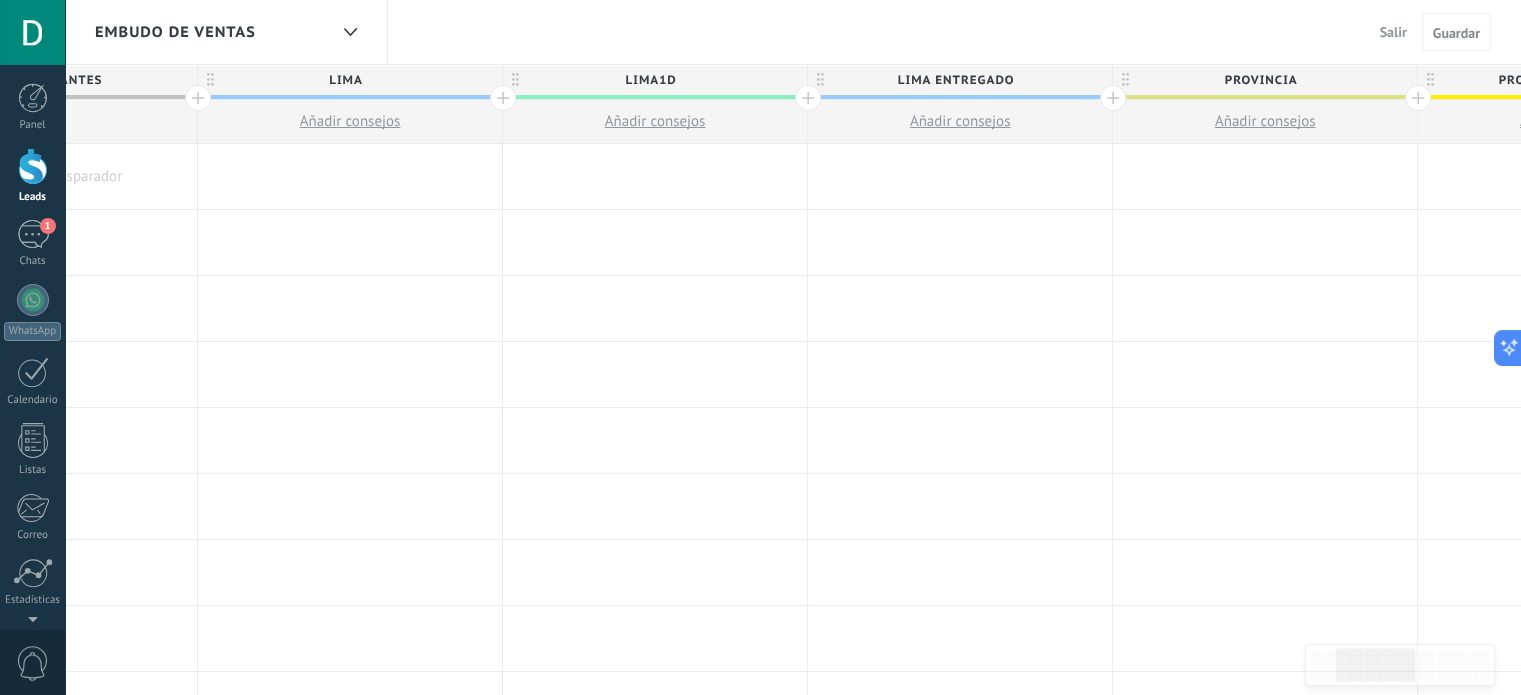 click at bounding box center [1113, 98] 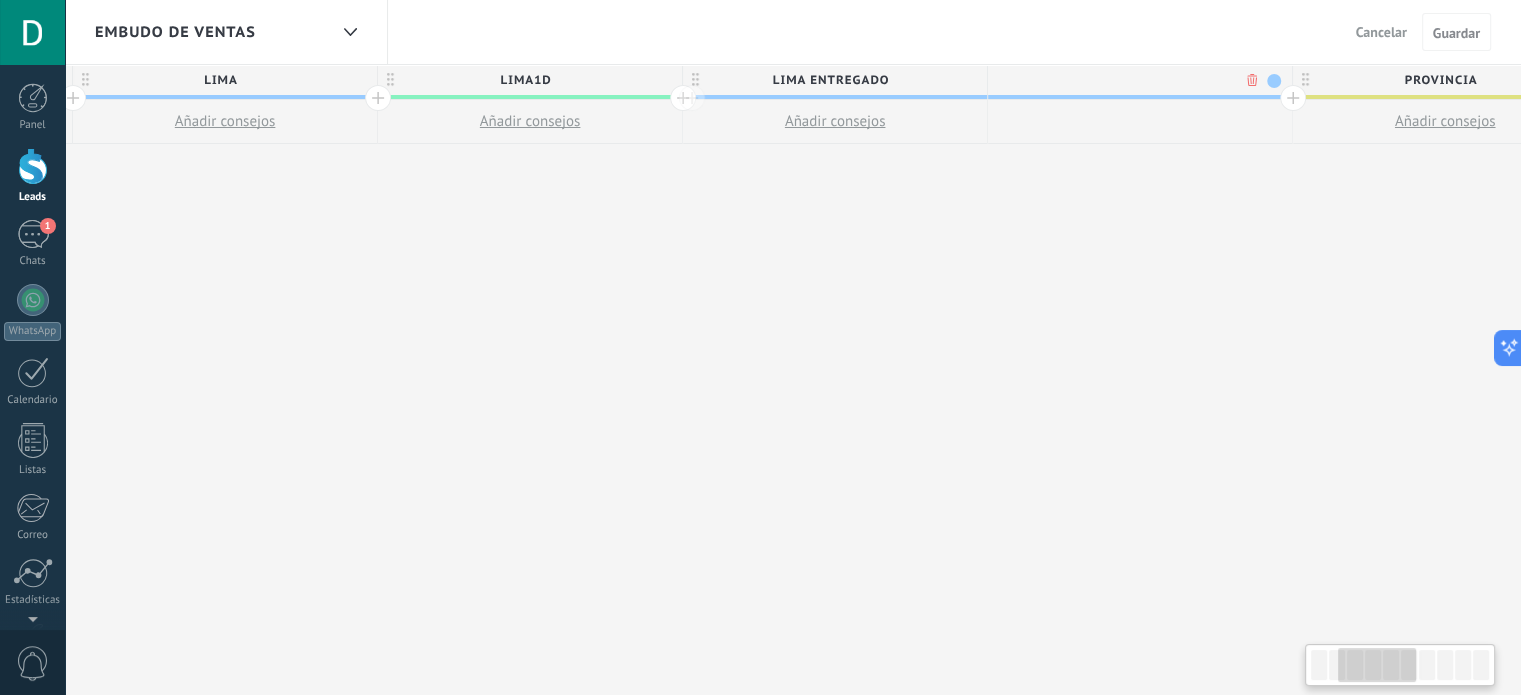 scroll, scrollTop: 0, scrollLeft: 643, axis: horizontal 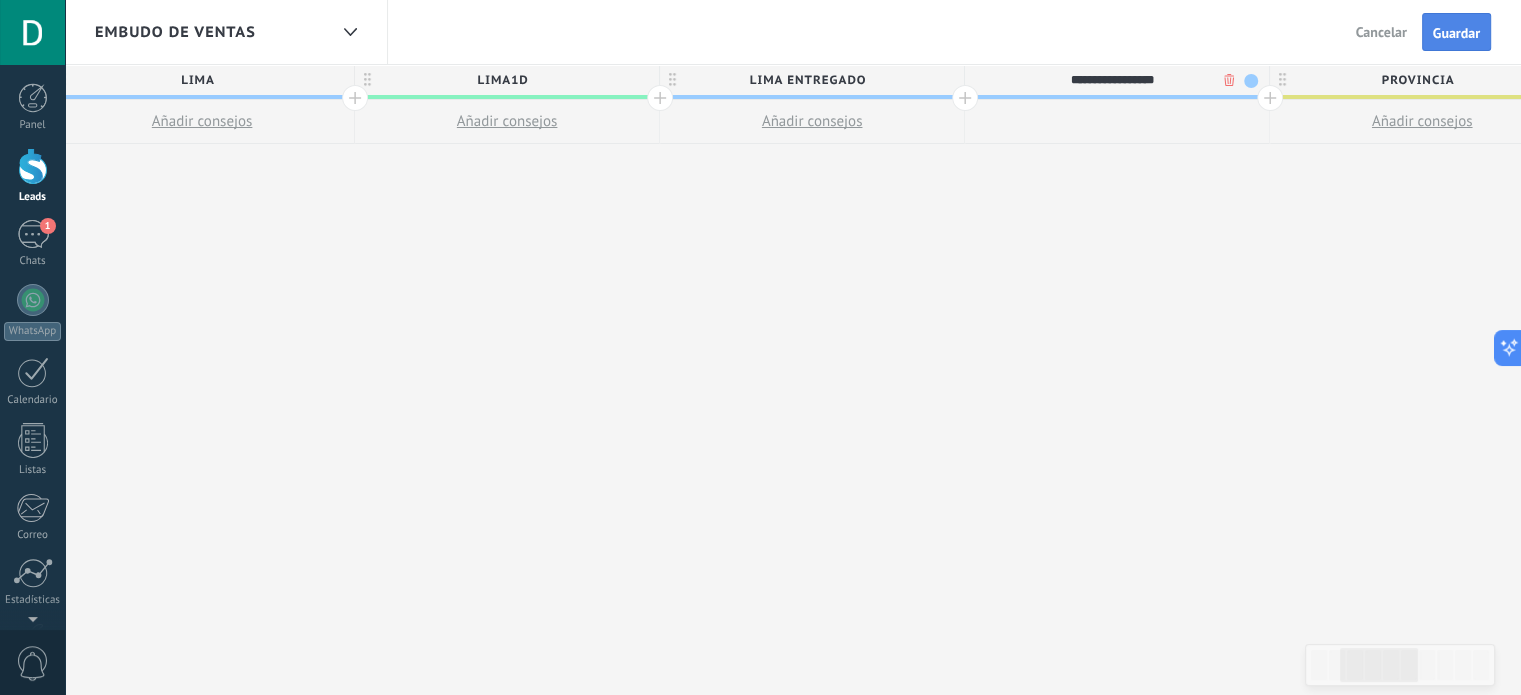 type on "**********" 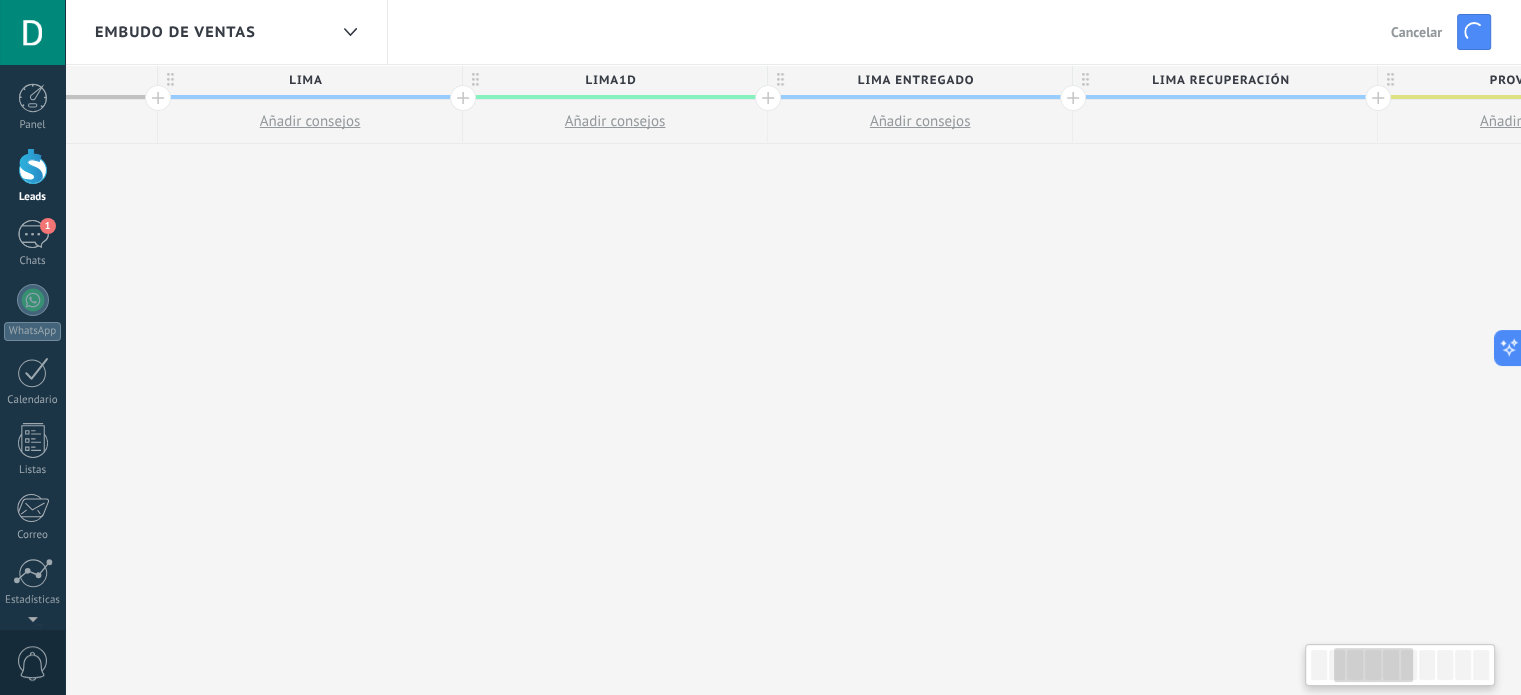 scroll, scrollTop: 0, scrollLeft: 502, axis: horizontal 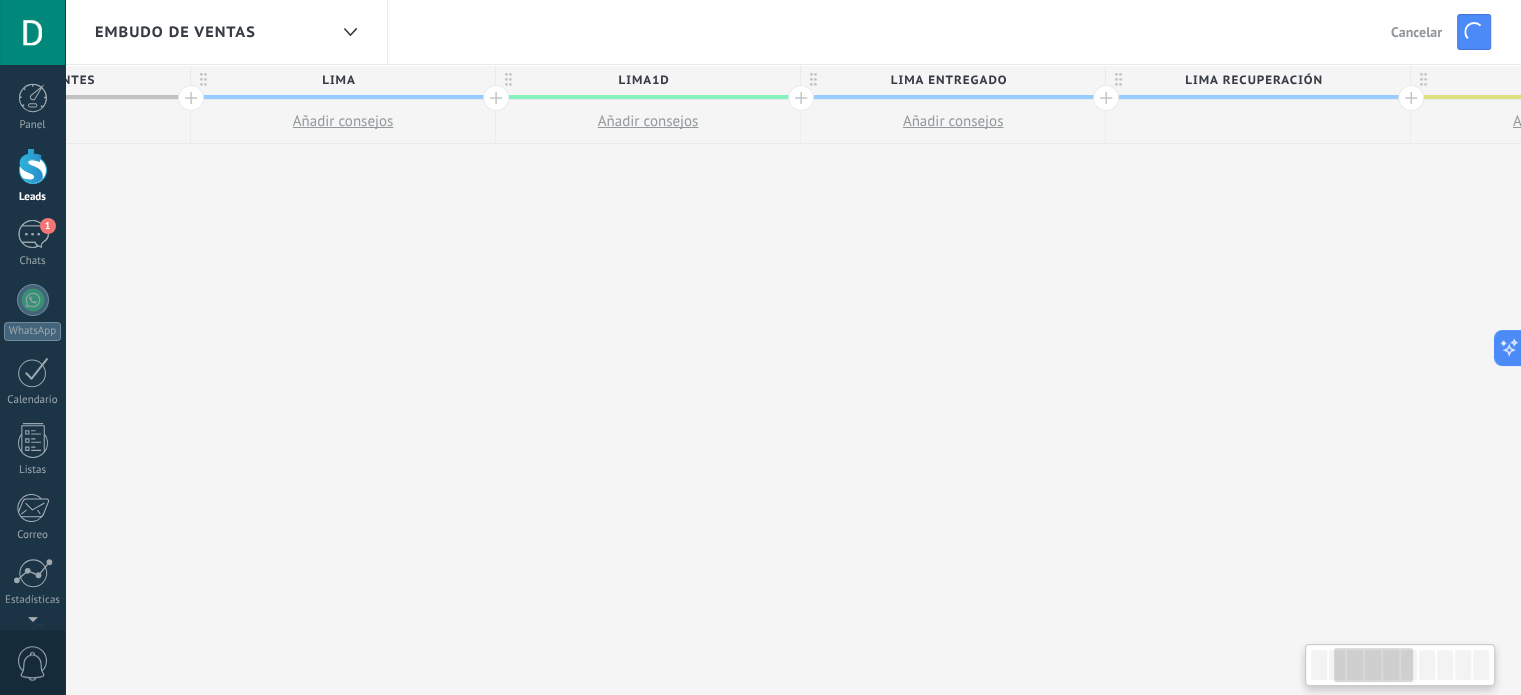 drag, startPoint x: 748, startPoint y: 265, endPoint x: 888, endPoint y: 275, distance: 140.35669 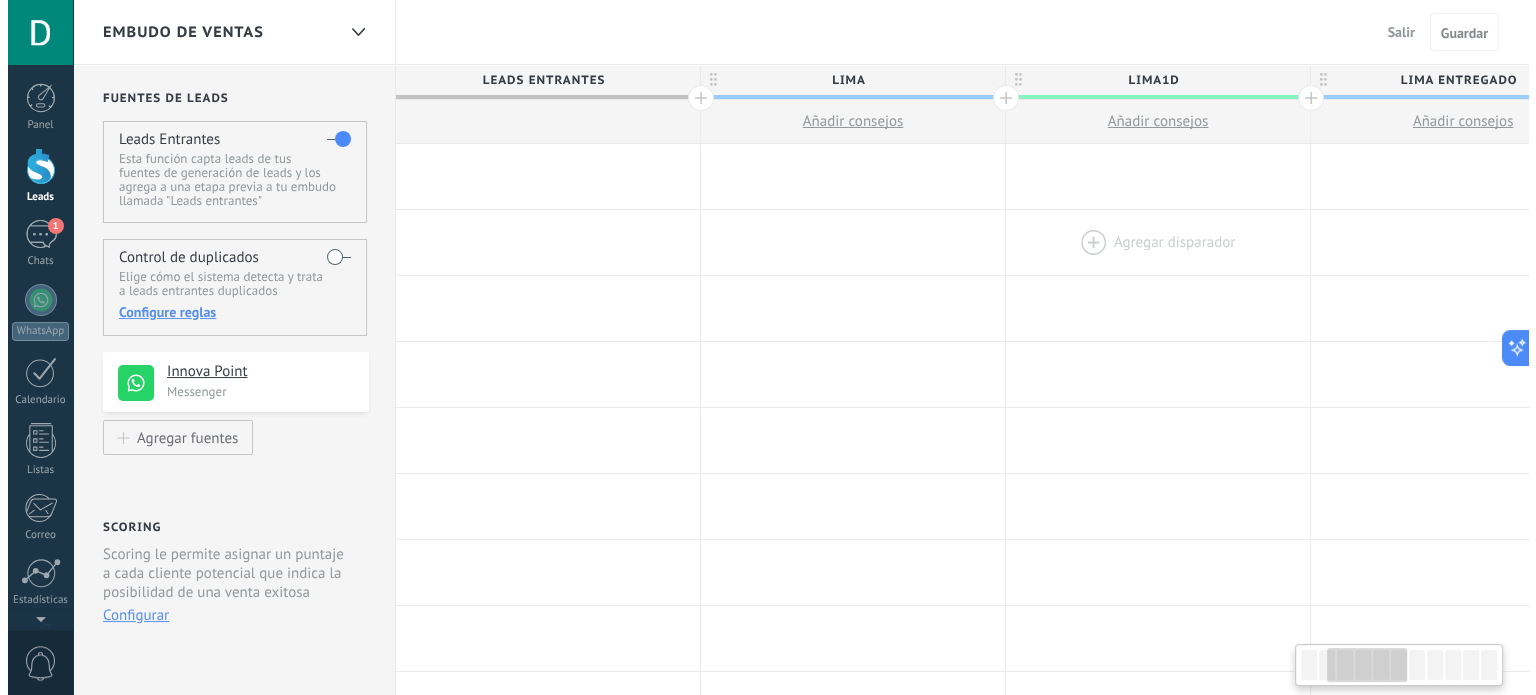 scroll, scrollTop: 0, scrollLeft: 502, axis: horizontal 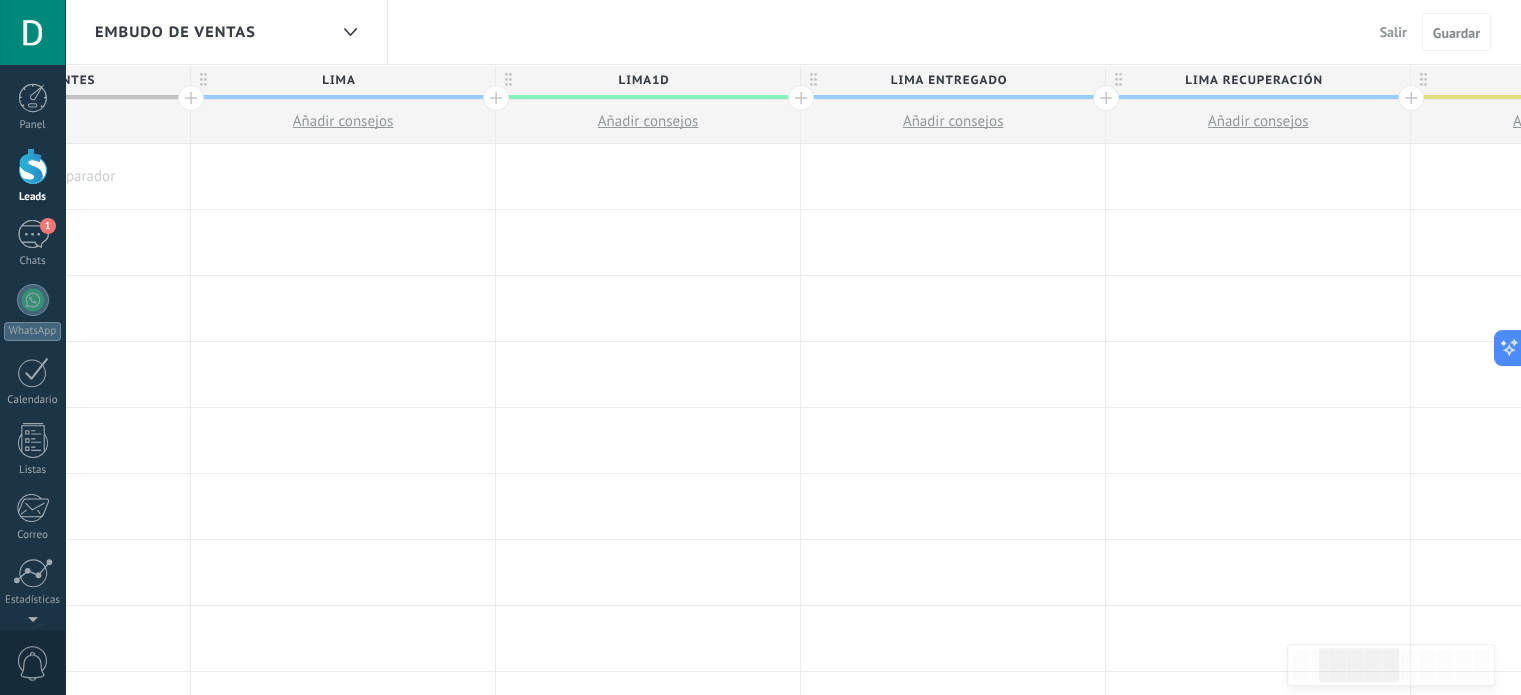 click on "Añadir consejos" at bounding box center [648, 121] 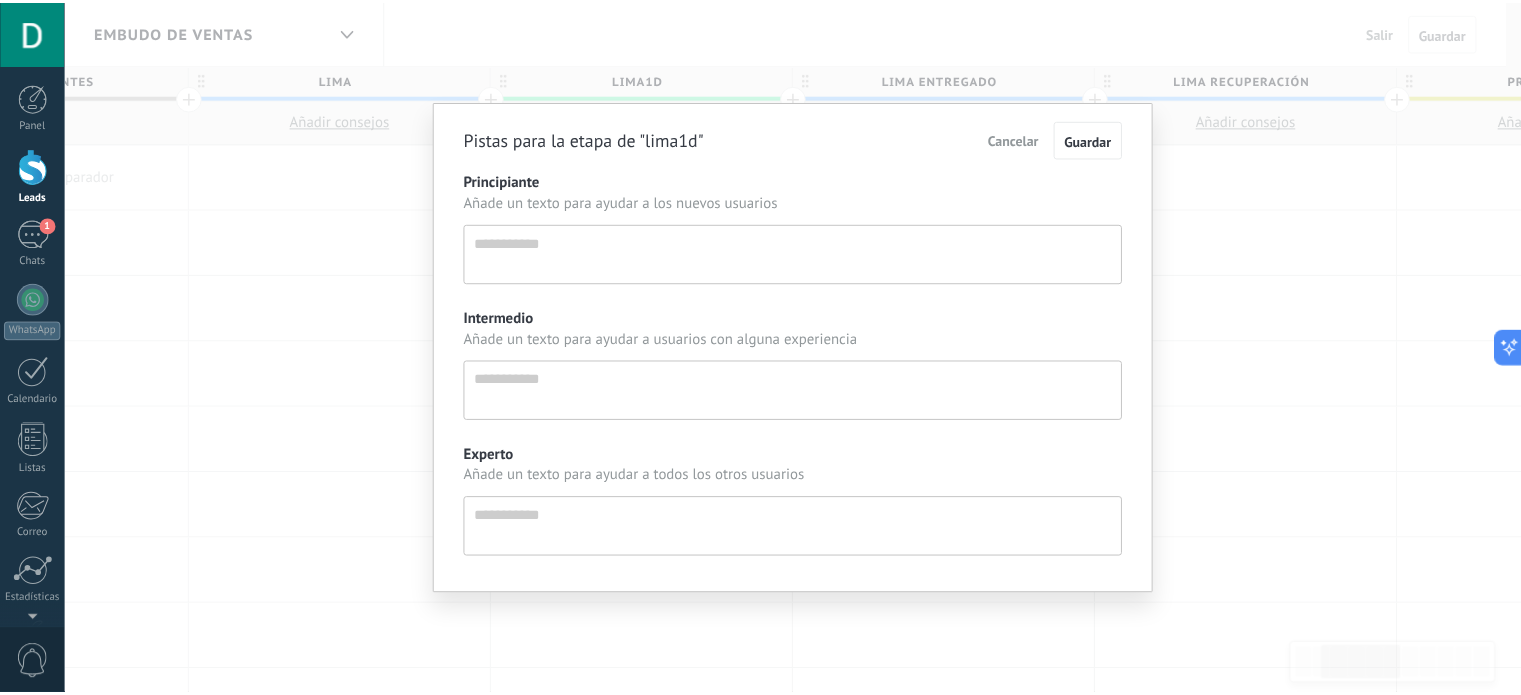 scroll, scrollTop: 19, scrollLeft: 0, axis: vertical 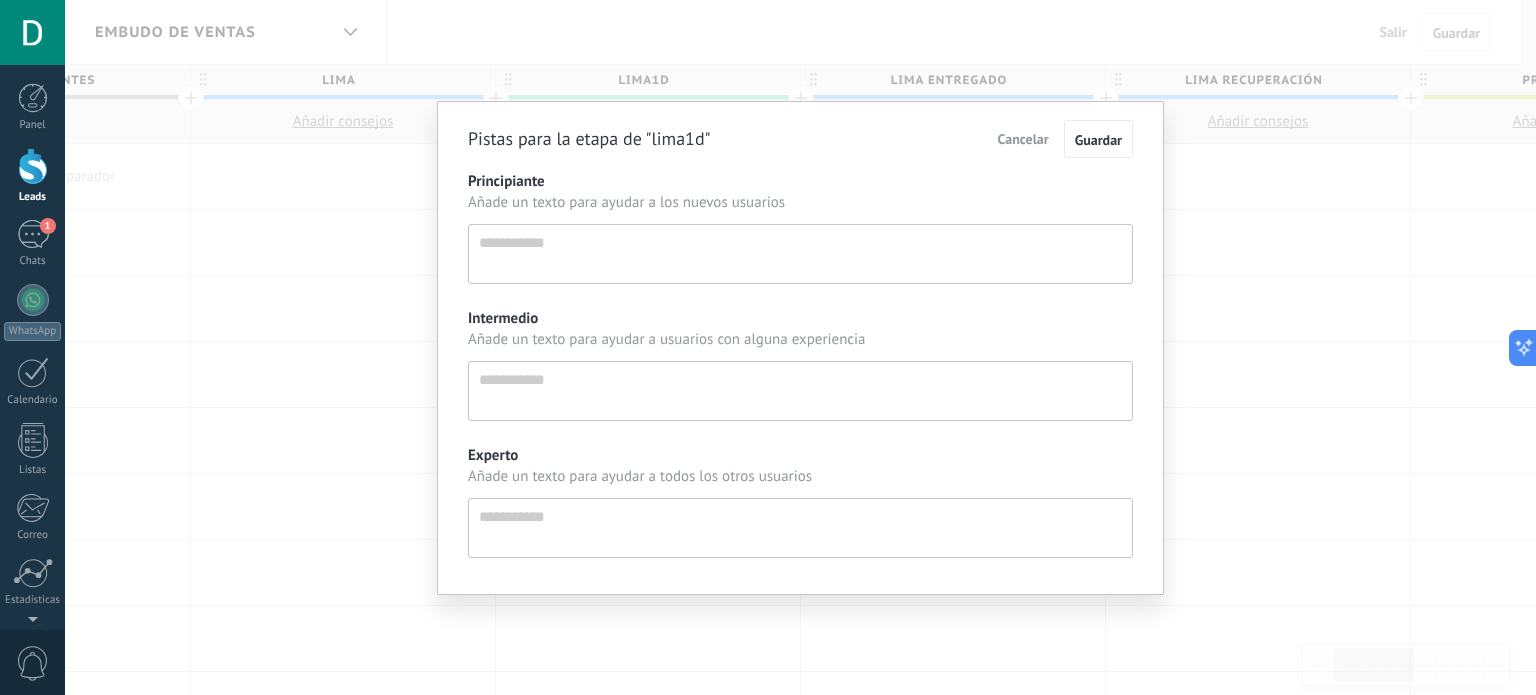 click on "Cancelar" at bounding box center (1023, 139) 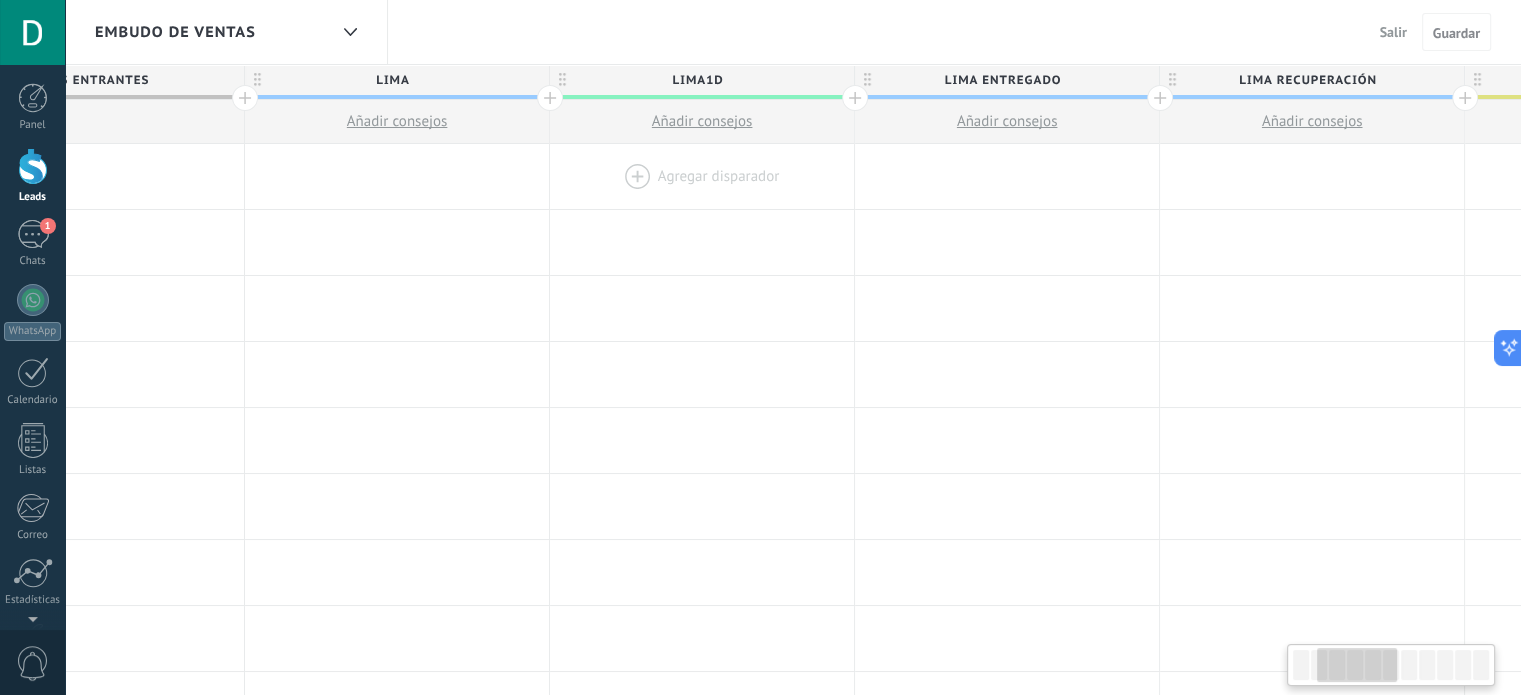 scroll, scrollTop: 0, scrollLeft: 428, axis: horizontal 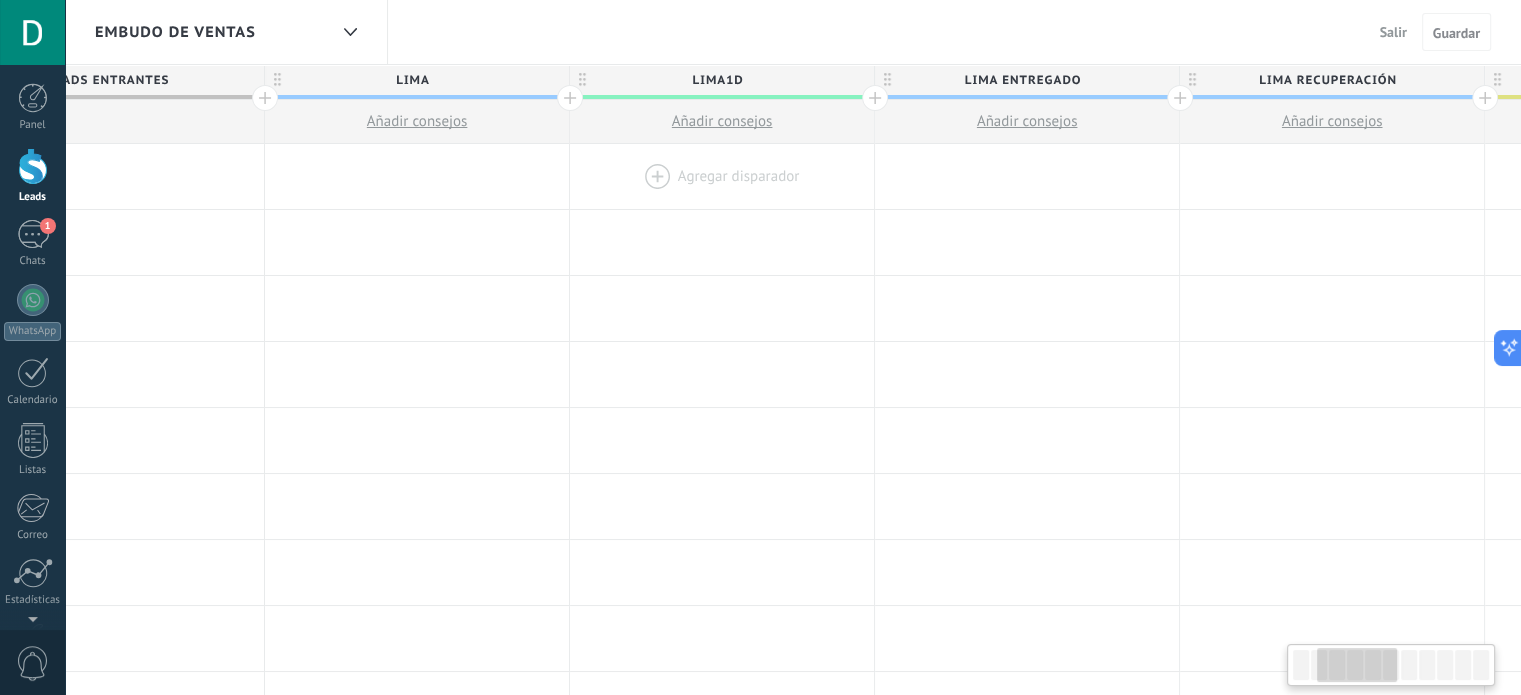 drag, startPoint x: 675, startPoint y: 207, endPoint x: 739, endPoint y: 207, distance: 64 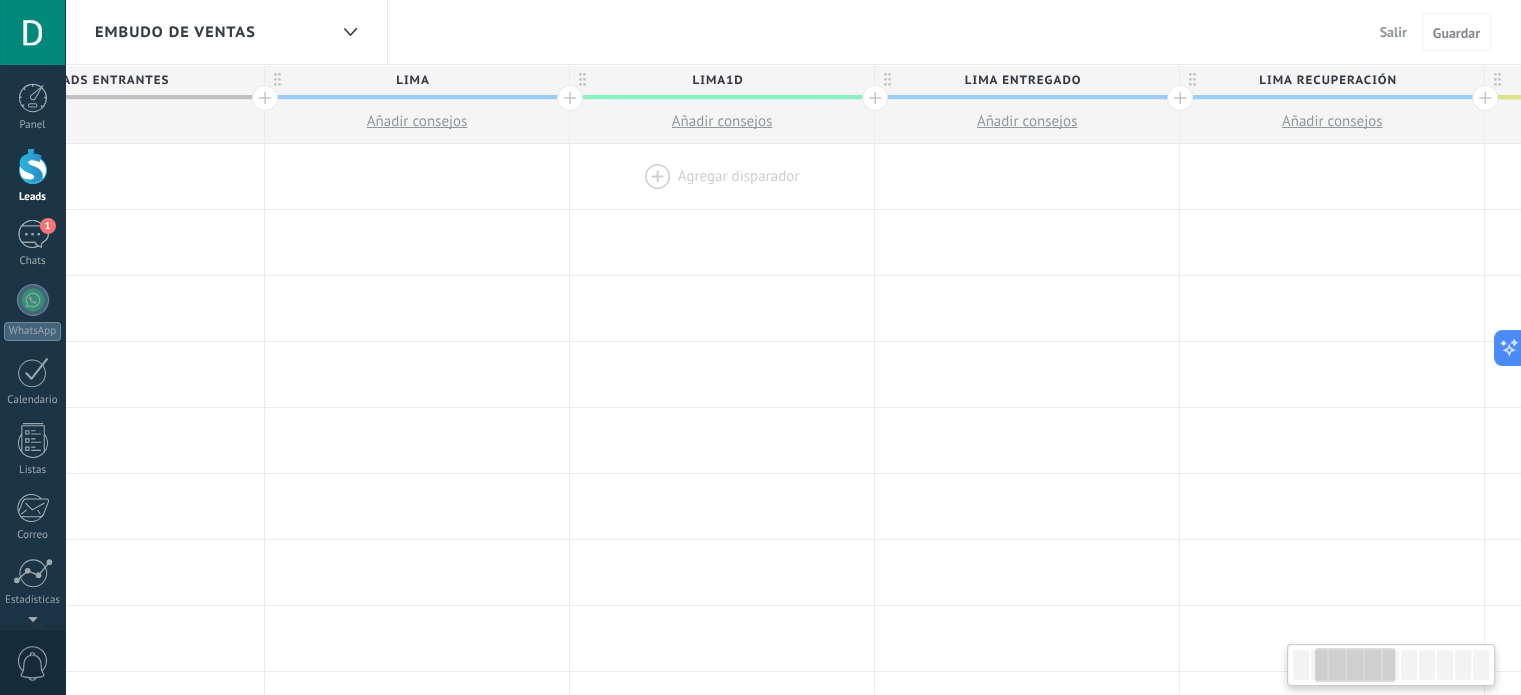 click at bounding box center [722, 176] 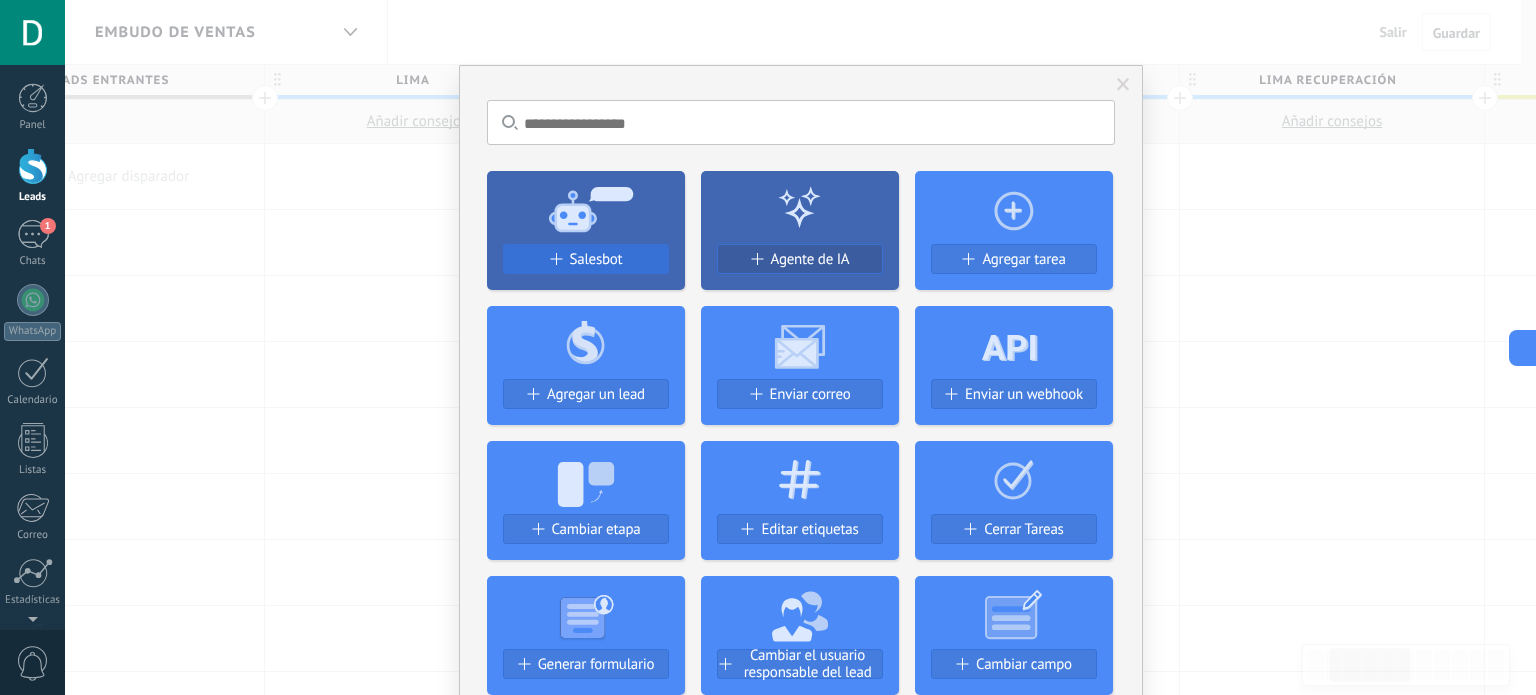 click on "Salesbot" at bounding box center (596, 259) 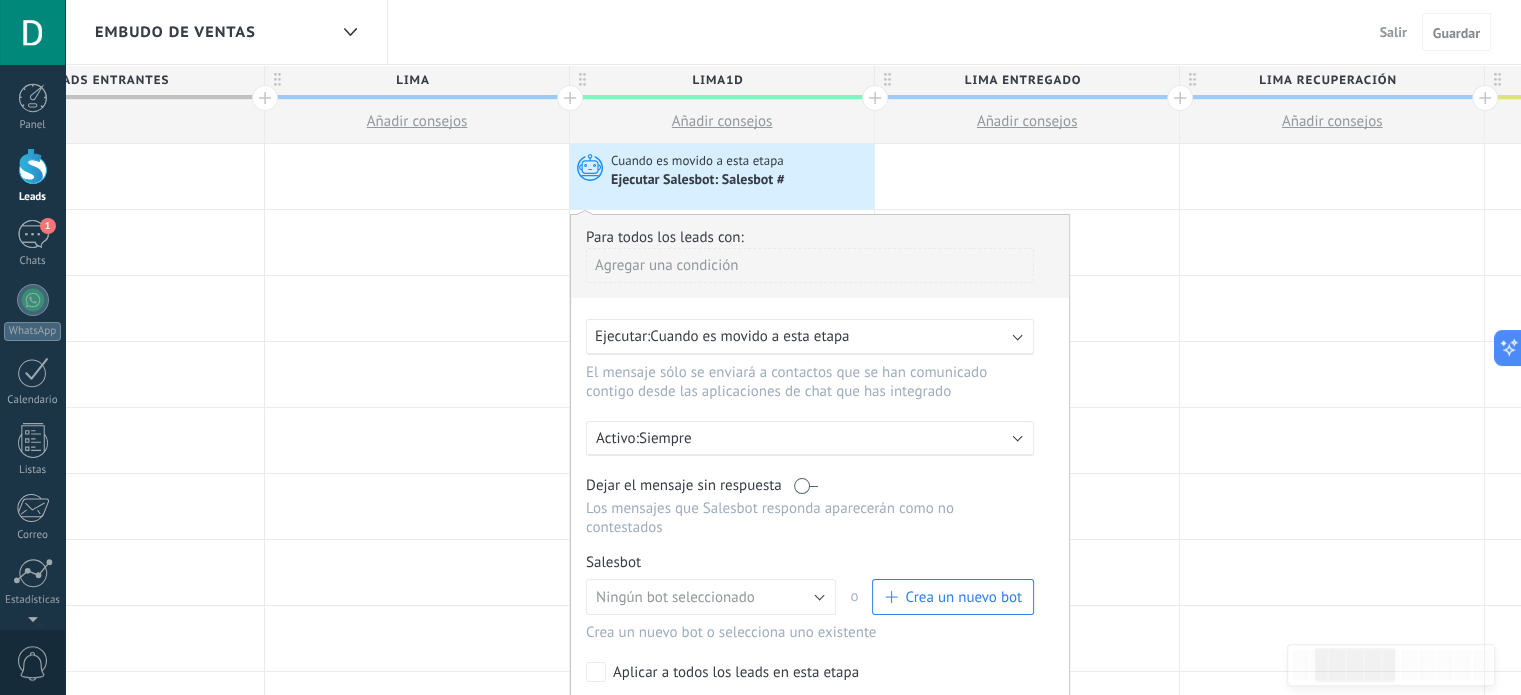 click on "Cuando es movido a esta etapa" at bounding box center (749, 336) 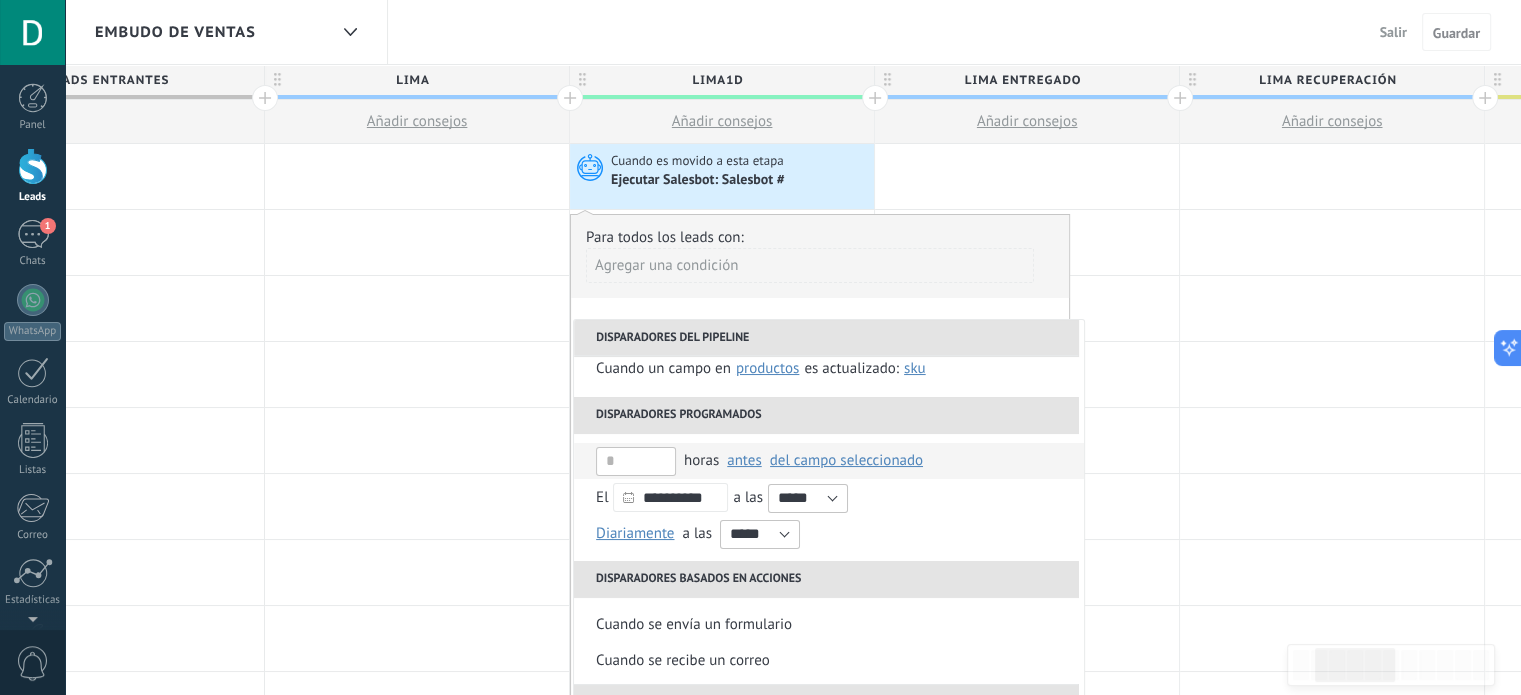 scroll, scrollTop: 200, scrollLeft: 0, axis: vertical 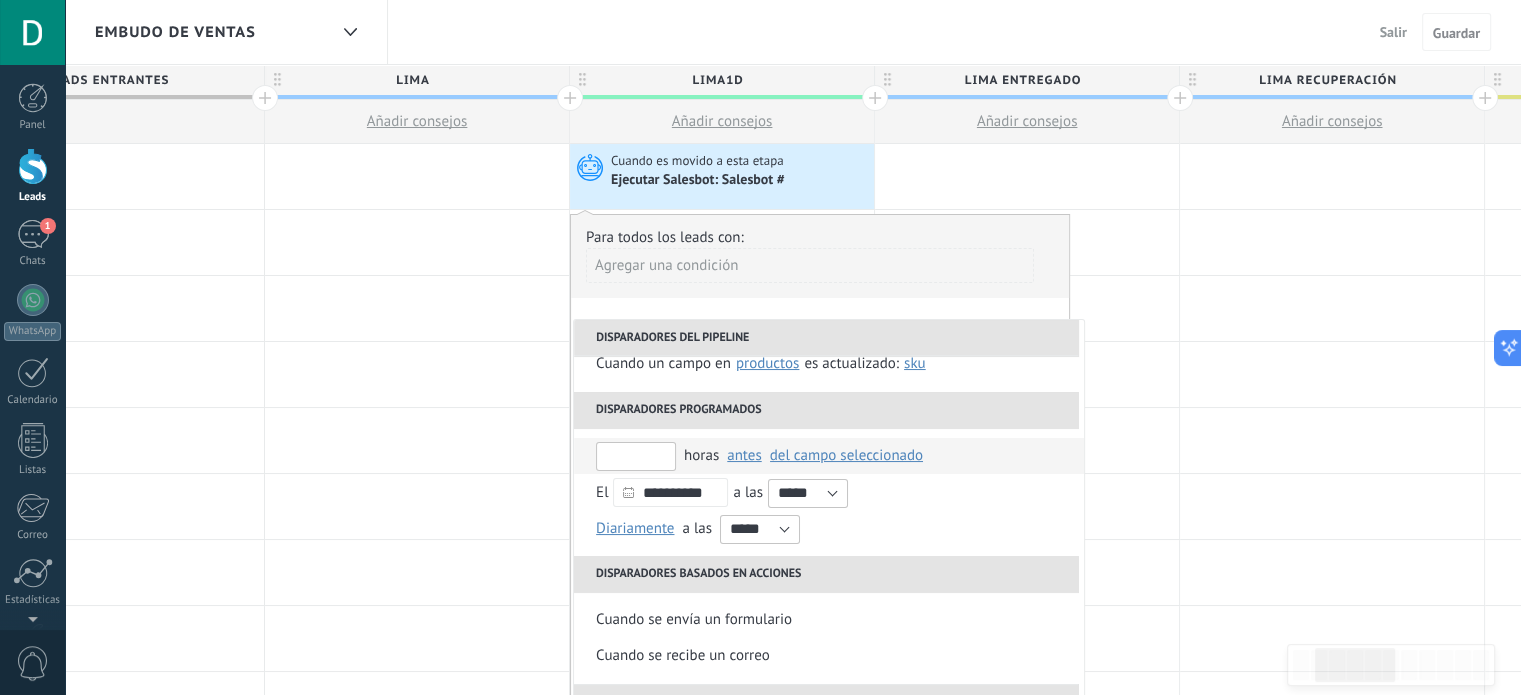 click at bounding box center [636, 456] 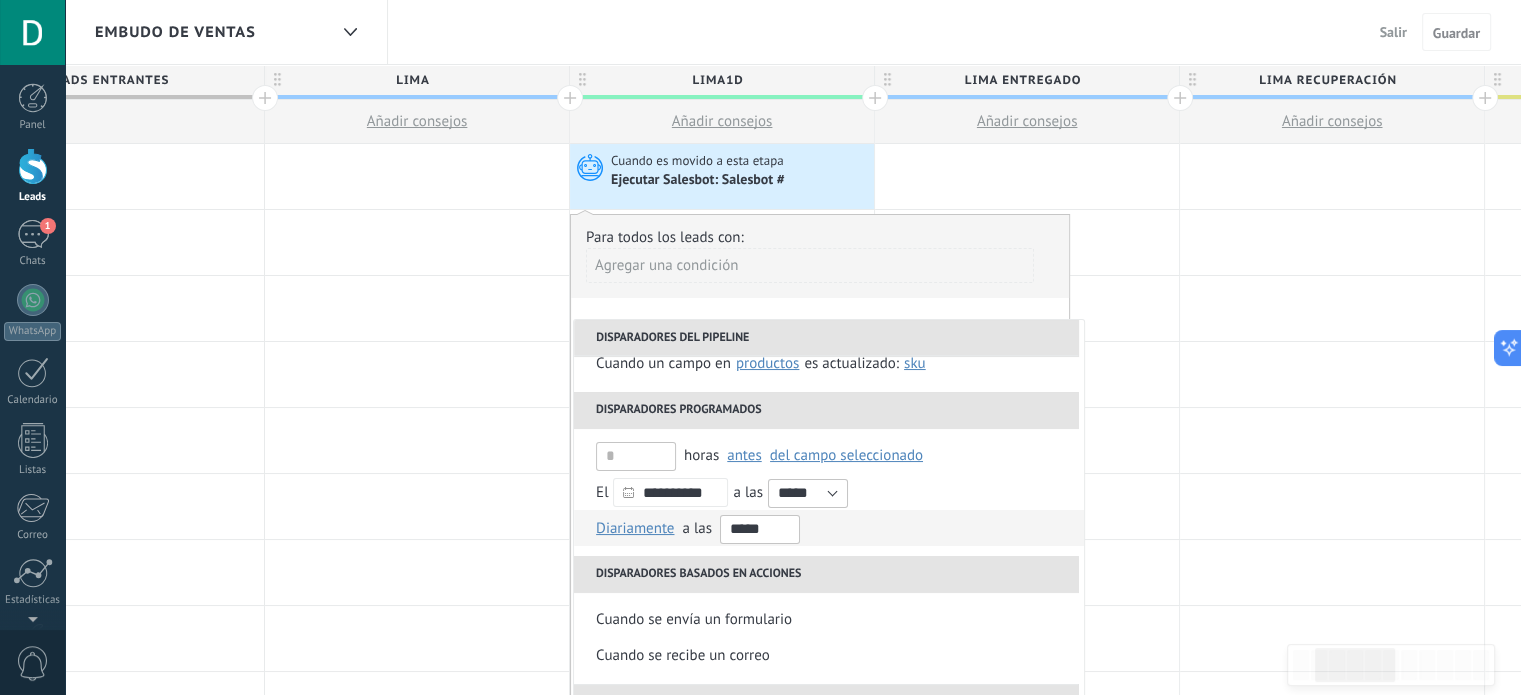 click on "*****" at bounding box center [760, 529] 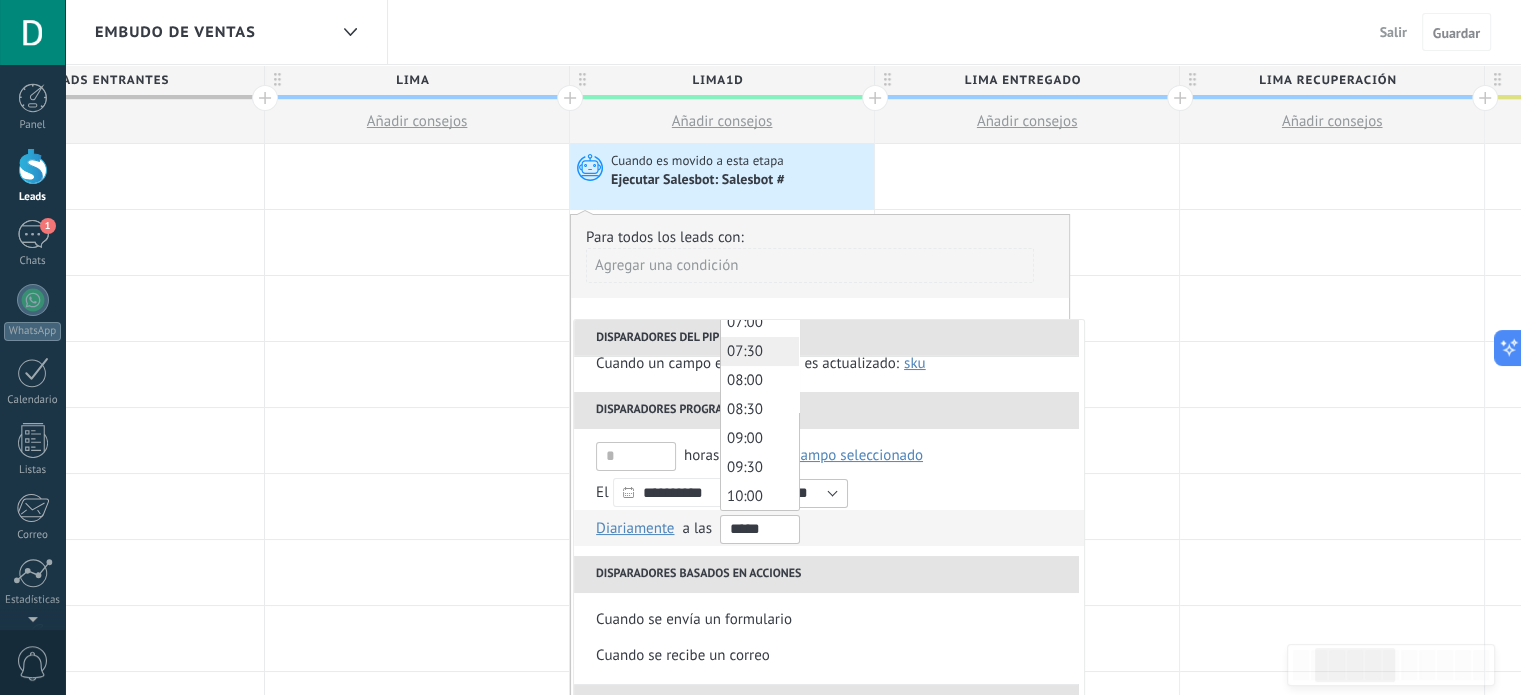 scroll, scrollTop: 400, scrollLeft: 0, axis: vertical 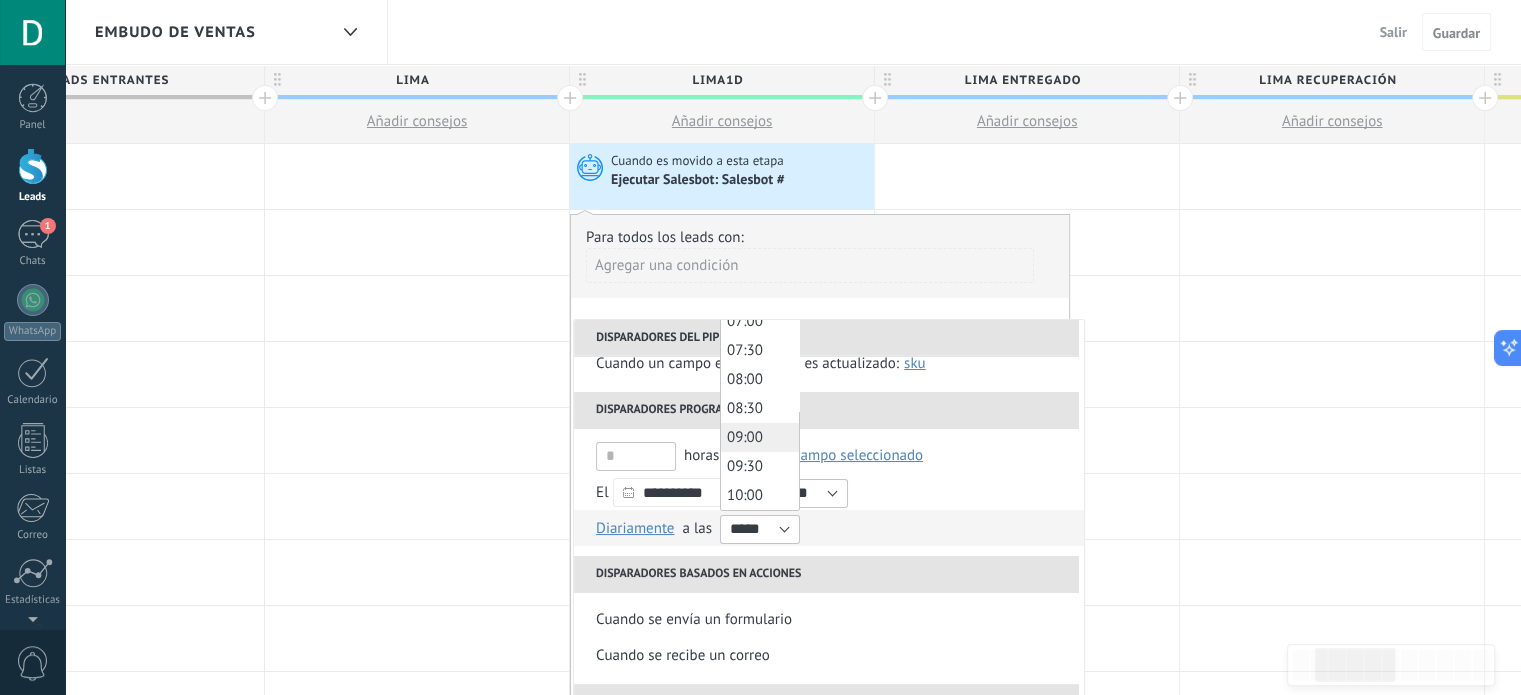 click on "09:00" at bounding box center (745, 437) 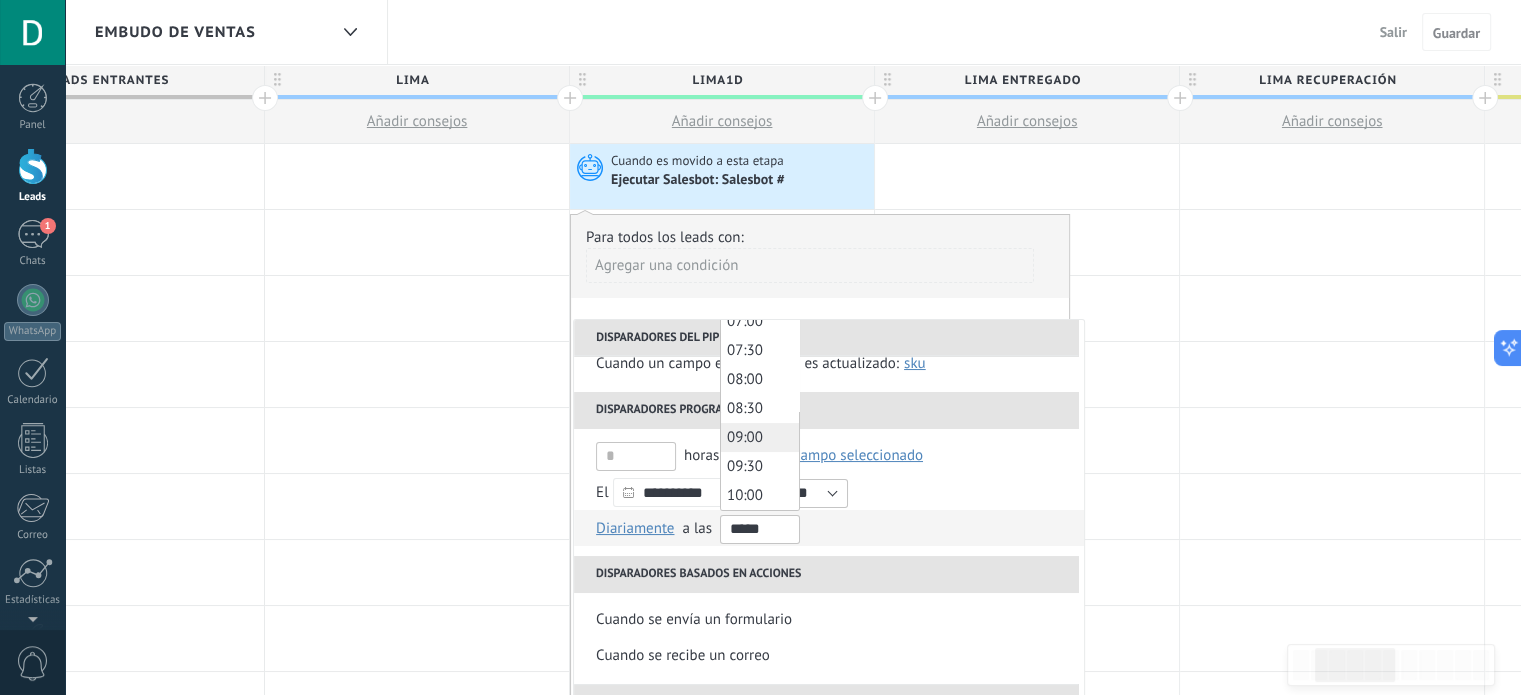 type on "*****" 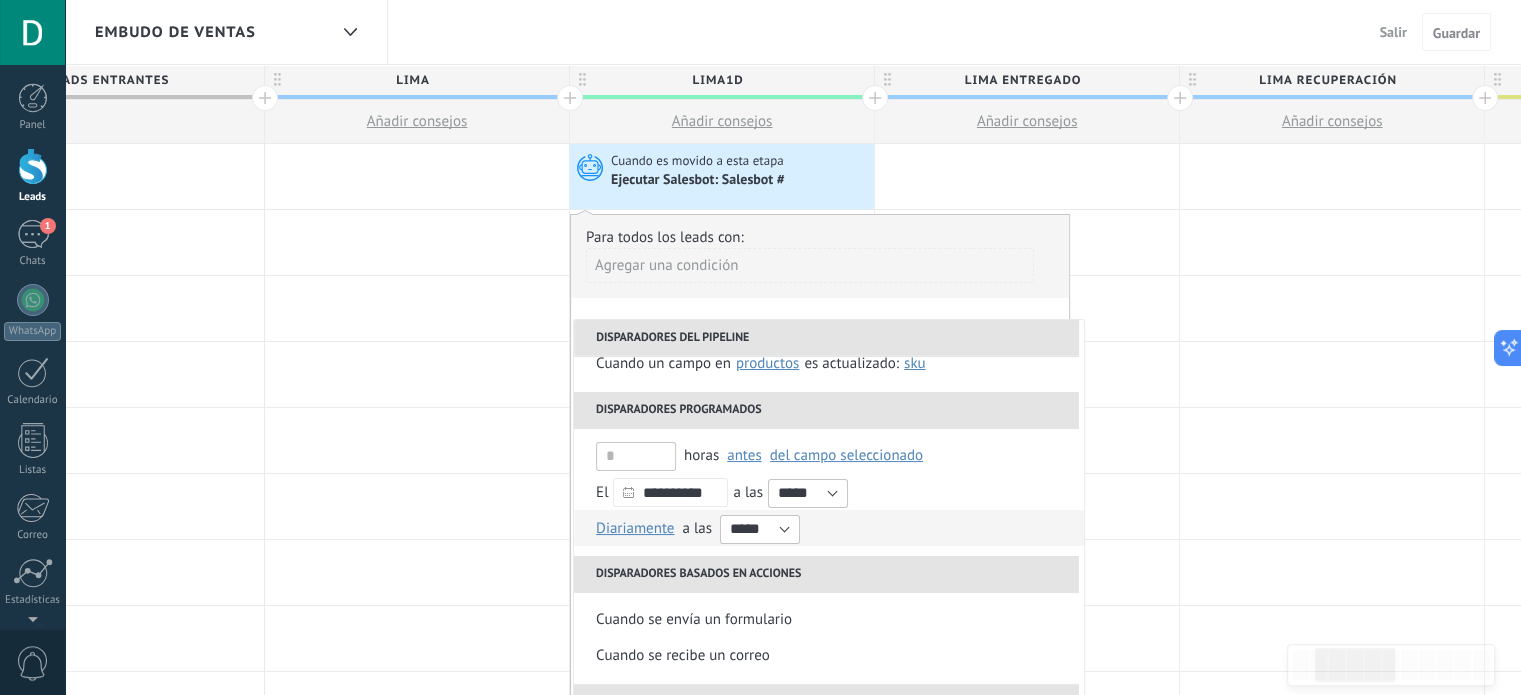 click on "Diariamente Semanal Mensual Anual Diariamente en enero en febrero en marzo en abril en mayo en junio en julio en agosto en septiembre en octubre en noviembre en diciembre en enero último día de un mes 1er día 2 º día 3 ° día 4 ° día 5 ° día 6to día 7mo día 8 ° día Noveno día 10mo día Día 11 12 ° día Día 13 14 ° día Día 15 Día 16 17 ° día Día 18 Día 19 20 ° día 21 ° día 22 días Día 23 Día 24 25 ° día 26 ° día Día 27 28 ° día Día 29 30 ° día Día 31 último día de un mes el lunes el martes el miércoles el jueves el viernes en sábado el domingo el lunes a las 00:00 00:30 01:00 01:30 02:00 02:30 03:00 03:30 04:00 04:30 05:00 05:30 06:00 06:30 07:00 07:30 08:00 08:30 09:00 09:30 10:00 10:30 11:00 11:30 12:00 12:30 13:00 13:30 14:00 14:30 15:00 15:30 16:00 16:30 17:00 17:30 18:00 18:30 19:00 19:30 20:00 20:30 21:00 21:30 22:00 22:30 23:00 23:30 *****" at bounding box center [829, 528] 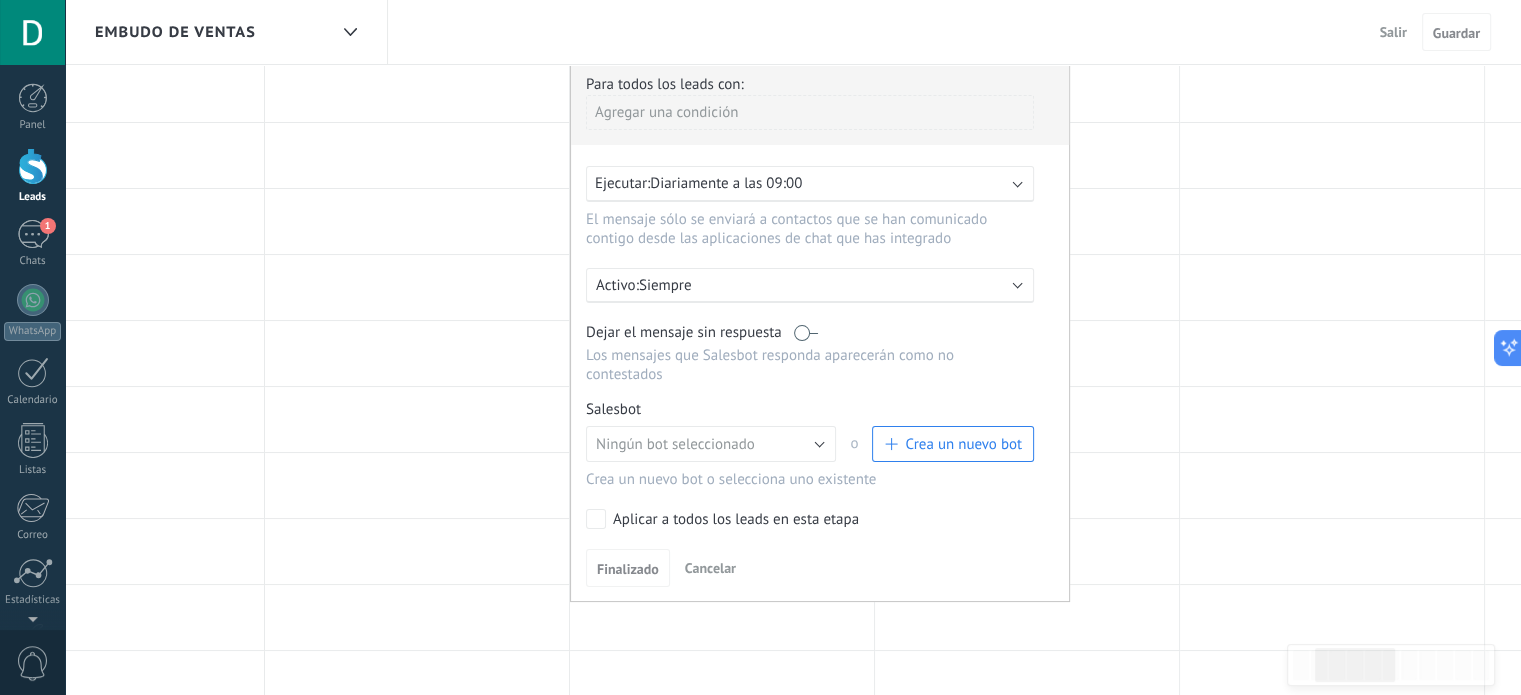 scroll, scrollTop: 200, scrollLeft: 0, axis: vertical 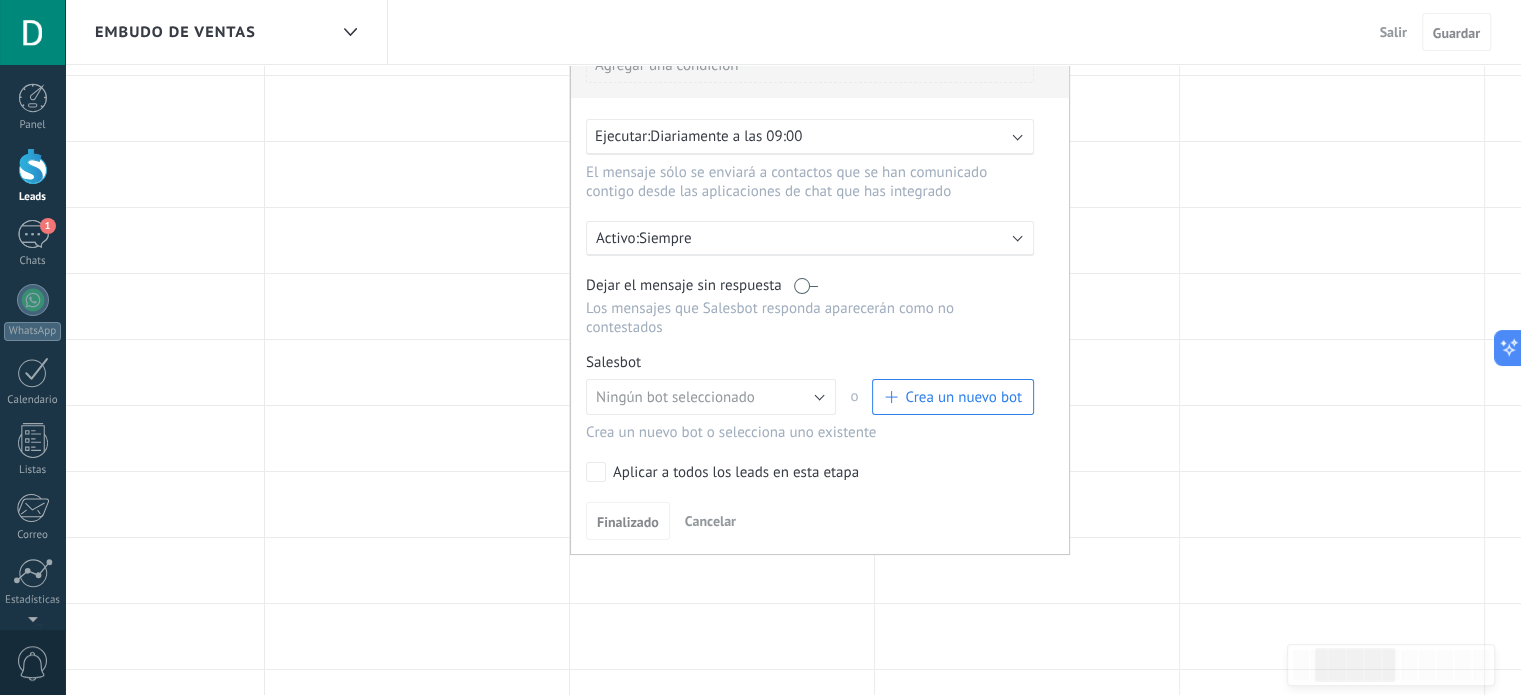 click on "Crea un nuevo bot" at bounding box center [953, 397] 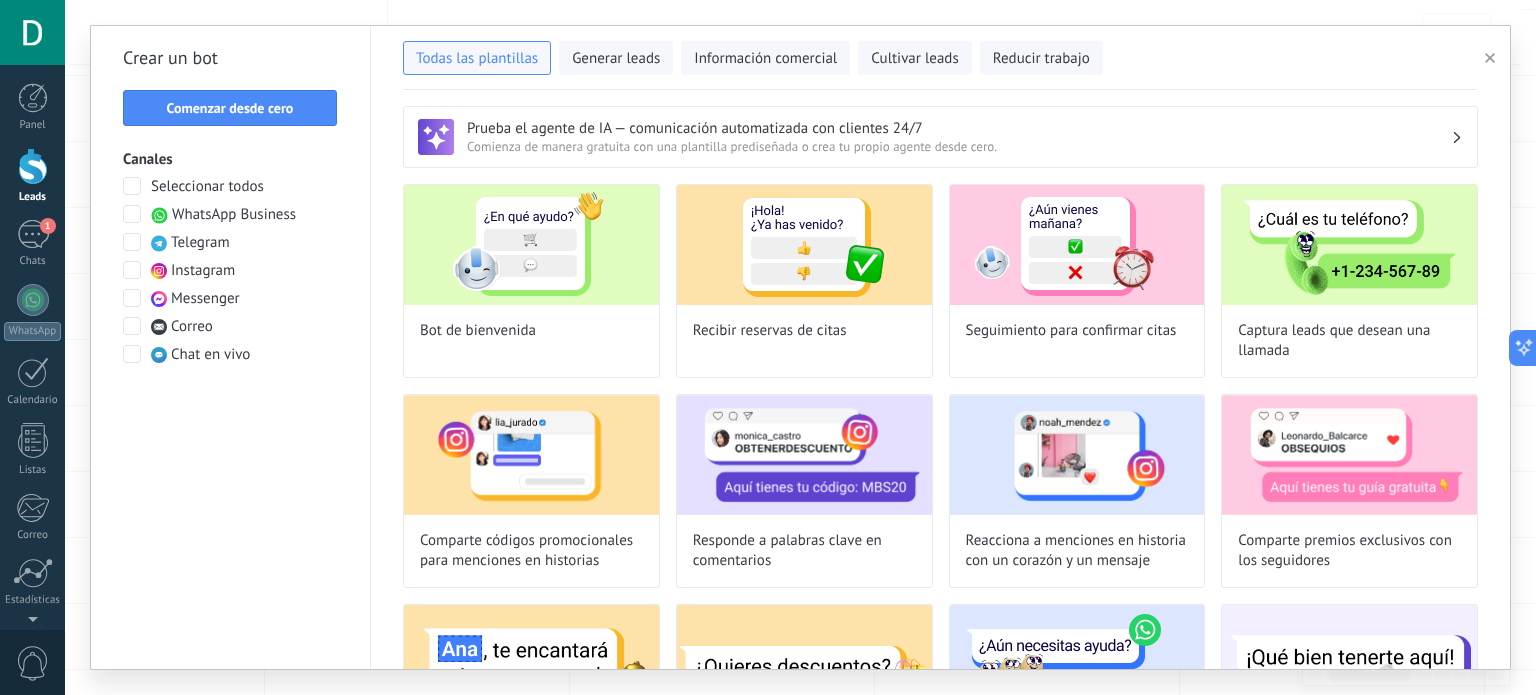 type on "**********" 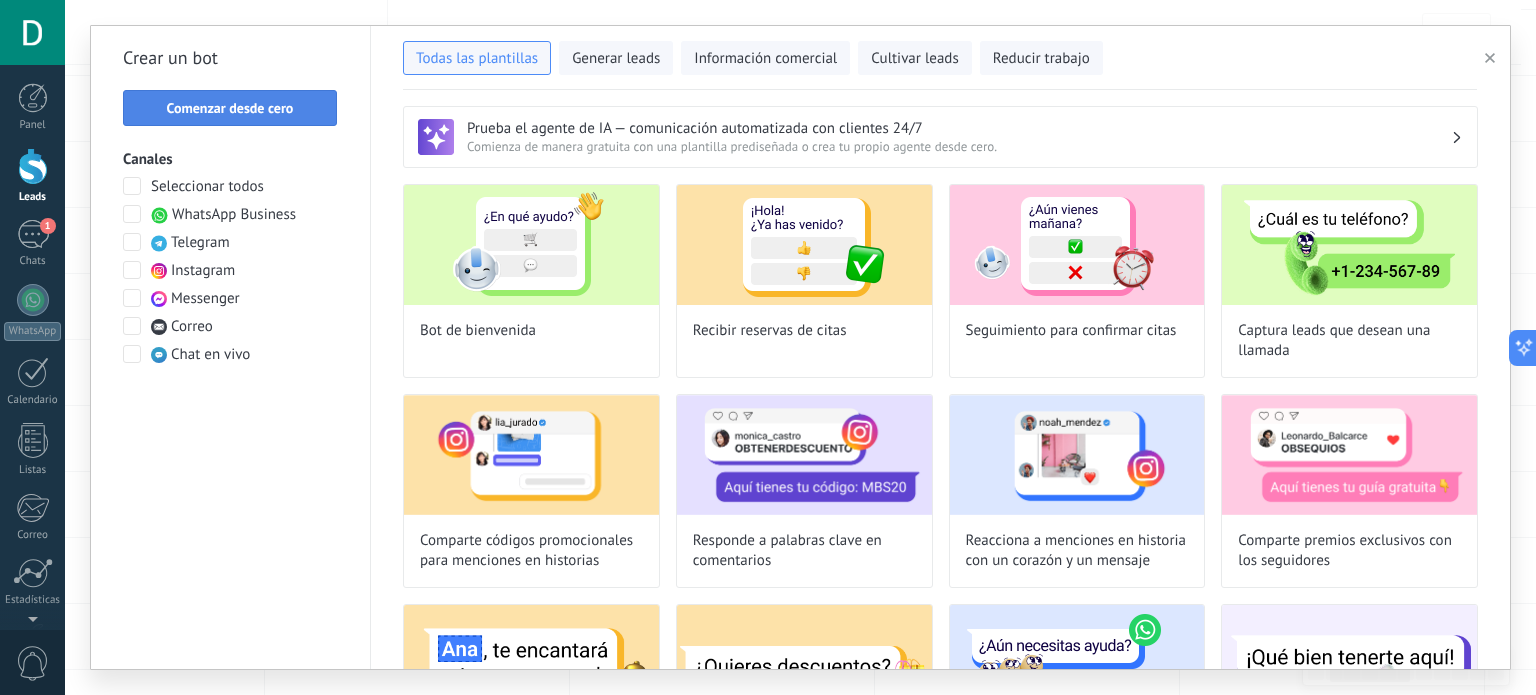 click on "Comenzar desde cero" at bounding box center (230, 108) 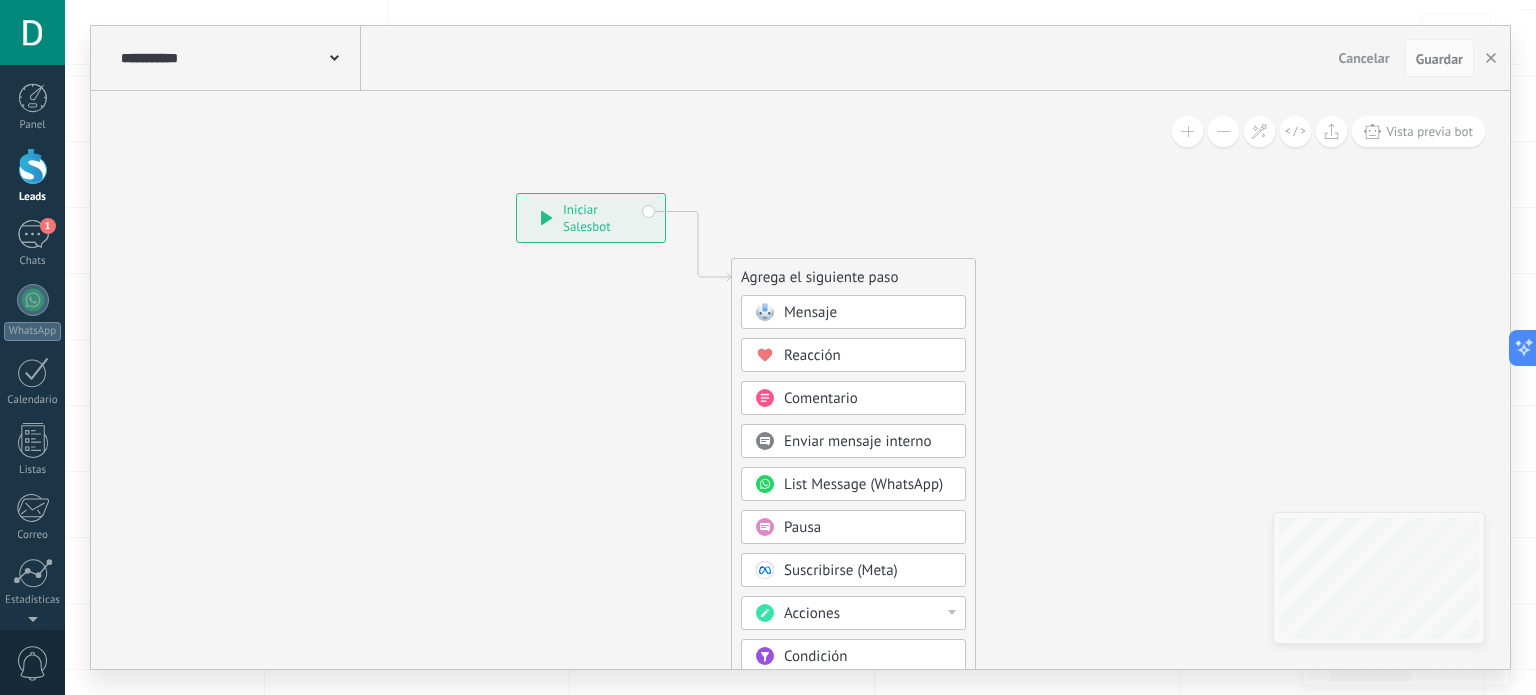 click on "Pausa" at bounding box center (868, 528) 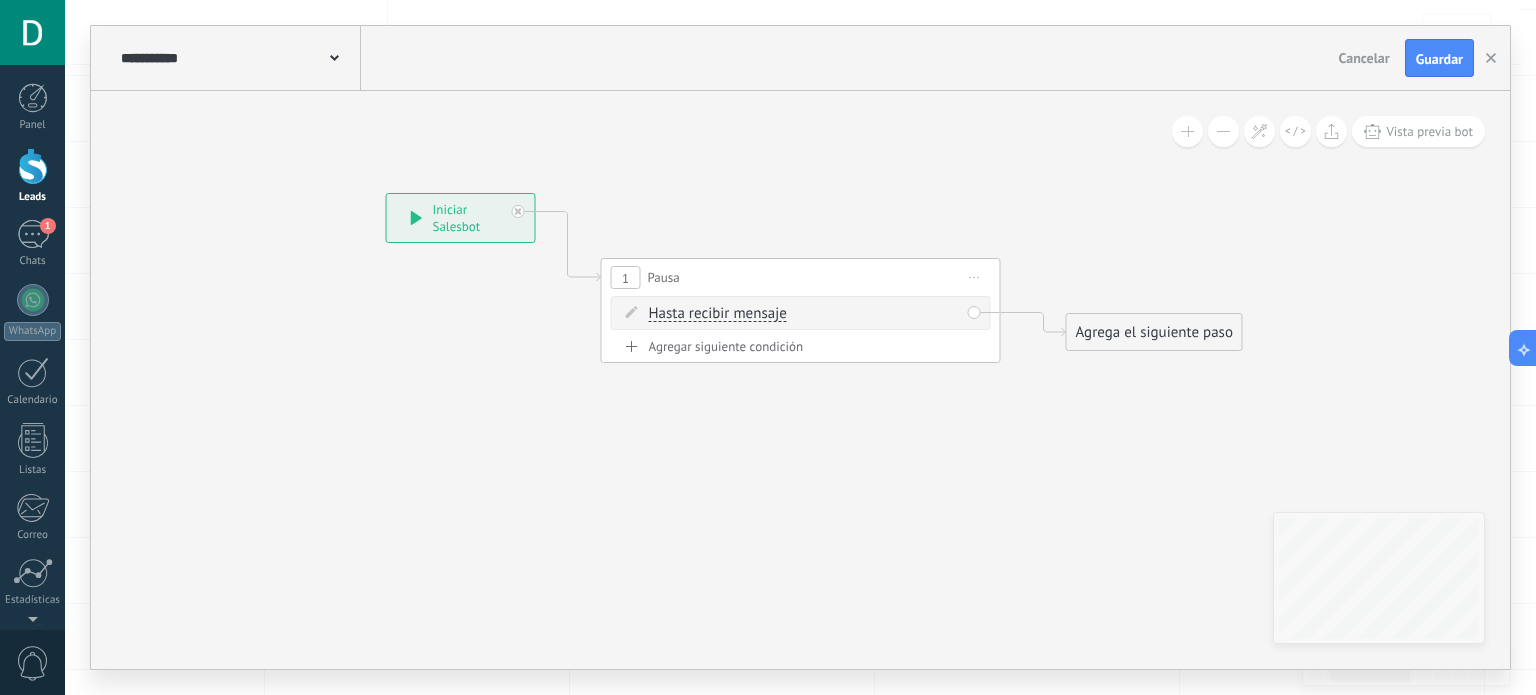 click on "Hasta recibir mensaje" at bounding box center [718, 314] 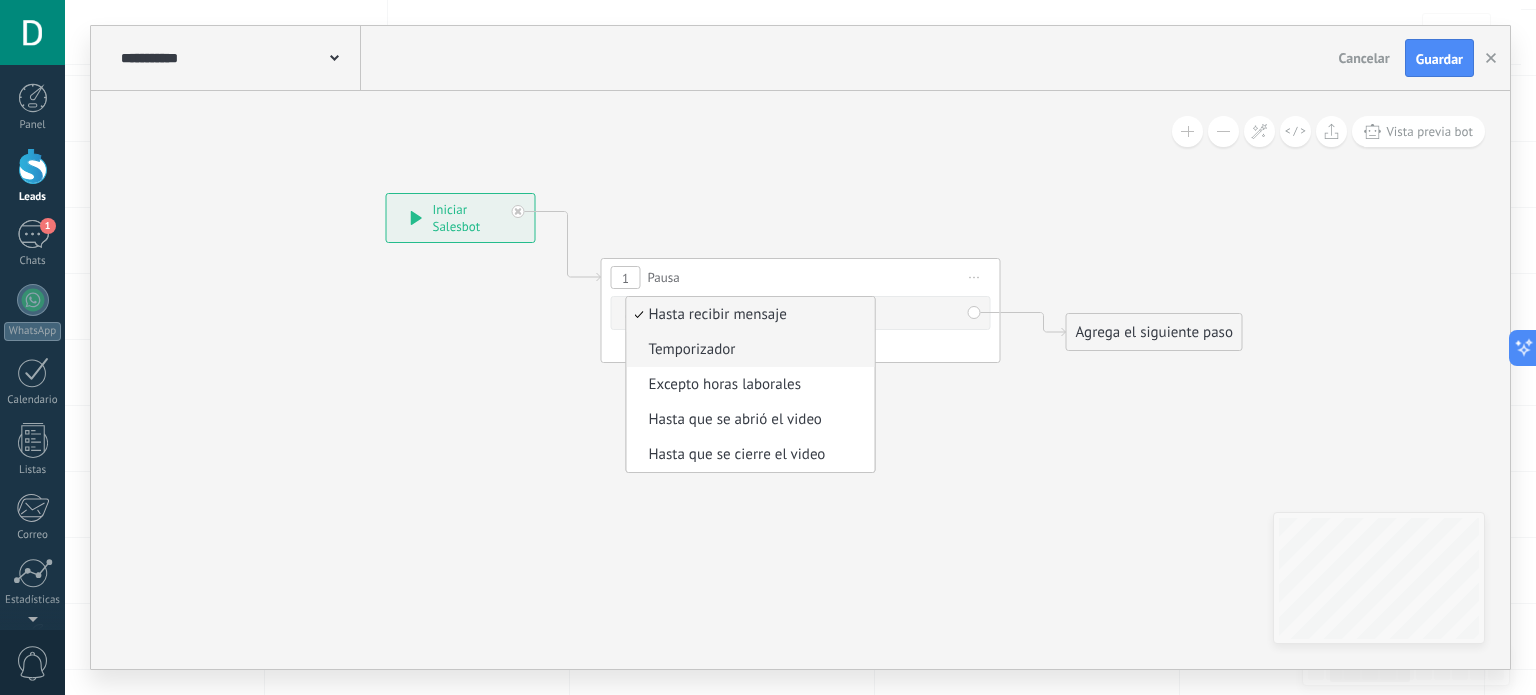 click on "Temporizador" at bounding box center (748, 350) 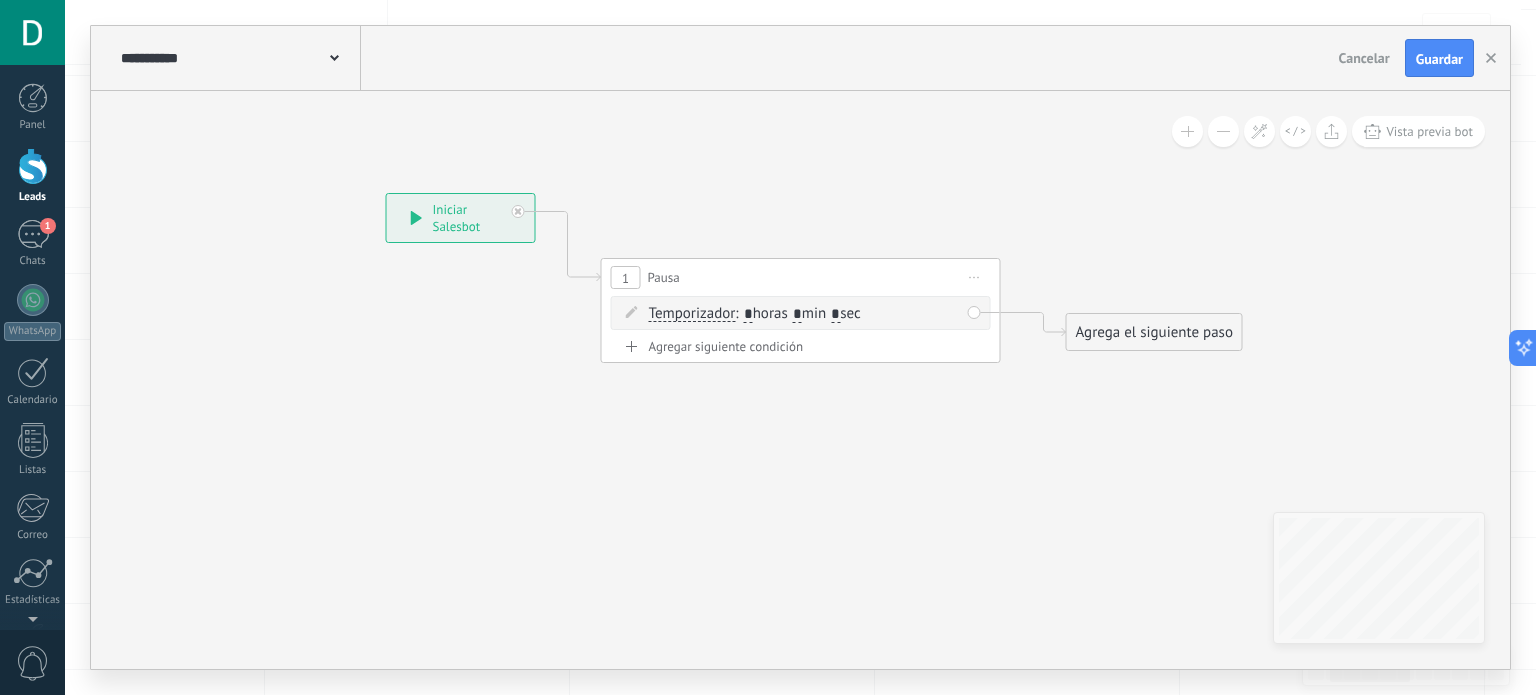 click on "*" at bounding box center [797, 315] 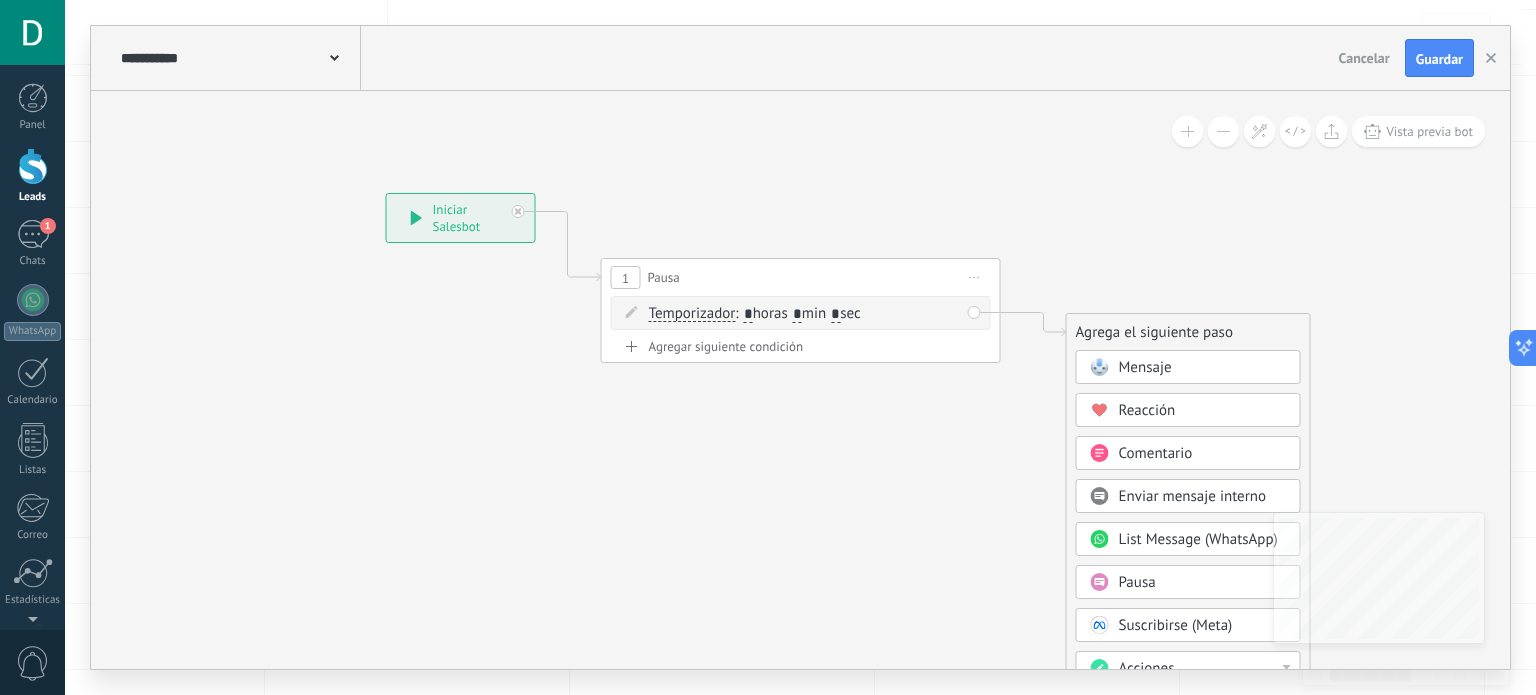 click on "Mensaje" at bounding box center (1145, 367) 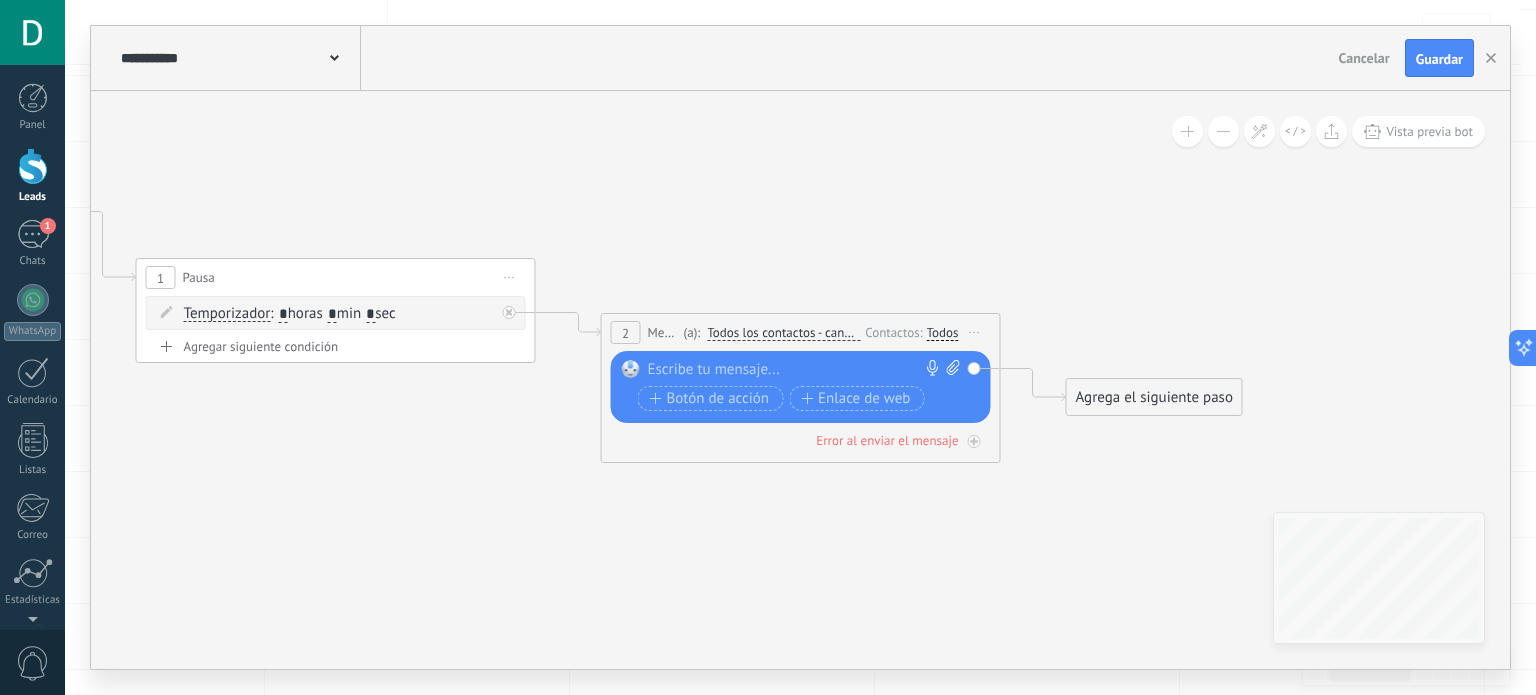 click at bounding box center [796, 370] 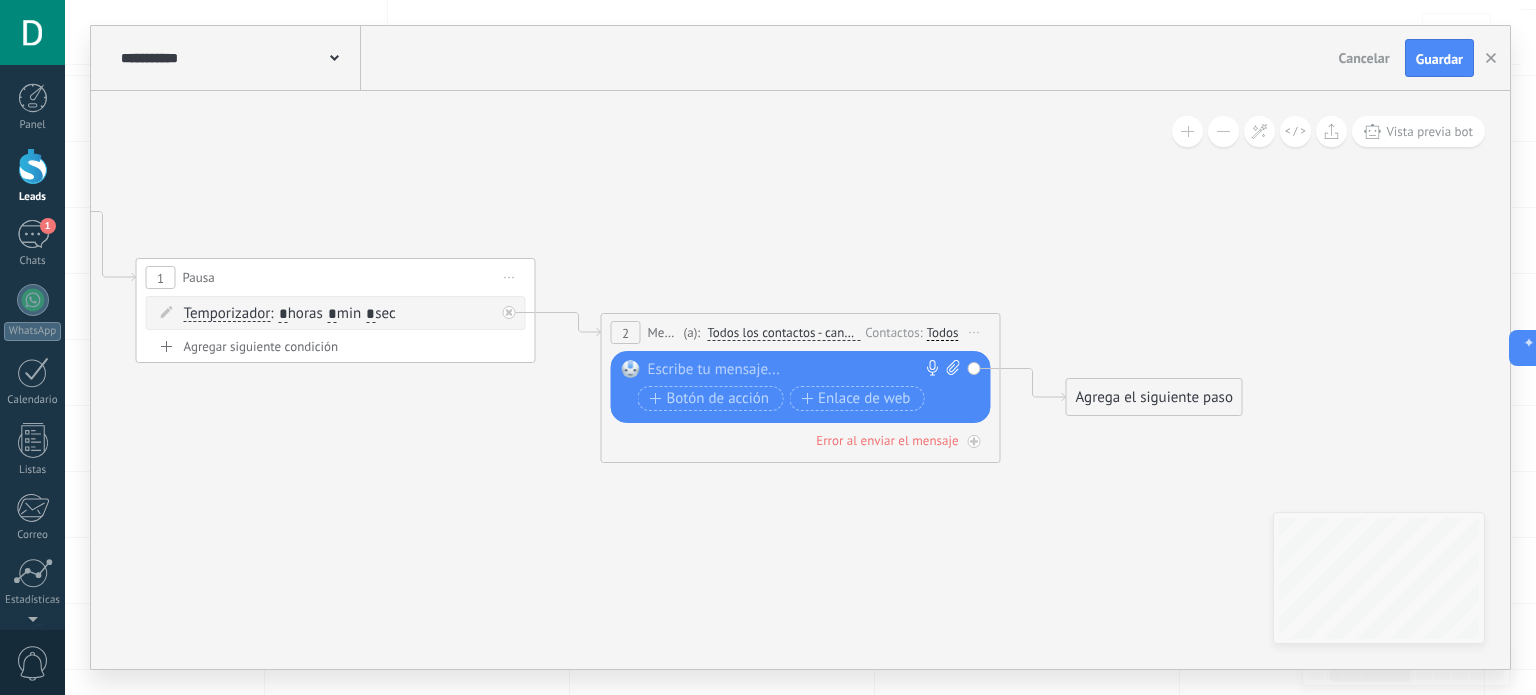 paste 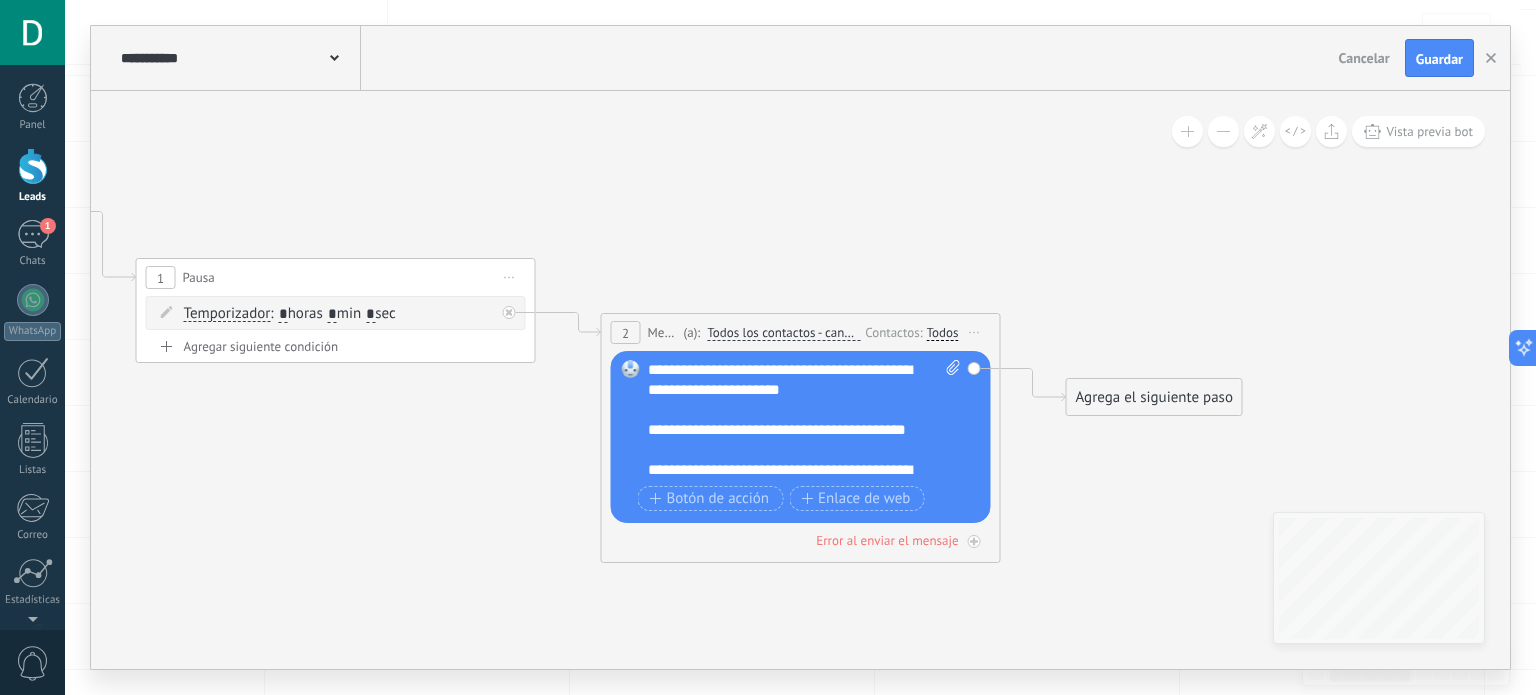 click 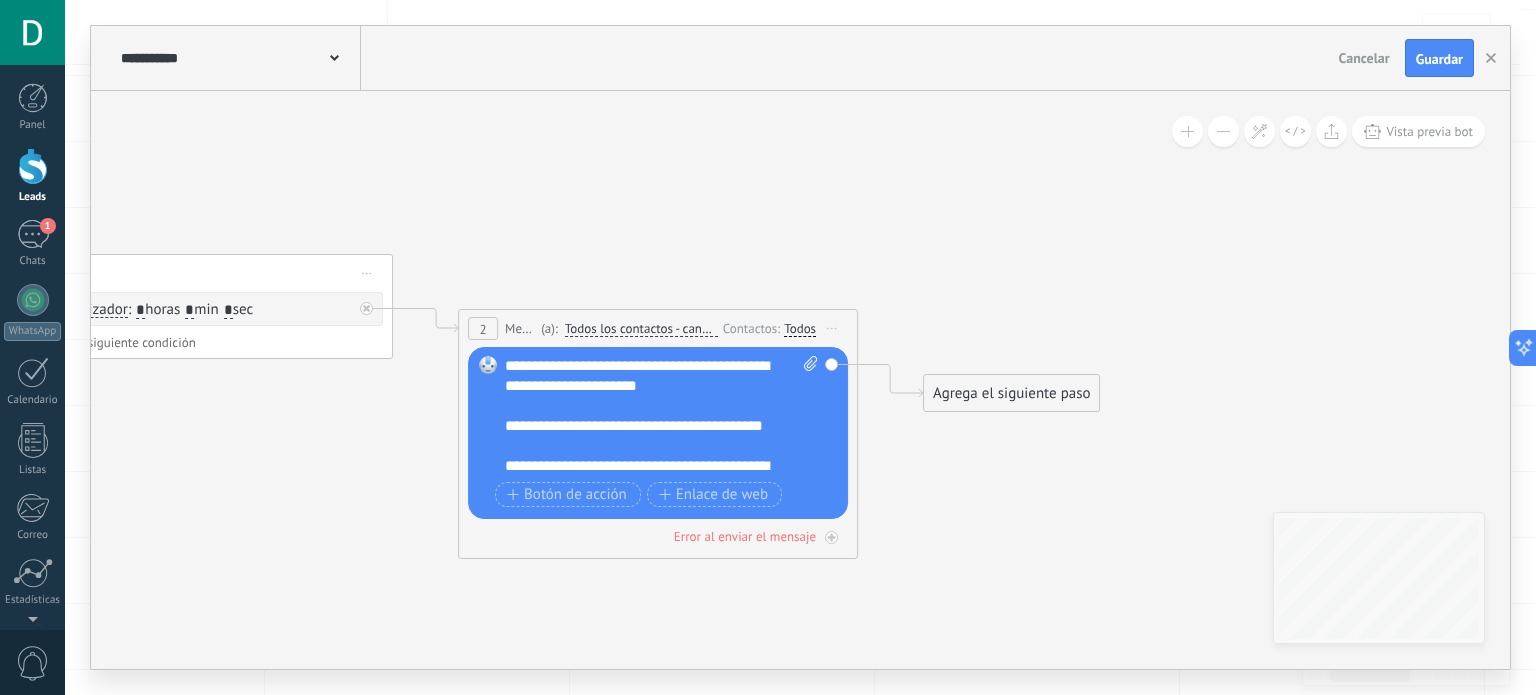 drag, startPoint x: 984, startPoint y: 228, endPoint x: 740, endPoint y: 223, distance: 244.05122 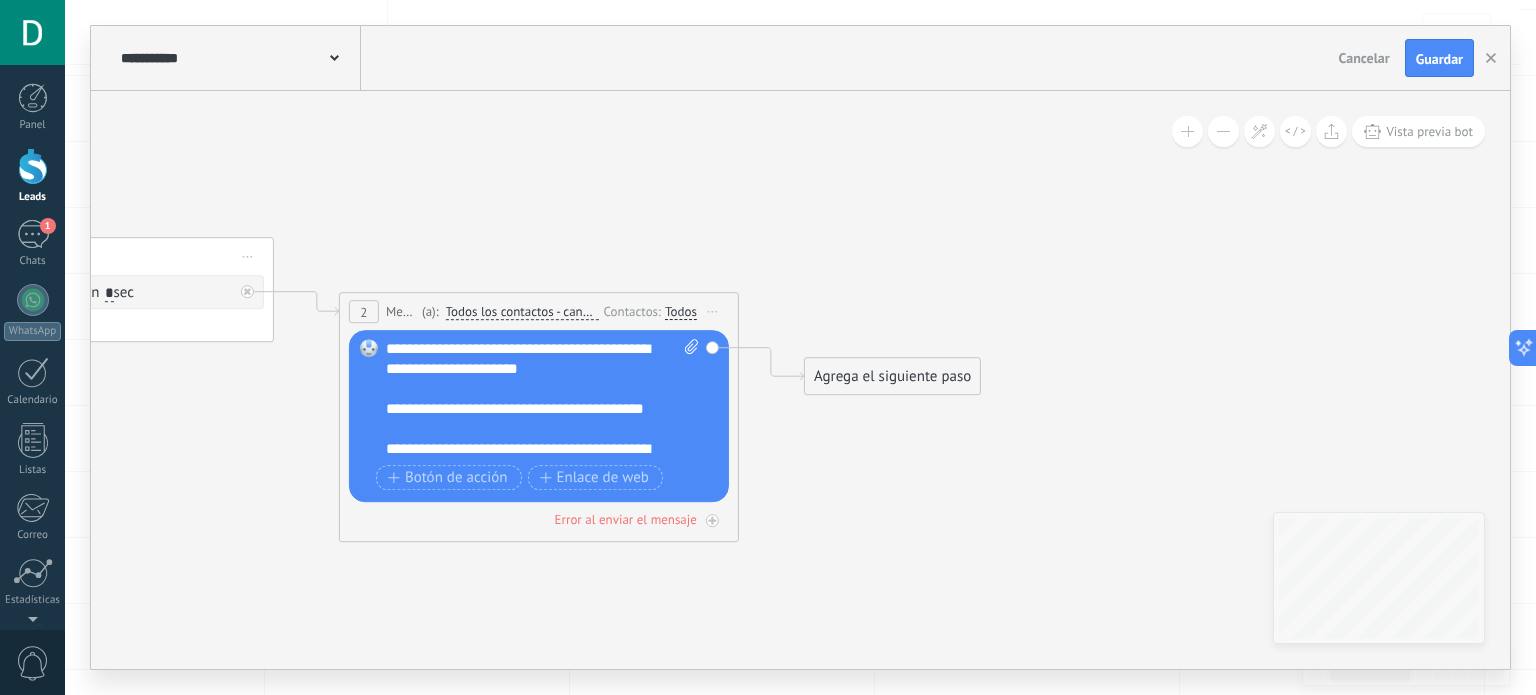 click on "Agrega el siguiente paso" at bounding box center [892, 376] 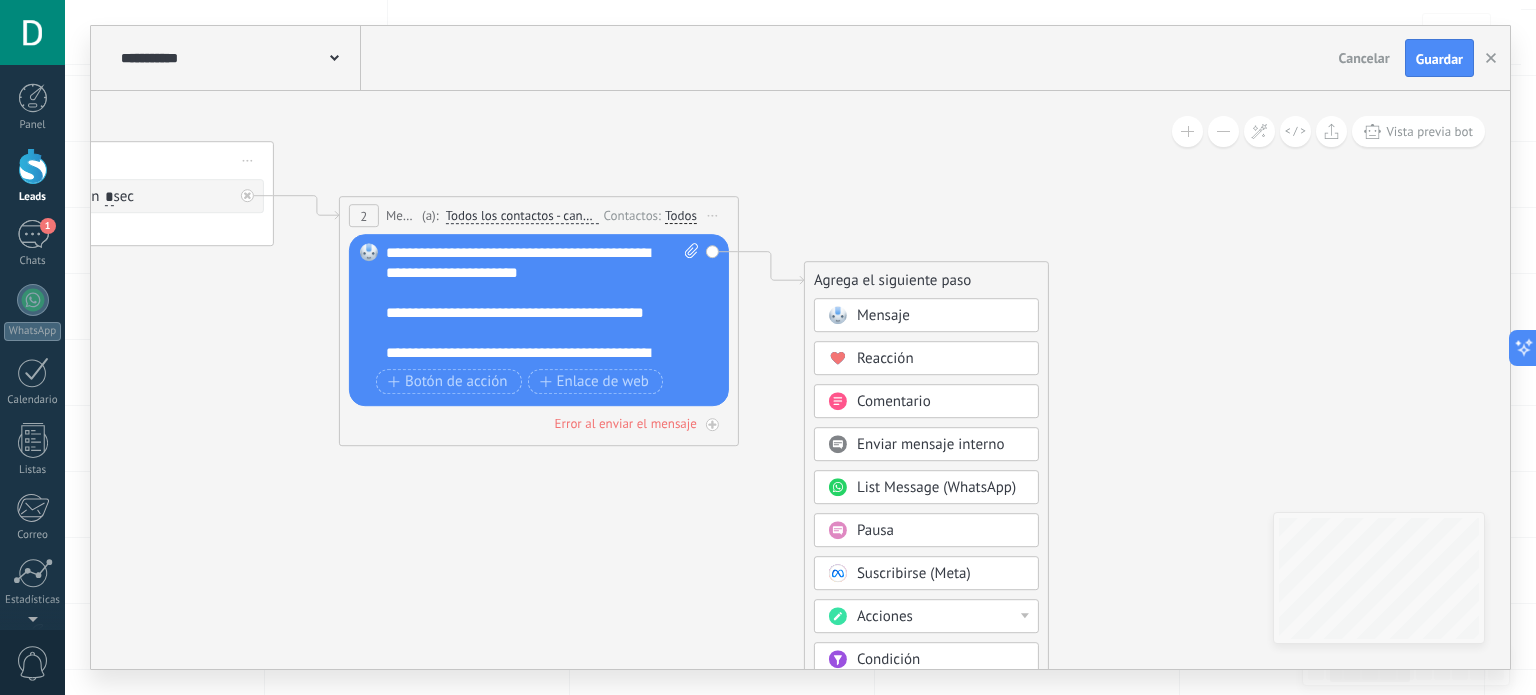 click on "Pausa" at bounding box center [875, 530] 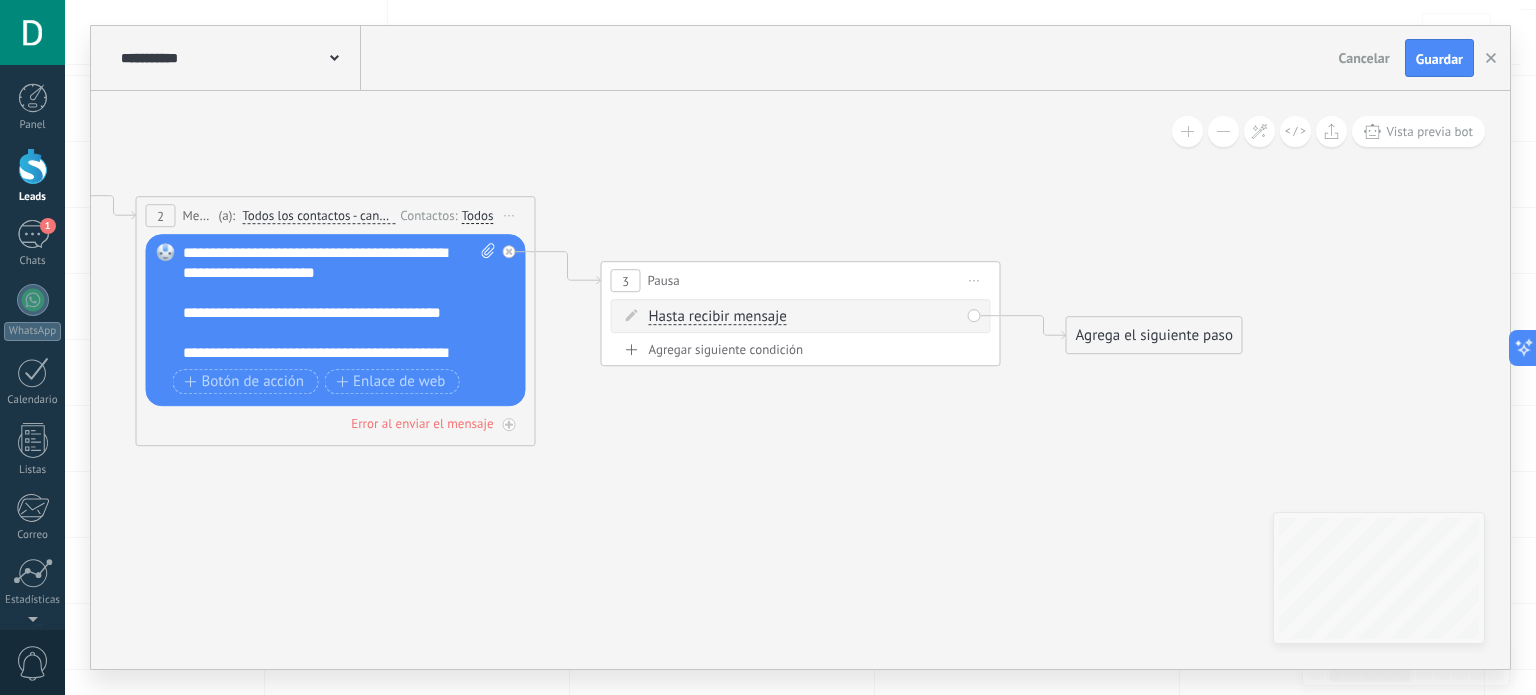 click on "Hasta recibir mensaje" at bounding box center (718, 317) 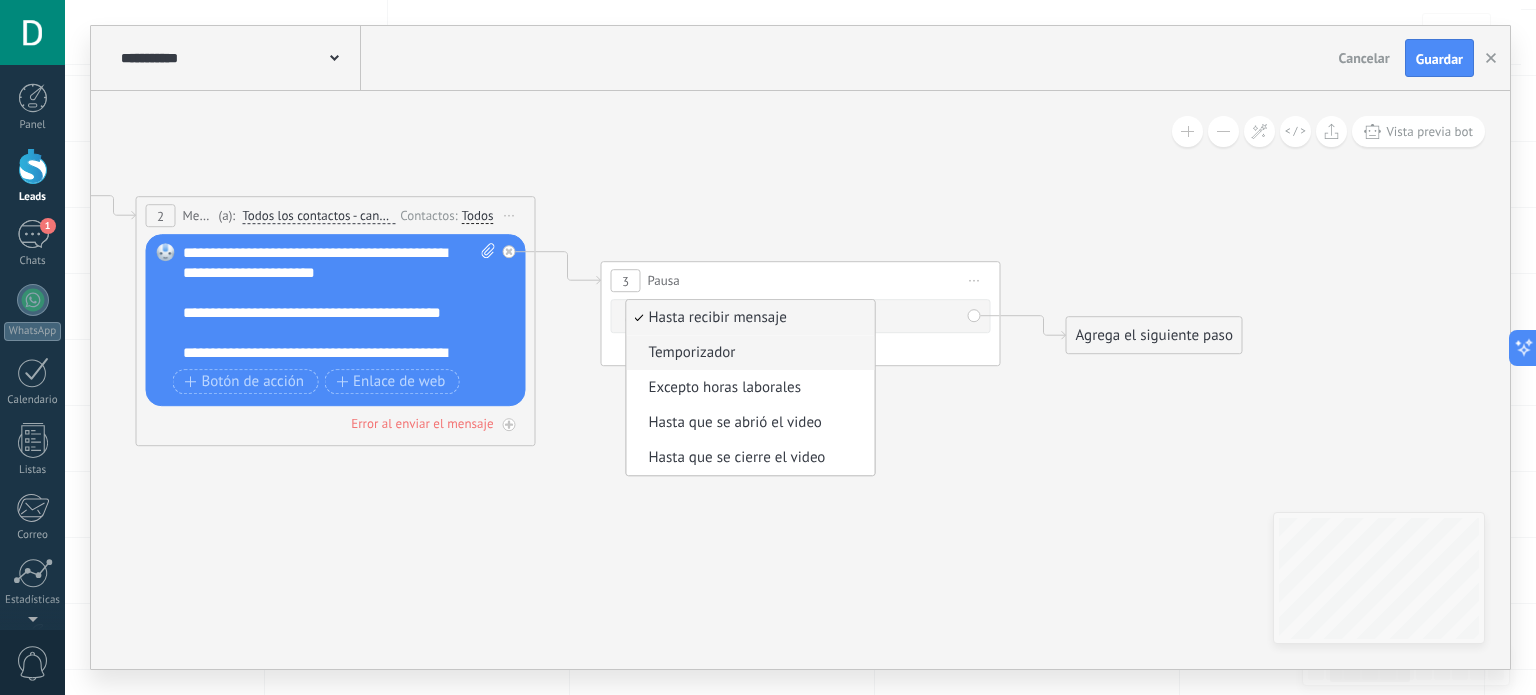 click on "Temporizador" at bounding box center [748, 353] 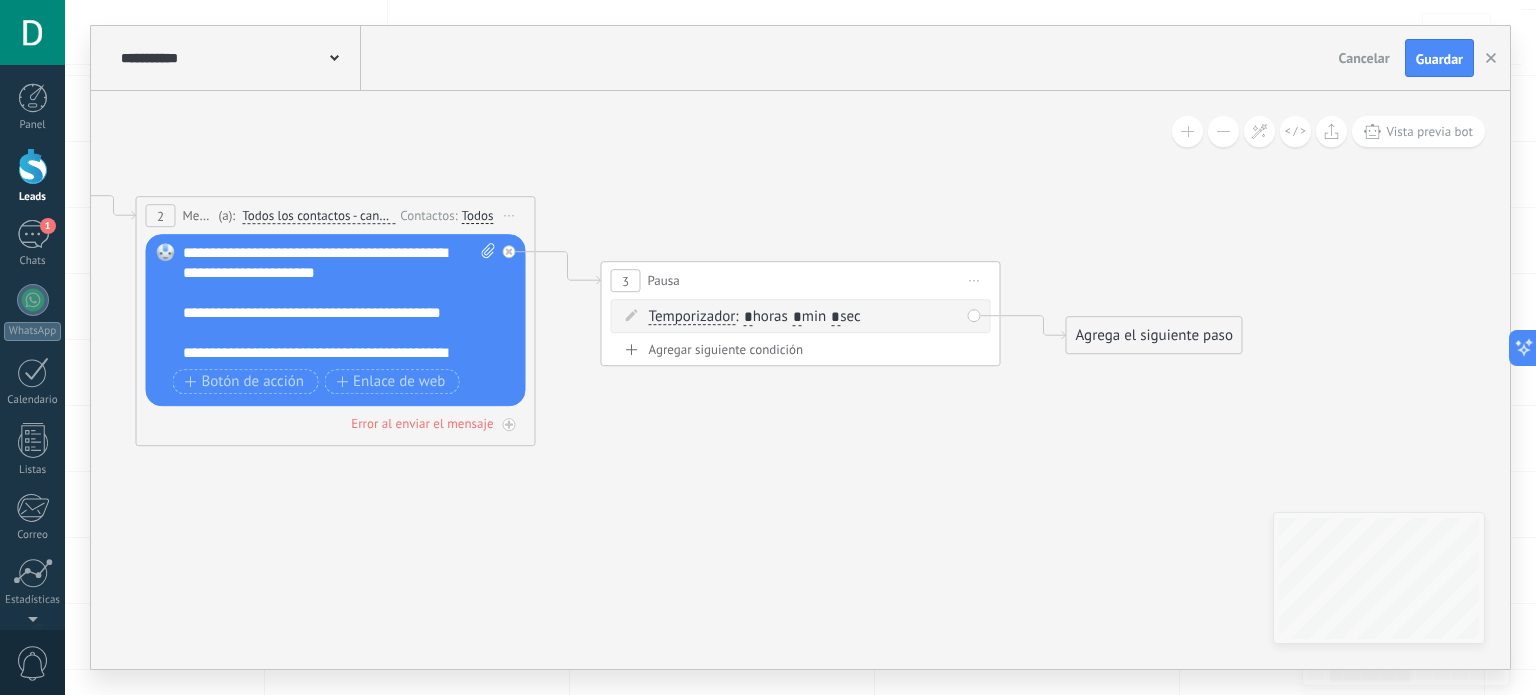 drag, startPoint x: 806, startPoint y: 317, endPoint x: 787, endPoint y: 314, distance: 19.235384 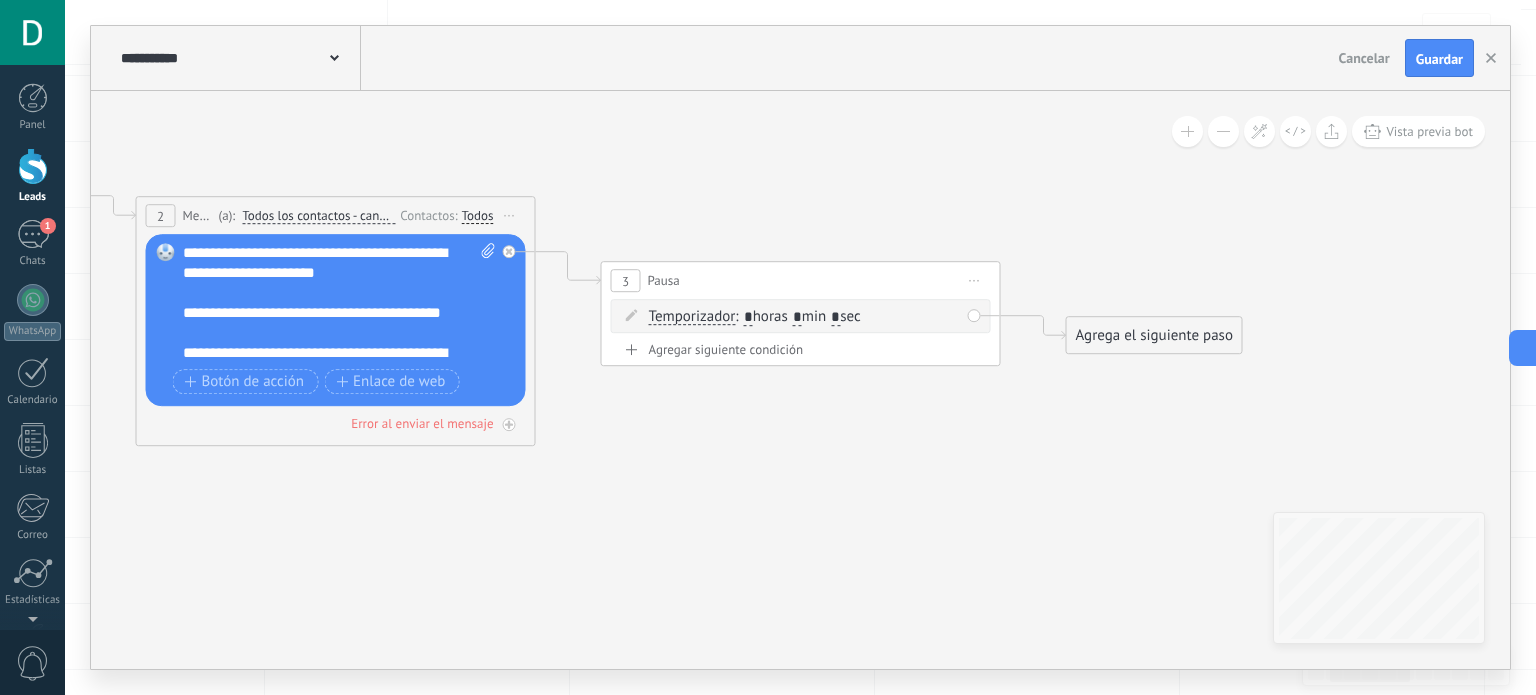 type on "*" 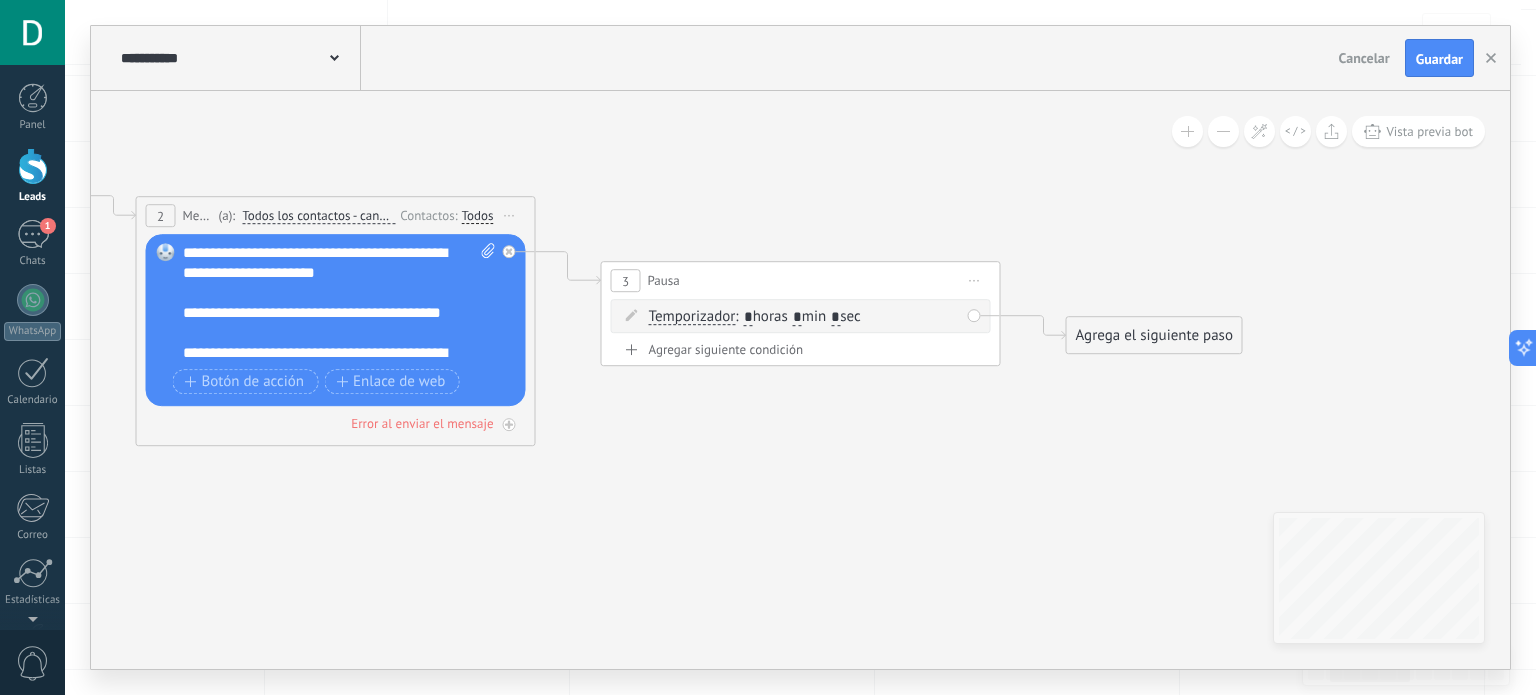click on "Agrega el siguiente paso" at bounding box center [1154, 335] 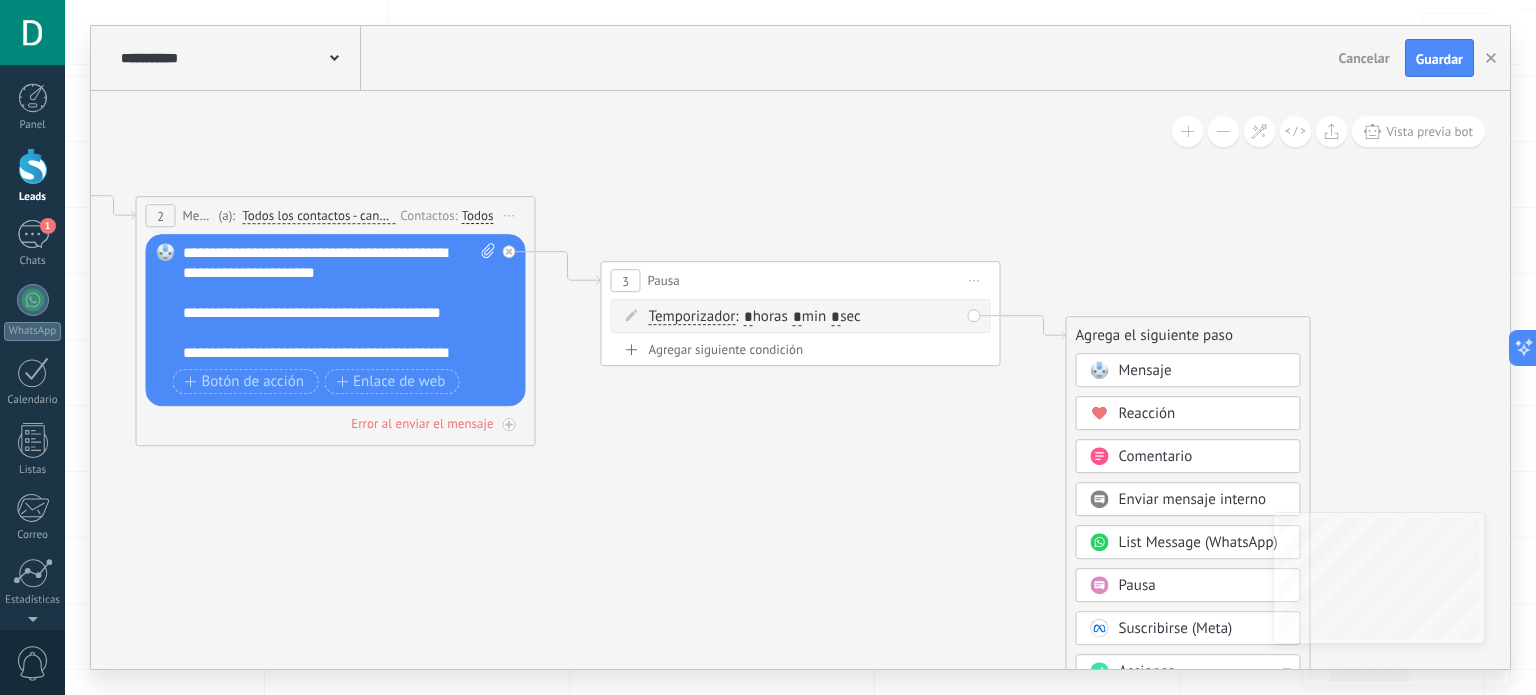 click on "Mensaje" at bounding box center (1145, 370) 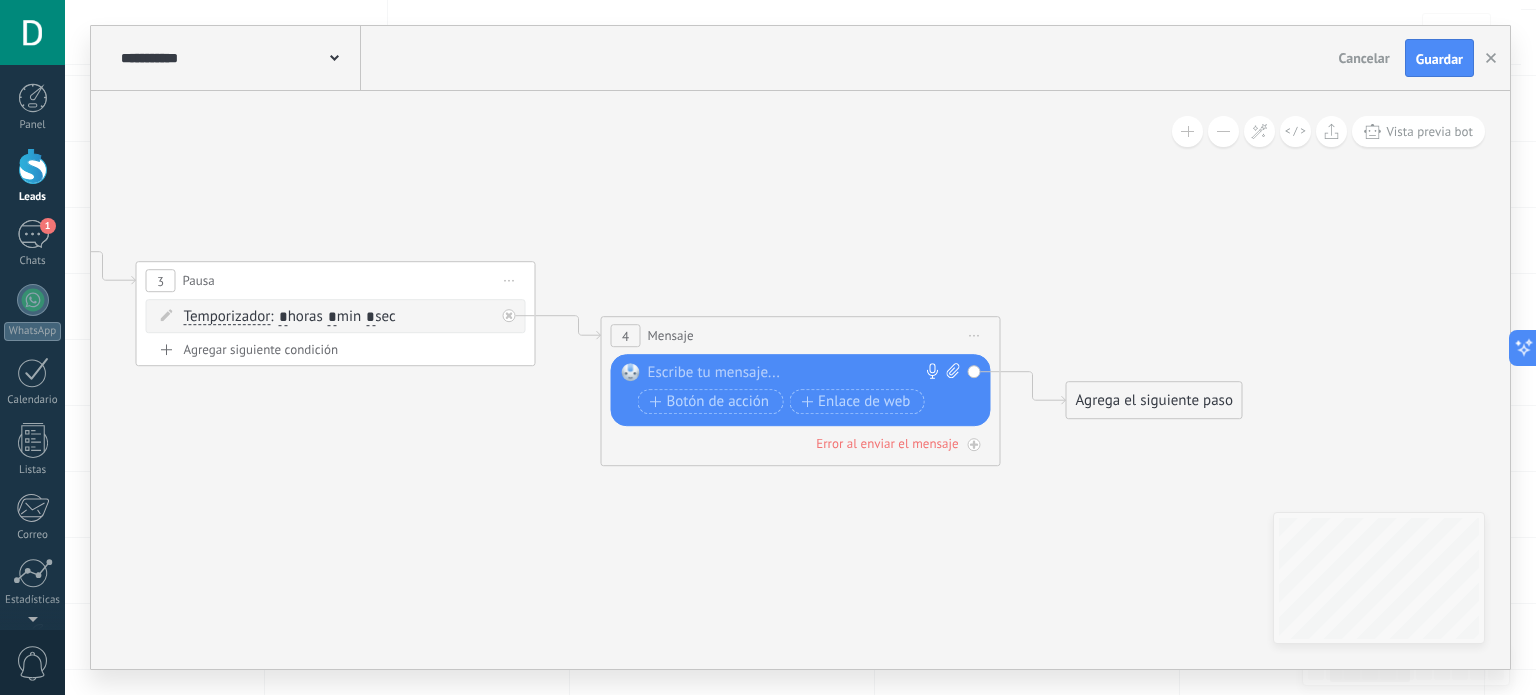 click at bounding box center [796, 373] 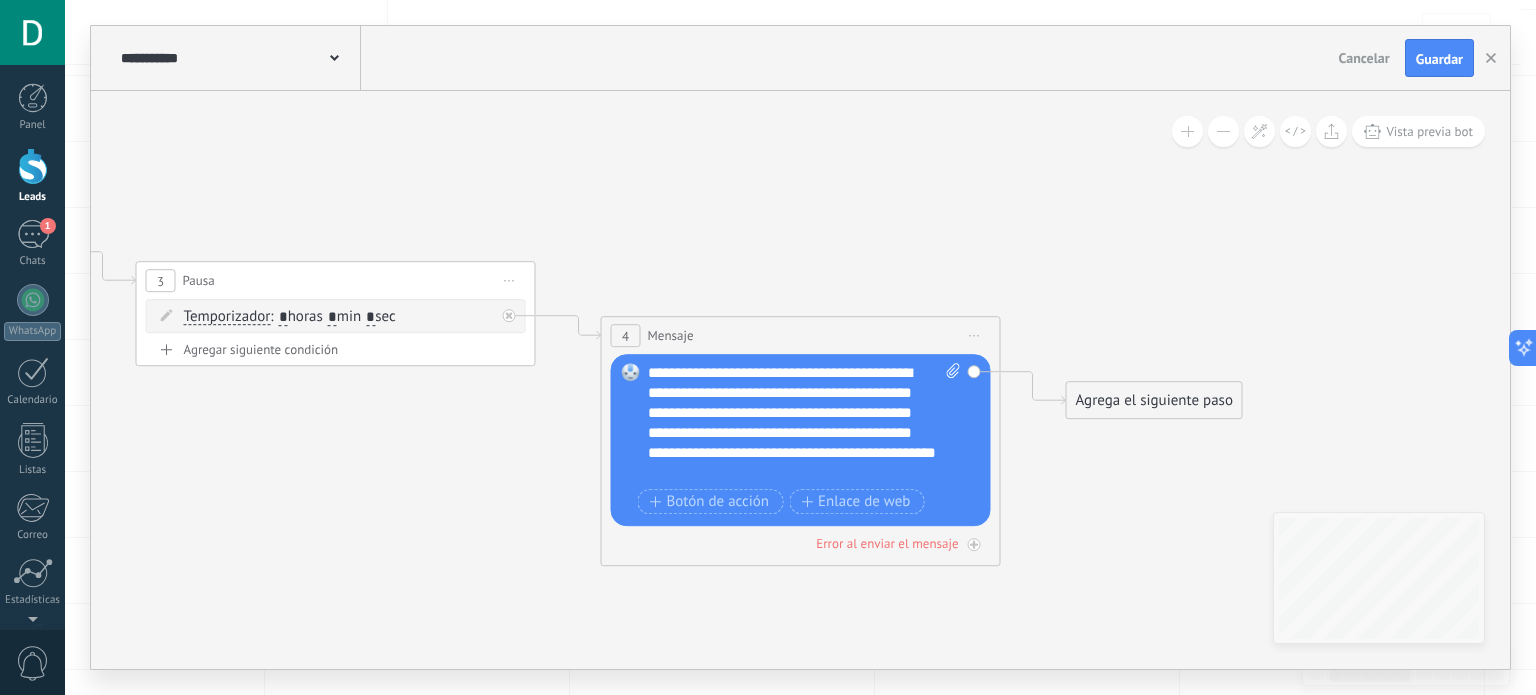 click 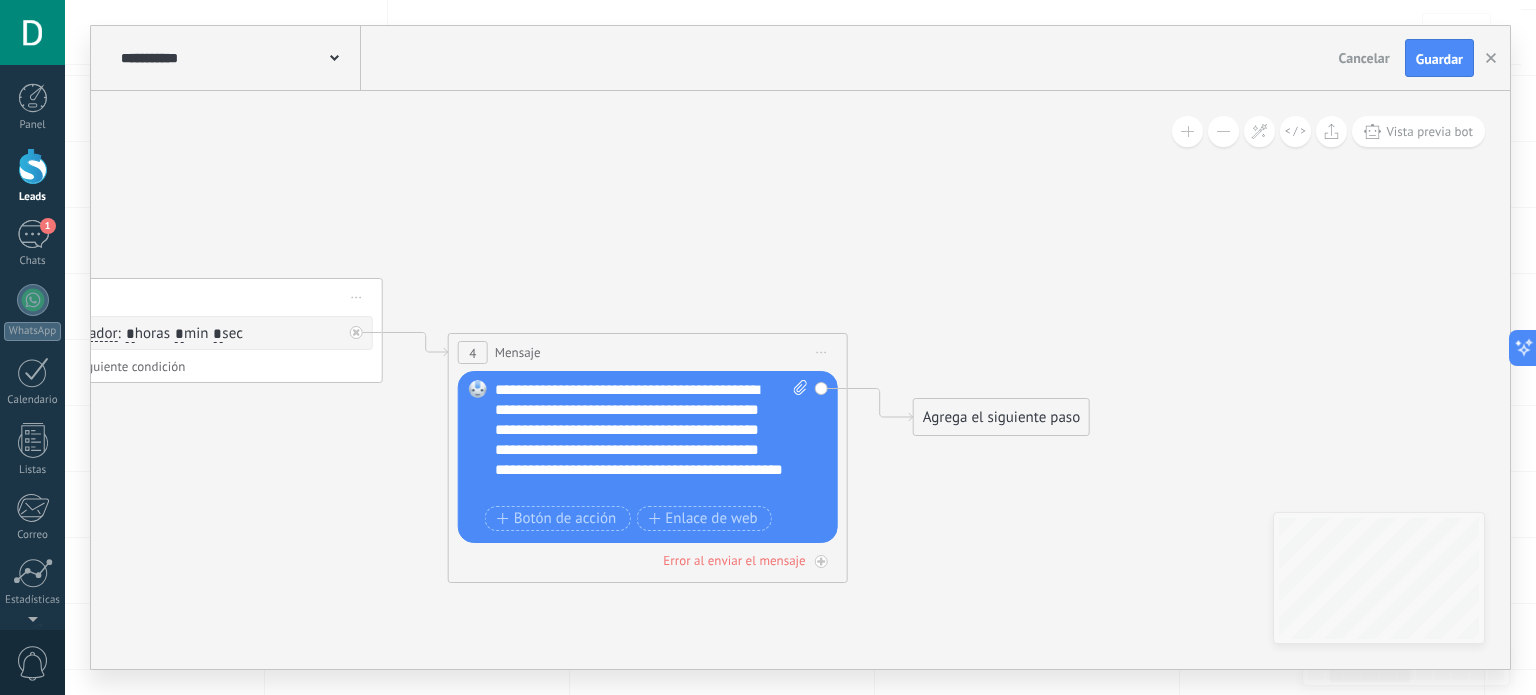 drag, startPoint x: 809, startPoint y: 222, endPoint x: 648, endPoint y: 262, distance: 165.89455 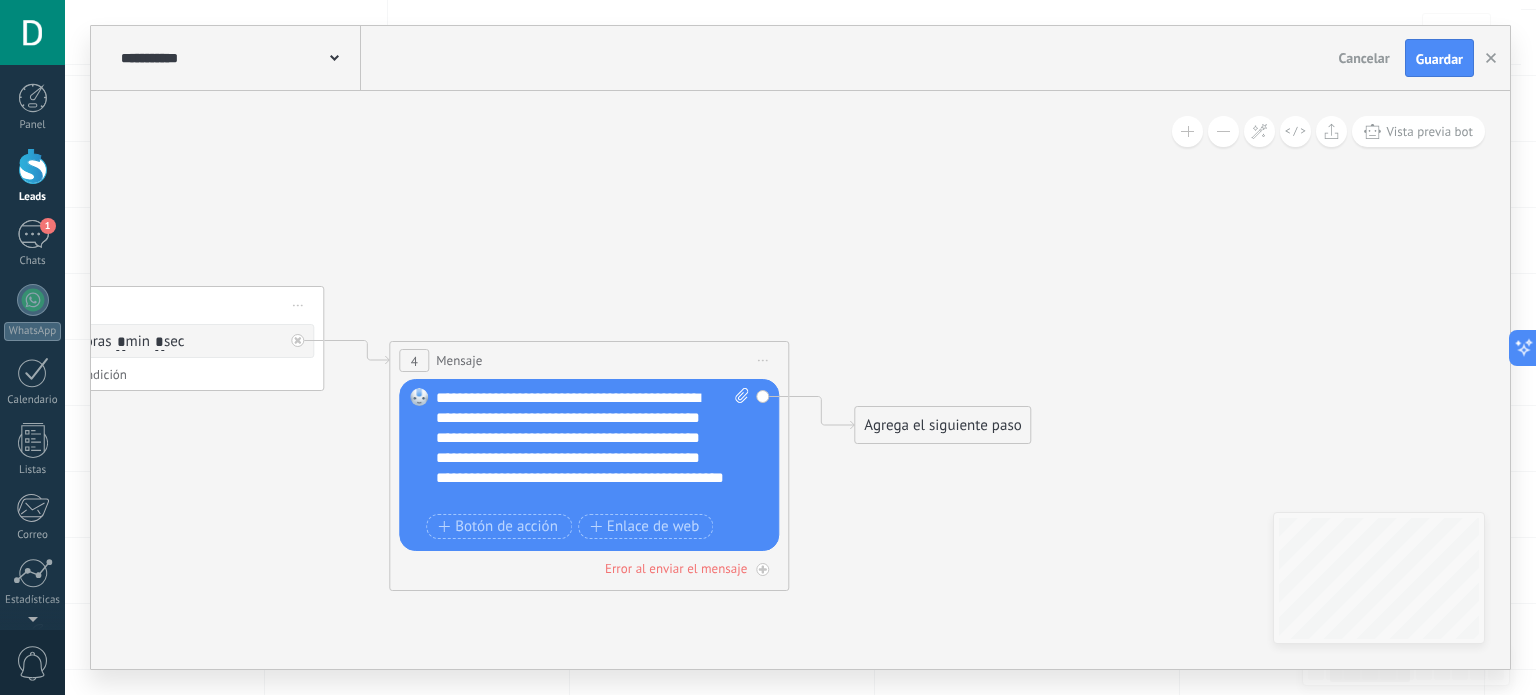 click on "Agrega el siguiente paso" at bounding box center (942, 425) 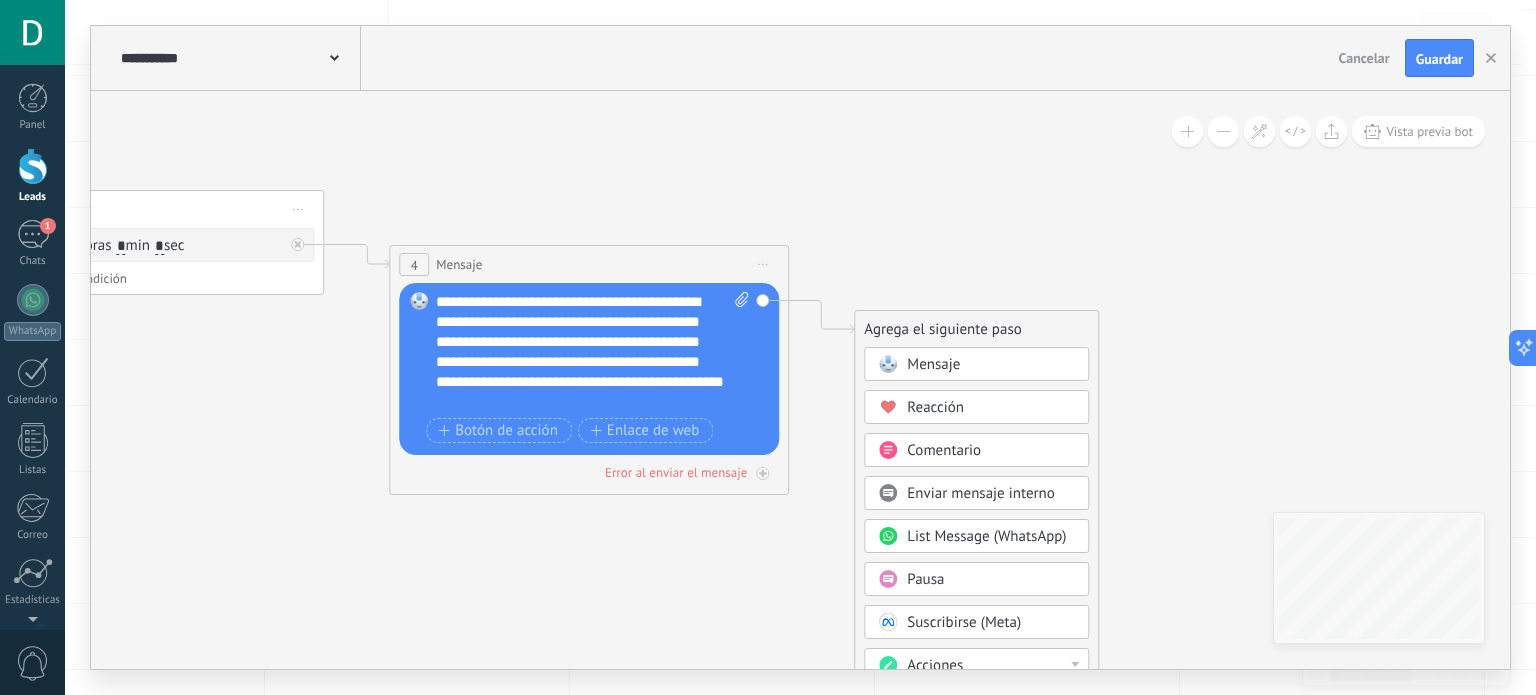 click on "Pausa" at bounding box center [925, 579] 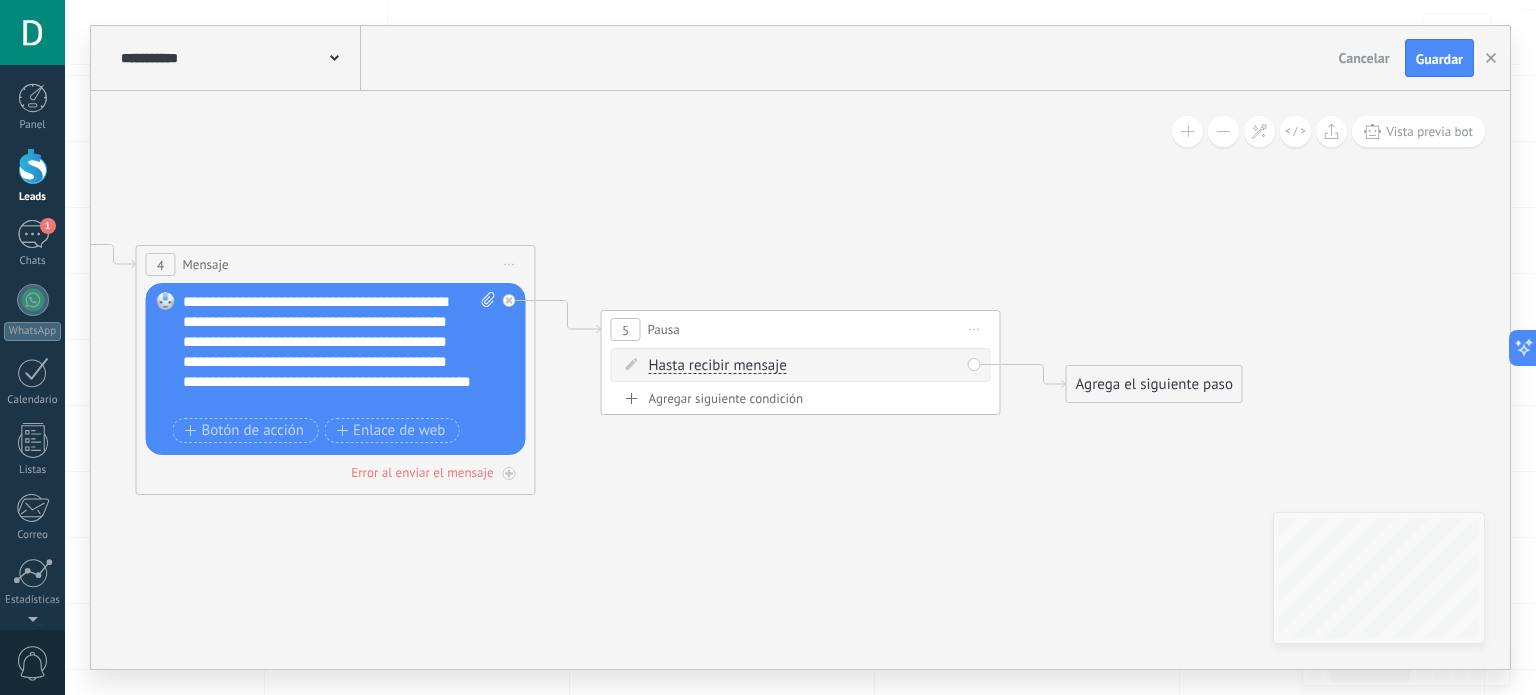 click on "Hasta recibir mensaje" at bounding box center [718, 366] 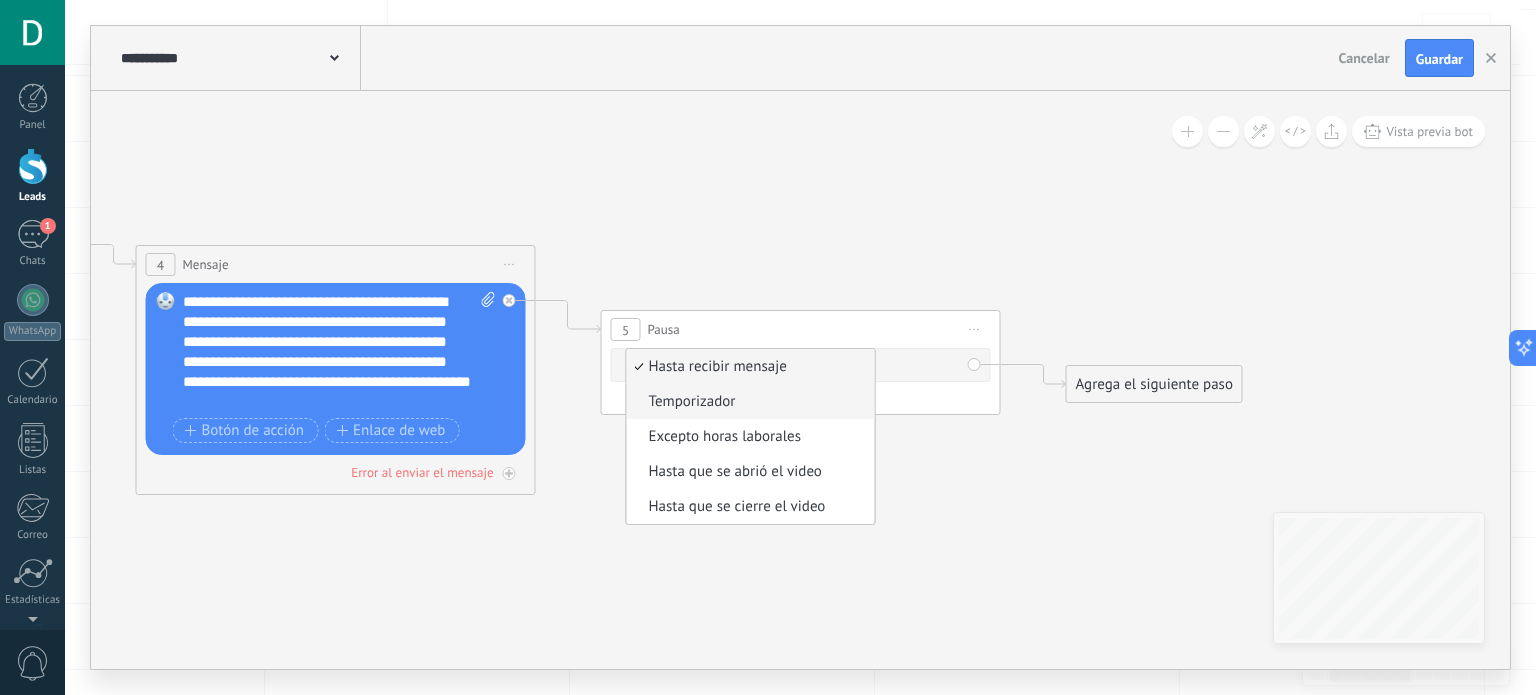 click on "Temporizador" at bounding box center (748, 402) 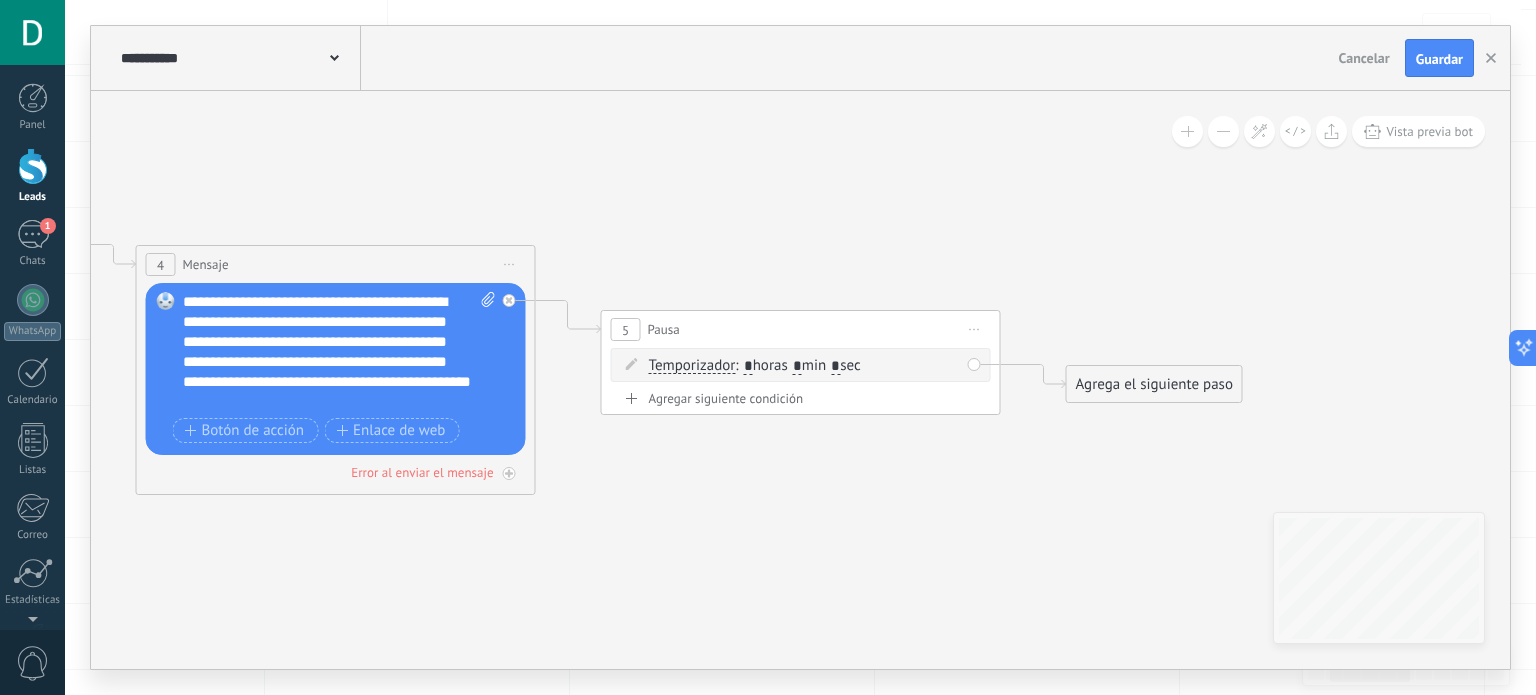 click on "*" at bounding box center [748, 367] 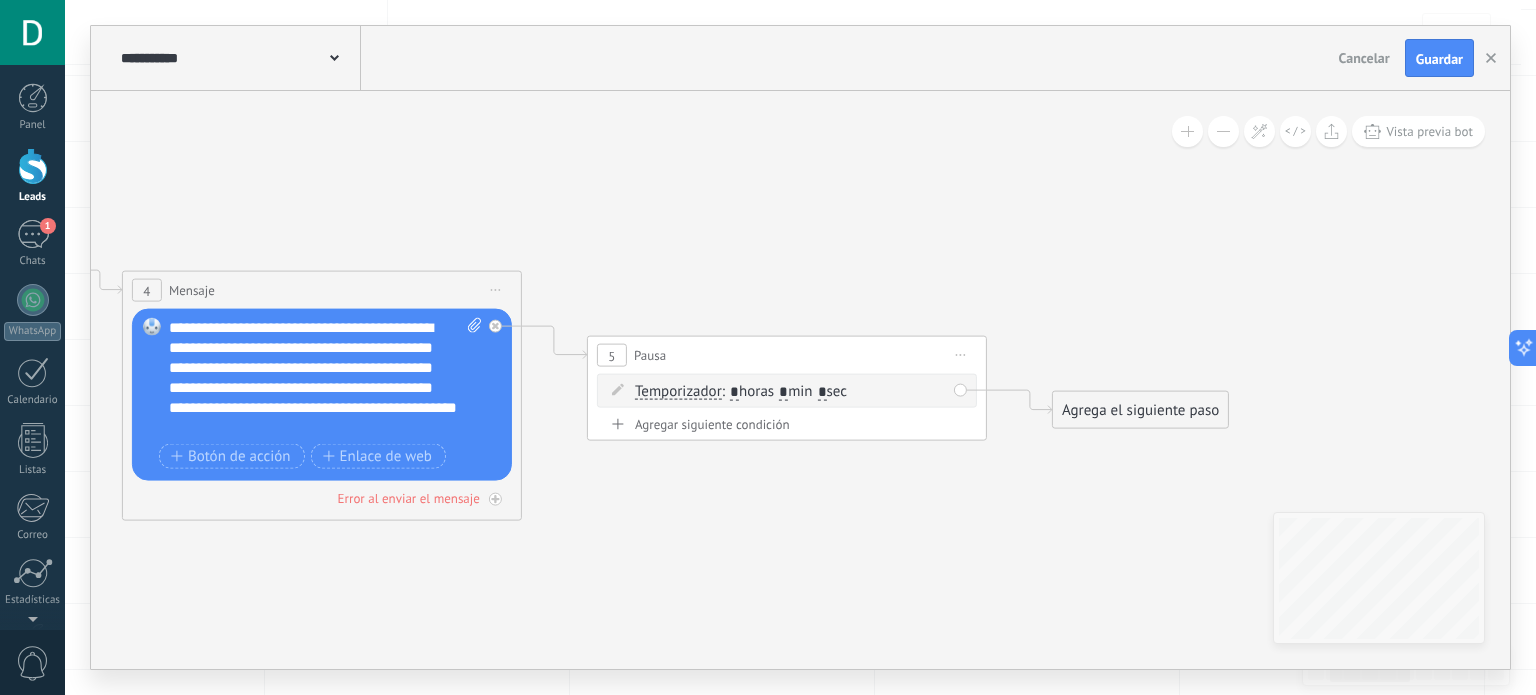 drag, startPoint x: 778, startPoint y: 275, endPoint x: 787, endPoint y: 316, distance: 41.976185 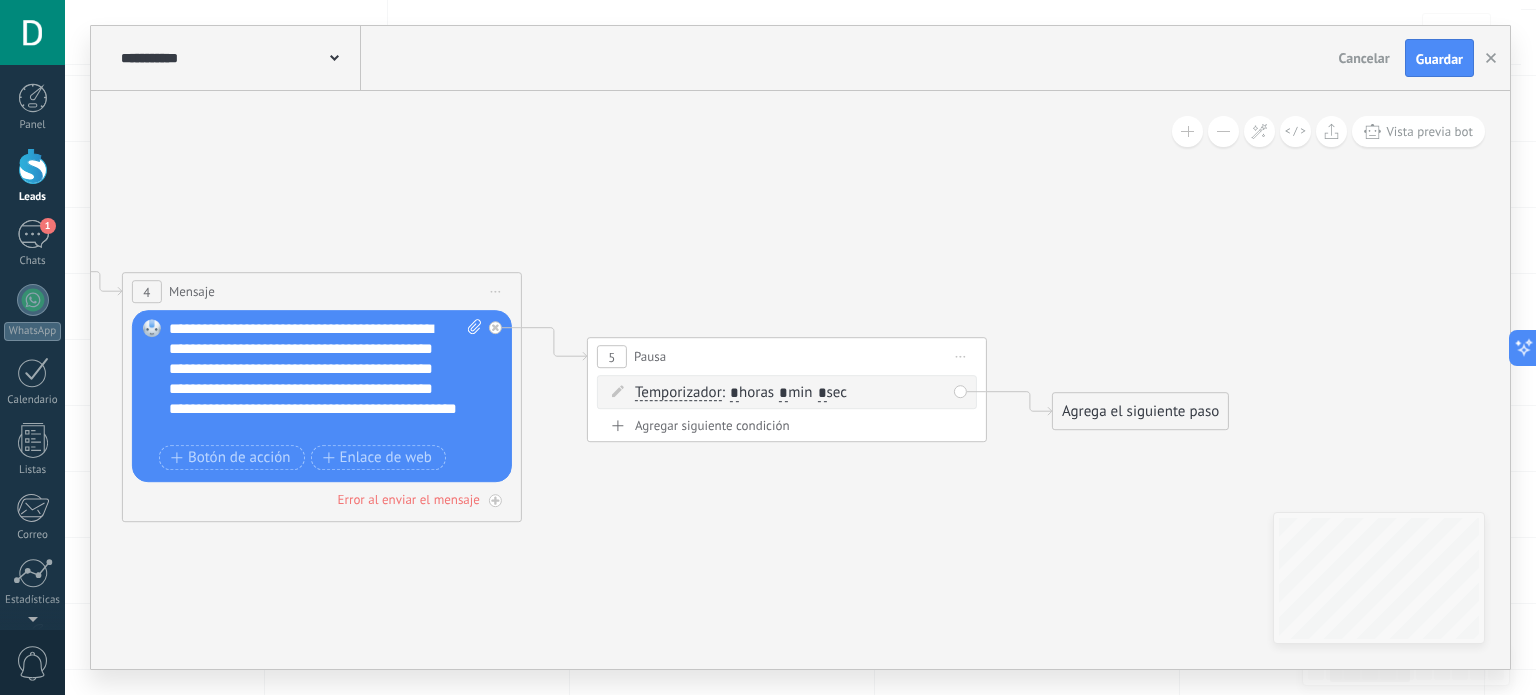 click on "Agrega el siguiente paso" at bounding box center [1140, 411] 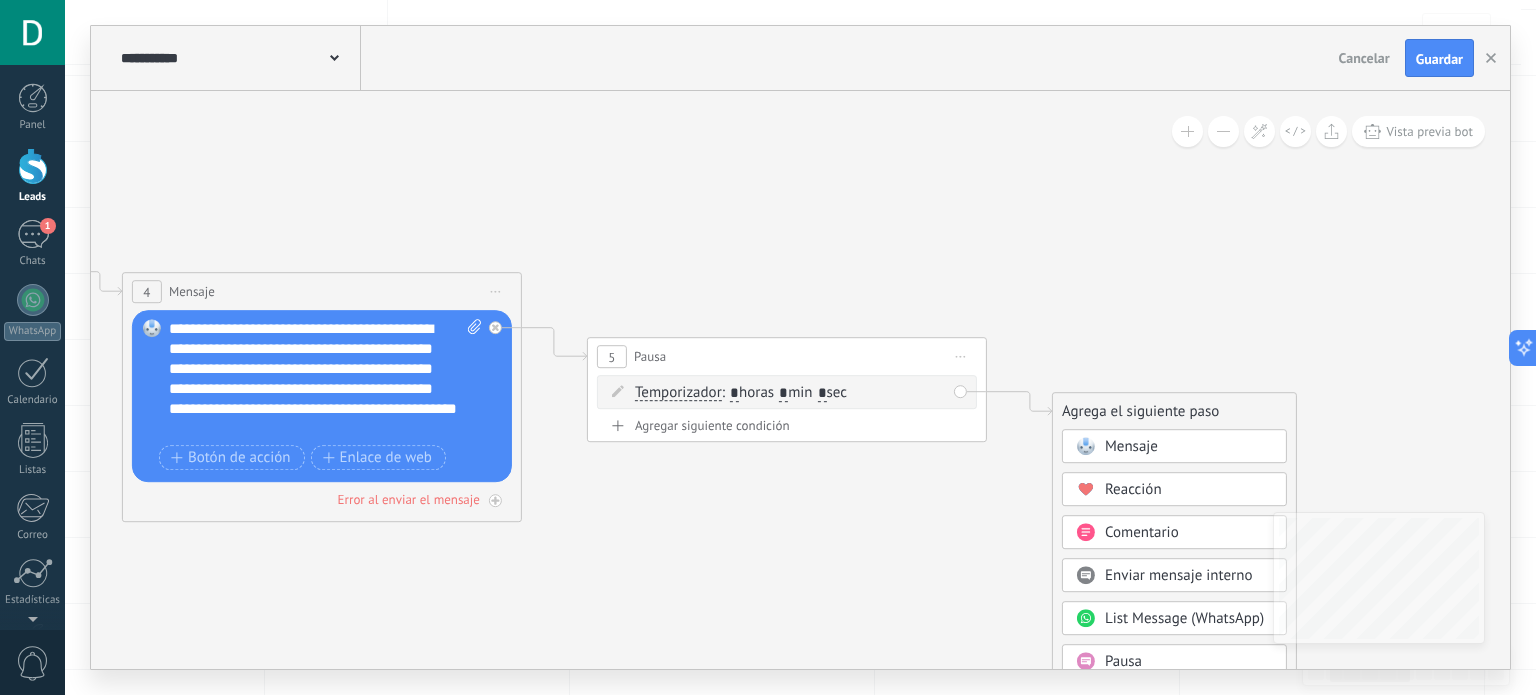 click on "Mensaje" at bounding box center [1131, 446] 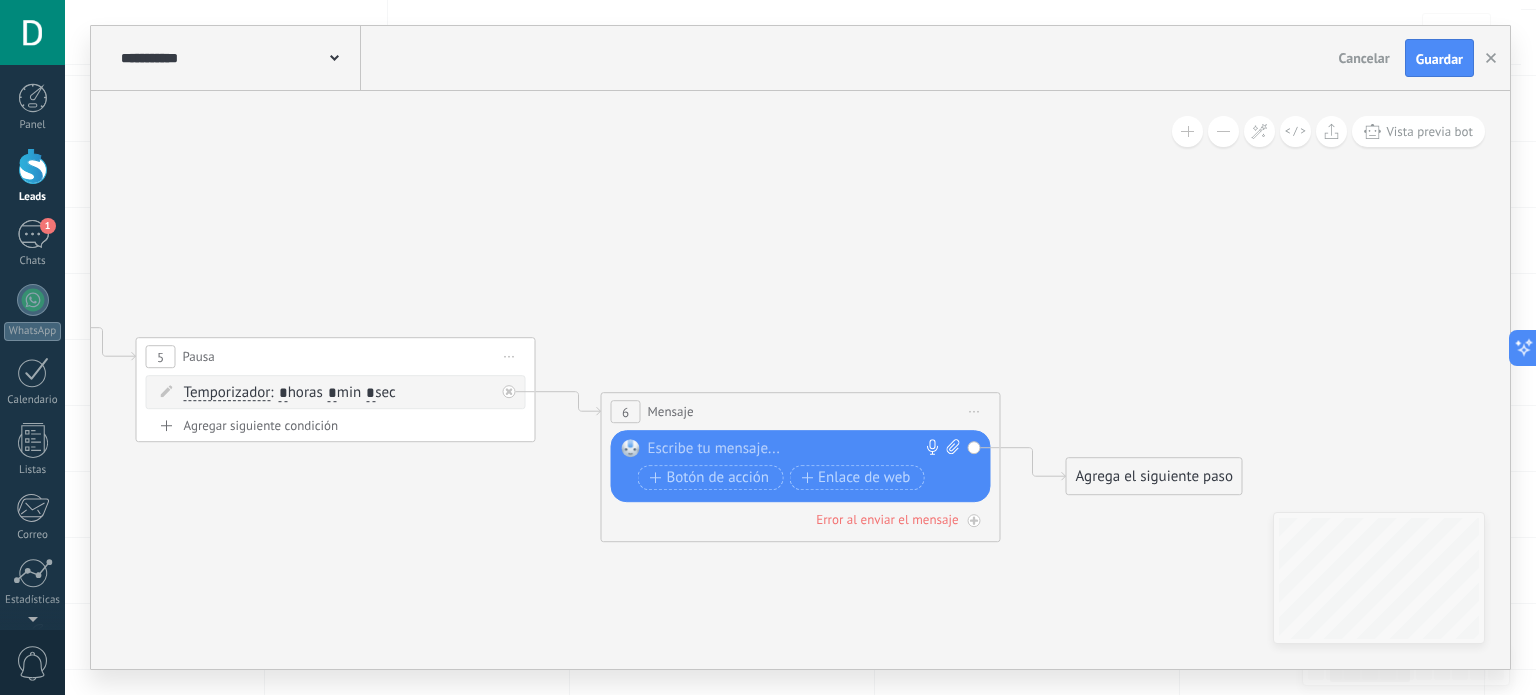 click on "Reemplazar
Quitar
Convertir a mensaje de voz
Arrastre la imagen aquí para adjuntarla.
Añadir imagen
Subir
Arrastrar y soltar
Archivo no encontrado
Escribe tu mensaje..." at bounding box center (801, 466) 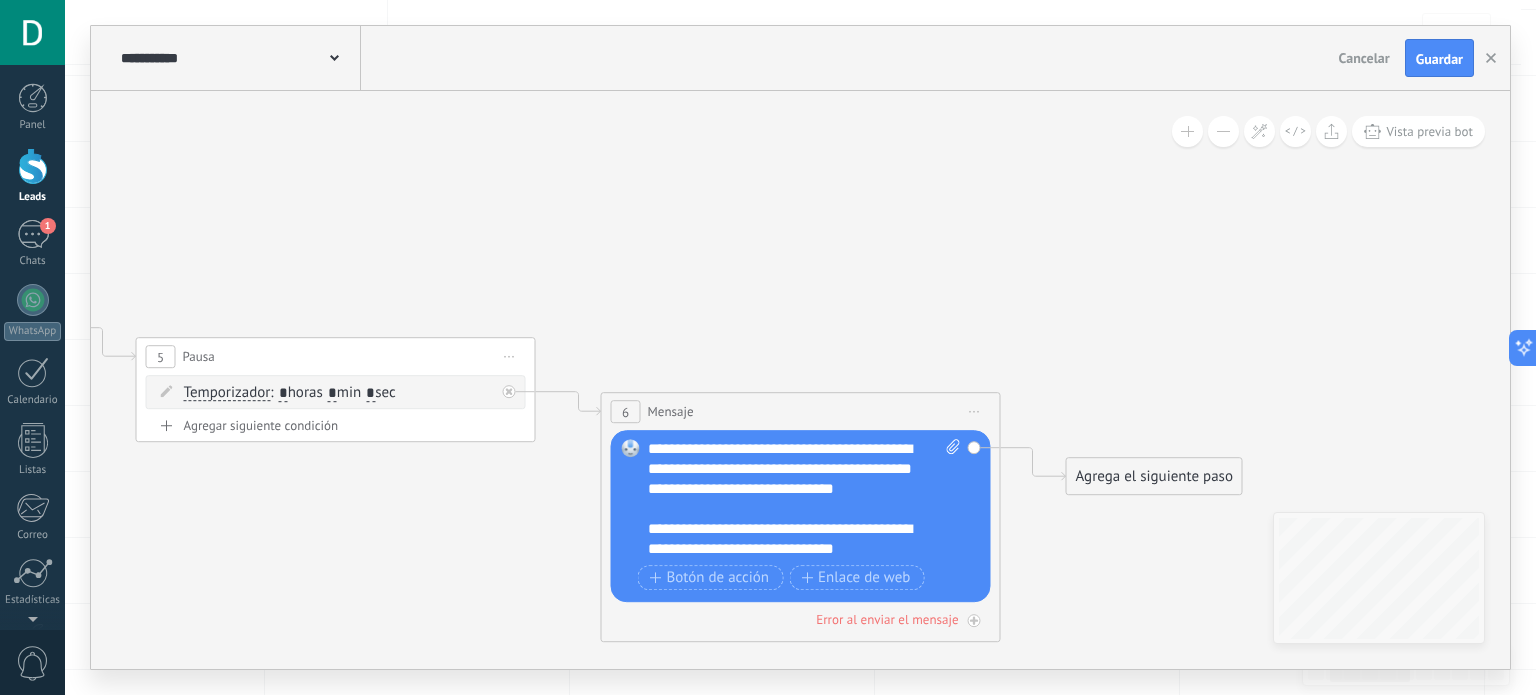 click 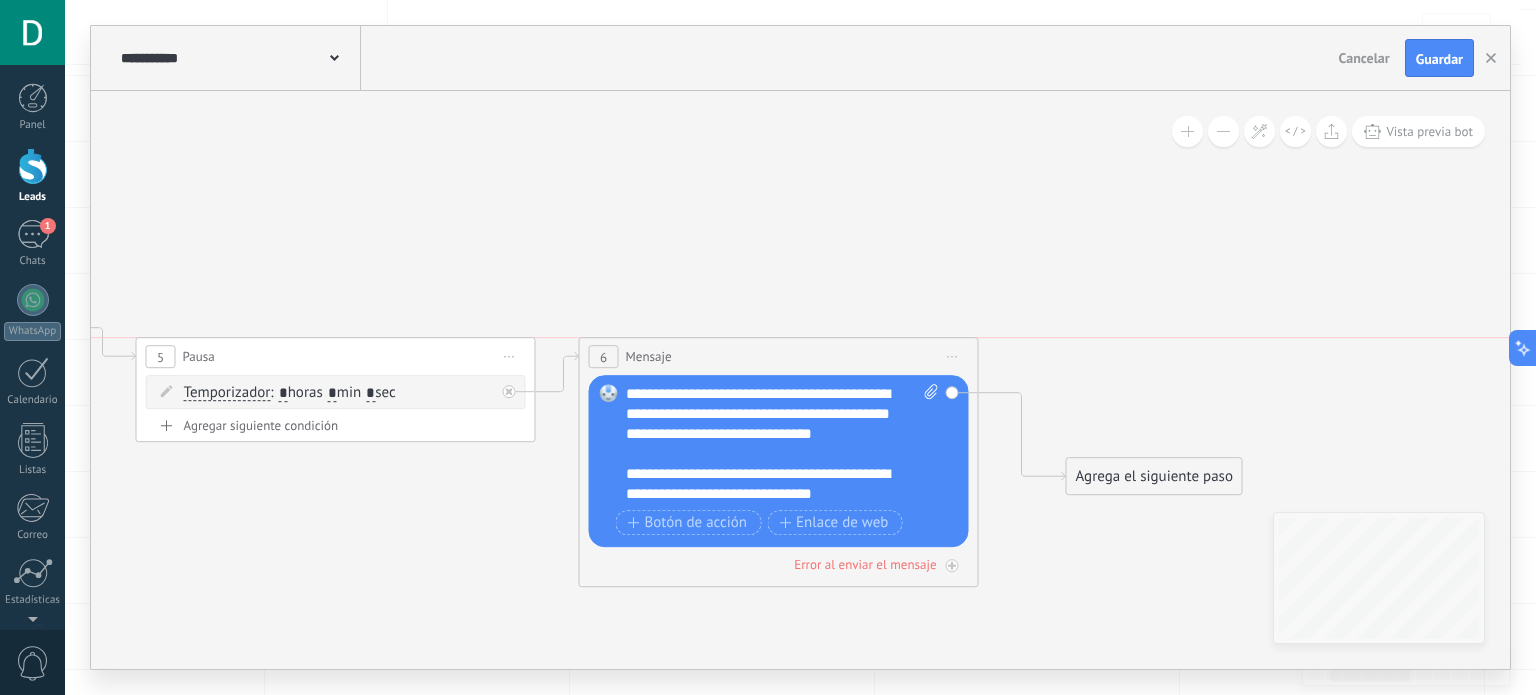 drag, startPoint x: 906, startPoint y: 399, endPoint x: 884, endPoint y: 336, distance: 66.730804 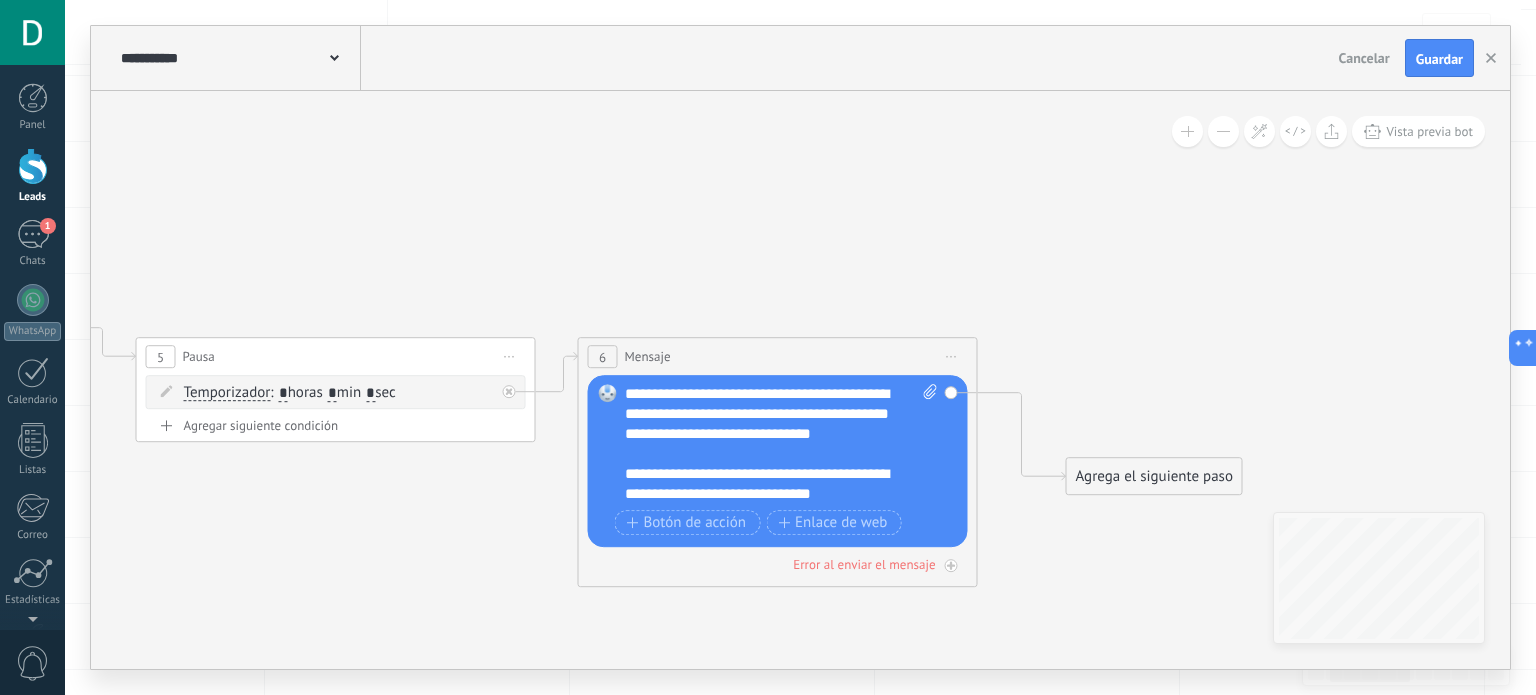 click on "Agrega el siguiente paso" at bounding box center [1154, 476] 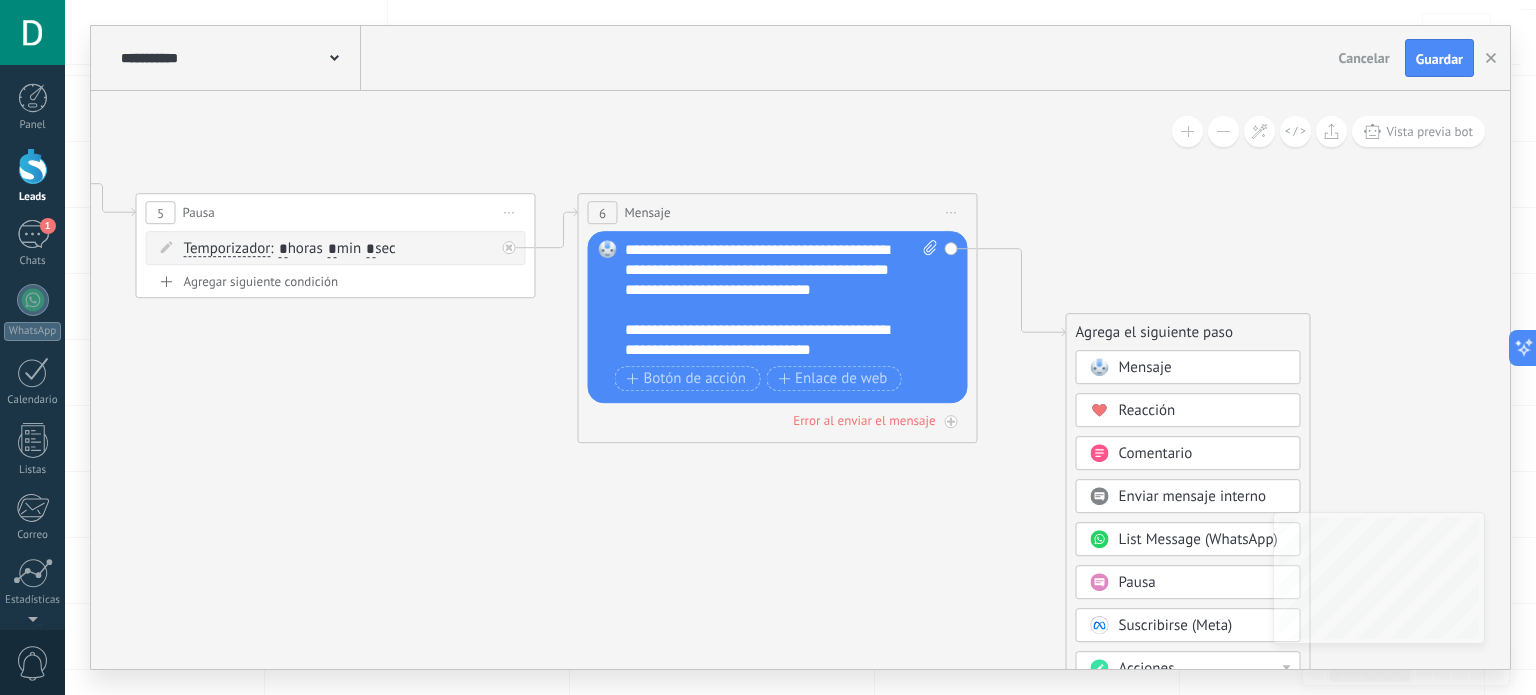 click on "Pausa" at bounding box center [1137, 582] 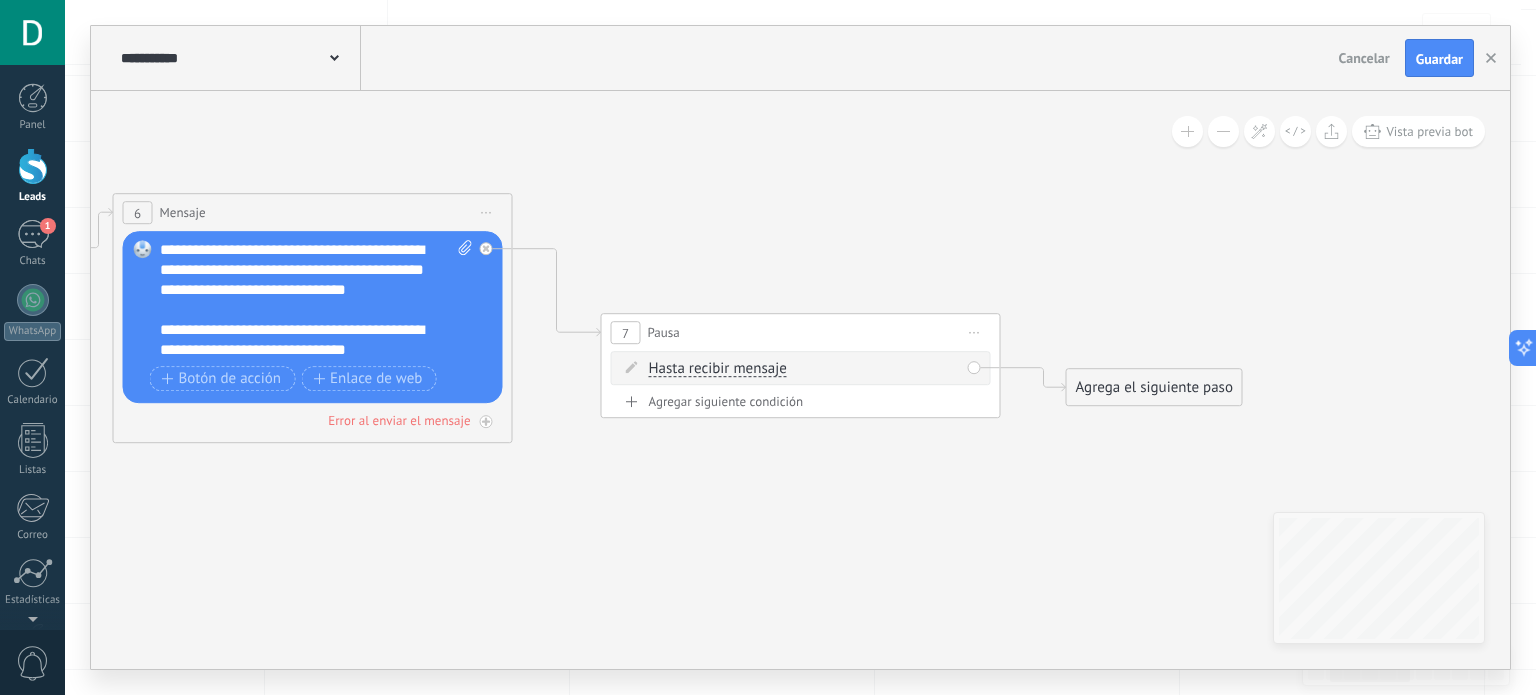 click on "Hasta recibir mensaje" at bounding box center (718, 369) 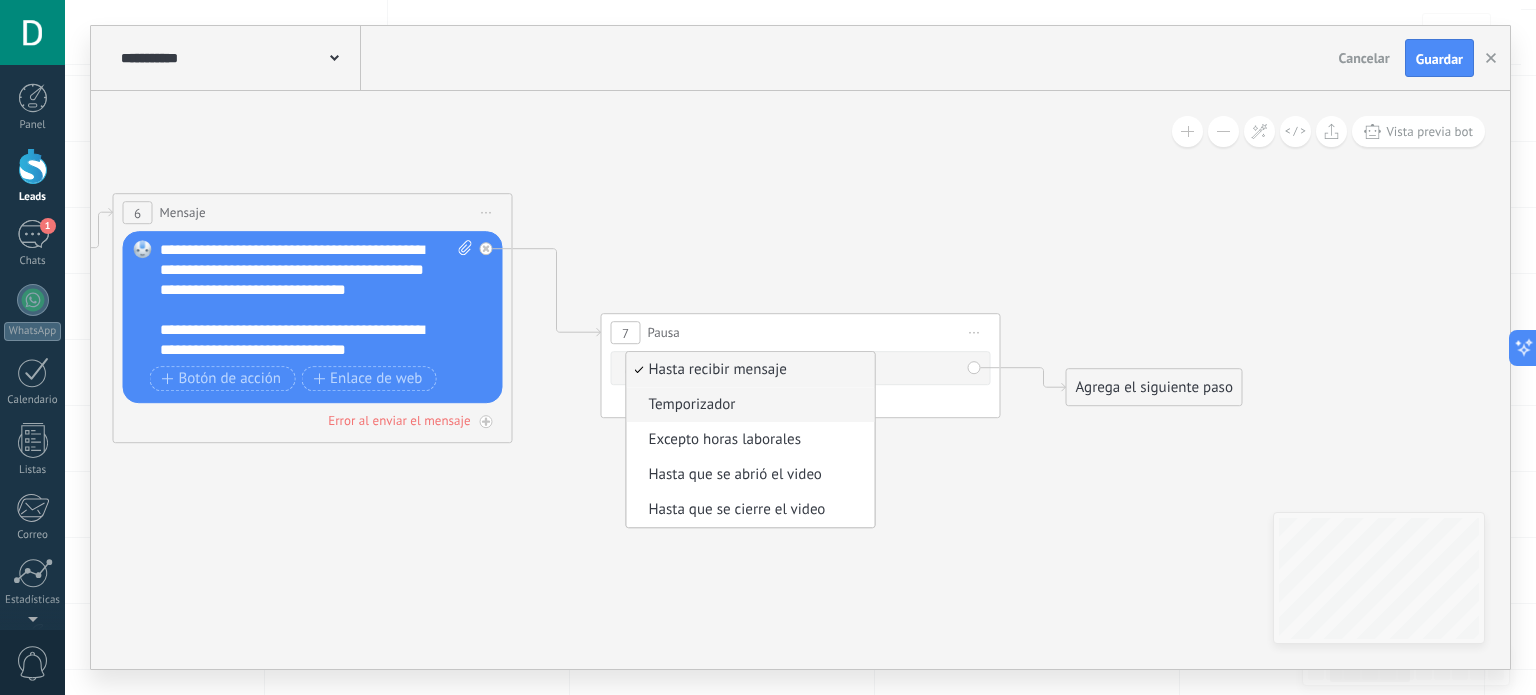 click on "Temporizador" at bounding box center (748, 405) 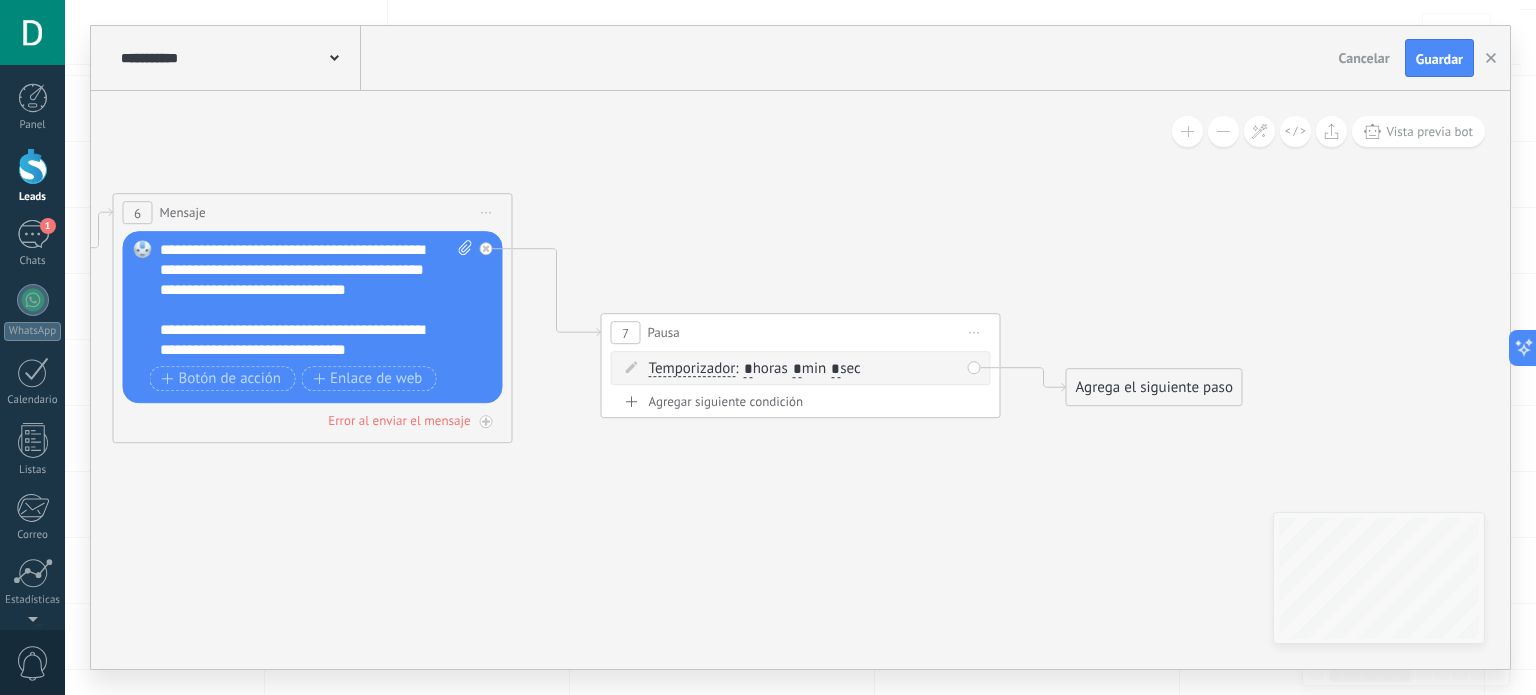 click on "*" at bounding box center [797, 370] 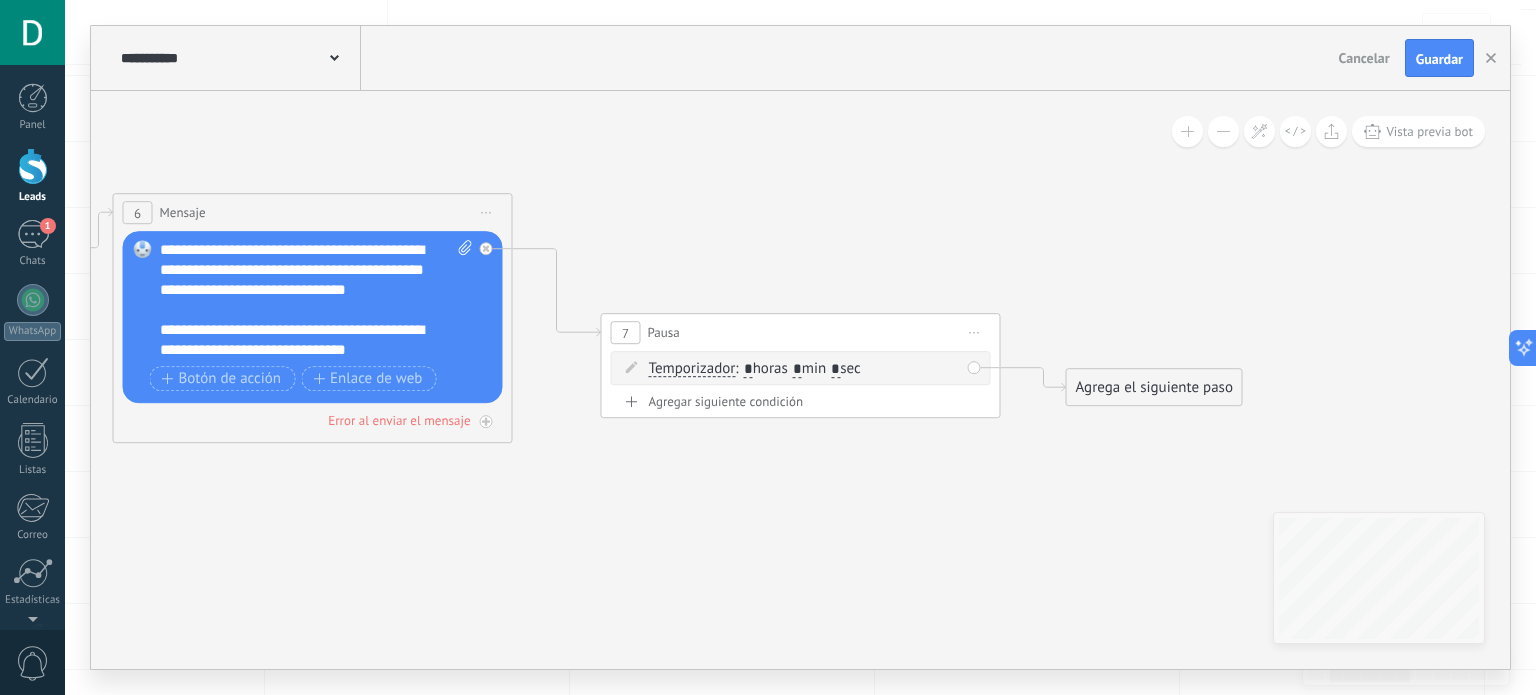 click on "*" at bounding box center (748, 370) 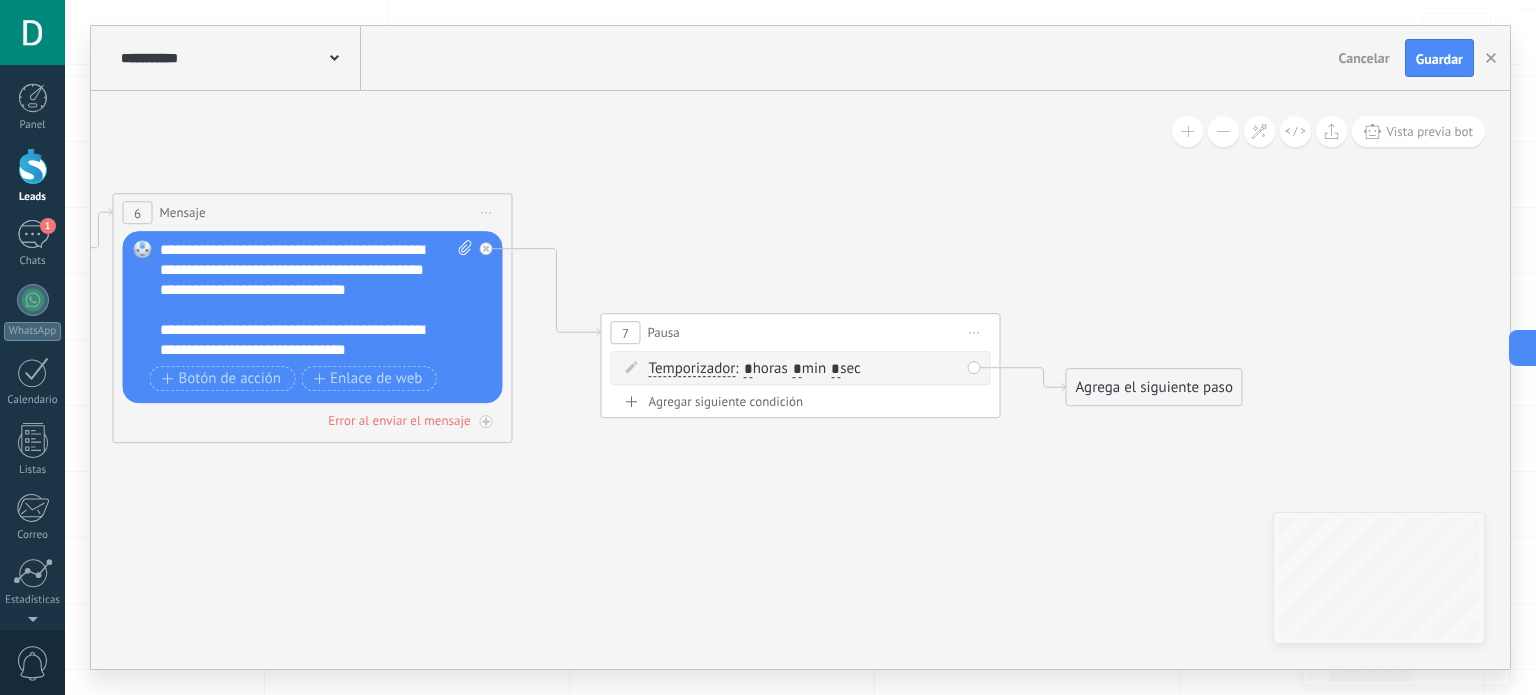 click on "*" at bounding box center (797, 370) 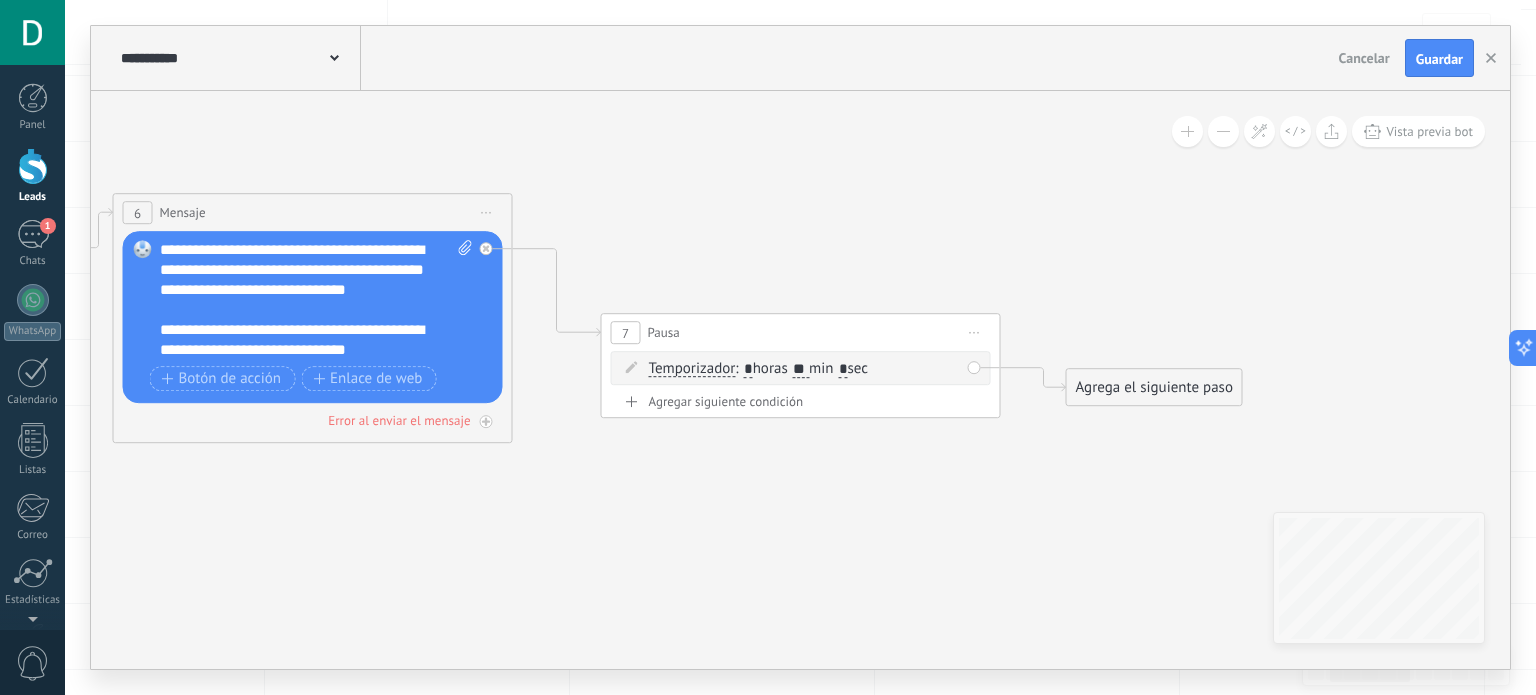 type on "**" 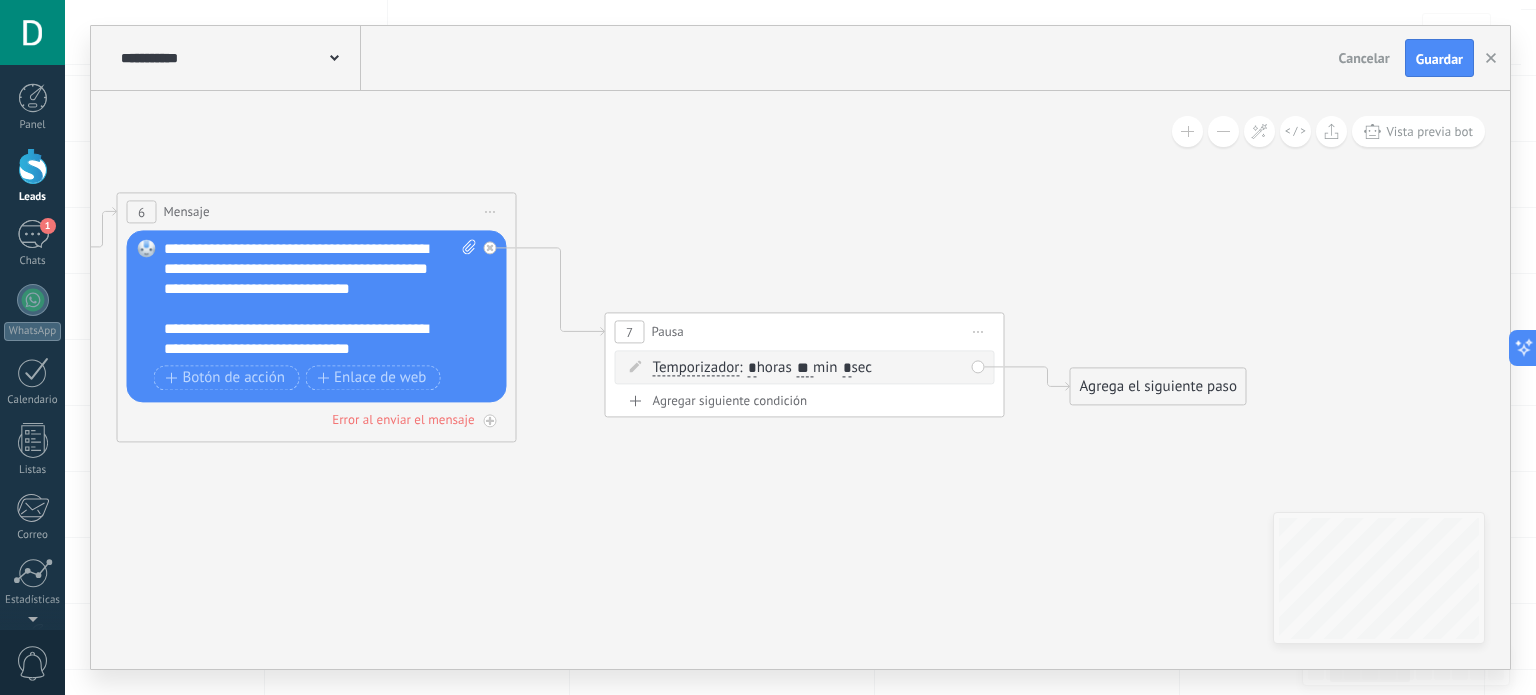 click on "Agrega el siguiente paso" at bounding box center [1158, 387] 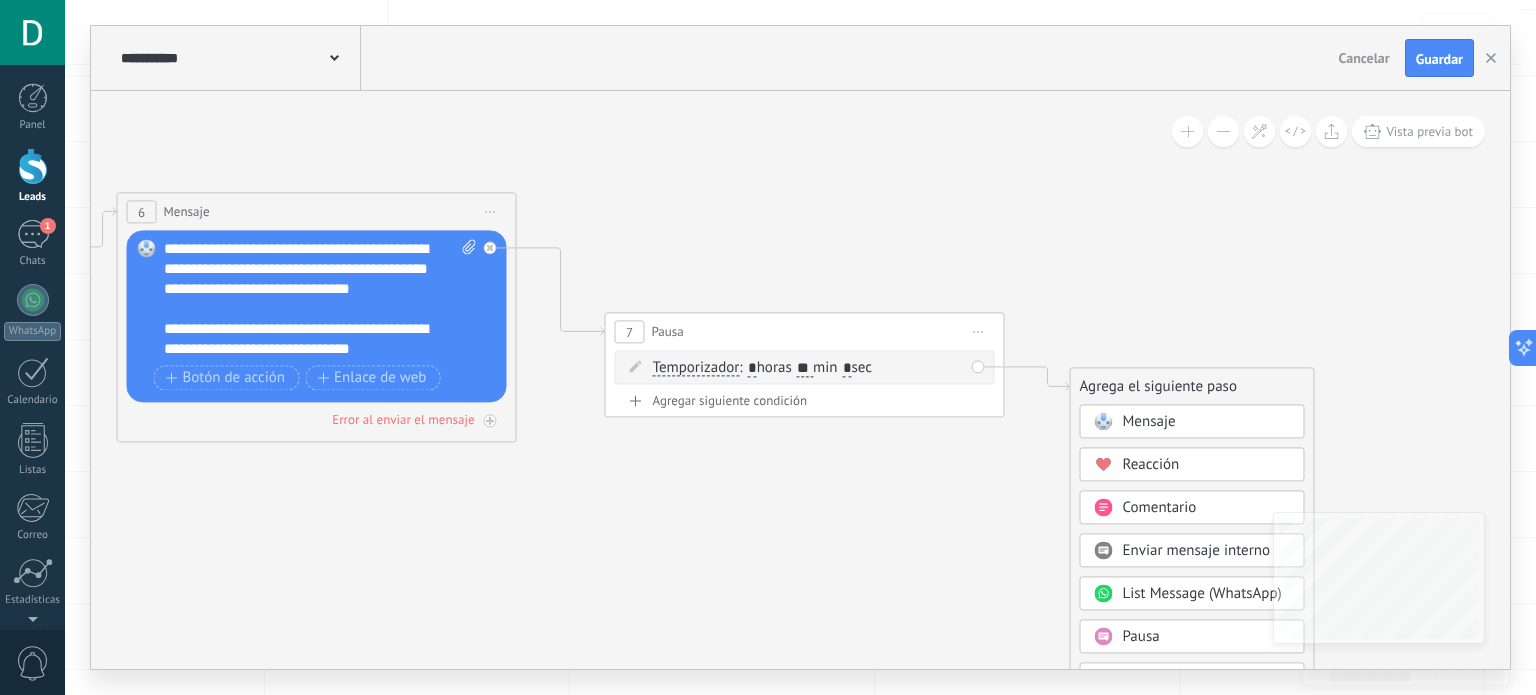 click on "Mensaje" at bounding box center (1149, 422) 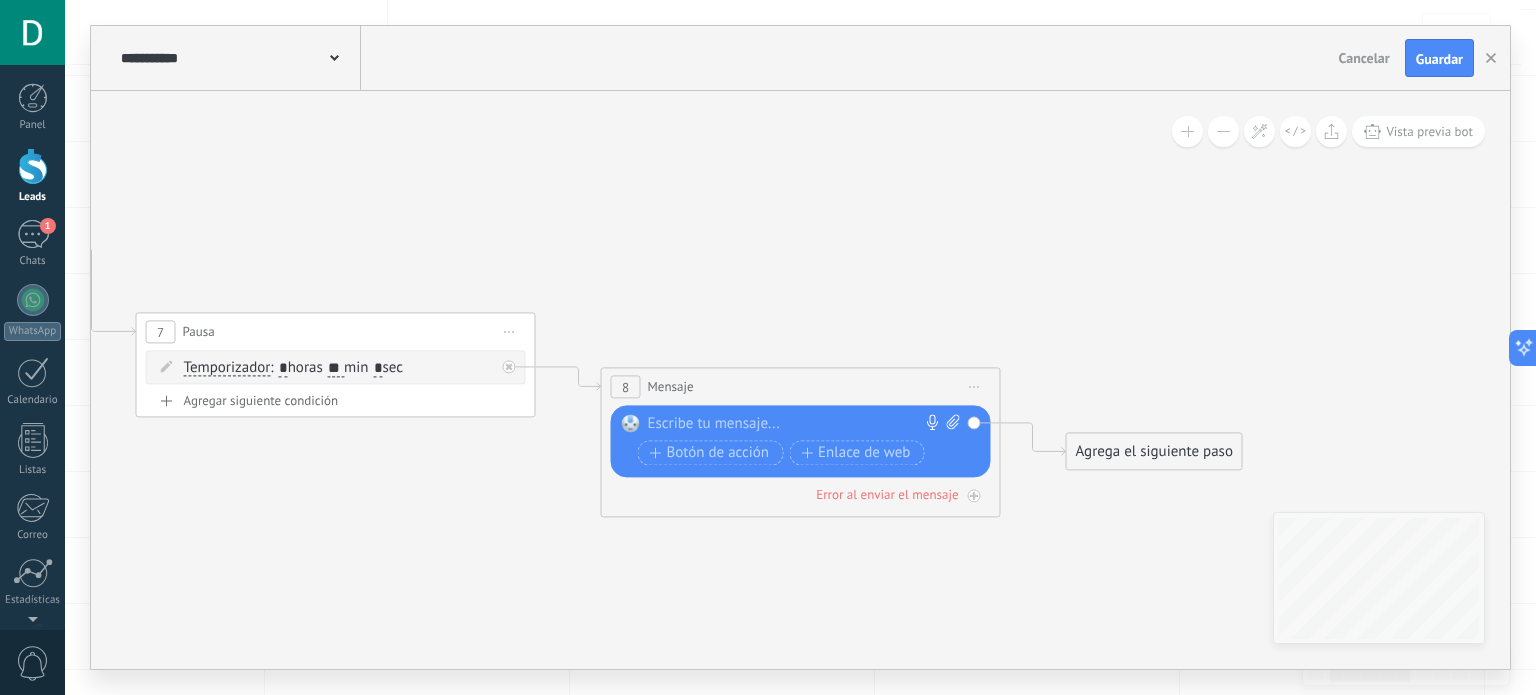 click at bounding box center [796, 425] 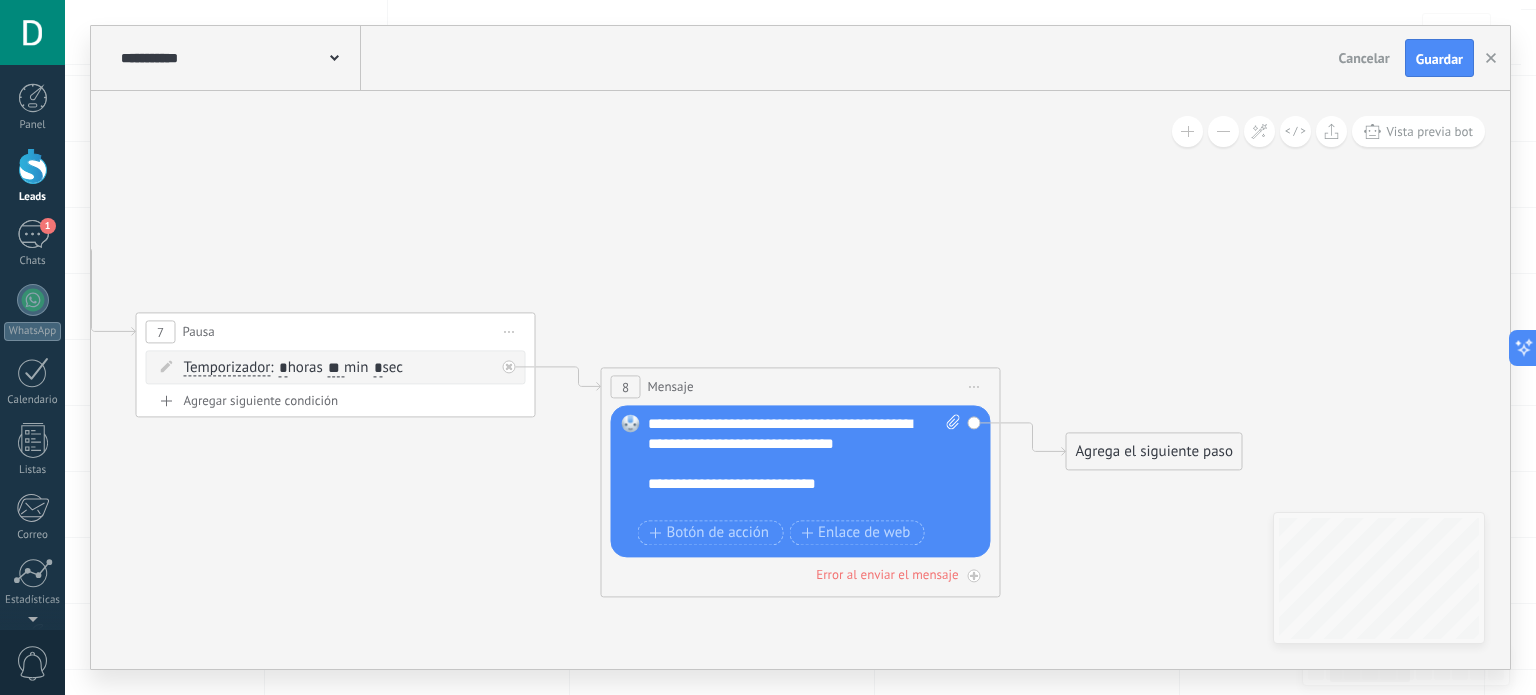 click 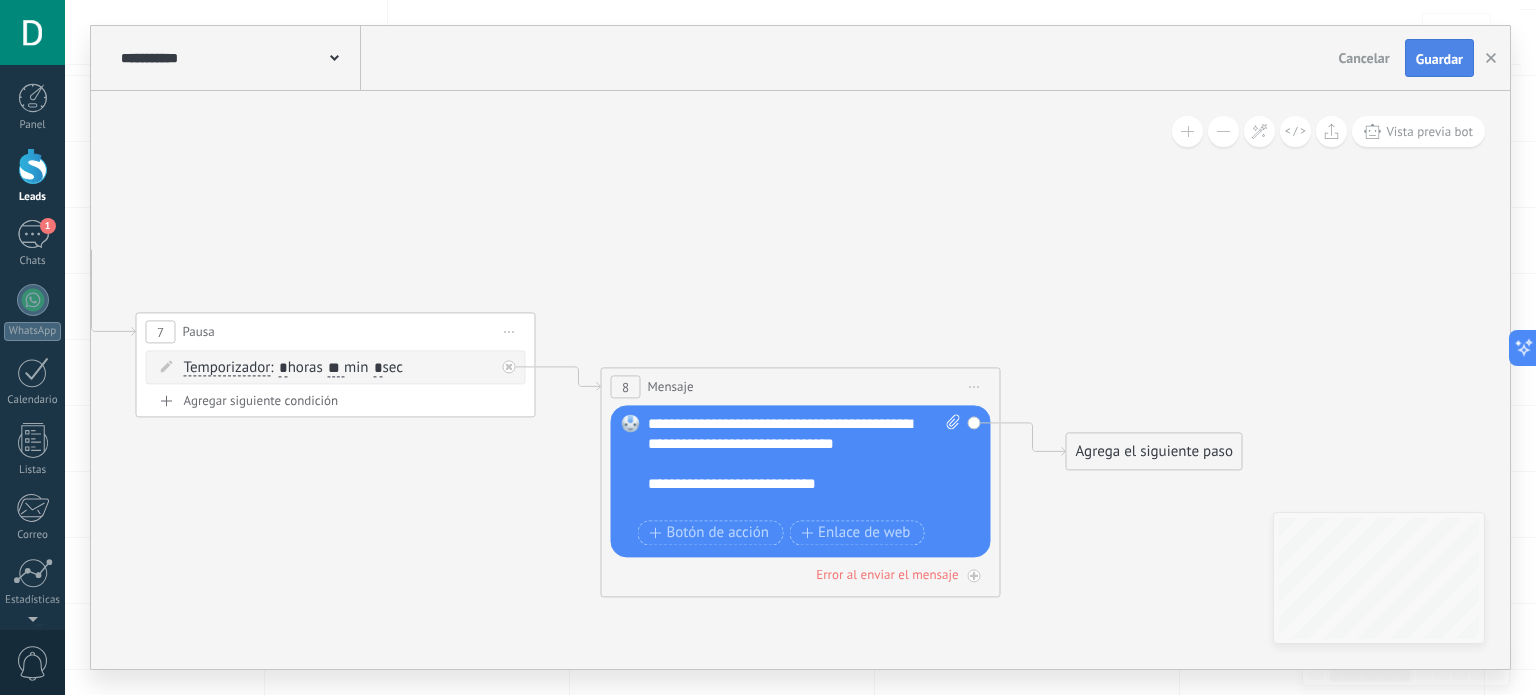 click on "Guardar" at bounding box center (1439, 59) 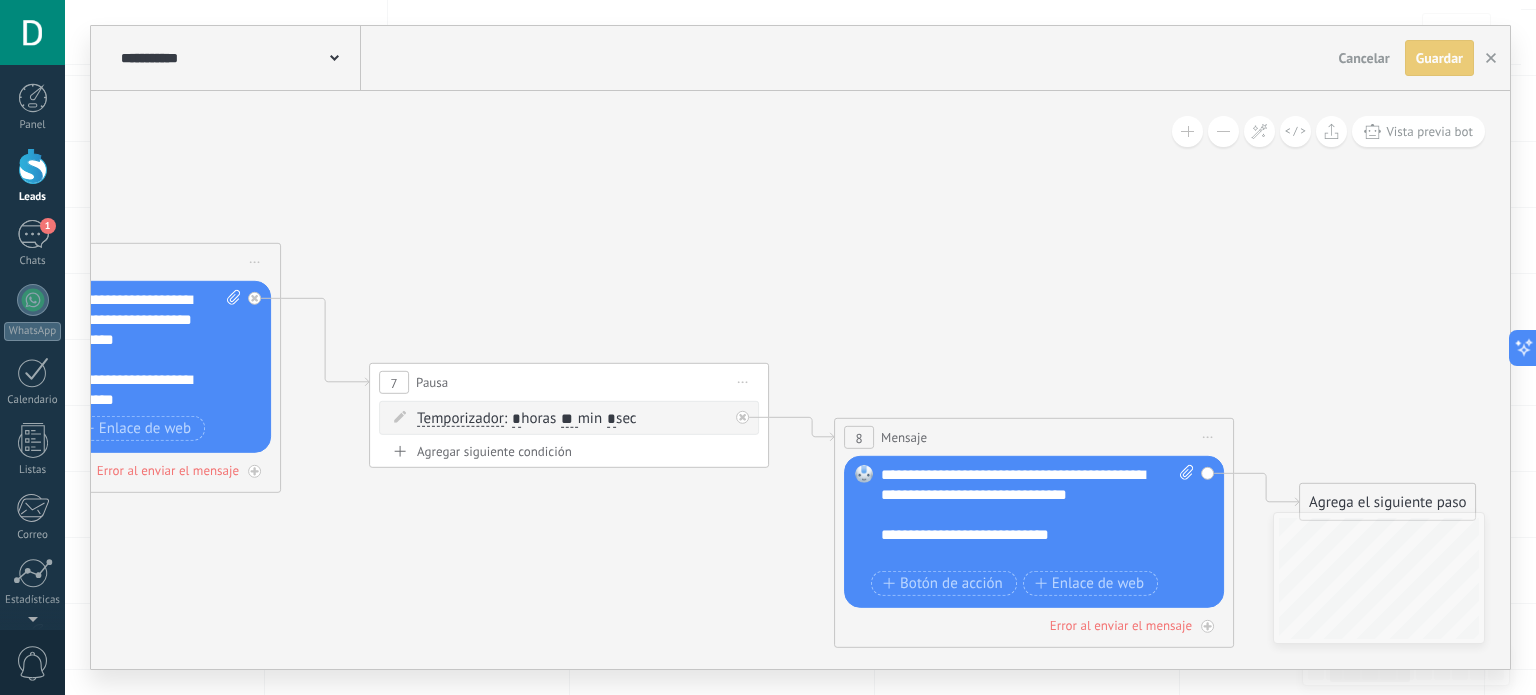 drag, startPoint x: 719, startPoint y: 251, endPoint x: 1106, endPoint y: 293, distance: 389.2724 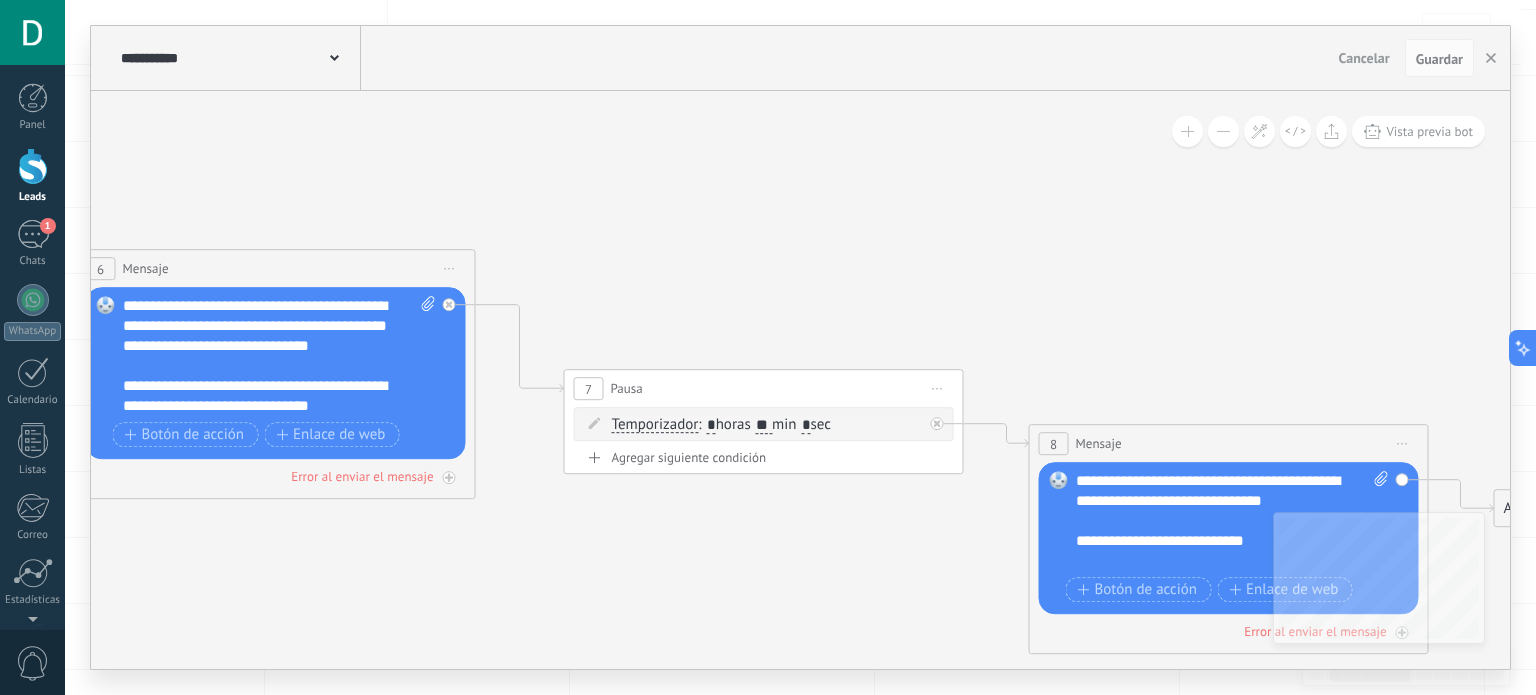 click on "Cancelar" at bounding box center (1364, 58) 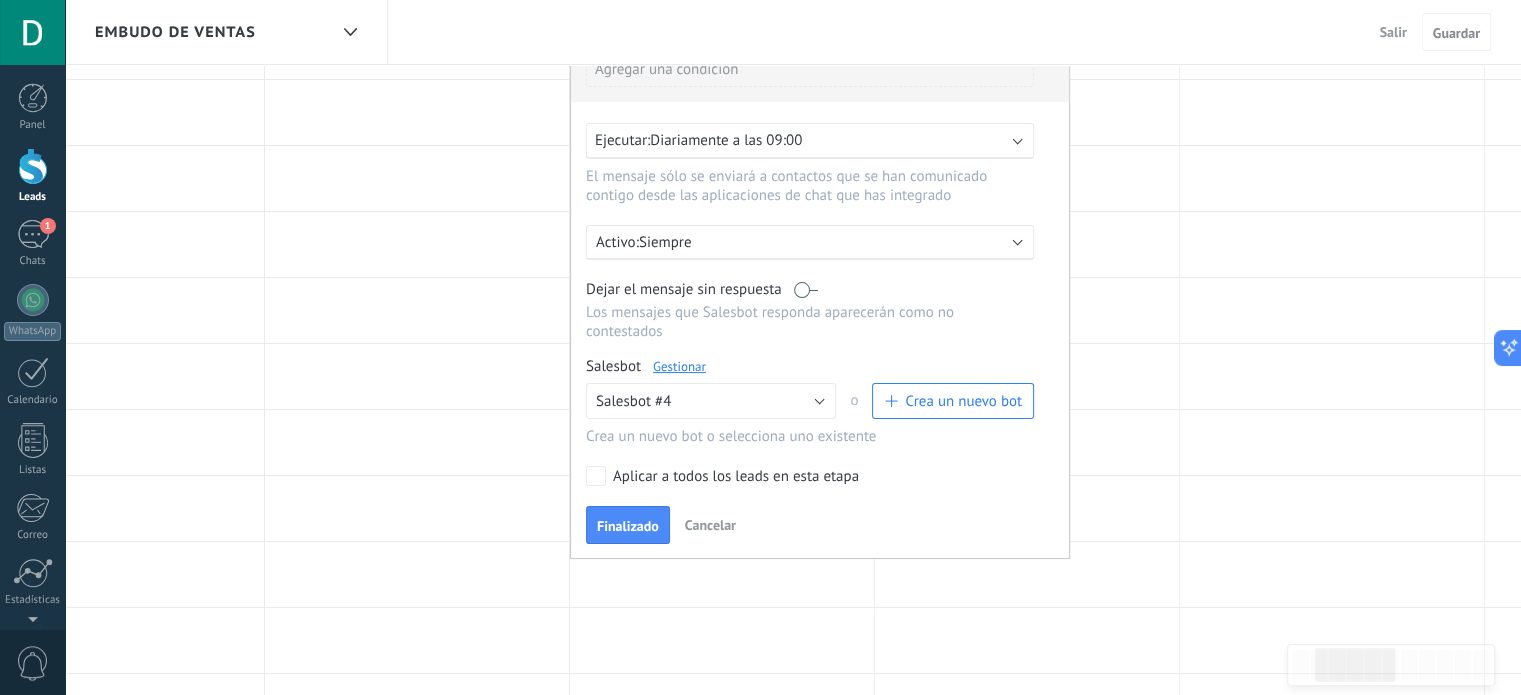 scroll, scrollTop: 200, scrollLeft: 0, axis: vertical 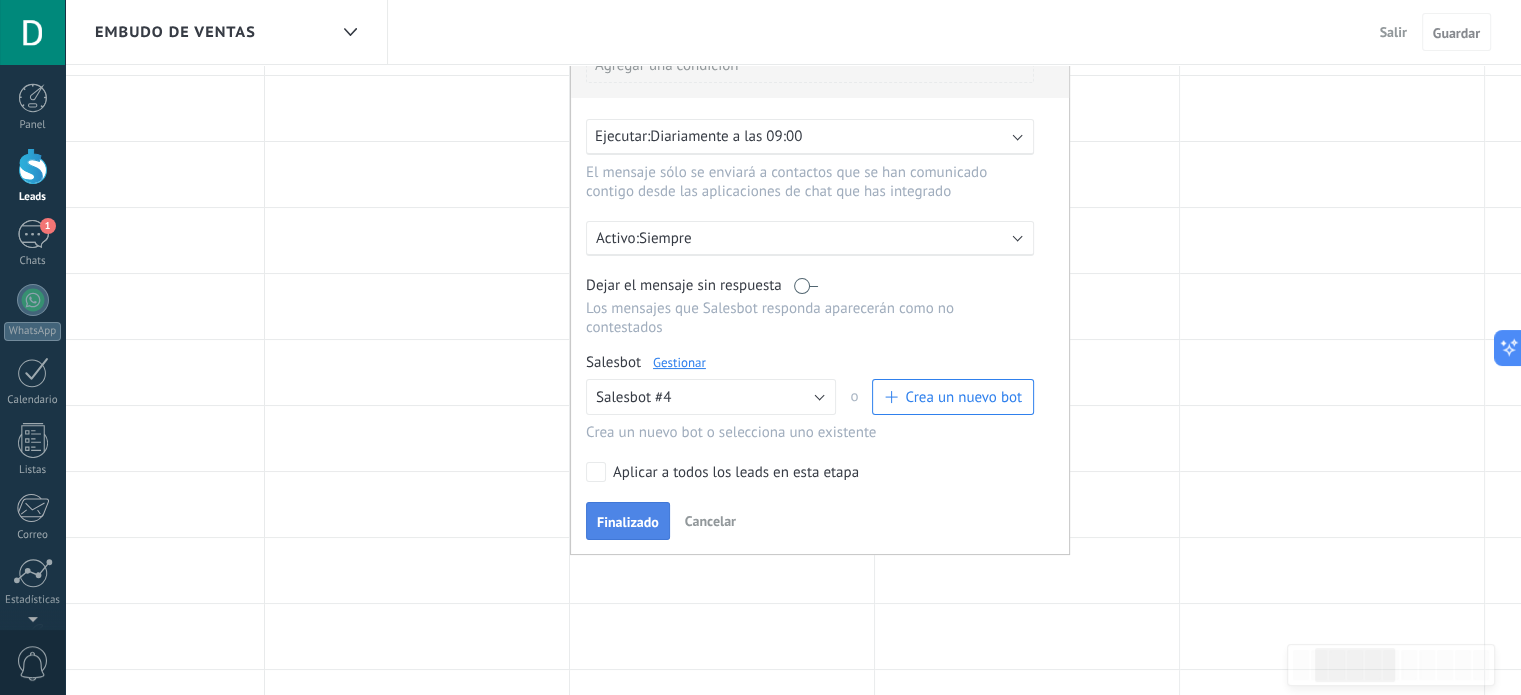 click on "Finalizado" at bounding box center [628, 522] 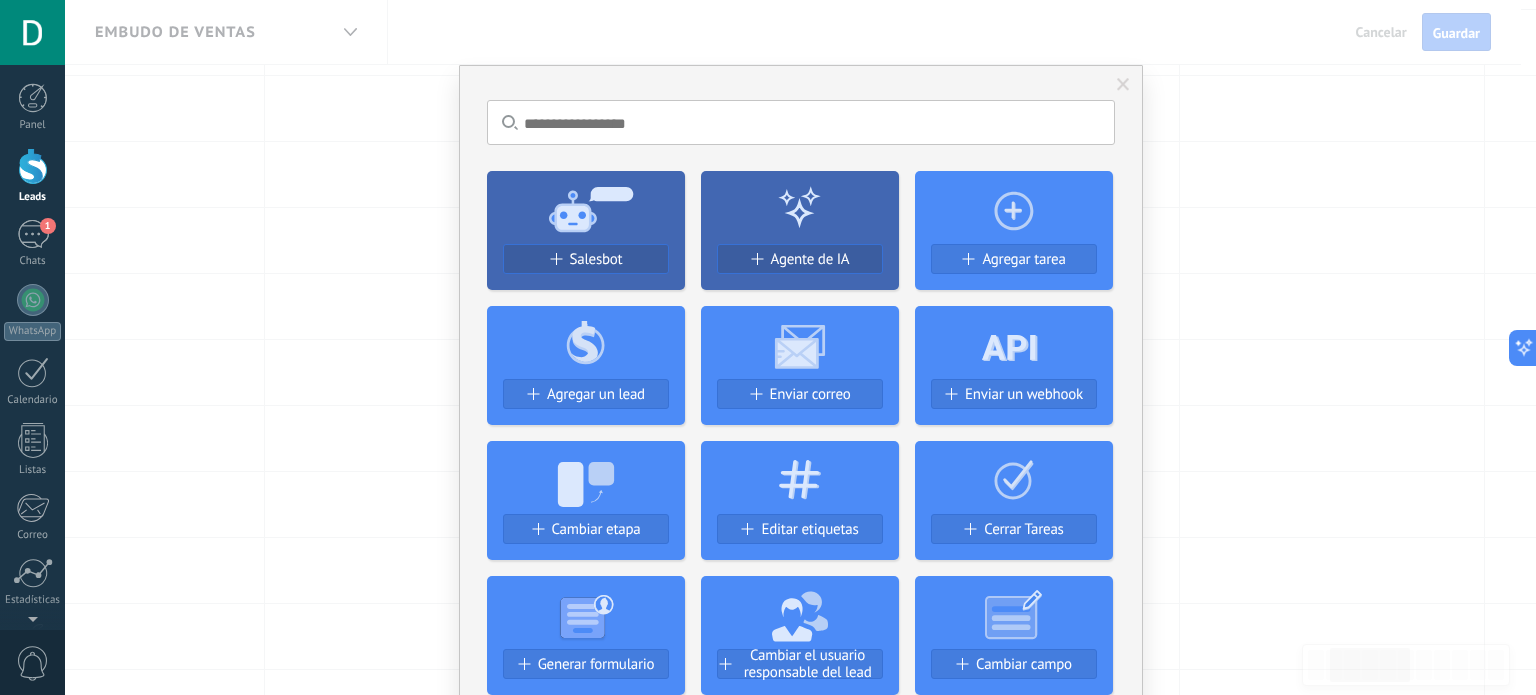 click on "No hay resultados Salesbot Agente de IA Agregar tarea Agregar un lead Enviar correo Enviar un webhook Cambiar etapa Editar etiquetas Cerrar Tareas Generar formulario Cambiar el usuario responsable del lead Cambiar campo Borrar archivos Widgets Google Analytics Connect your Google Analytics account and create custom Google Analytics Instalar AdWords Conecte su cuenta publicitaria y configure la publicidad en Google Autorizar Meta Conversions API Sincroniza tu cuenta Meta para mejorar tus anuncios Conectar Facebook Conecte este módulo y use la publicidad en Facebook Conectar Creditor por CatCode Control de pagos parciales en un lead Instalar Chatter - WA+ChatGPT via Komanda F5 Integración de WhatsApp, Telegram, Avito & VK Instalar Documentos de Google por AMOGURU Documentos de Google por AMOGURU Instalar Distribución Inteligente por AMOGURU Distribución inteligente de leads de amoGURU Instalar Bloque de cambio de estado de AMOGURU Mover leads solo a etapas configuradas. Instalar Whatsapp de YouMessages Zoom" at bounding box center (800, 347) 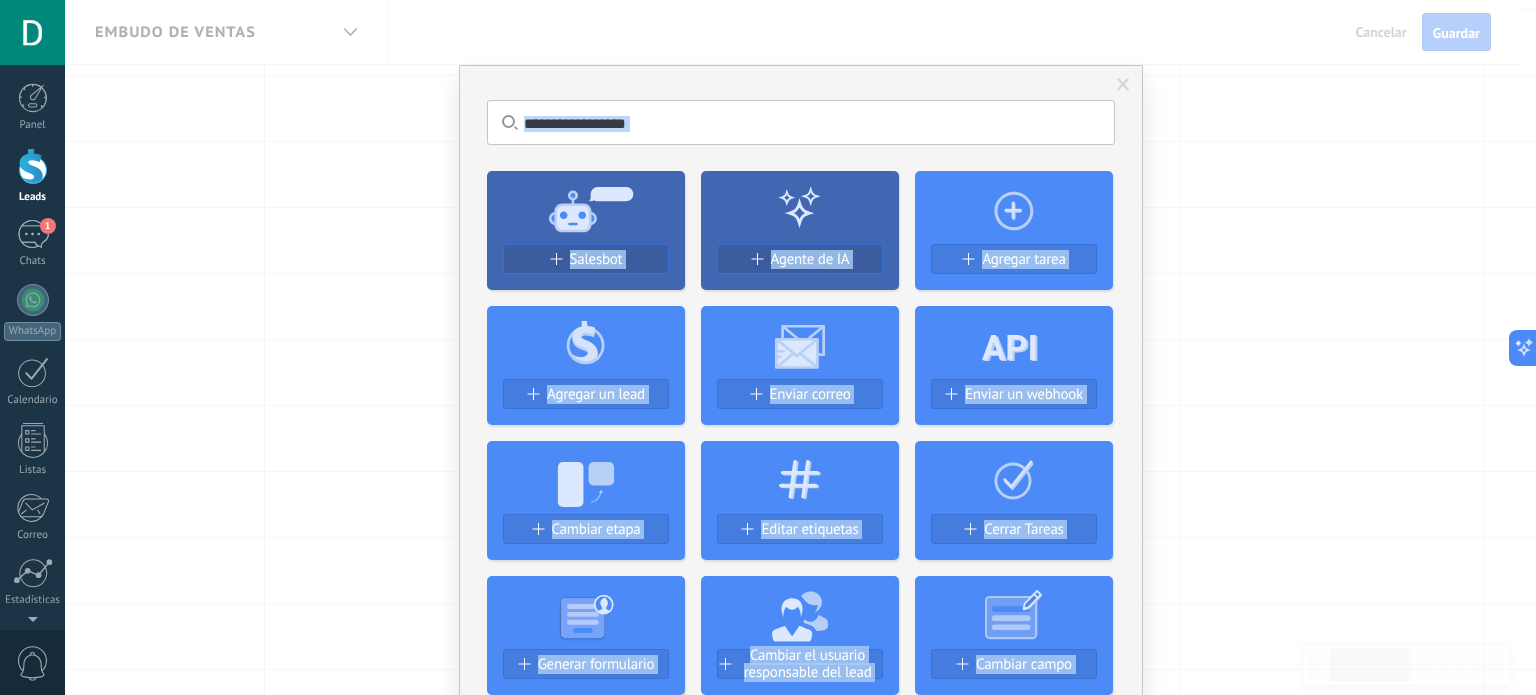 click on "No hay resultados Salesbot Agente de IA Agregar tarea Agregar un lead Enviar correo Enviar un webhook Cambiar etapa Editar etiquetas Cerrar Tareas Generar formulario Cambiar el usuario responsable del lead Cambiar campo Borrar archivos Widgets Google Analytics Connect your Google Analytics account and create custom Google Analytics Instalar AdWords Conecte su cuenta publicitaria y configure la publicidad en Google Autorizar Meta Conversions API Sincroniza tu cuenta Meta para mejorar tus anuncios Conectar Facebook Conecte este módulo y use la publicidad en Facebook Conectar Creditor por CatCode Control de pagos parciales en un lead Instalar Chatter - WA+ChatGPT via Komanda F5 Integración de WhatsApp, Telegram, Avito & VK Instalar Documentos de Google por AMOGURU Documentos de Google por AMOGURU Instalar Distribución Inteligente por AMOGURU Distribución inteligente de leads de amoGURU Instalar Bloque de cambio de estado de AMOGURU Mover leads solo a etapas configuradas. Instalar Whatsapp de YouMessages Zoom" at bounding box center [800, 347] 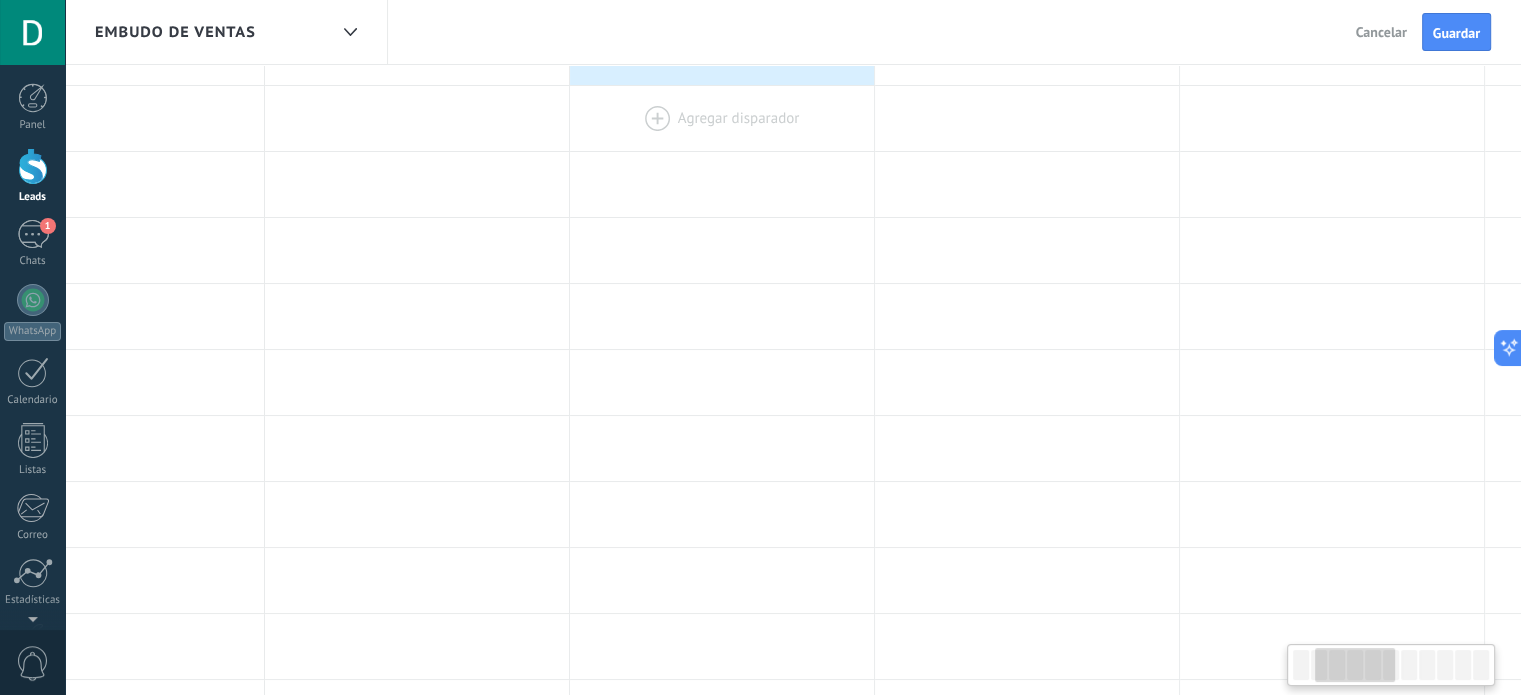 scroll, scrollTop: 0, scrollLeft: 0, axis: both 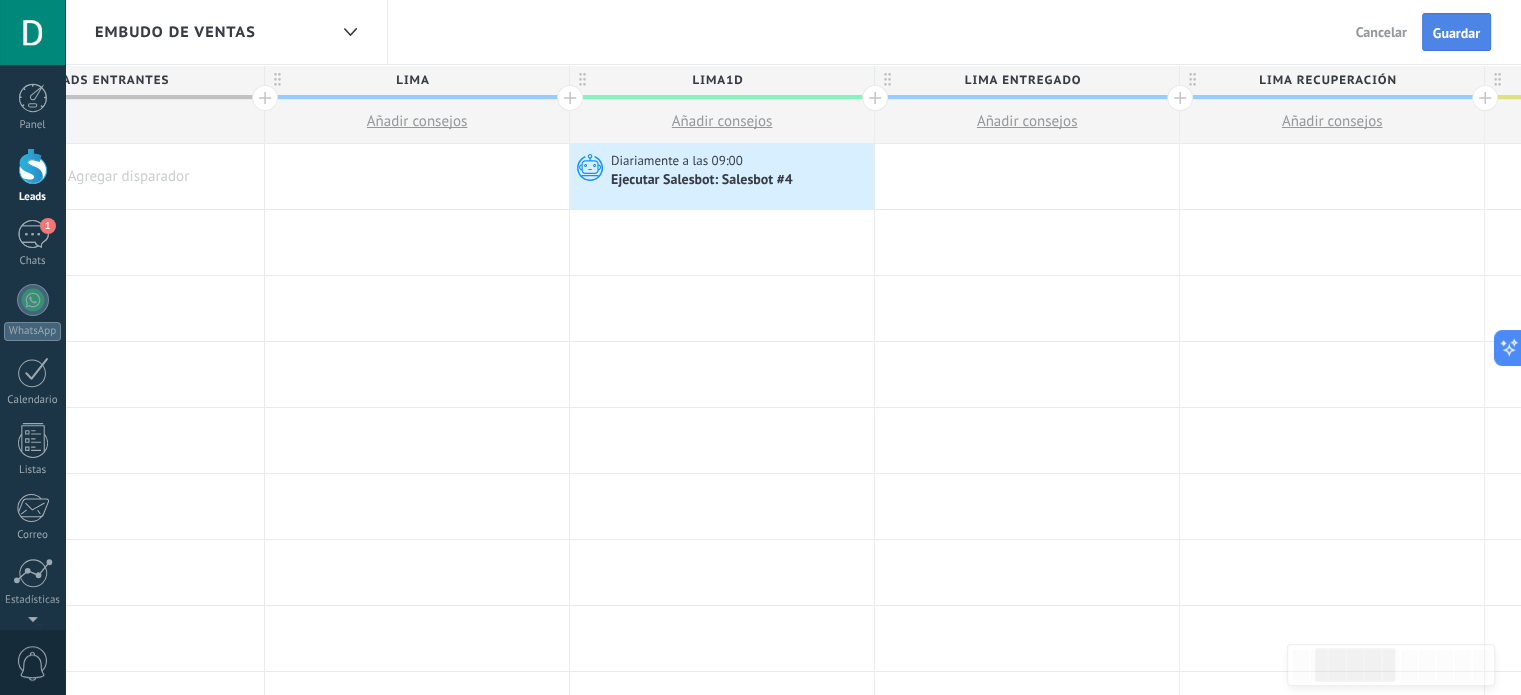 click on "Guardar" at bounding box center (1456, 33) 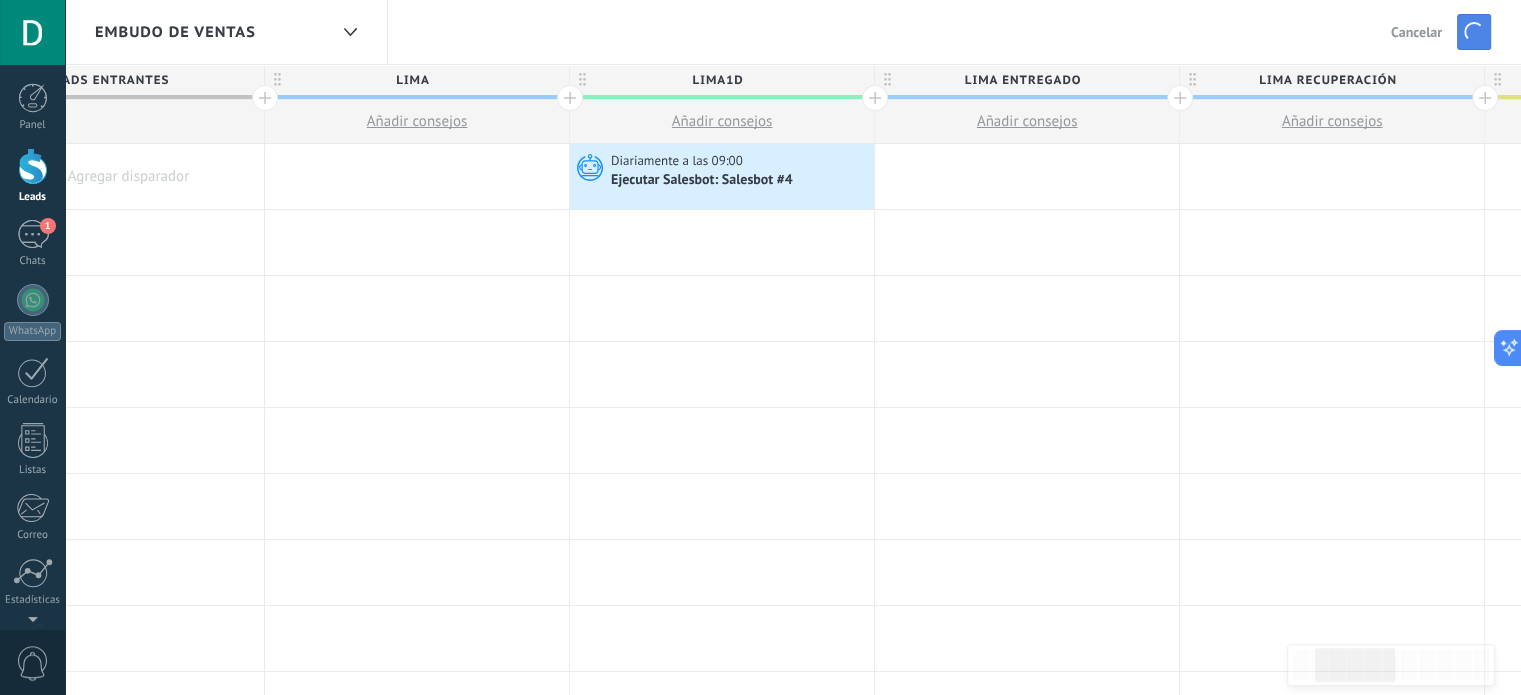 click on "Cancelar" at bounding box center (1416, 32) 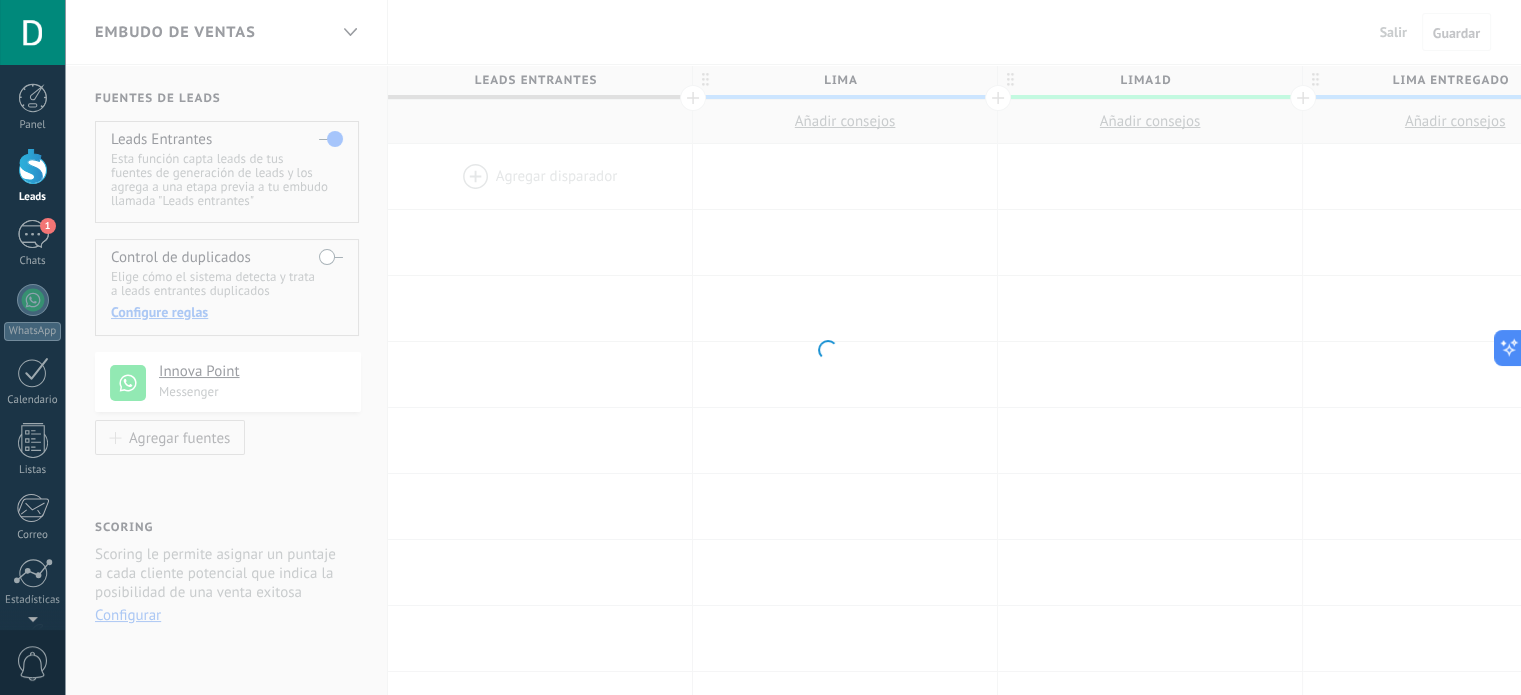 scroll, scrollTop: 0, scrollLeft: 428, axis: horizontal 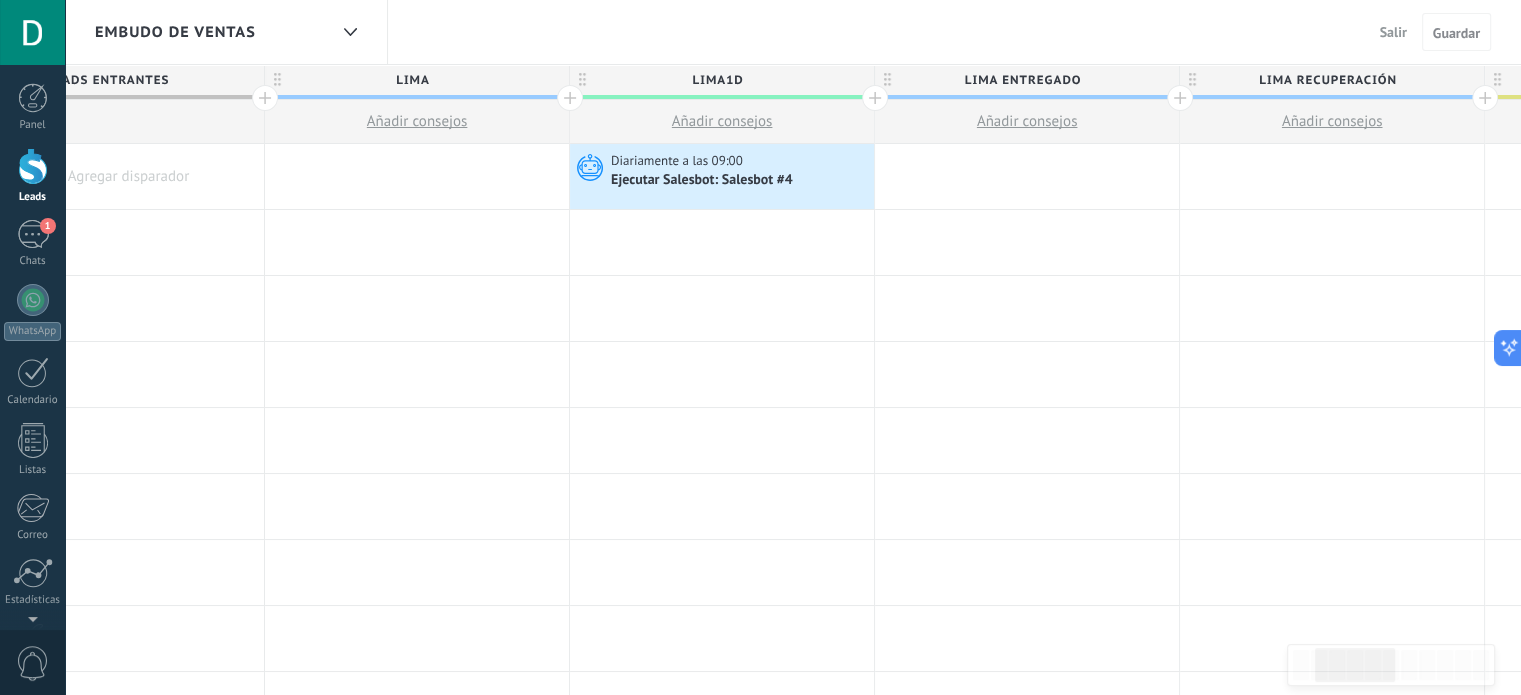 click on "Salir" at bounding box center [1393, 32] 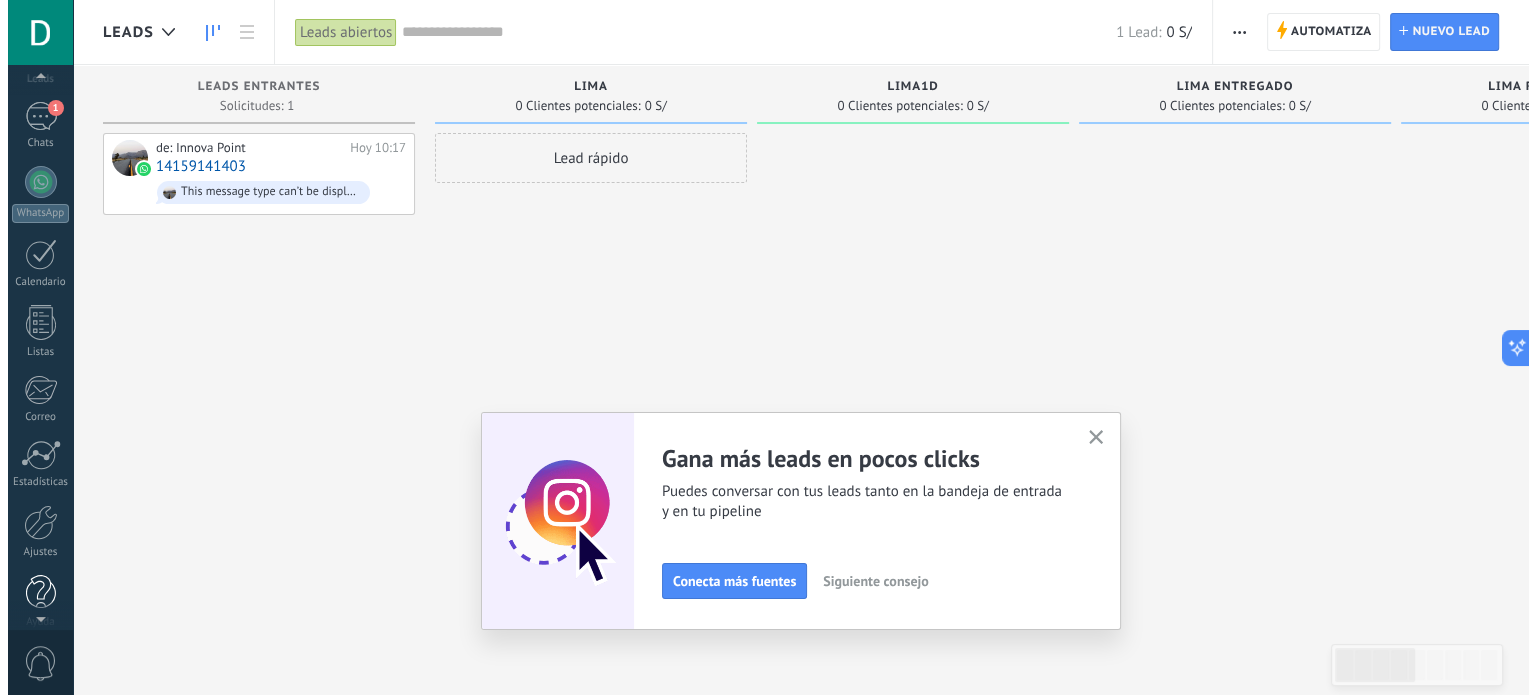 scroll, scrollTop: 136, scrollLeft: 0, axis: vertical 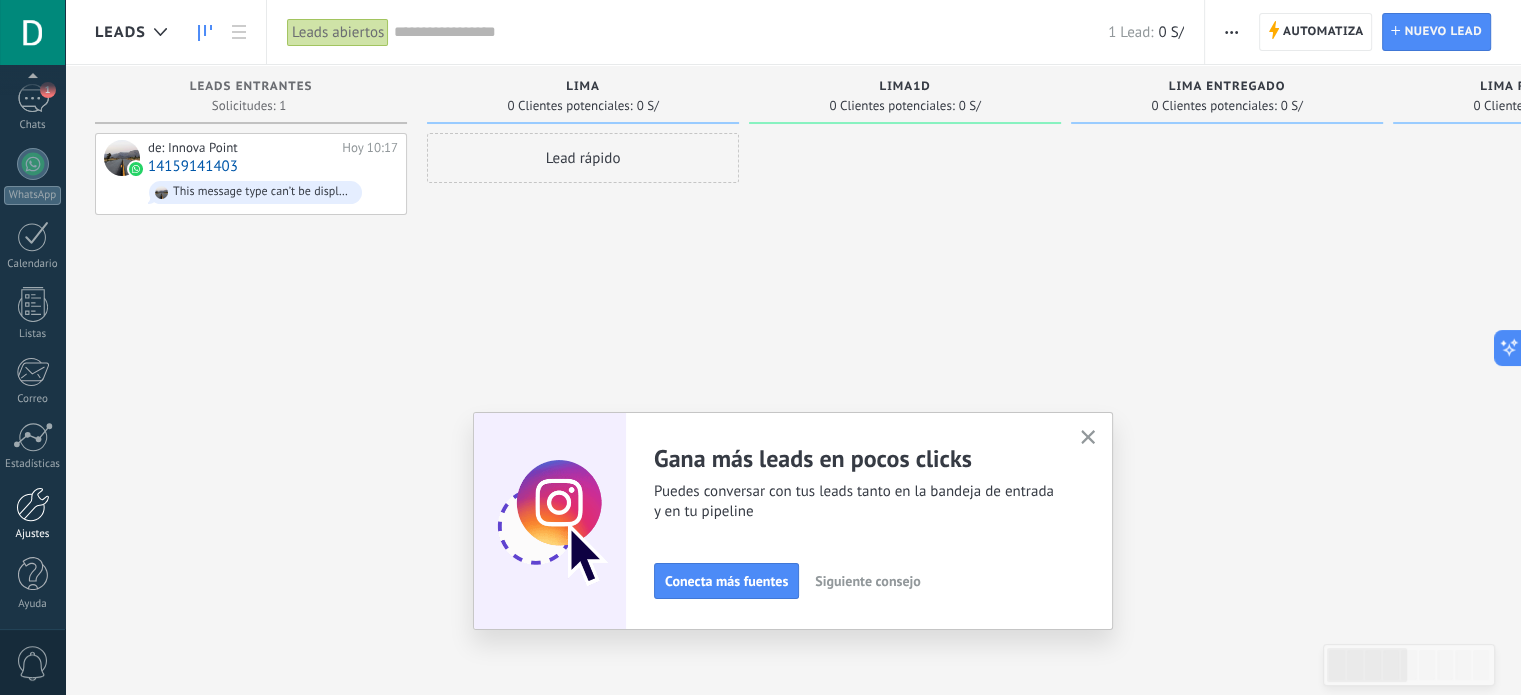 click at bounding box center [33, 504] 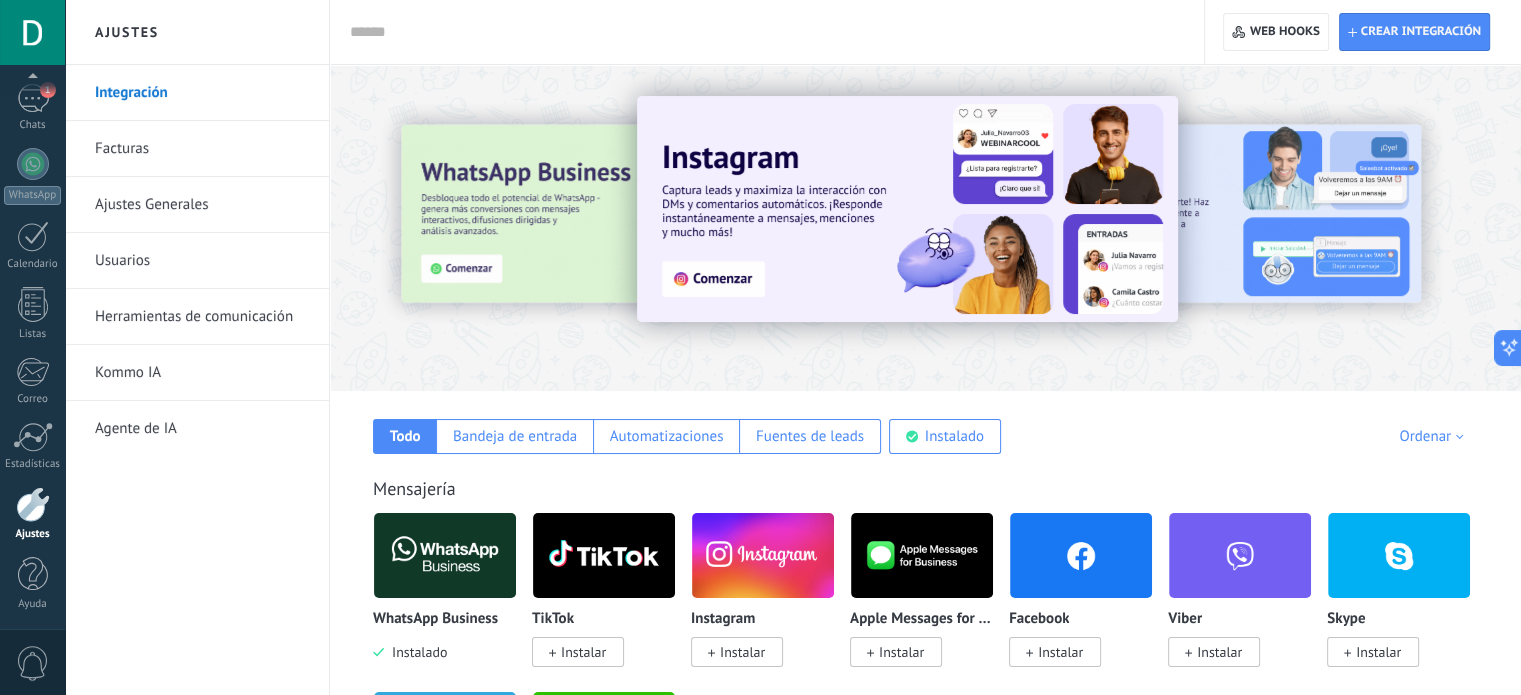 click on "Usuarios" at bounding box center (202, 261) 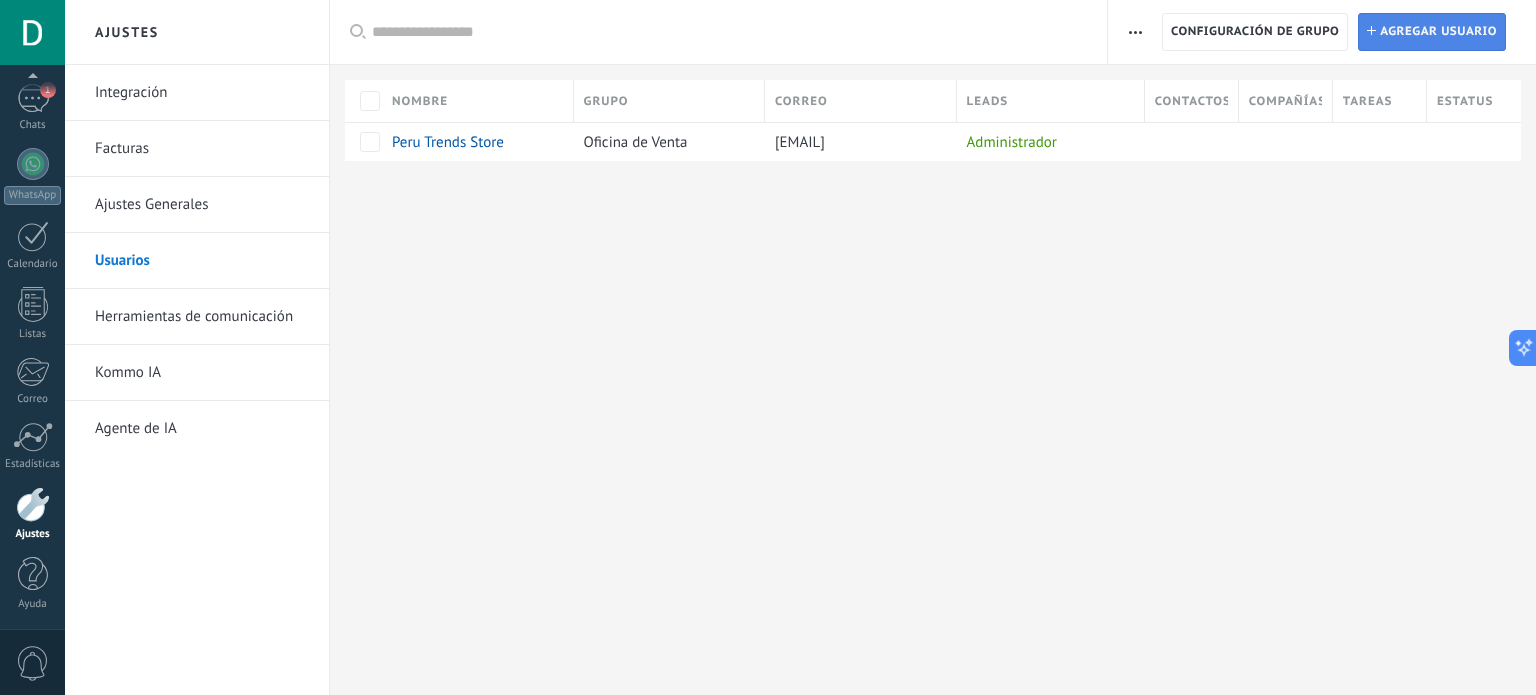 click on "Agregar usuario" at bounding box center (1438, 32) 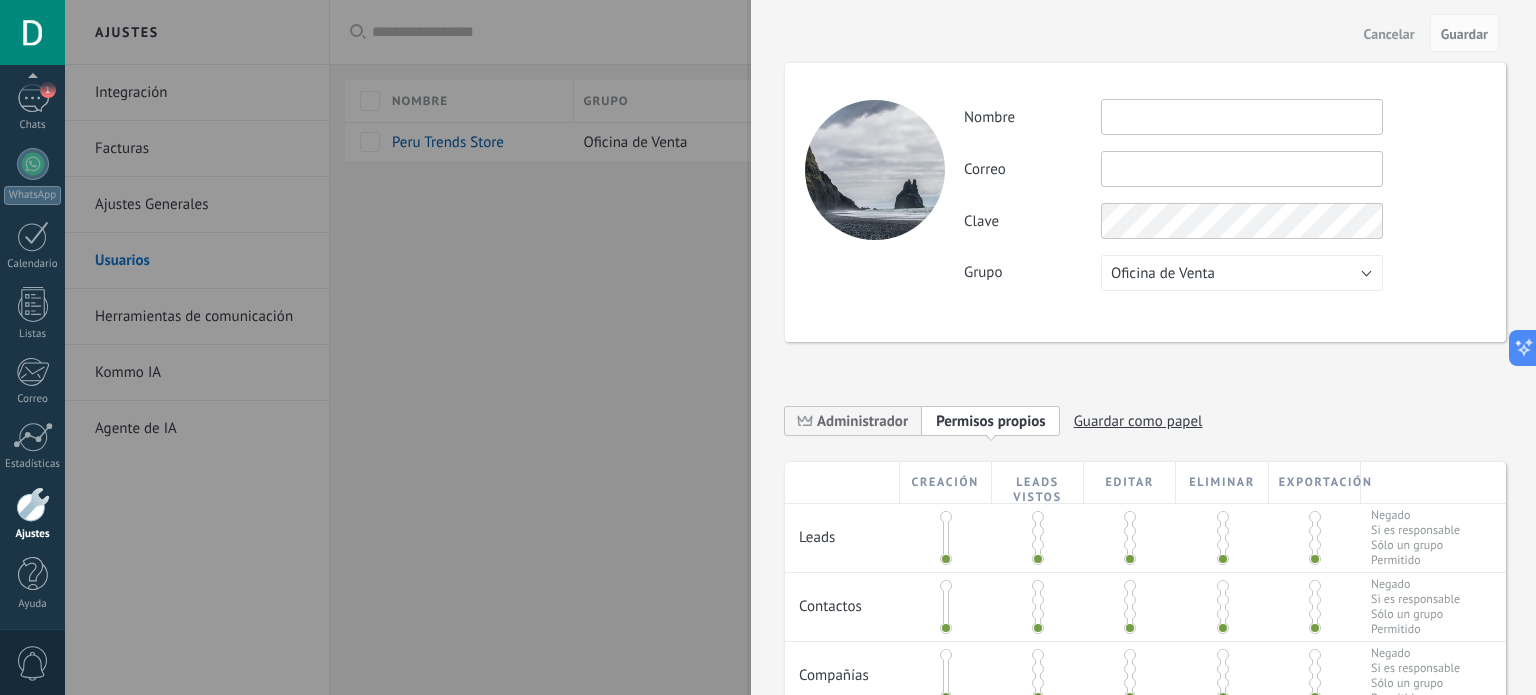 click at bounding box center [1242, 117] 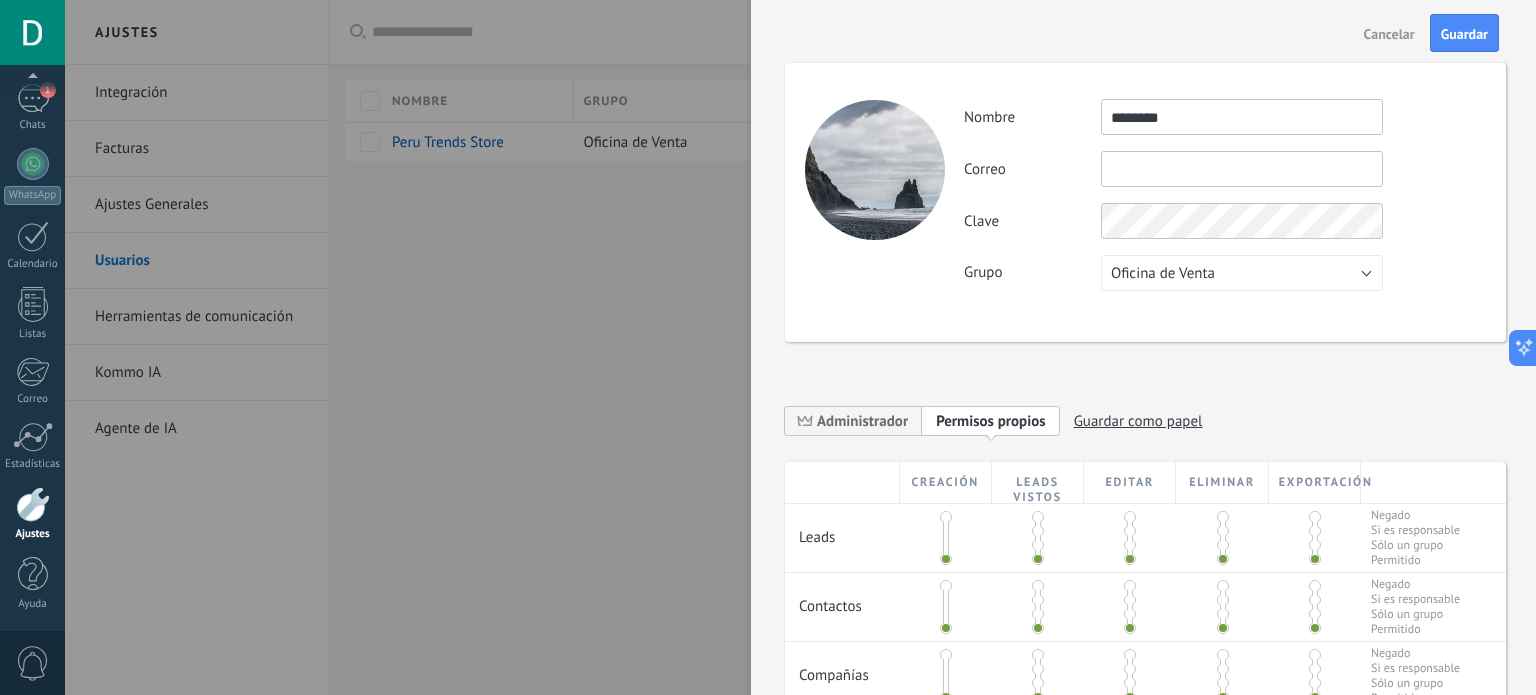 type on "********" 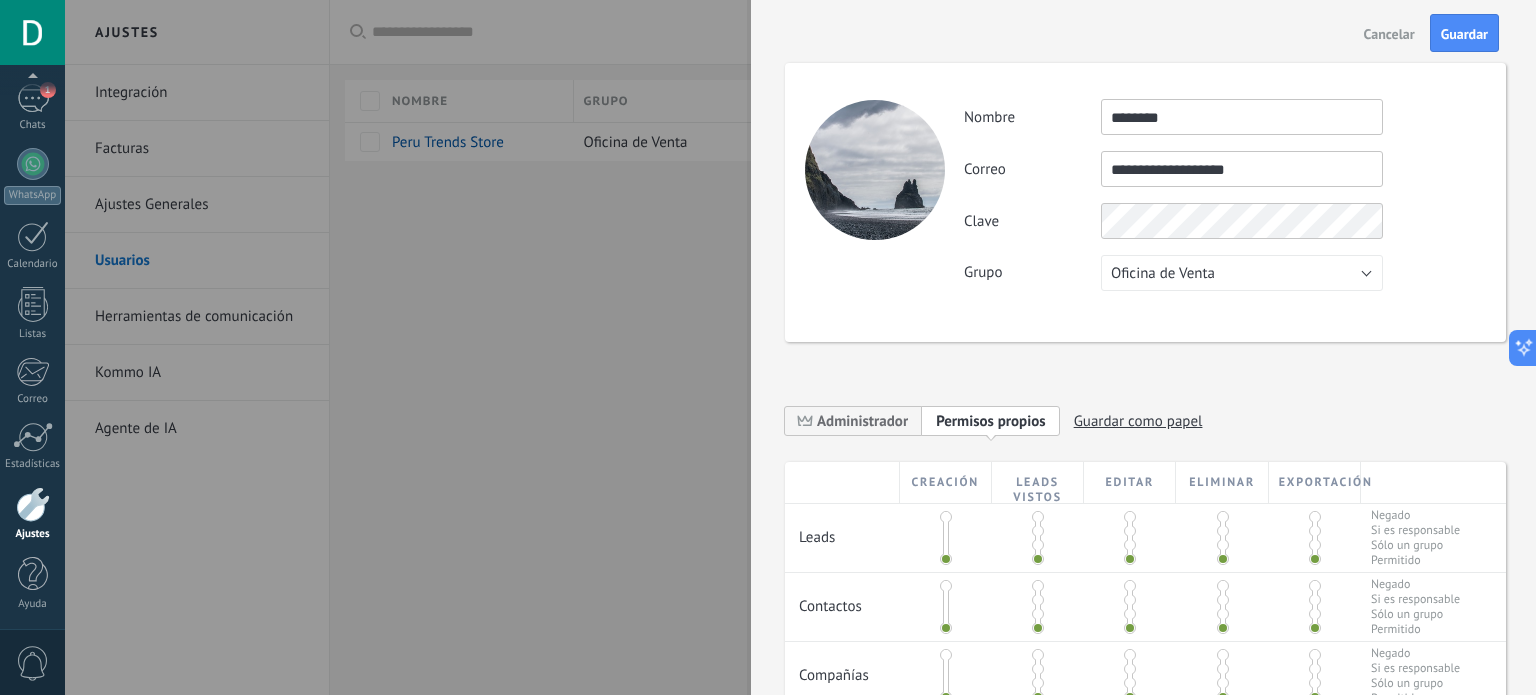 type on "**********" 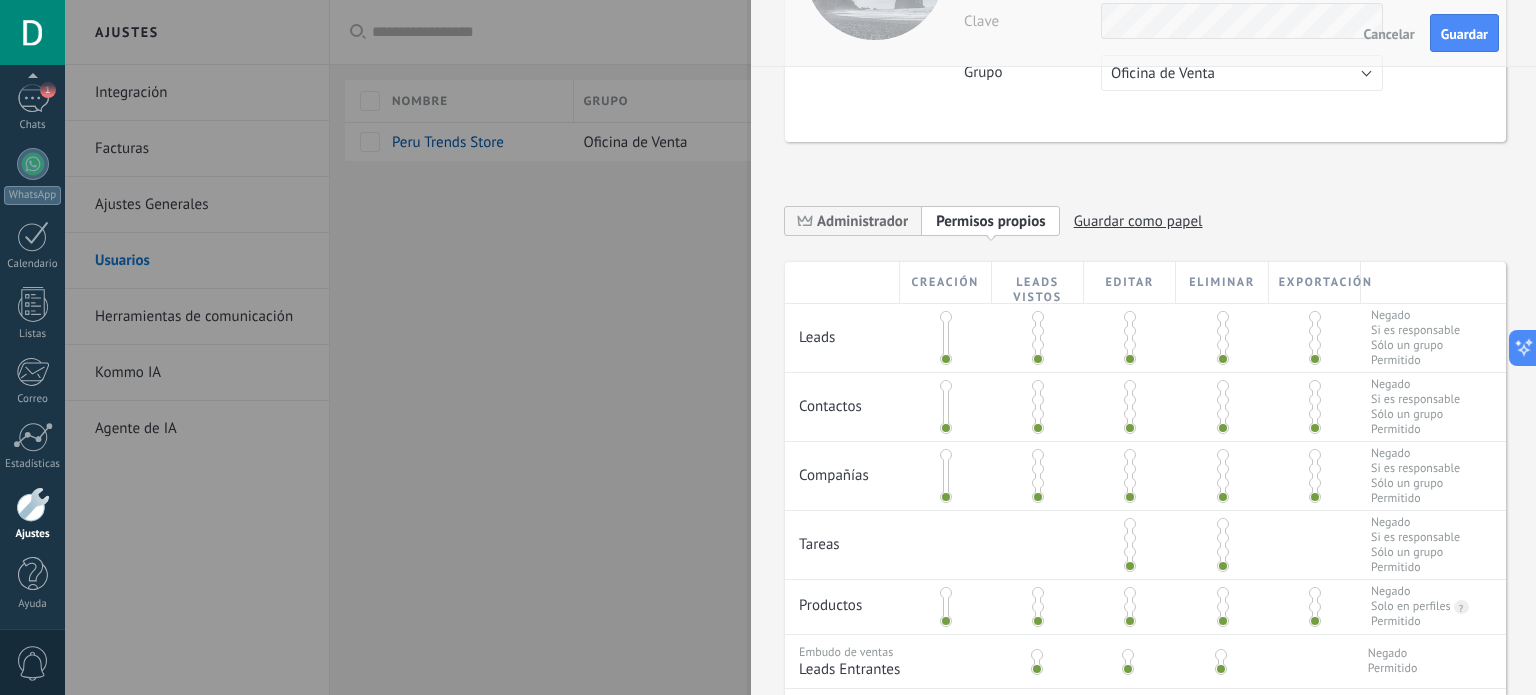 click on "**********" at bounding box center (1145, 369) 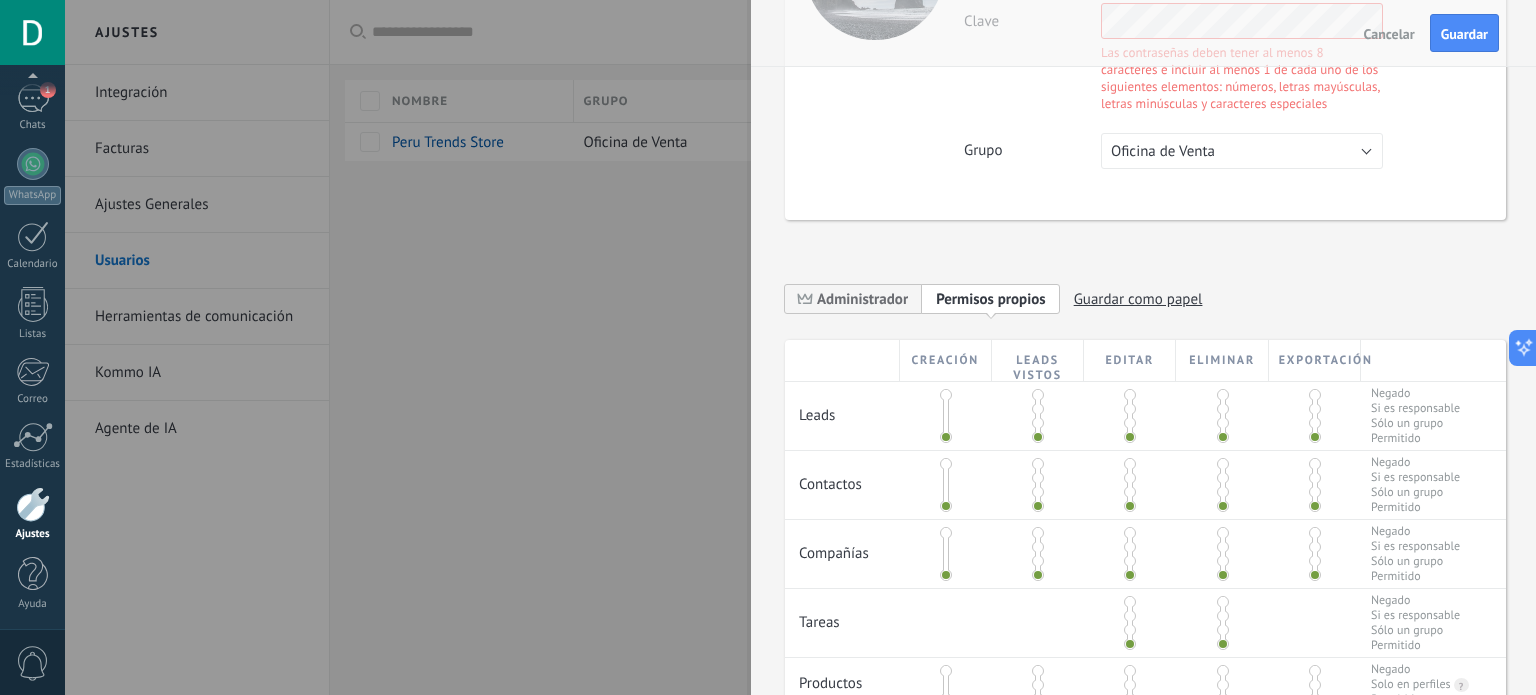 scroll, scrollTop: 300, scrollLeft: 0, axis: vertical 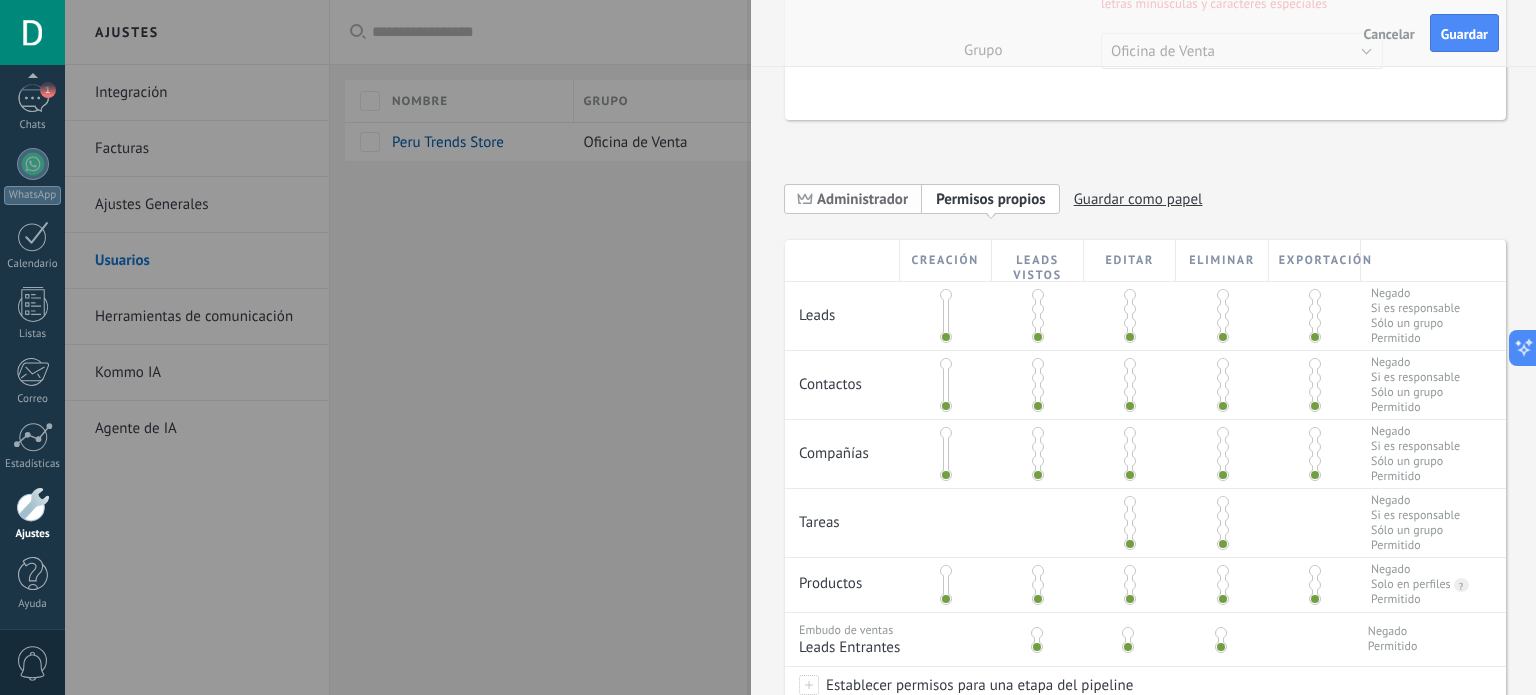 click on "Administrador" at bounding box center (862, 199) 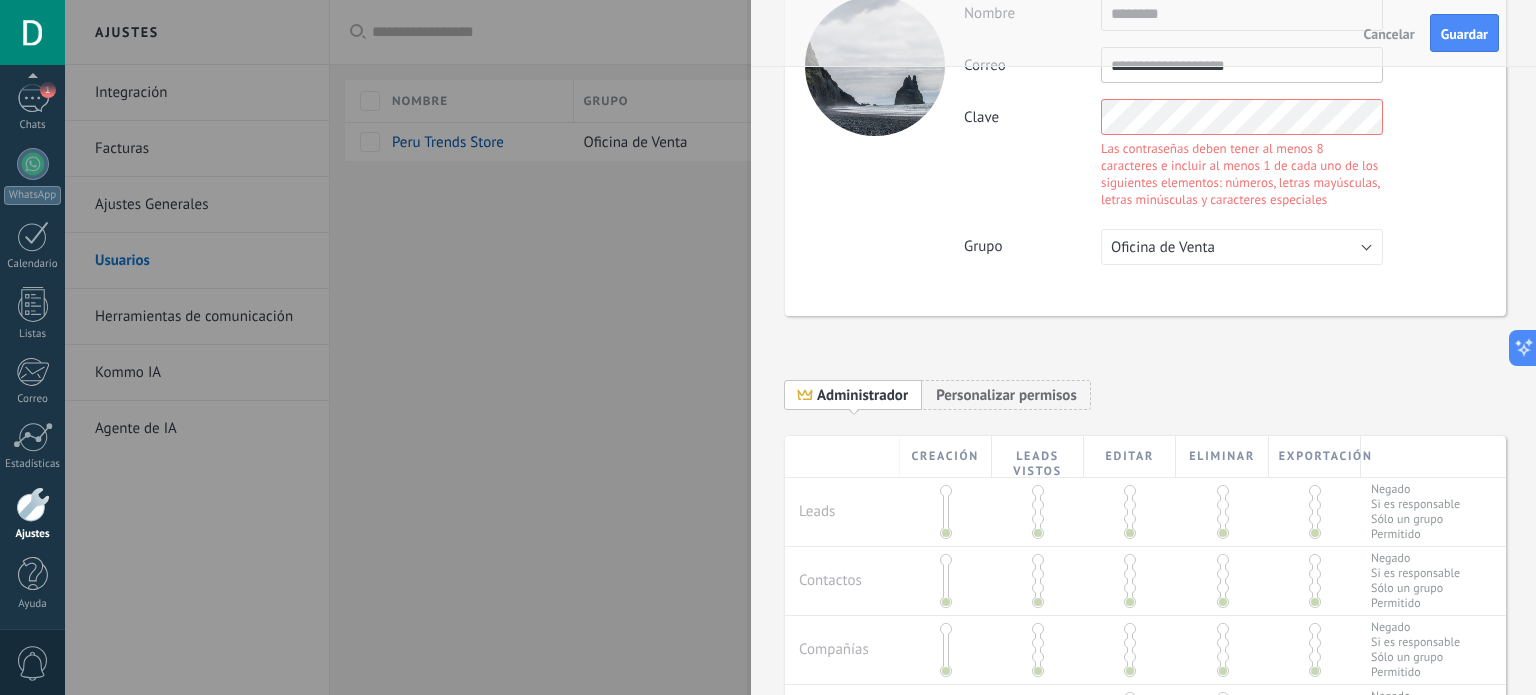scroll, scrollTop: 69, scrollLeft: 0, axis: vertical 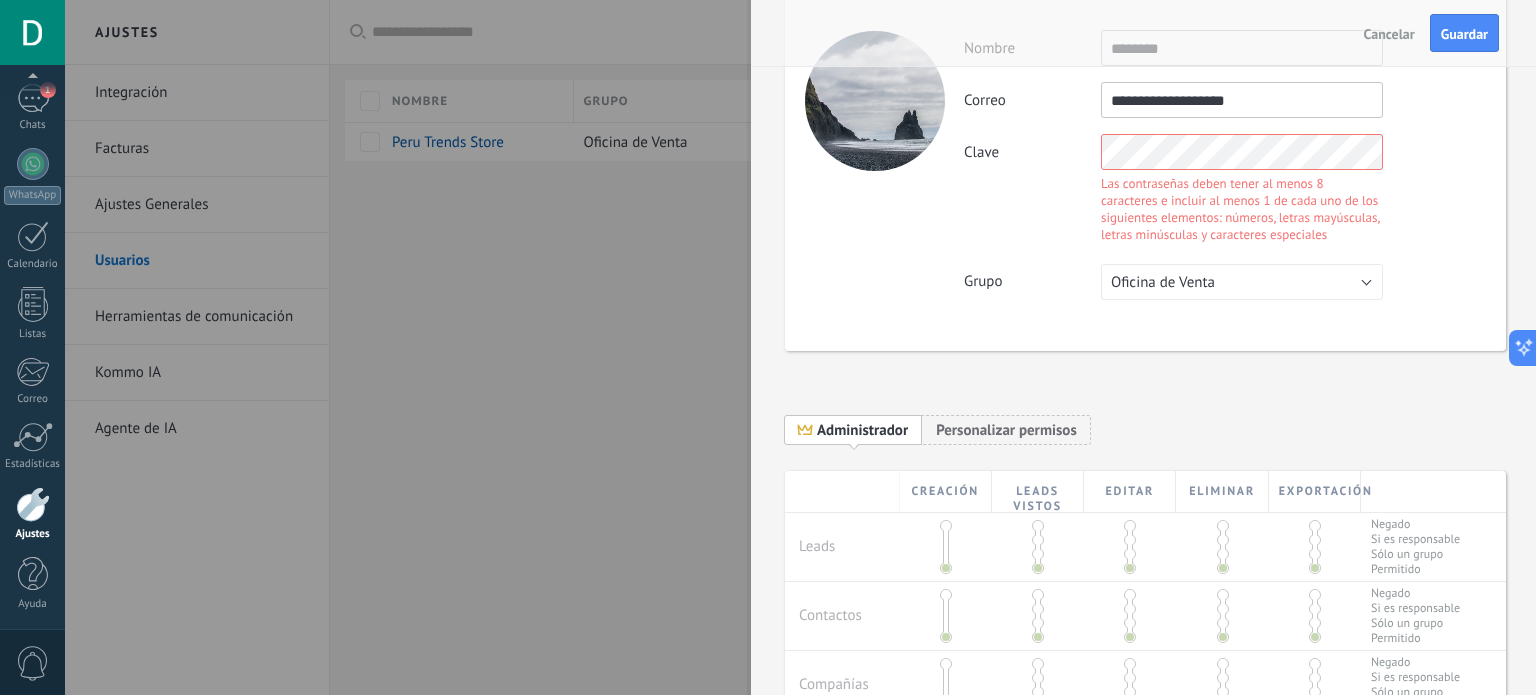click on "**********" at bounding box center [1145, 172] 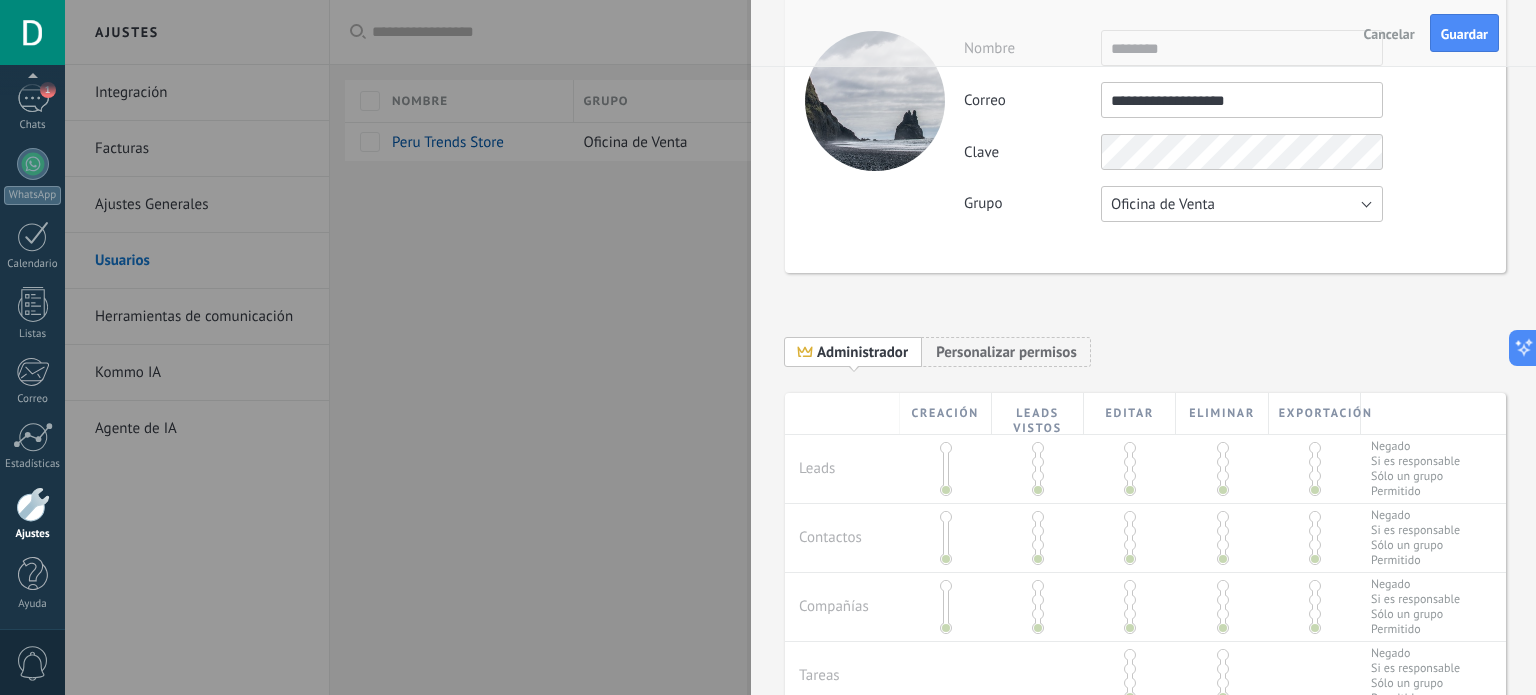 click on "Oficina de Venta" at bounding box center (1242, 204) 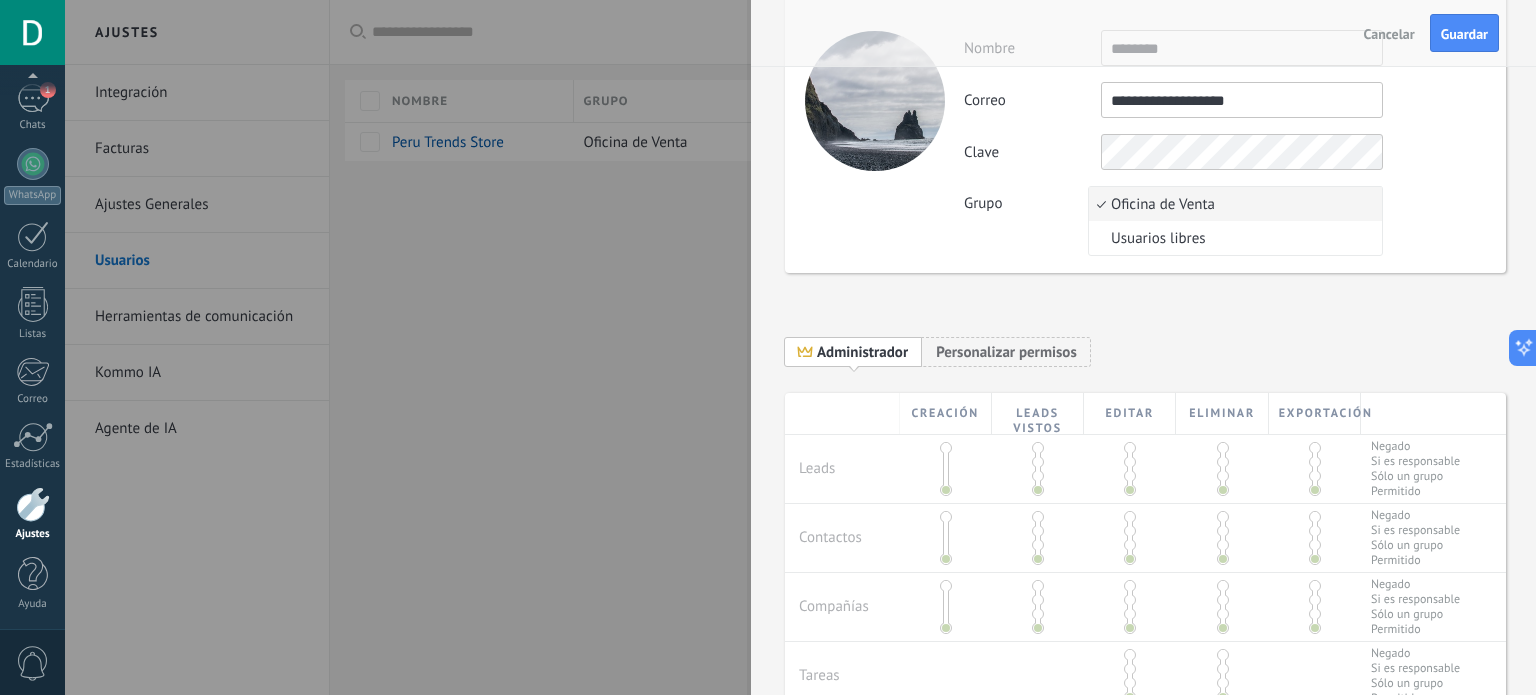 click on "Oficina de Venta" at bounding box center [1232, 204] 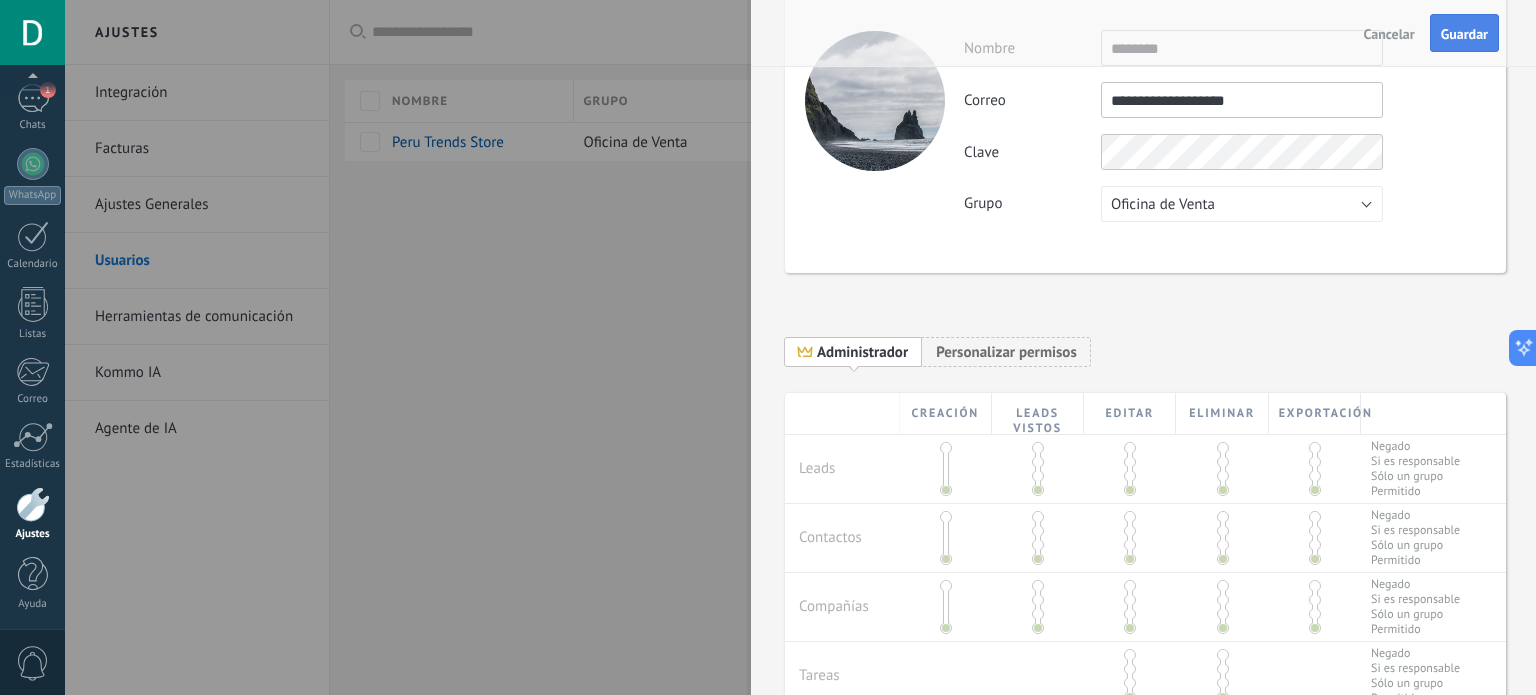click on "Guardar" at bounding box center (1464, 34) 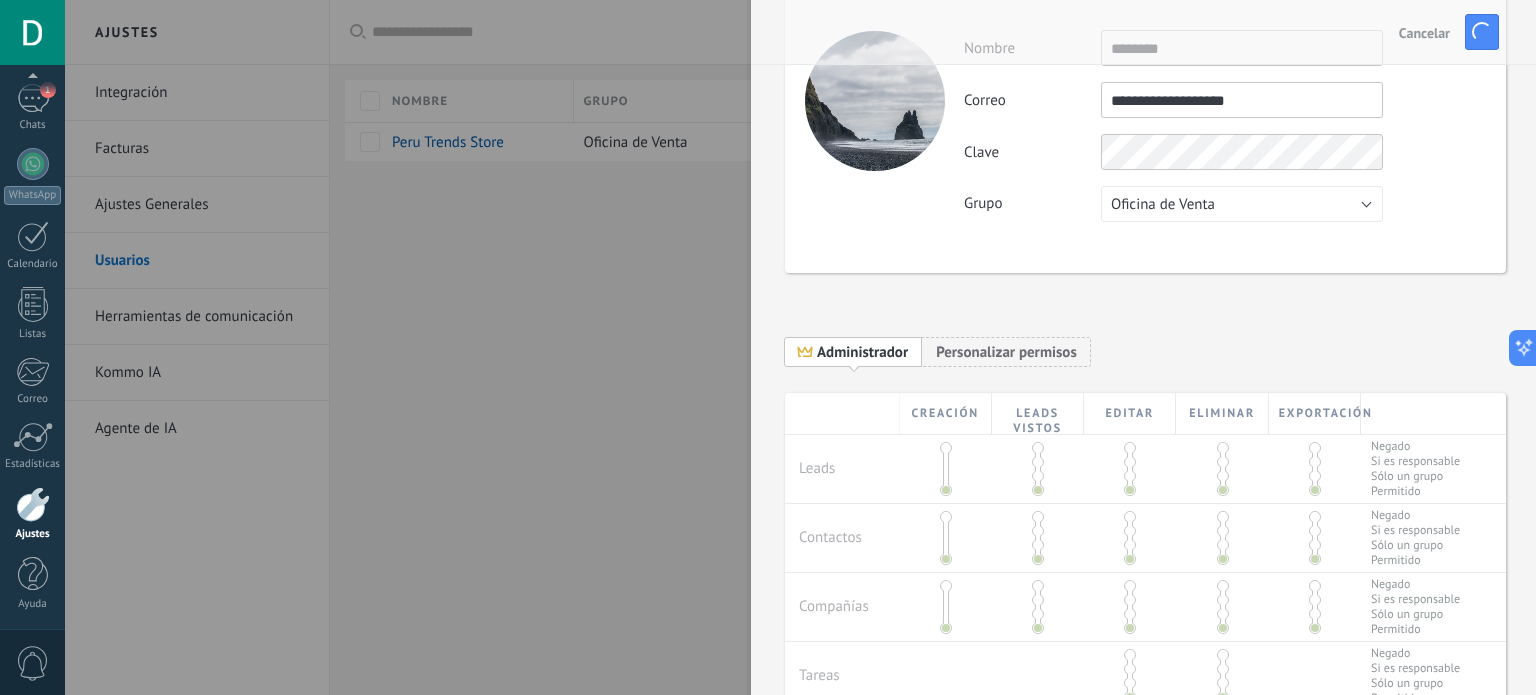 scroll, scrollTop: 0, scrollLeft: 0, axis: both 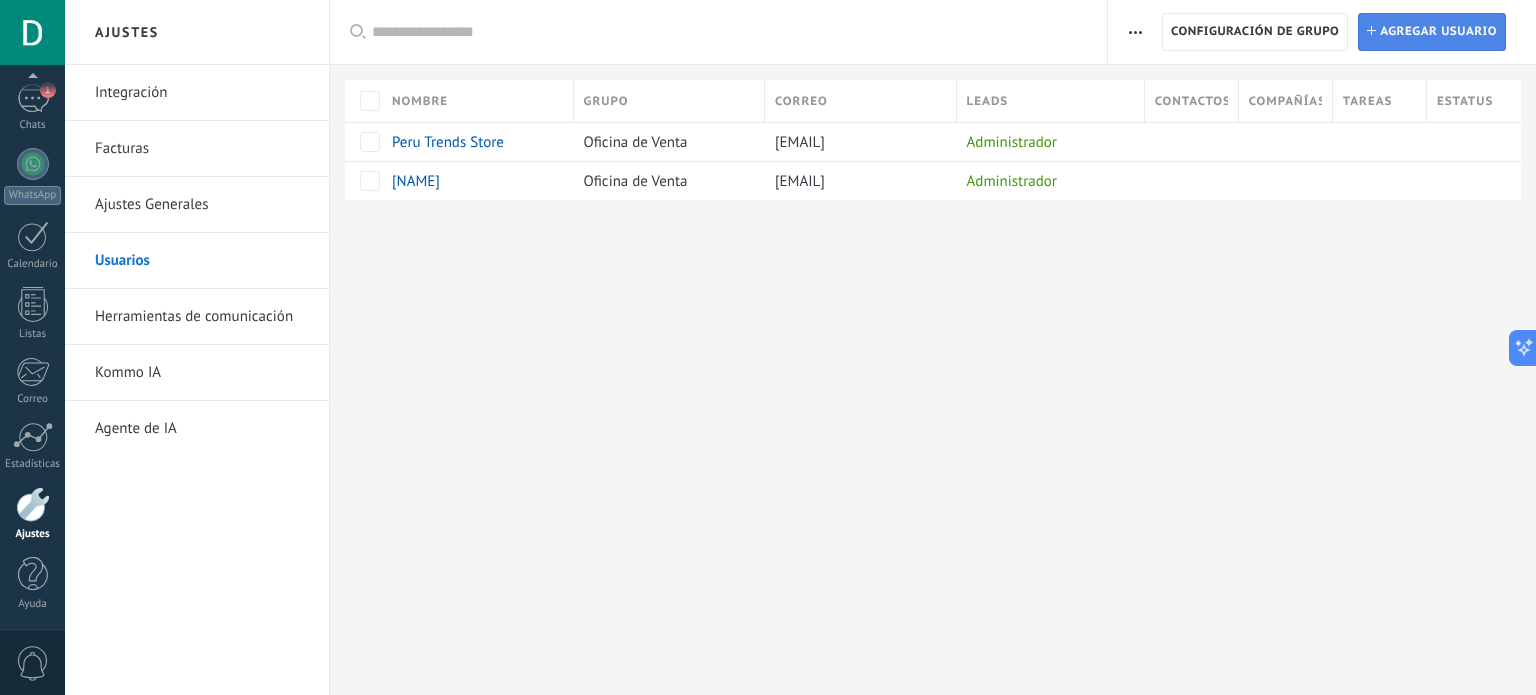 click on "Agregar usuario" at bounding box center [1438, 32] 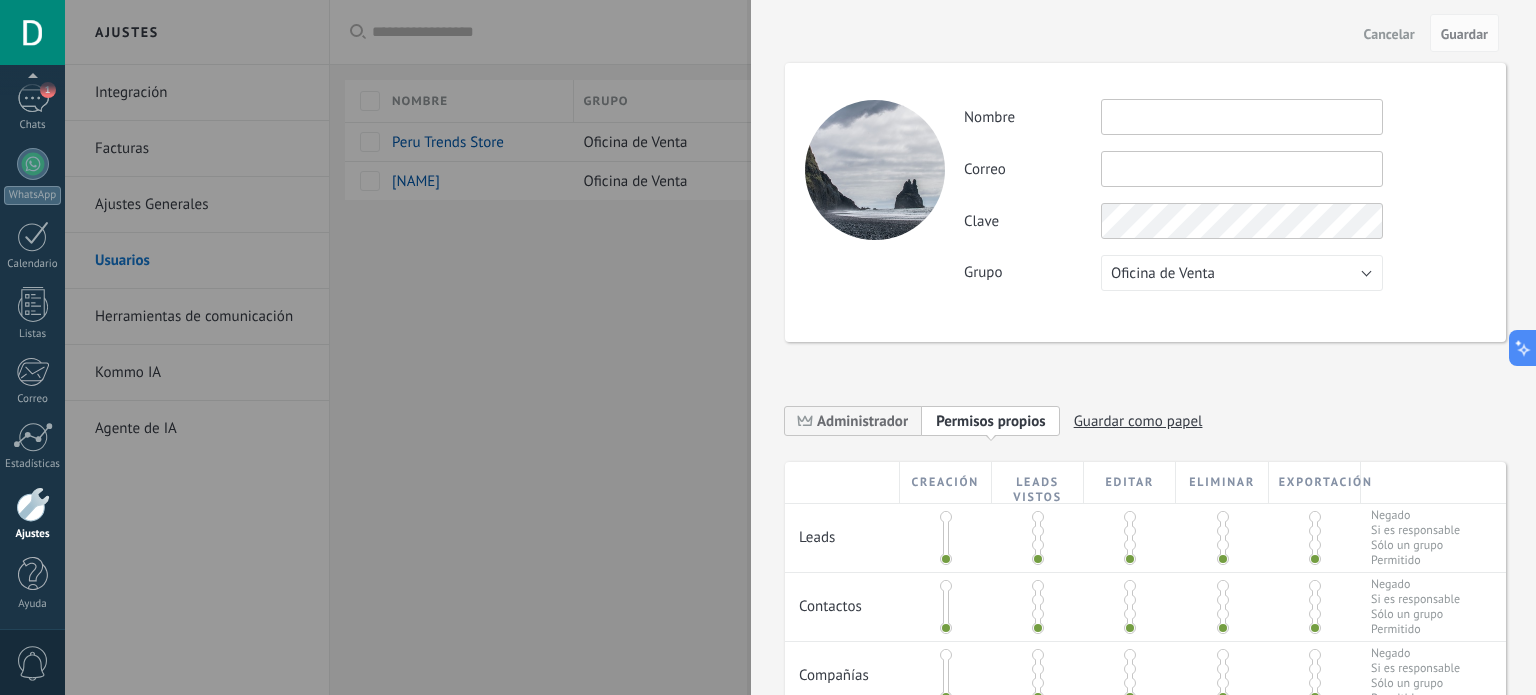 click at bounding box center (1242, 117) 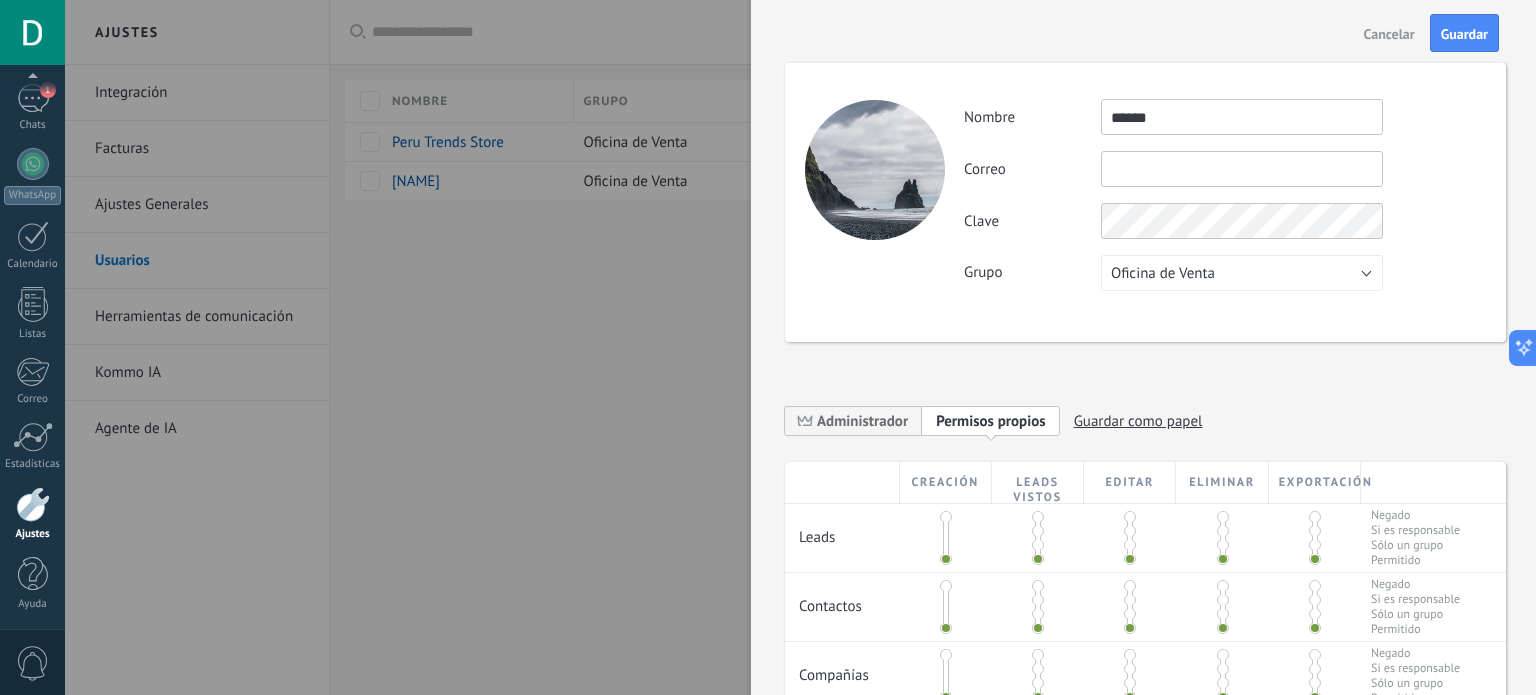 type on "******" 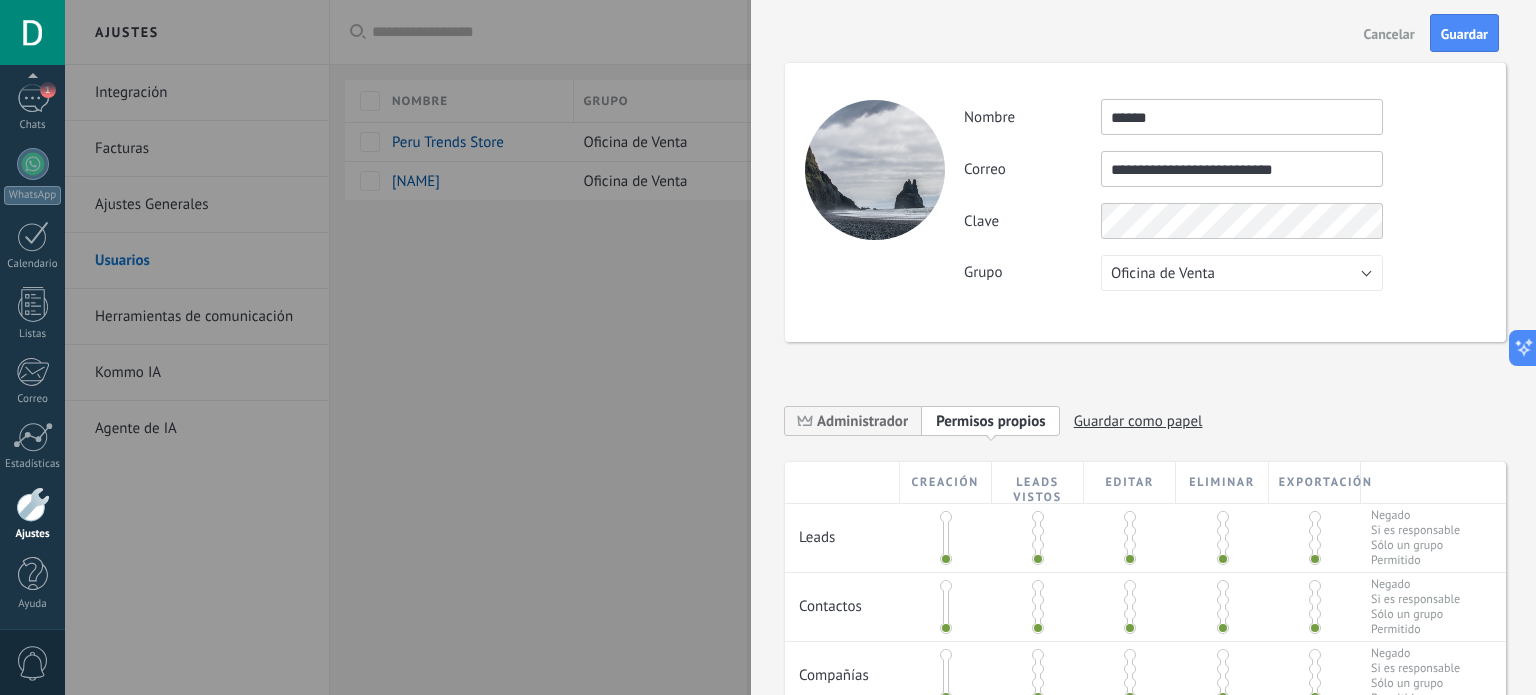 type on "**********" 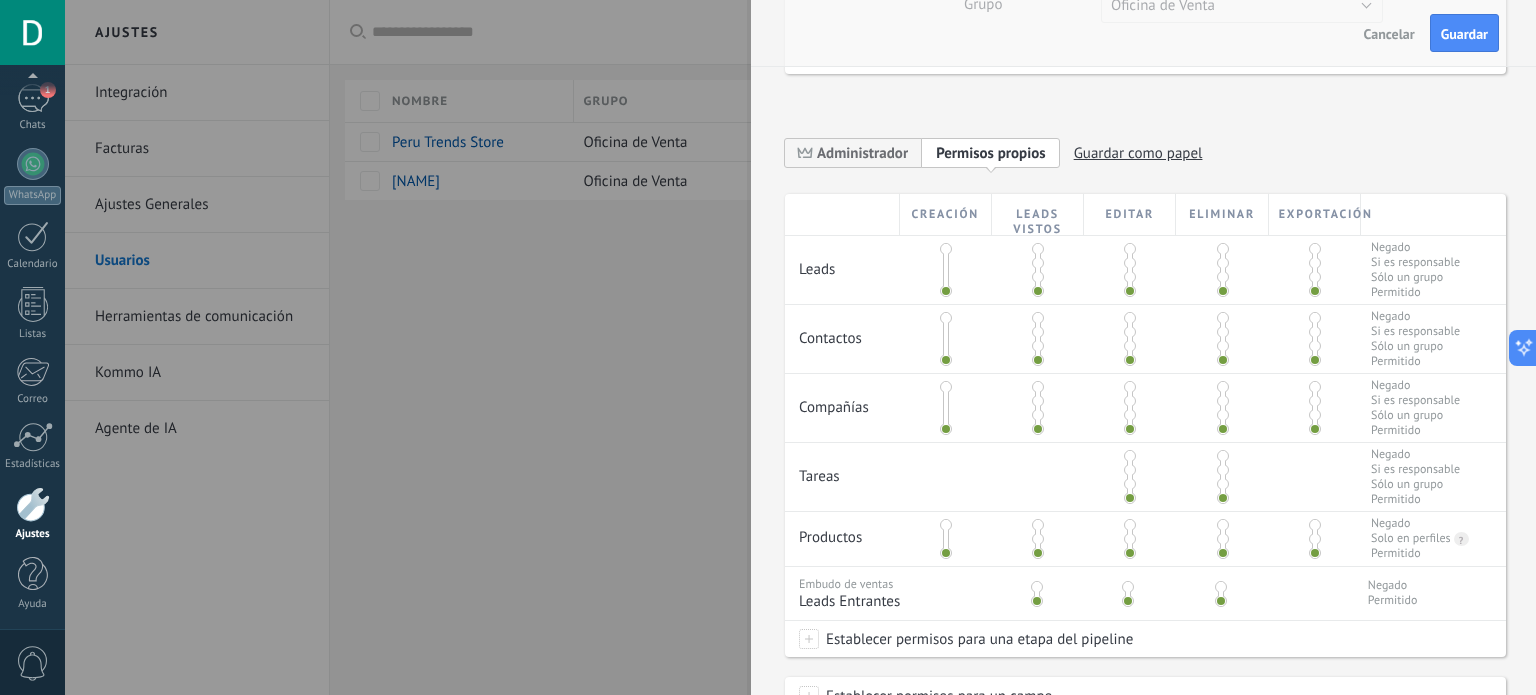 scroll, scrollTop: 300, scrollLeft: 0, axis: vertical 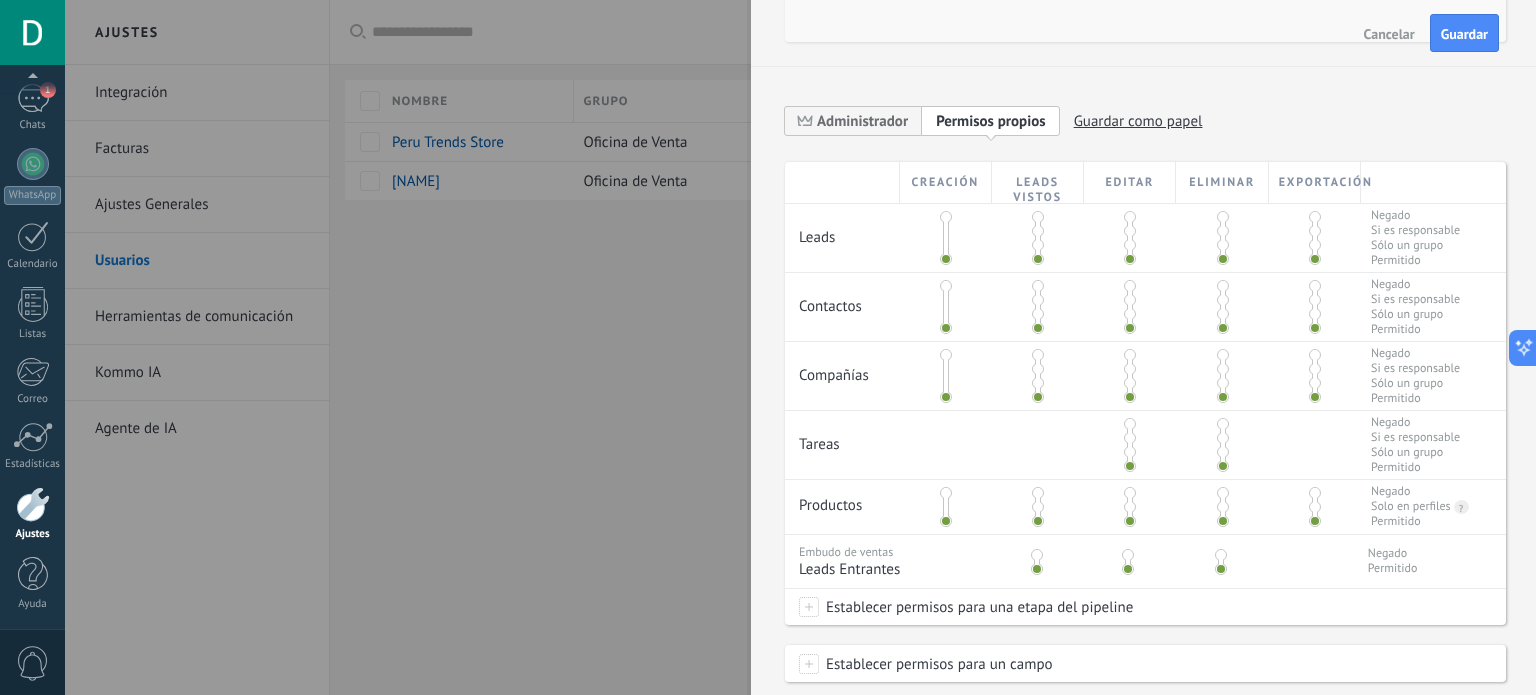 click on "Permisos propios" at bounding box center (991, 121) 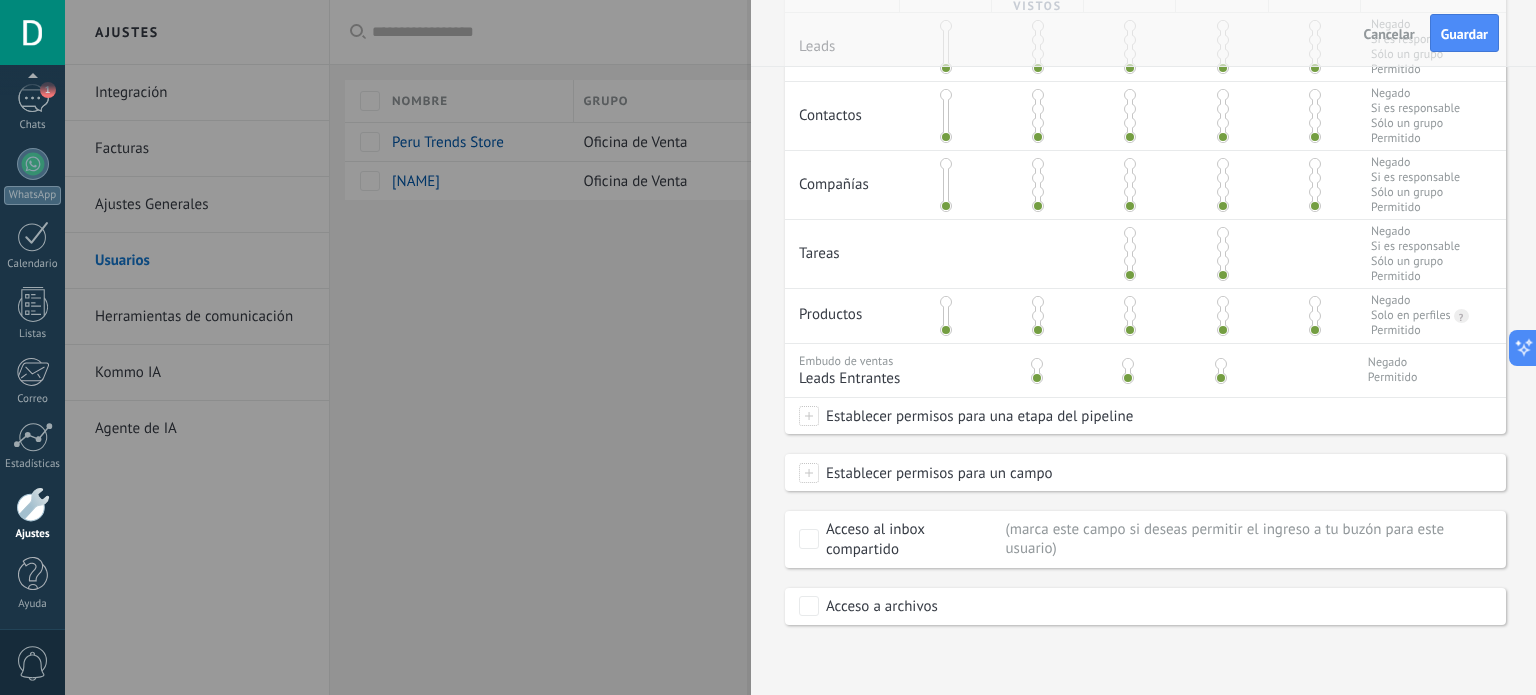 click on "Establecer permisos para un campo" at bounding box center [936, 473] 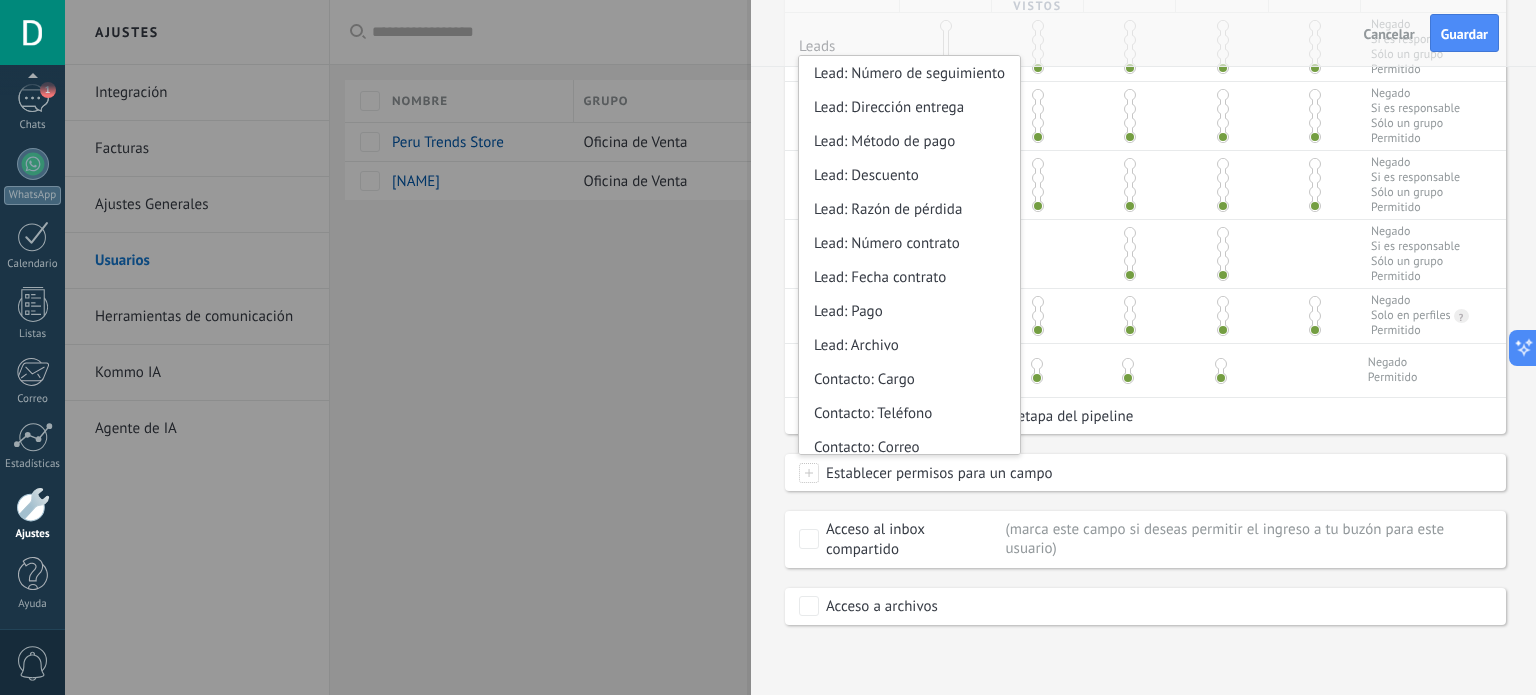 click on "Establecer permisos para un campo" at bounding box center [936, 473] 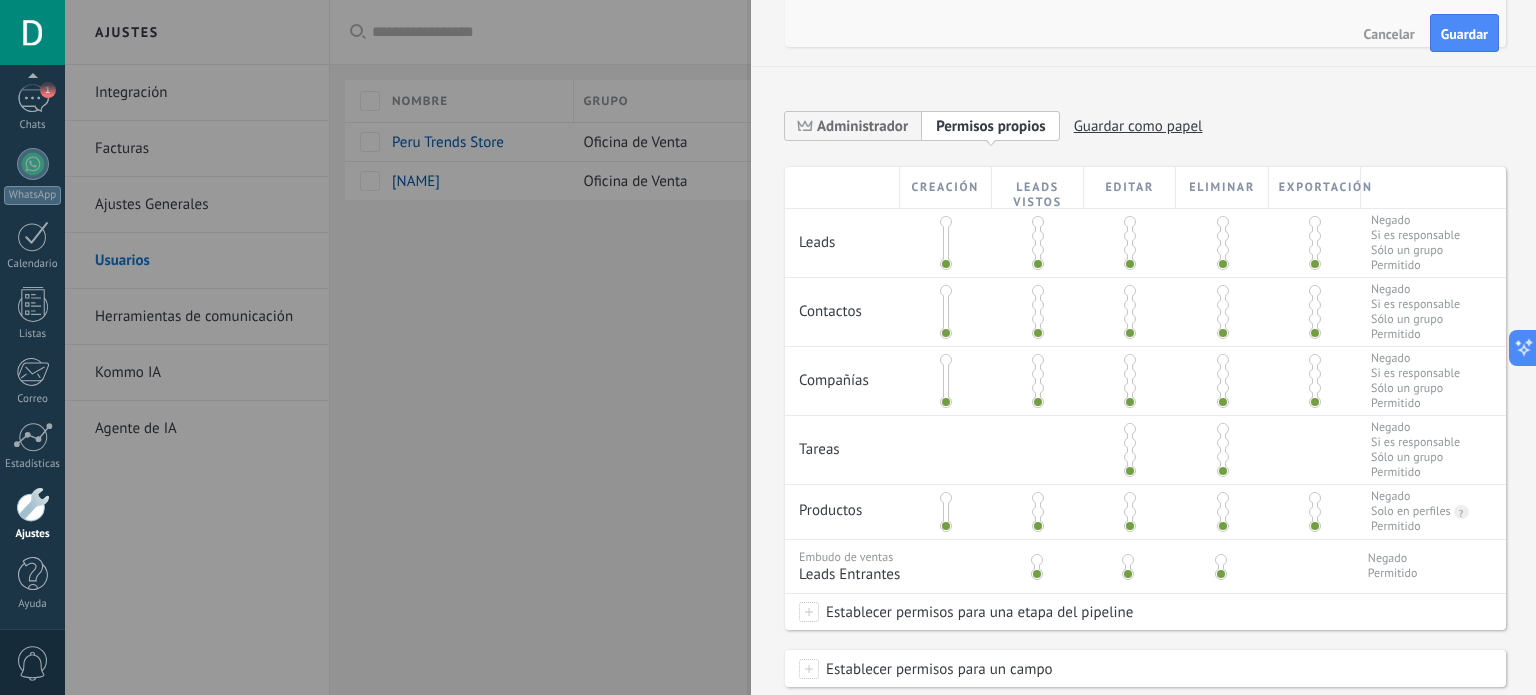 scroll, scrollTop: 292, scrollLeft: 0, axis: vertical 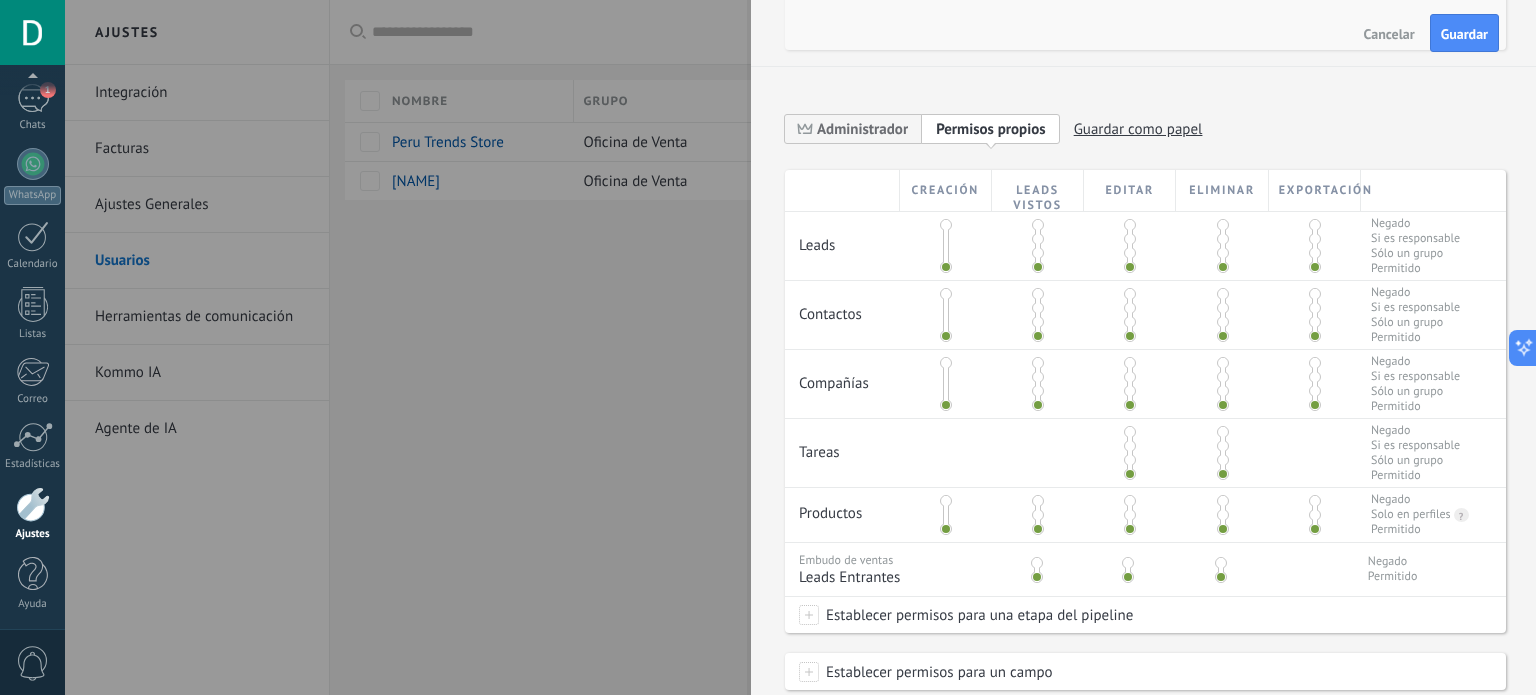 click at bounding box center [1315, 239] 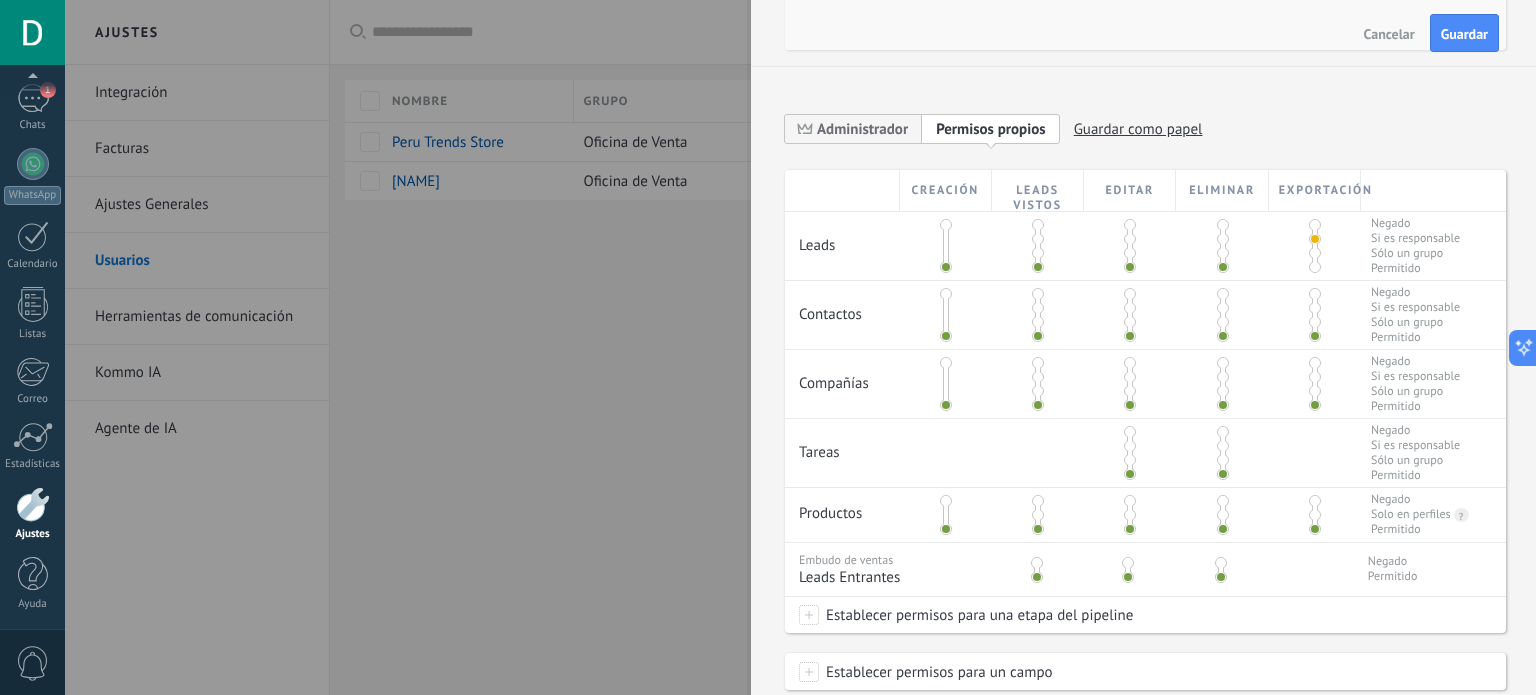 click at bounding box center [1315, 225] 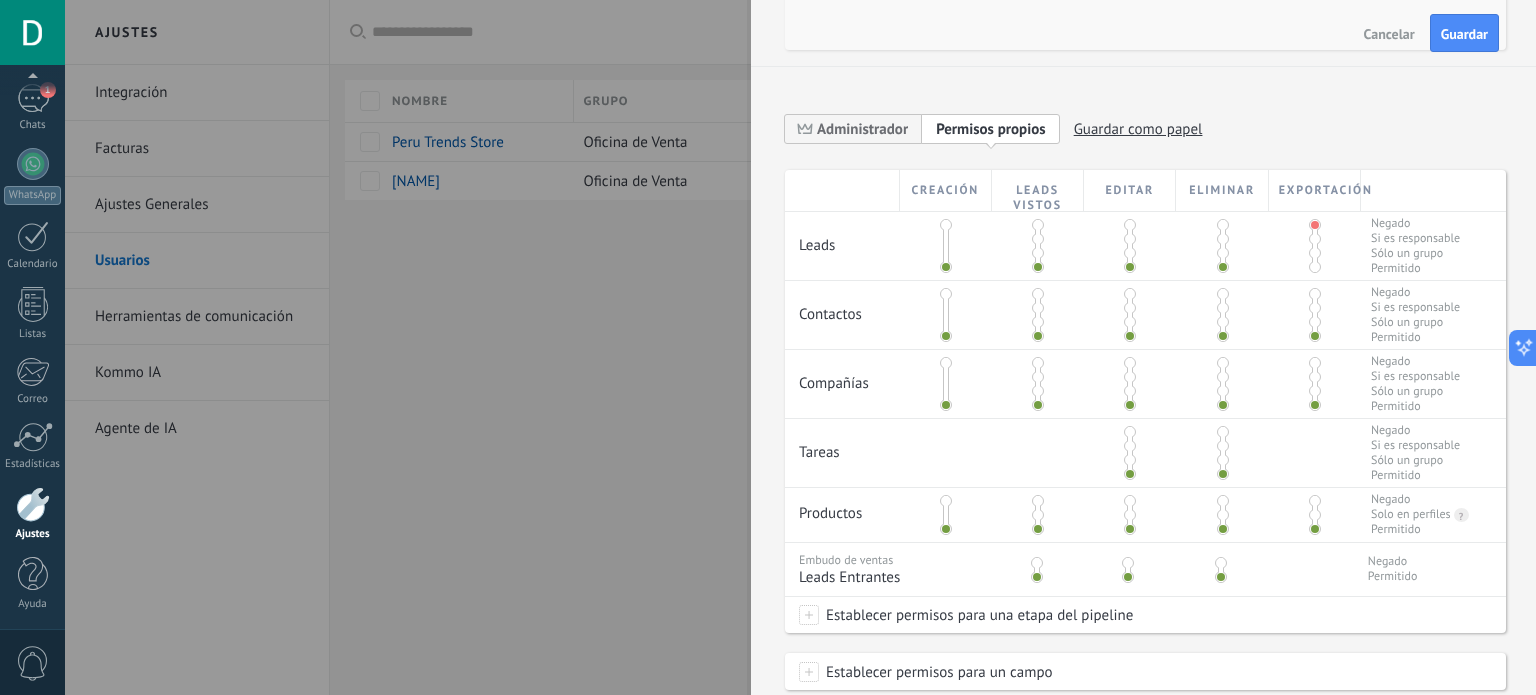 click at bounding box center [1315, 253] 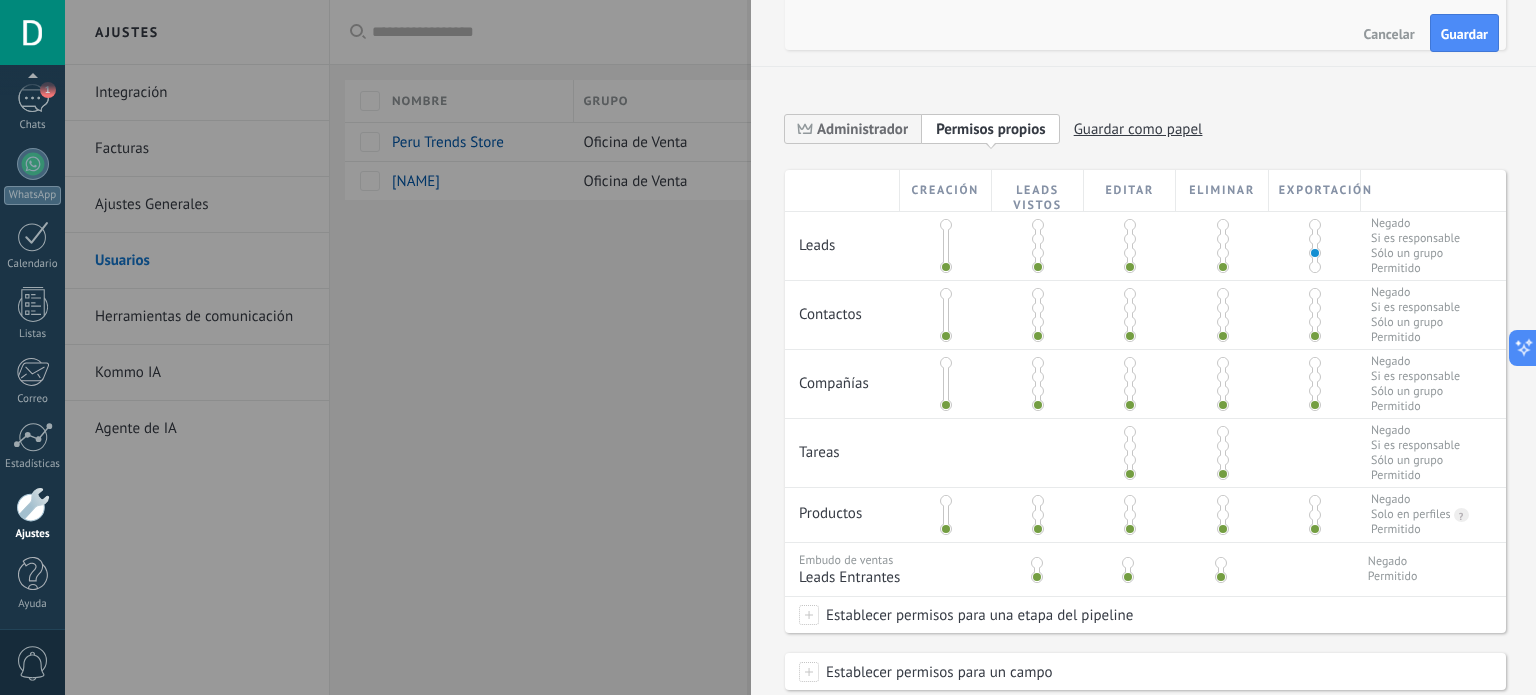 click at bounding box center [1315, 267] 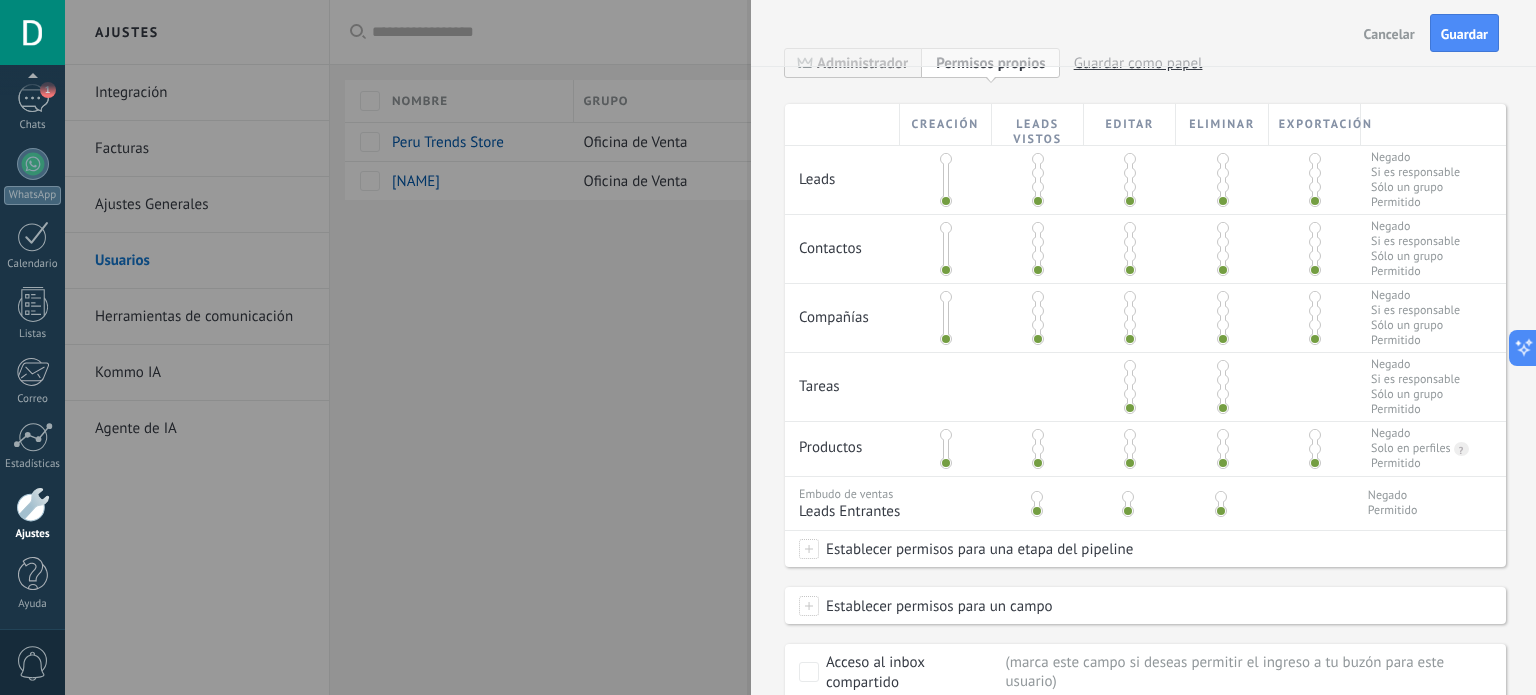 scroll, scrollTop: 392, scrollLeft: 0, axis: vertical 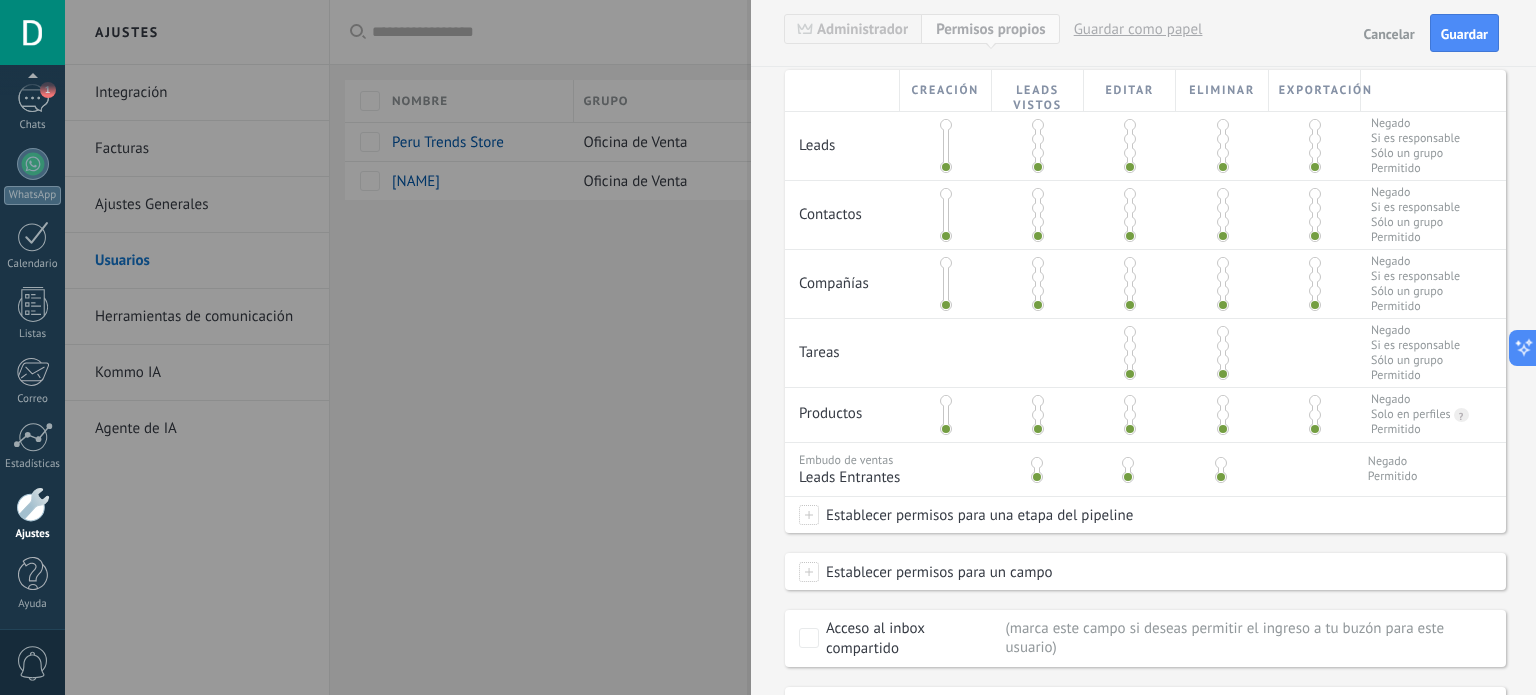 click on "Establecer permisos para una etapa del pipeline" at bounding box center (976, 515) 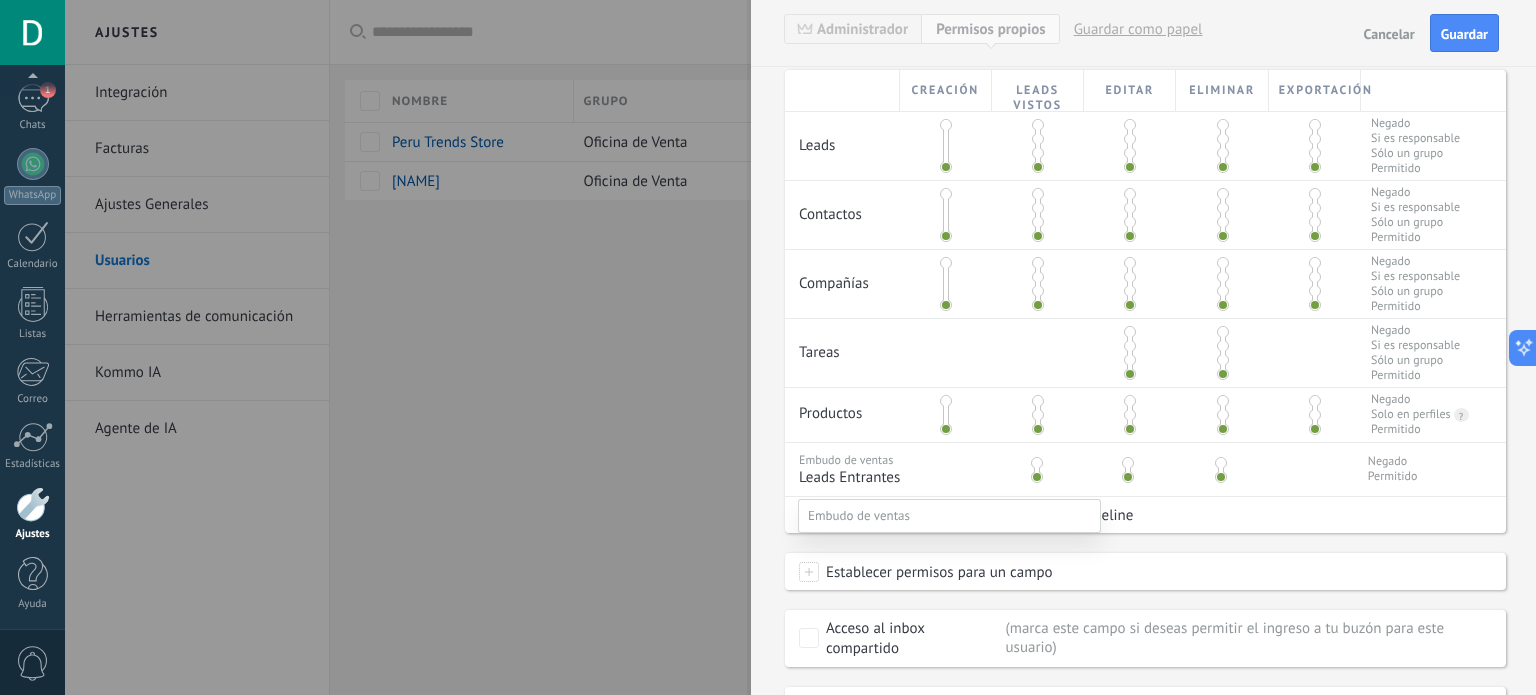 click on "Lima" at bounding box center (0, 0) 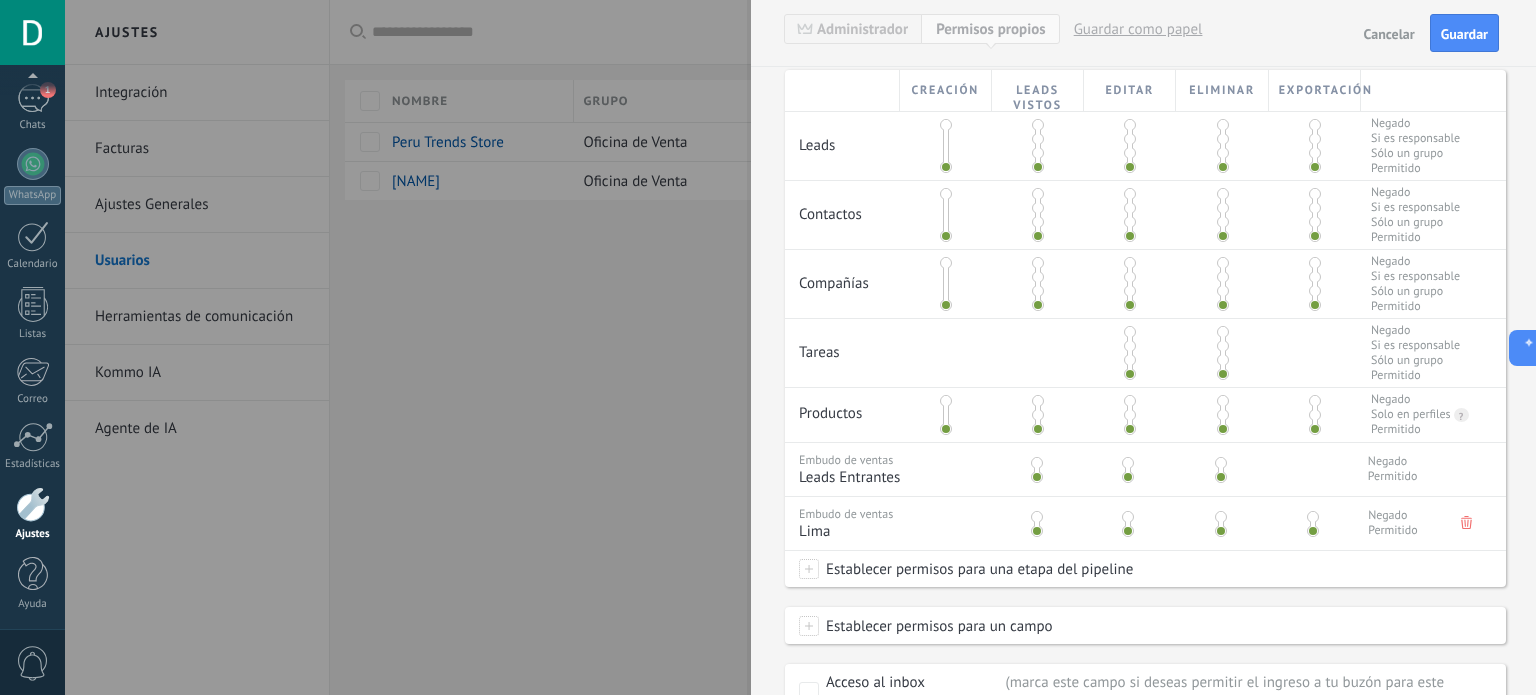 click on "Establecer permisos para una etapa del pipeline" at bounding box center [976, 569] 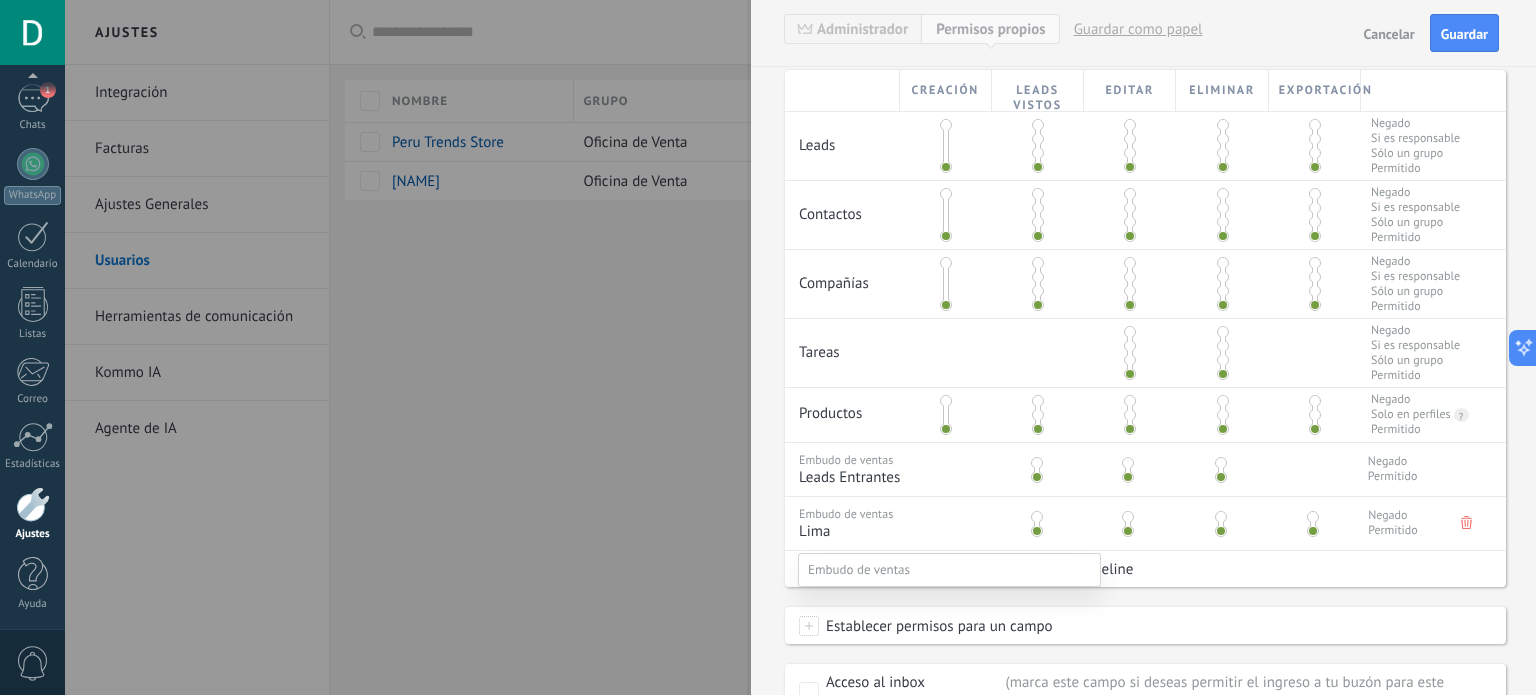click on "LIMA ENTREGADO" at bounding box center [0, 0] 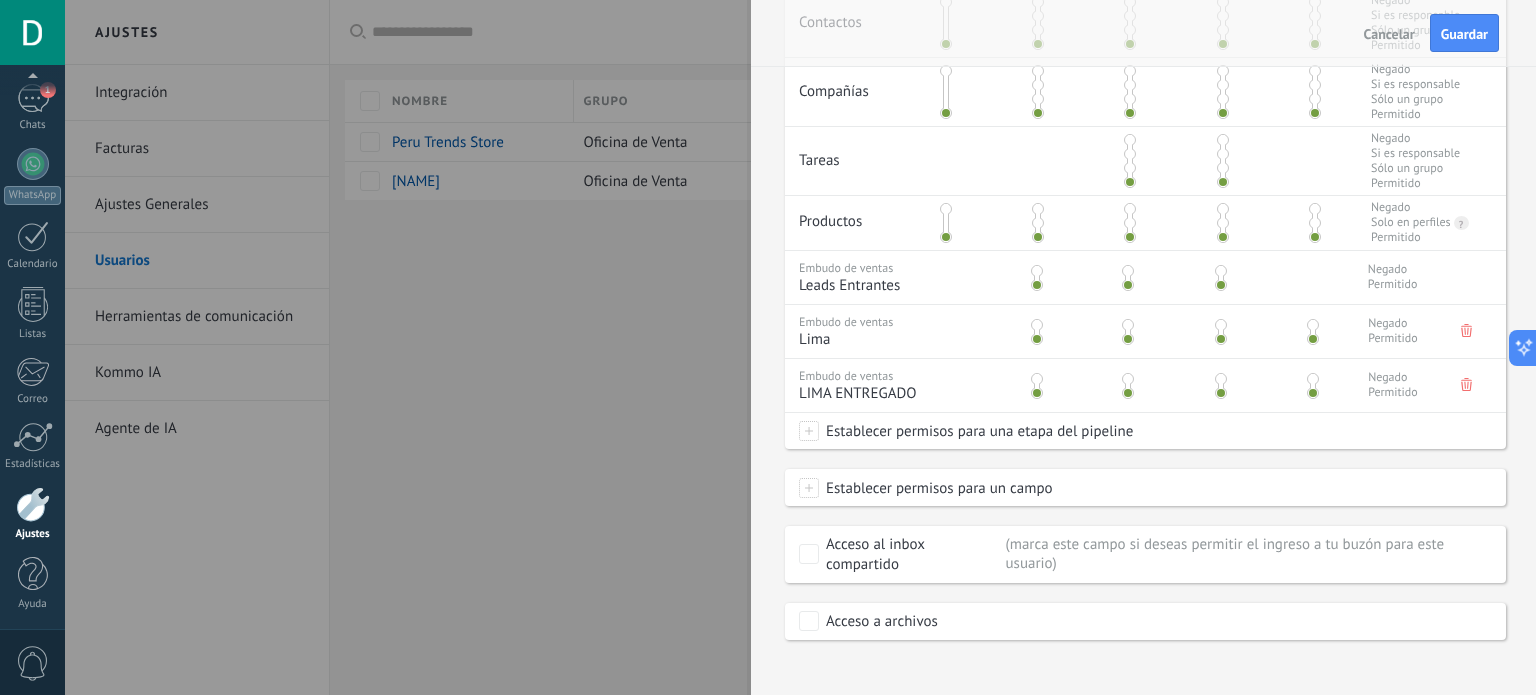 scroll, scrollTop: 592, scrollLeft: 0, axis: vertical 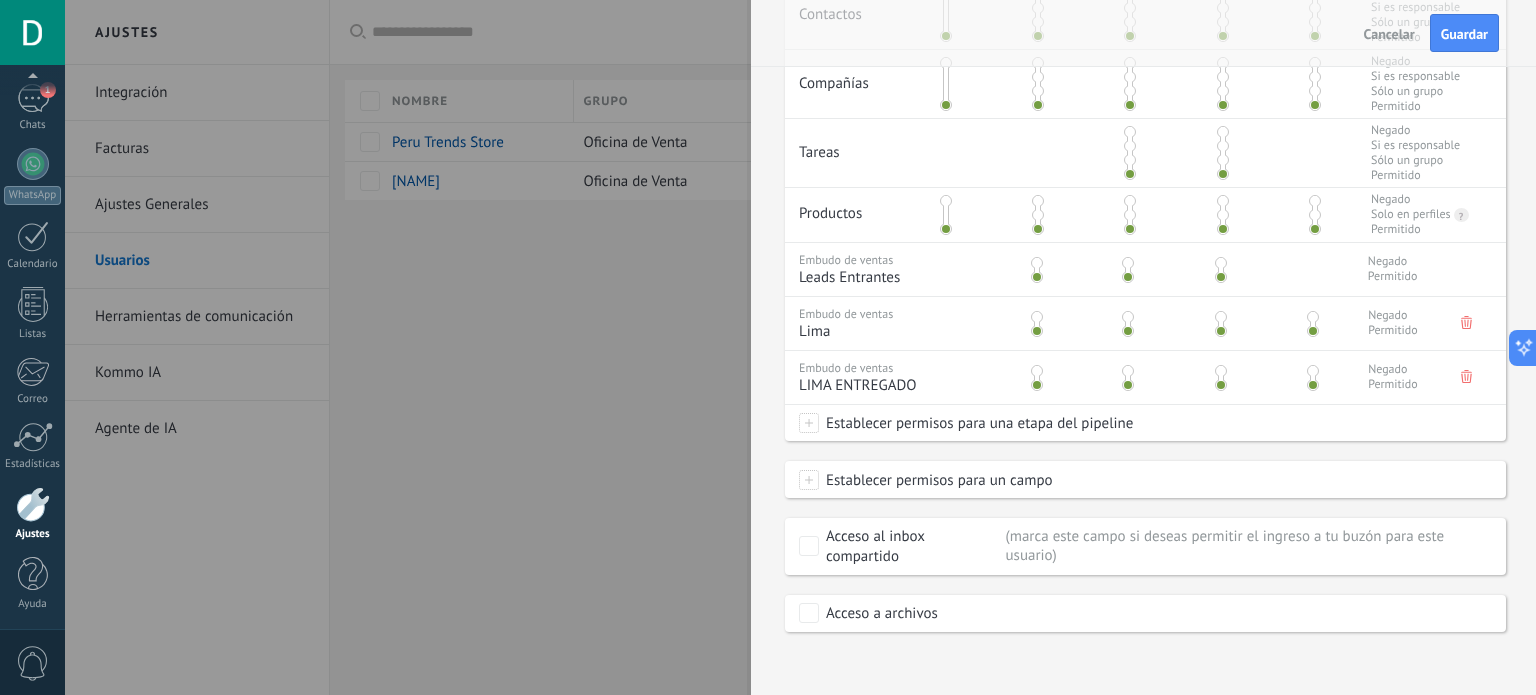 click on "Establecer permisos para una etapa del pipeline" at bounding box center (976, 423) 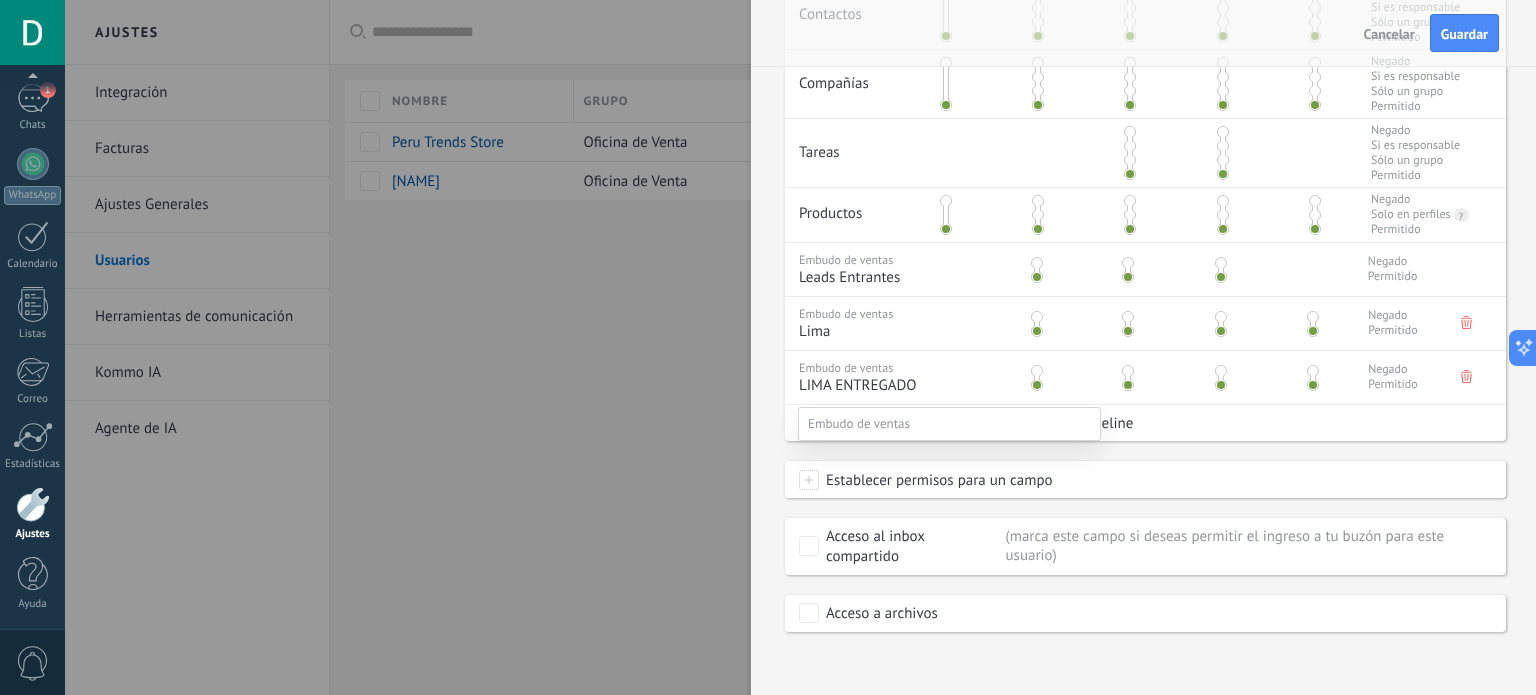 click on "lima1d" at bounding box center [0, 0] 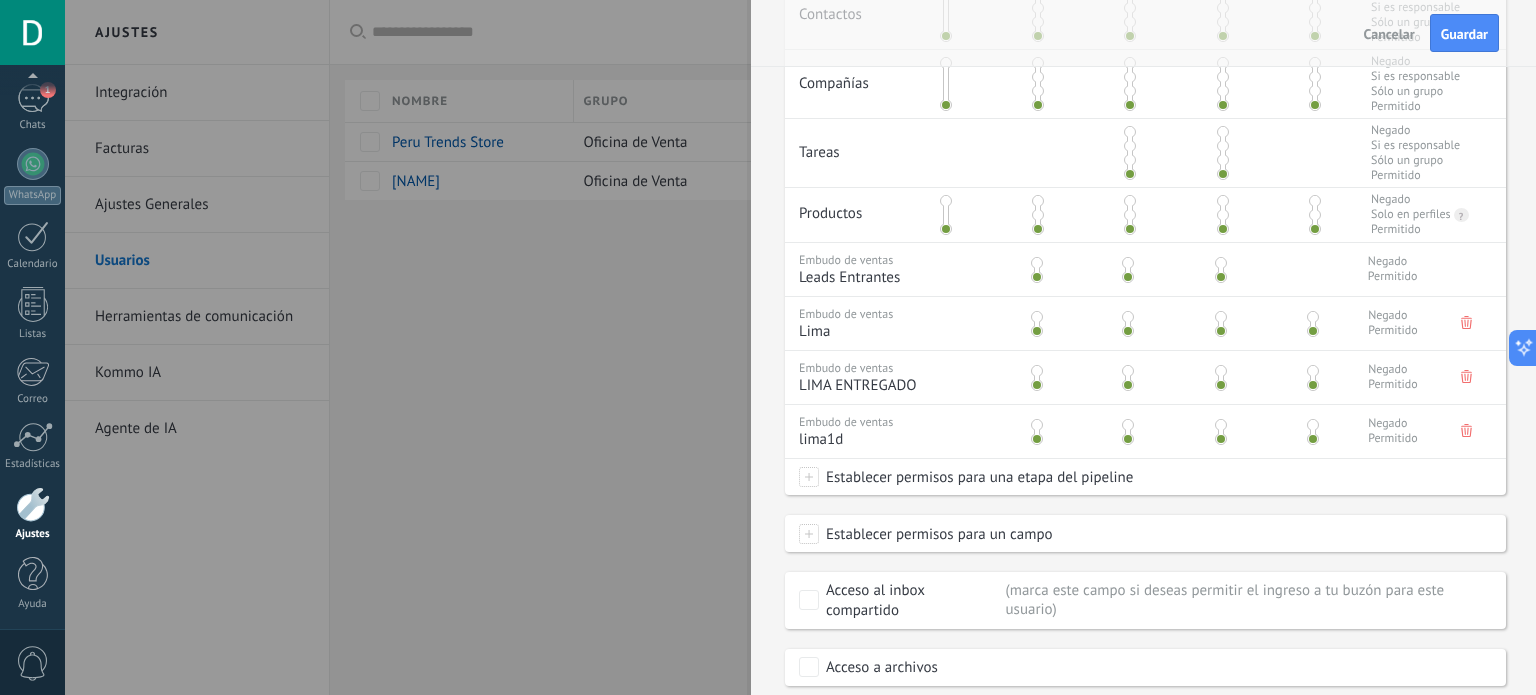 click on "Establecer permisos para una etapa del pipeline" at bounding box center (976, 477) 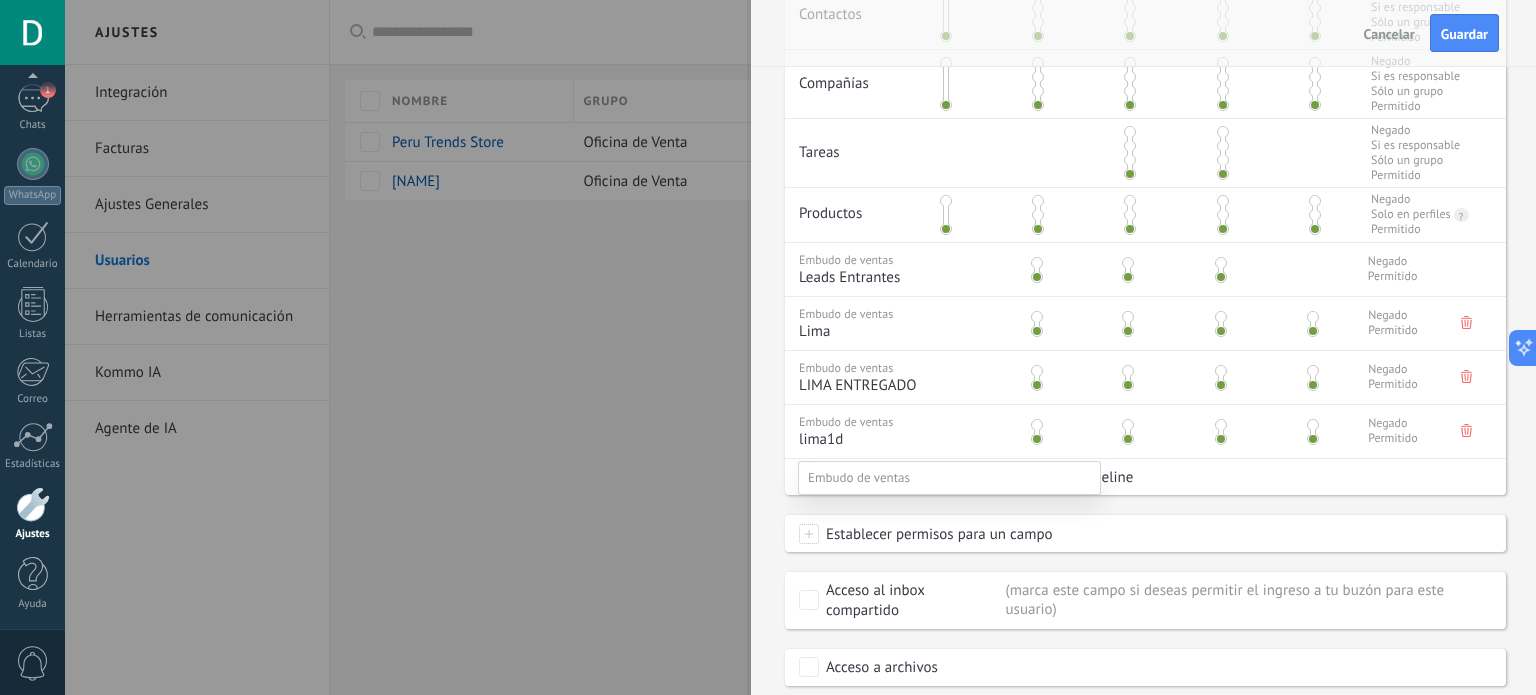click on "LIMA RECUPERACIÓN" at bounding box center (0, 0) 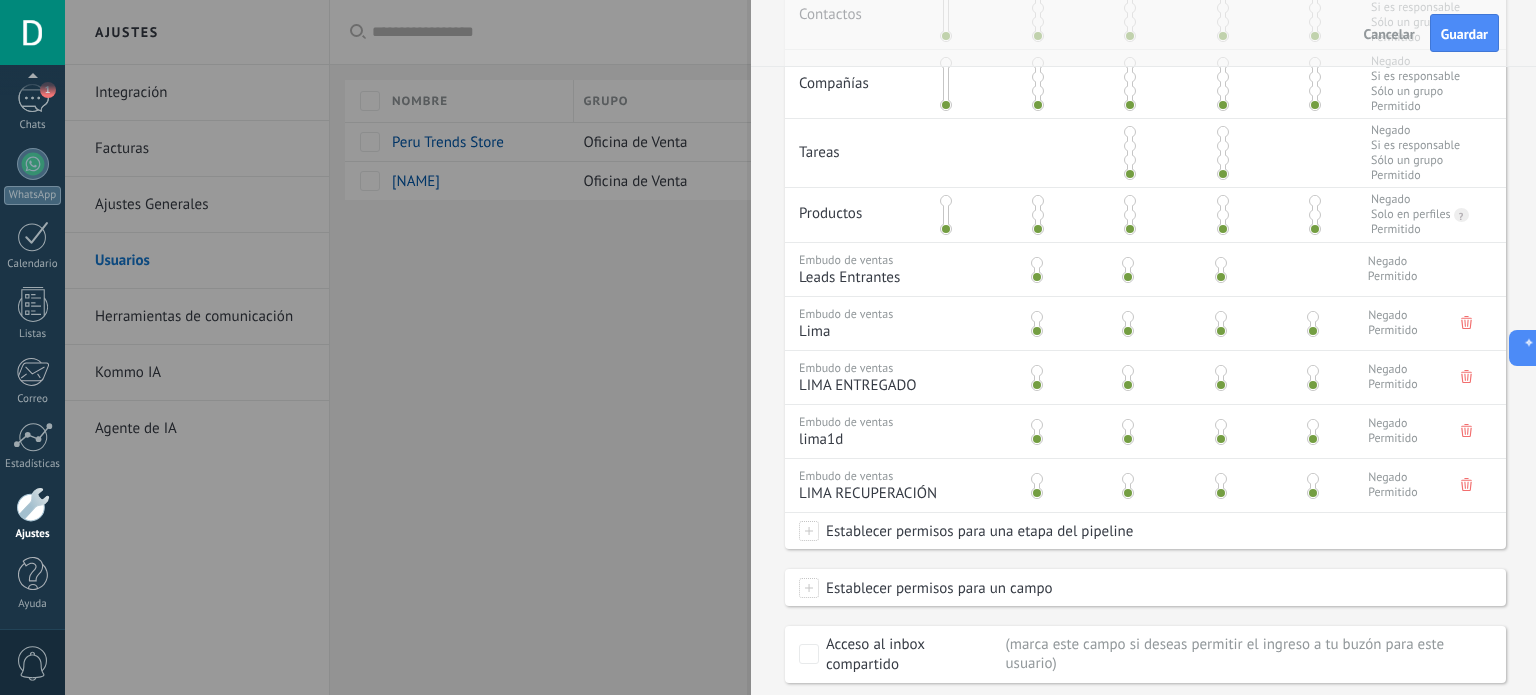 click on "Establecer permisos para una etapa del pipeline" at bounding box center [976, 531] 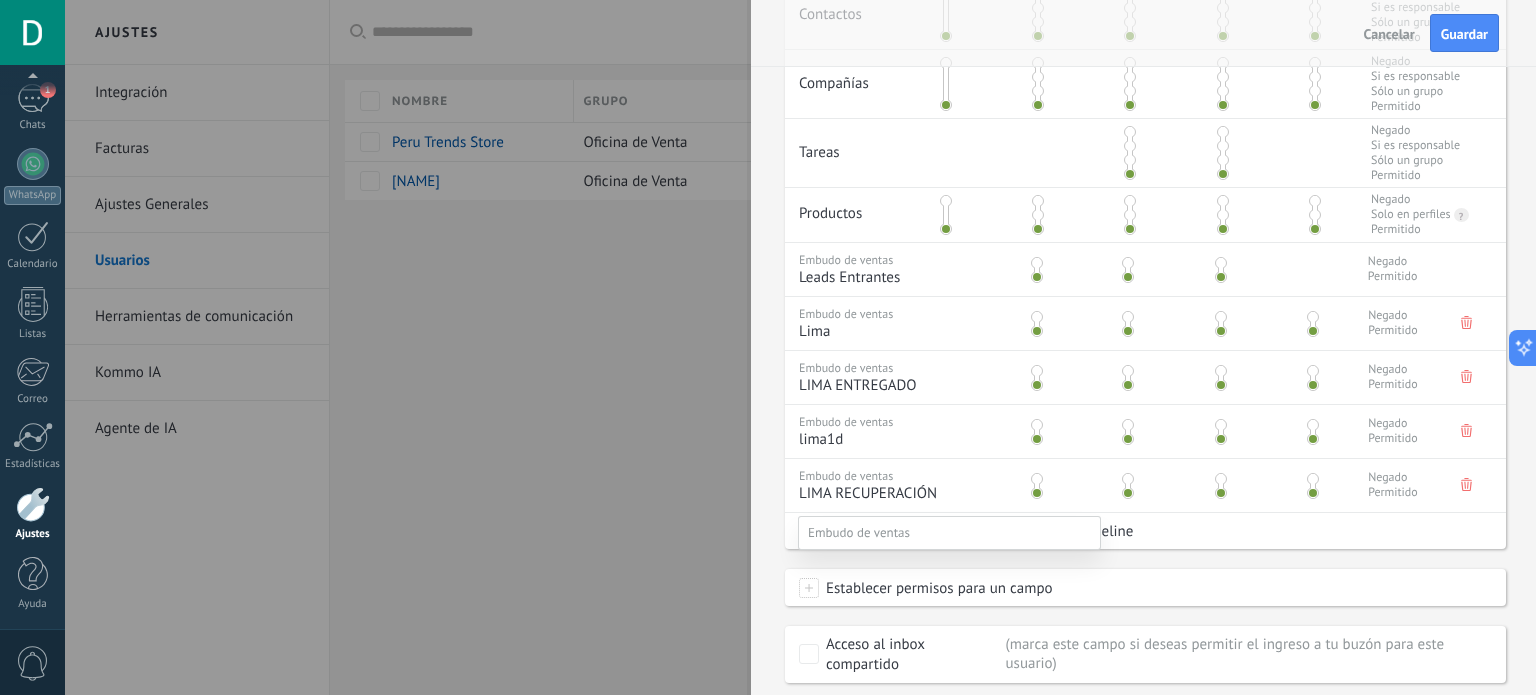 click on "provincia" at bounding box center [0, 0] 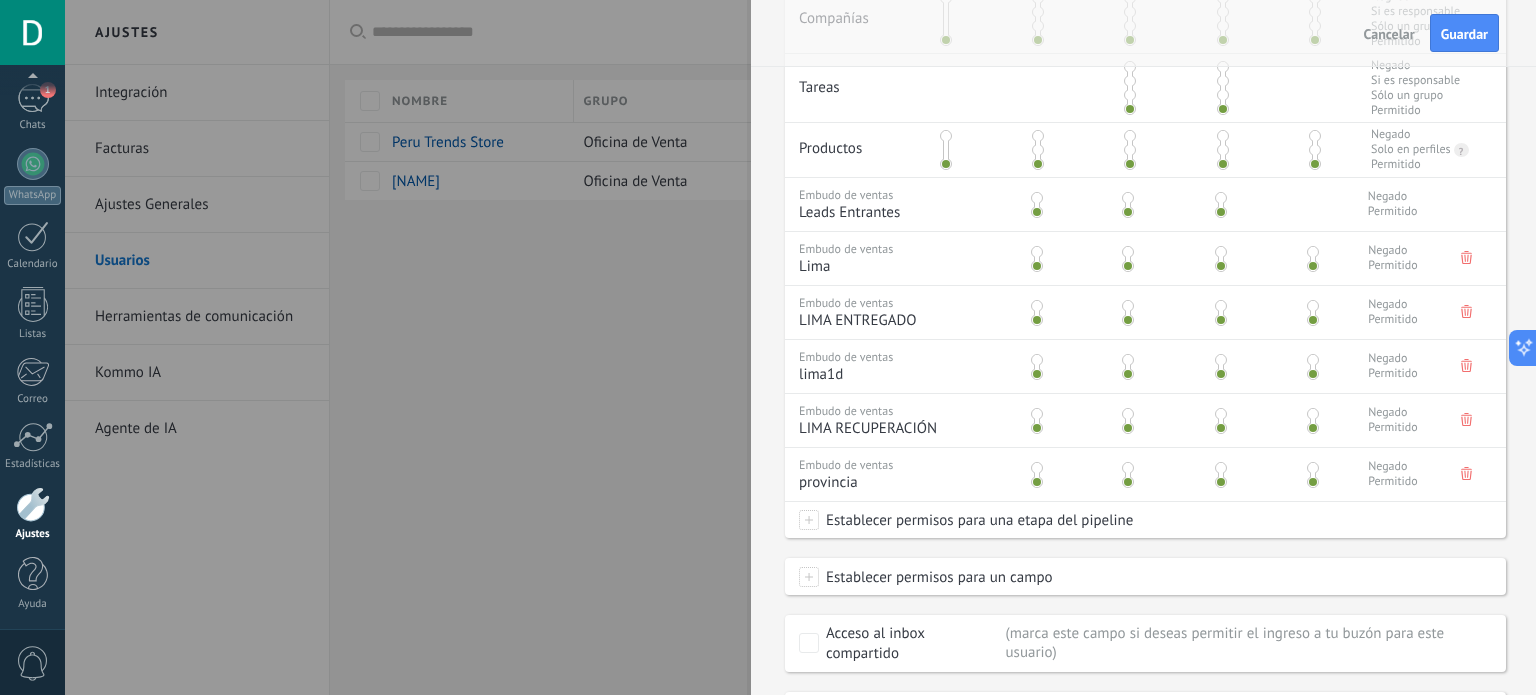 scroll, scrollTop: 692, scrollLeft: 0, axis: vertical 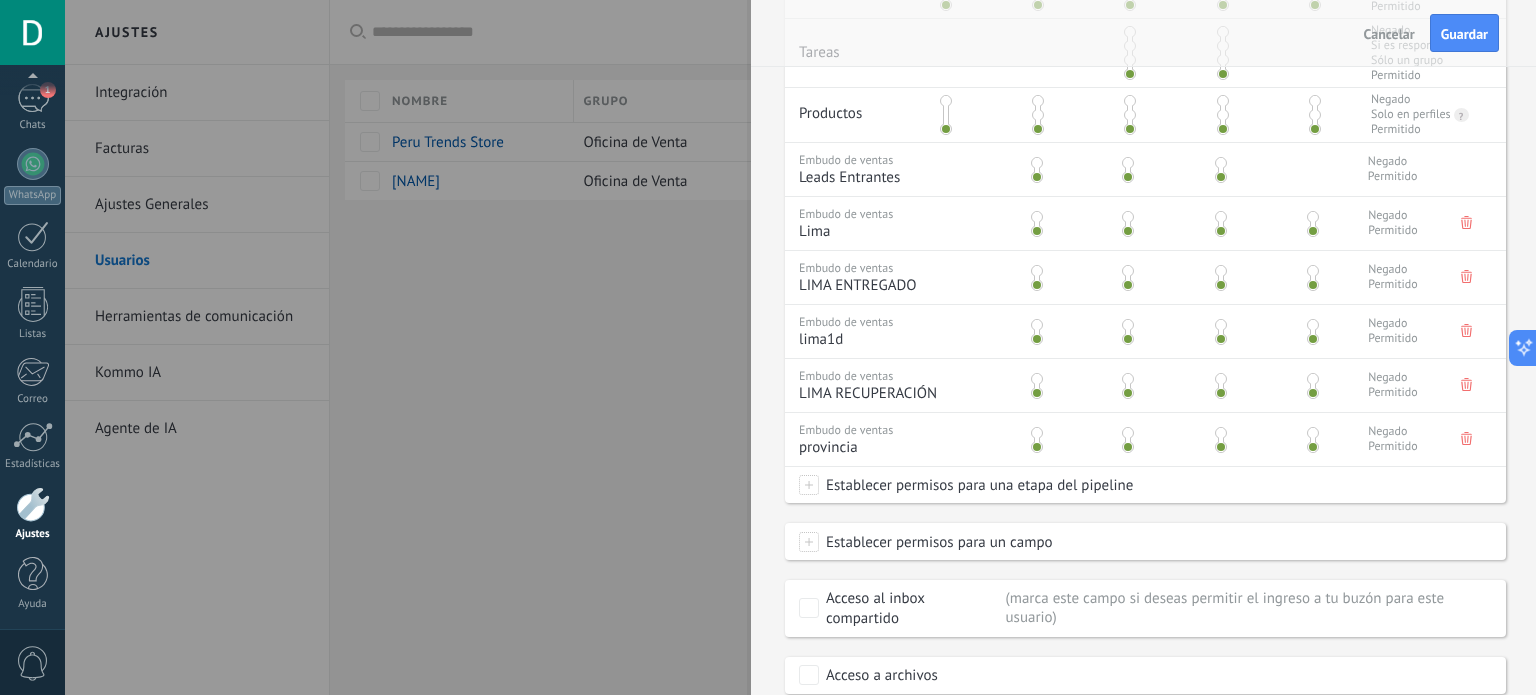 click on "Establecer permisos para una etapa del pipeline" at bounding box center (976, 485) 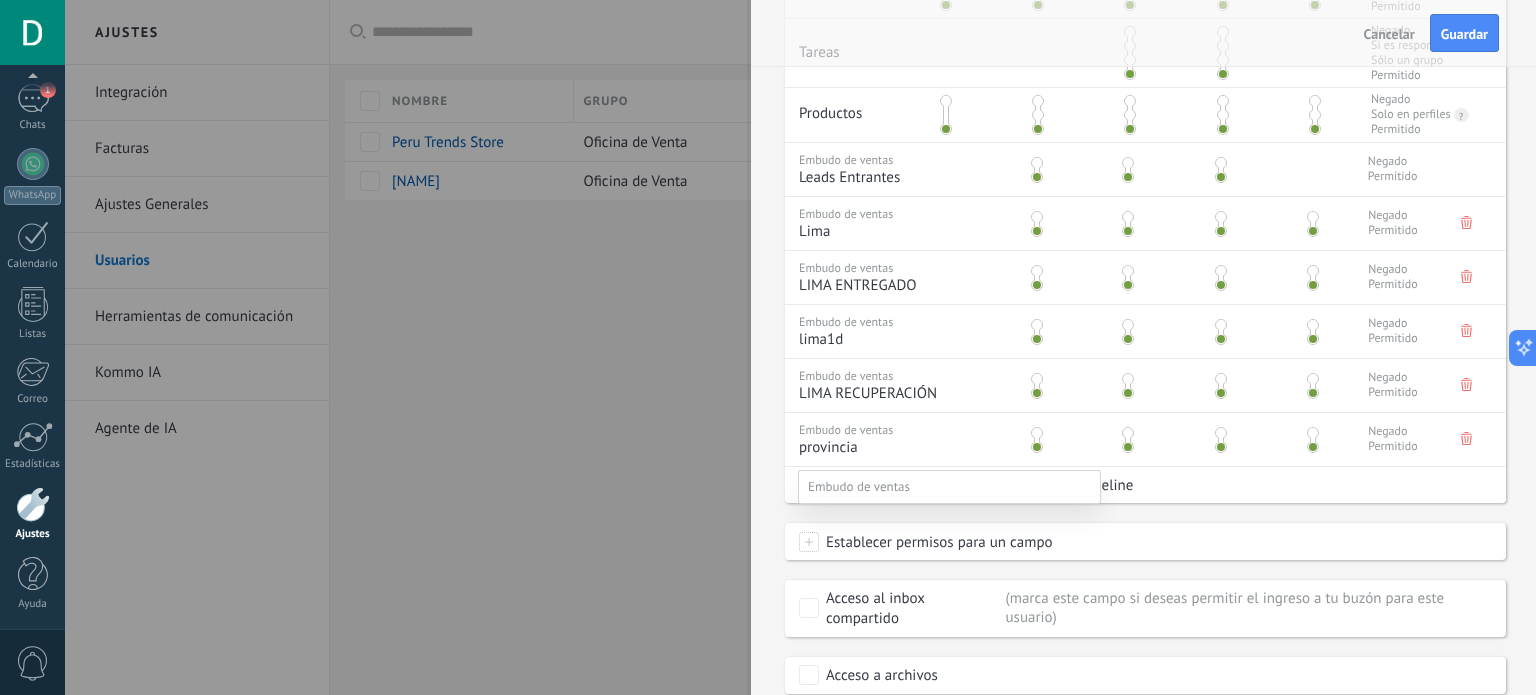 click on "PROVINCIA DESTINO" at bounding box center [0, 0] 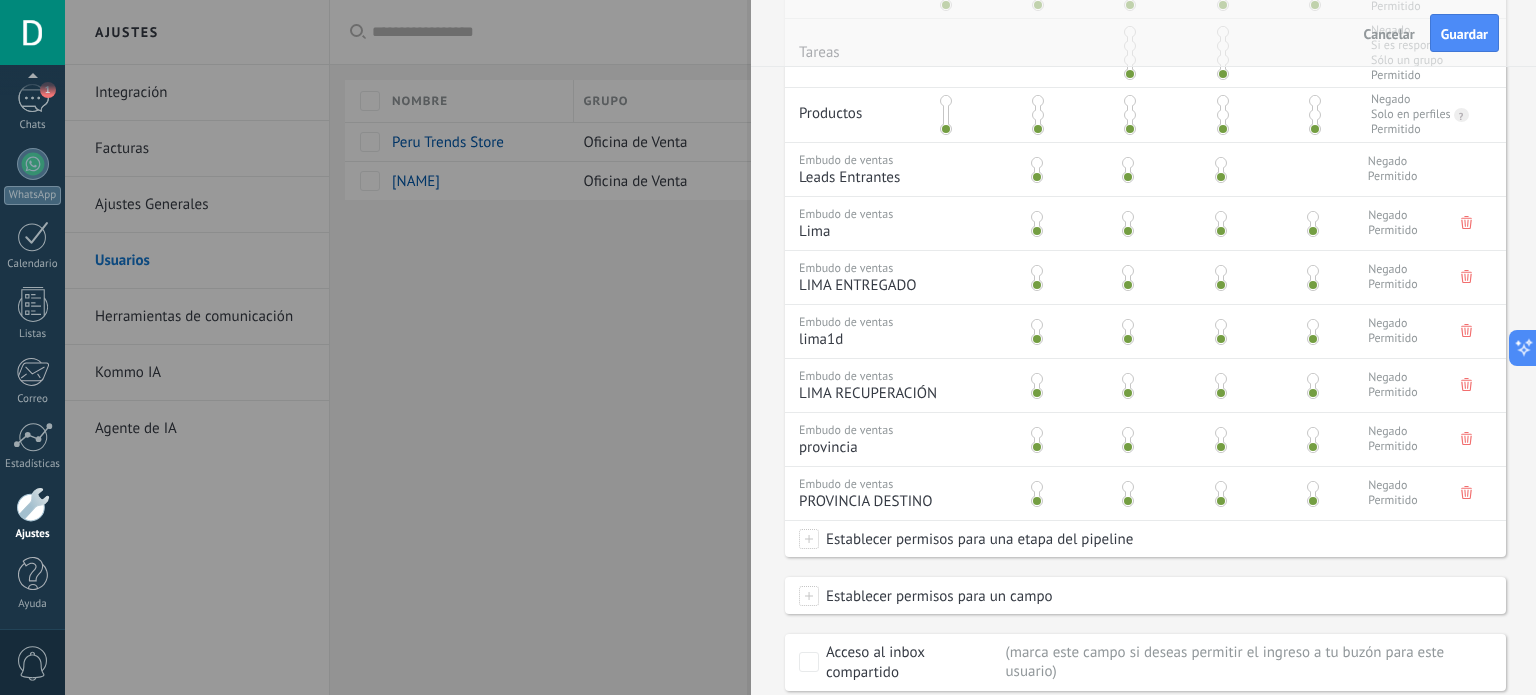 click on "Establecer permisos para una etapa del pipeline" at bounding box center [976, 539] 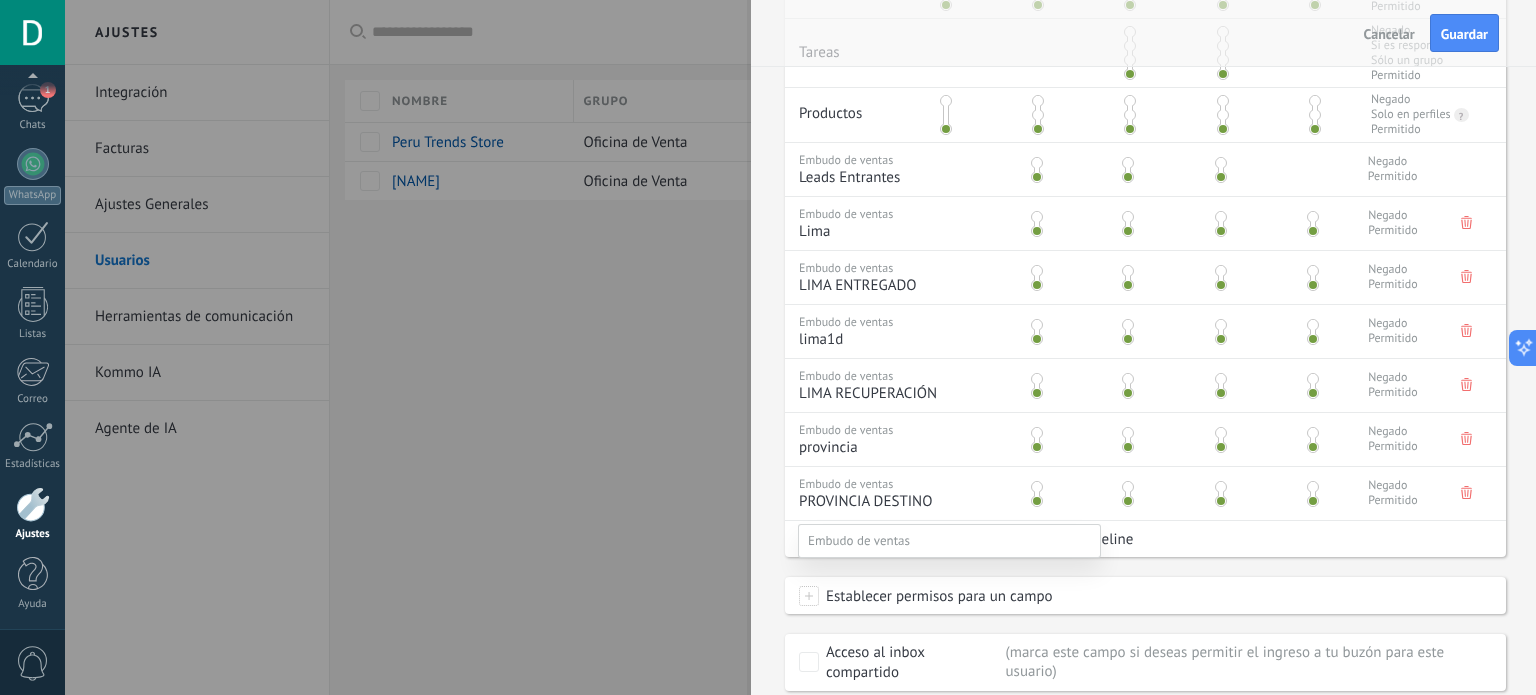 click on "PROVINCIA DESTINO 1D" at bounding box center (0, 0) 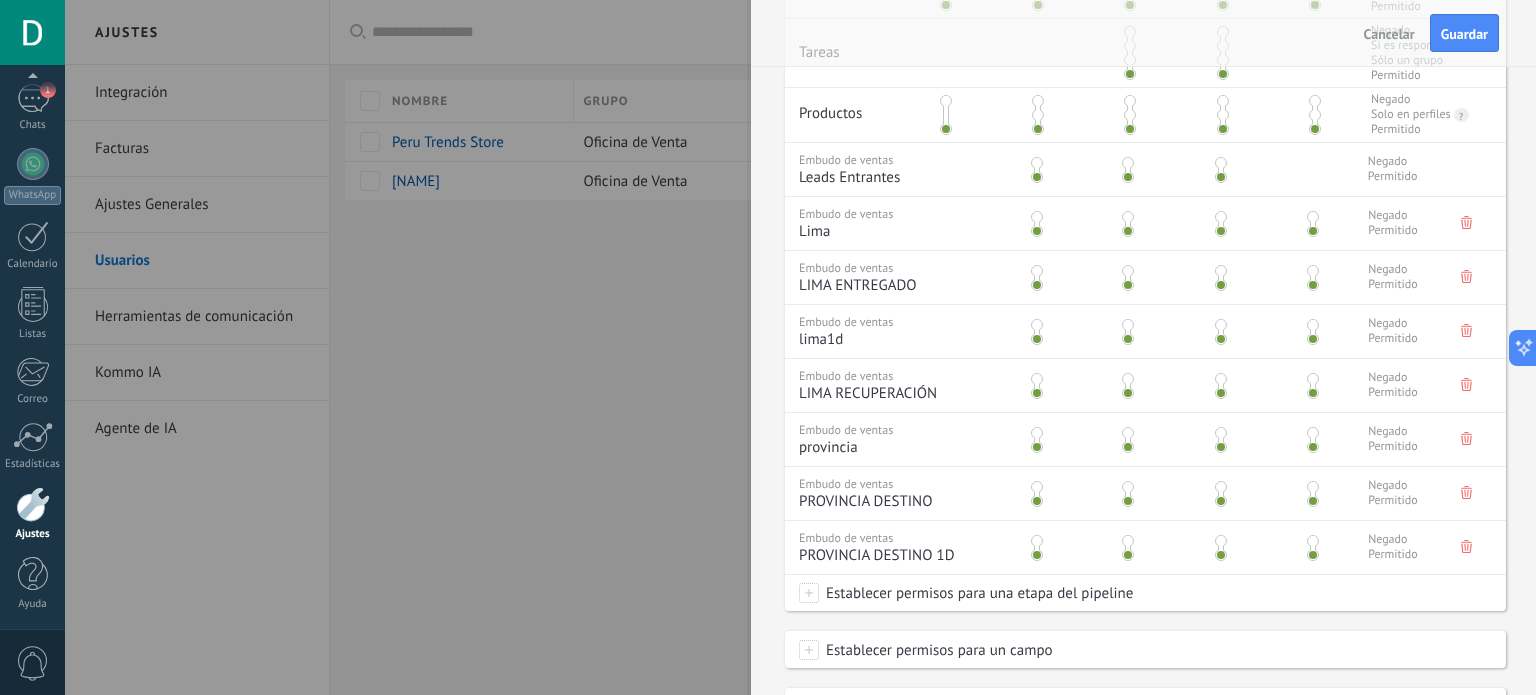 click on "Establecer permisos para una etapa del pipeline" at bounding box center (976, 593) 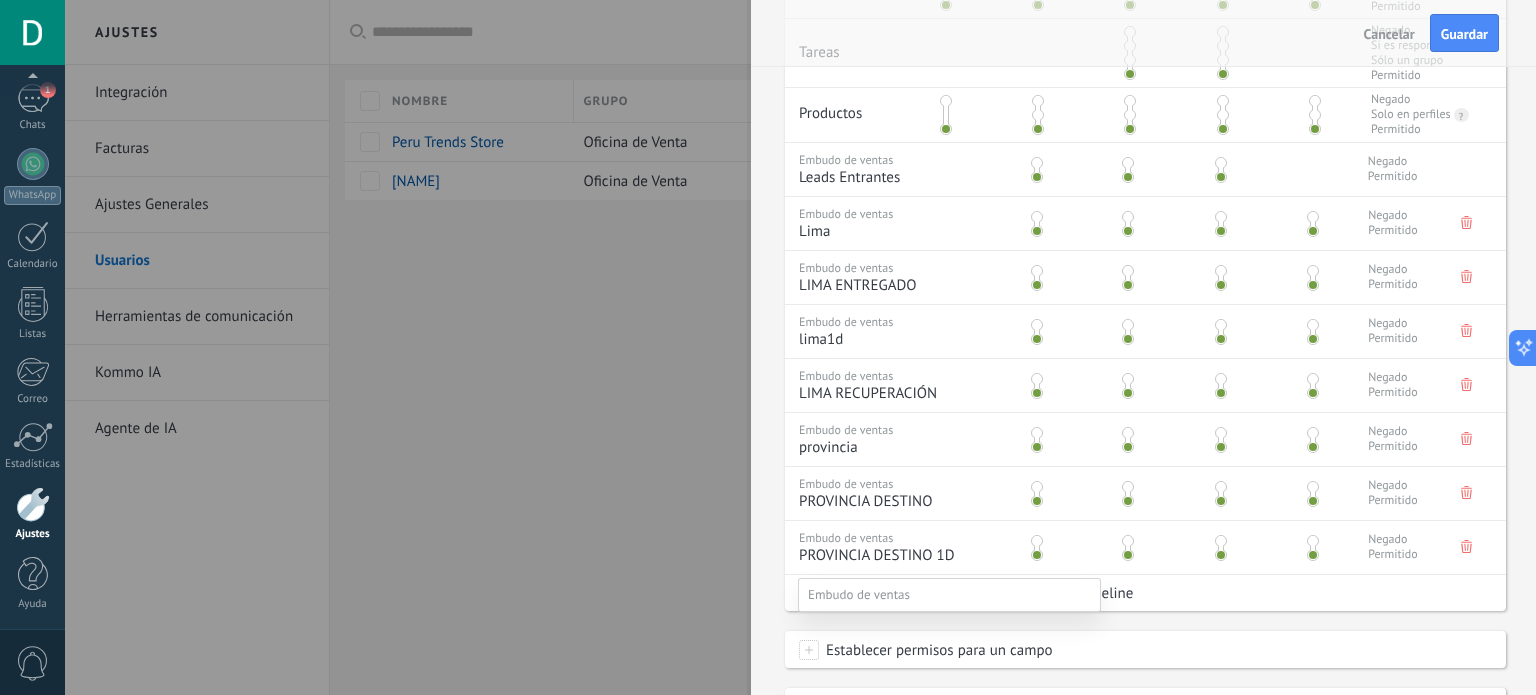 click on "PROVINCIA DESTINO2D" at bounding box center (0, 0) 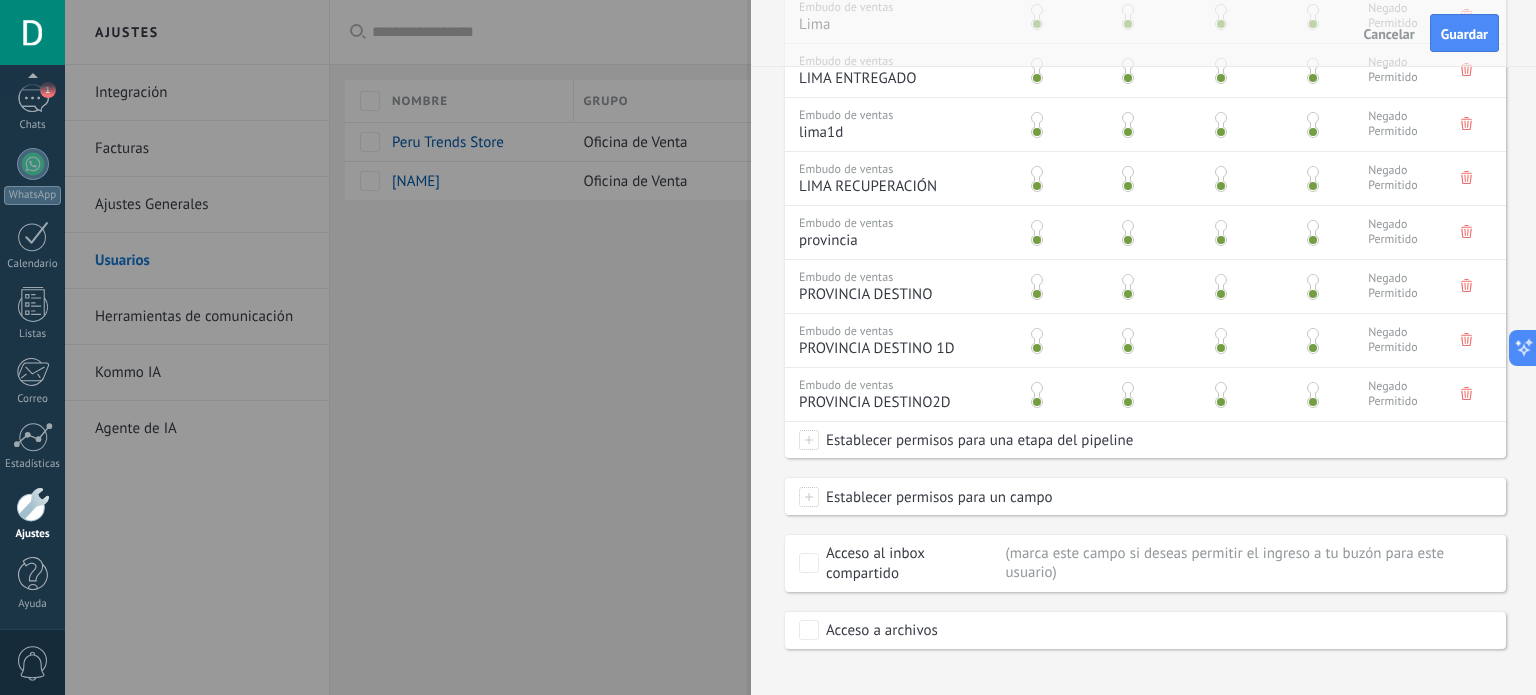 scroll, scrollTop: 926, scrollLeft: 0, axis: vertical 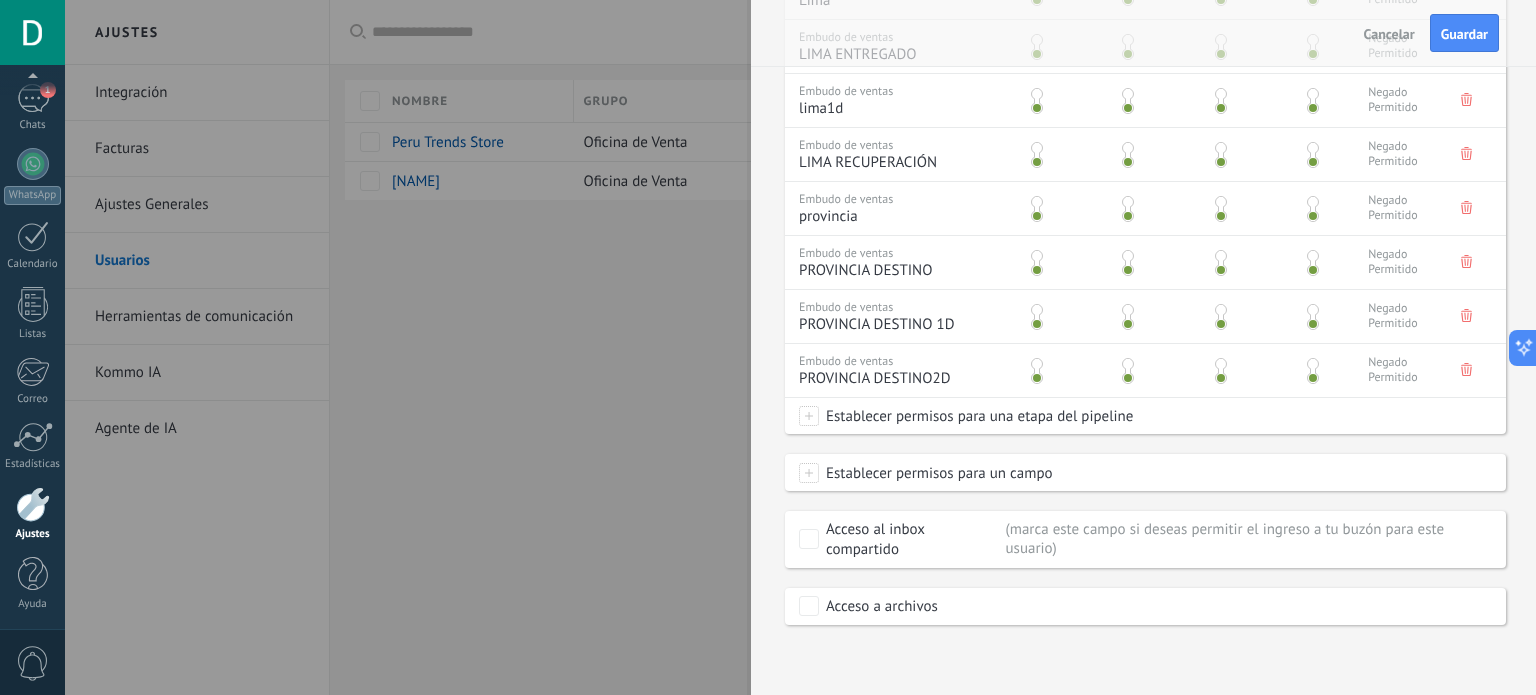 click on "Establecer permisos para un campo" at bounding box center [936, 473] 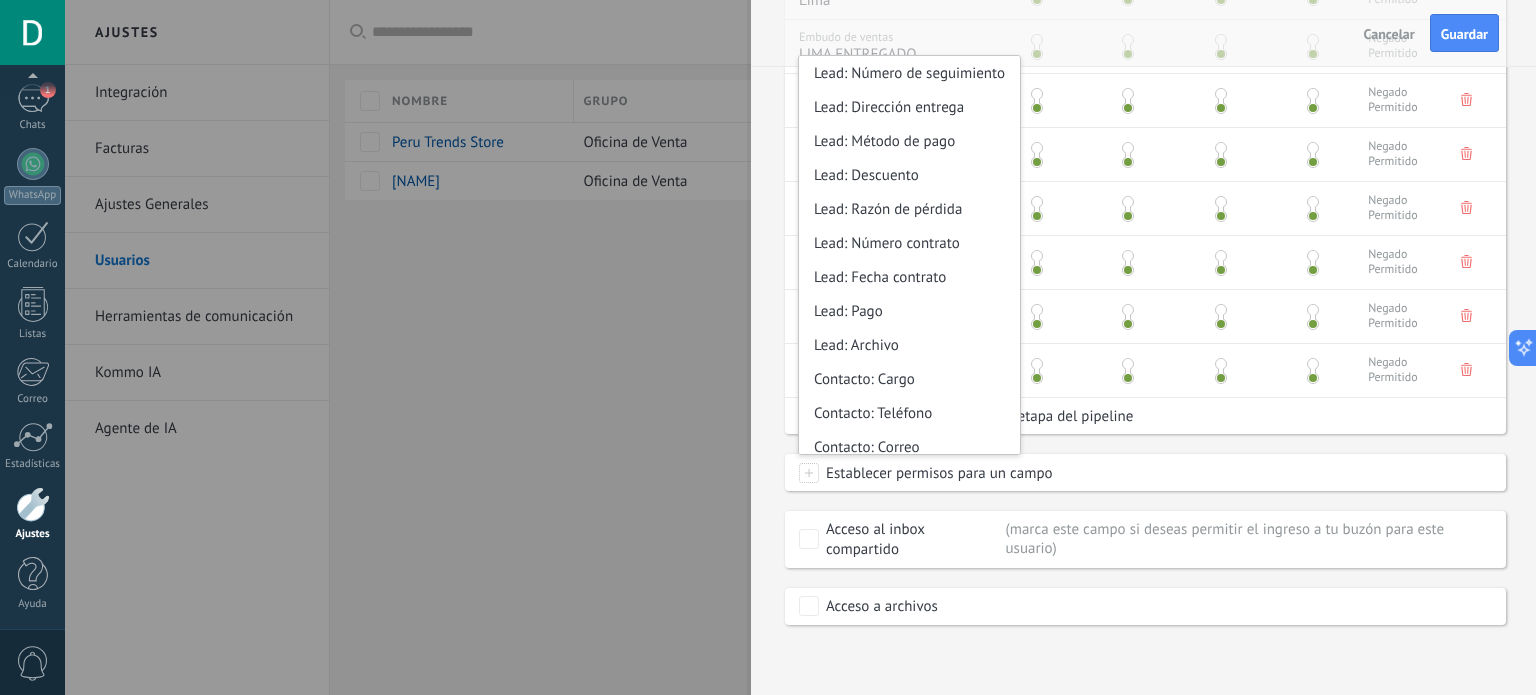 click on "Establecer permisos para un campo" at bounding box center [936, 473] 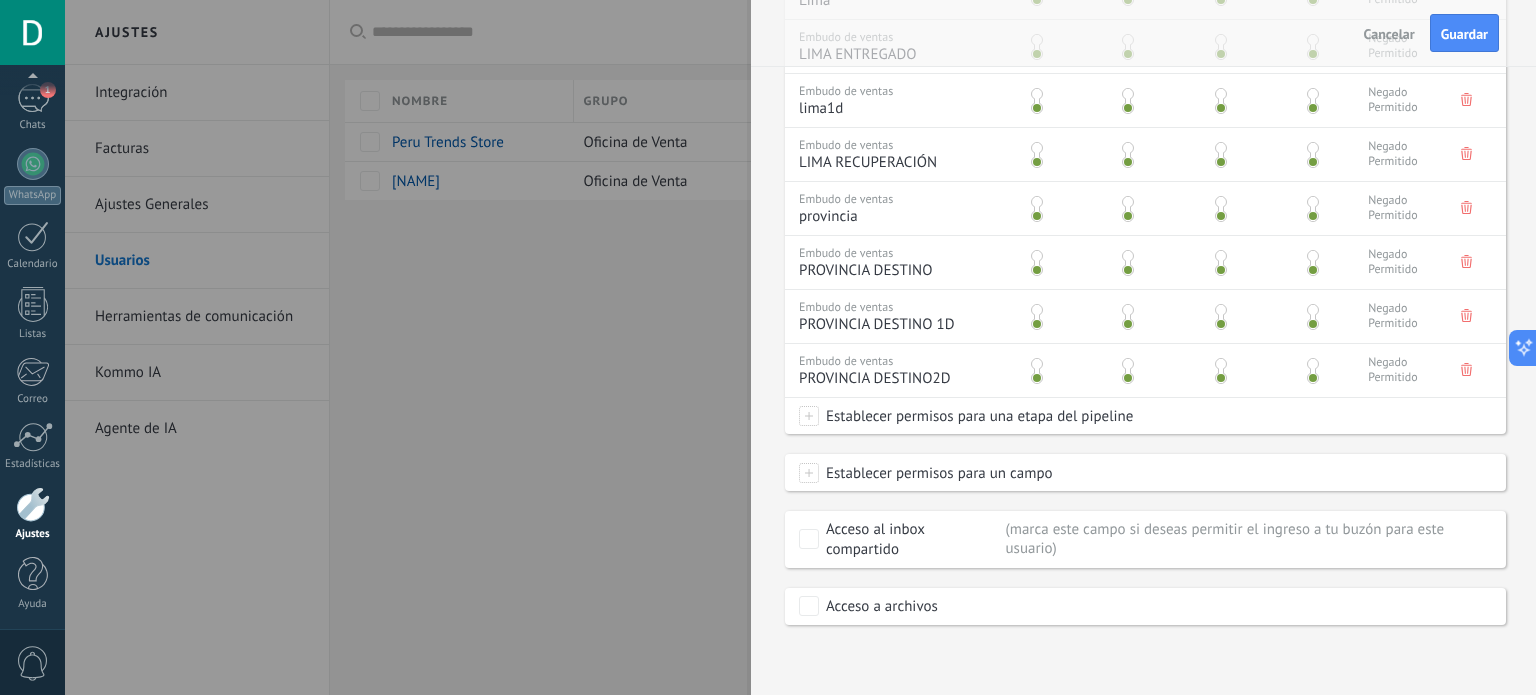 click on "Establecer permisos para un campo" at bounding box center (936, 473) 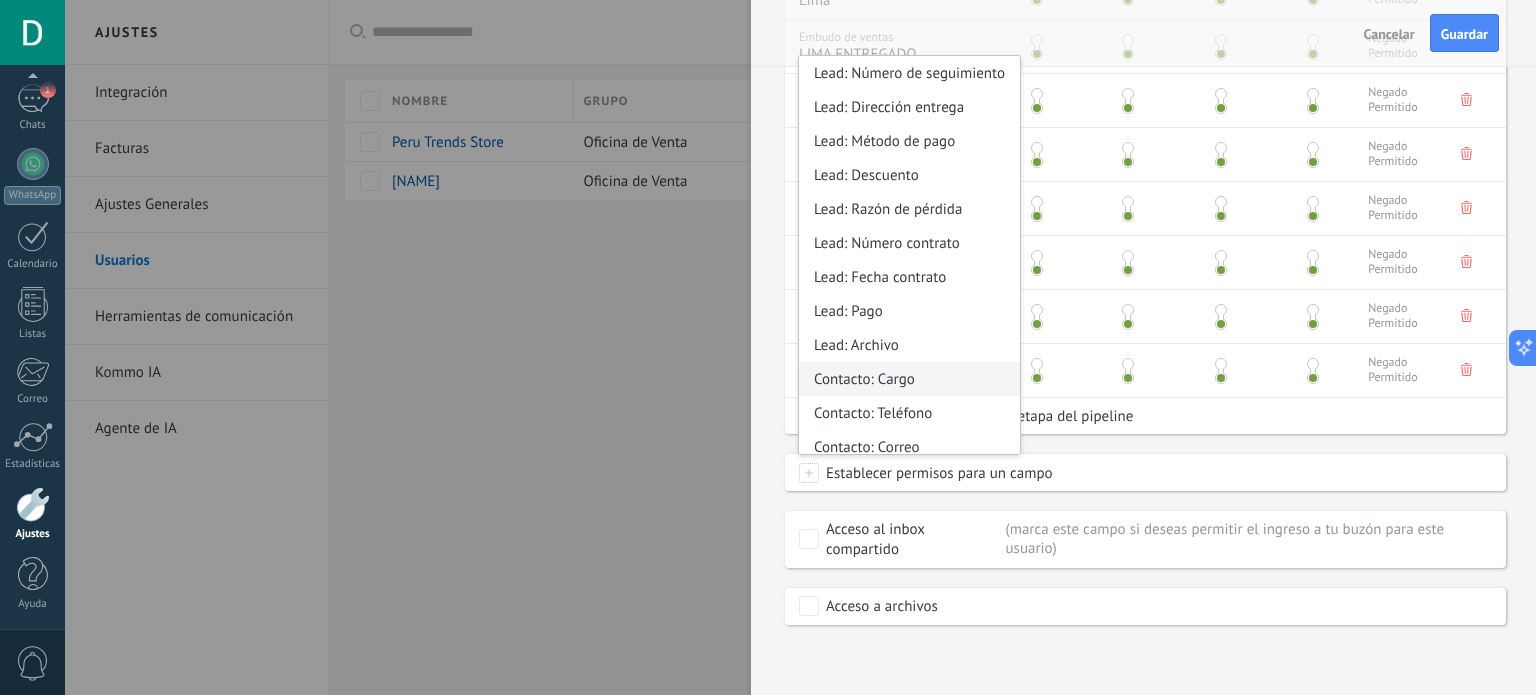 scroll, scrollTop: 626, scrollLeft: 0, axis: vertical 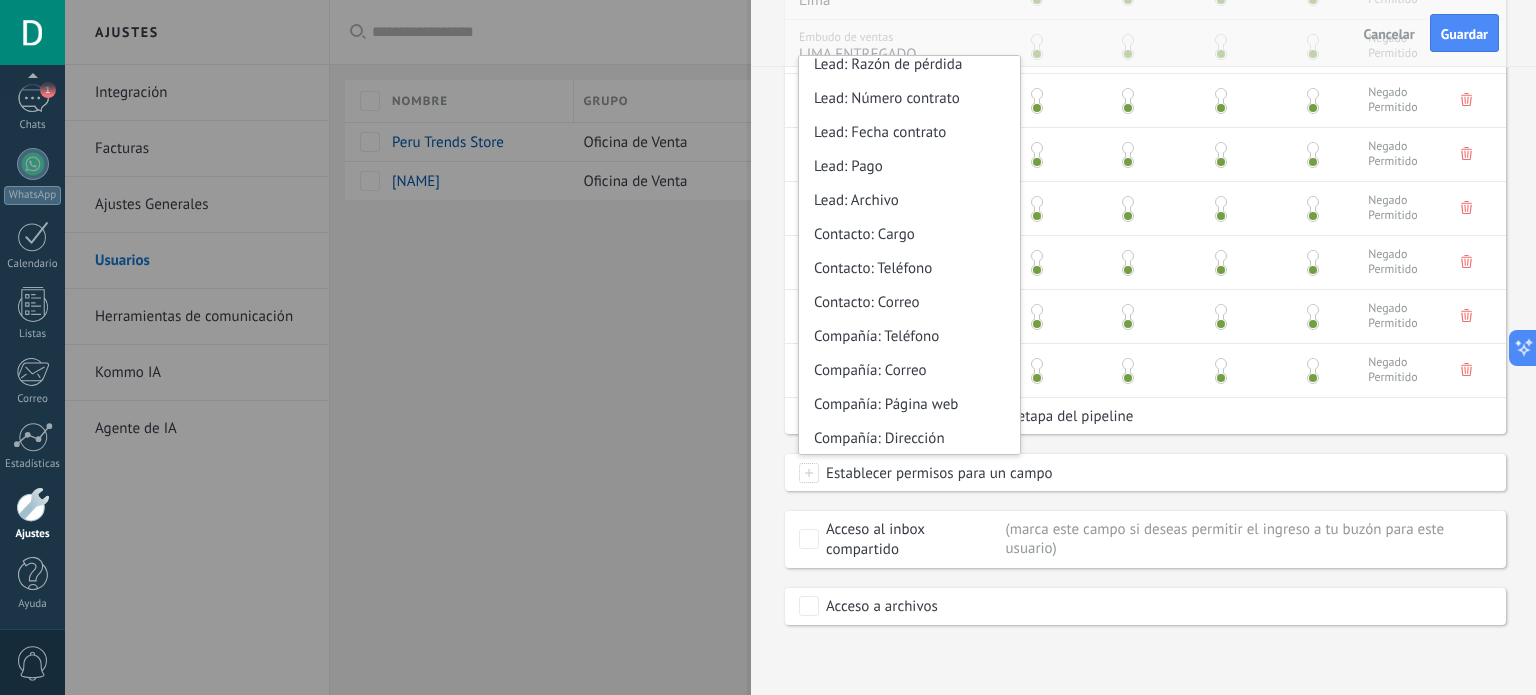 click on "**********" at bounding box center (1143, 347) 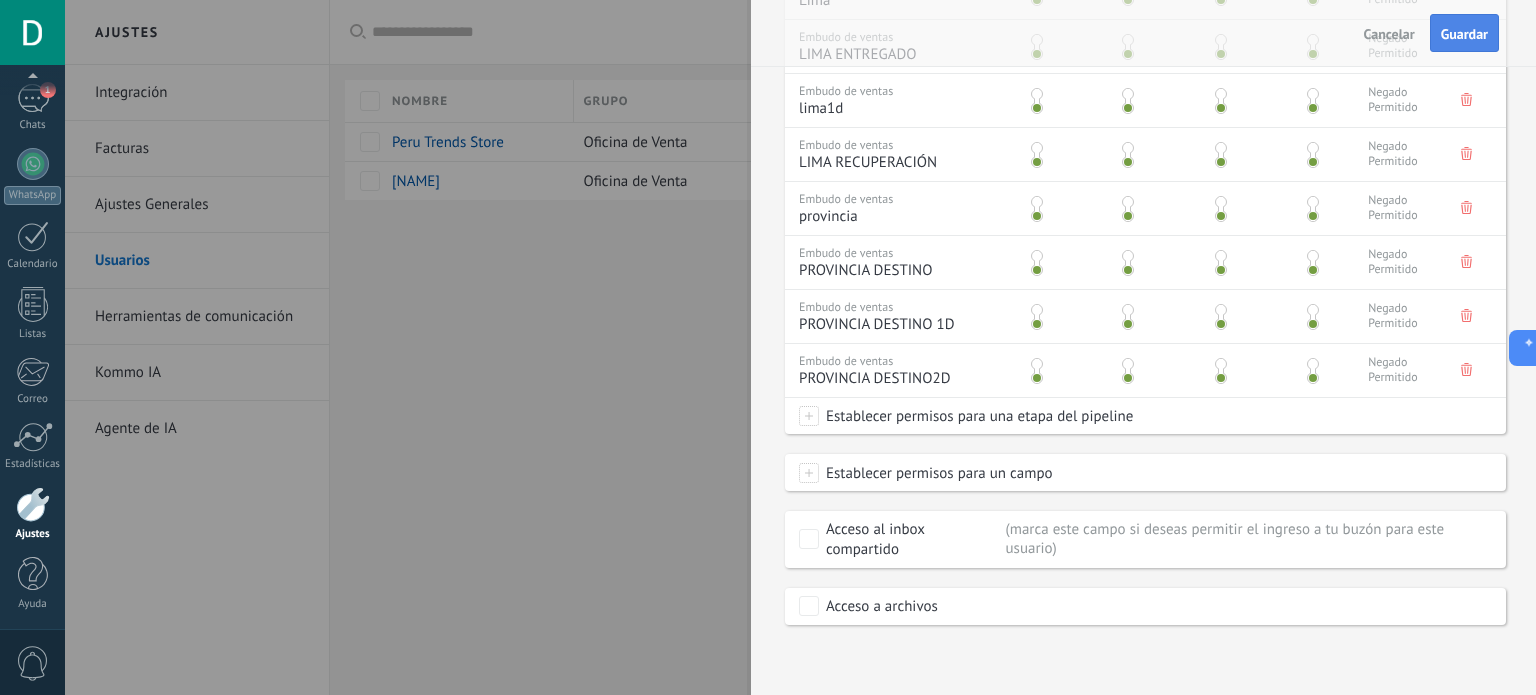 click on "Guardar" at bounding box center (1464, 34) 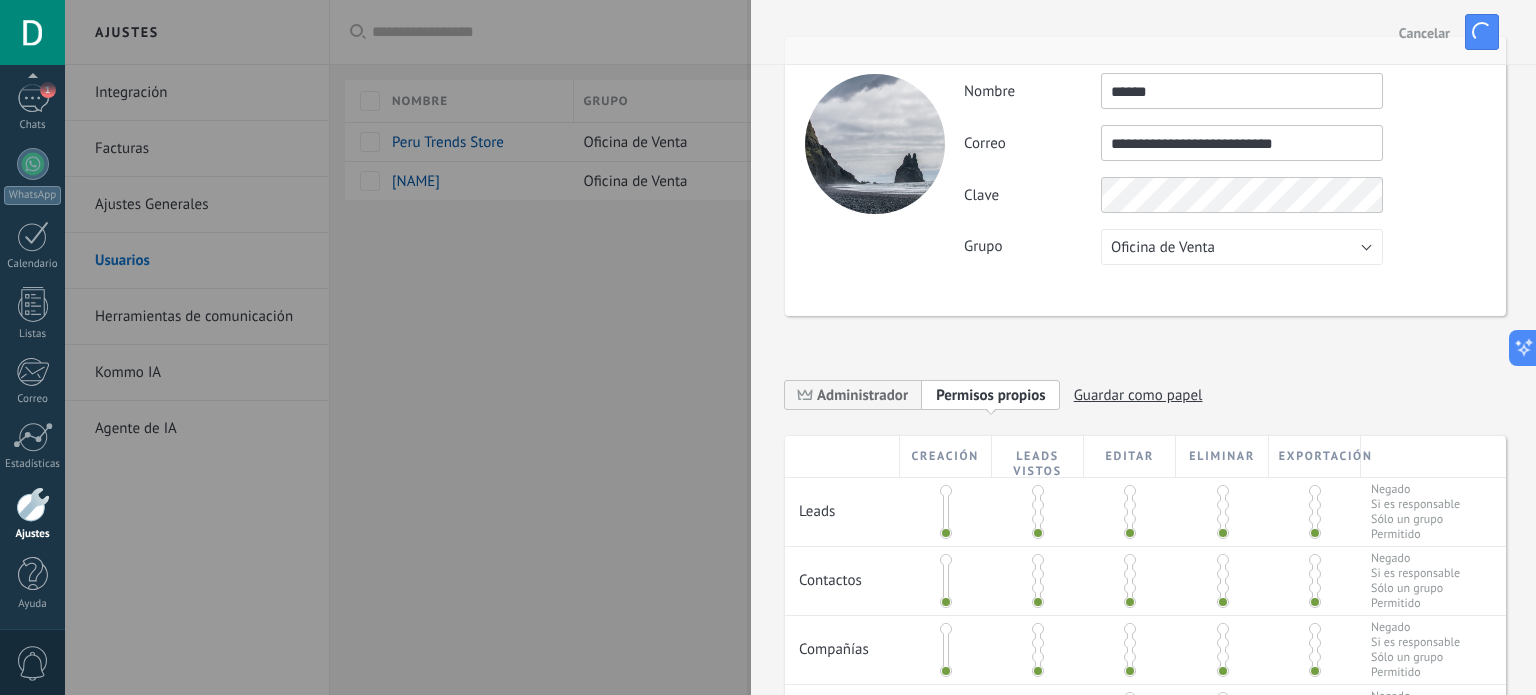 scroll, scrollTop: 0, scrollLeft: 0, axis: both 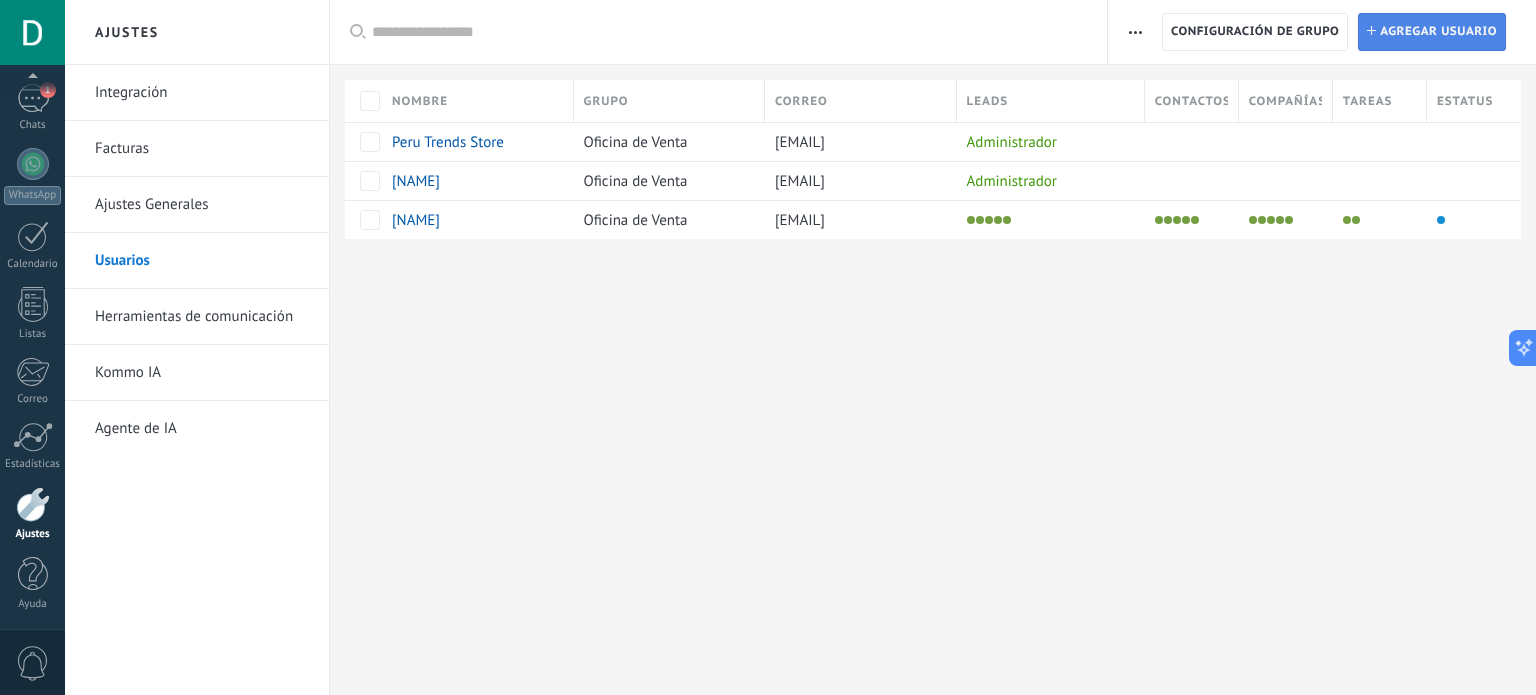 click on "Agregar usuario" at bounding box center [1438, 32] 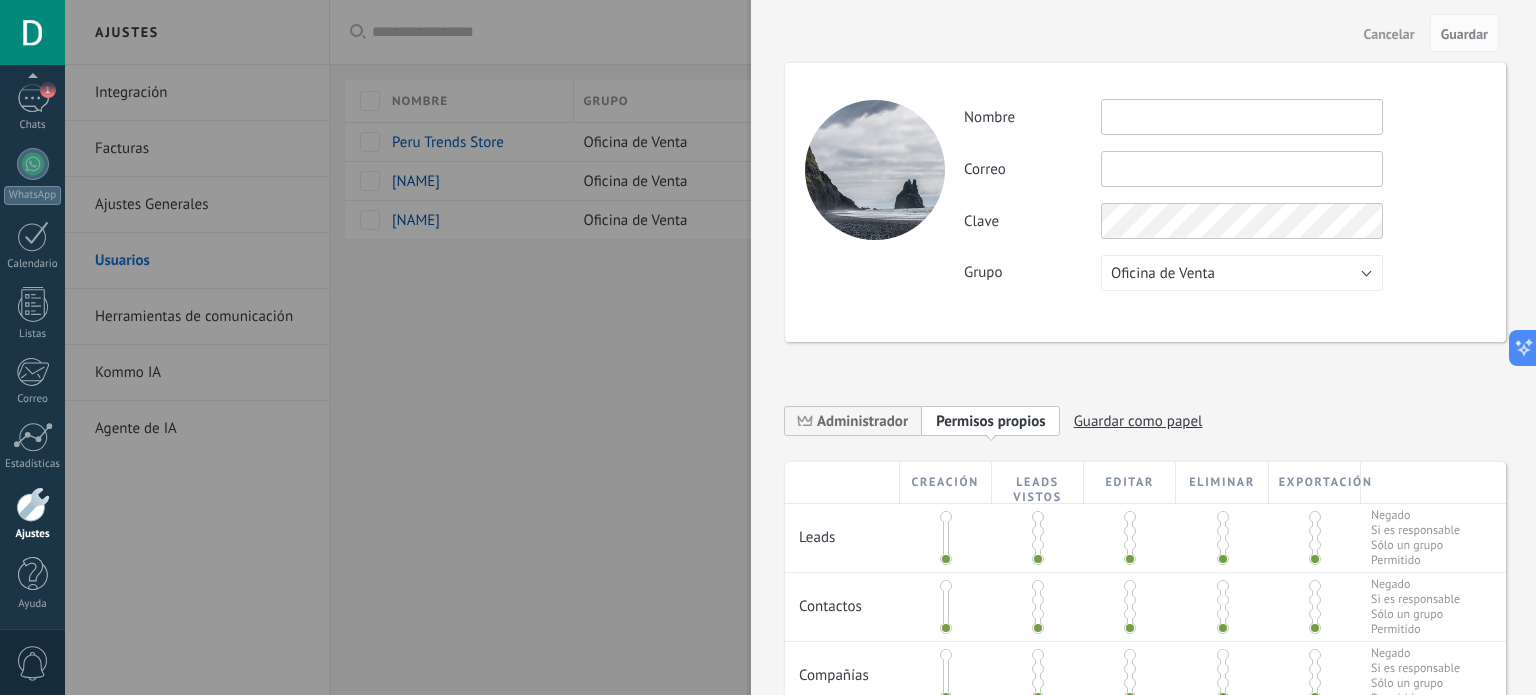 click at bounding box center [1242, 117] 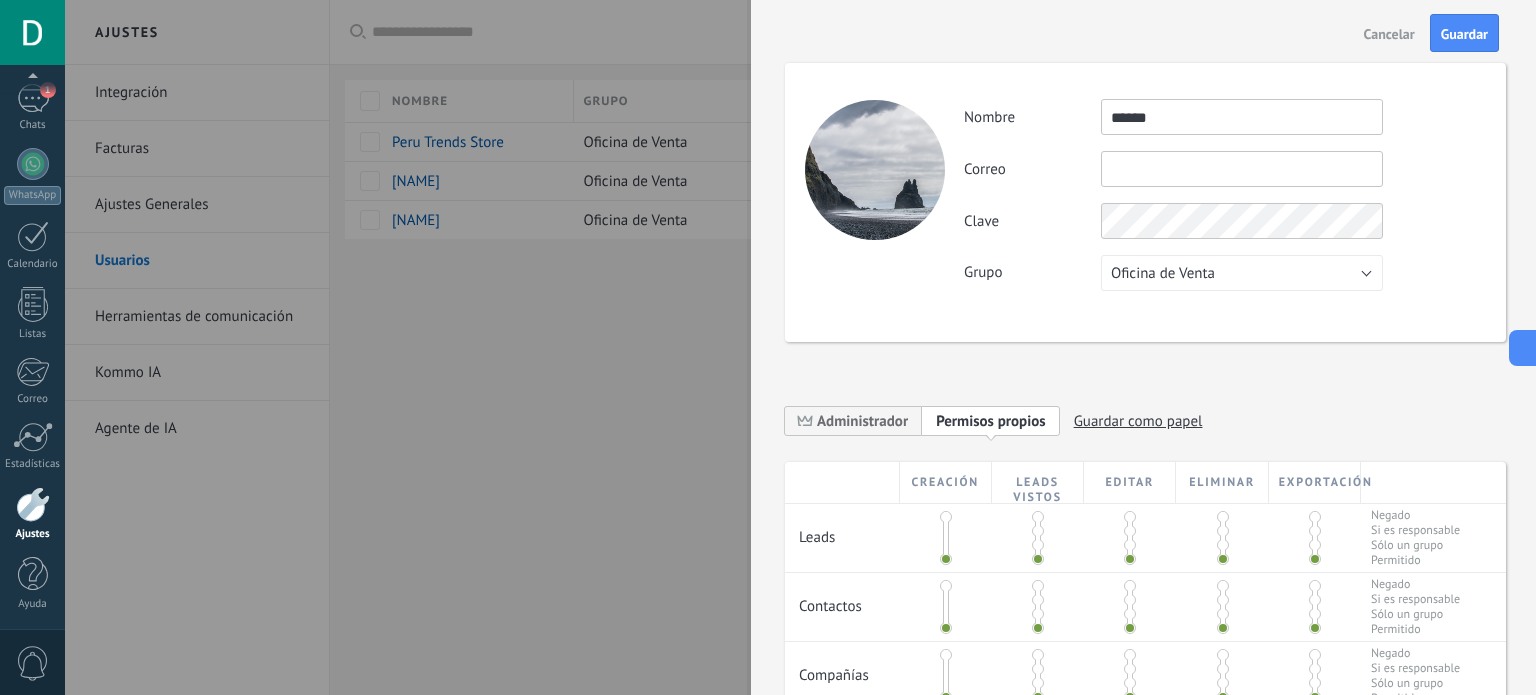 type on "******" 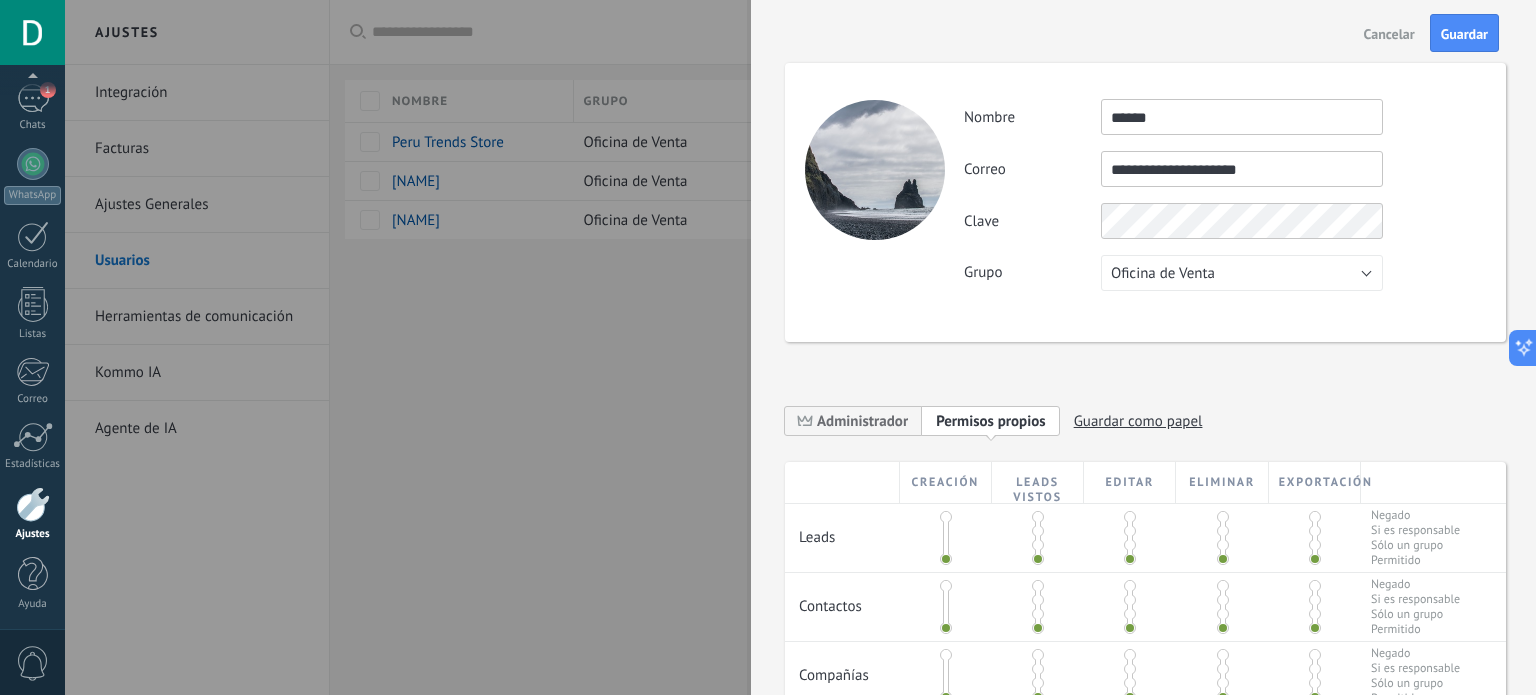 type on "**********" 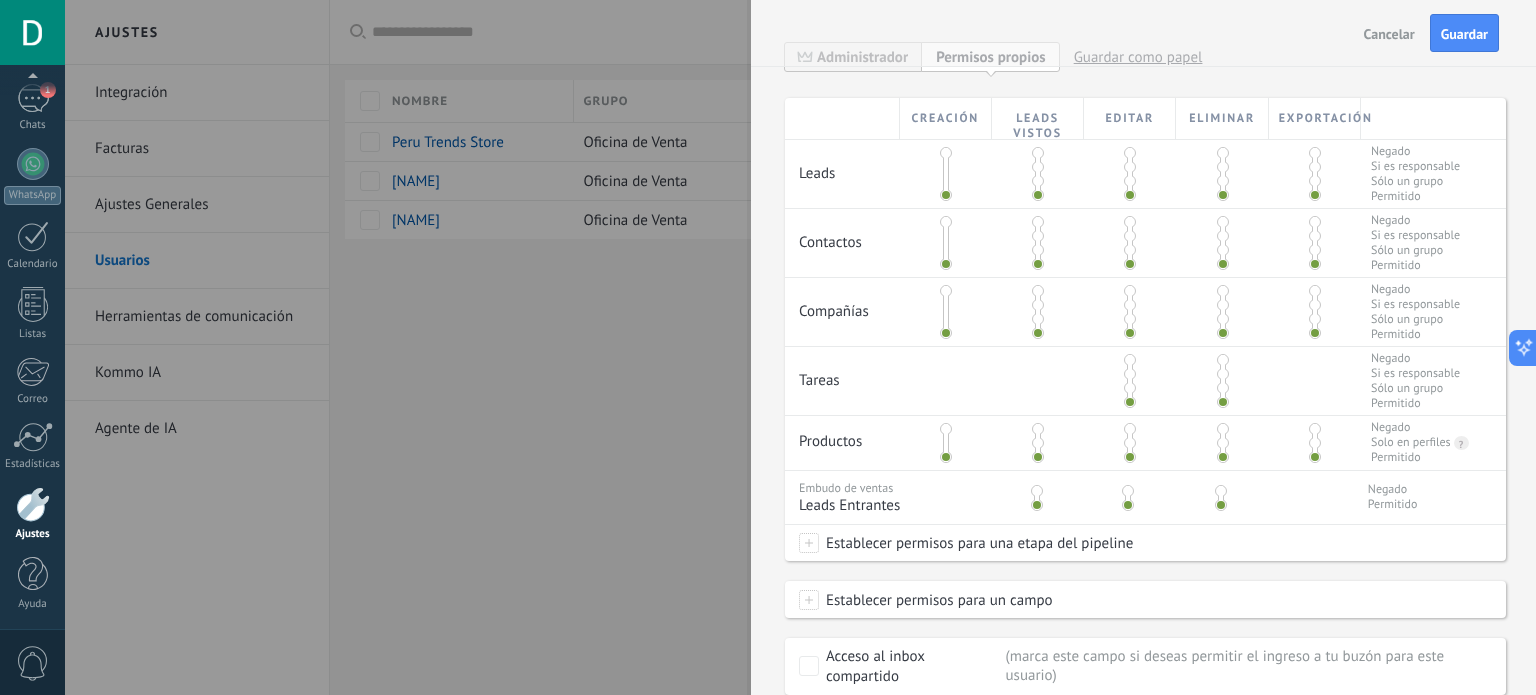 scroll, scrollTop: 400, scrollLeft: 0, axis: vertical 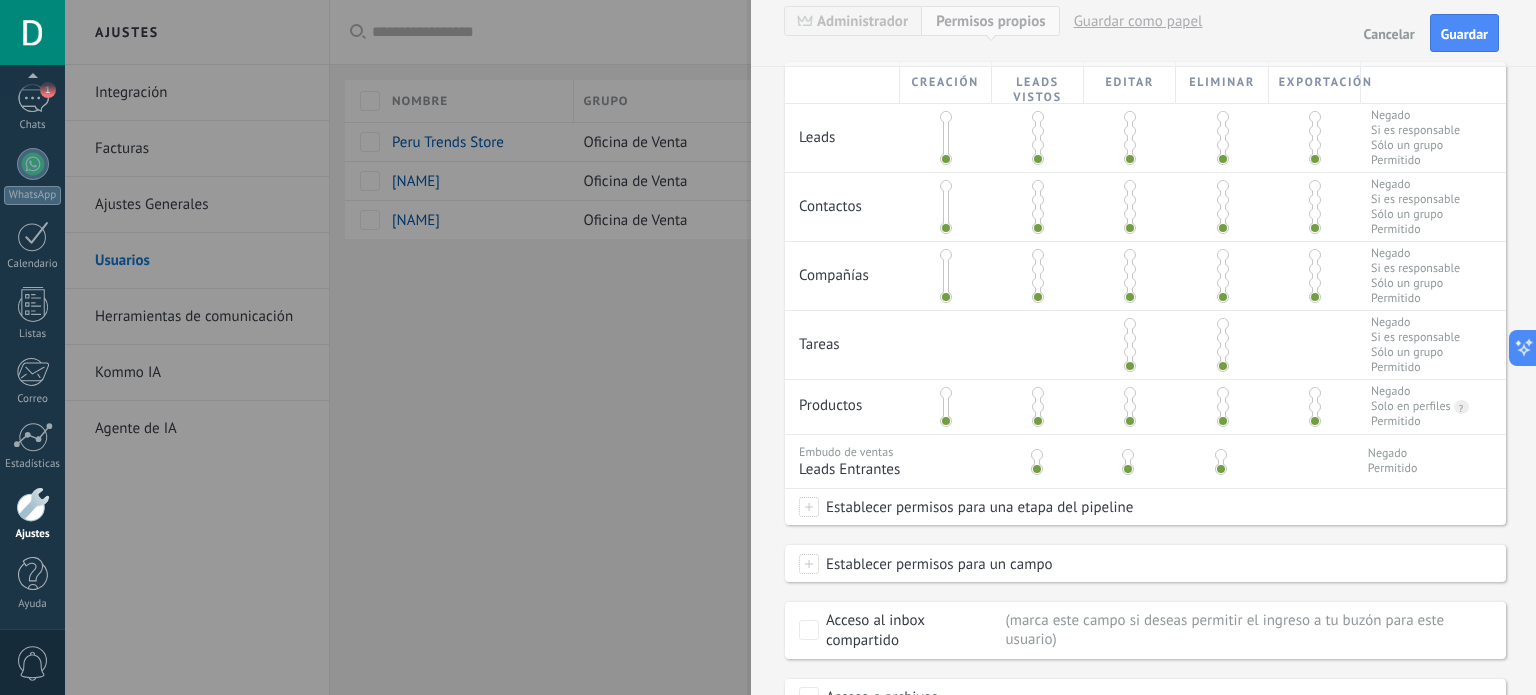 click on "Establecer permisos para una etapa del pipeline" at bounding box center (976, 507) 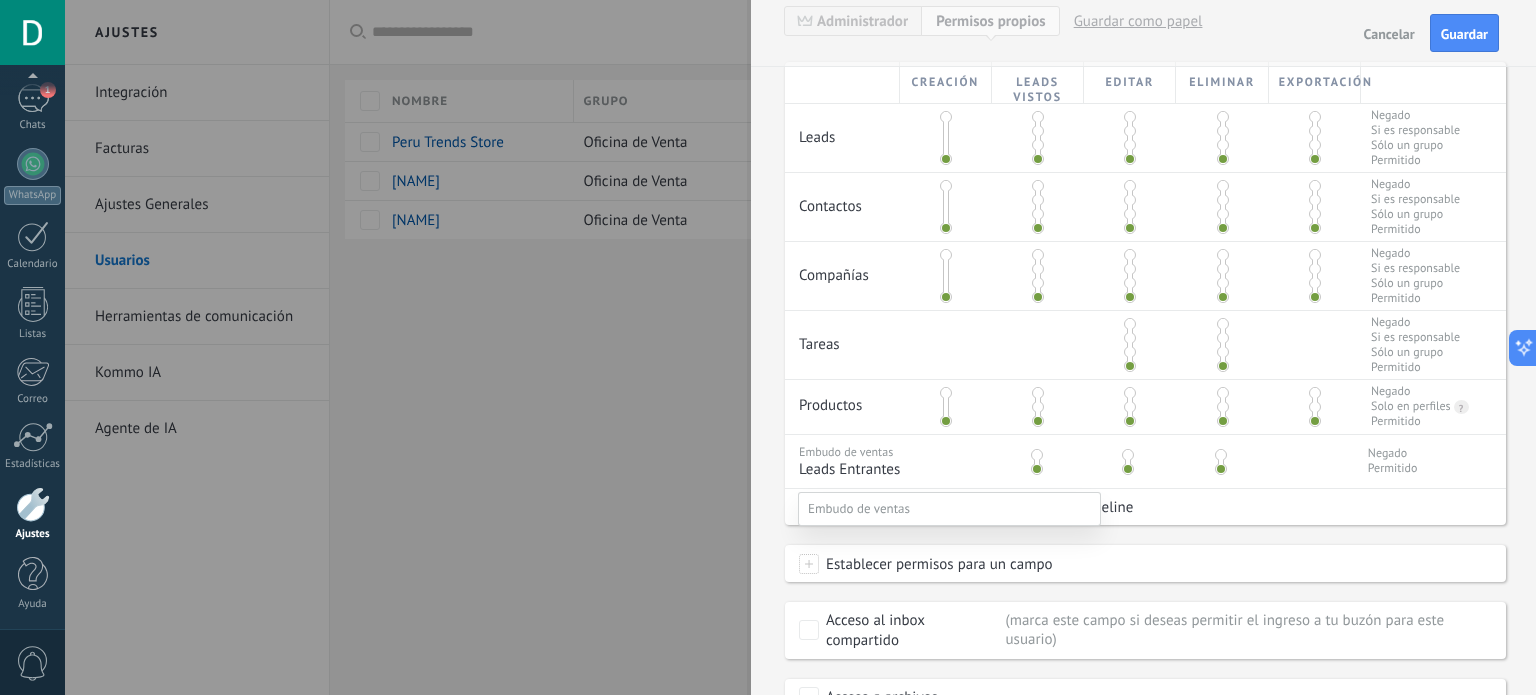 click on "Leads Entrantes" at bounding box center (0, 0) 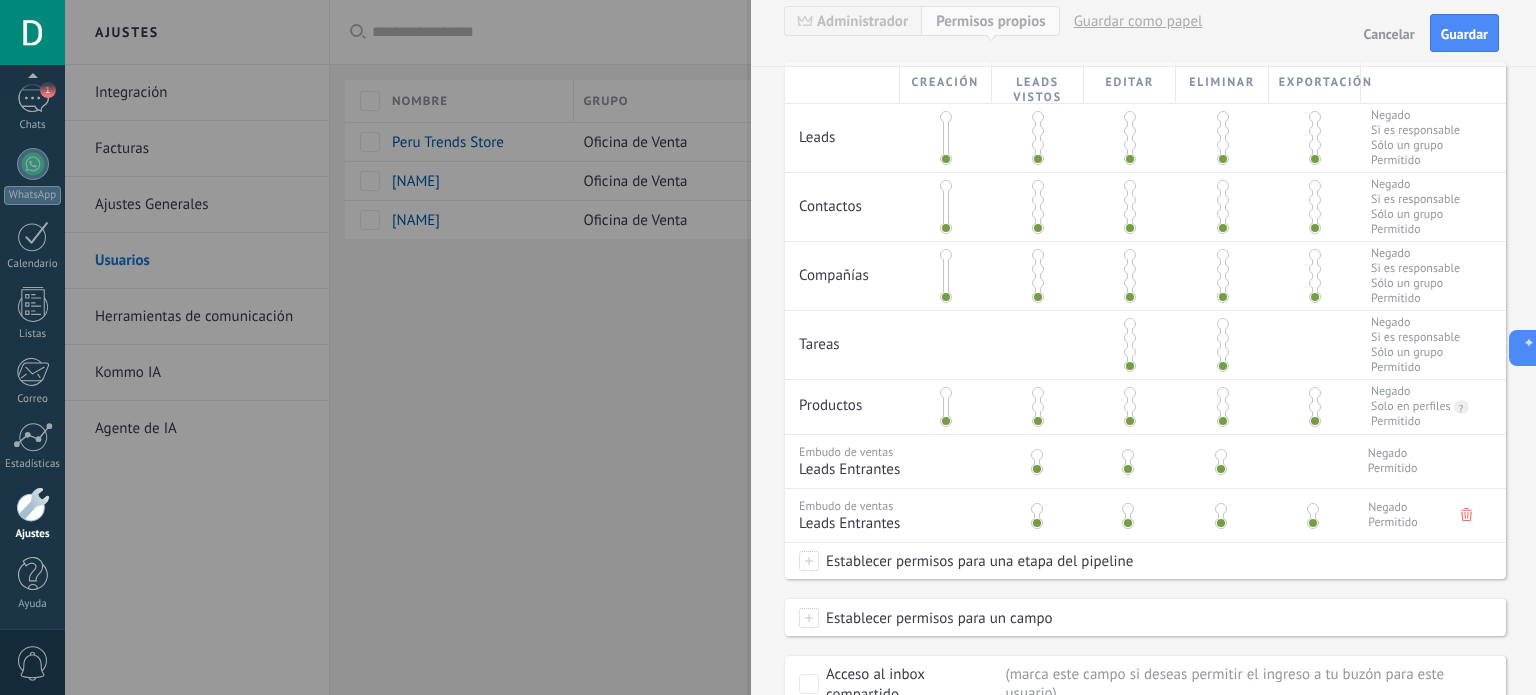 click on "Embudo de ventas Leads Entrantes Negado Permitido" at bounding box center (1145, 515) 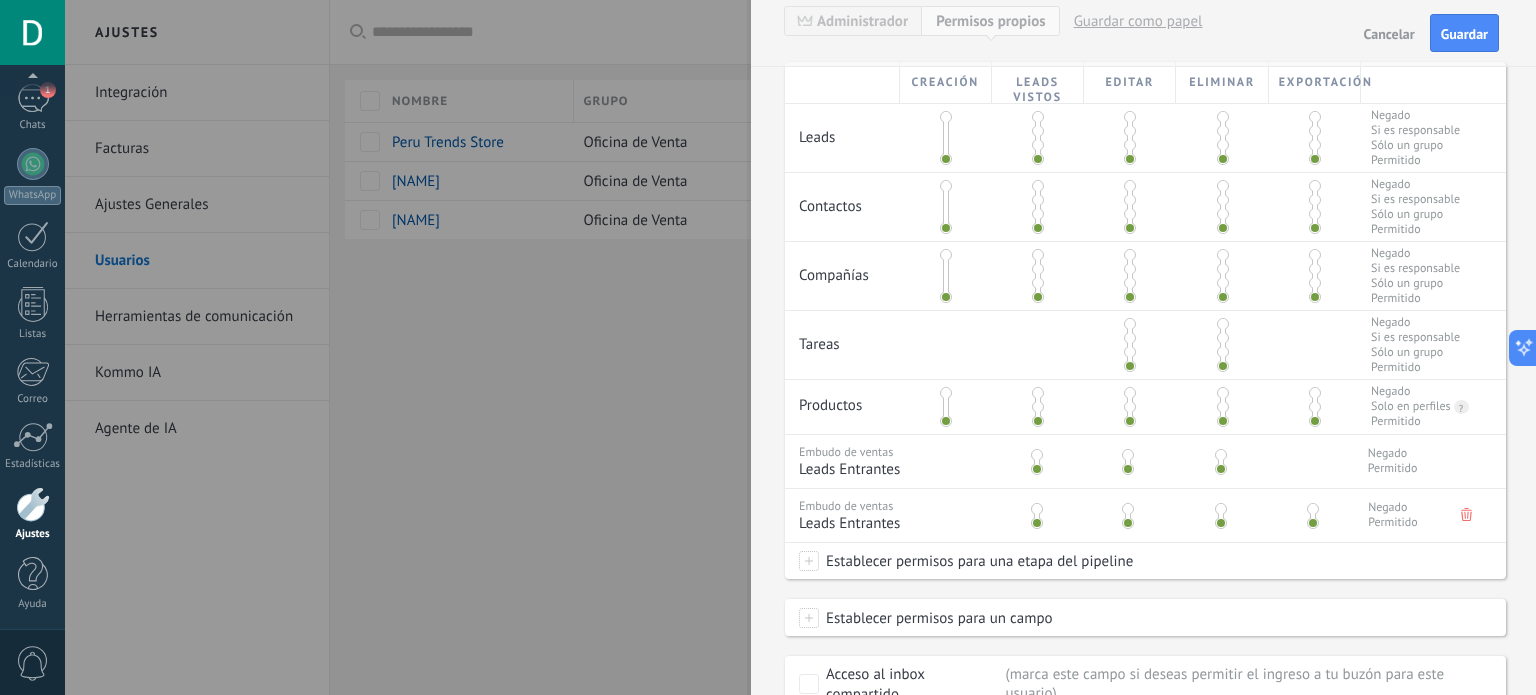 click 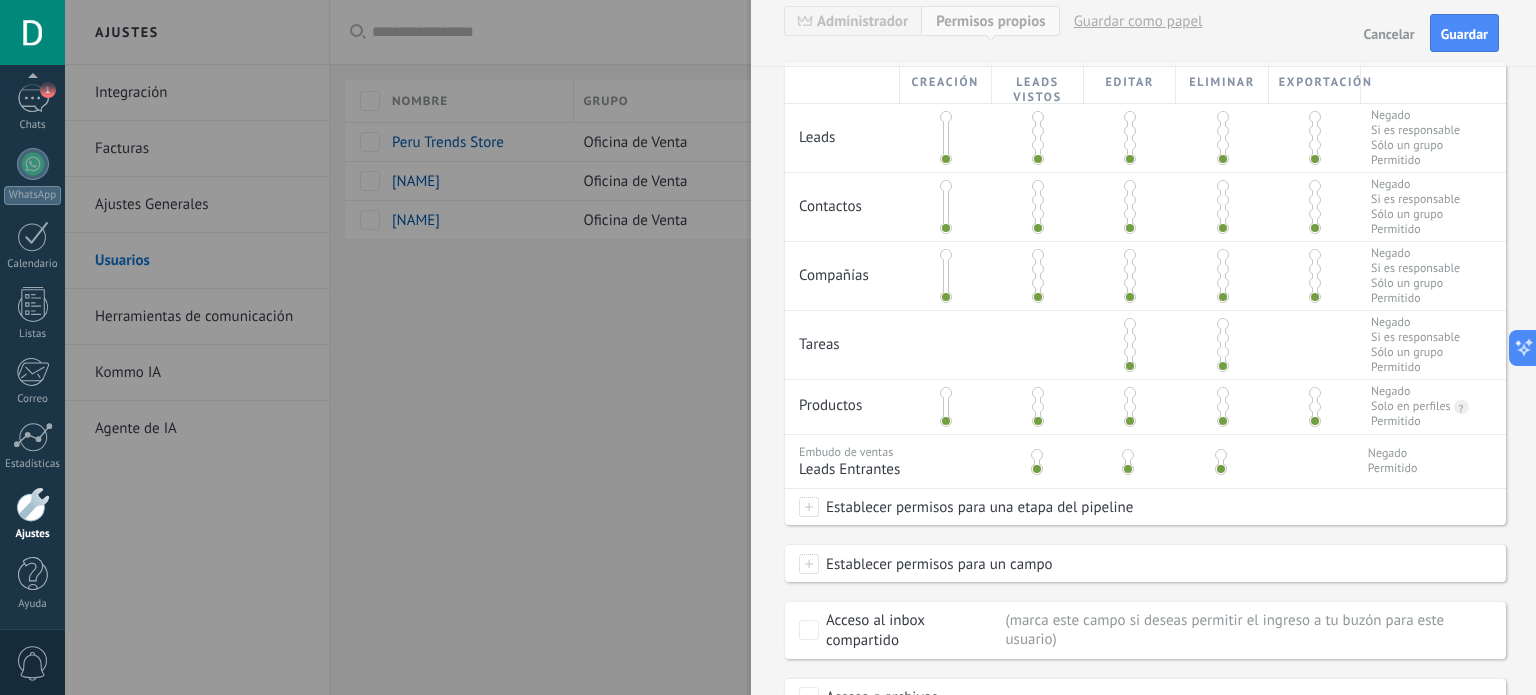 click on "Establecer permisos para una etapa del pipeline" at bounding box center (976, 507) 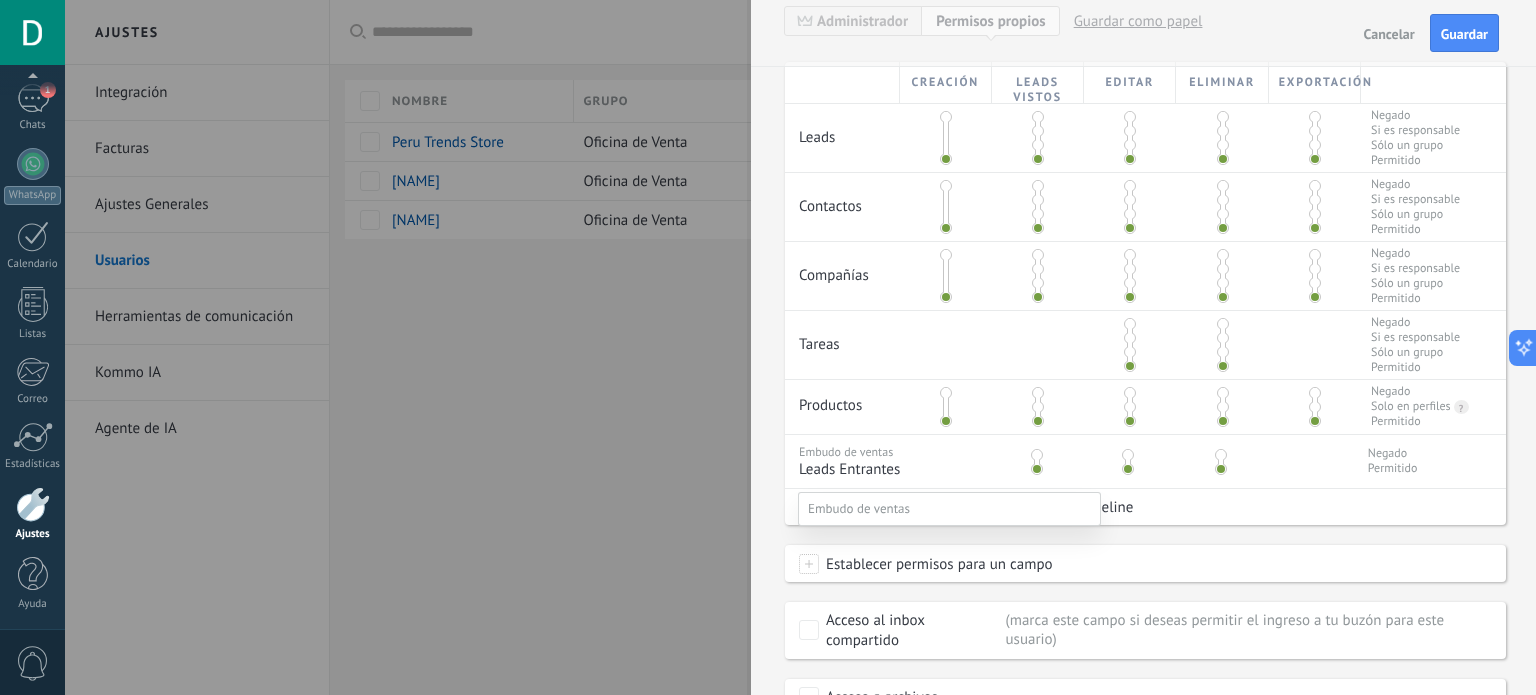 click on "Lima" at bounding box center (0, 0) 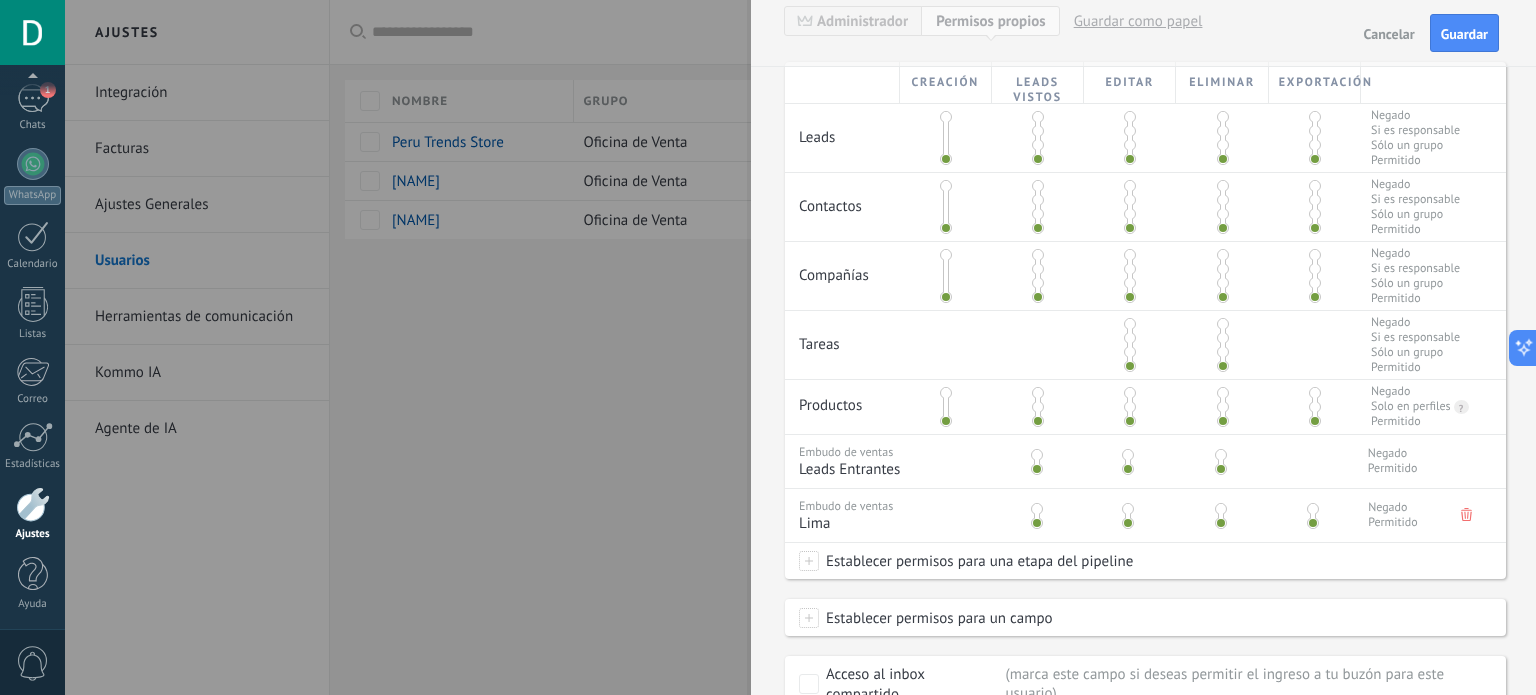 scroll, scrollTop: 500, scrollLeft: 0, axis: vertical 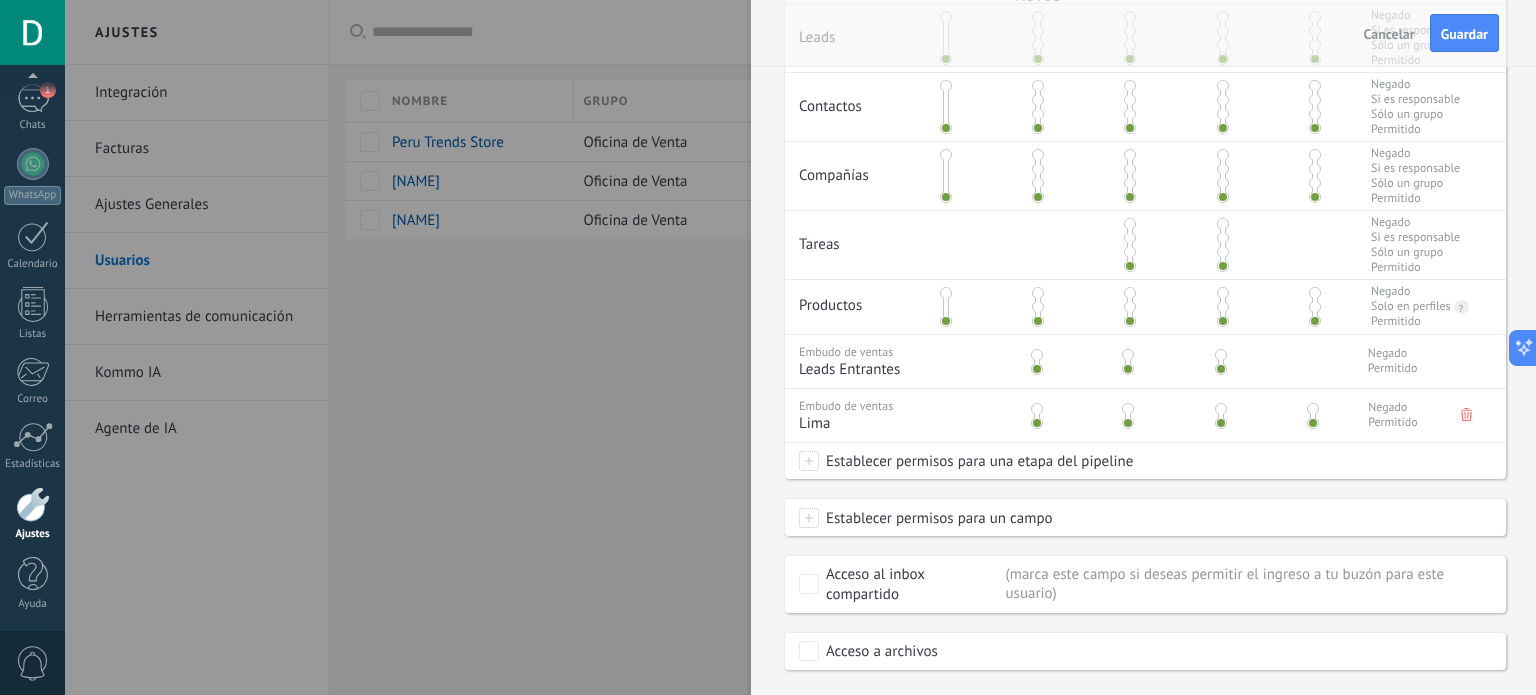 click on "Establecer permisos para una etapa del pipeline" at bounding box center (976, 461) 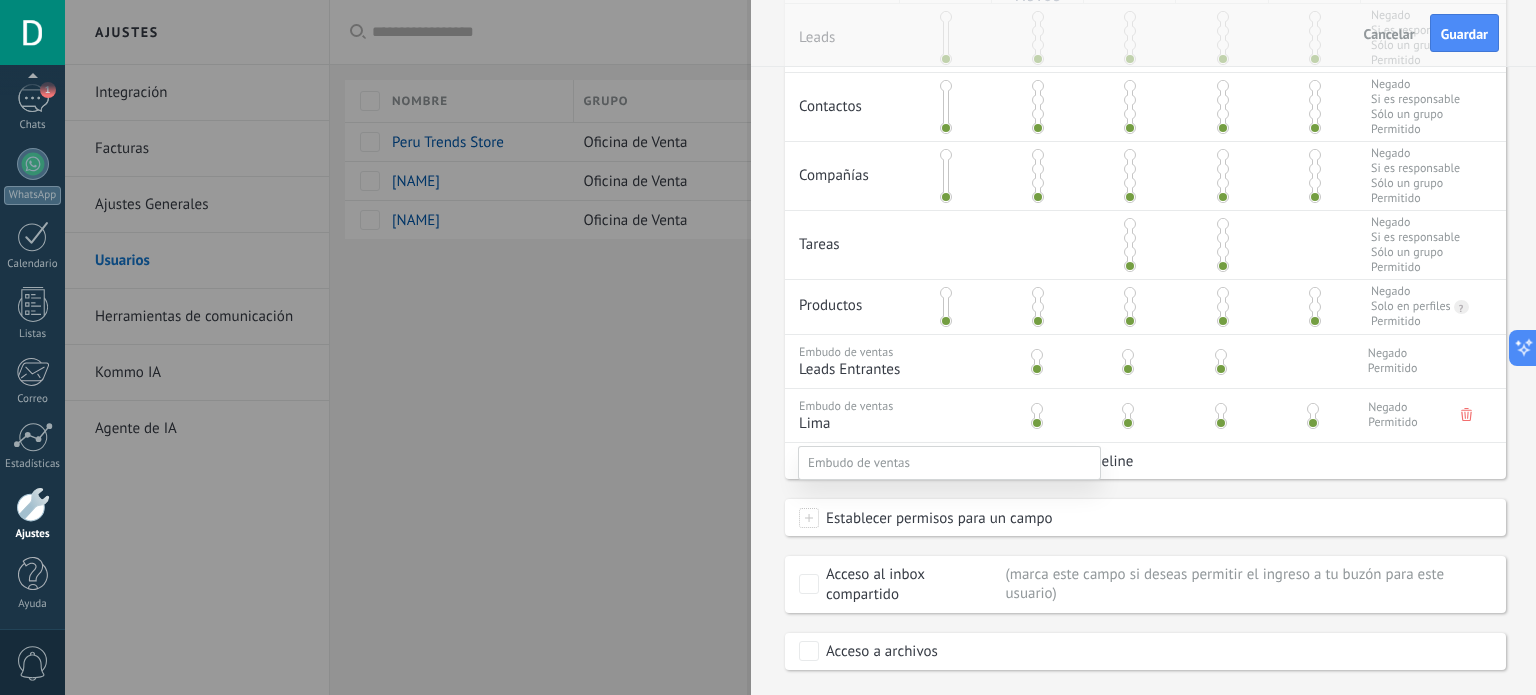 click on "lima1d" at bounding box center [0, 0] 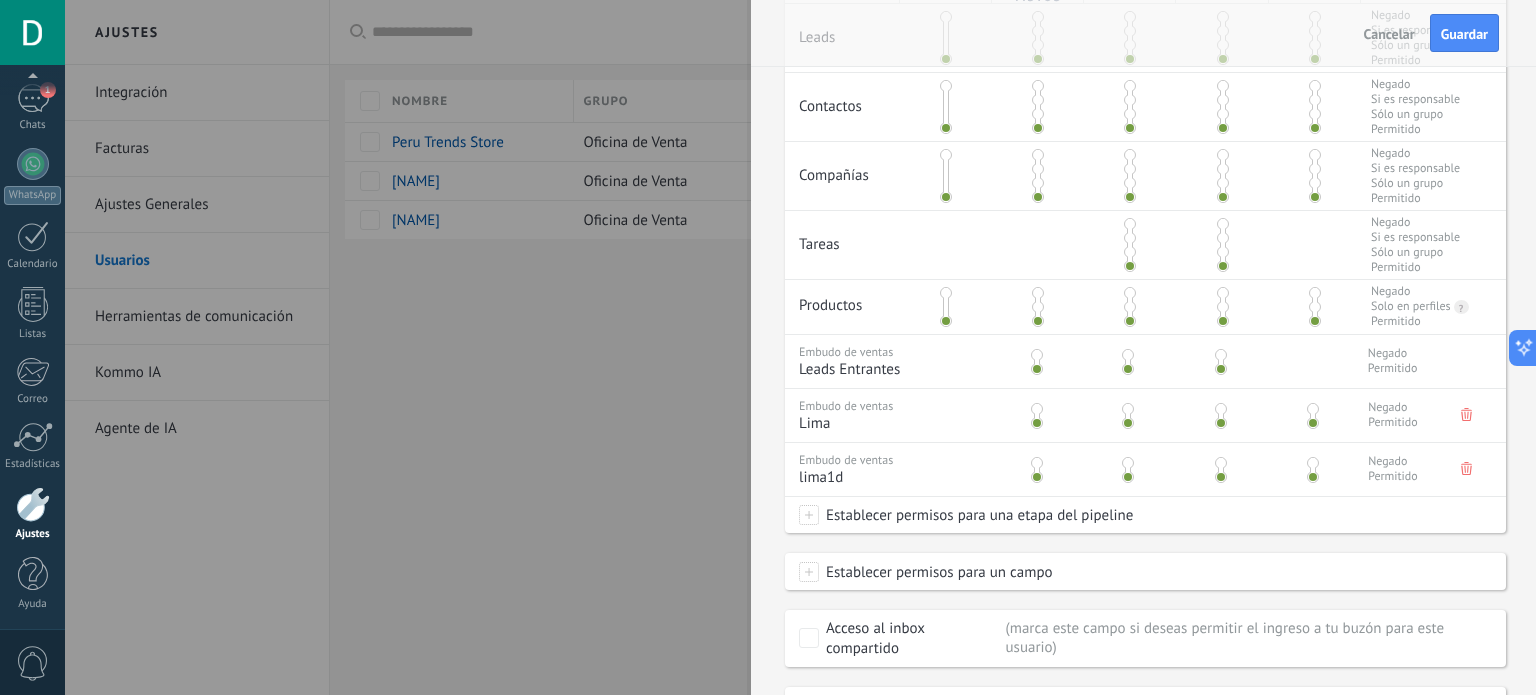 click on "Establecer permisos para una etapa del pipeline" at bounding box center [976, 515] 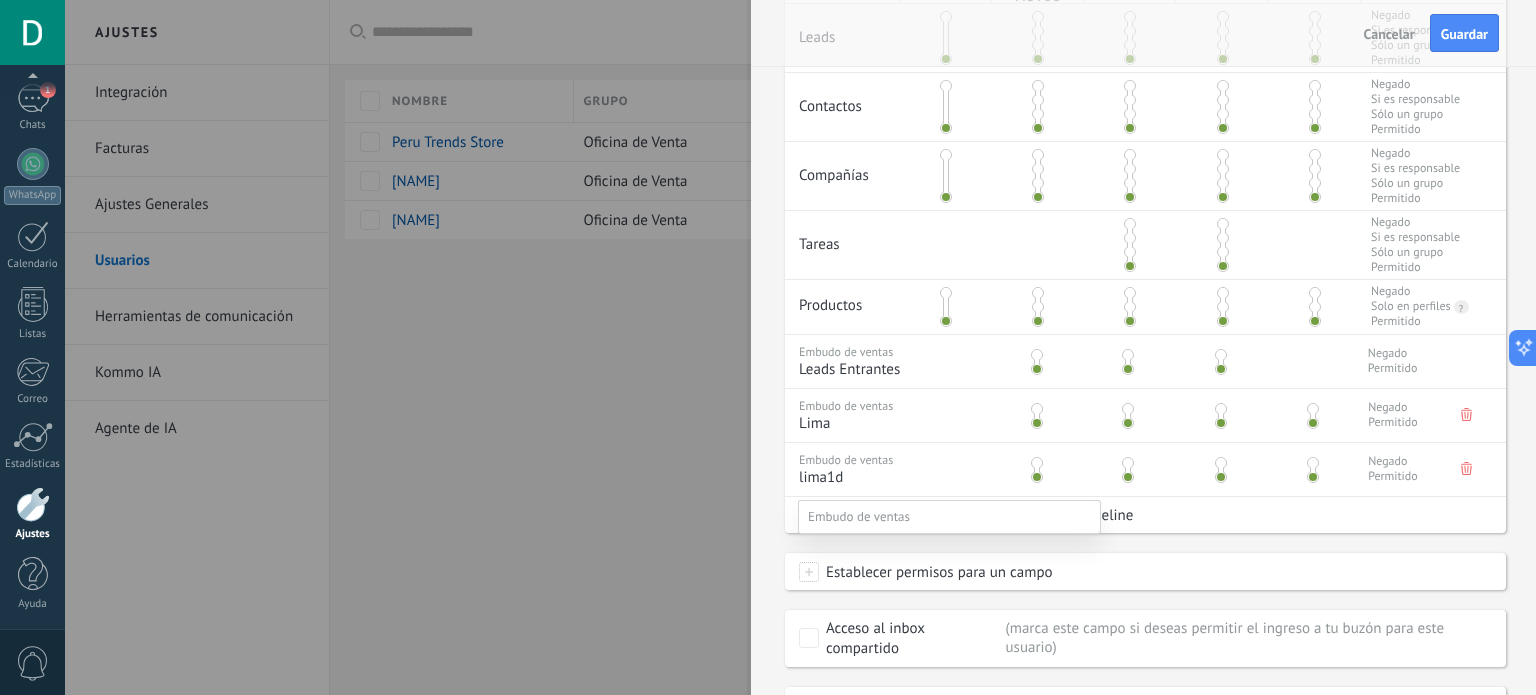 click on "LIMA ENTREGADO" at bounding box center (0, 0) 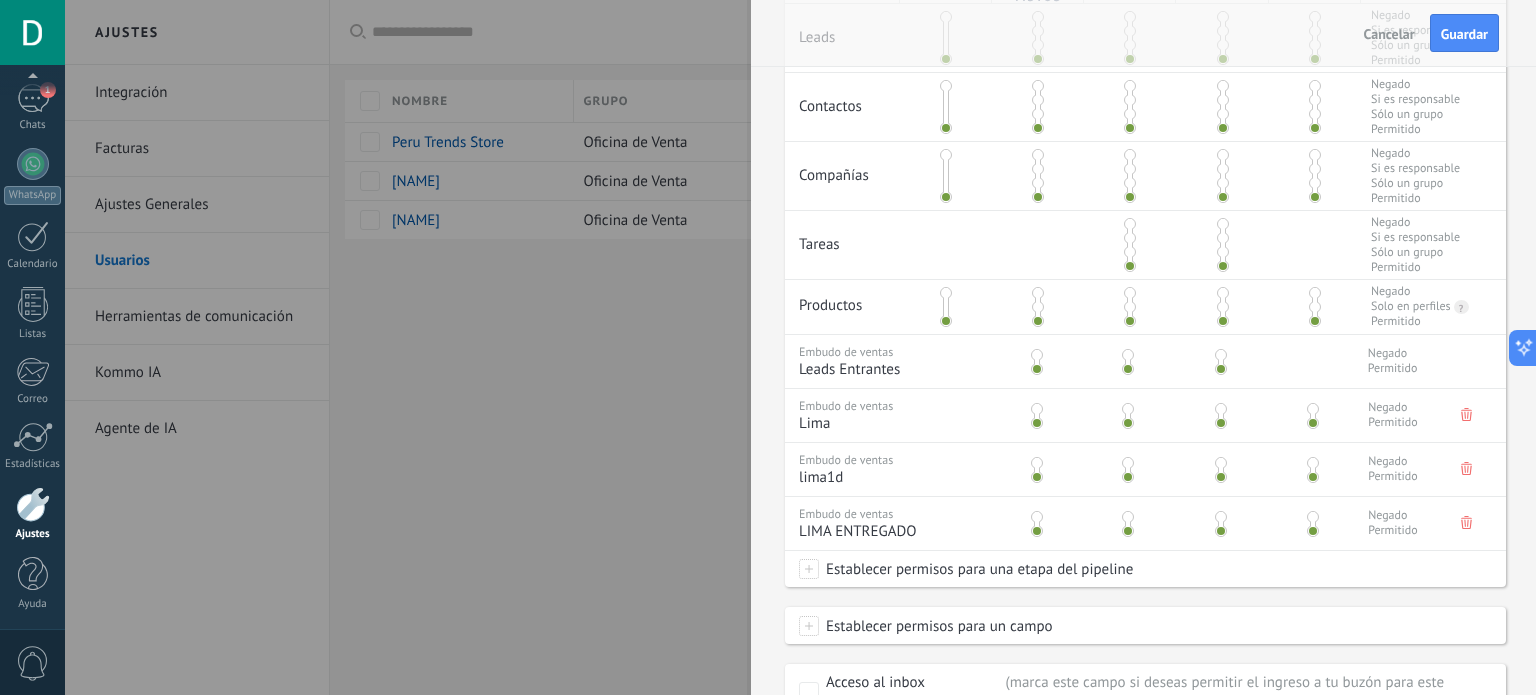 click on "Establecer permisos para una etapa del pipeline" at bounding box center (976, 569) 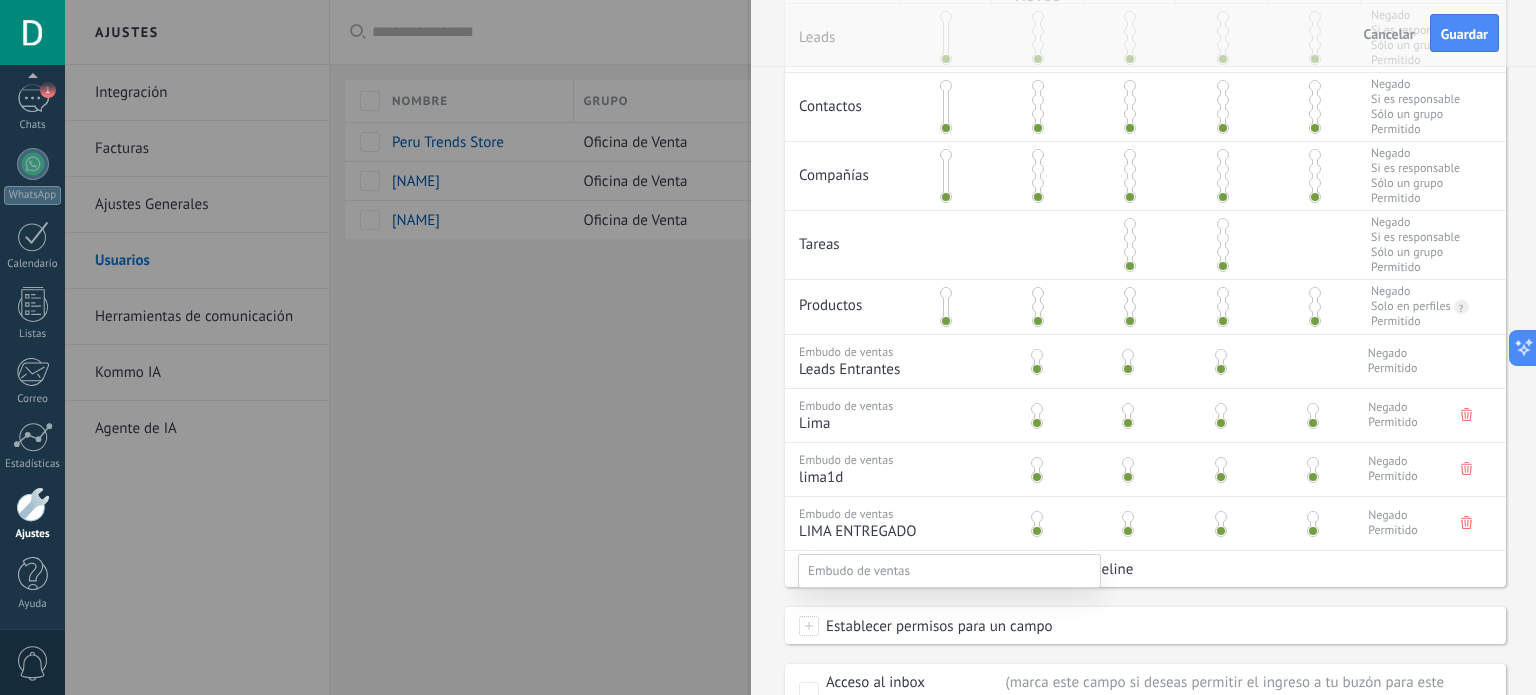 click on "LIMA RECUPERACIÓN" at bounding box center [0, 0] 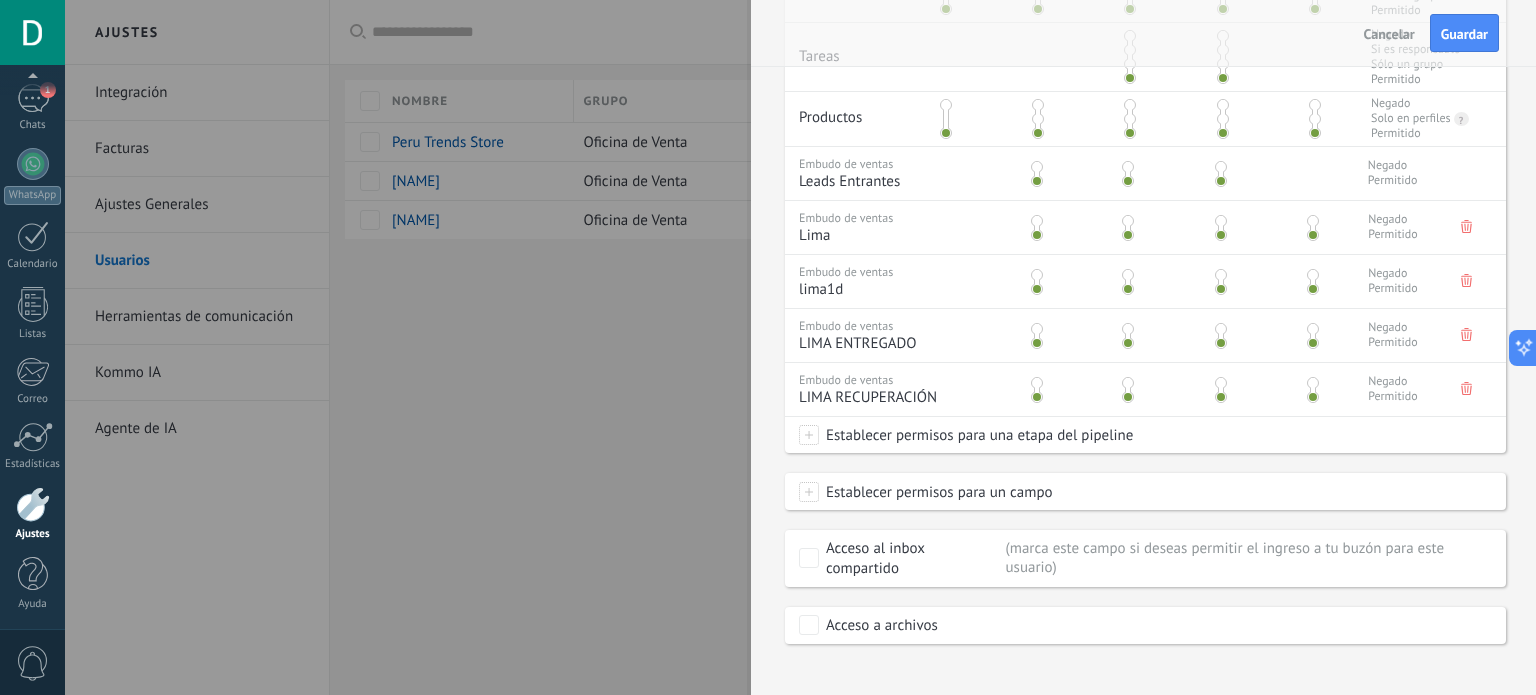 scroll, scrollTop: 700, scrollLeft: 0, axis: vertical 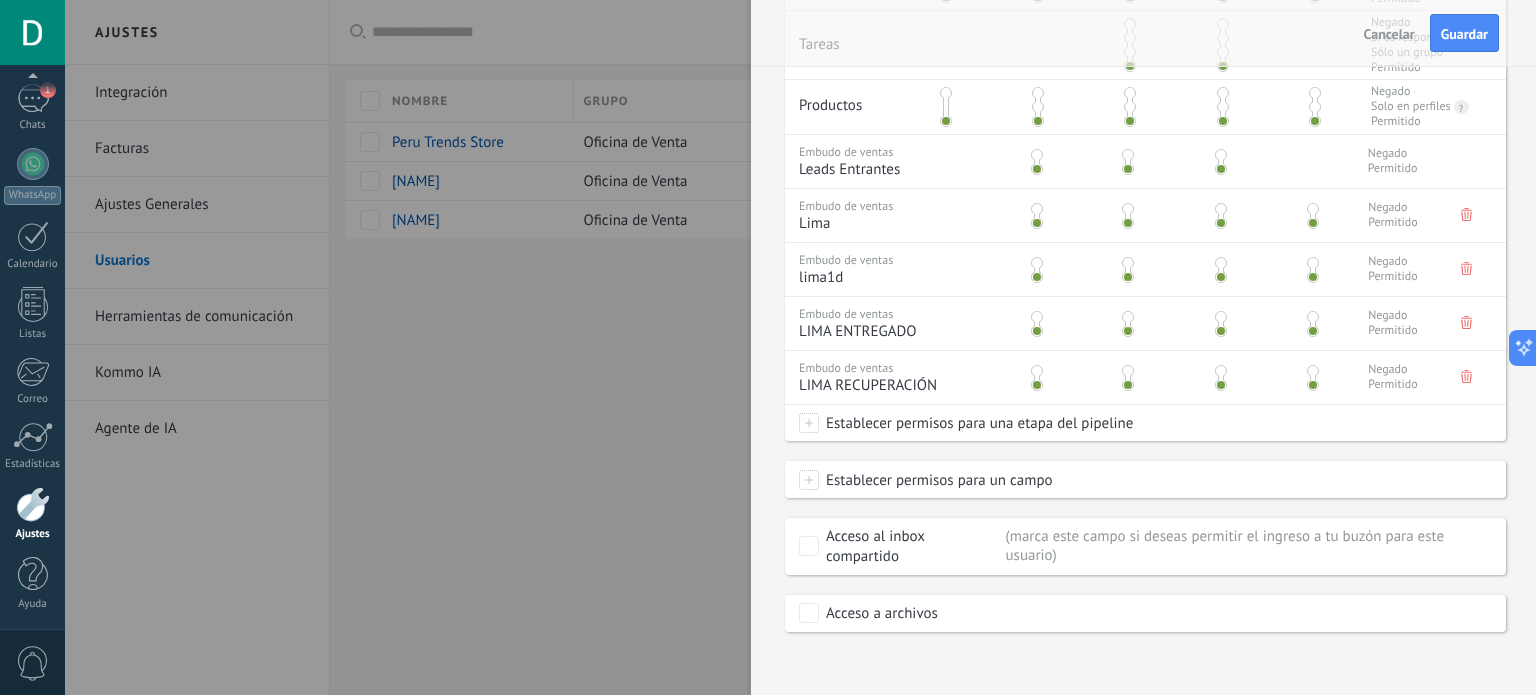 click on "Establecer permisos para una etapa del pipeline" at bounding box center [976, 423] 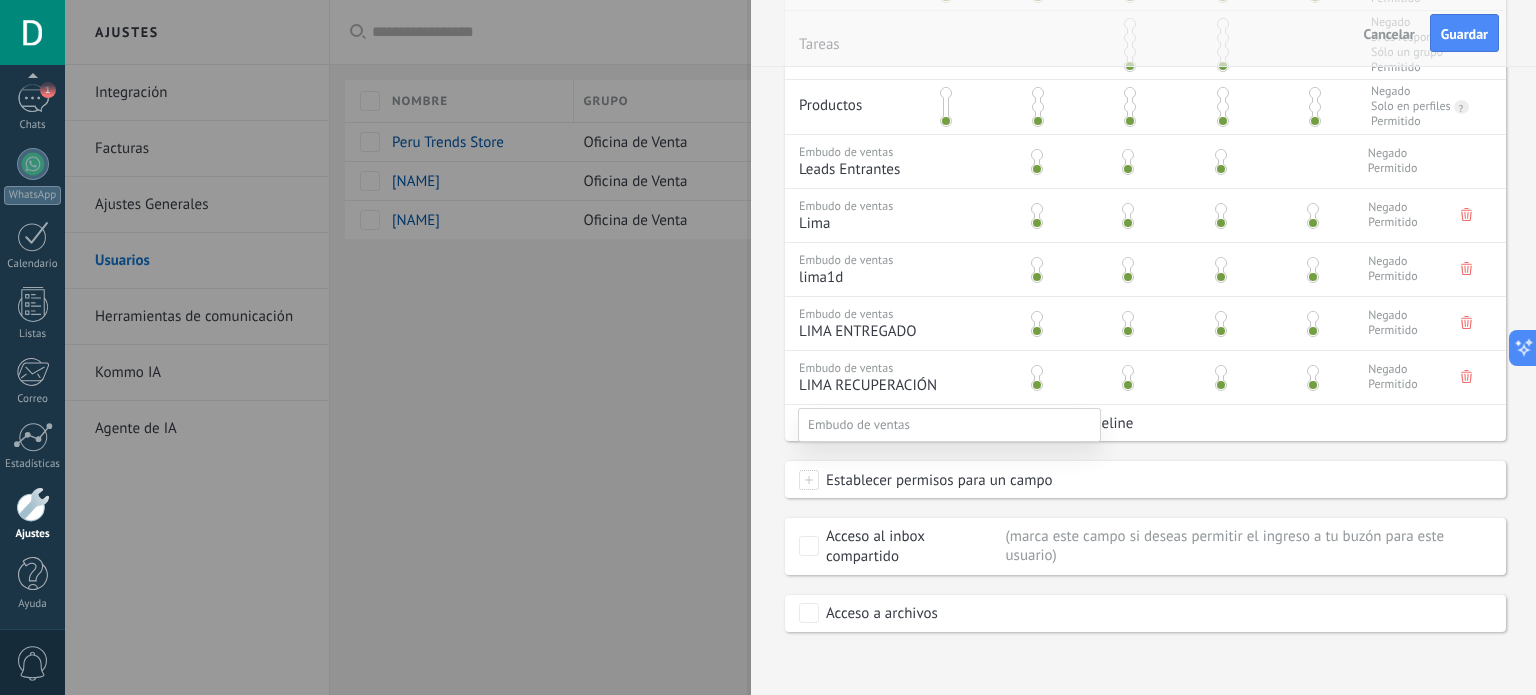 click on "provincia" at bounding box center (0, 0) 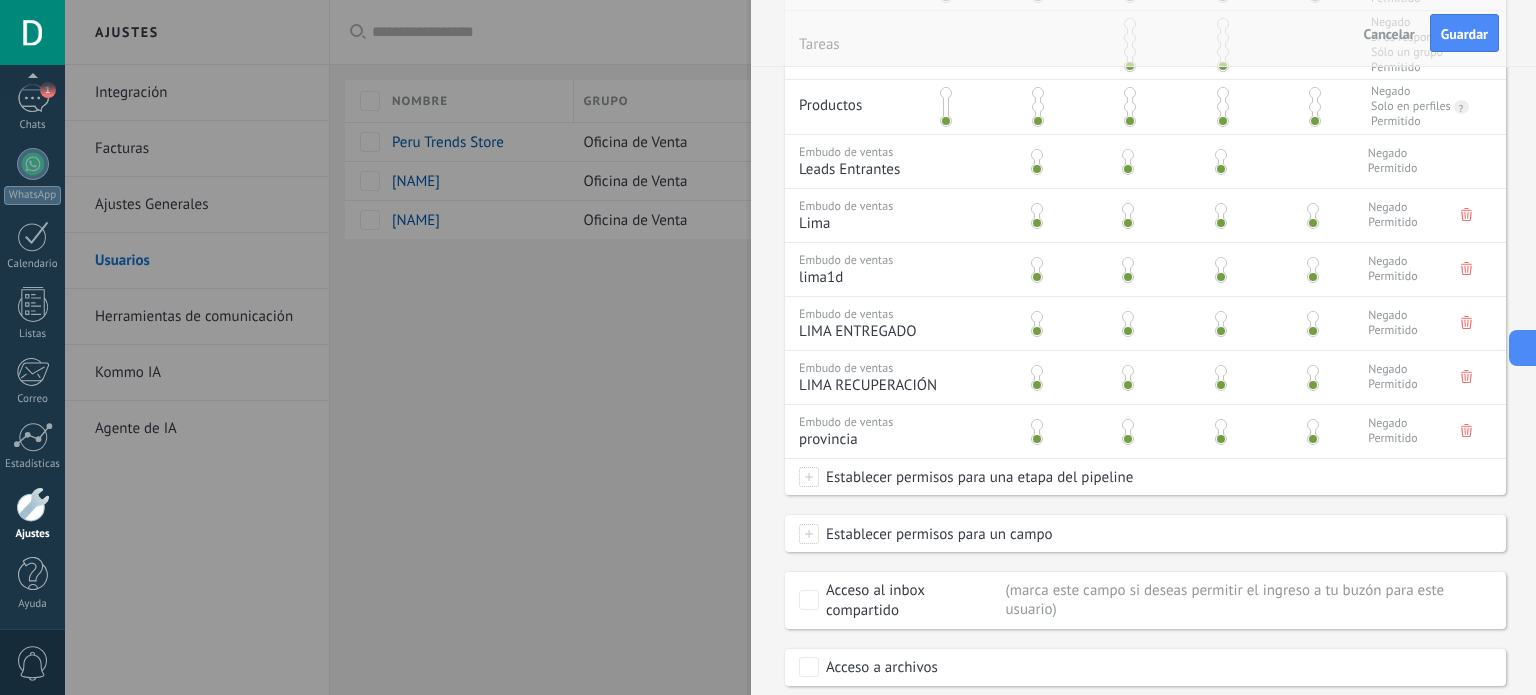 click on "Establecer permisos para una etapa del pipeline" at bounding box center [976, 477] 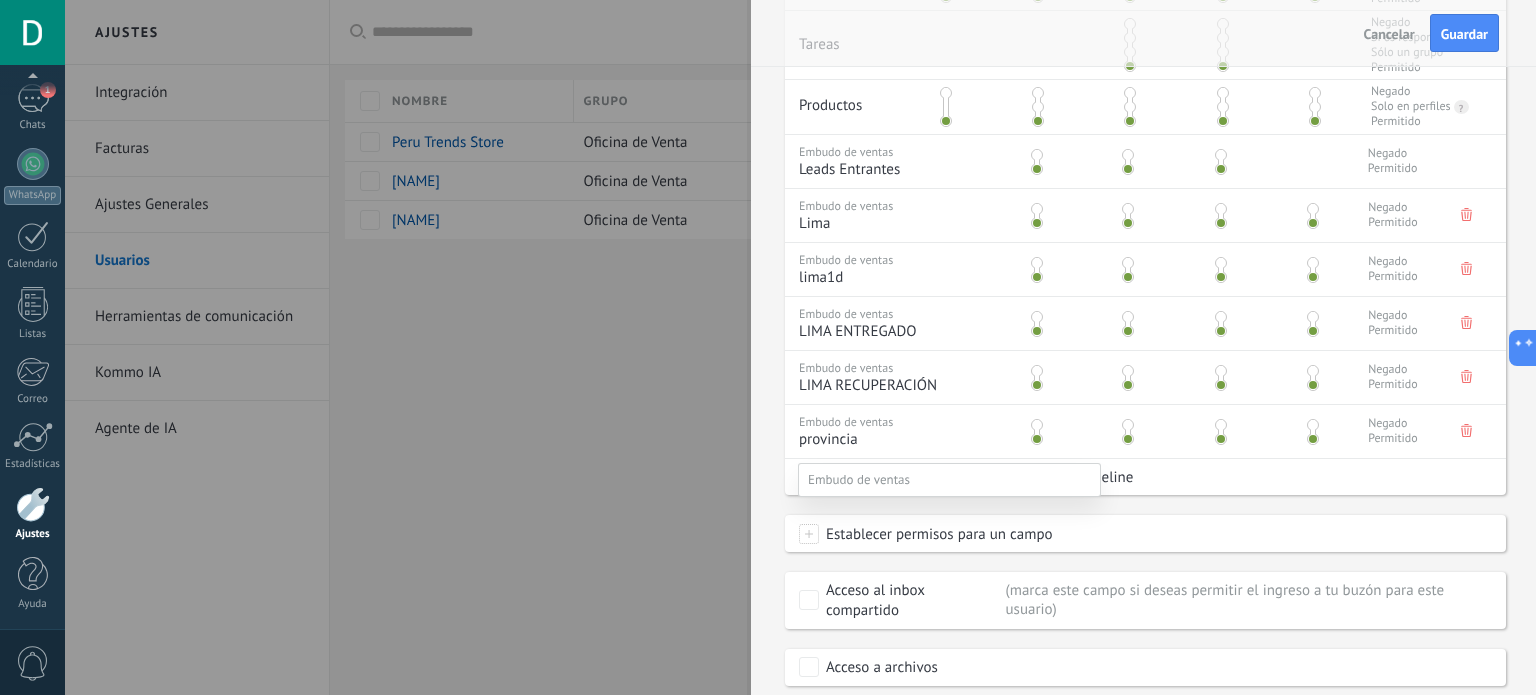 click on "PROVINCIA DESTINO" at bounding box center (0, 0) 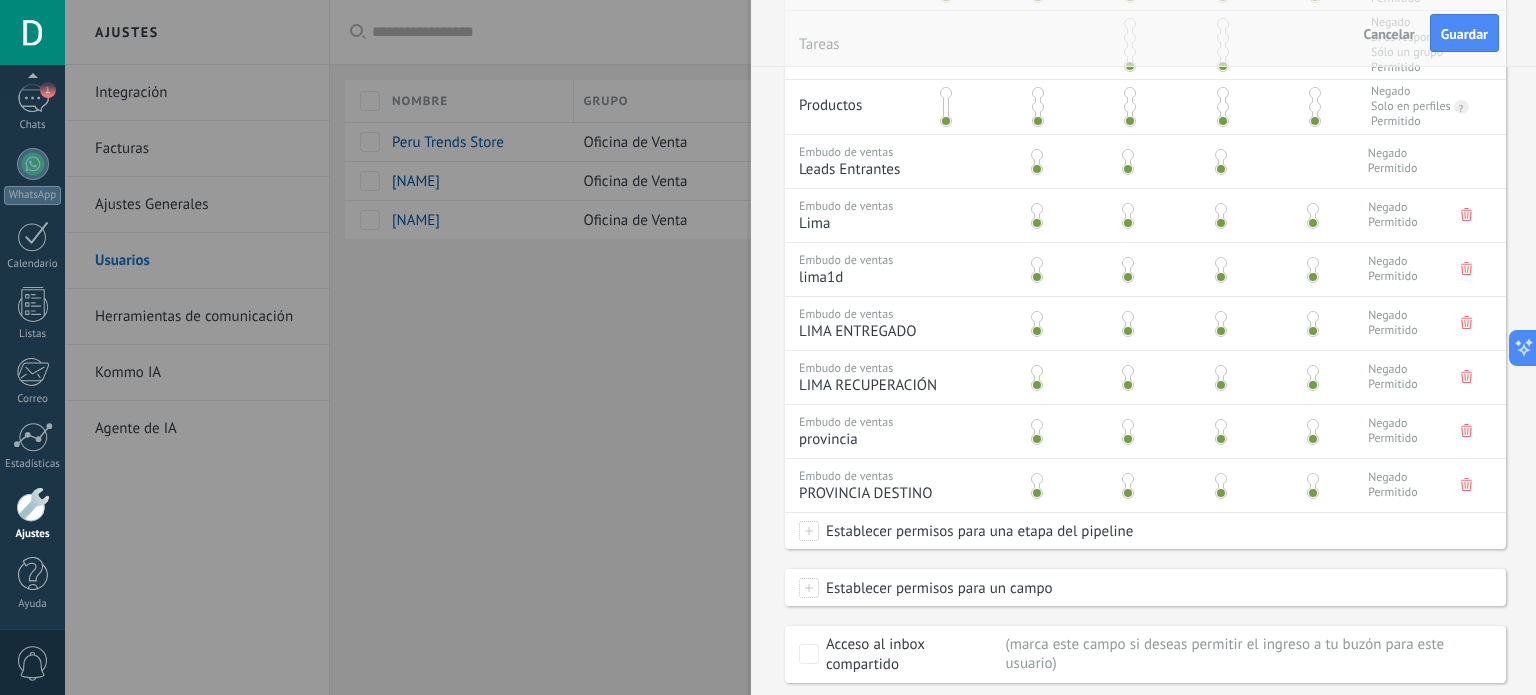 click on "Establecer permisos para una etapa del pipeline" at bounding box center [976, 531] 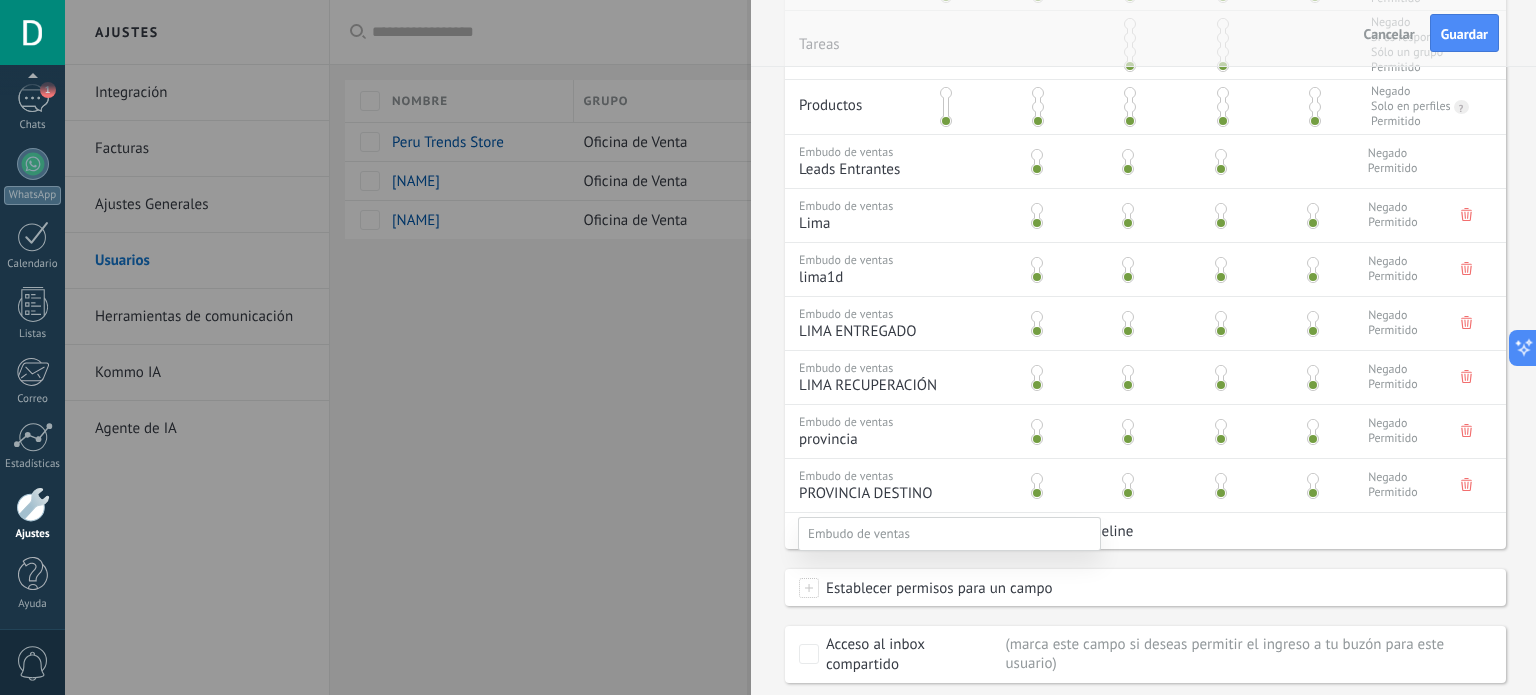 click on "PROVINCIA DESTINO 1D" at bounding box center [0, 0] 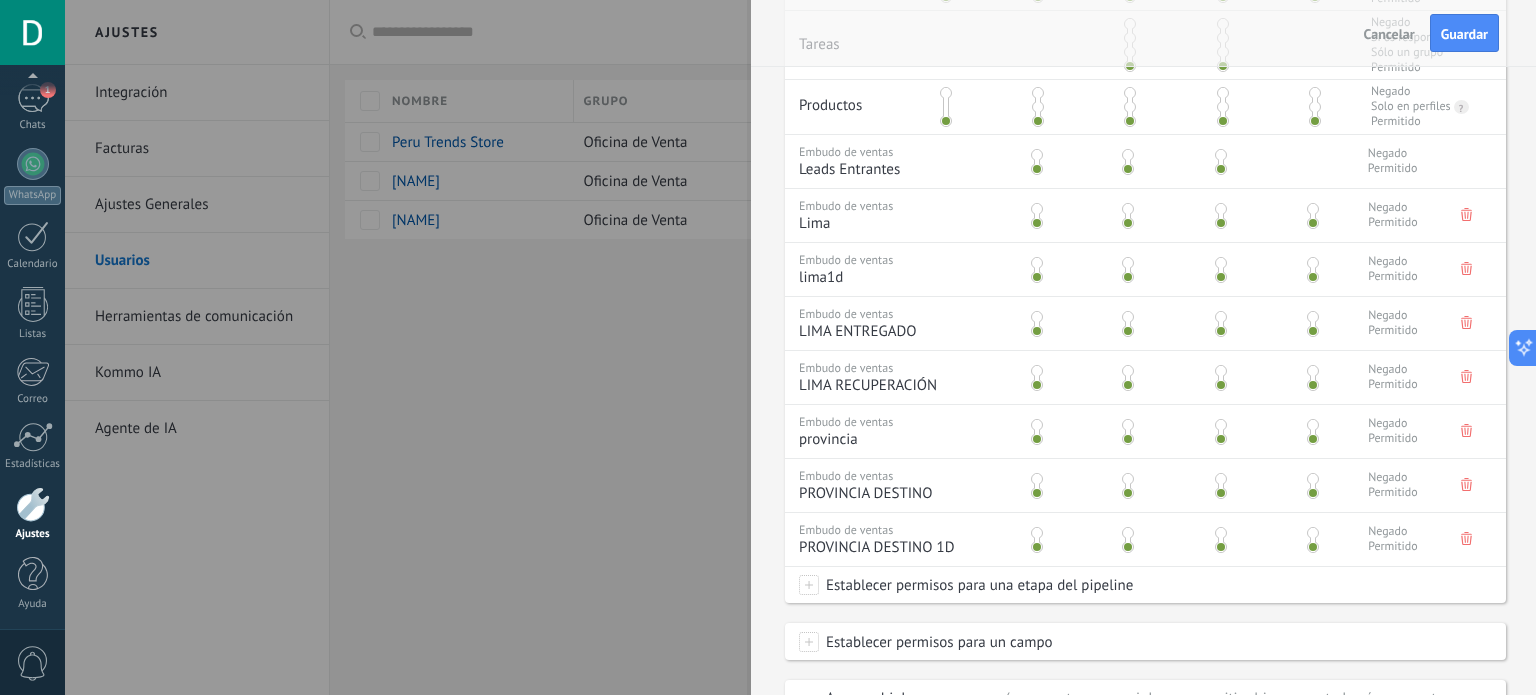 click on "Establecer permisos para una etapa del pipeline" at bounding box center (976, 585) 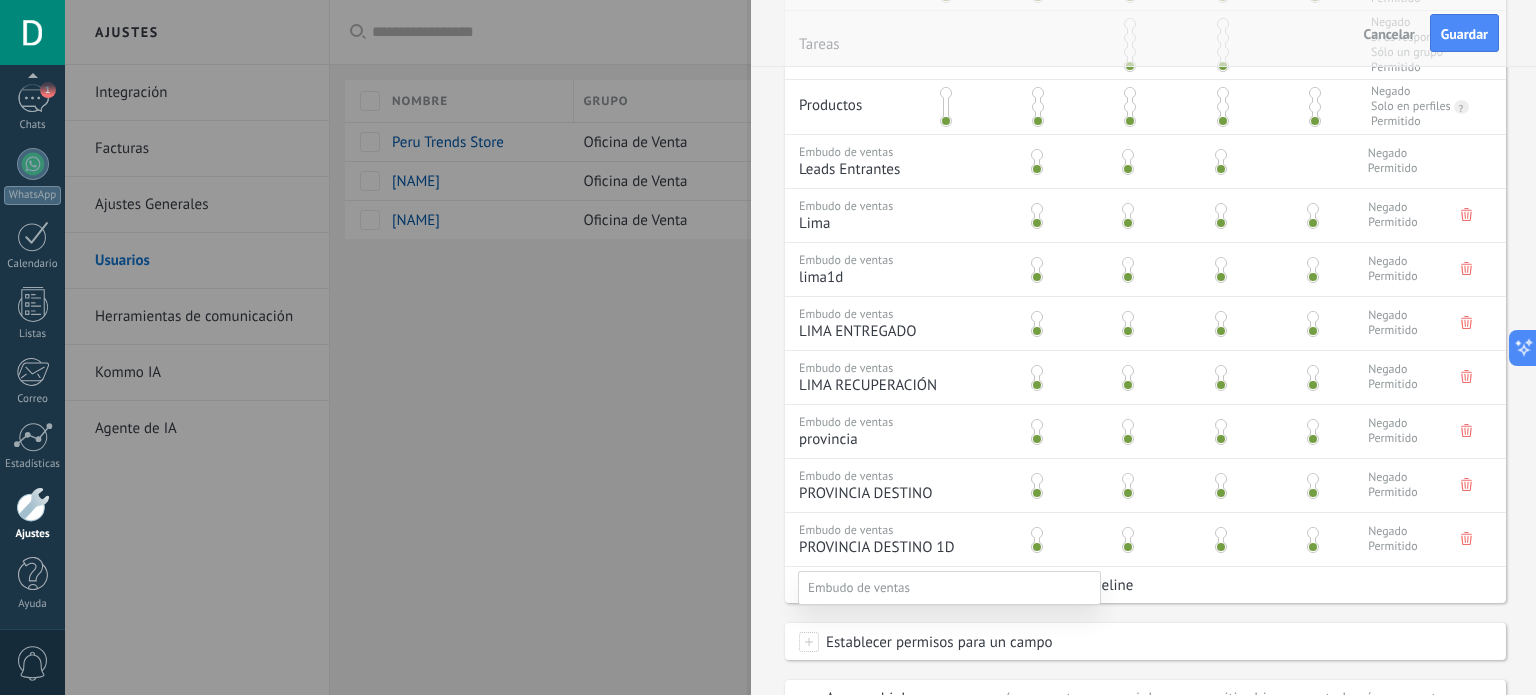 click on "PROVINCIA DESTINO2D" at bounding box center (0, 0) 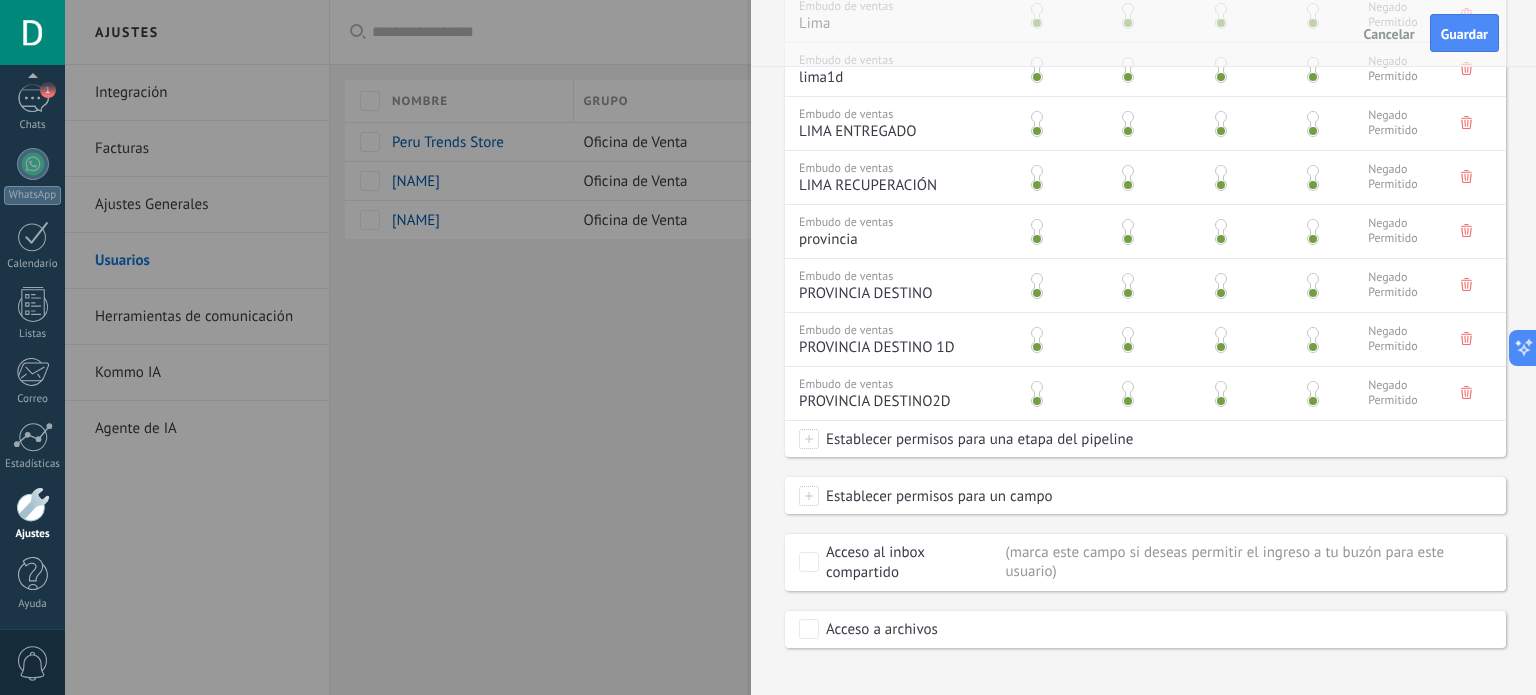 scroll, scrollTop: 926, scrollLeft: 0, axis: vertical 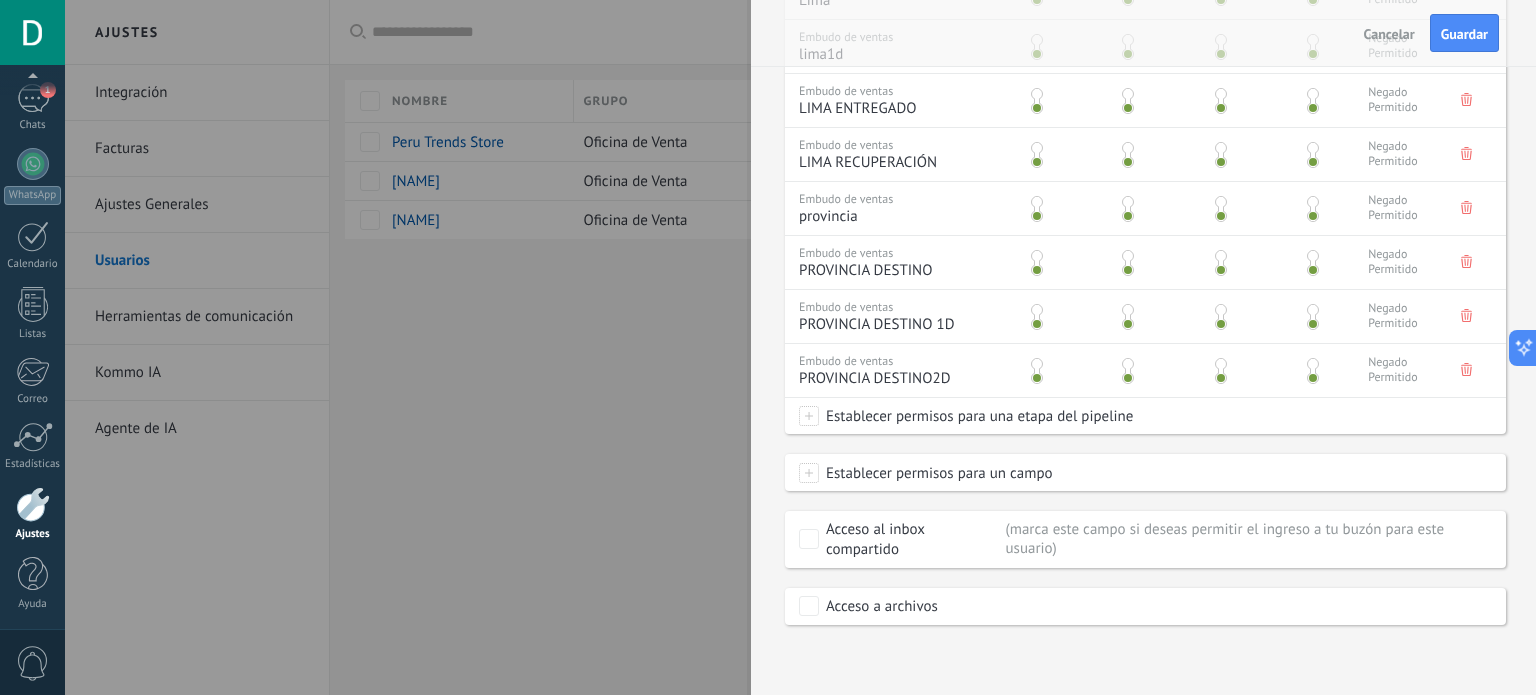 click on "Acceso a archivos" at bounding box center [1145, 606] 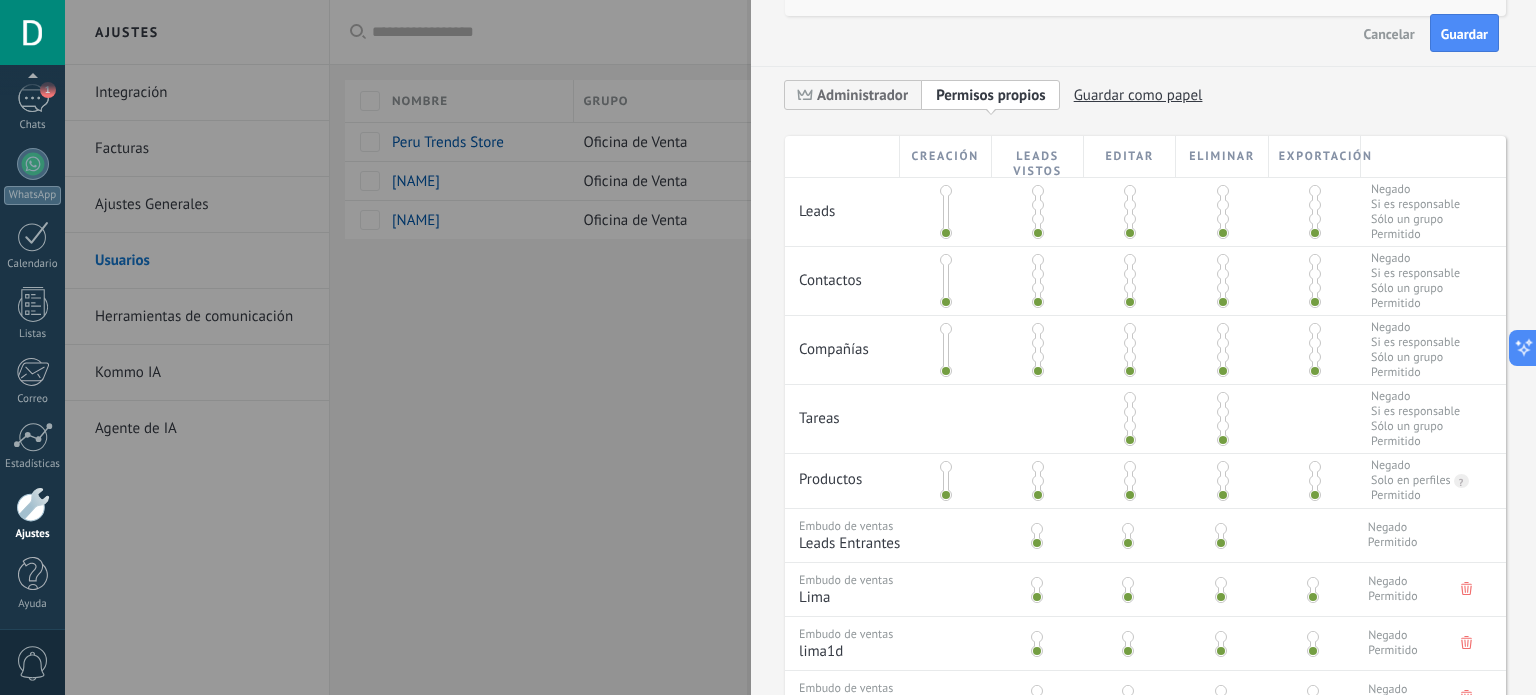 scroll, scrollTop: 0, scrollLeft: 0, axis: both 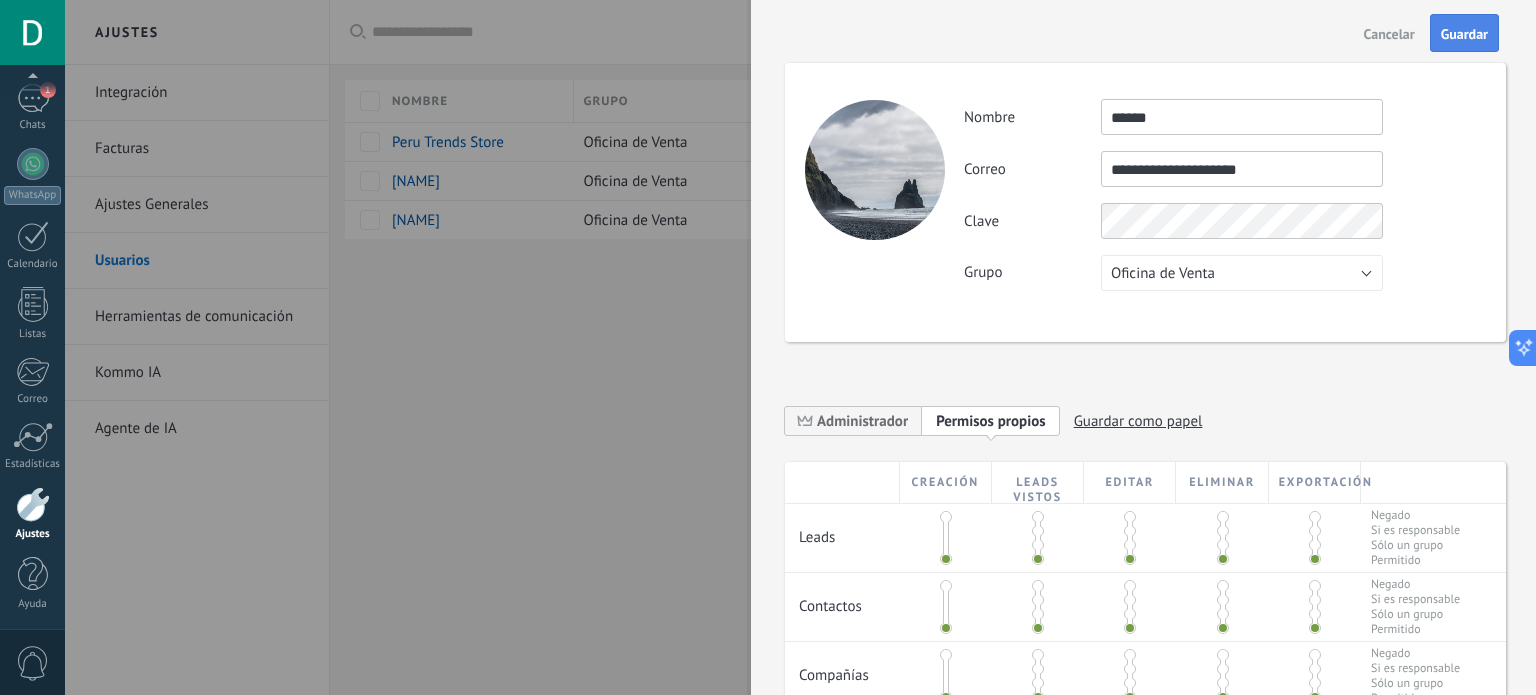 click on "Guardar" at bounding box center (1464, 33) 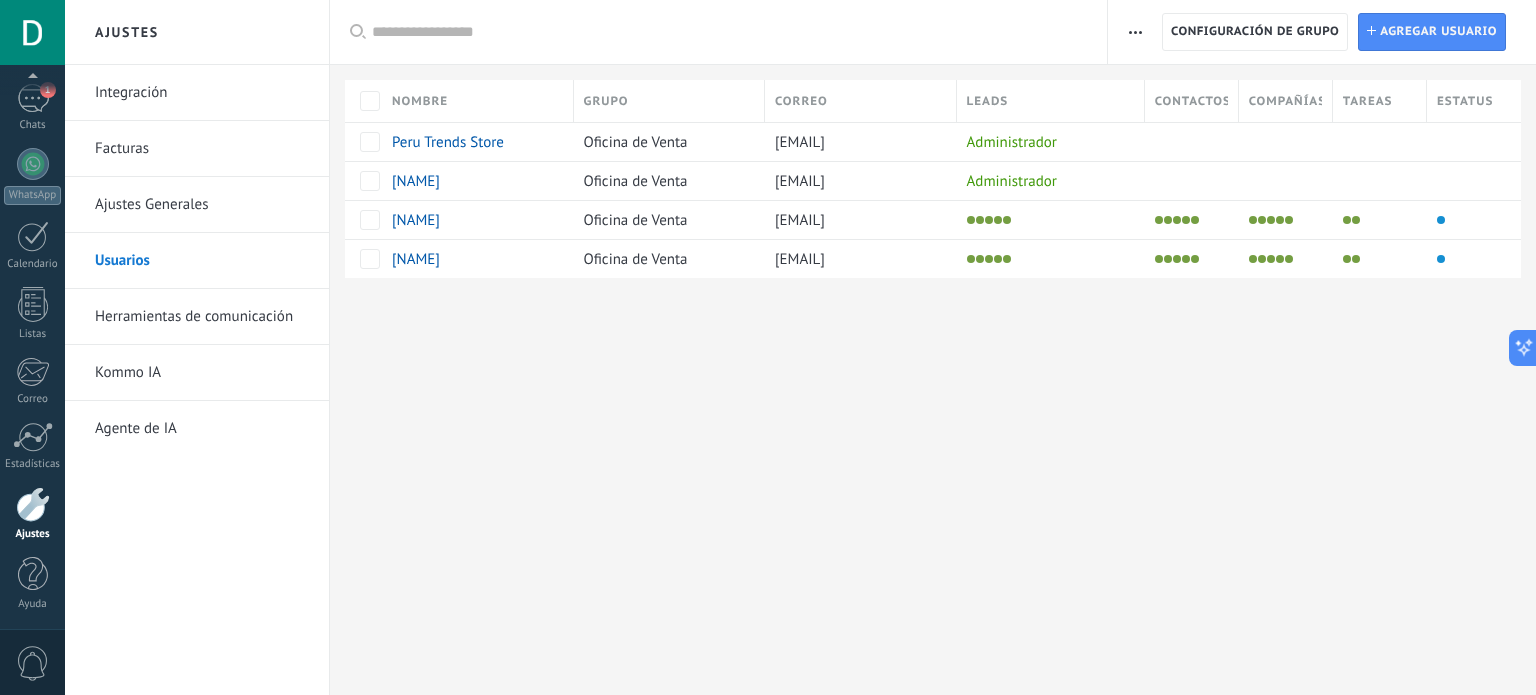 click at bounding box center [1135, 32] 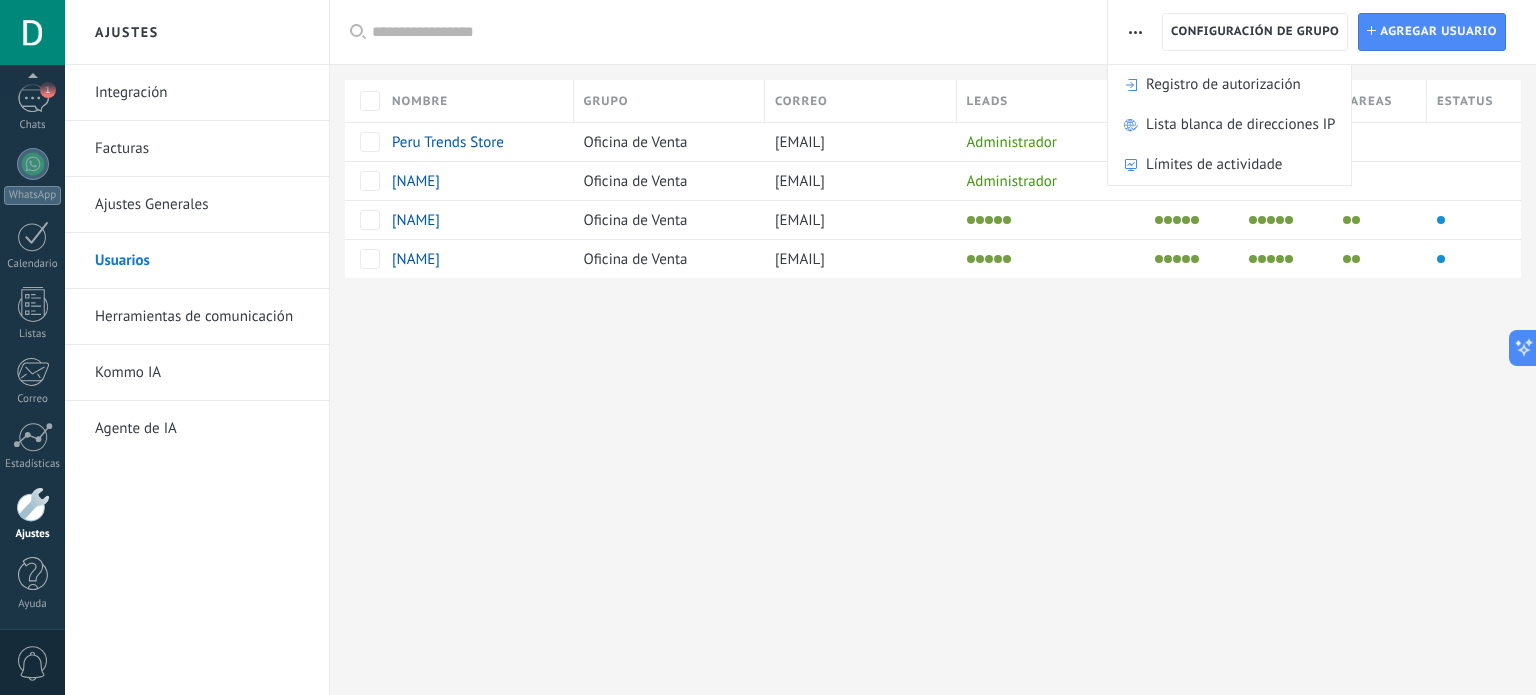 click on "Ajustes Integración Facturas Ajustes Generales Usuarios Herramientas de comunicación Kommo IA Agente de IA Registro de autorización Lista blanca de direcciones IP Límites de actividade Configuración de grupo Configuración de grupo Instalar Agregar usuario Aplicar Usuarios activos Usuarios inactivos Todo usuarios Administrador Usuarios libres Verificación en 2-pasos Guardar Seleccionar todo Oficina de Venta Usuarios libres Todos los grupos Seleccionar todo Administrador Todos los roles Ninguno Usuarios activos Usuarios inactivos Usuarios activos Seleccionar todo Usuarios con verificación en 2 pasos Usuarios sin verificación en 2 pasos Todos los tipos de verificación Aplicar Restablecer Nombre Grupo Correo Leads Contactos Compañías Tareas Estatus           Peru Trends Store Oficina de Venta [EMAIL] Administrador           [NAME] Oficina de Venta [EMAIL] Administrador           [NAME] Oficina de Venta [EMAIL]           [NAME] Oficina de Venta" at bounding box center (800, 347) 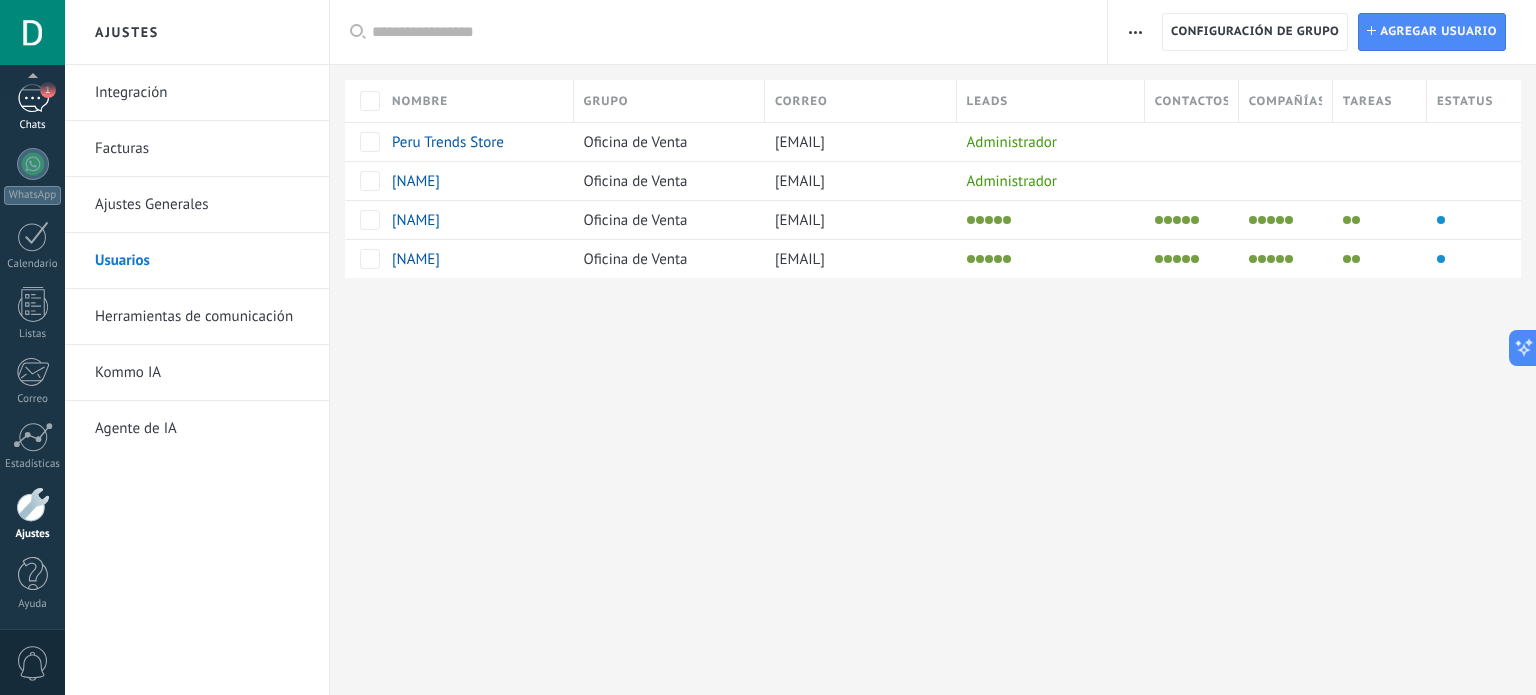 click on "1
Chats" at bounding box center (32, 108) 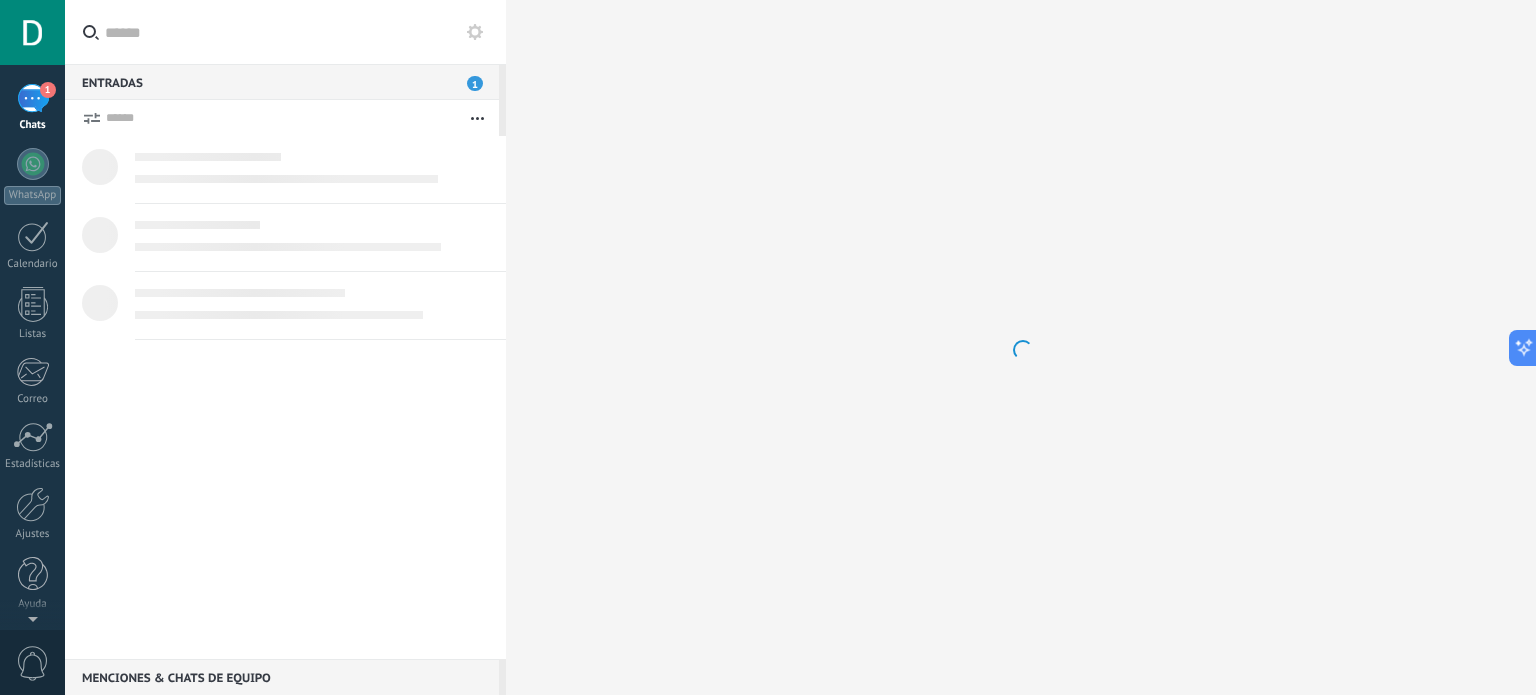 scroll, scrollTop: 0, scrollLeft: 0, axis: both 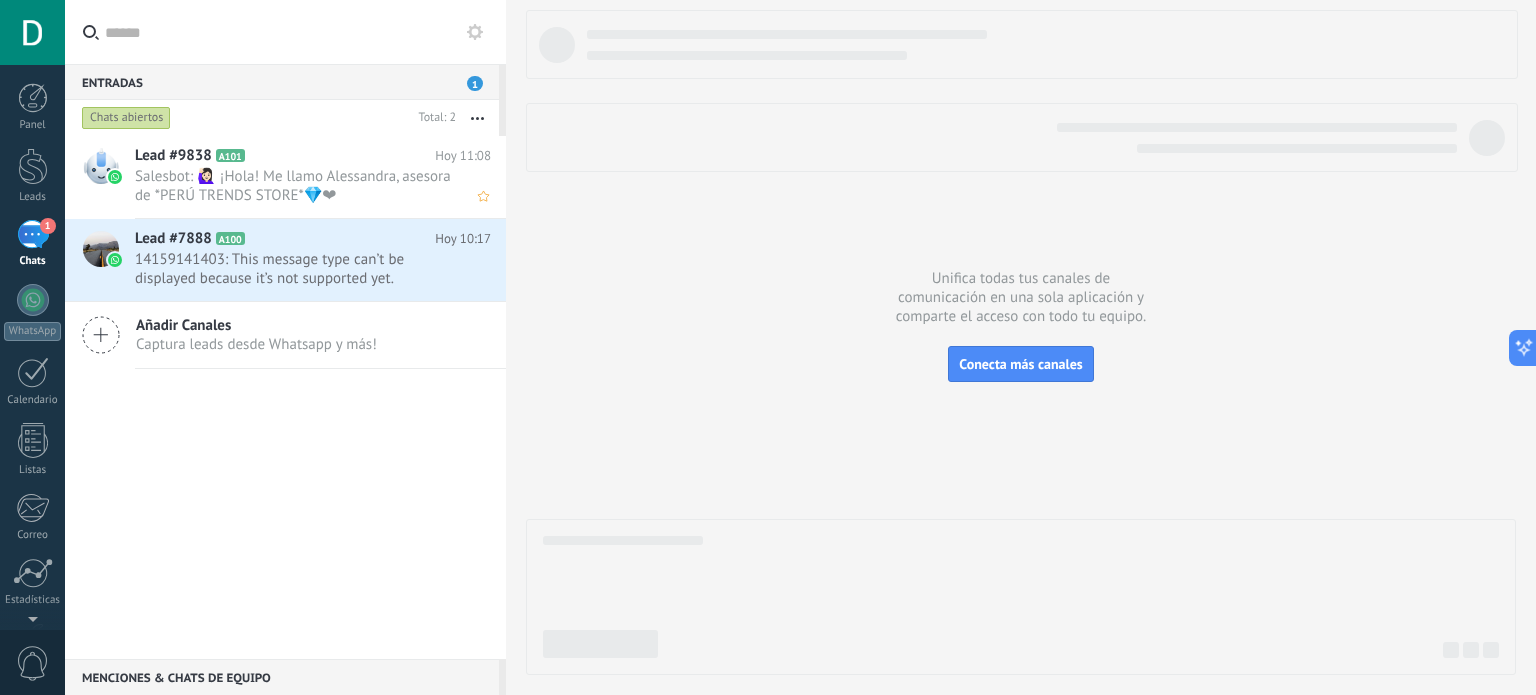 click on "Salesbot: 🙋🏻‍♀ ¡Hola! Me llamo Alessandra, asesora de *PERÚ TRENDS STORE*💎❤" at bounding box center [294, 186] 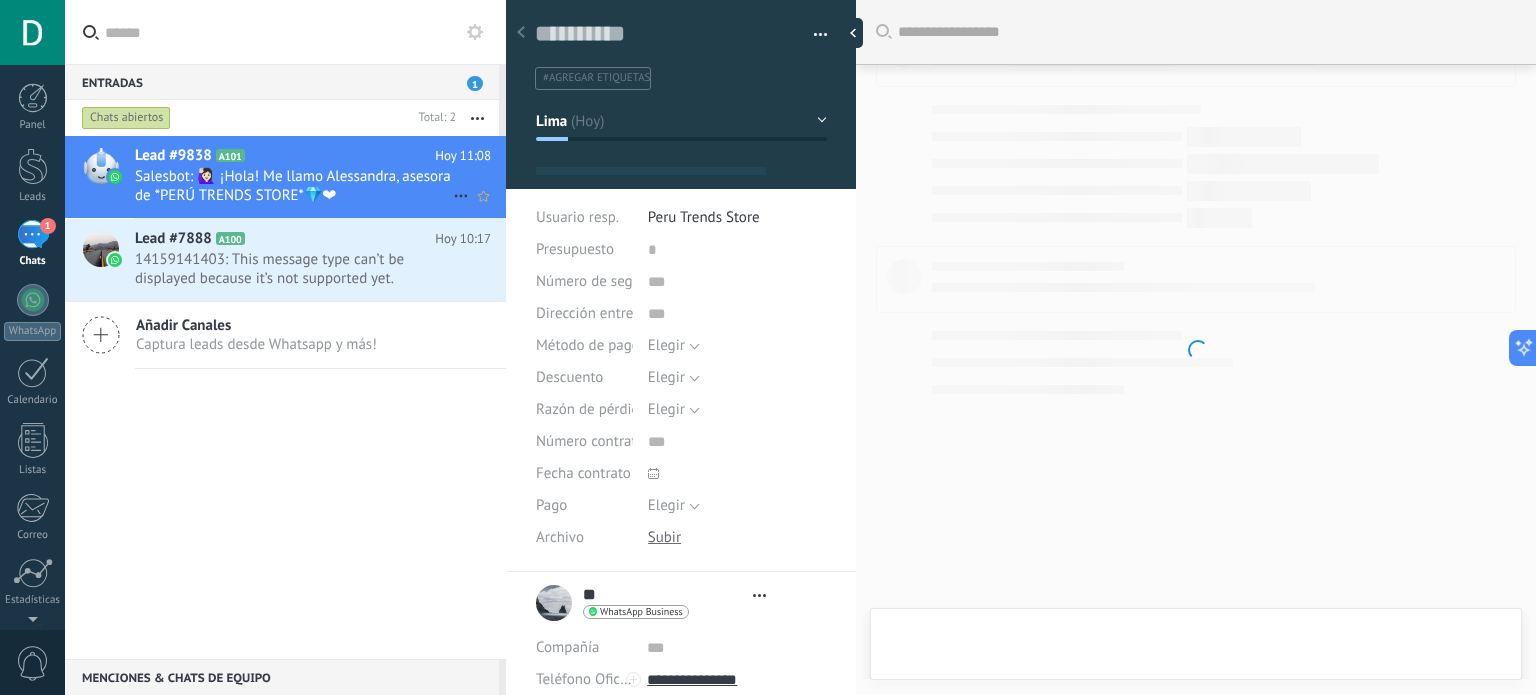 scroll, scrollTop: 313, scrollLeft: 0, axis: vertical 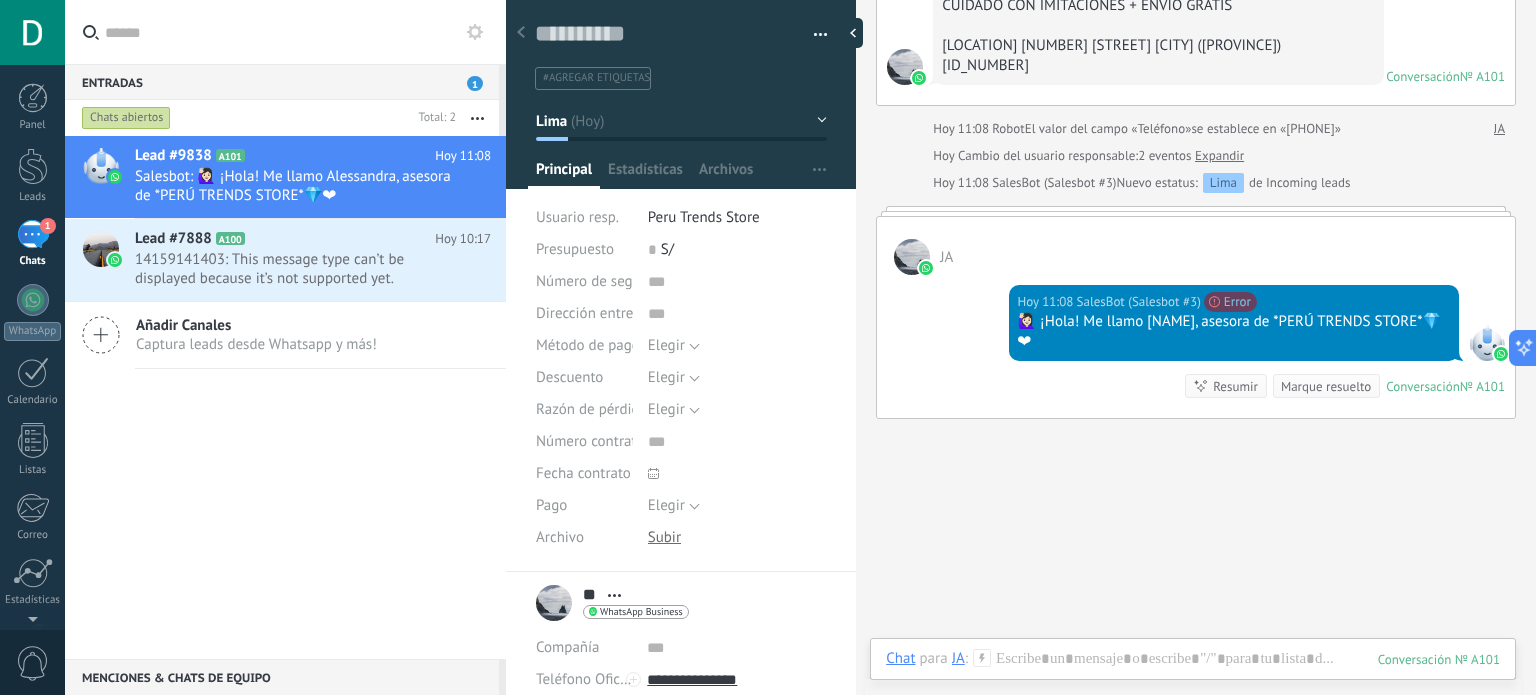 click 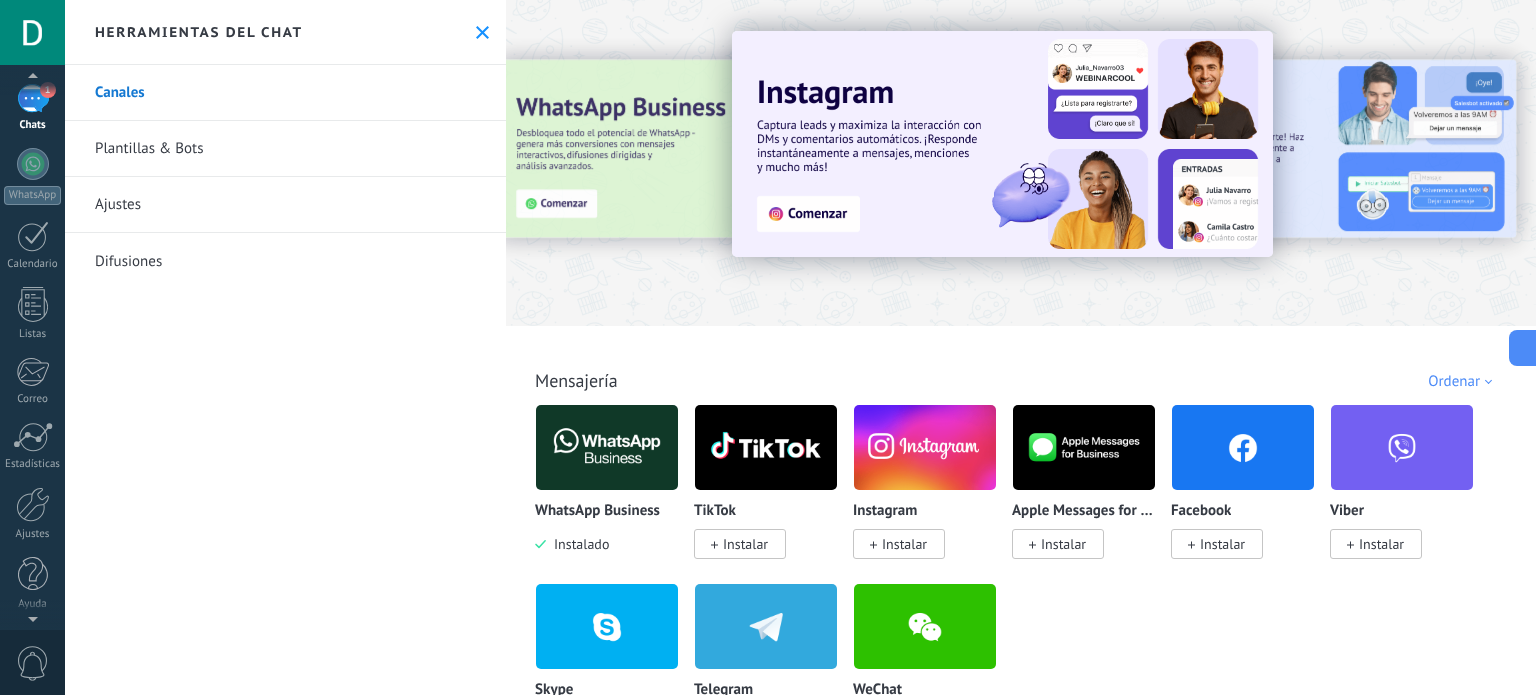 scroll, scrollTop: 0, scrollLeft: 0, axis: both 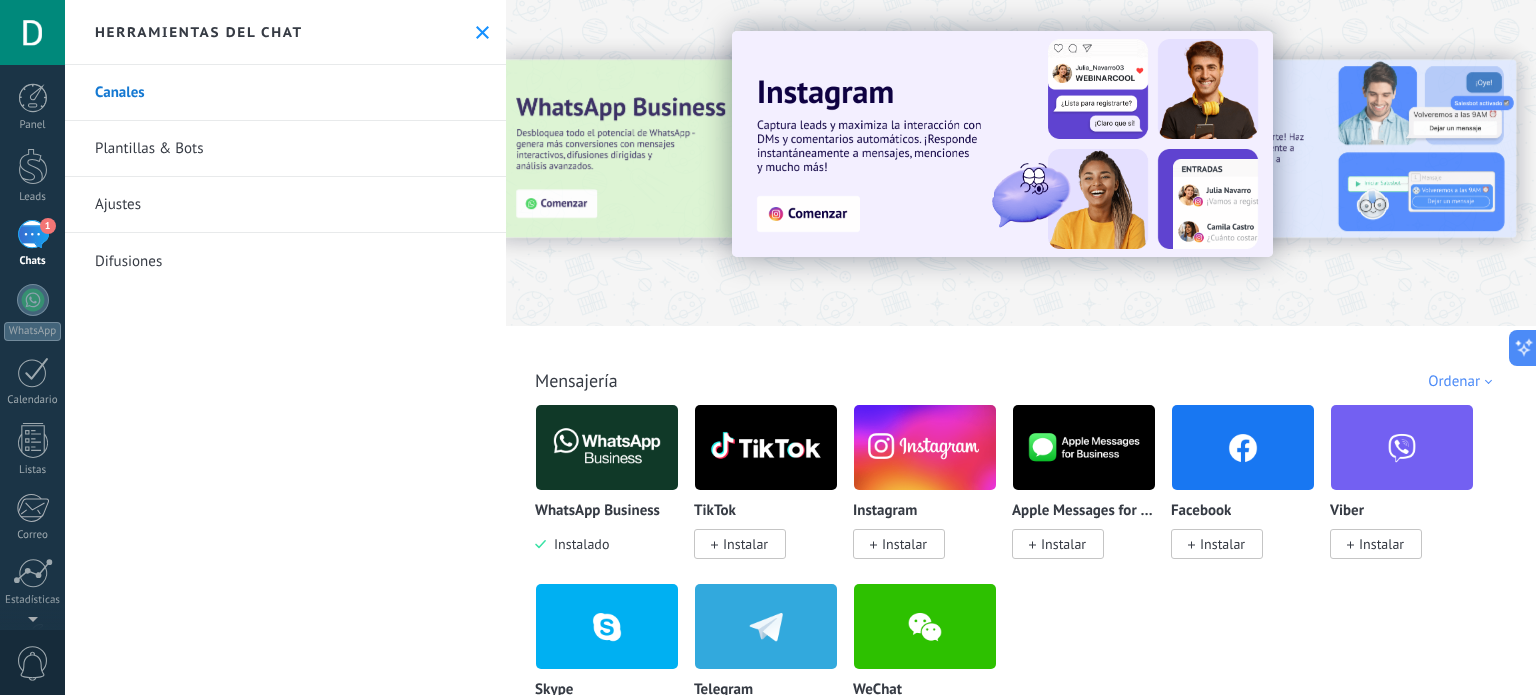 click at bounding box center (607, 447) 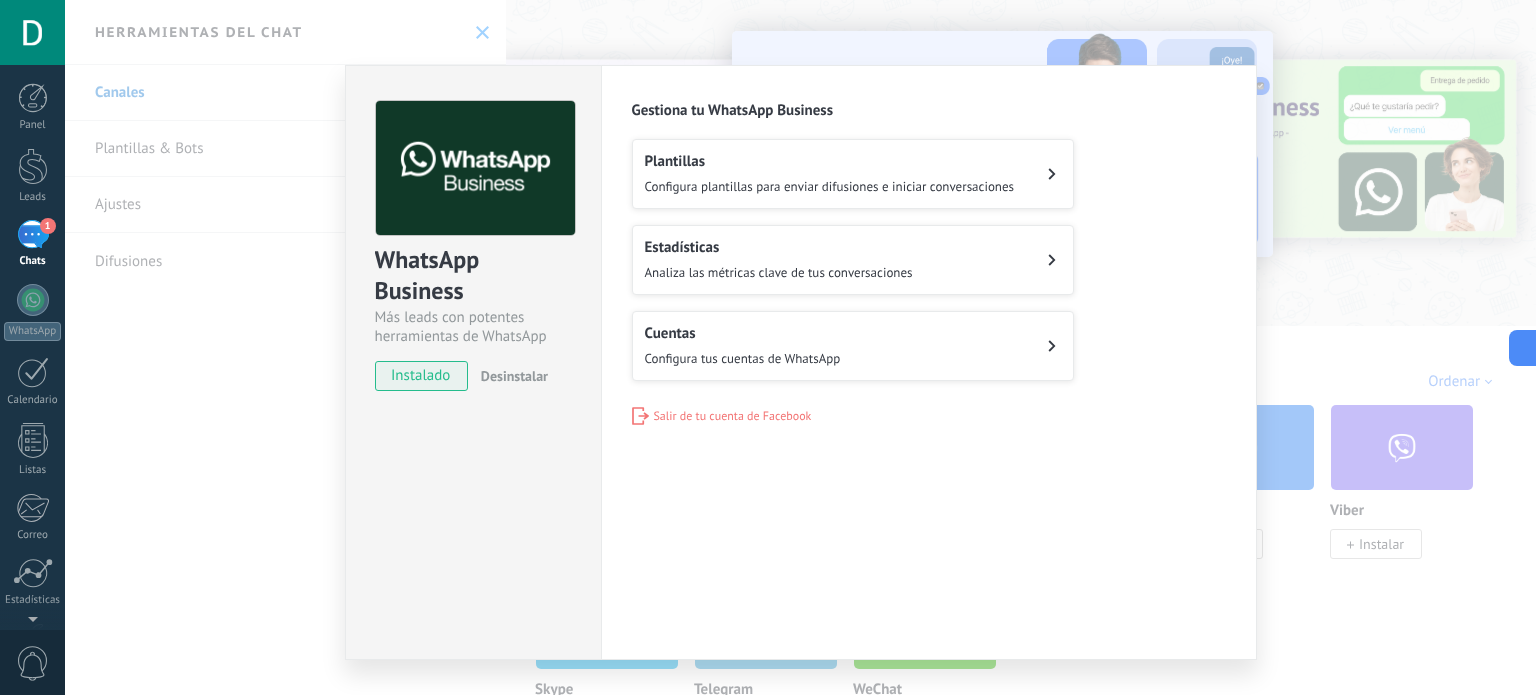 click on "Configura tus cuentas de WhatsApp" at bounding box center (743, 358) 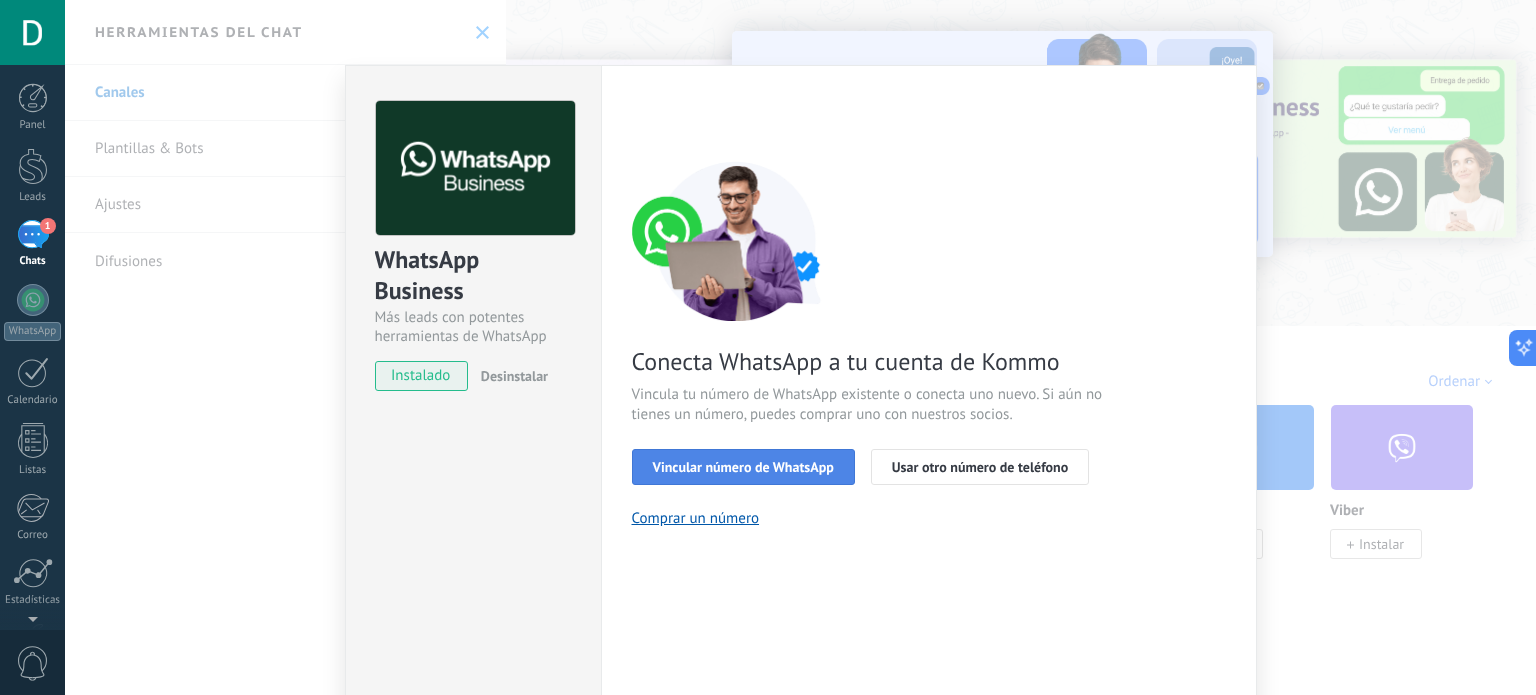 click on "Vincular número de WhatsApp" at bounding box center (743, 467) 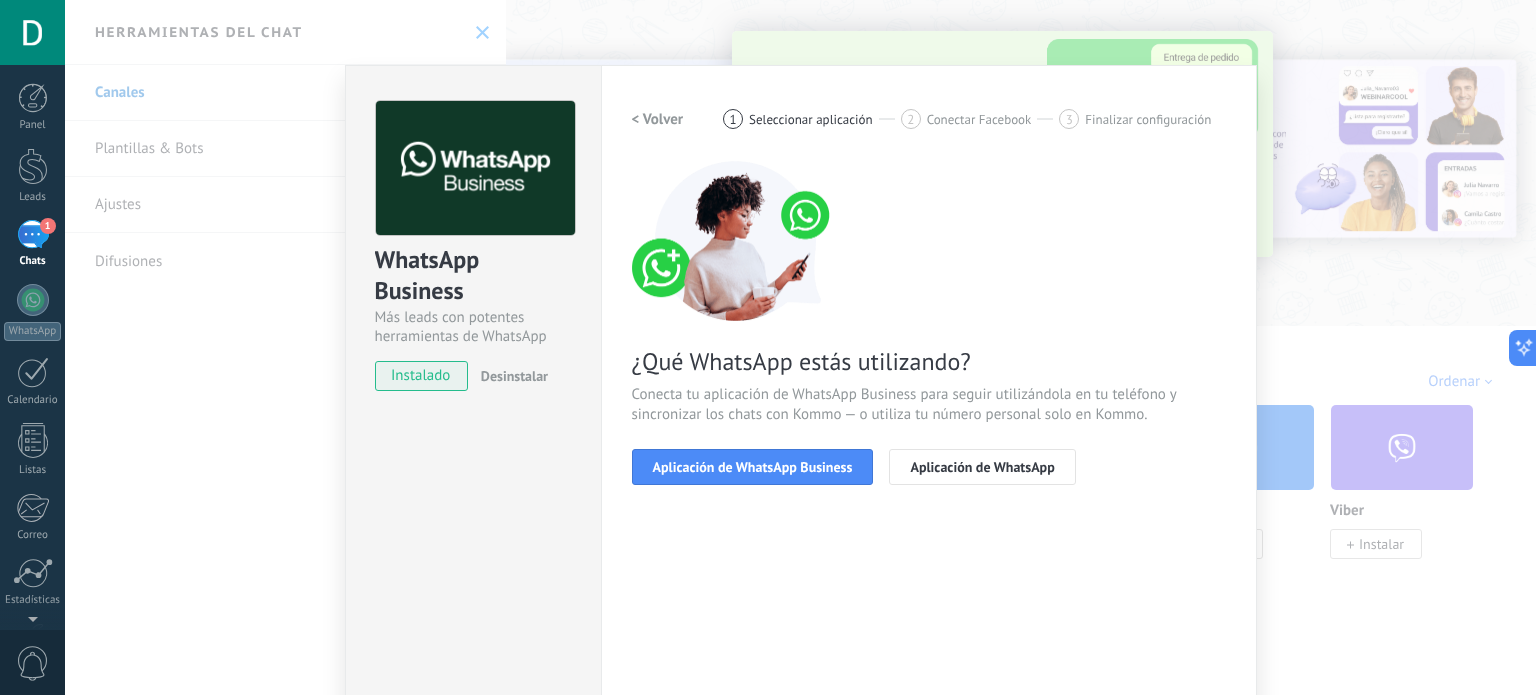 drag, startPoint x: 953, startPoint y: 470, endPoint x: 972, endPoint y: 351, distance: 120.50726 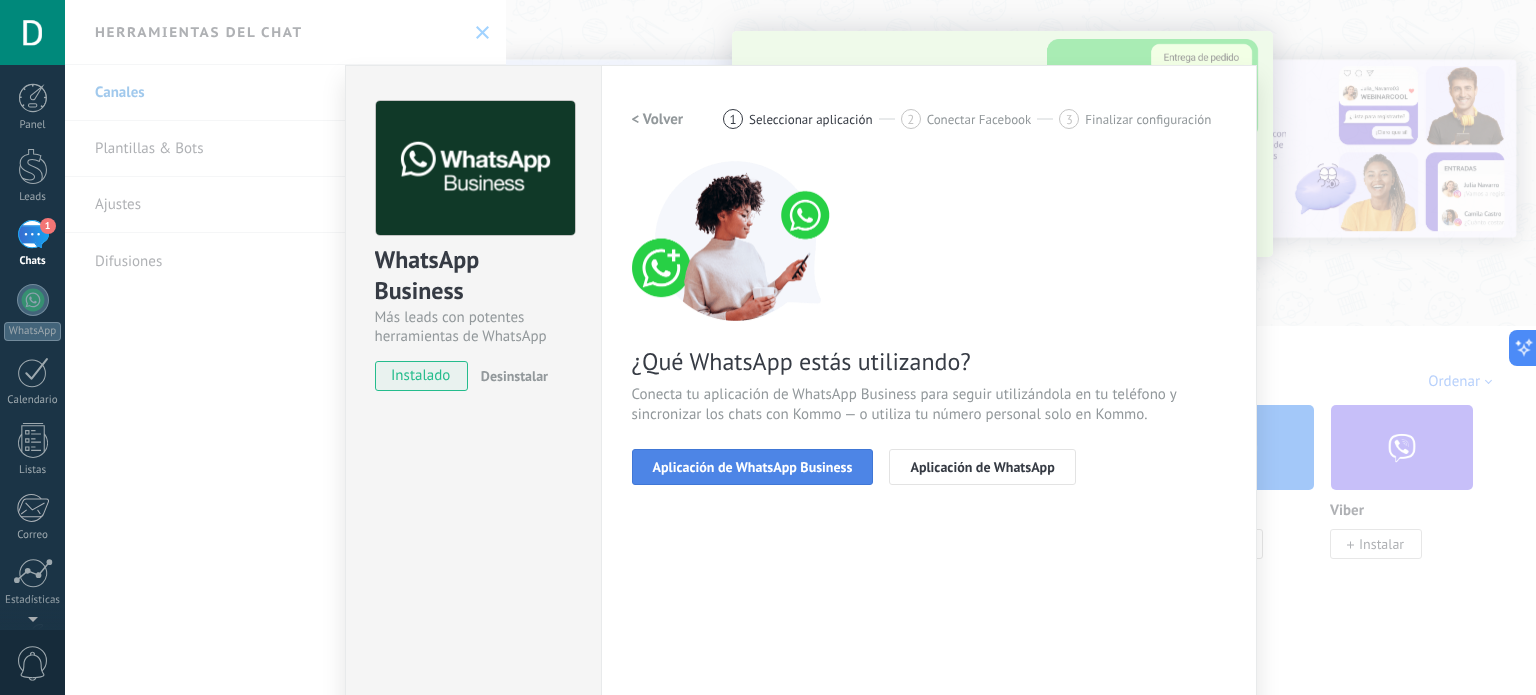 click on "Aplicación de WhatsApp Business" at bounding box center [753, 467] 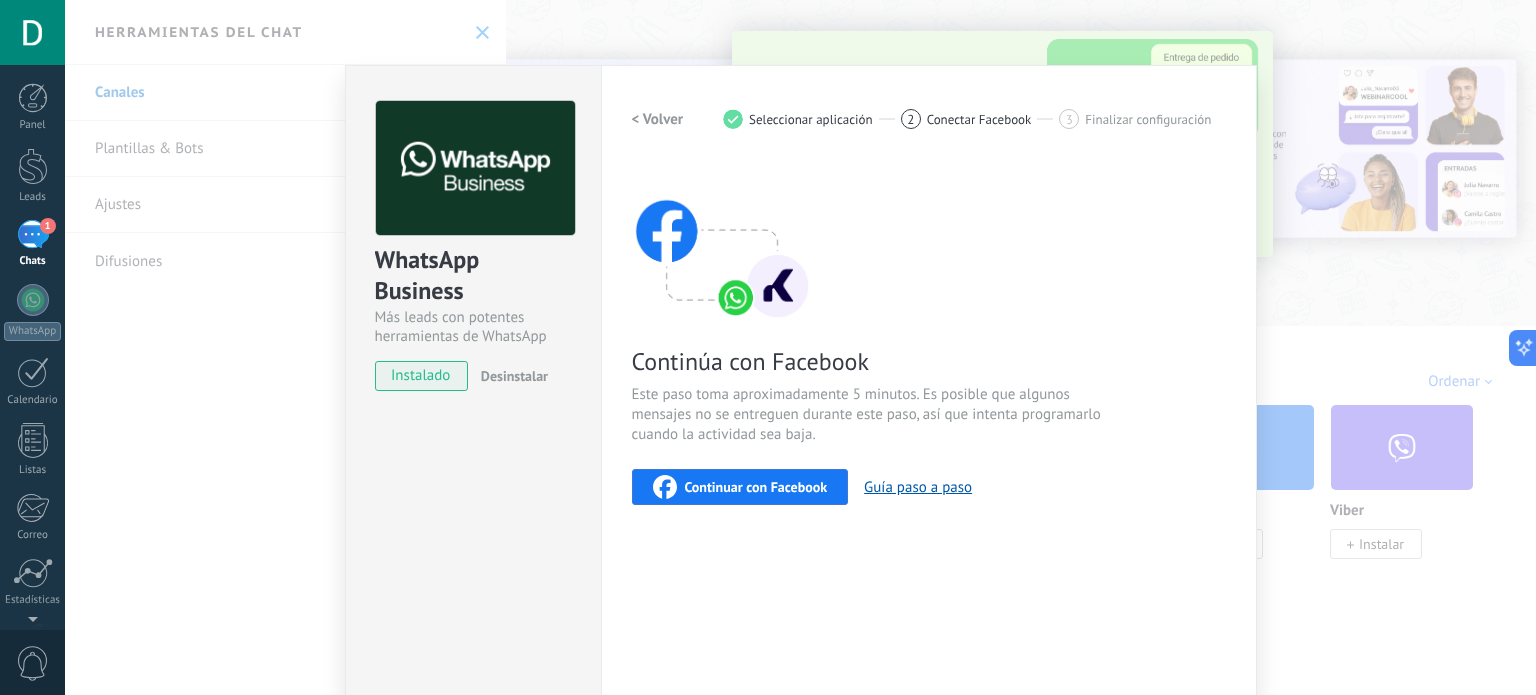 click on "Continuar con Facebook" at bounding box center [756, 487] 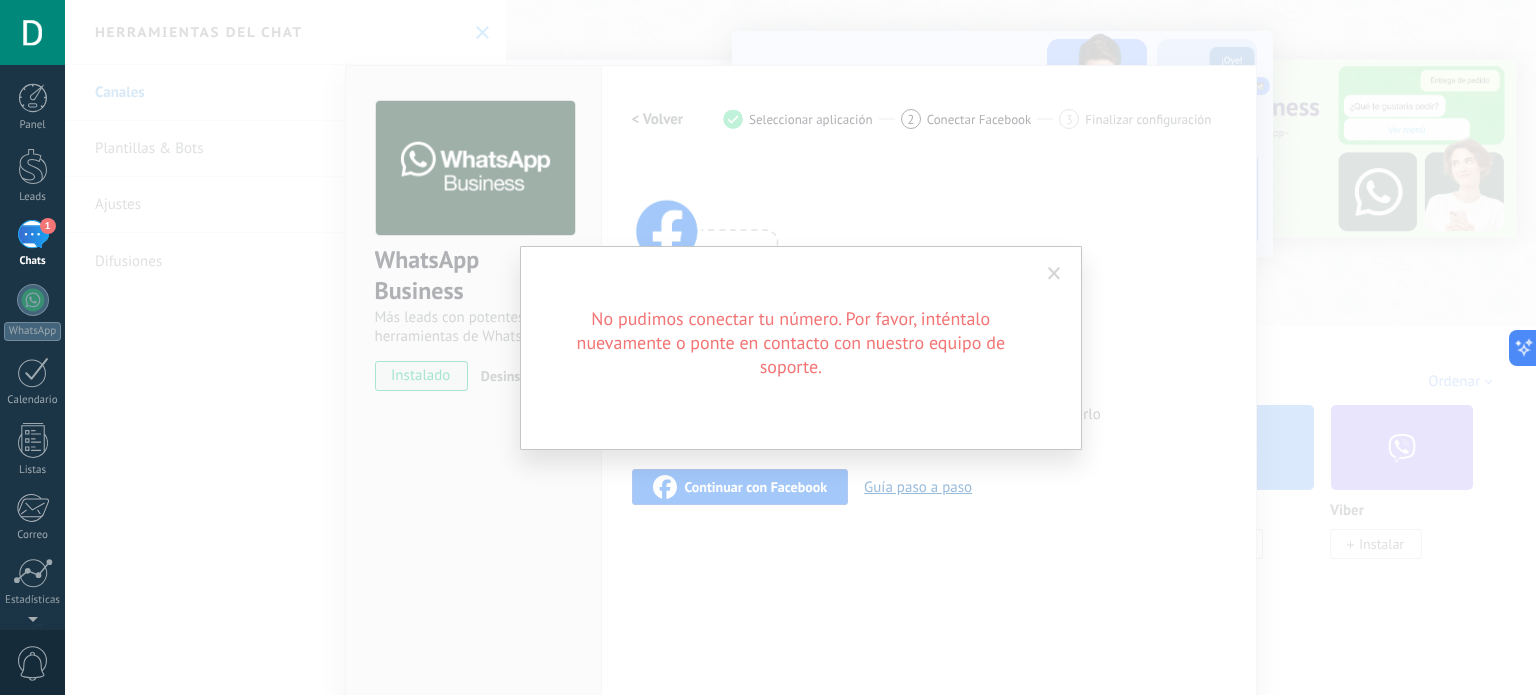 click on "No pudimos conectar tu número. Por favor, inténtalo nuevamente o ponte en contacto con nuestro equipo de soporte." at bounding box center [800, 347] 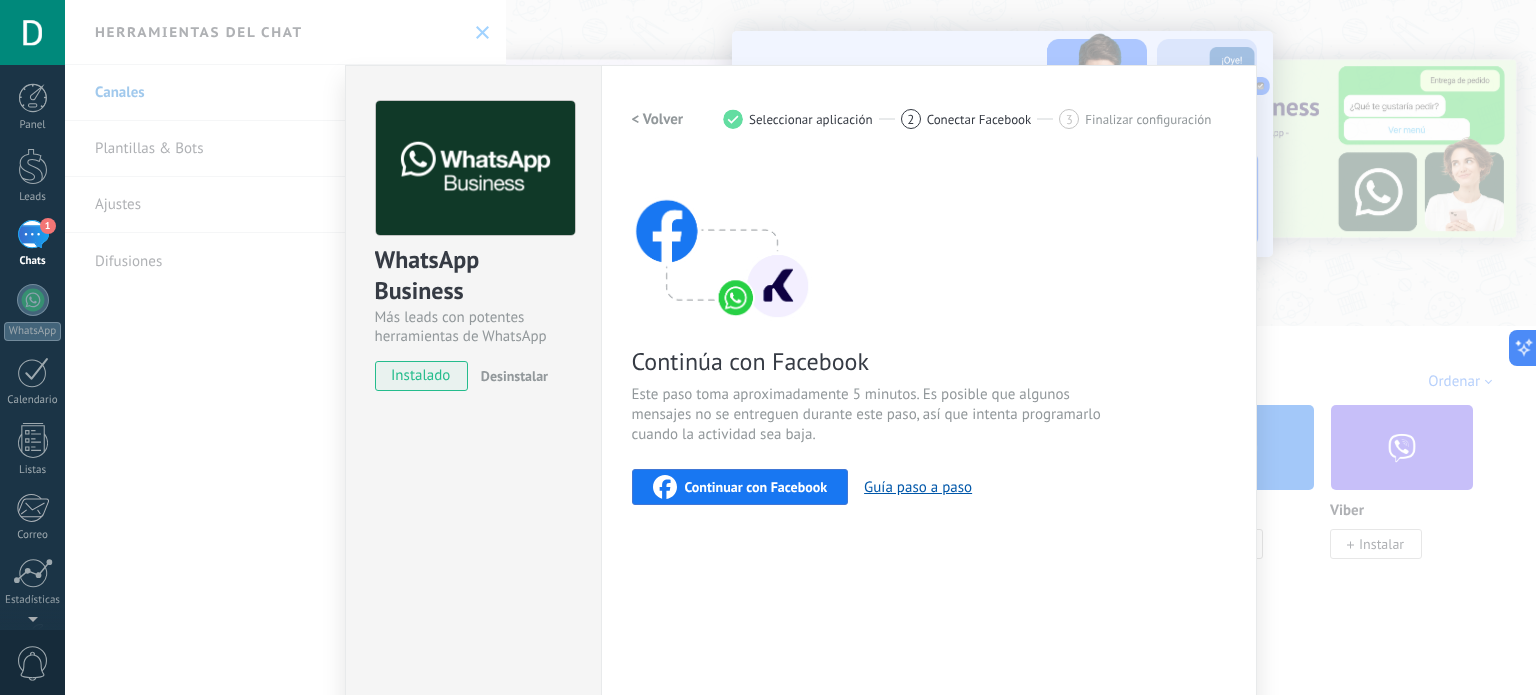 click on "Continuar con Facebook" at bounding box center [756, 487] 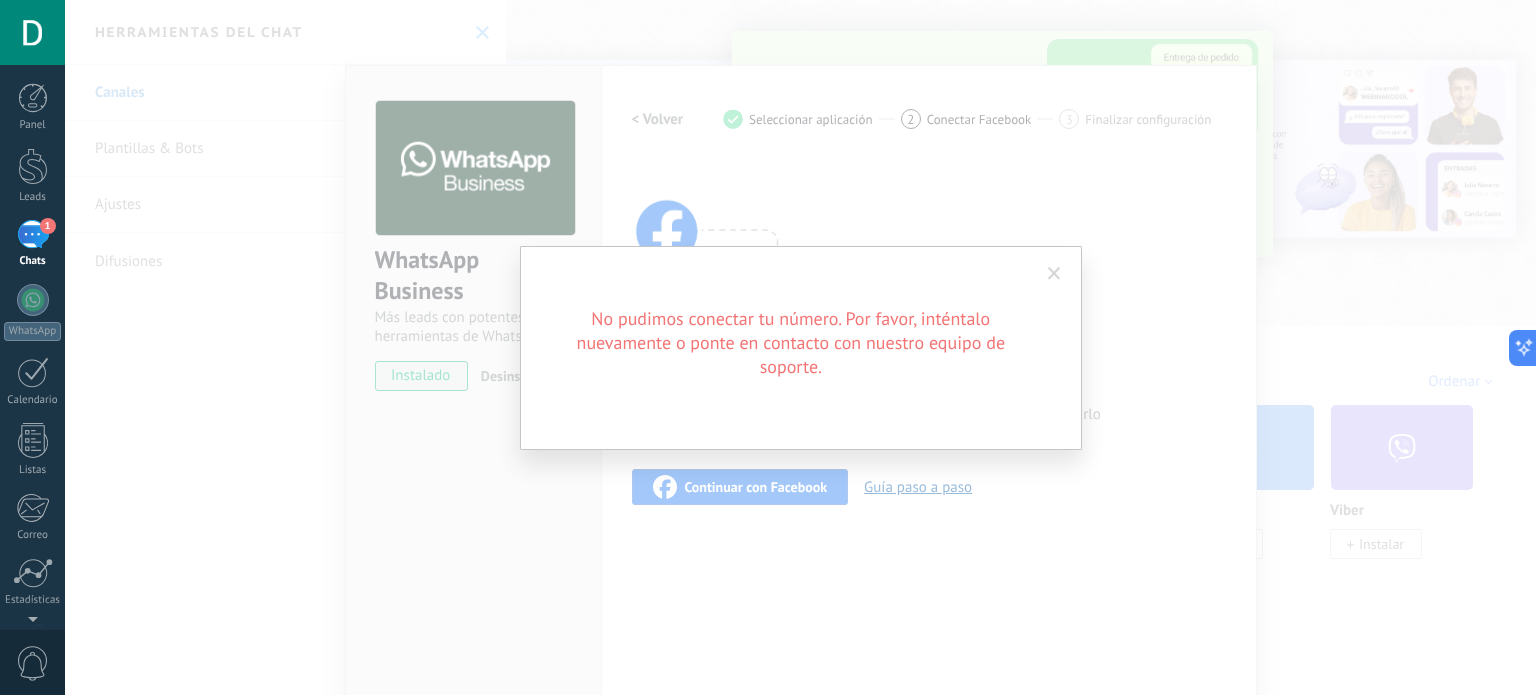 click on "No pudimos conectar tu número. Por favor, inténtalo nuevamente o ponte en contacto con nuestro equipo de soporte." at bounding box center [800, 347] 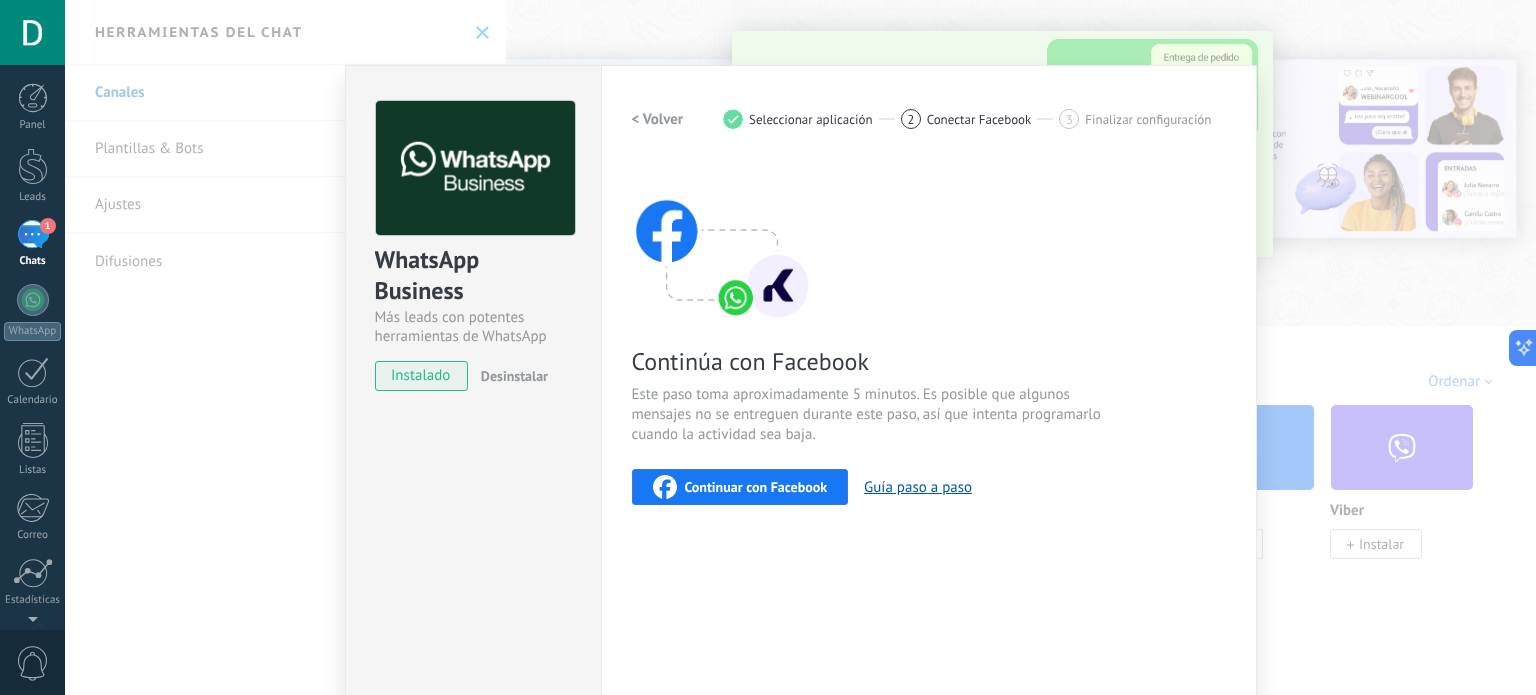 click on "WhatsApp Business Más leads con potentes herramientas de WhatsApp instalado Desinstalar Configuraciones Autorizaciones Esta pestaña registra a los usuarios que han concedido acceso a las integración a esta cuenta. Si deseas remover la posibilidad que un usuario pueda enviar solicitudes a la cuenta en nombre de esta integración, puedes revocar el acceso. Si el acceso a todos los usuarios es revocado, la integración dejará de funcionar. Esta aplicacion está instalada, pero nadie le ha dado acceso aun. WhatsApp Cloud API más _:  Guardar < Volver 1 Seleccionar aplicación 2 Conectar Facebook  3 Finalizar configuración Continúa con Facebook Este paso toma aproximadamente 5 minutos. Es posible que algunos mensajes no se entreguen durante este paso, así que intenta programarlo cuando la actividad sea baja. Continuar con Facebook Guía paso a paso ¿Necesitas ayuda?" at bounding box center (800, 347) 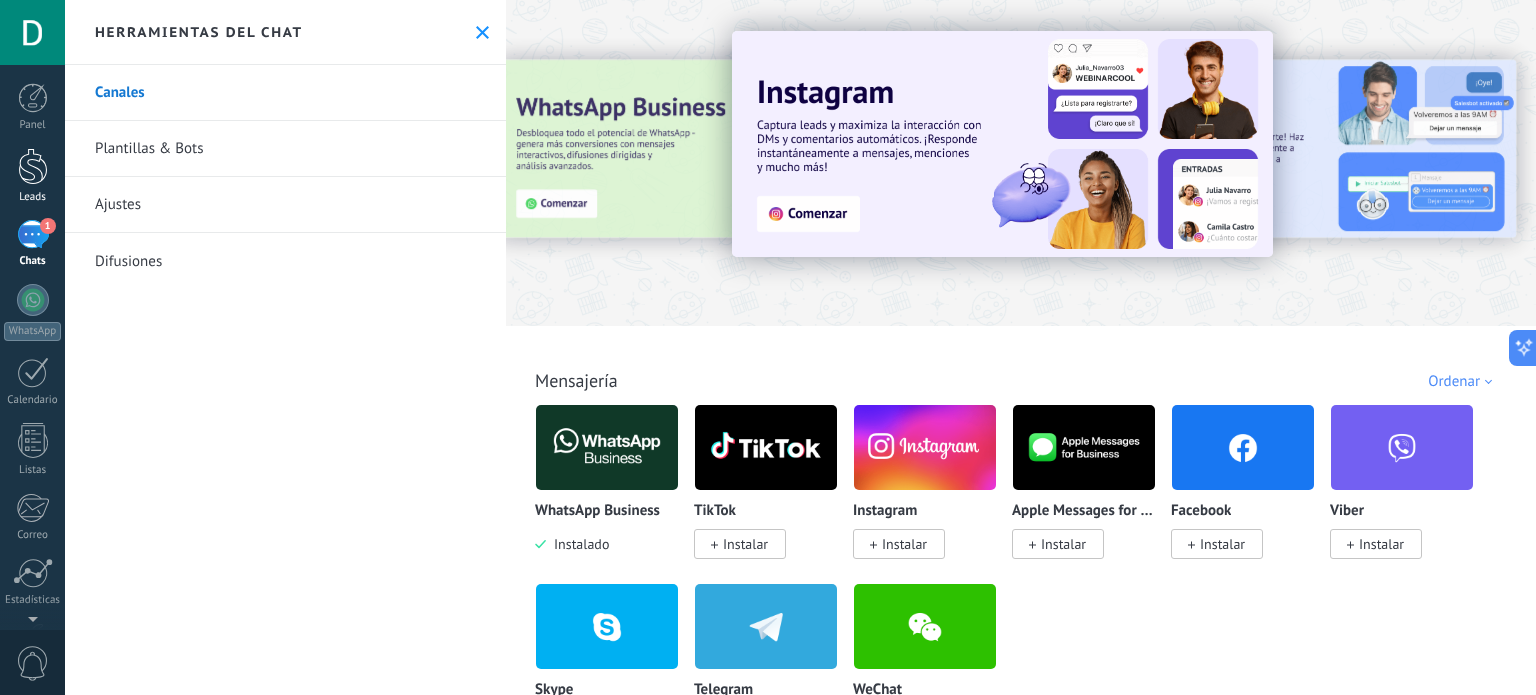 click at bounding box center [33, 166] 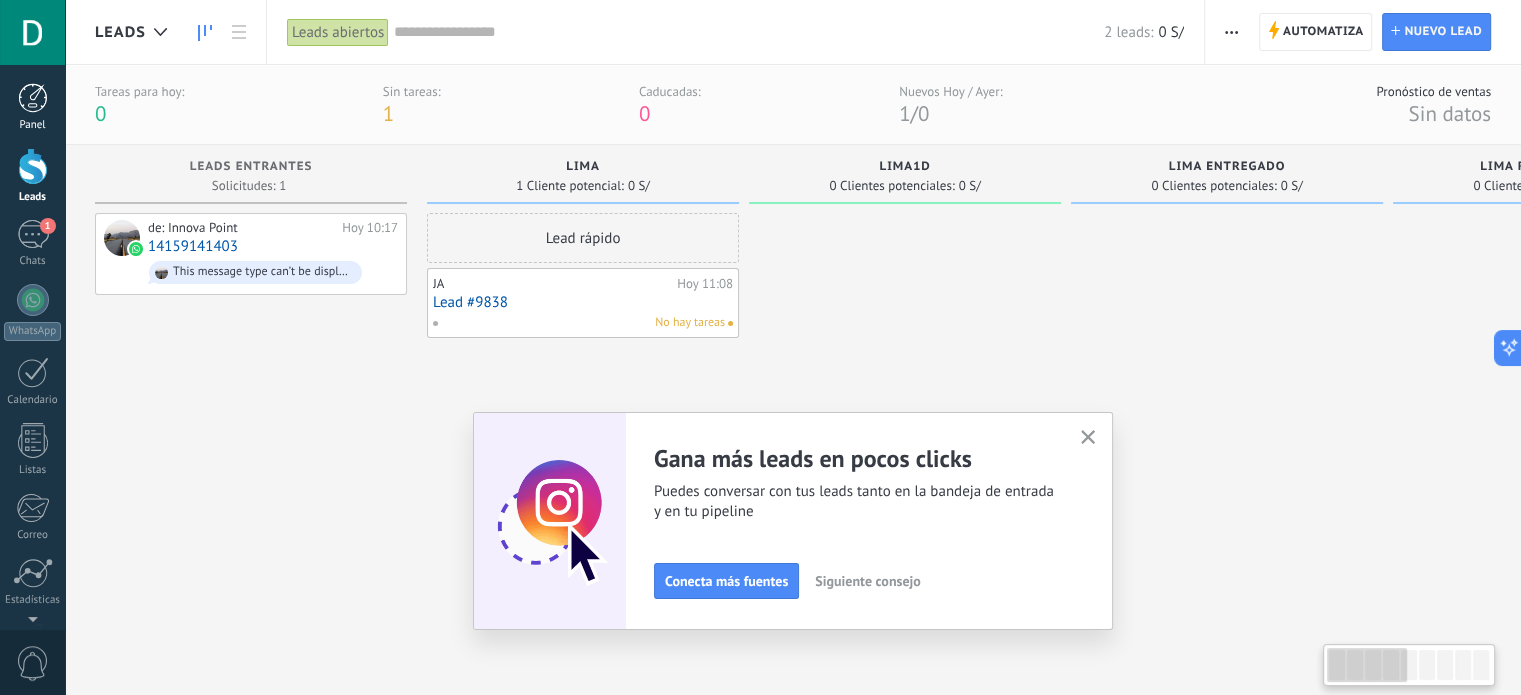 click at bounding box center (33, 98) 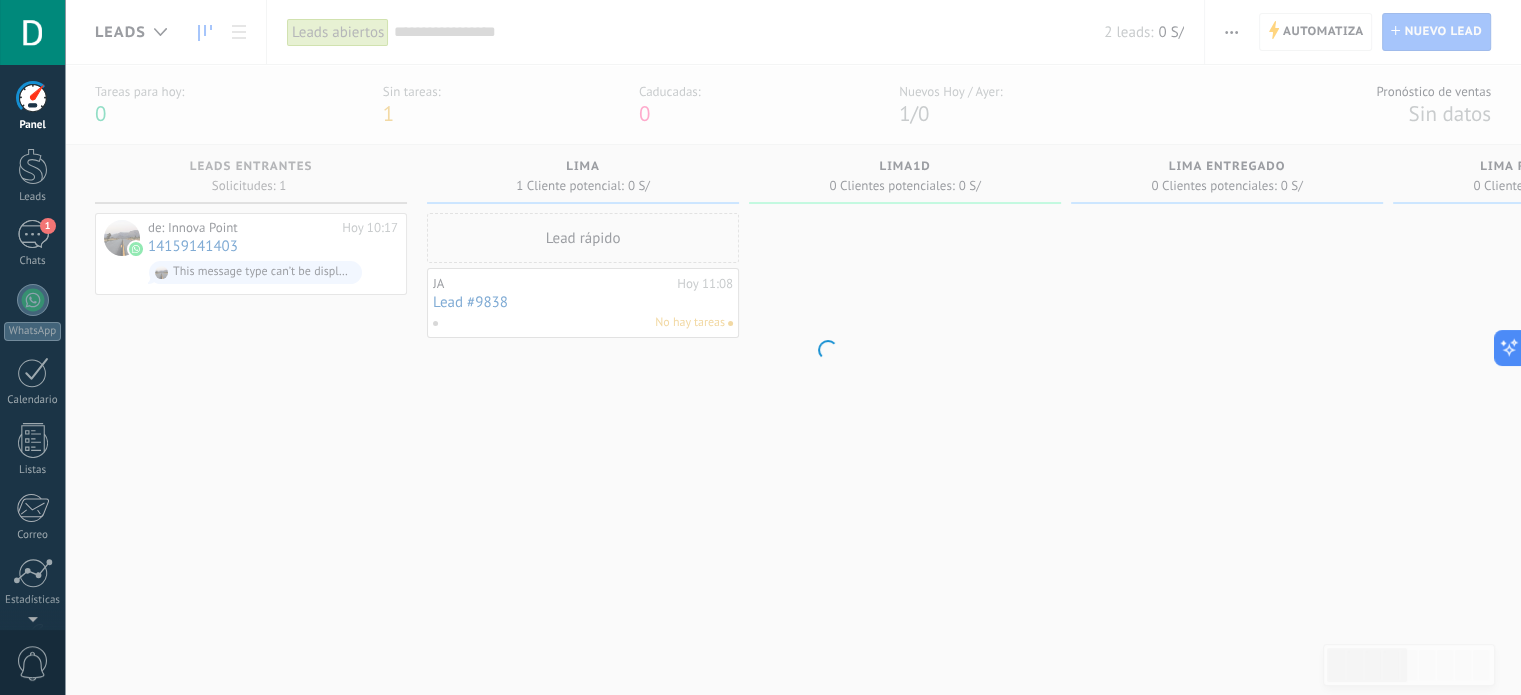 click on "Panel
Leads
1
Chats
WhatsApp
Clientes" at bounding box center (32, 425) 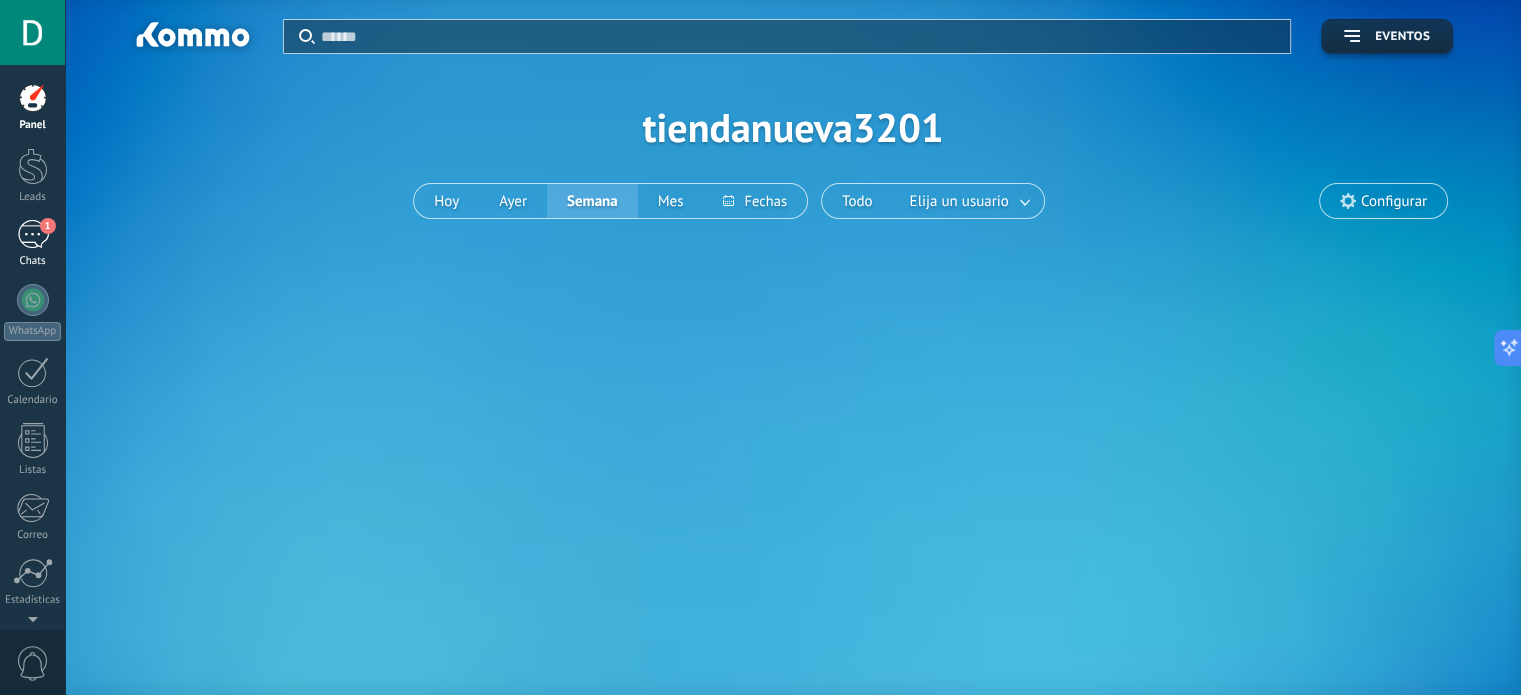 click on "1" at bounding box center (33, 234) 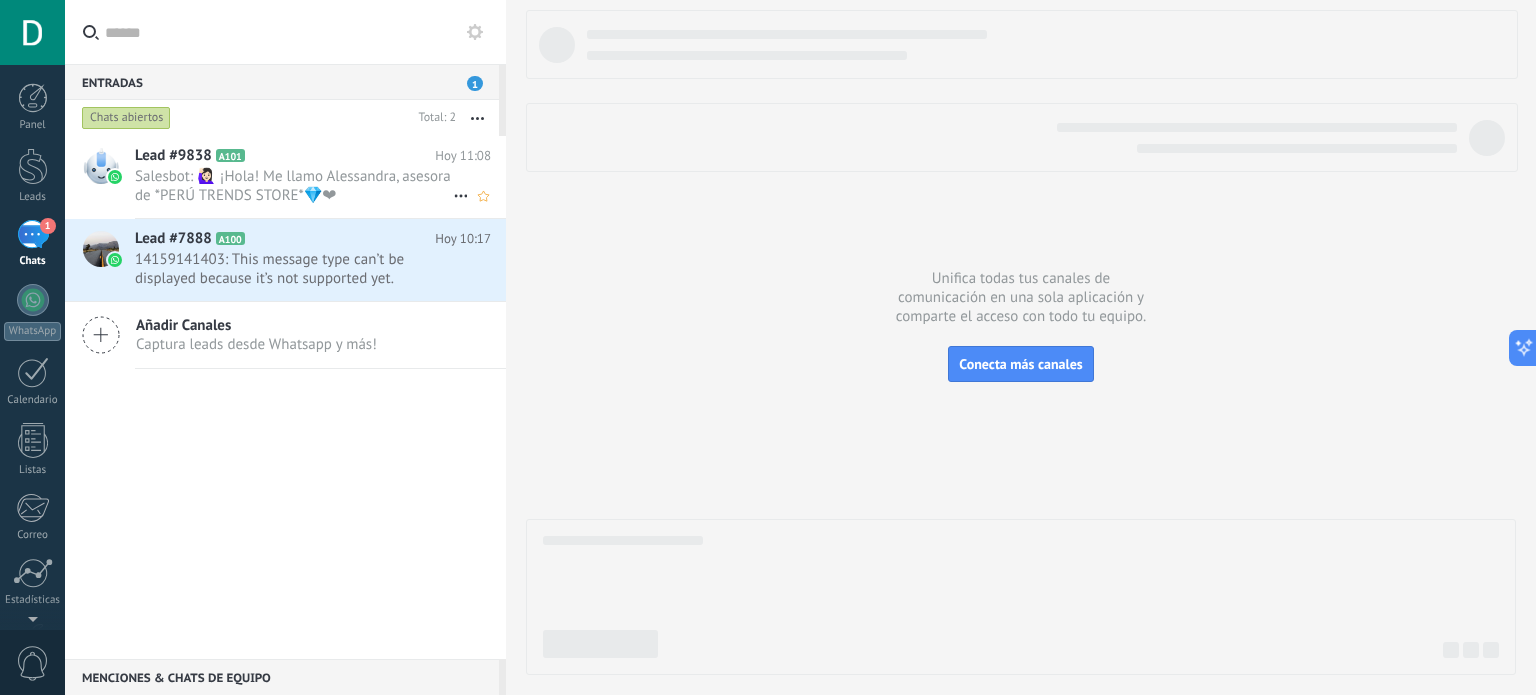click on "Salesbot: 🙋🏻‍♀ ¡Hola! Me llamo Alessandra, asesora de *PERÚ TRENDS STORE*💎❤" at bounding box center [294, 186] 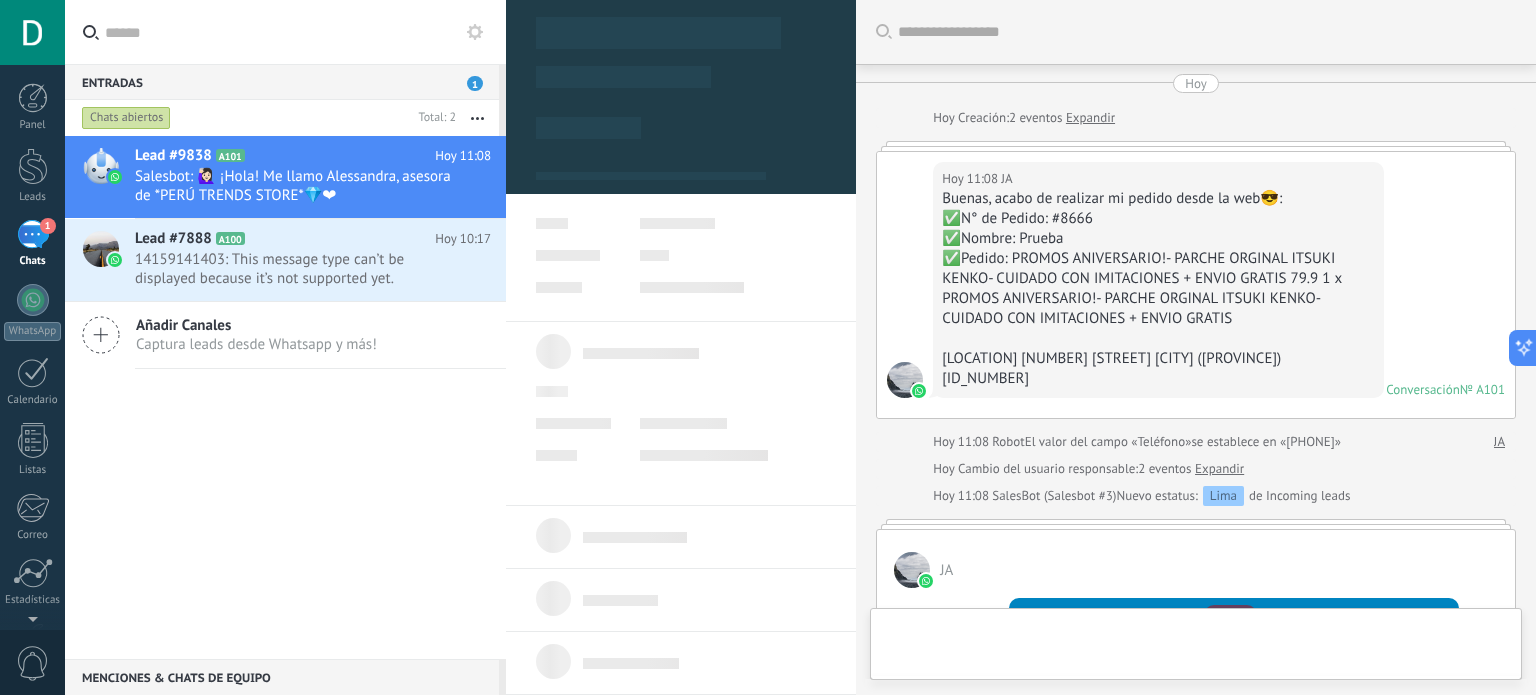 type on "**********" 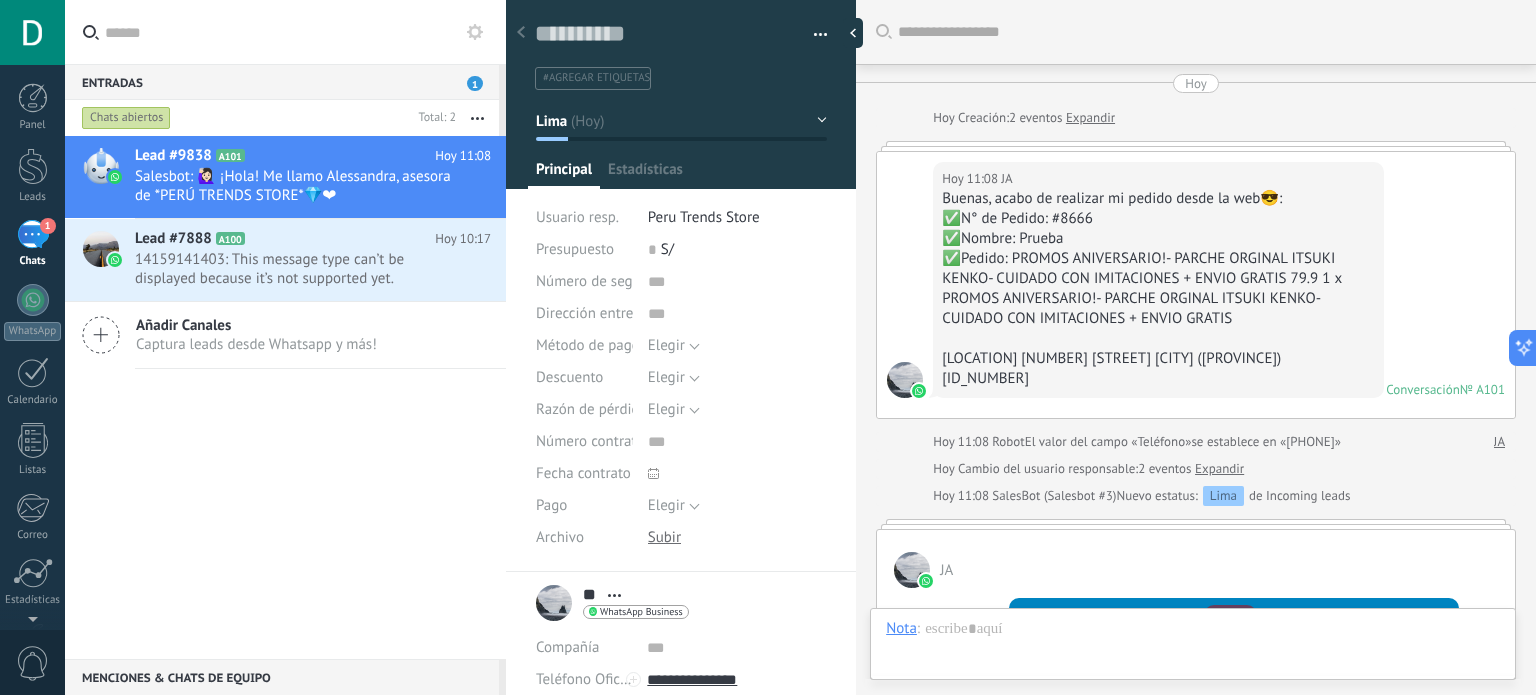 scroll, scrollTop: 420, scrollLeft: 0, axis: vertical 